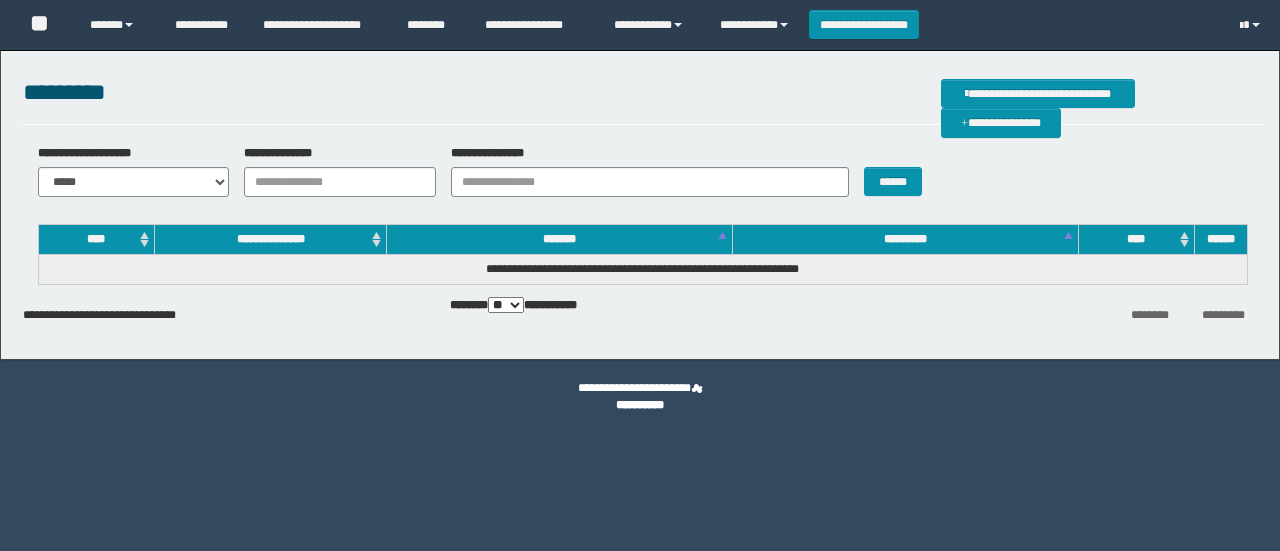 scroll, scrollTop: 0, scrollLeft: 0, axis: both 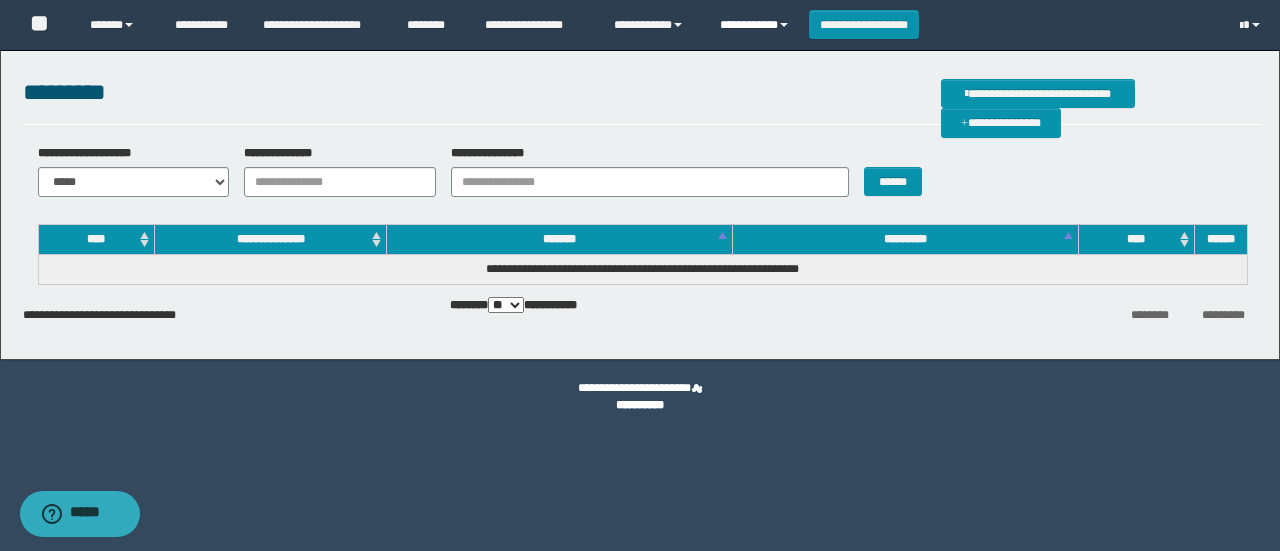 click on "**********" at bounding box center [757, 25] 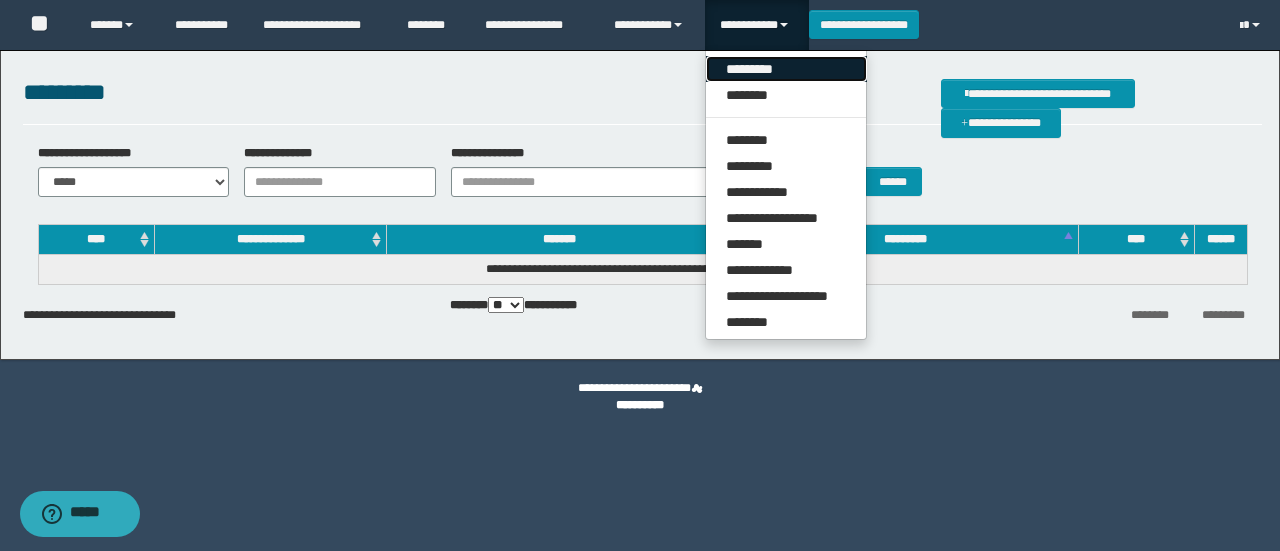 click on "*********" at bounding box center [786, 69] 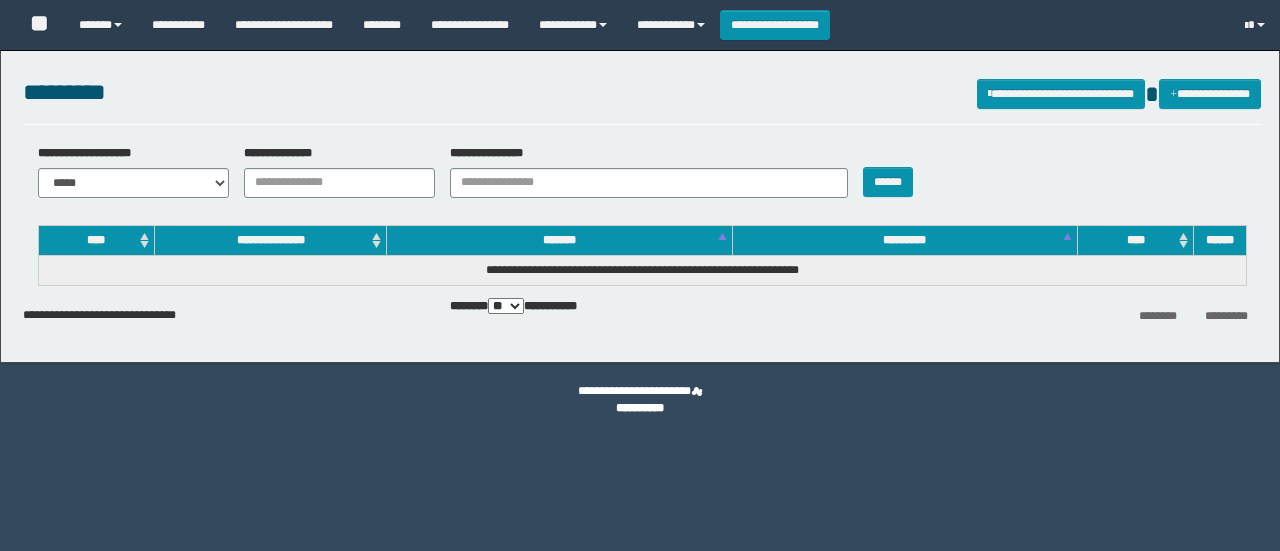 scroll, scrollTop: 0, scrollLeft: 0, axis: both 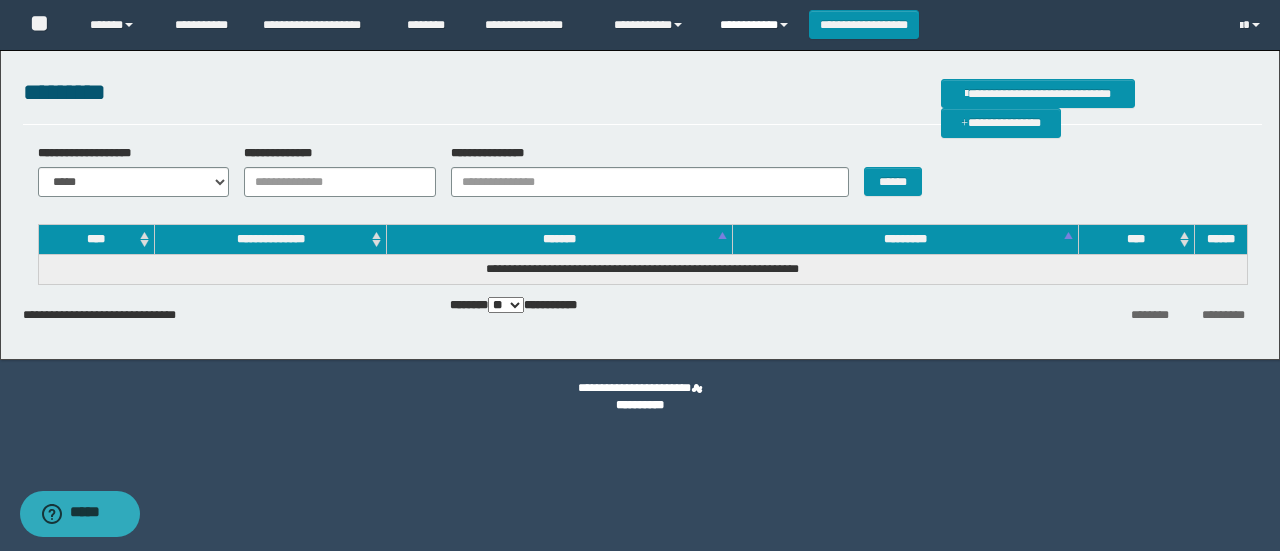 click on "**********" at bounding box center (757, 25) 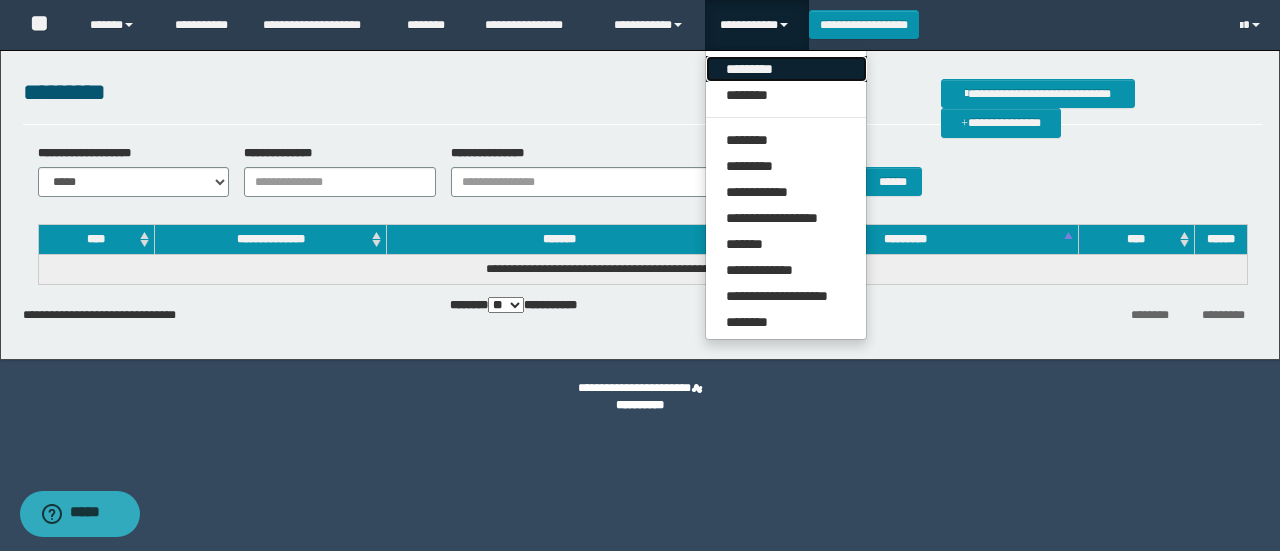 click on "*********" at bounding box center (786, 69) 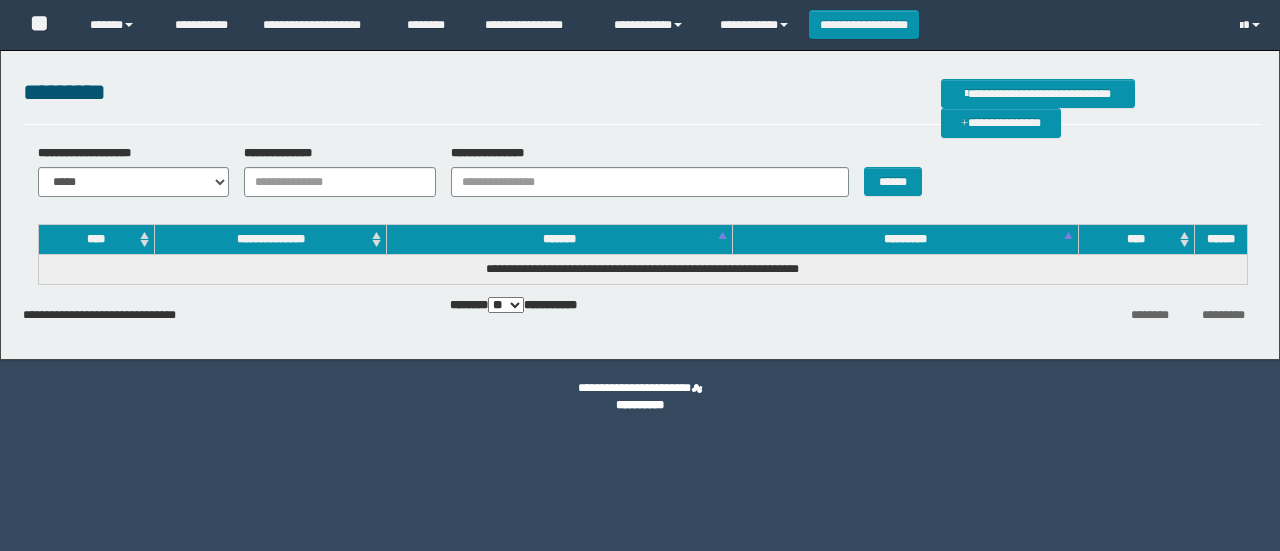 scroll, scrollTop: 0, scrollLeft: 0, axis: both 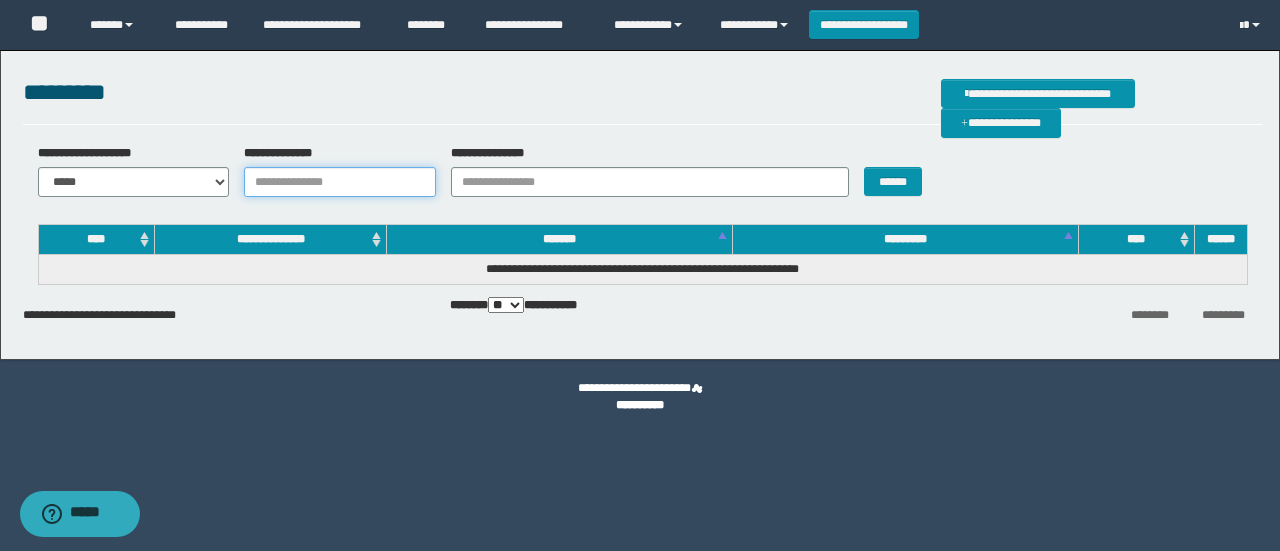 click on "**********" at bounding box center [340, 182] 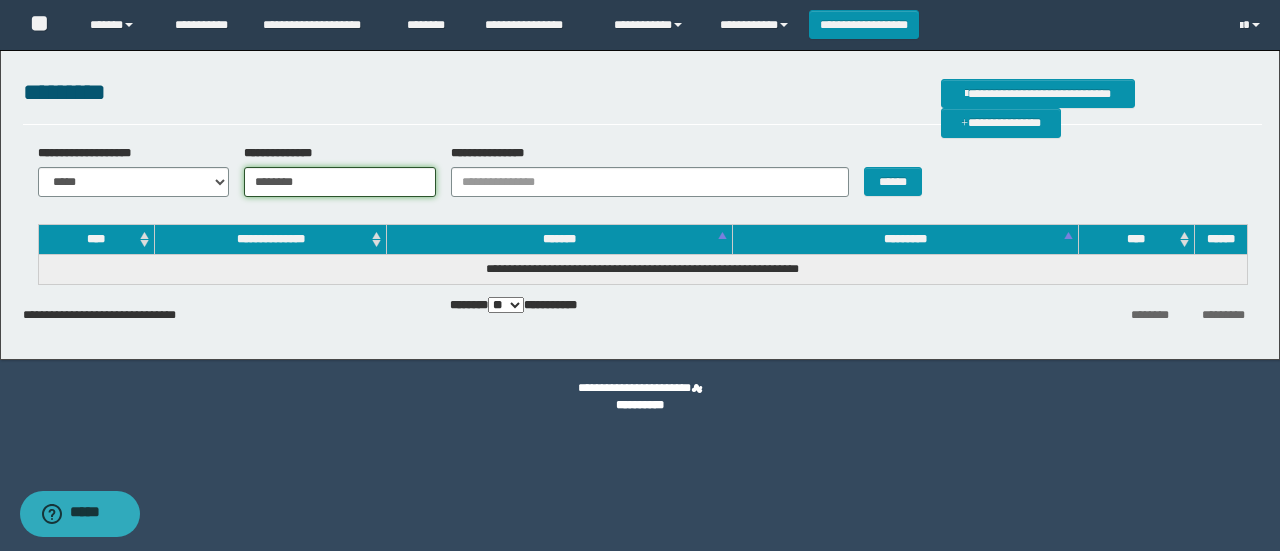 type on "********" 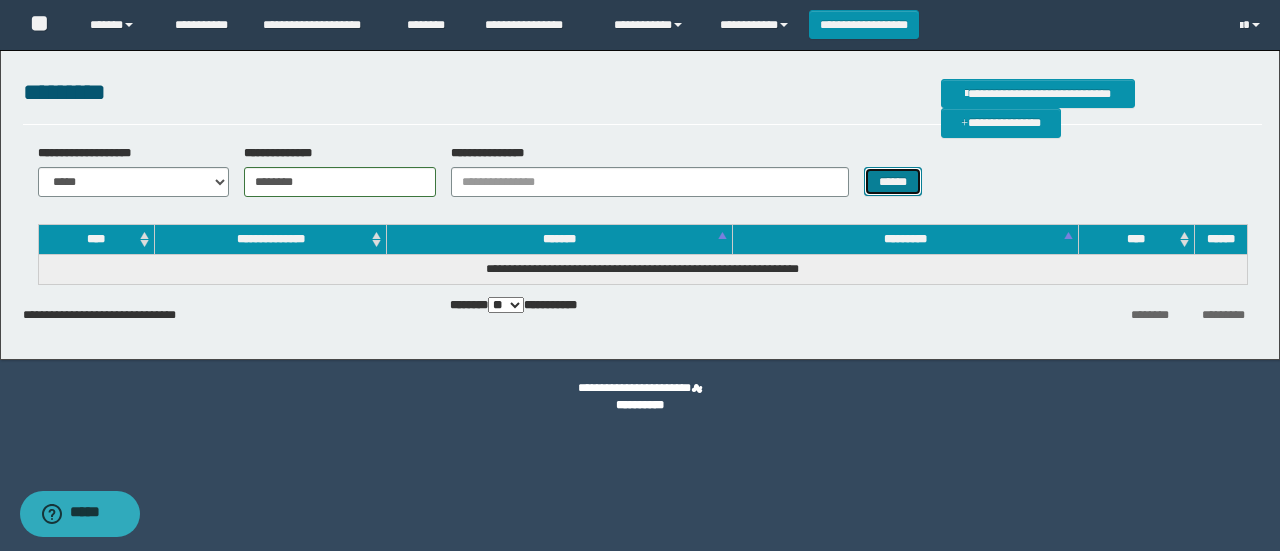 click on "******" at bounding box center (893, 181) 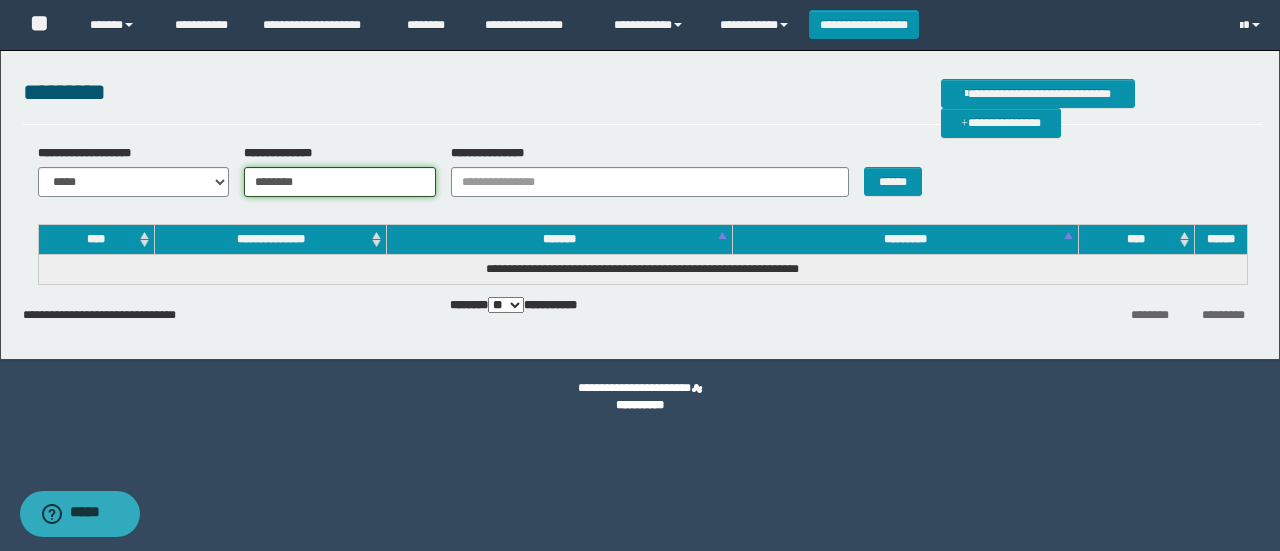 drag, startPoint x: 320, startPoint y: 181, endPoint x: 228, endPoint y: 183, distance: 92.021736 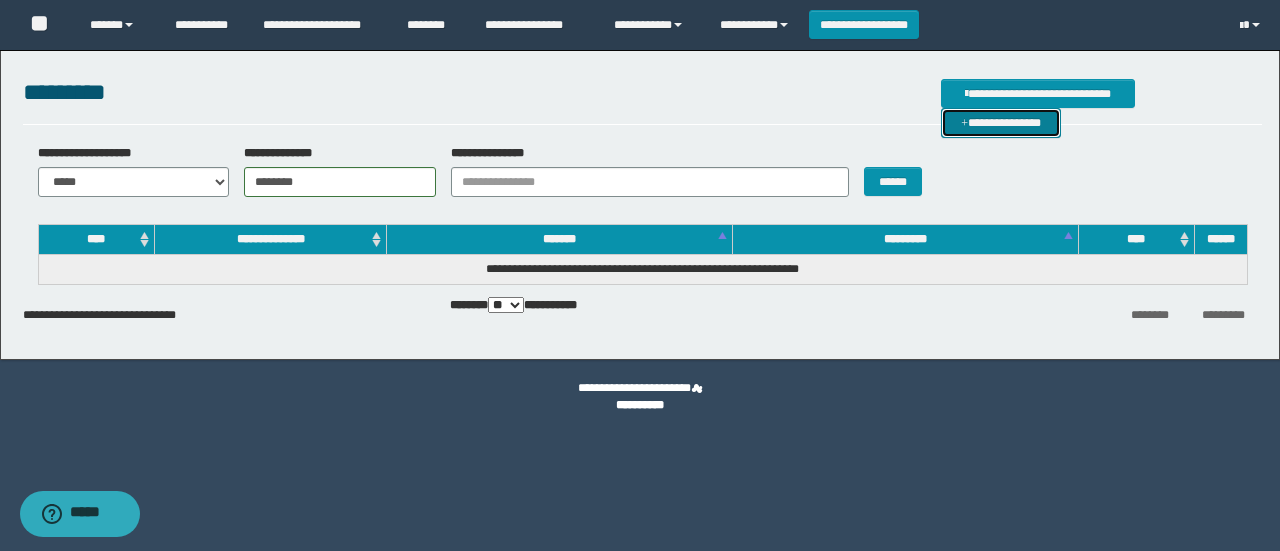 click on "**********" at bounding box center [1001, 122] 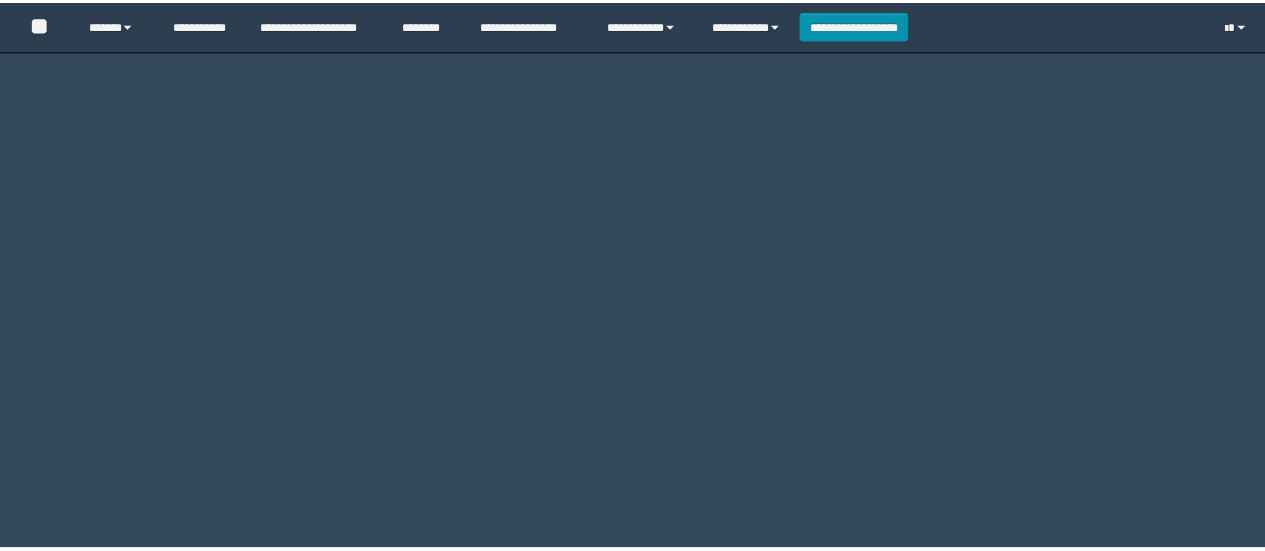 scroll, scrollTop: 0, scrollLeft: 0, axis: both 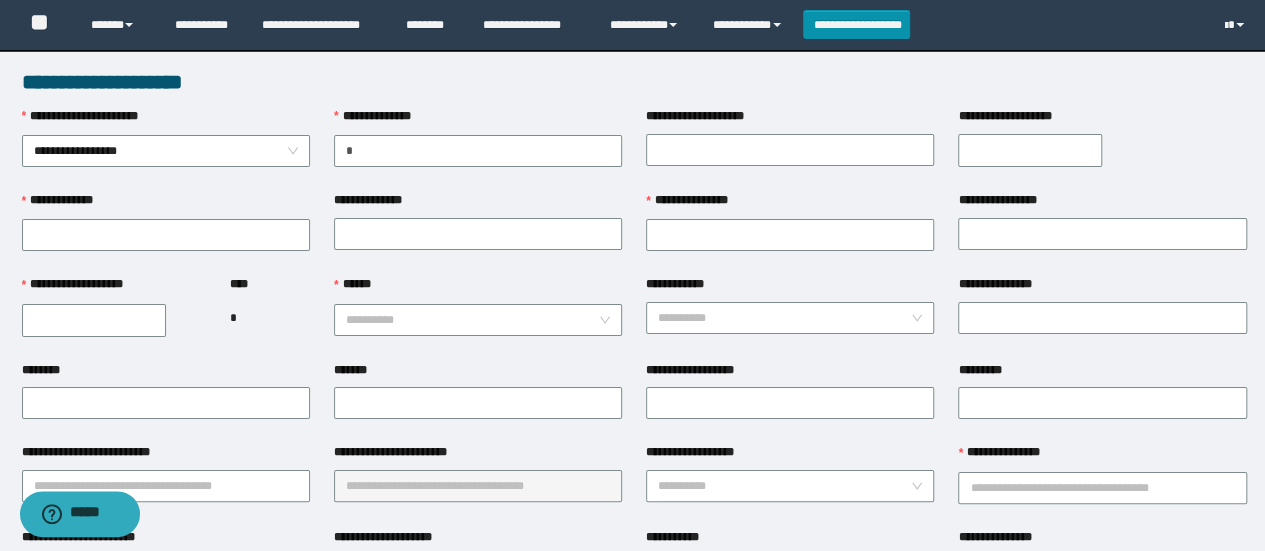 type on "*" 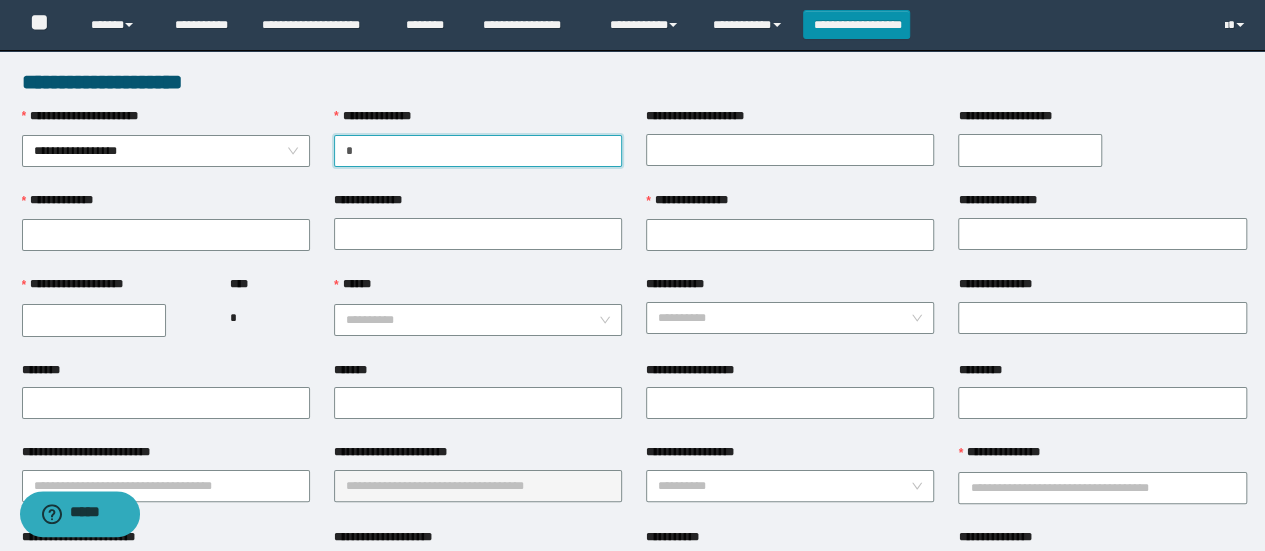 click on "*" at bounding box center (478, 151) 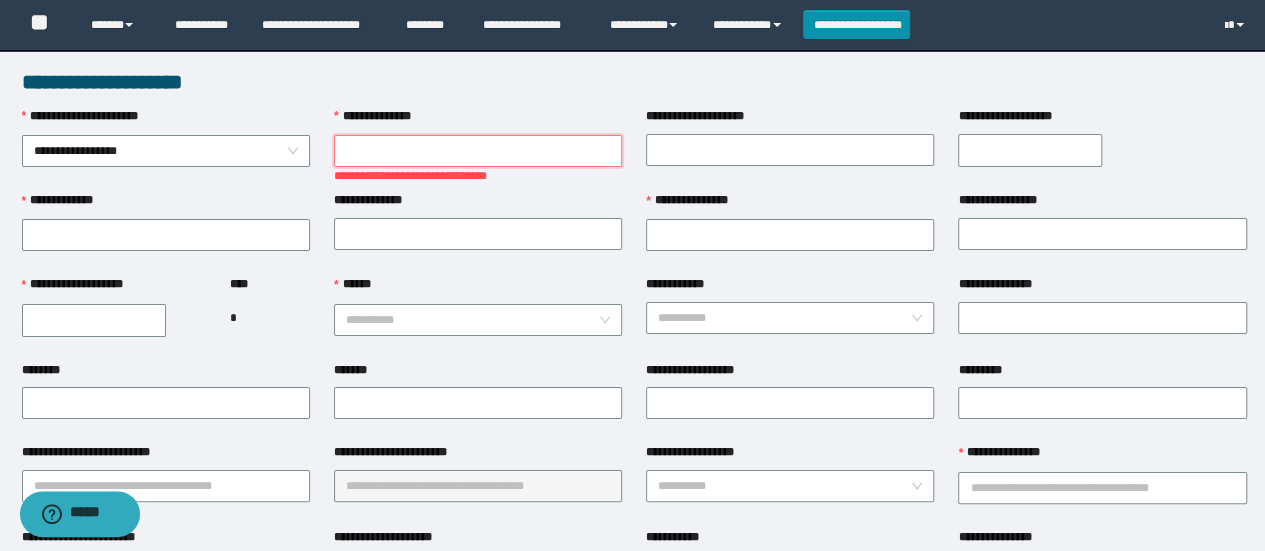 paste on "********" 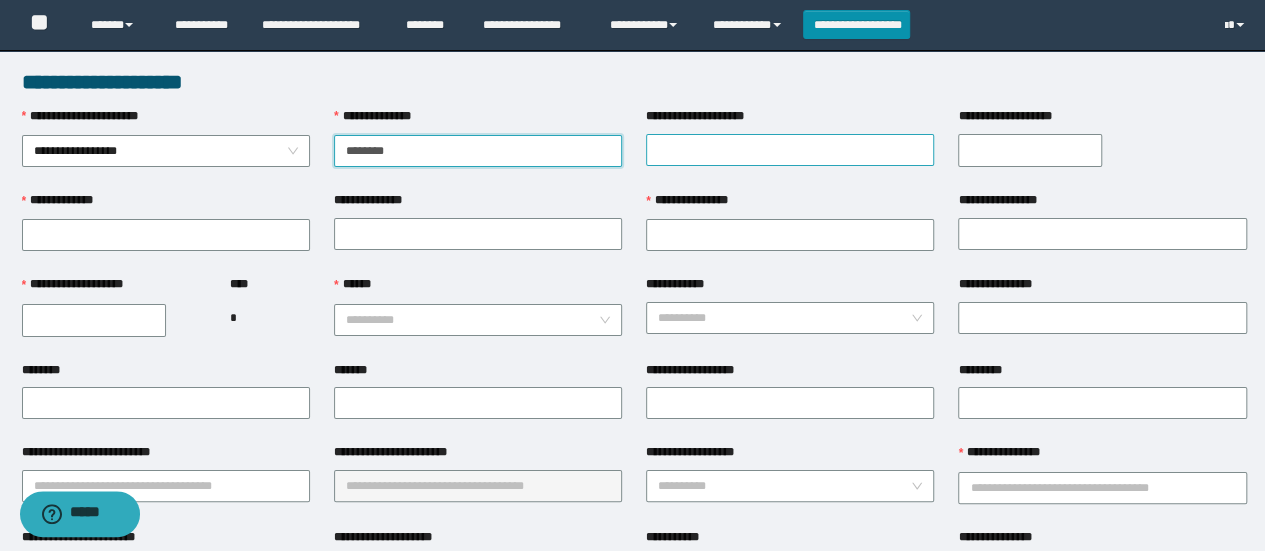 type on "********" 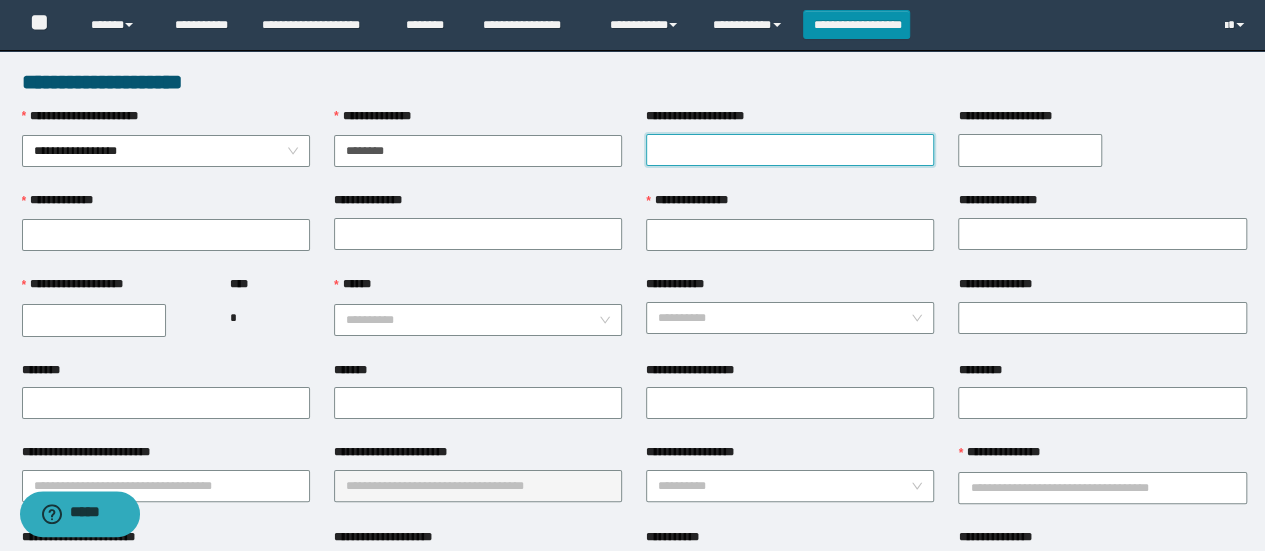 click on "**********" at bounding box center [790, 150] 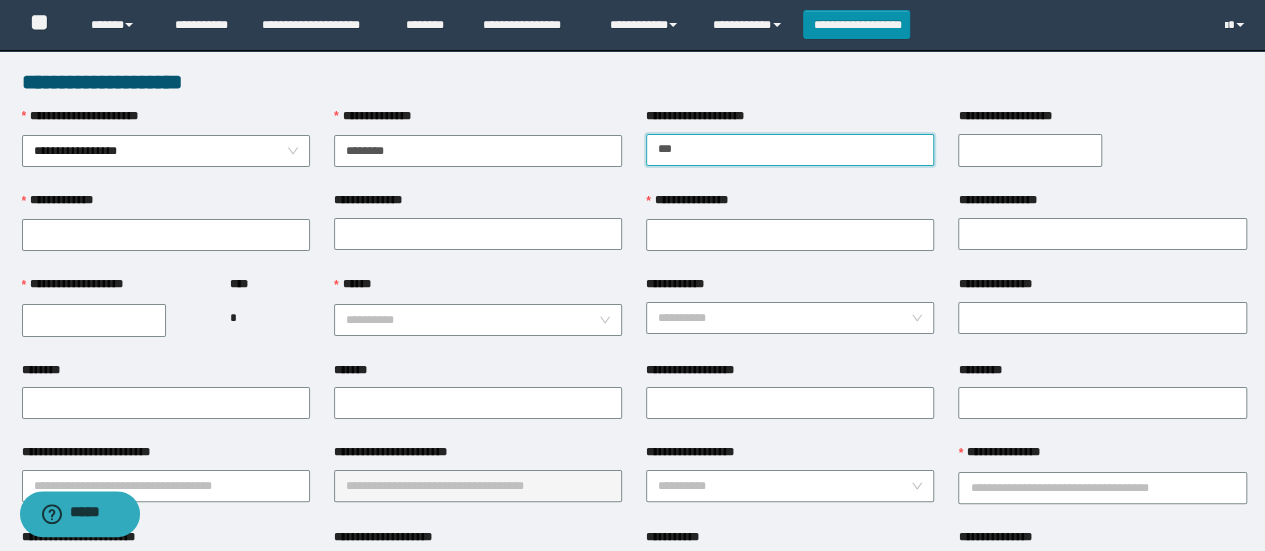 type on "*********" 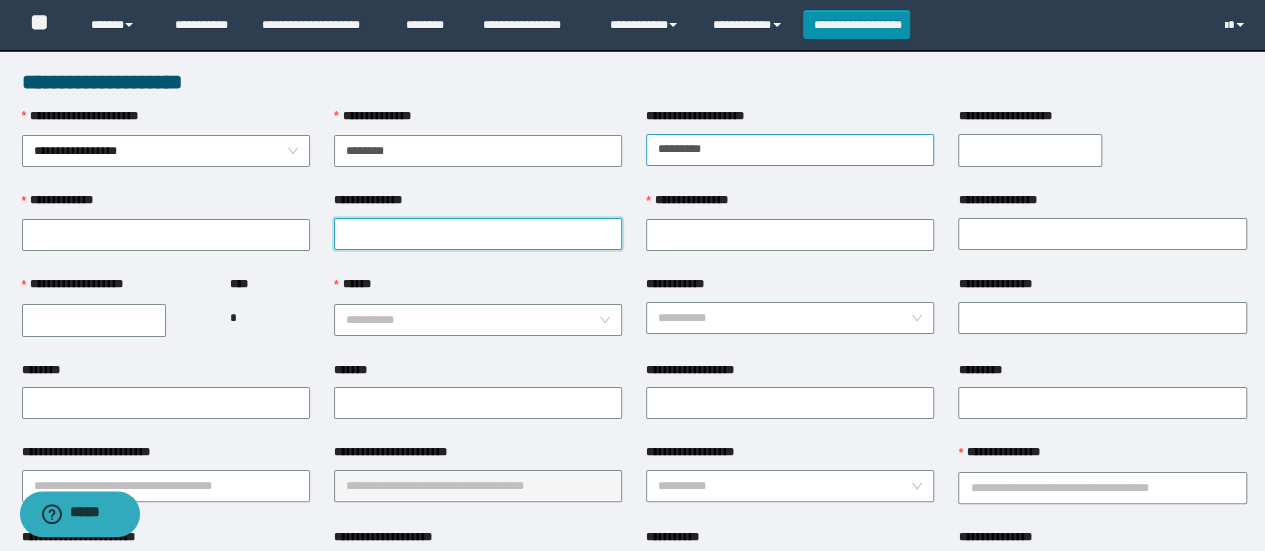 type on "**********" 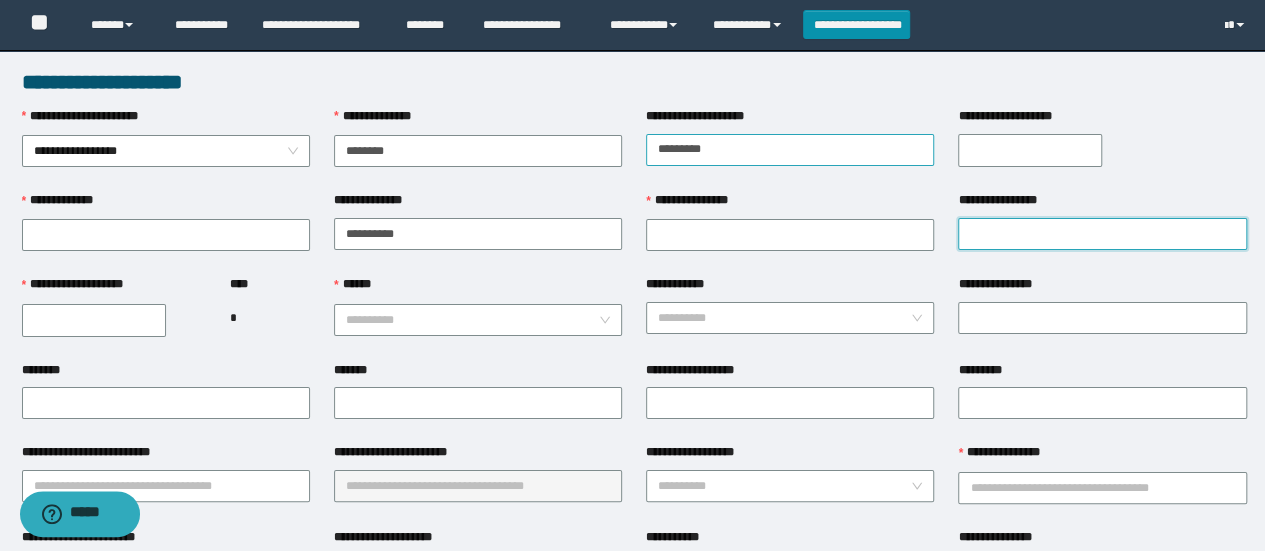 type on "**********" 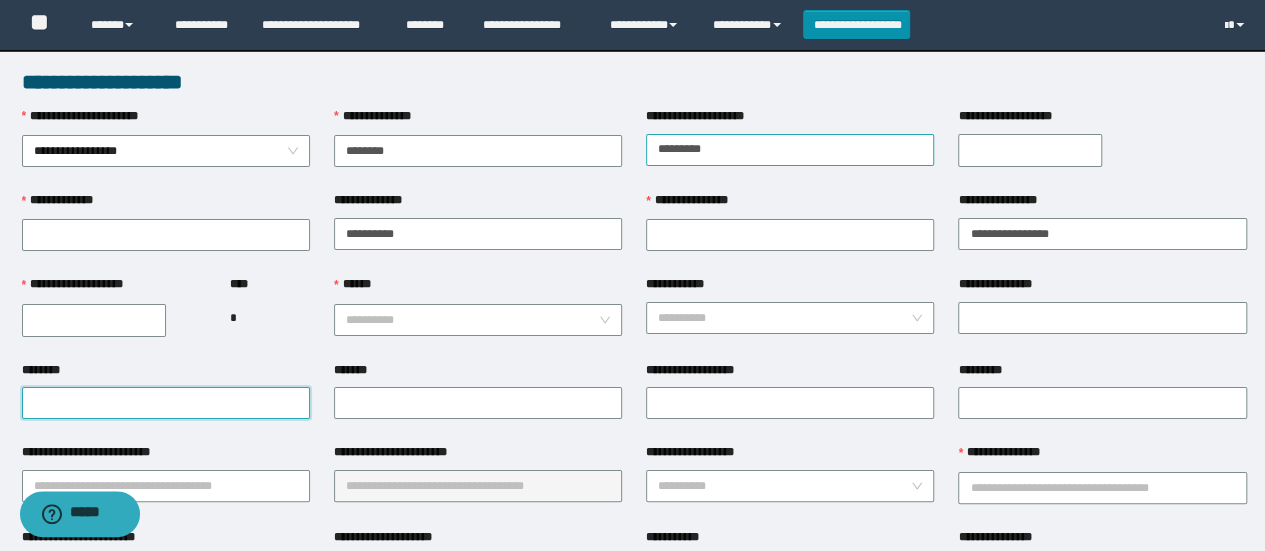 type on "**********" 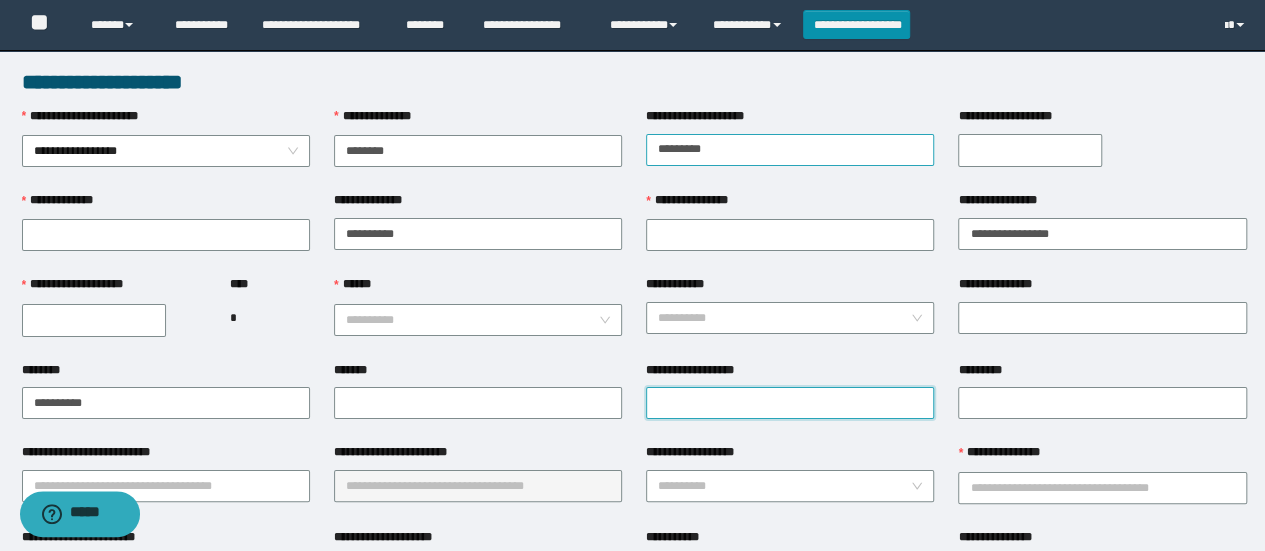 type on "**********" 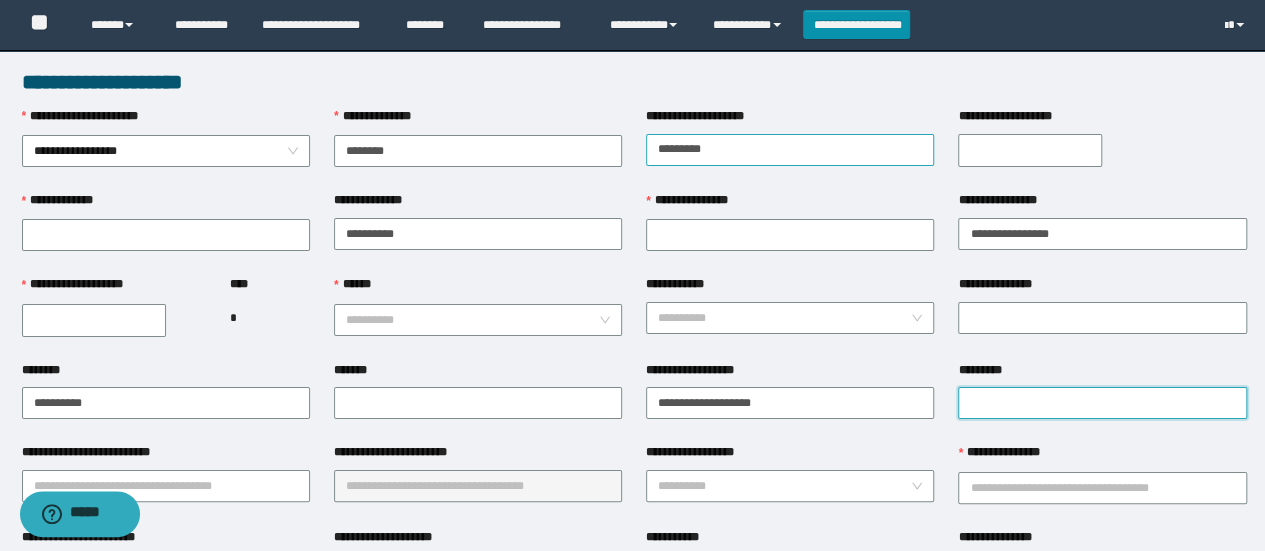 type on "**********" 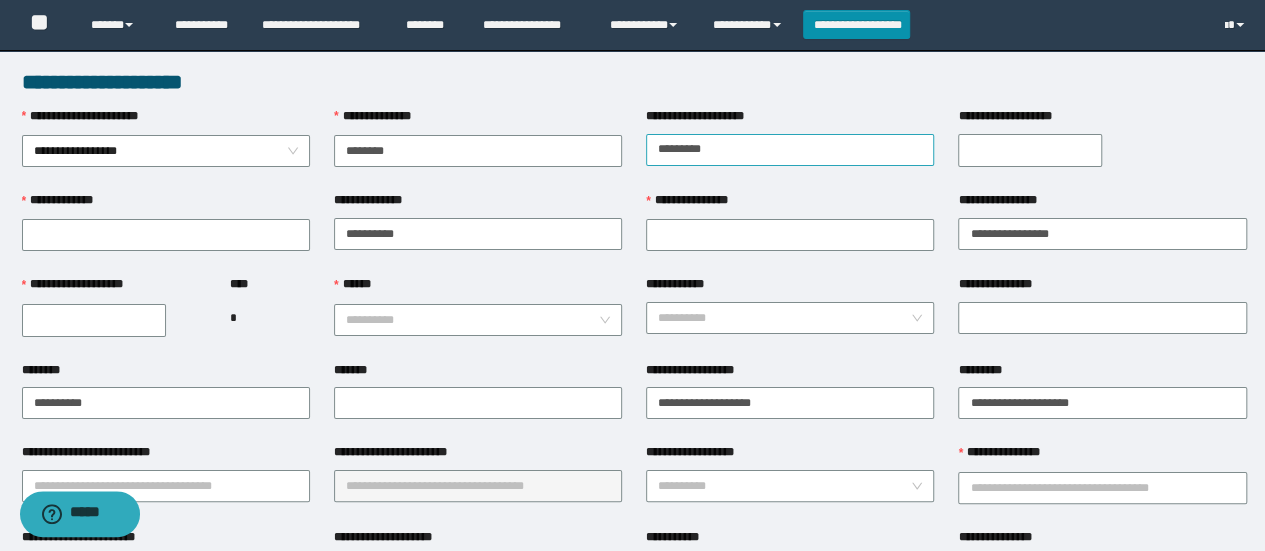 type on "********" 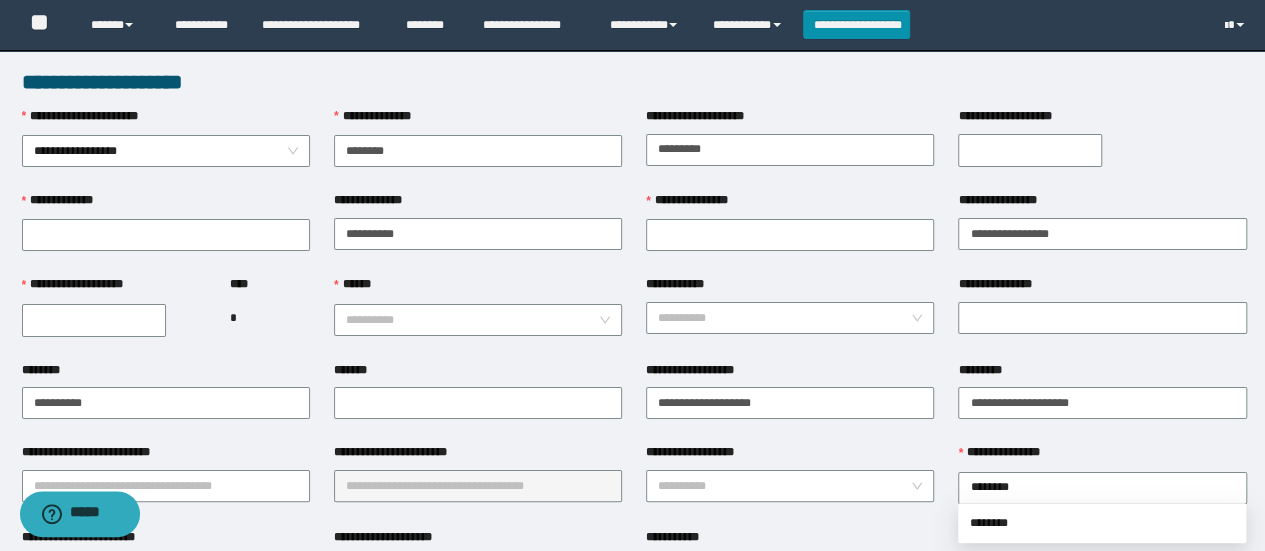 type on "**********" 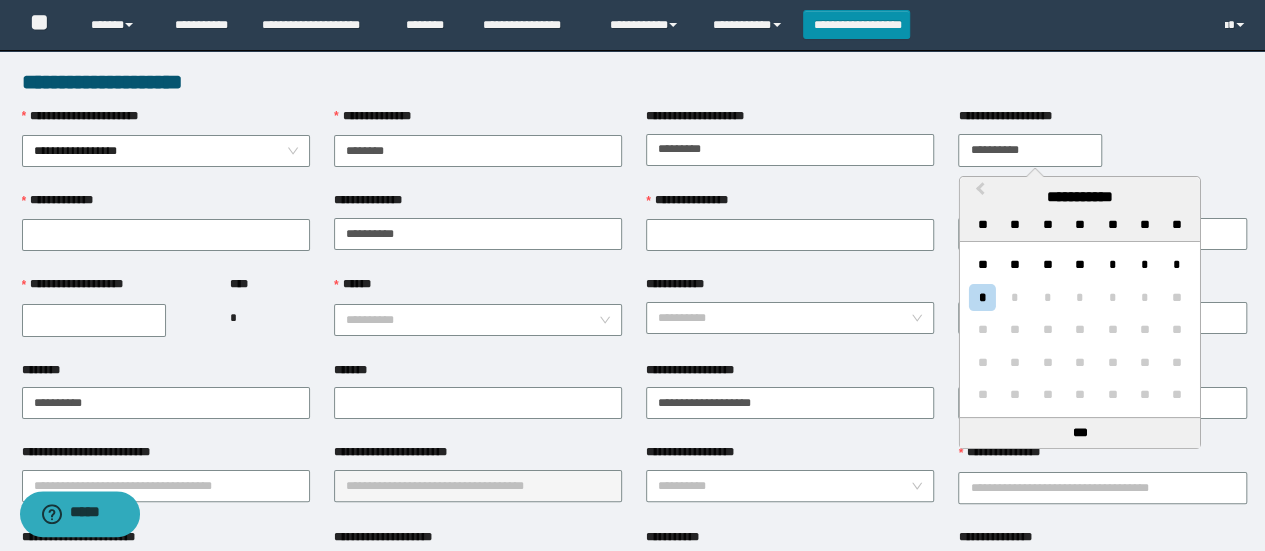 click on "**********" at bounding box center (1030, 150) 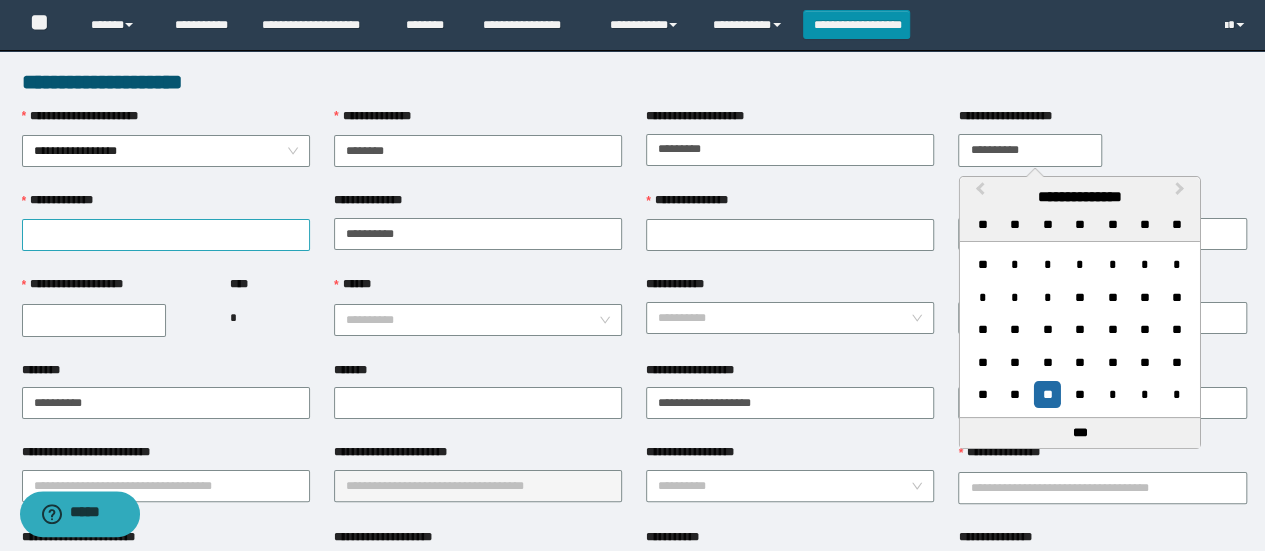 type on "**********" 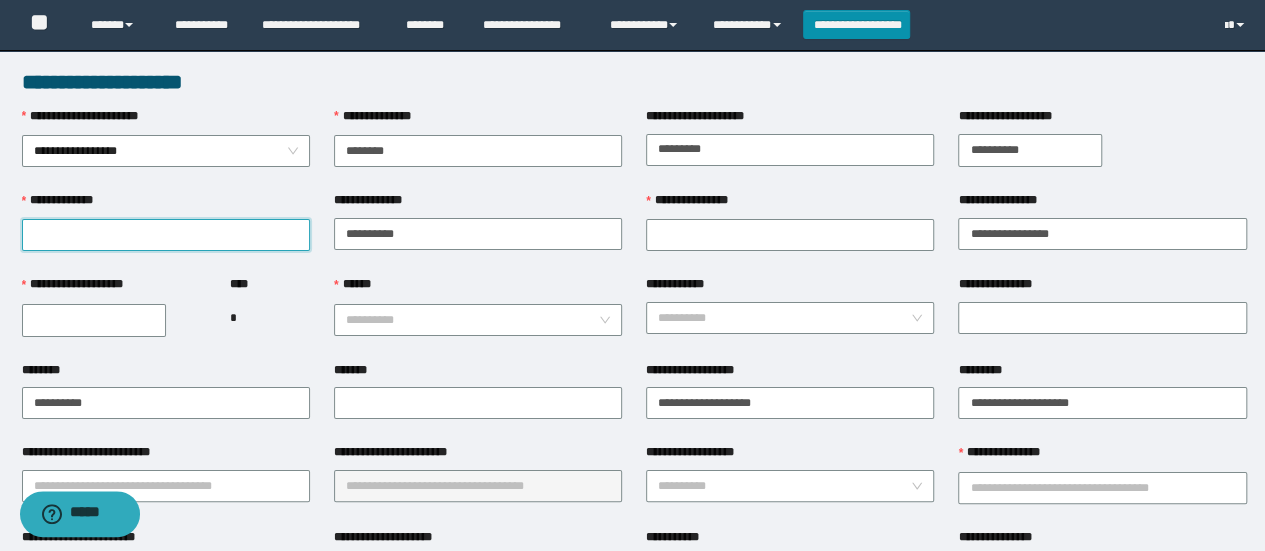 click on "**********" at bounding box center [166, 235] 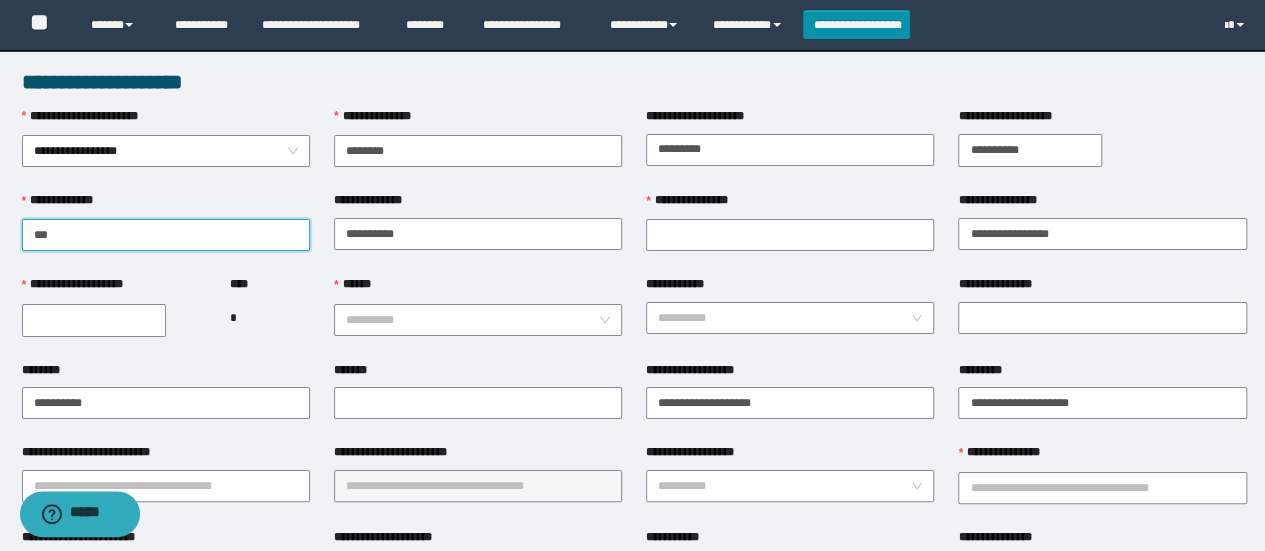 type on "******" 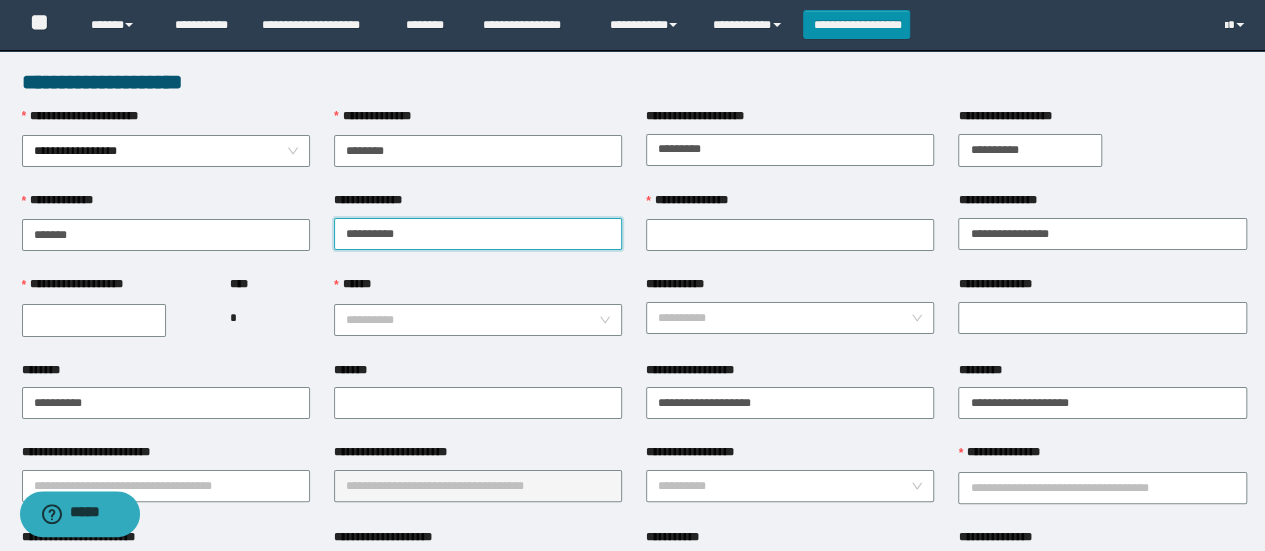 click on "**********" at bounding box center [478, 234] 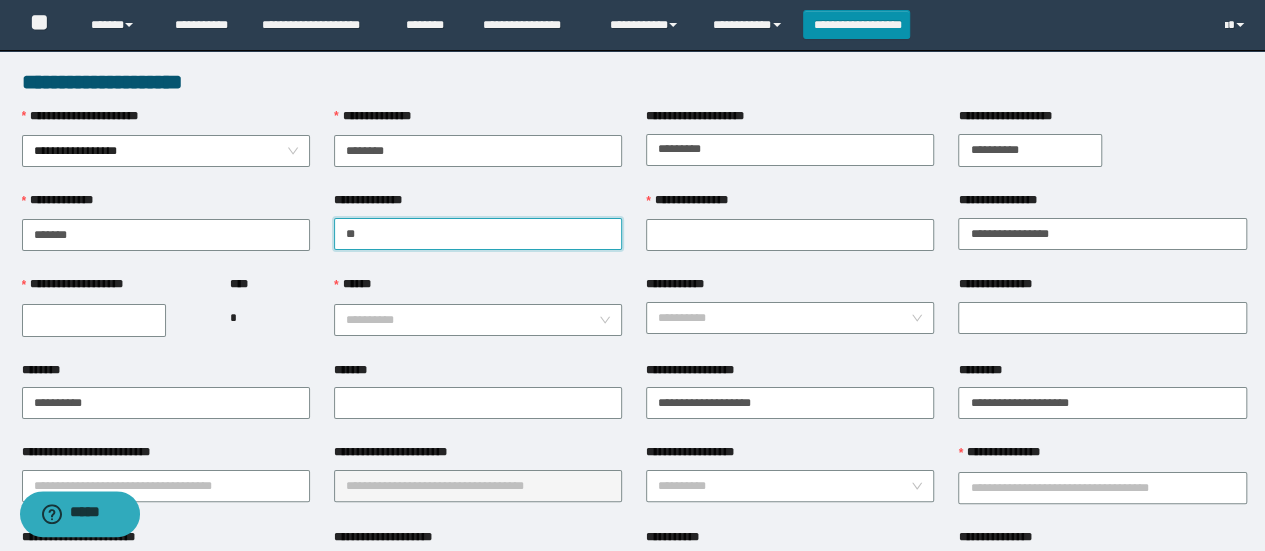 type on "*" 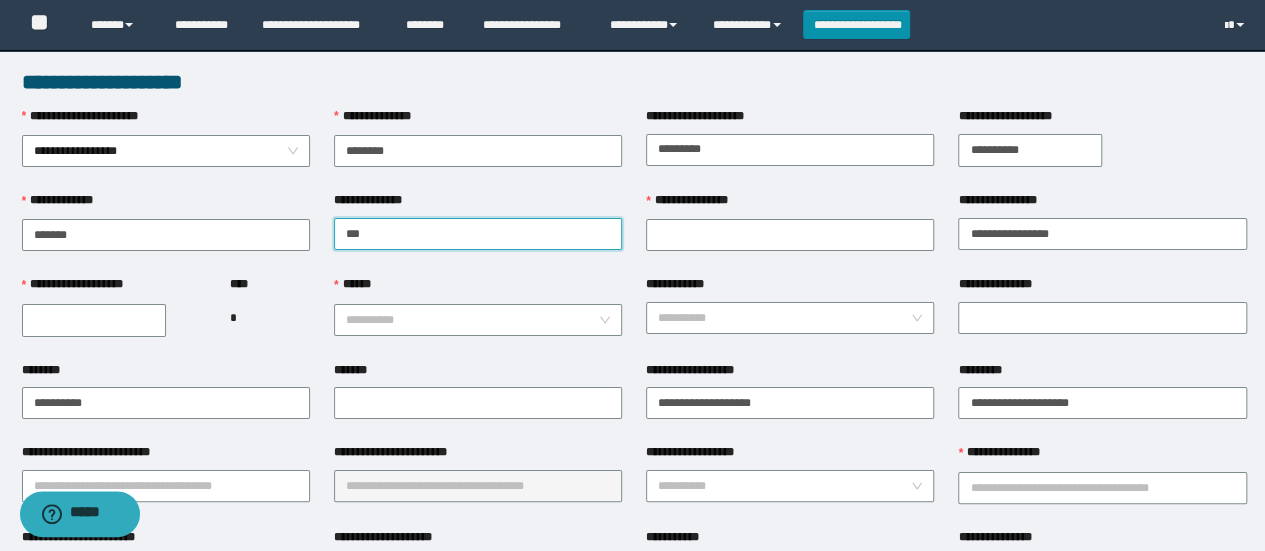 type on "****" 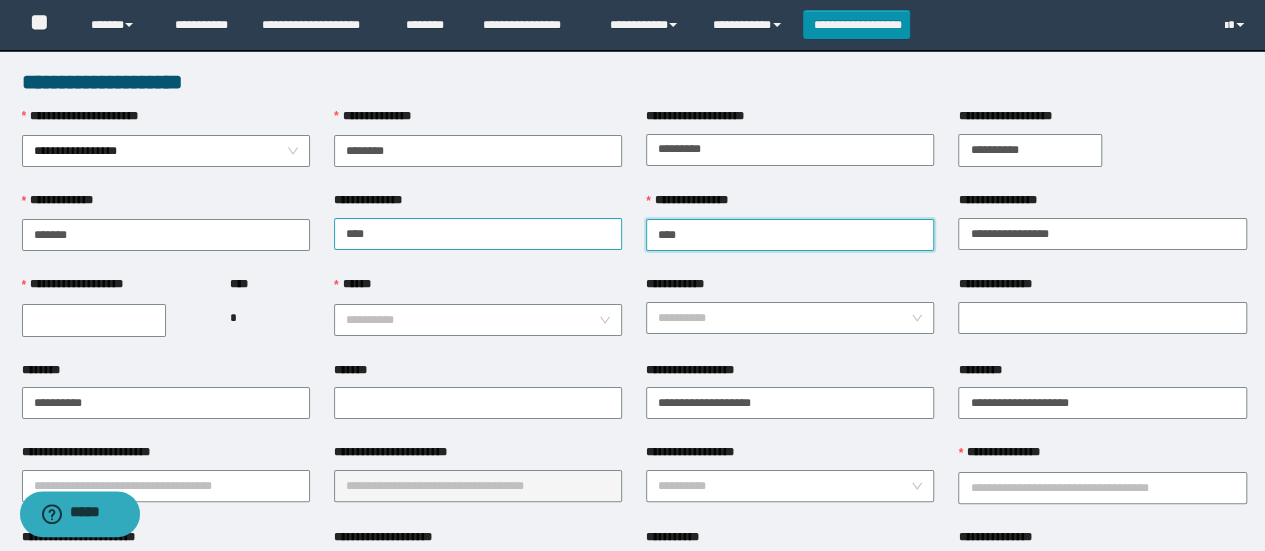 type on "*******" 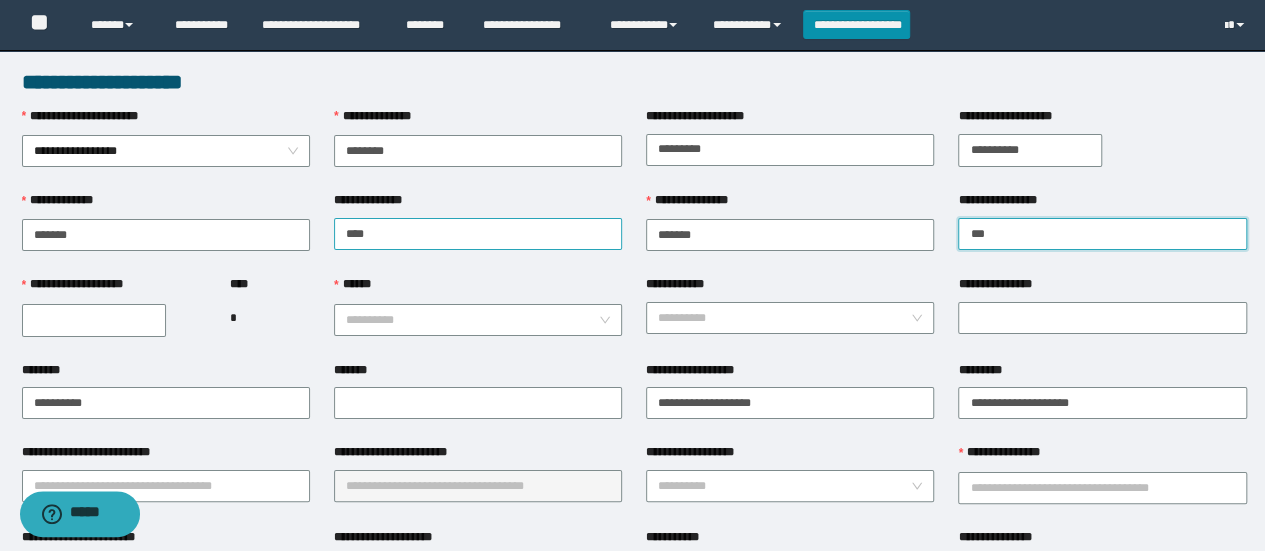 type on "******" 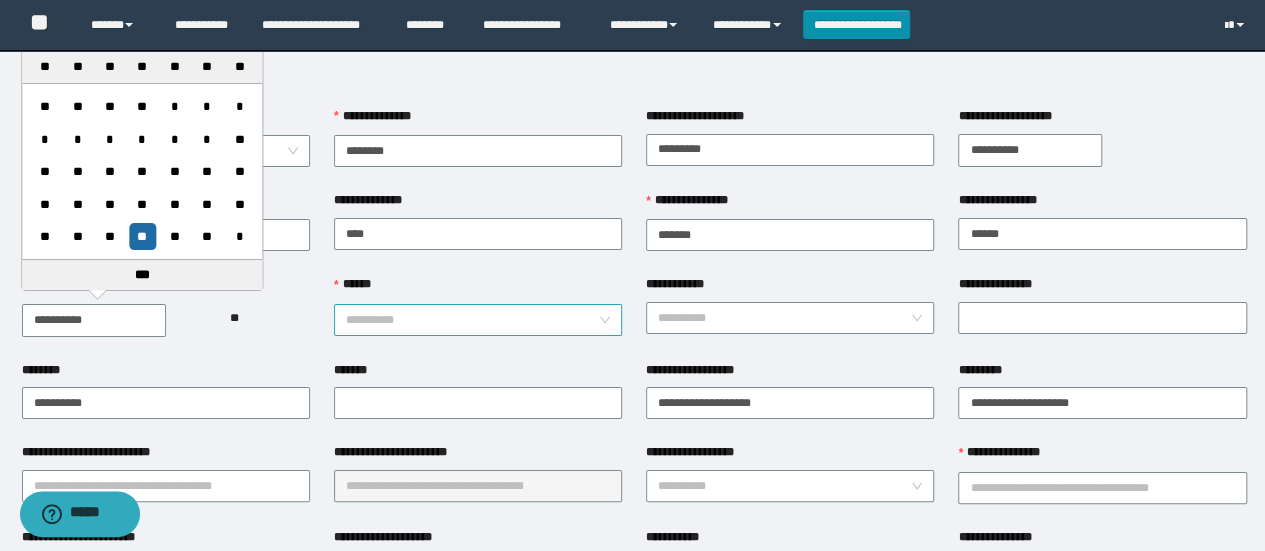 type on "**********" 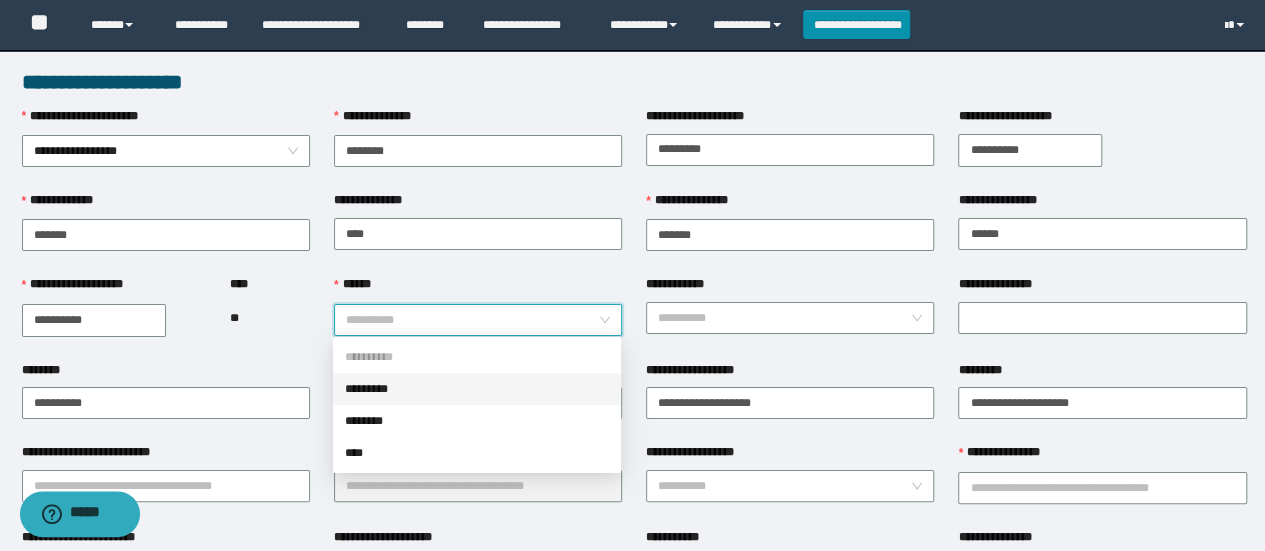 click on "******" at bounding box center (472, 320) 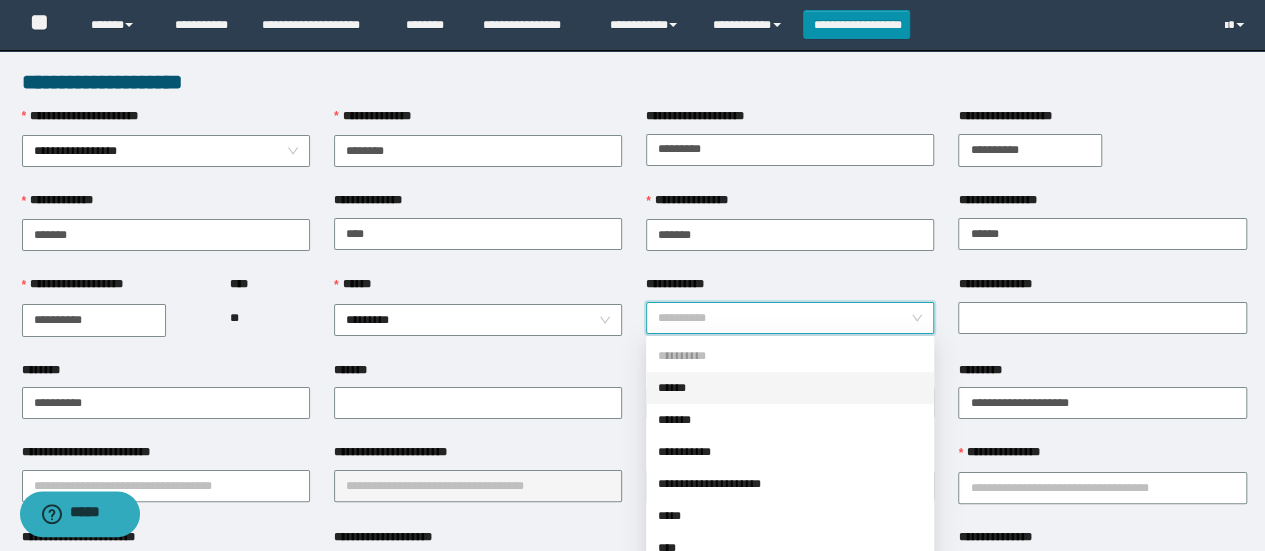click on "**********" at bounding box center [784, 318] 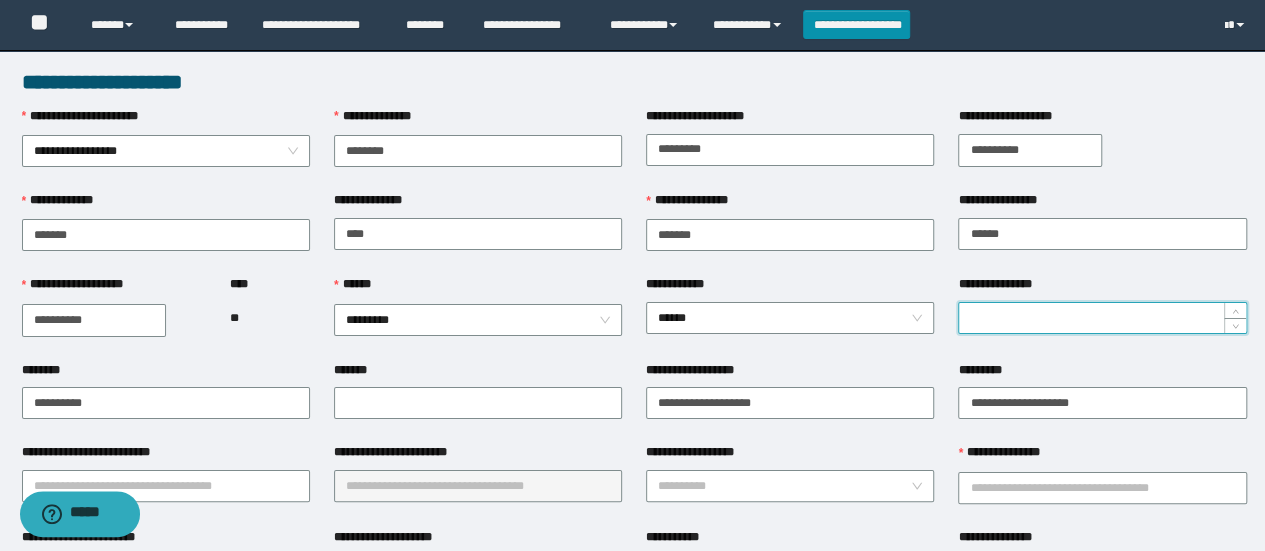 click on "**********" at bounding box center [1102, 318] 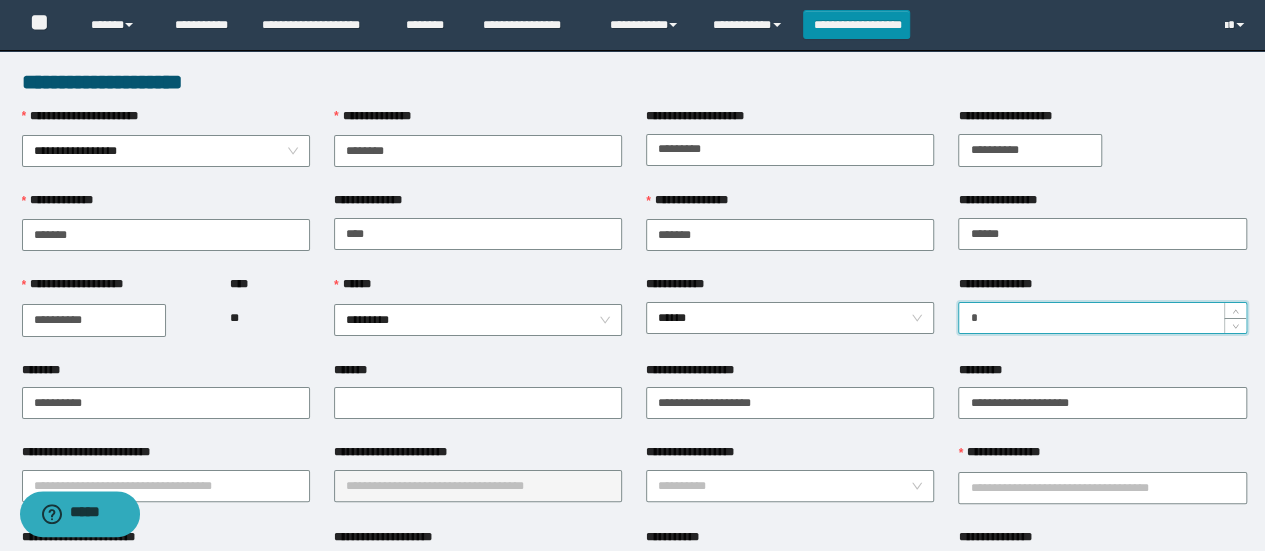 type on "*" 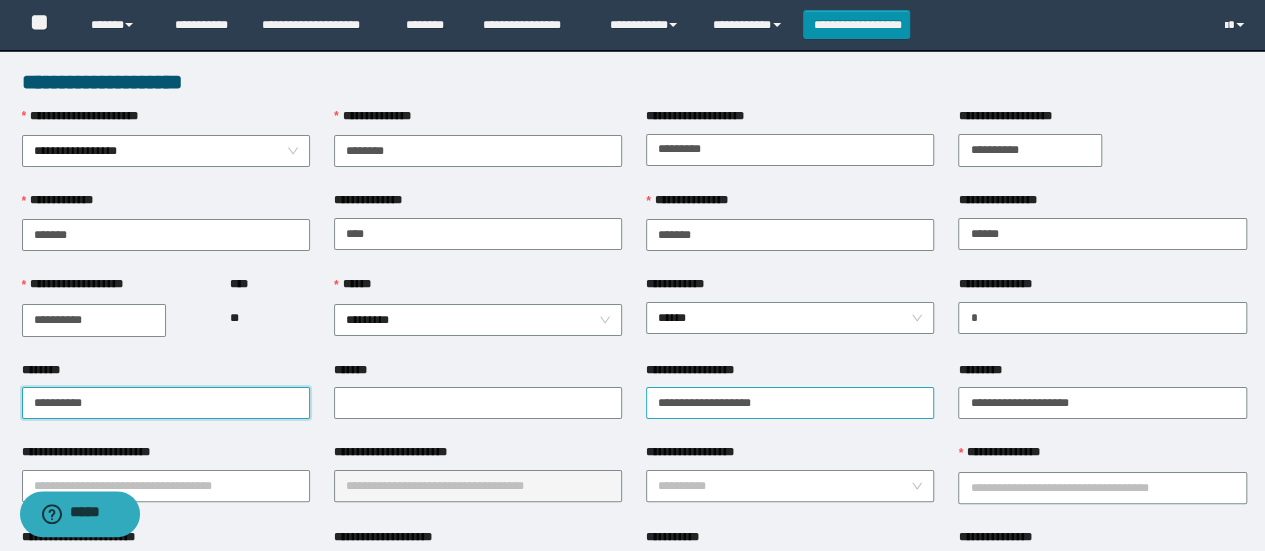 type on "**********" 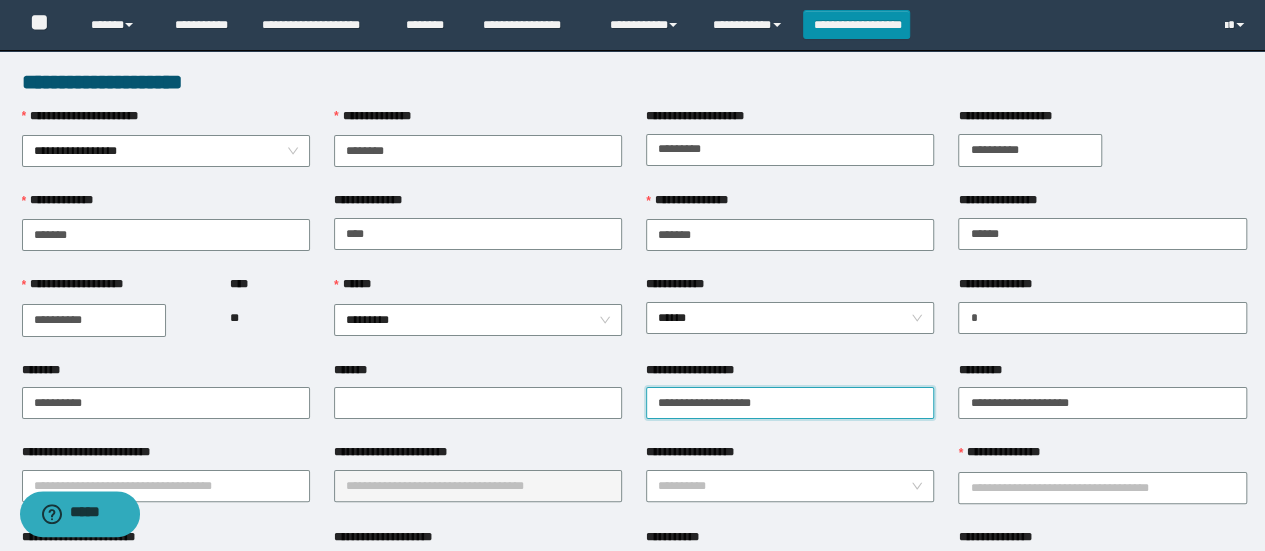 click on "**********" at bounding box center (790, 403) 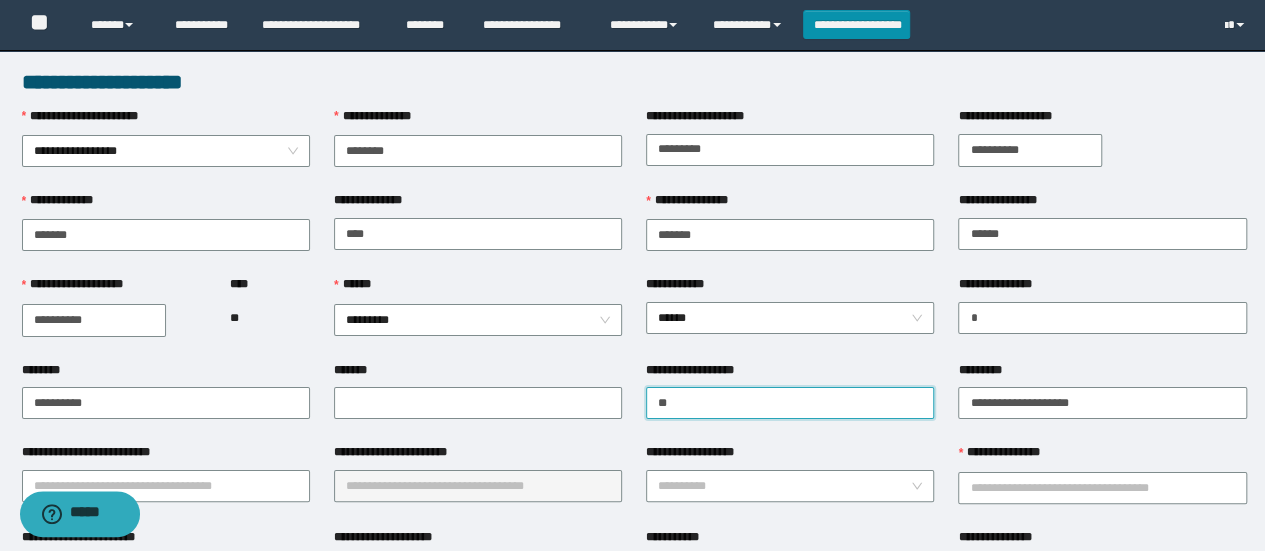 type on "*" 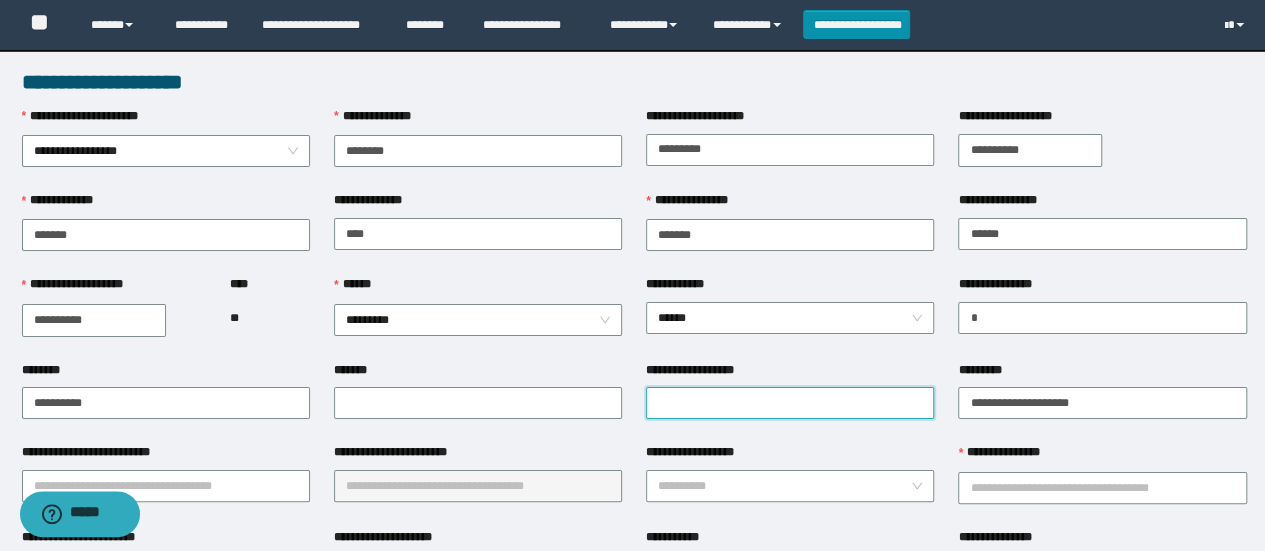 type on "*" 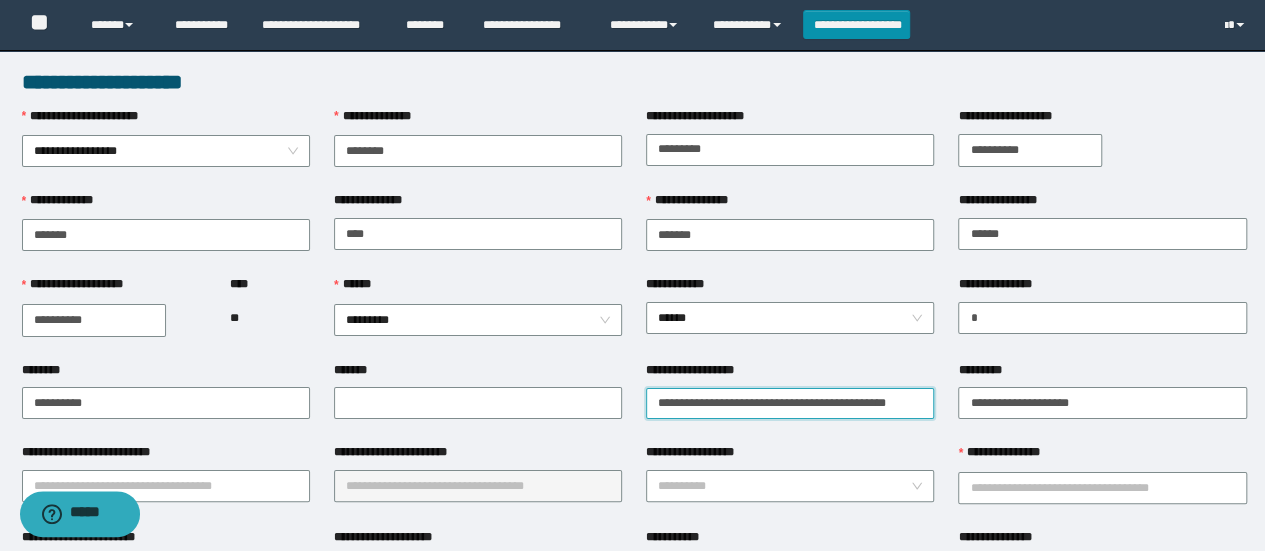 scroll, scrollTop: 0, scrollLeft: 0, axis: both 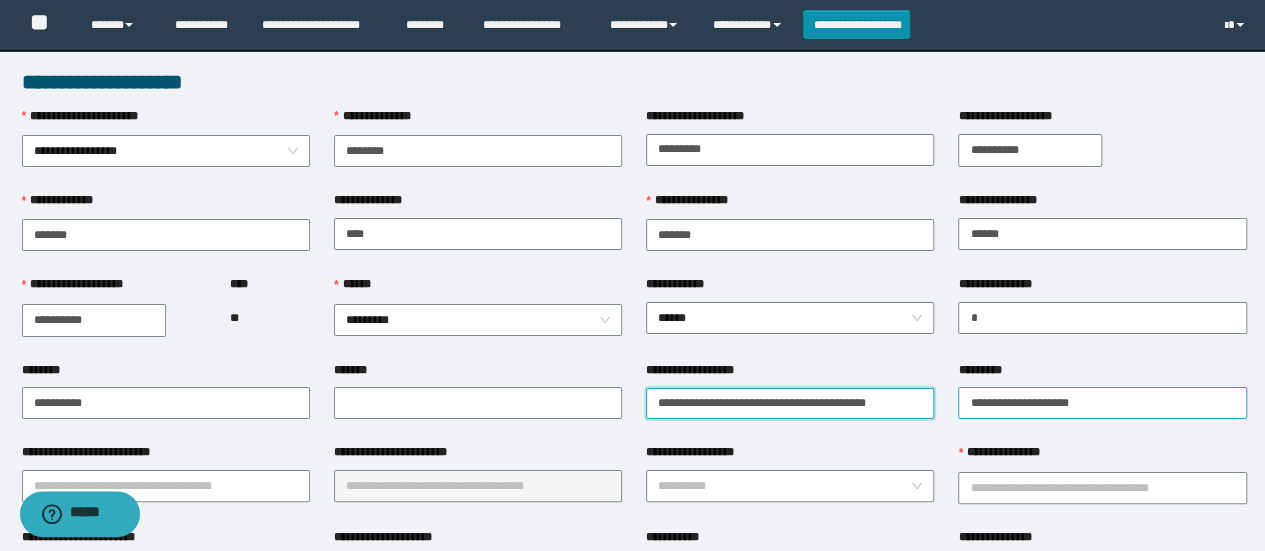 type on "**********" 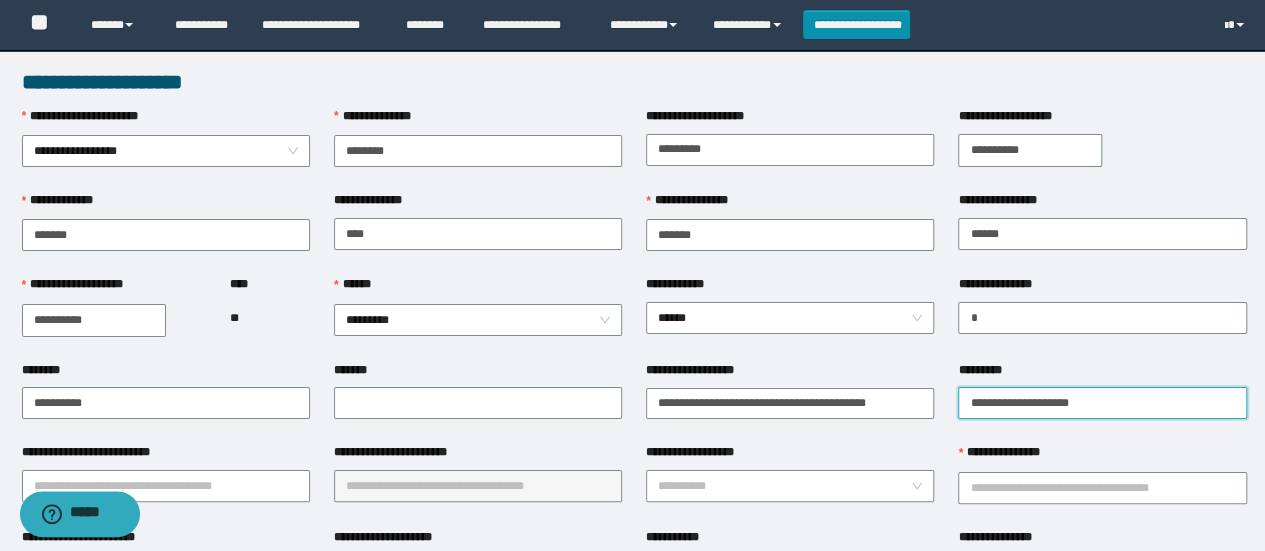 click on "**********" at bounding box center [1102, 403] 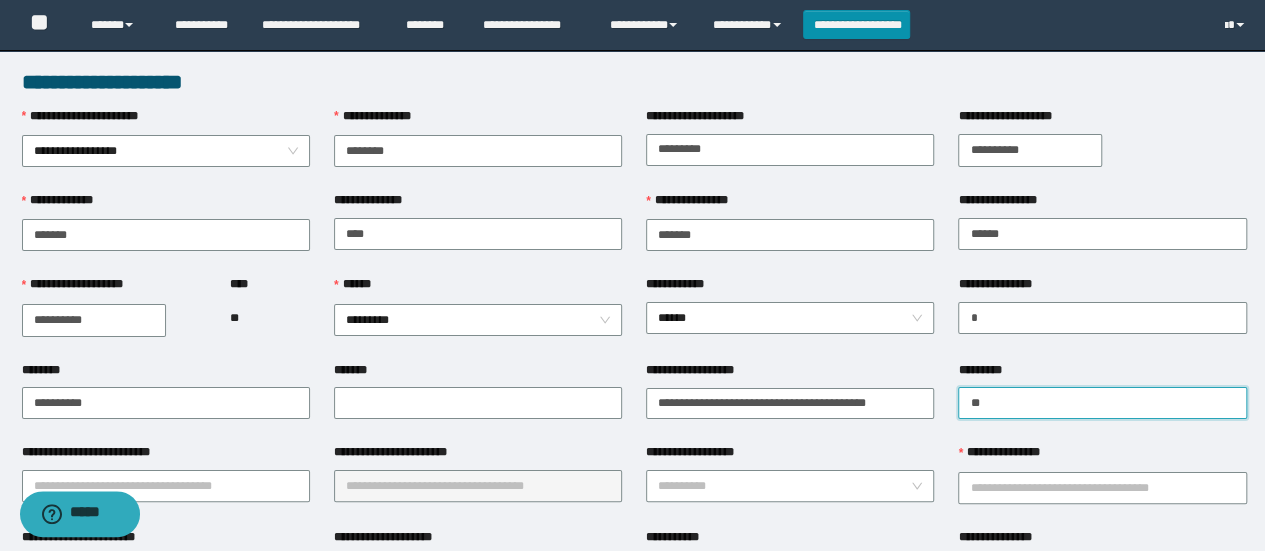 type on "*" 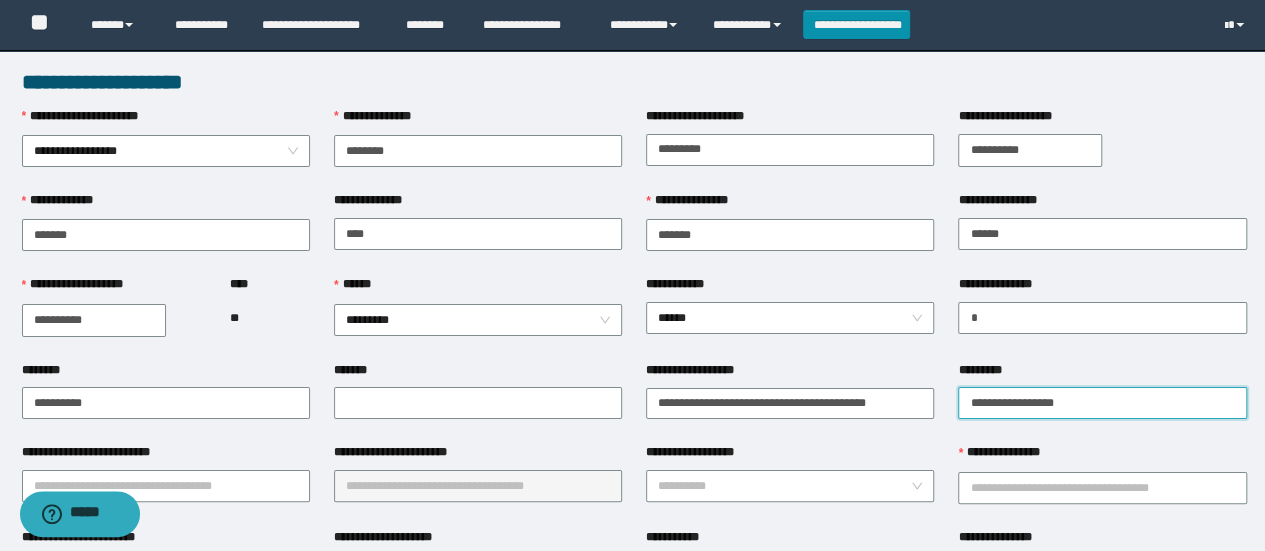 type on "**********" 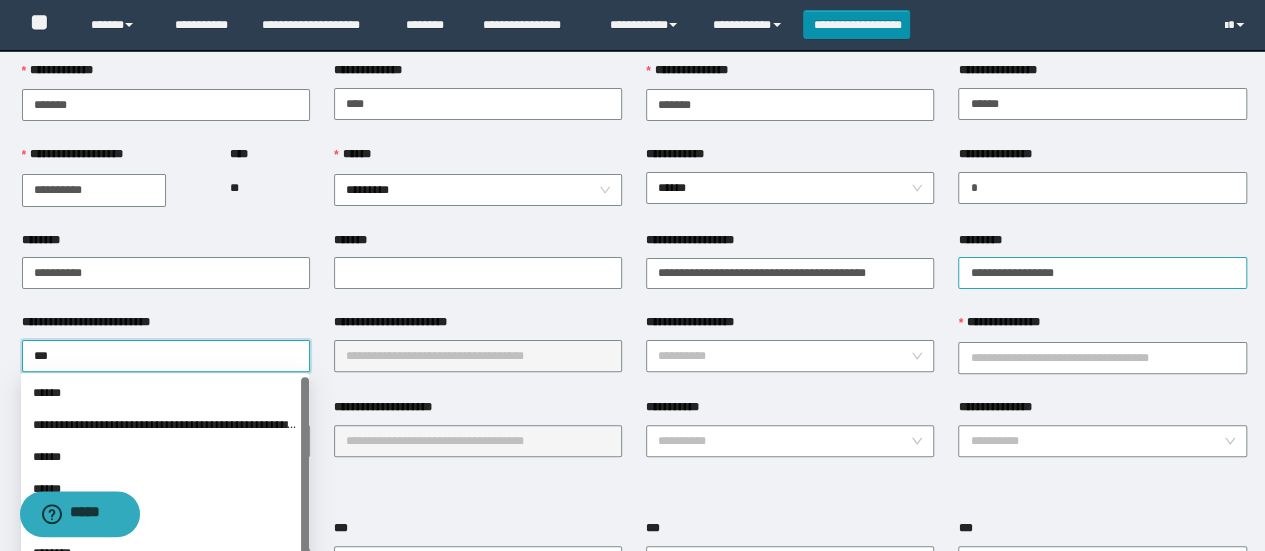 scroll, scrollTop: 134, scrollLeft: 0, axis: vertical 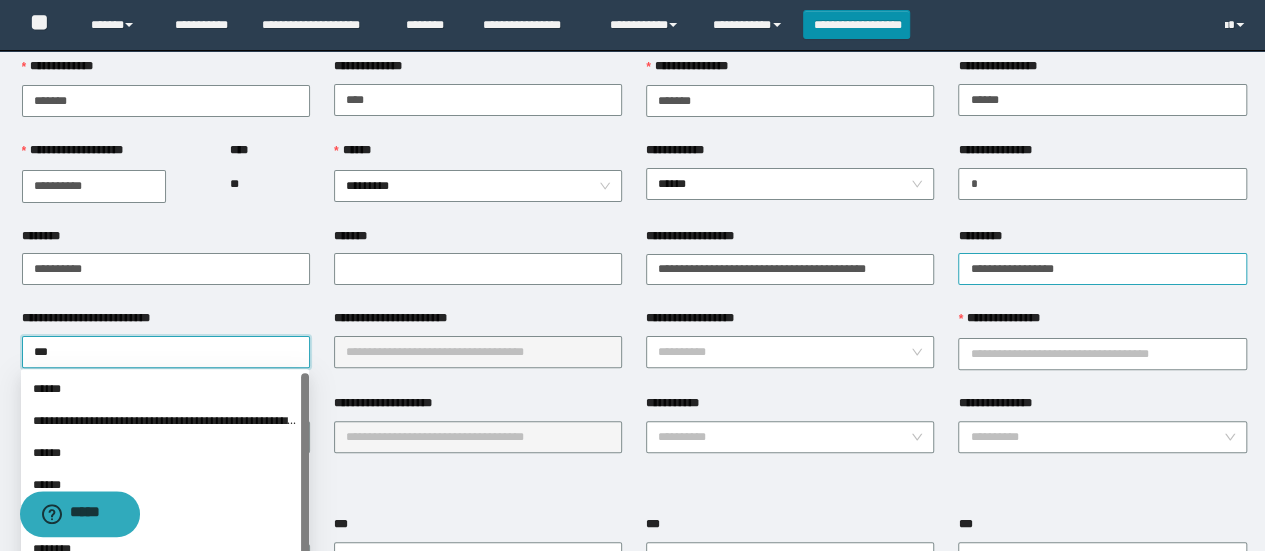 type on "****" 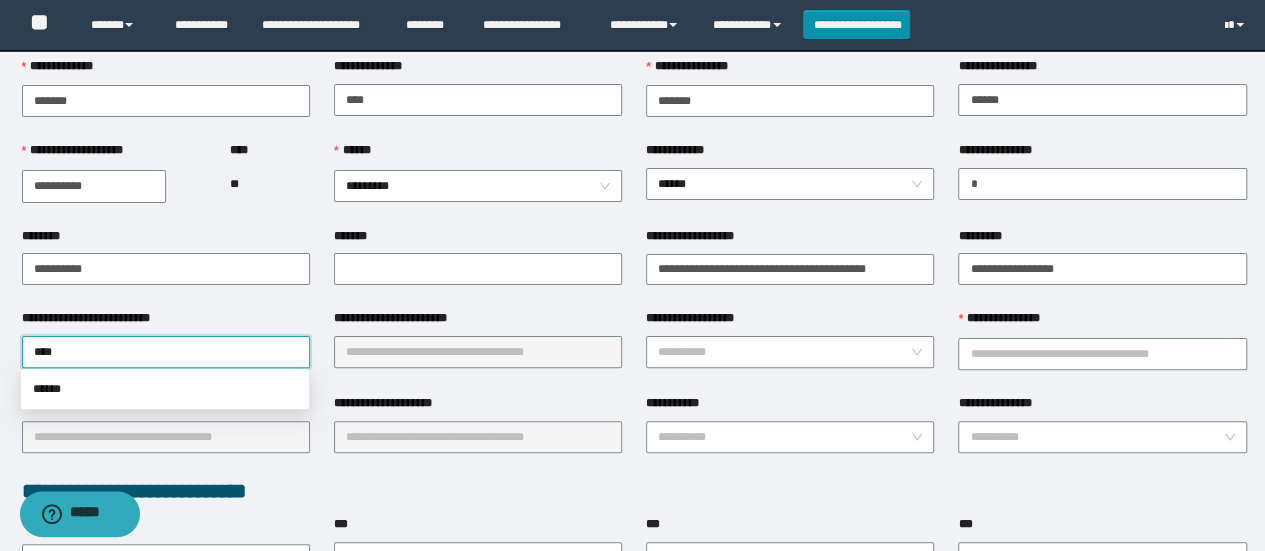 click on "******" at bounding box center (165, 389) 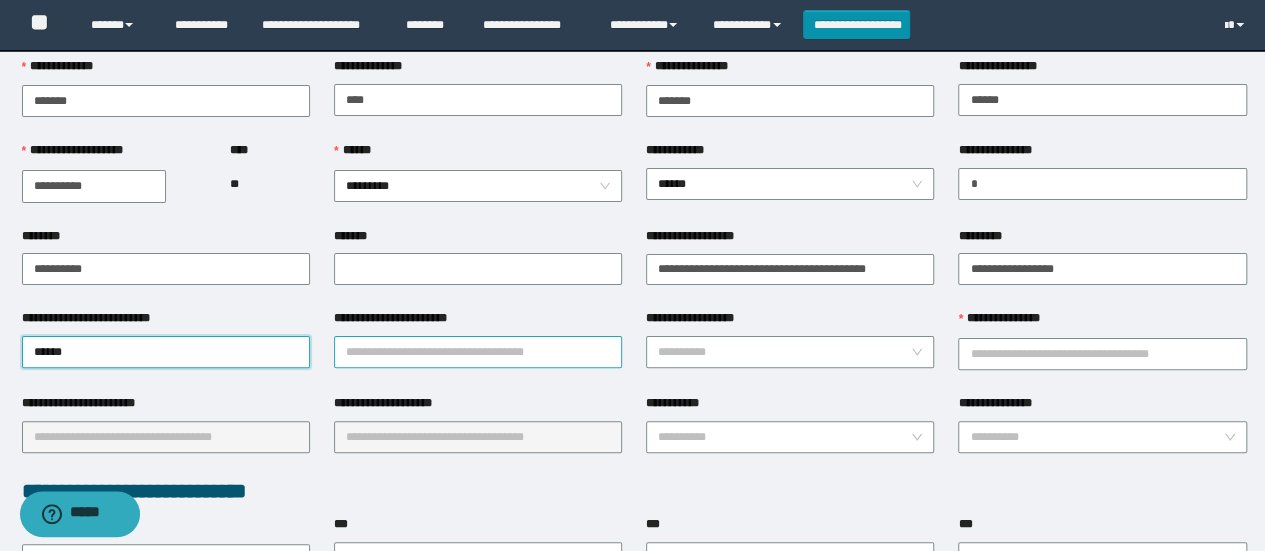 click on "**********" at bounding box center (478, 352) 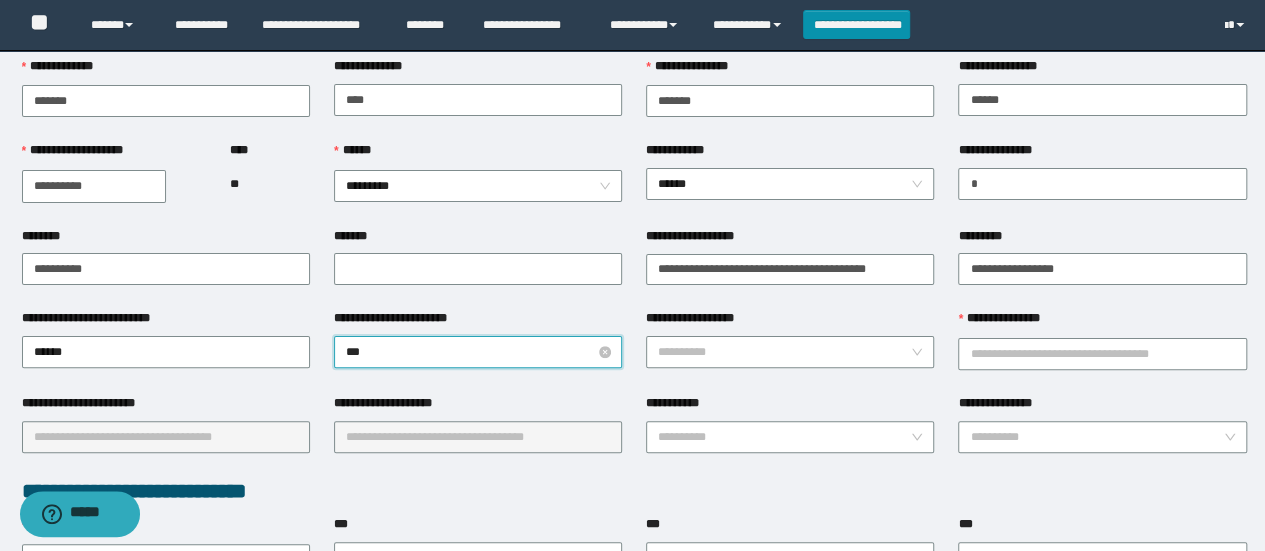 type on "****" 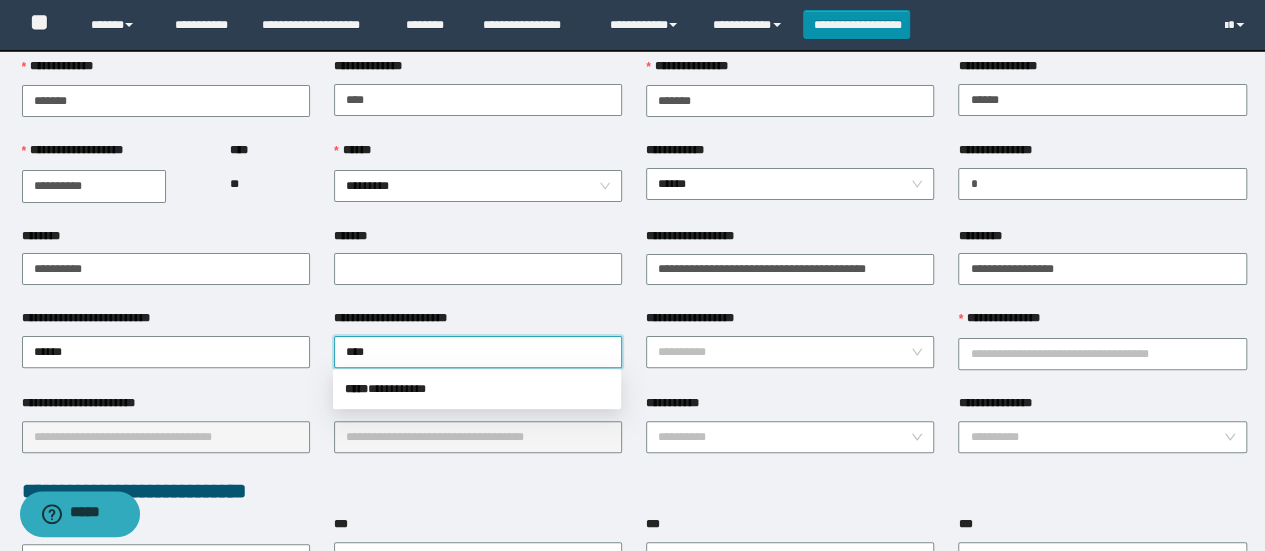 click on "***** * *********" at bounding box center (477, 389) 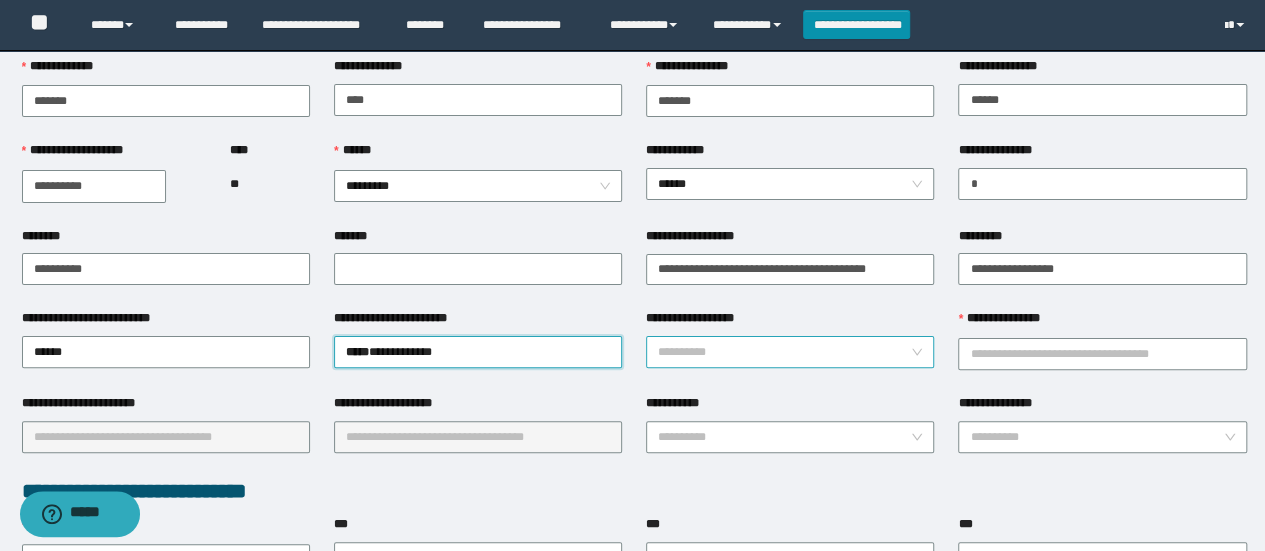 click on "**********" at bounding box center (784, 352) 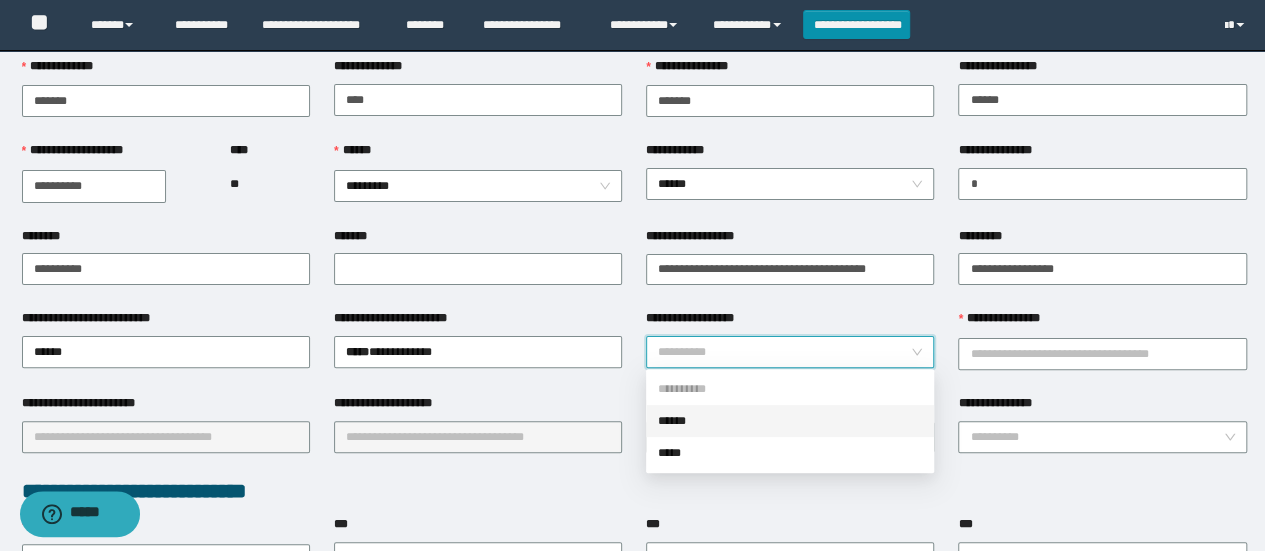 click on "******" at bounding box center [790, 421] 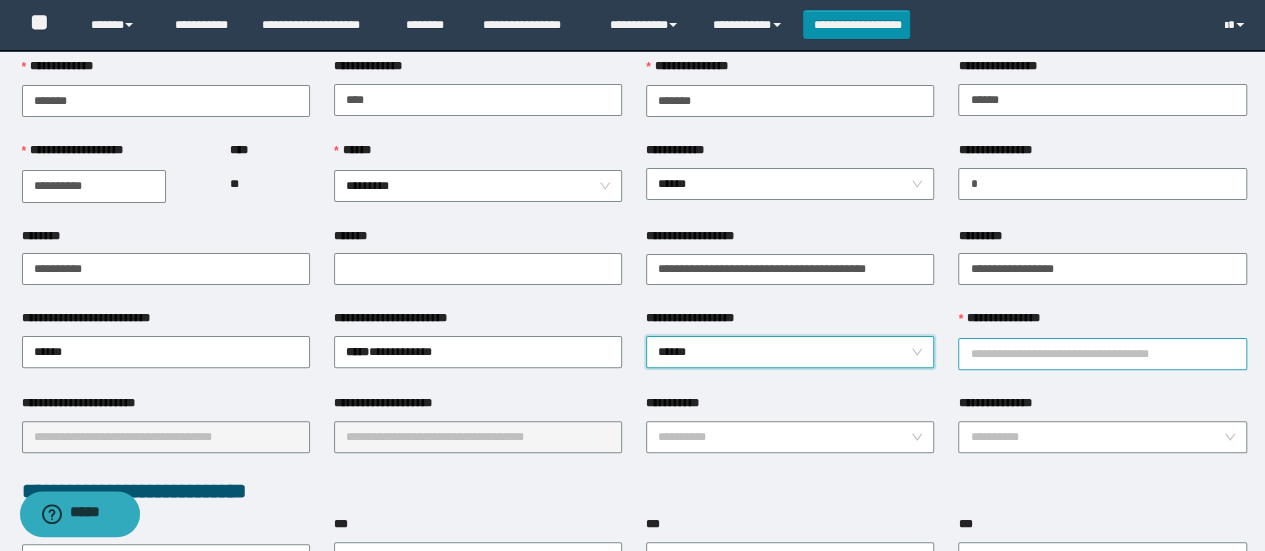 click on "**********" at bounding box center [1102, 354] 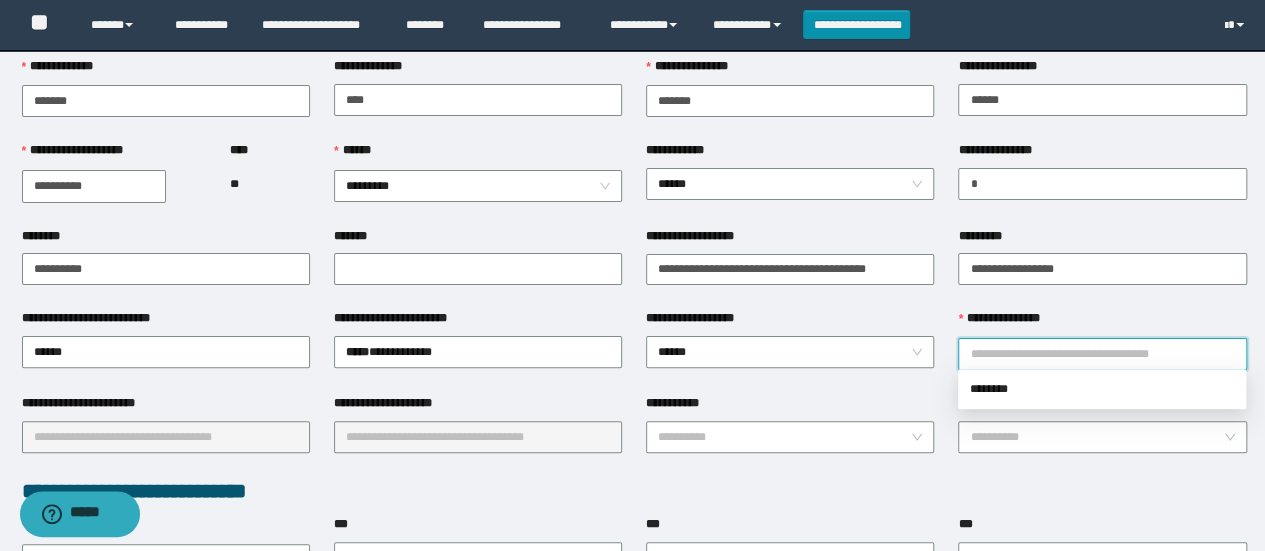 type on "********" 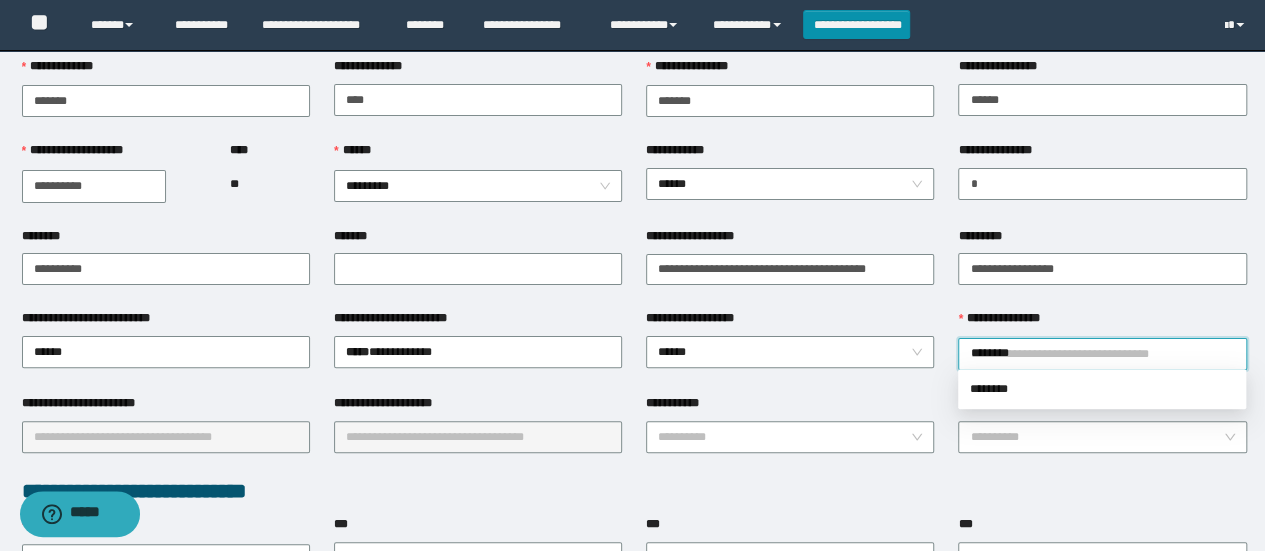 type on "*********" 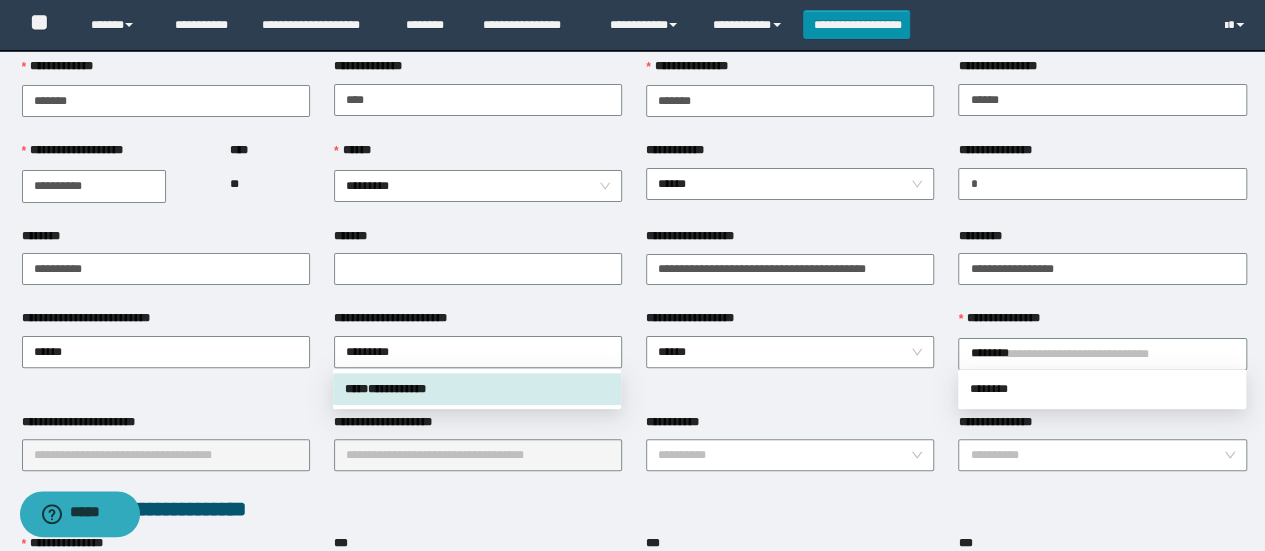 type 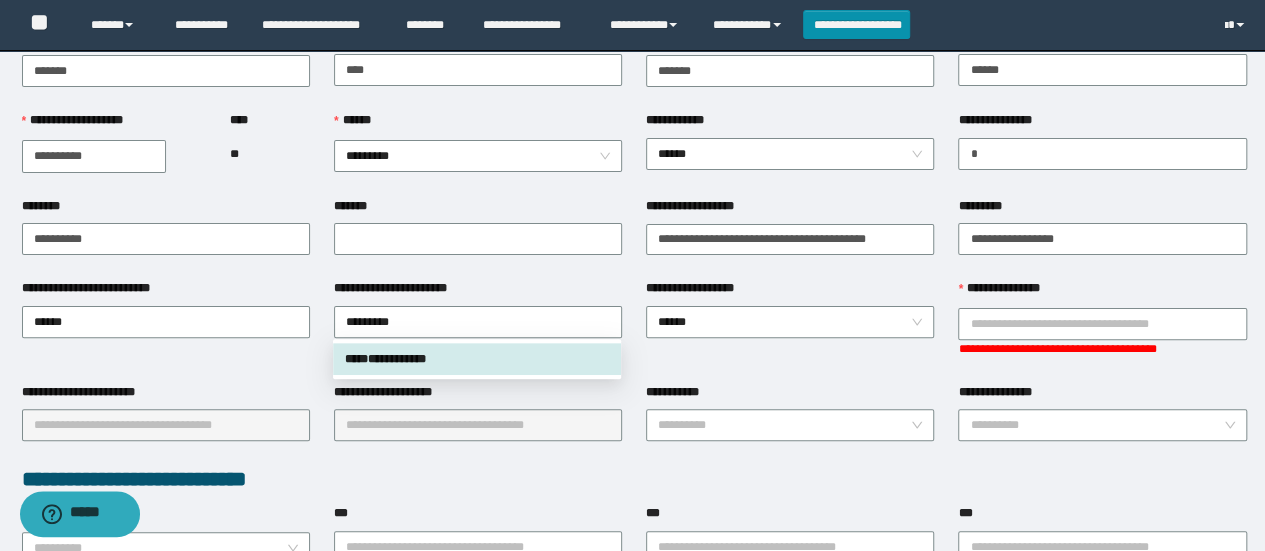 scroll, scrollTop: 190, scrollLeft: 0, axis: vertical 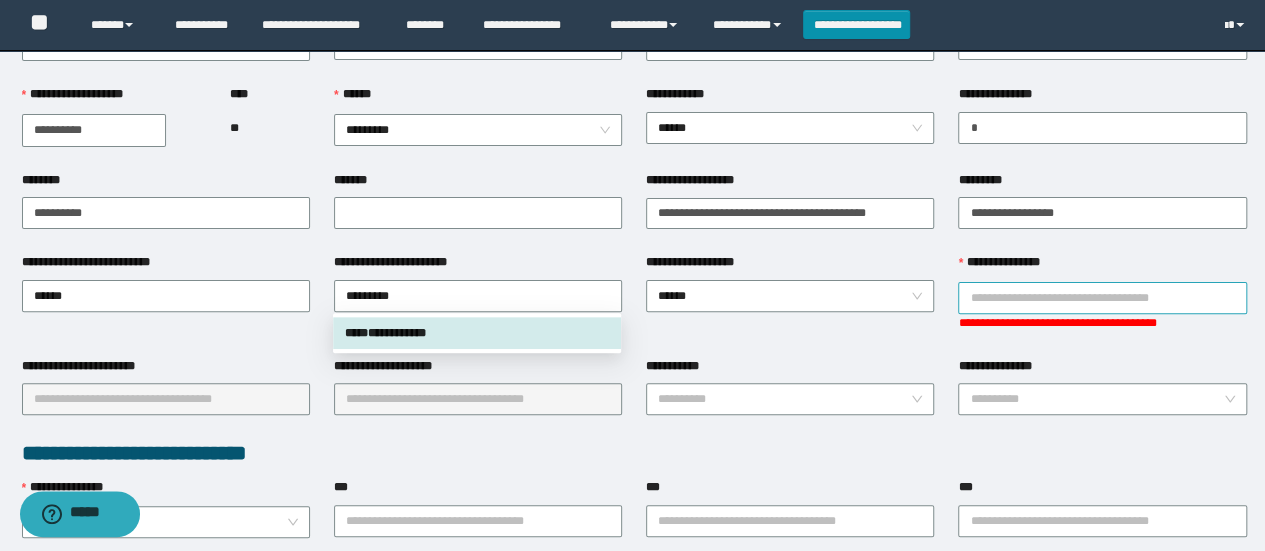 click on "**********" at bounding box center [1102, 298] 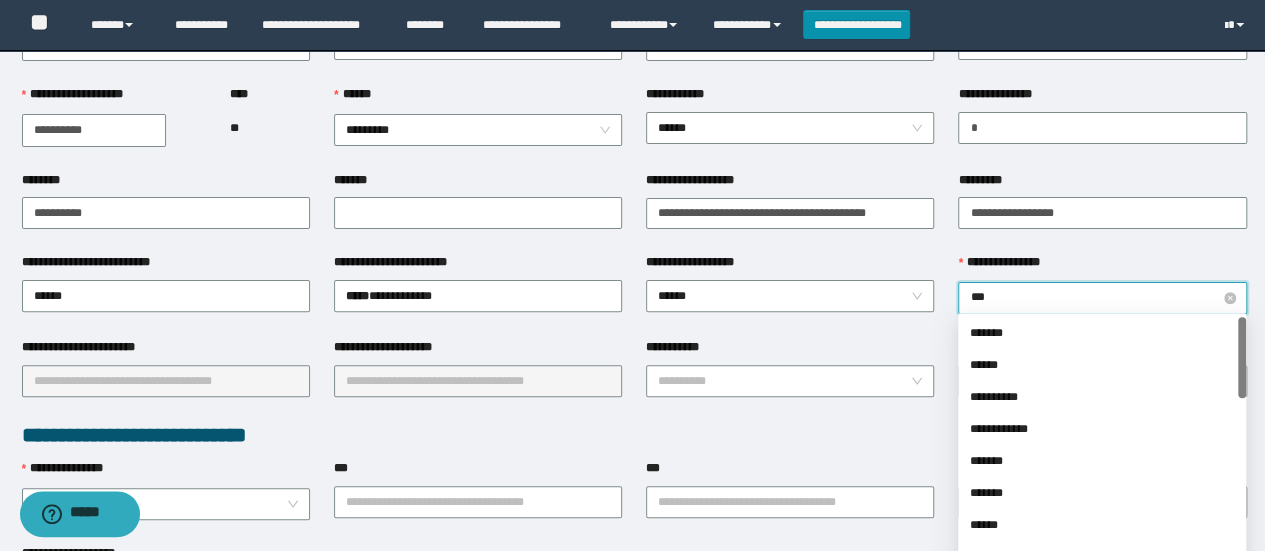type on "****" 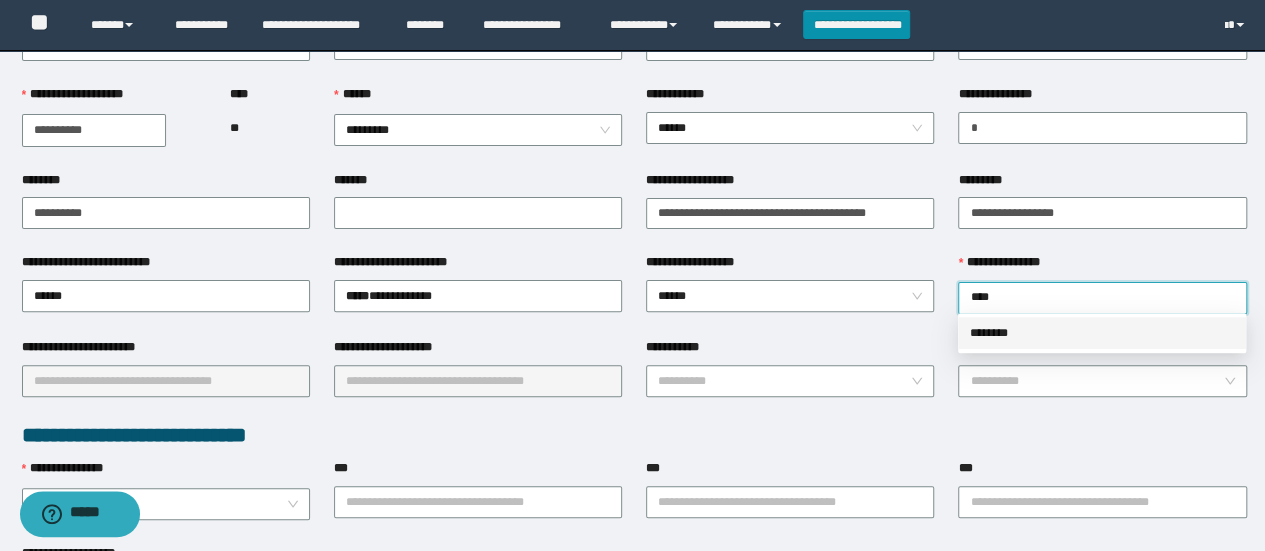 click on "********" at bounding box center (1102, 333) 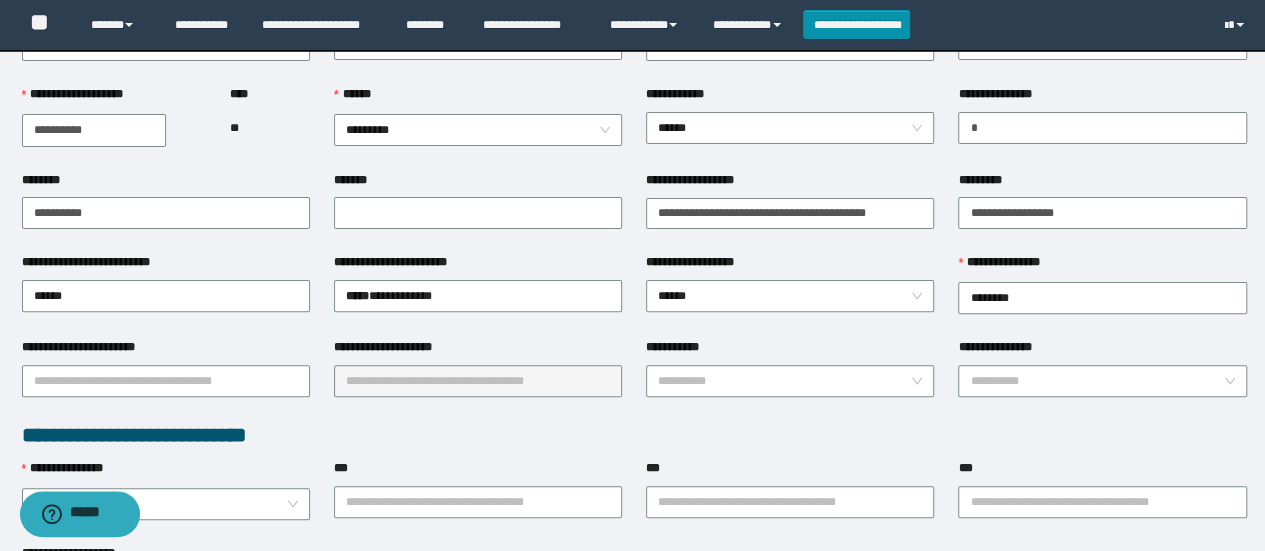 click on "**********" at bounding box center [166, 379] 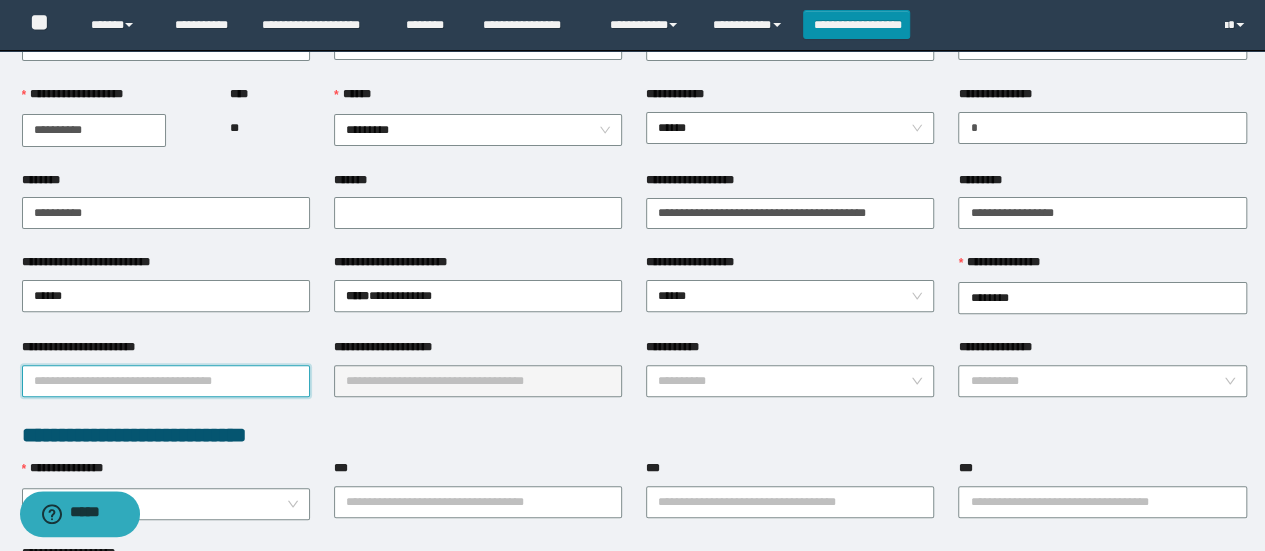 click on "**********" at bounding box center [166, 381] 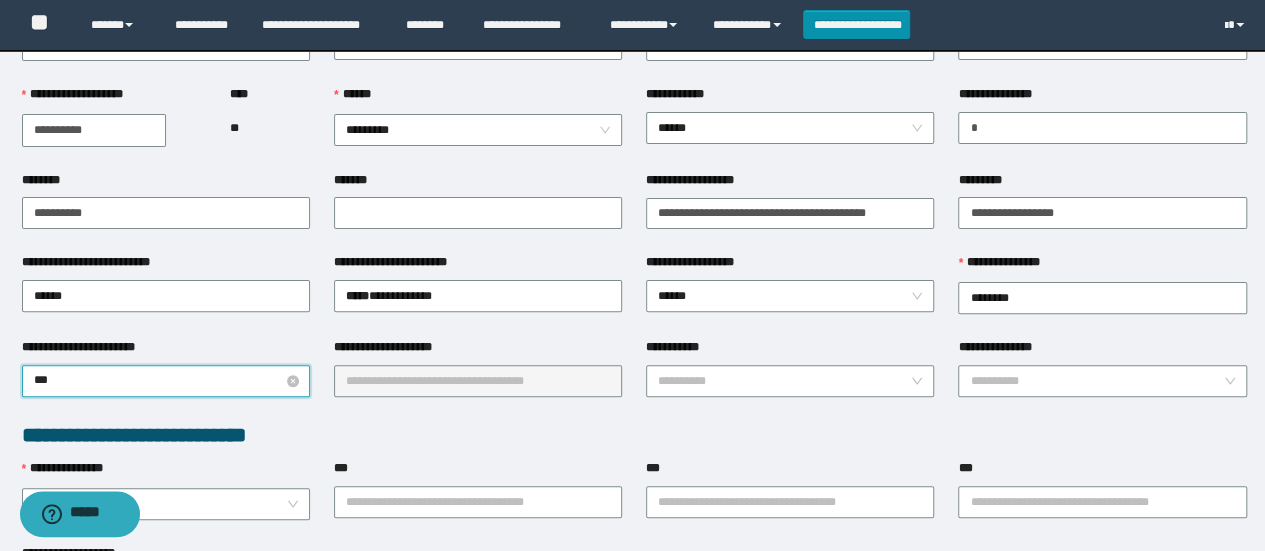 type on "****" 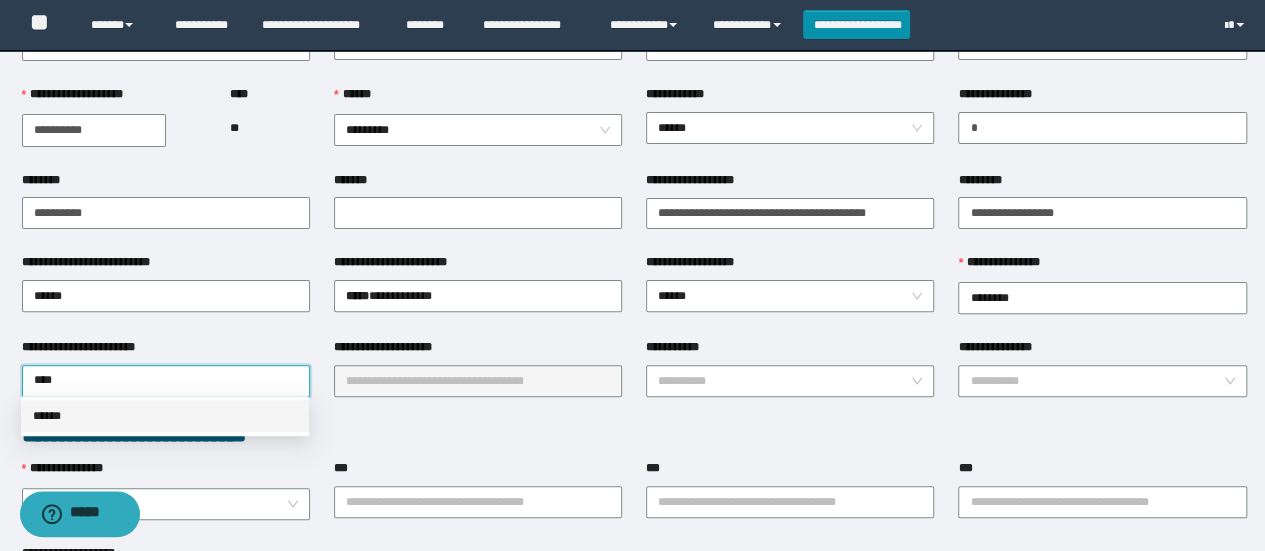click on "******" at bounding box center [165, 416] 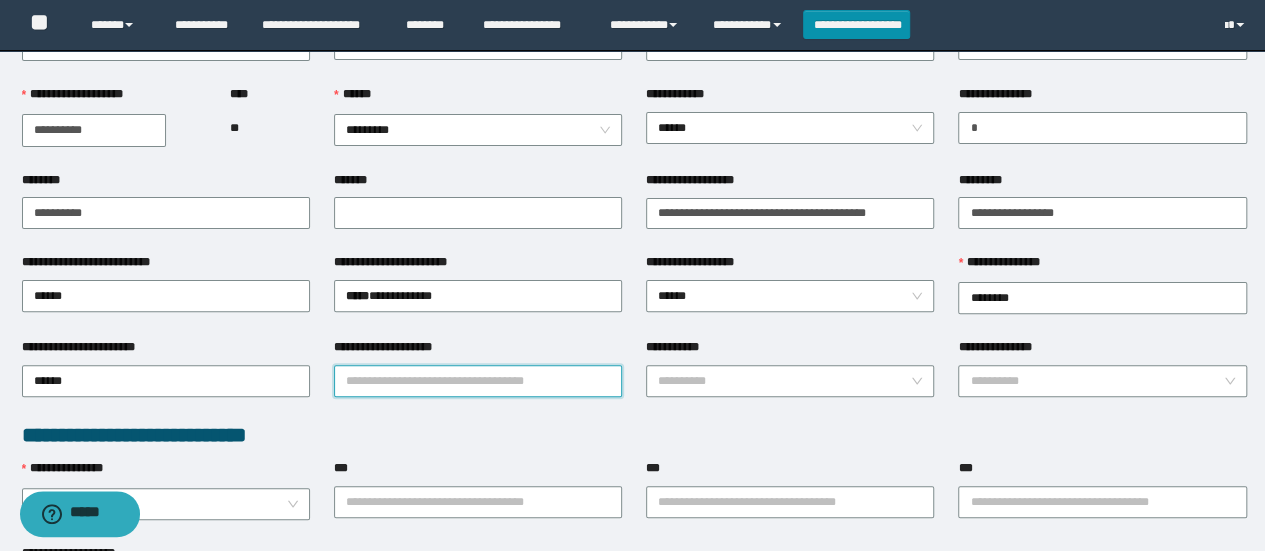 click on "**********" at bounding box center [478, 381] 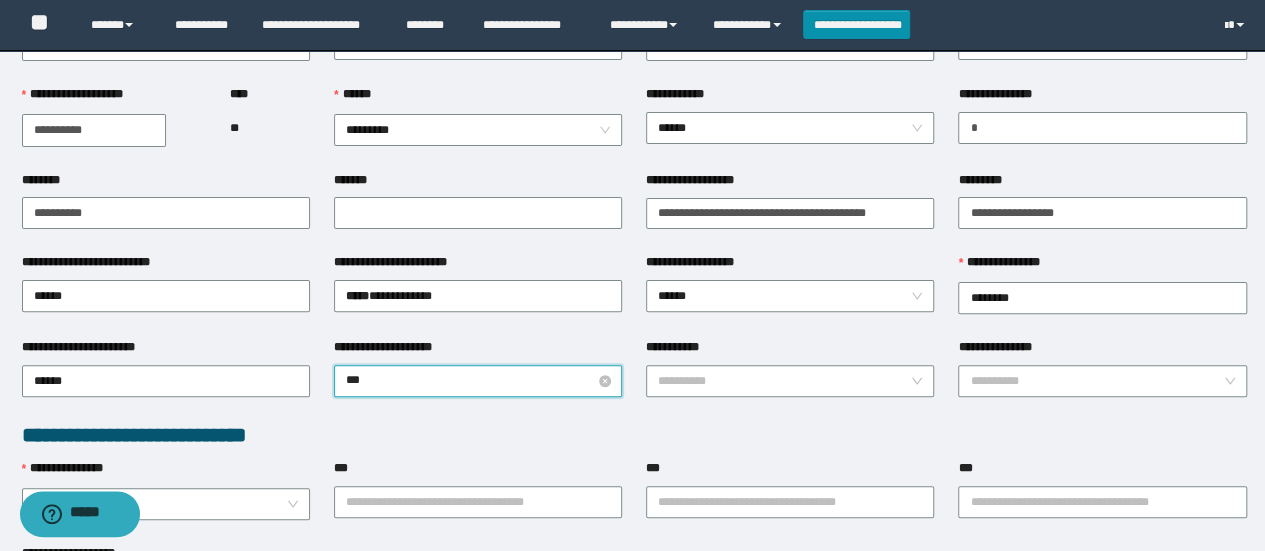 type on "****" 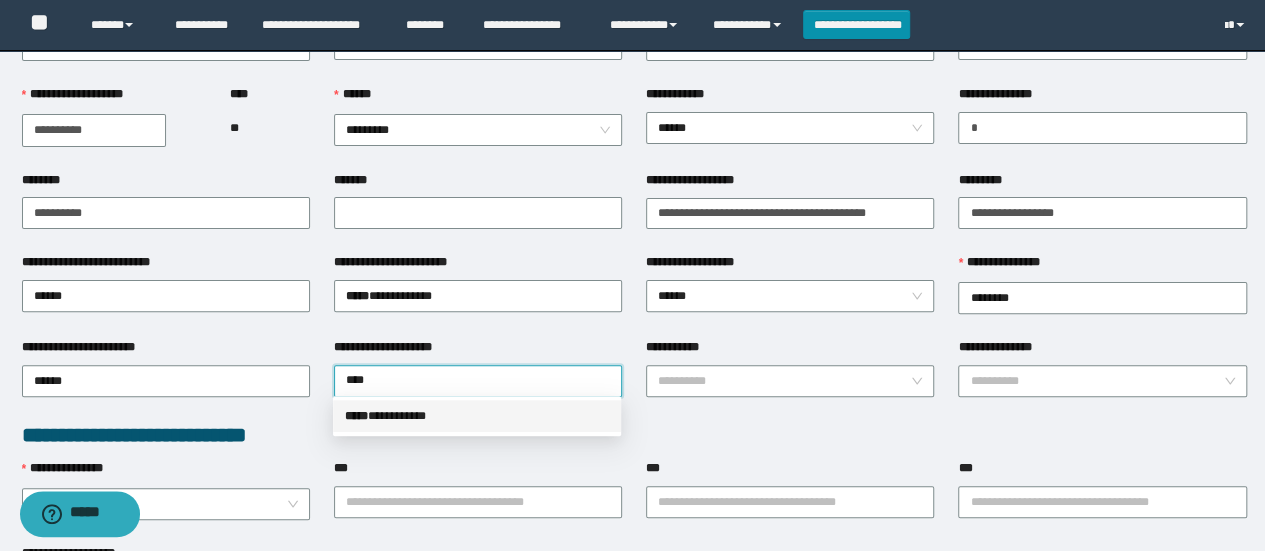 click on "***** * *********" at bounding box center (477, 416) 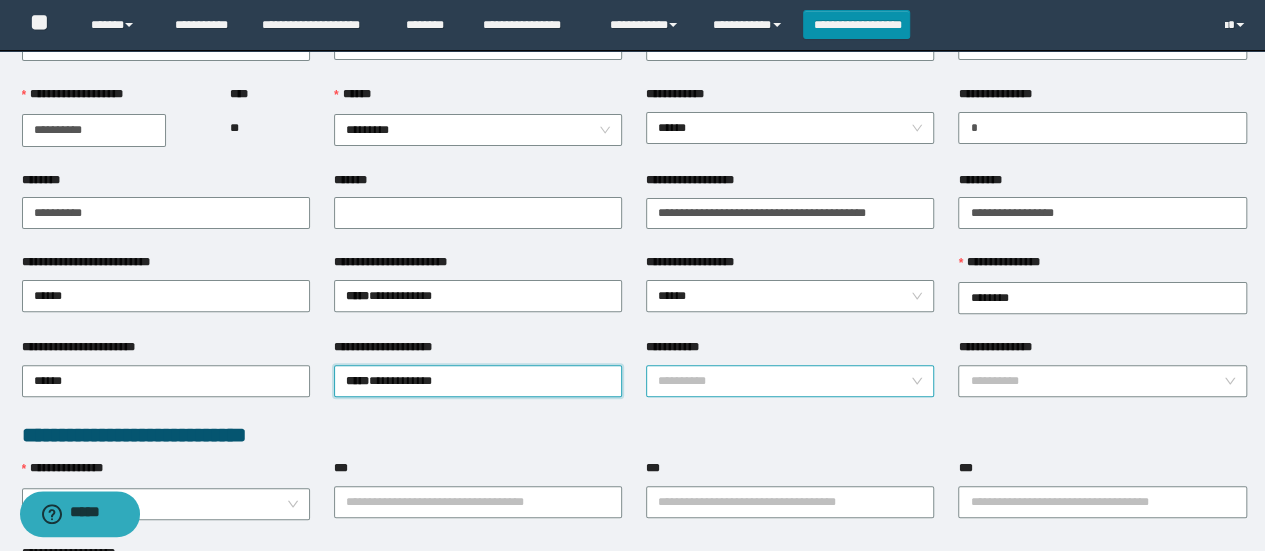 click on "**********" at bounding box center (784, 381) 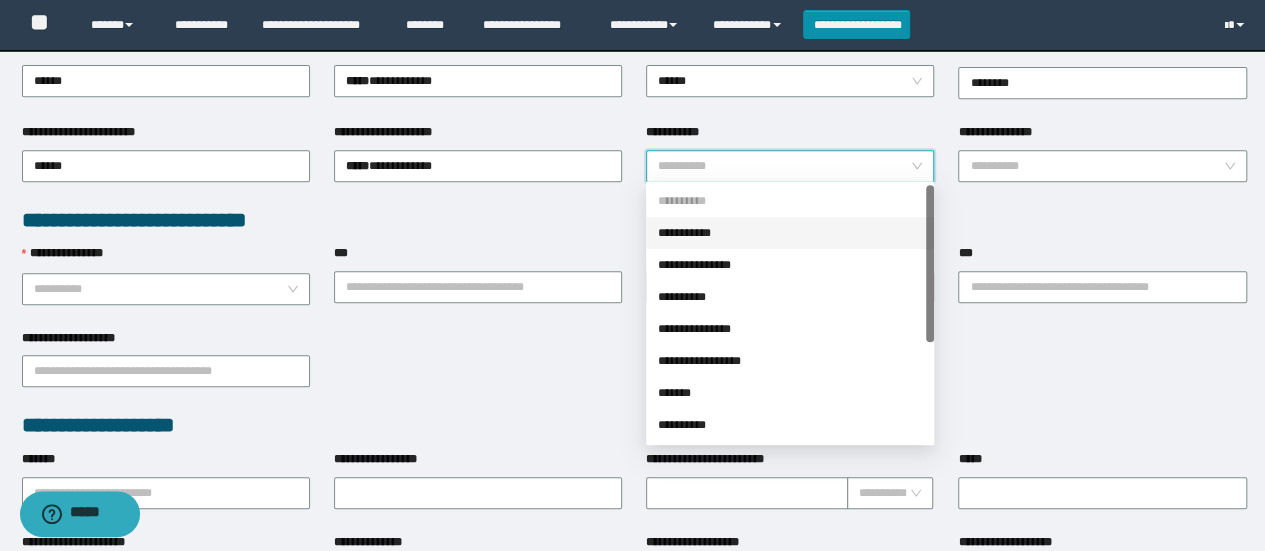 scroll, scrollTop: 407, scrollLeft: 0, axis: vertical 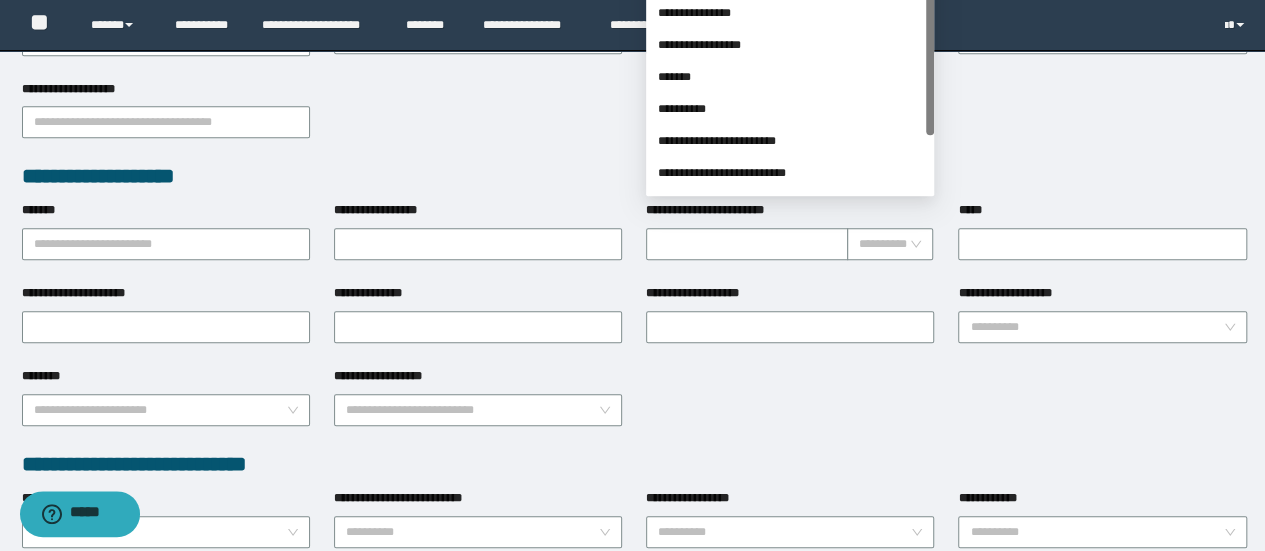click on "**********" at bounding box center [790, 141] 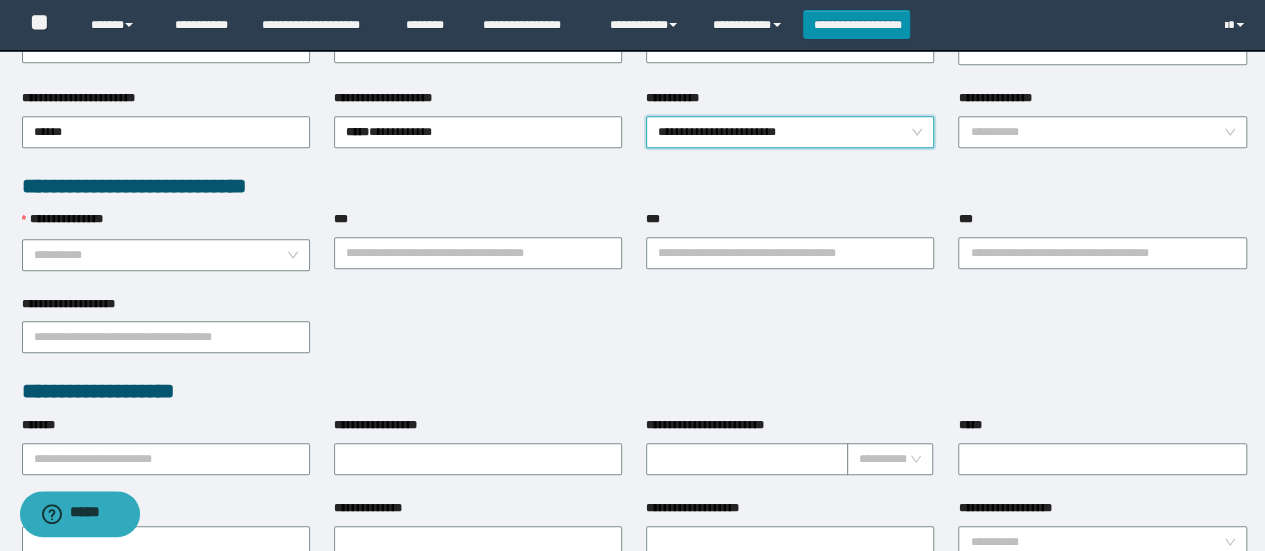 scroll, scrollTop: 437, scrollLeft: 0, axis: vertical 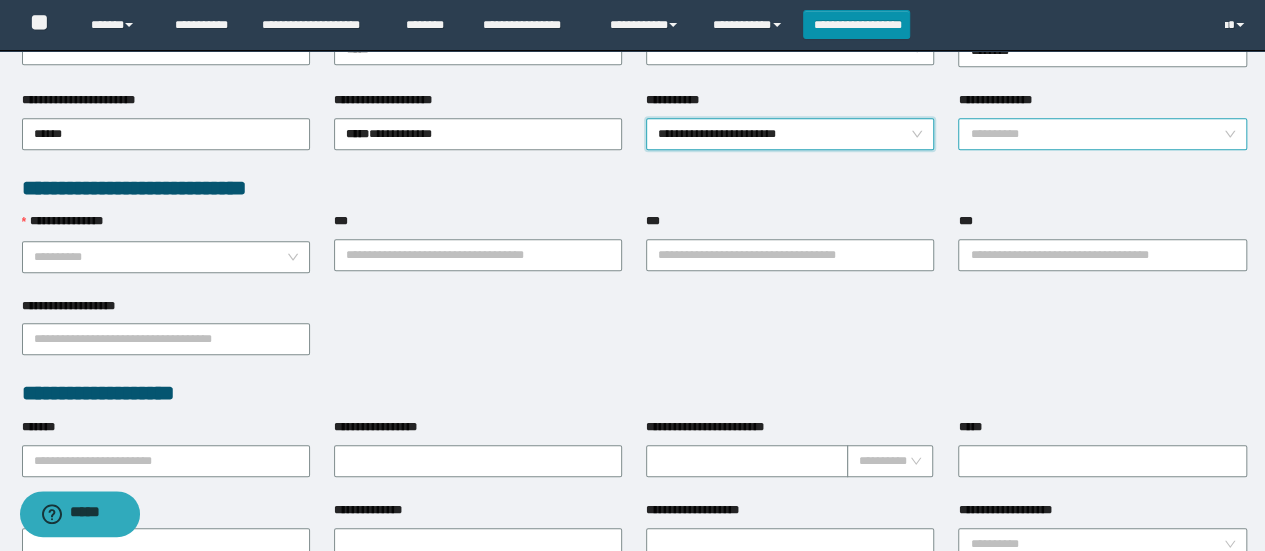 click on "**********" at bounding box center (1096, 134) 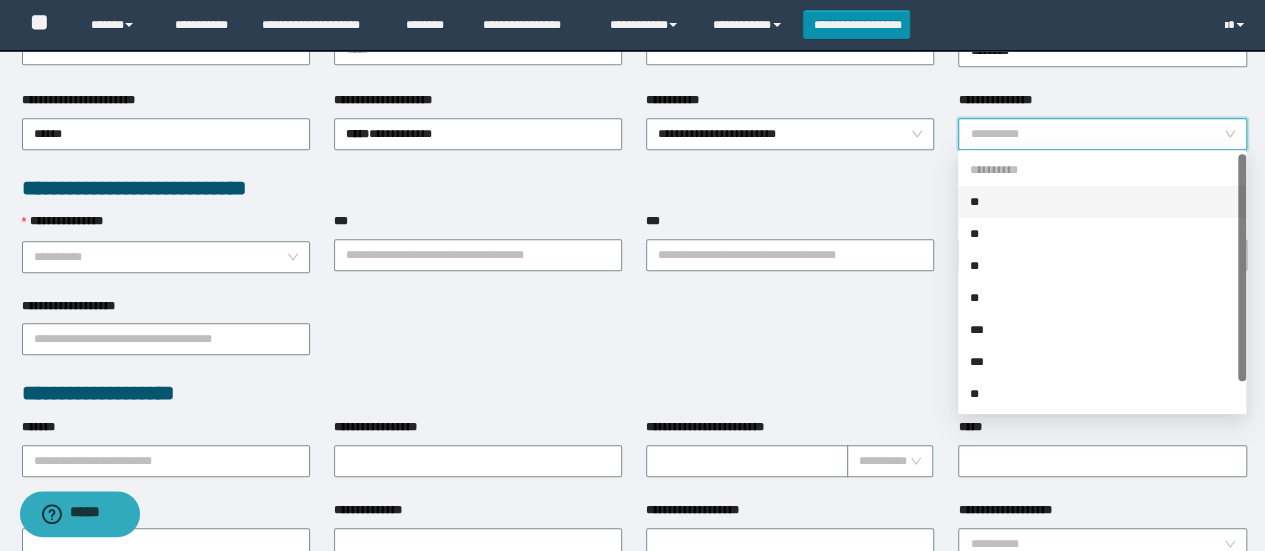 click on "**" at bounding box center (1102, 202) 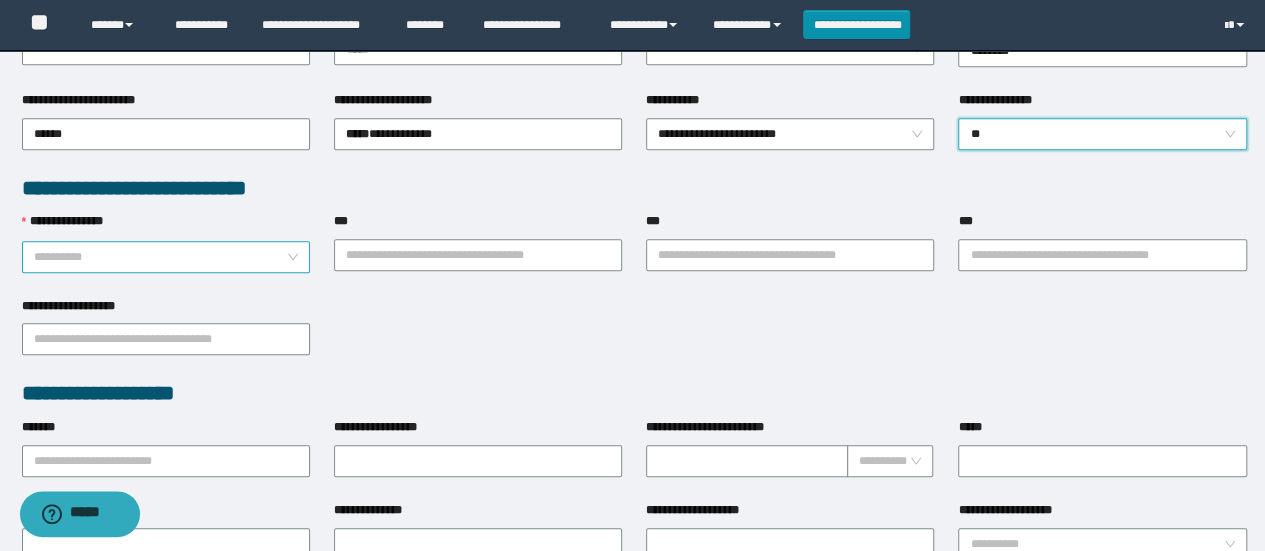click on "**********" at bounding box center [160, 257] 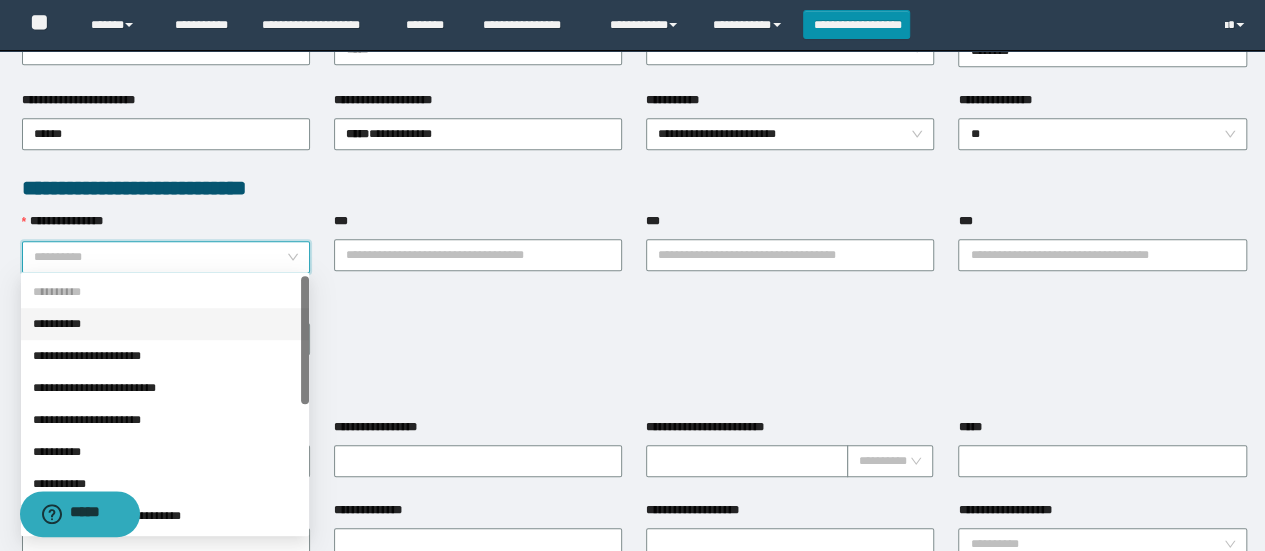 click on "**********" at bounding box center [165, 356] 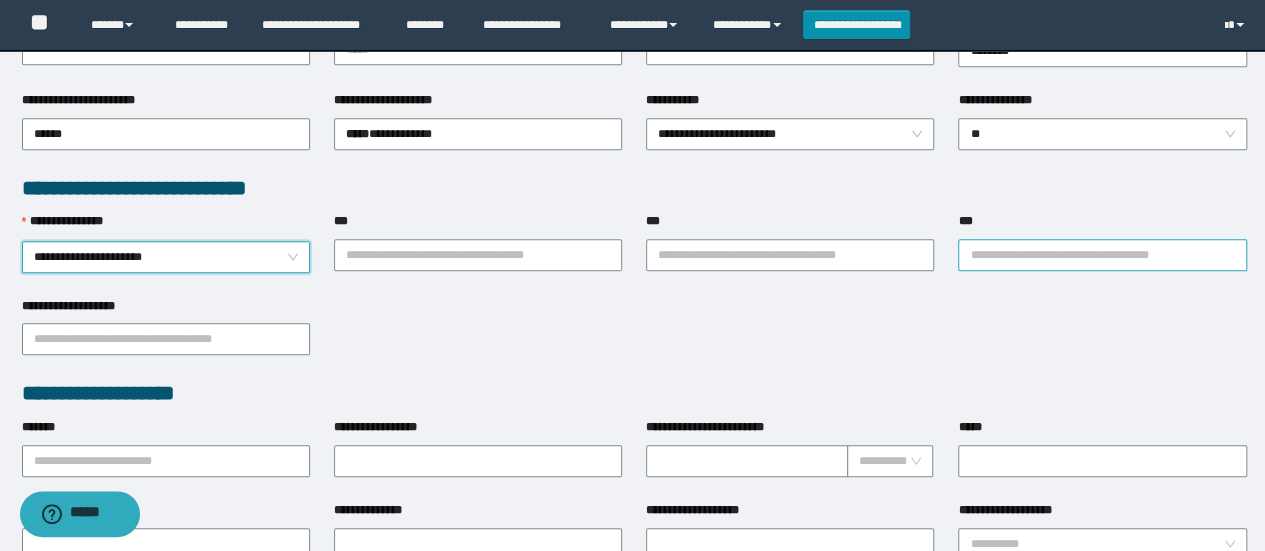 click on "***" at bounding box center (1102, 255) 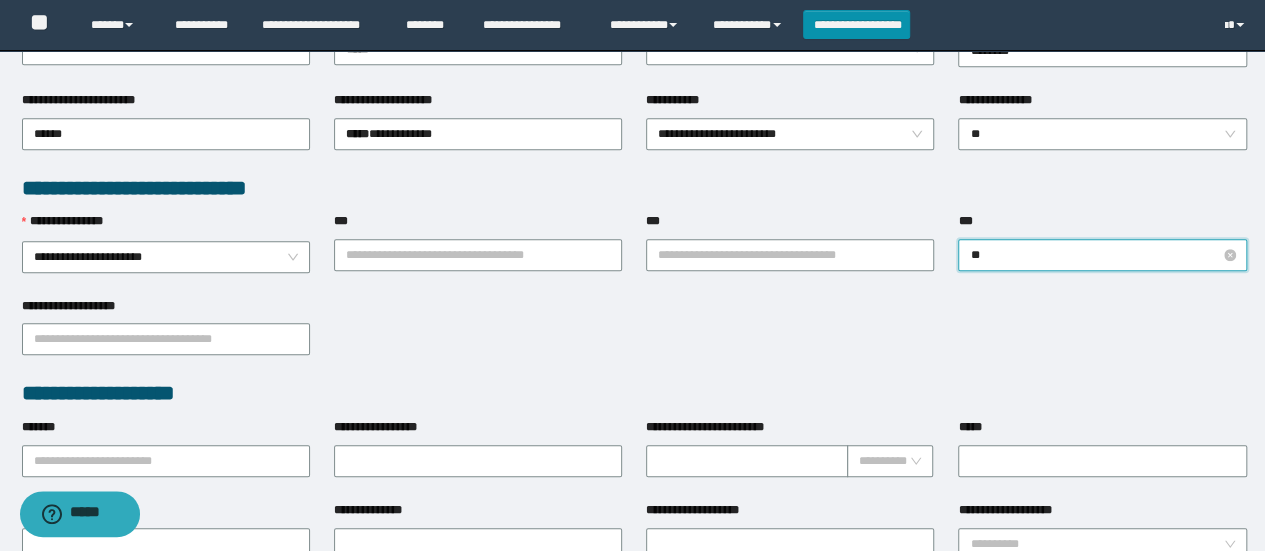 type on "***" 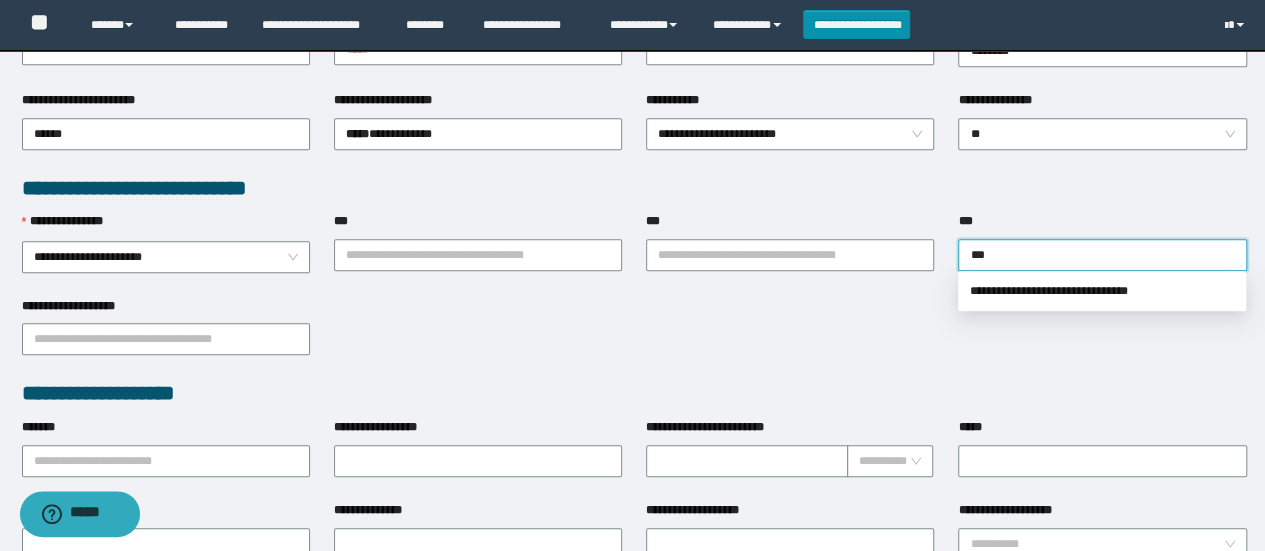 click on "**********" at bounding box center [1102, 291] 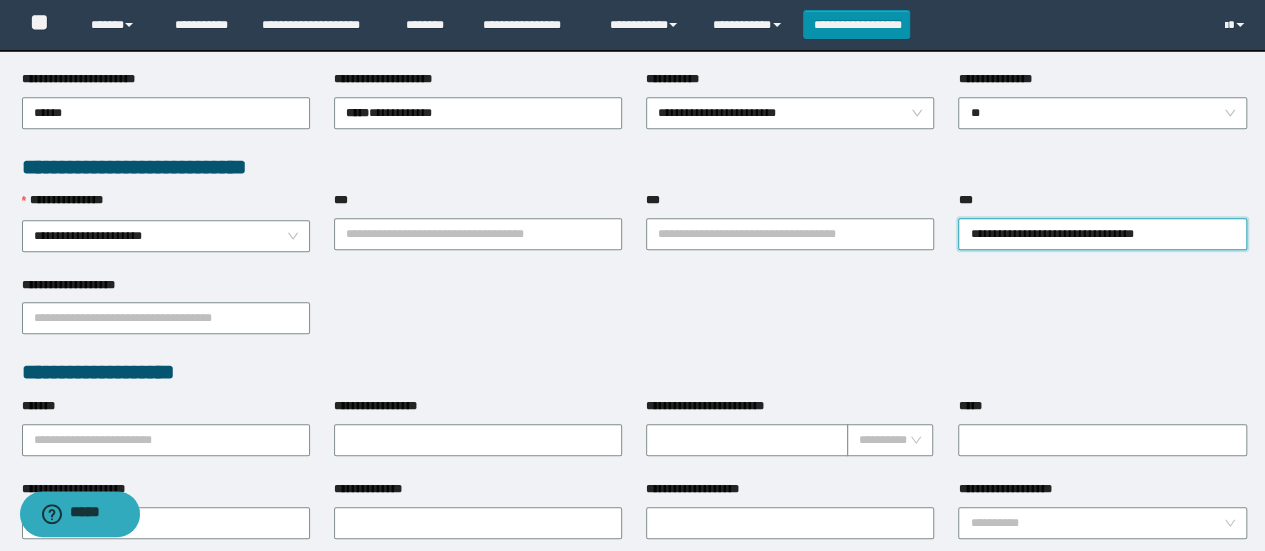 scroll, scrollTop: 494, scrollLeft: 0, axis: vertical 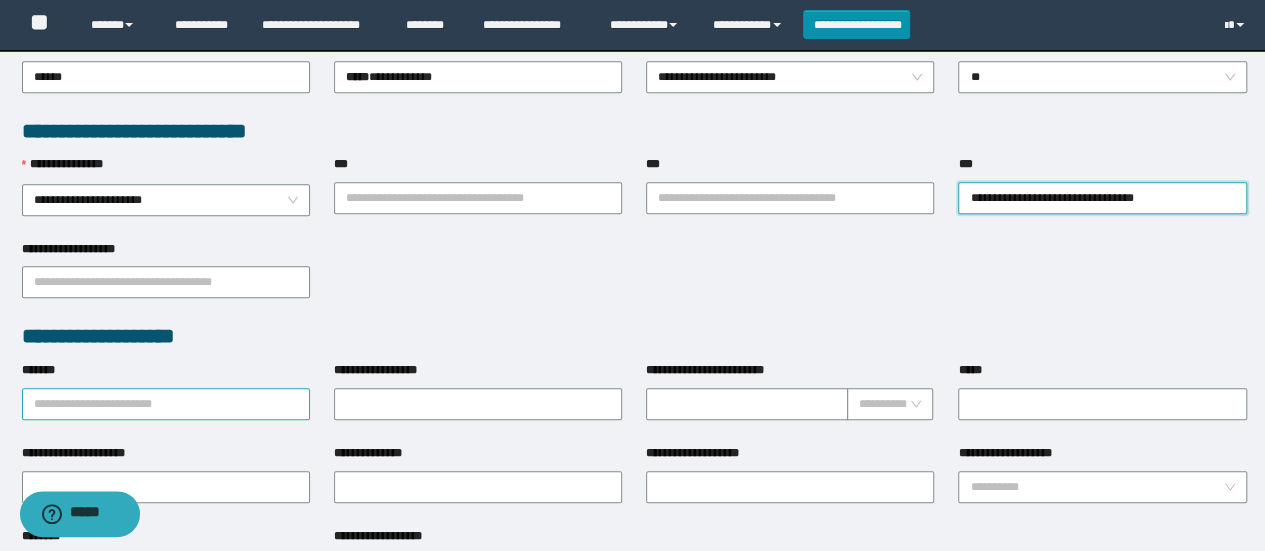 click on "*******" at bounding box center (166, 404) 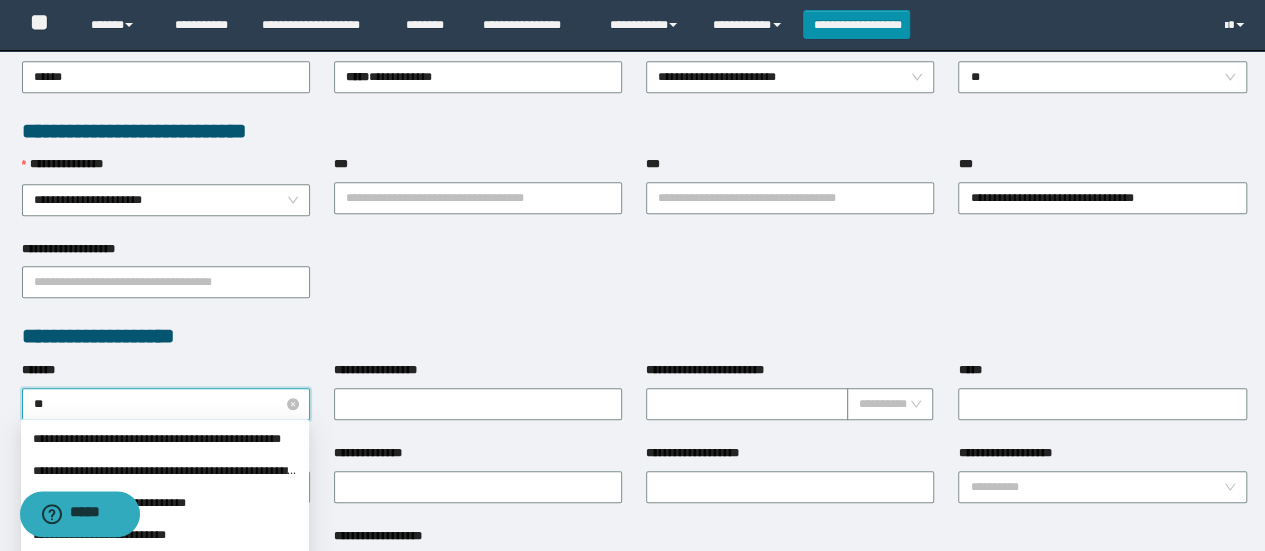 type on "***" 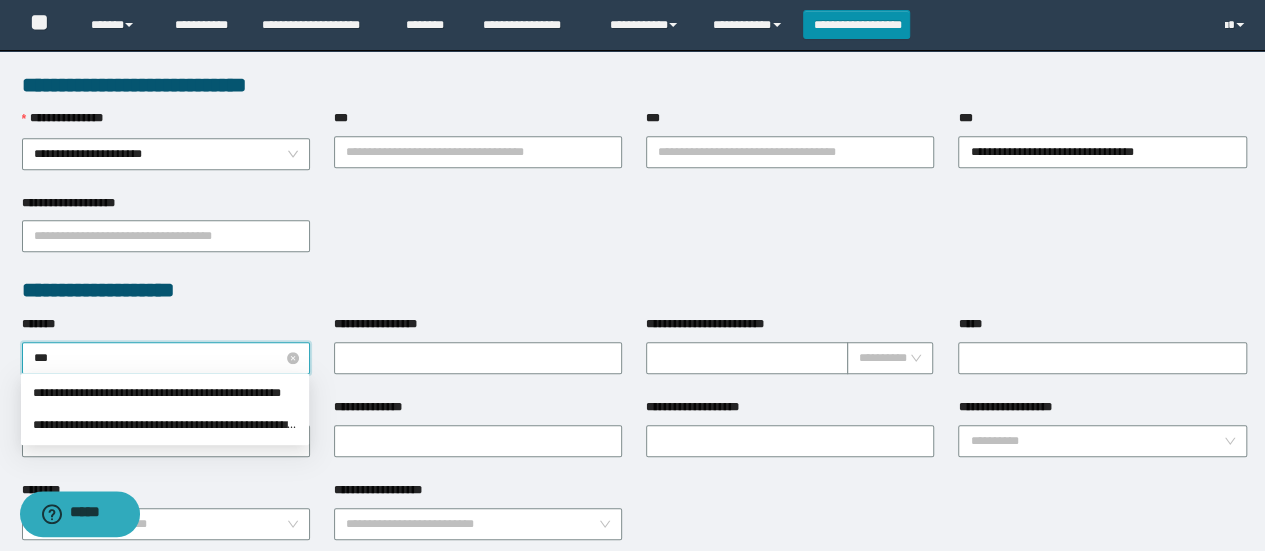 scroll, scrollTop: 547, scrollLeft: 0, axis: vertical 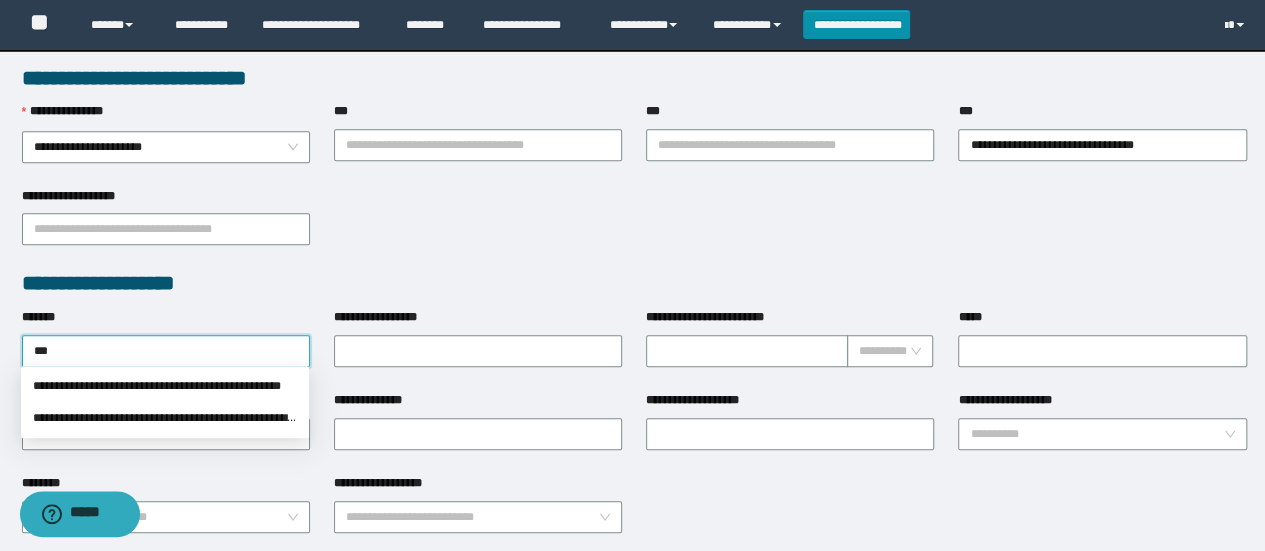 click on "**********" at bounding box center [165, 386] 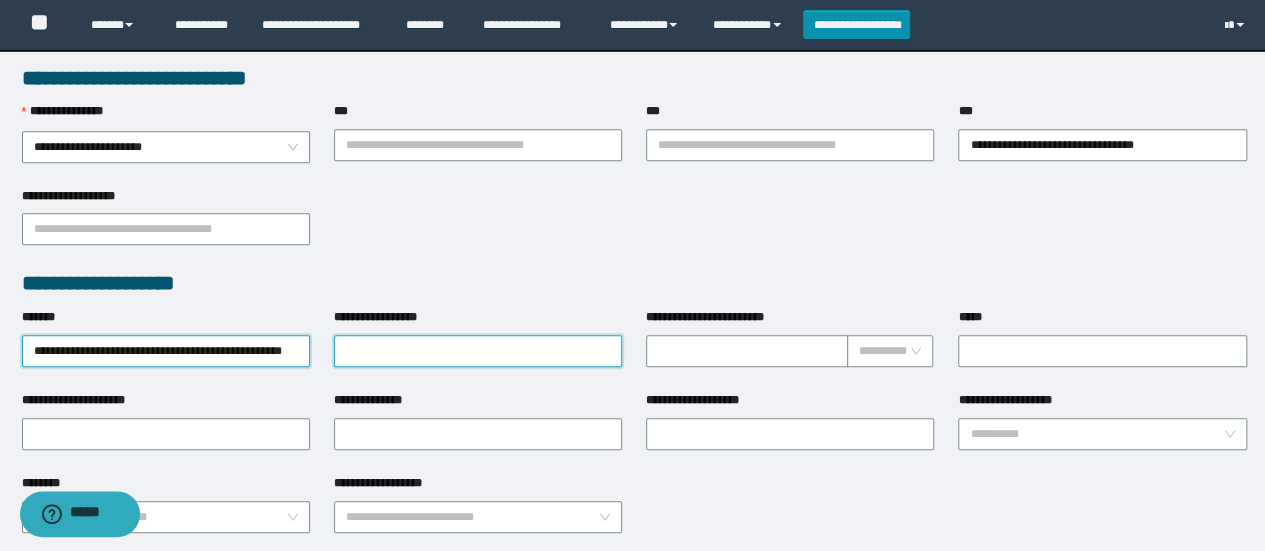 click on "**********" at bounding box center [478, 351] 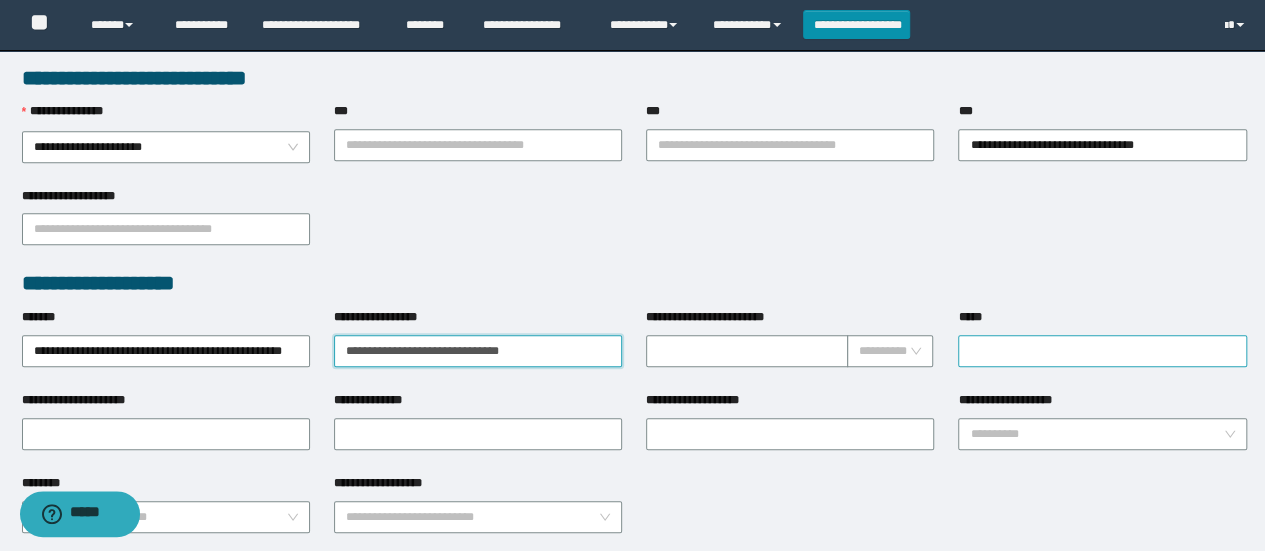 type on "**********" 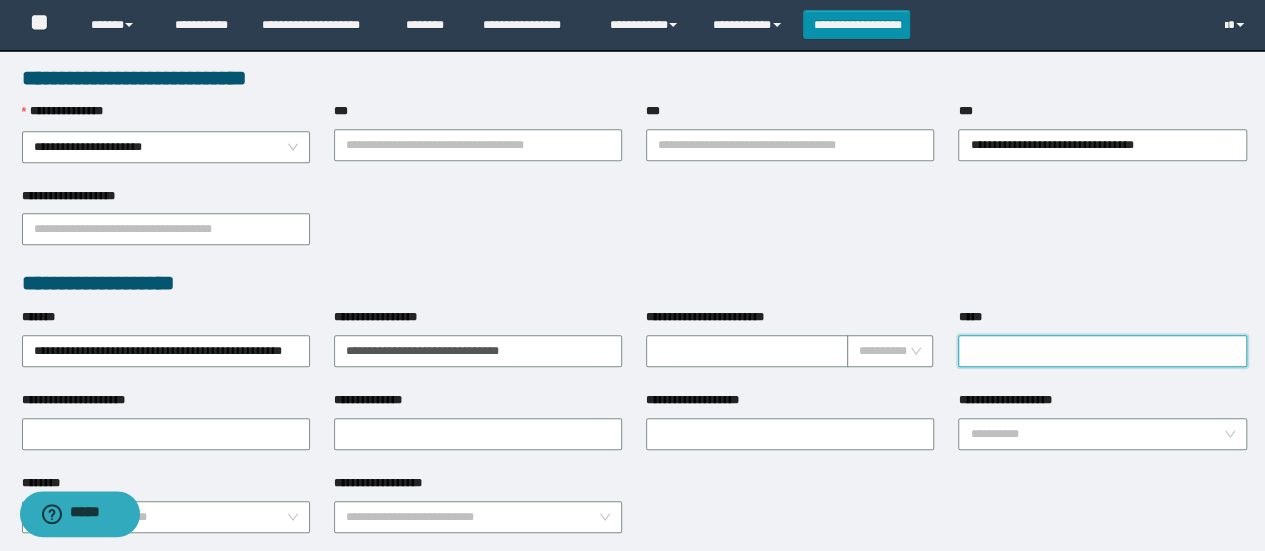 click on "*****" at bounding box center (1102, 351) 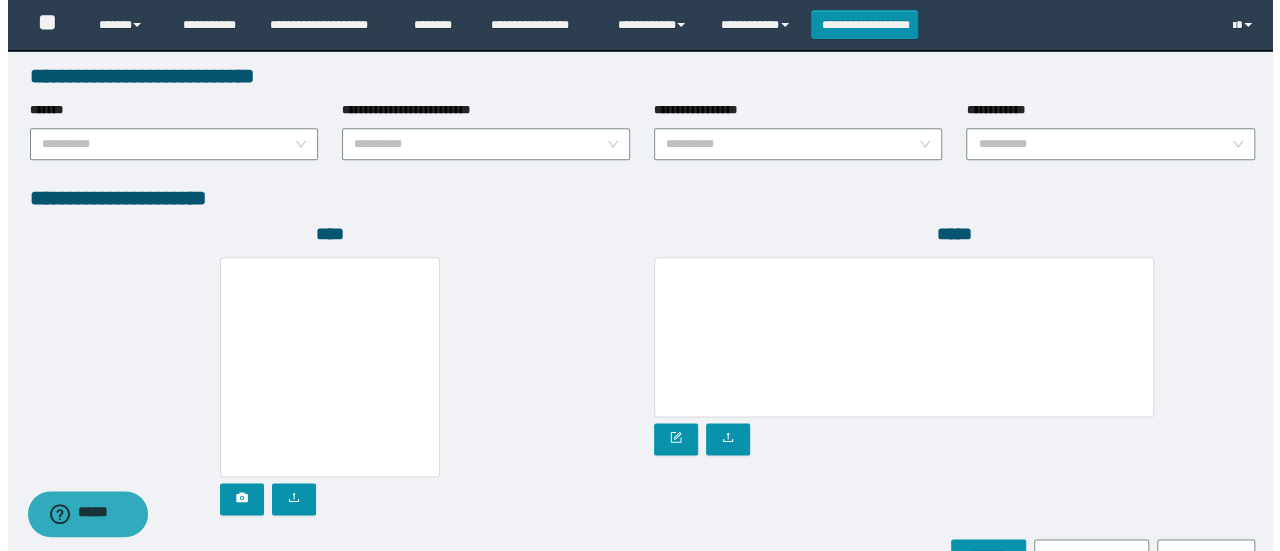 scroll, scrollTop: 1152, scrollLeft: 0, axis: vertical 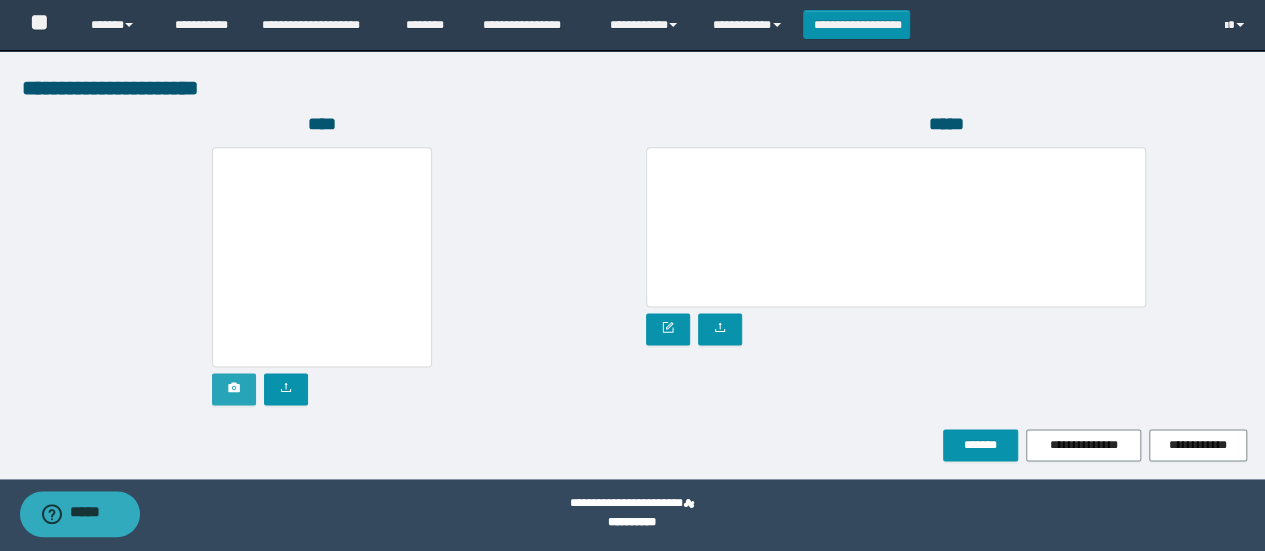 click 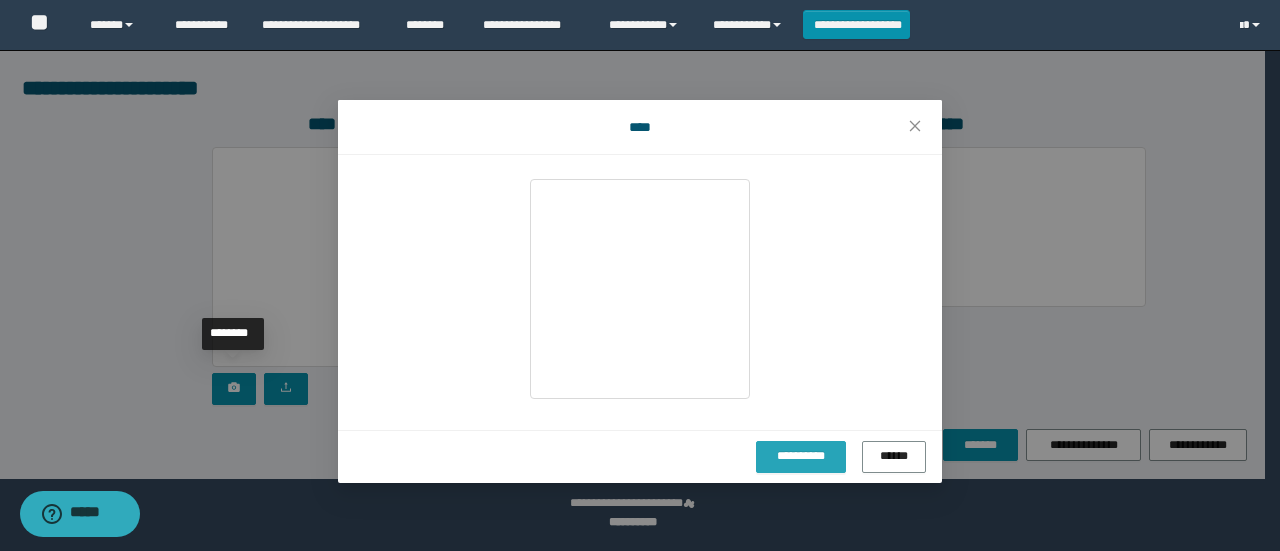 click on "**********" at bounding box center [801, 456] 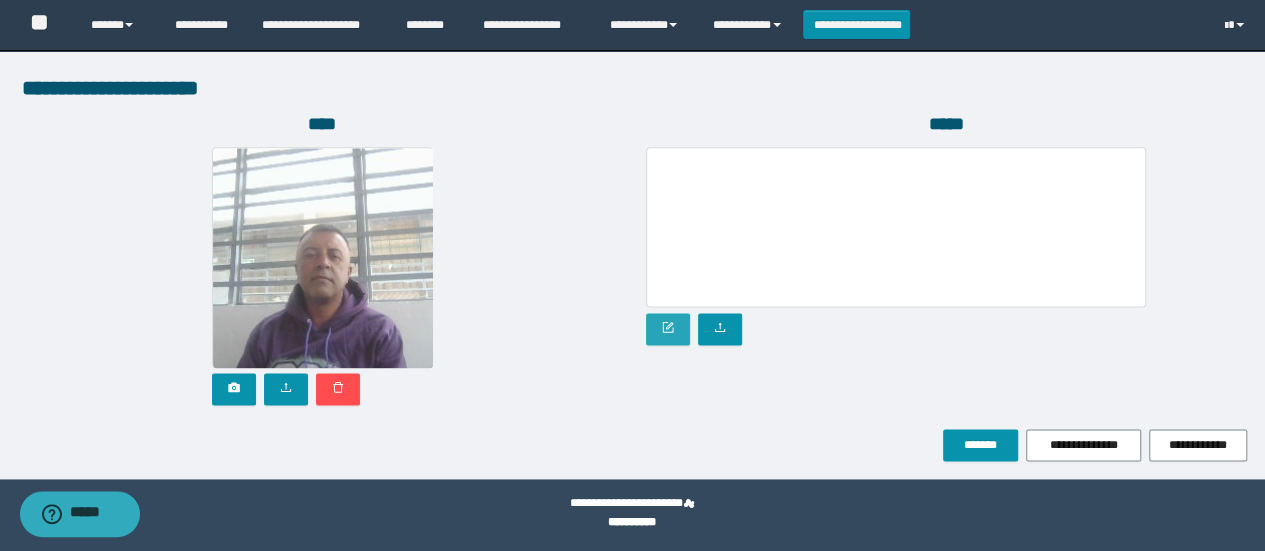 click 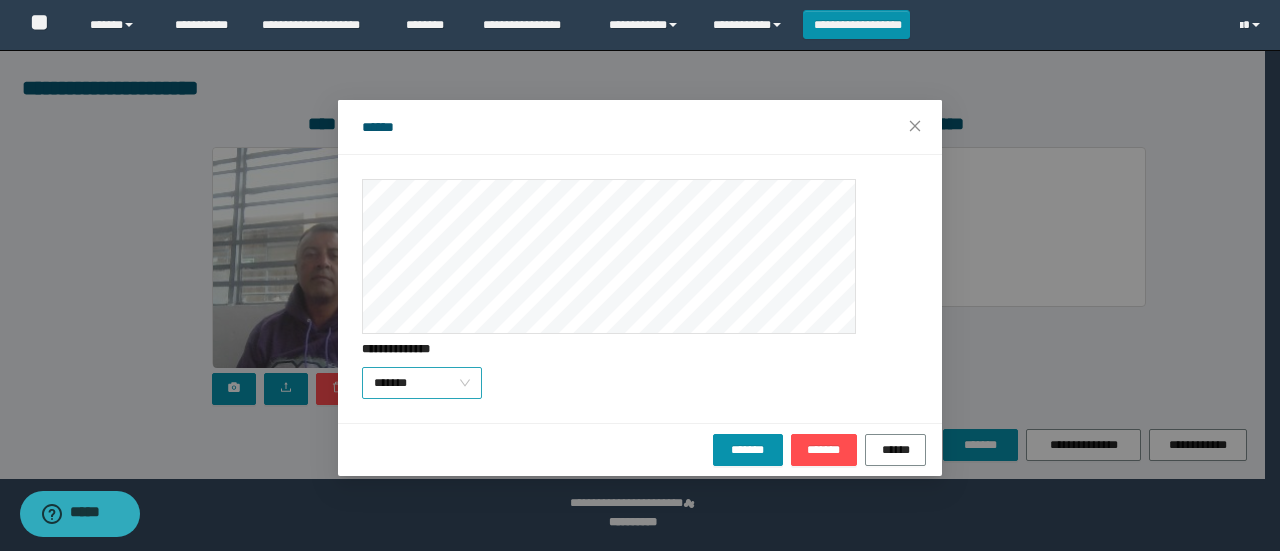 click on "*******" at bounding box center (422, 383) 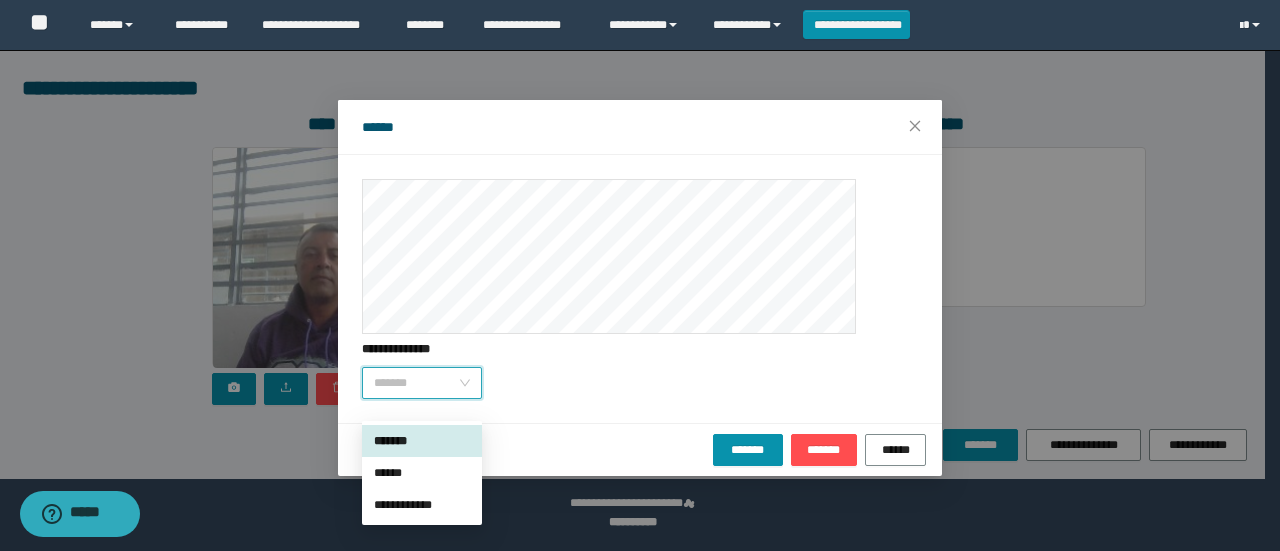 click on "******" at bounding box center (422, 473) 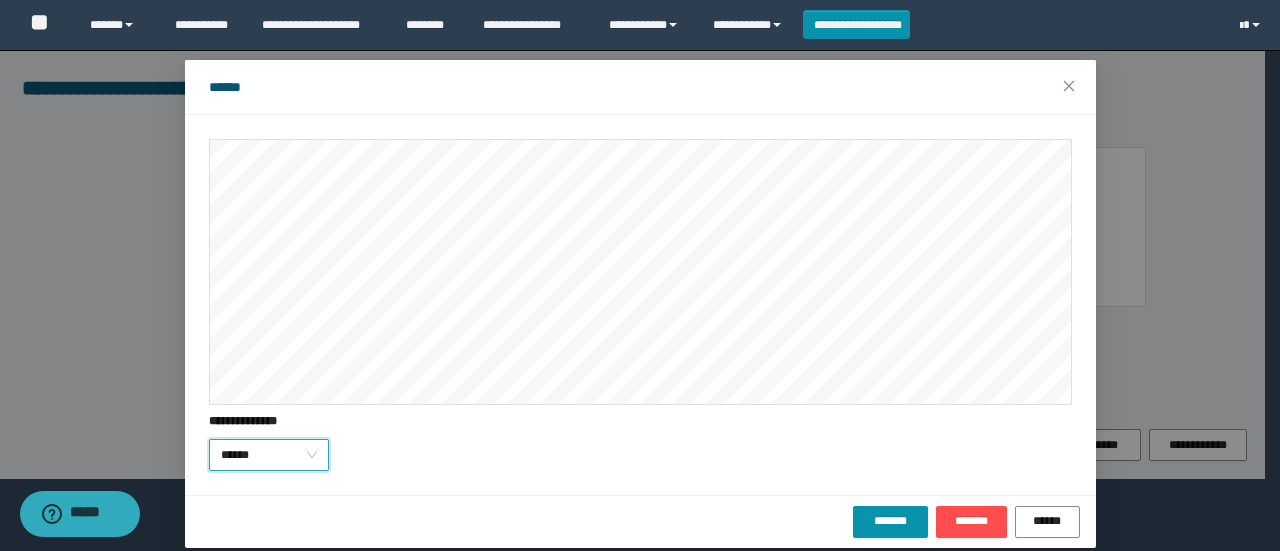 scroll, scrollTop: 57, scrollLeft: 0, axis: vertical 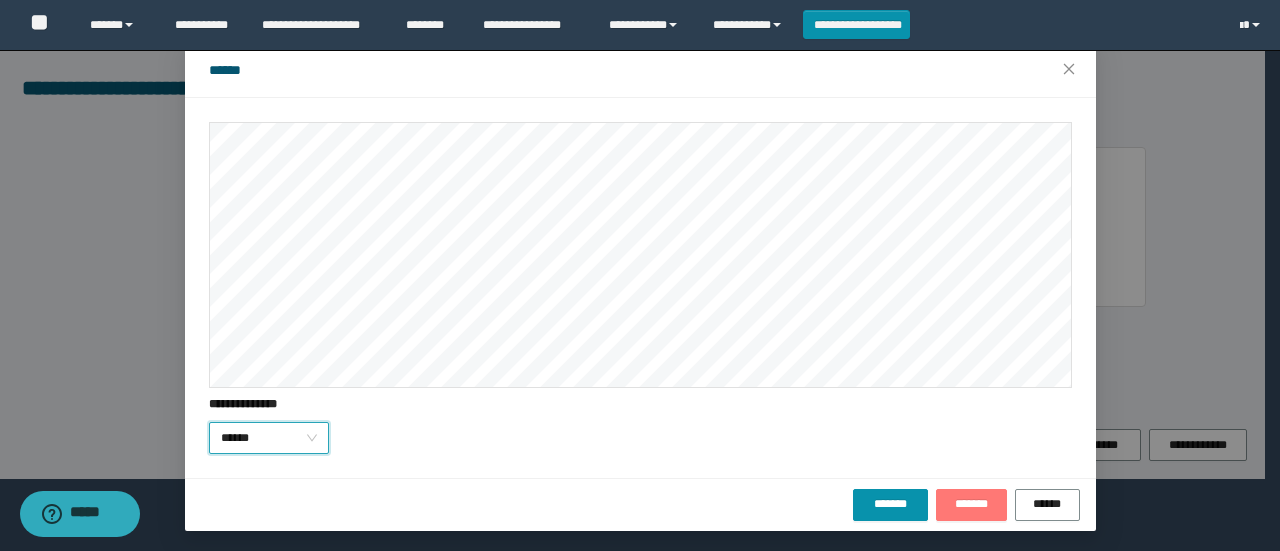 click on "*******" at bounding box center (971, 504) 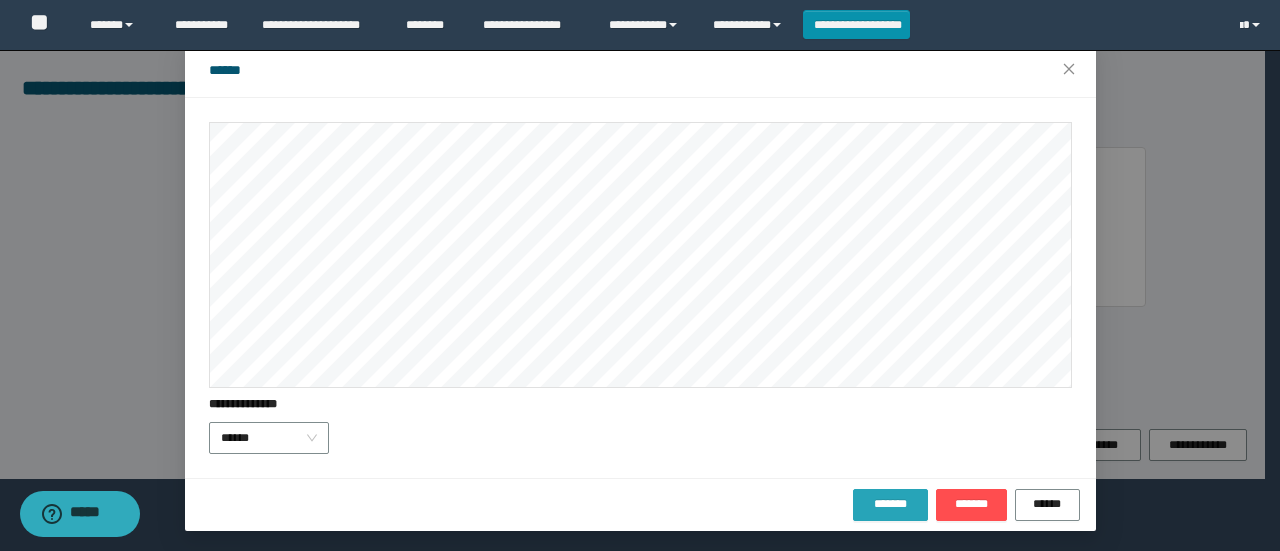 click on "*******" at bounding box center [890, 505] 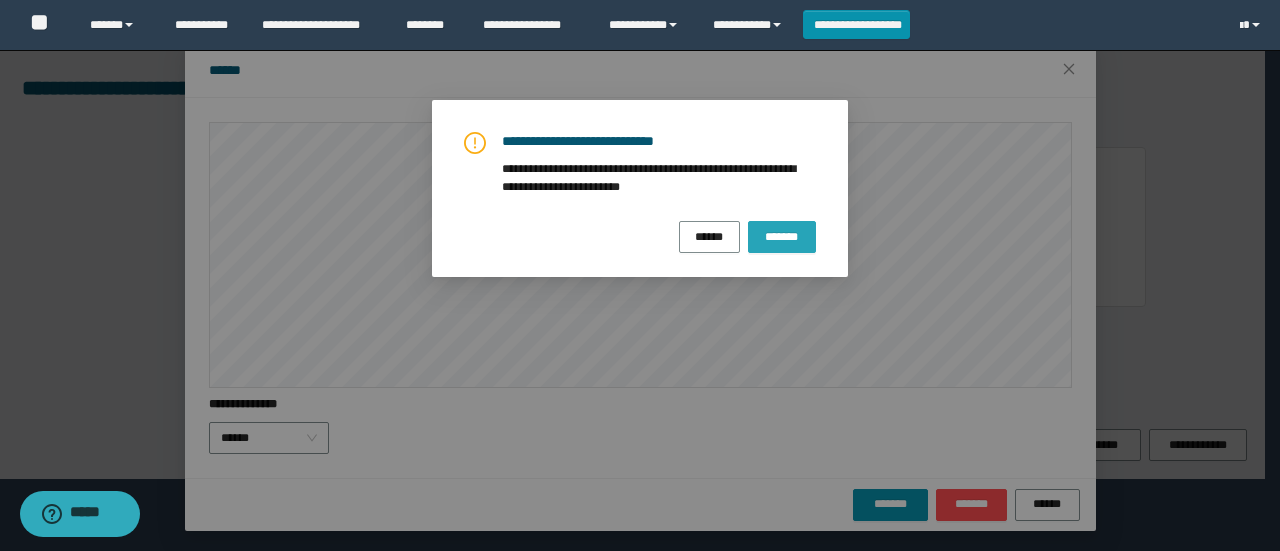 click on "*******" at bounding box center (782, 236) 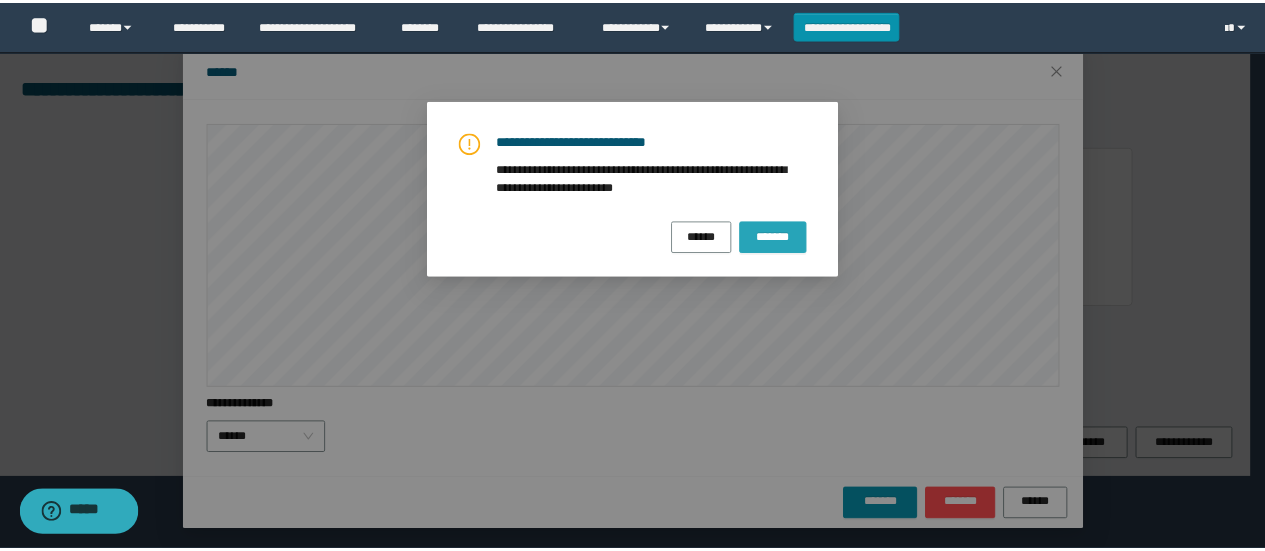 scroll, scrollTop: 0, scrollLeft: 0, axis: both 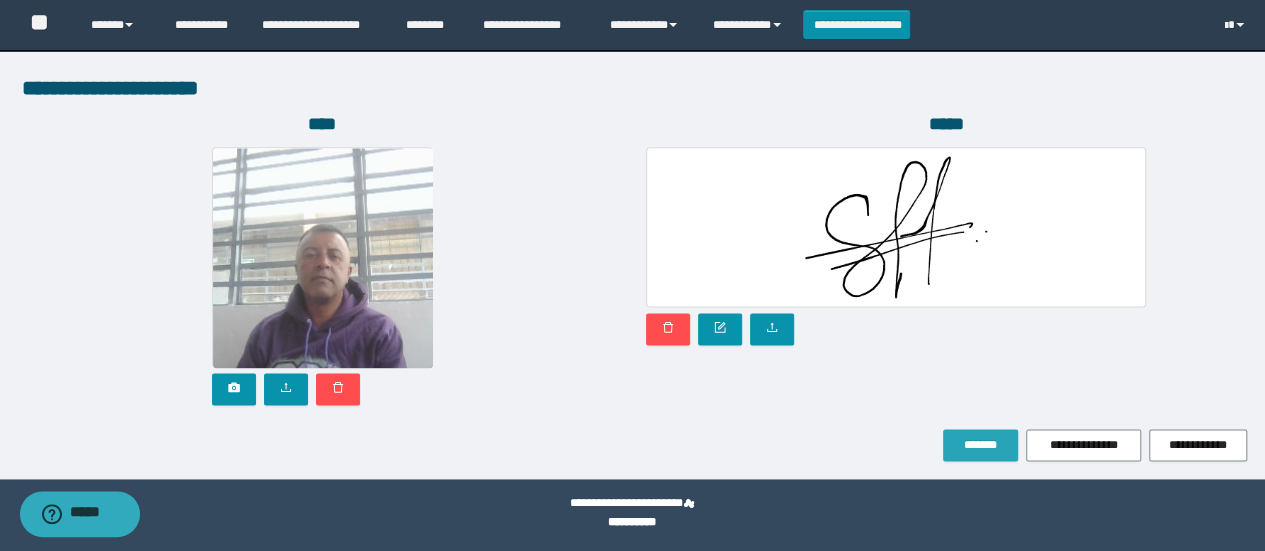click on "*******" at bounding box center [980, 445] 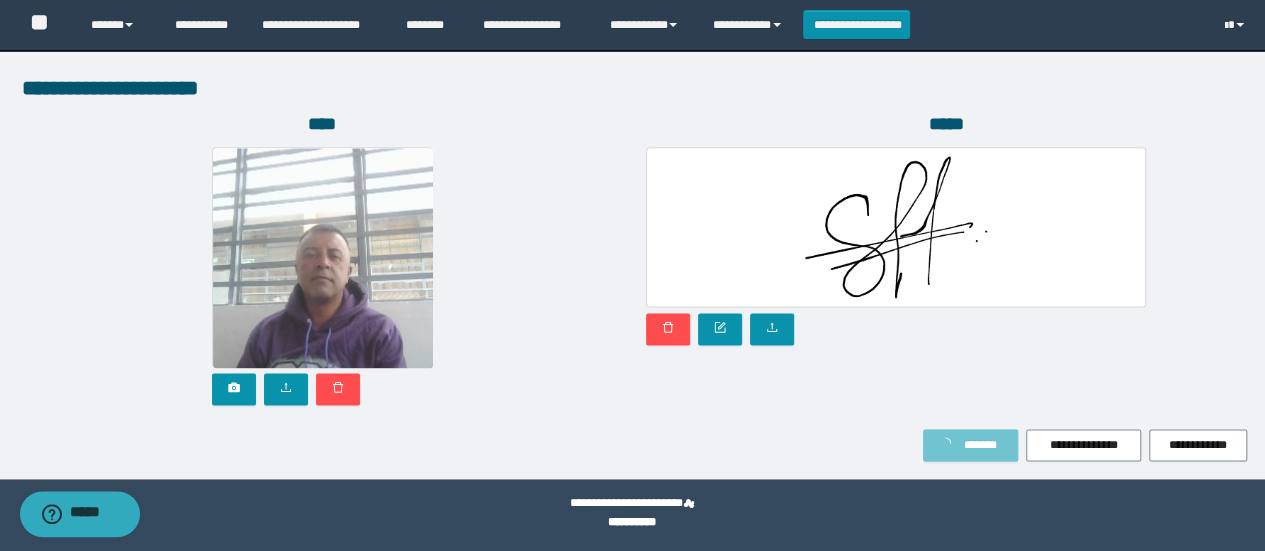 type on "******" 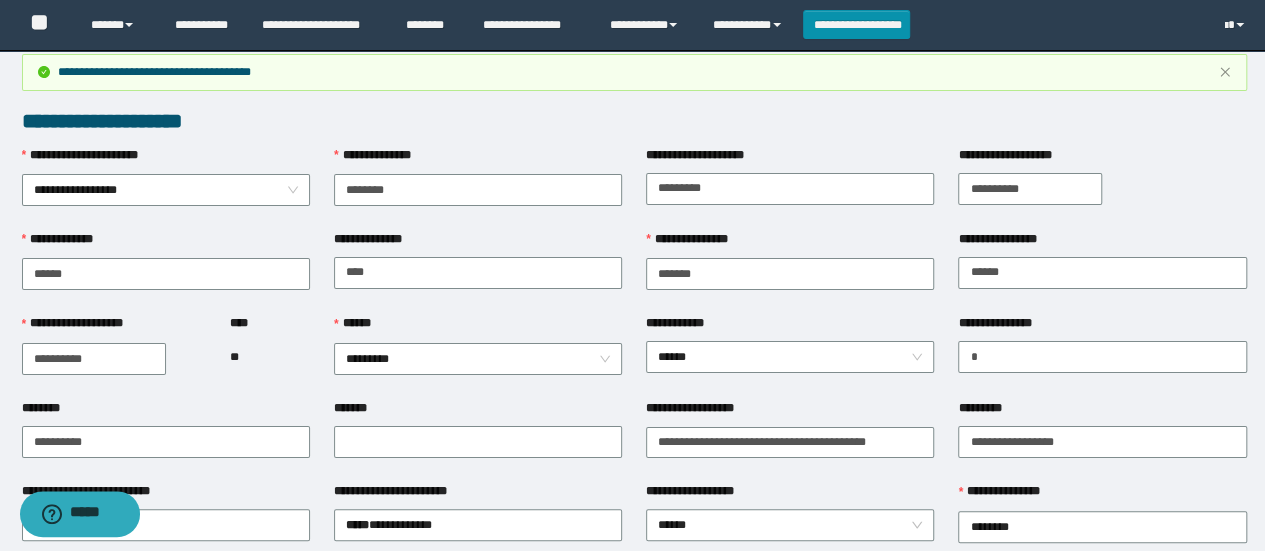 scroll, scrollTop: 0, scrollLeft: 0, axis: both 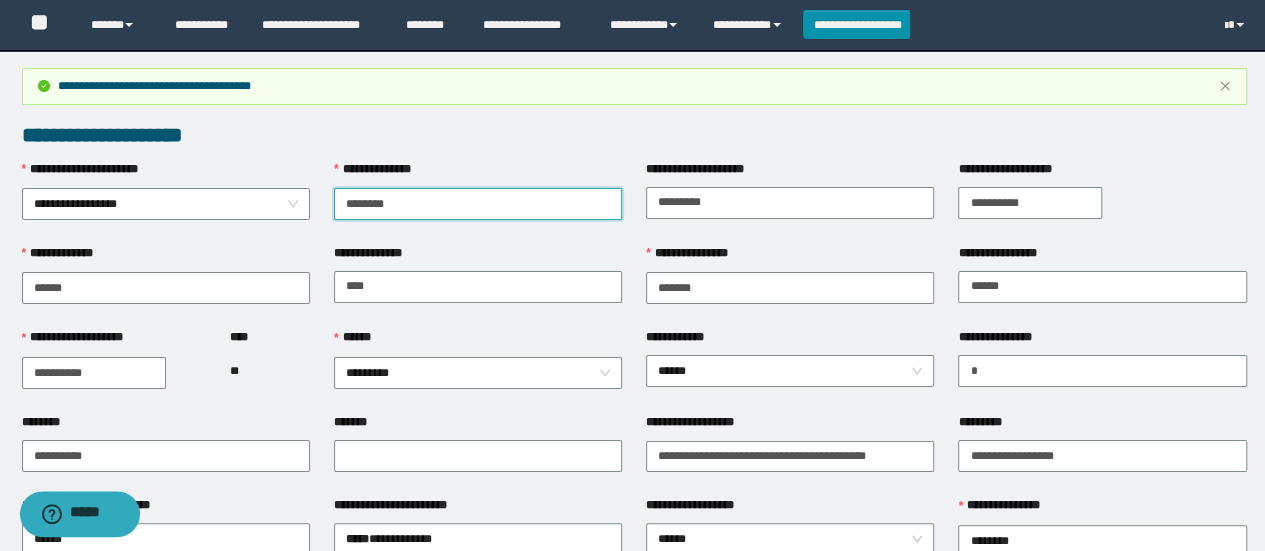 click on "********" at bounding box center (478, 204) 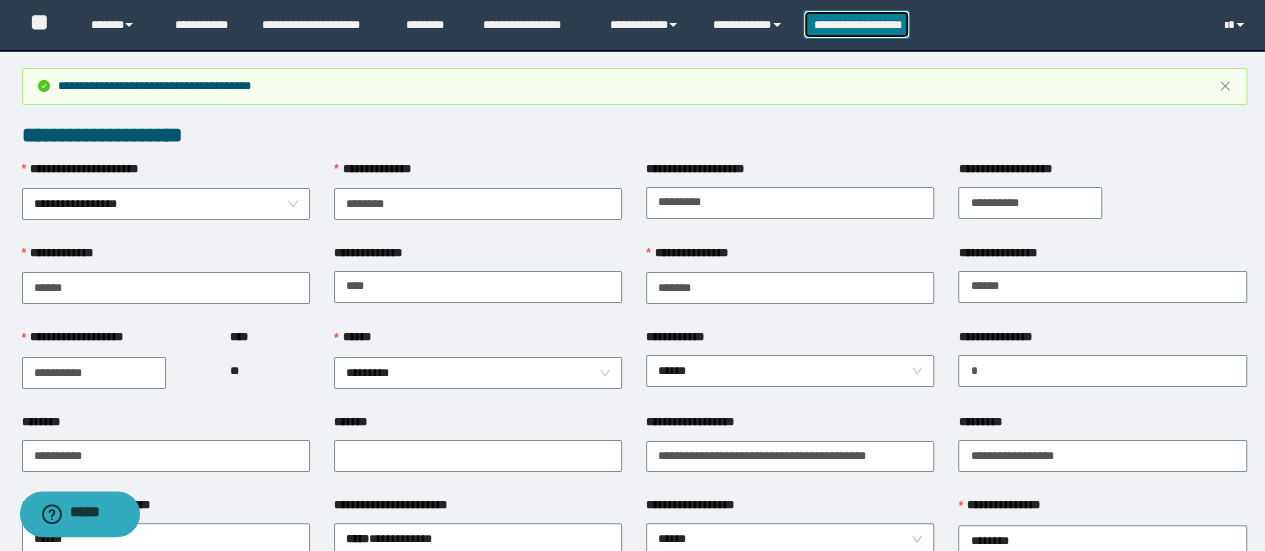 click on "**********" at bounding box center [857, 24] 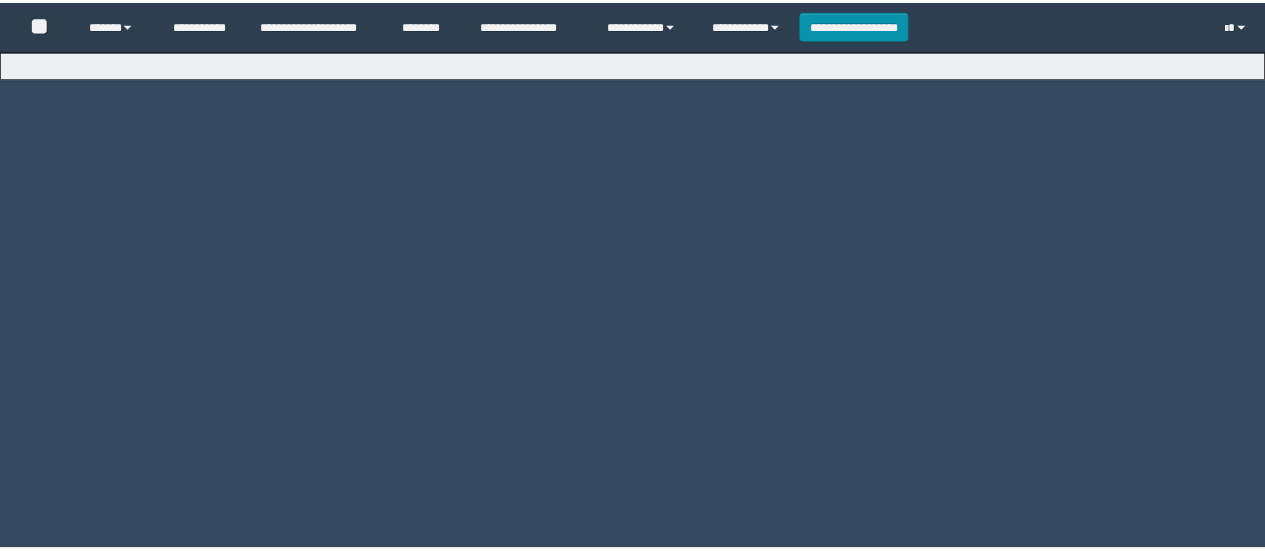 scroll, scrollTop: 0, scrollLeft: 0, axis: both 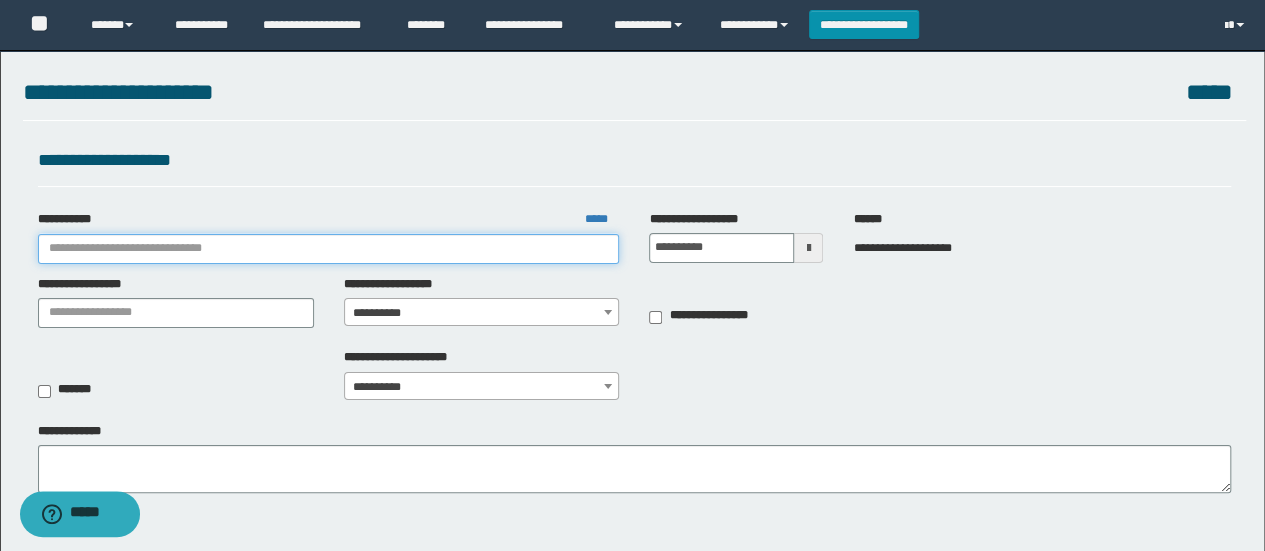 click on "**********" at bounding box center [329, 249] 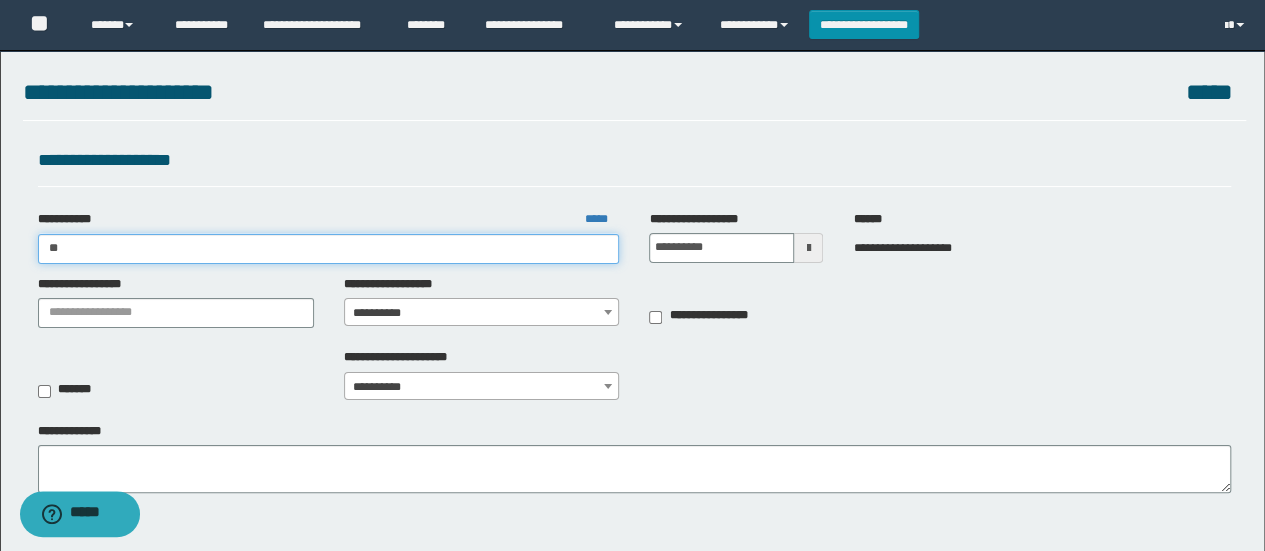 type on "***" 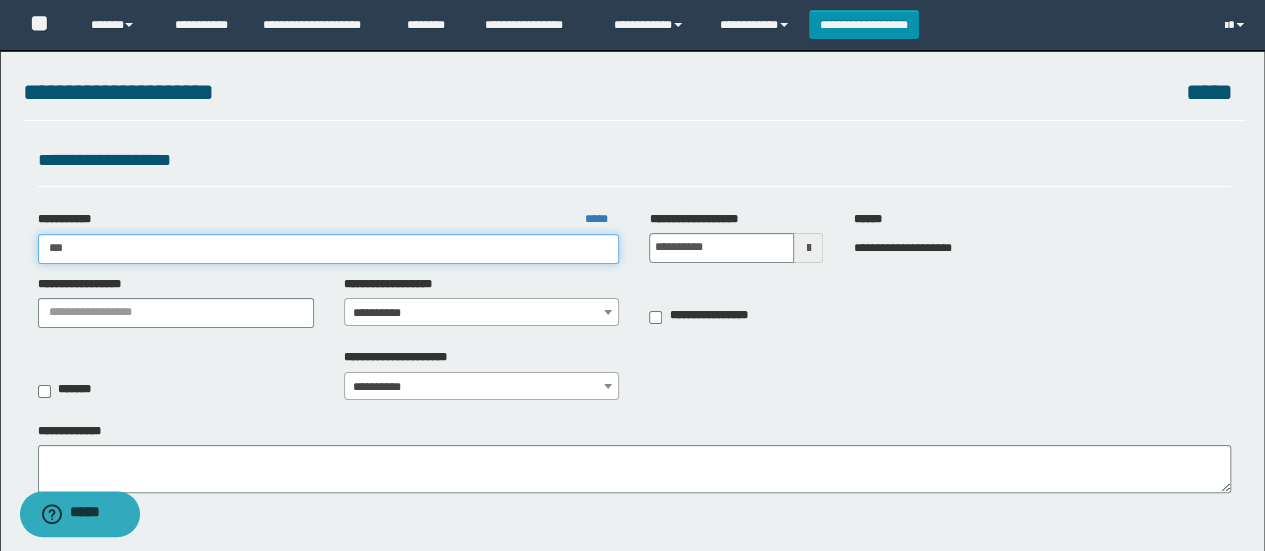 type on "***" 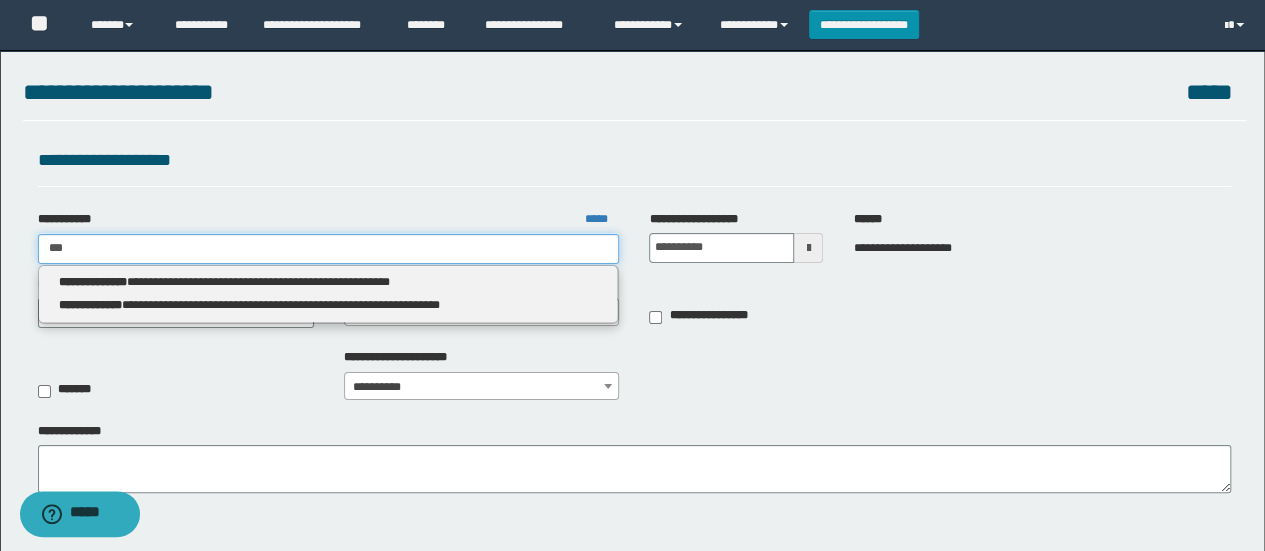 type on "***" 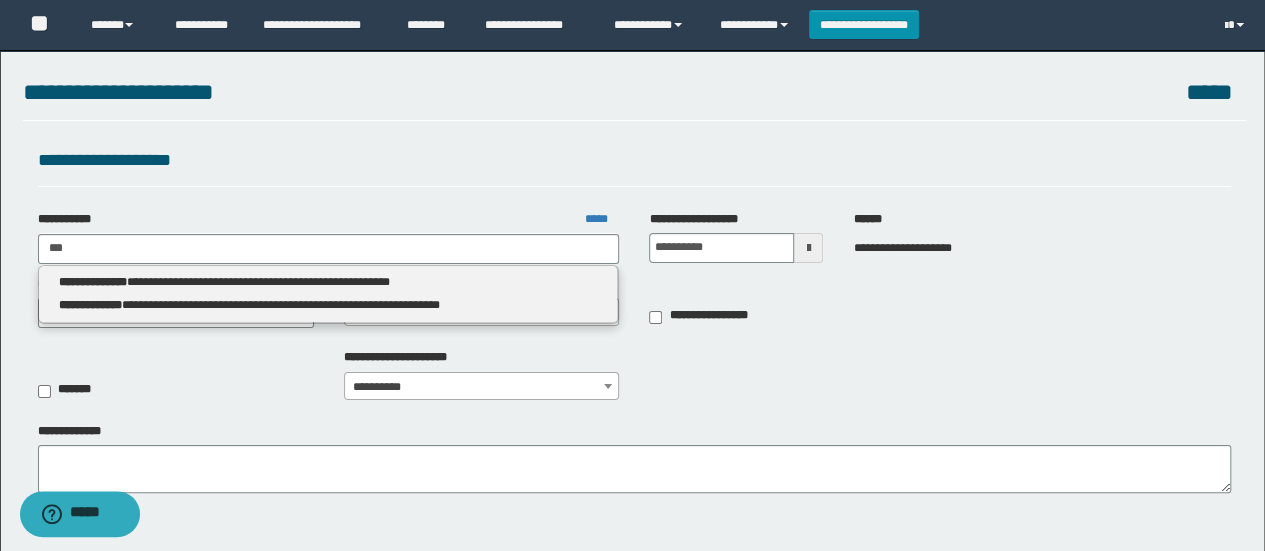 click on "**********" at bounding box center [328, 282] 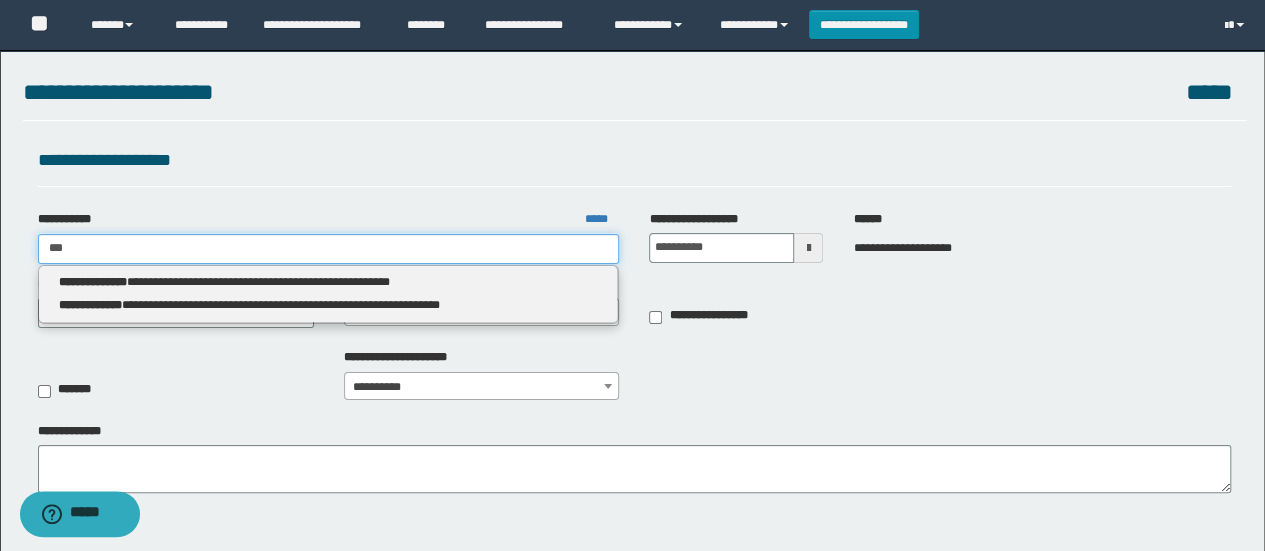 type 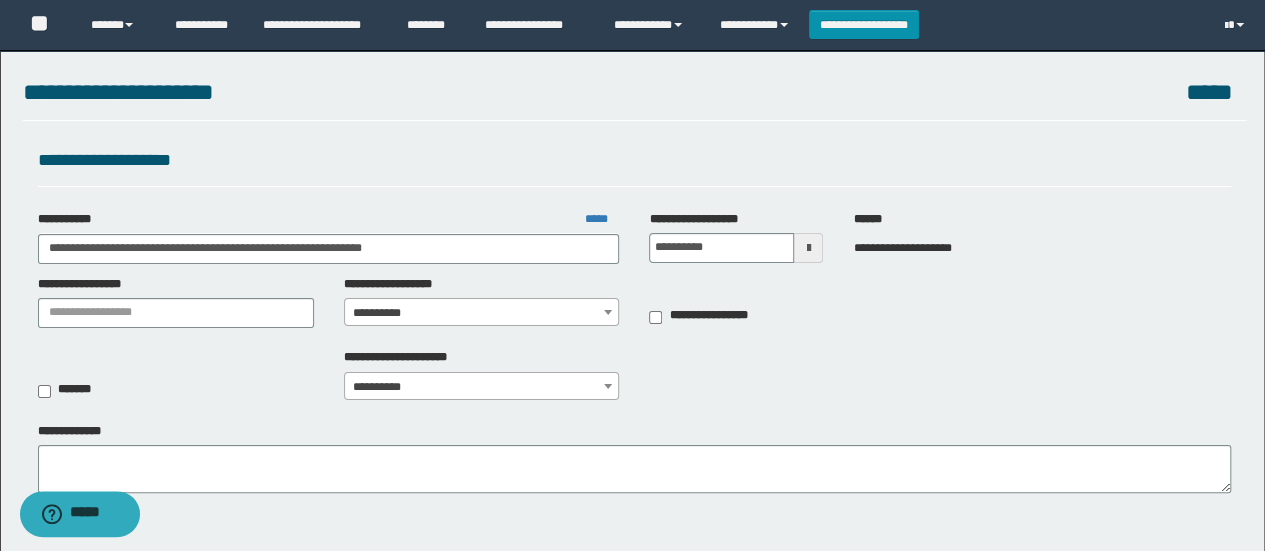 click at bounding box center [608, 312] 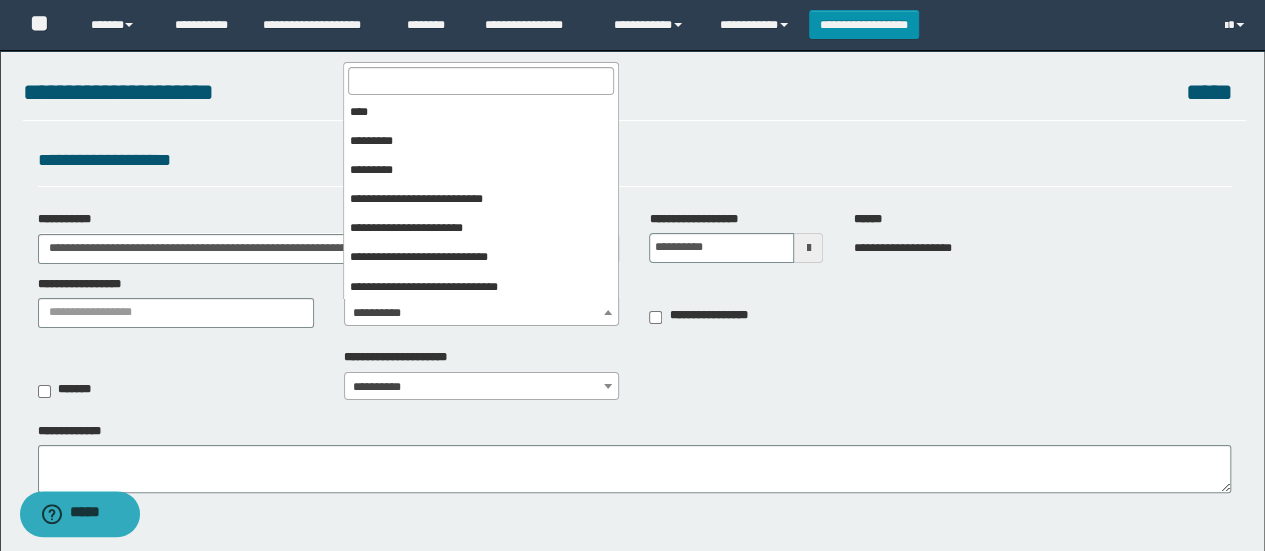 scroll, scrollTop: 474, scrollLeft: 0, axis: vertical 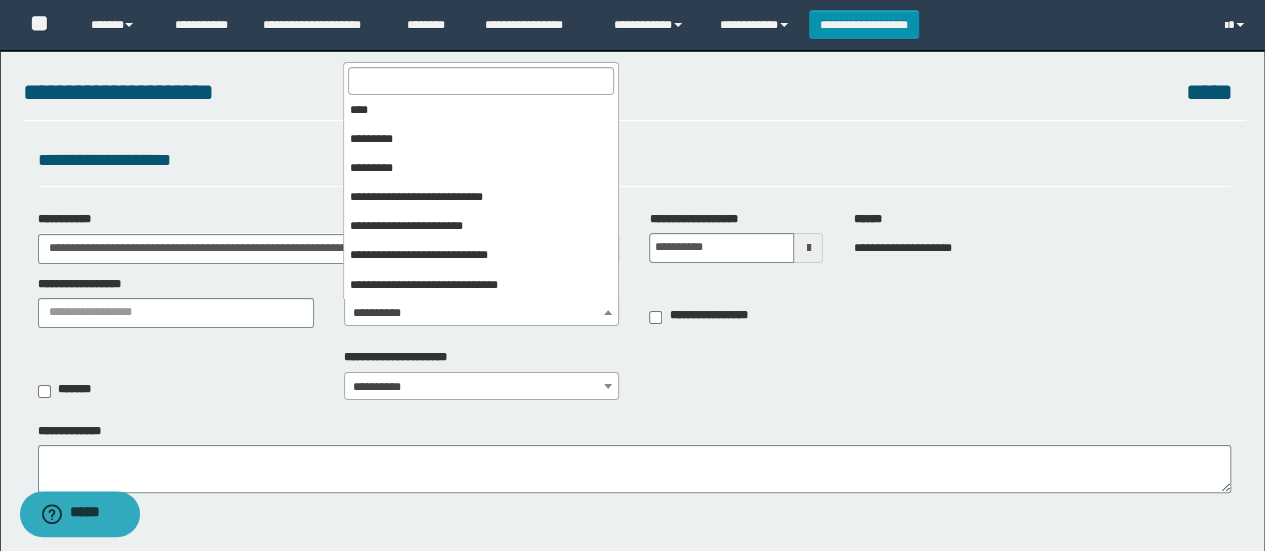 select on "***" 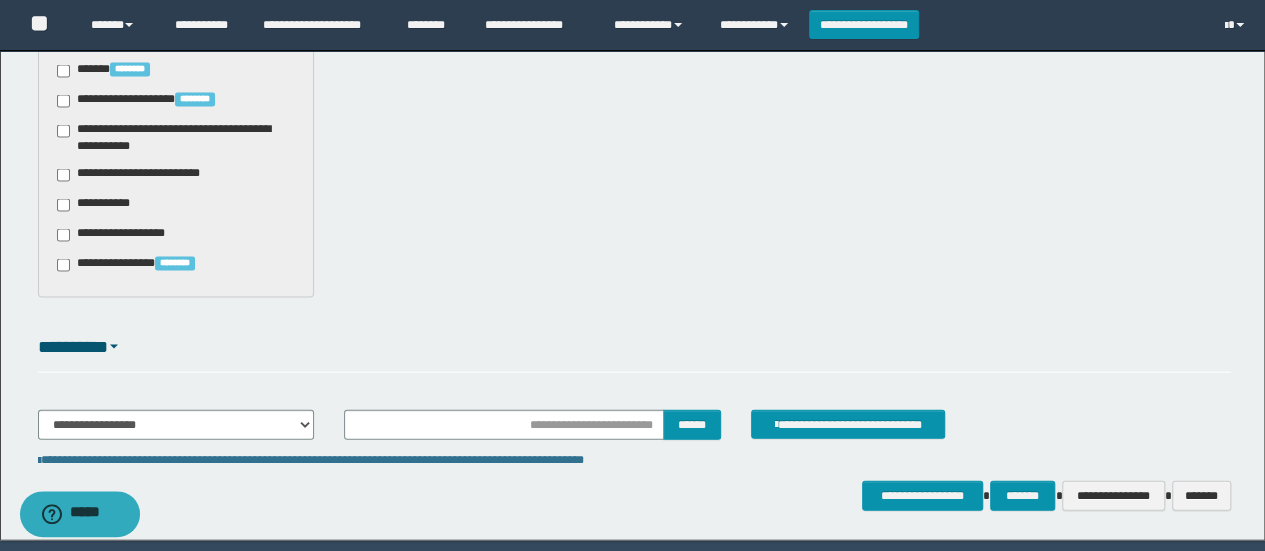 scroll, scrollTop: 2022, scrollLeft: 0, axis: vertical 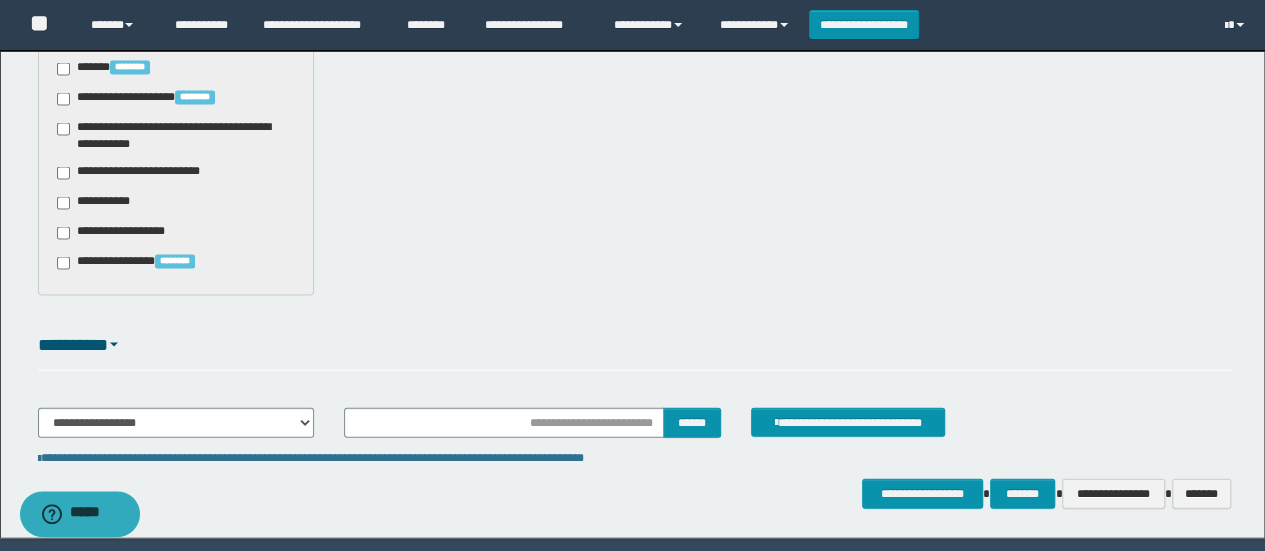click on "**********" at bounding box center [97, 203] 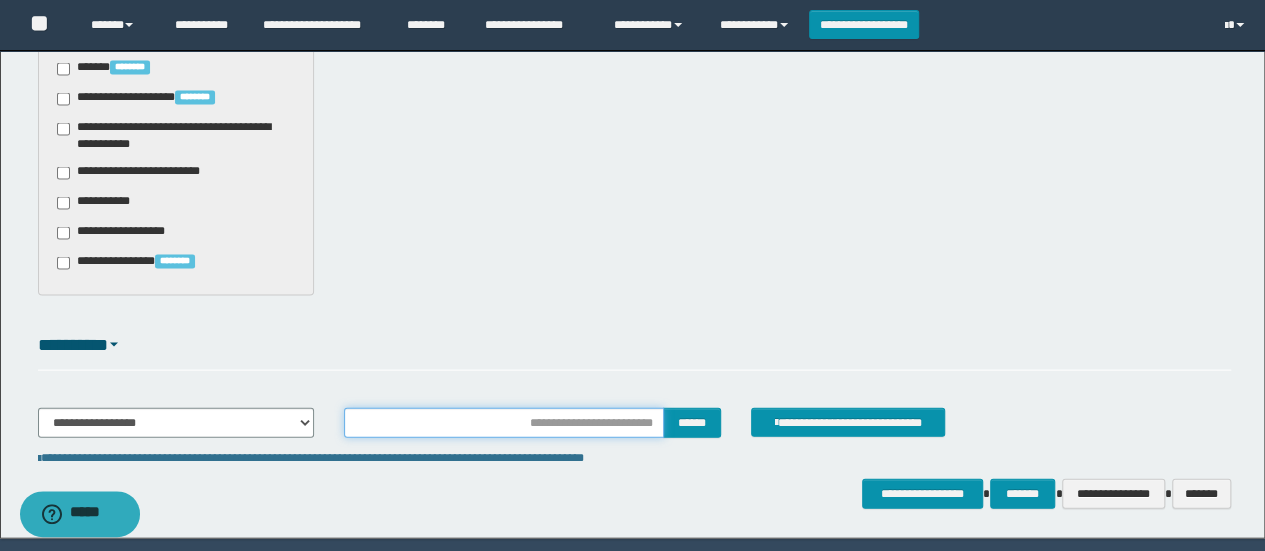 click at bounding box center (504, 423) 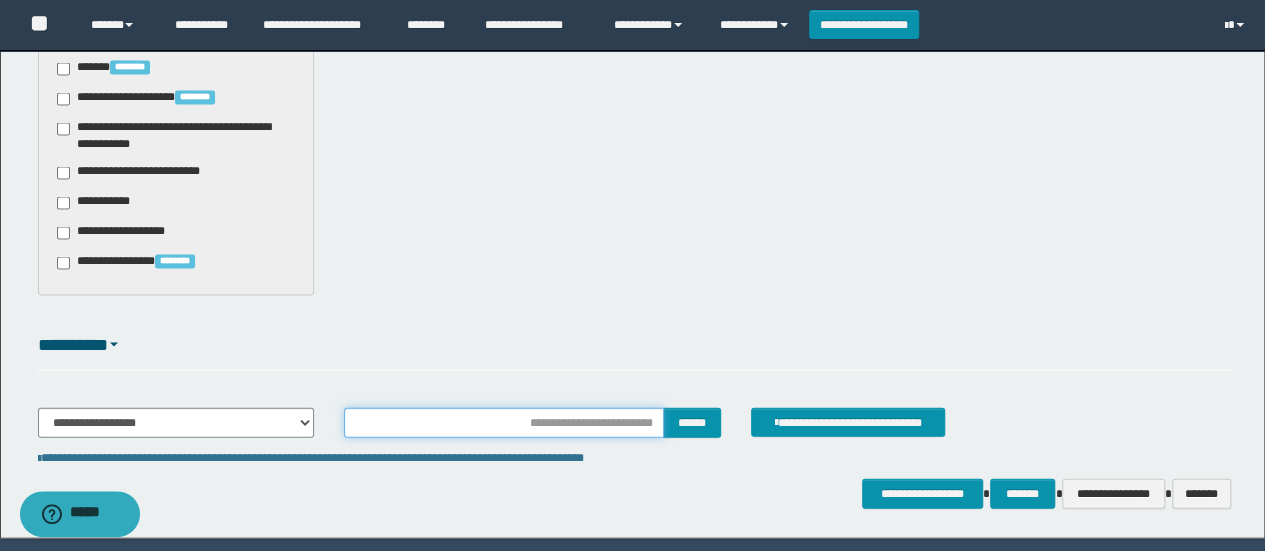 type on "********" 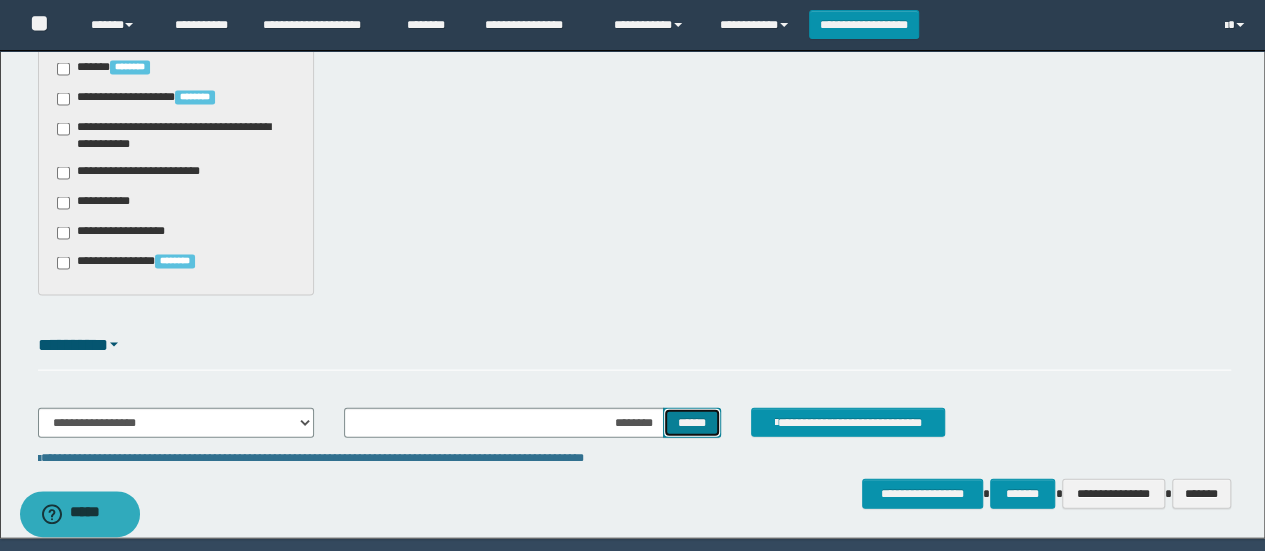 click on "******" at bounding box center (692, 422) 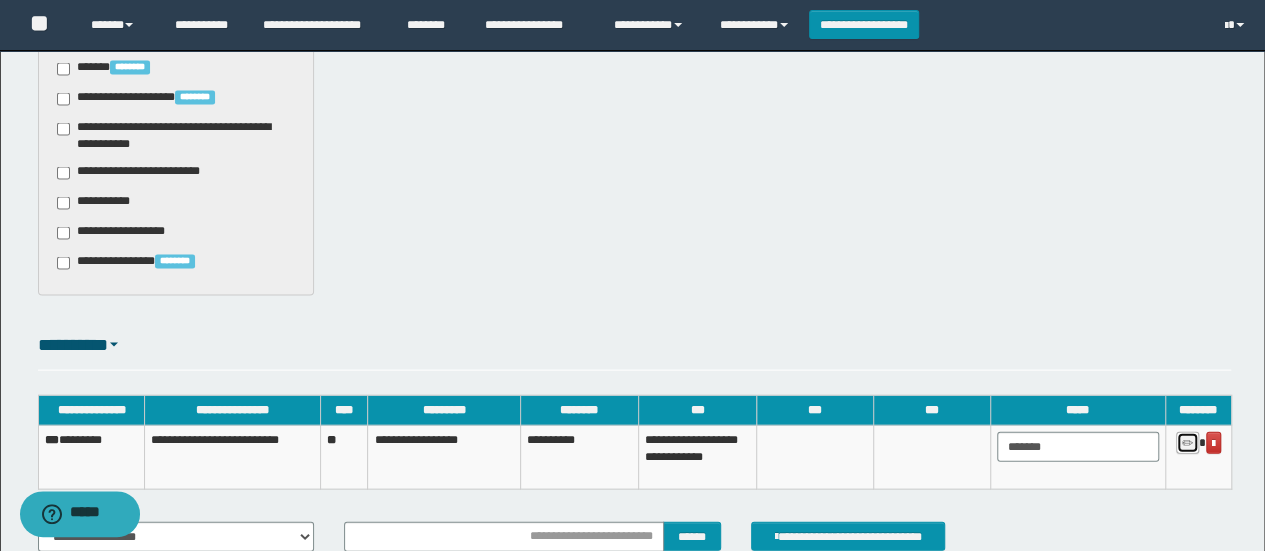 click at bounding box center (1187, 444) 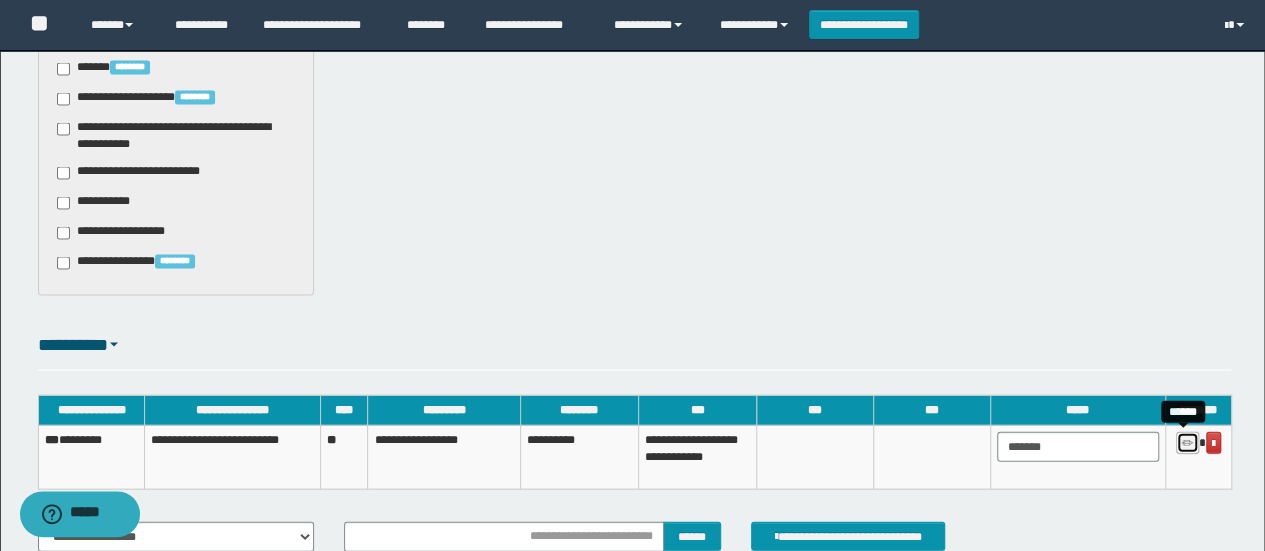 type on "********" 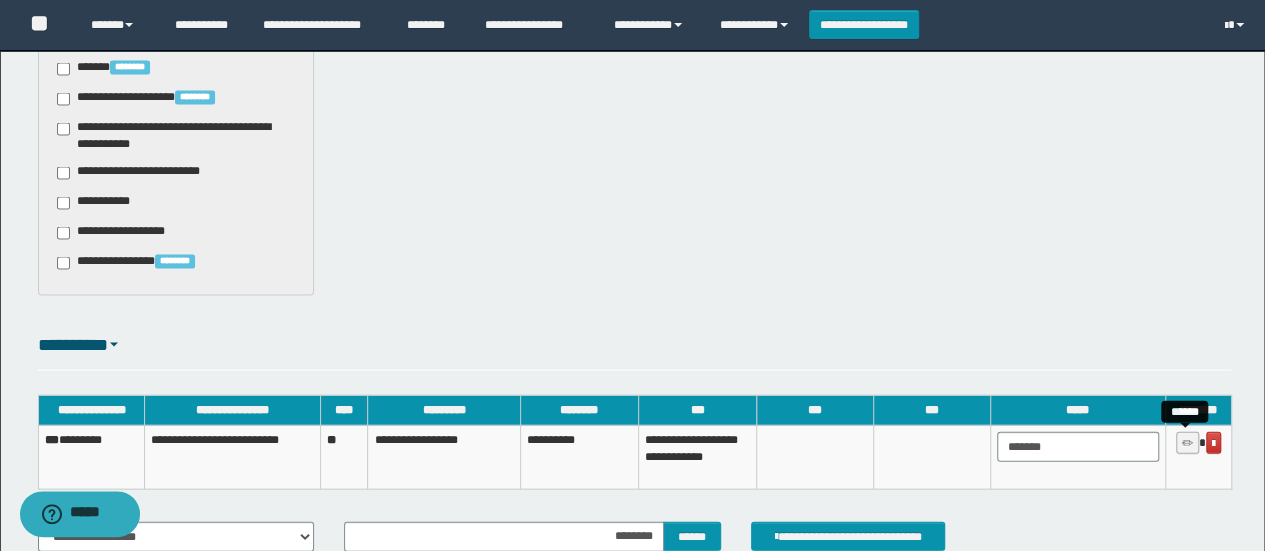 type 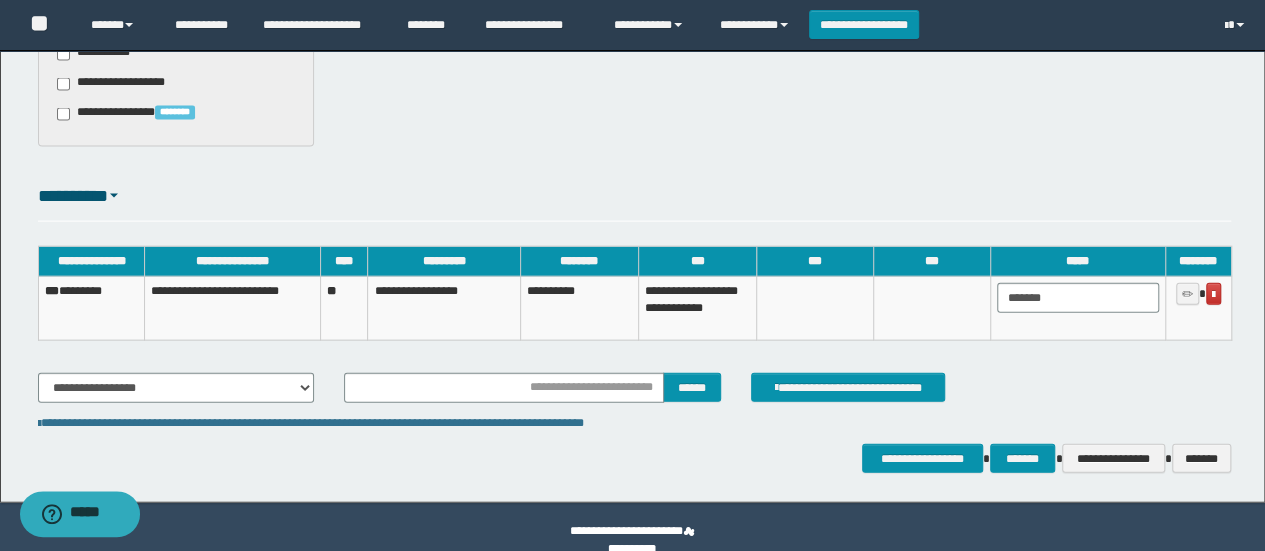 scroll, scrollTop: 2197, scrollLeft: 0, axis: vertical 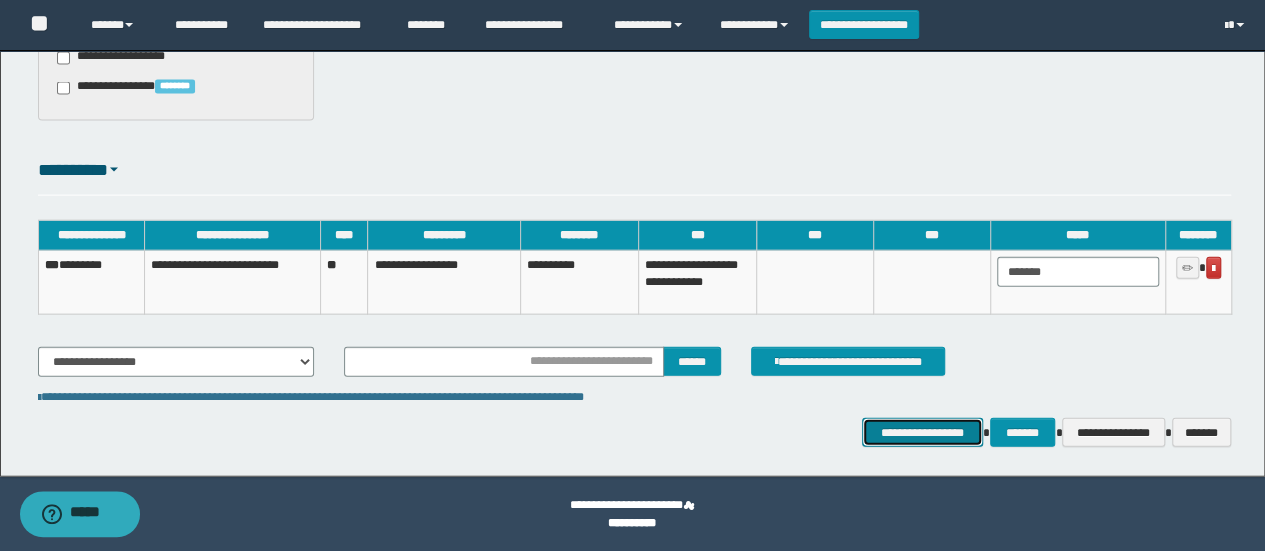 click on "**********" at bounding box center [922, 432] 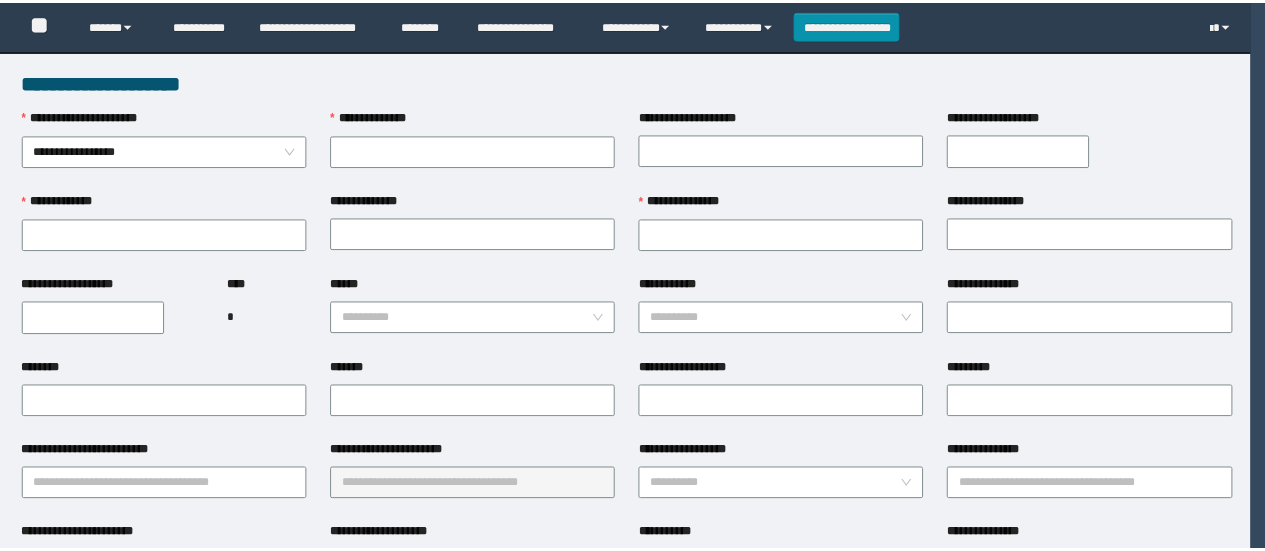 scroll, scrollTop: 0, scrollLeft: 0, axis: both 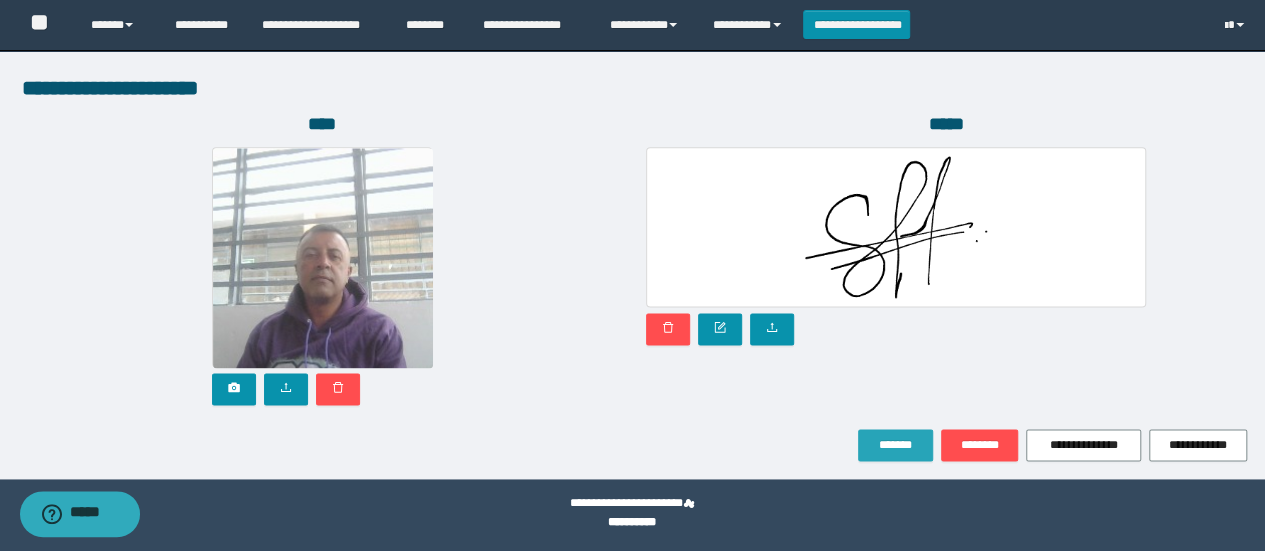 click on "*******" at bounding box center (895, 445) 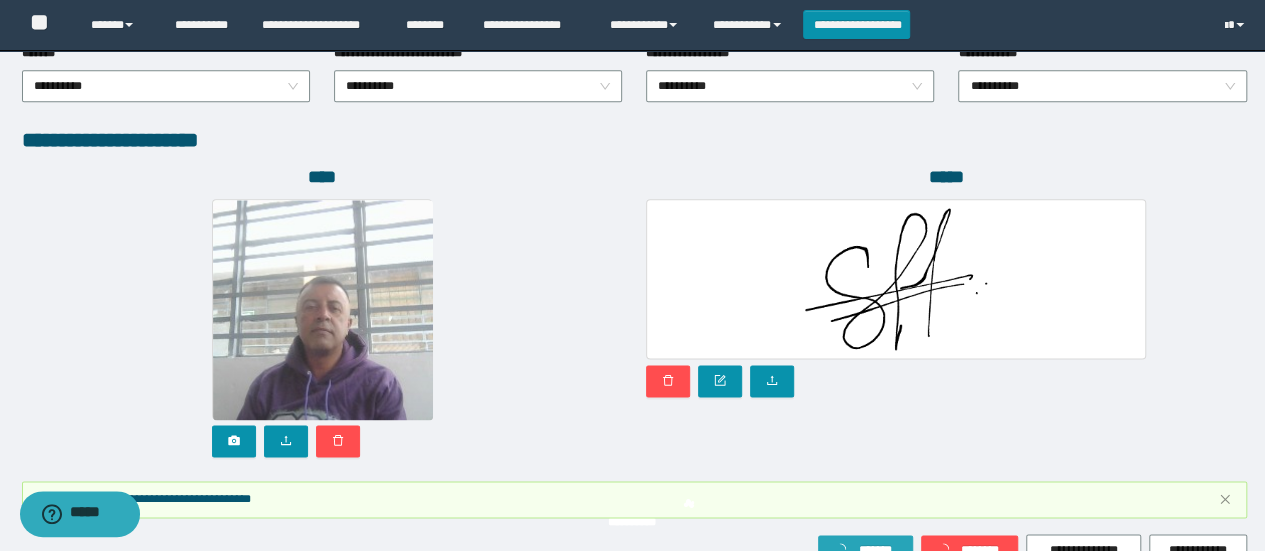 scroll, scrollTop: 1204, scrollLeft: 0, axis: vertical 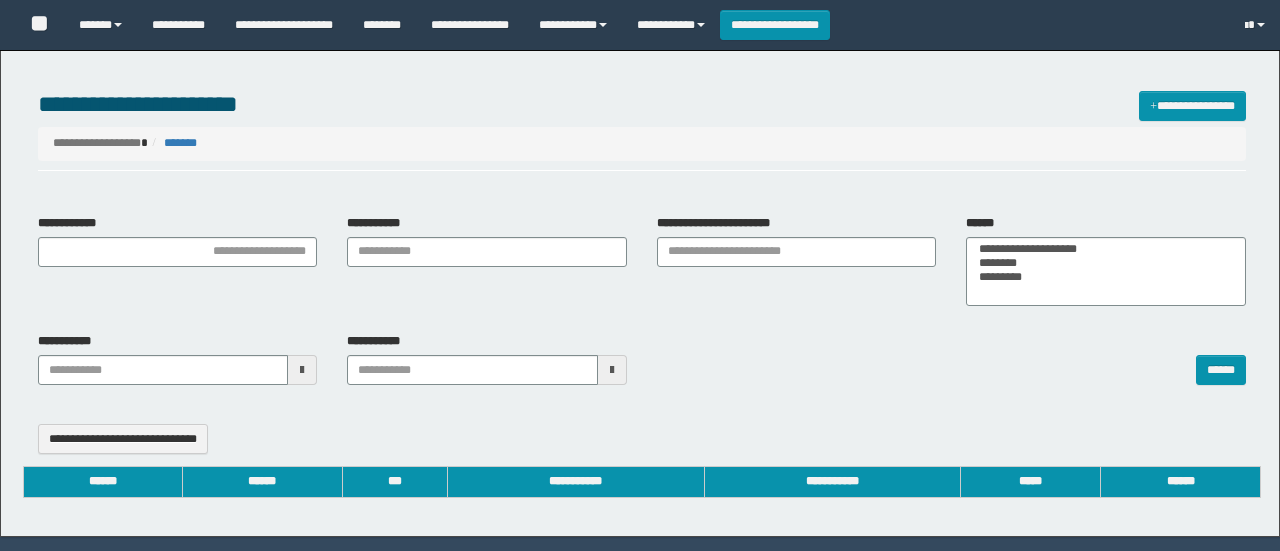 select 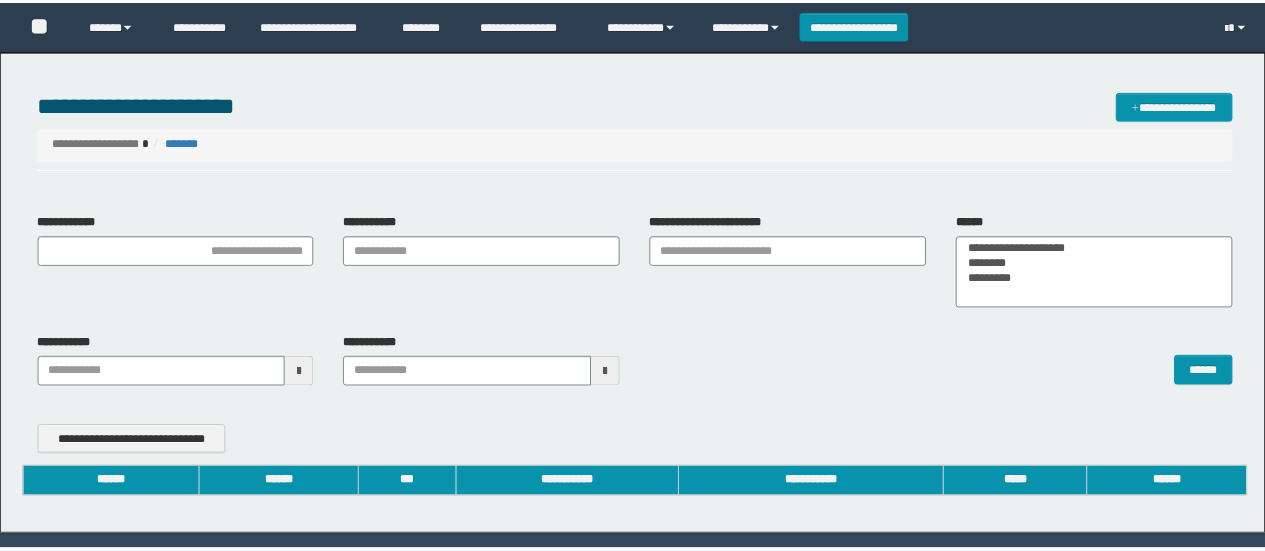 scroll, scrollTop: 0, scrollLeft: 0, axis: both 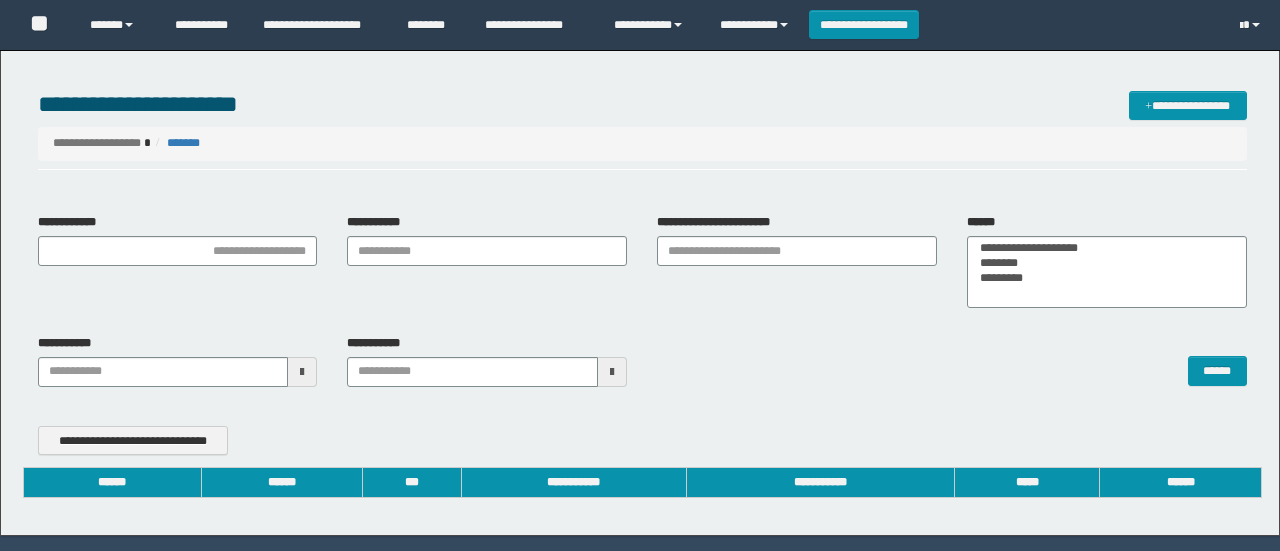 type on "**********" 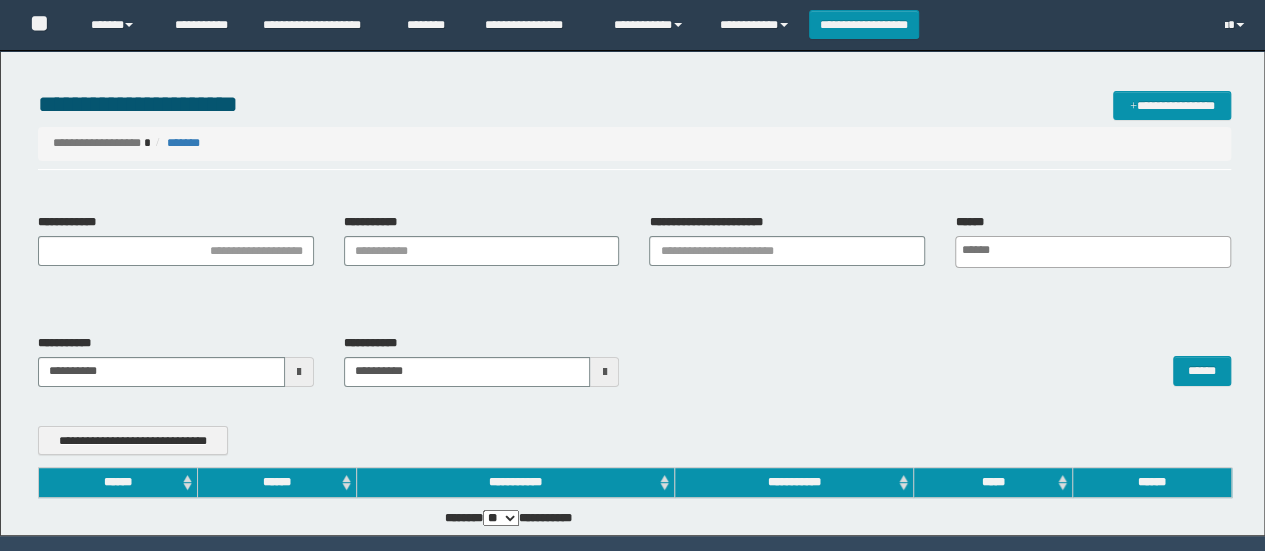 scroll, scrollTop: 0, scrollLeft: 0, axis: both 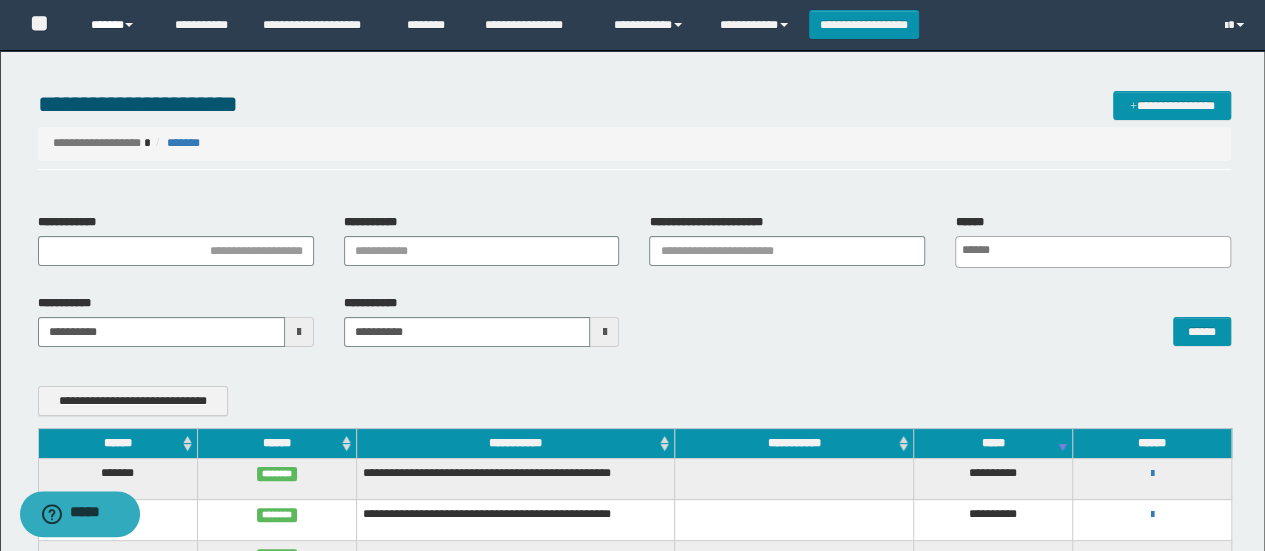 click on "******" at bounding box center (117, 25) 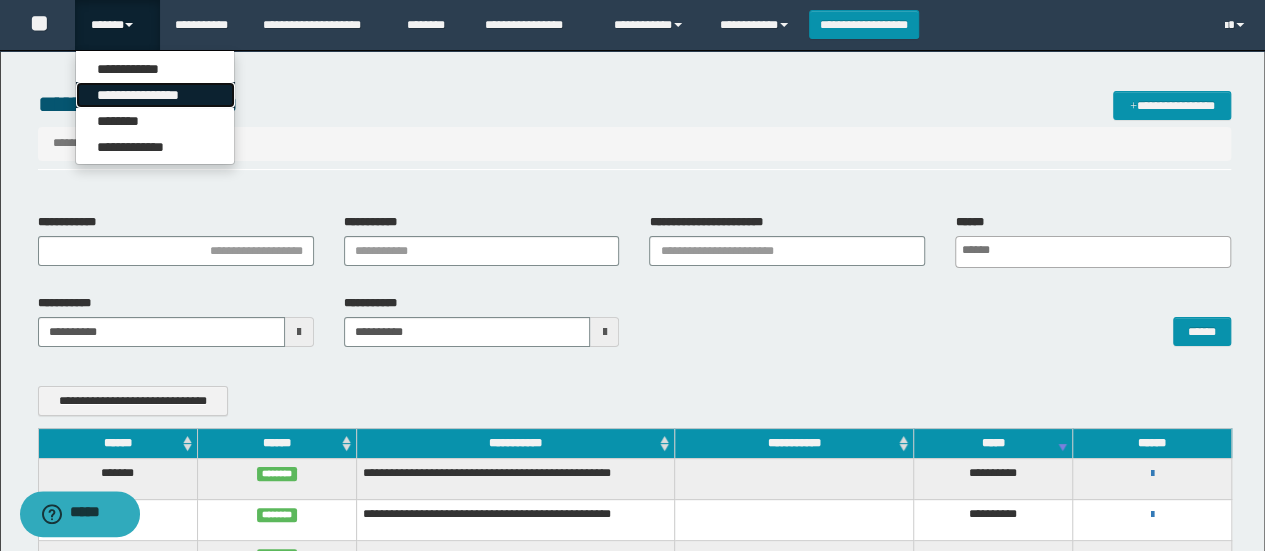 click on "**********" at bounding box center [155, 95] 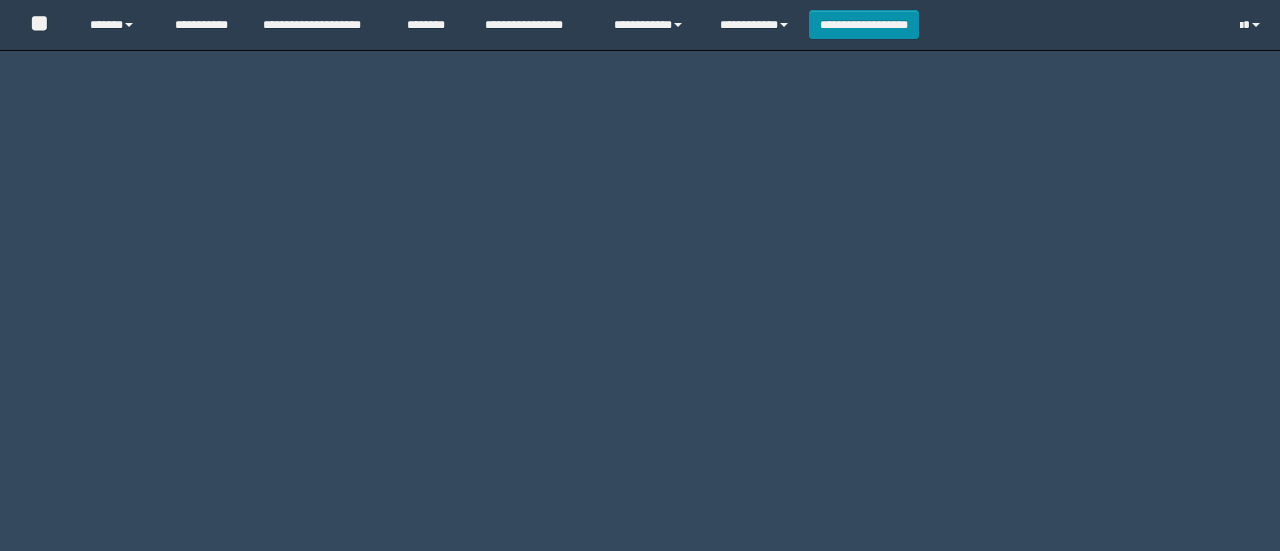 scroll, scrollTop: 0, scrollLeft: 0, axis: both 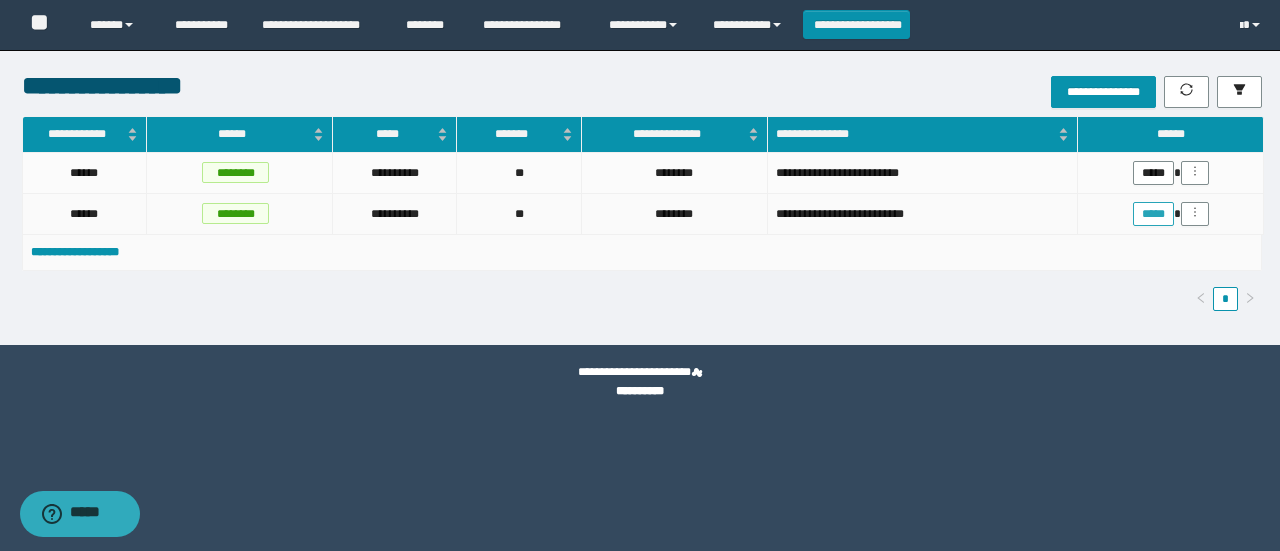 click on "*****" at bounding box center [1153, 214] 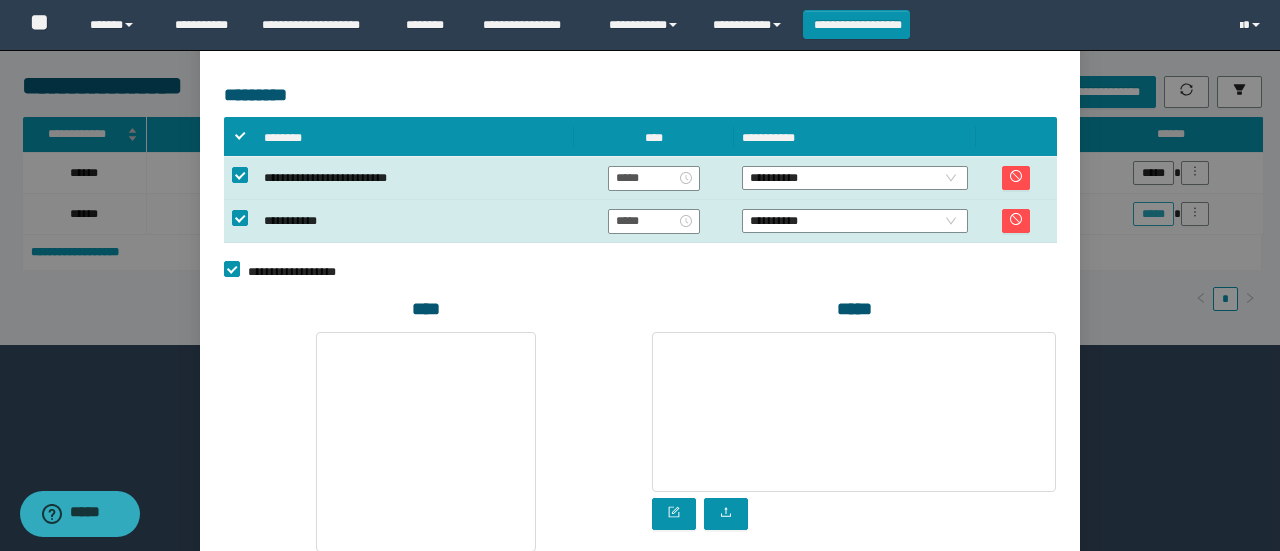 scroll, scrollTop: 466, scrollLeft: 0, axis: vertical 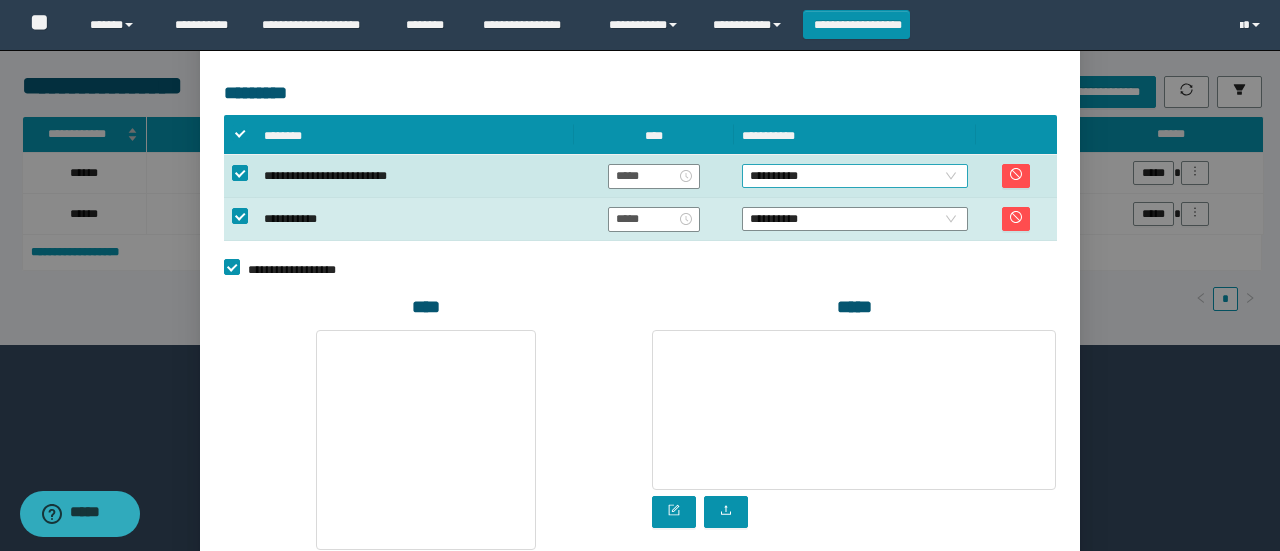 click on "**********" at bounding box center (855, 176) 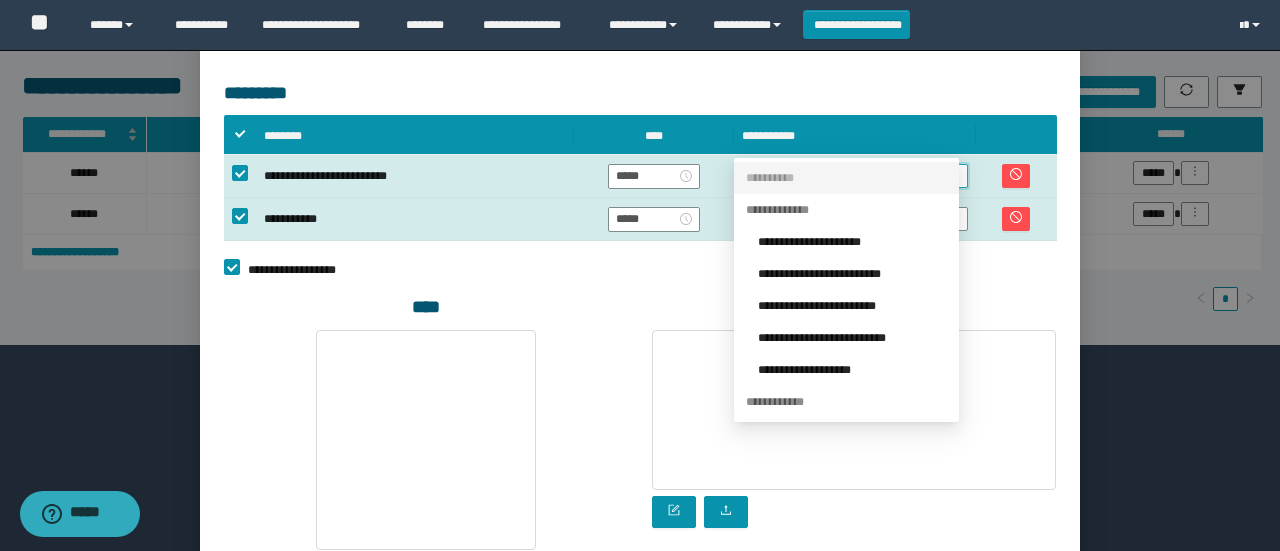 click on "**********" at bounding box center (852, 274) 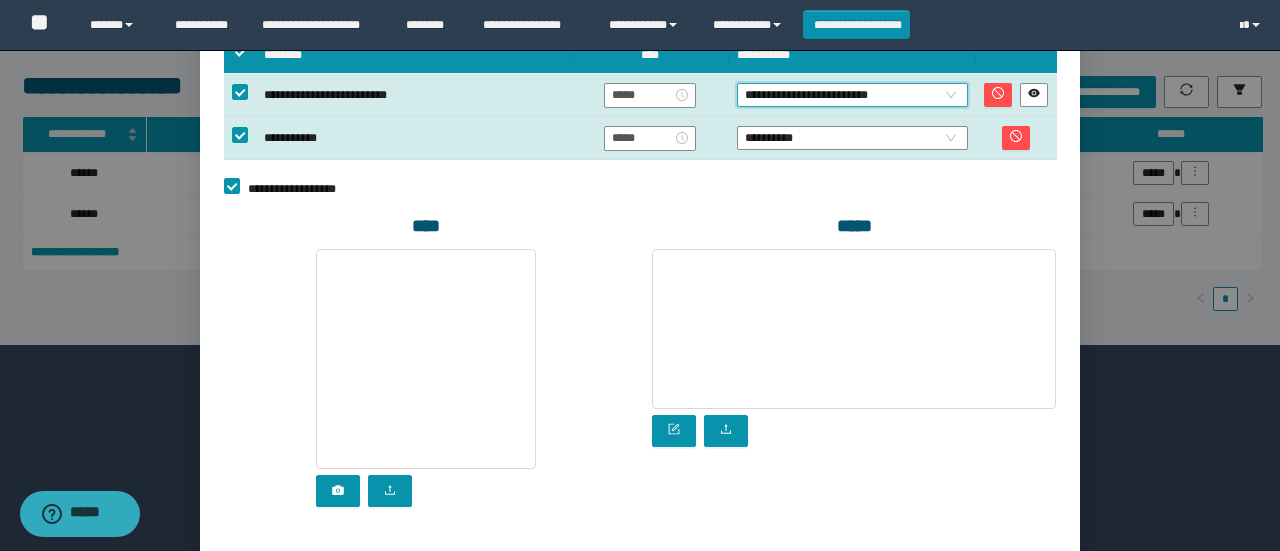 scroll, scrollTop: 544, scrollLeft: 0, axis: vertical 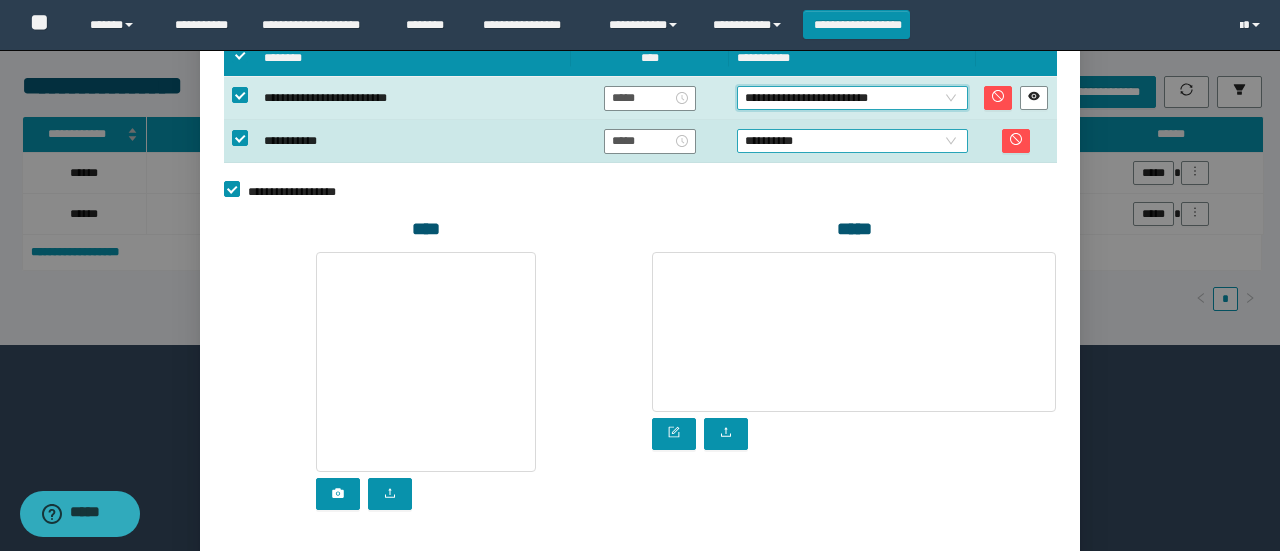 click on "**********" at bounding box center [852, 141] 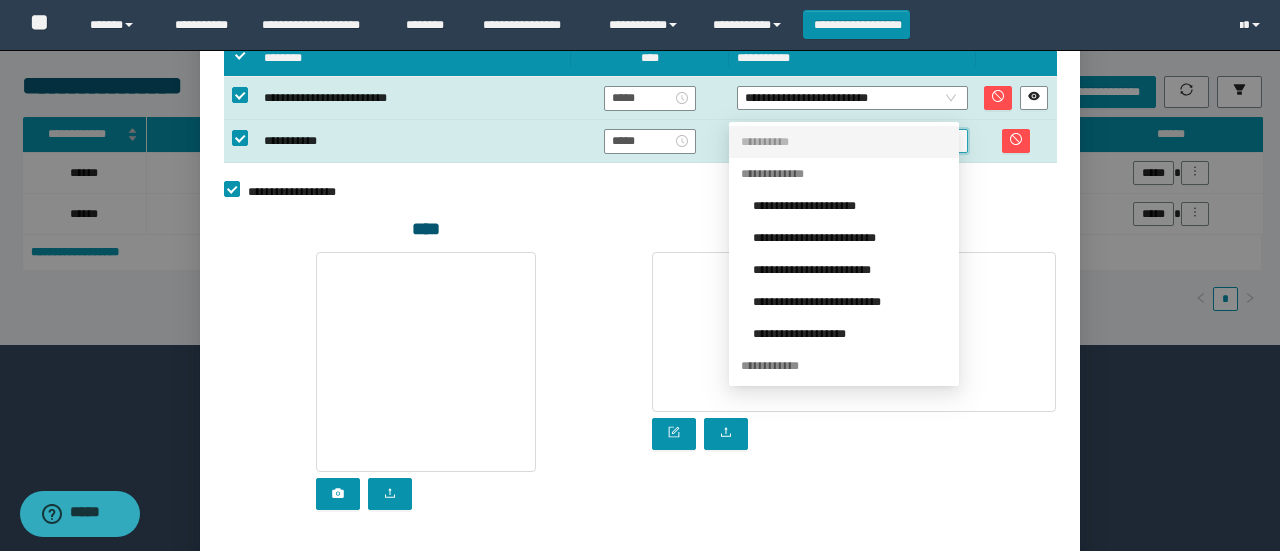 click on "**********" at bounding box center (850, 238) 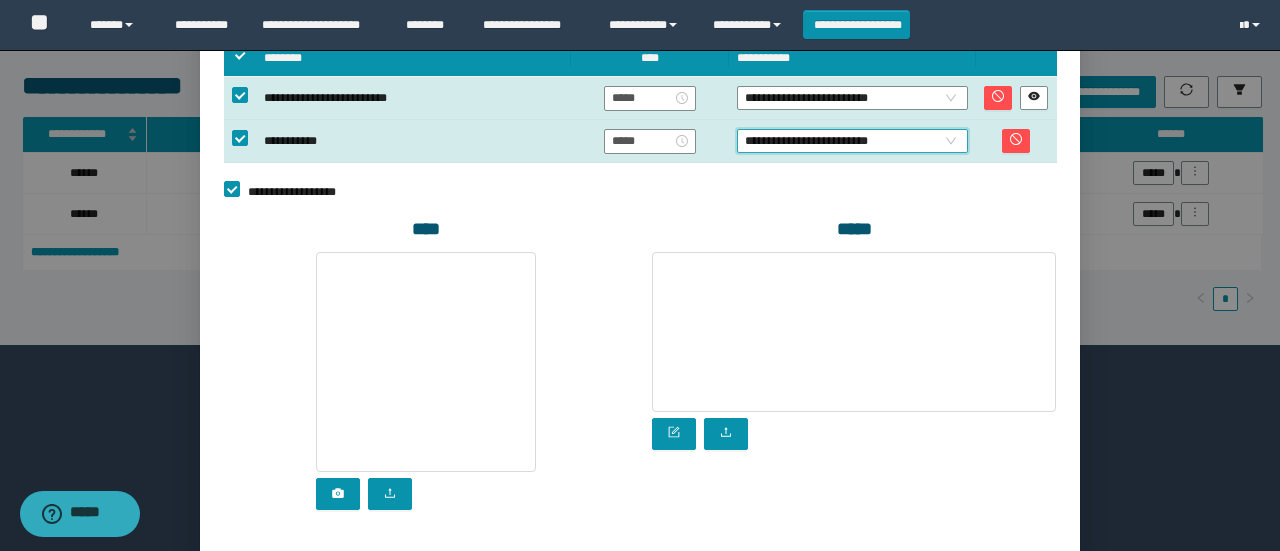 scroll, scrollTop: 588, scrollLeft: 0, axis: vertical 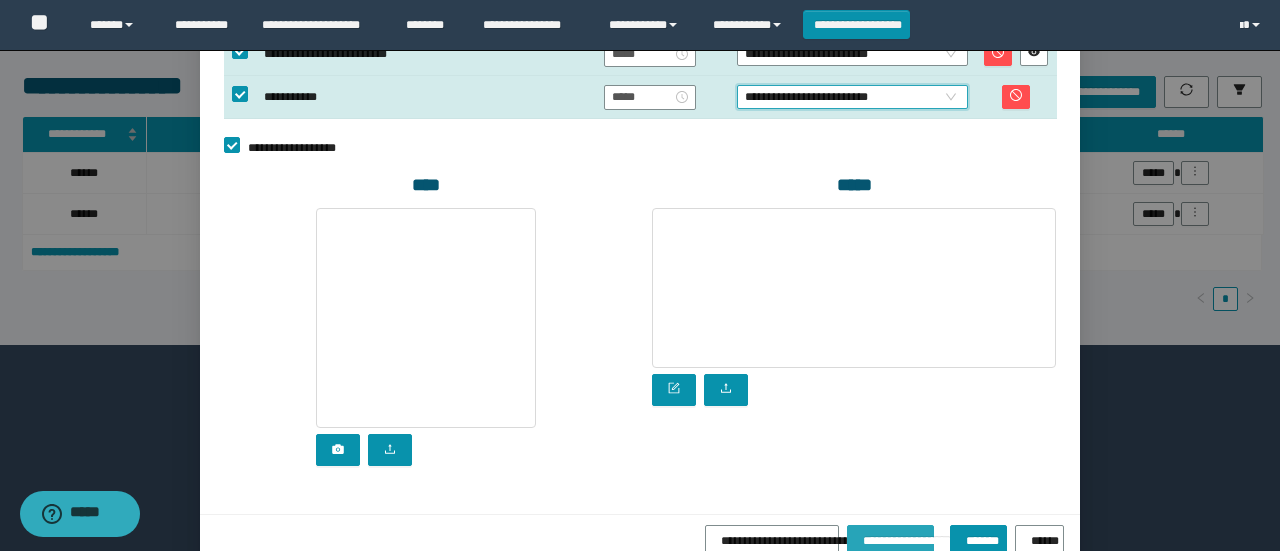 click on "**********" at bounding box center (891, 537) 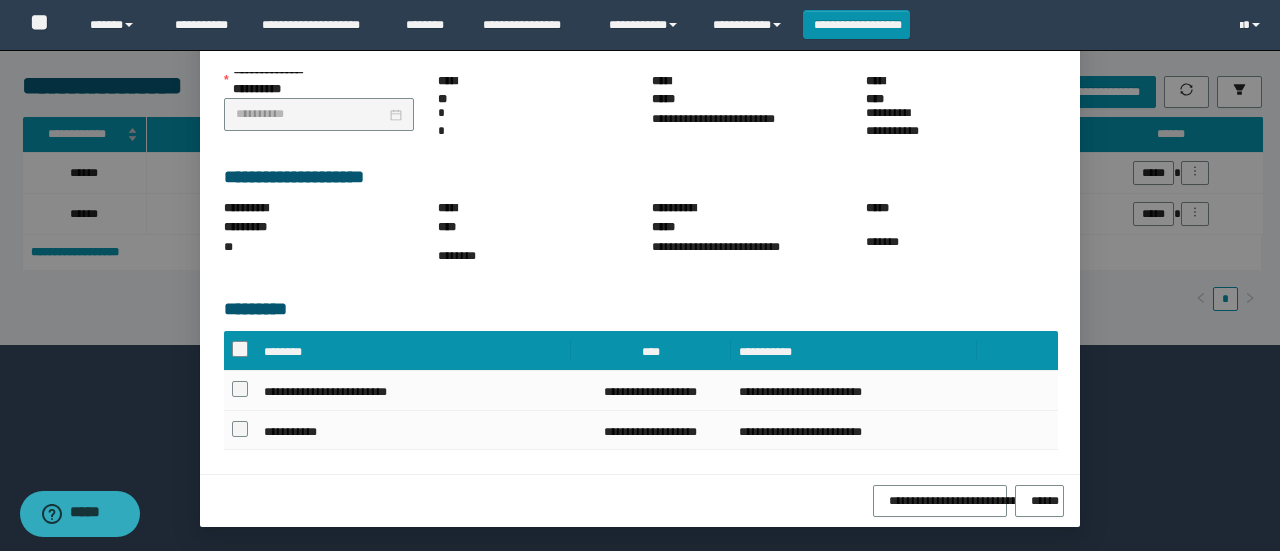 scroll, scrollTop: 264, scrollLeft: 0, axis: vertical 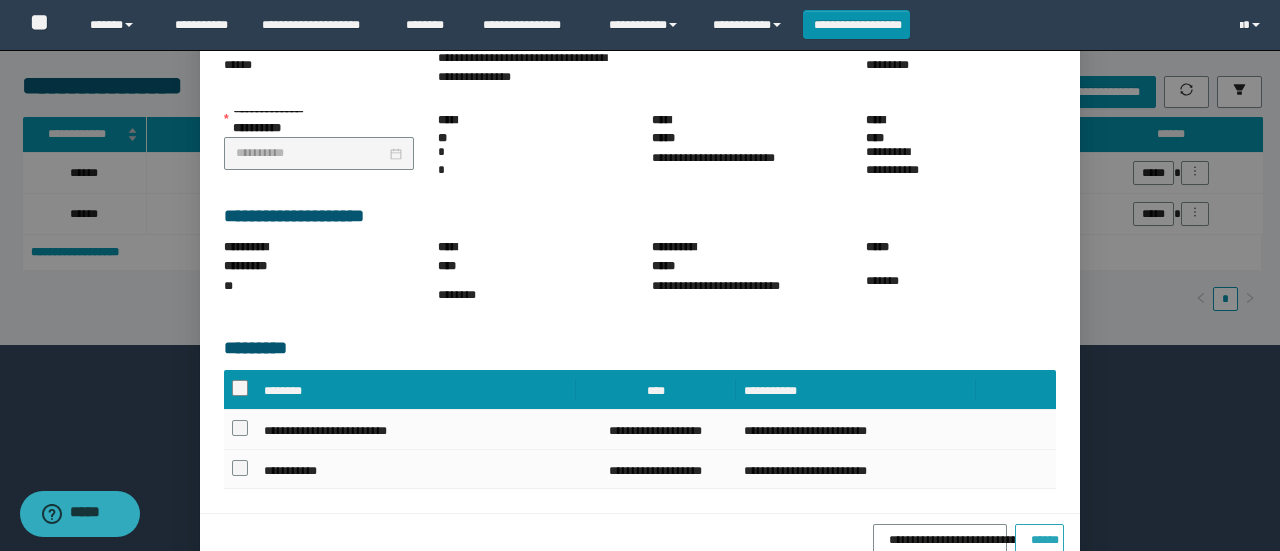 click on "******" at bounding box center (1039, 536) 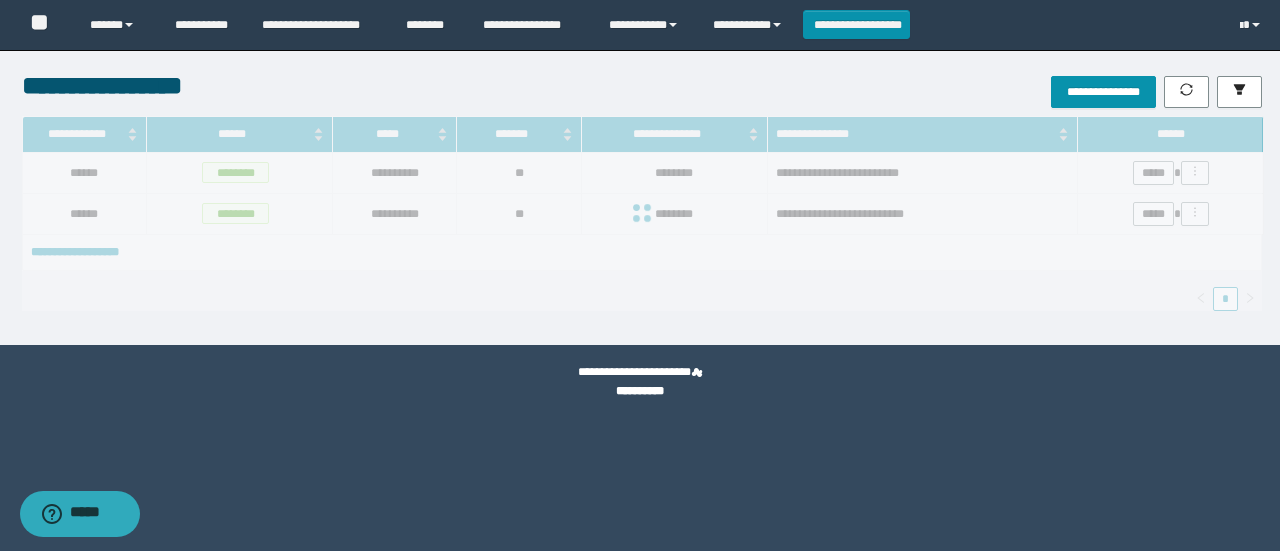scroll, scrollTop: 164, scrollLeft: 0, axis: vertical 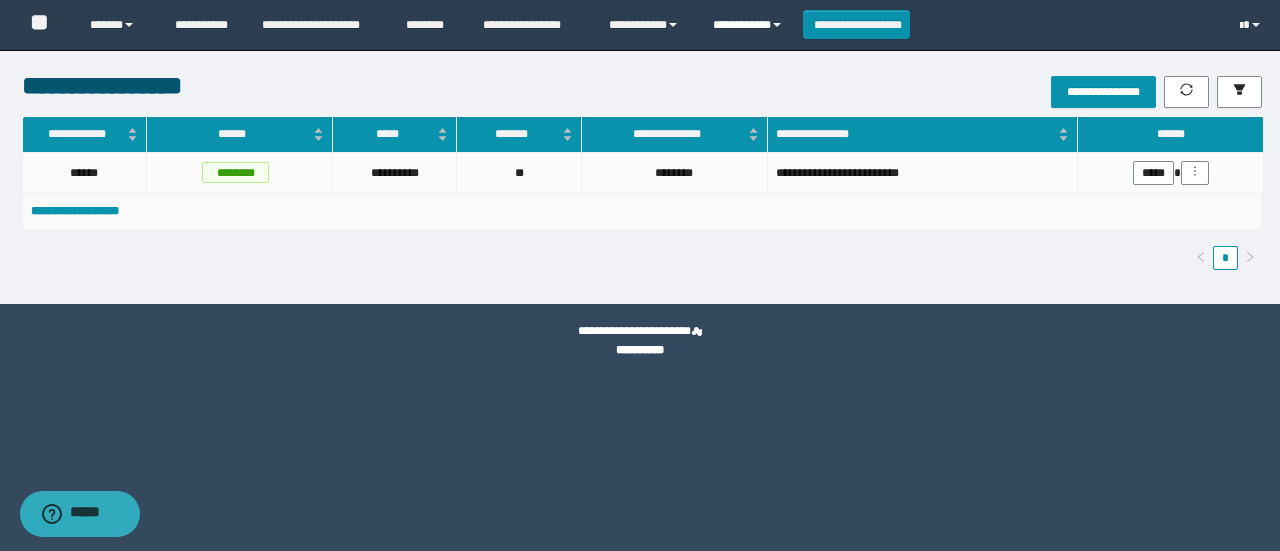 click on "**********" at bounding box center [750, 25] 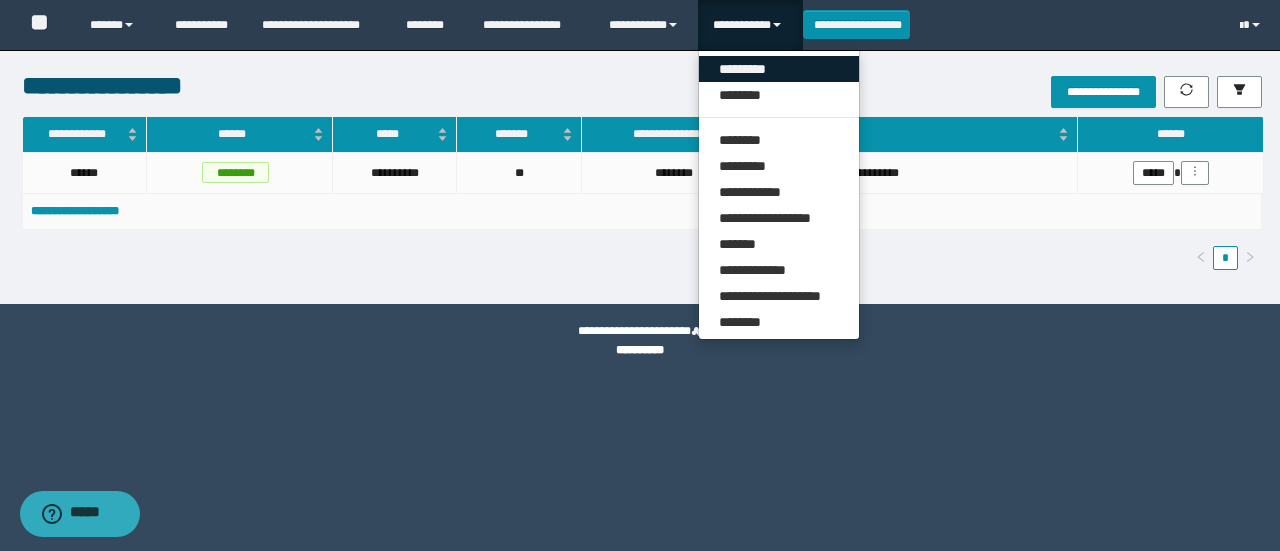 click on "*********" at bounding box center [779, 69] 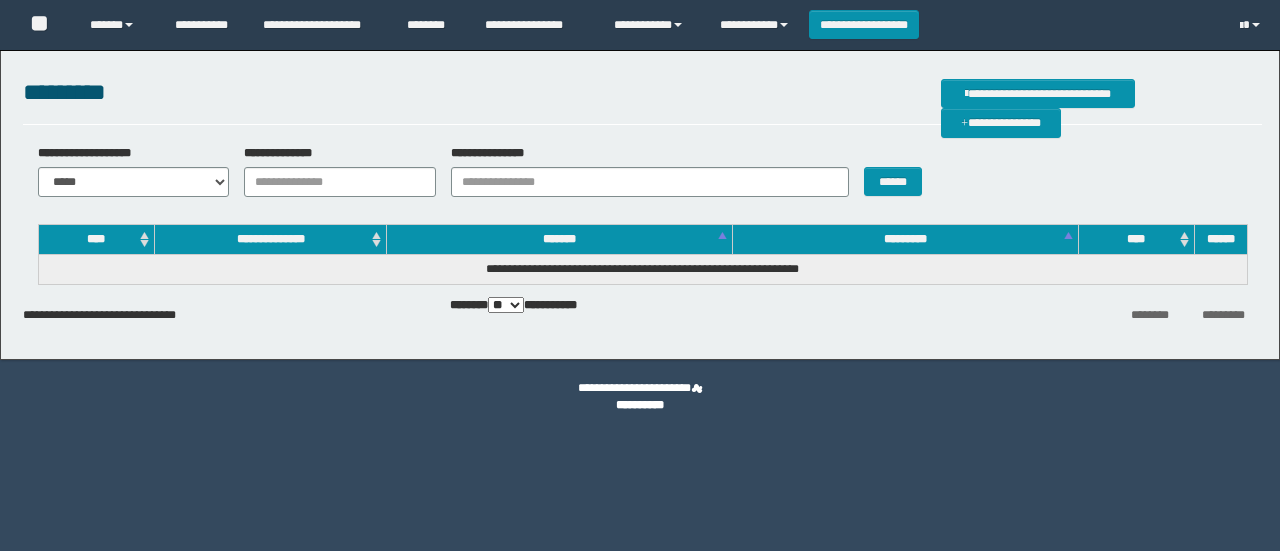 scroll, scrollTop: 0, scrollLeft: 0, axis: both 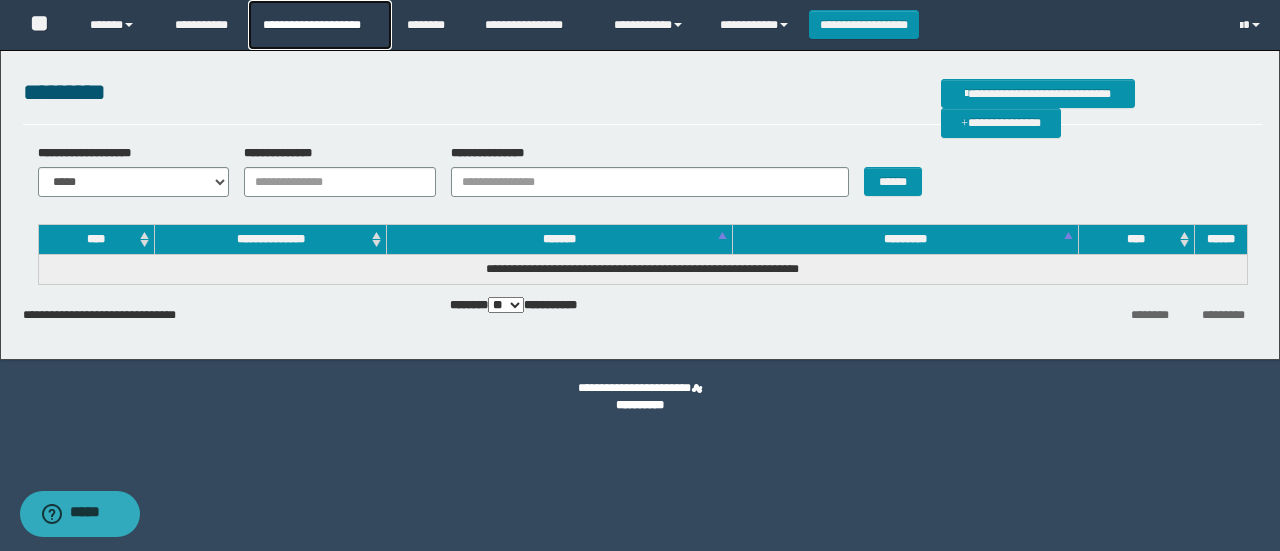 click on "**********" at bounding box center [319, 25] 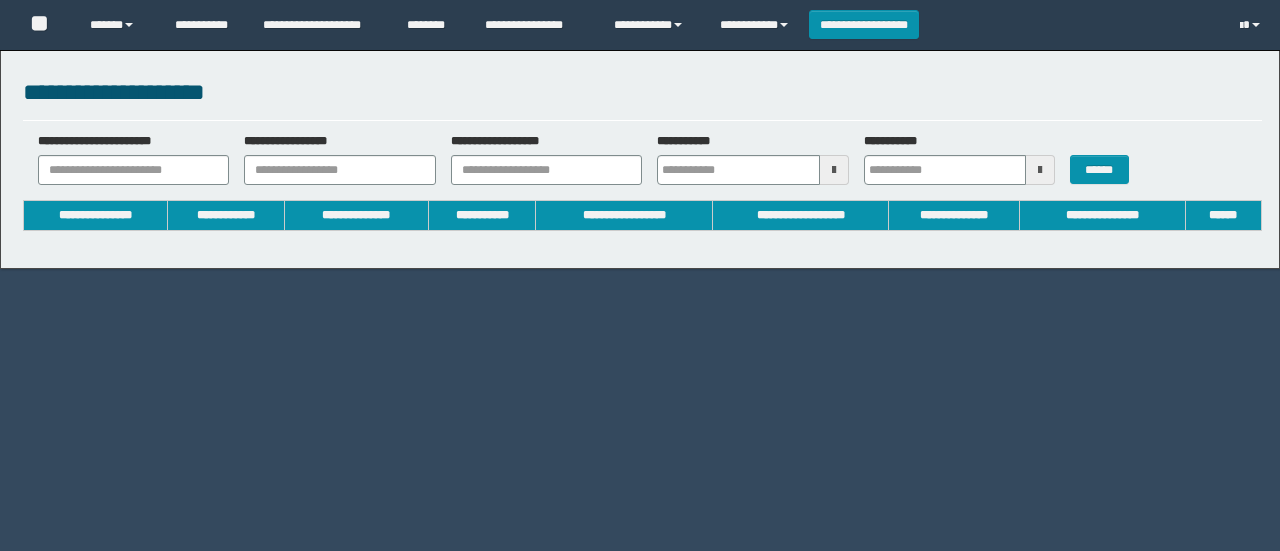 type on "**********" 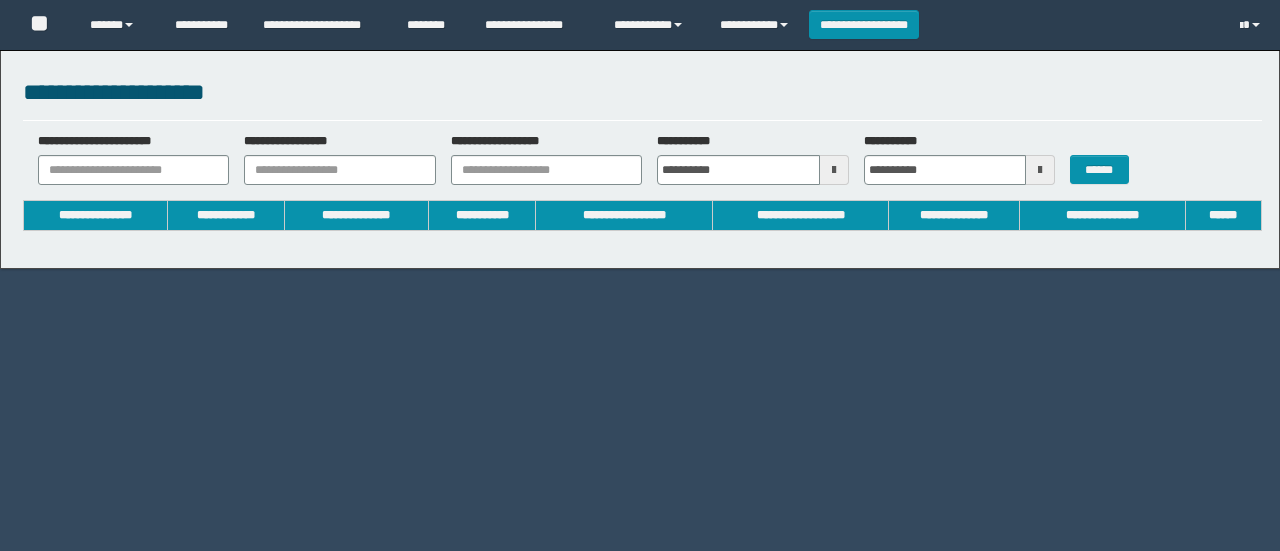 scroll, scrollTop: 0, scrollLeft: 0, axis: both 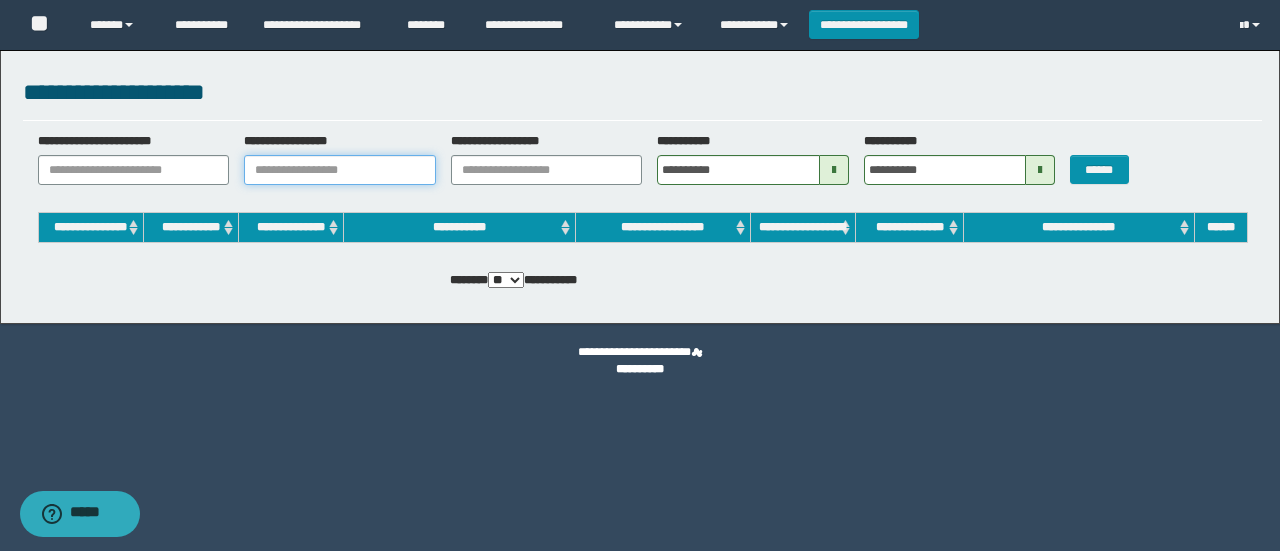 click on "**********" at bounding box center (340, 170) 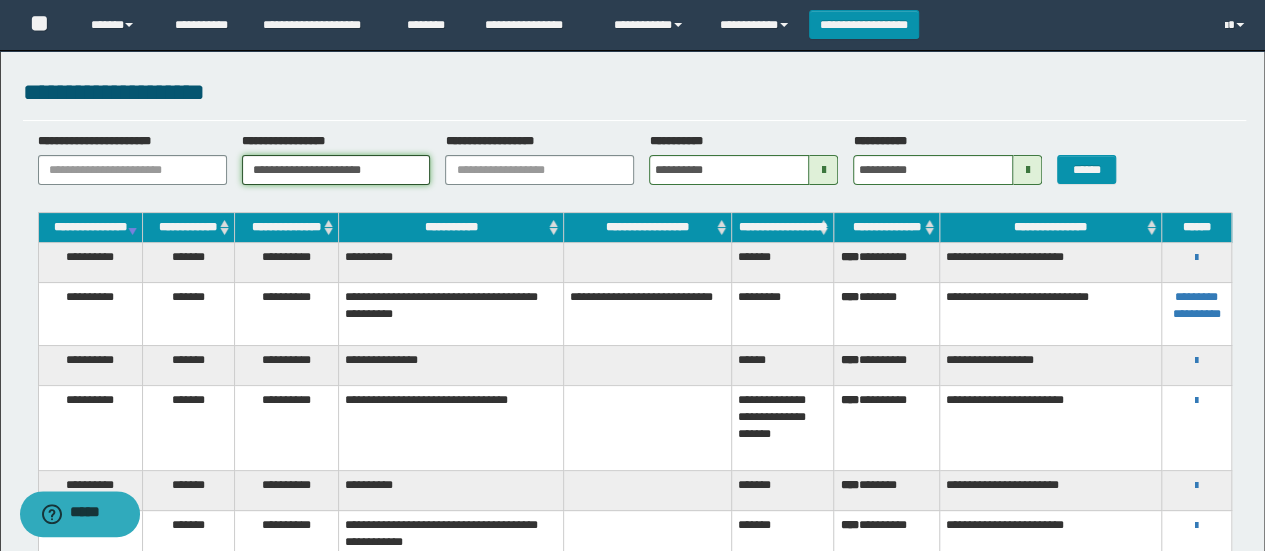 type on "**********" 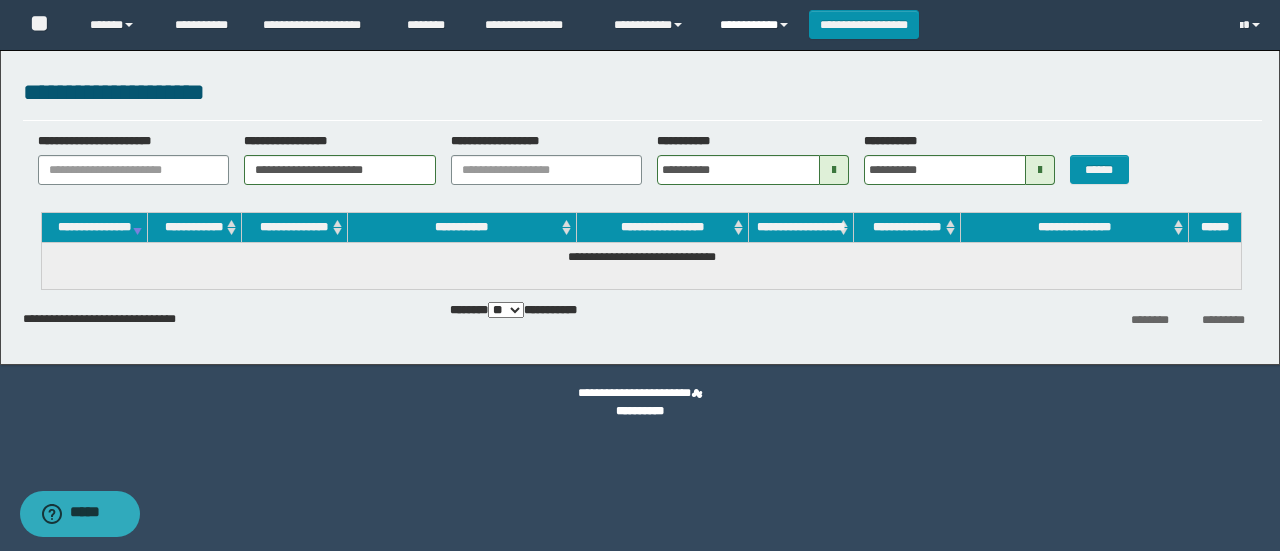 click on "**********" at bounding box center (757, 25) 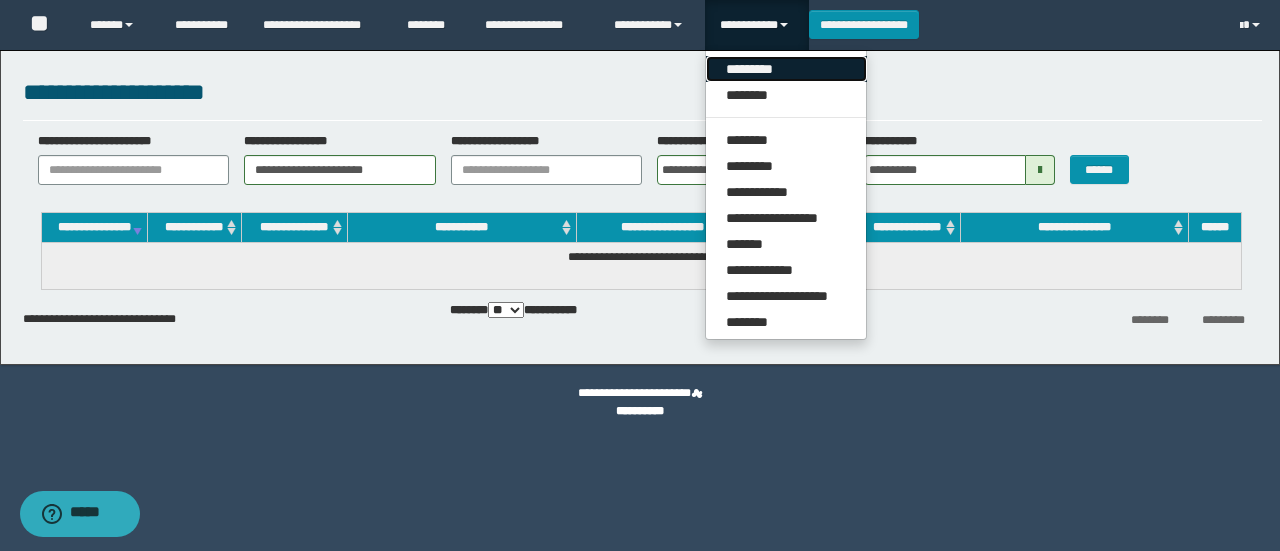 click on "*********" at bounding box center (786, 69) 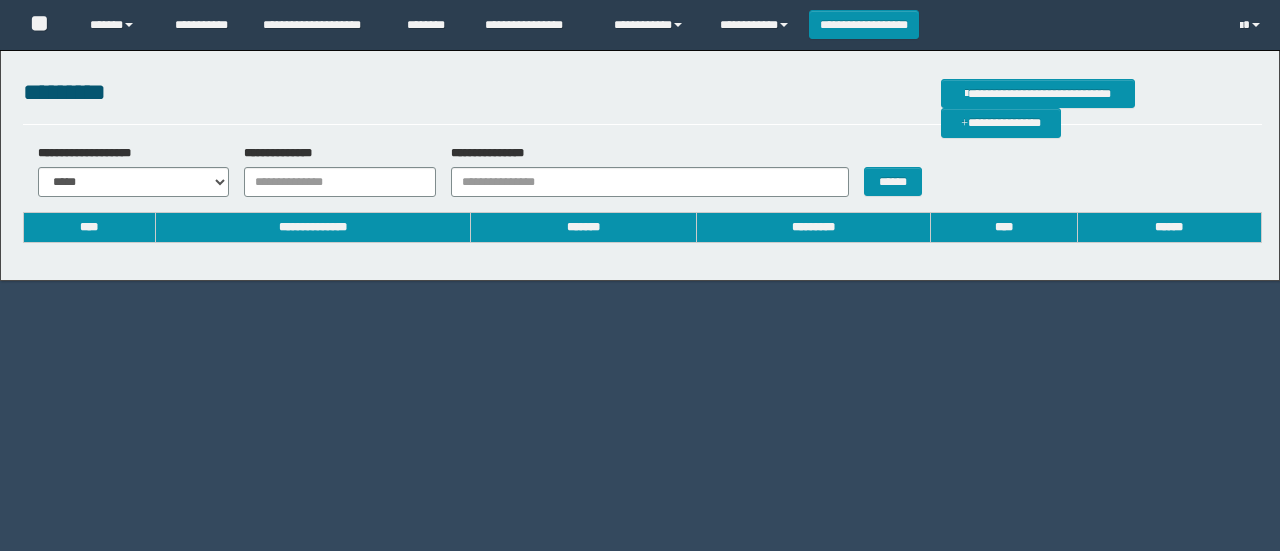 scroll, scrollTop: 0, scrollLeft: 0, axis: both 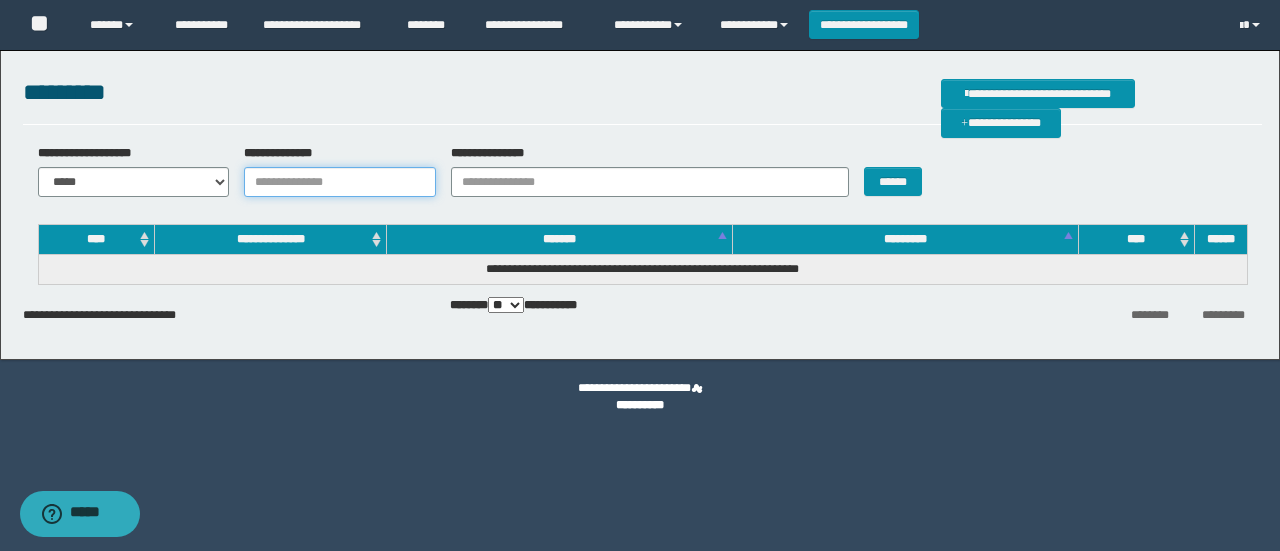 click on "**********" at bounding box center [340, 182] 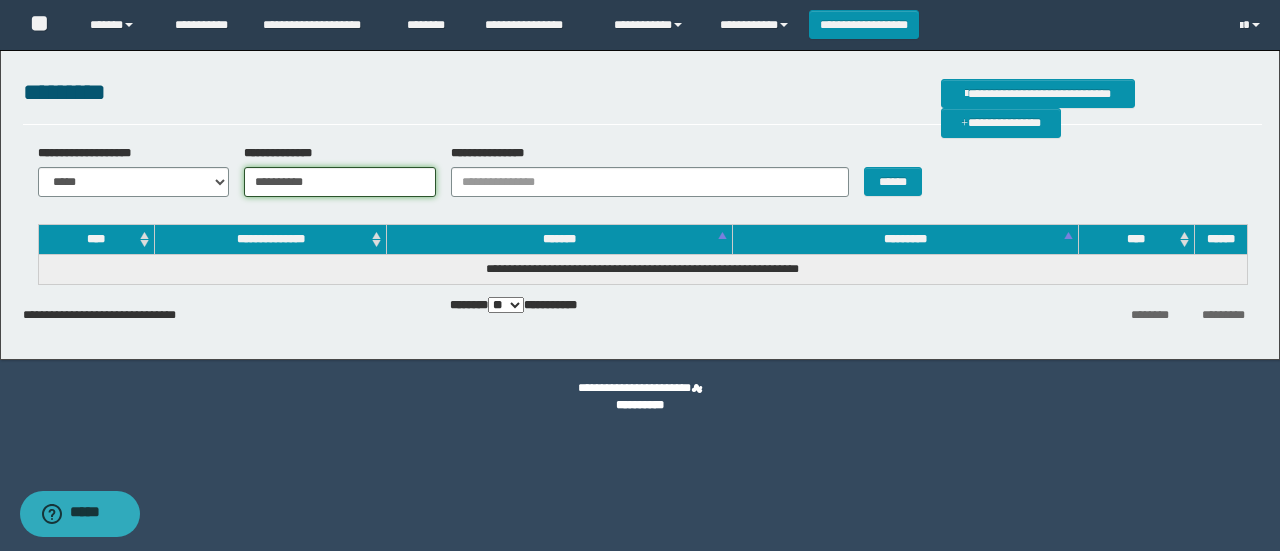 type on "**********" 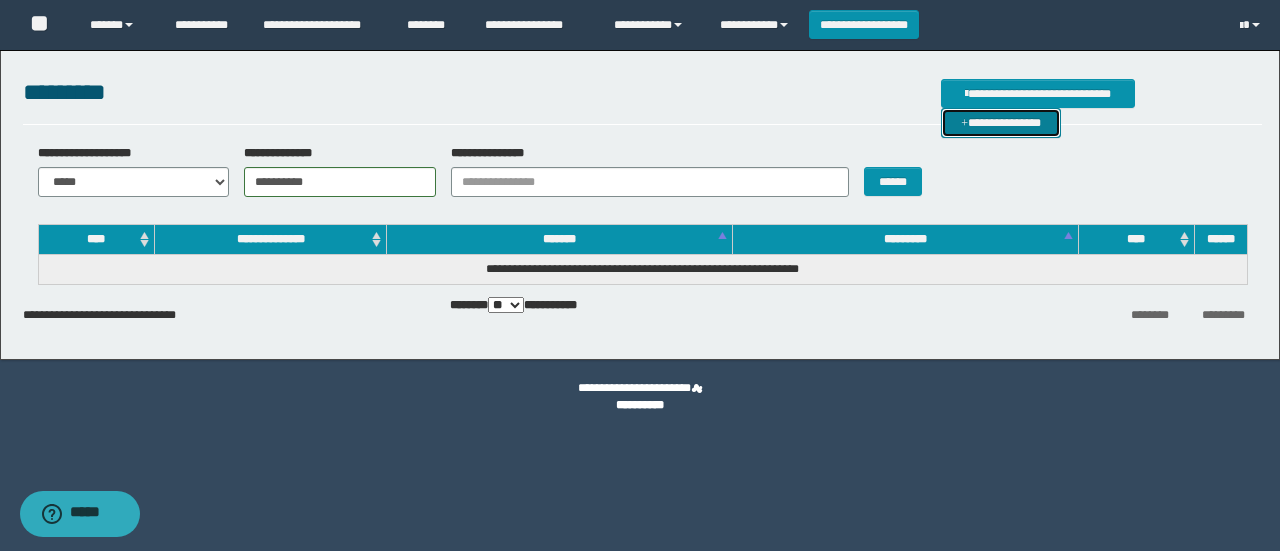 click on "**********" at bounding box center [1001, 122] 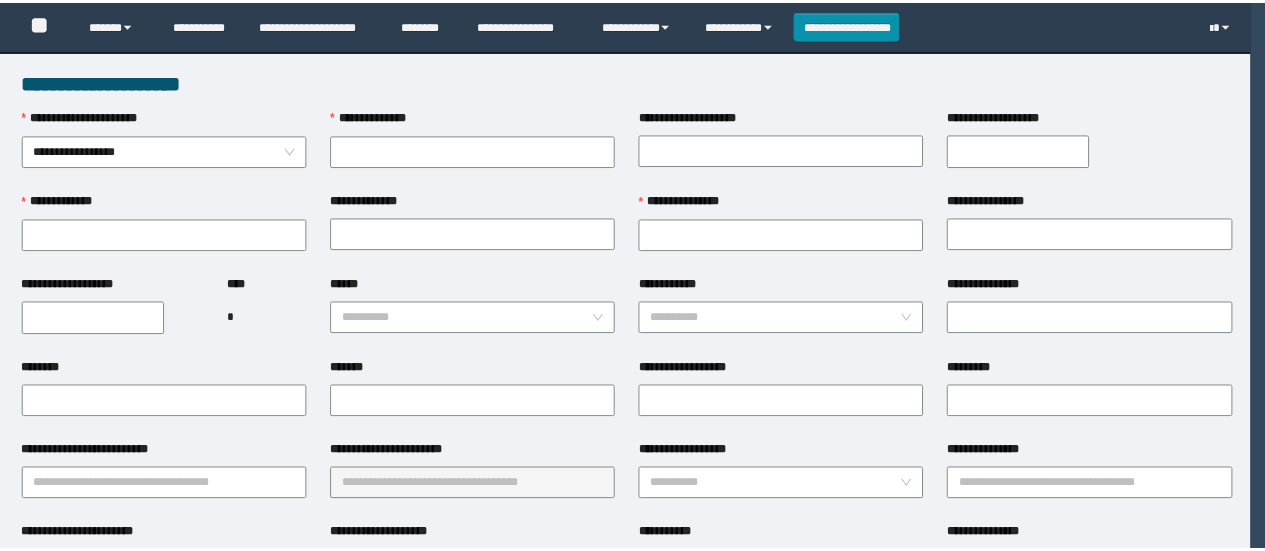 scroll, scrollTop: 0, scrollLeft: 0, axis: both 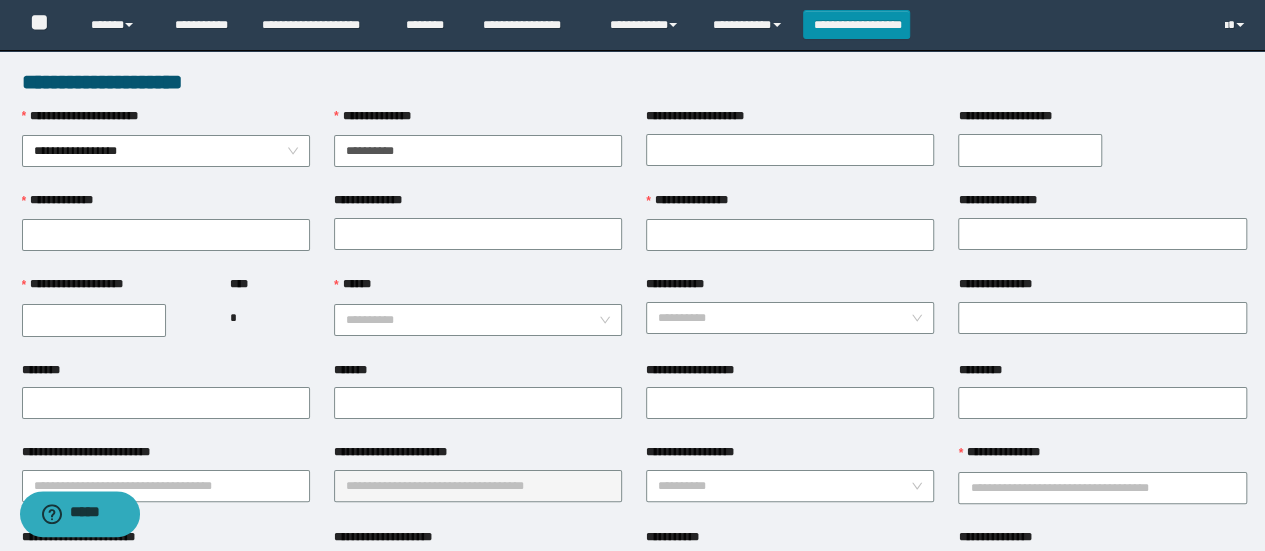 type on "**********" 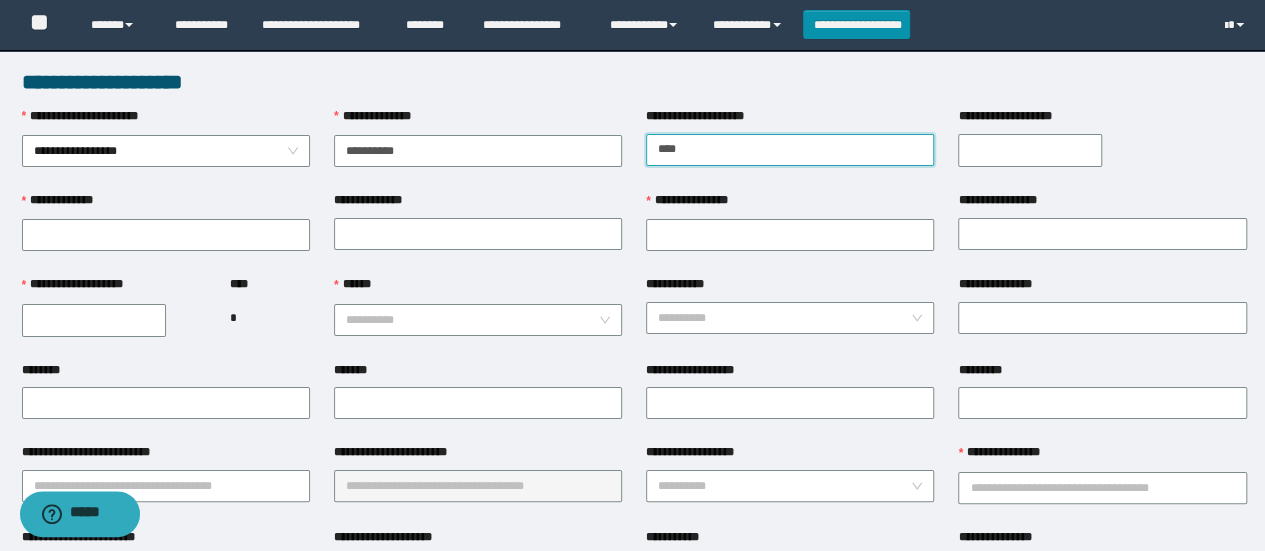 type on "*********" 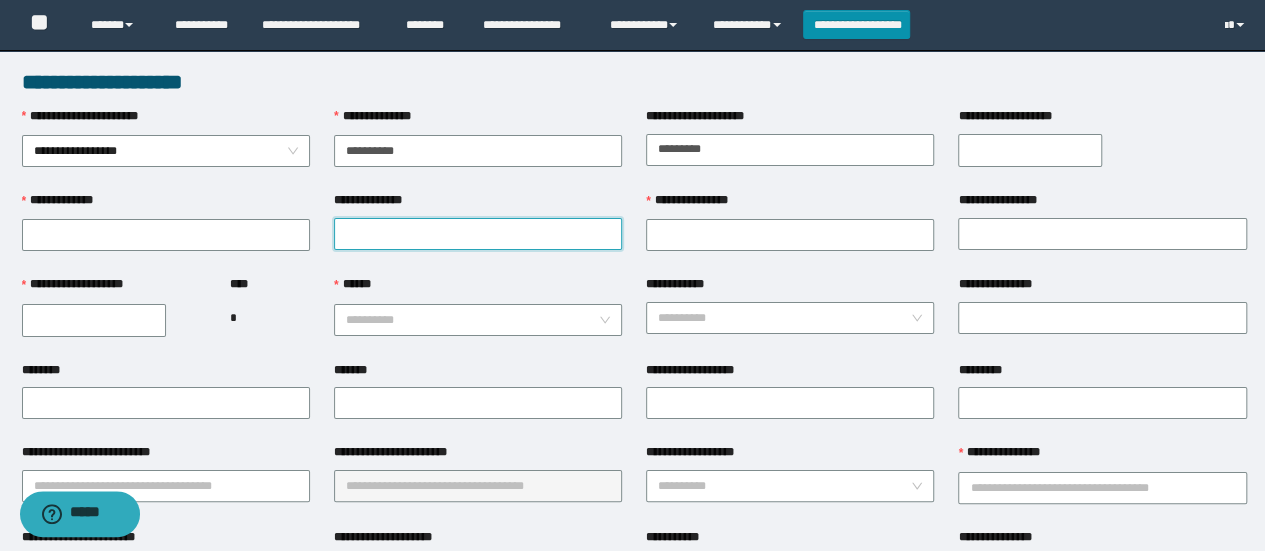 type on "**********" 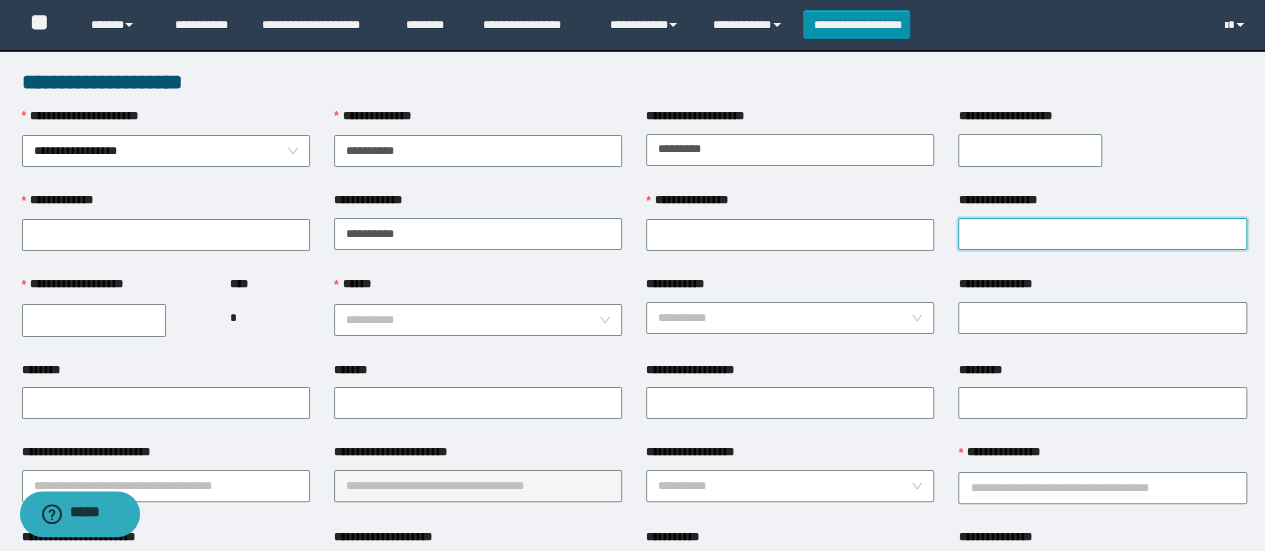 type on "**********" 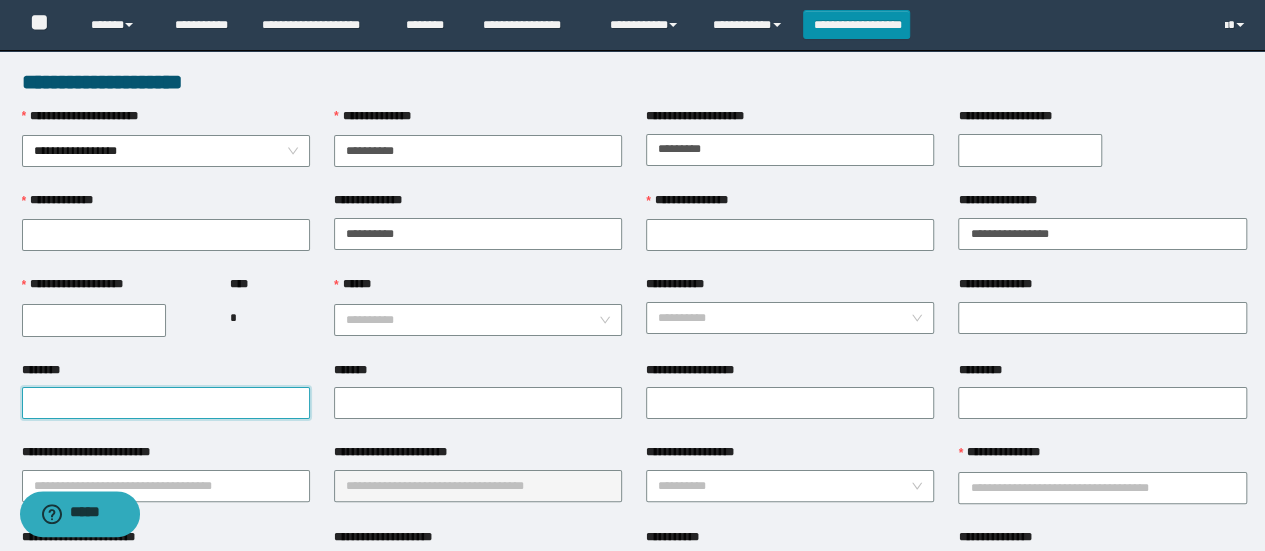 type on "**********" 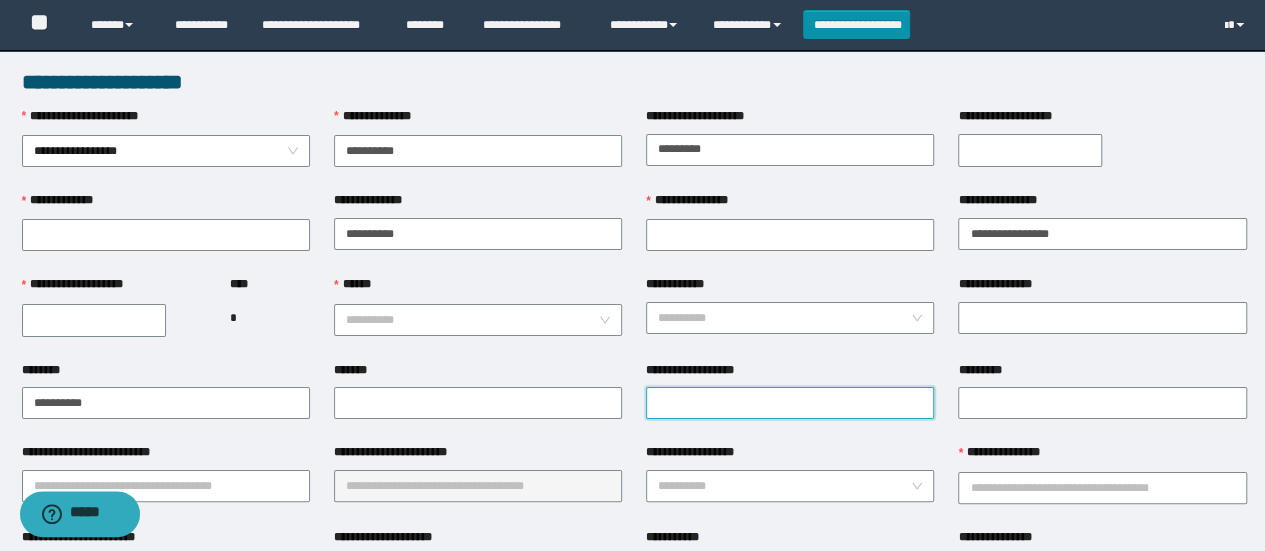 type on "**********" 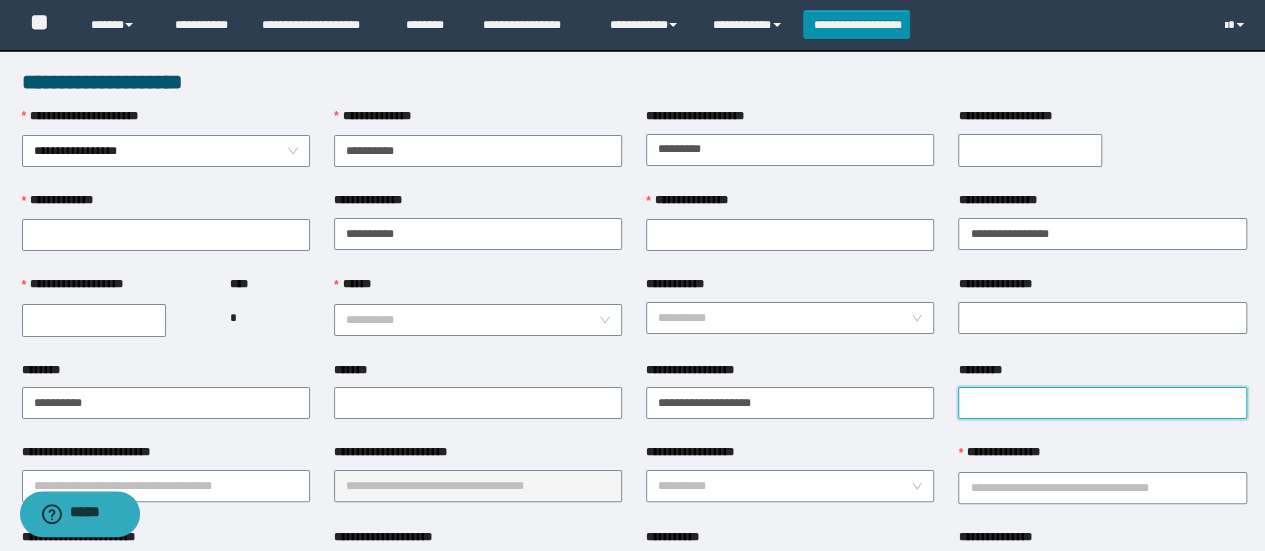 type on "**********" 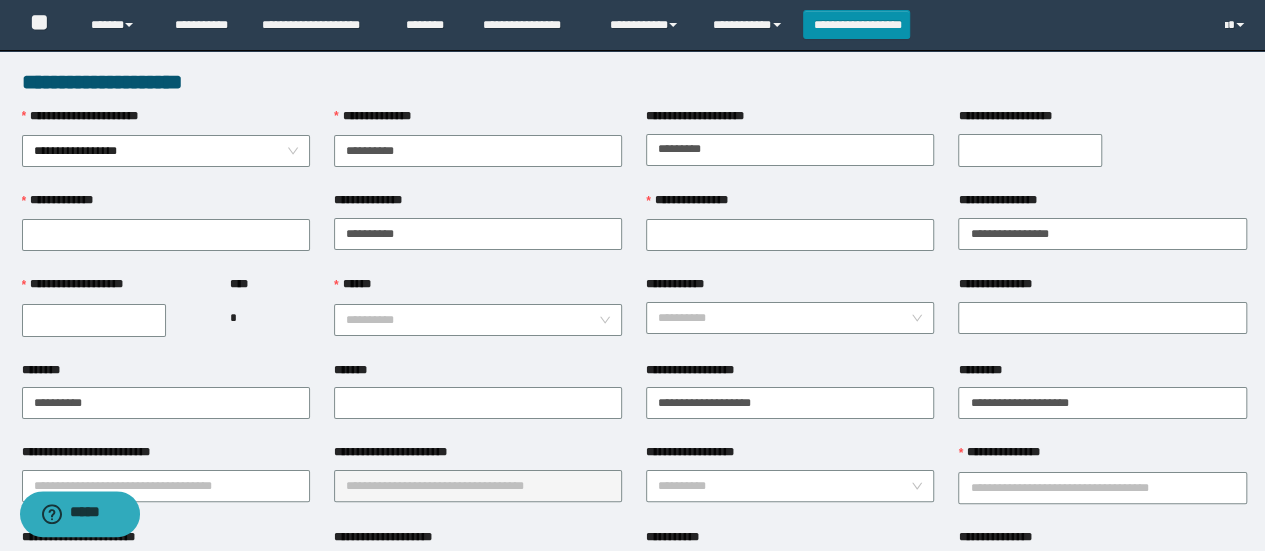 type on "********" 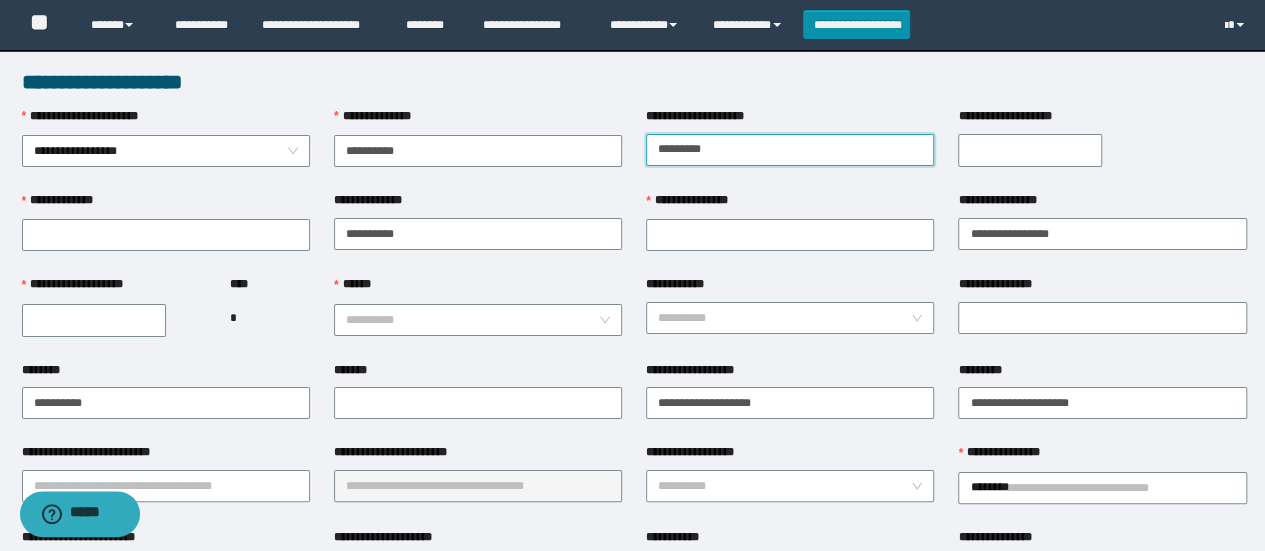 type on "**********" 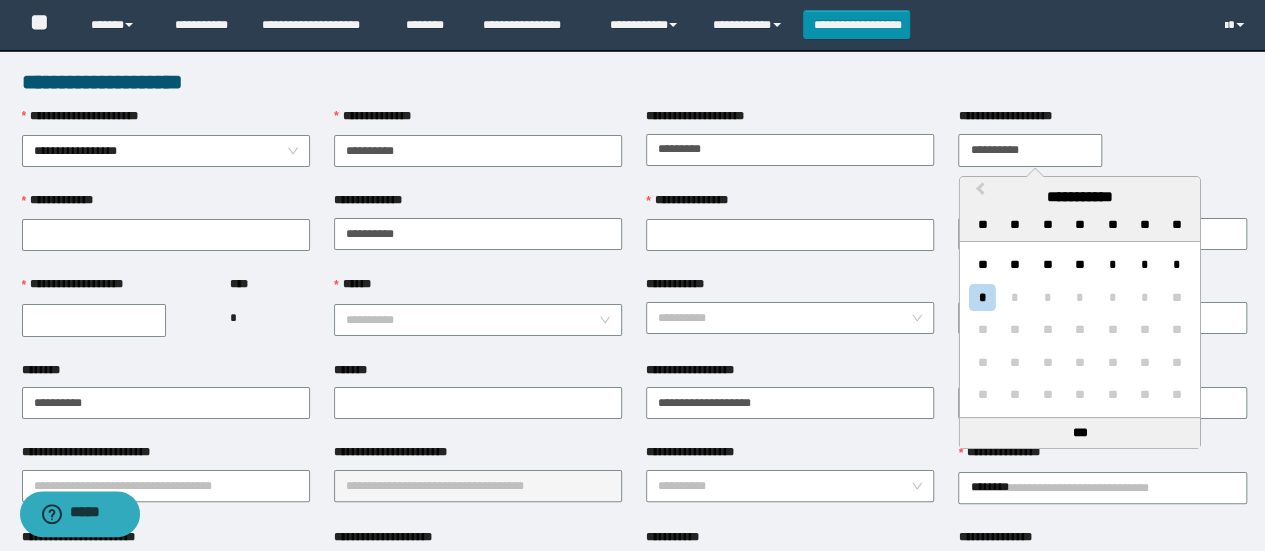click on "**********" at bounding box center (1030, 150) 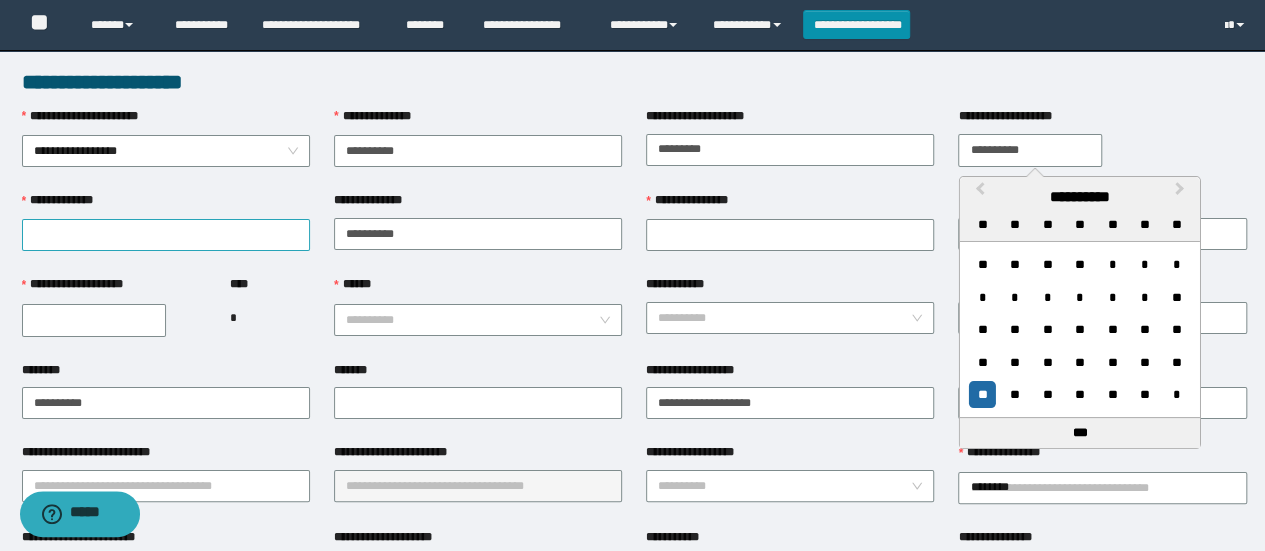 type on "**********" 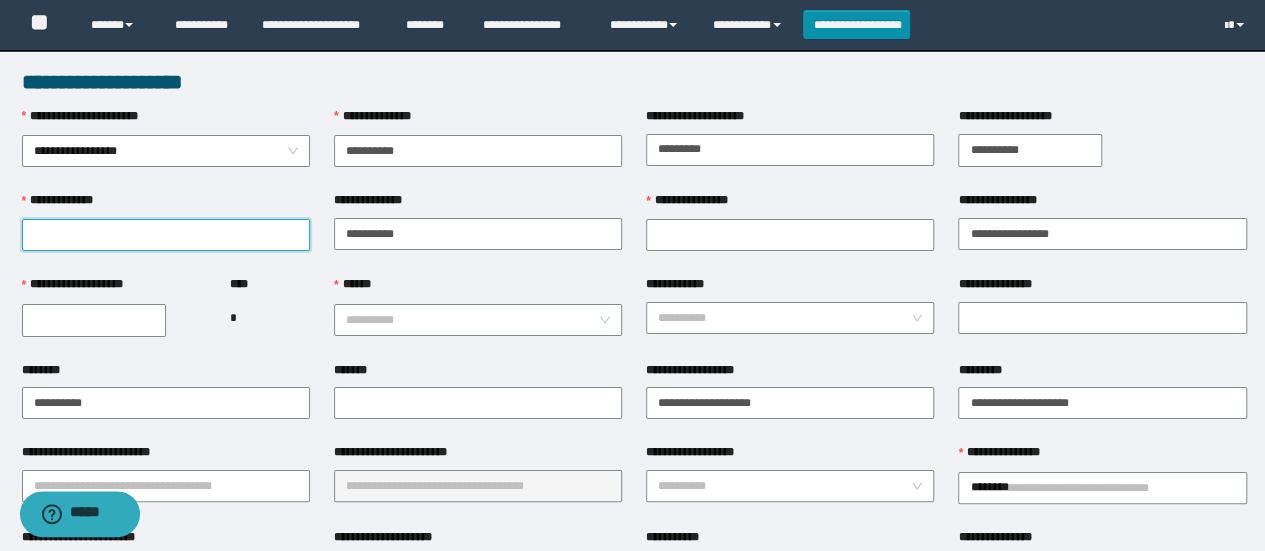 click on "**********" at bounding box center [166, 235] 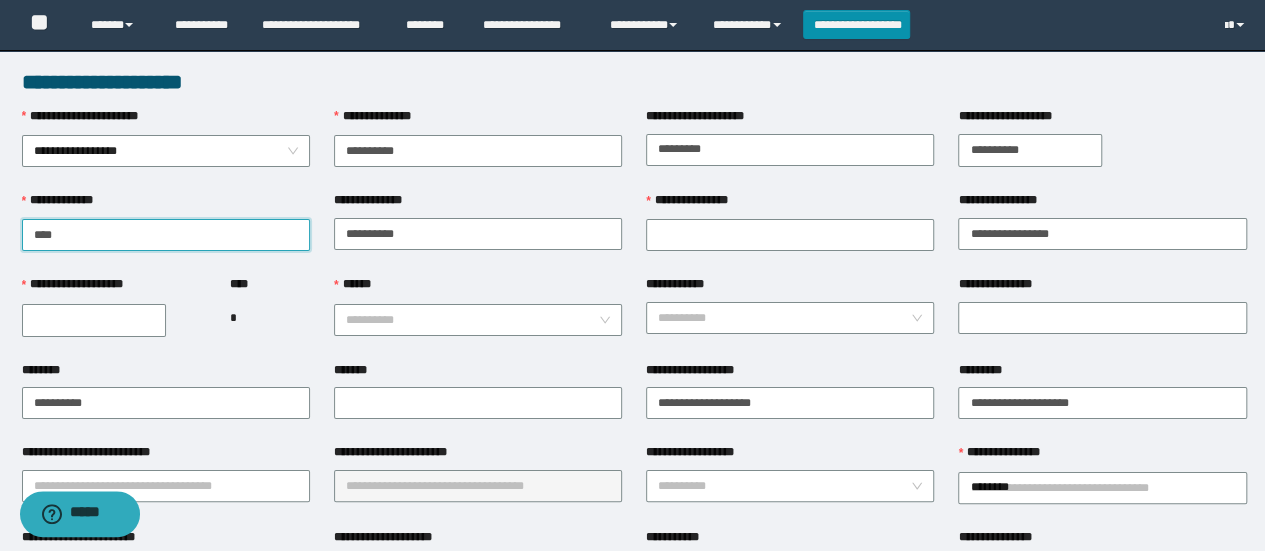 type on "****" 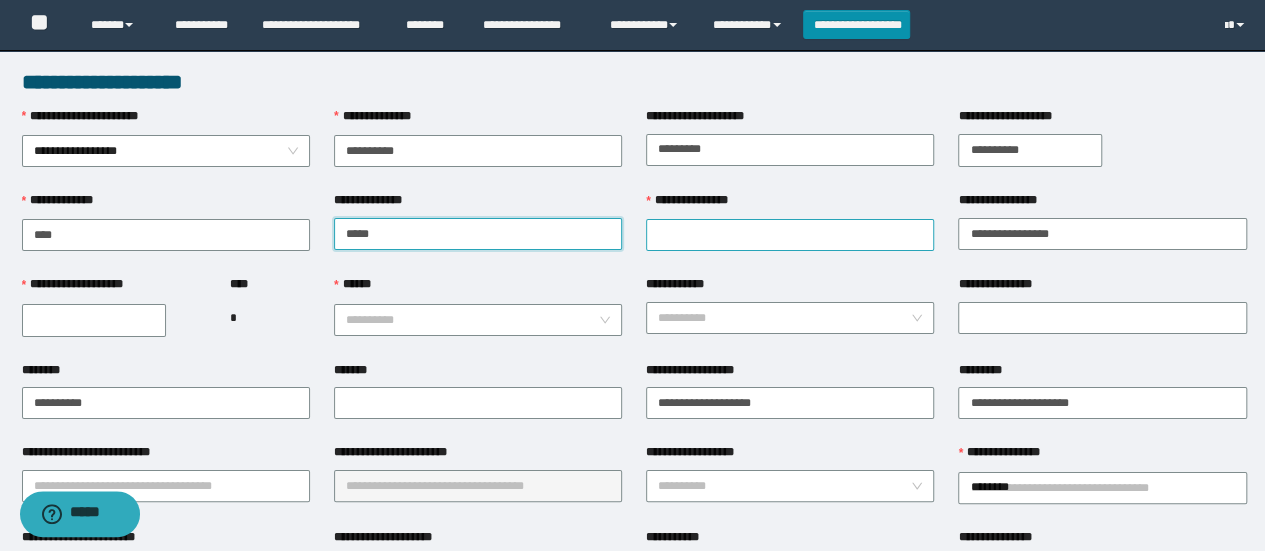 type on "*****" 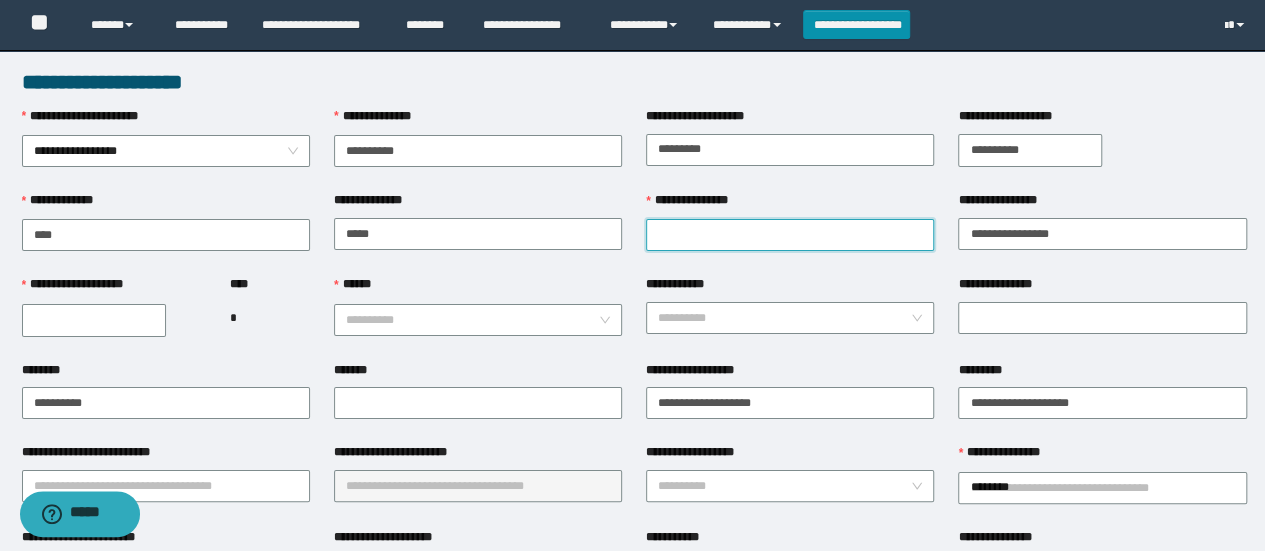 click on "**********" at bounding box center [790, 235] 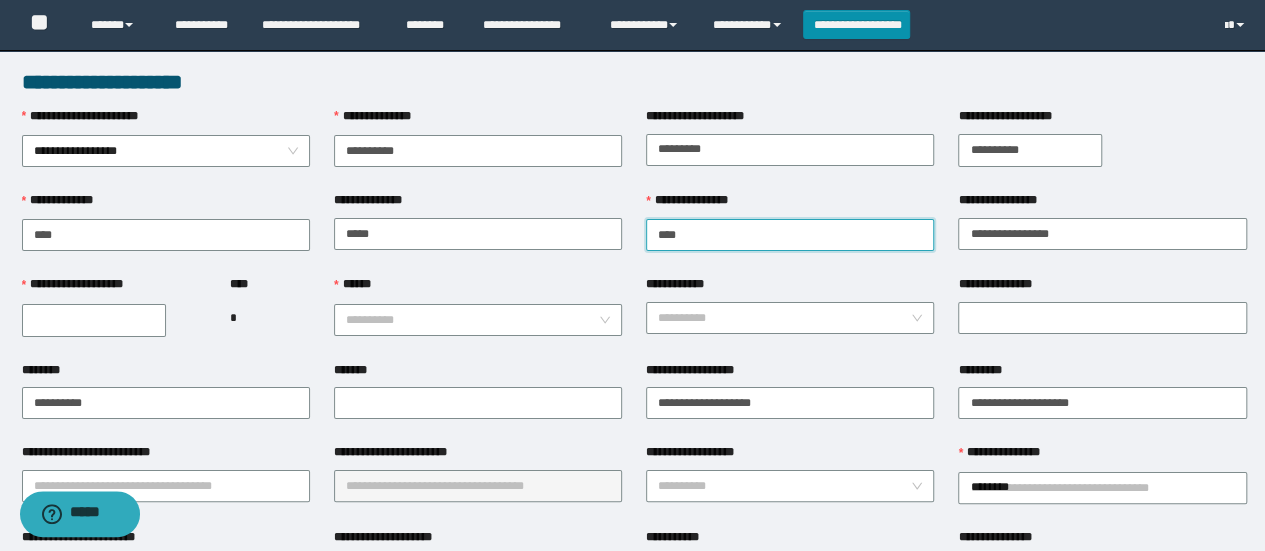 type on "*******" 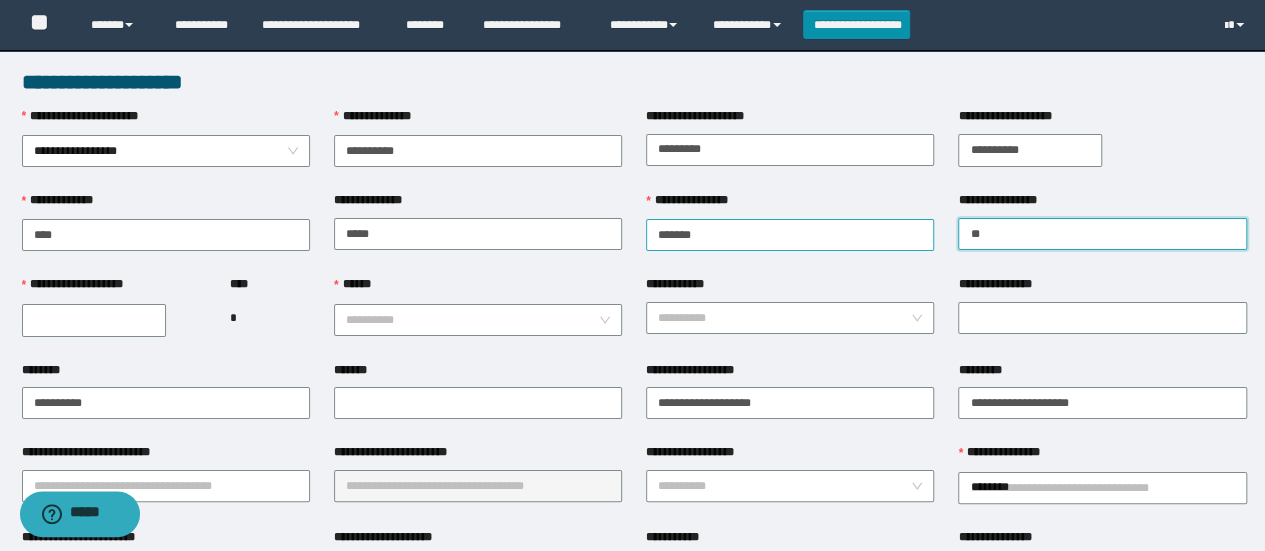 type on "*******" 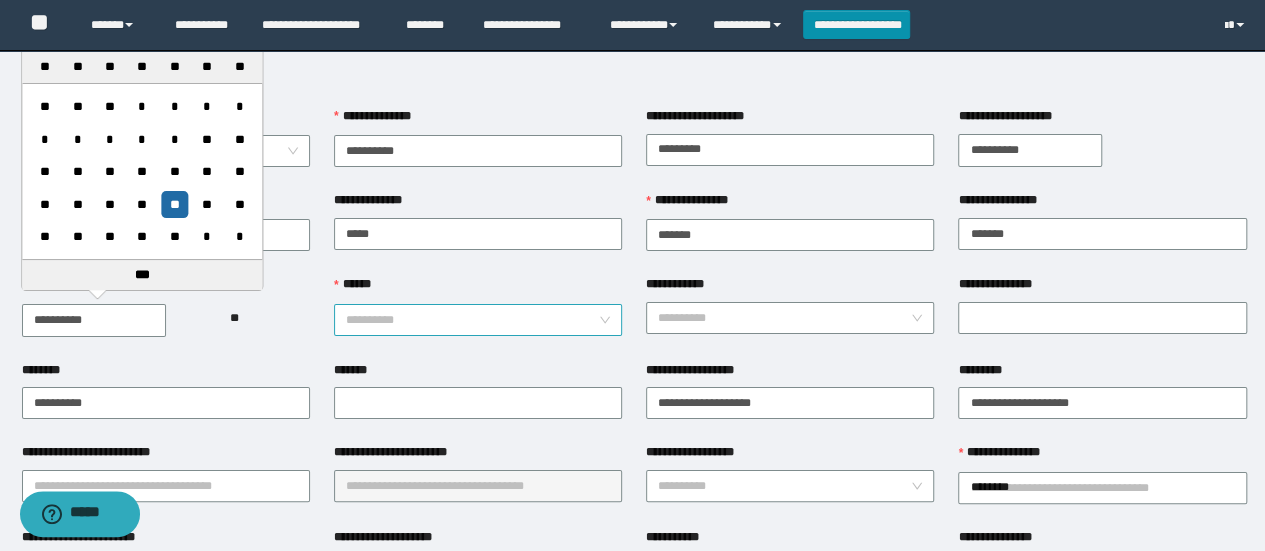 type on "**********" 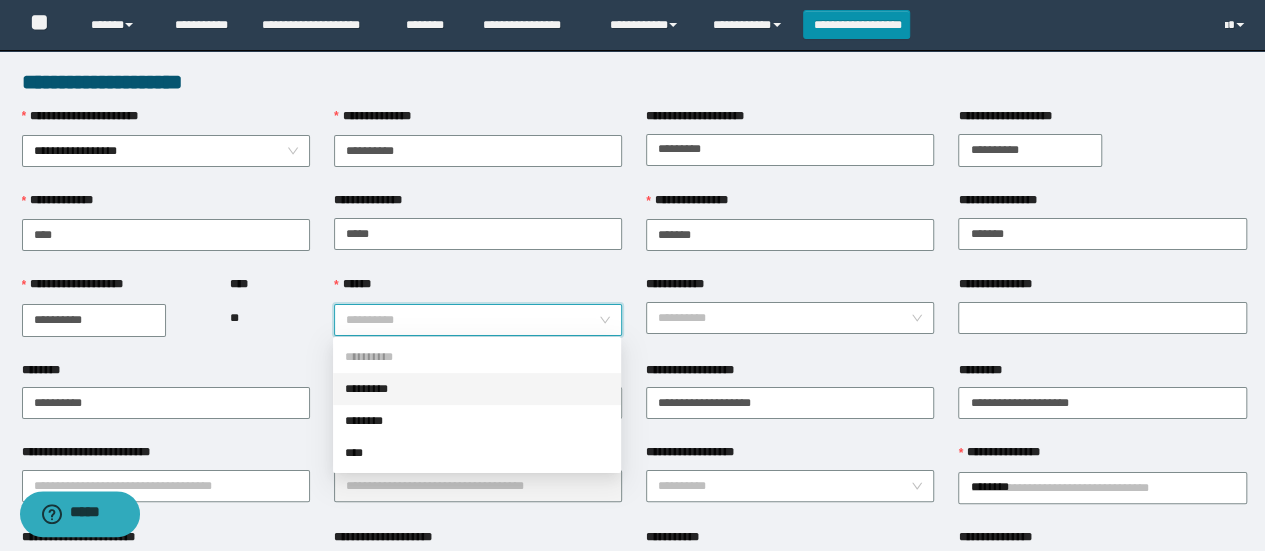 click on "******" at bounding box center [472, 320] 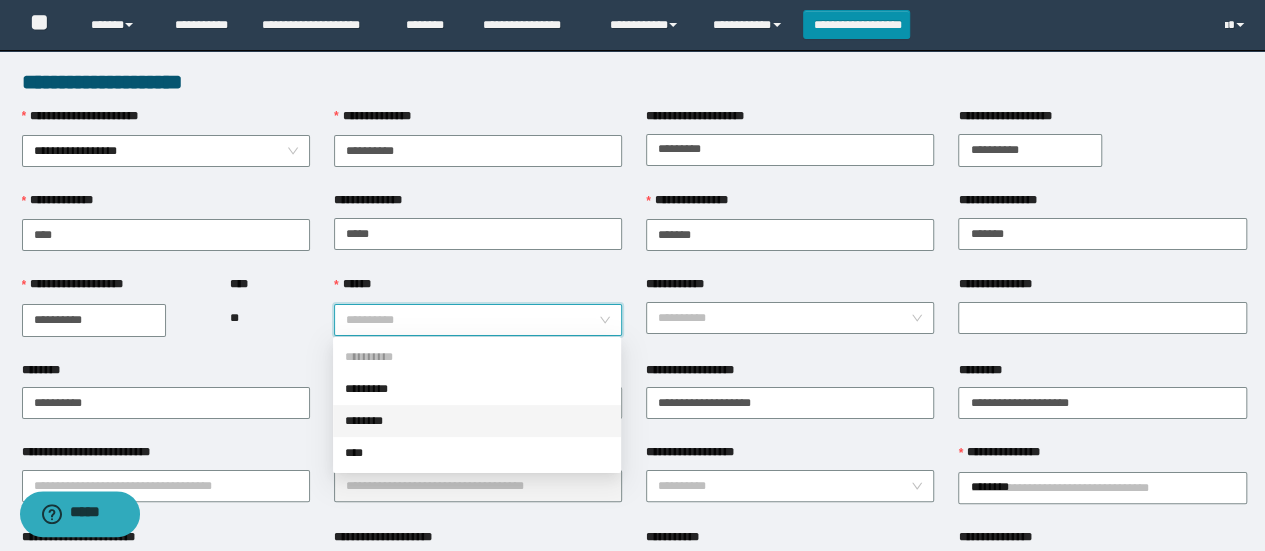 drag, startPoint x: 442, startPoint y: 425, endPoint x: 485, endPoint y: 429, distance: 43.185646 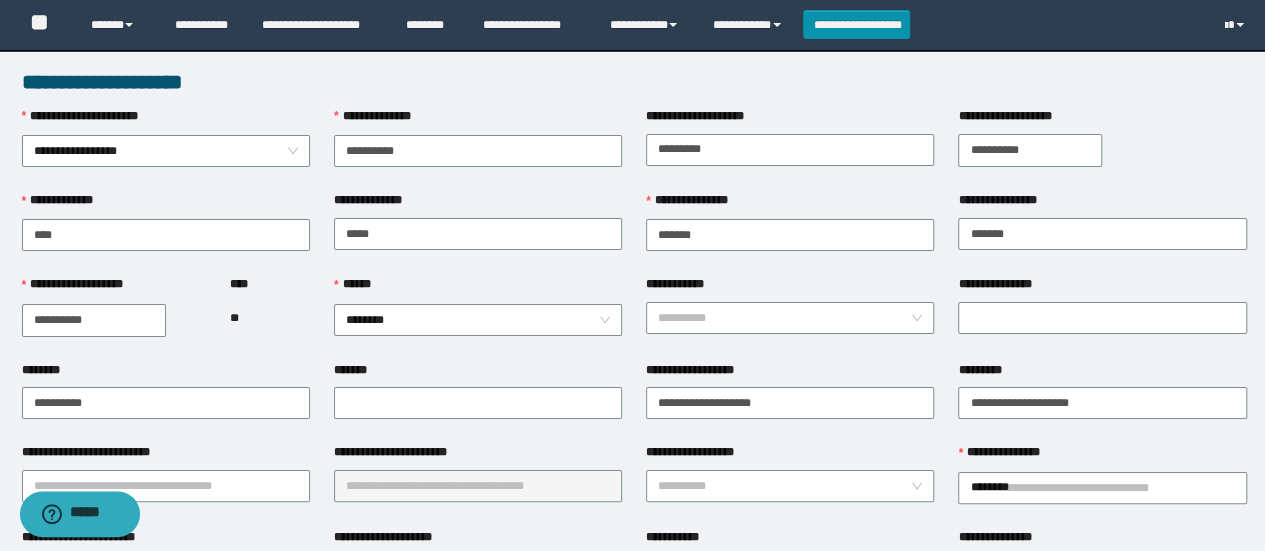 click on "*******" at bounding box center [478, 402] 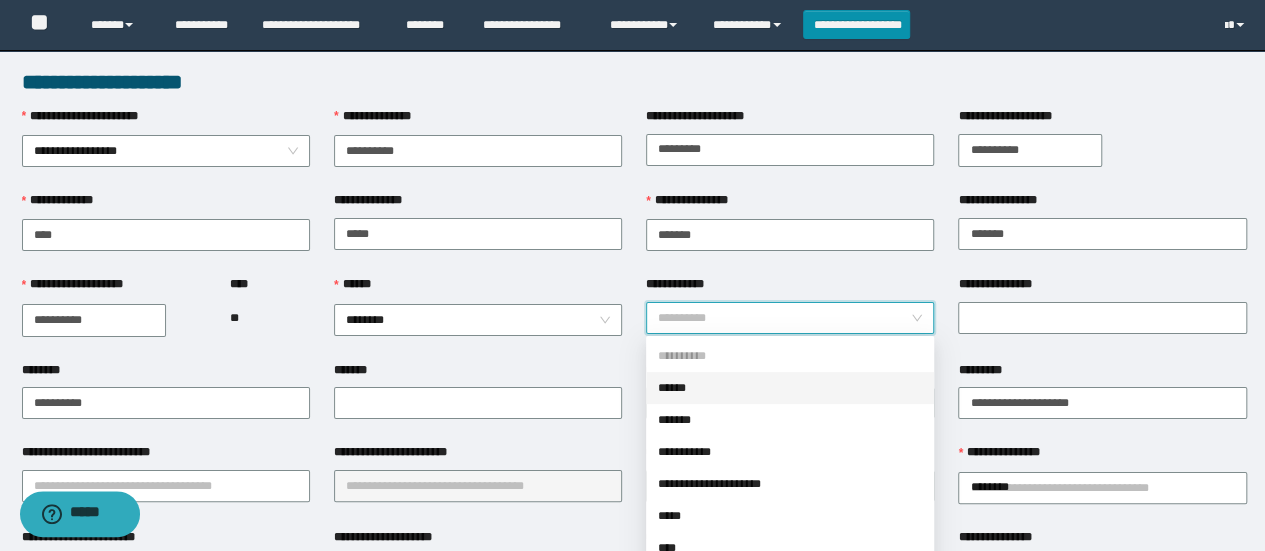 click on "**********" at bounding box center (784, 318) 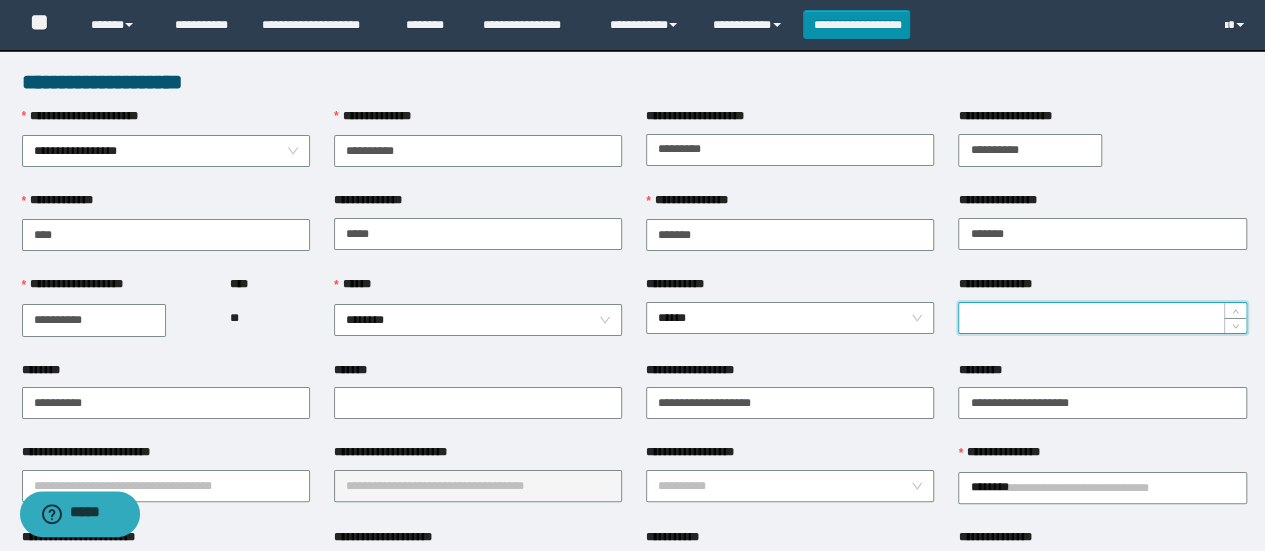 click on "**********" at bounding box center [1102, 318] 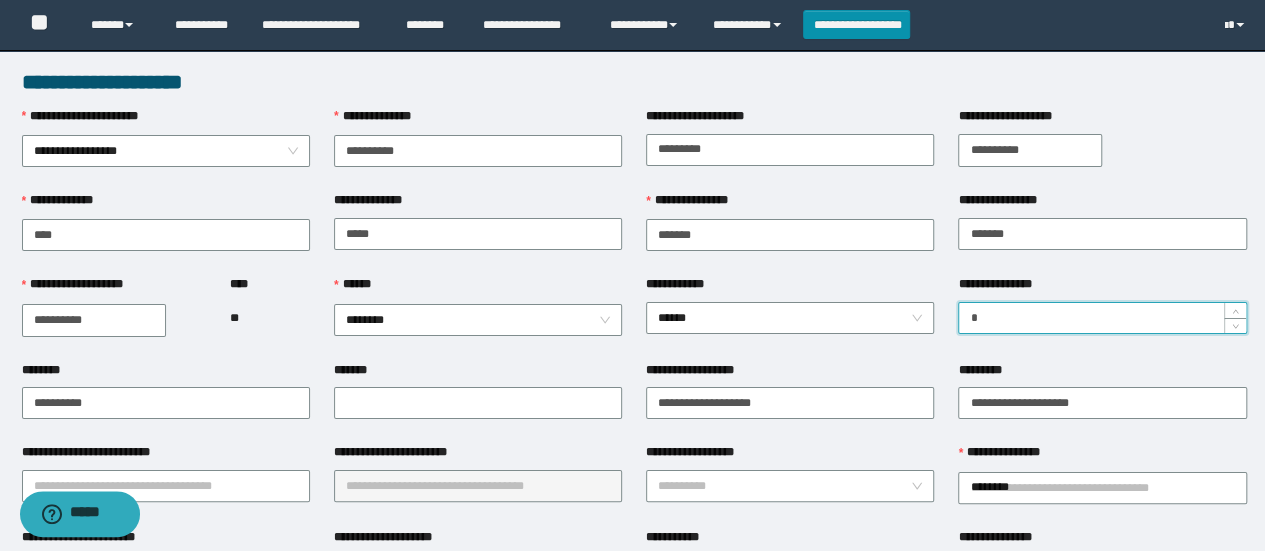 type on "*" 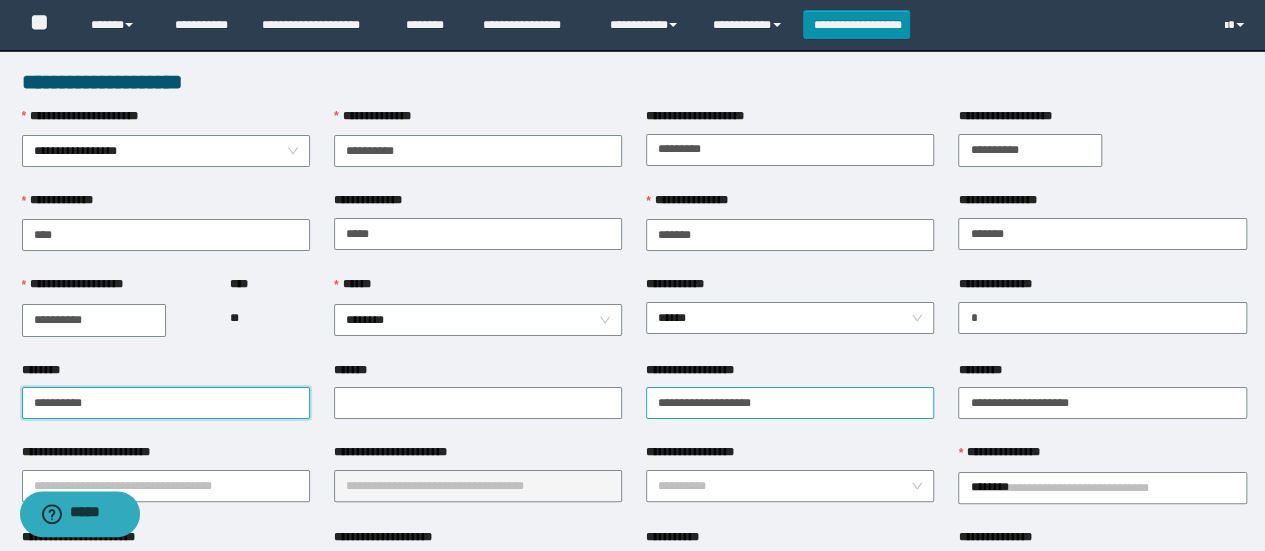 type on "**********" 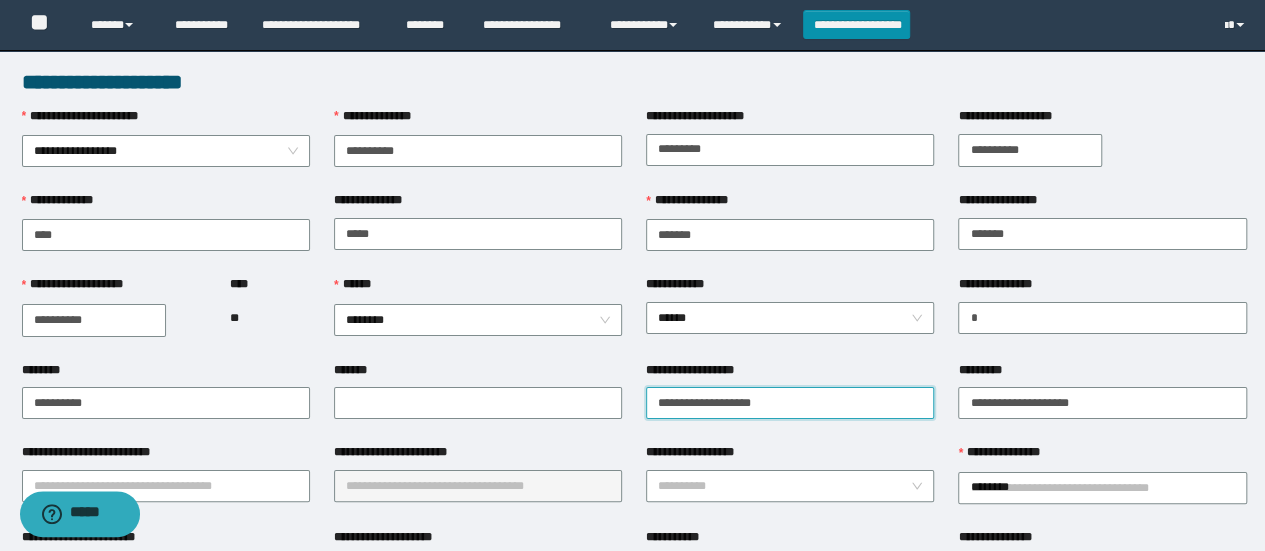 click on "**********" at bounding box center [790, 403] 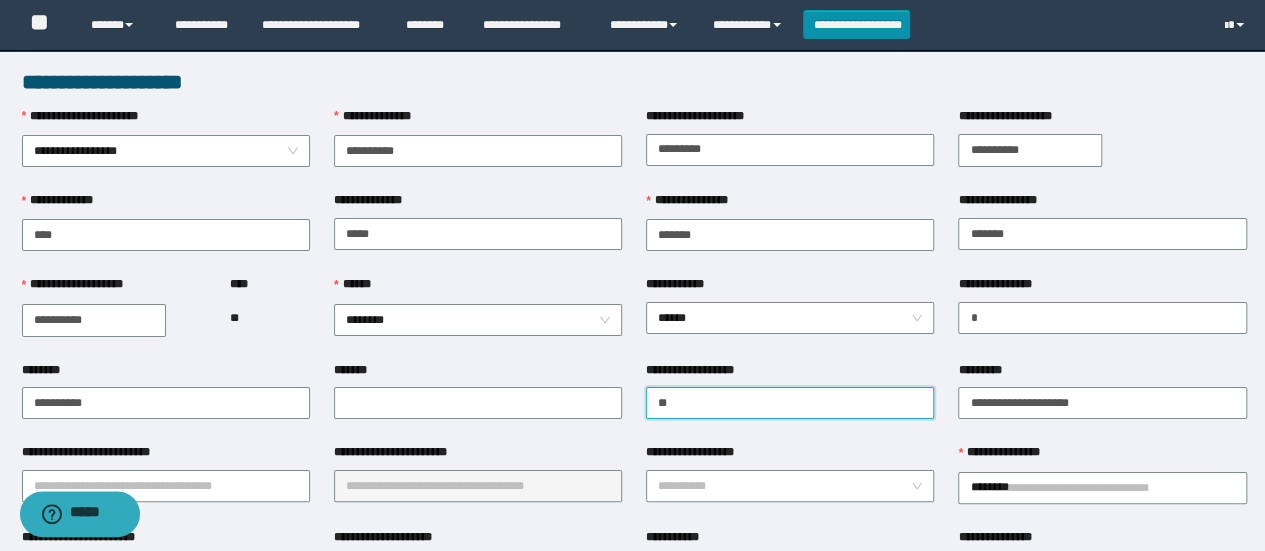 type on "*" 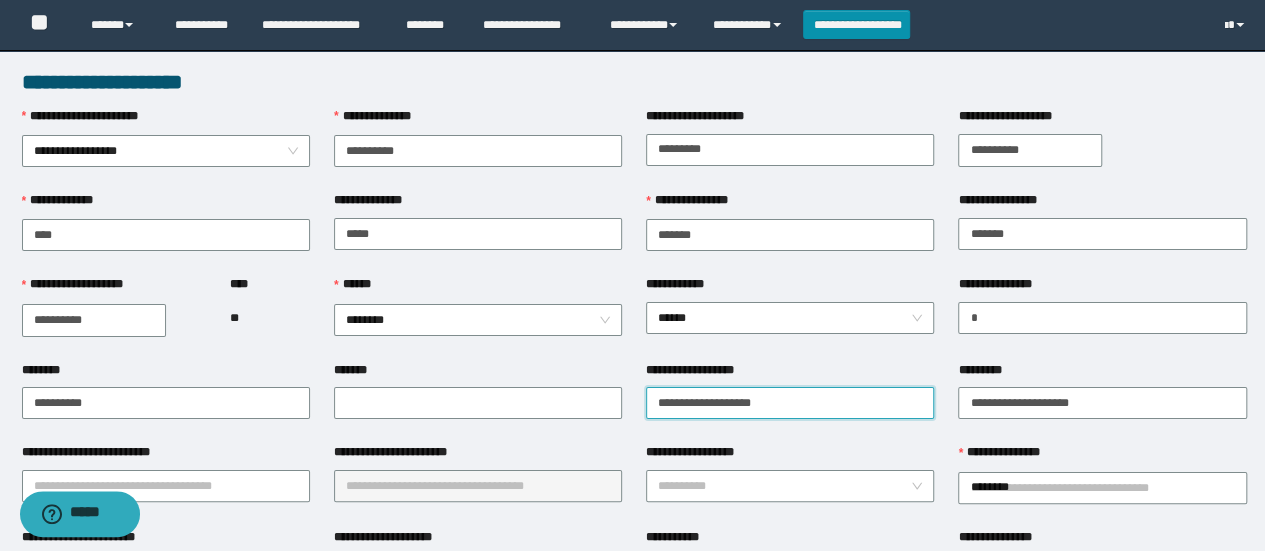 type on "**********" 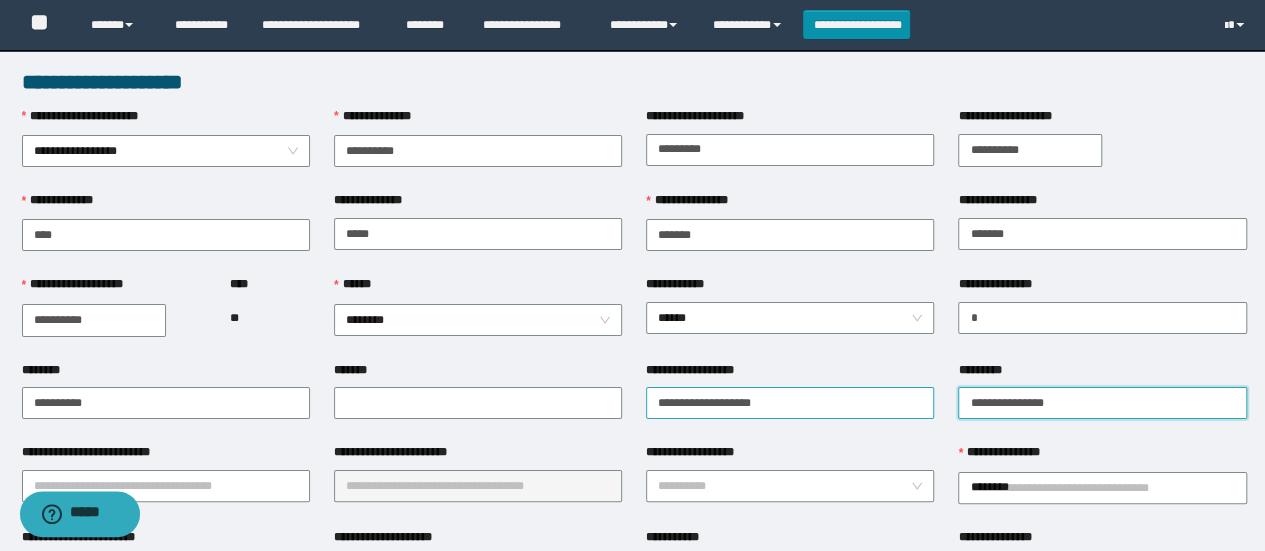 type on "**********" 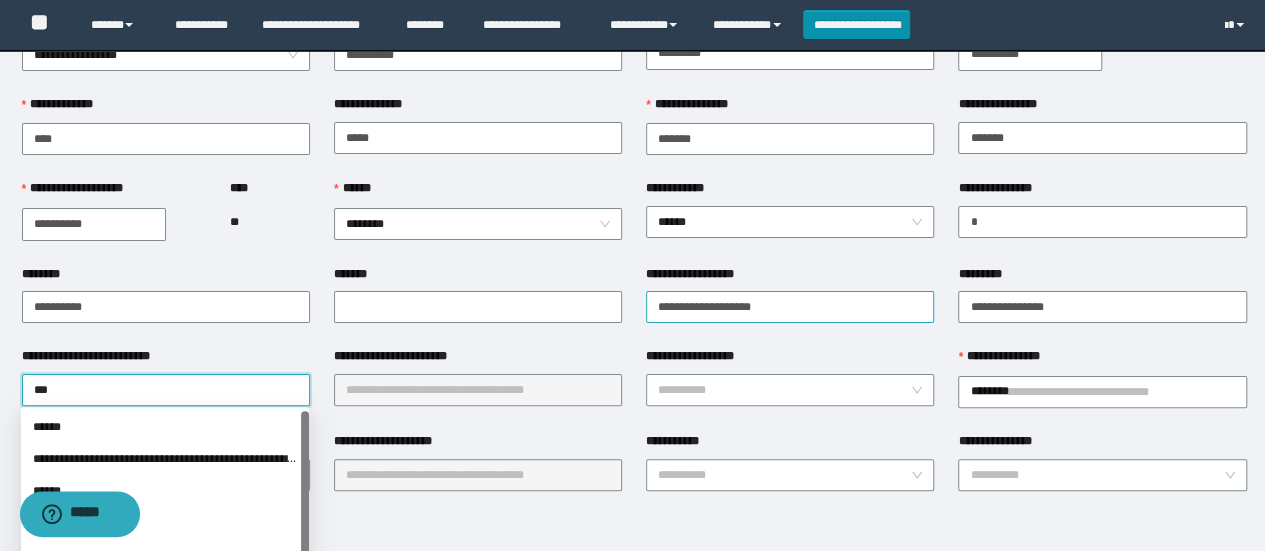 scroll, scrollTop: 119, scrollLeft: 0, axis: vertical 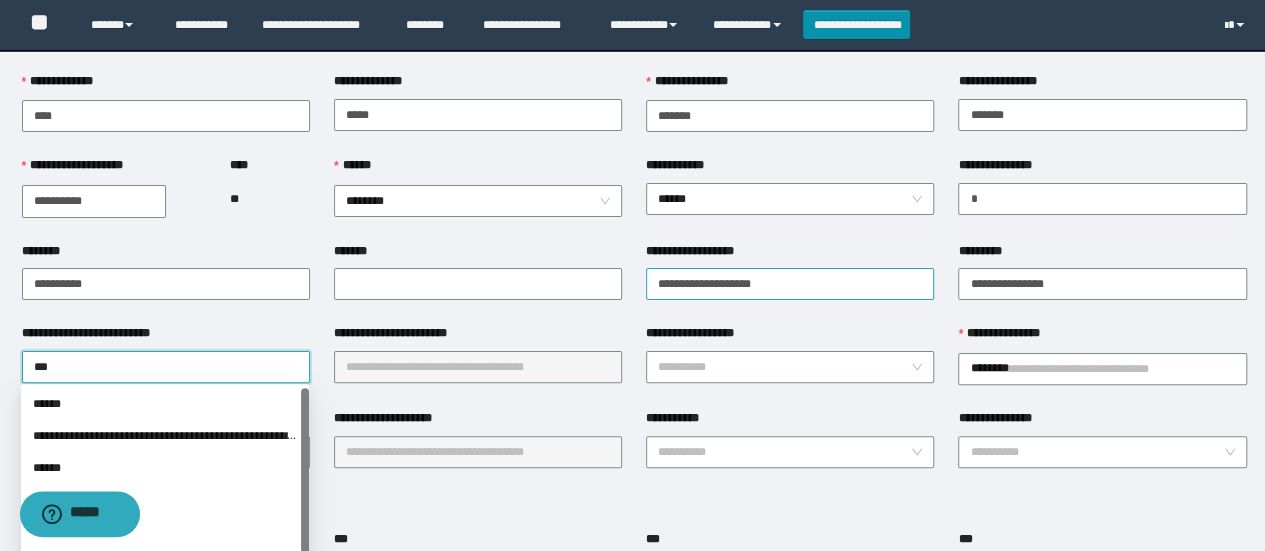 type on "****" 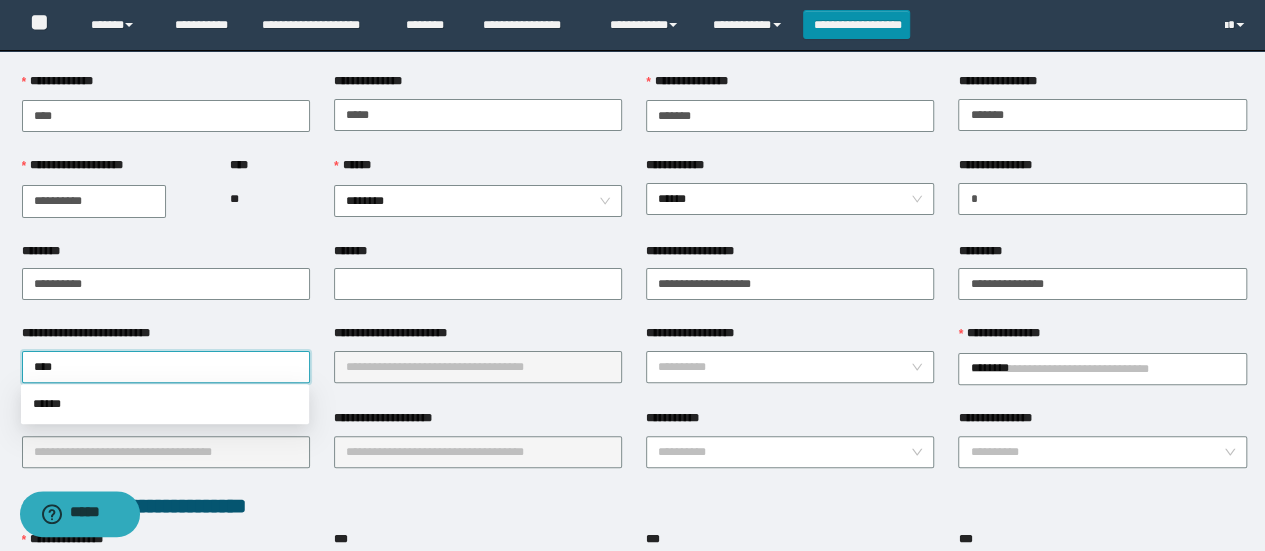 click on "******" at bounding box center [165, 404] 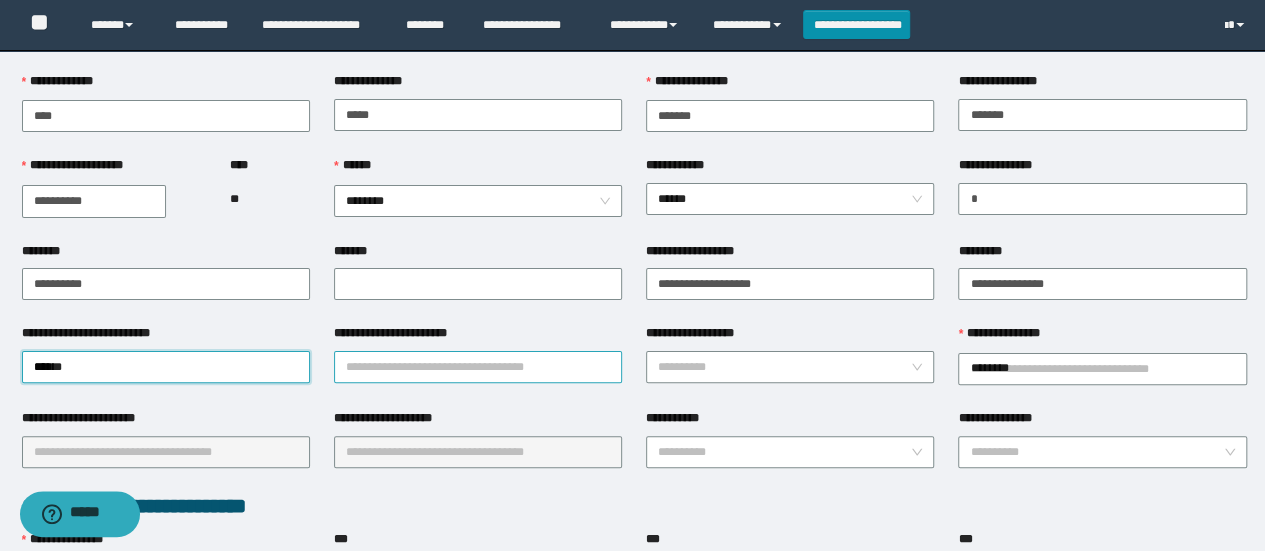 click on "**********" at bounding box center (478, 367) 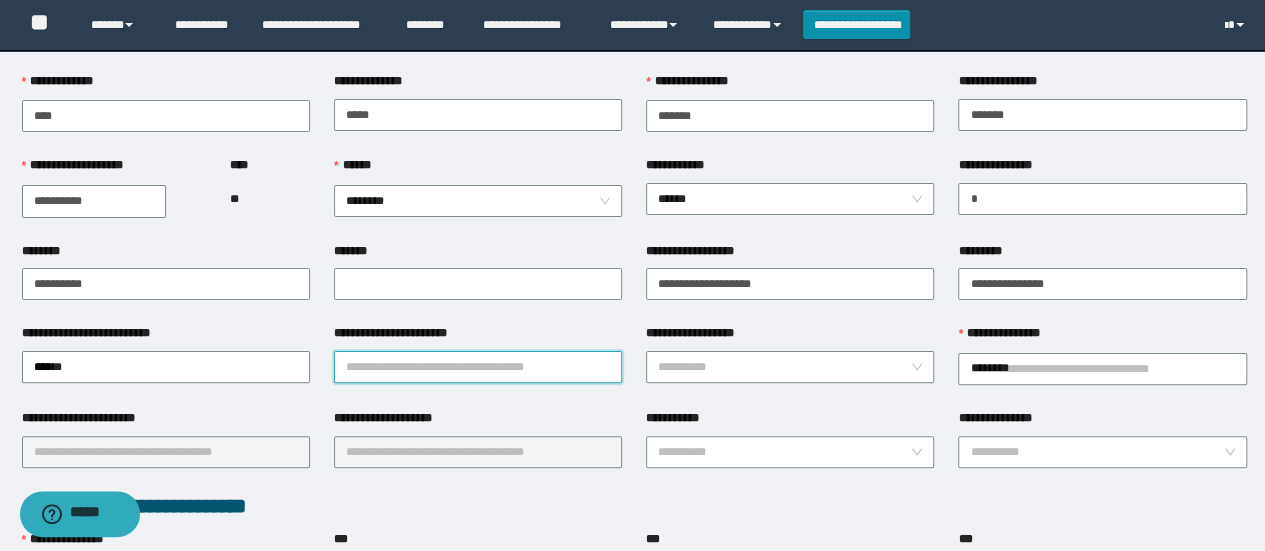 type on "*********" 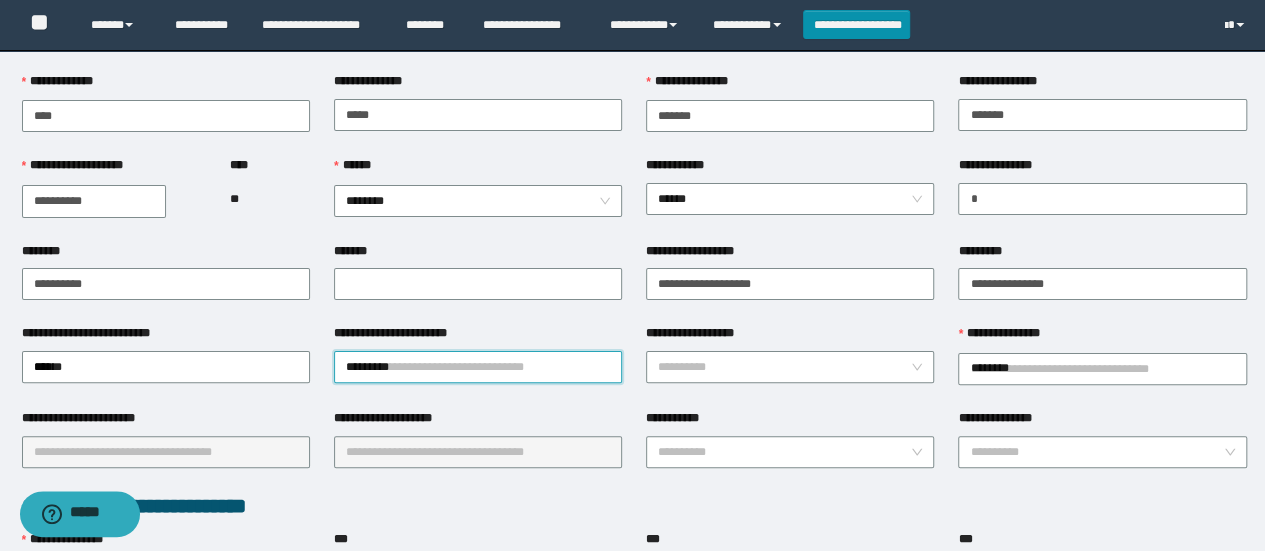 type on "********" 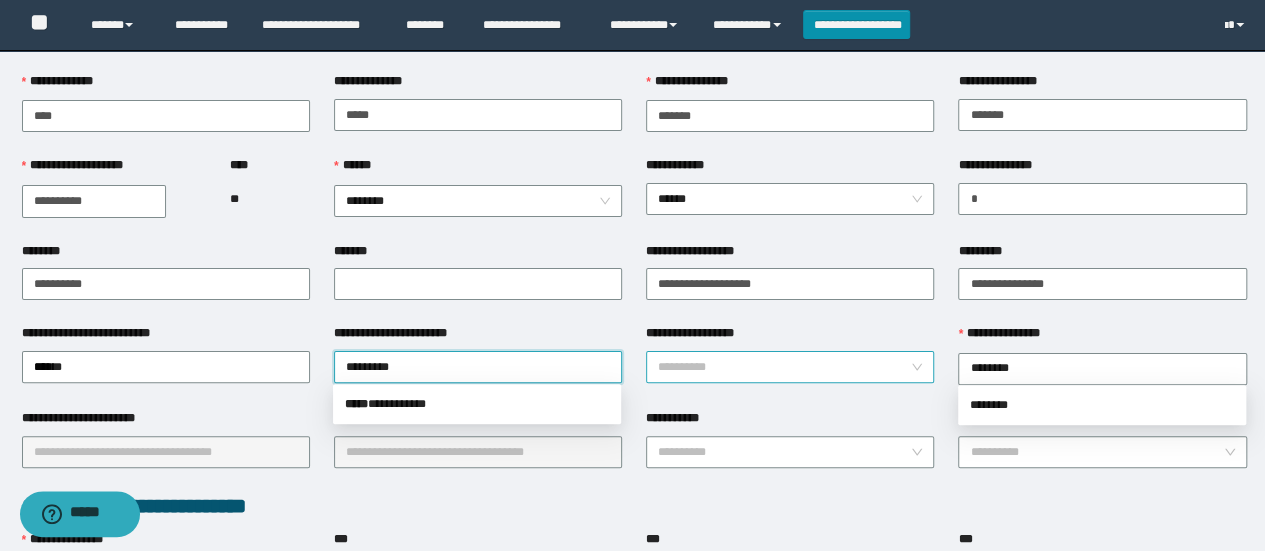 click on "**********" at bounding box center (784, 367) 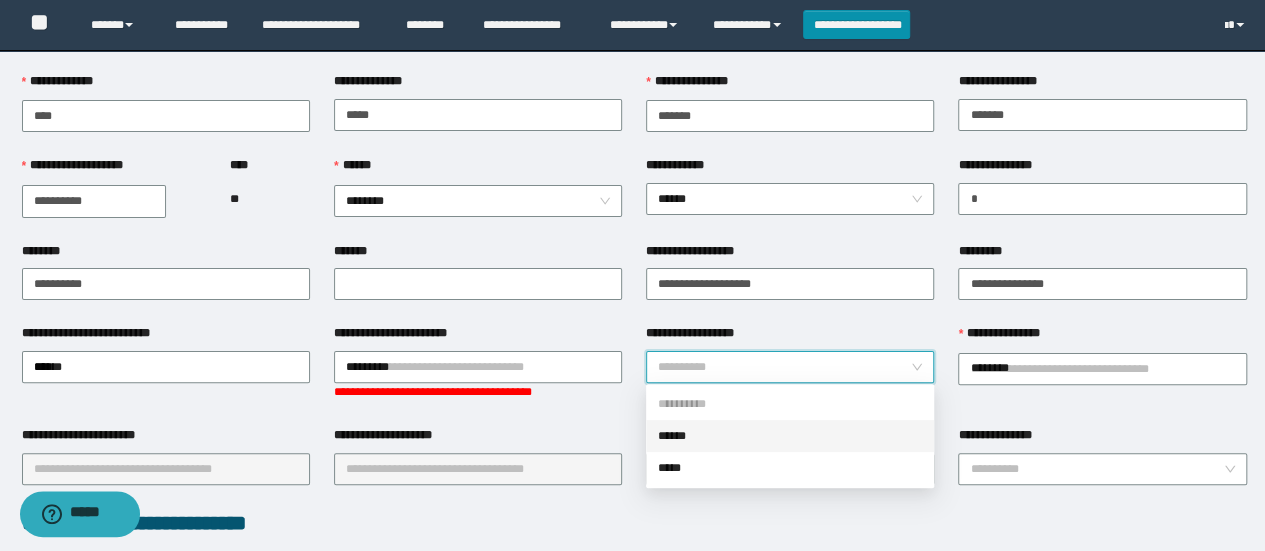 click on "******" at bounding box center [790, 436] 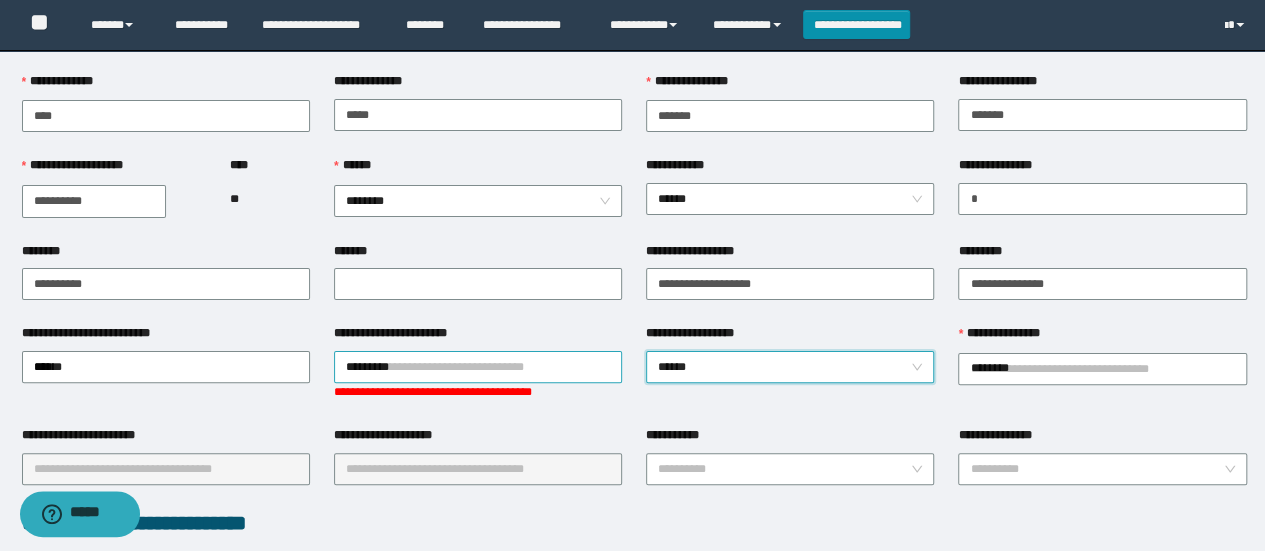 click on "*********" at bounding box center [478, 367] 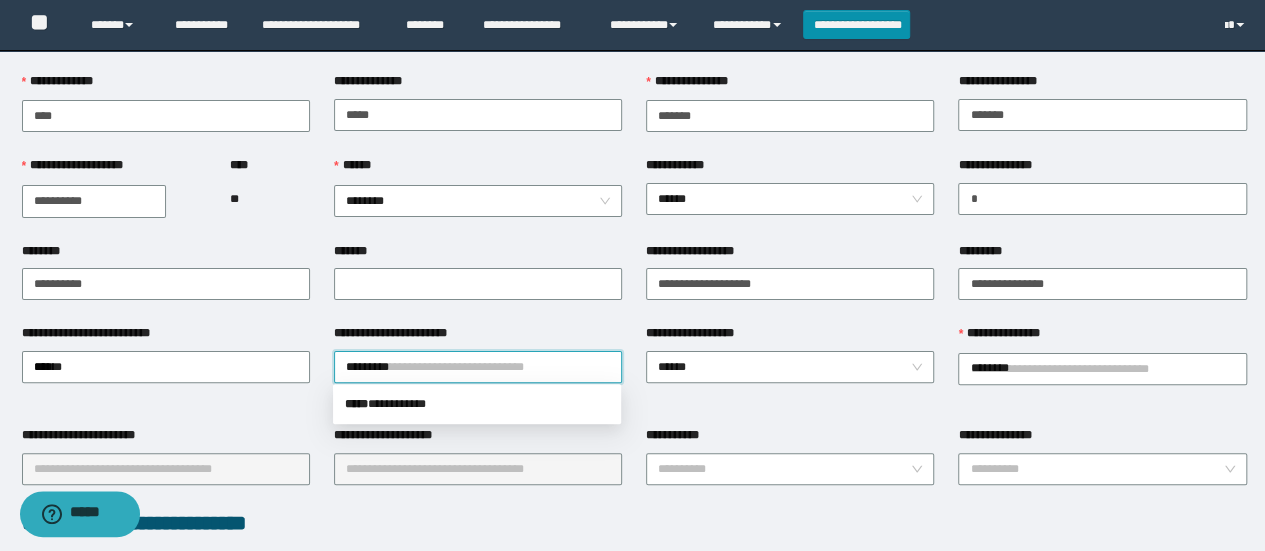 click on "***** * *********" at bounding box center [477, 404] 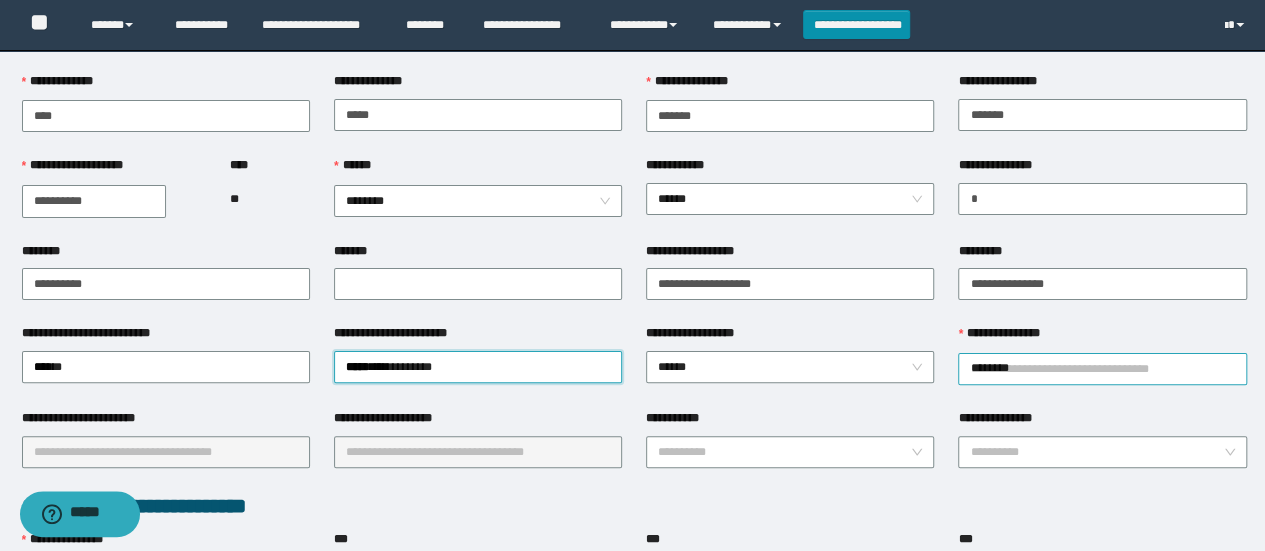 click on "********" at bounding box center [1102, 369] 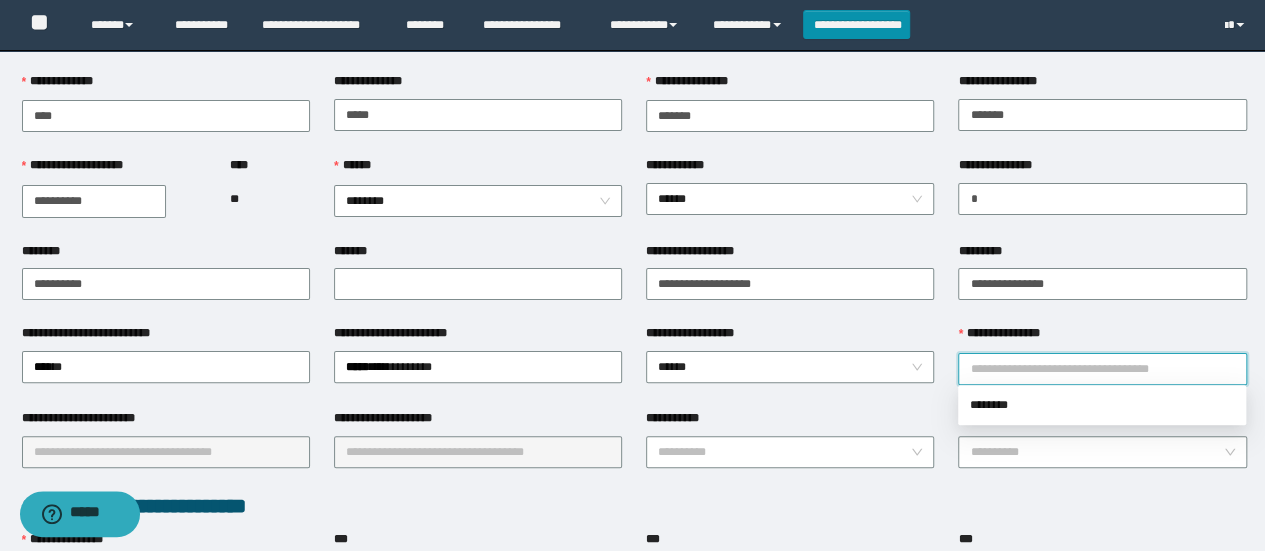 type on "********" 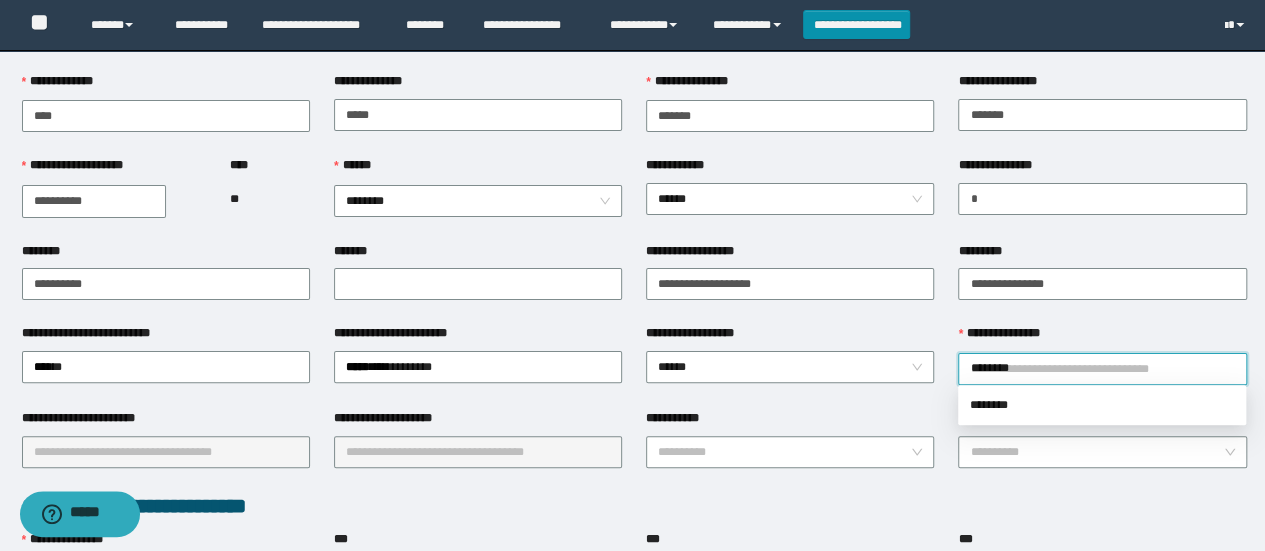 type on "*********" 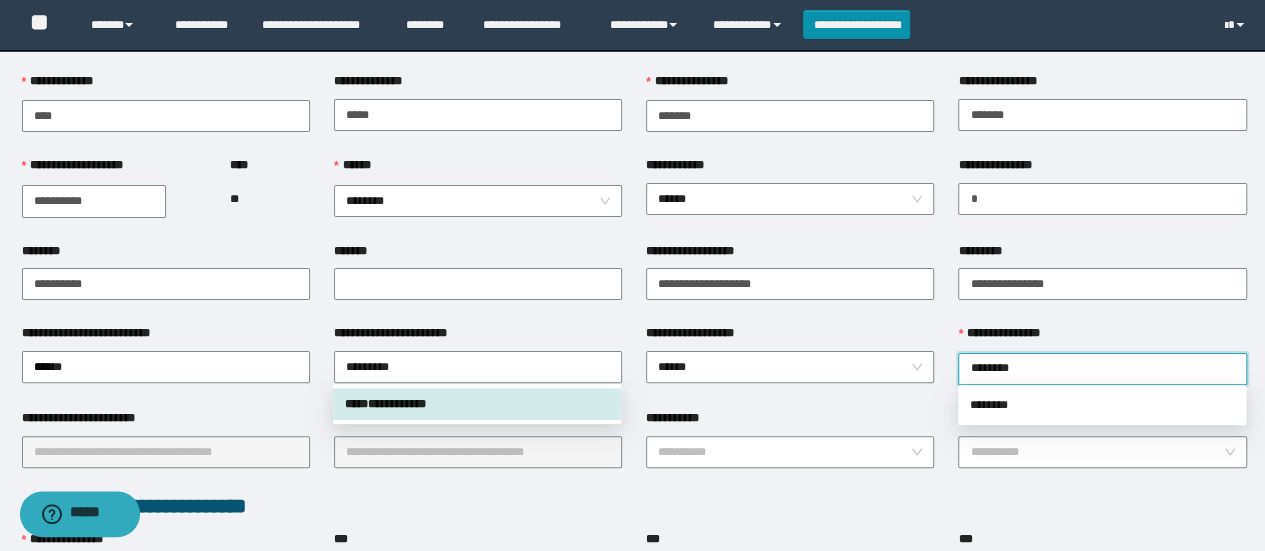 click on "***** * *********" at bounding box center (477, 404) 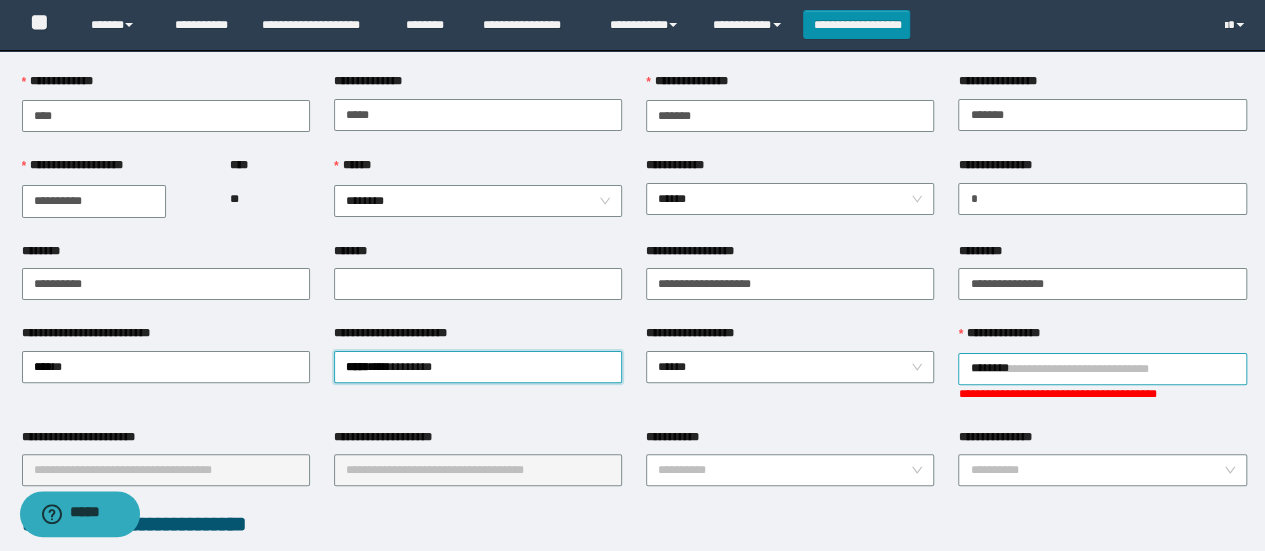 click on "********" at bounding box center (1102, 369) 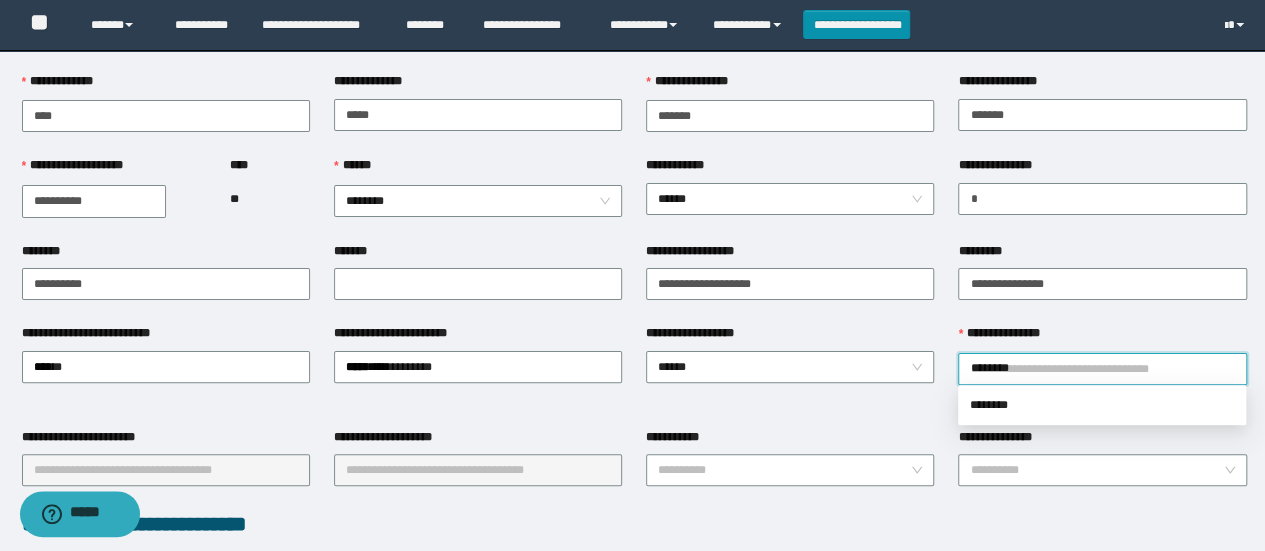 click on "********" at bounding box center [1102, 405] 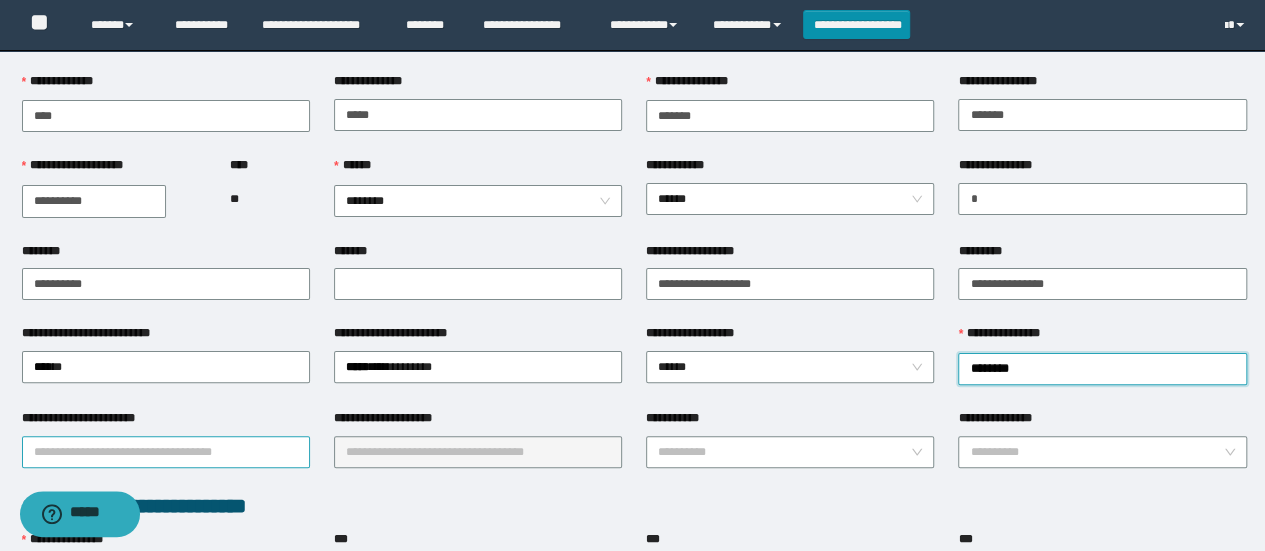 click on "**********" at bounding box center (166, 452) 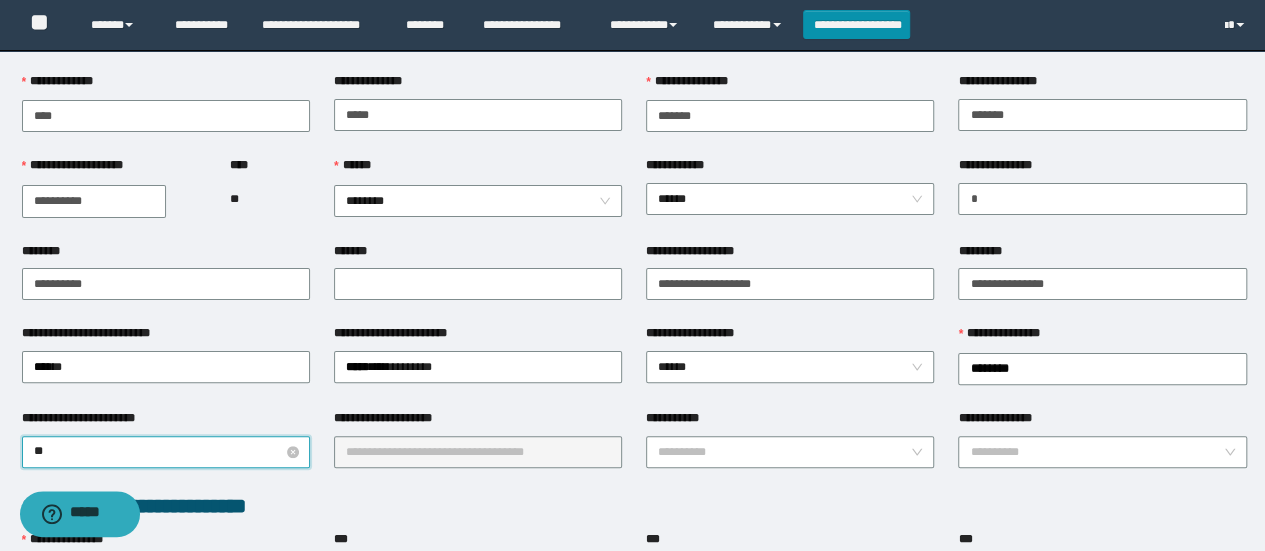 type on "***" 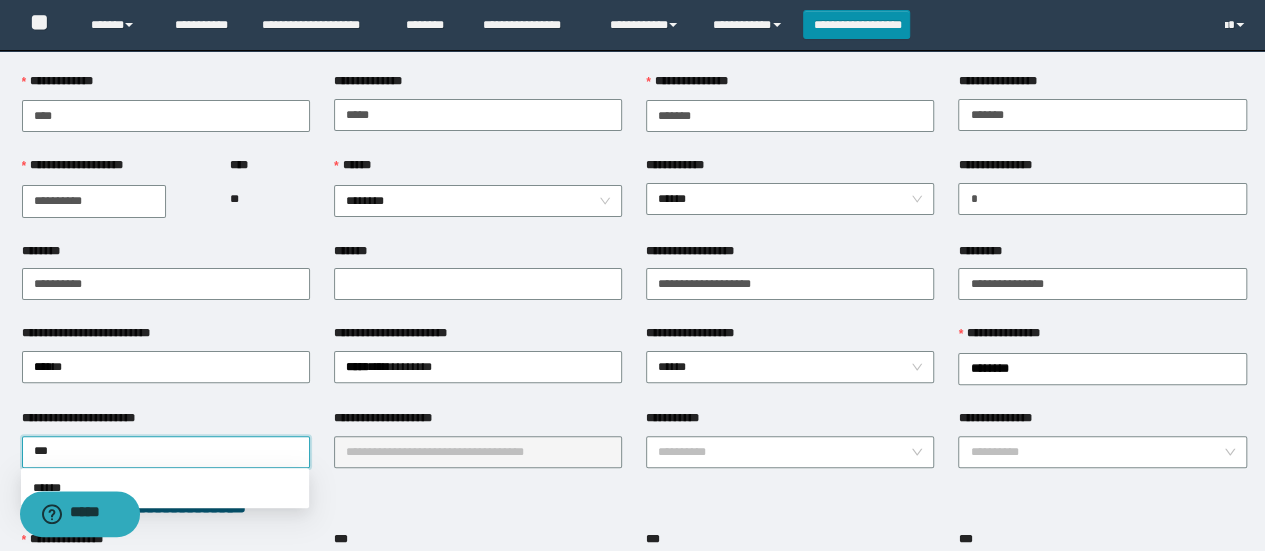 click on "******" at bounding box center [165, 488] 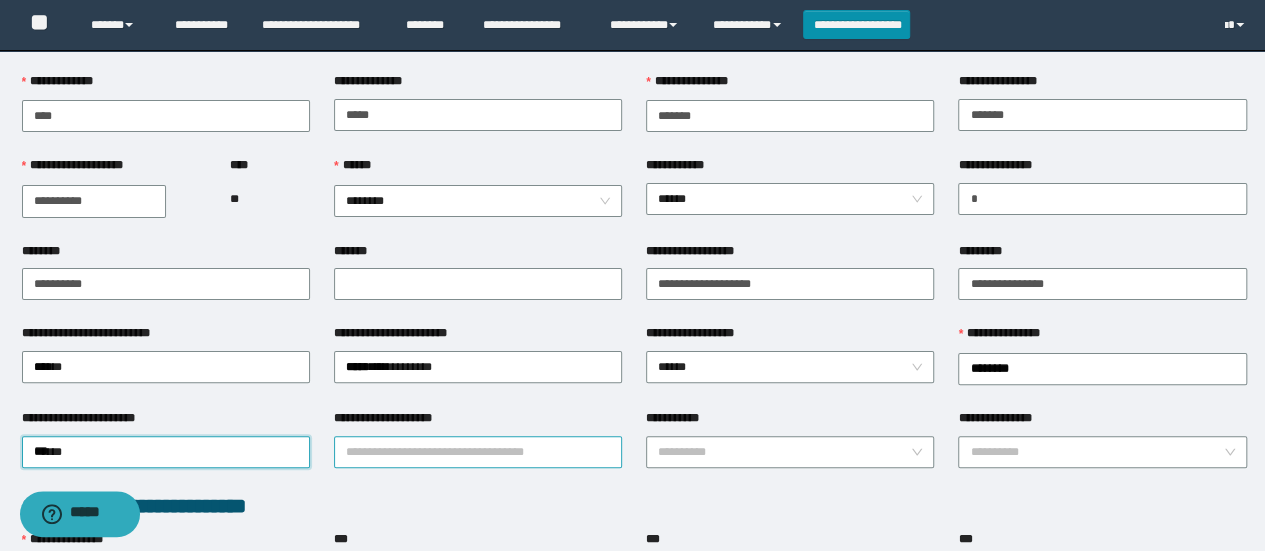 click on "**********" at bounding box center (478, 452) 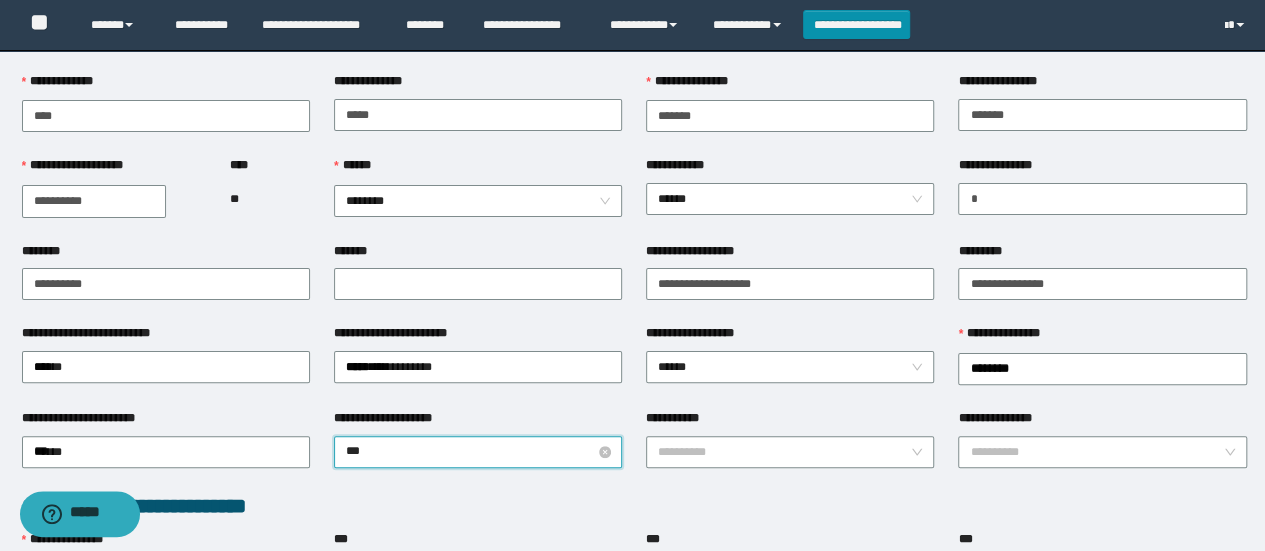 type on "****" 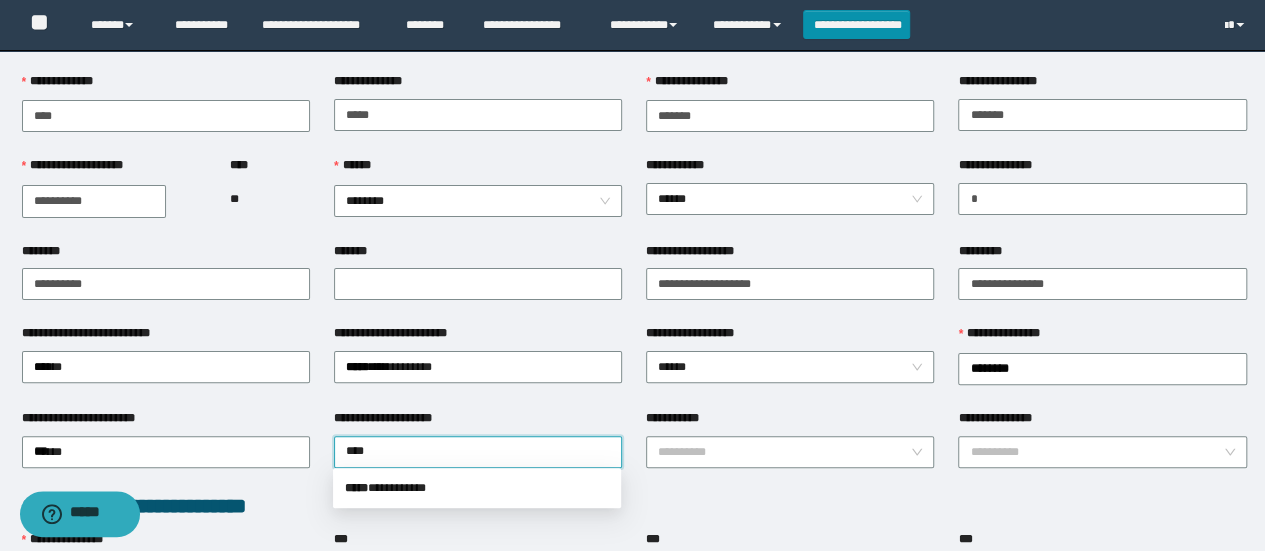click on "***** * *********" at bounding box center (477, 488) 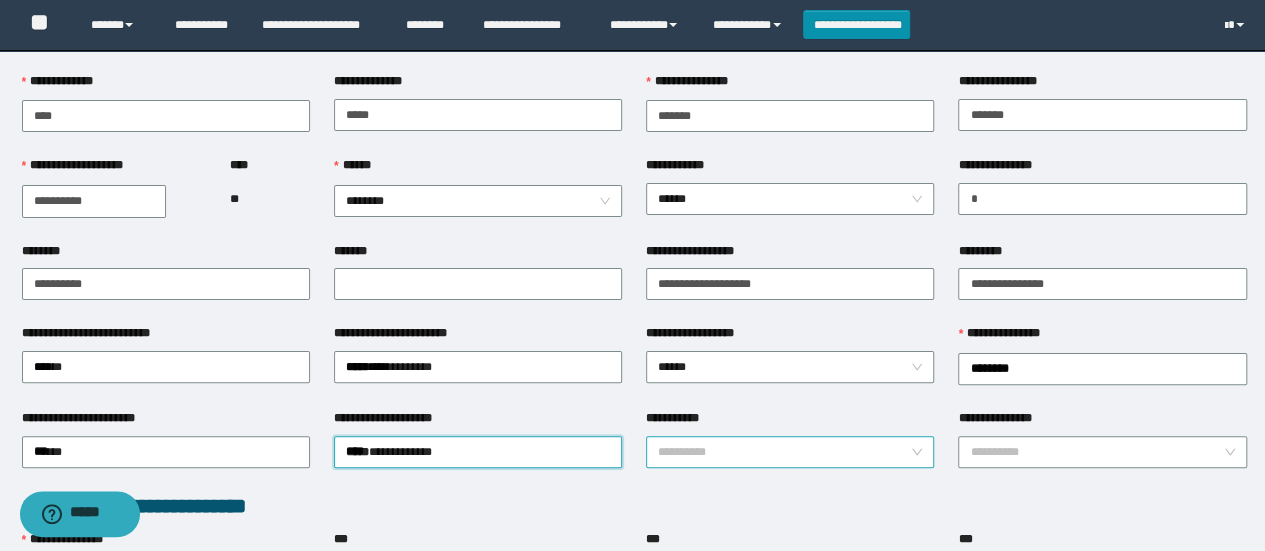 click on "**********" at bounding box center (784, 452) 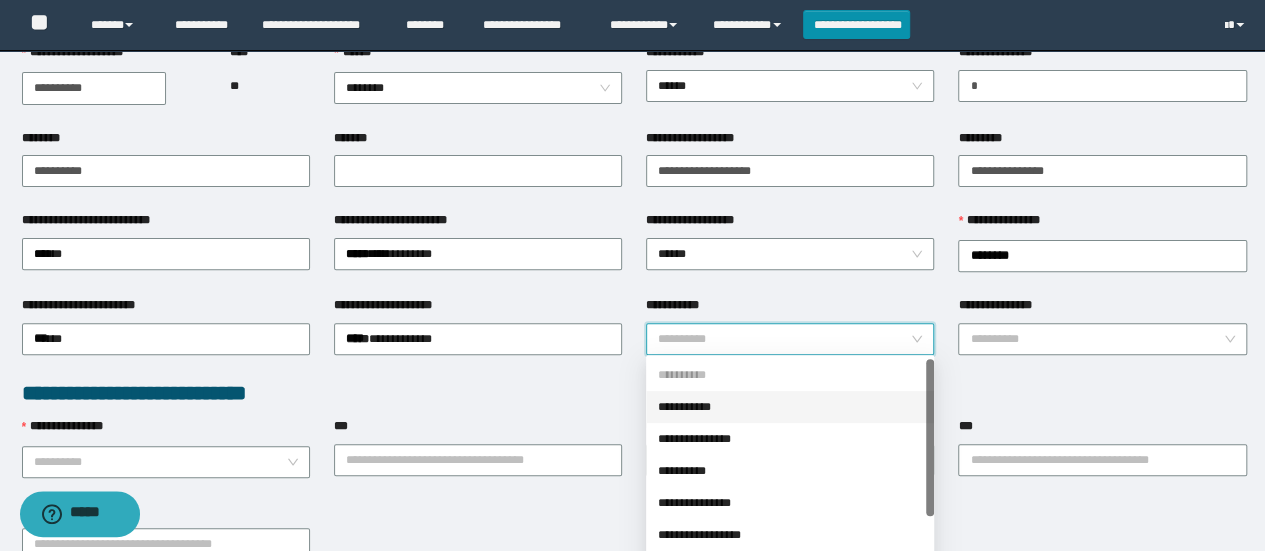scroll, scrollTop: 237, scrollLeft: 0, axis: vertical 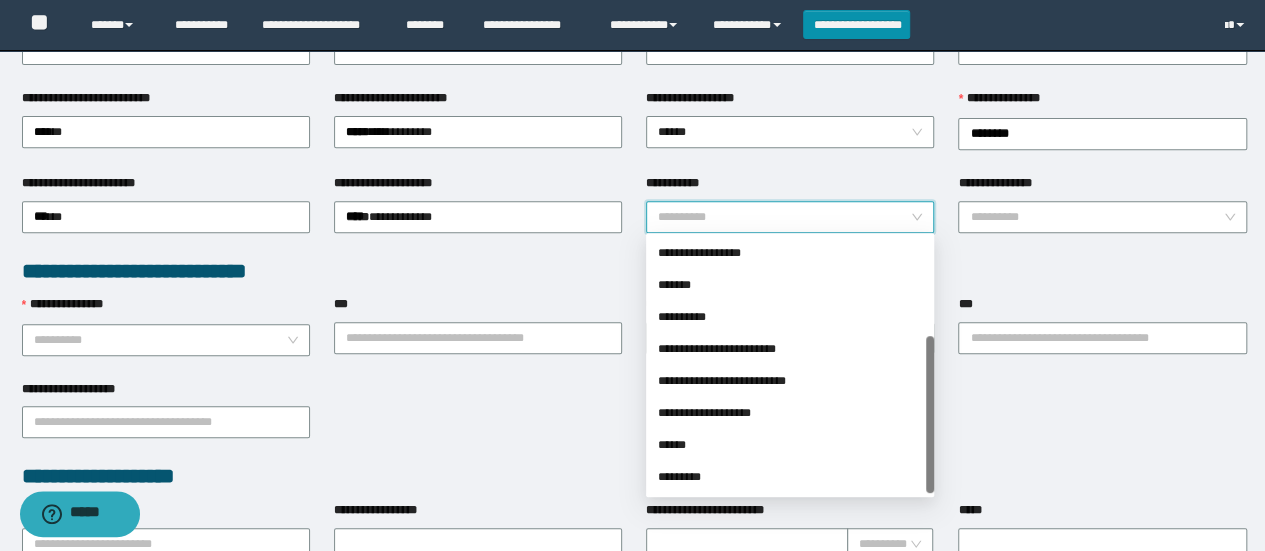 click on "******" at bounding box center [790, 445] 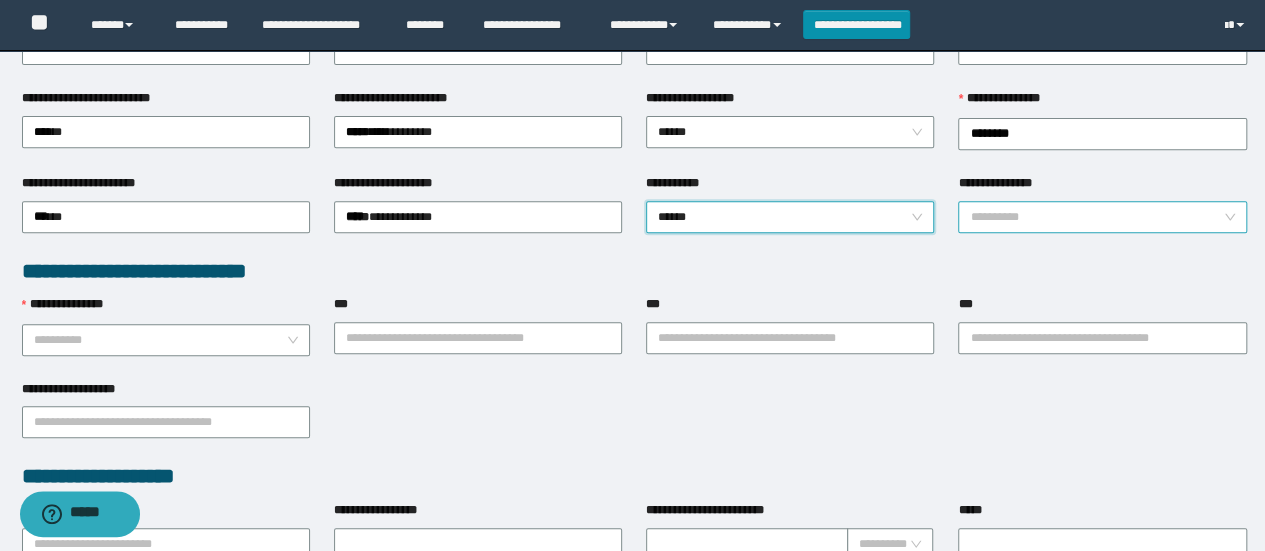 click on "**********" at bounding box center [1096, 217] 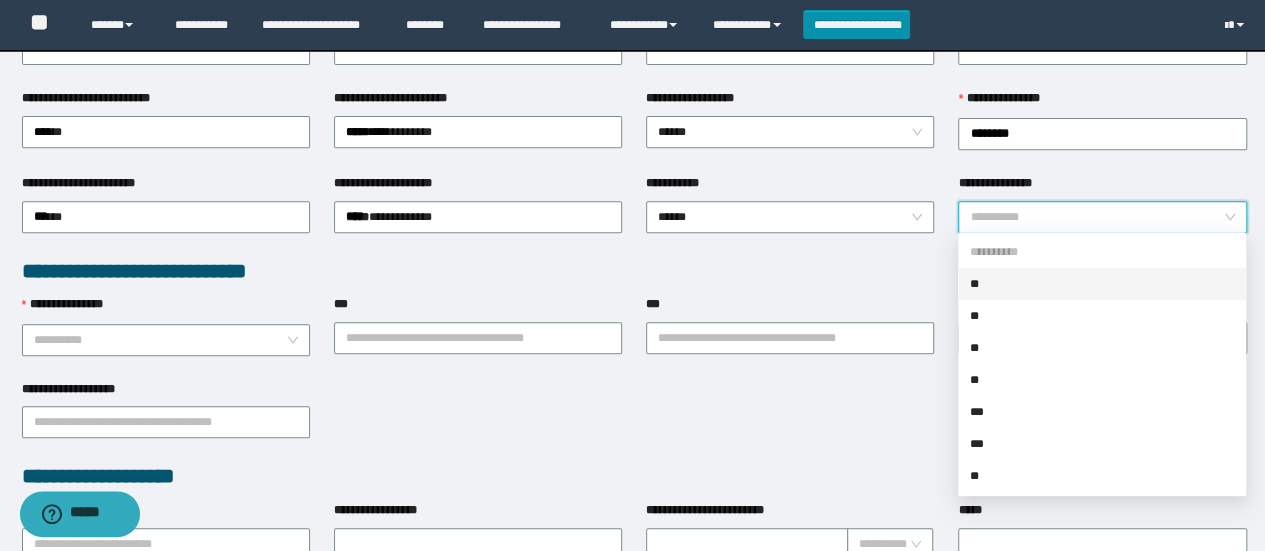 click on "**" at bounding box center (1102, 284) 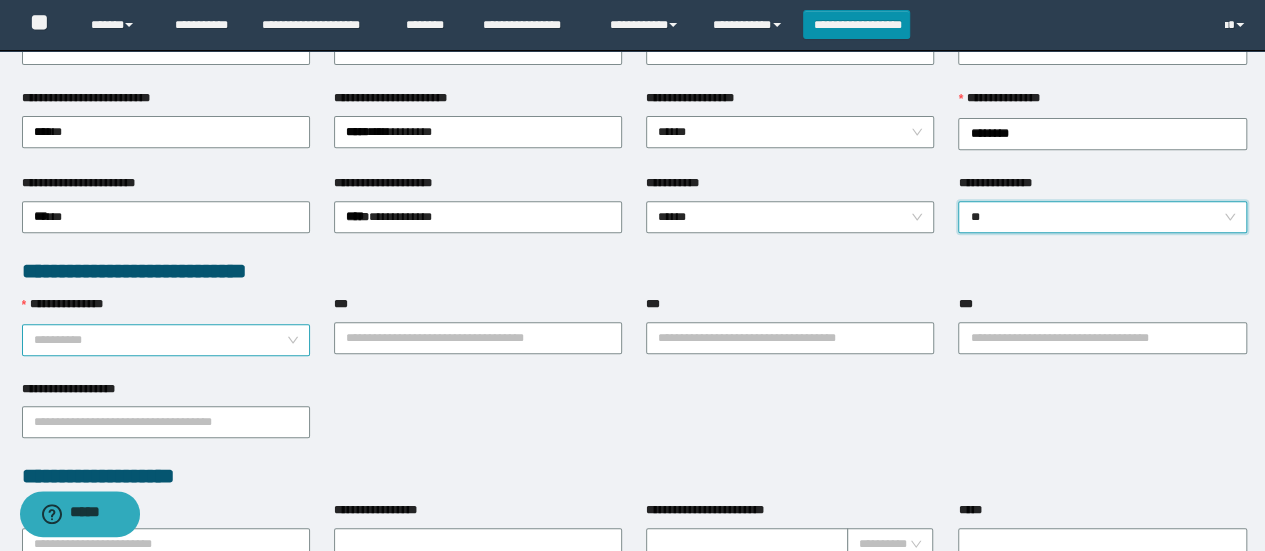 click on "**********" at bounding box center [160, 340] 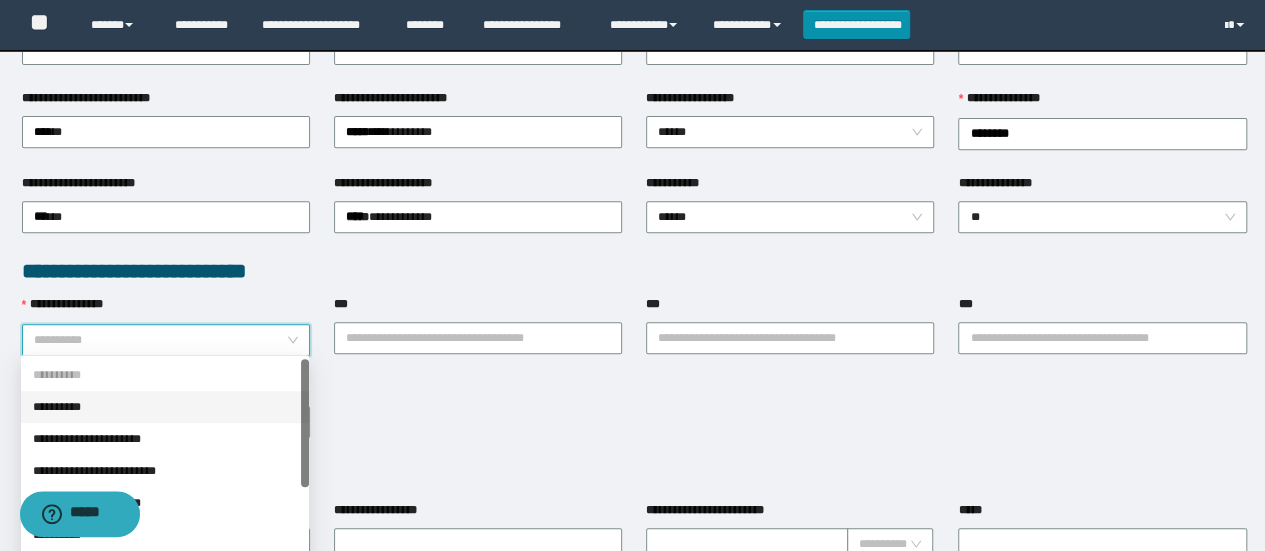 click on "**********" at bounding box center [165, 439] 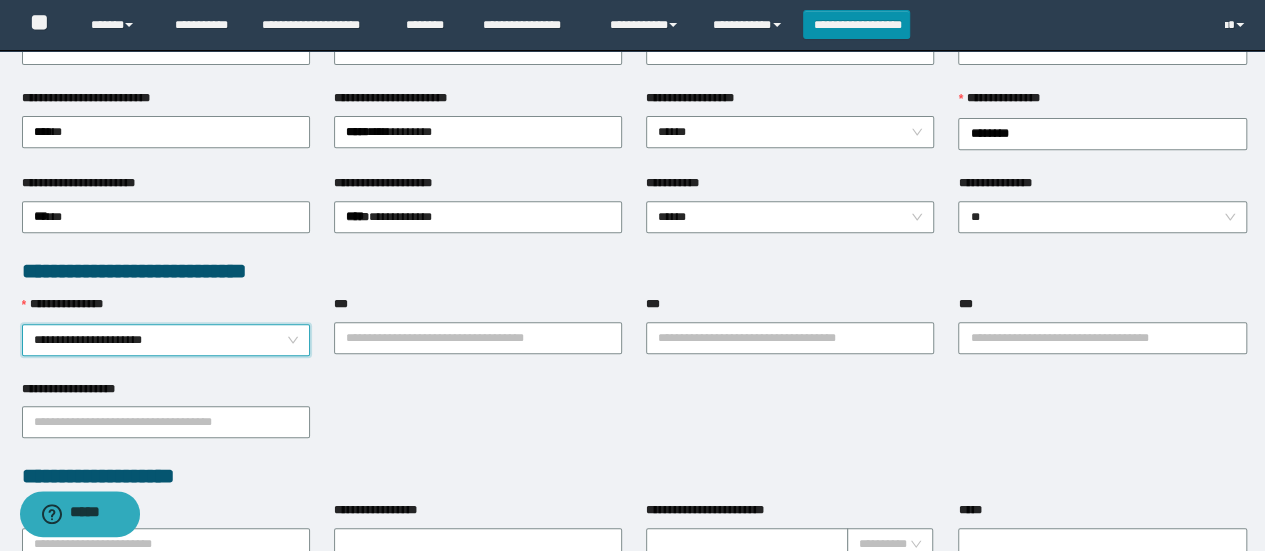 click on "**********" at bounding box center [166, 340] 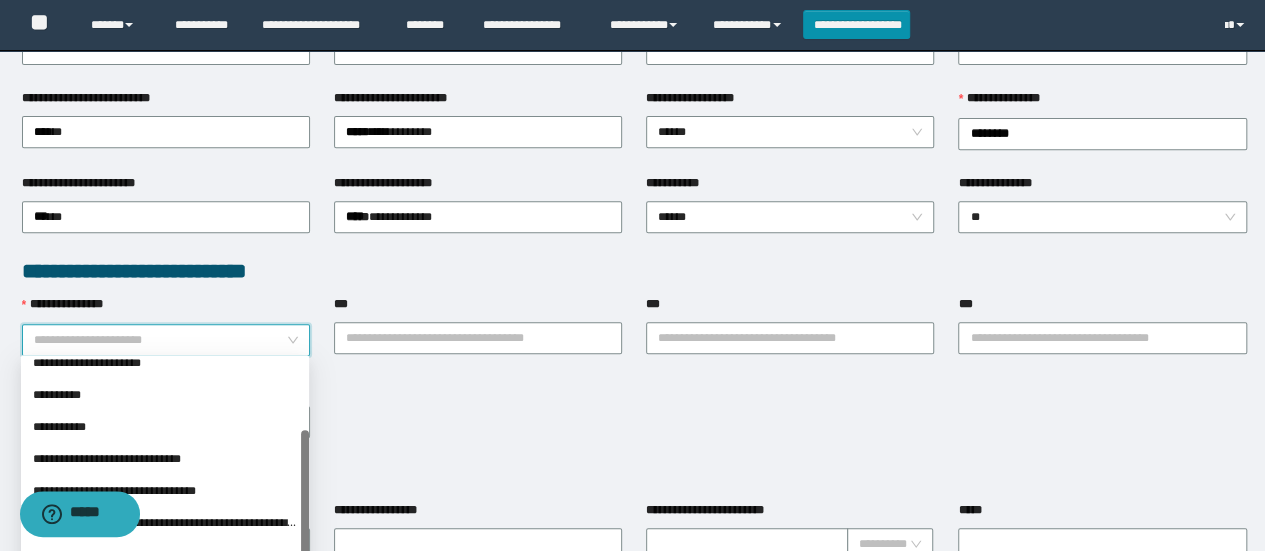 scroll, scrollTop: 142, scrollLeft: 0, axis: vertical 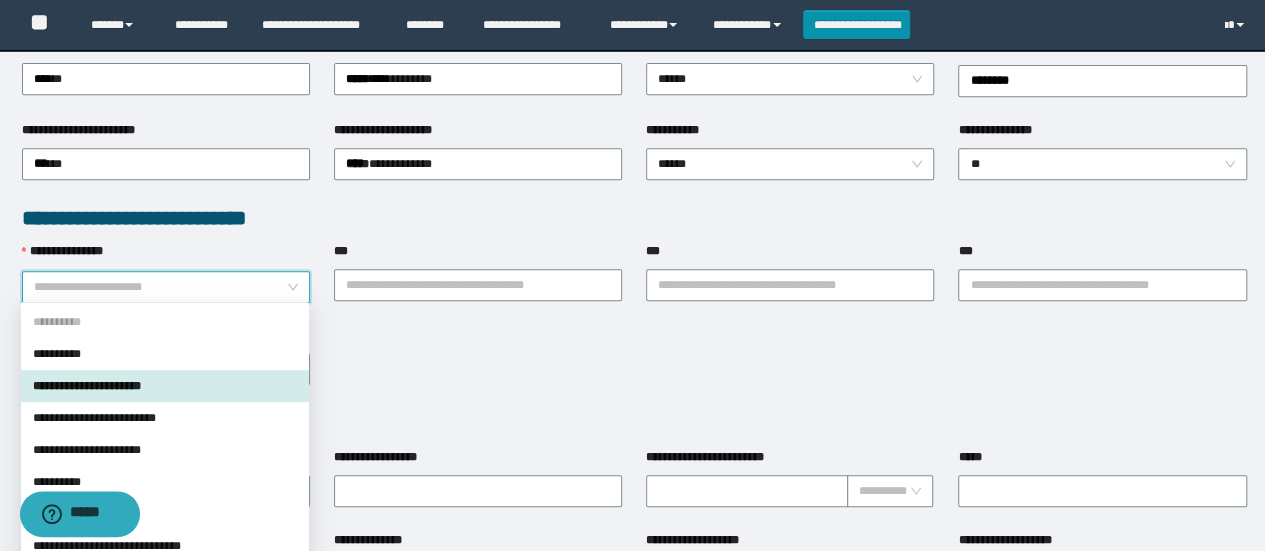 click on "**********" at bounding box center (165, 386) 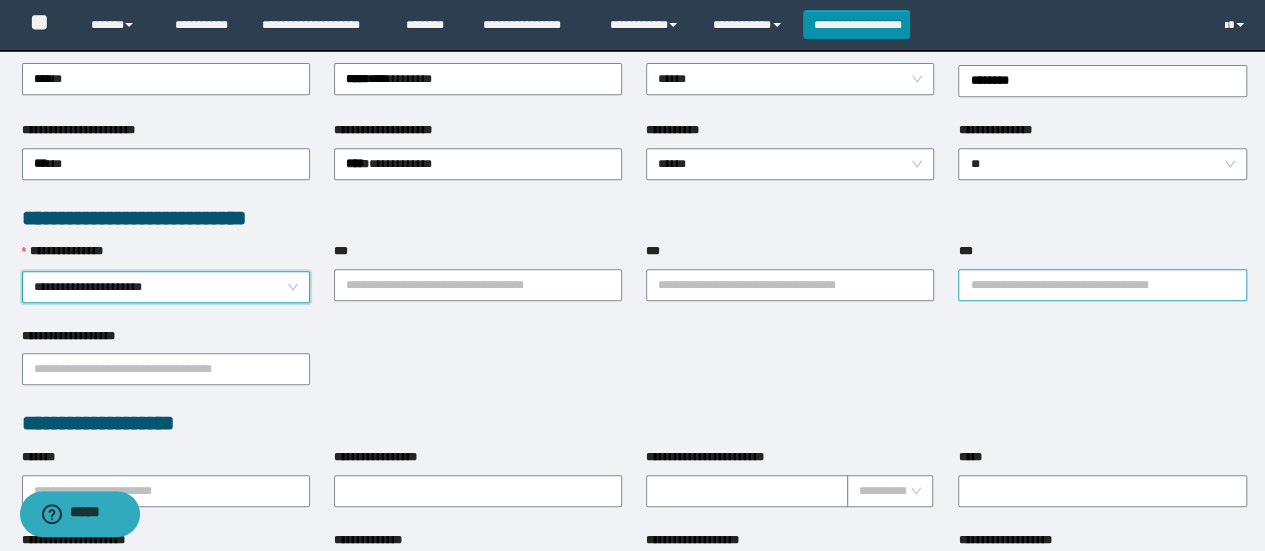 click on "***" at bounding box center (1102, 285) 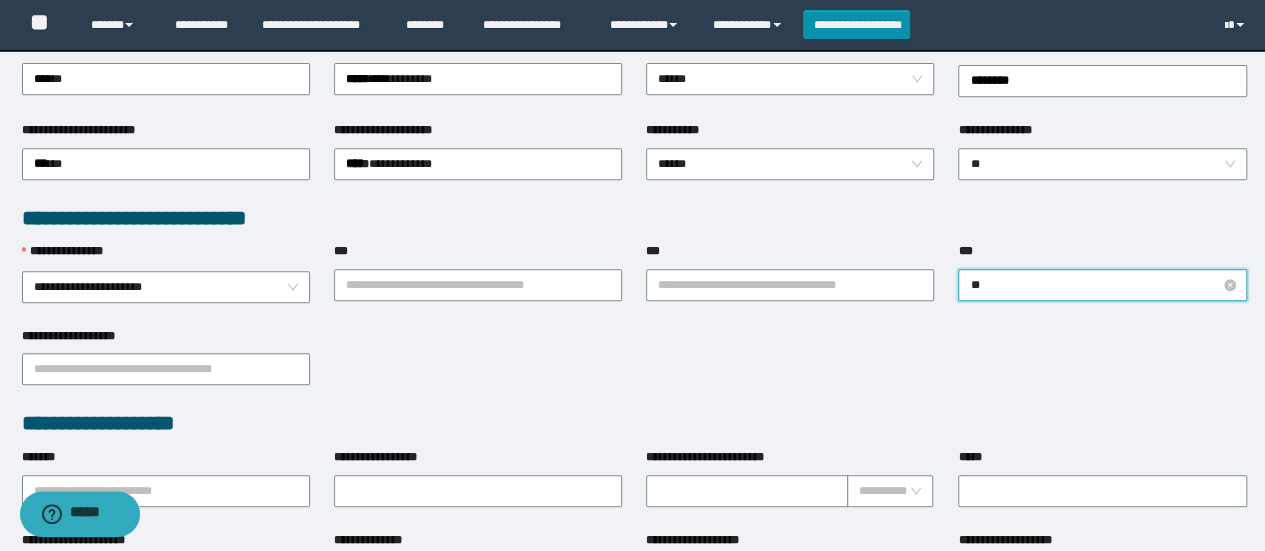 type on "***" 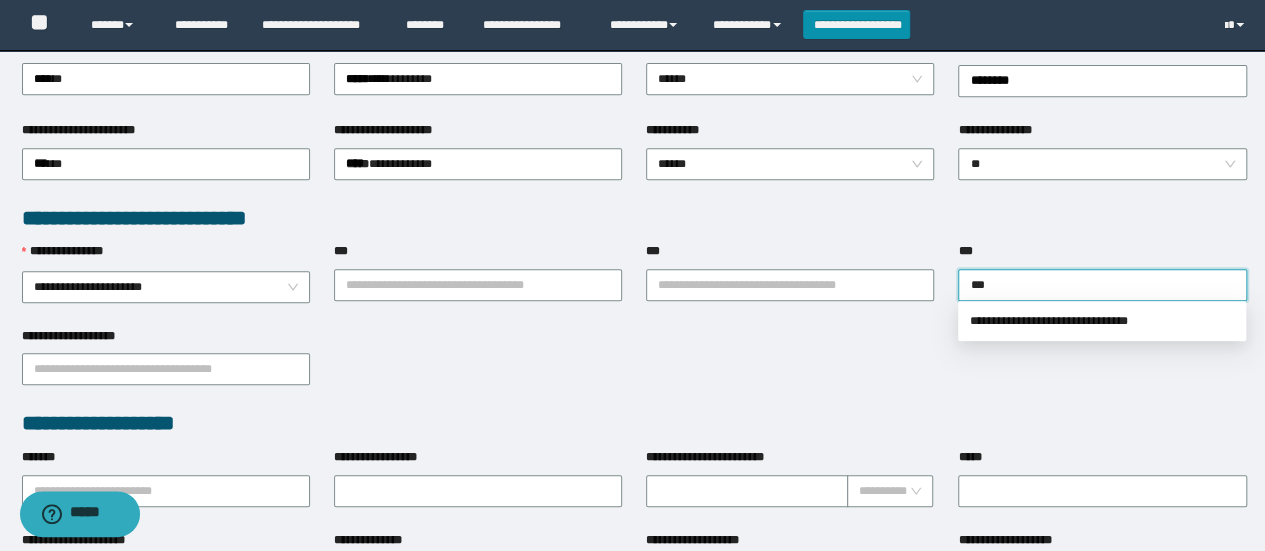 click on "**********" at bounding box center (1102, 321) 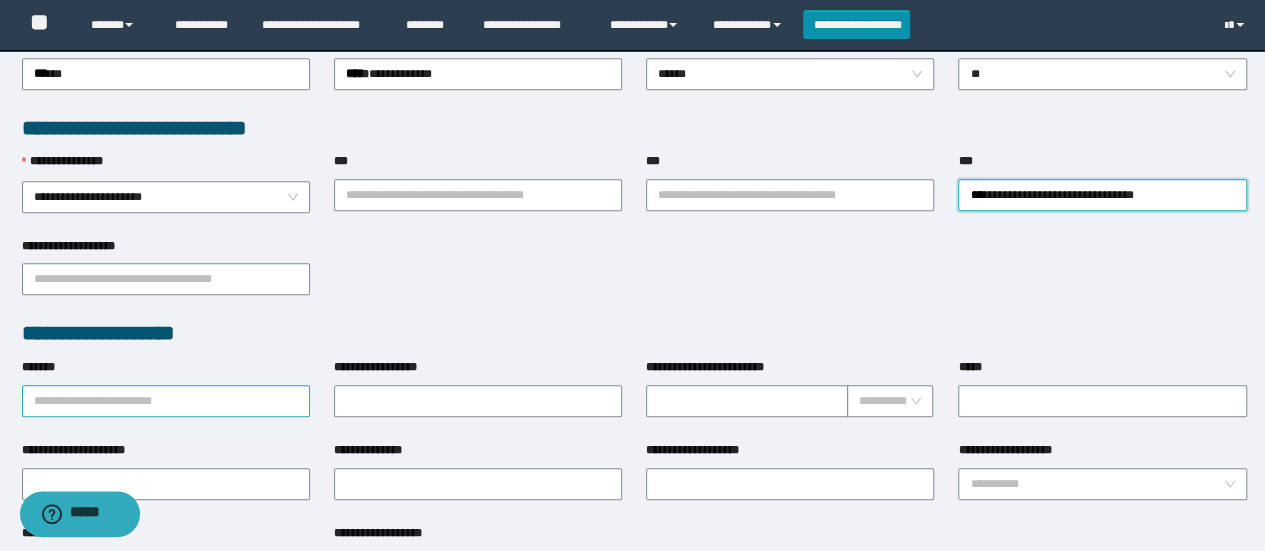click on "*******" at bounding box center (166, 401) 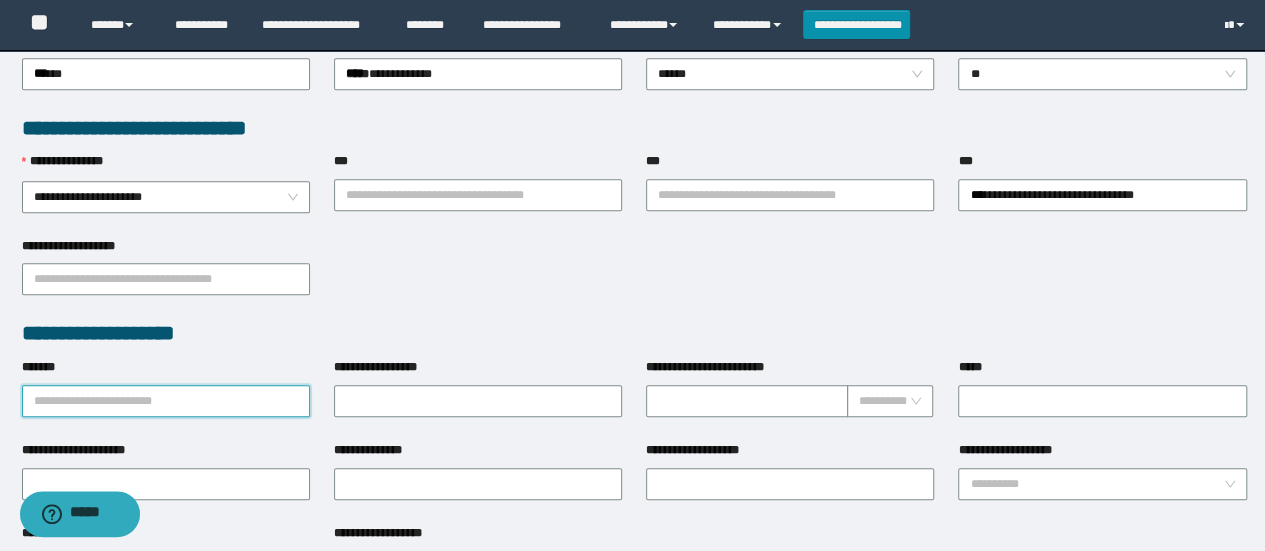 click on "*******" at bounding box center (166, 401) 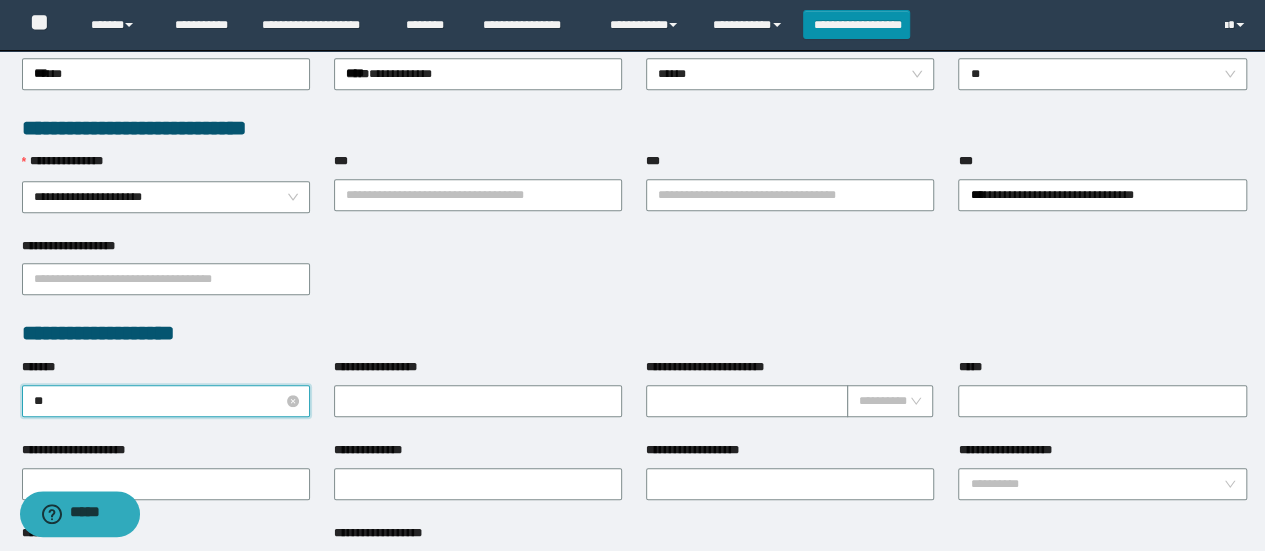 type on "***" 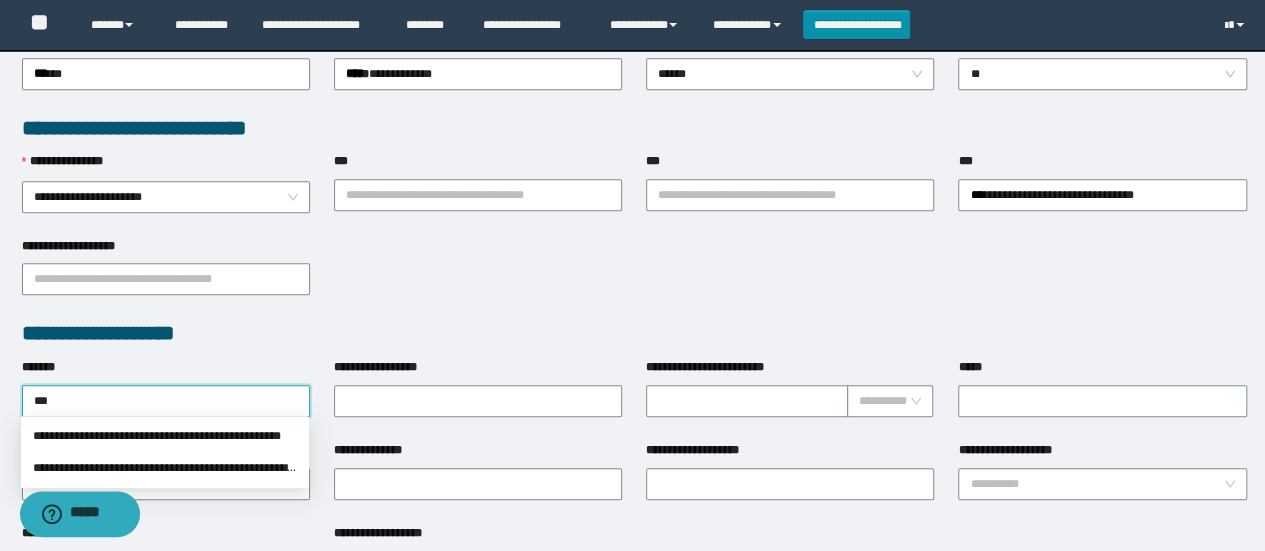 click on "**********" at bounding box center (165, 436) 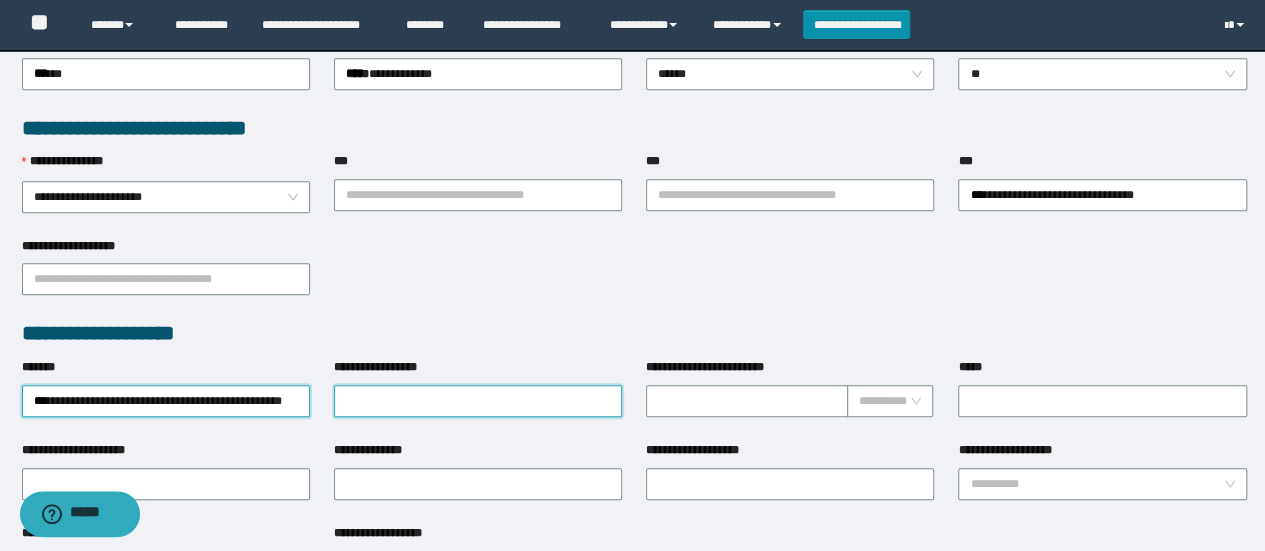 click on "**********" at bounding box center [478, 401] 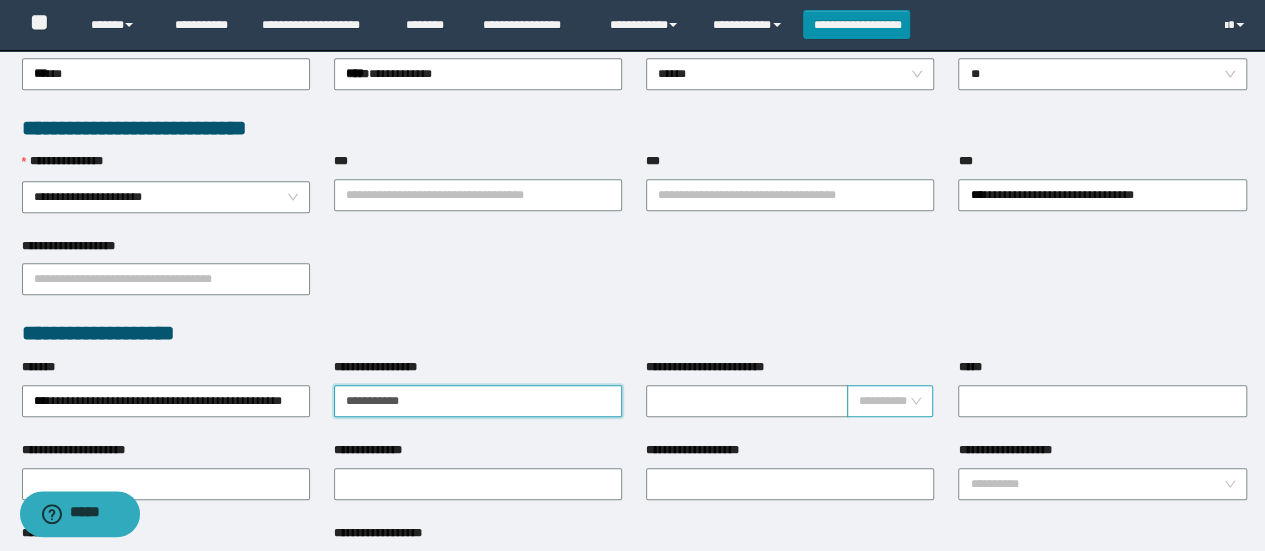 type on "**********" 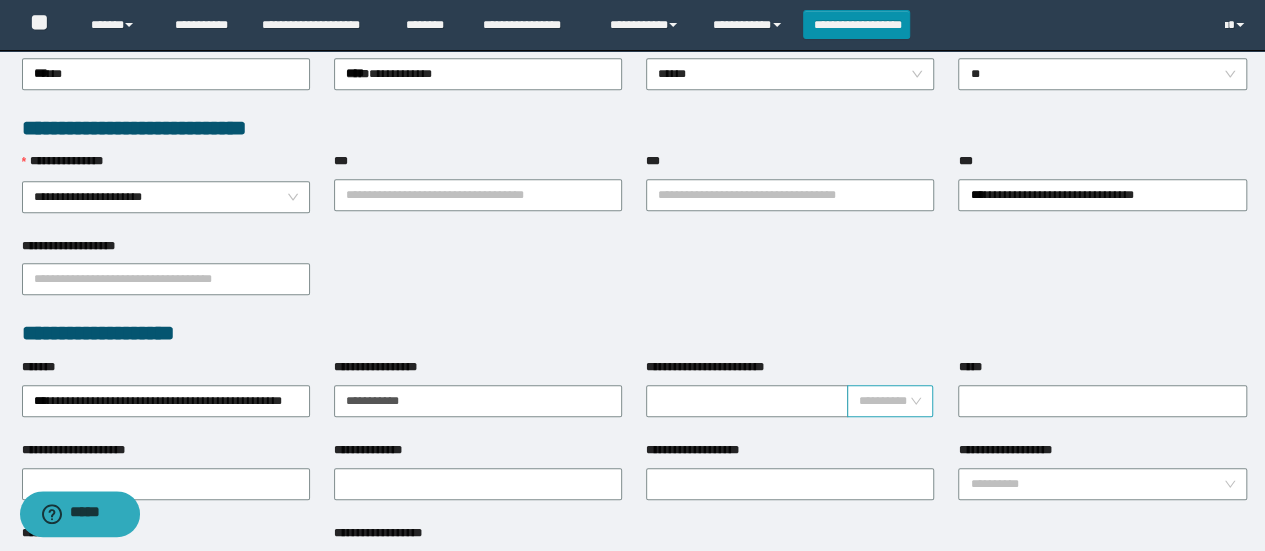 click at bounding box center (884, 401) 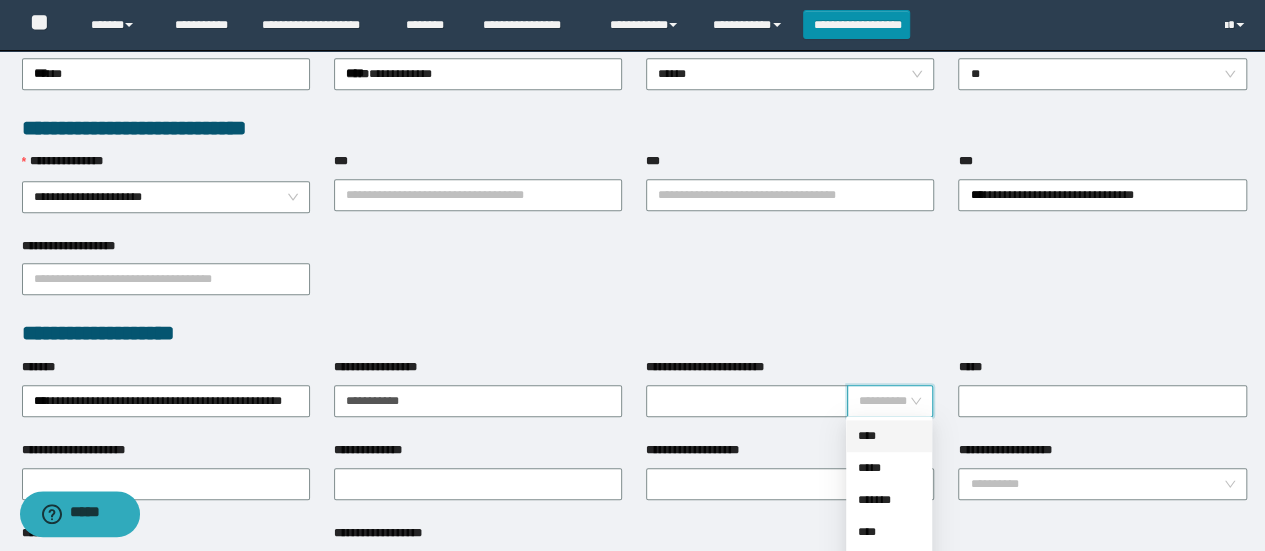 click on "****" at bounding box center [889, 436] 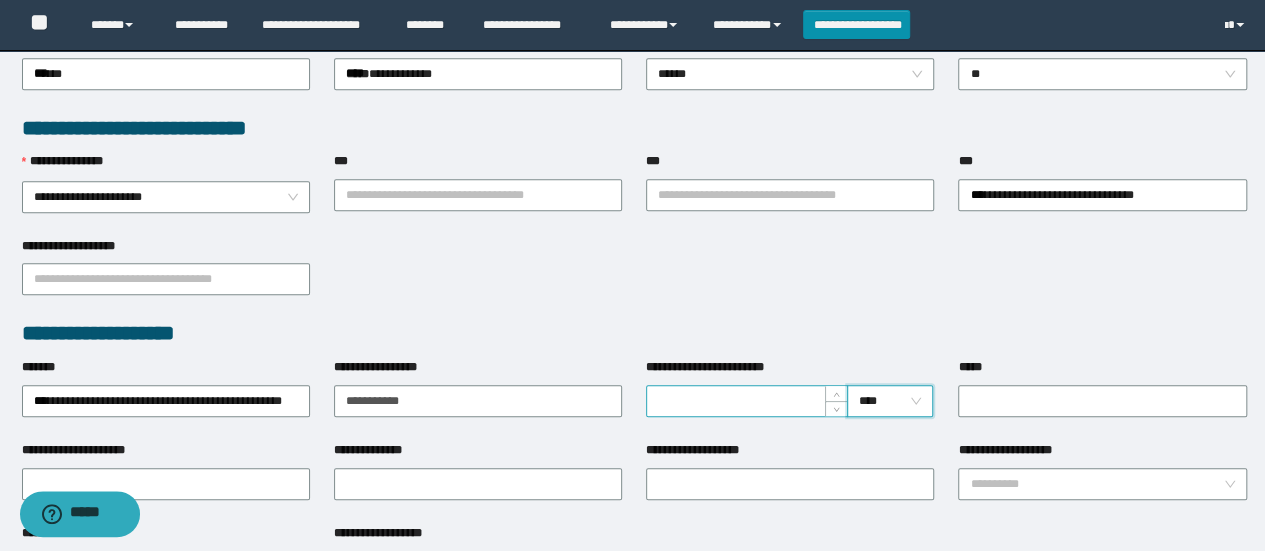 click on "**********" at bounding box center (747, 401) 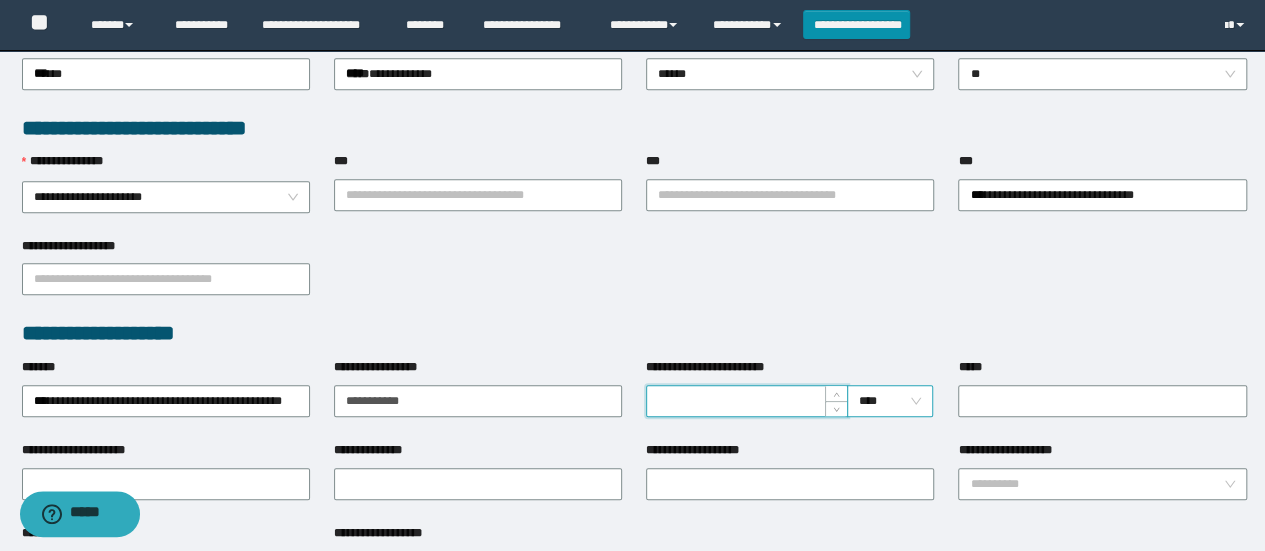 click on "****" at bounding box center (890, 401) 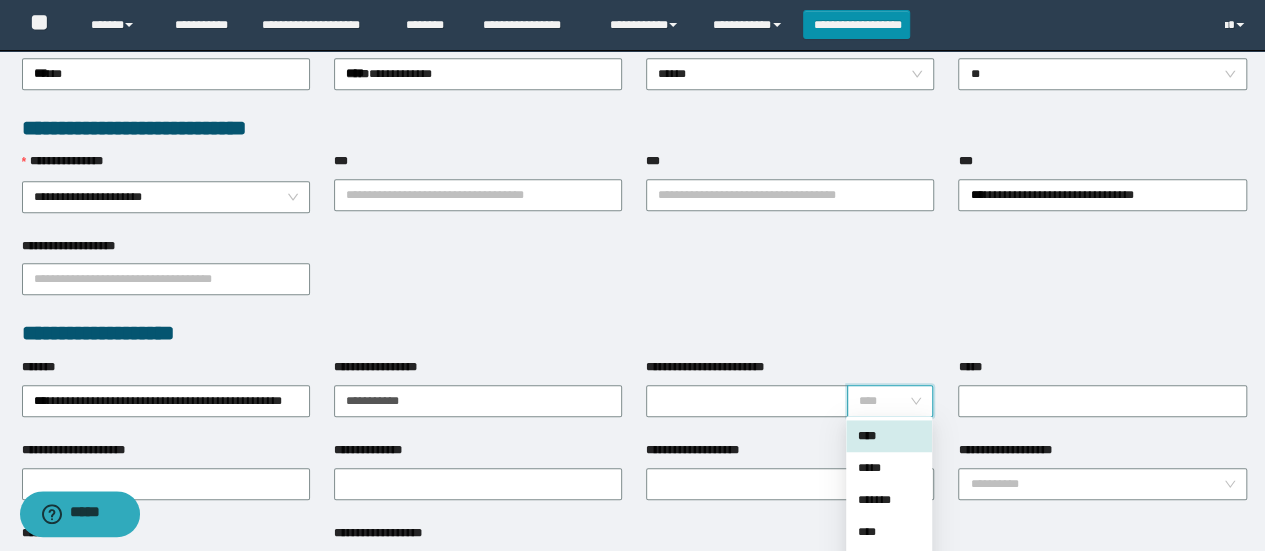 click on "****" at bounding box center (889, 436) 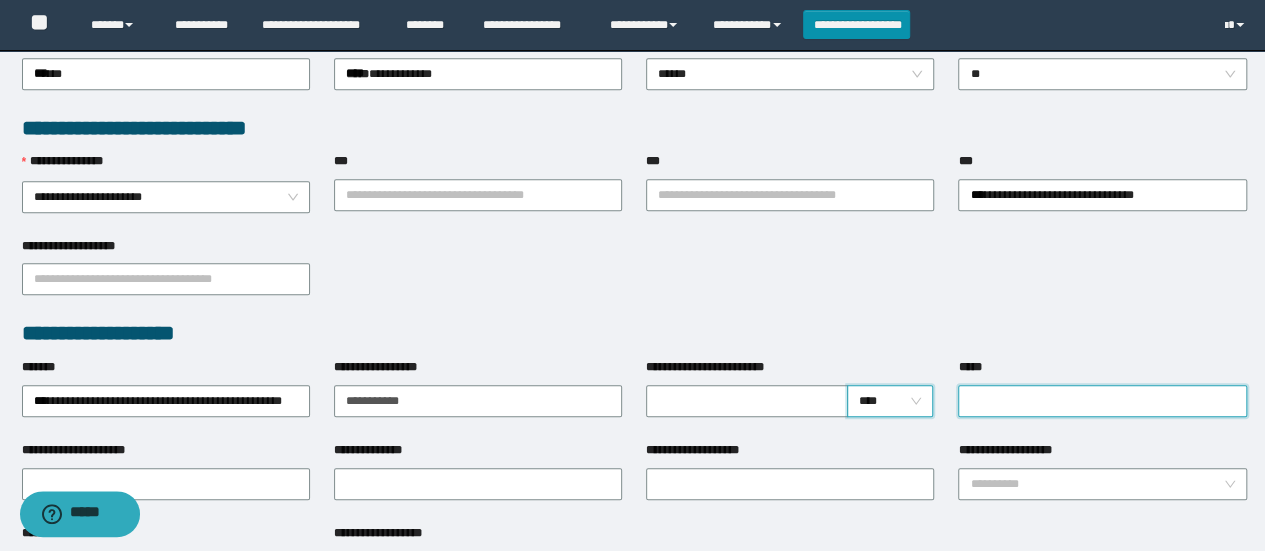 click on "*****" at bounding box center [1102, 401] 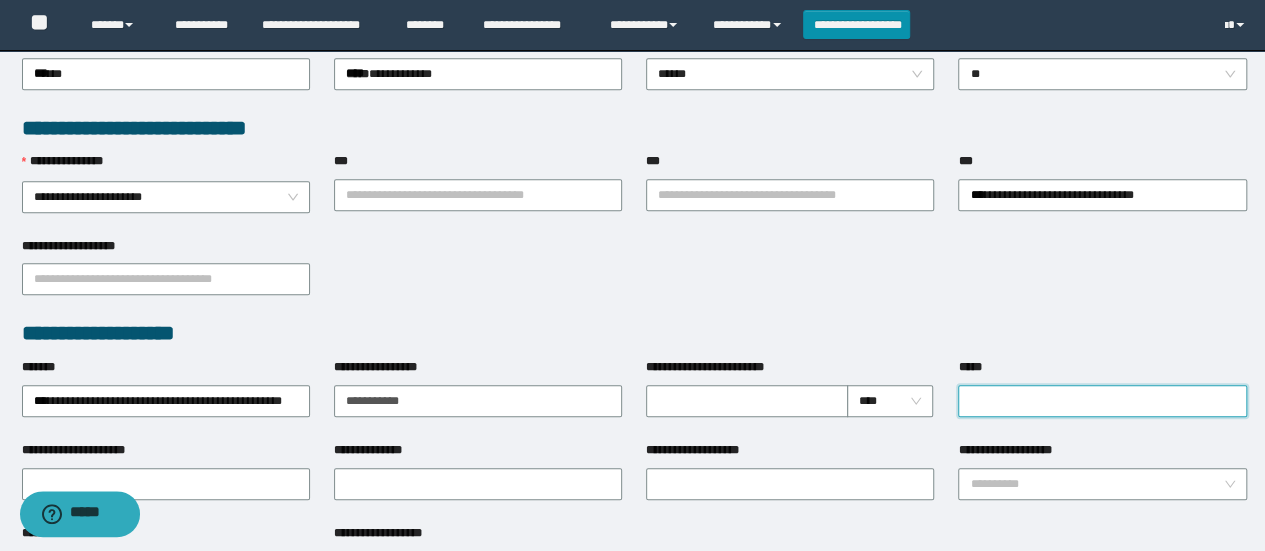 type on "*******" 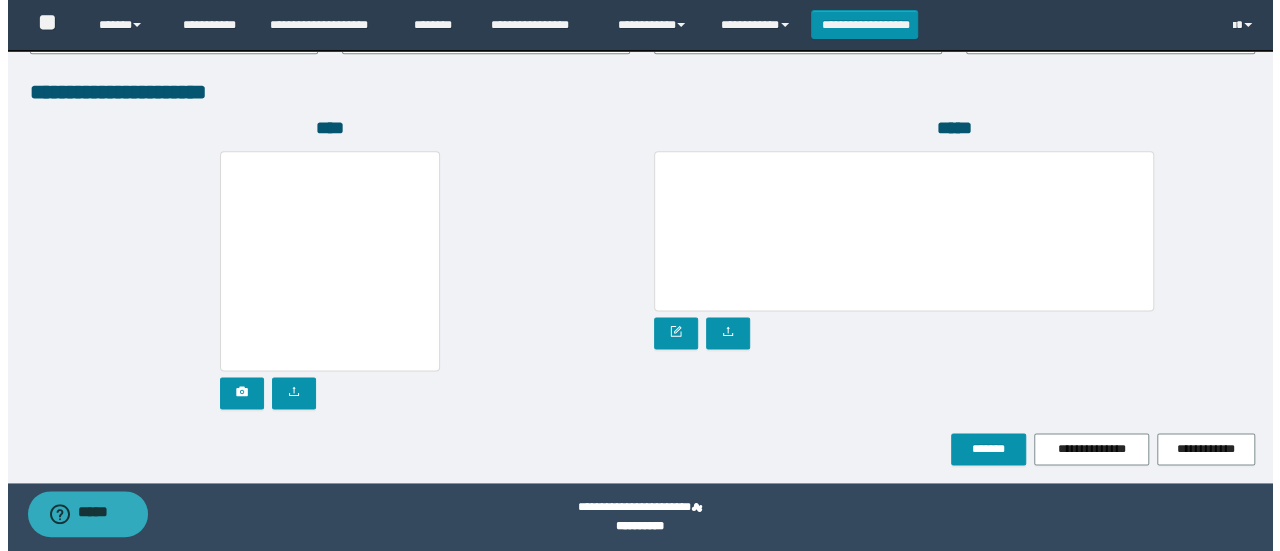 scroll, scrollTop: 1152, scrollLeft: 0, axis: vertical 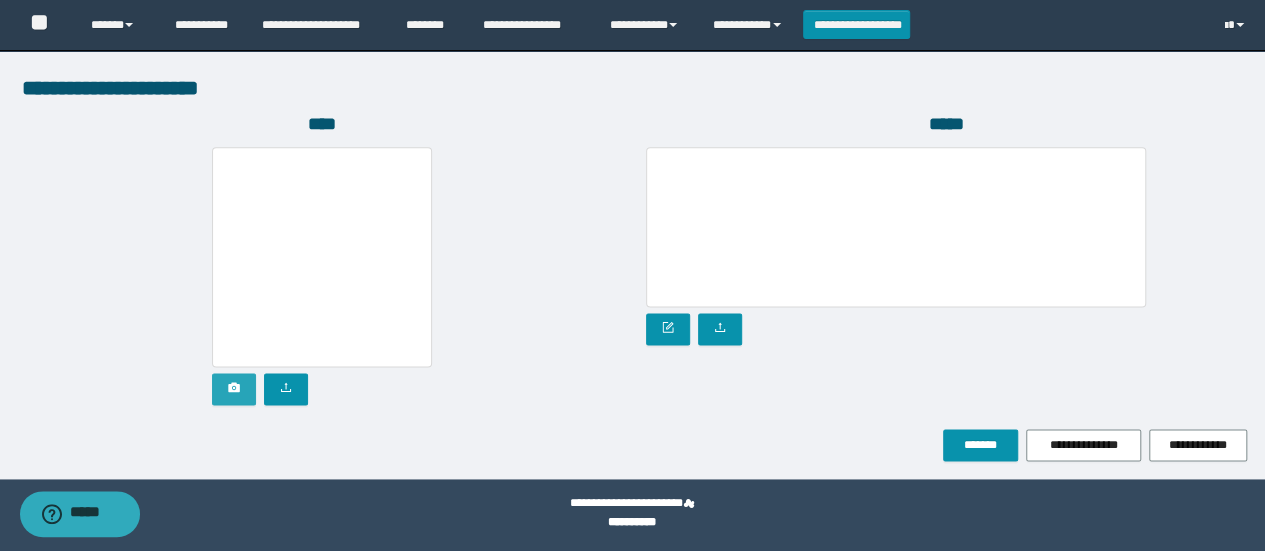 click 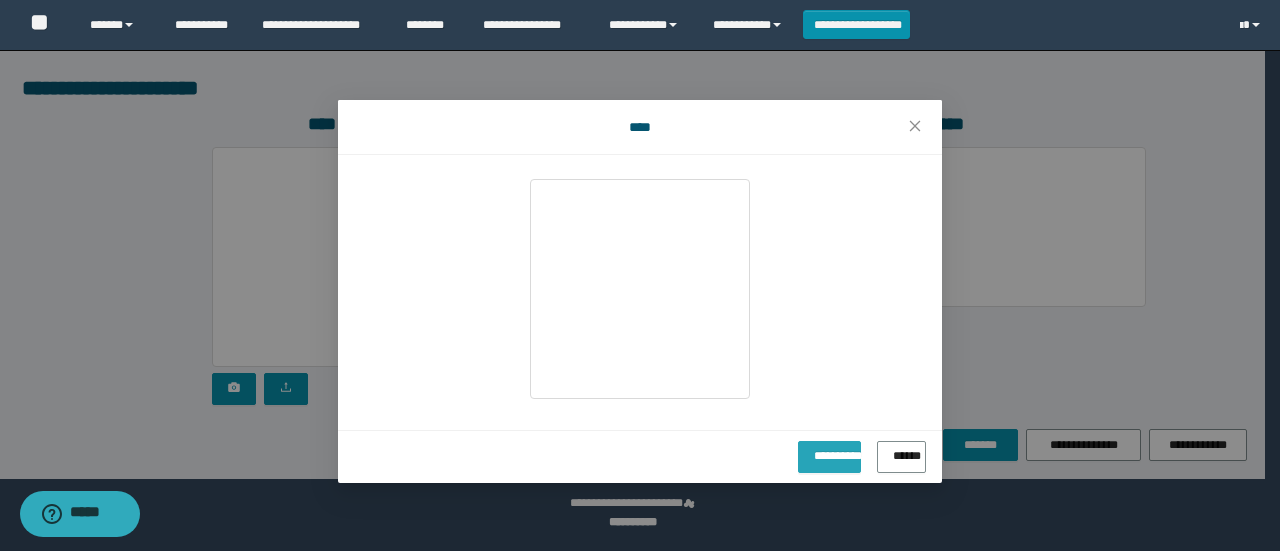 click on "**********" at bounding box center (829, 452) 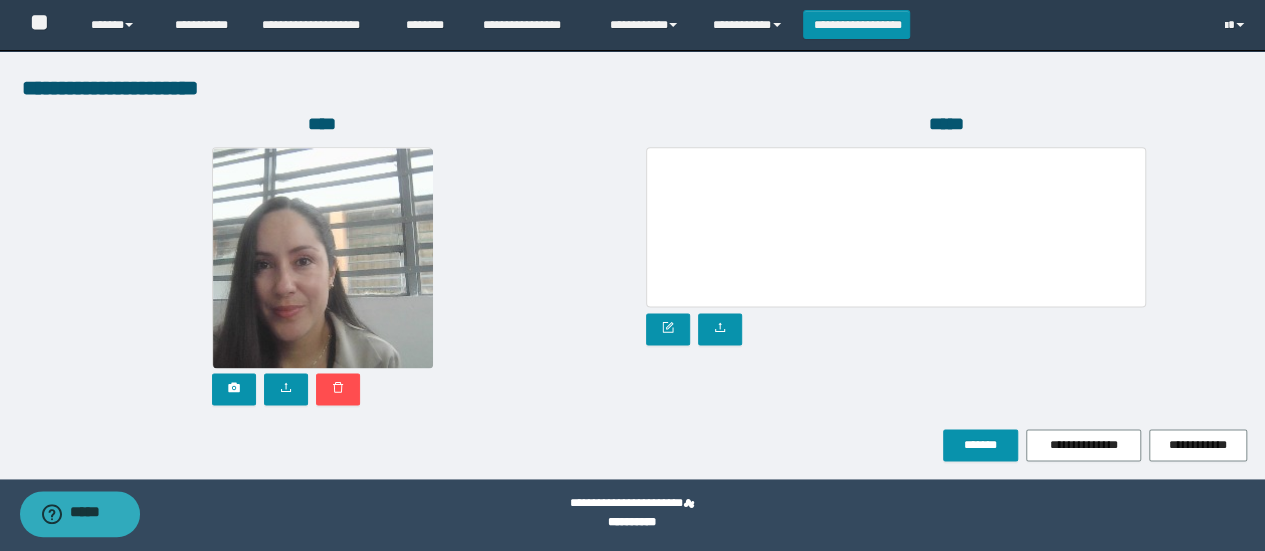click on "*****" at bounding box center (946, 270) 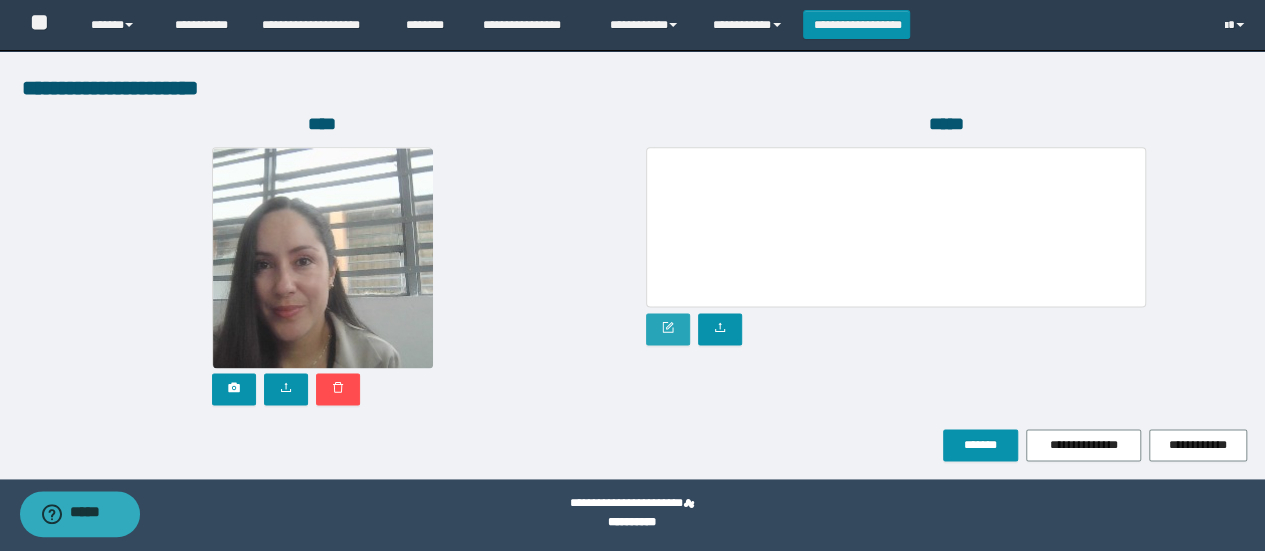 click 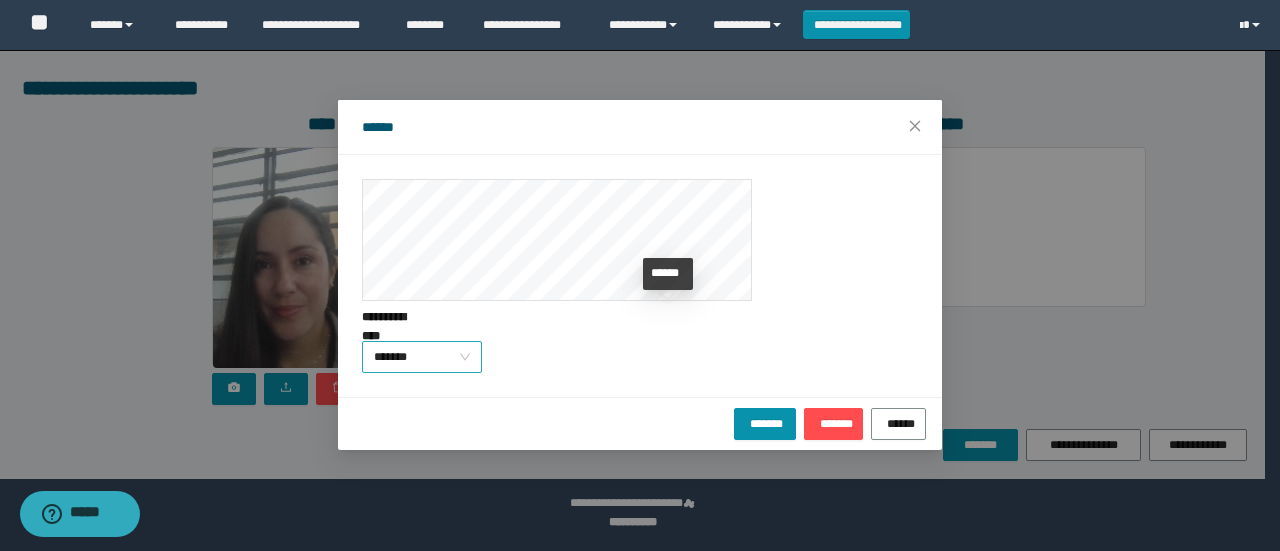 click on "*******" at bounding box center [422, 357] 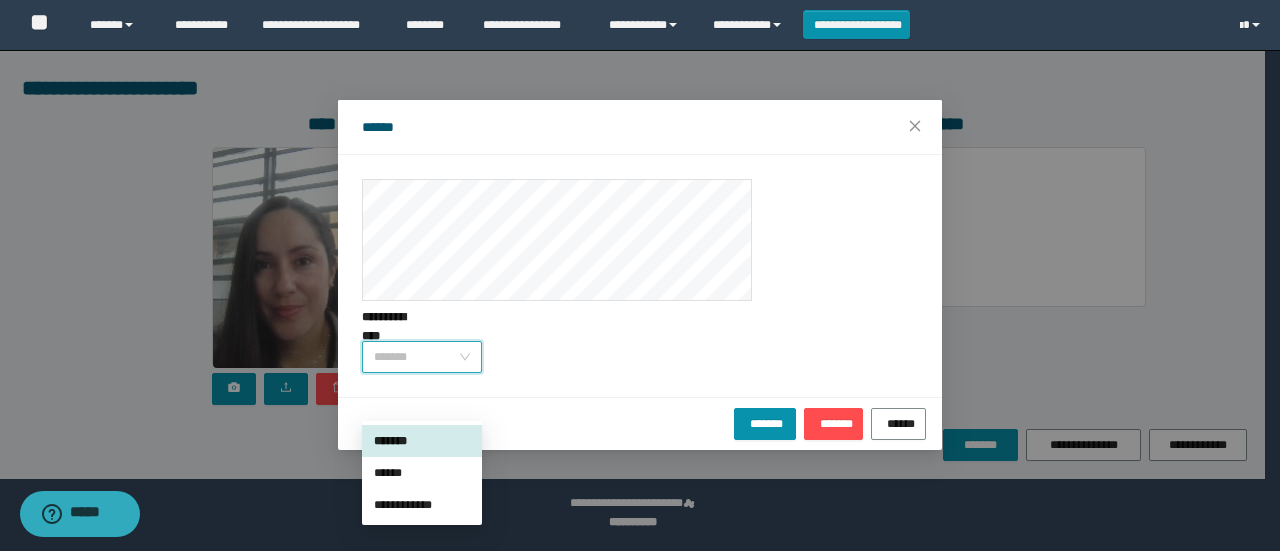 click on "******" at bounding box center [422, 473] 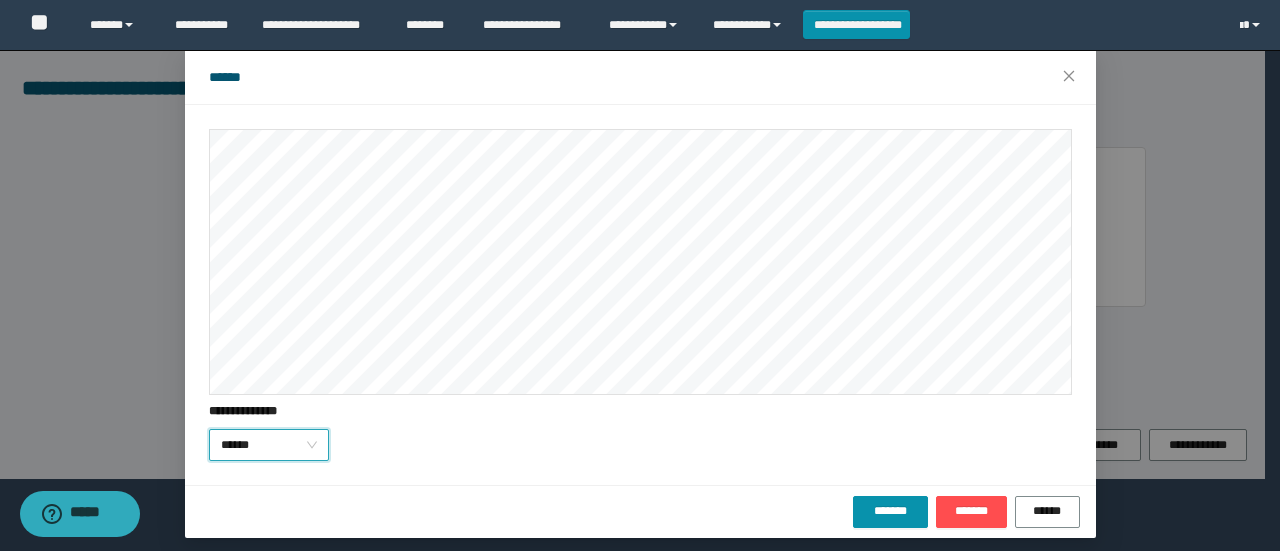scroll, scrollTop: 57, scrollLeft: 0, axis: vertical 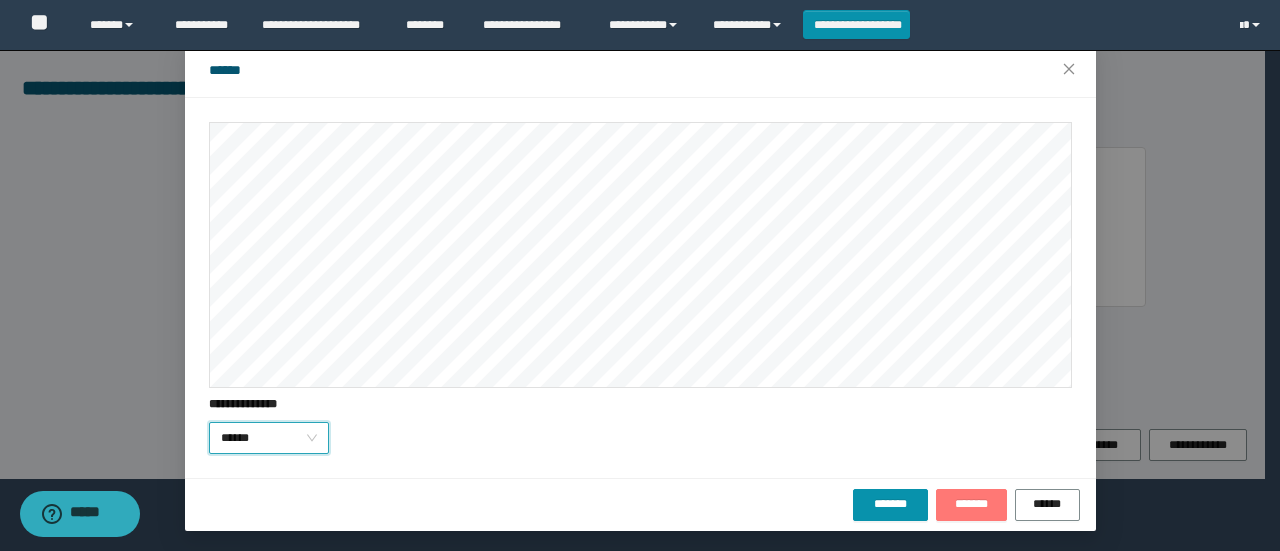 click on "*******" at bounding box center (971, 504) 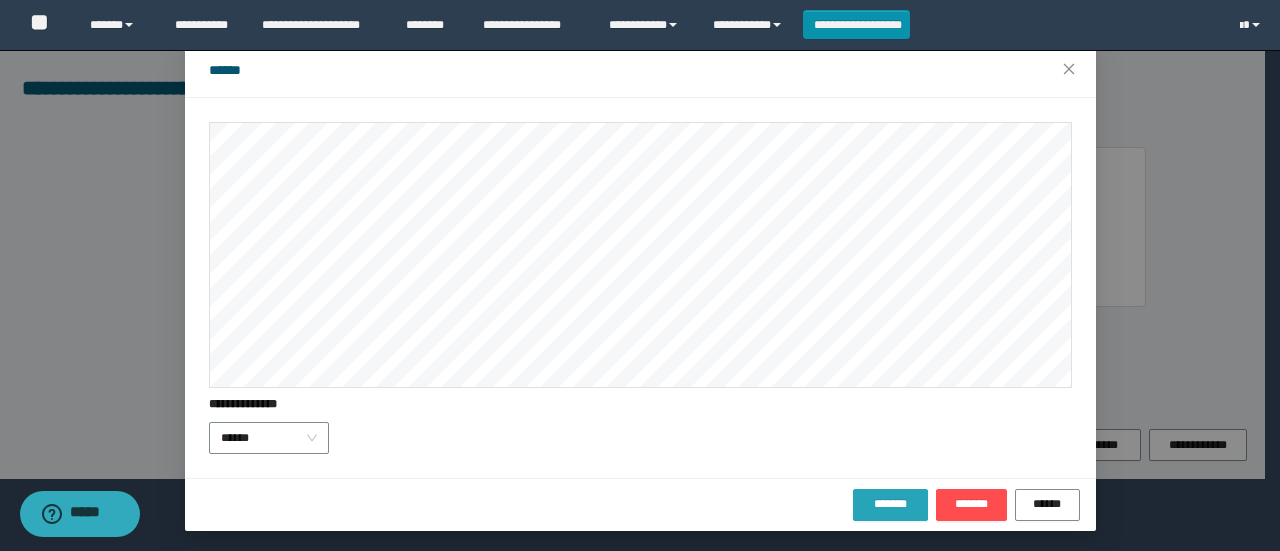 click on "*******" at bounding box center (890, 504) 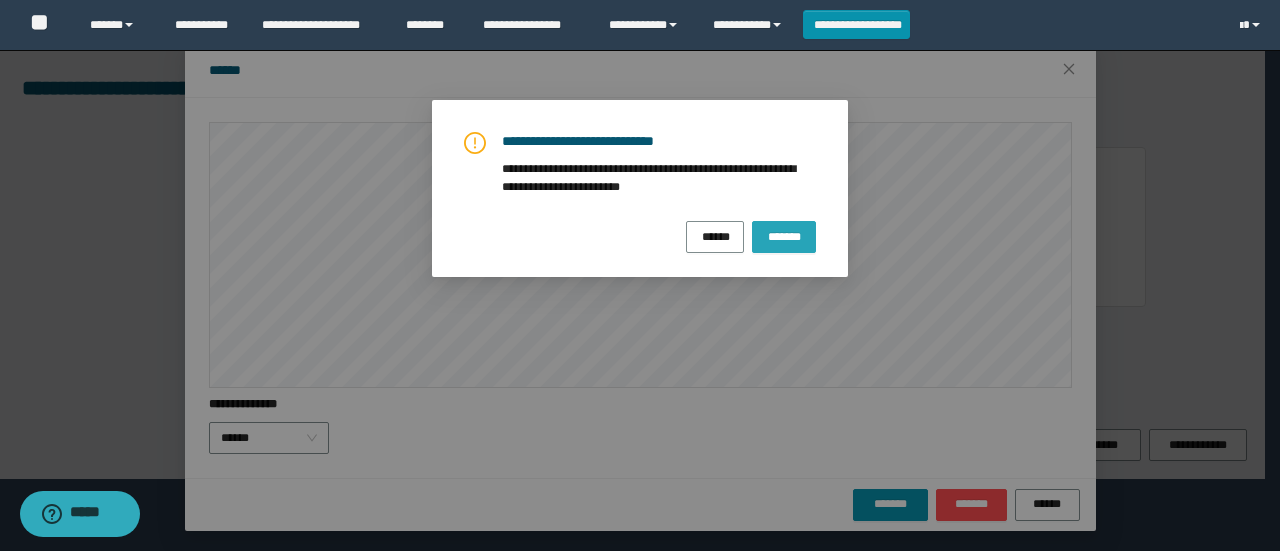 click on "*******" at bounding box center [784, 235] 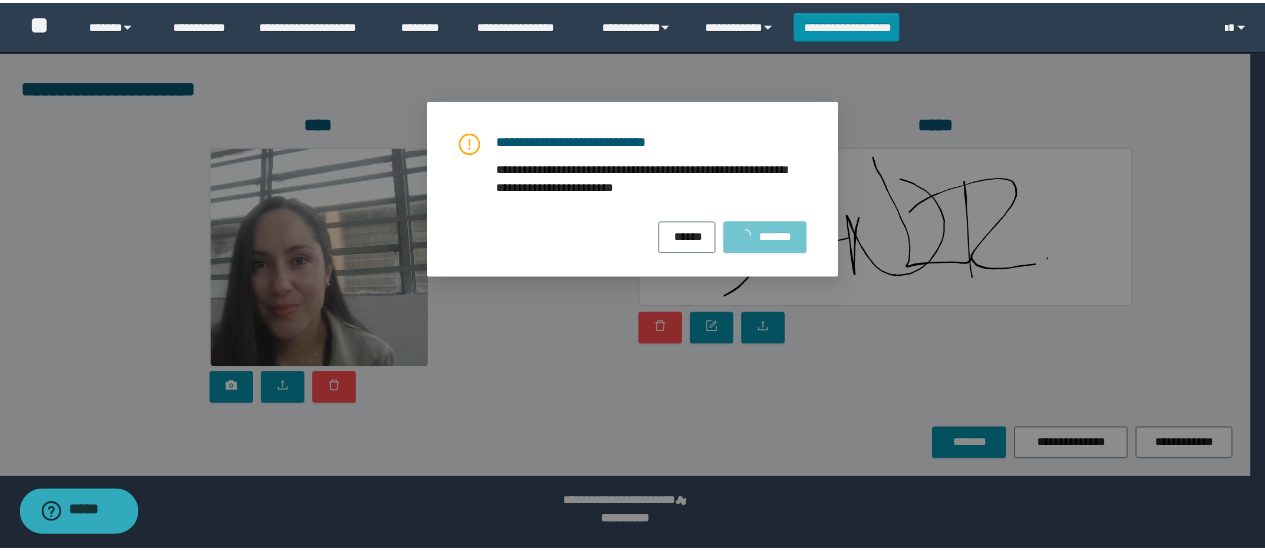 scroll, scrollTop: 0, scrollLeft: 0, axis: both 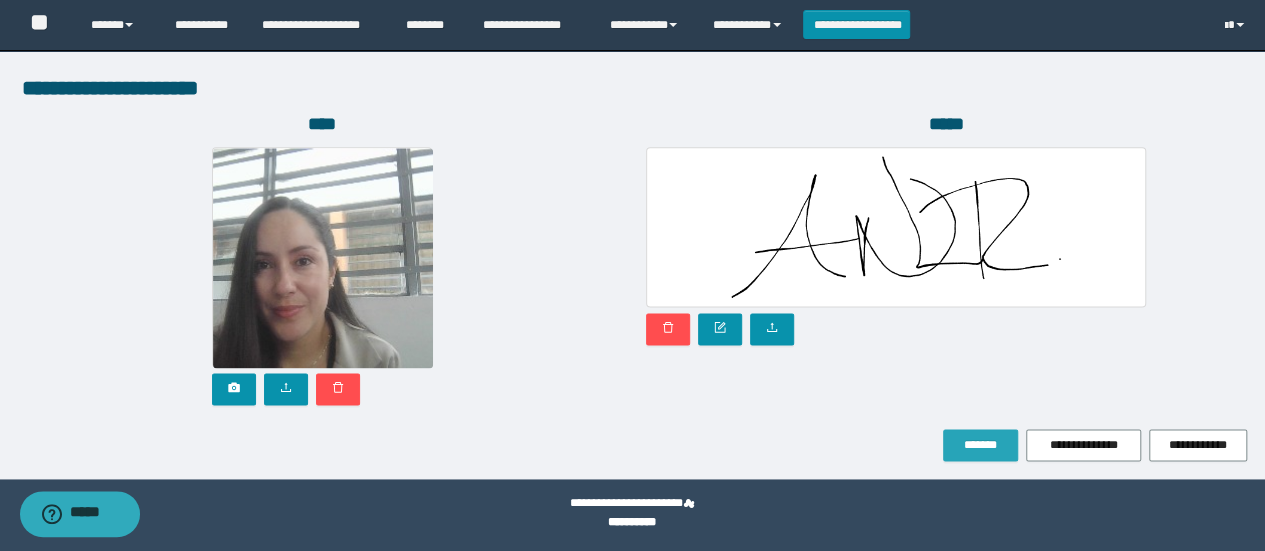 click on "*******" at bounding box center (980, 445) 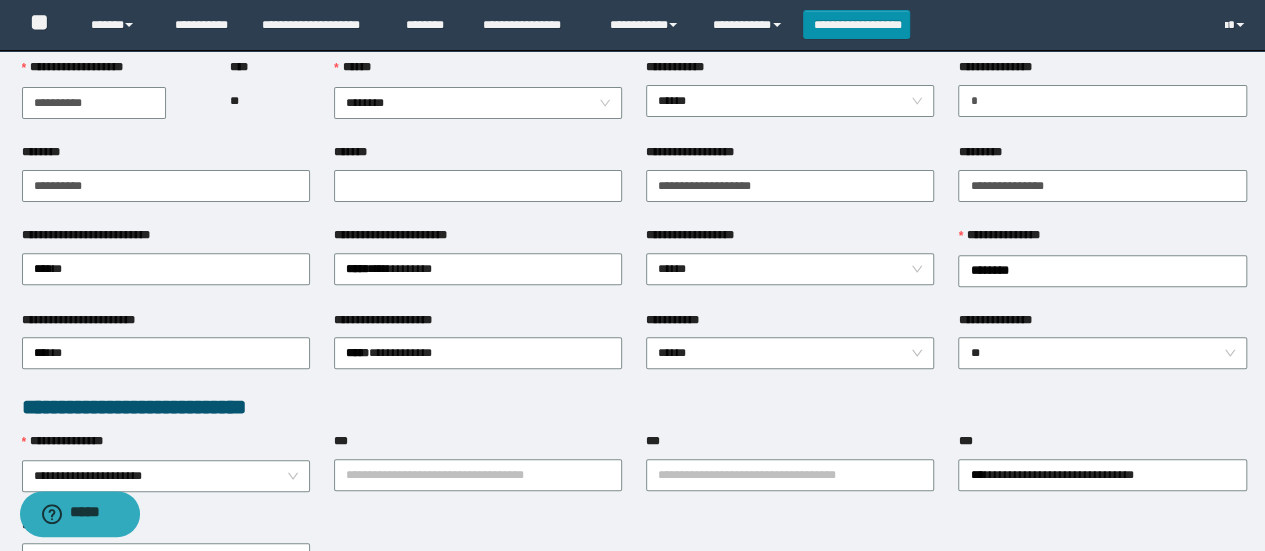 scroll, scrollTop: 0, scrollLeft: 0, axis: both 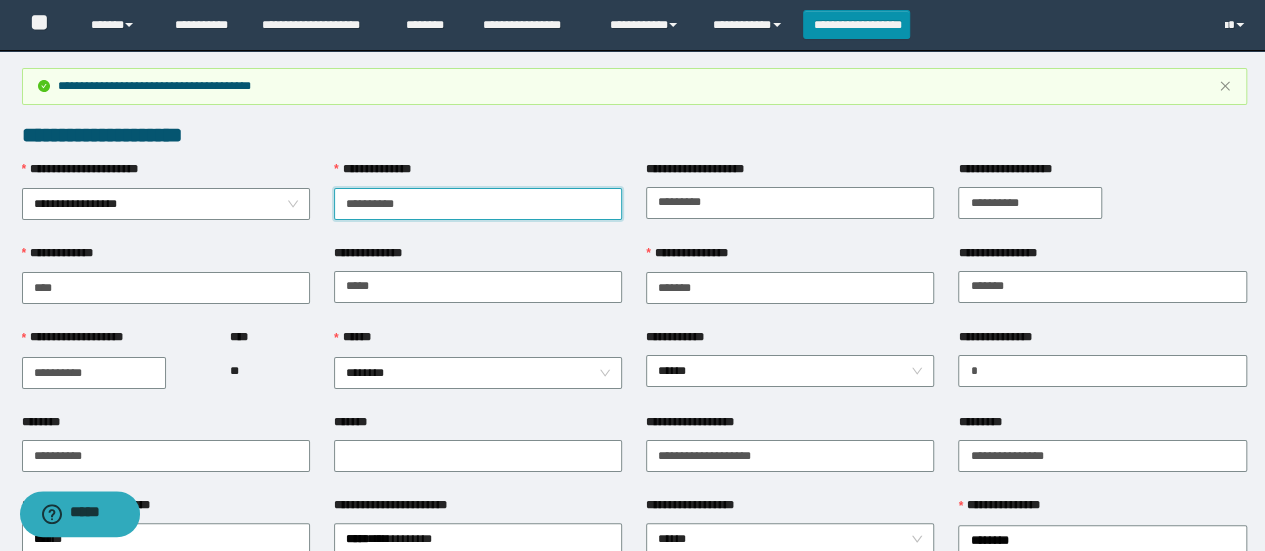 drag, startPoint x: 342, startPoint y: 201, endPoint x: 449, endPoint y: 210, distance: 107.37784 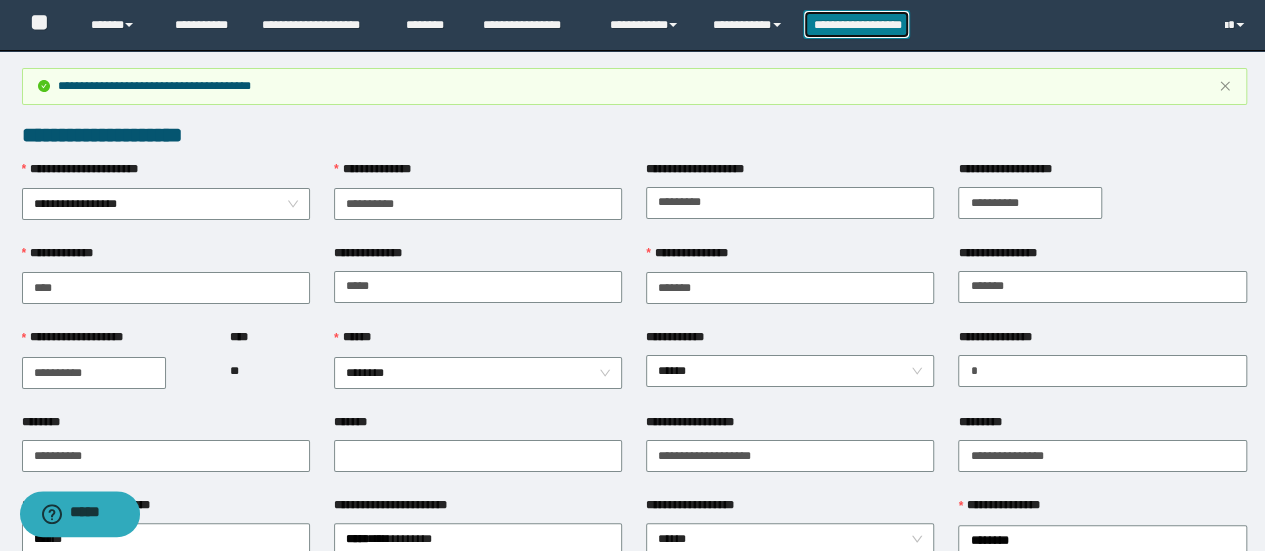 click on "**********" at bounding box center [857, 24] 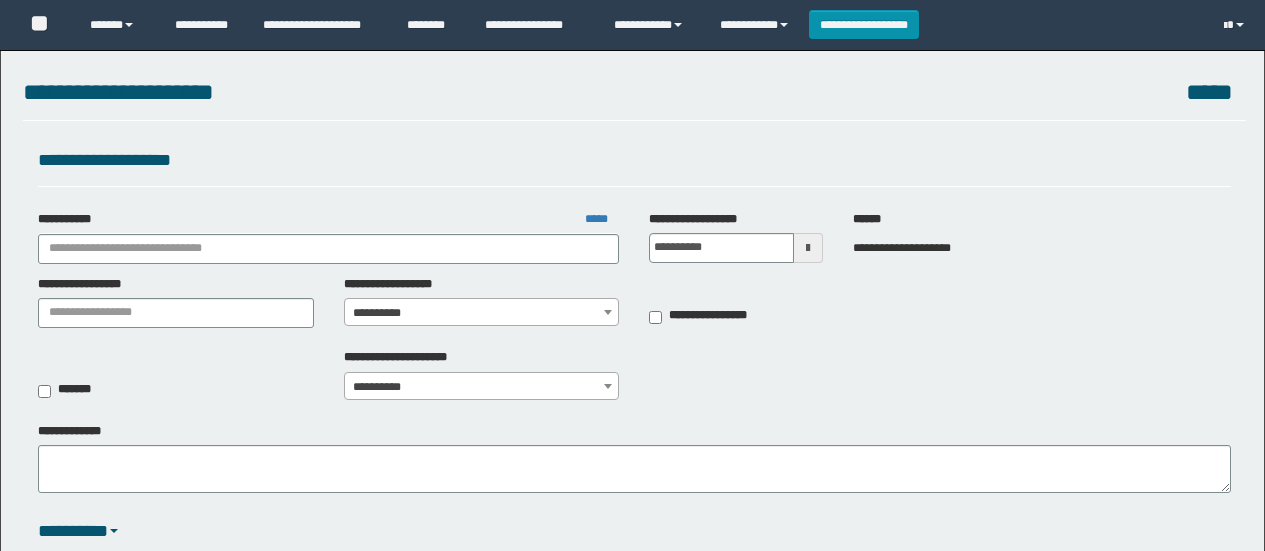scroll, scrollTop: 0, scrollLeft: 0, axis: both 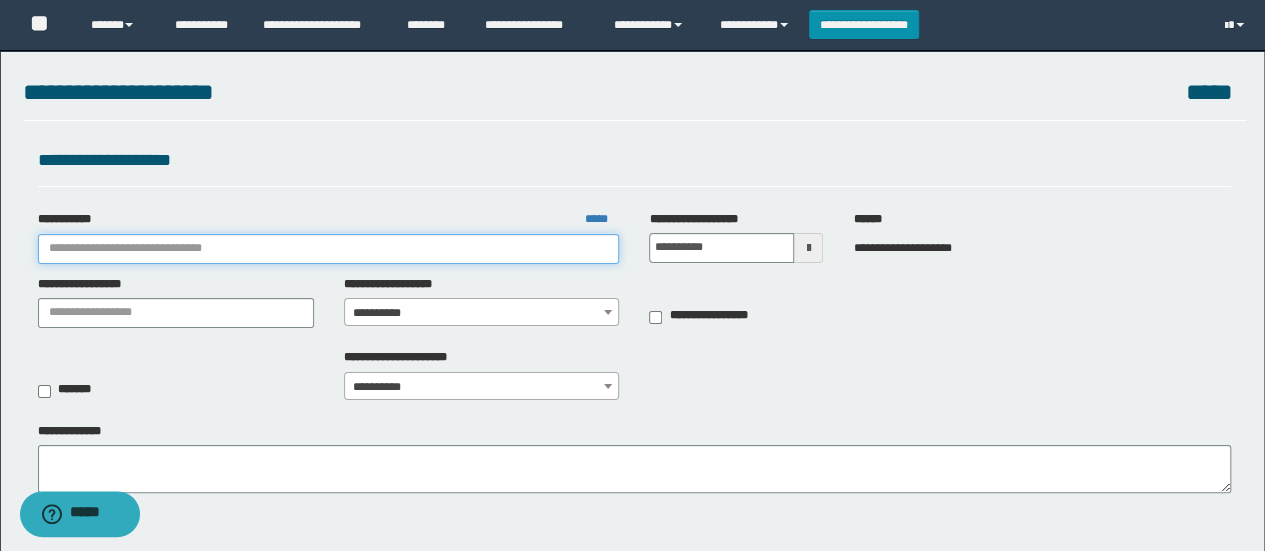 click on "**********" at bounding box center [329, 249] 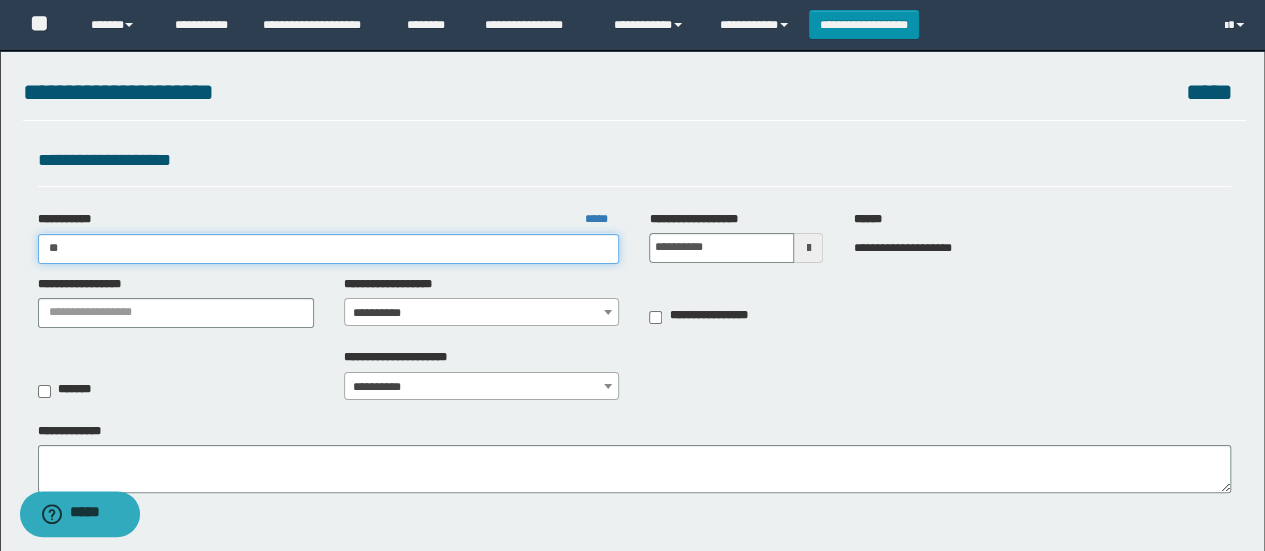 type on "***" 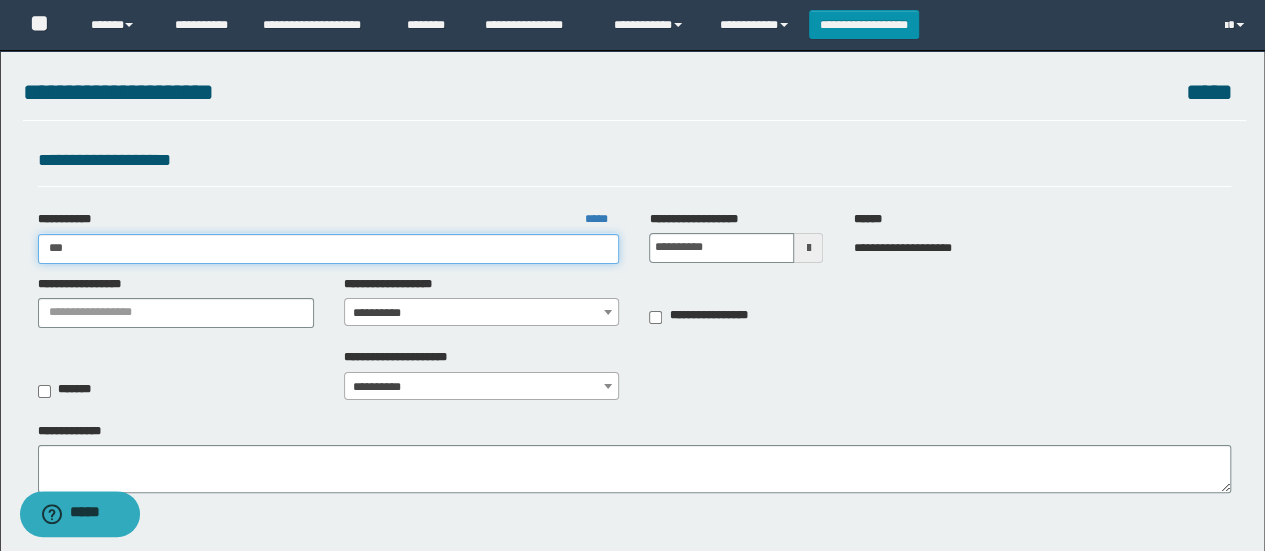 type on "***" 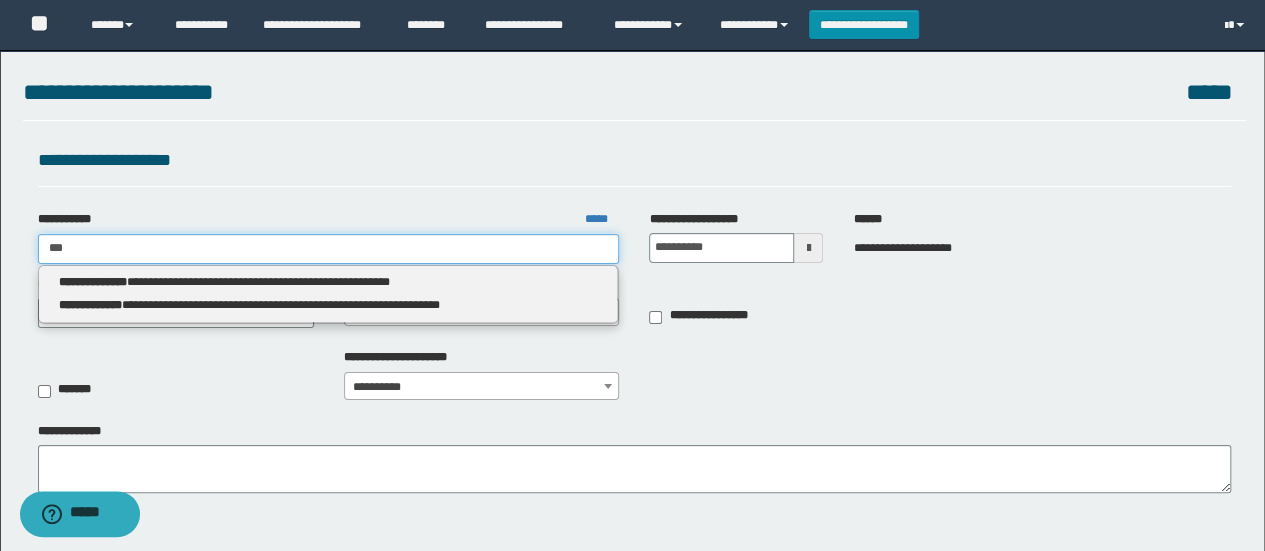 type on "***" 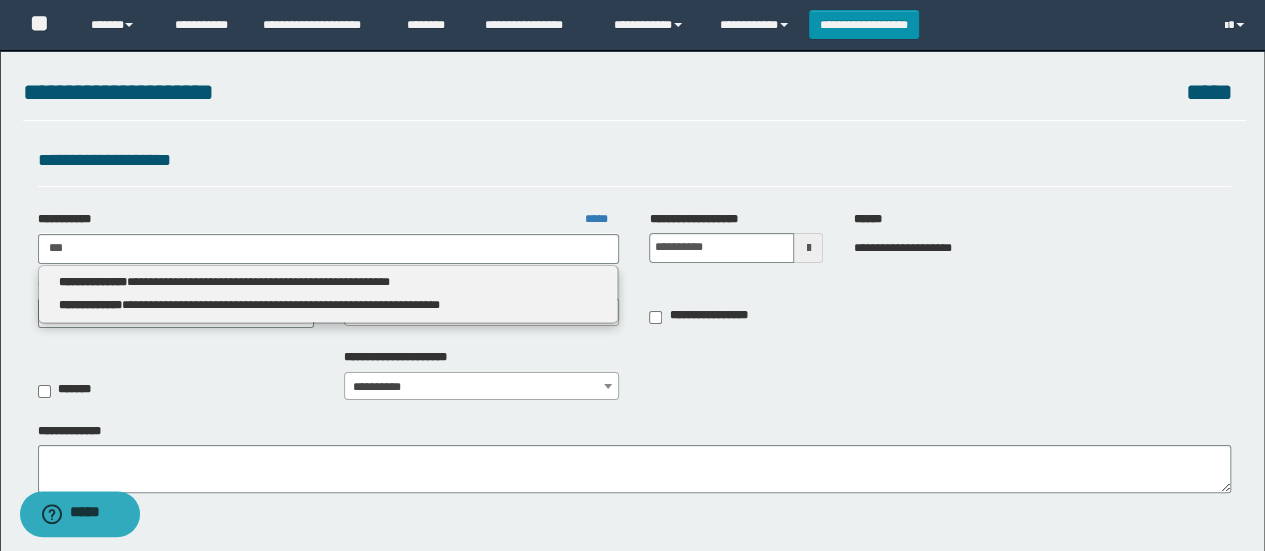 click on "**********" at bounding box center [328, 282] 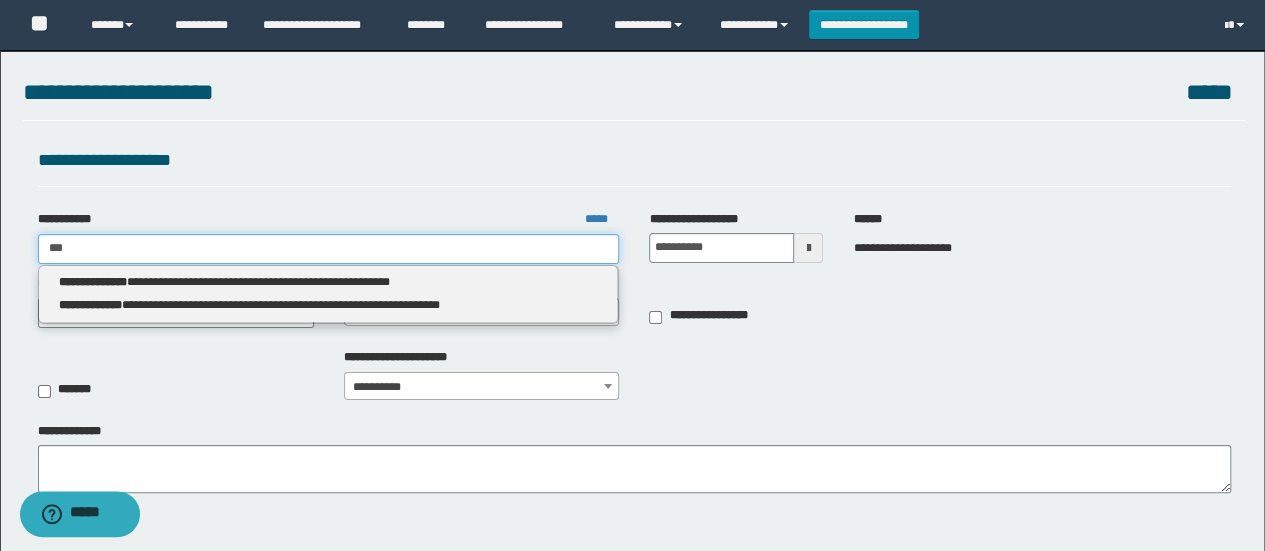 type 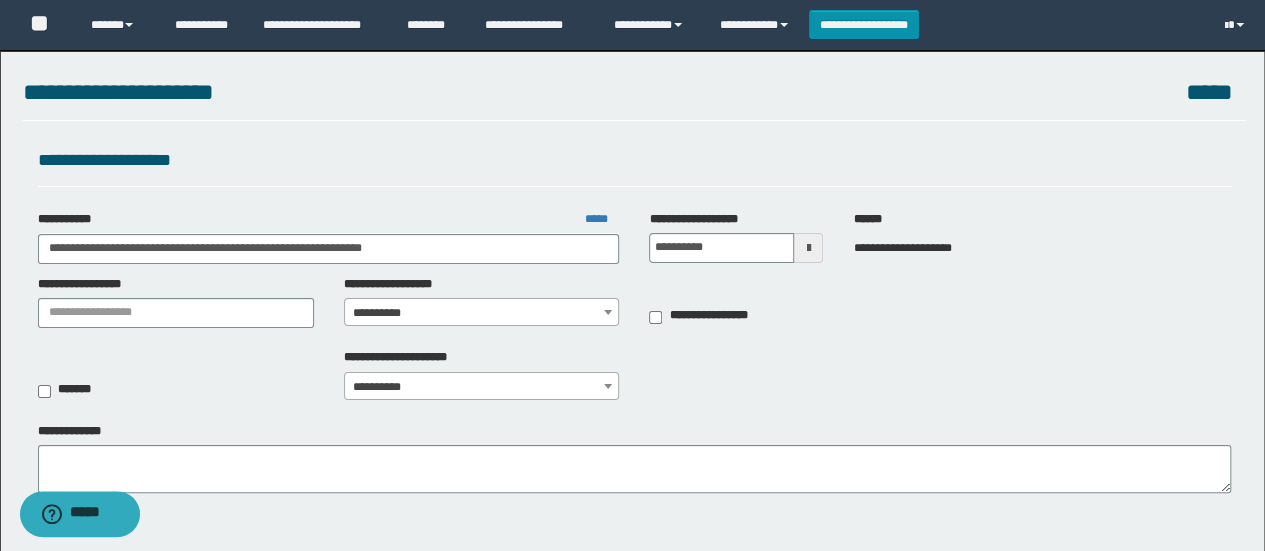 click on "**********" at bounding box center [482, 313] 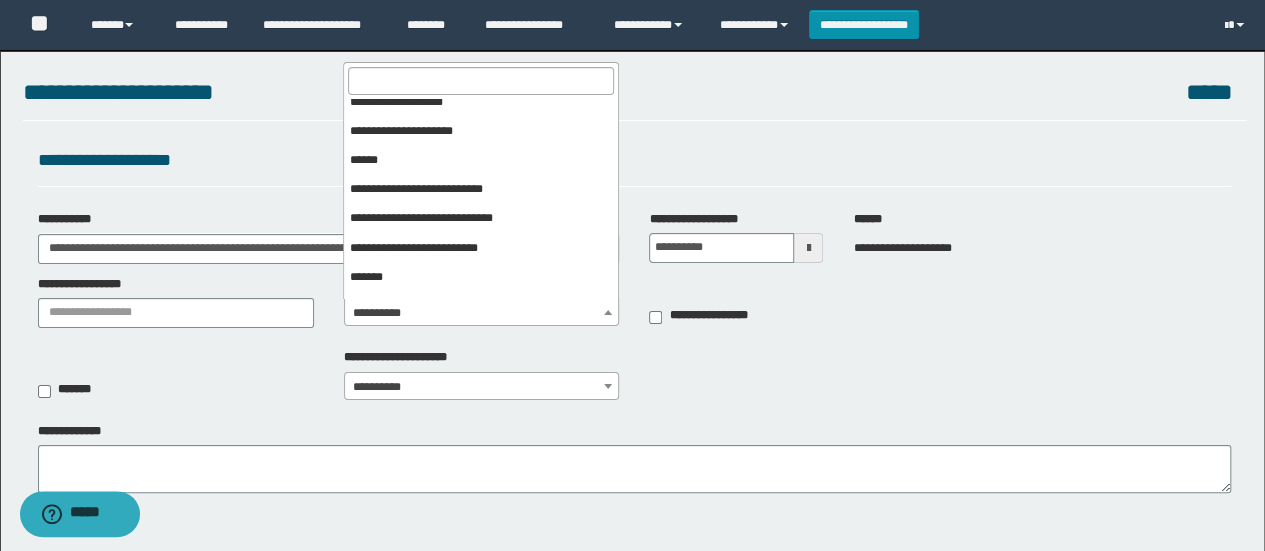 scroll, scrollTop: 131, scrollLeft: 0, axis: vertical 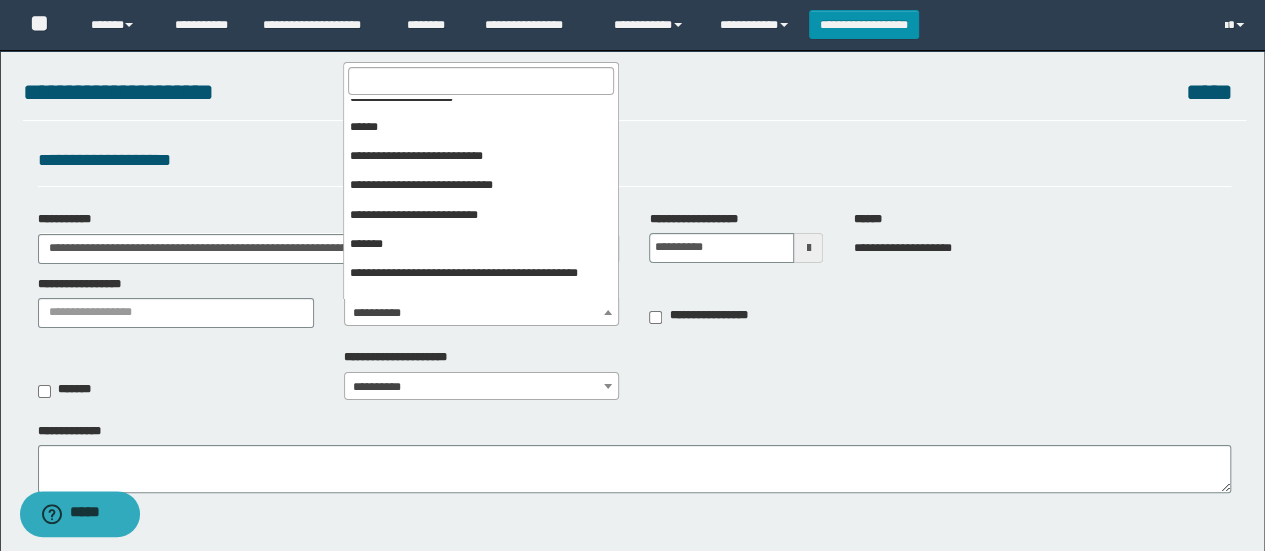 select on "***" 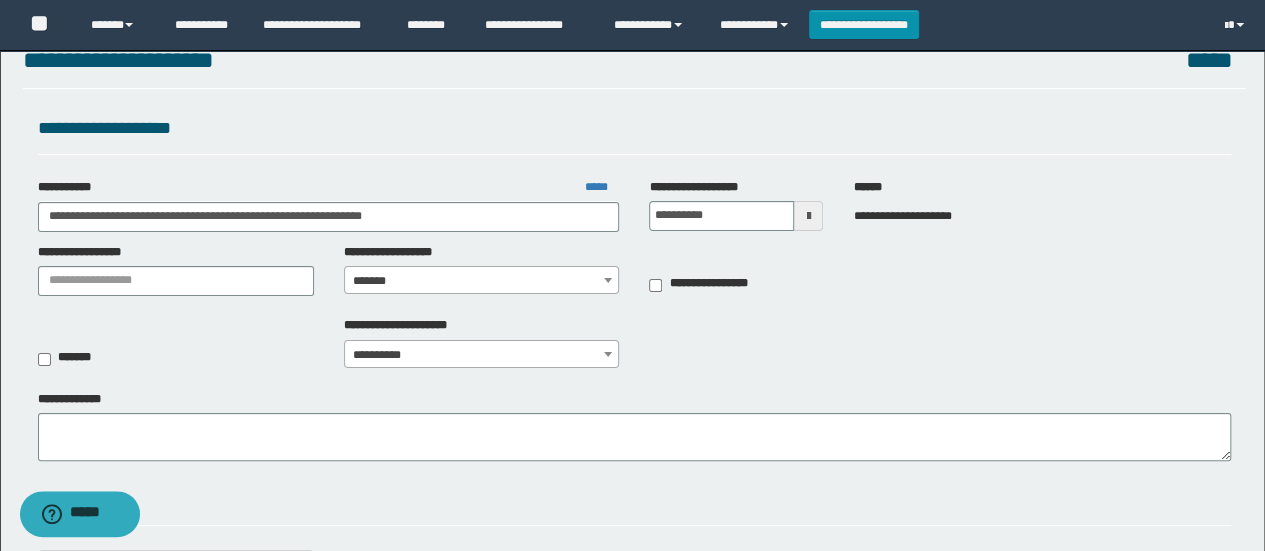 scroll, scrollTop: 42, scrollLeft: 0, axis: vertical 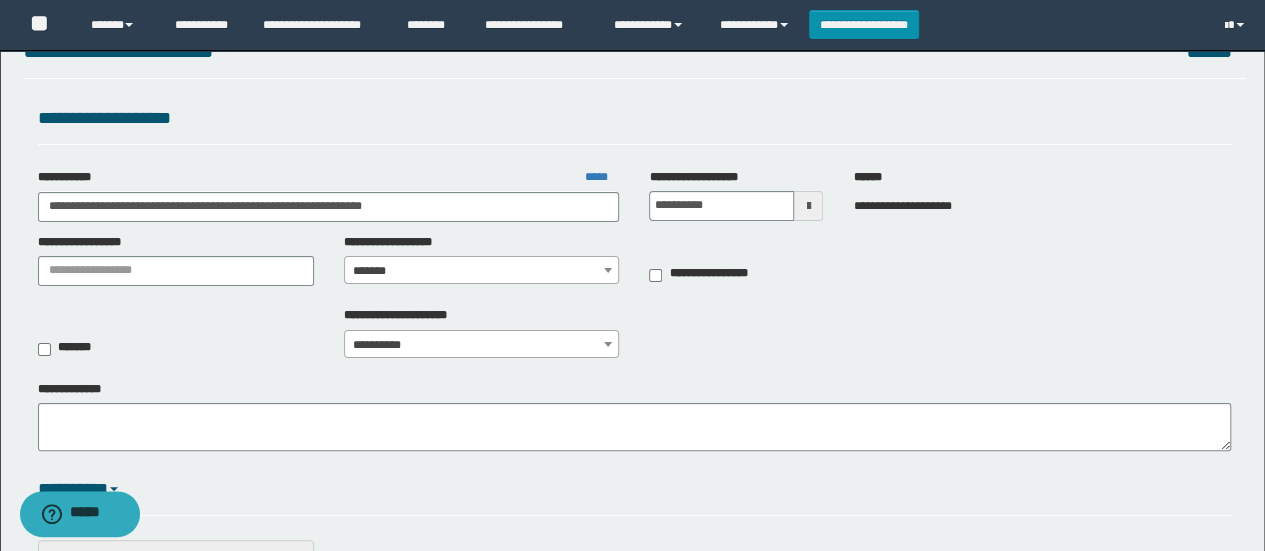 click on "**********" at bounding box center (482, 345) 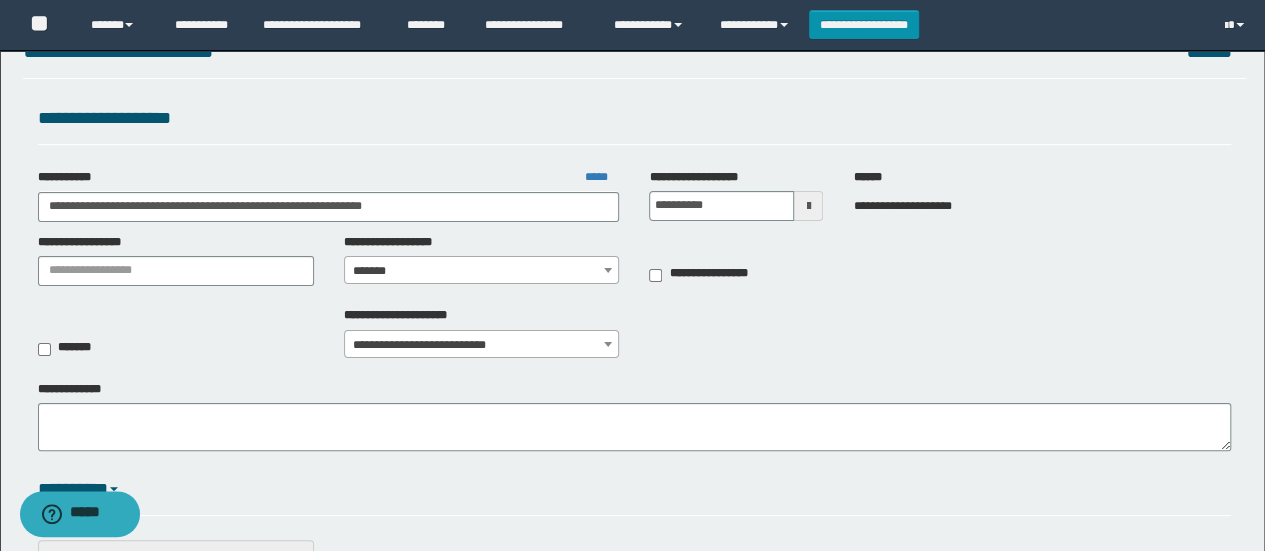 click on "**********" at bounding box center [482, 345] 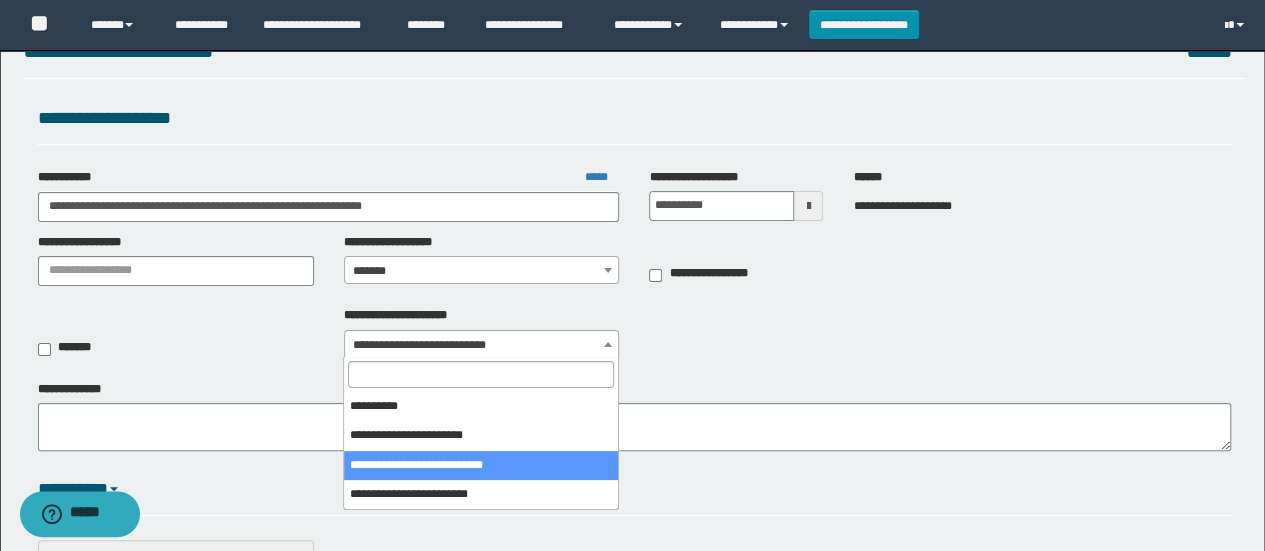 select on "*" 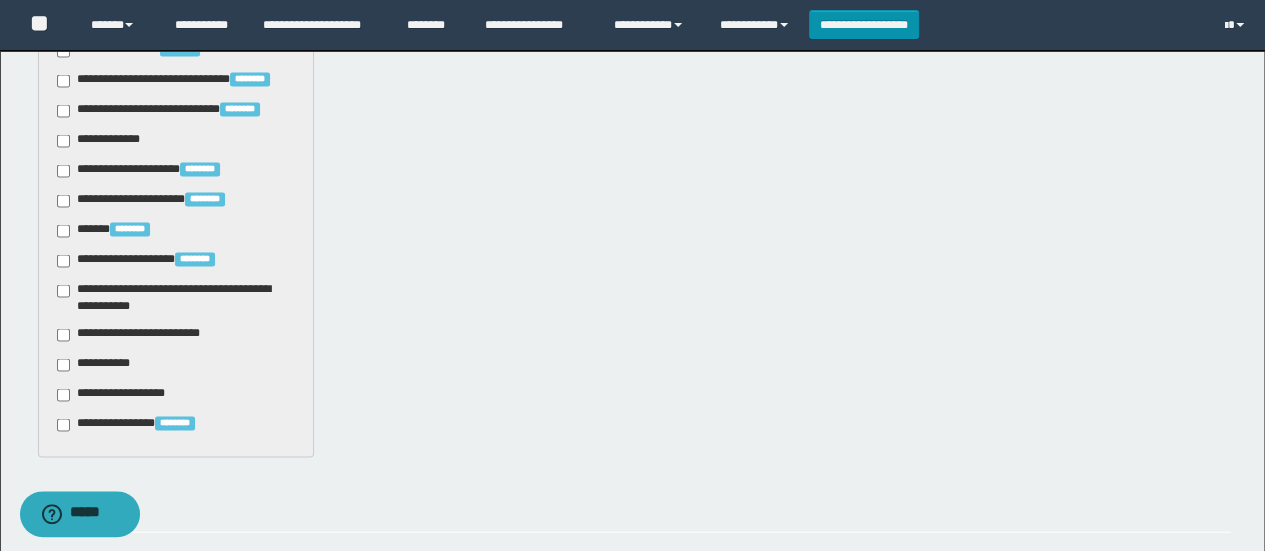 scroll, scrollTop: 1862, scrollLeft: 0, axis: vertical 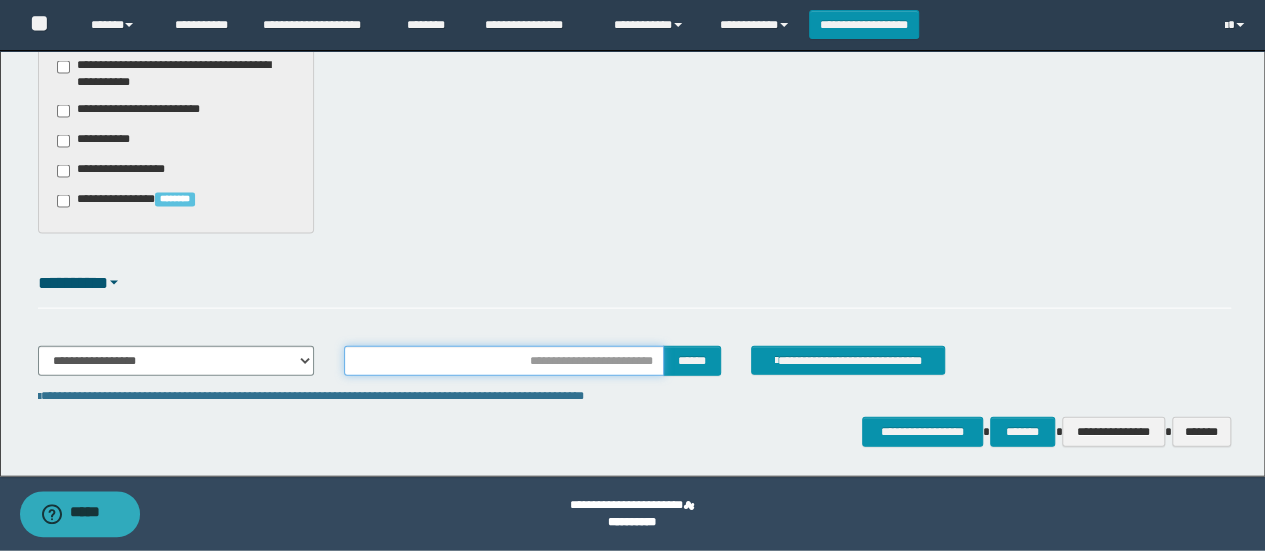 click at bounding box center [504, 361] 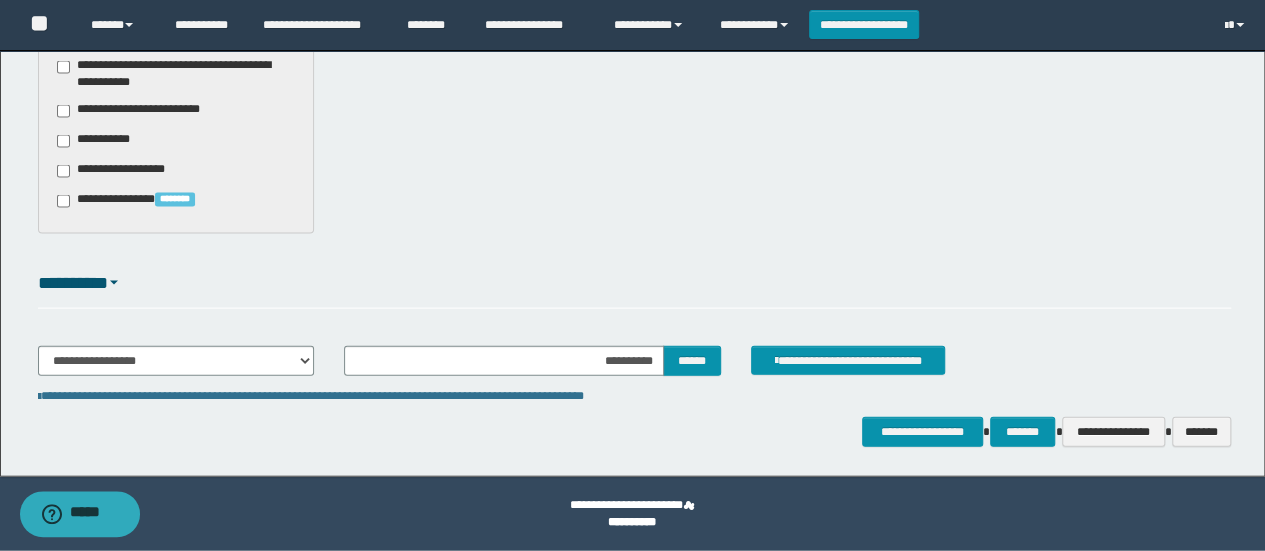 drag, startPoint x: 564, startPoint y: 360, endPoint x: 449, endPoint y: 210, distance: 189.01057 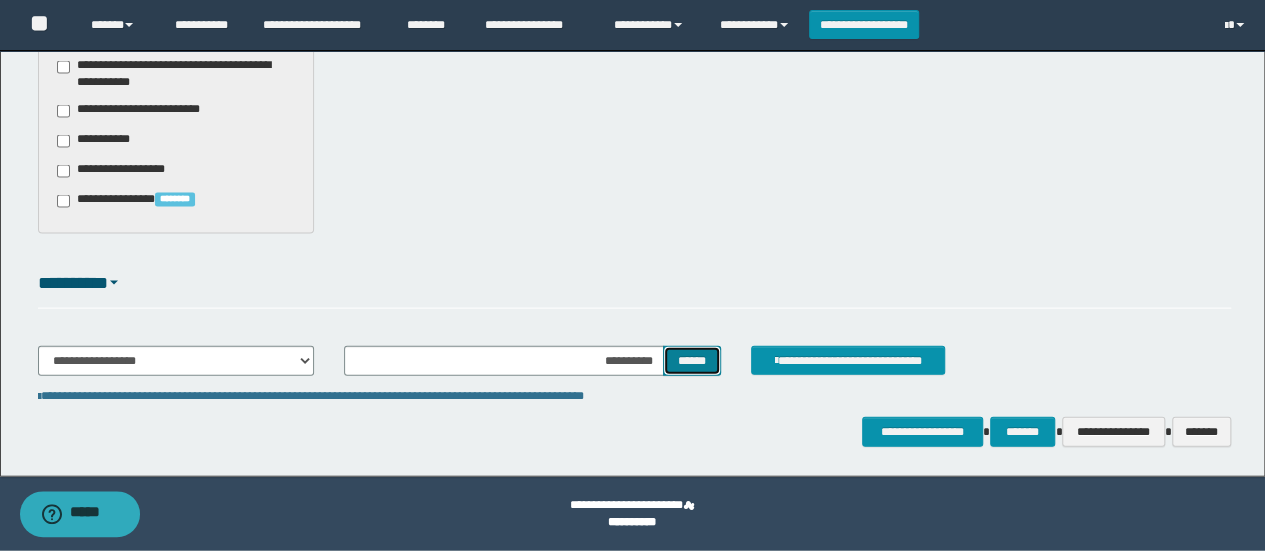 click on "******" at bounding box center [692, 360] 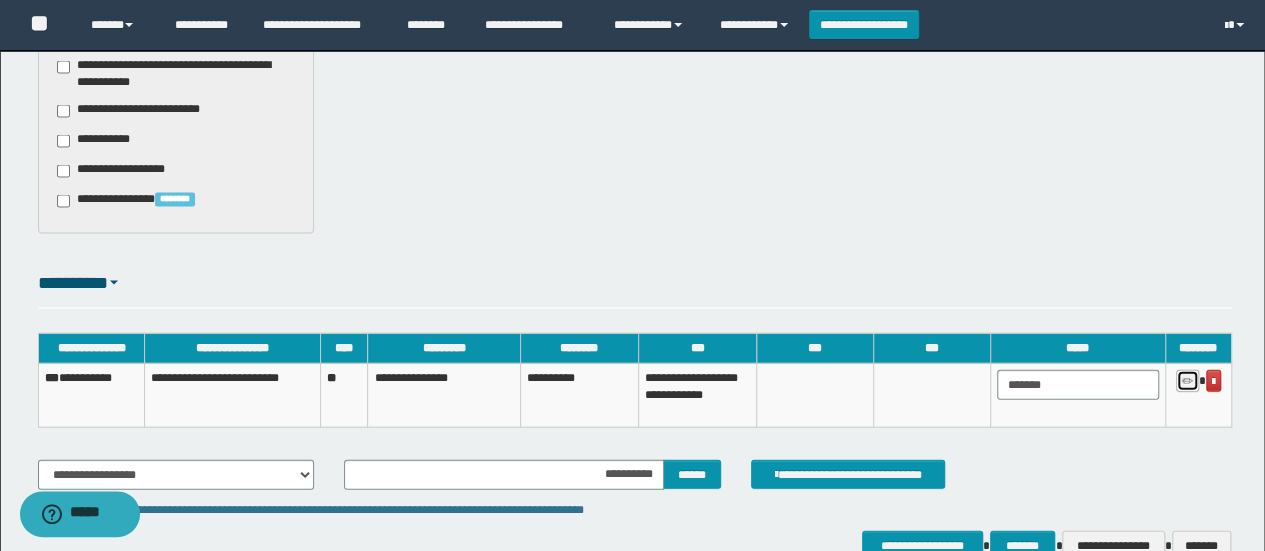 click at bounding box center (1187, 382) 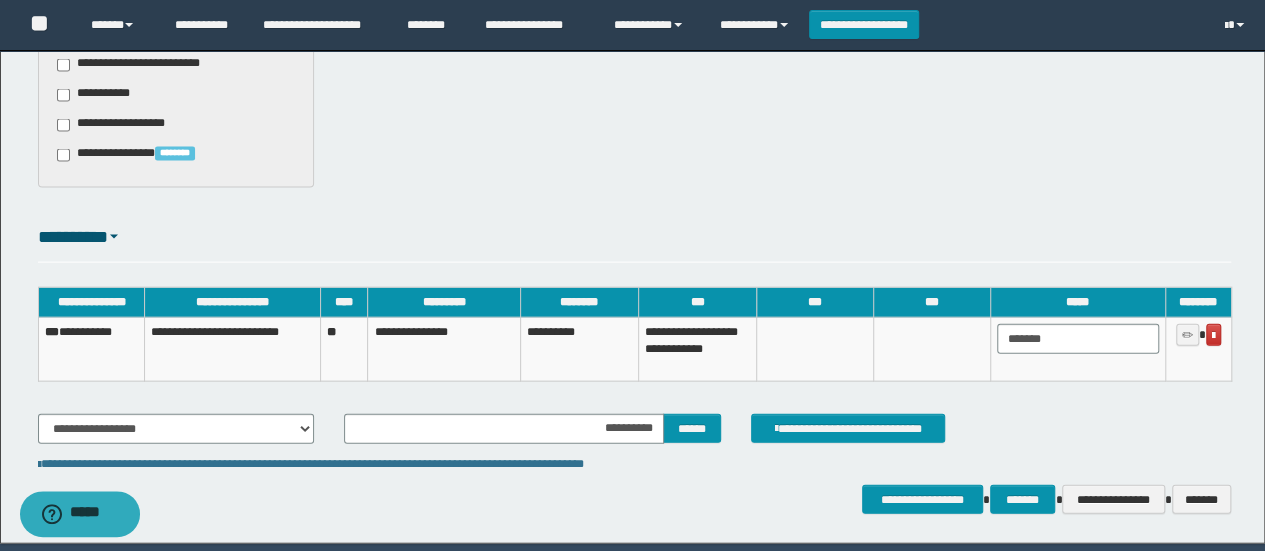 scroll, scrollTop: 2197, scrollLeft: 0, axis: vertical 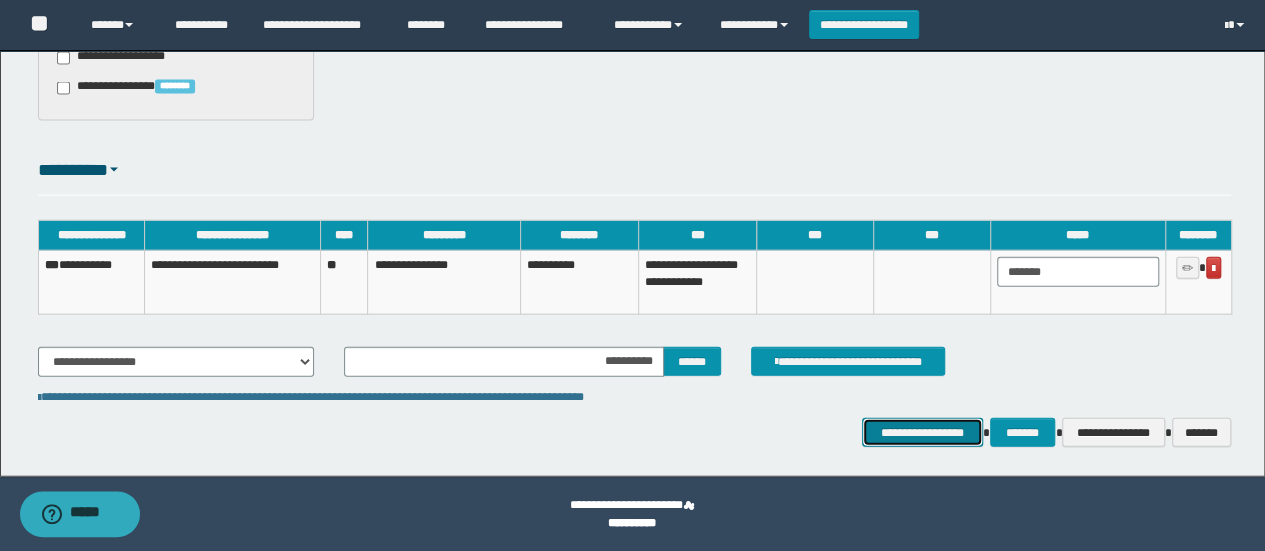 click on "**********" at bounding box center (922, 432) 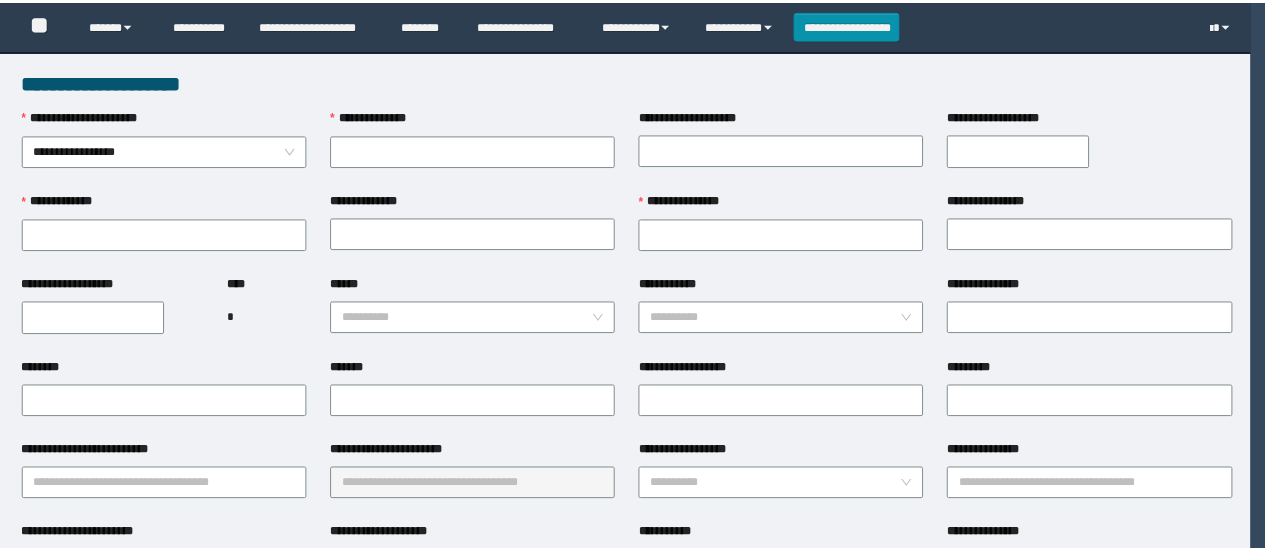 scroll, scrollTop: 0, scrollLeft: 0, axis: both 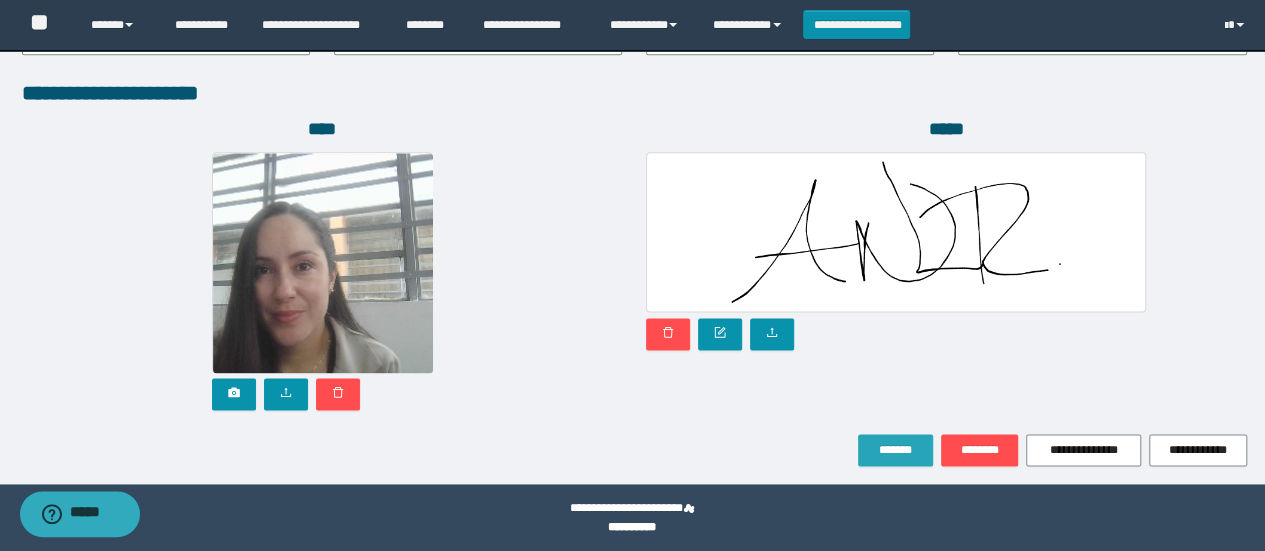 click on "*******" at bounding box center [895, 450] 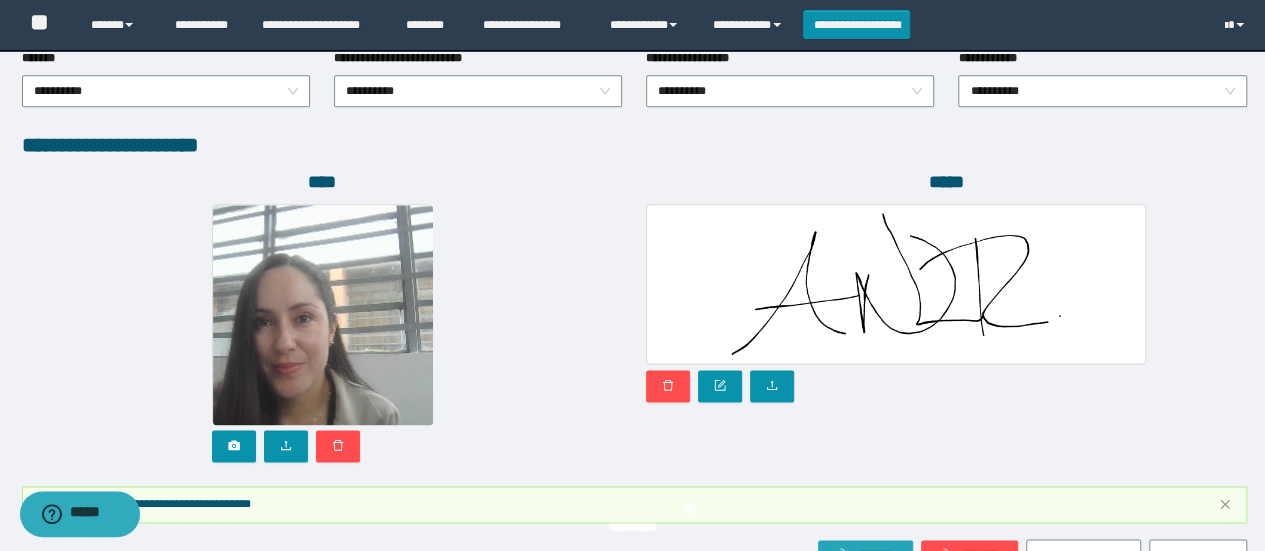 scroll, scrollTop: 1199, scrollLeft: 0, axis: vertical 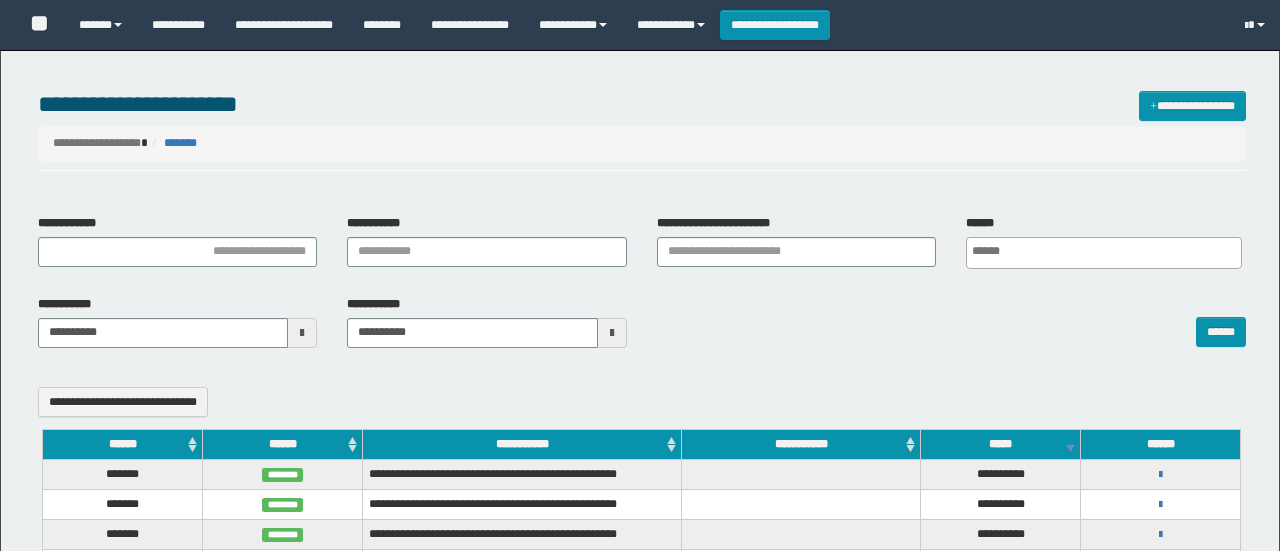 select 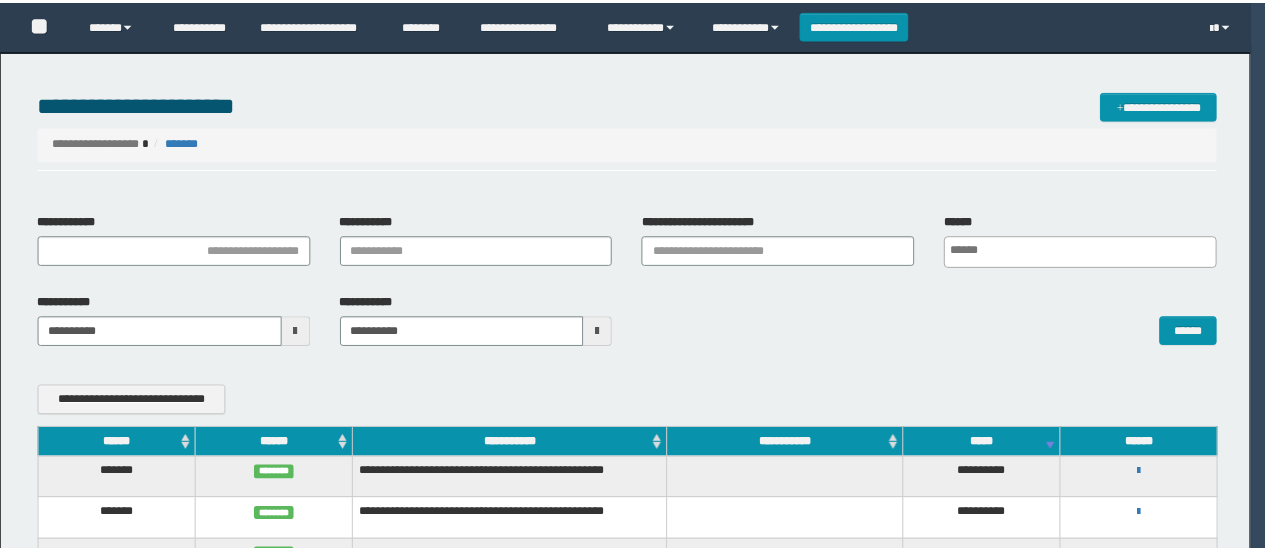 scroll, scrollTop: 0, scrollLeft: 0, axis: both 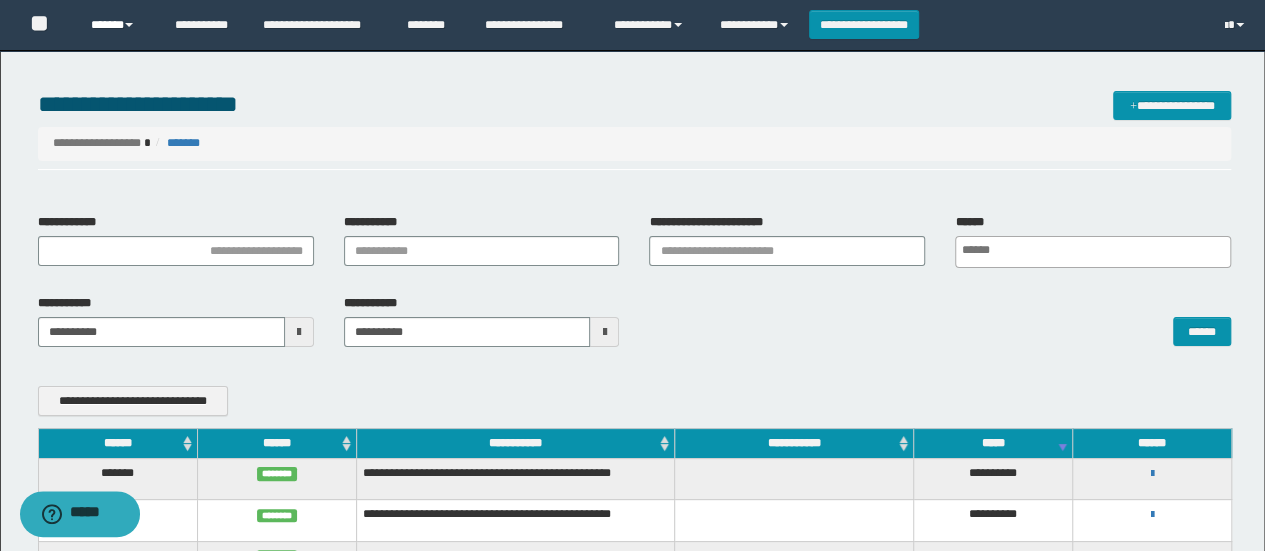 click on "******" at bounding box center (117, 25) 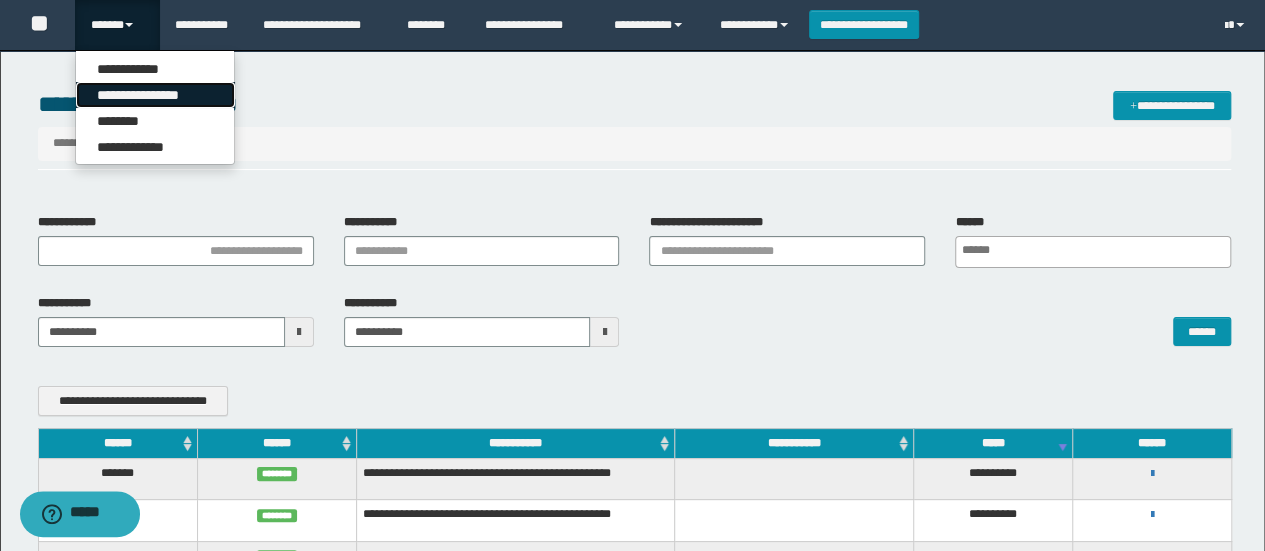 click on "**********" at bounding box center (155, 95) 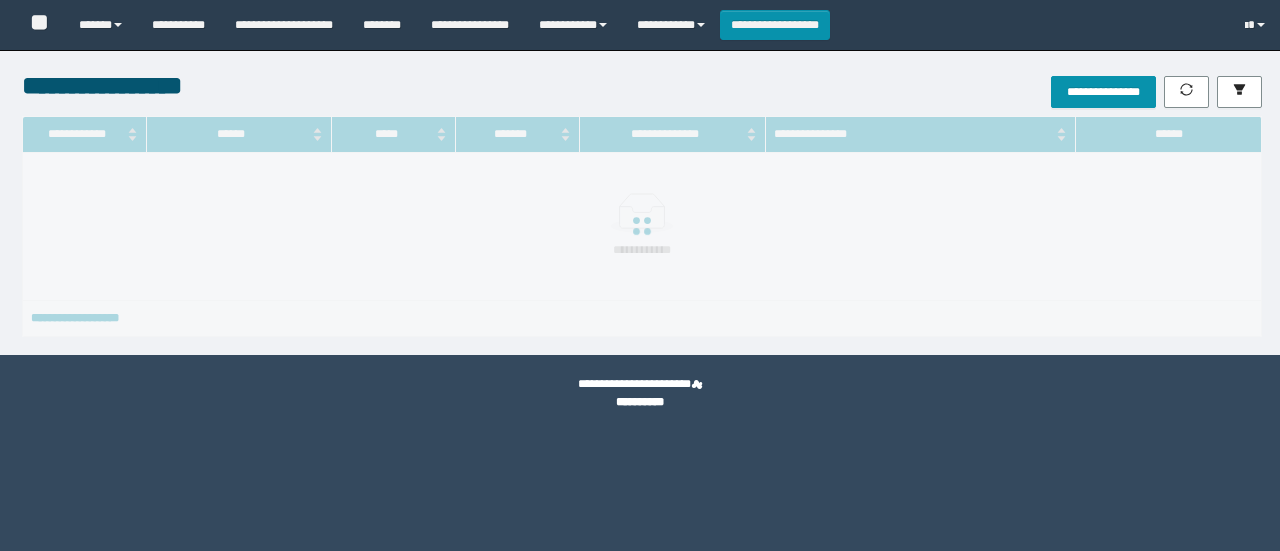 scroll, scrollTop: 0, scrollLeft: 0, axis: both 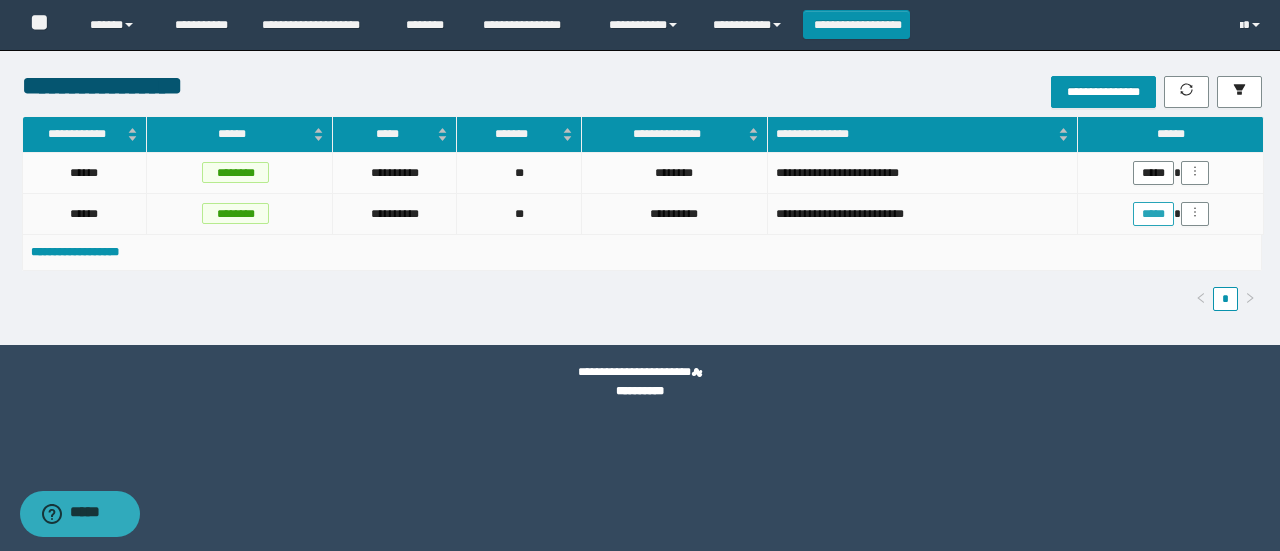 click on "*****" at bounding box center (1153, 214) 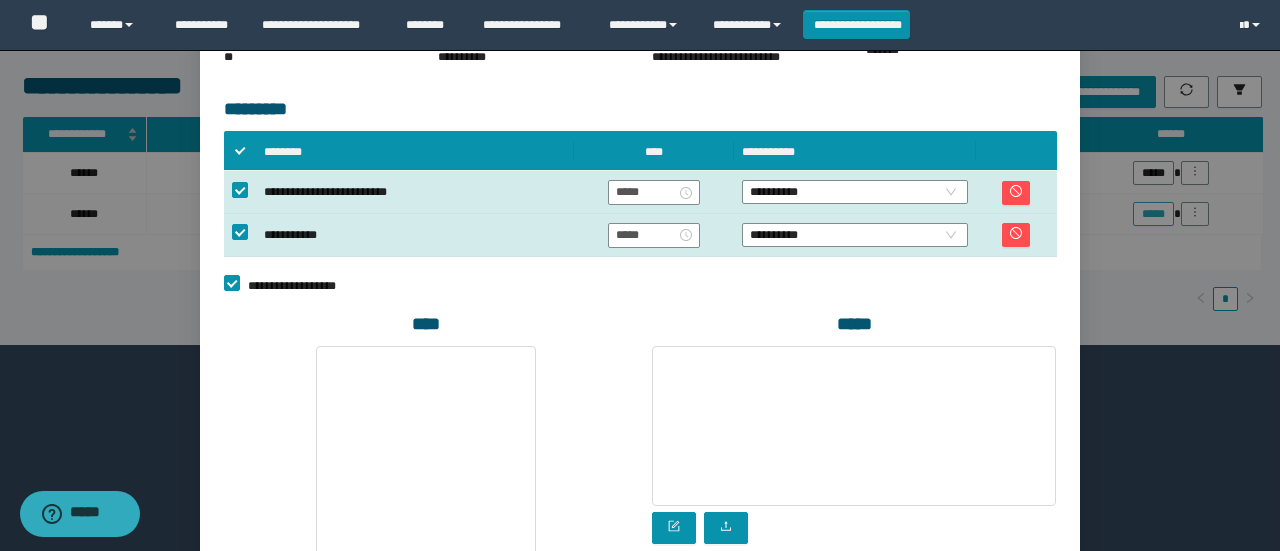 scroll, scrollTop: 460, scrollLeft: 0, axis: vertical 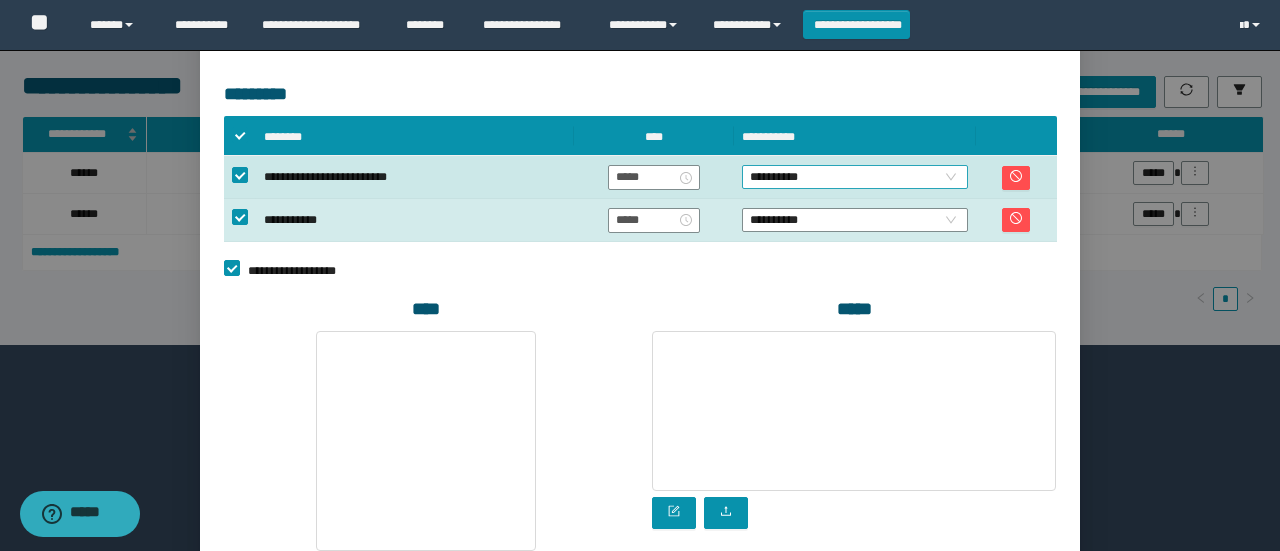 click on "**********" at bounding box center [855, 177] 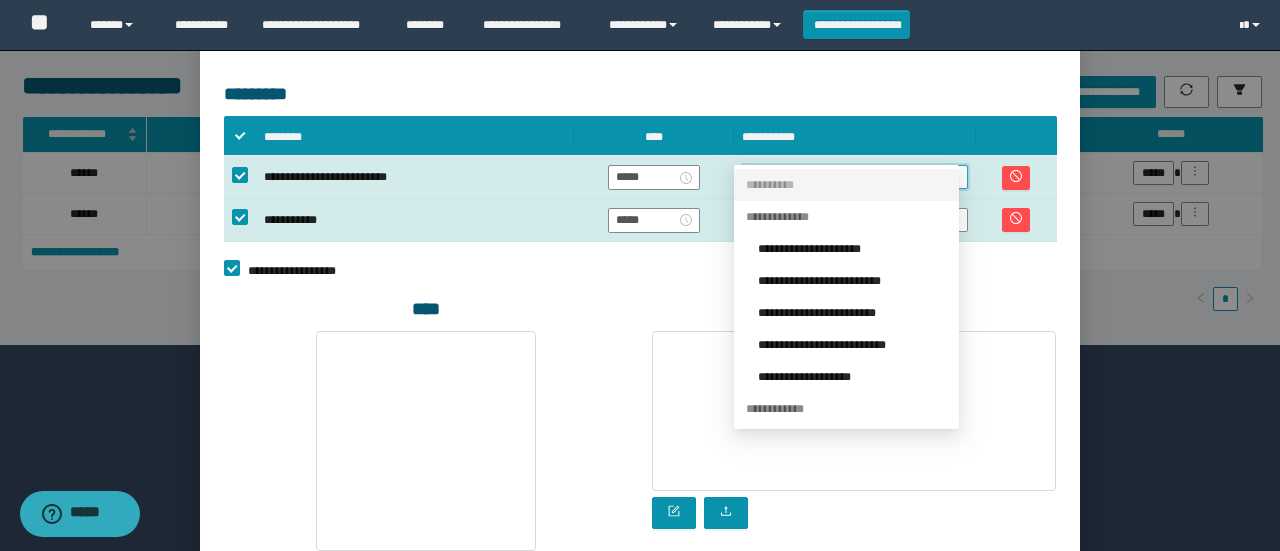 click on "**********" at bounding box center (852, 281) 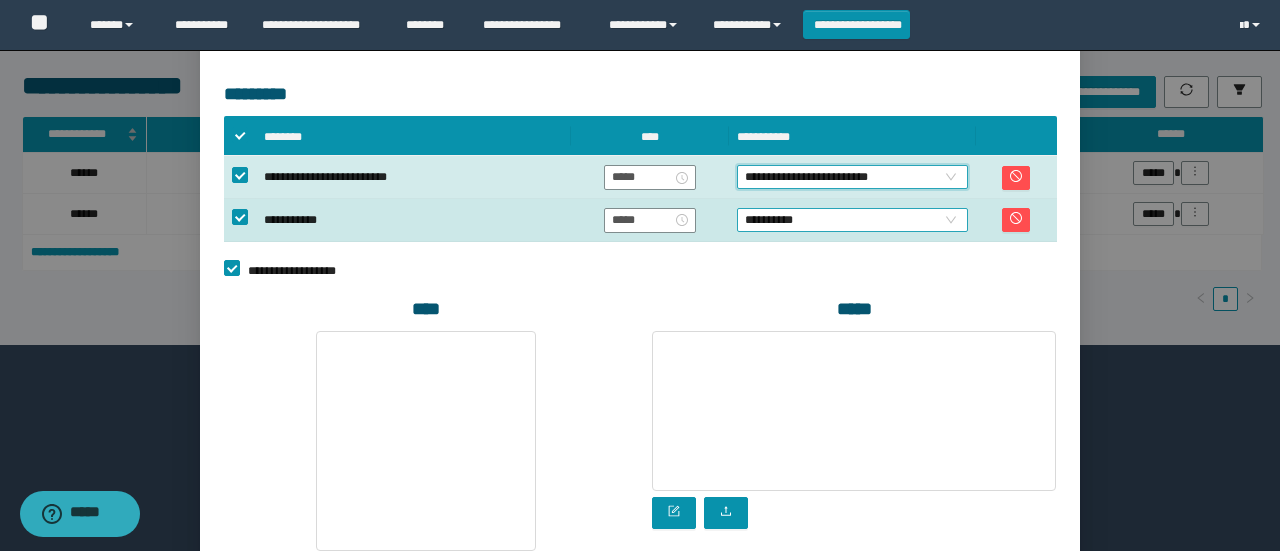 click on "**********" at bounding box center (852, 220) 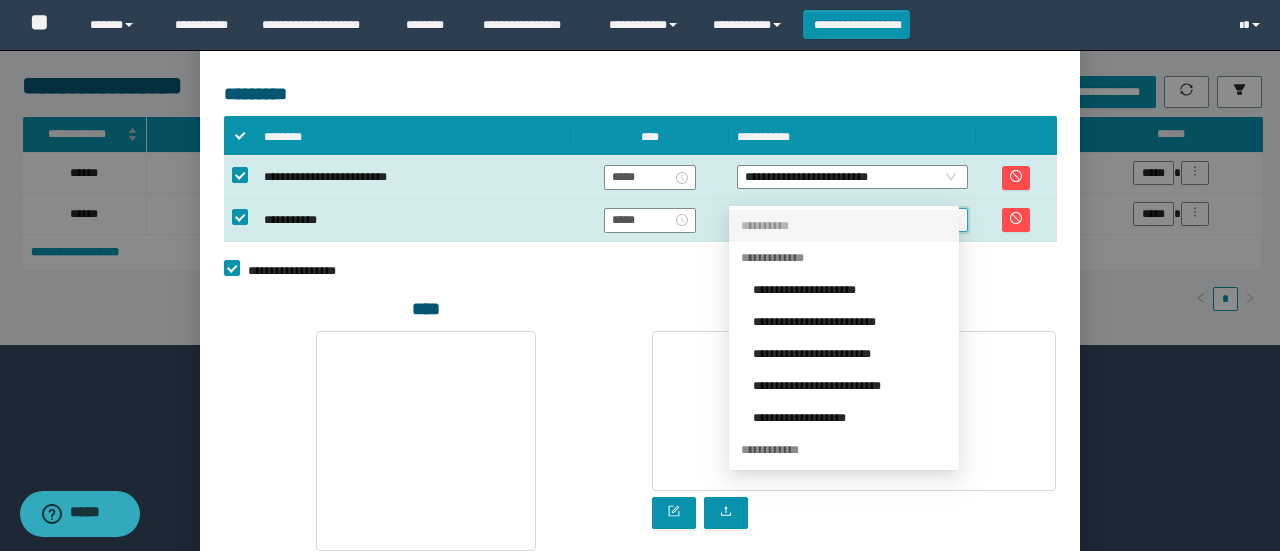 click on "**********" at bounding box center (850, 322) 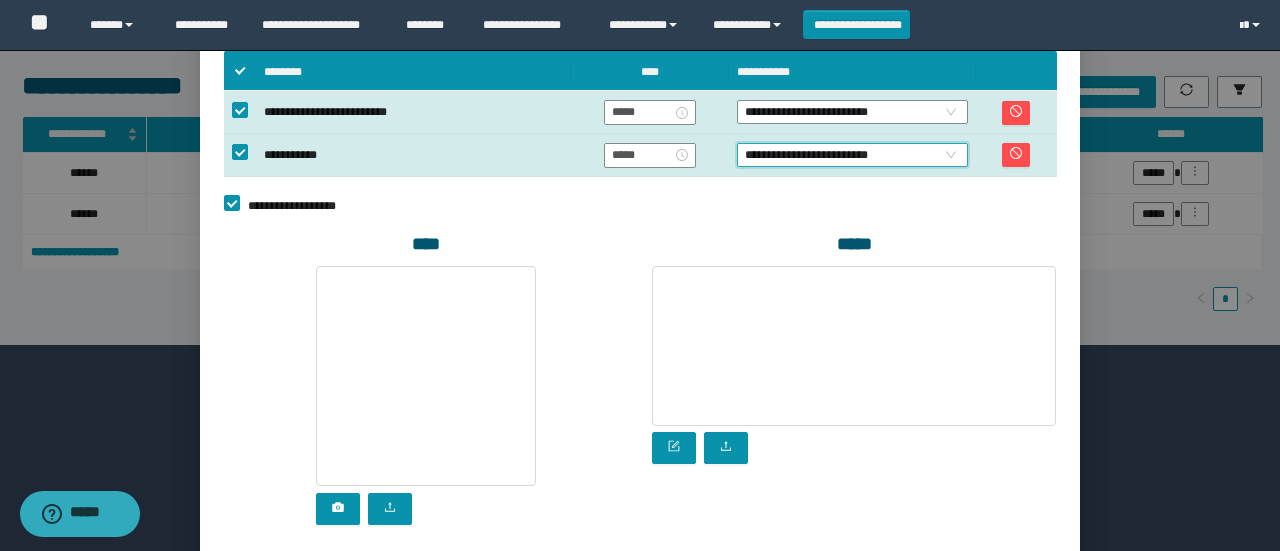 scroll, scrollTop: 588, scrollLeft: 0, axis: vertical 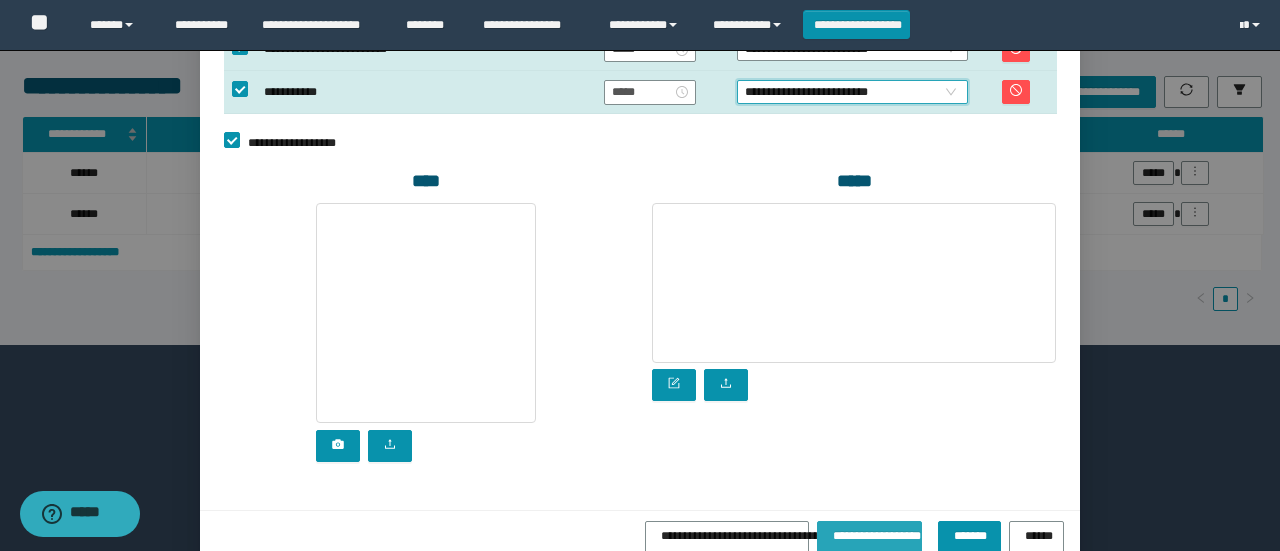 click on "**********" at bounding box center (869, 533) 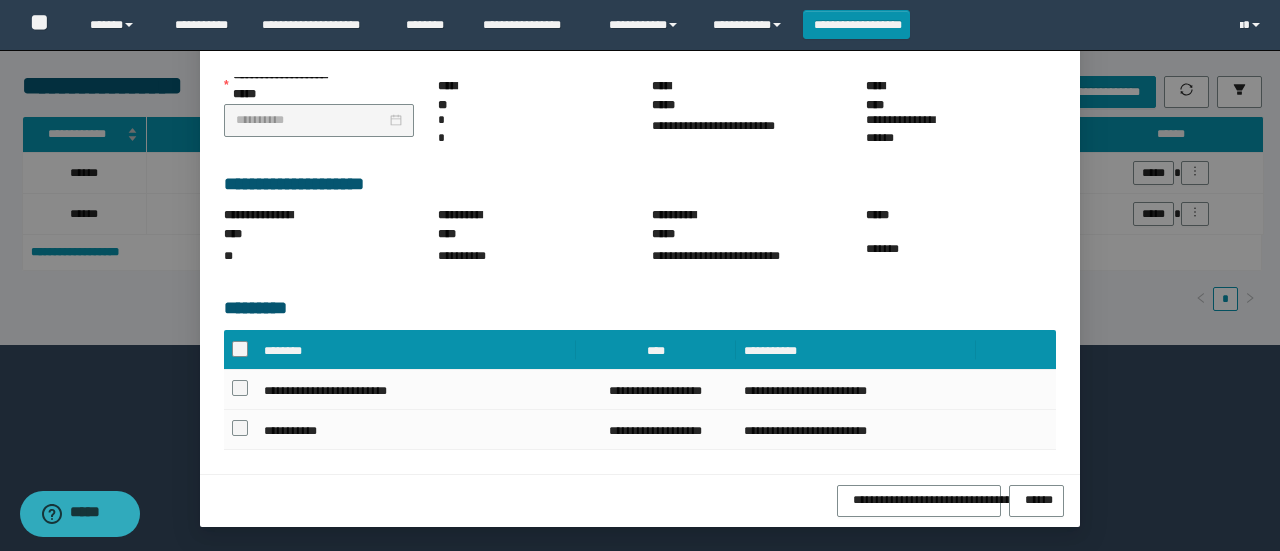 scroll, scrollTop: 264, scrollLeft: 0, axis: vertical 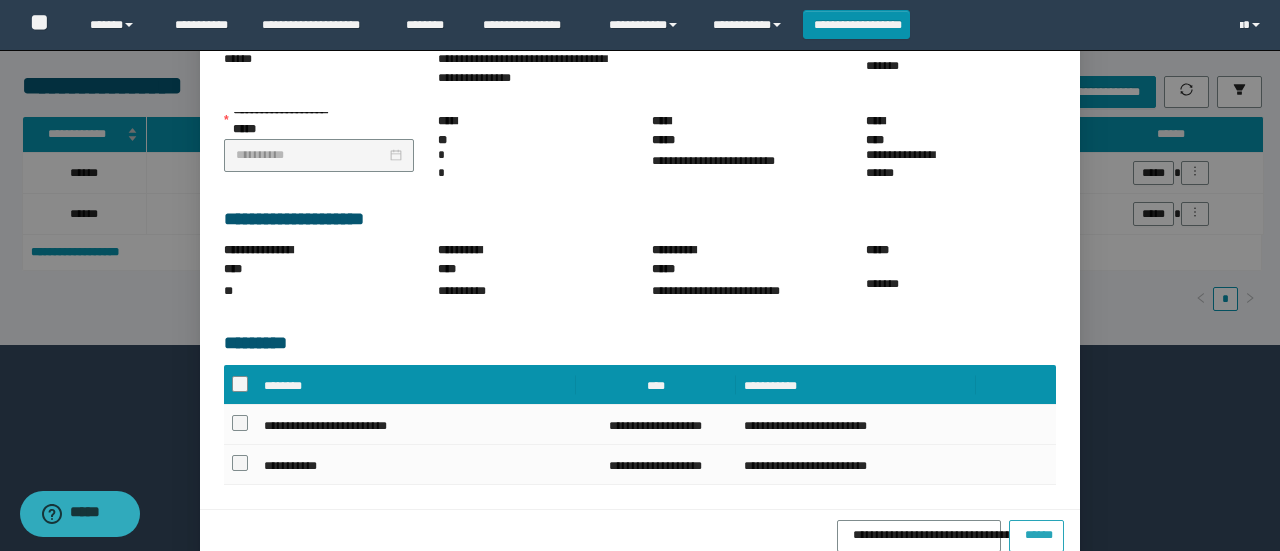 click on "******" at bounding box center [1036, 532] 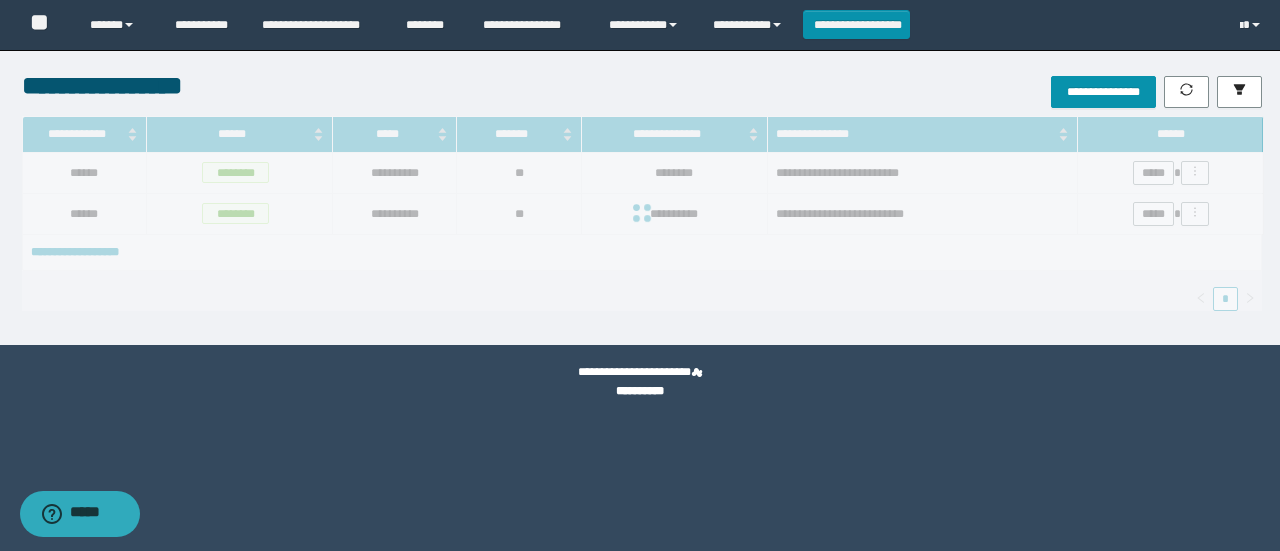scroll, scrollTop: 164, scrollLeft: 0, axis: vertical 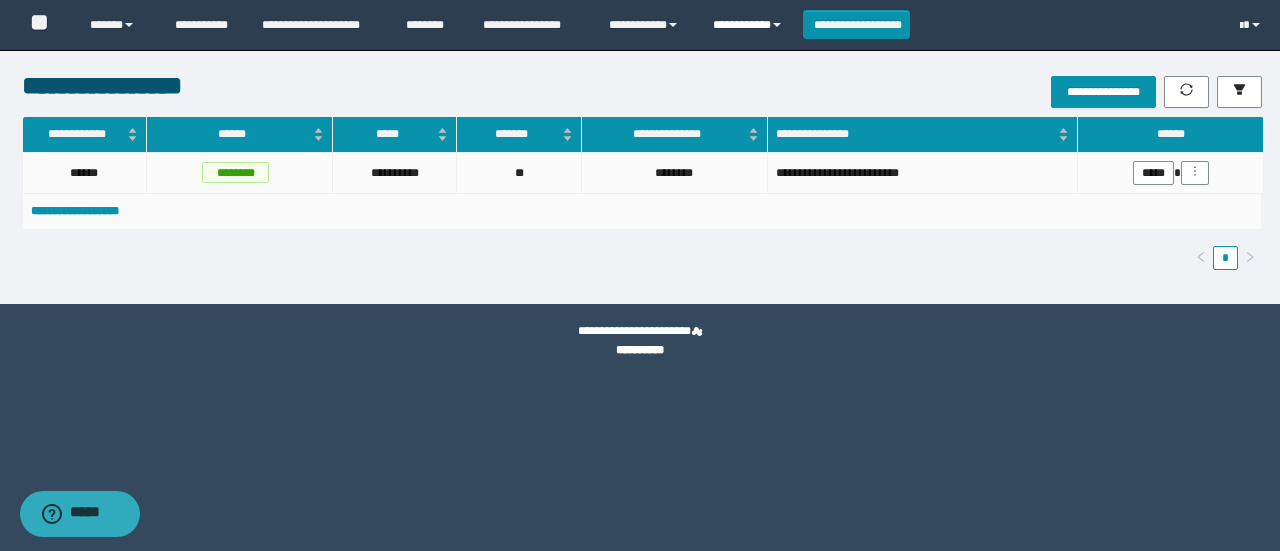 click on "**********" at bounding box center (750, 25) 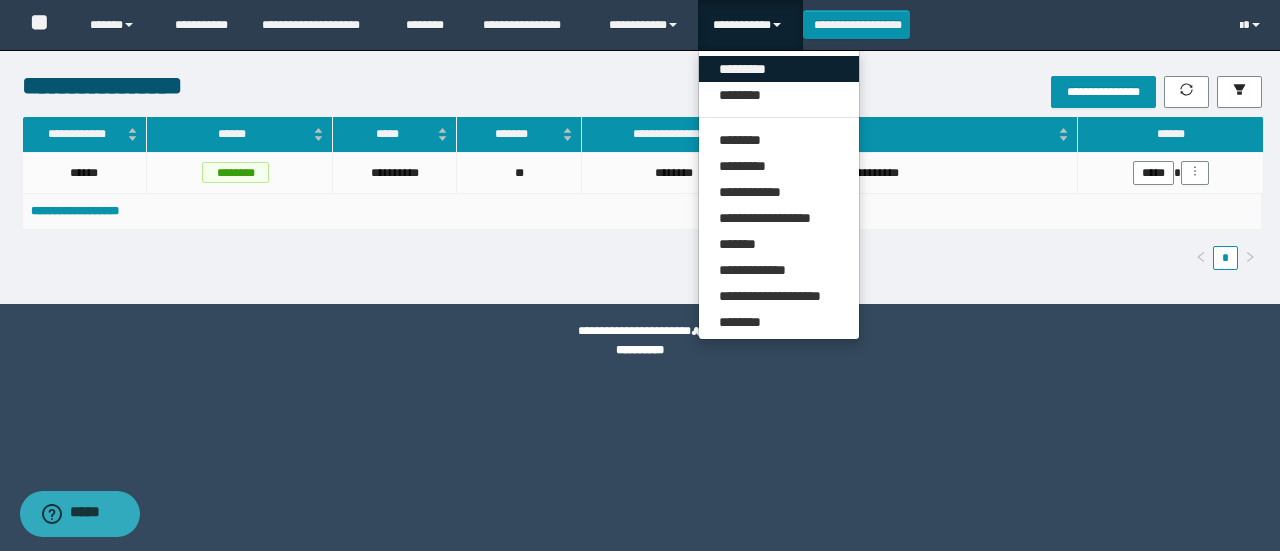 click on "*********" at bounding box center (779, 69) 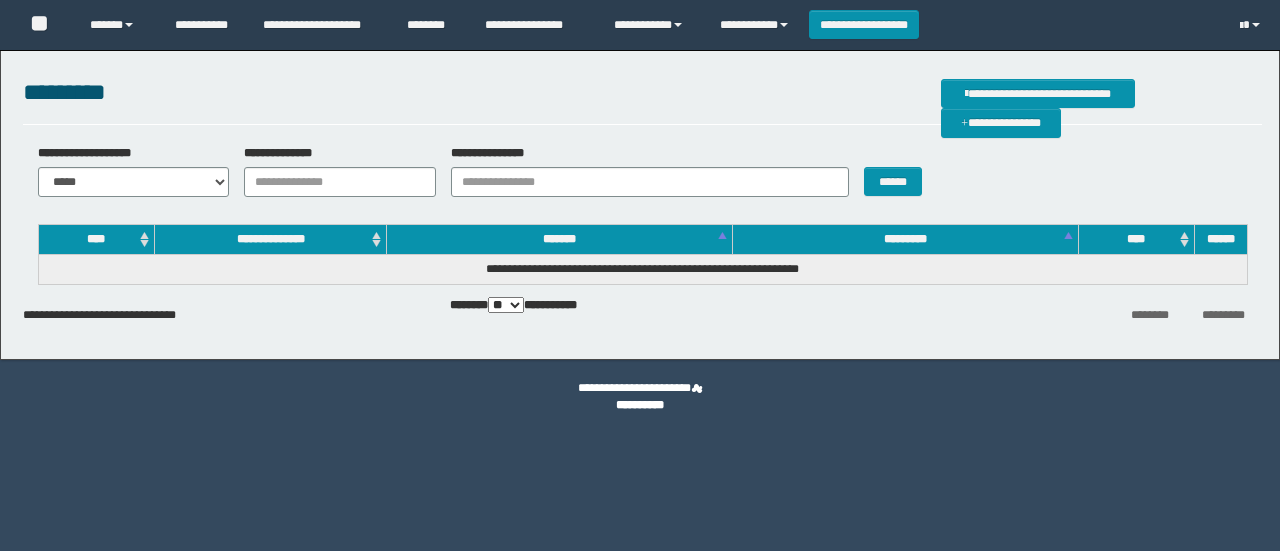 scroll, scrollTop: 0, scrollLeft: 0, axis: both 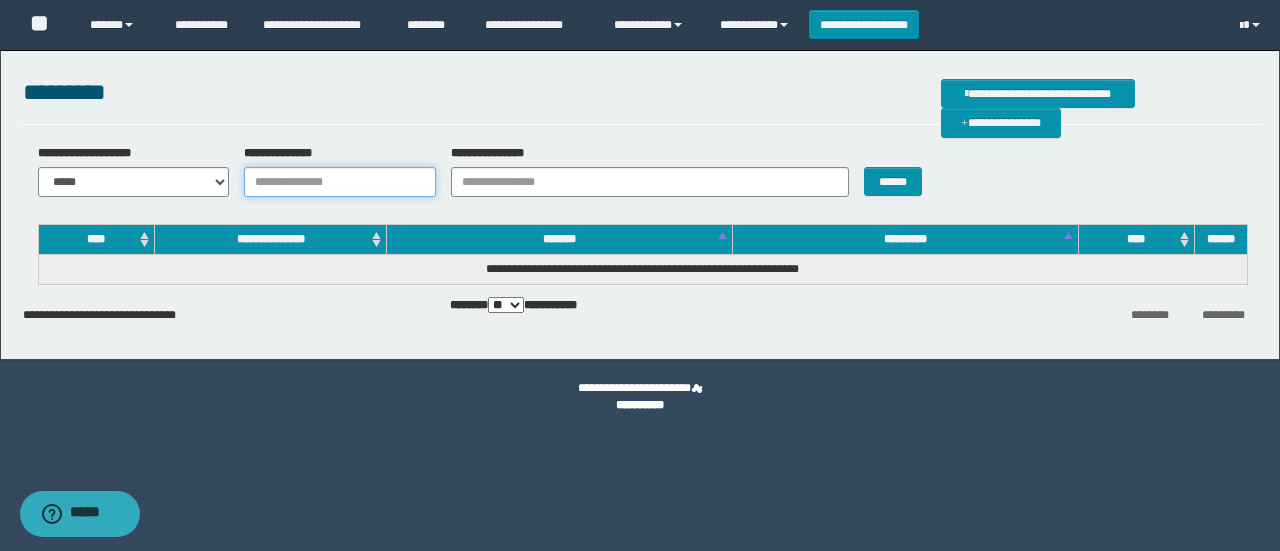 click on "**********" at bounding box center (340, 182) 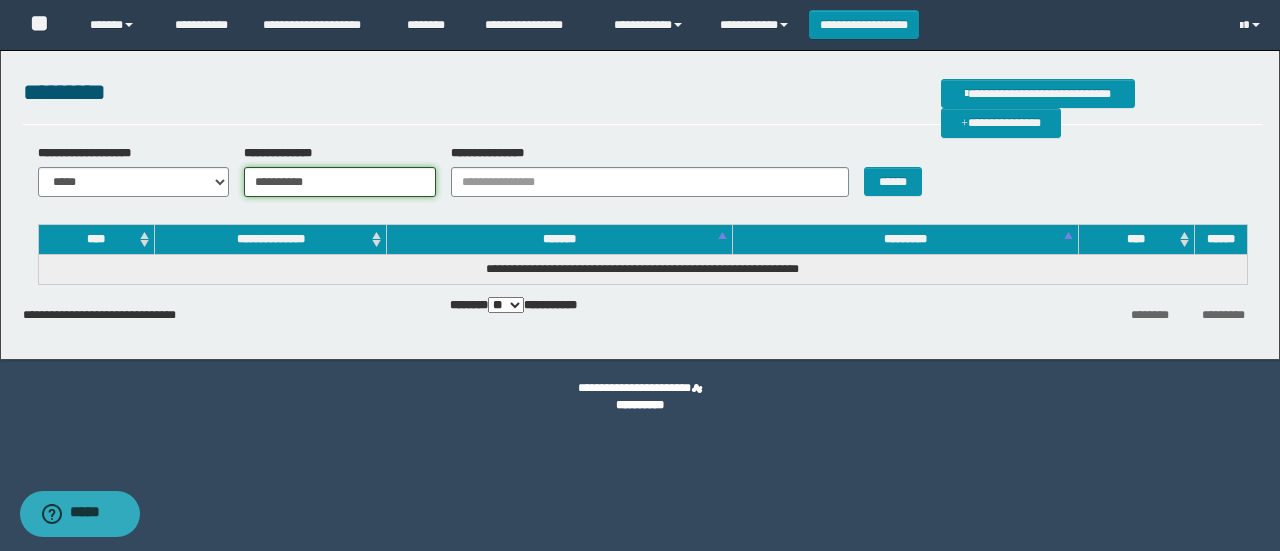 type on "**********" 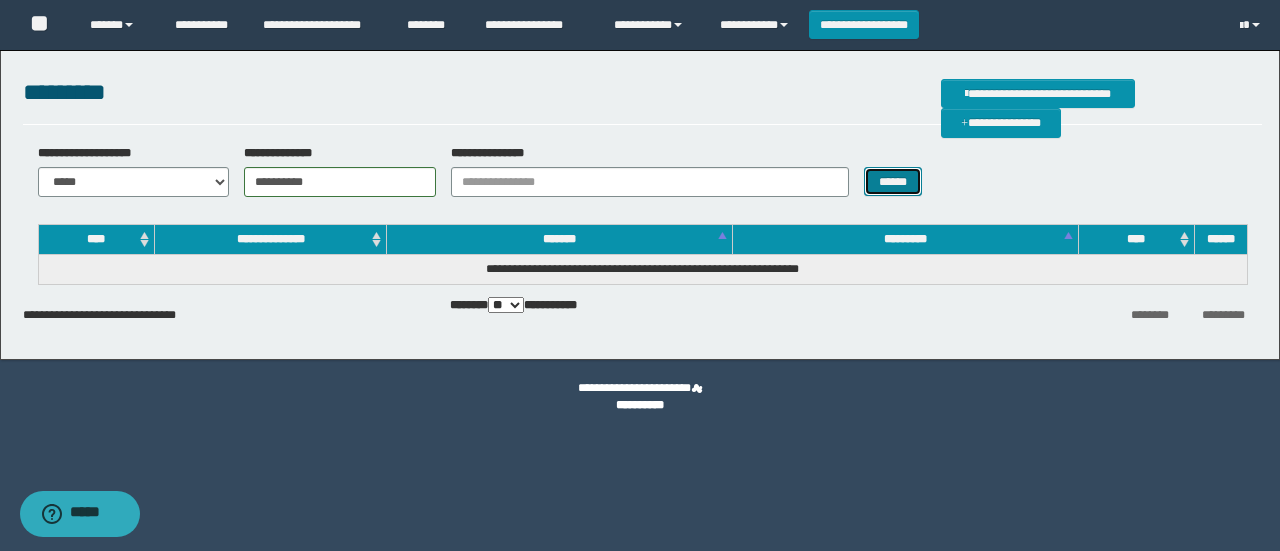 click on "******" at bounding box center (893, 181) 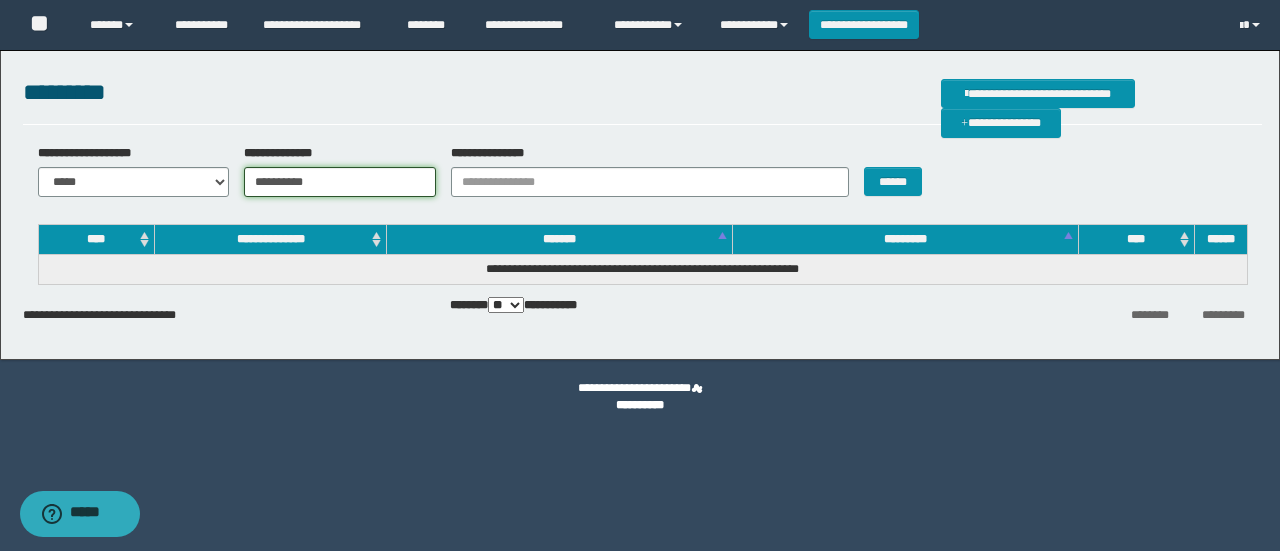 drag, startPoint x: 251, startPoint y: 182, endPoint x: 402, endPoint y: 185, distance: 151.0298 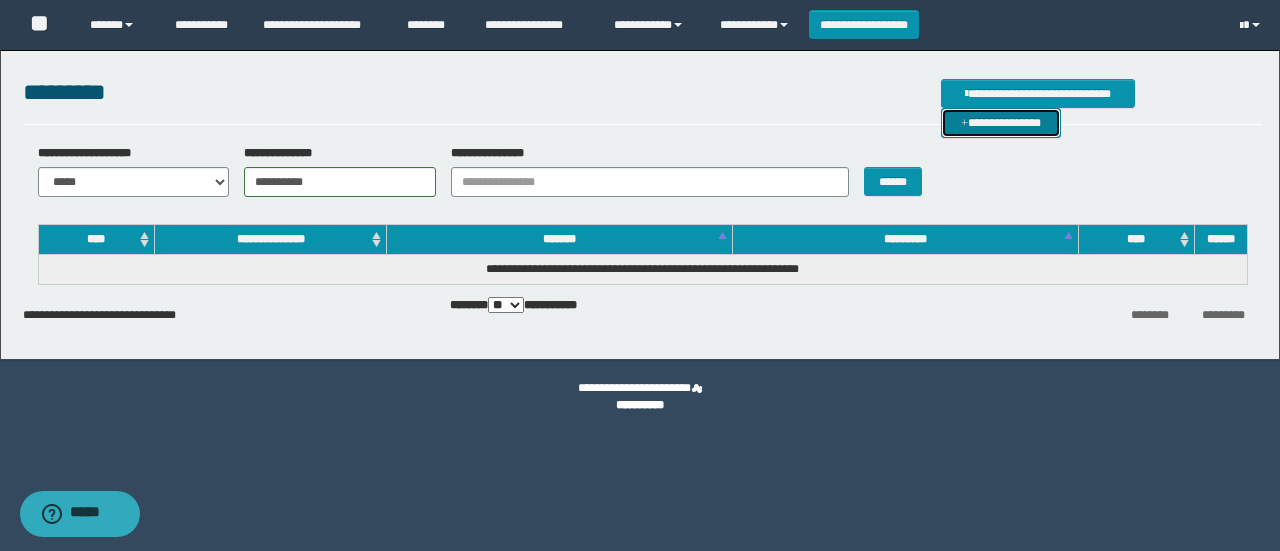 click on "**********" at bounding box center [1001, 122] 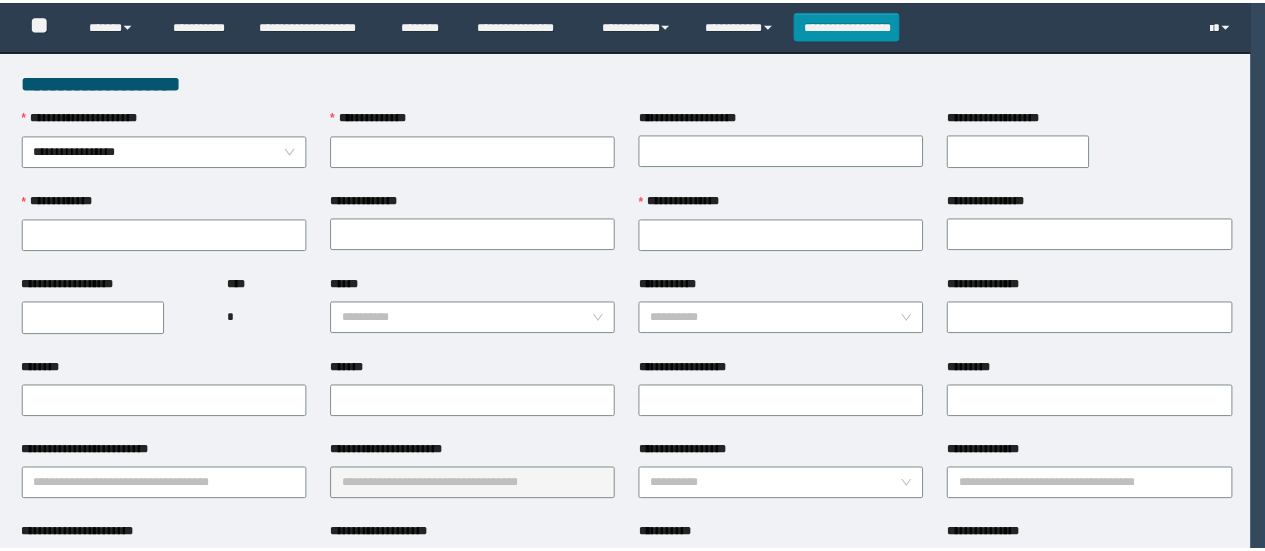 scroll, scrollTop: 0, scrollLeft: 0, axis: both 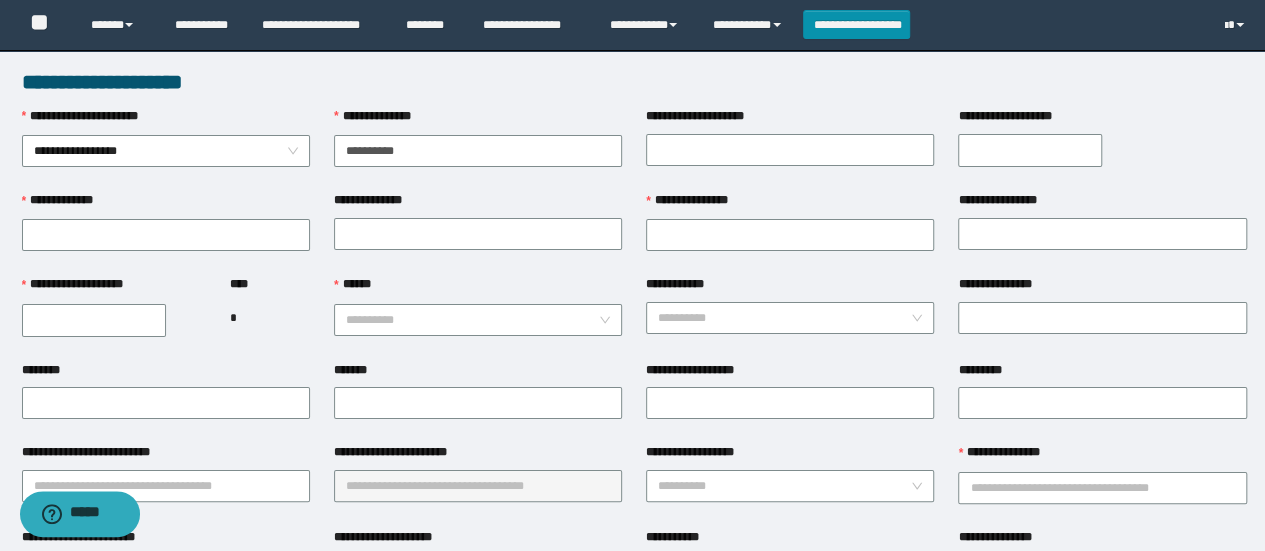 type on "**********" 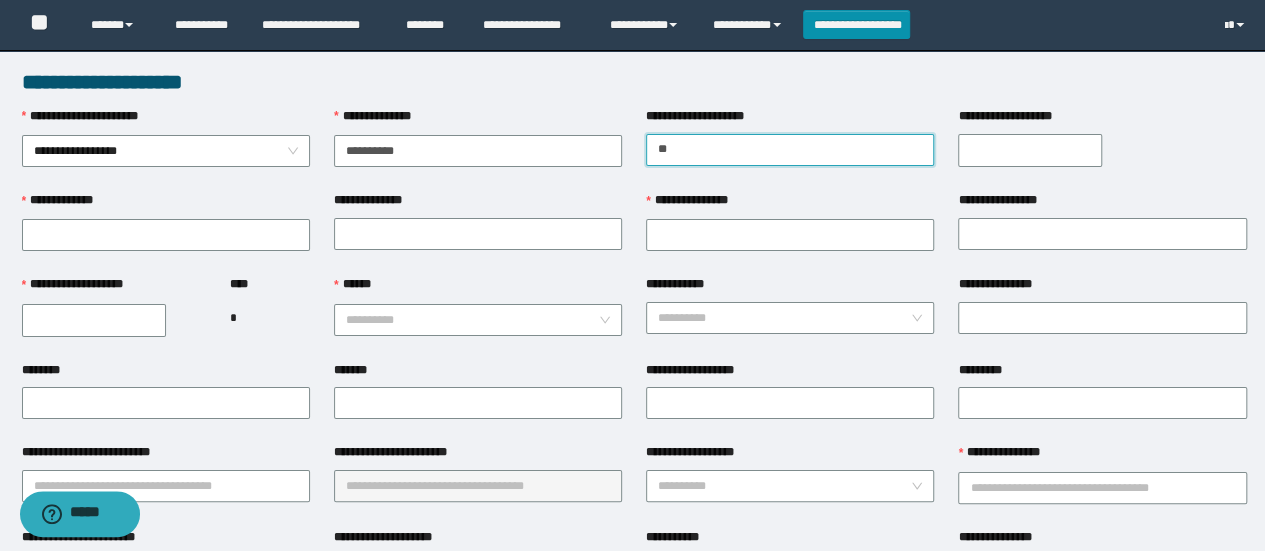 type on "*" 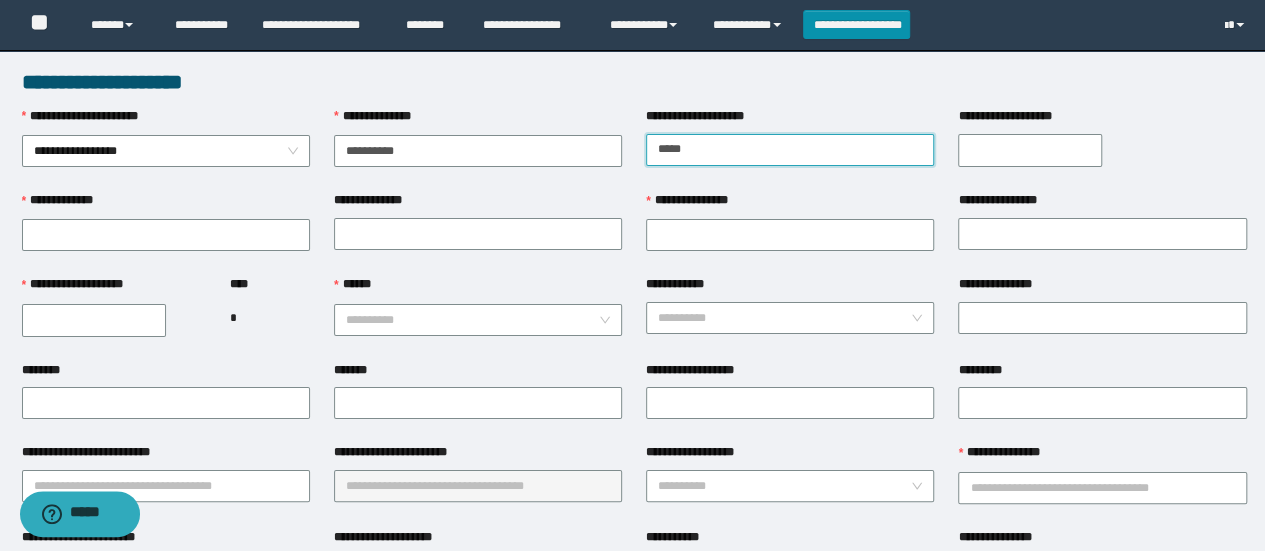 type on "*****" 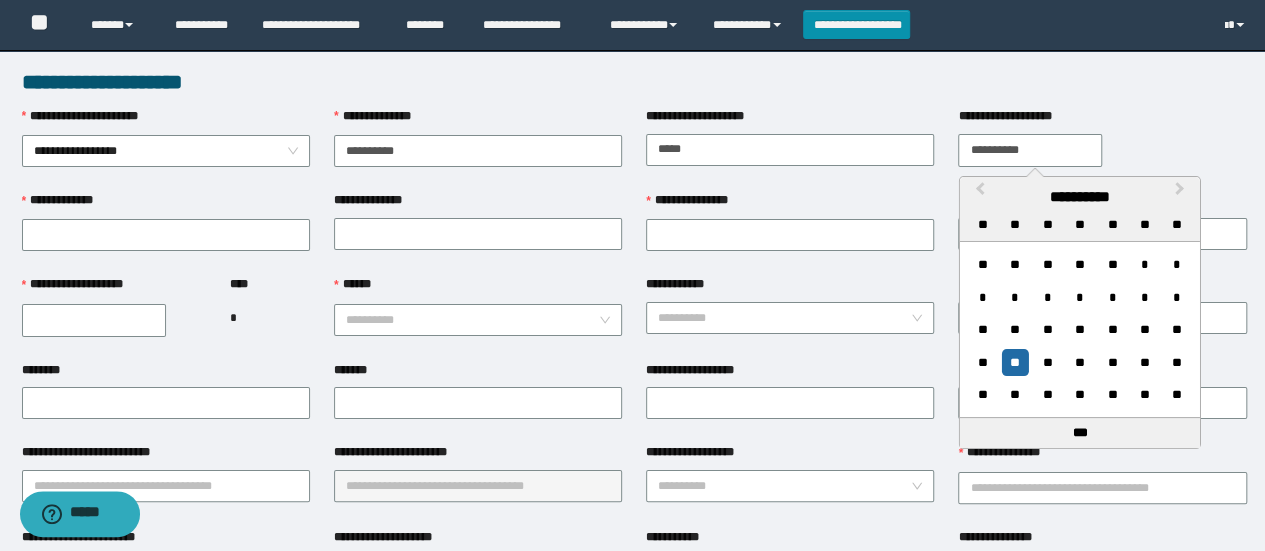 type on "**********" 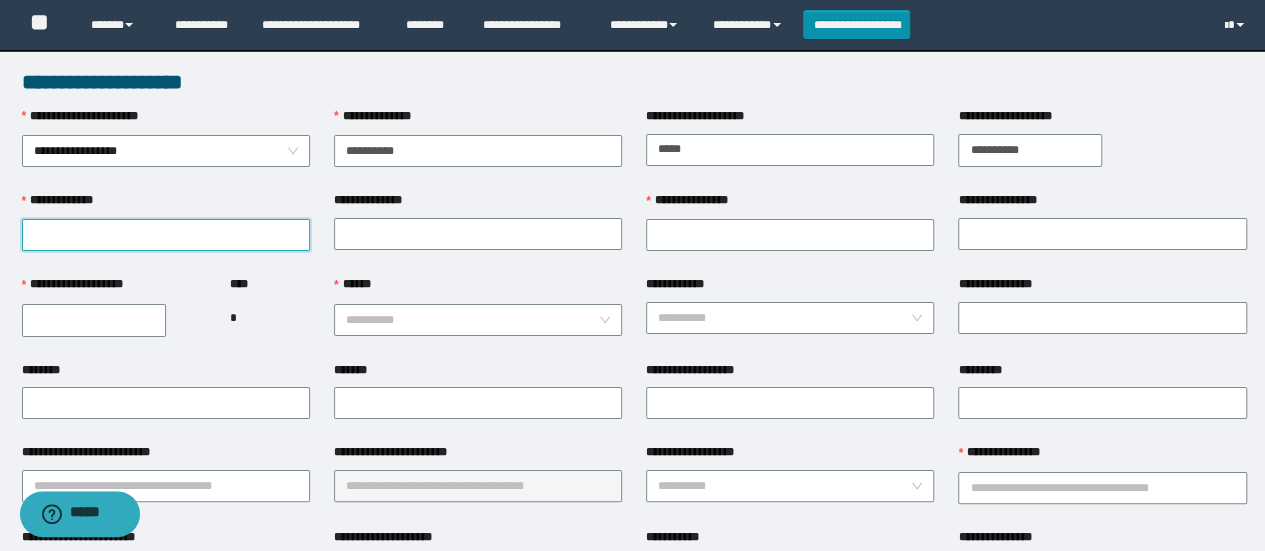 type on "*" 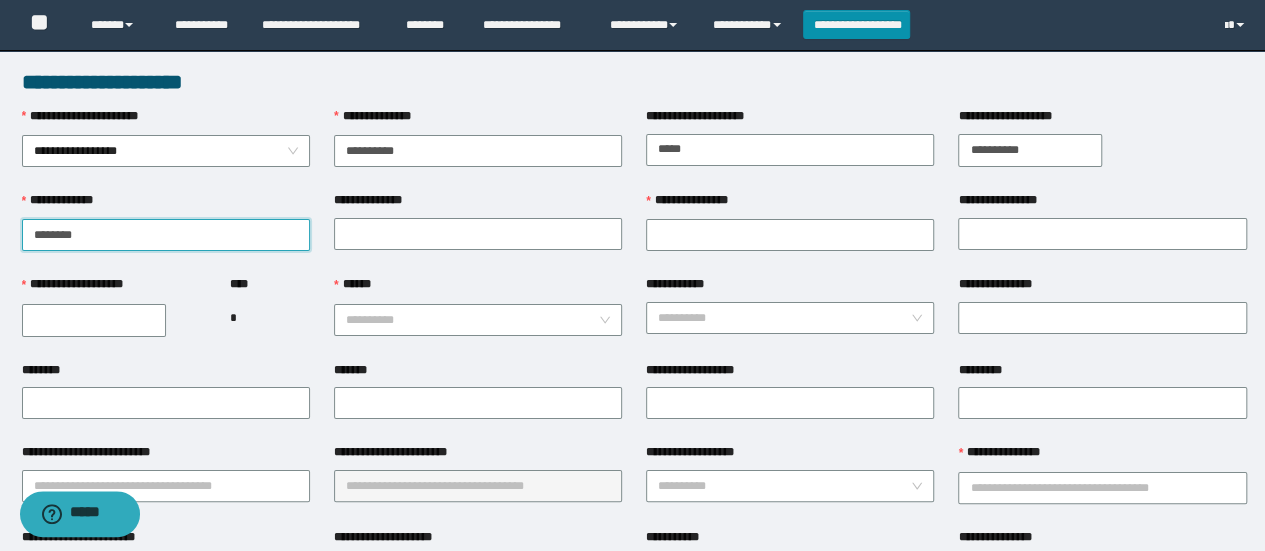 type on "********" 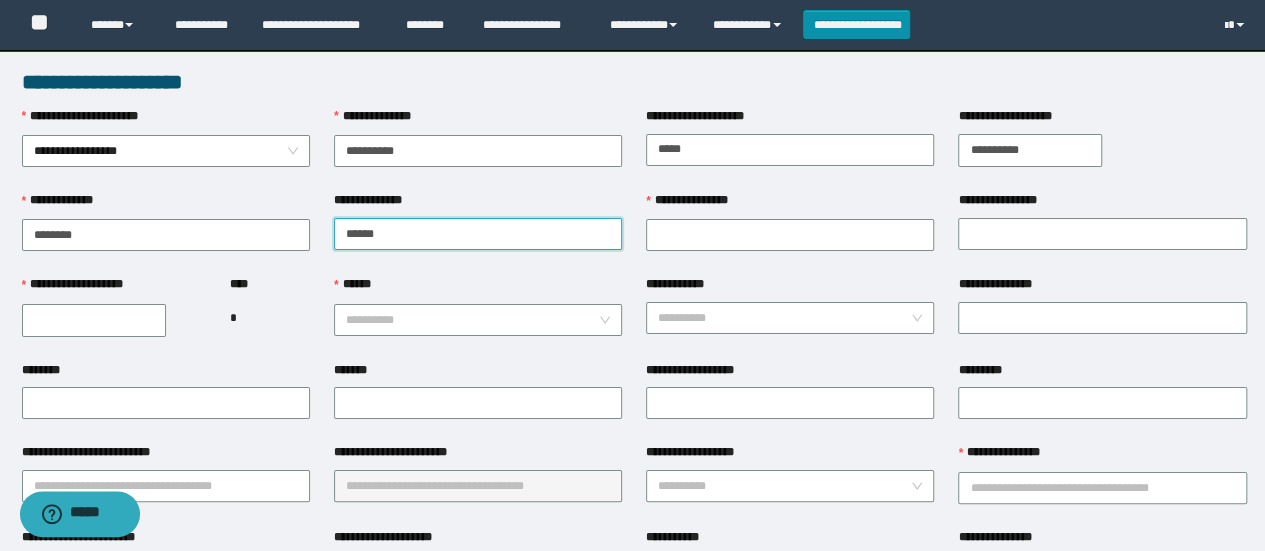 type on "******" 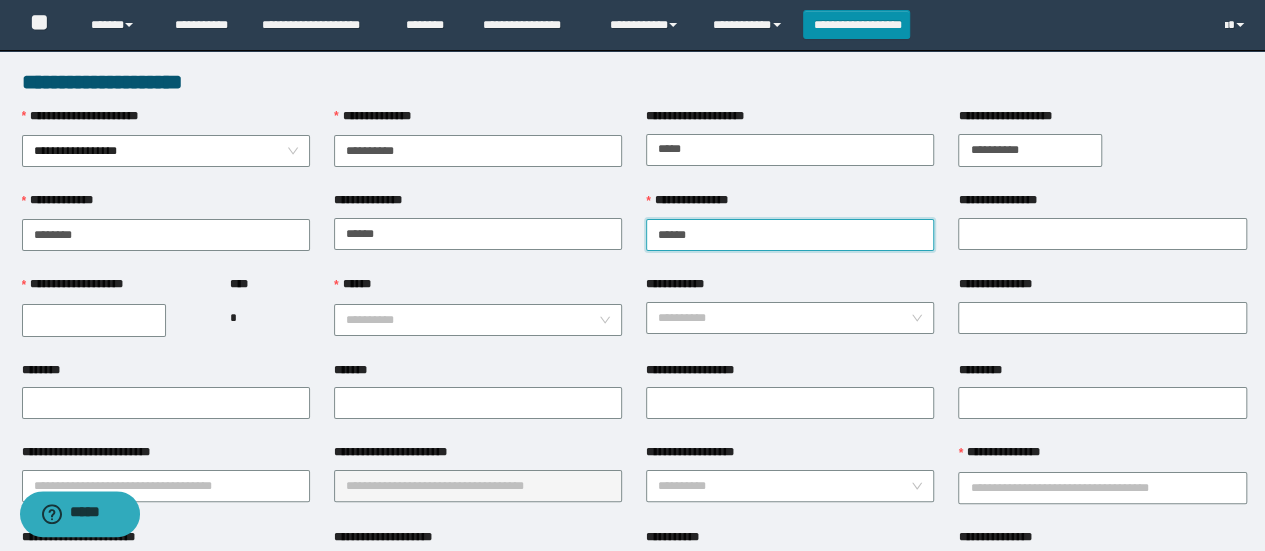 type on "******" 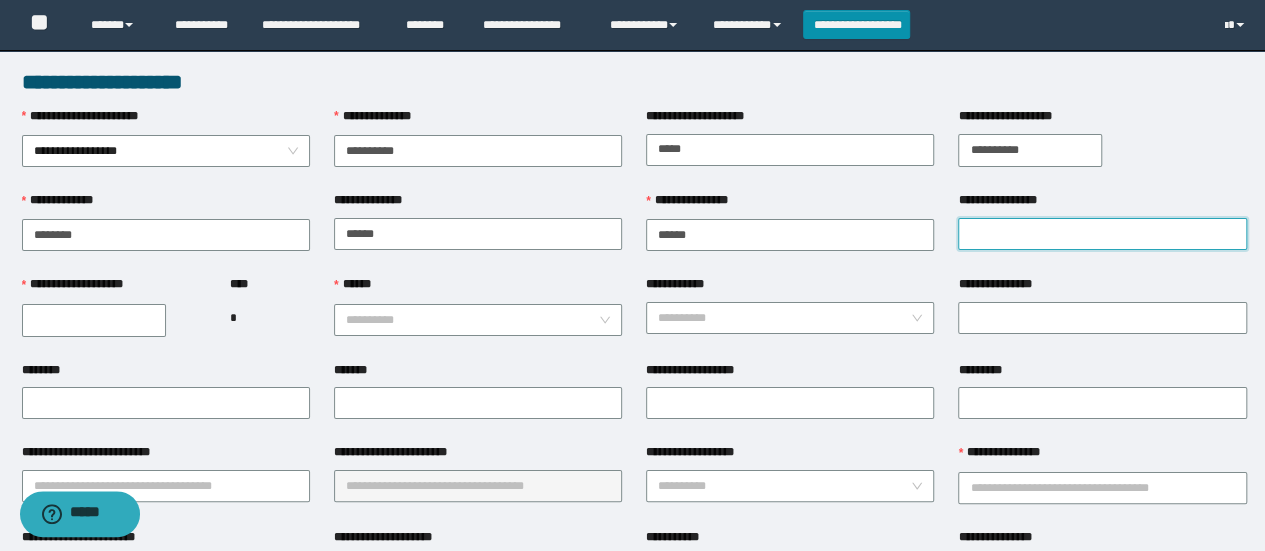 type on "*" 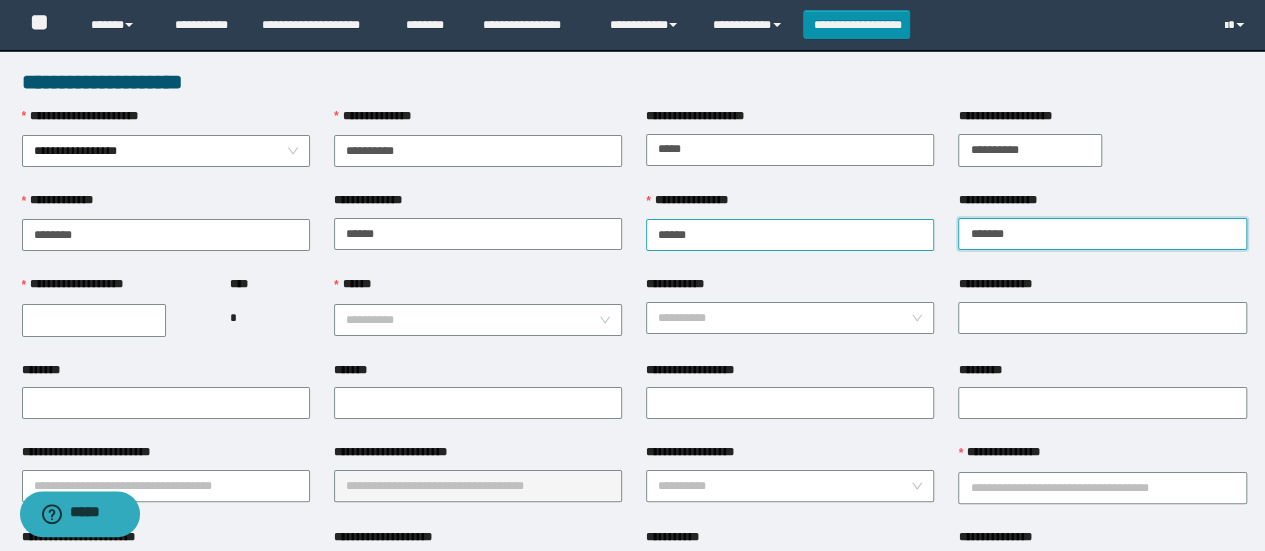 type on "*******" 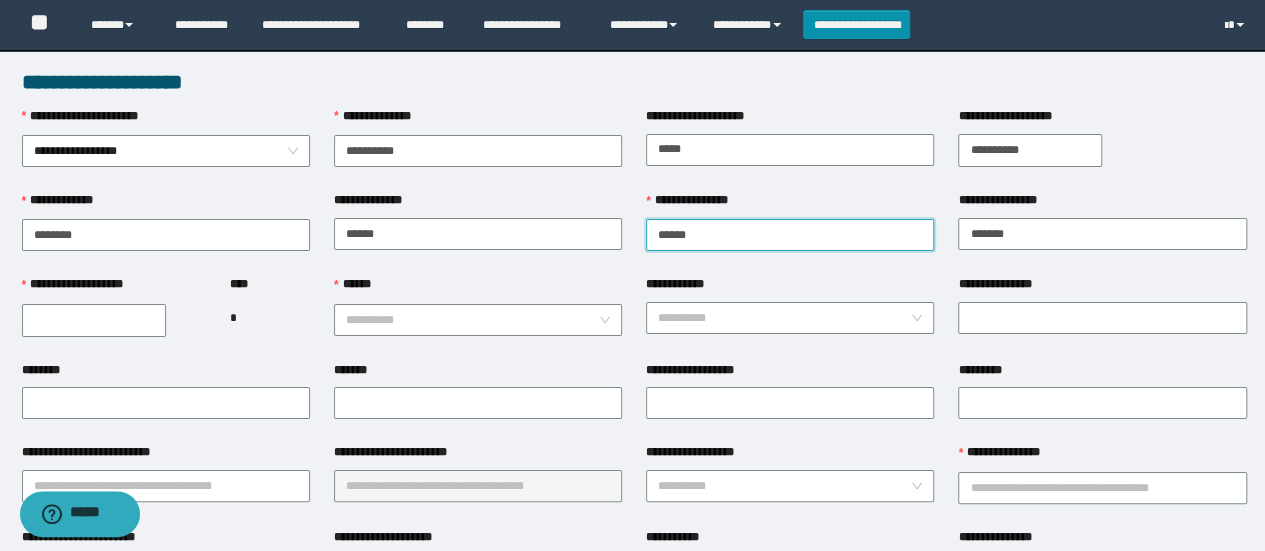 click on "******" at bounding box center (790, 235) 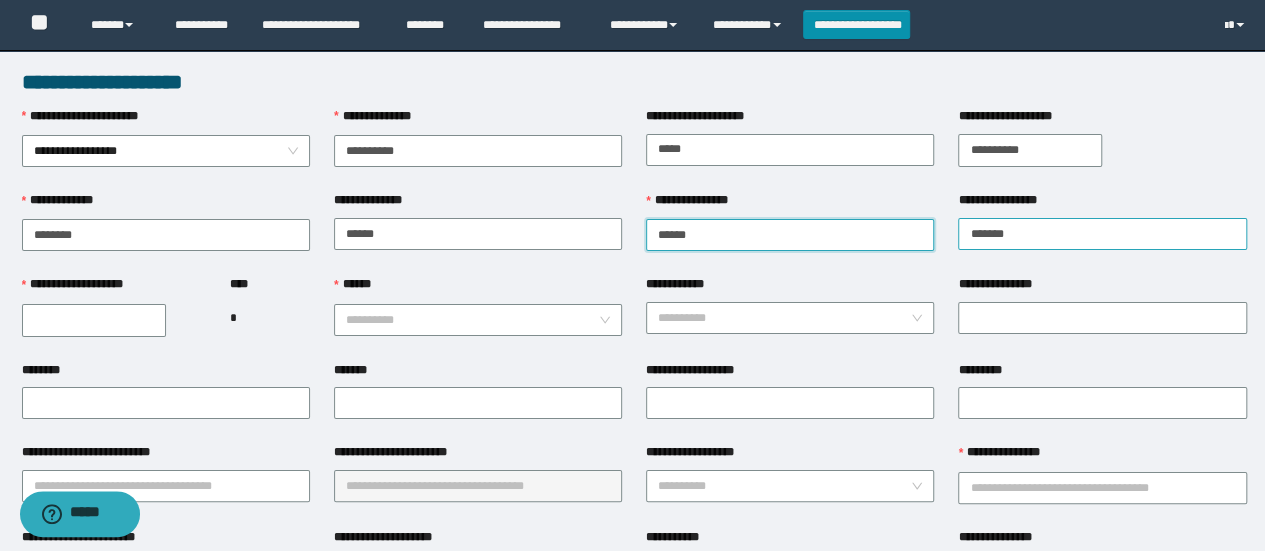 type on "******" 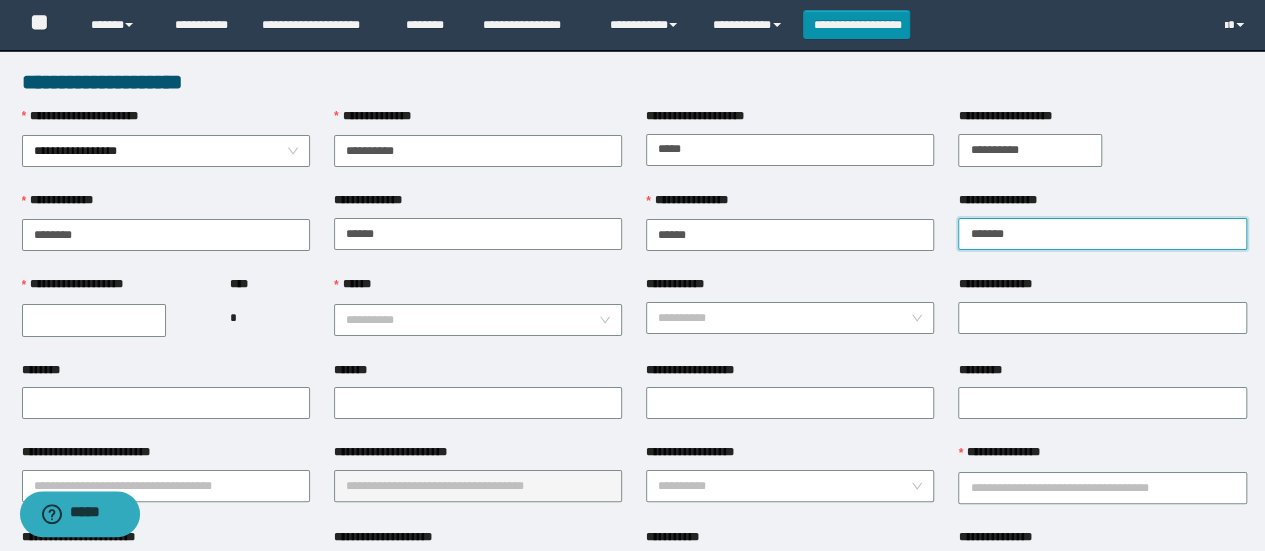 click on "*******" at bounding box center [1102, 234] 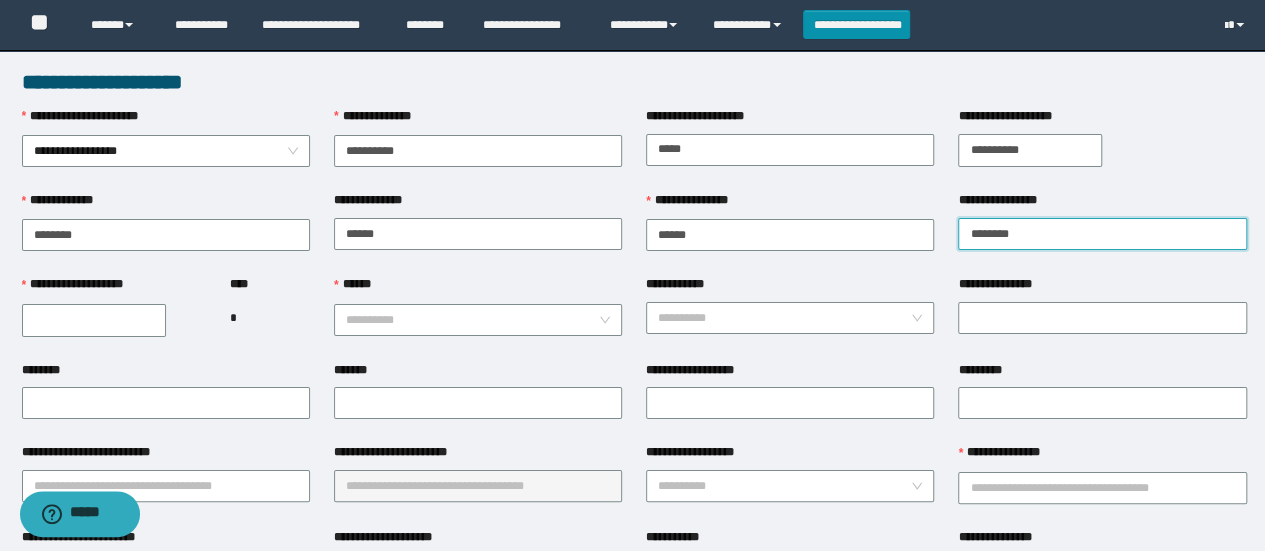 type on "********" 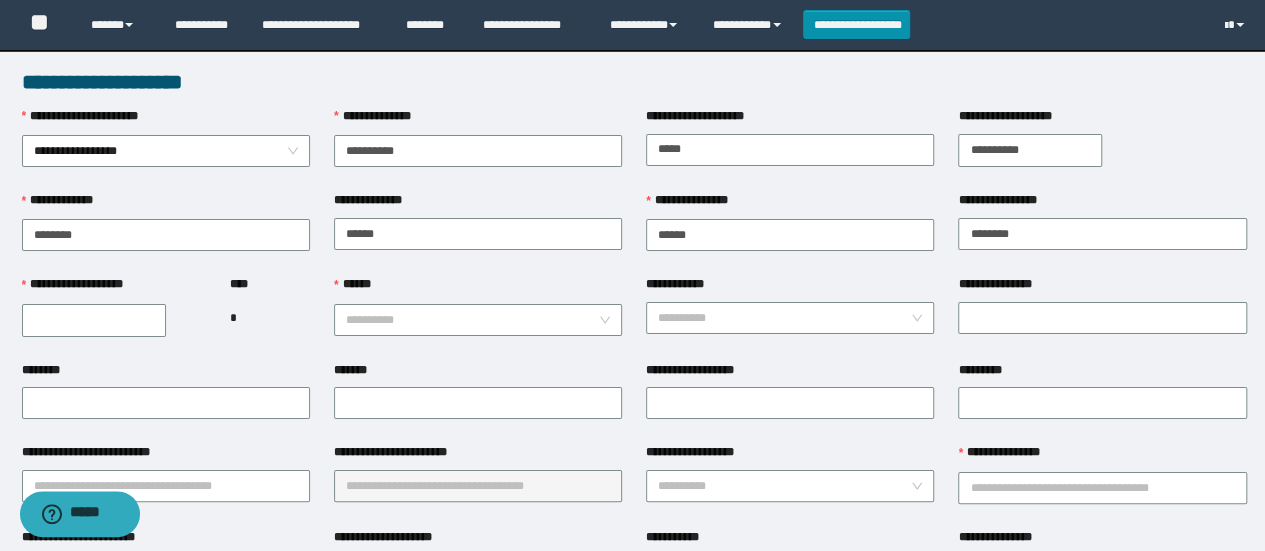 click on "**********" at bounding box center (94, 320) 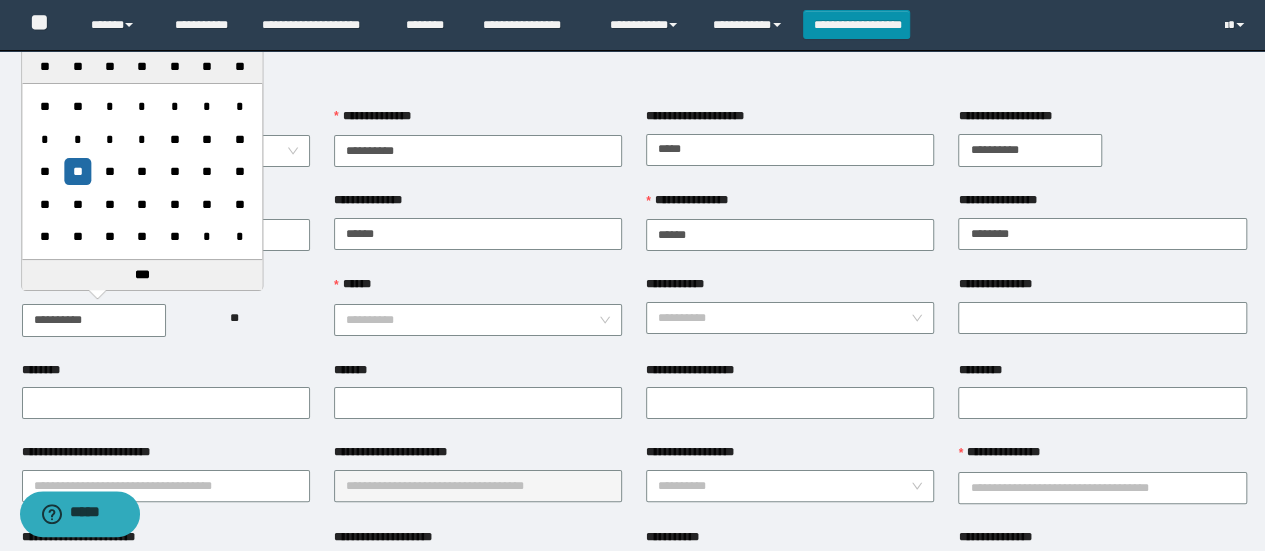 type on "**********" 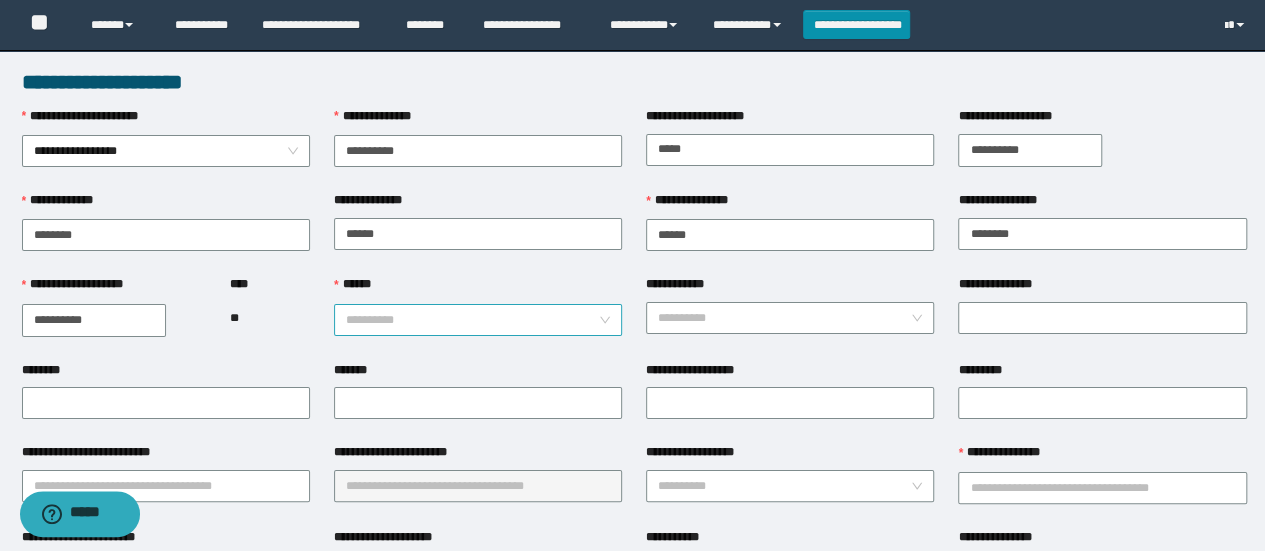click on "******" at bounding box center [472, 320] 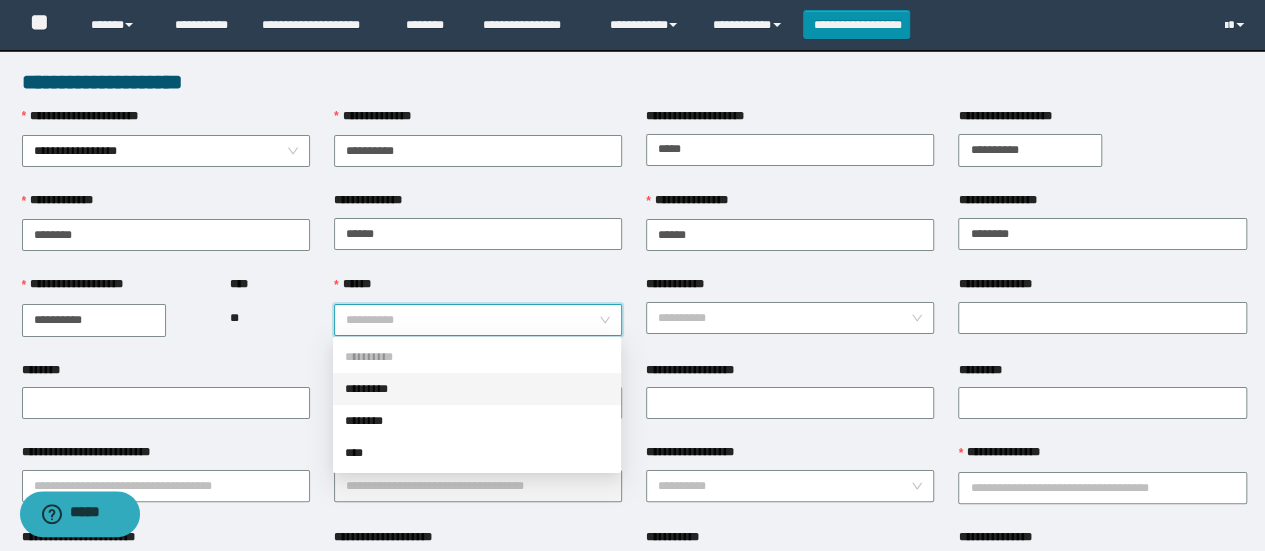 click on "*********" at bounding box center (477, 389) 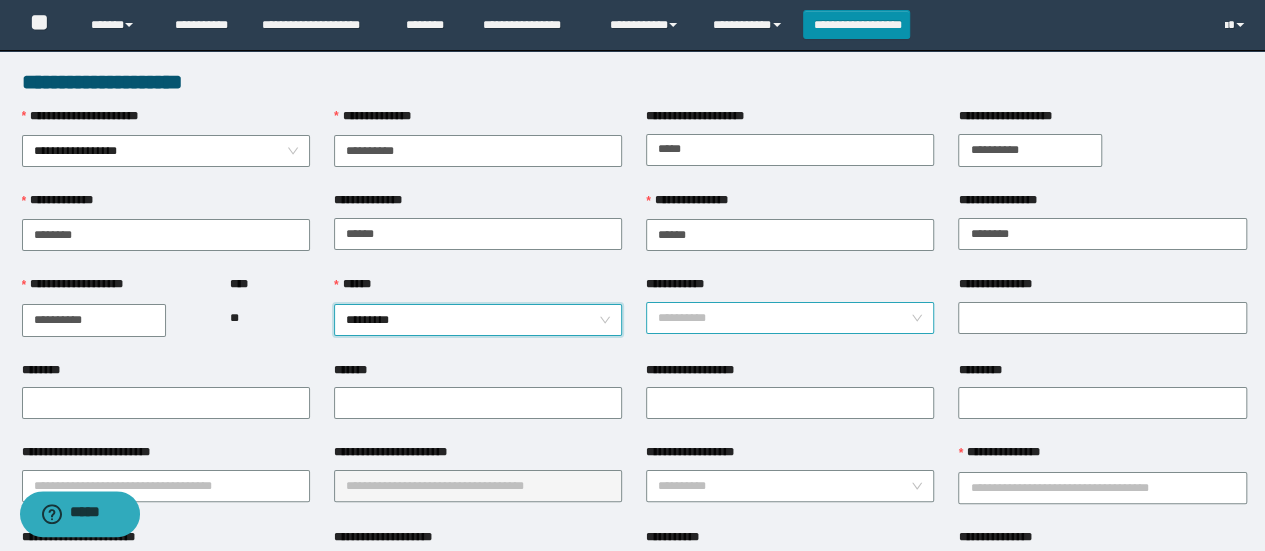 click on "**********" at bounding box center [784, 318] 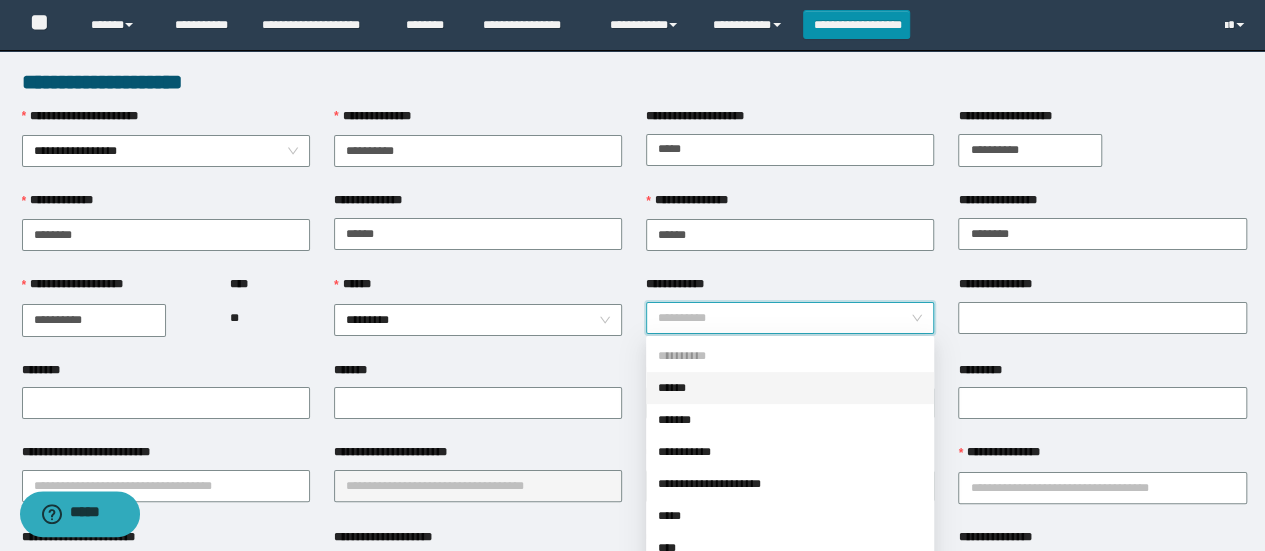 click on "*******" at bounding box center (790, 420) 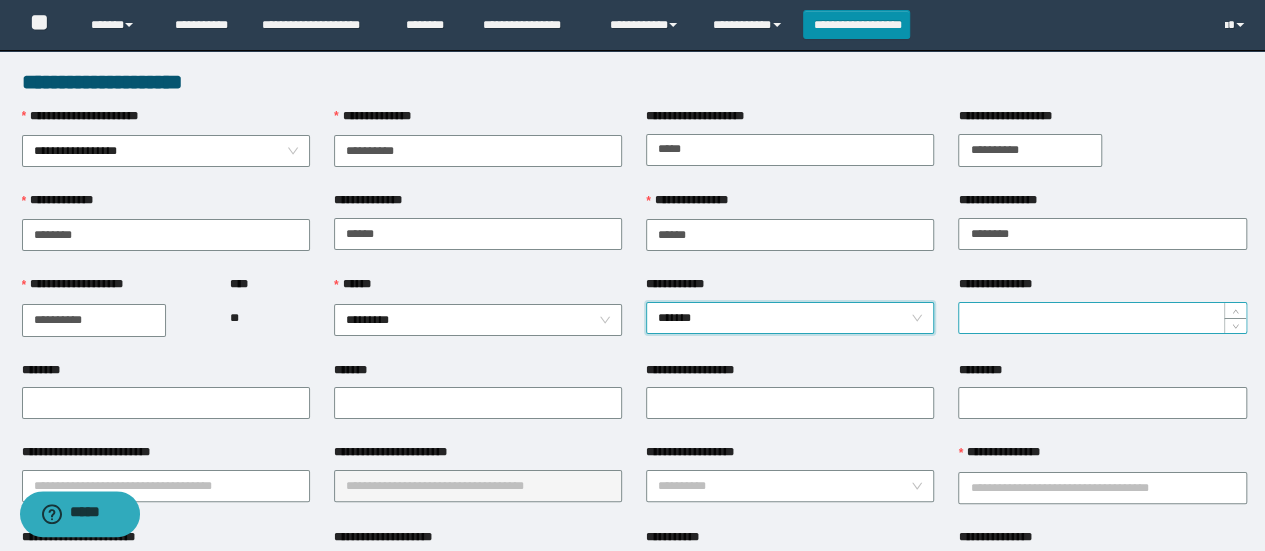 click on "**********" at bounding box center (1102, 318) 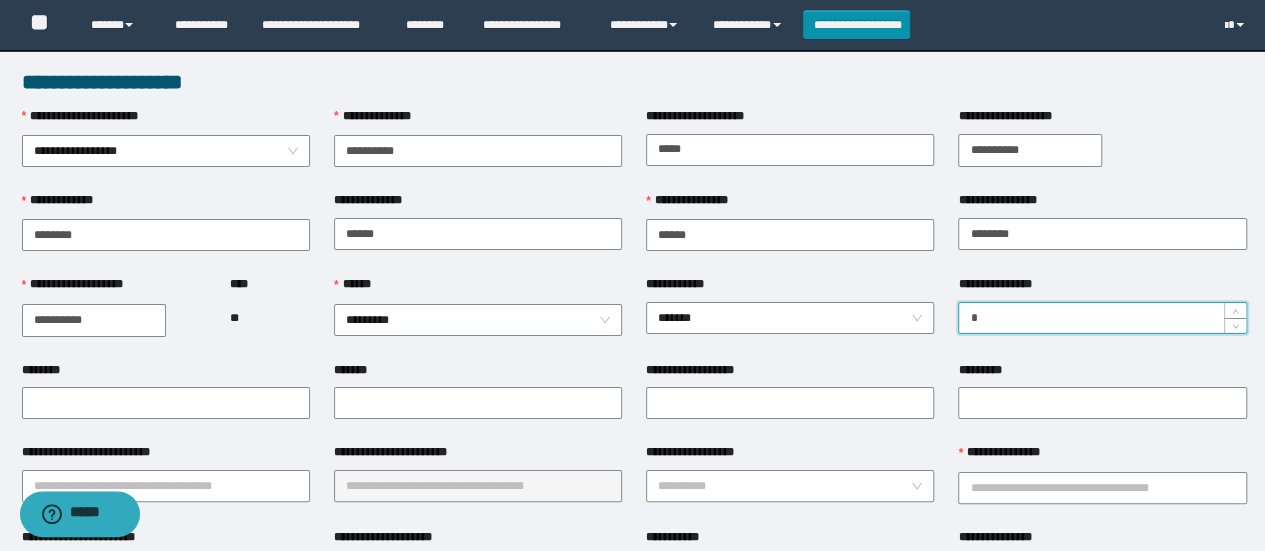 type on "*" 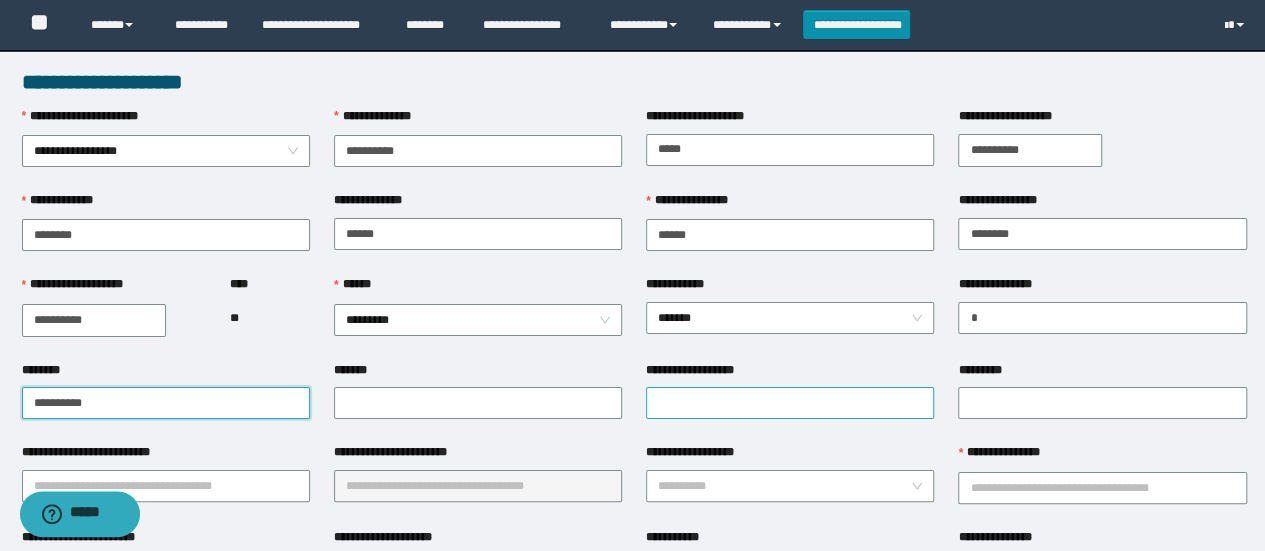 type on "**********" 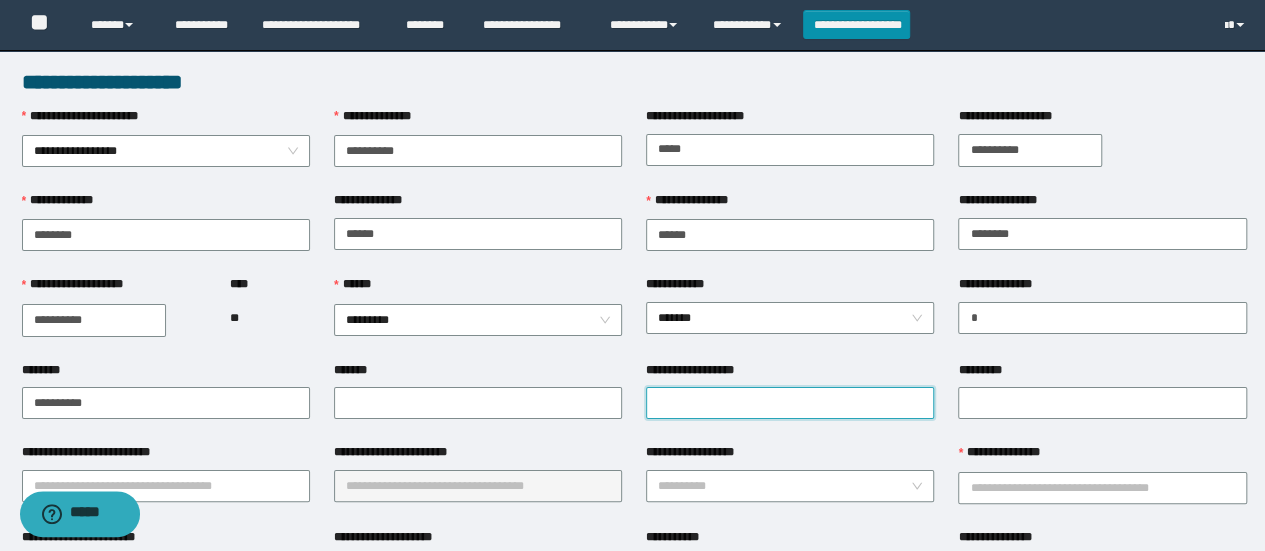 click on "**********" at bounding box center [790, 403] 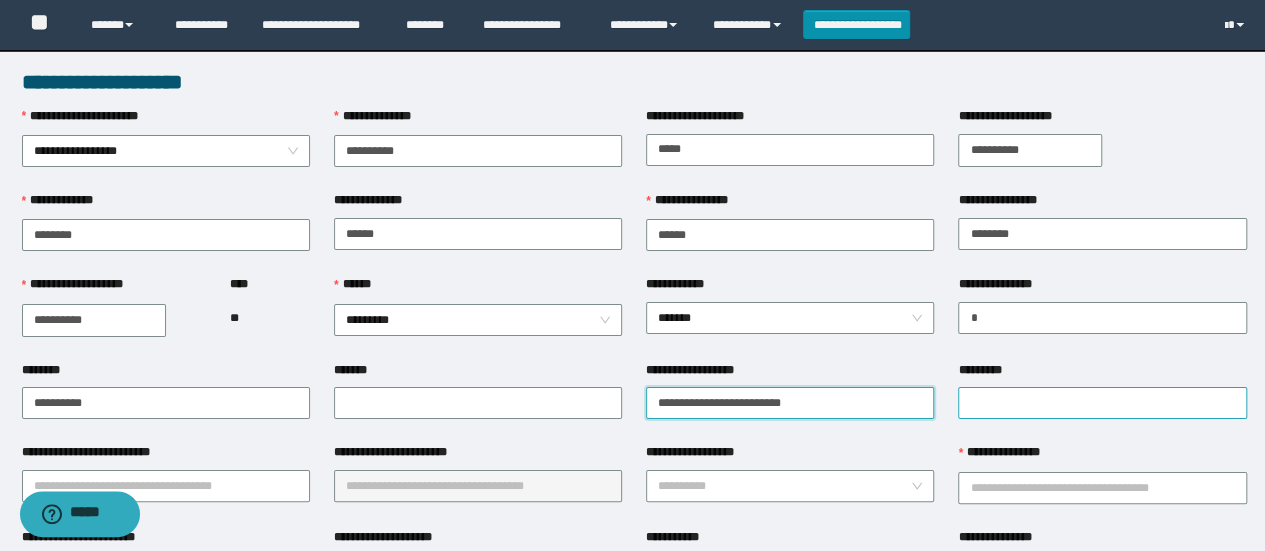 type on "**********" 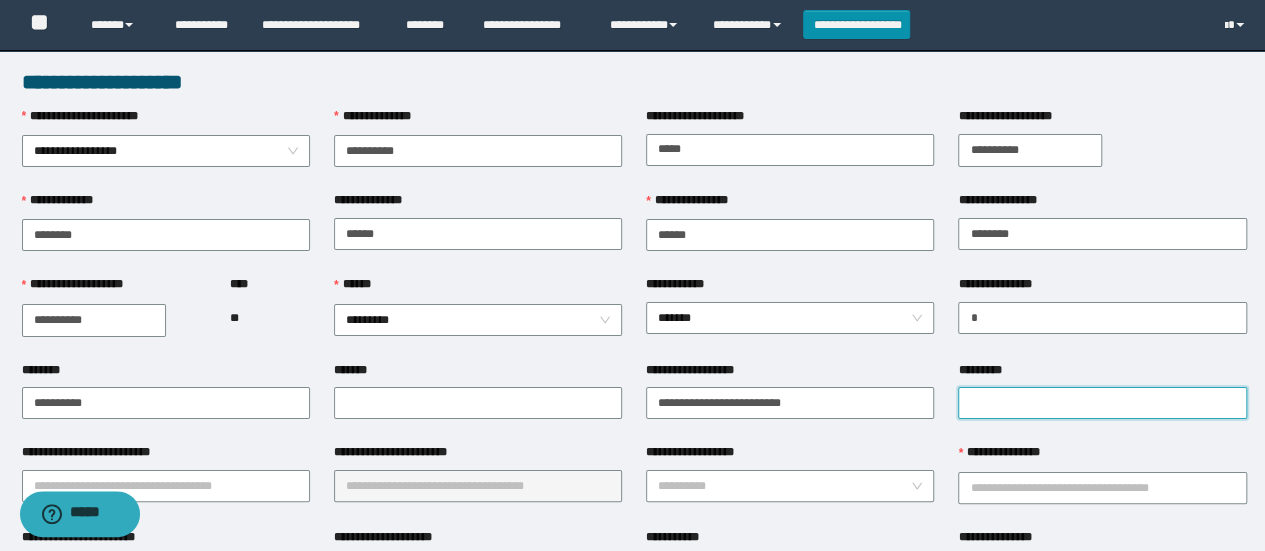 click on "*********" at bounding box center (1102, 403) 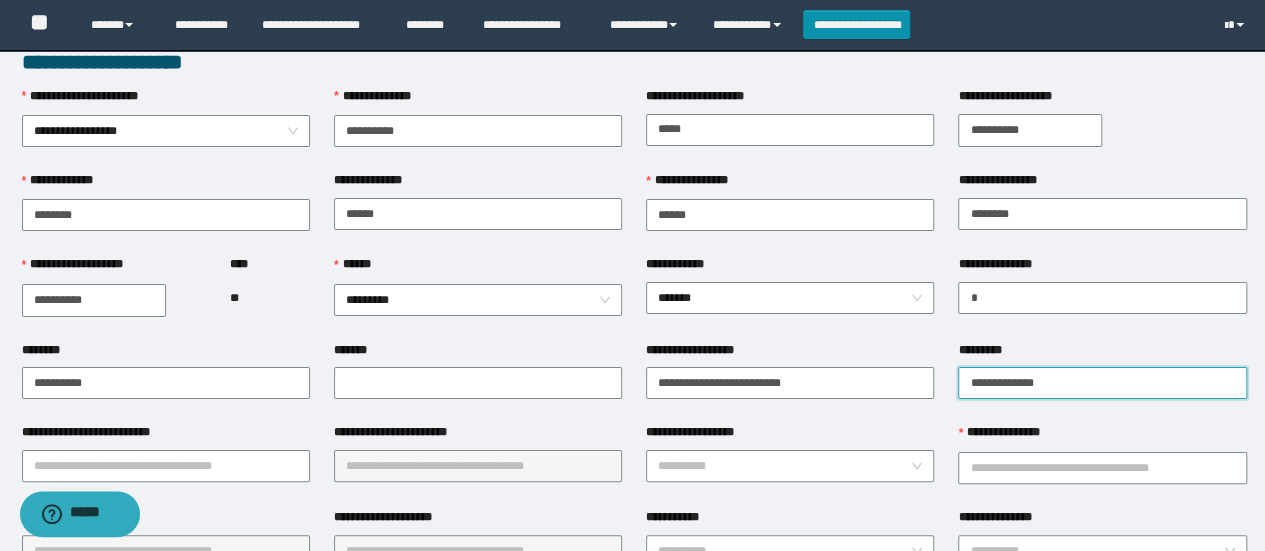 scroll, scrollTop: 78, scrollLeft: 0, axis: vertical 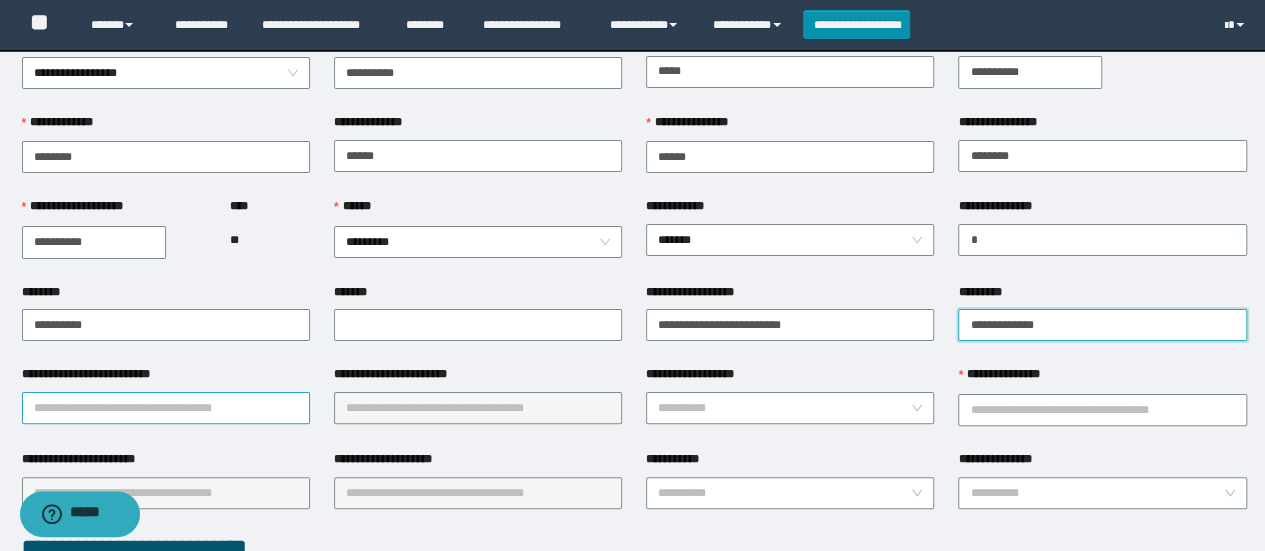 type on "**********" 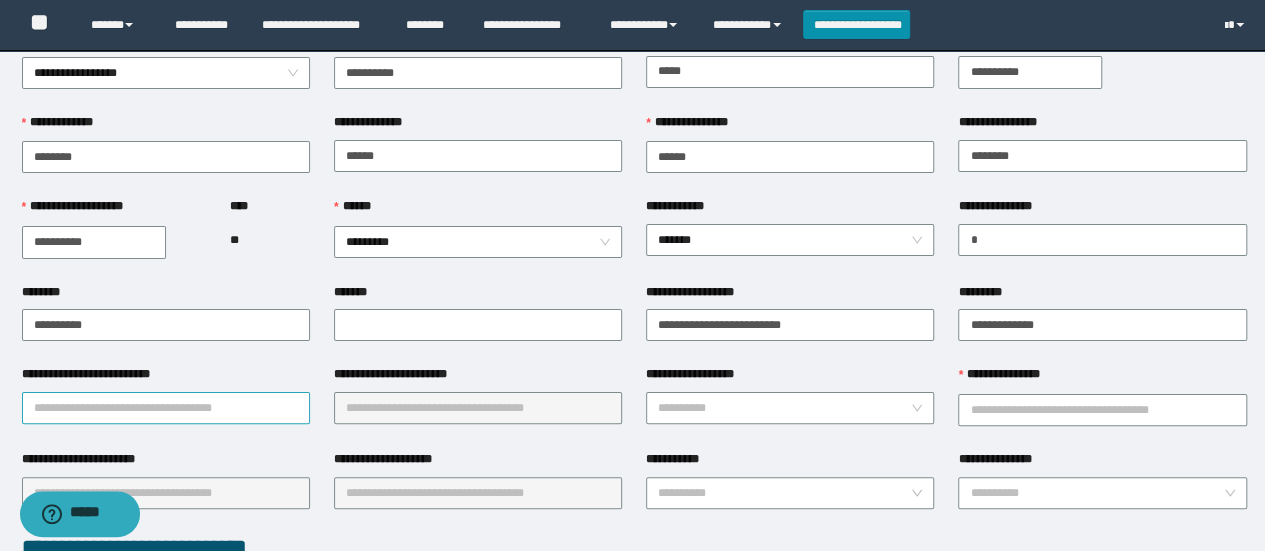 click on "**********" at bounding box center [166, 408] 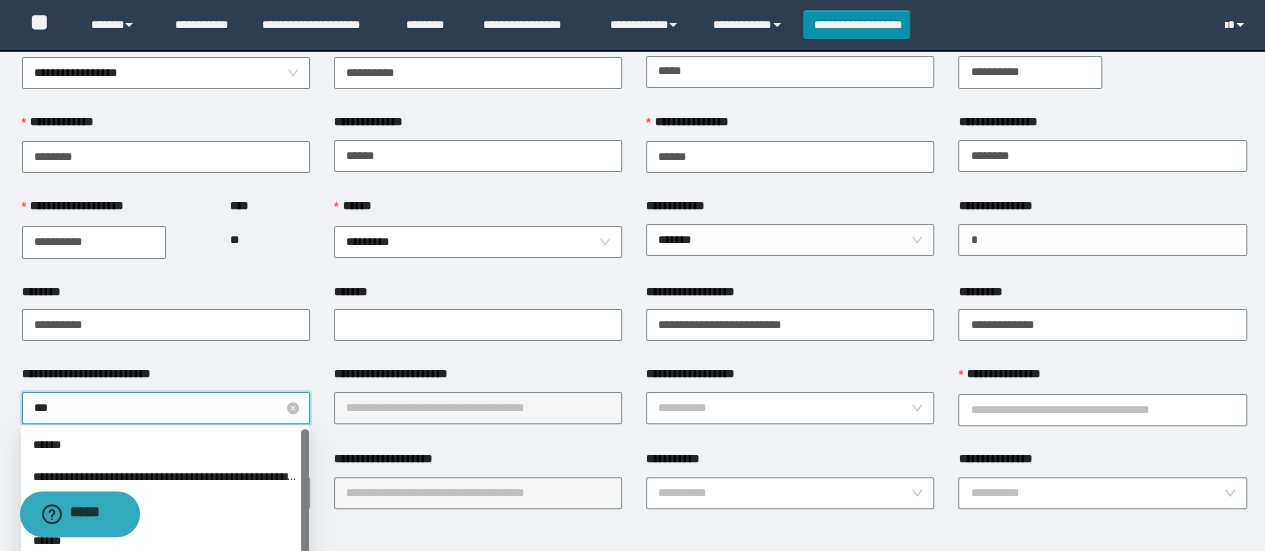 type on "****" 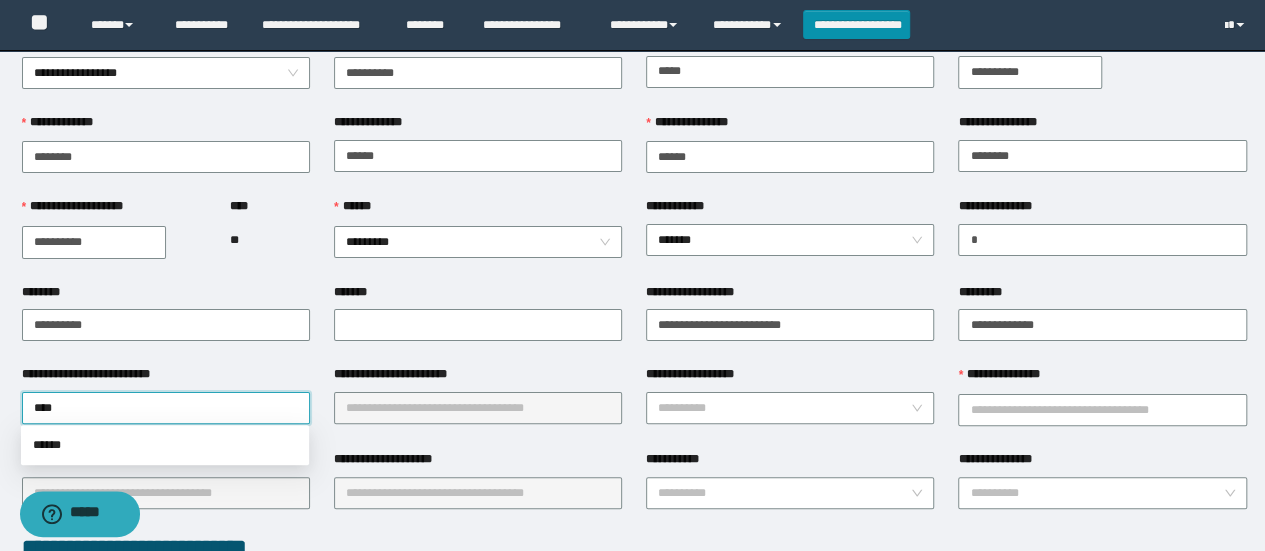 click on "******" at bounding box center [165, 445] 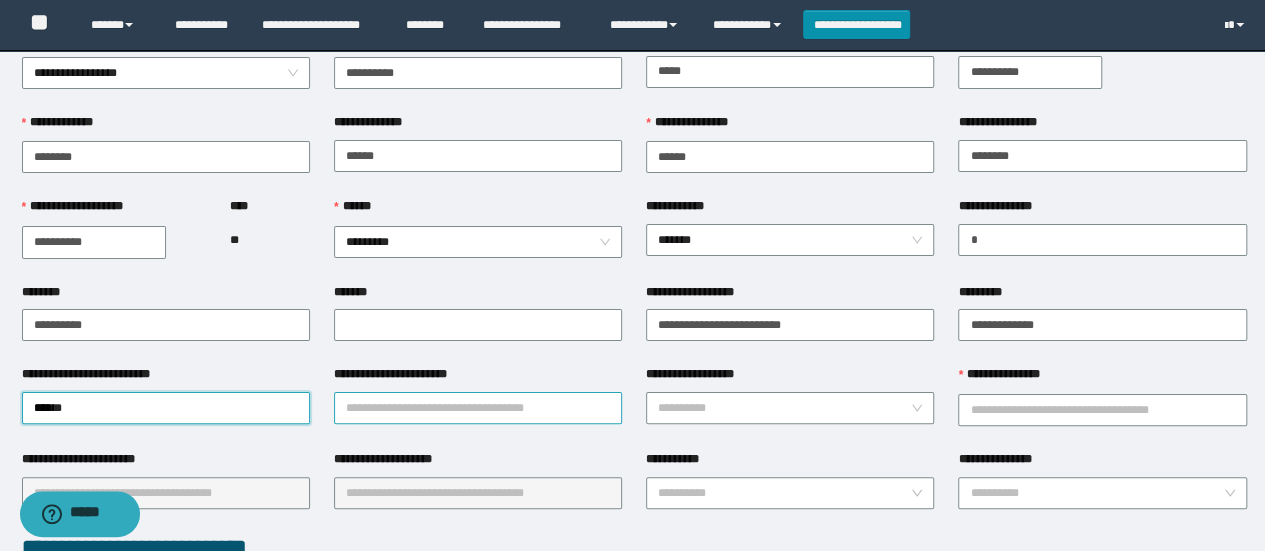 click on "**********" at bounding box center (478, 408) 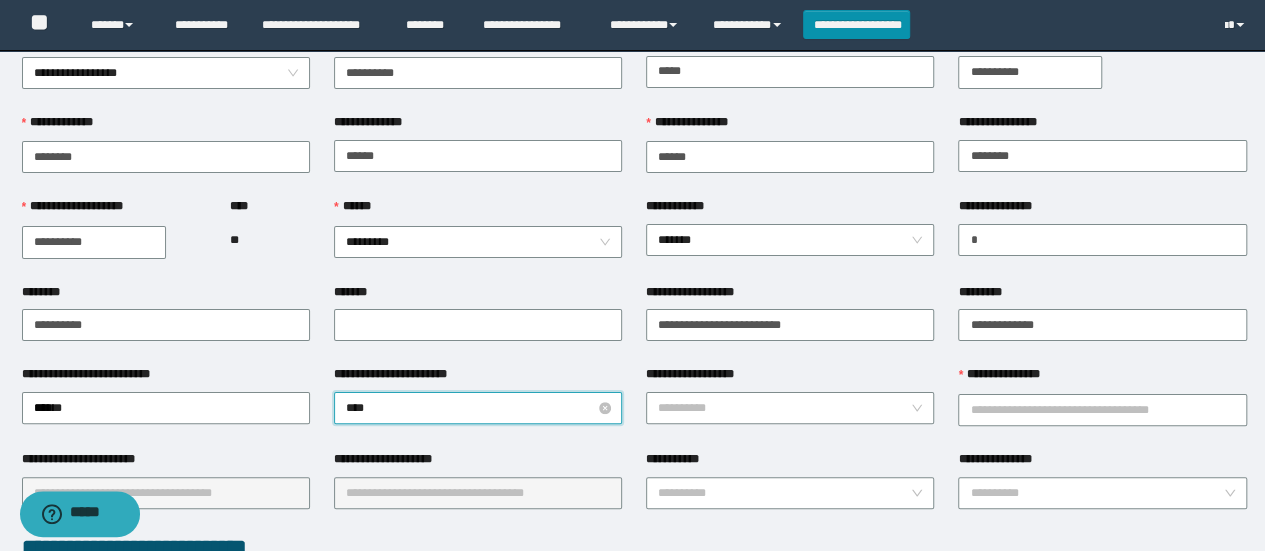 type on "*****" 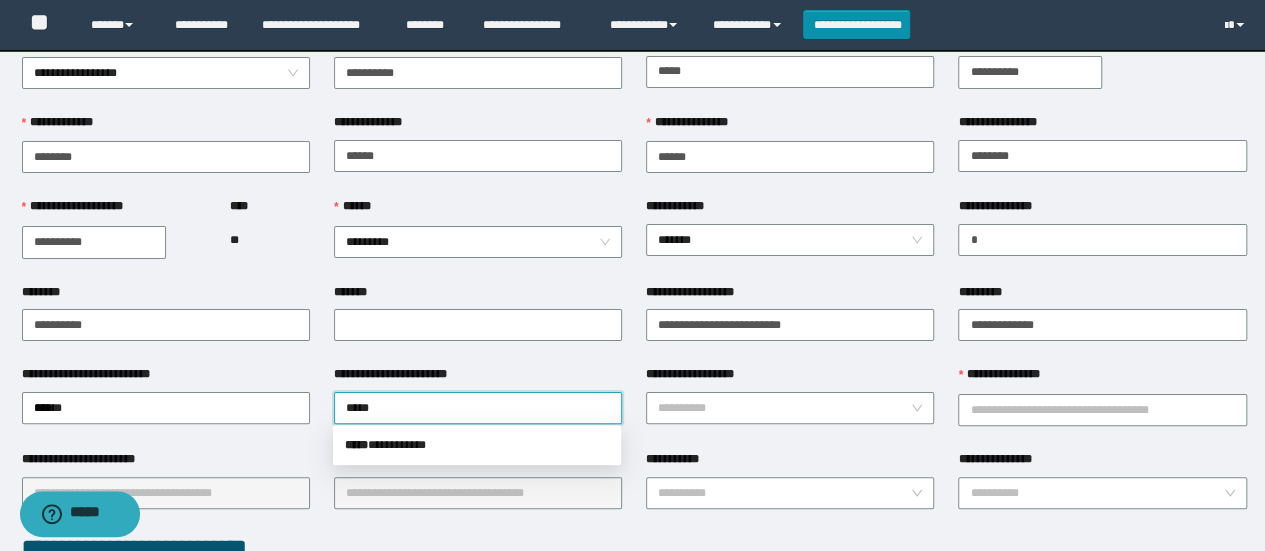 click on "***** * *********" at bounding box center (477, 445) 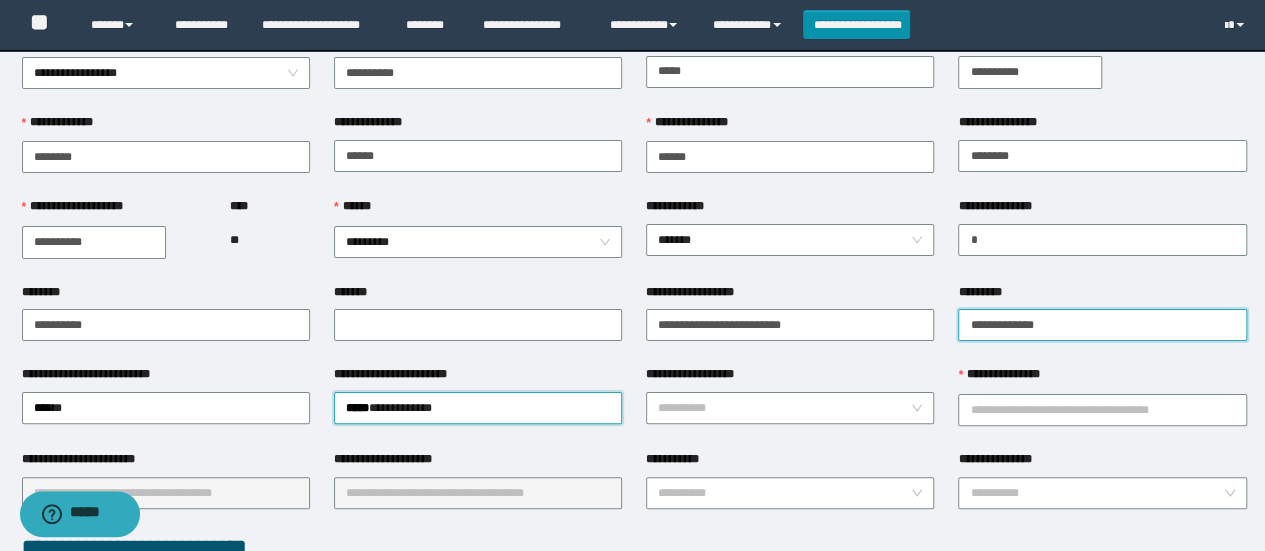 click on "**********" at bounding box center [1102, 325] 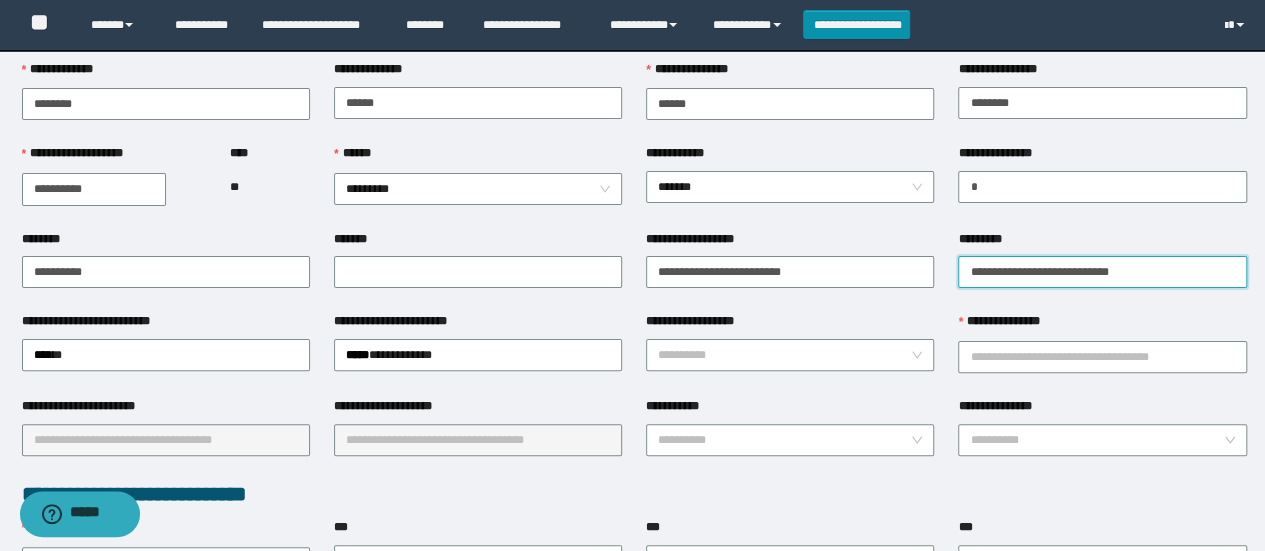 scroll, scrollTop: 137, scrollLeft: 0, axis: vertical 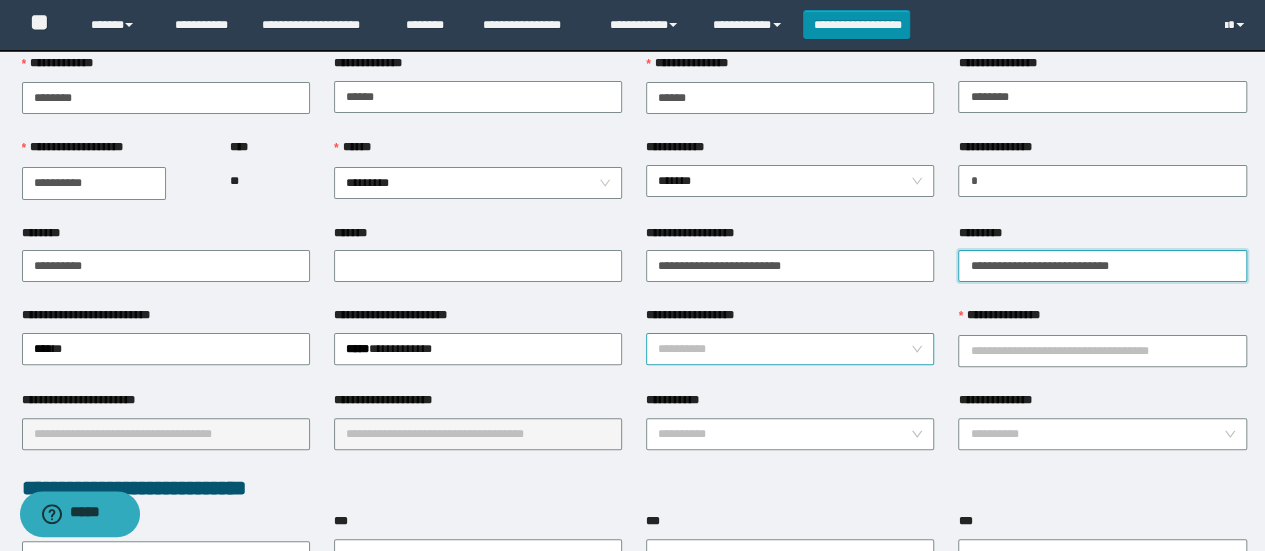 type on "**********" 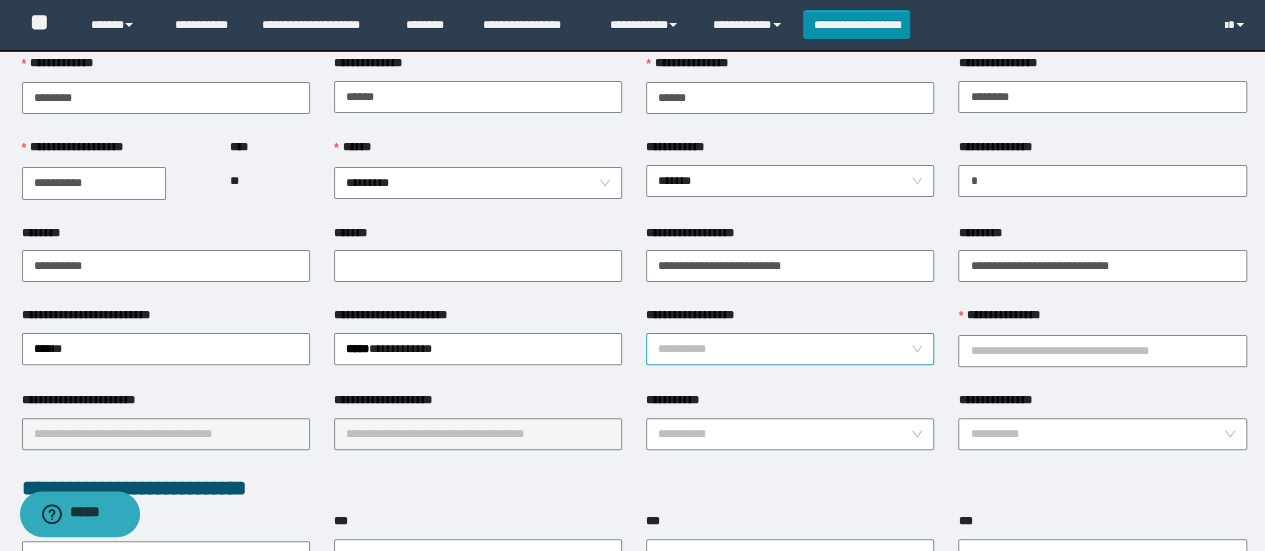click on "**********" at bounding box center (784, 349) 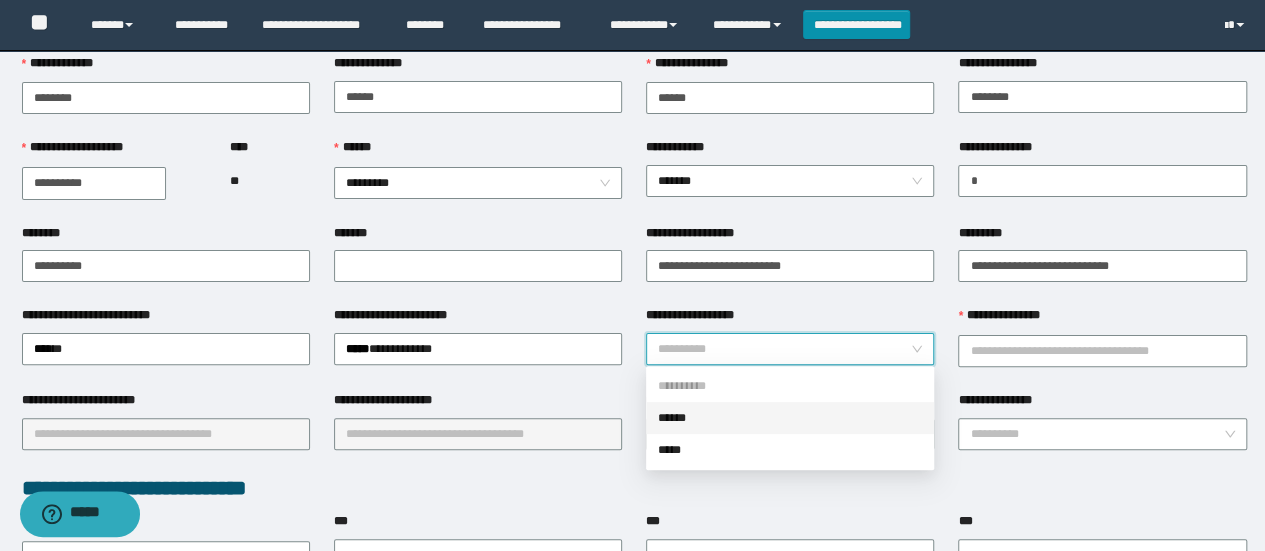 click on "******" at bounding box center [790, 418] 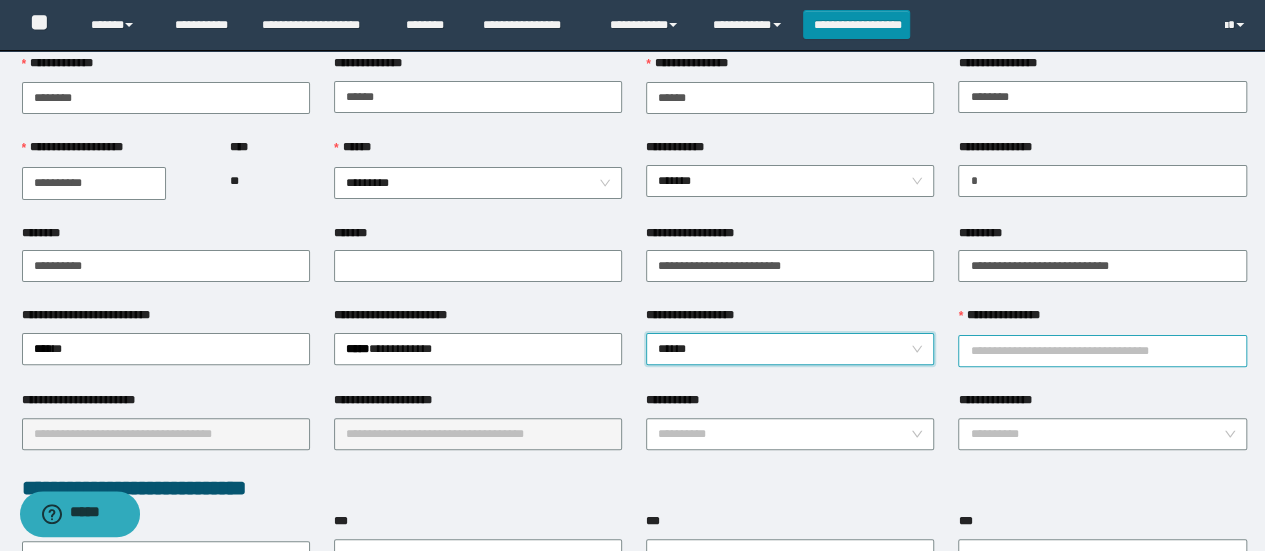 click on "**********" at bounding box center (1102, 351) 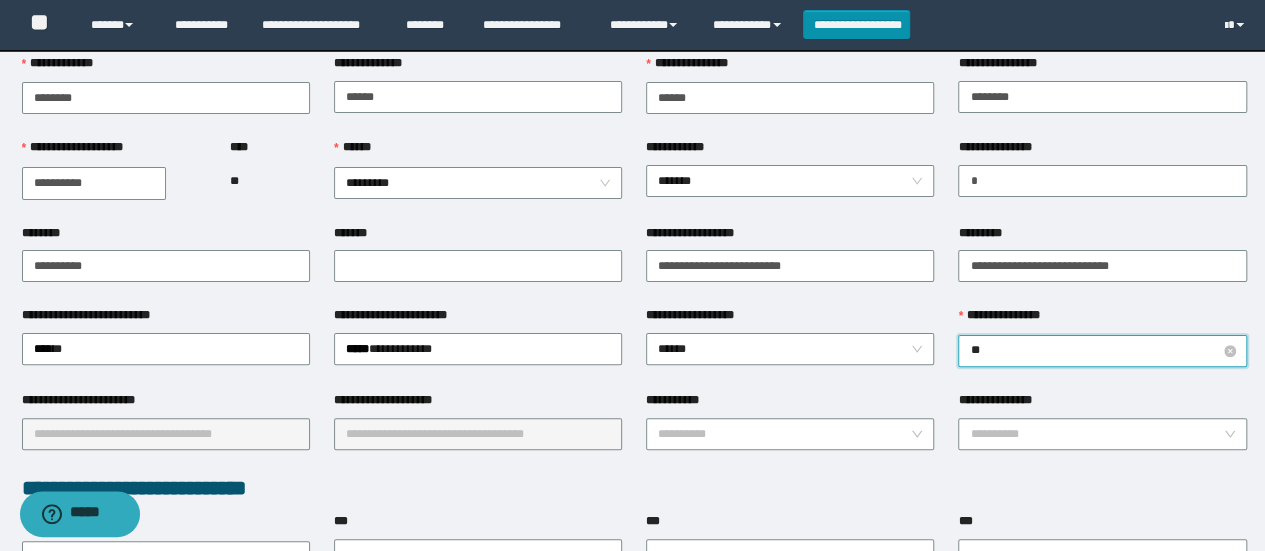 type on "***" 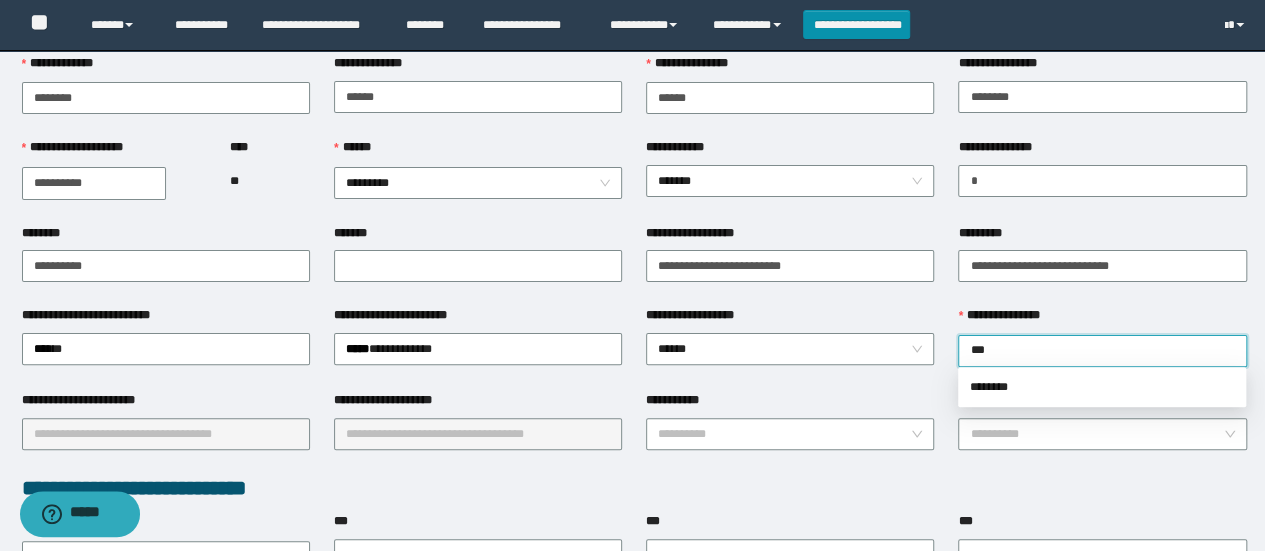 click on "********" at bounding box center (1102, 387) 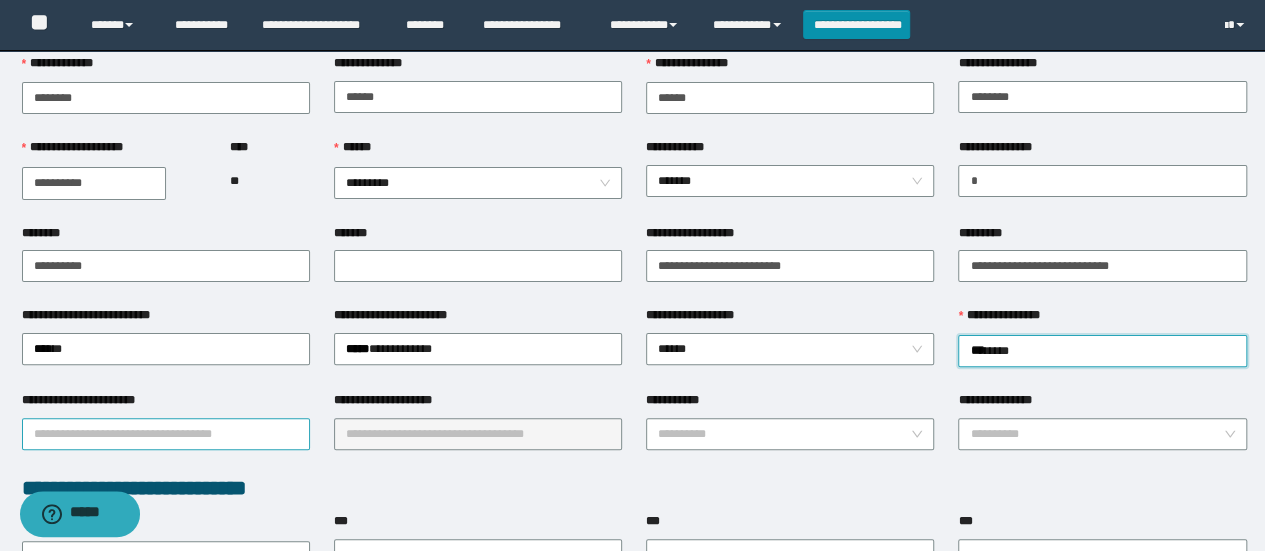 click on "**********" at bounding box center (166, 434) 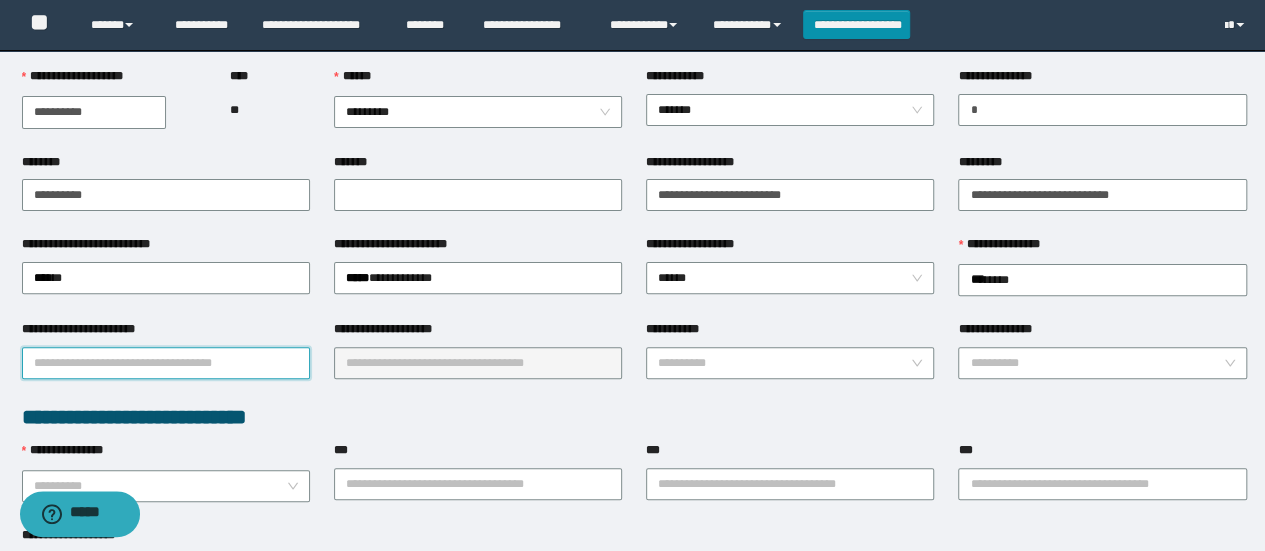 scroll, scrollTop: 210, scrollLeft: 0, axis: vertical 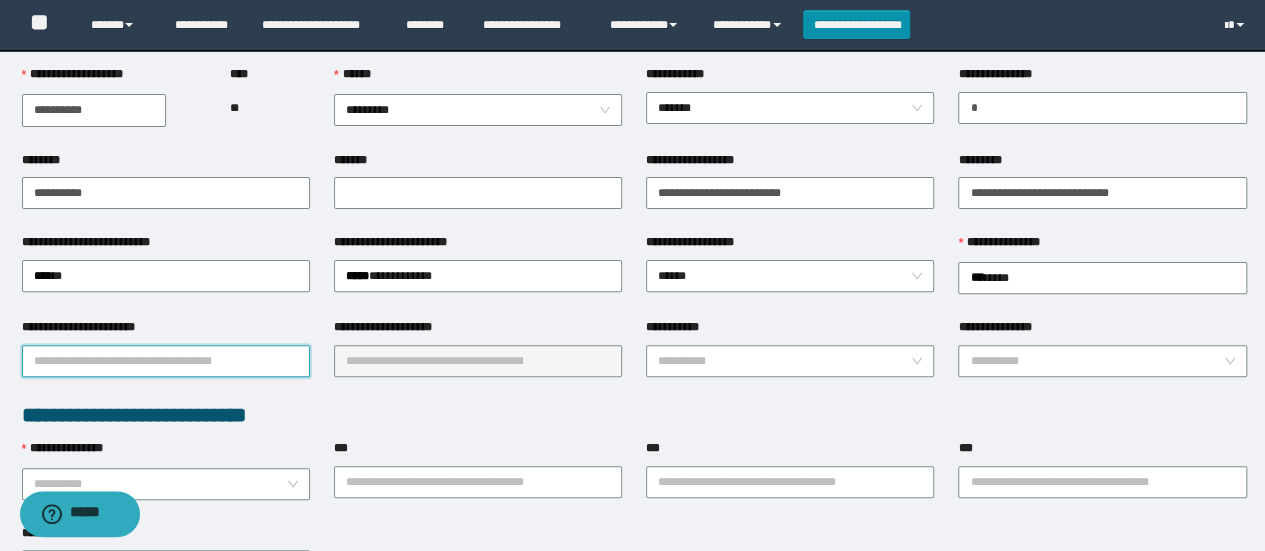 click on "**********" at bounding box center [166, 361] 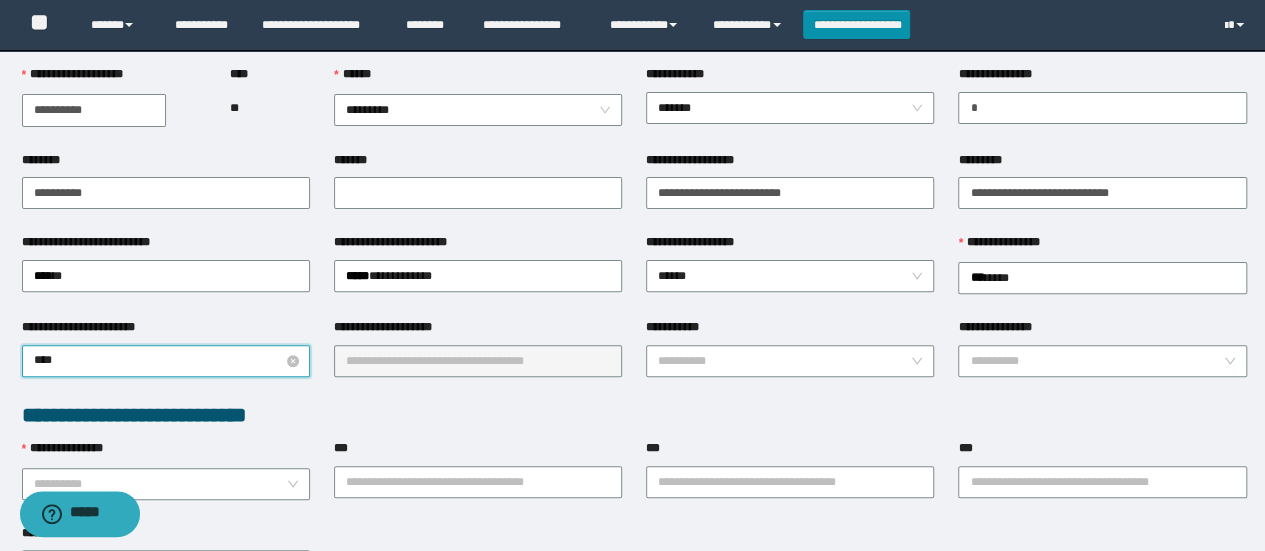 type on "*****" 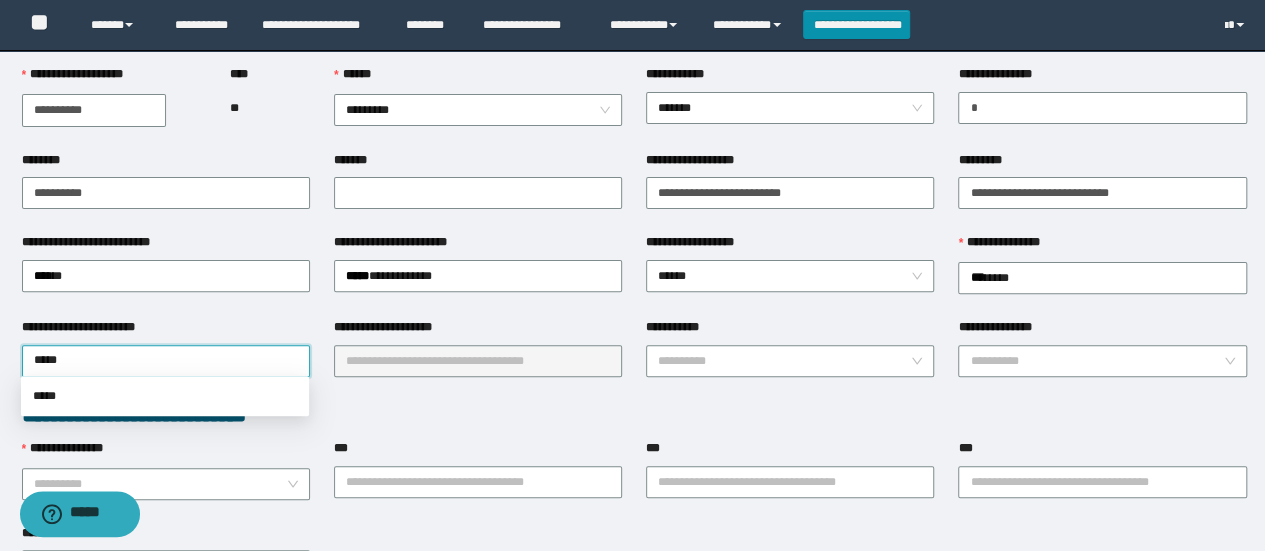 click on "*****" at bounding box center [165, 396] 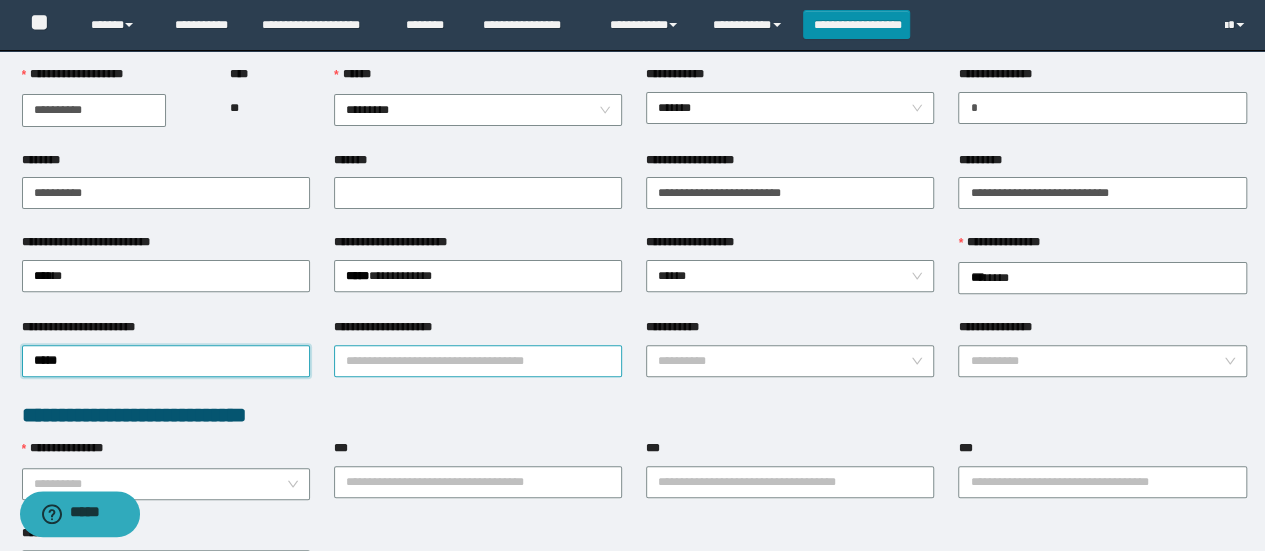 click on "**********" at bounding box center (478, 361) 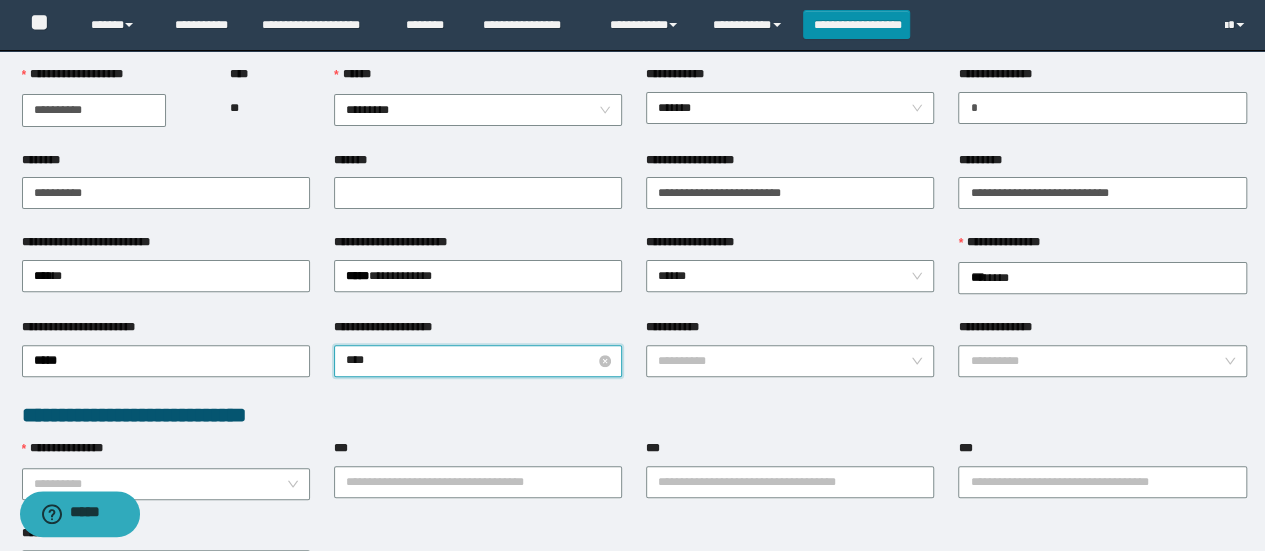 type on "***" 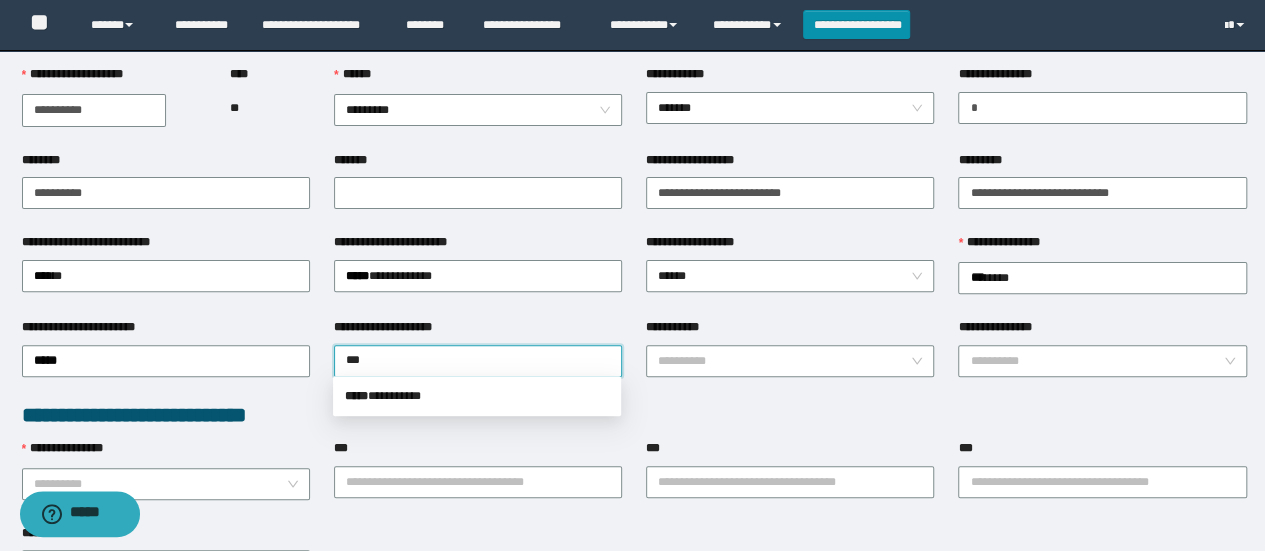 click on "***** * ********" at bounding box center [477, 396] 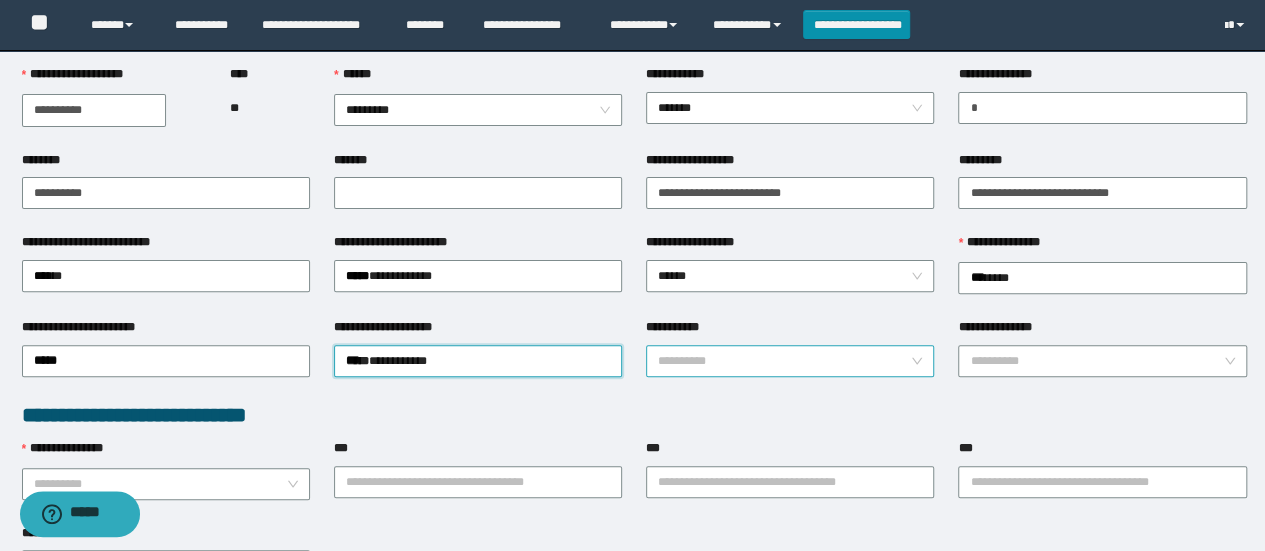click on "**********" at bounding box center (784, 361) 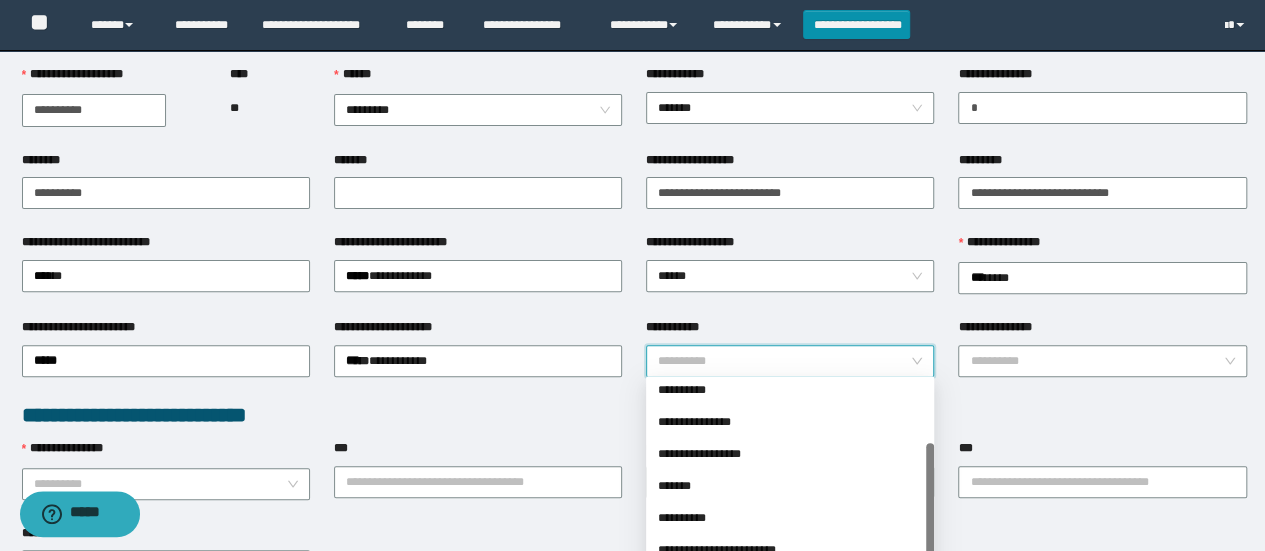 scroll, scrollTop: 155, scrollLeft: 0, axis: vertical 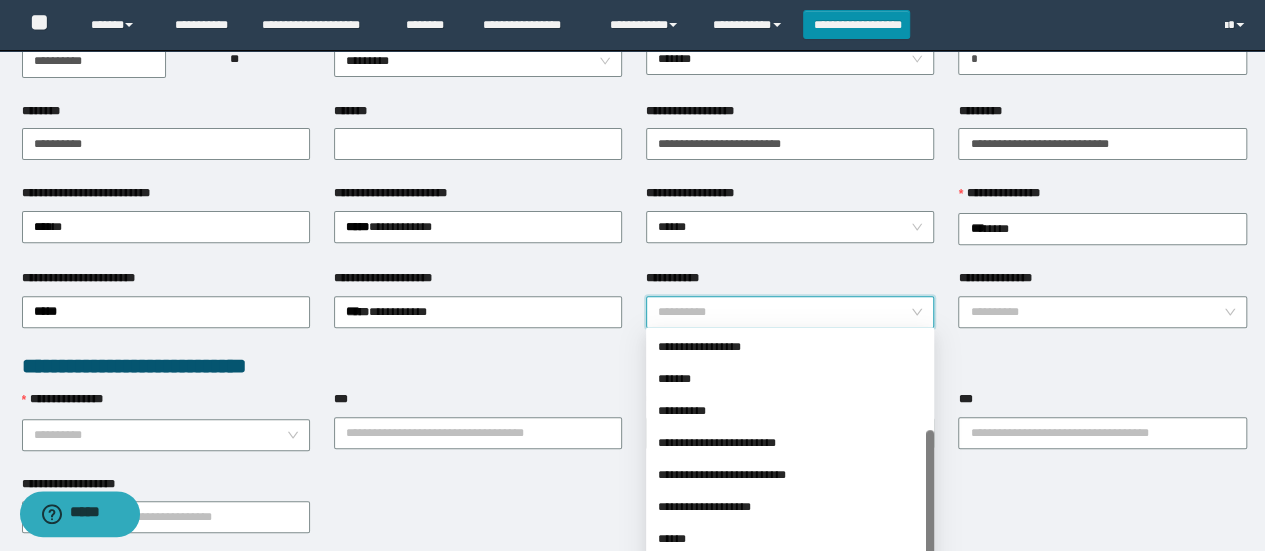 click on "**********" at bounding box center (790, 443) 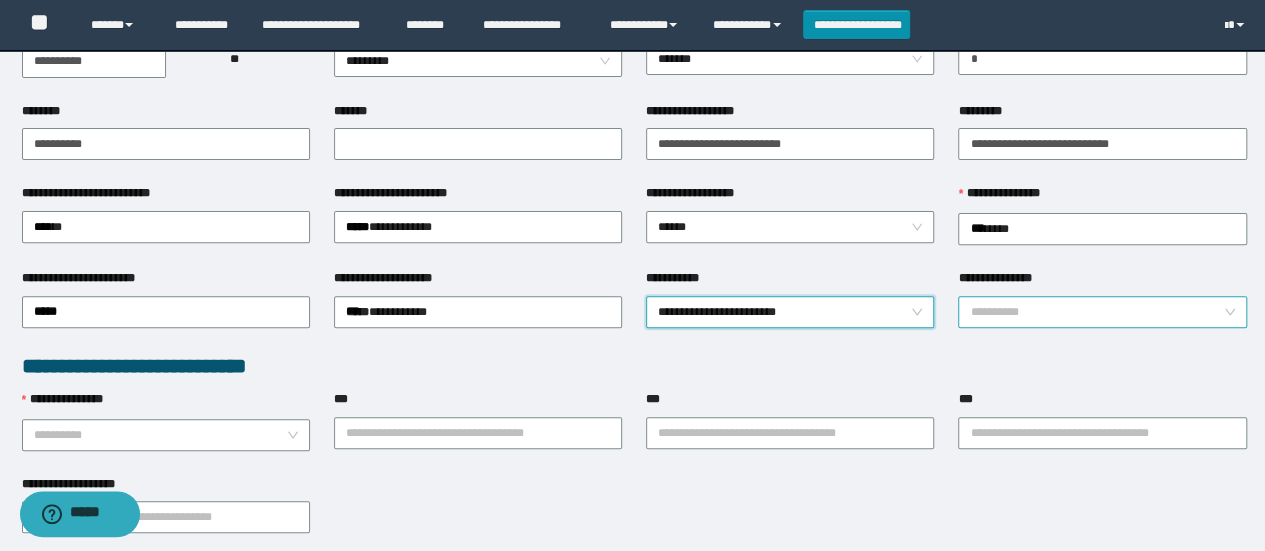 click on "**********" at bounding box center (1096, 312) 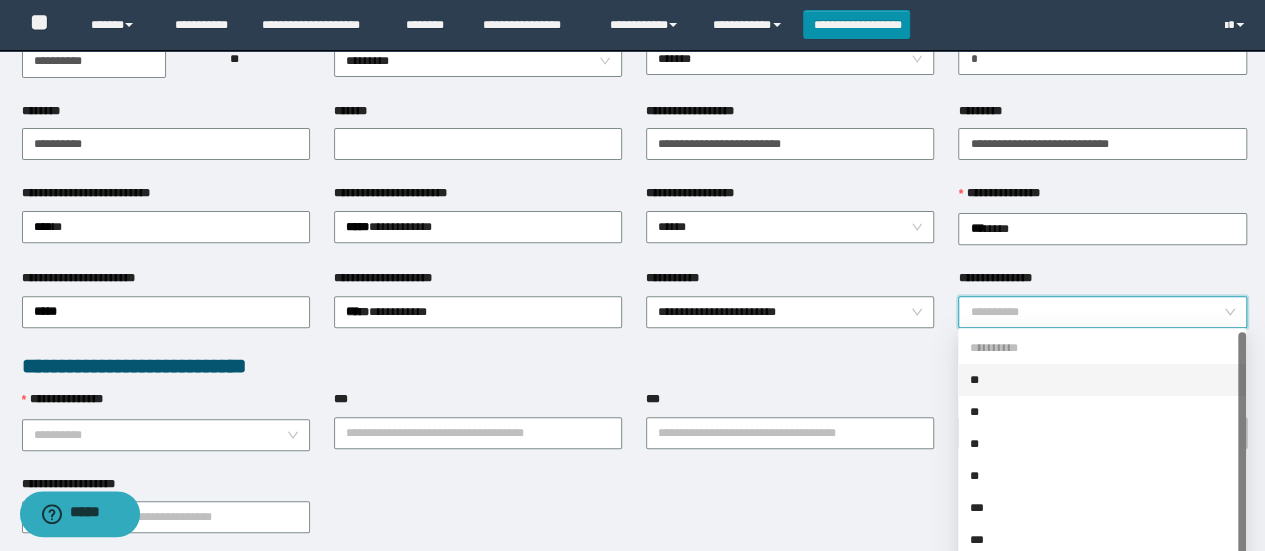scroll, scrollTop: 320, scrollLeft: 0, axis: vertical 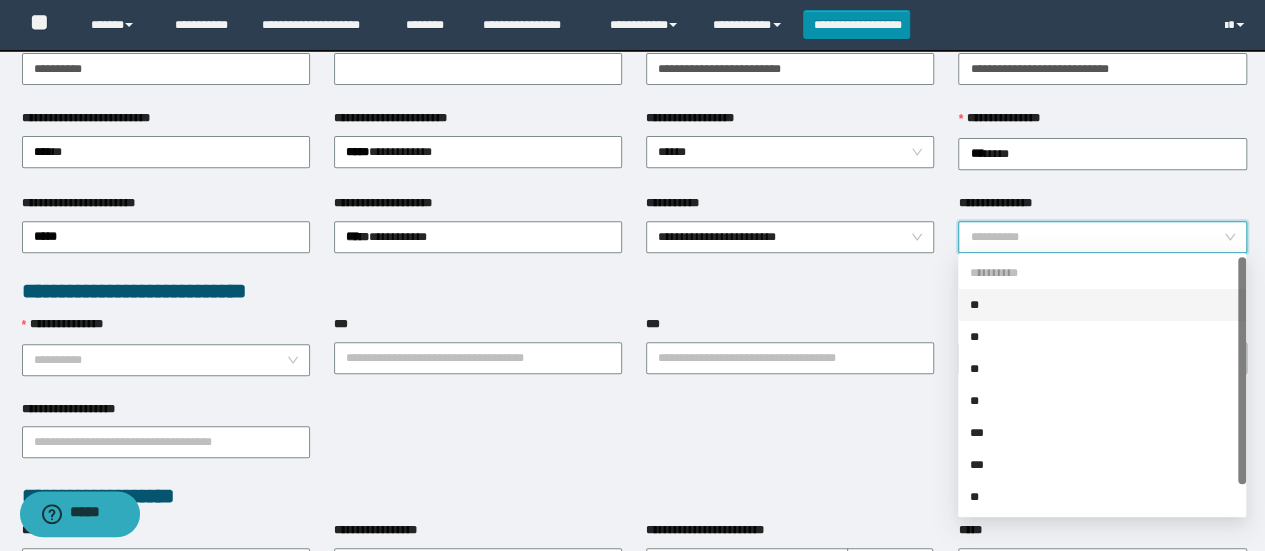 click on "**" at bounding box center [1102, 497] 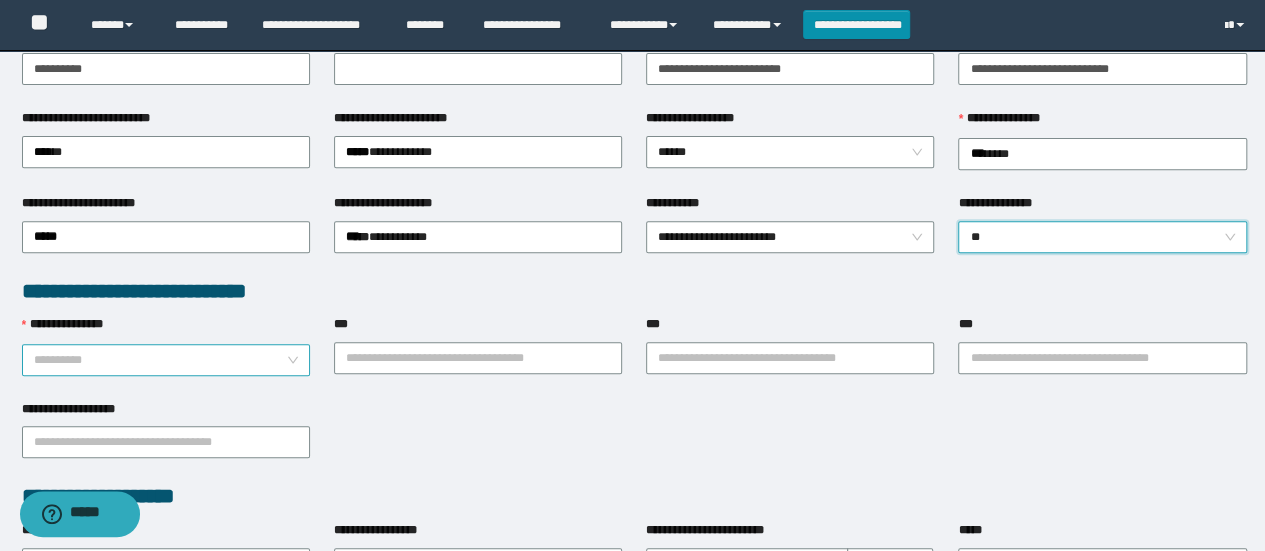 click on "**********" at bounding box center [160, 360] 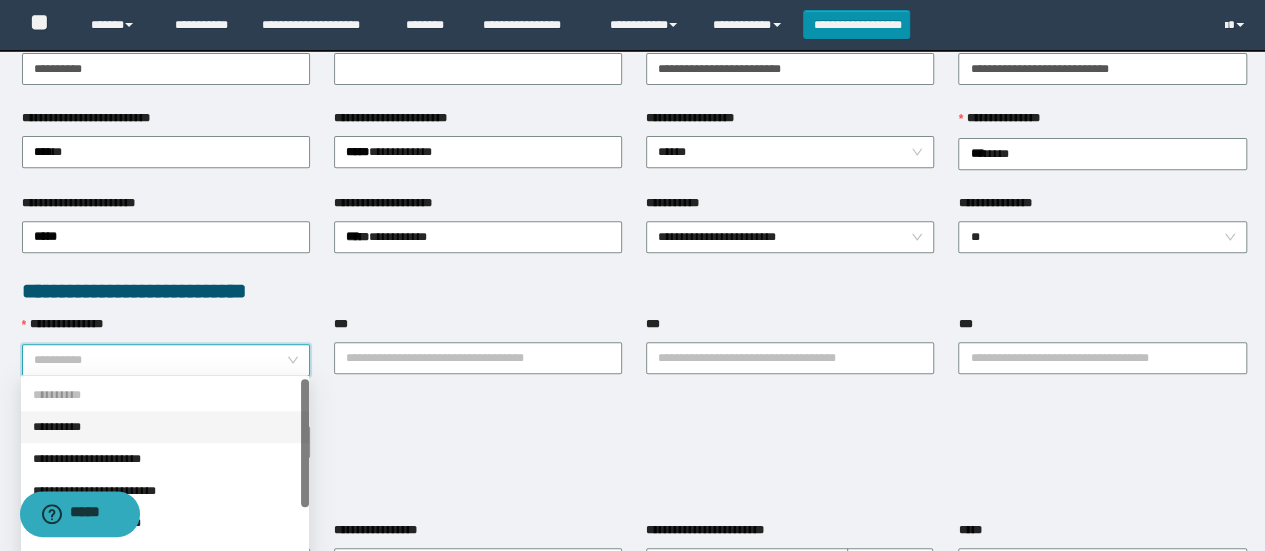 click on "**********" at bounding box center (165, 427) 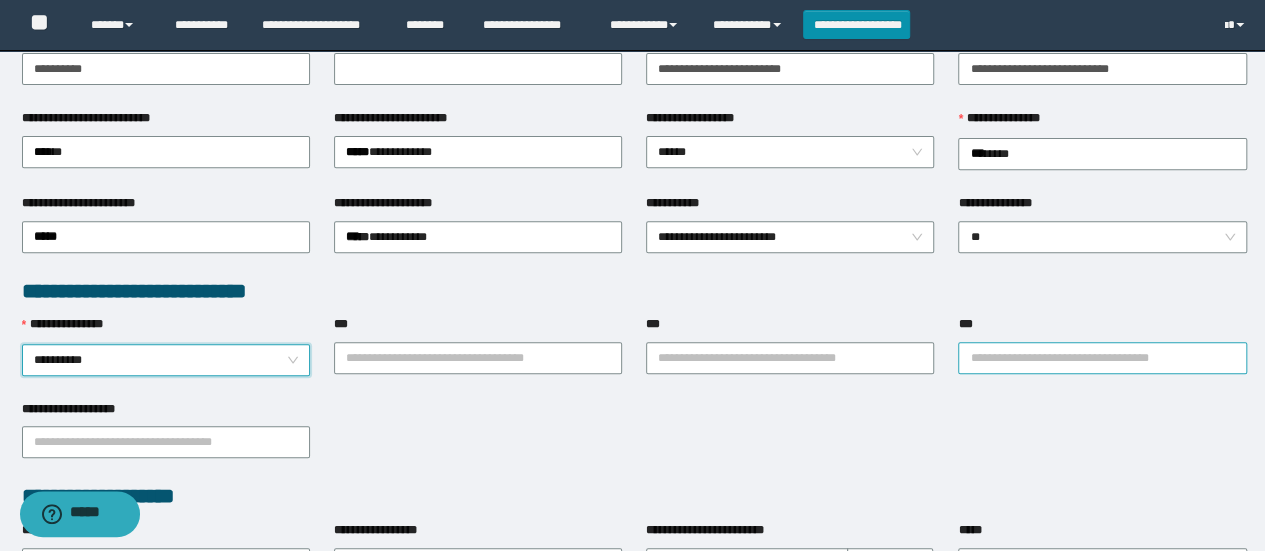 click on "***" at bounding box center [1102, 358] 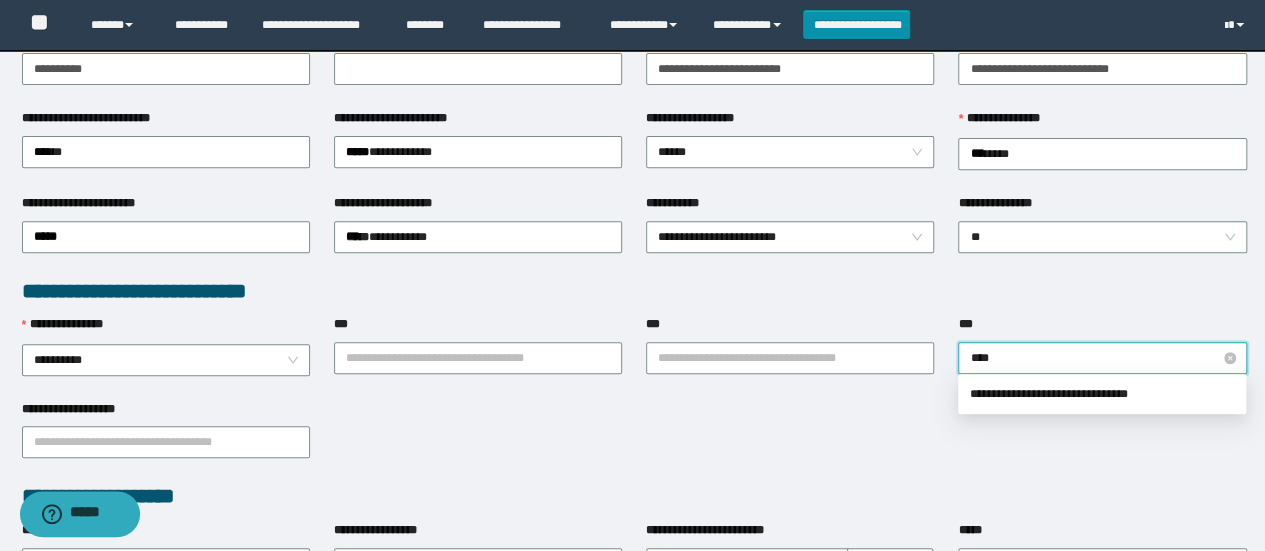 type on "*****" 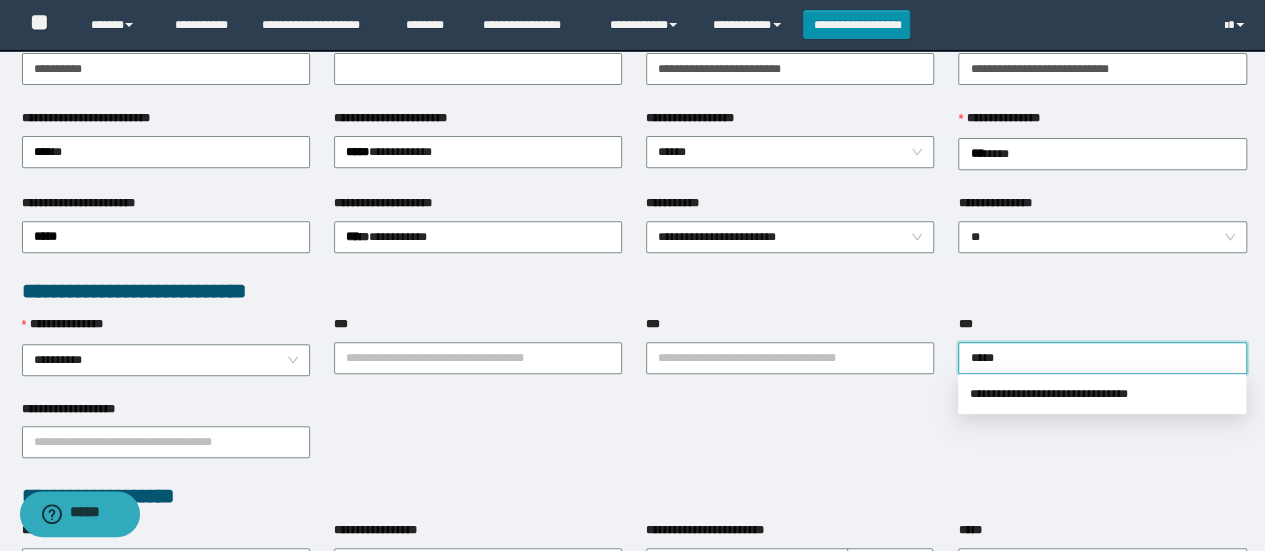 click on "**********" at bounding box center (1102, 394) 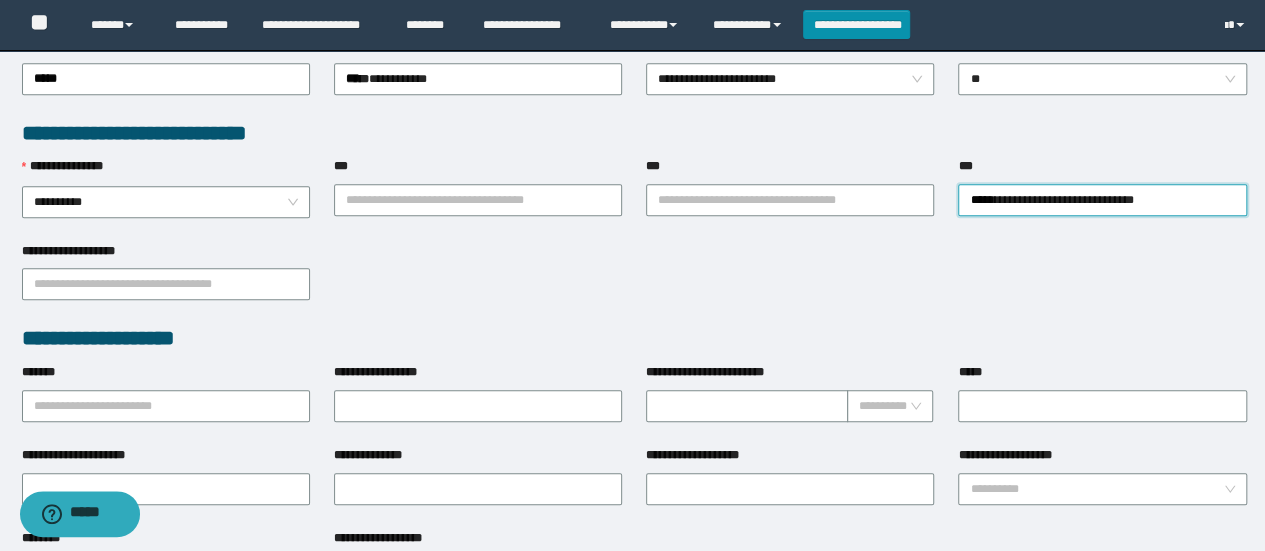 scroll, scrollTop: 495, scrollLeft: 0, axis: vertical 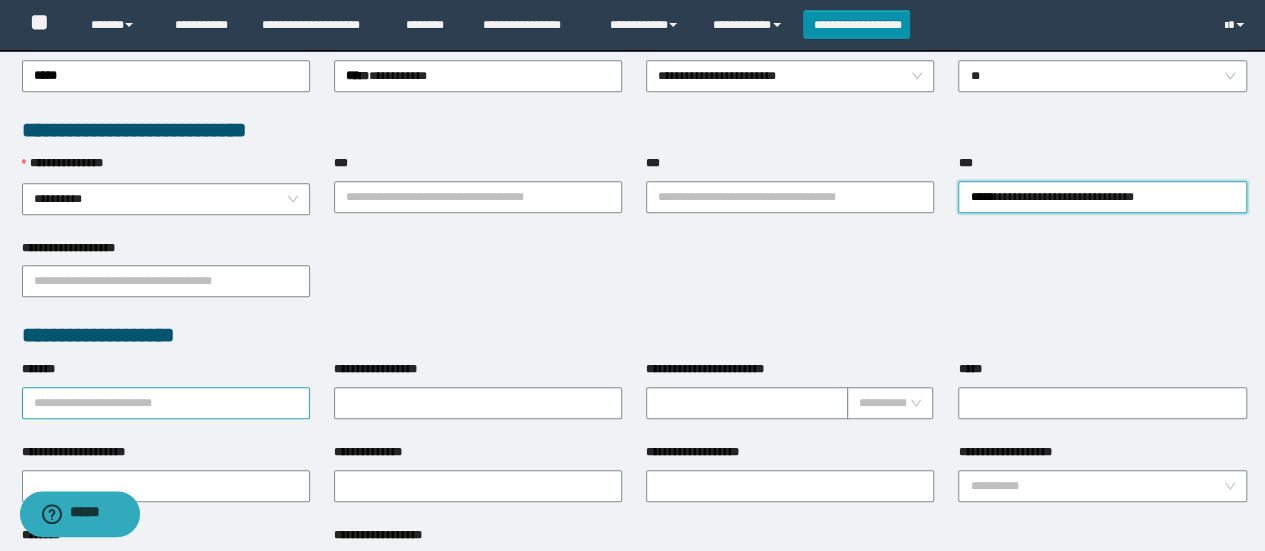 click on "*******" at bounding box center [166, 403] 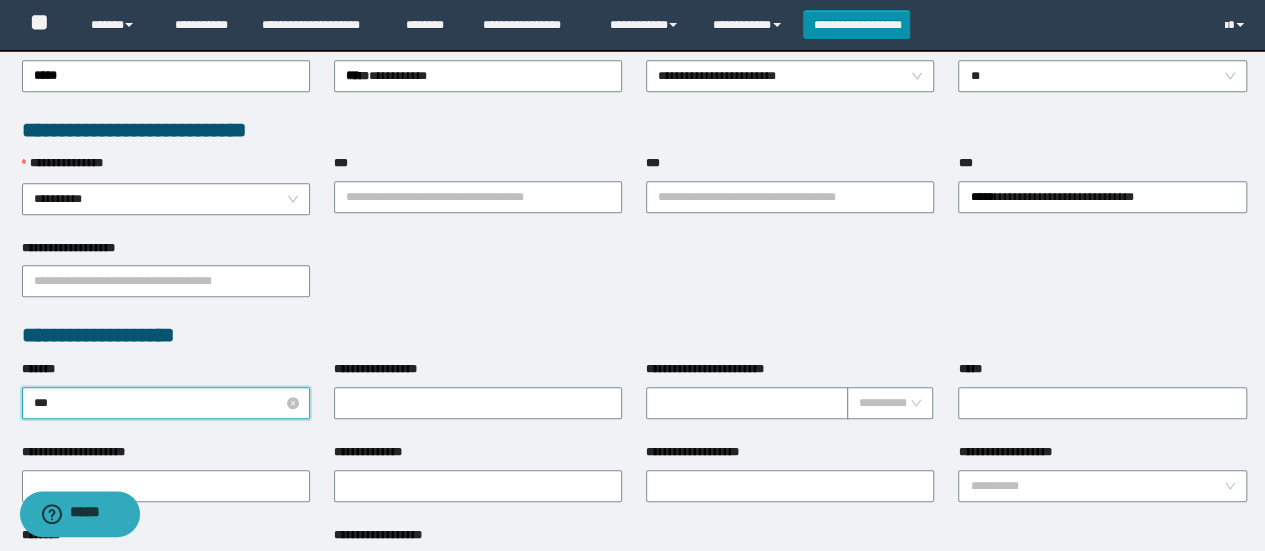 type on "****" 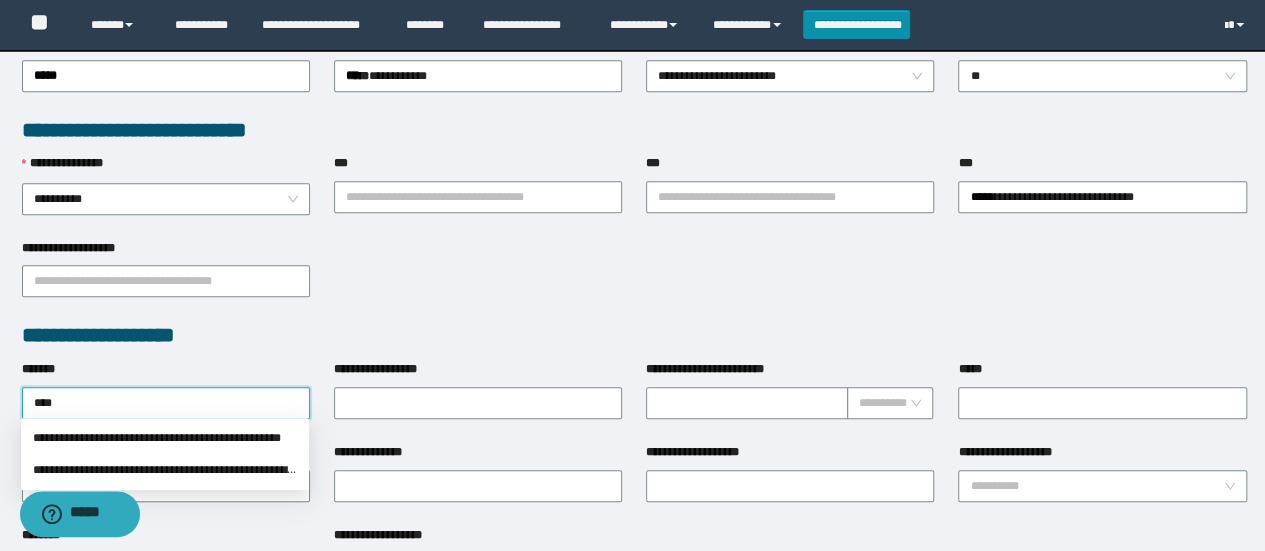 click on "**********" at bounding box center [165, 438] 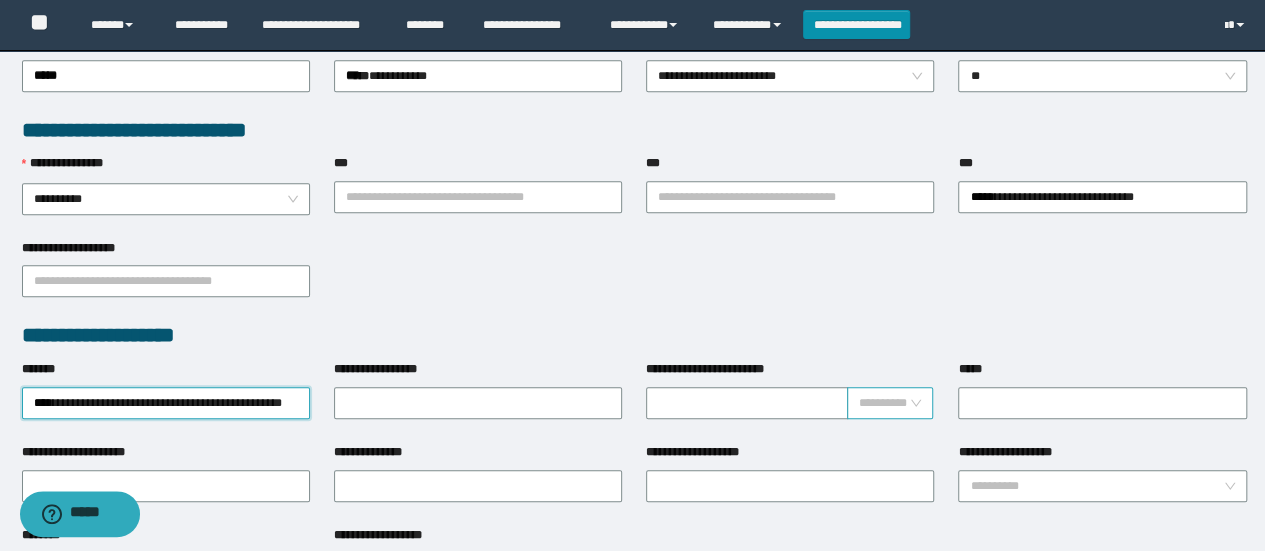 click at bounding box center (884, 403) 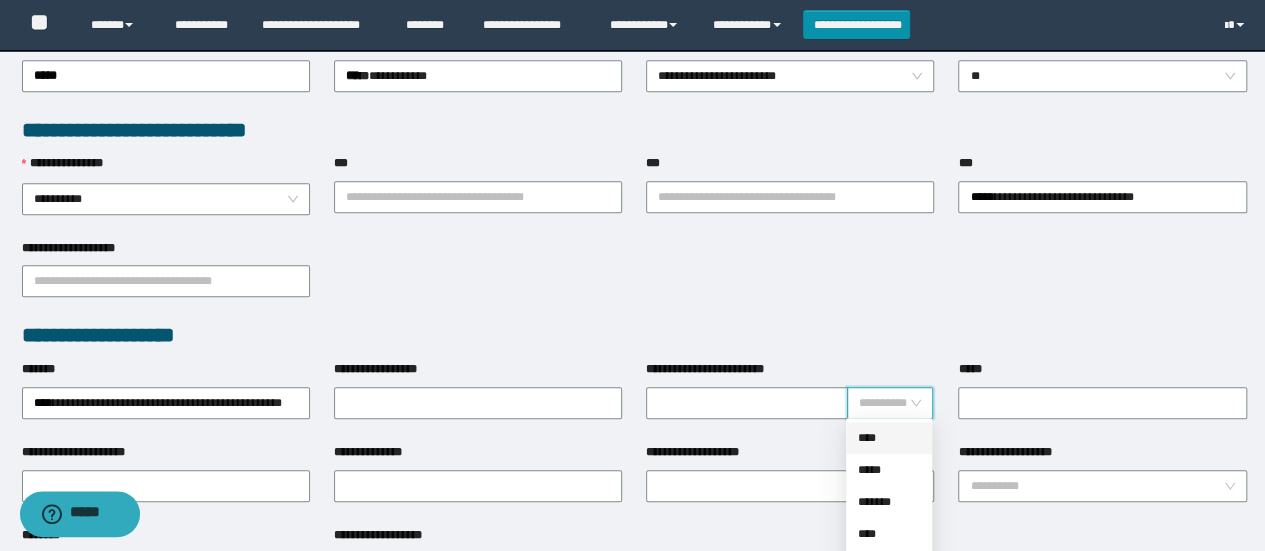 click on "**********" at bounding box center (1013, 452) 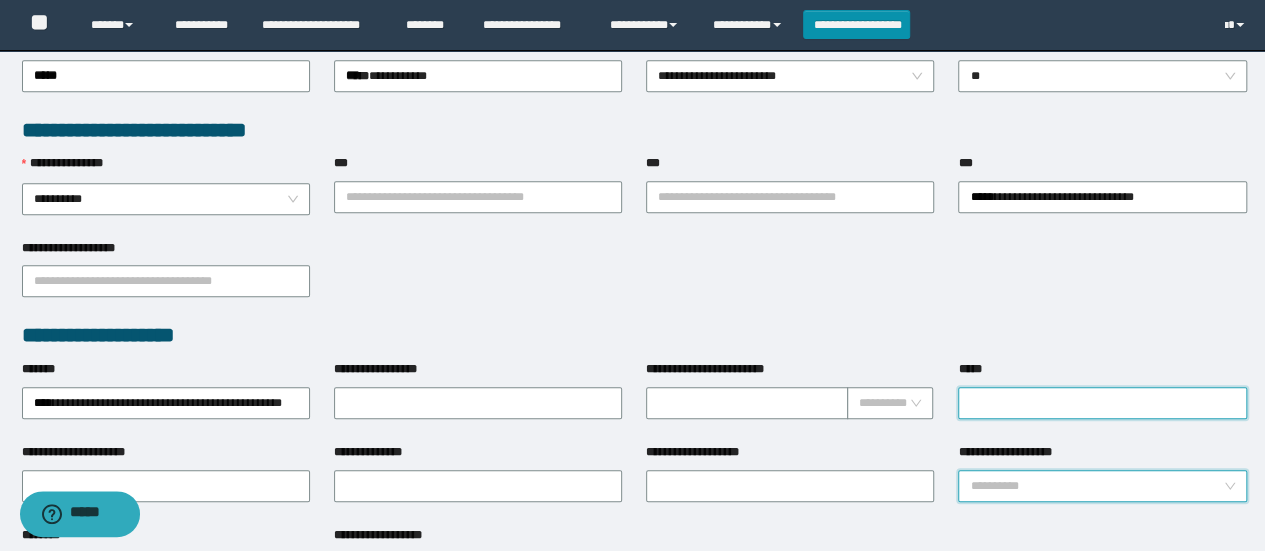 click on "*****" at bounding box center [1102, 403] 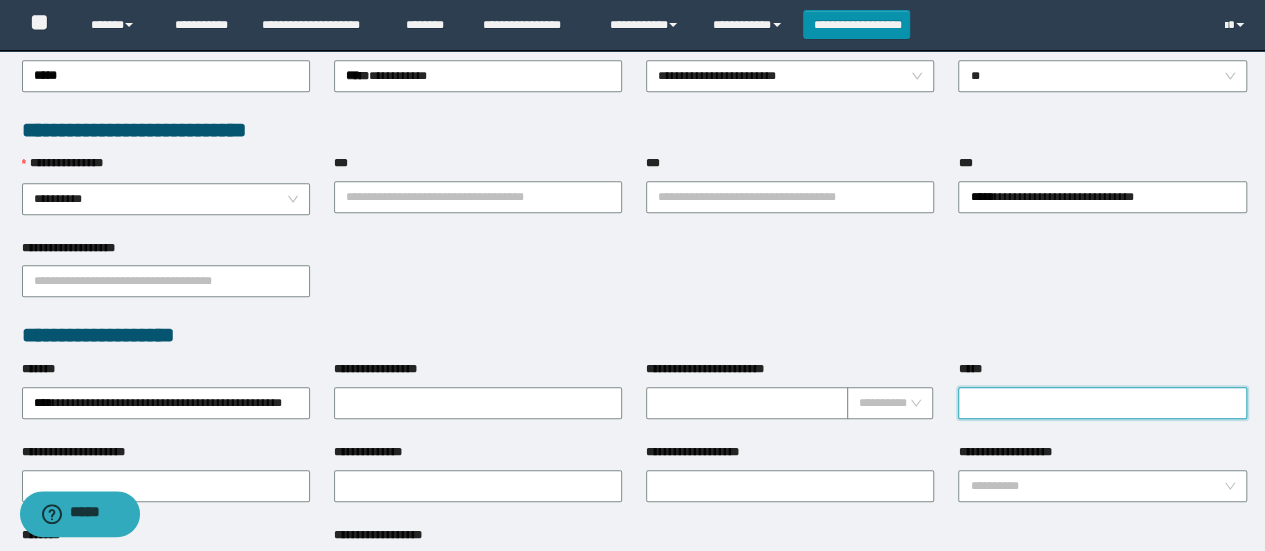 type on "*******" 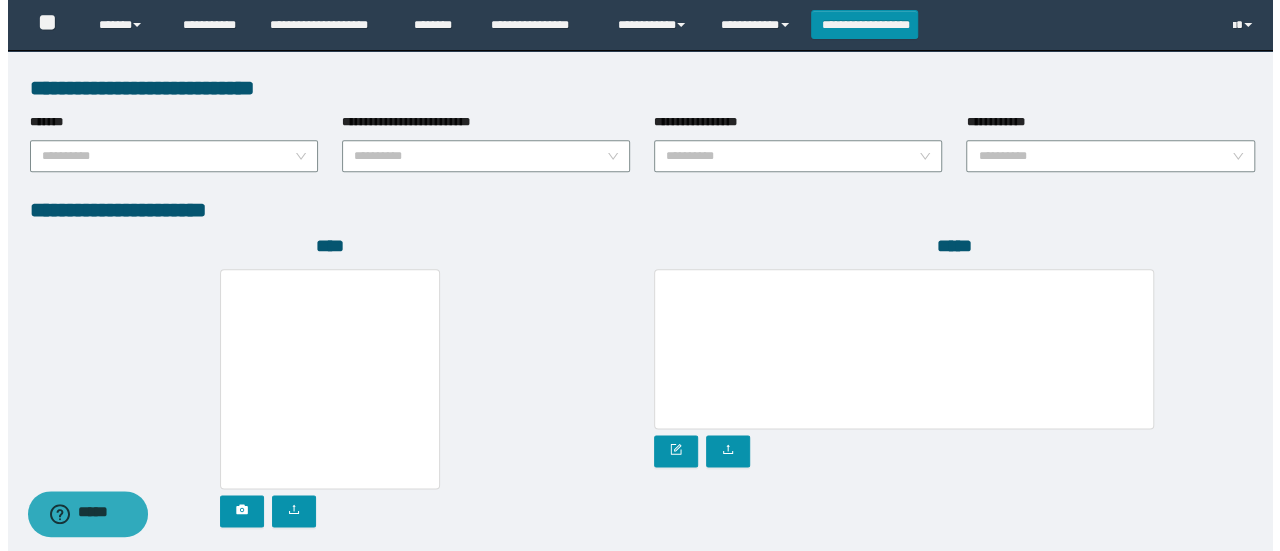 scroll, scrollTop: 1063, scrollLeft: 0, axis: vertical 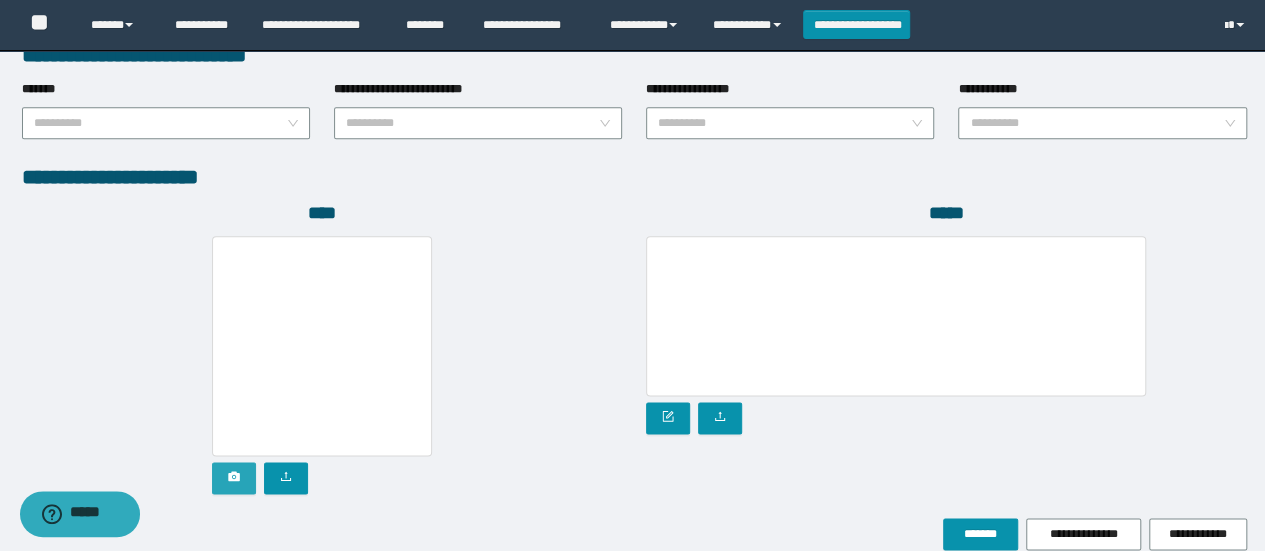 click 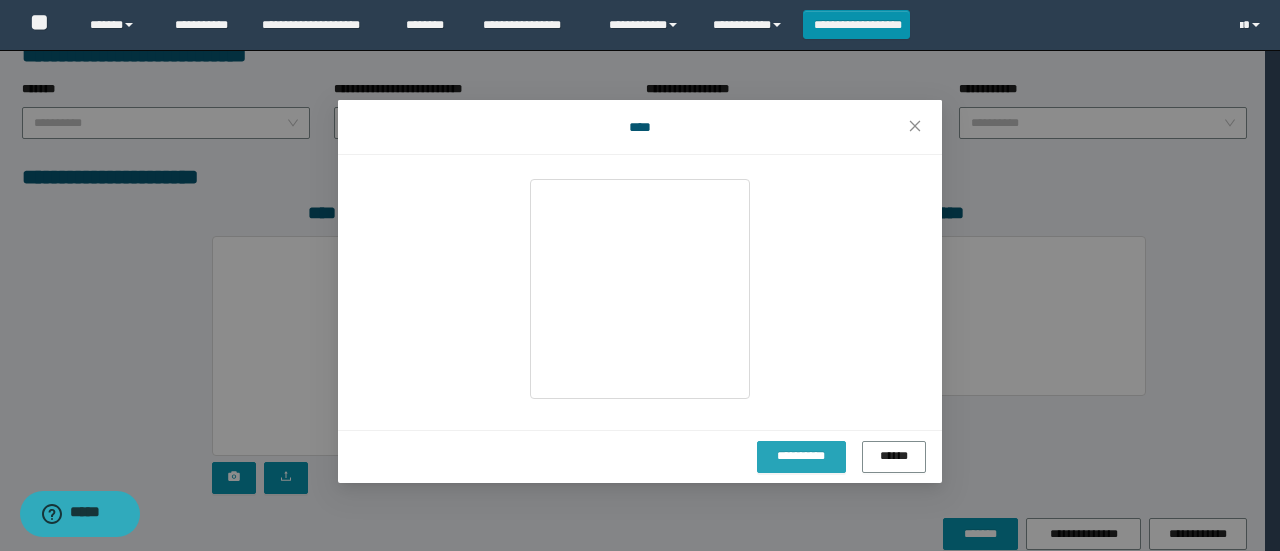 click on "**********" at bounding box center [801, 456] 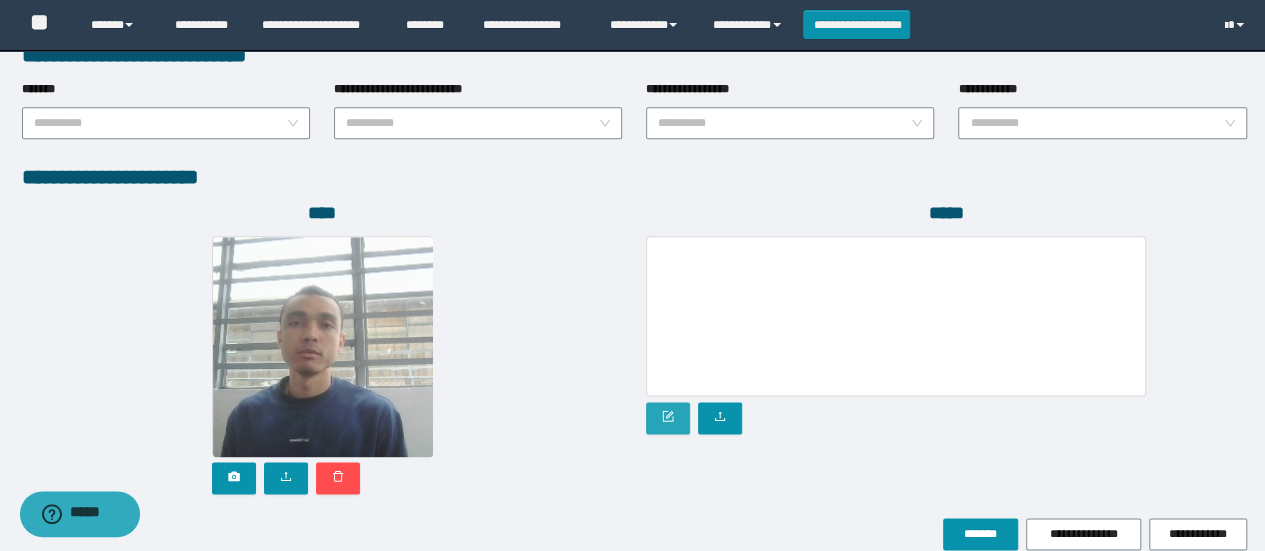 click at bounding box center [668, 417] 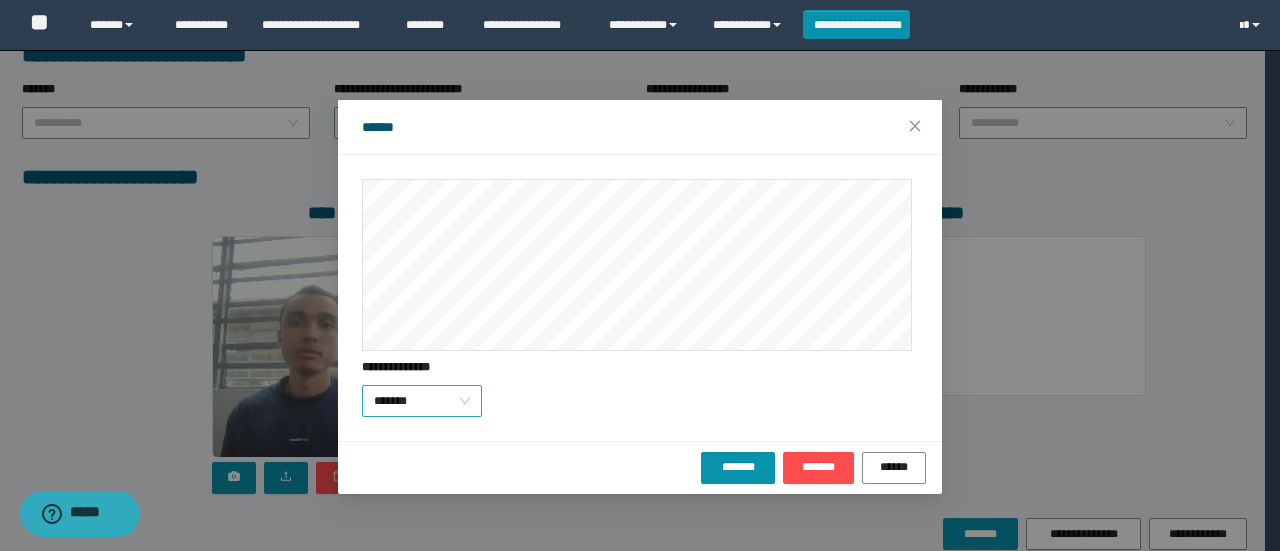 click on "*******" at bounding box center [422, 401] 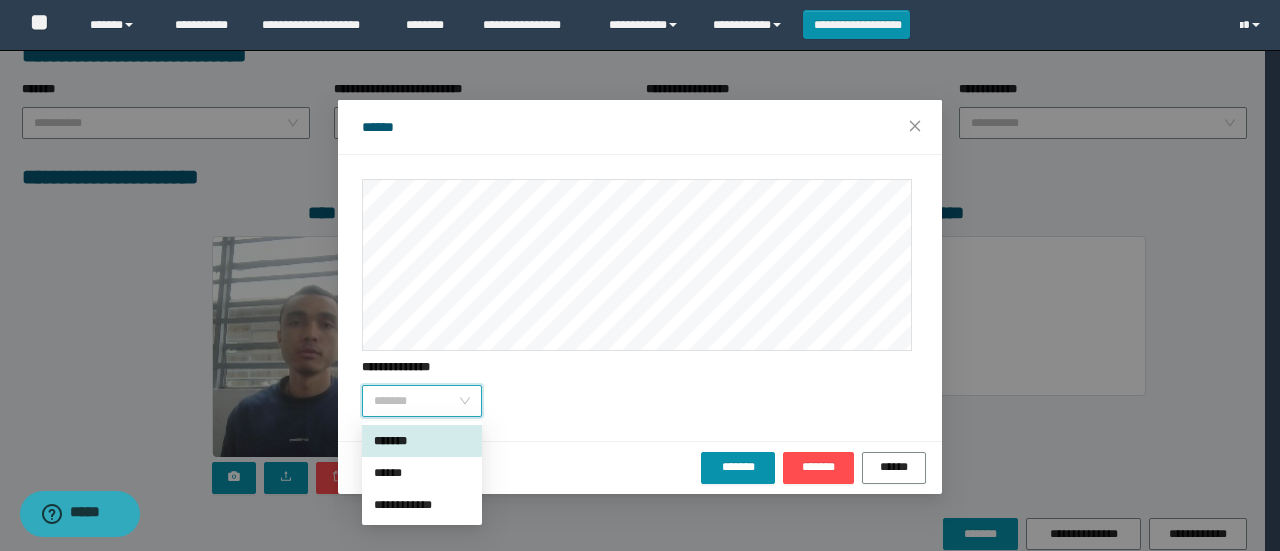 click on "******" at bounding box center (422, 473) 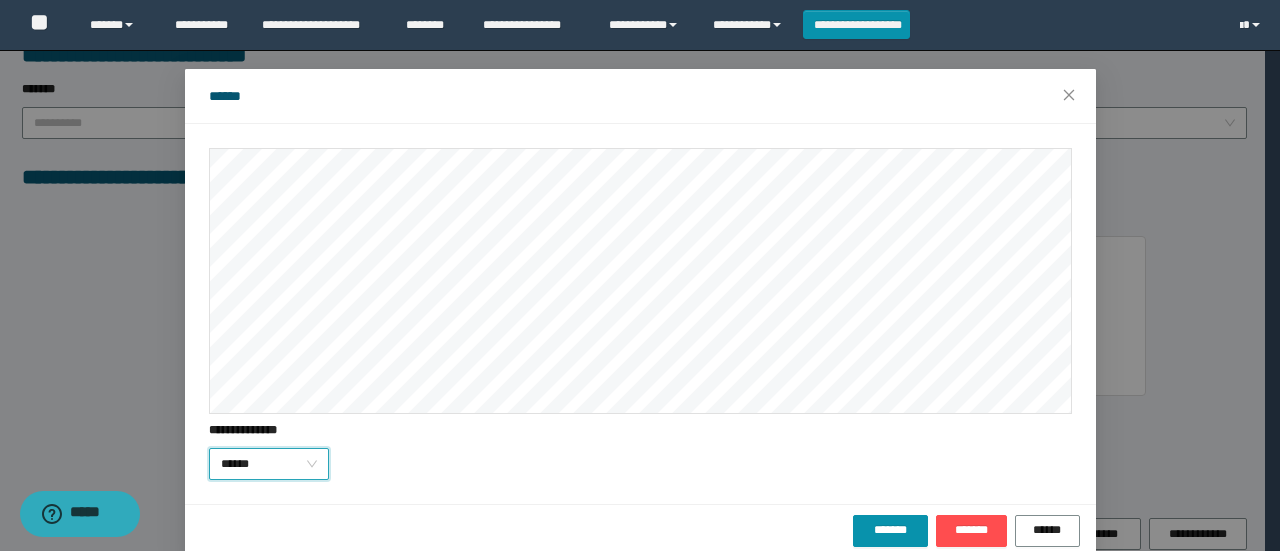 scroll, scrollTop: 40, scrollLeft: 0, axis: vertical 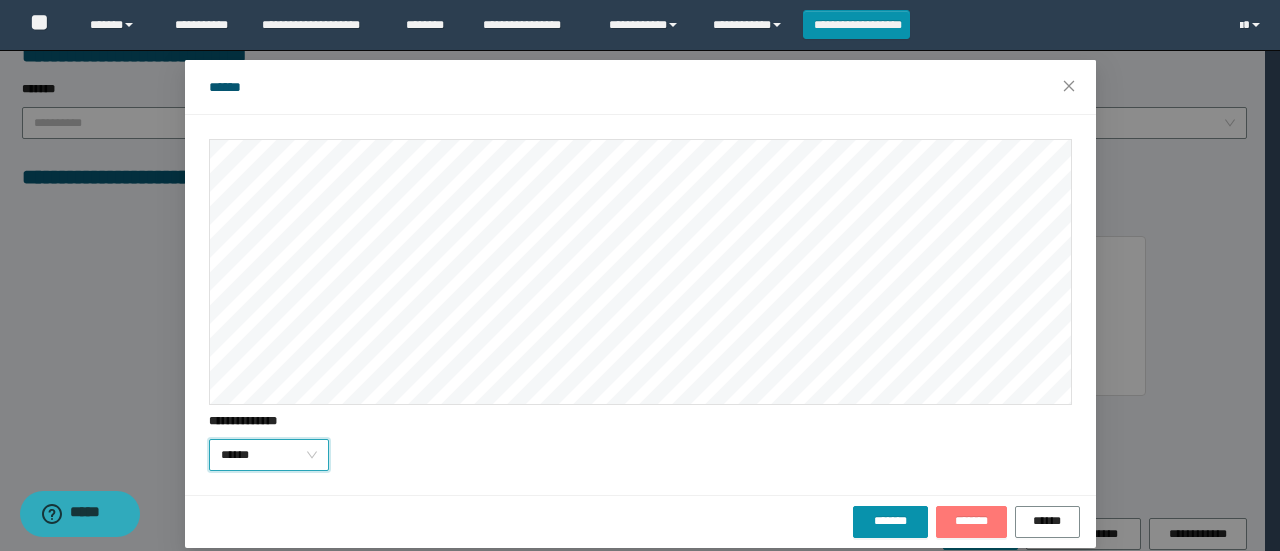 click on "*******" at bounding box center (971, 521) 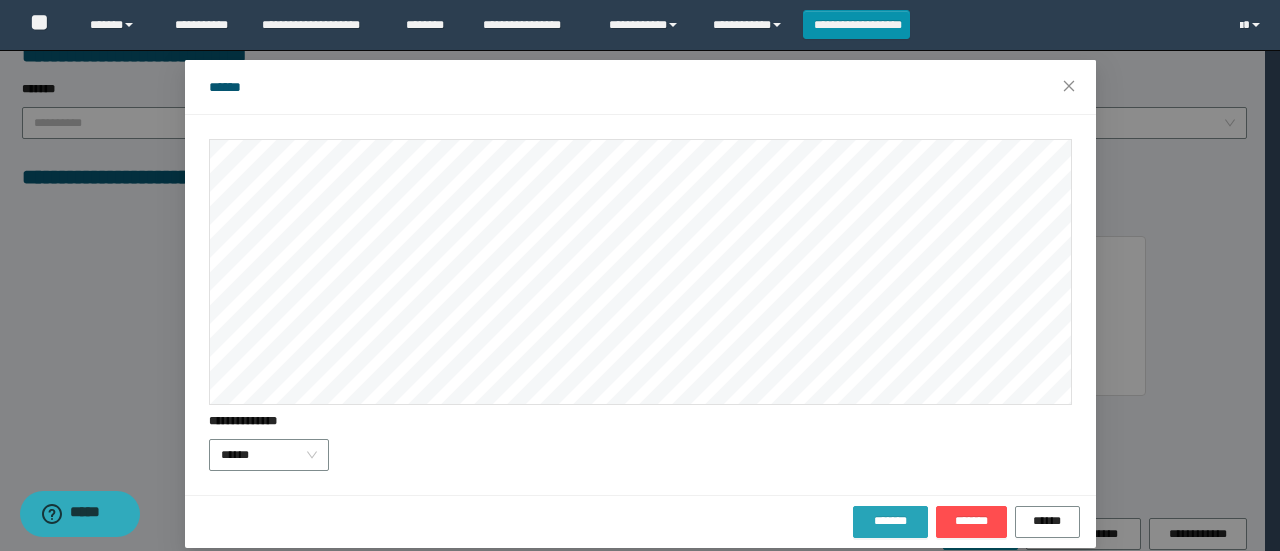 click on "*******" at bounding box center (890, 521) 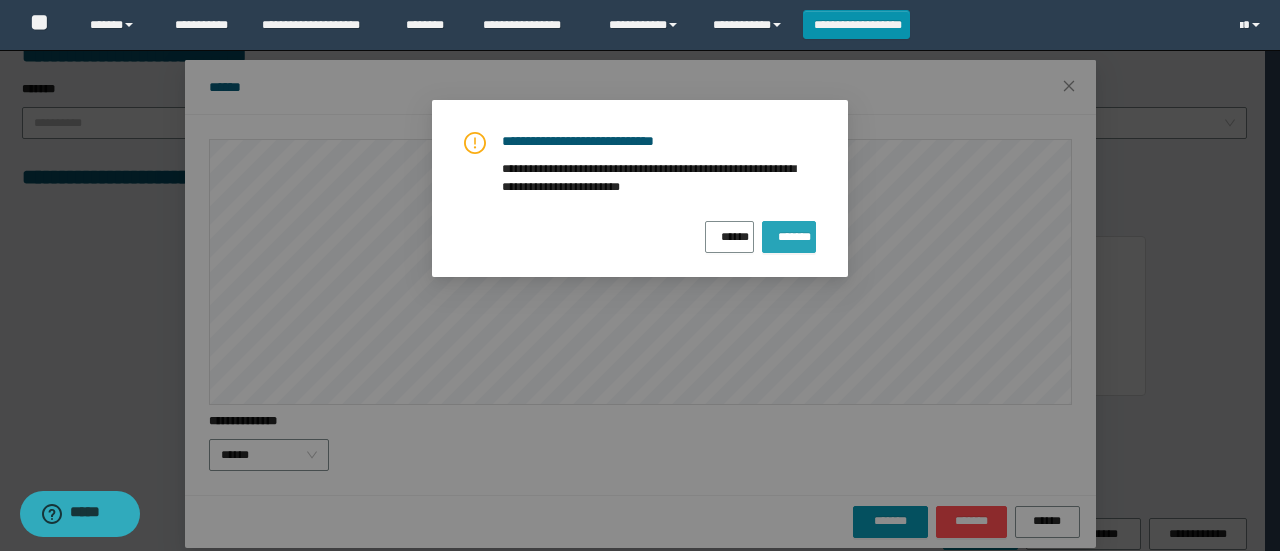 click on "*******" at bounding box center (789, 237) 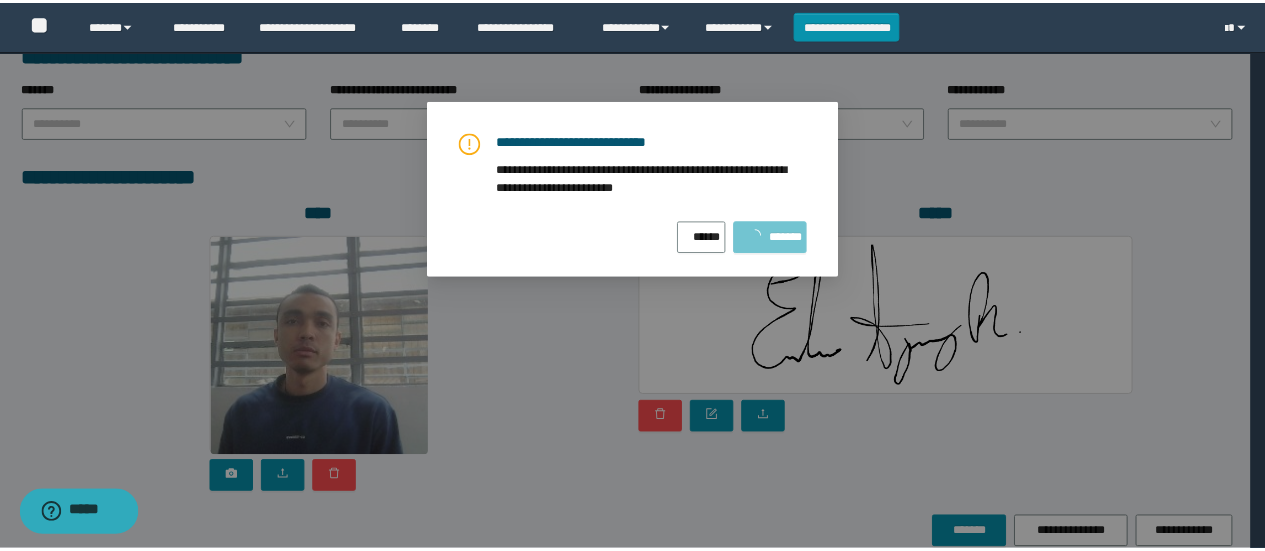 scroll, scrollTop: 0, scrollLeft: 0, axis: both 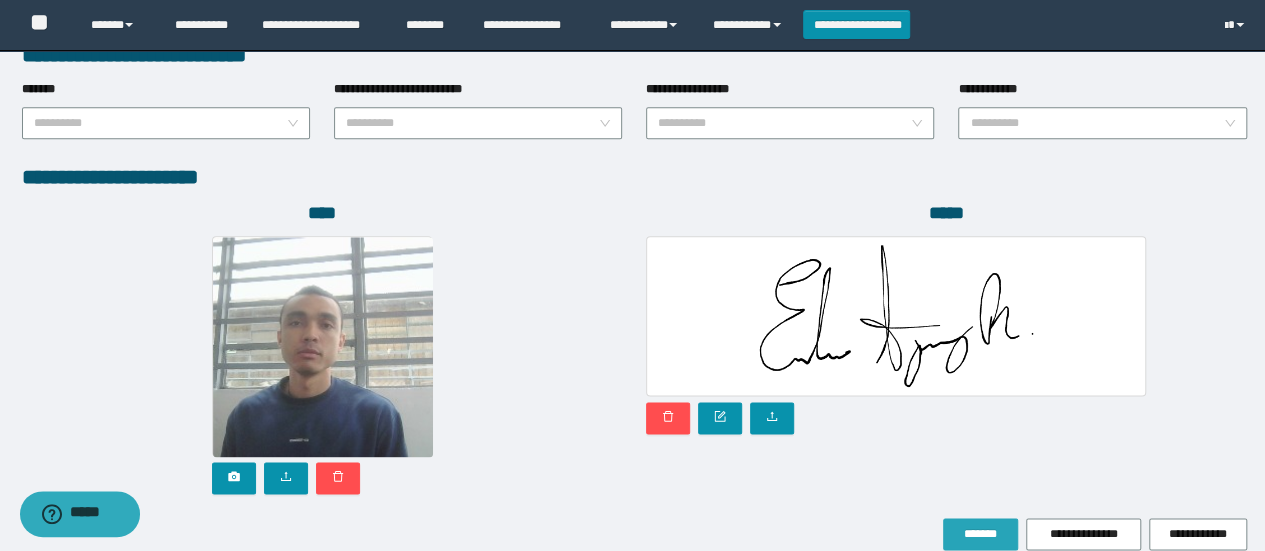 click on "*******" at bounding box center [980, 534] 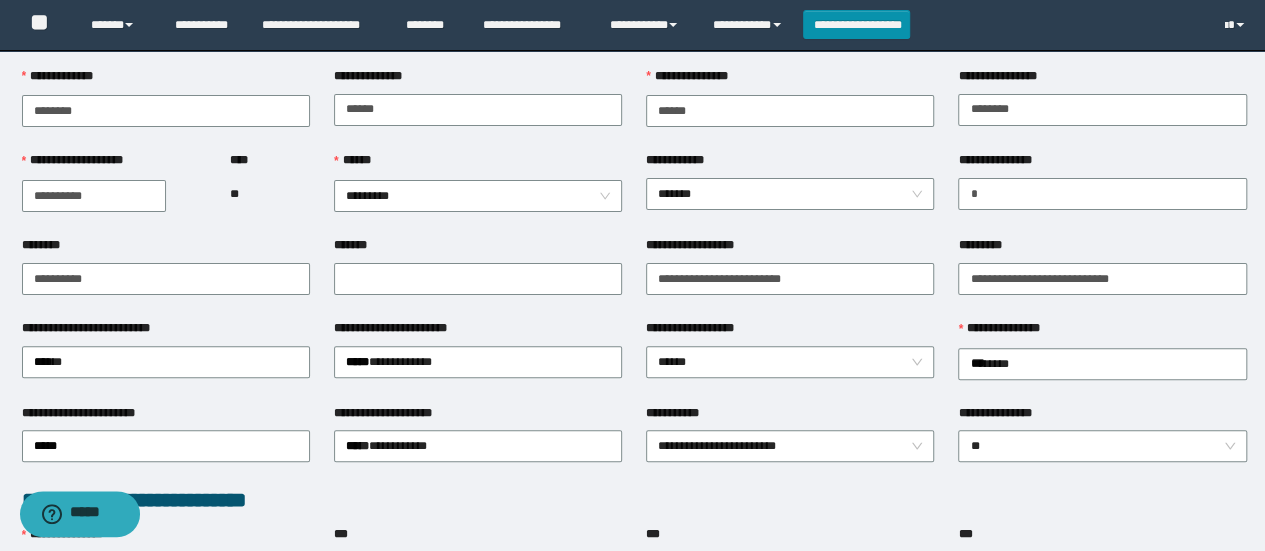 scroll, scrollTop: 0, scrollLeft: 0, axis: both 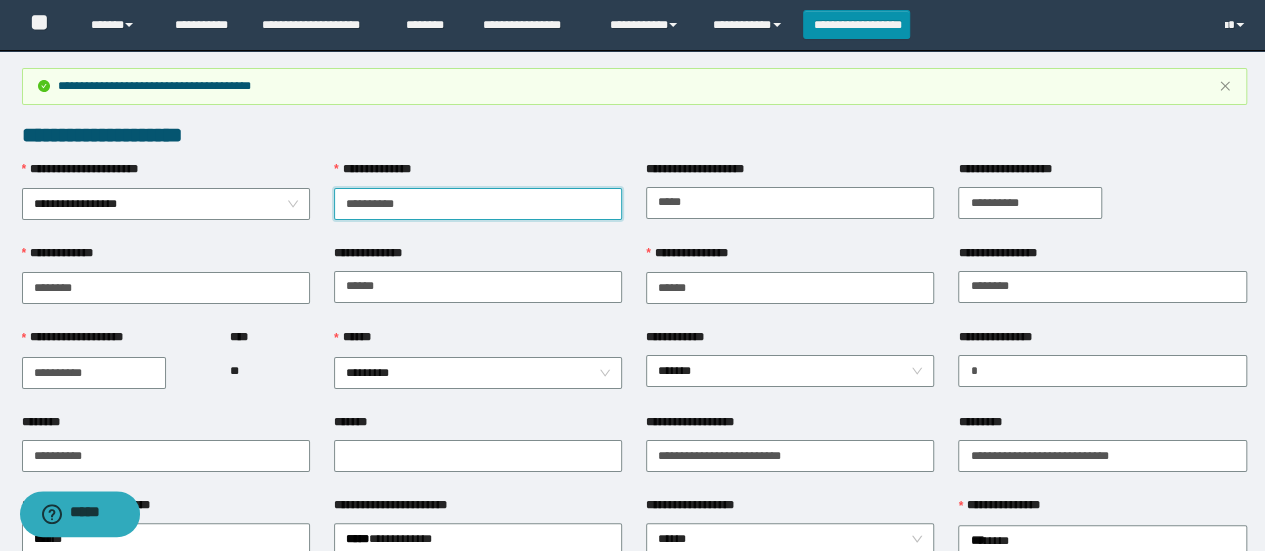 drag, startPoint x: 343, startPoint y: 201, endPoint x: 448, endPoint y: 207, distance: 105.17129 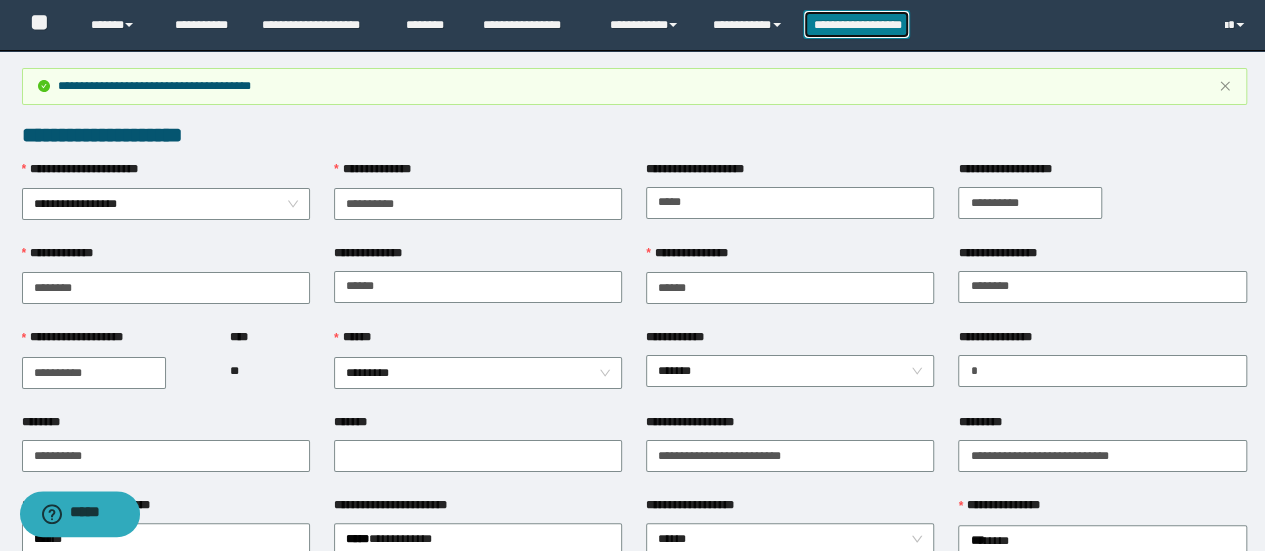 click on "**********" at bounding box center [857, 24] 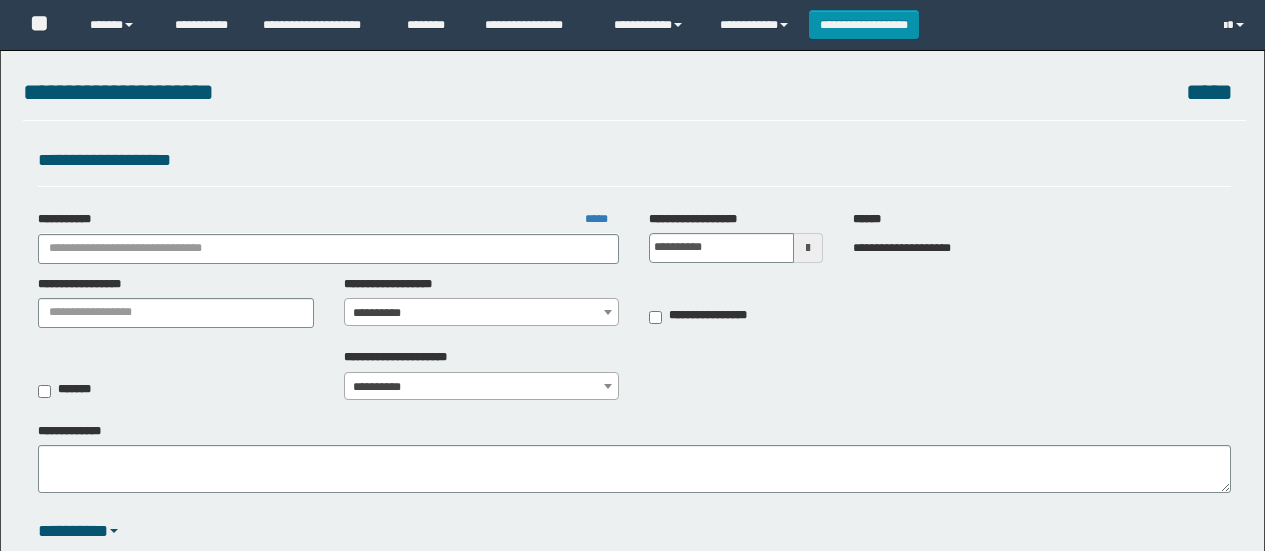 scroll, scrollTop: 0, scrollLeft: 0, axis: both 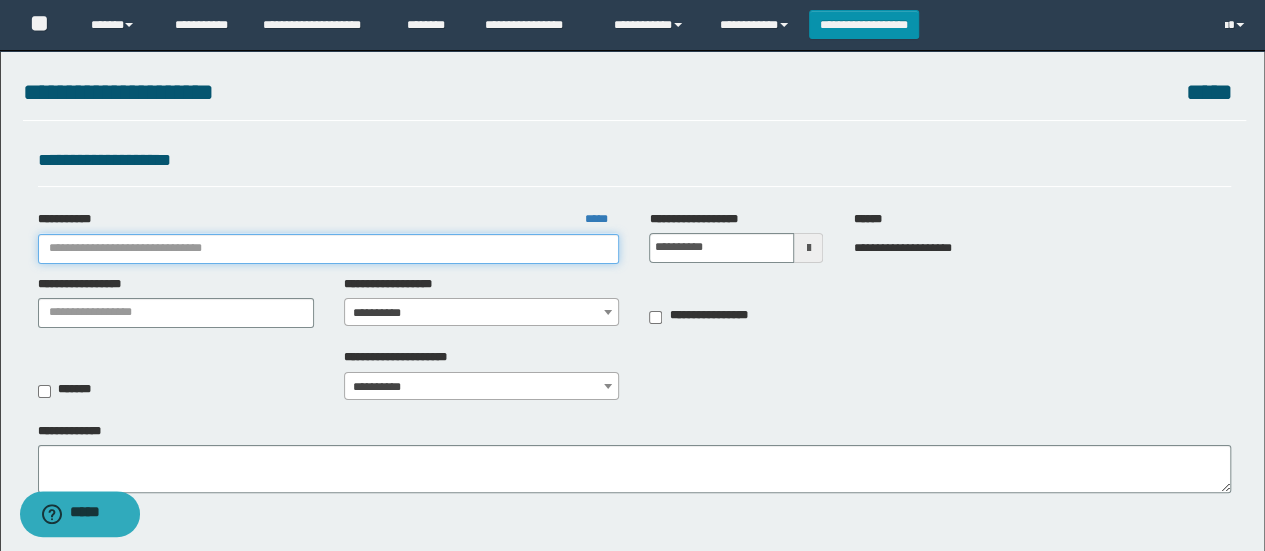 click on "**********" at bounding box center [329, 249] 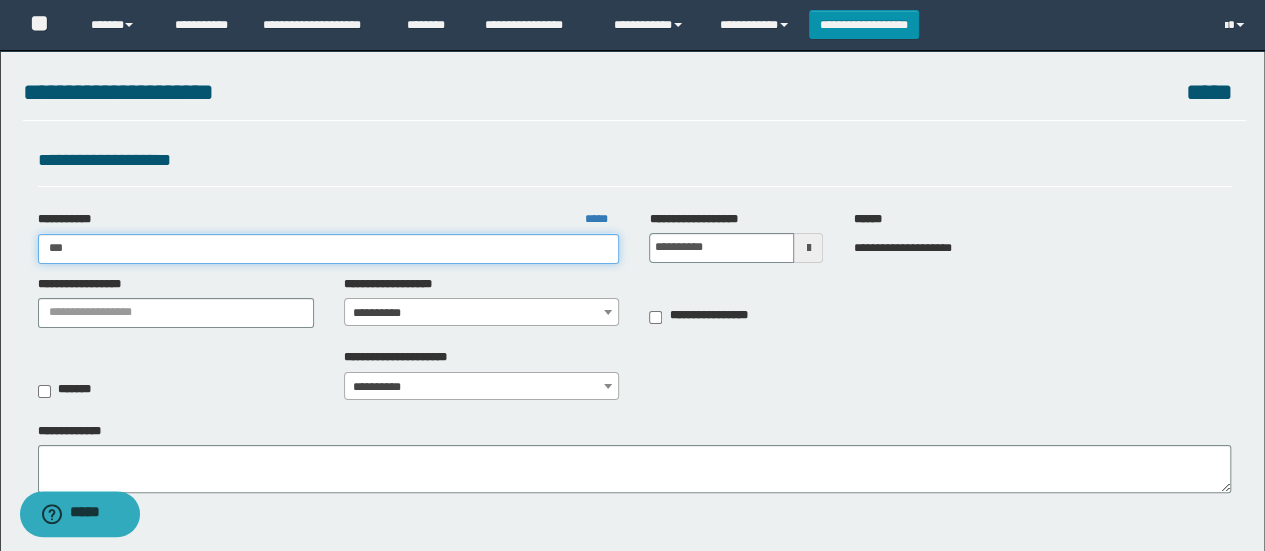 type on "****" 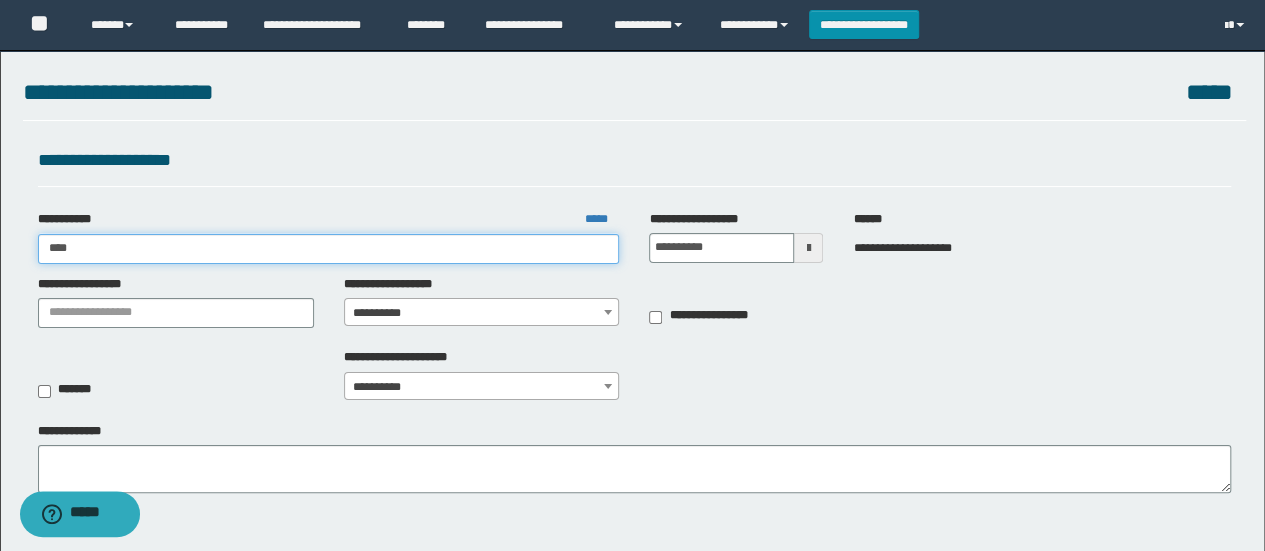 type on "****" 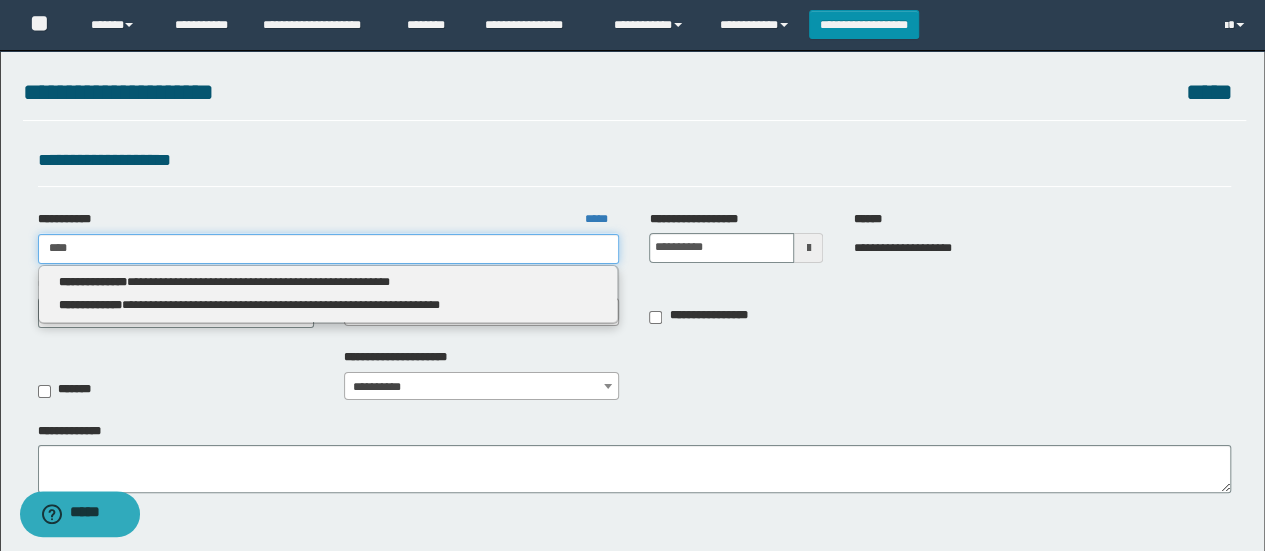 type on "****" 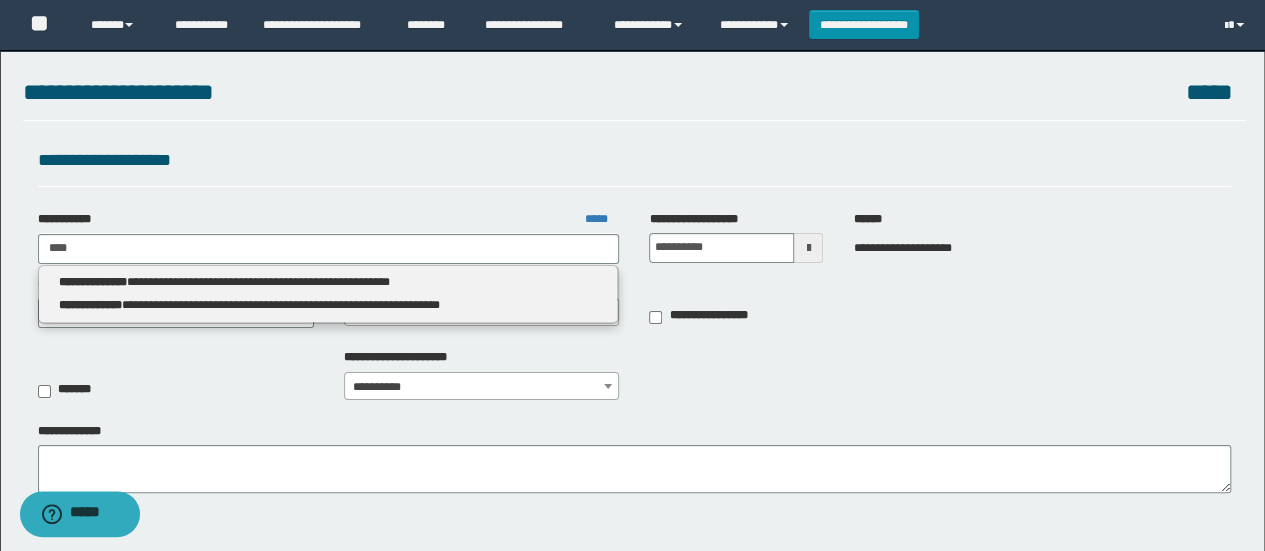 click on "**********" at bounding box center (328, 282) 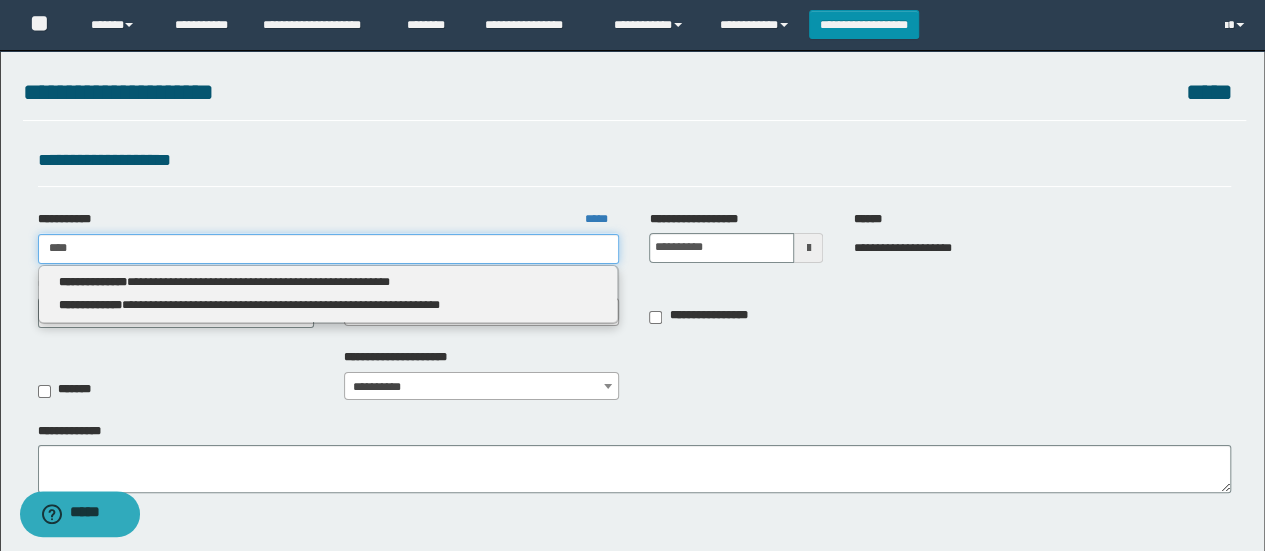 type 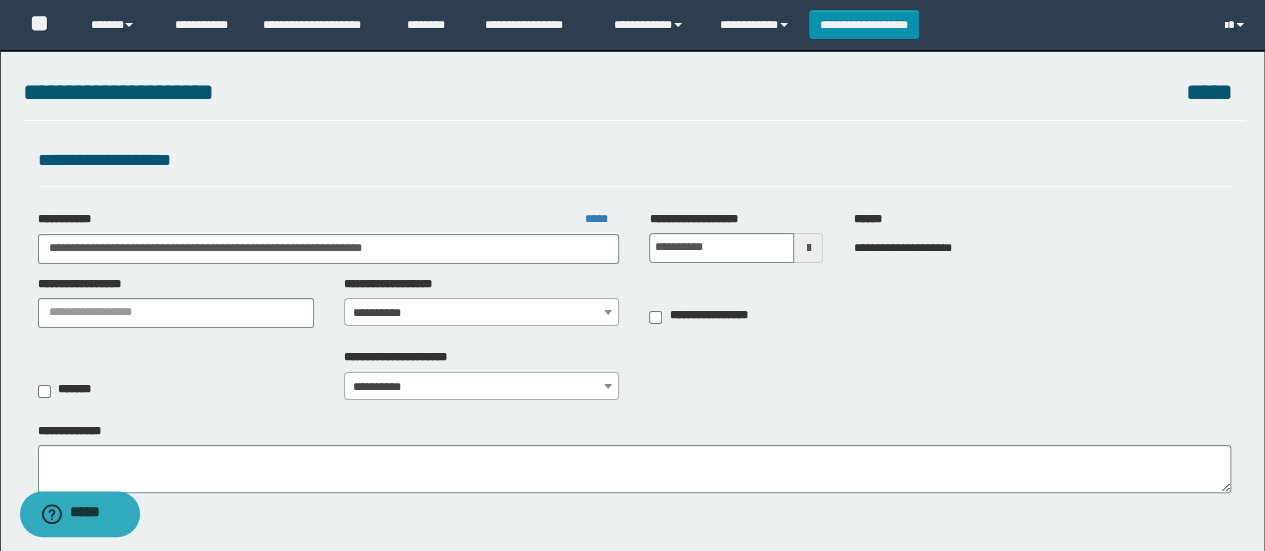 click on "**********" at bounding box center [482, 313] 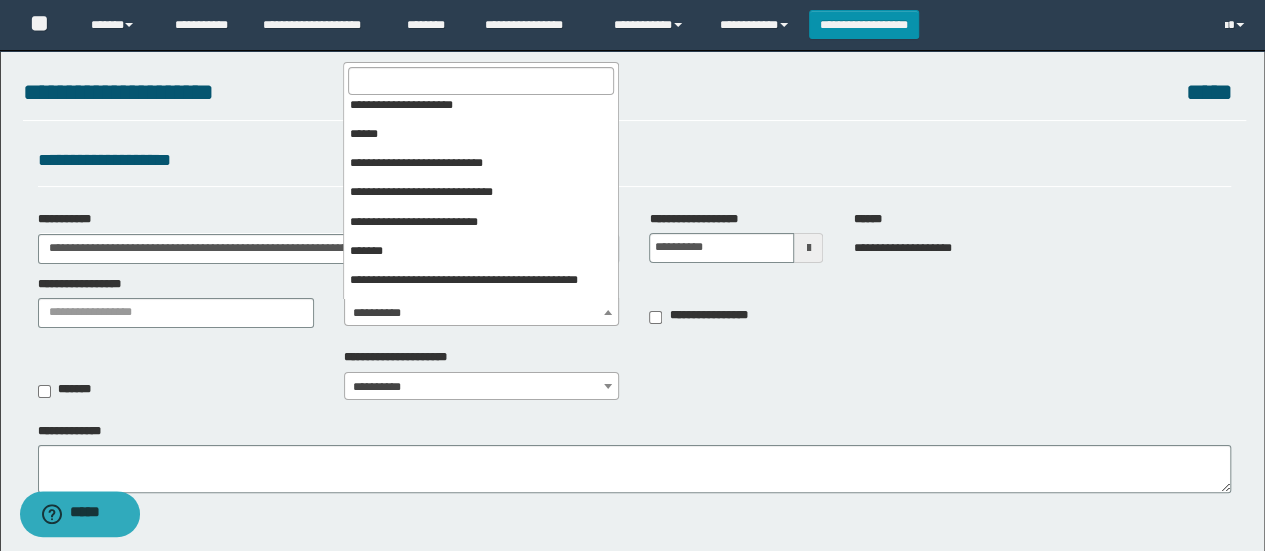 scroll, scrollTop: 147, scrollLeft: 0, axis: vertical 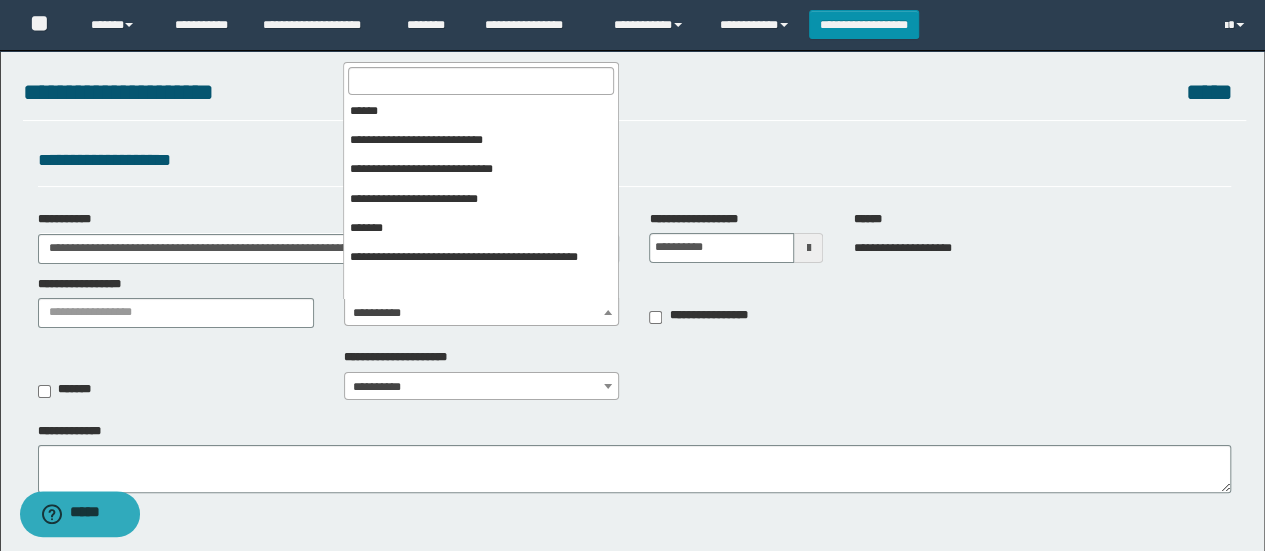 select on "***" 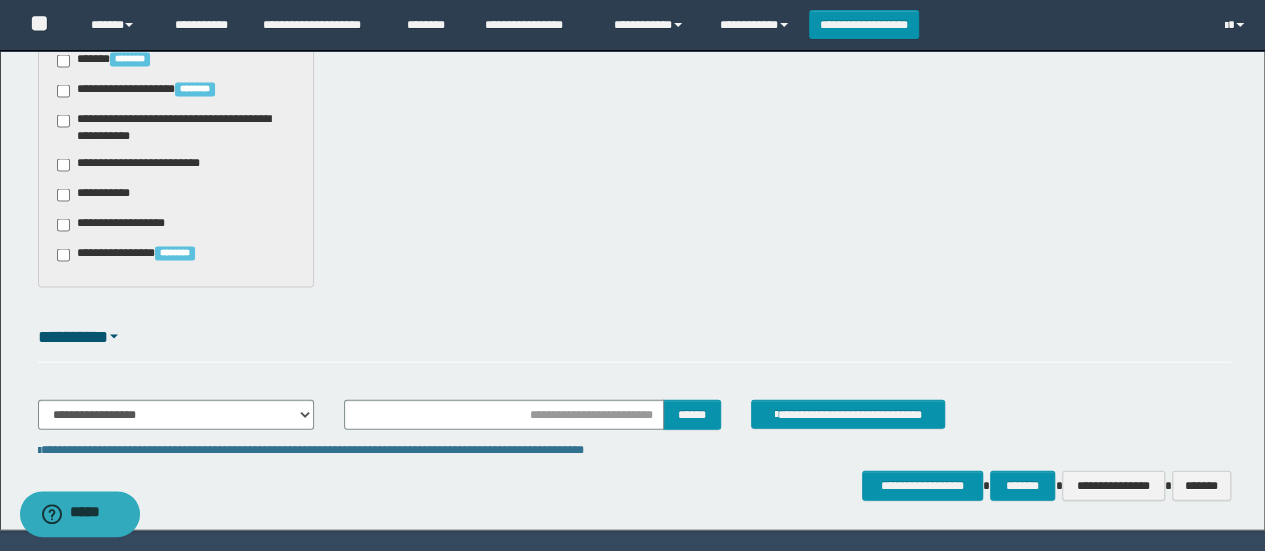 scroll, scrollTop: 2024, scrollLeft: 0, axis: vertical 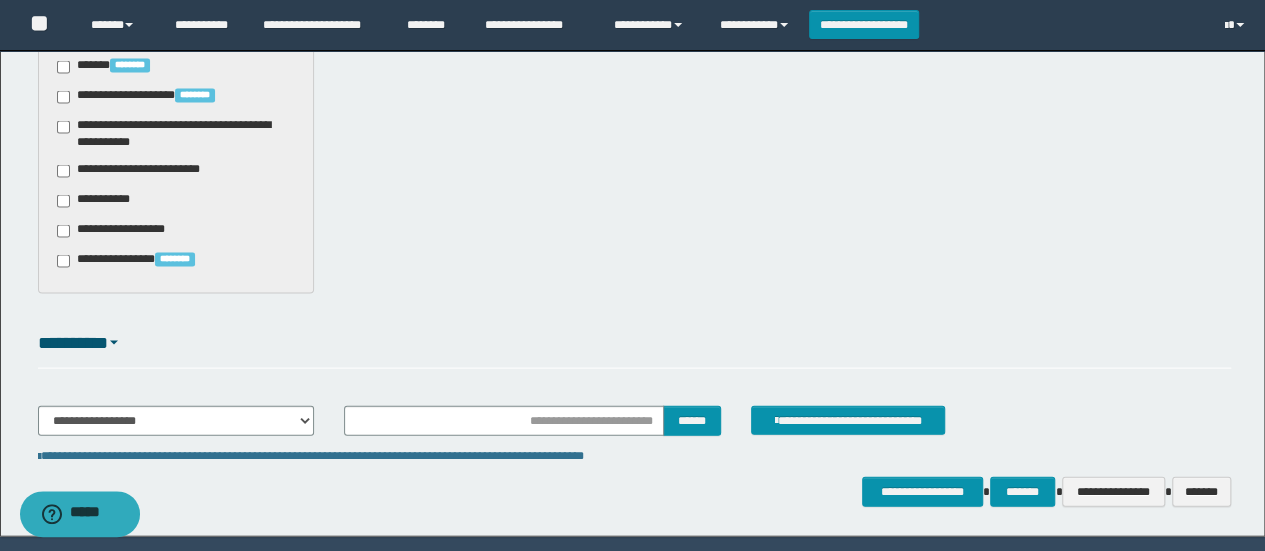 click on "**********" at bounding box center [97, 201] 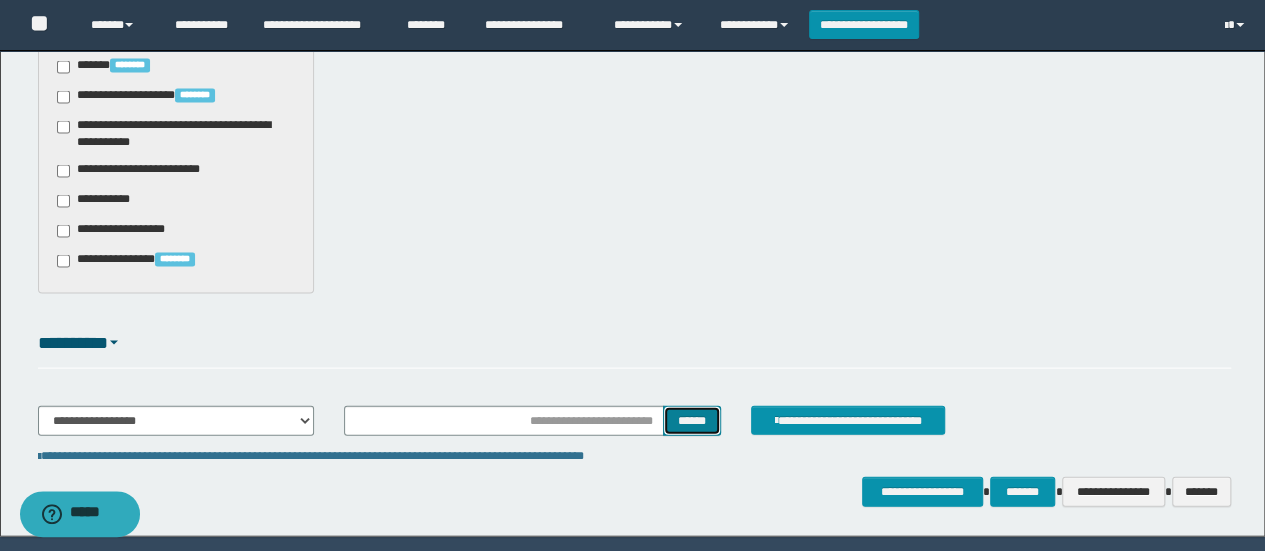 click on "******" at bounding box center (692, 420) 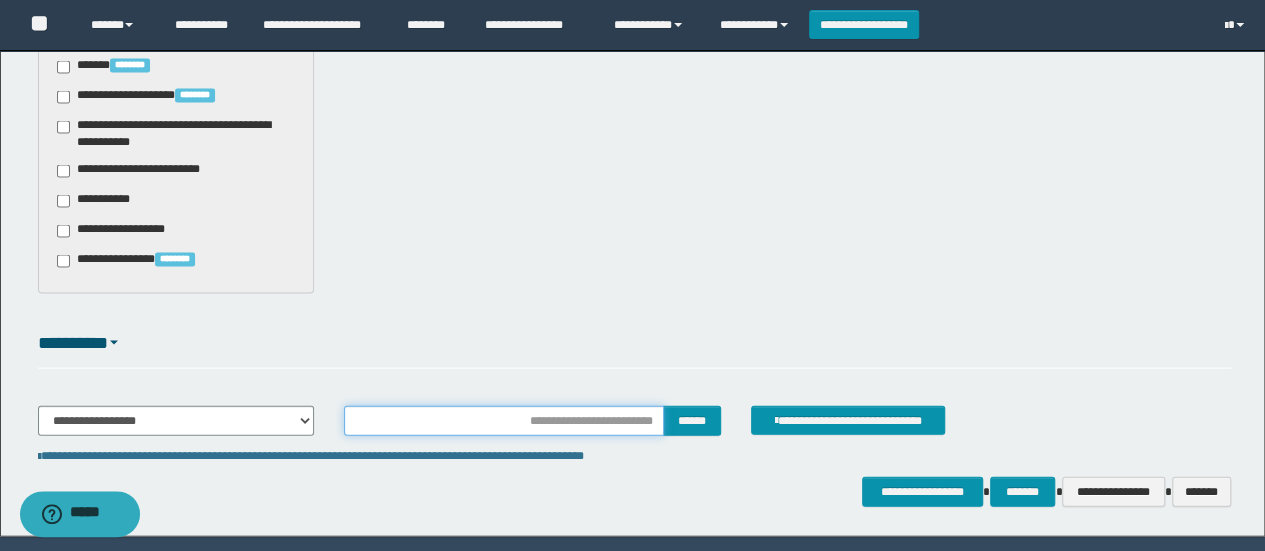 click at bounding box center (504, 421) 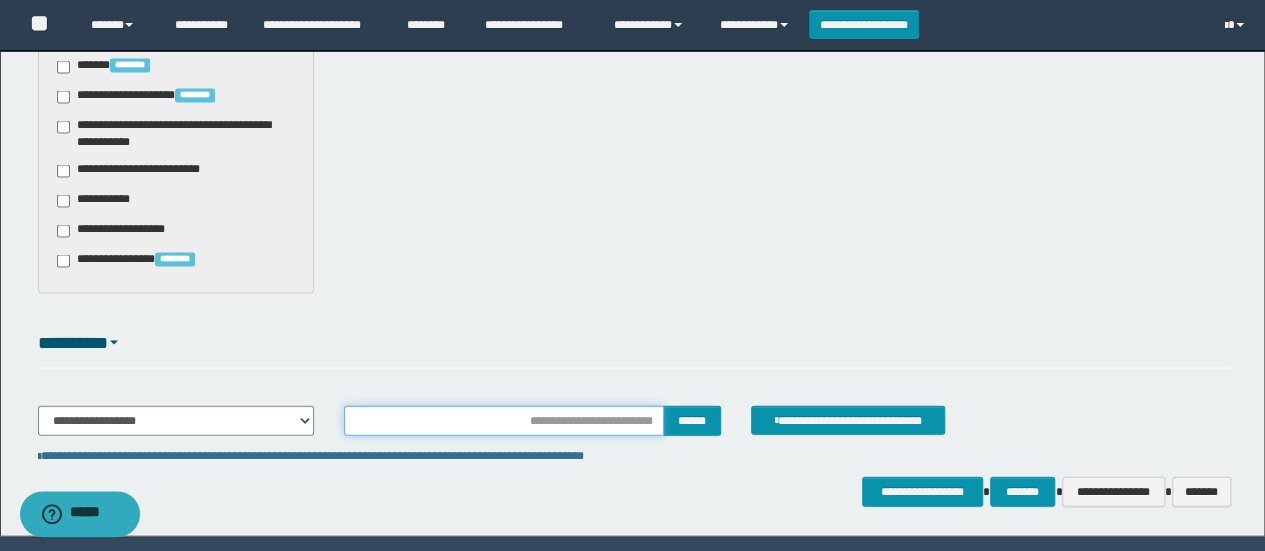 type on "**********" 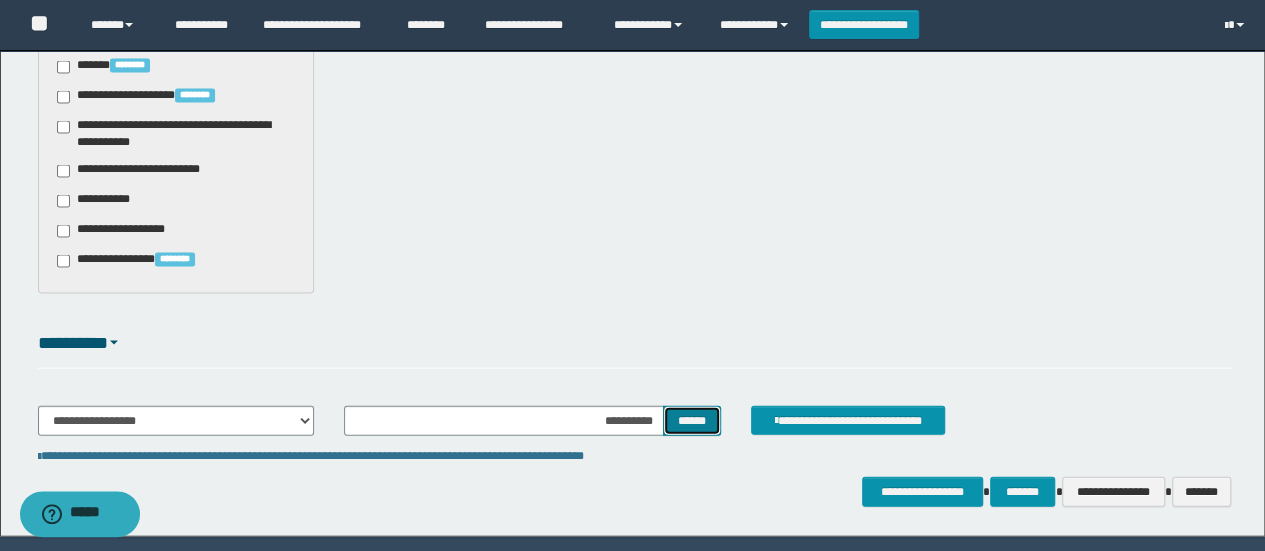 click on "******" at bounding box center (692, 420) 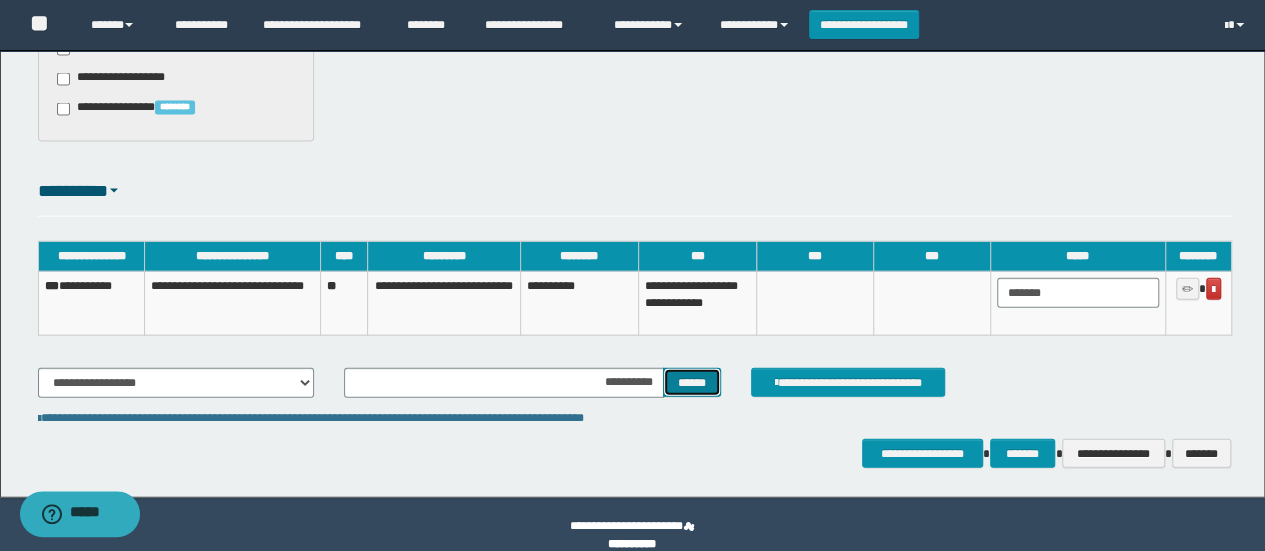 scroll, scrollTop: 2197, scrollLeft: 0, axis: vertical 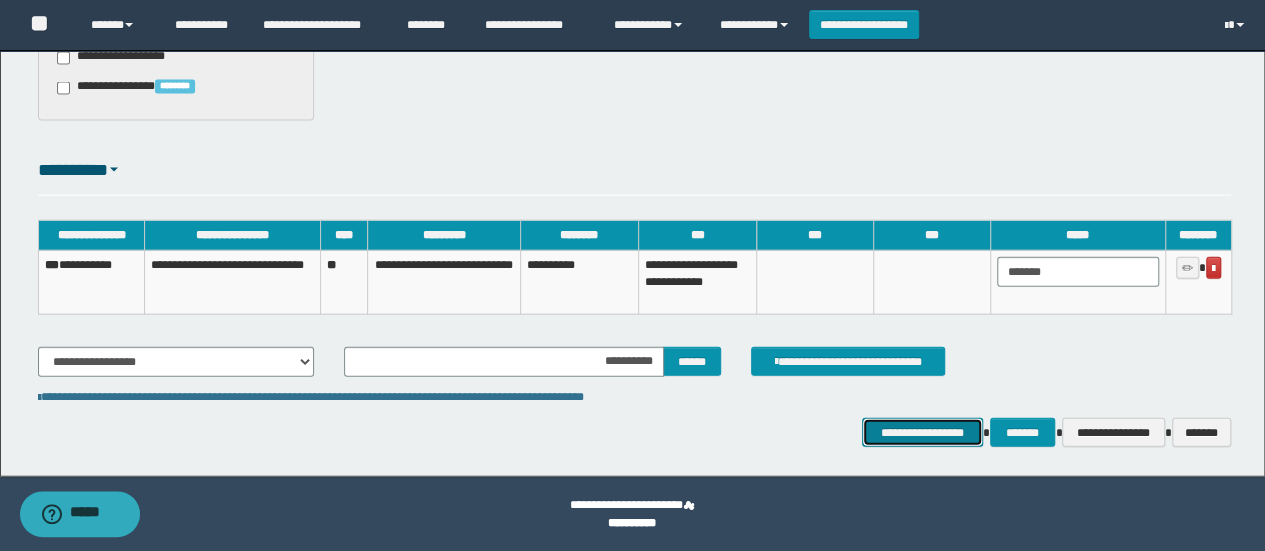 click on "**********" at bounding box center [922, 432] 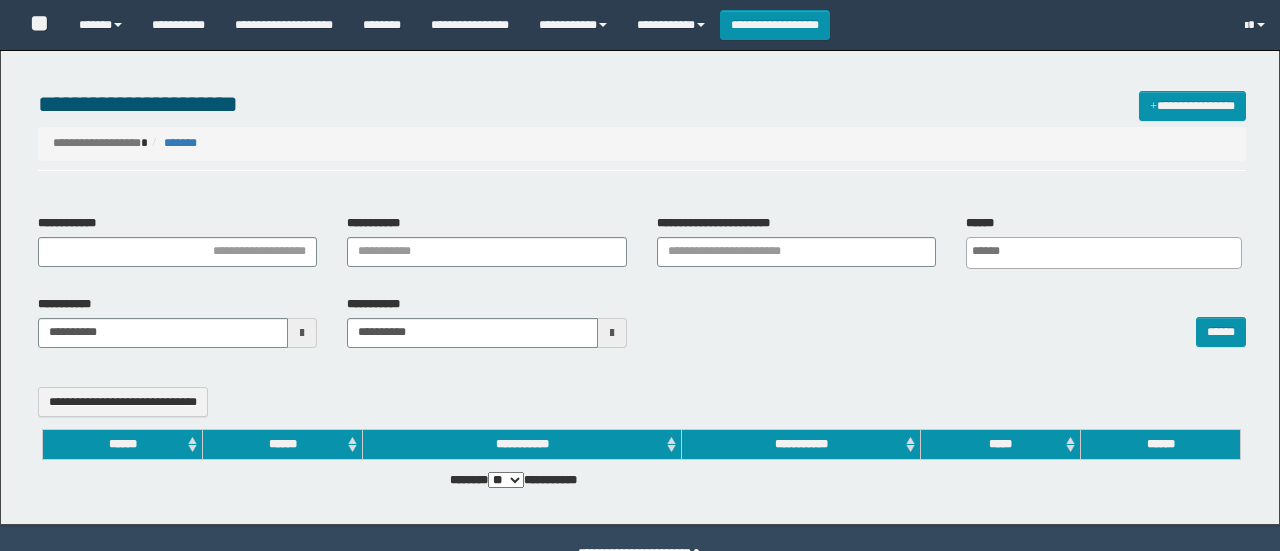 select 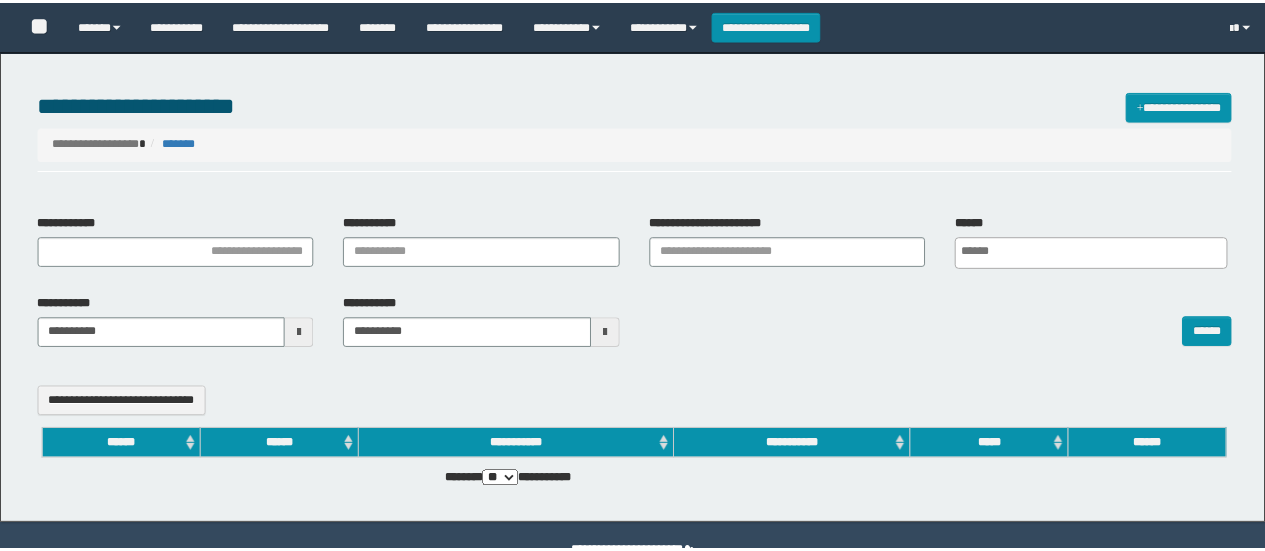 scroll, scrollTop: 0, scrollLeft: 0, axis: both 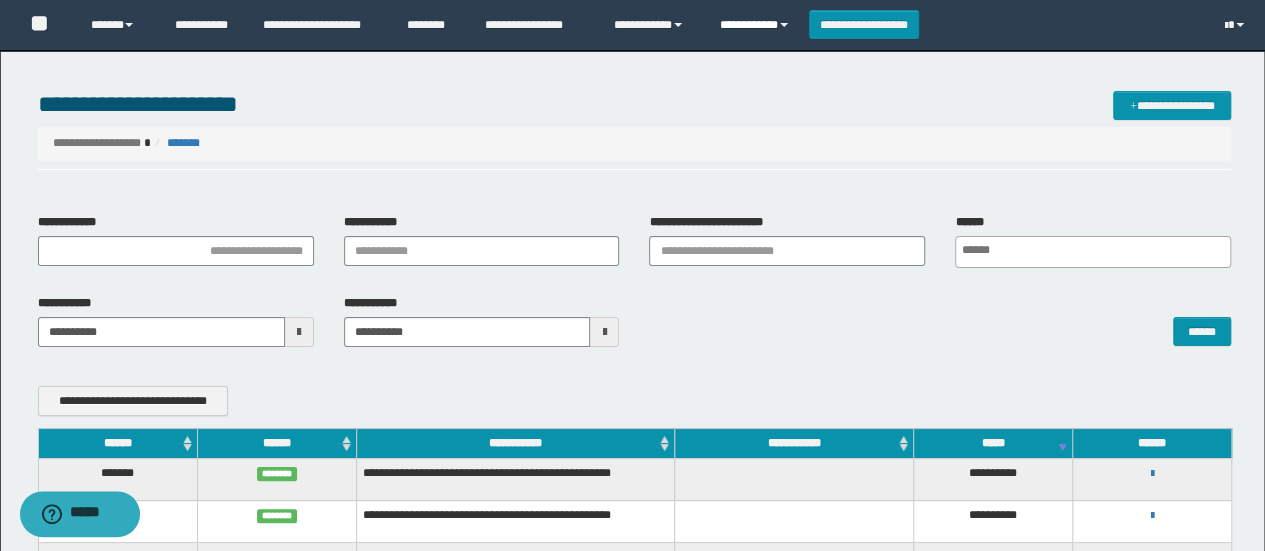 click on "**********" at bounding box center (757, 25) 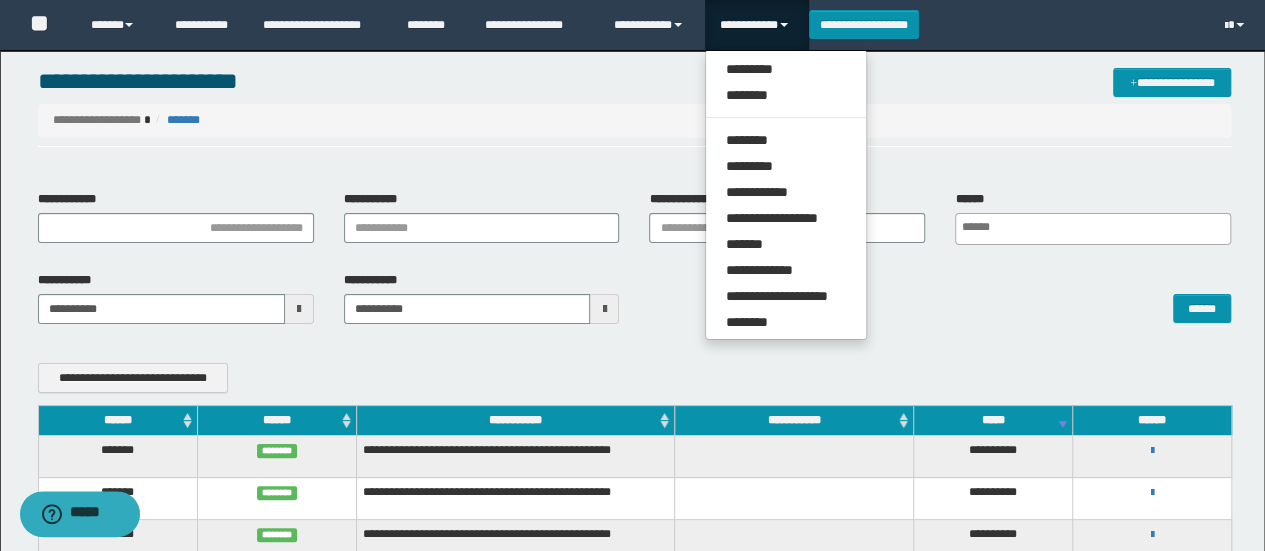 scroll, scrollTop: 17, scrollLeft: 0, axis: vertical 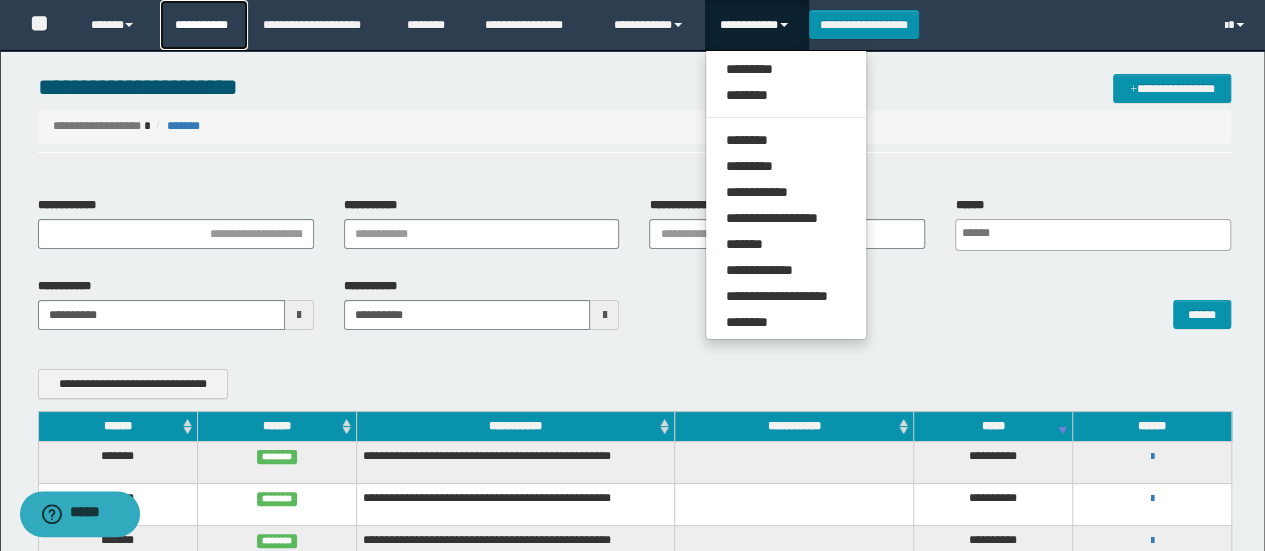 click on "**********" at bounding box center (204, 25) 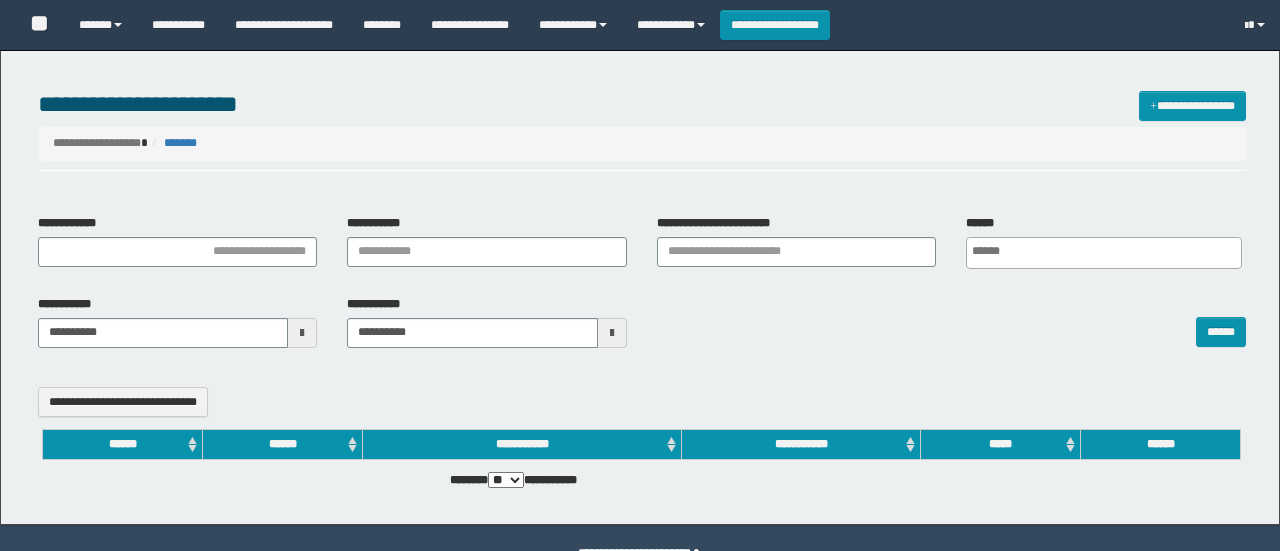 select 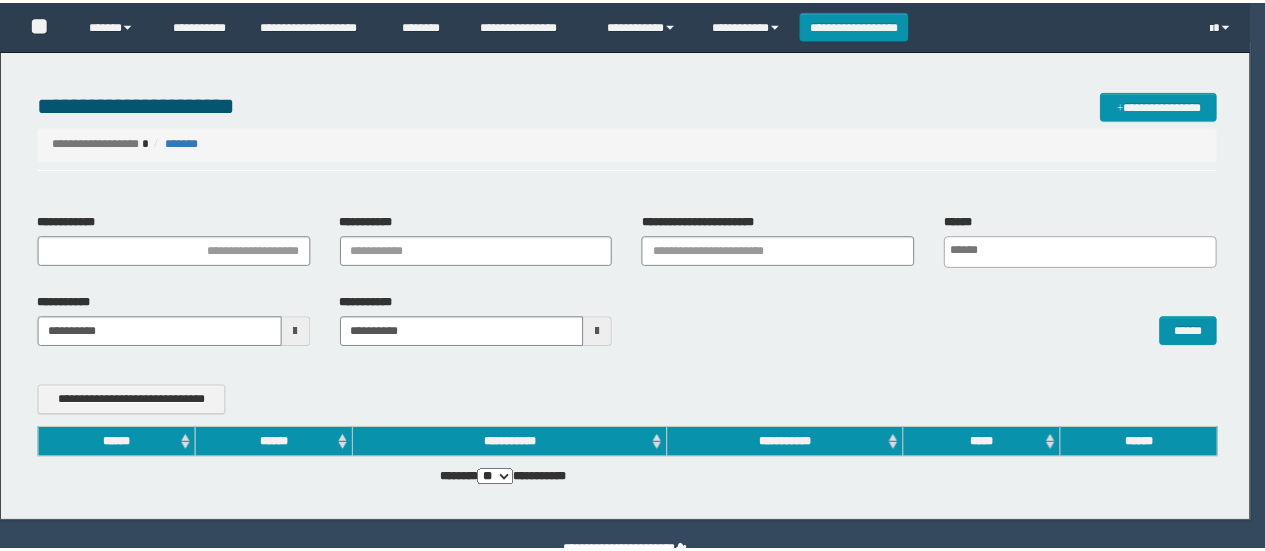 scroll, scrollTop: 0, scrollLeft: 0, axis: both 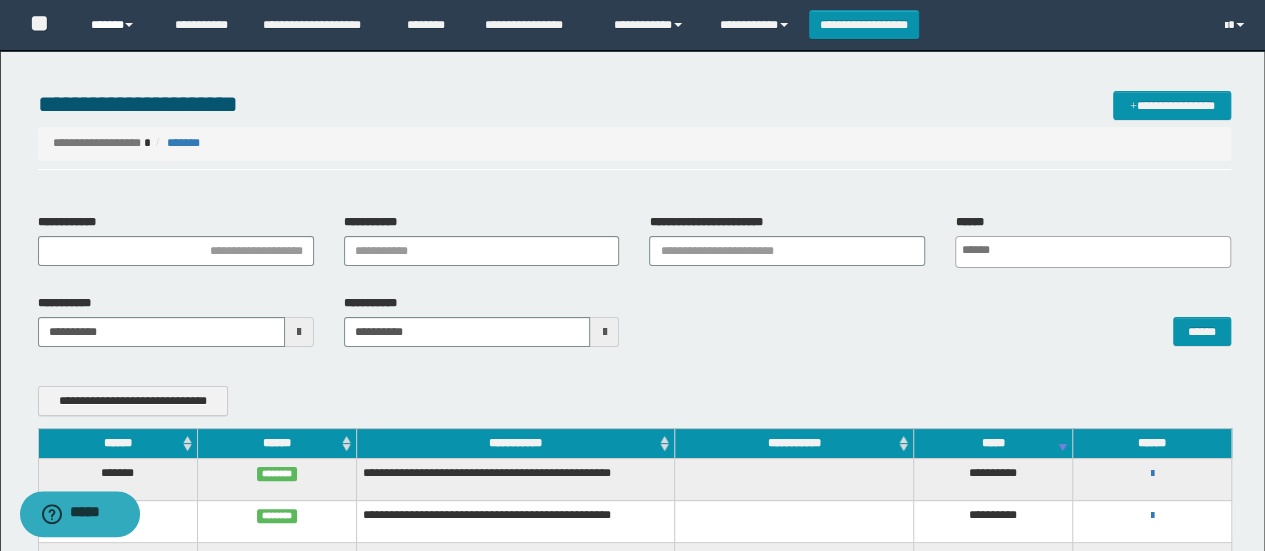 click on "******" at bounding box center (117, 25) 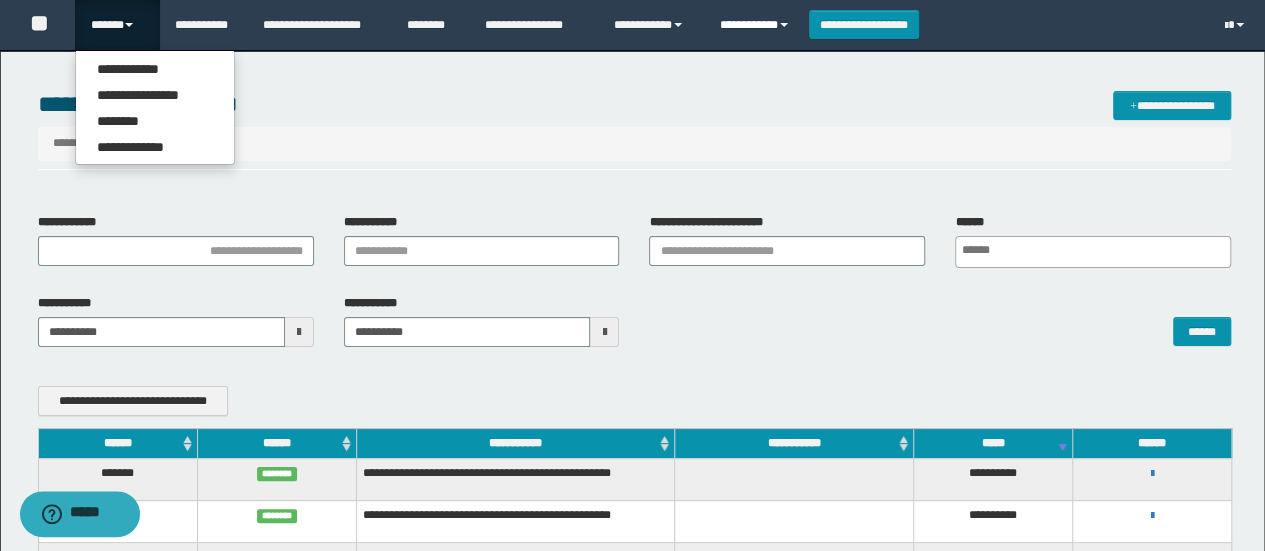 click on "**********" at bounding box center [757, 25] 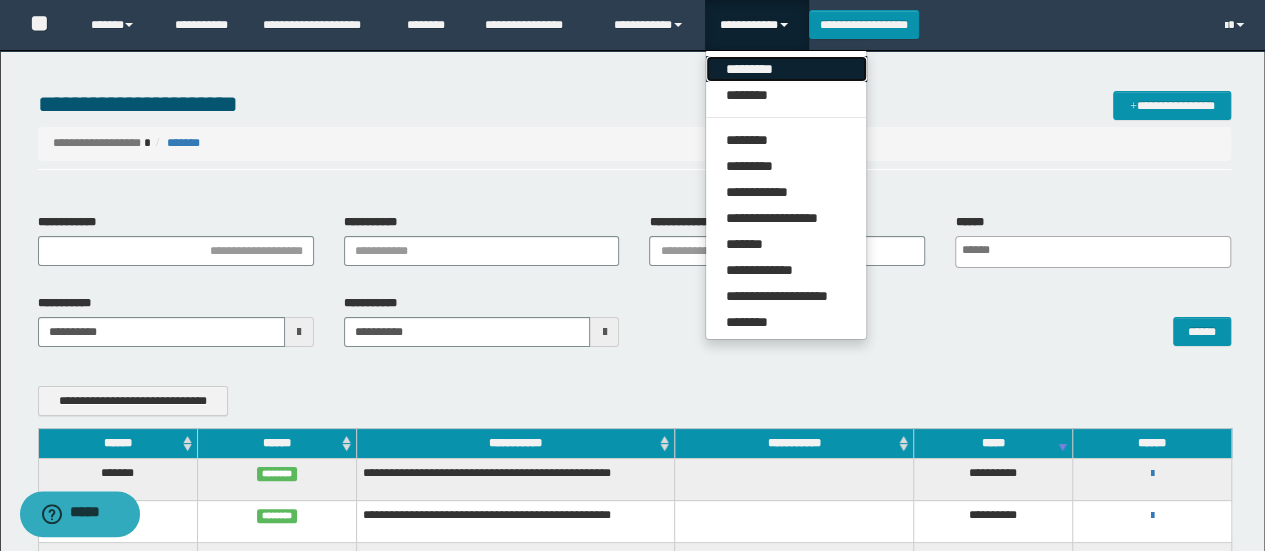 click on "*********" at bounding box center [786, 69] 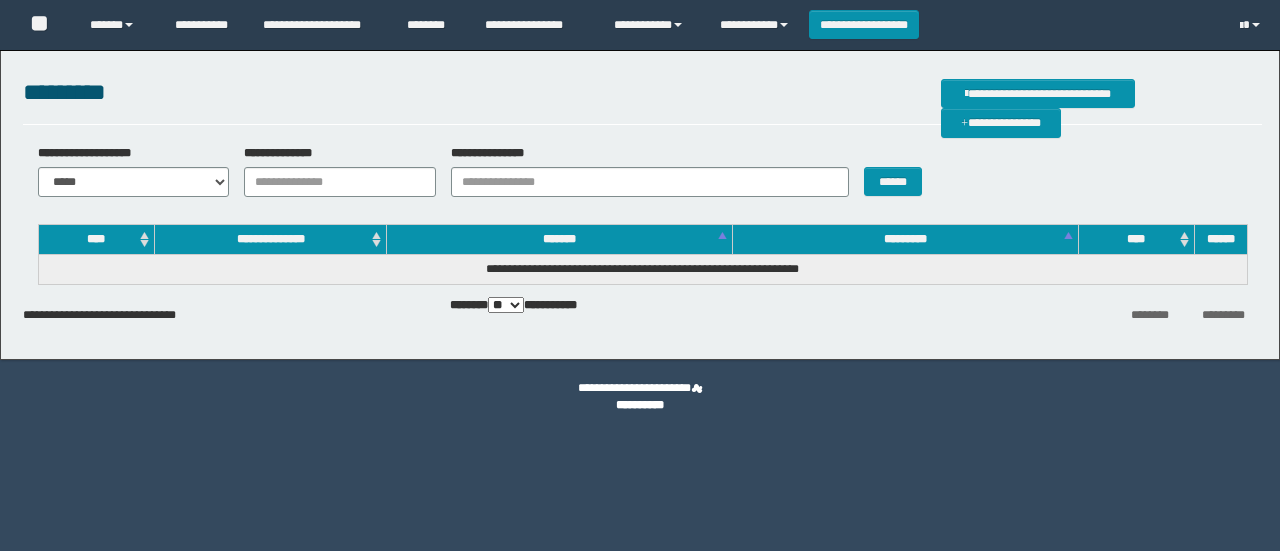 scroll, scrollTop: 0, scrollLeft: 0, axis: both 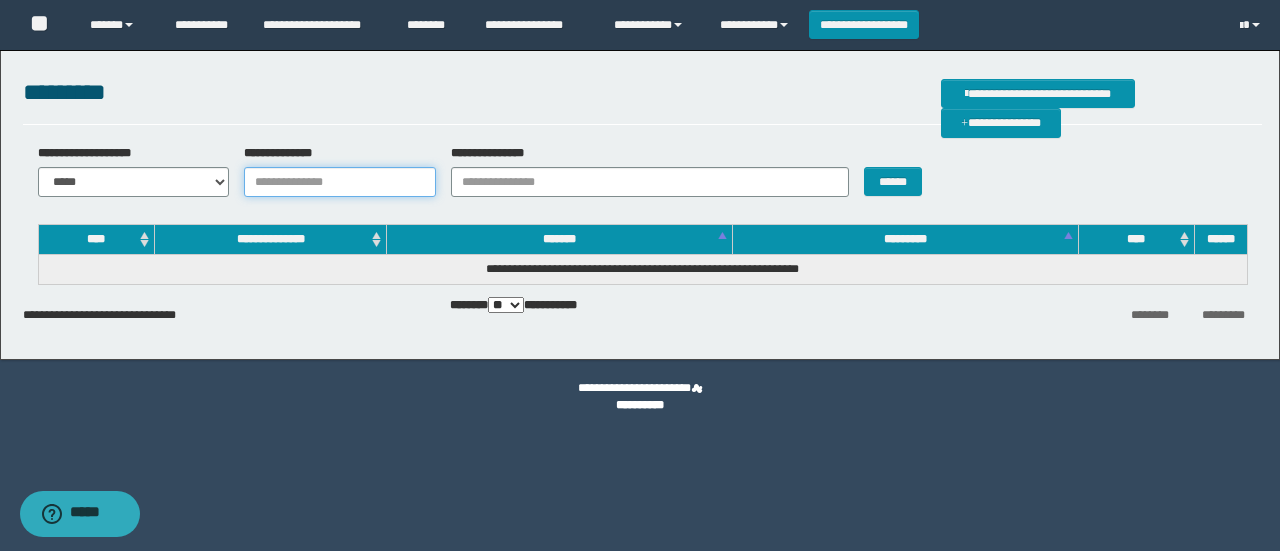 click on "**********" at bounding box center [340, 182] 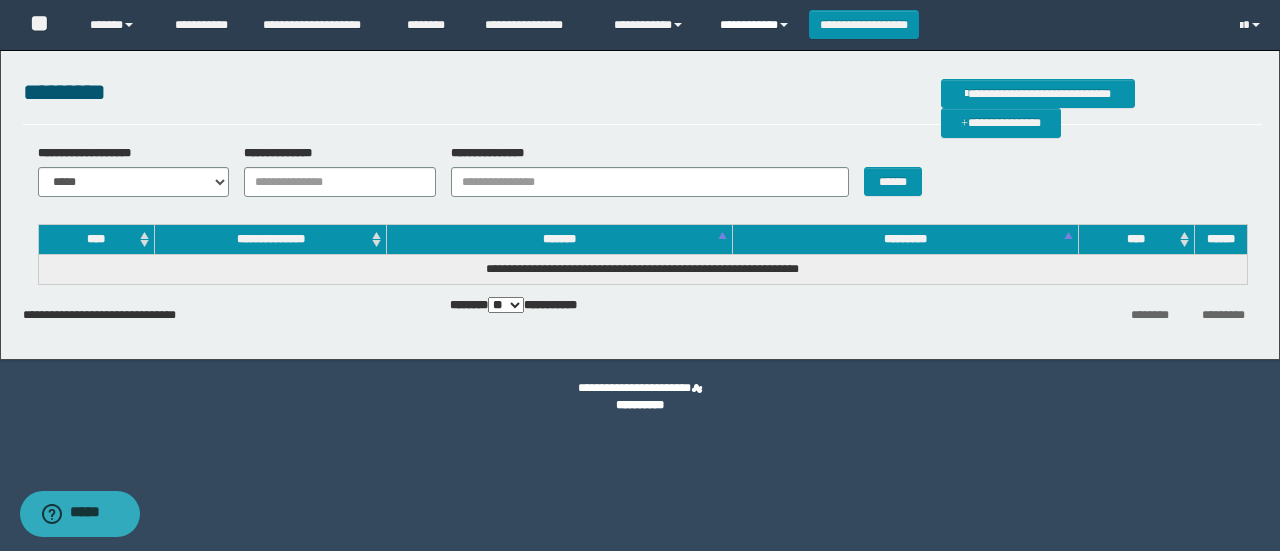 click on "**********" at bounding box center (757, 25) 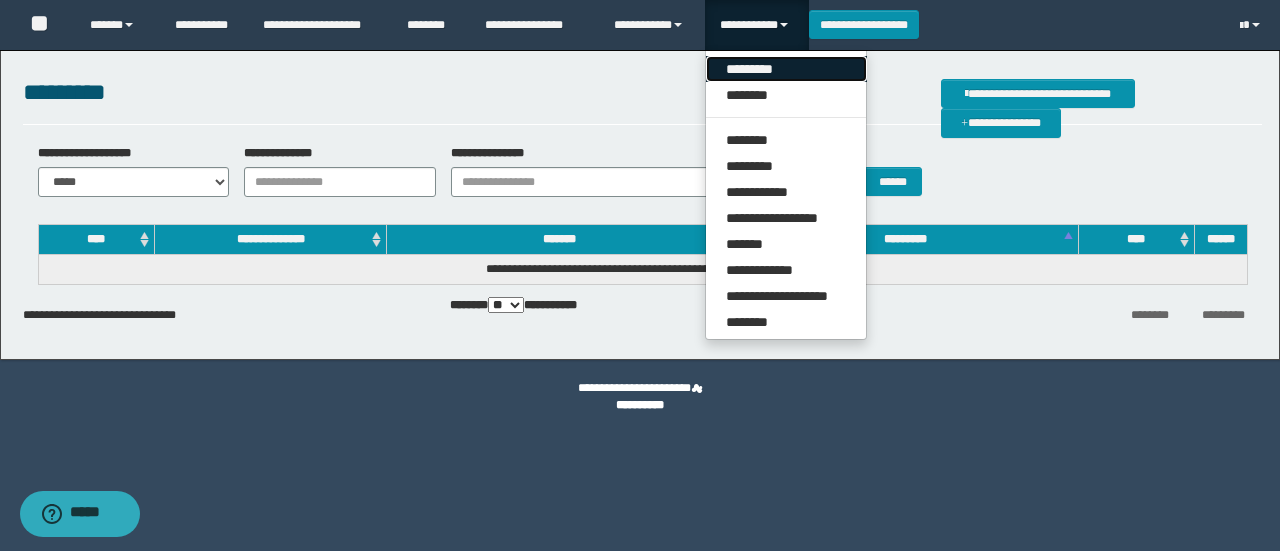 click on "*********" at bounding box center [786, 69] 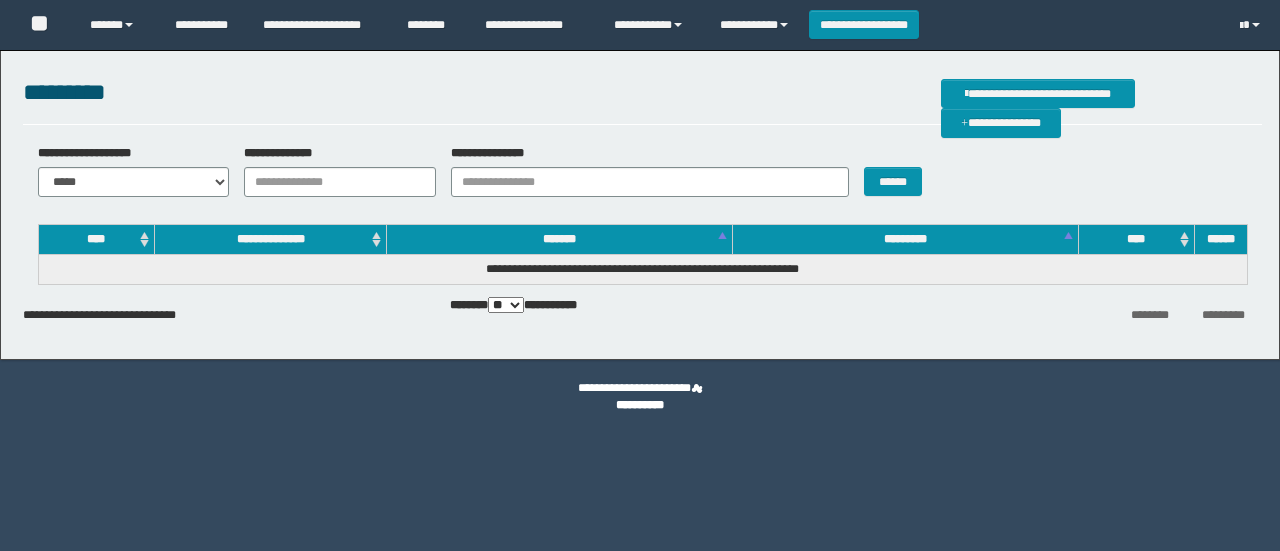 scroll, scrollTop: 0, scrollLeft: 0, axis: both 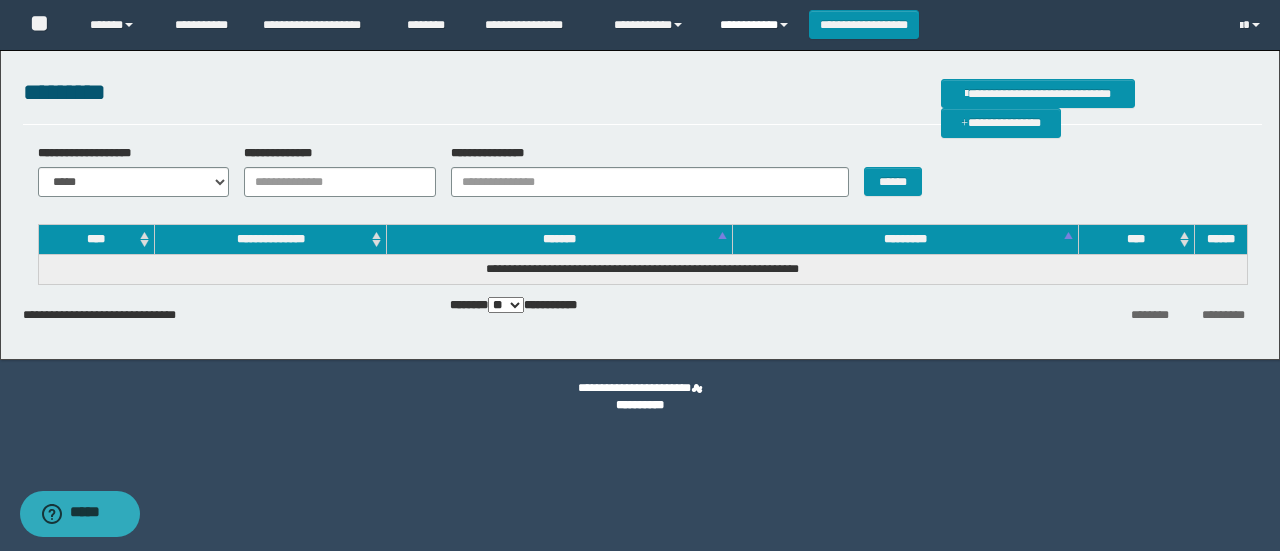 click on "**********" at bounding box center [757, 25] 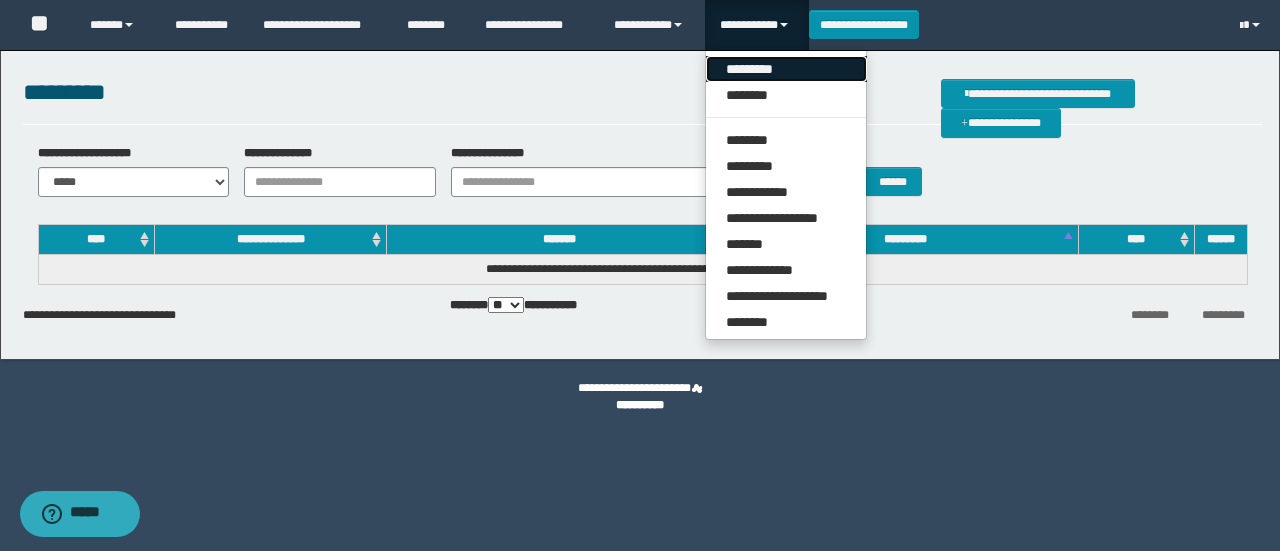 click on "*********" at bounding box center [786, 69] 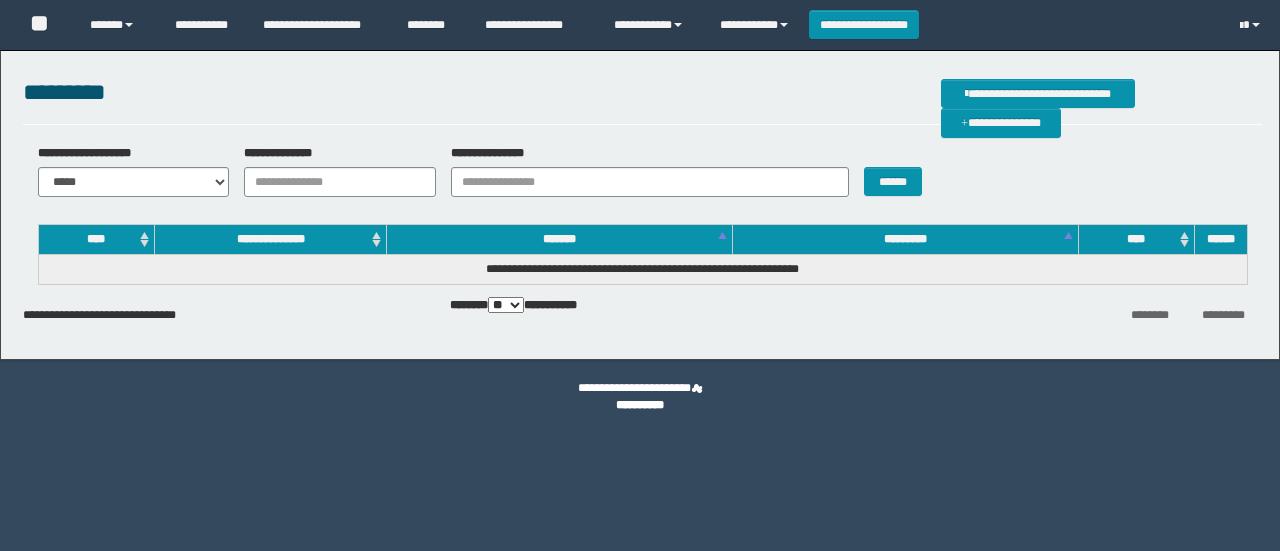 scroll, scrollTop: 0, scrollLeft: 0, axis: both 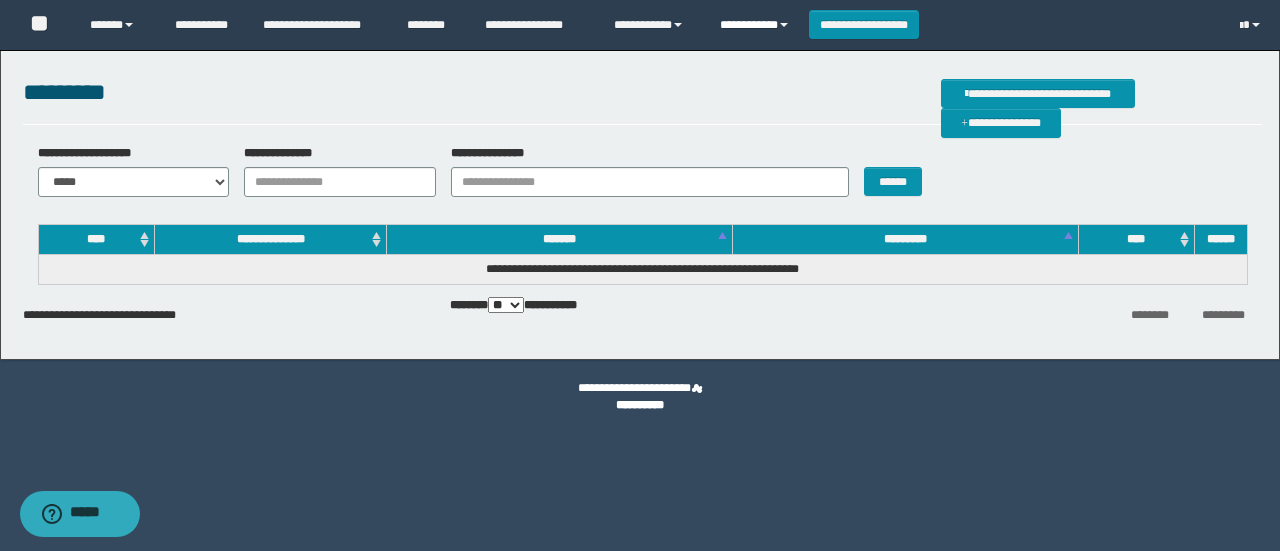 click on "**********" at bounding box center (757, 25) 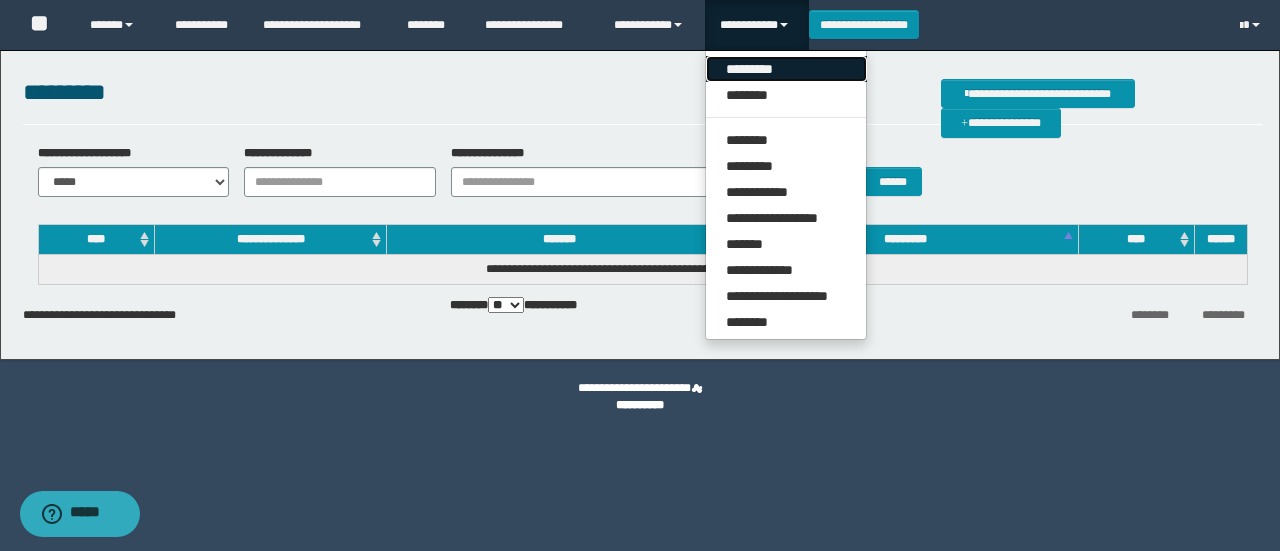 click on "*********" at bounding box center (786, 69) 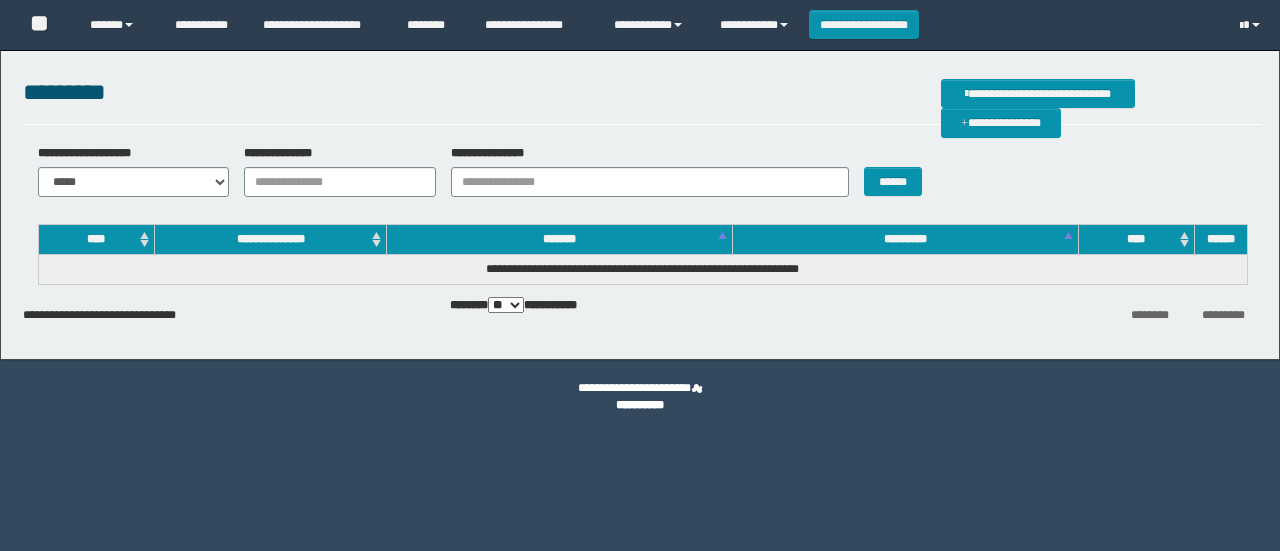 scroll, scrollTop: 0, scrollLeft: 0, axis: both 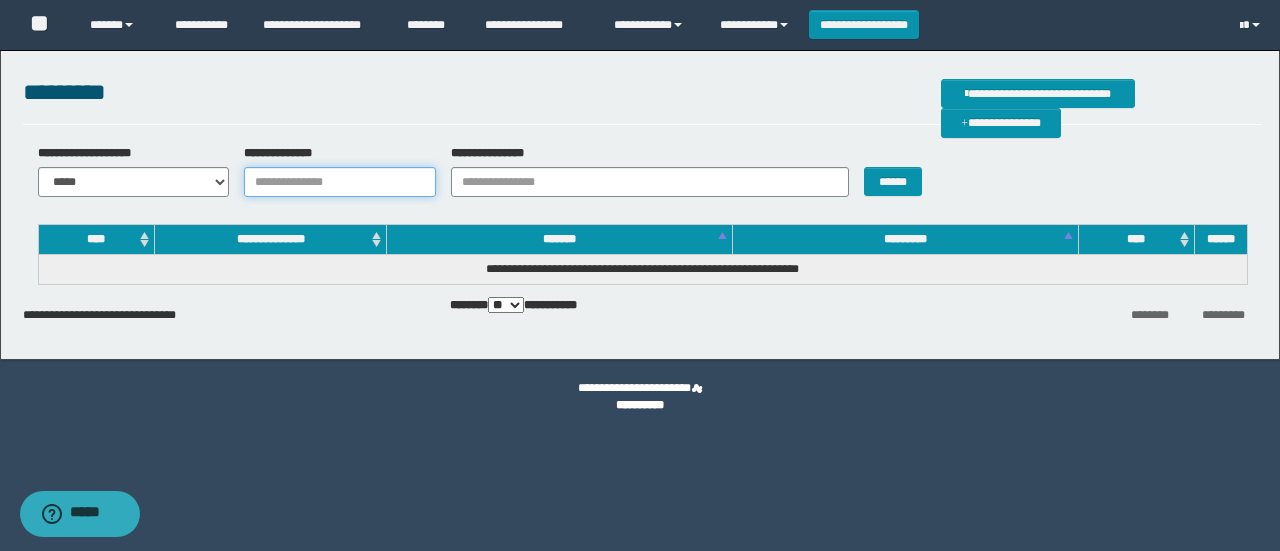 click on "**********" at bounding box center [340, 182] 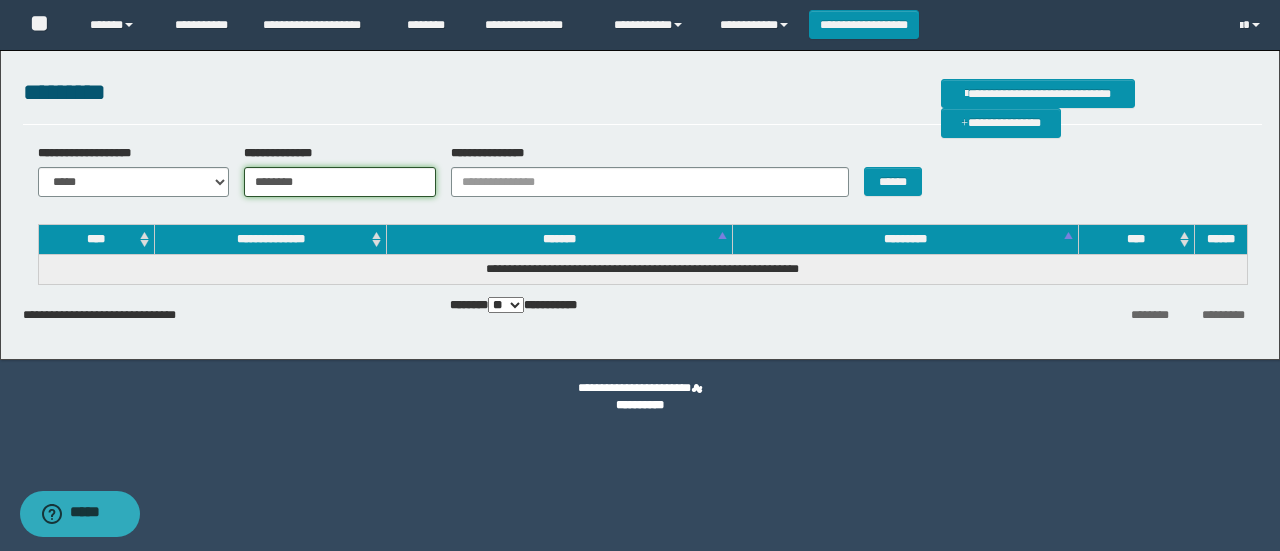 type on "********" 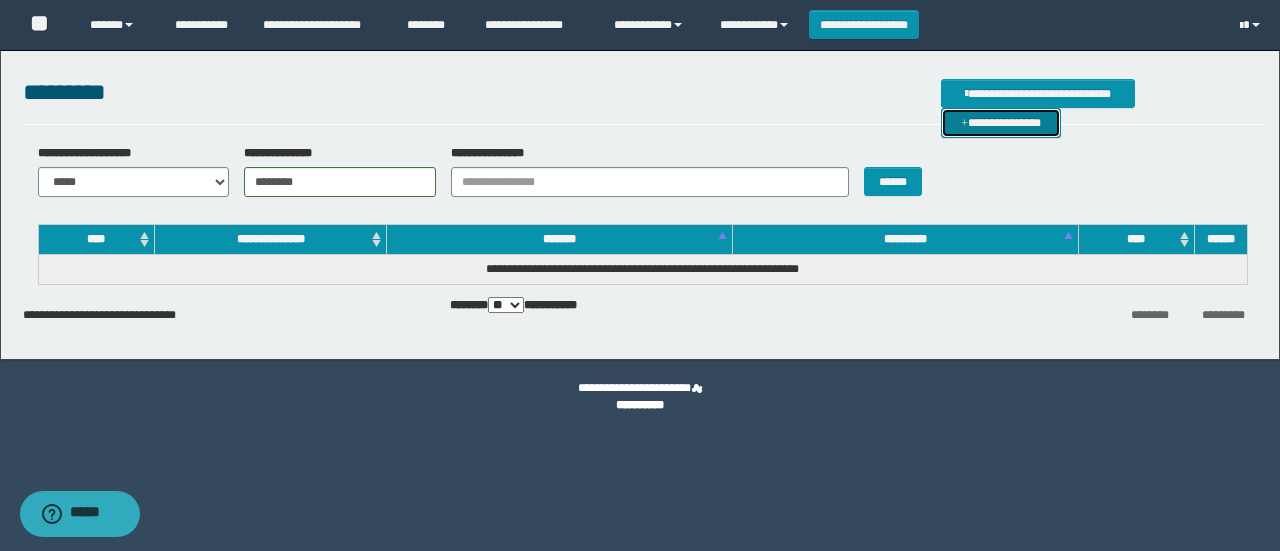 click on "**********" at bounding box center (1001, 122) 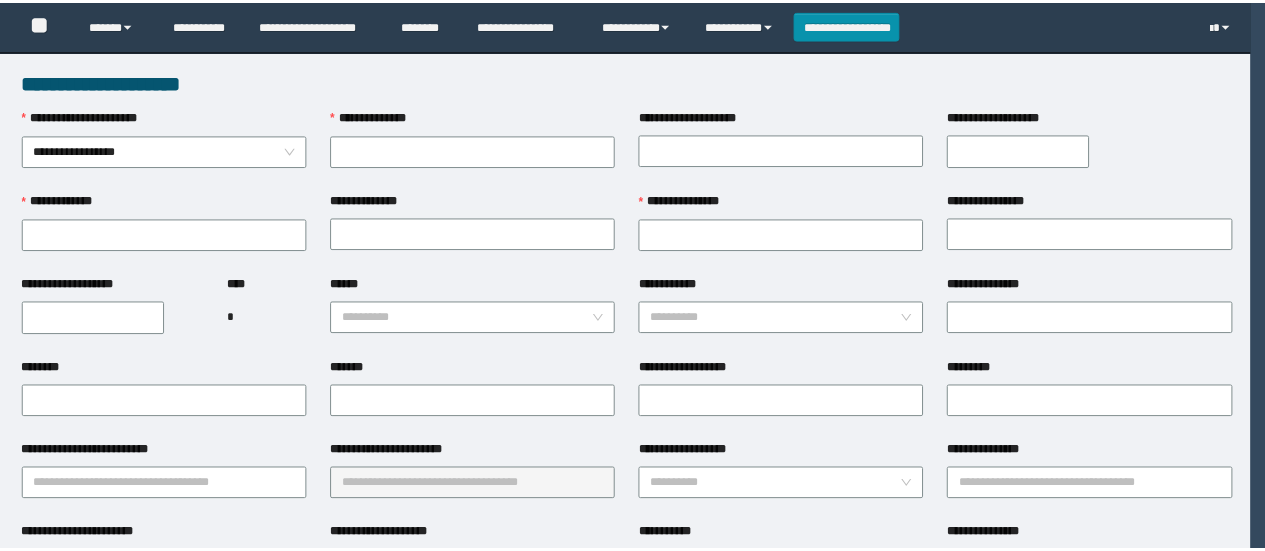 scroll, scrollTop: 0, scrollLeft: 0, axis: both 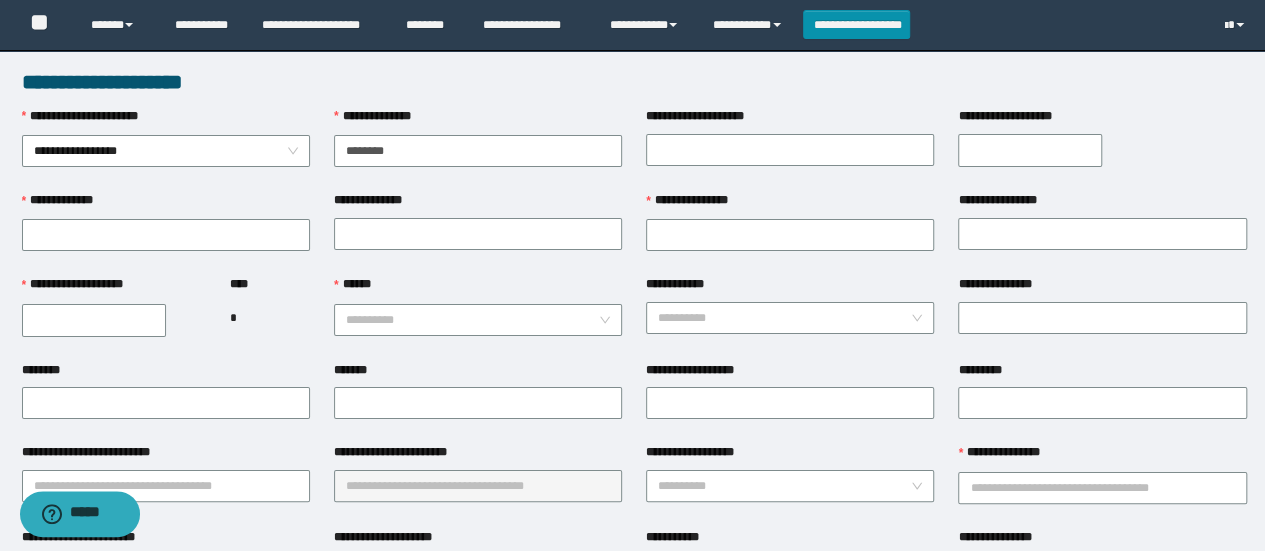 type on "********" 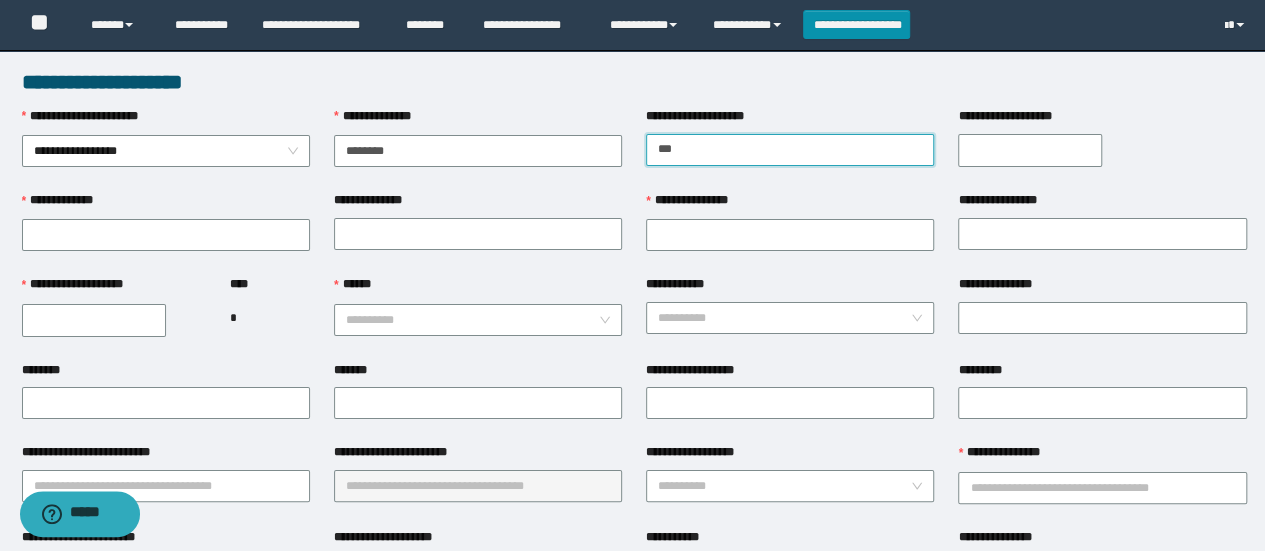 type on "*********" 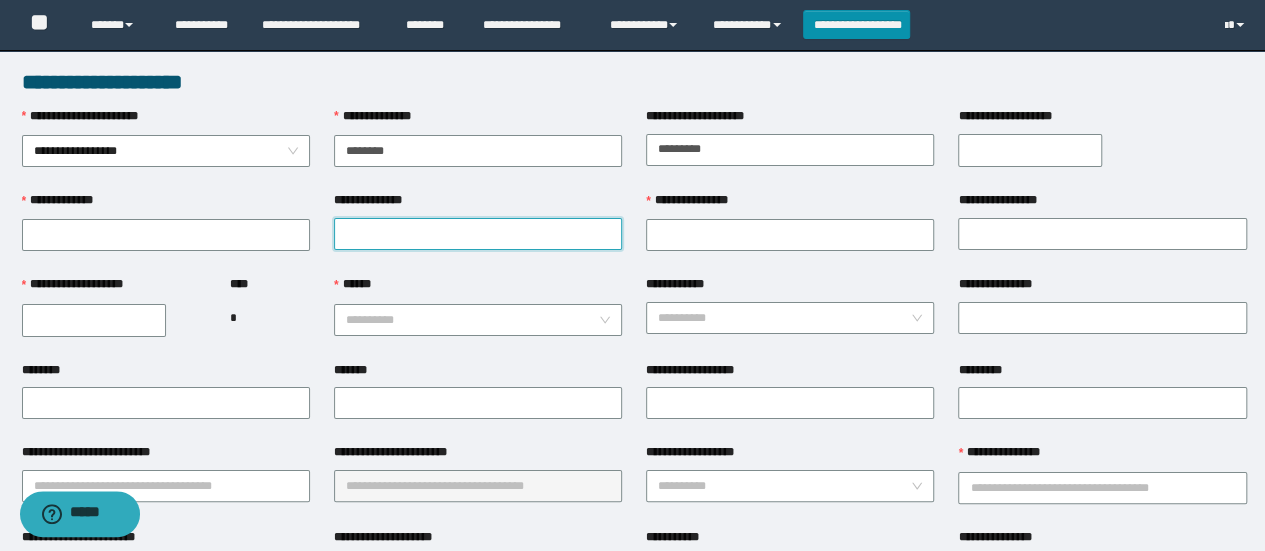 type on "**********" 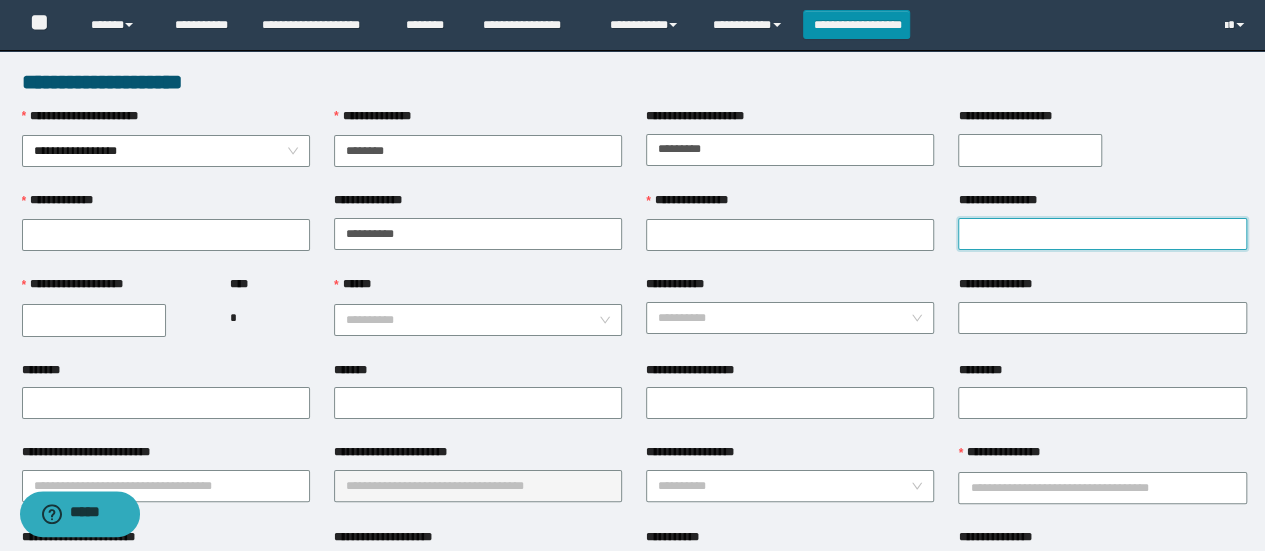 type on "**********" 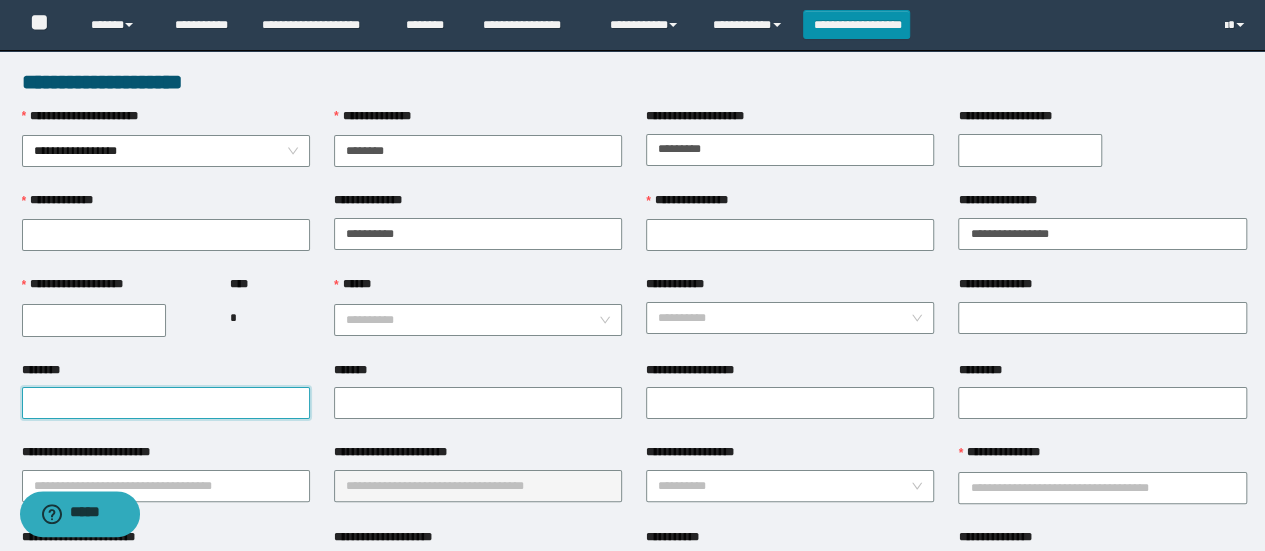 type on "**********" 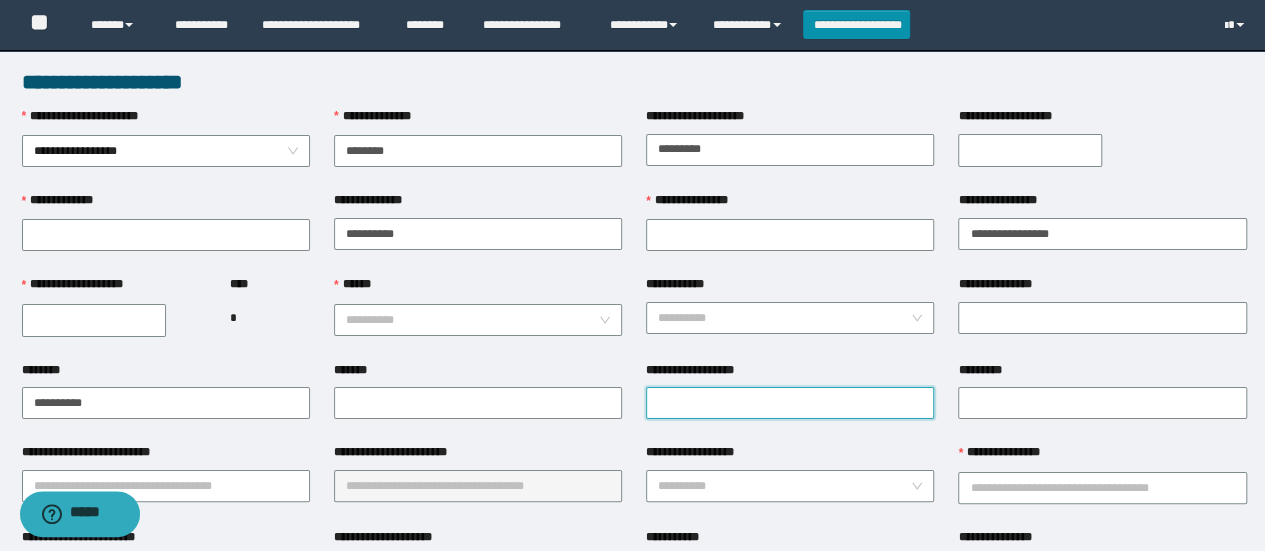 type on "**********" 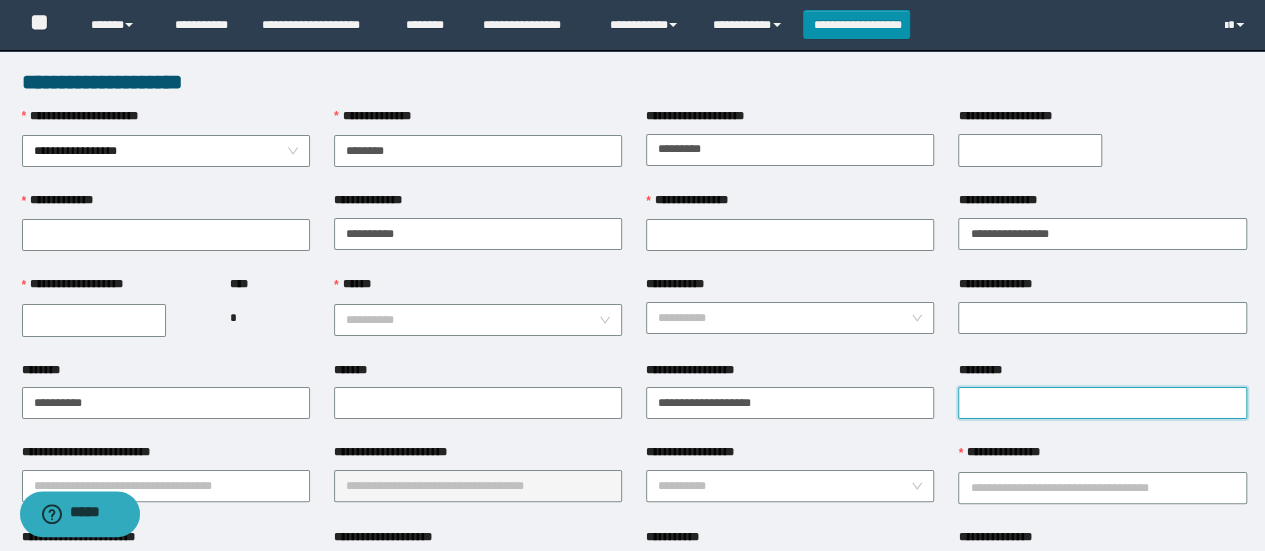 type on "**********" 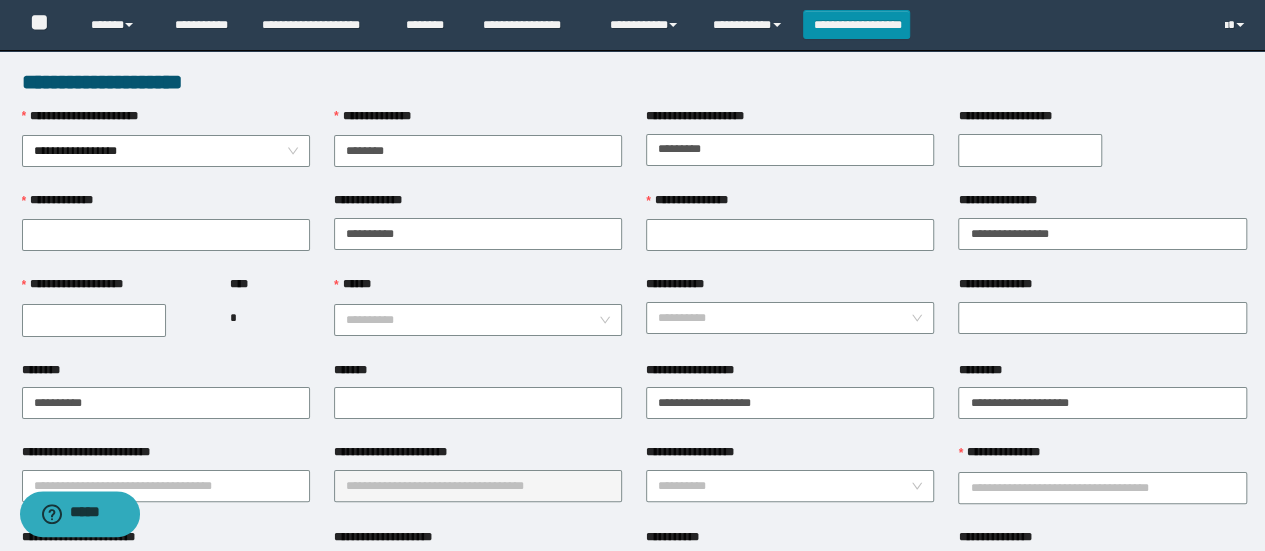 type on "********" 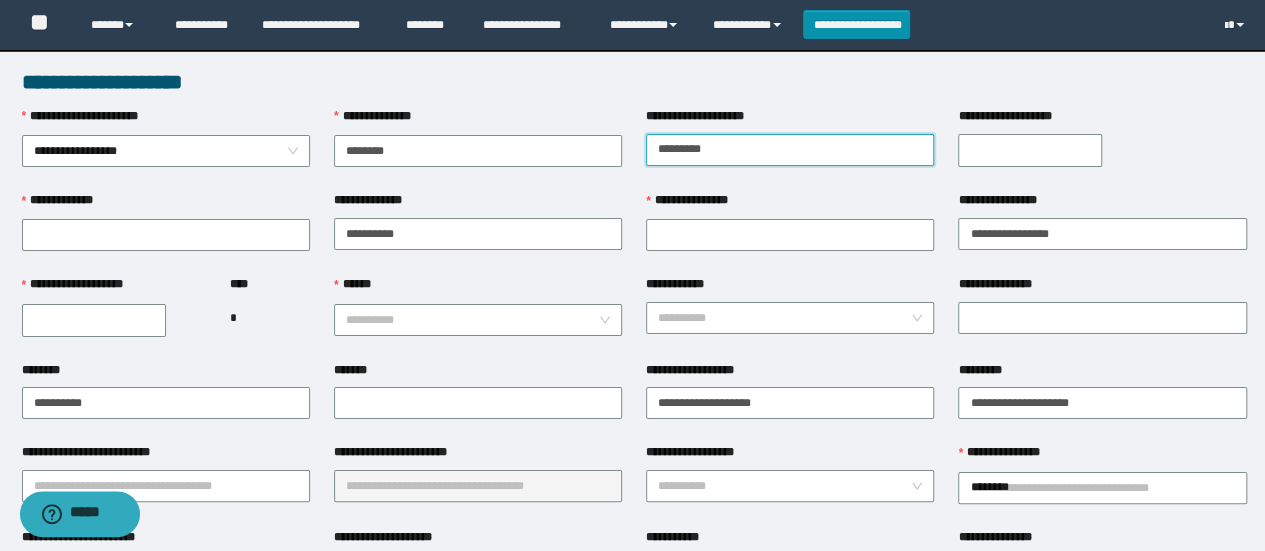 type on "**********" 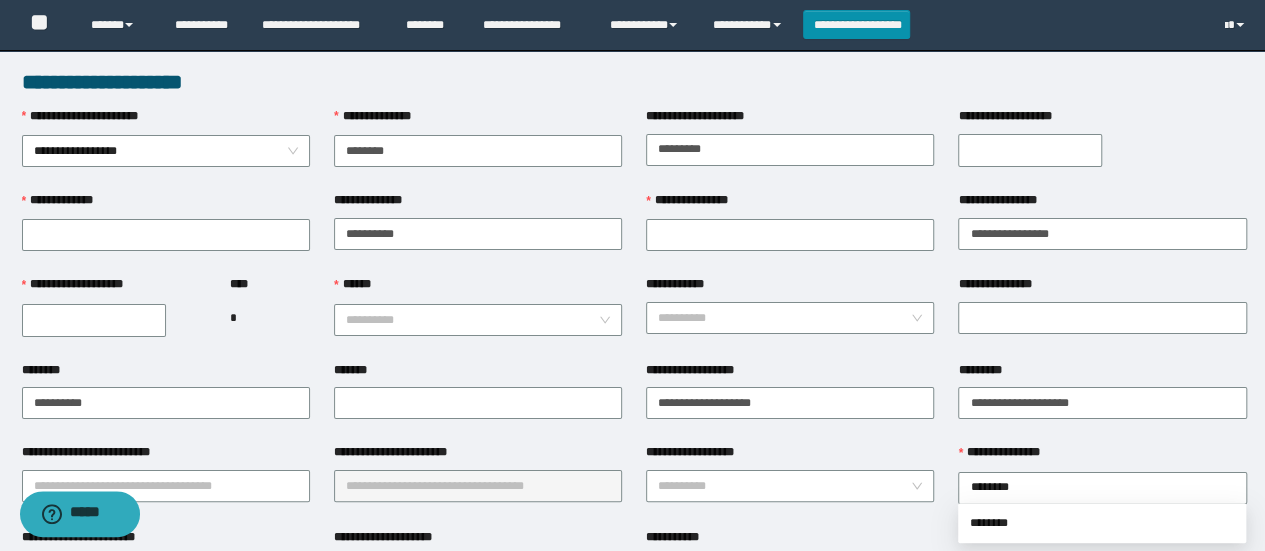 click on "**********" at bounding box center (1030, 150) 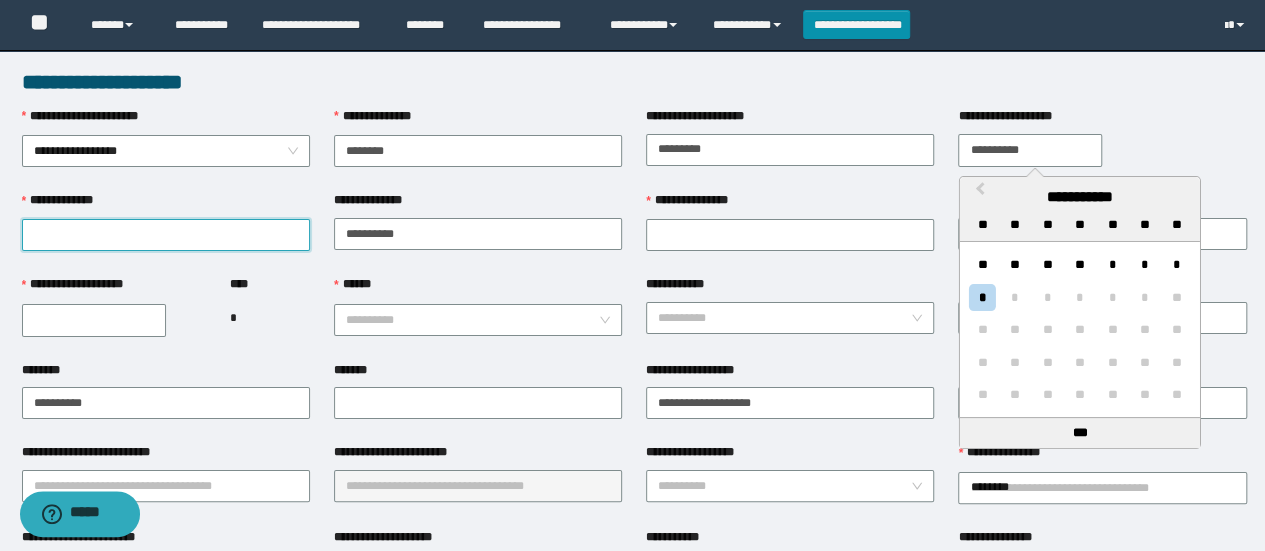 click on "**********" at bounding box center [166, 235] 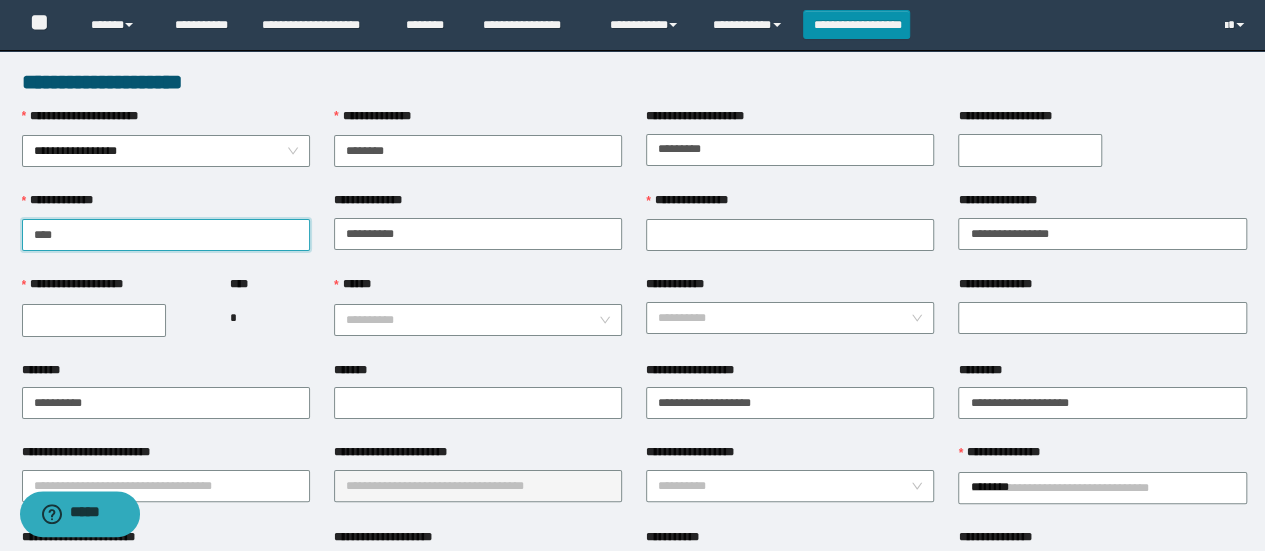 type on "******" 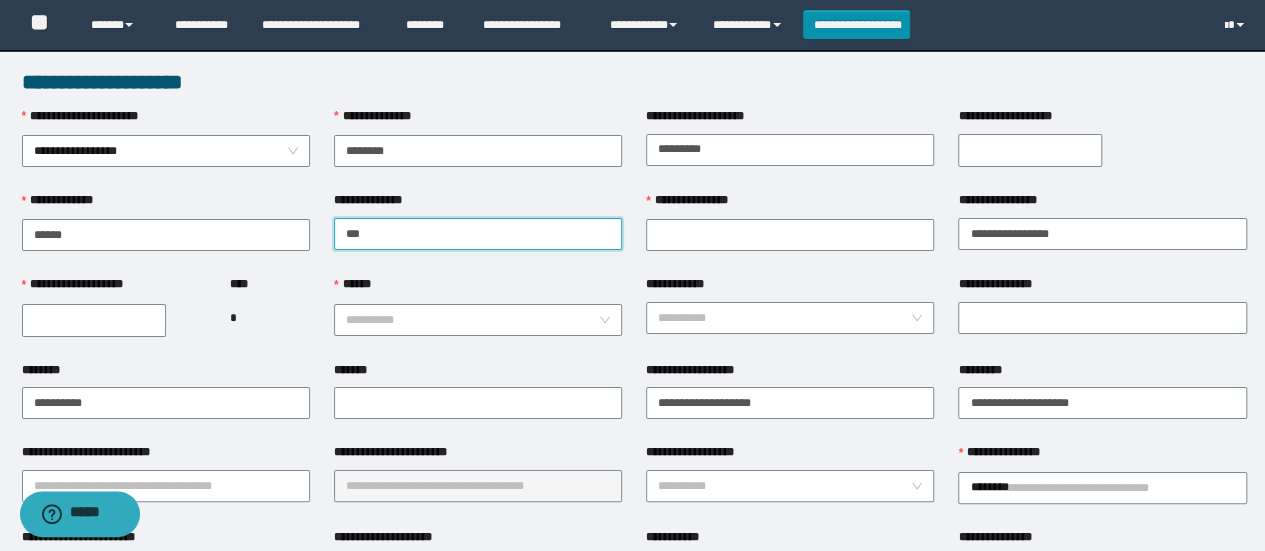 type on "*****" 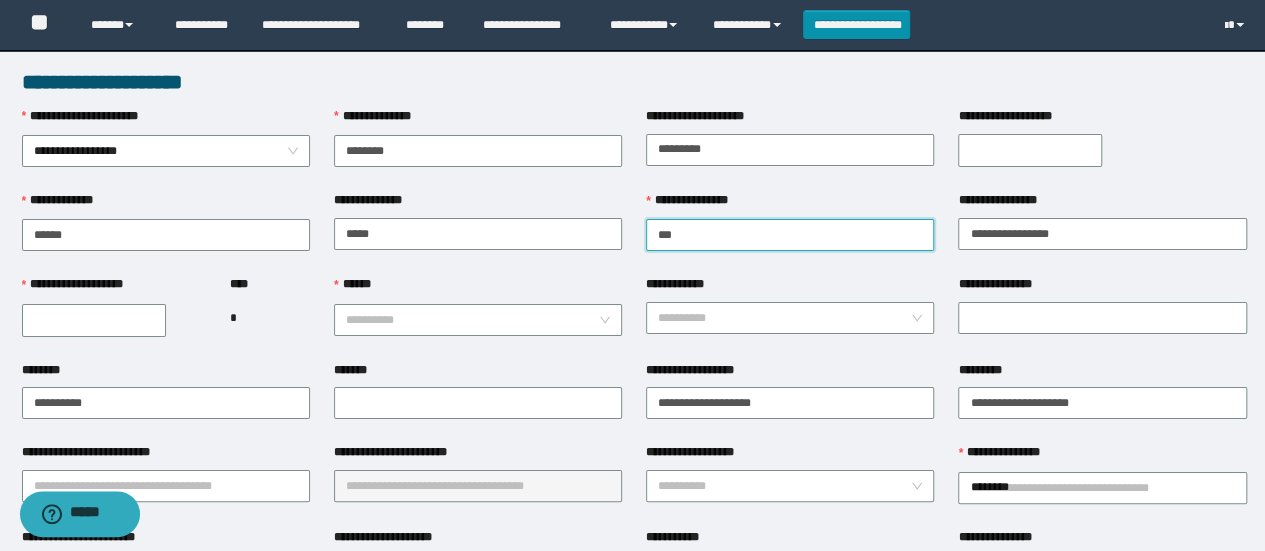 type on "*********" 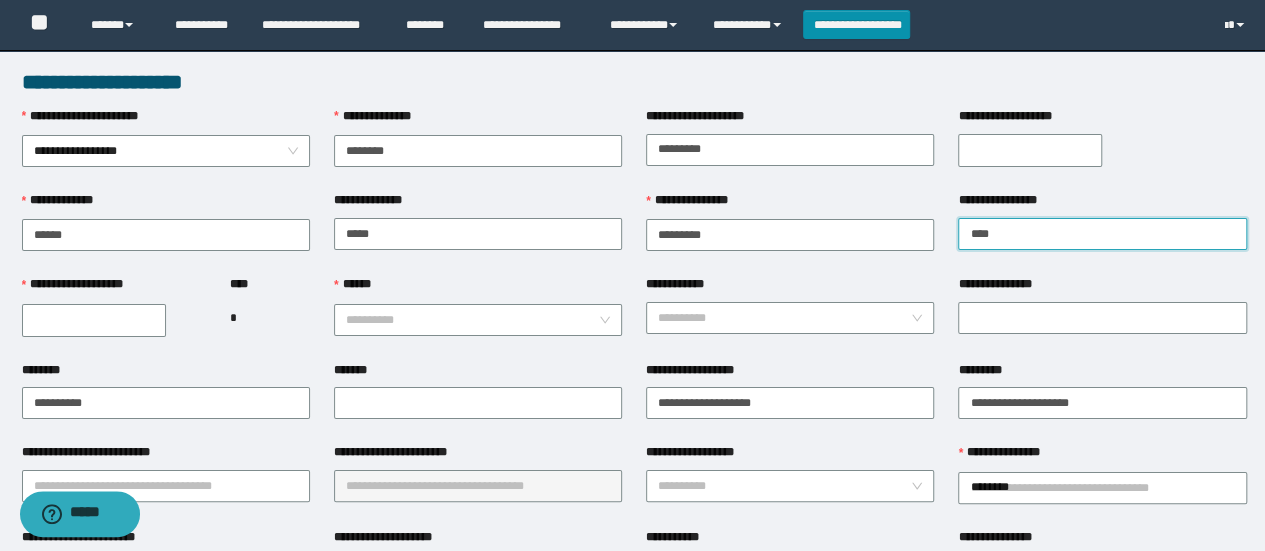 type on "******" 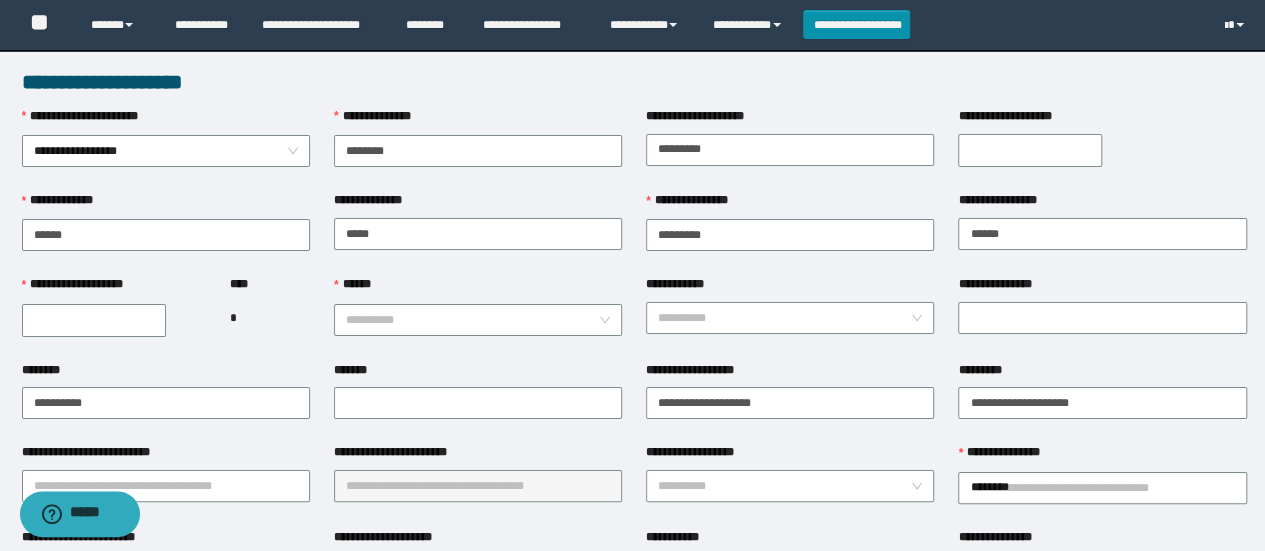 click on "**********" at bounding box center (94, 320) 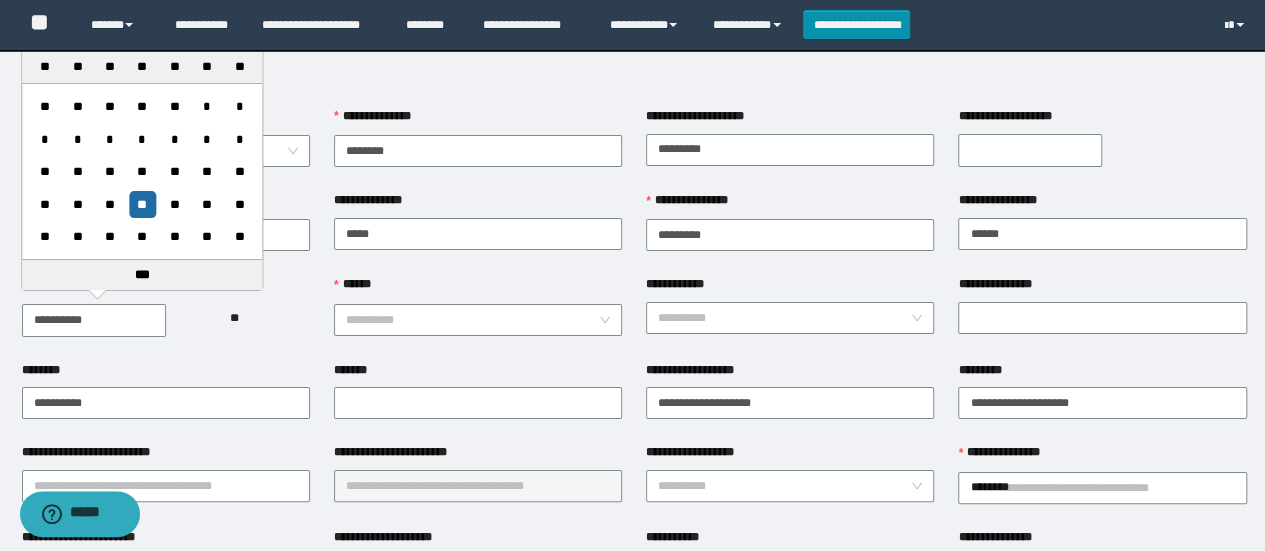 type on "**********" 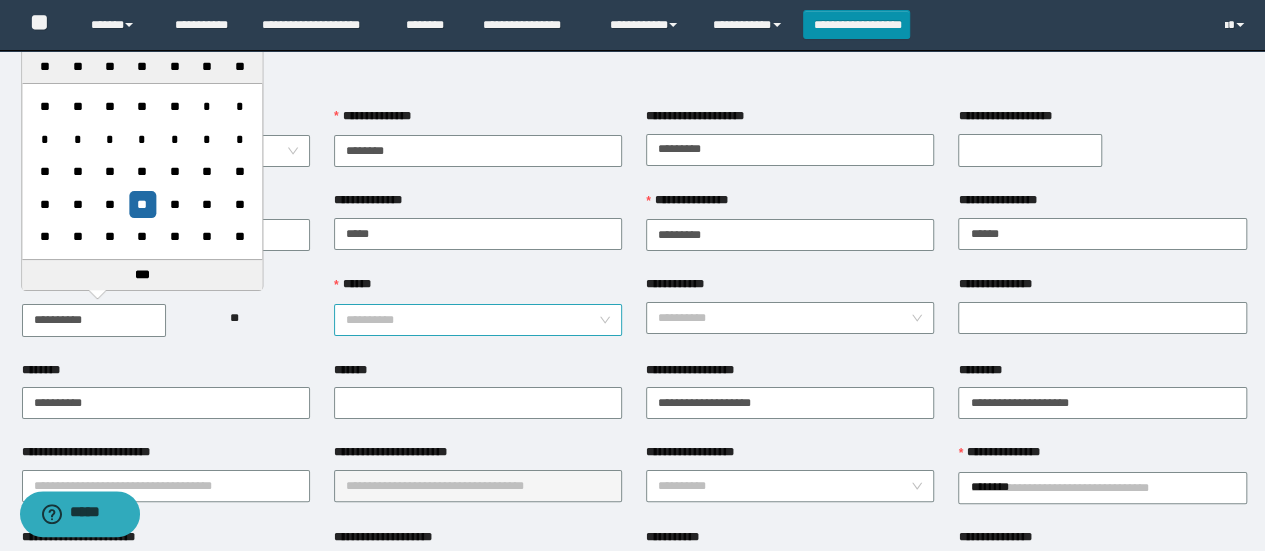 click on "******" at bounding box center (472, 320) 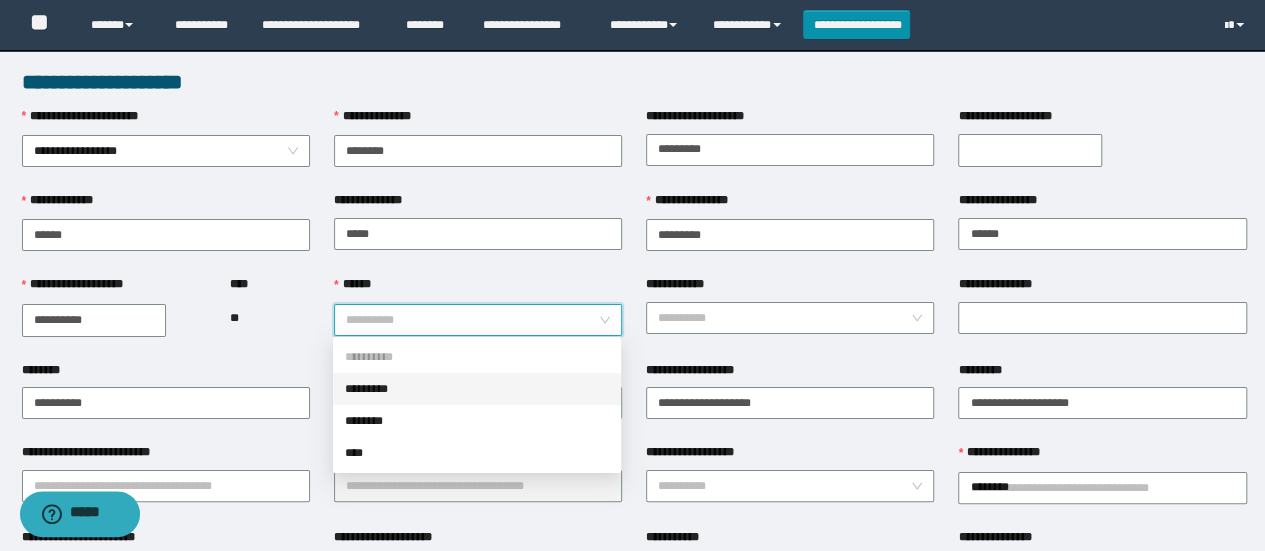 click on "********" at bounding box center [477, 421] 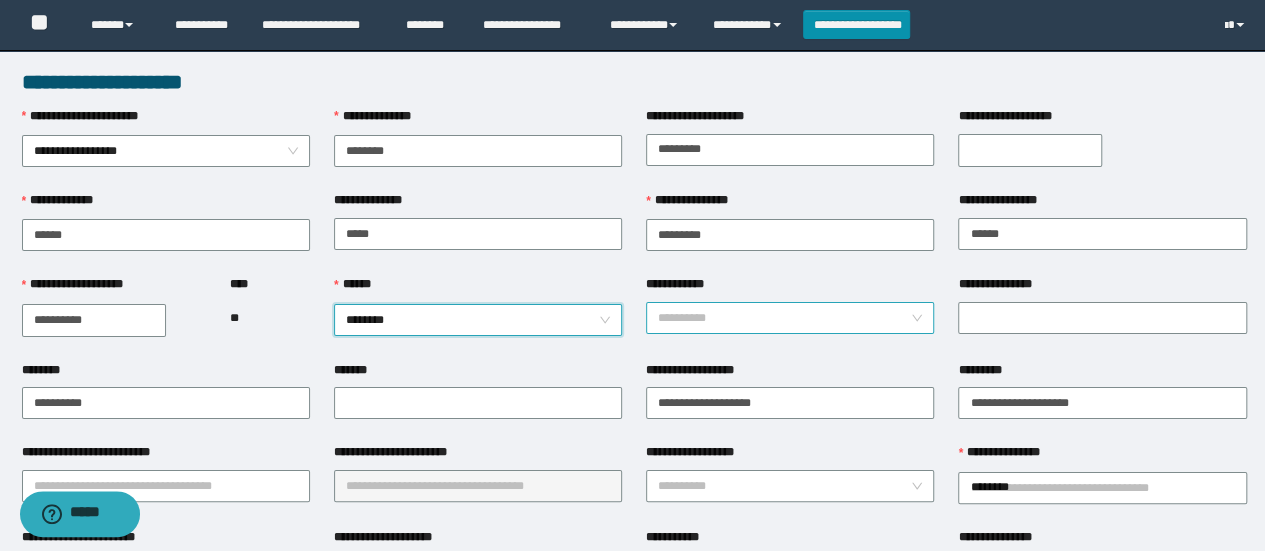 click on "**********" at bounding box center [784, 318] 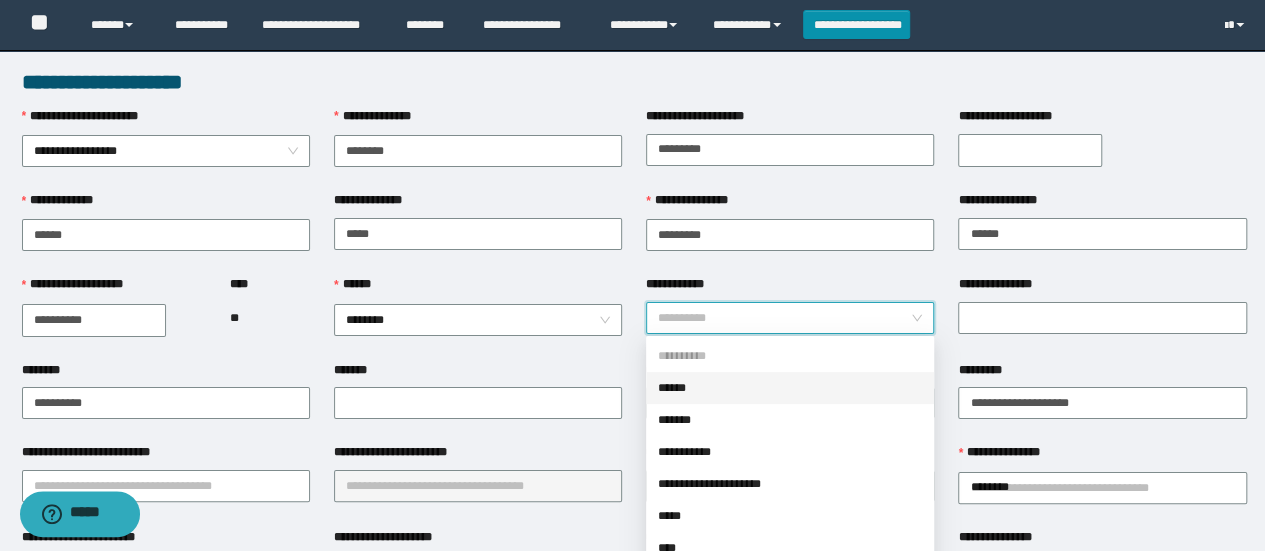 click on "*******" at bounding box center (790, 420) 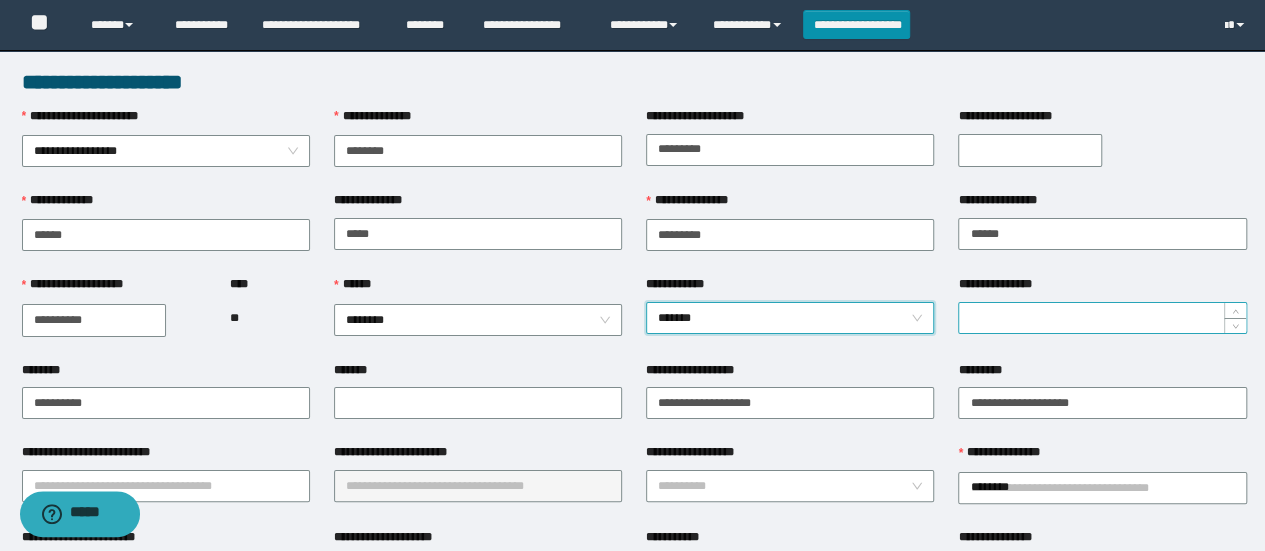 click on "**********" at bounding box center [1102, 318] 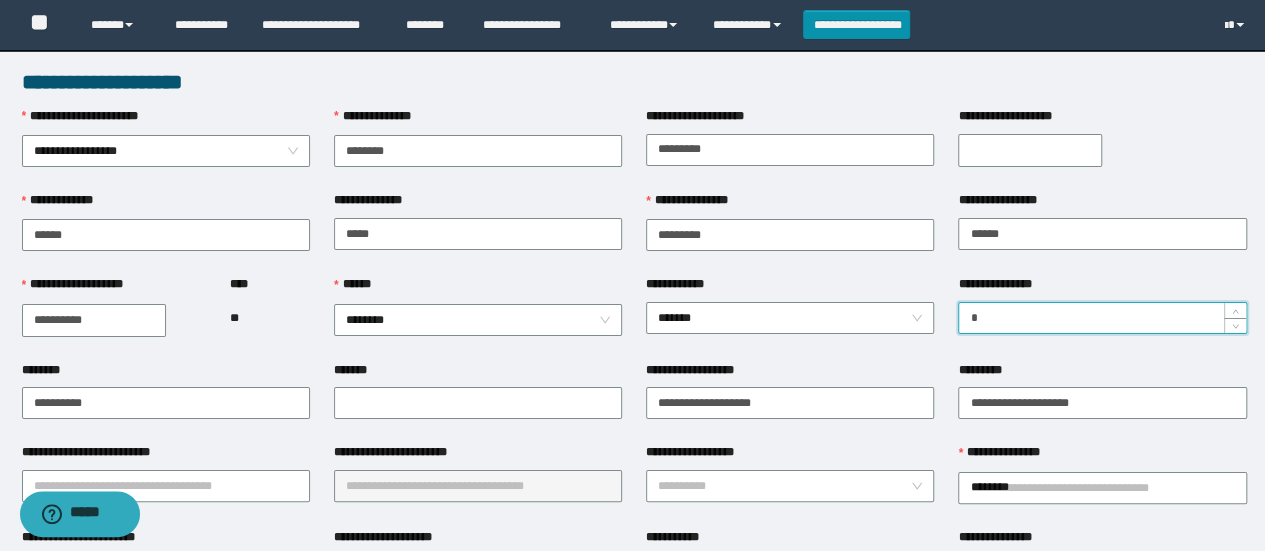 type on "*" 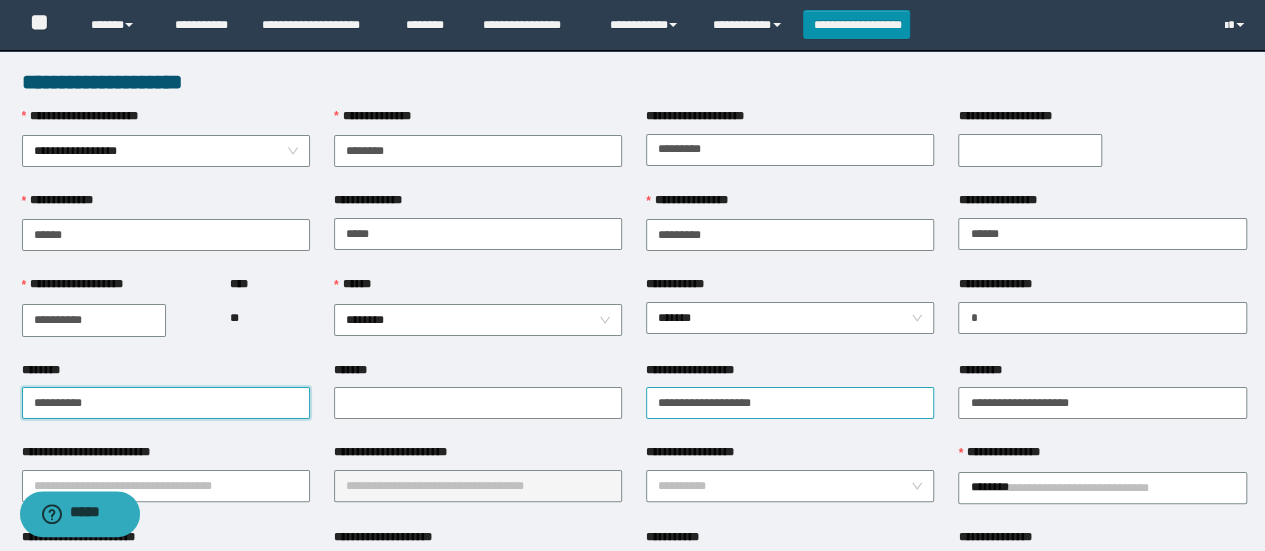 type on "**********" 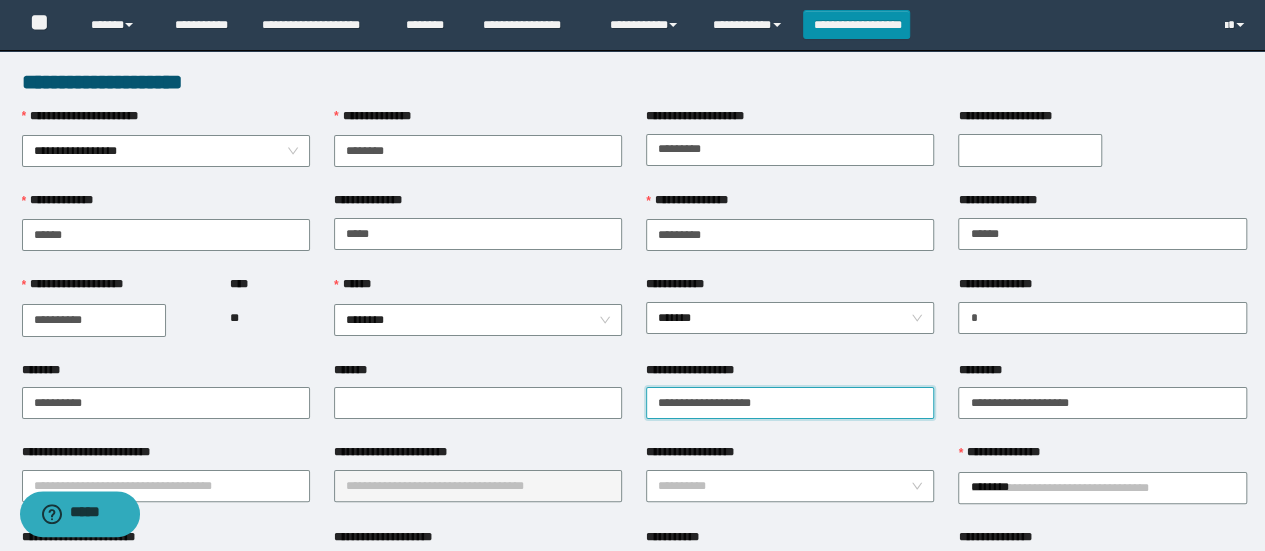 click on "**********" at bounding box center (790, 403) 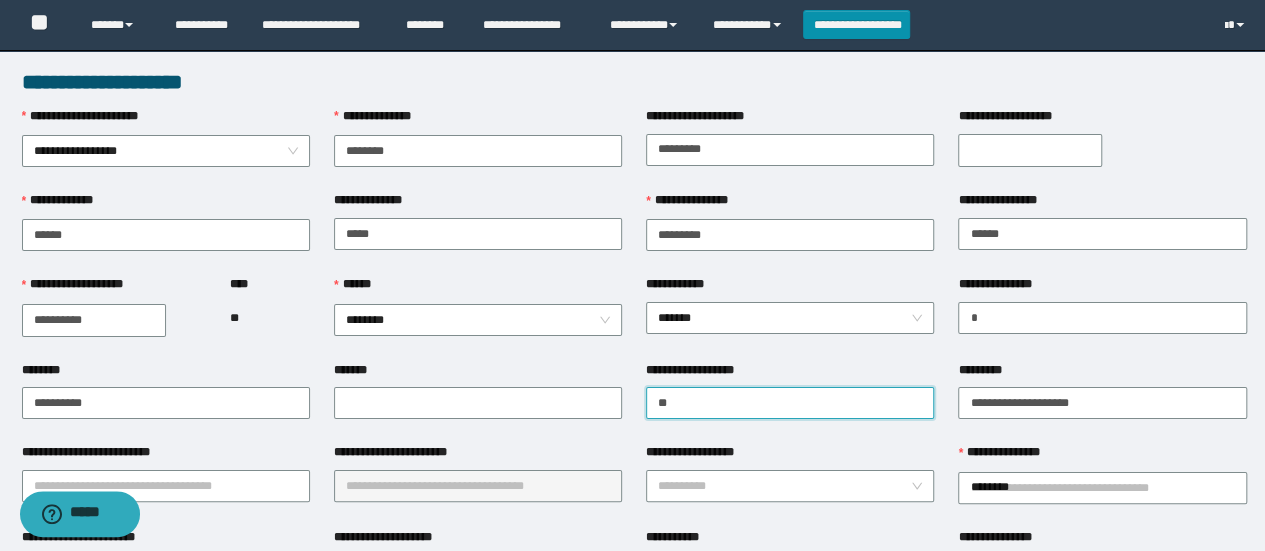 type on "*" 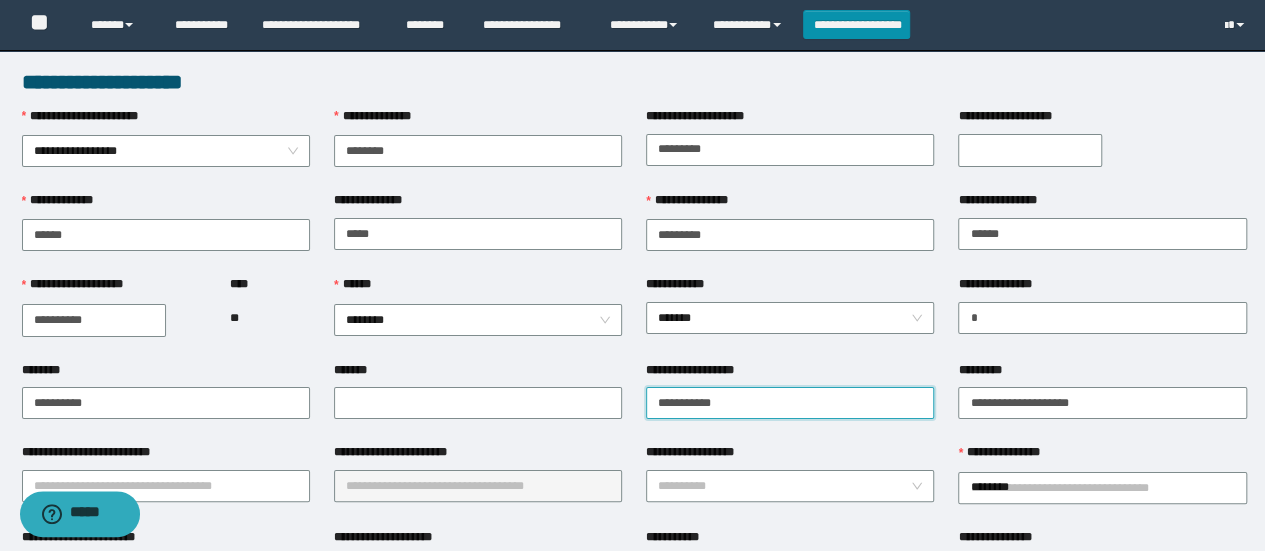 click on "**********" at bounding box center (790, 403) 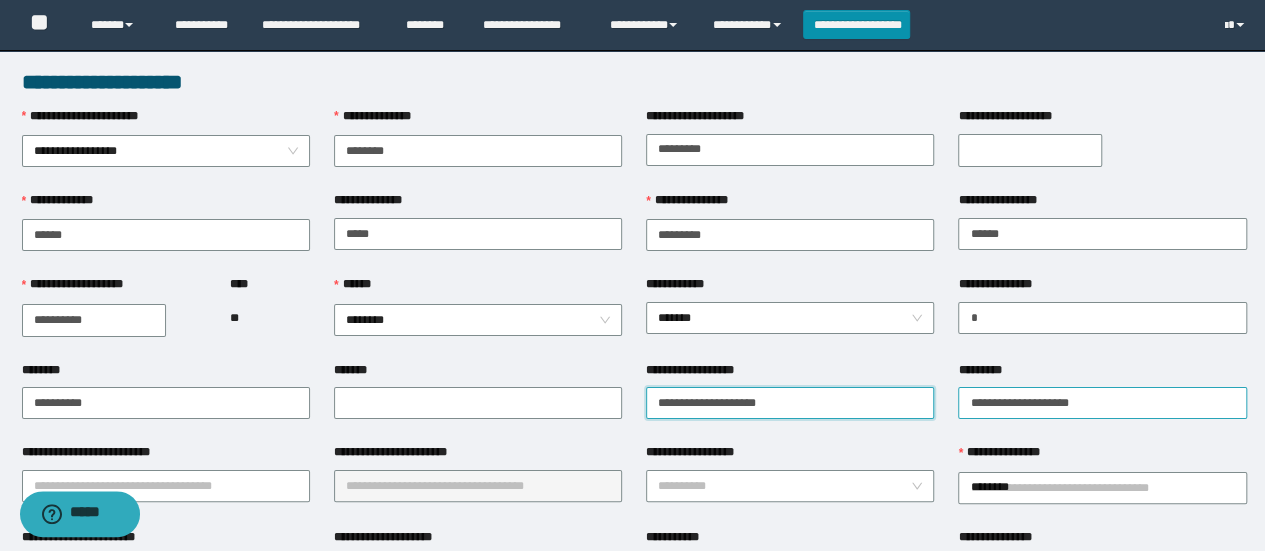 type on "**********" 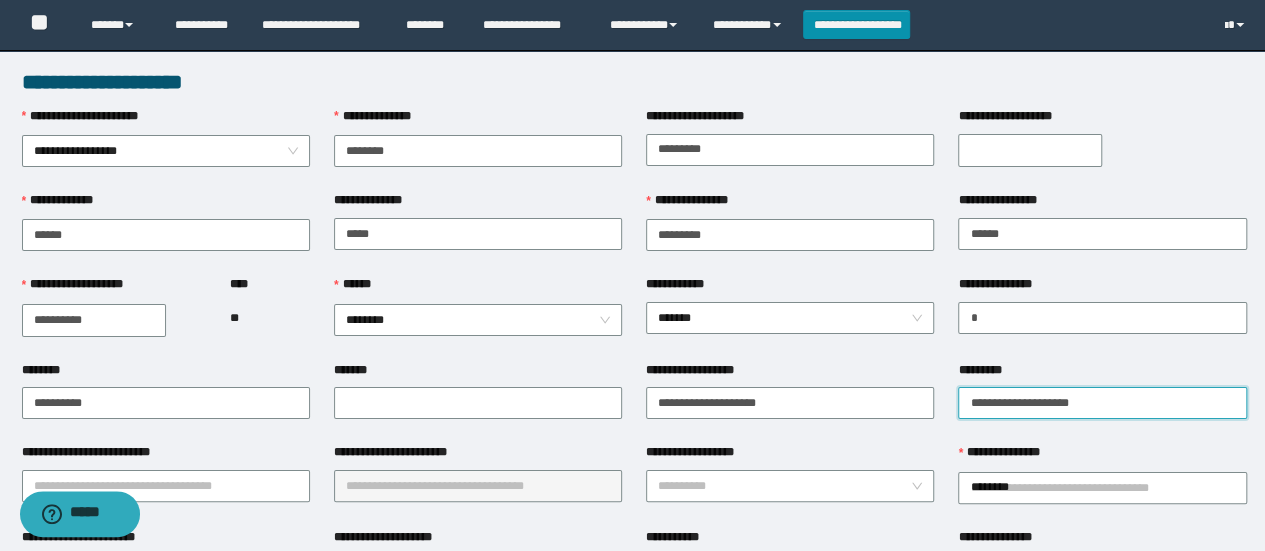 click on "**********" at bounding box center (1102, 403) 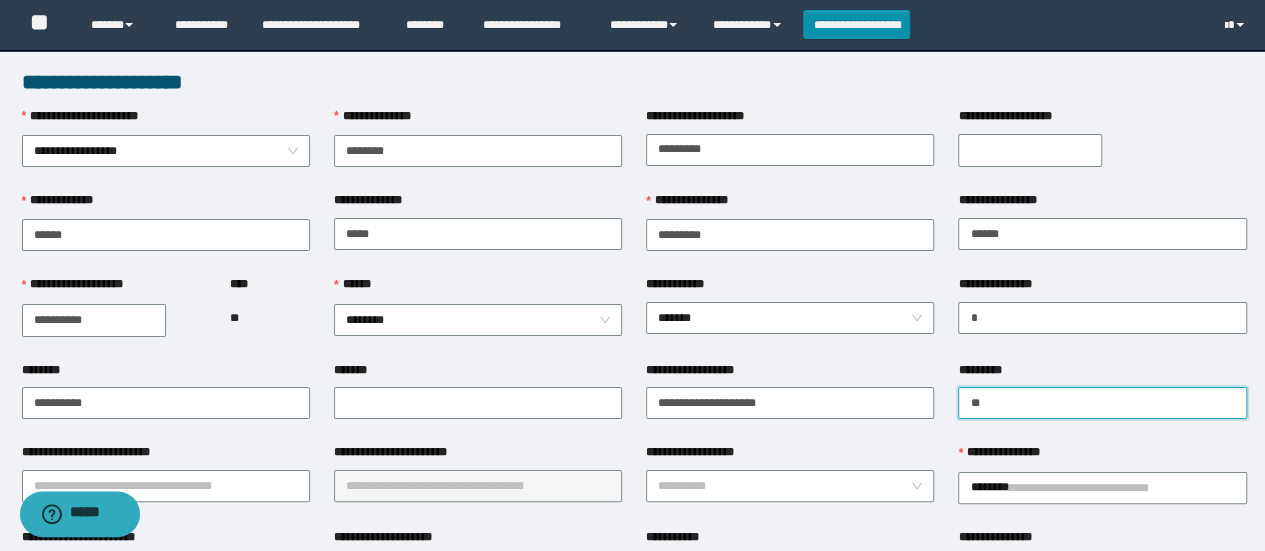 type on "*" 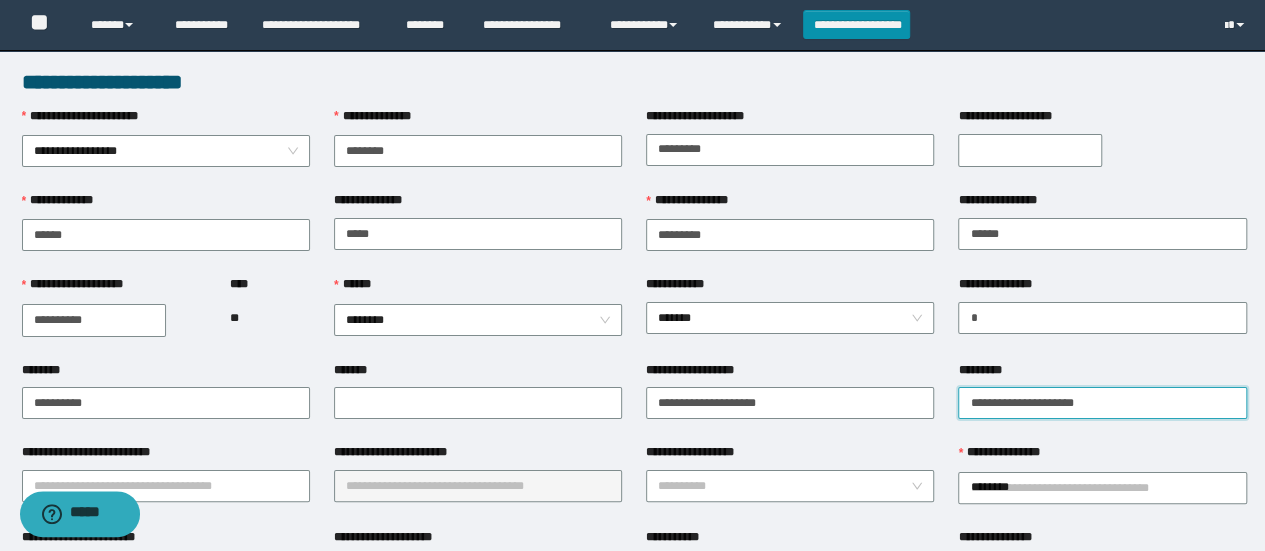 type on "**********" 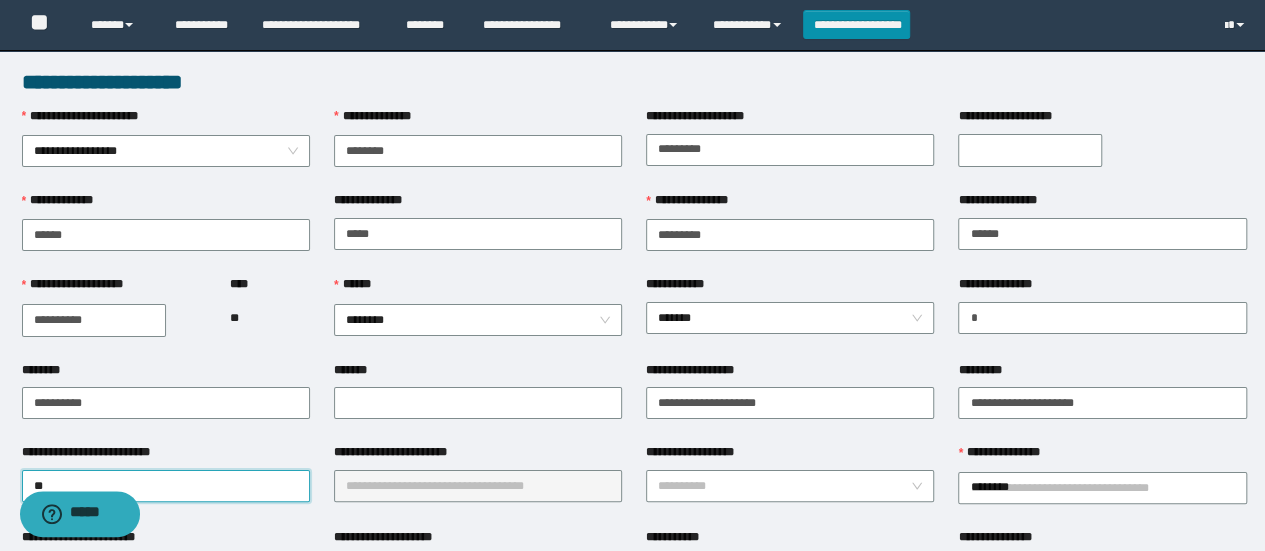 type on "***" 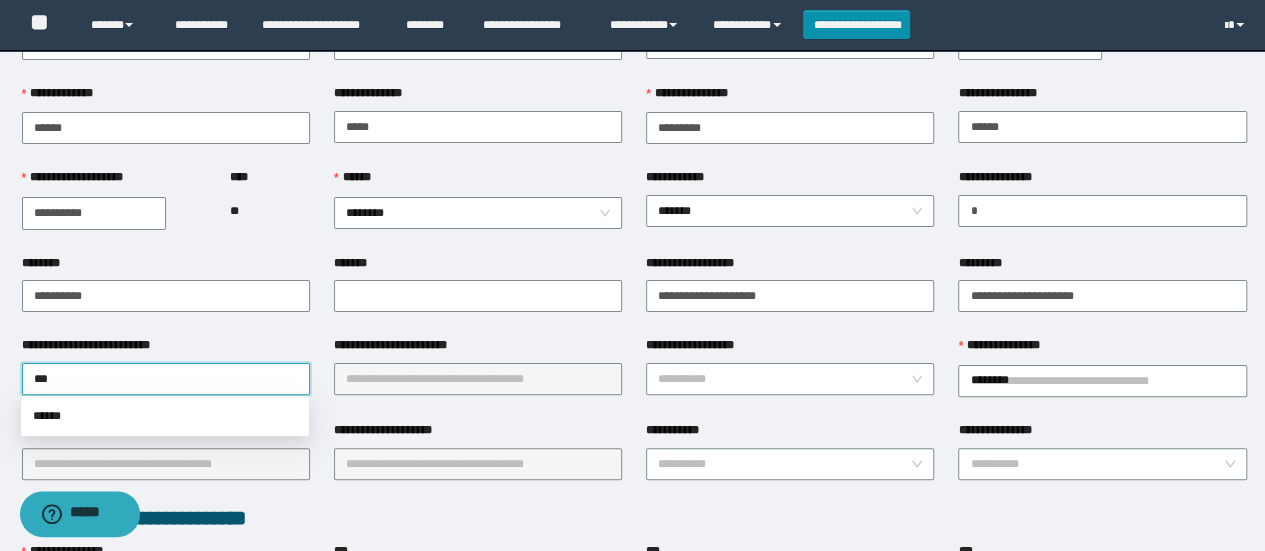 scroll, scrollTop: 108, scrollLeft: 0, axis: vertical 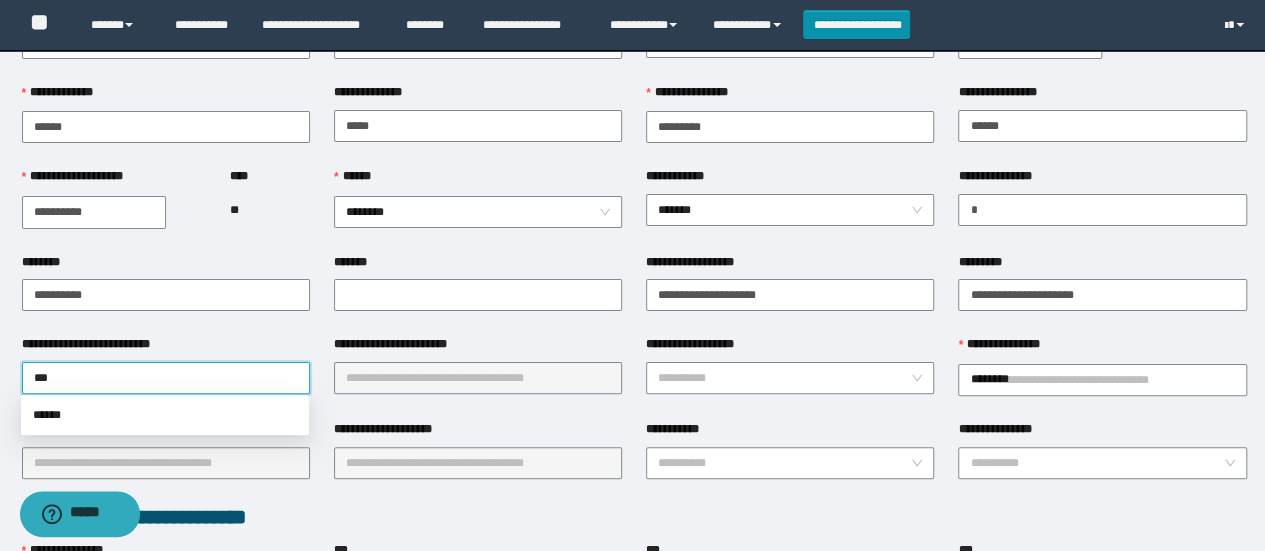 click on "******" at bounding box center [165, 415] 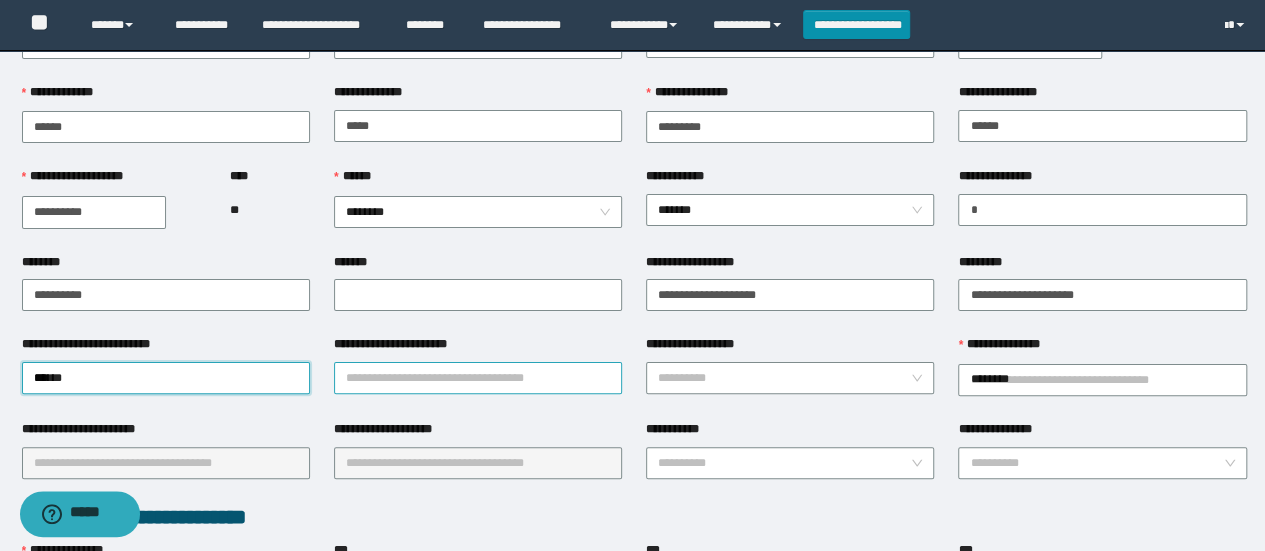 click on "**********" at bounding box center (478, 378) 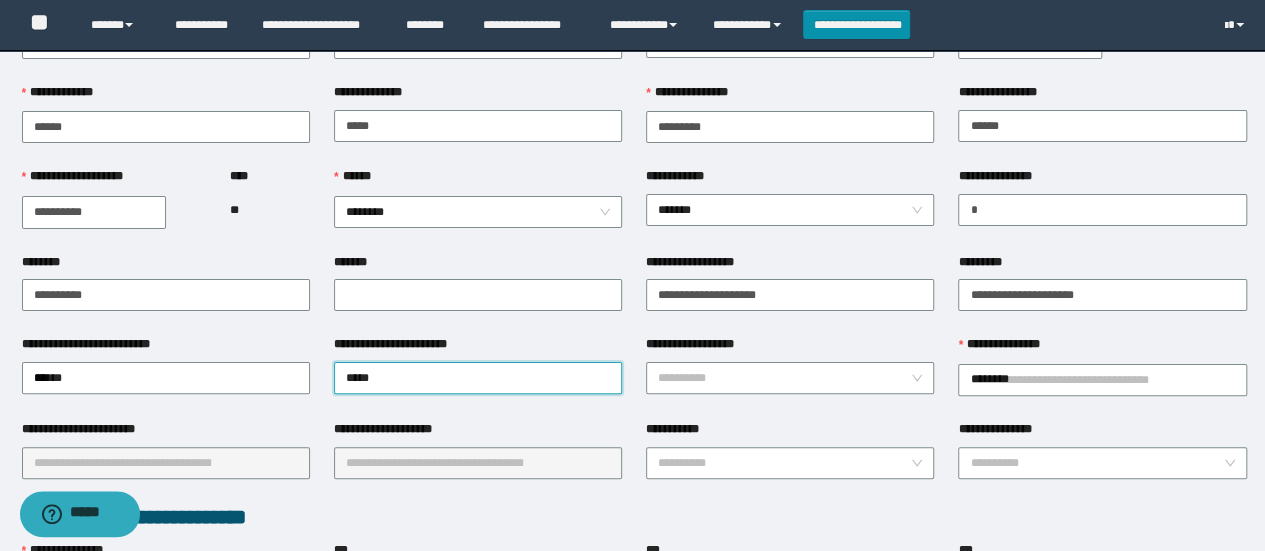 type on "******" 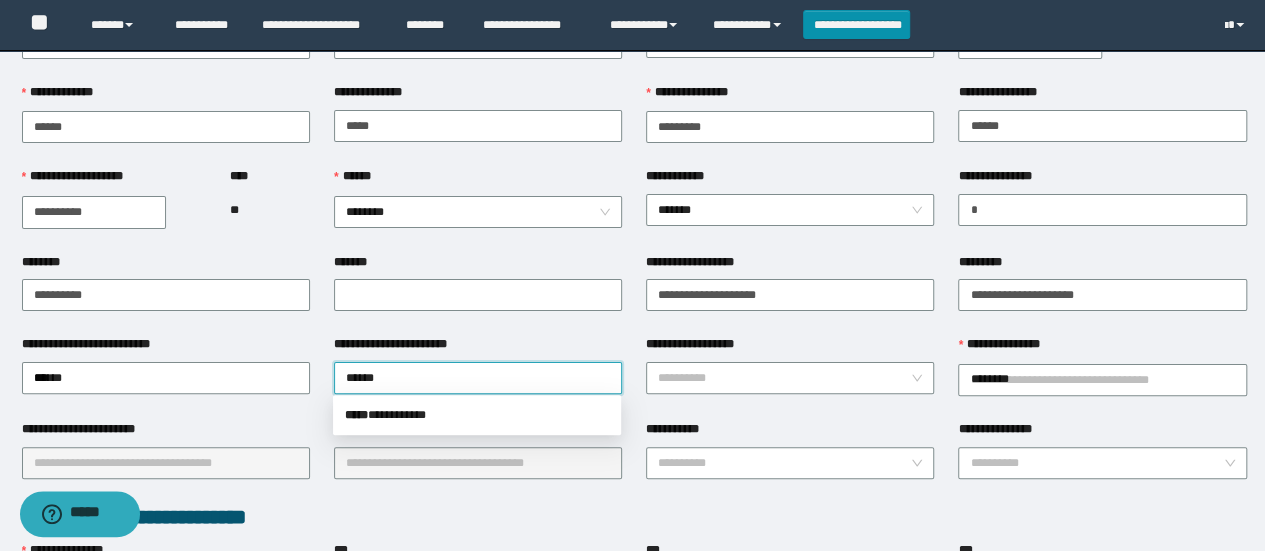 click on "***** * *********" at bounding box center (477, 415) 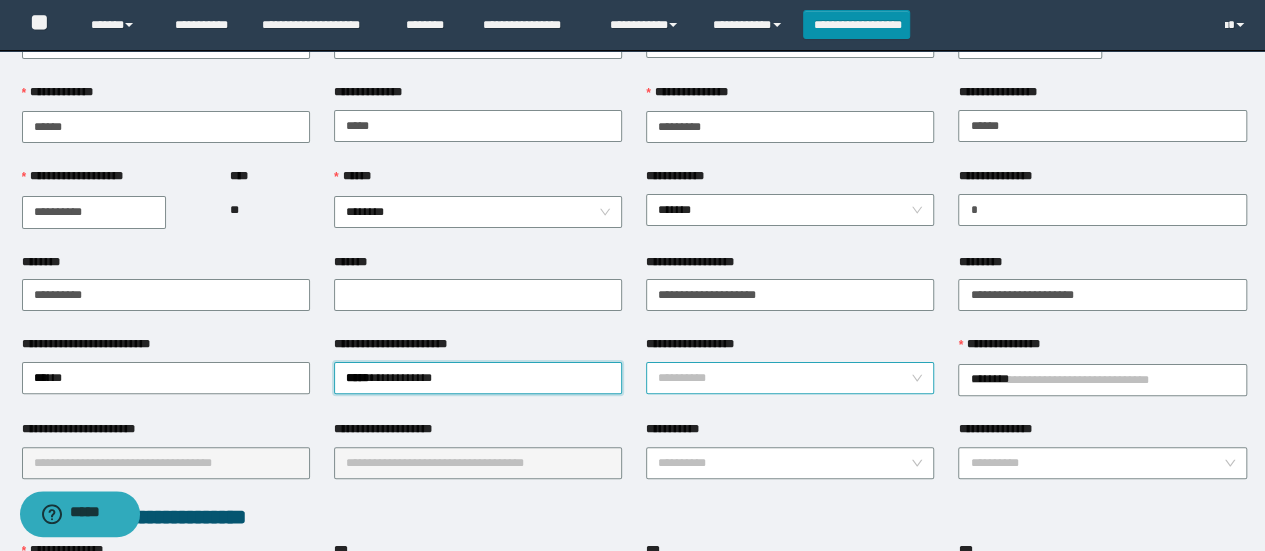 click on "**********" at bounding box center [784, 378] 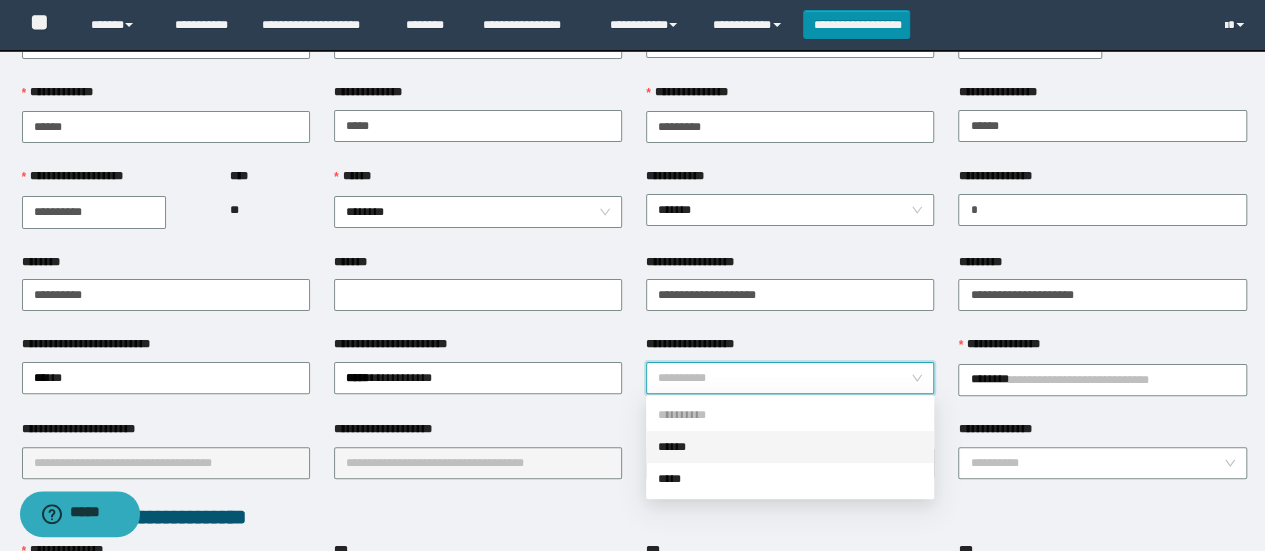 click on "******" at bounding box center (790, 447) 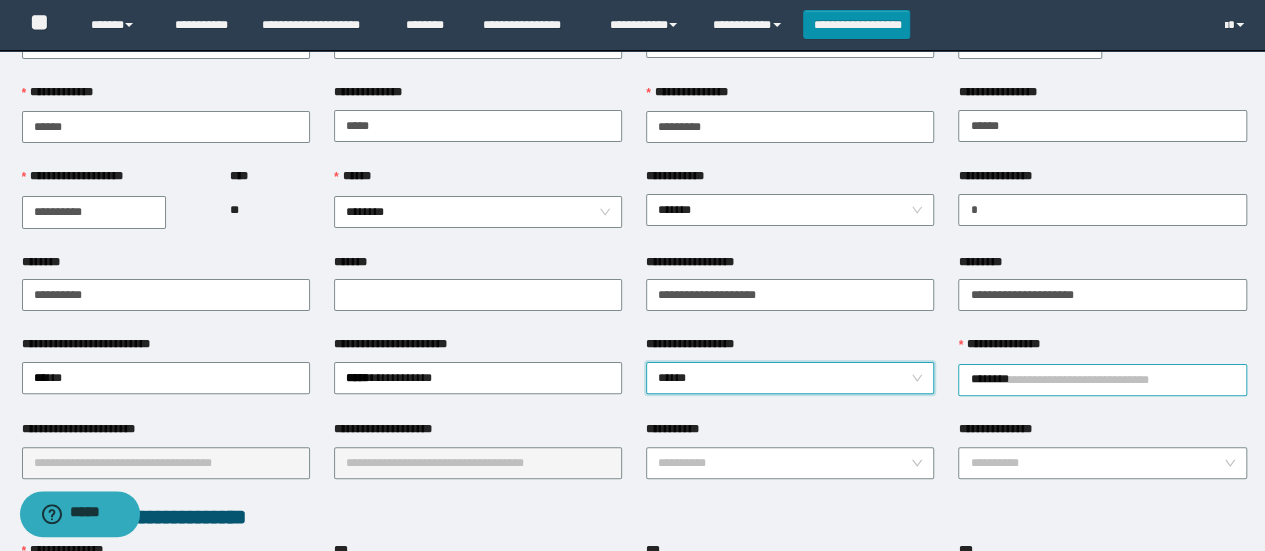 click on "********" at bounding box center [1102, 380] 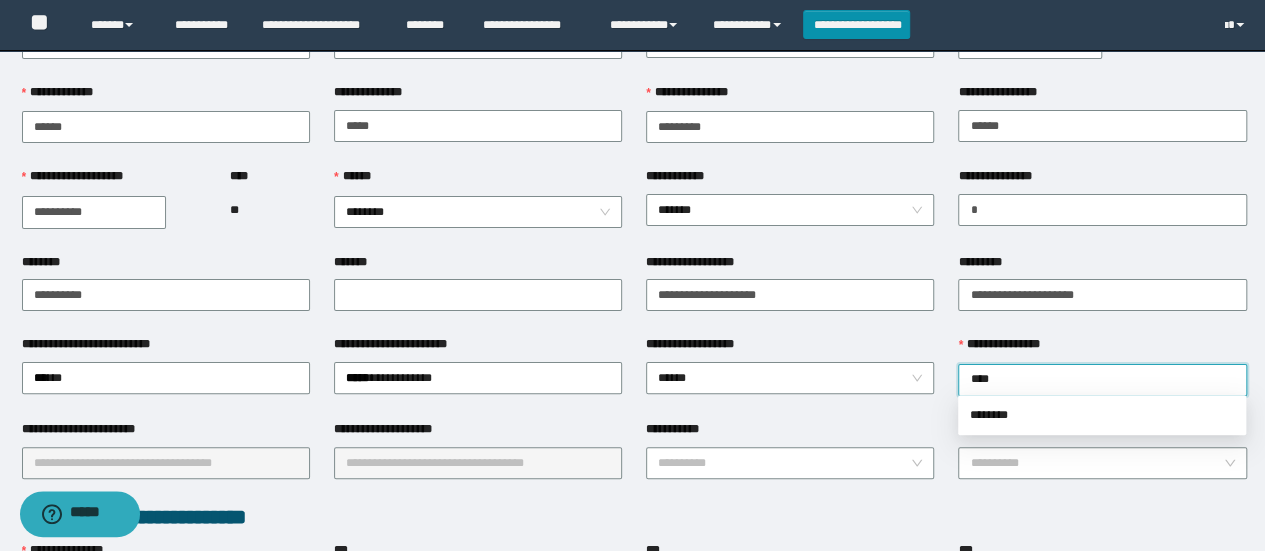 type on "*****" 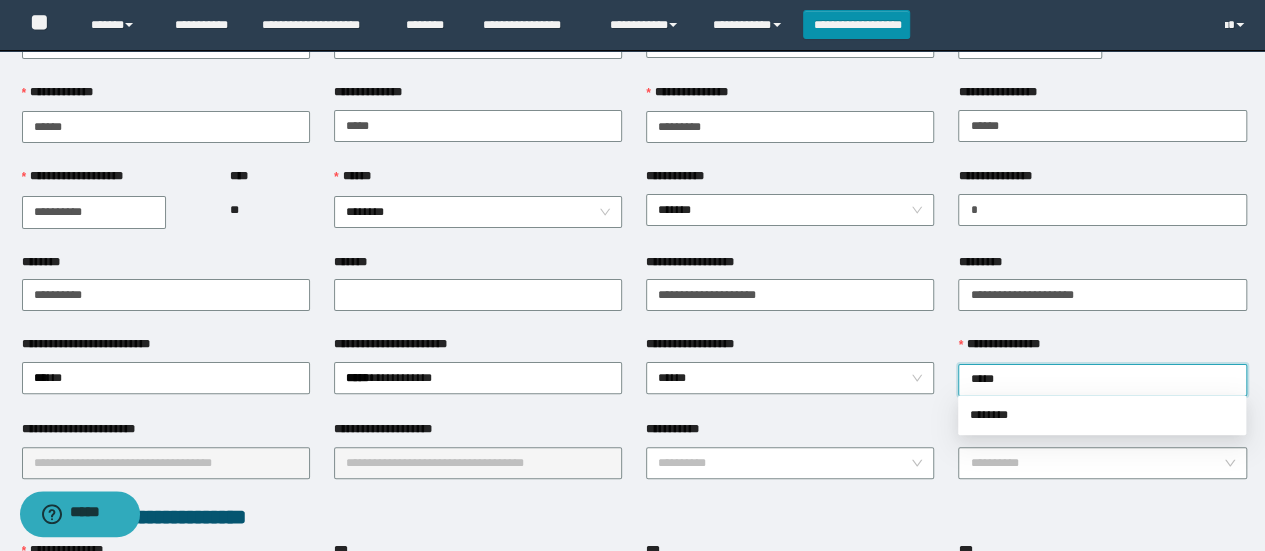 click on "********" at bounding box center [1102, 415] 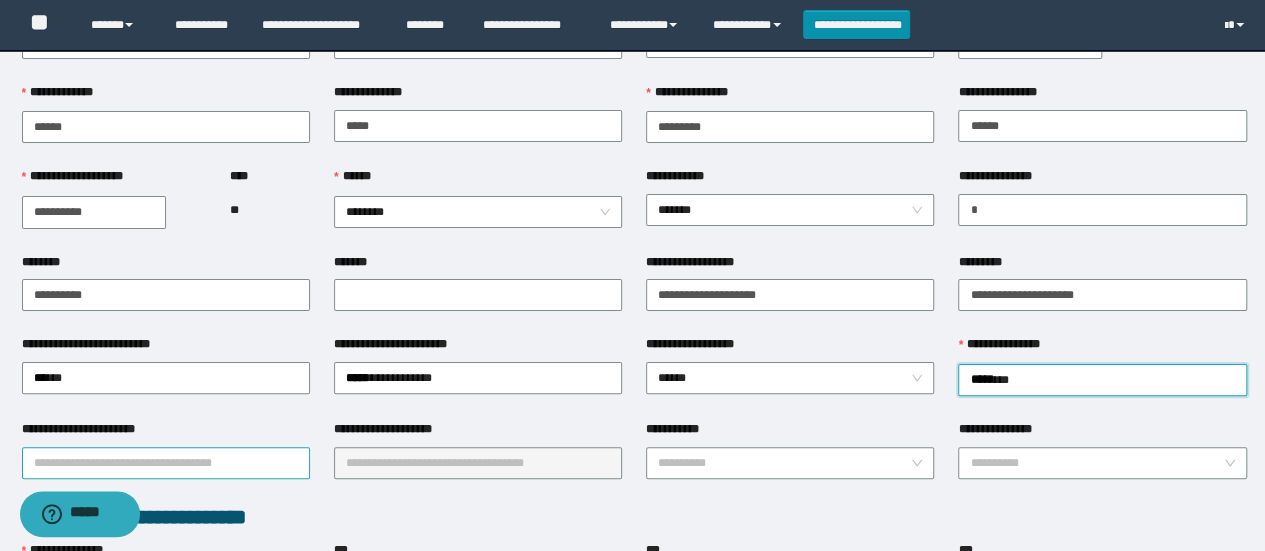 click on "**********" at bounding box center (166, 463) 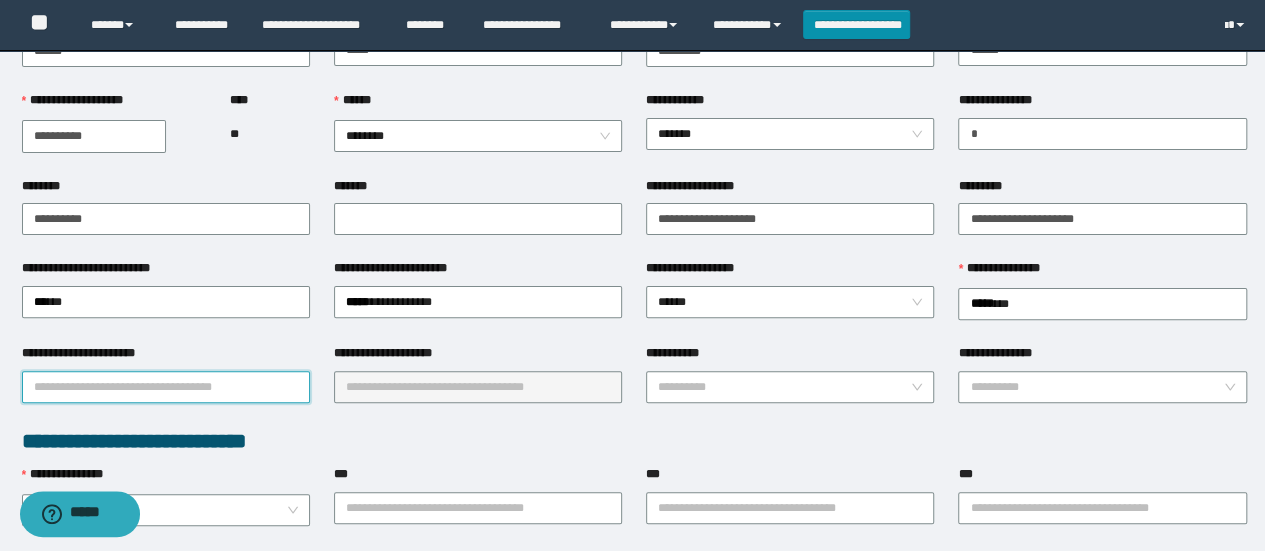 scroll, scrollTop: 195, scrollLeft: 0, axis: vertical 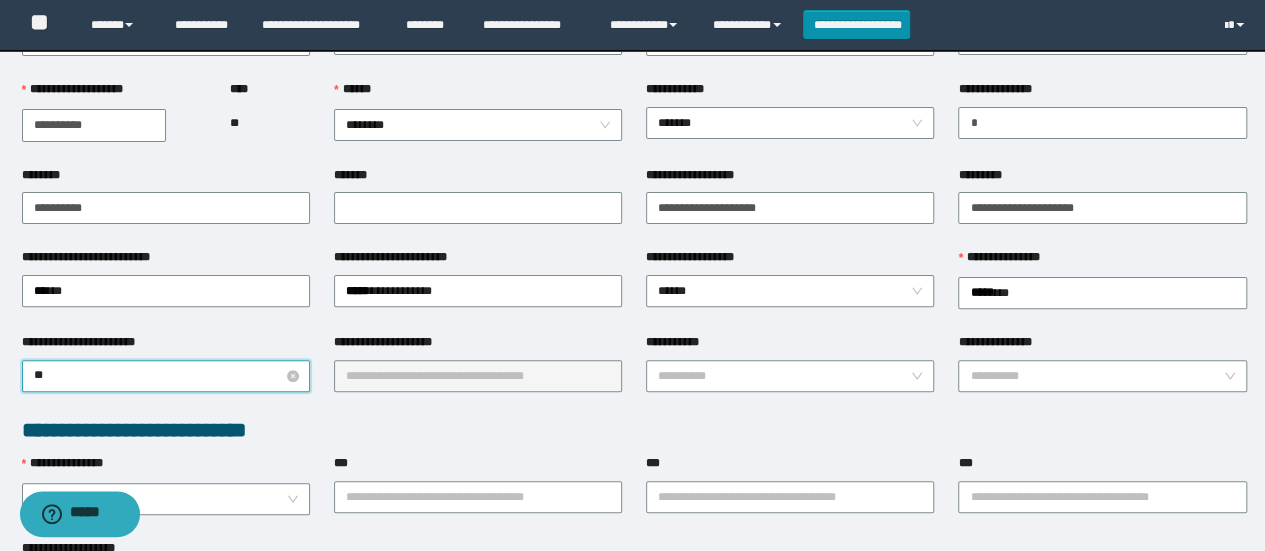 type on "***" 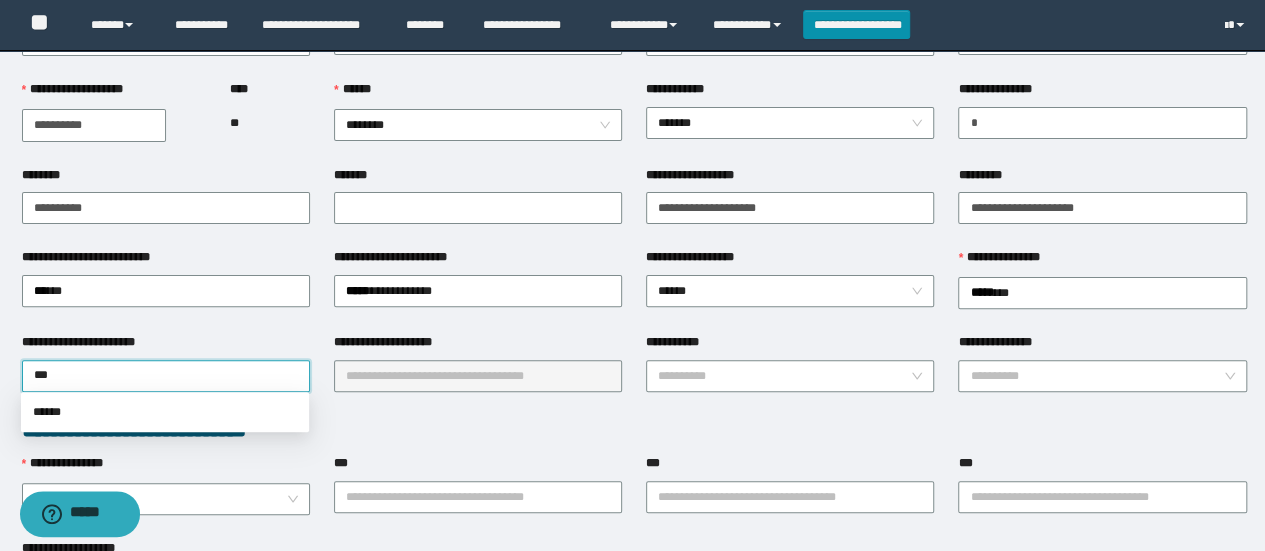 click on "******" at bounding box center (165, 412) 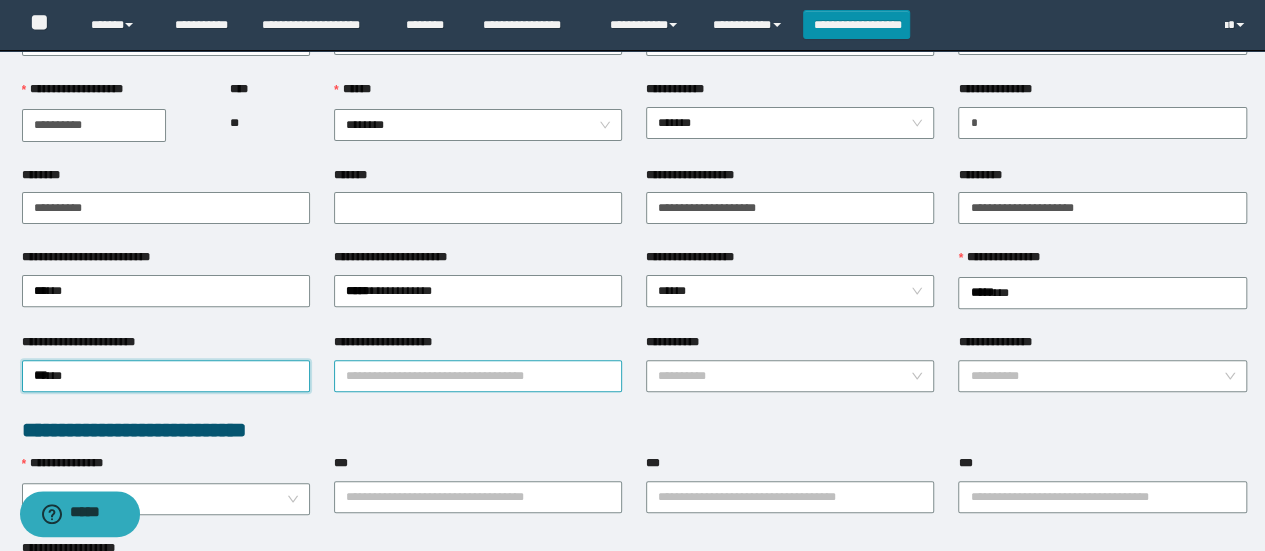 click on "**********" at bounding box center [478, 376] 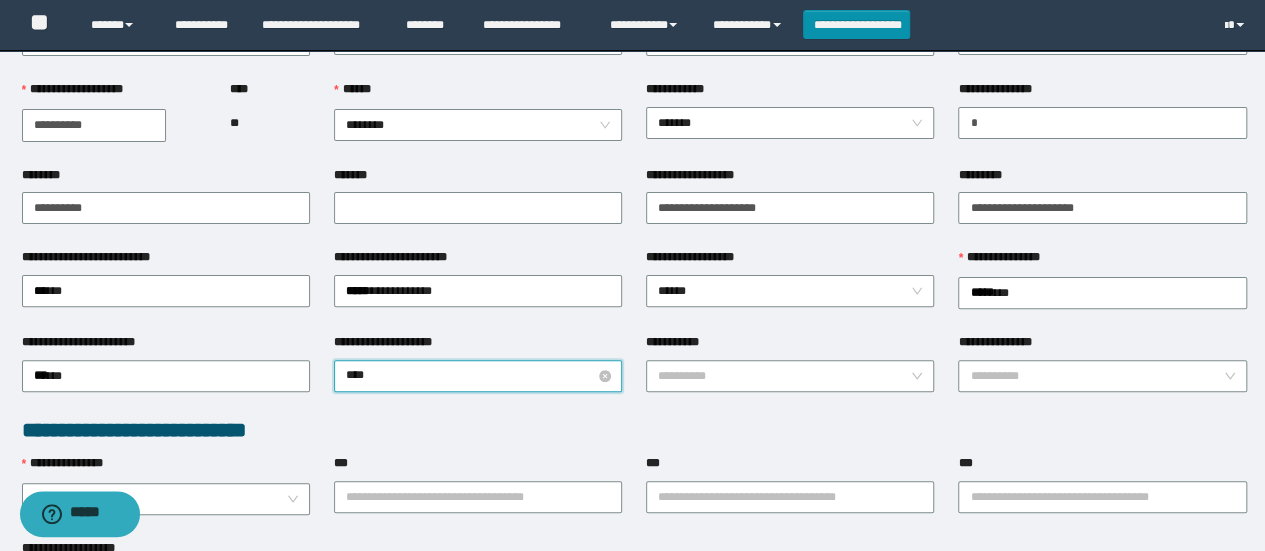 type on "*****" 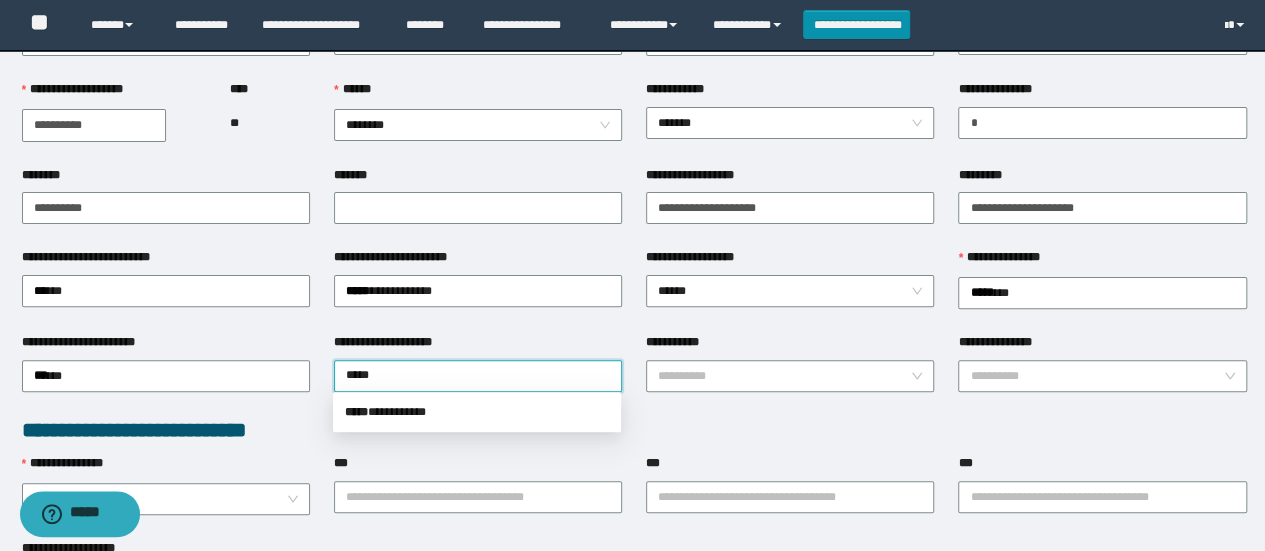 click on "***** * *********" at bounding box center [477, 412] 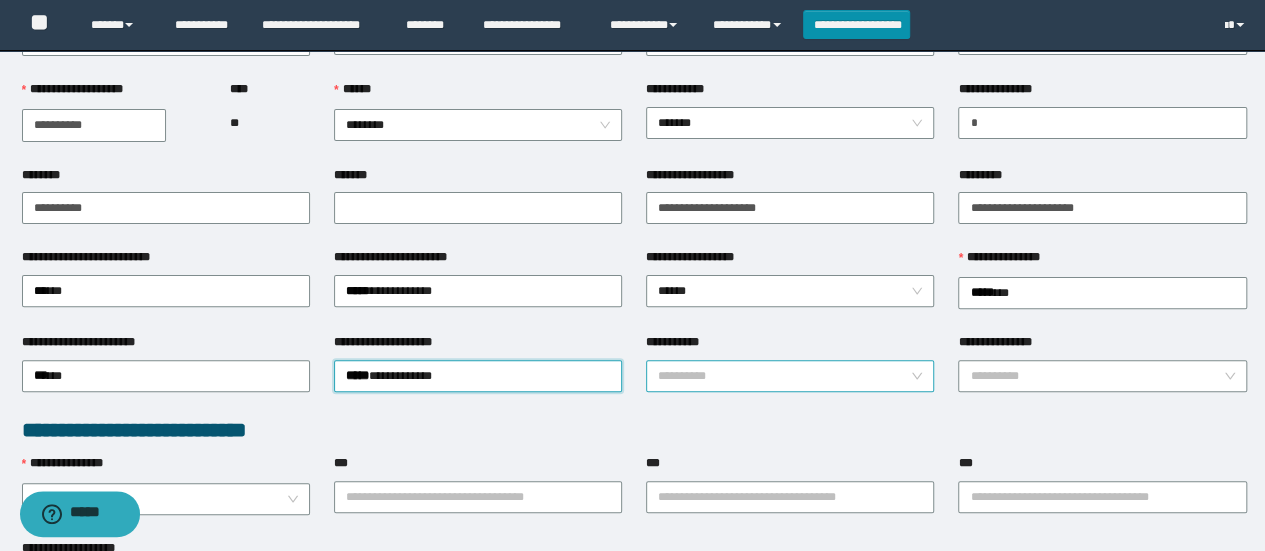 click on "**********" at bounding box center [784, 376] 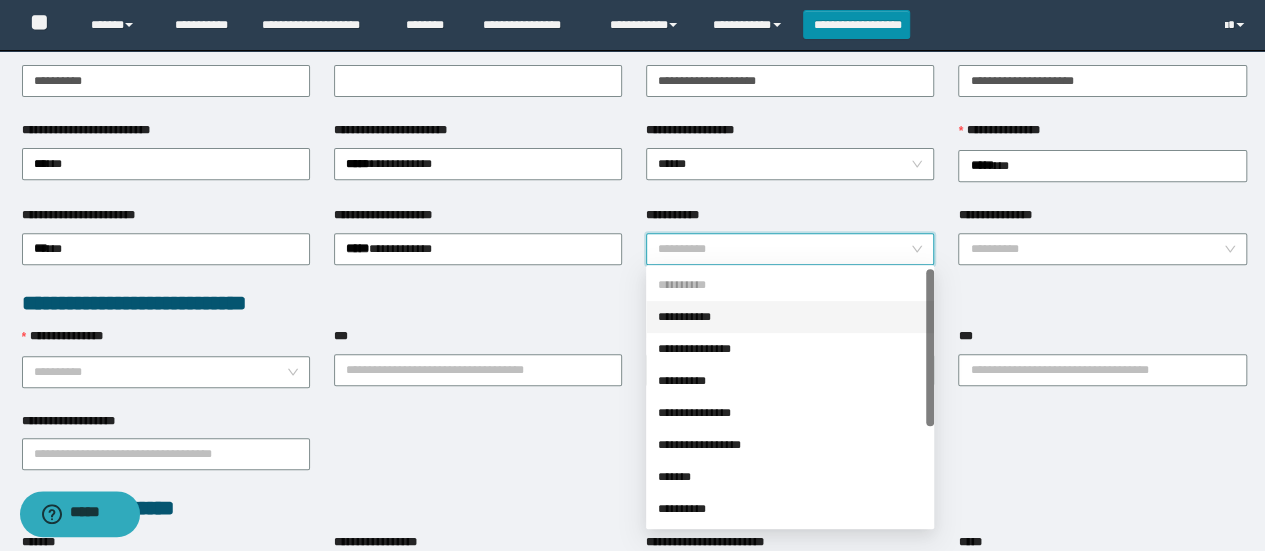 scroll, scrollTop: 361, scrollLeft: 0, axis: vertical 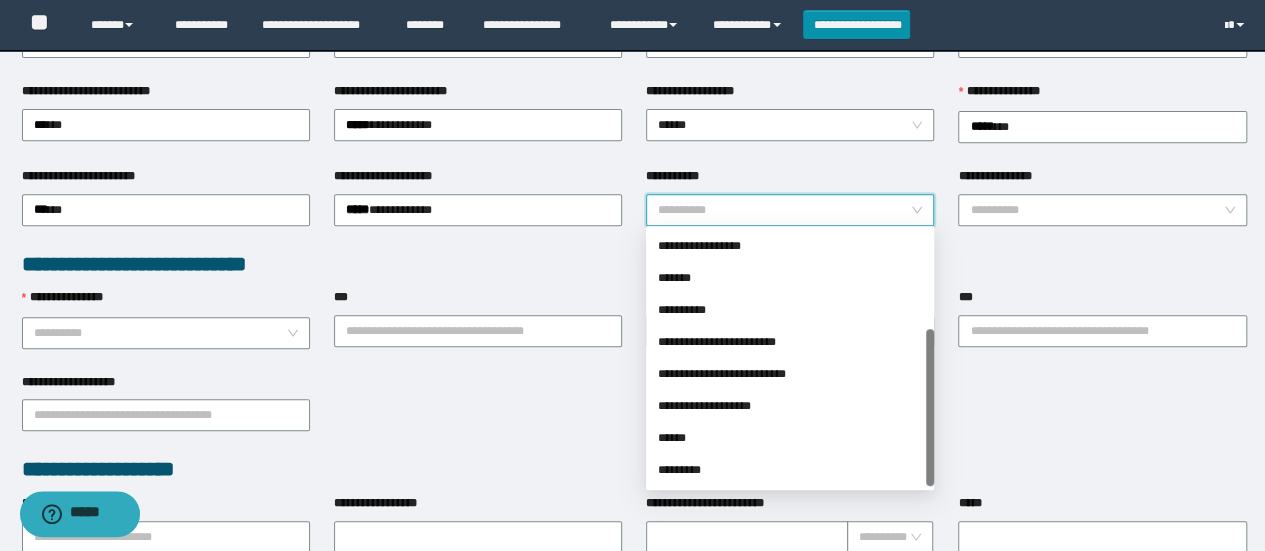 click on "******" at bounding box center (790, 438) 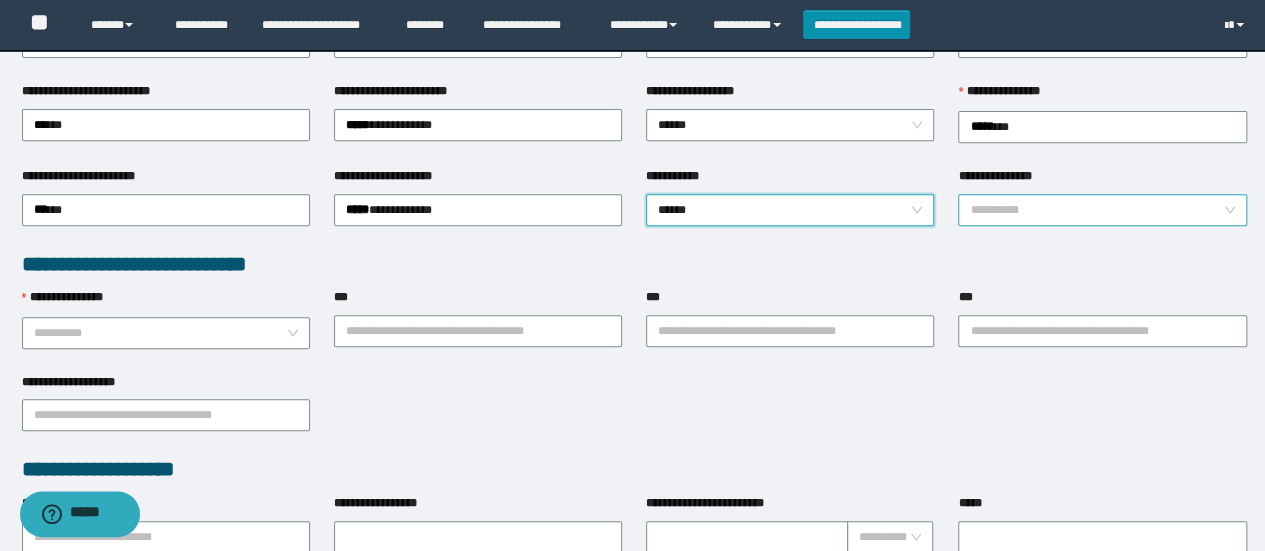 click on "**********" at bounding box center (1096, 210) 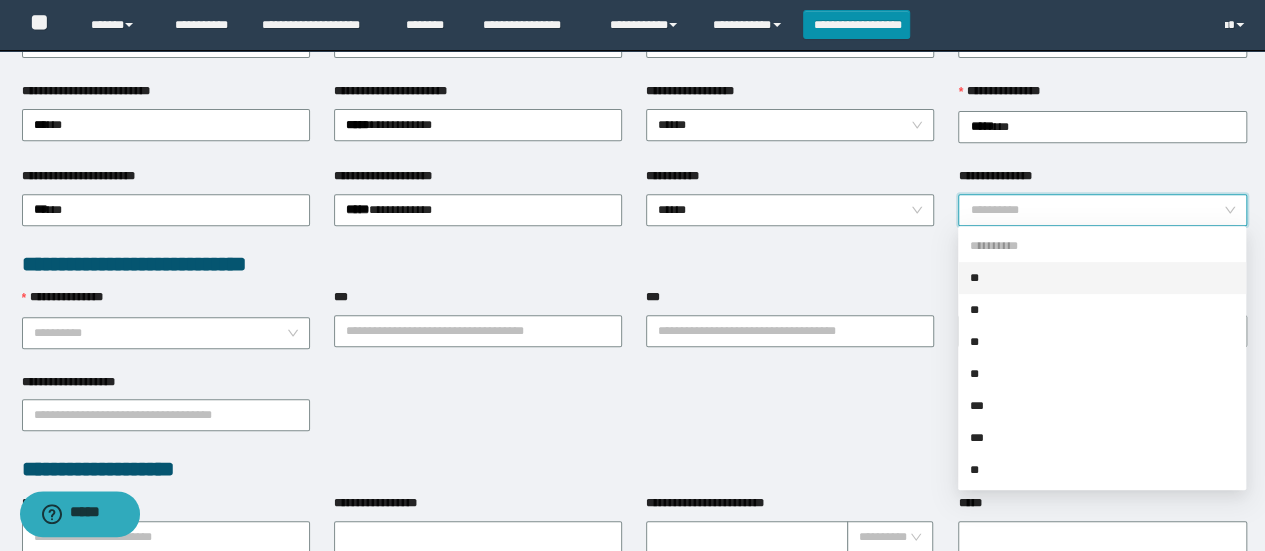 click on "**" at bounding box center (1102, 278) 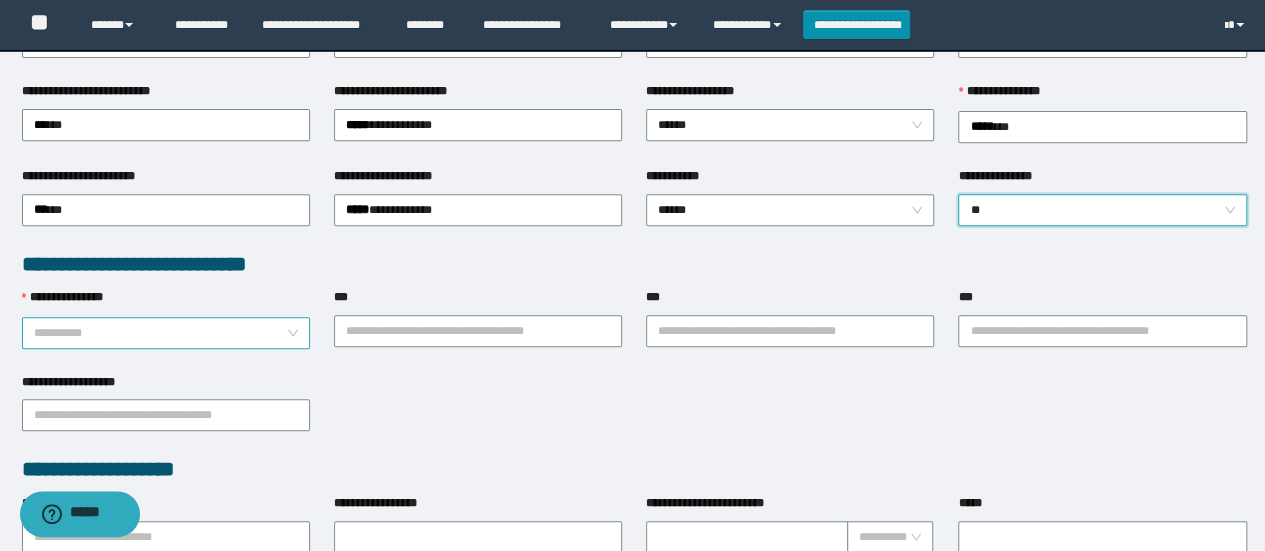 click on "**********" at bounding box center (160, 333) 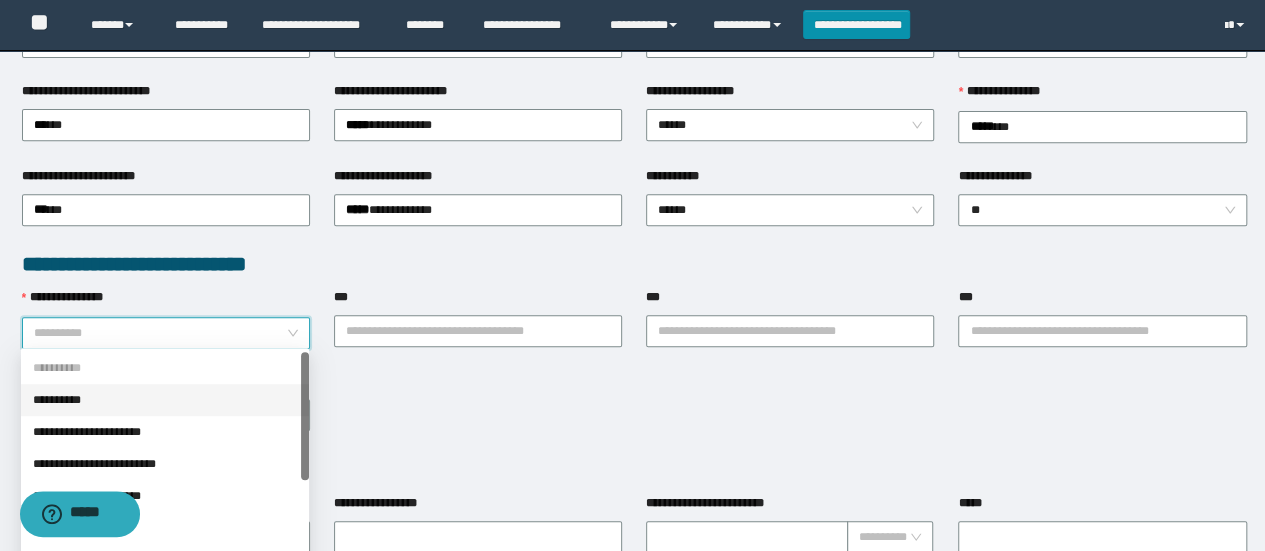 click on "**********" at bounding box center [165, 432] 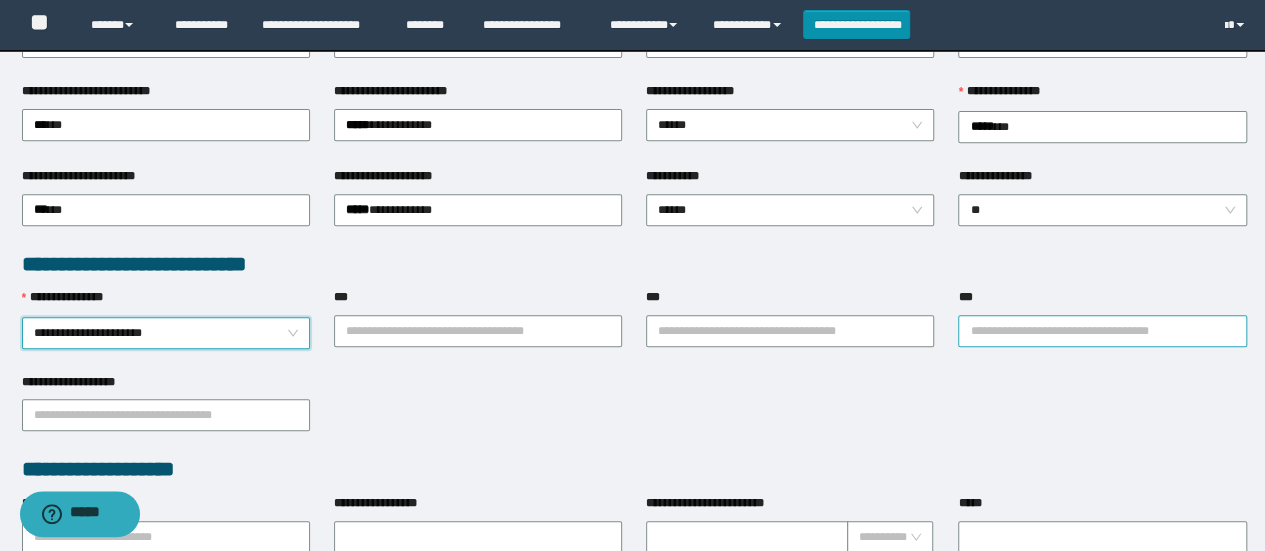 click on "***" at bounding box center [1102, 331] 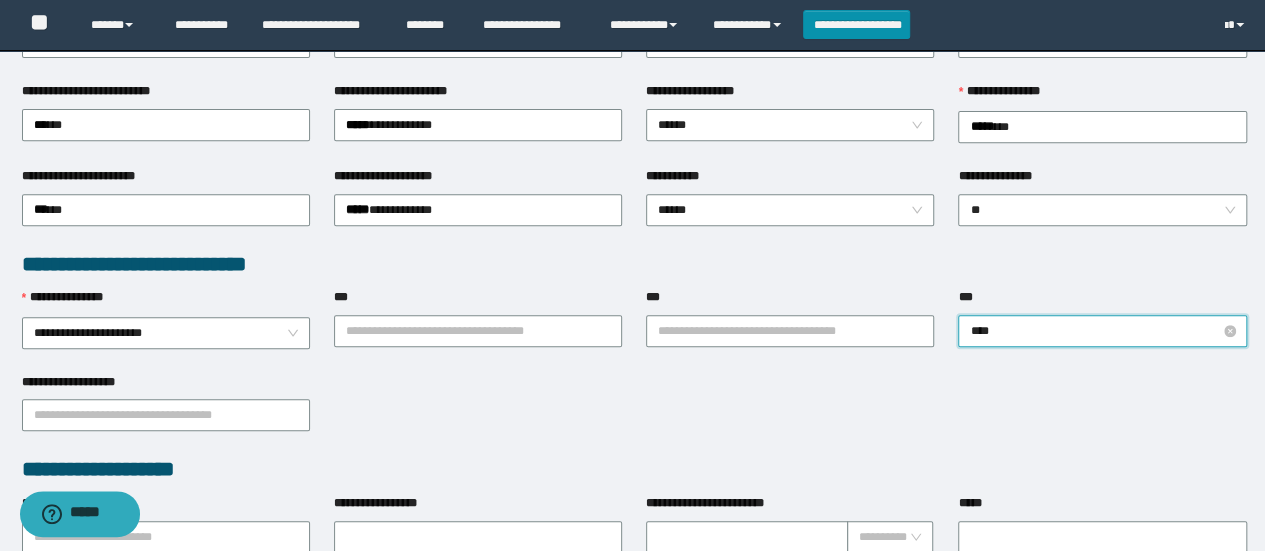 type on "*****" 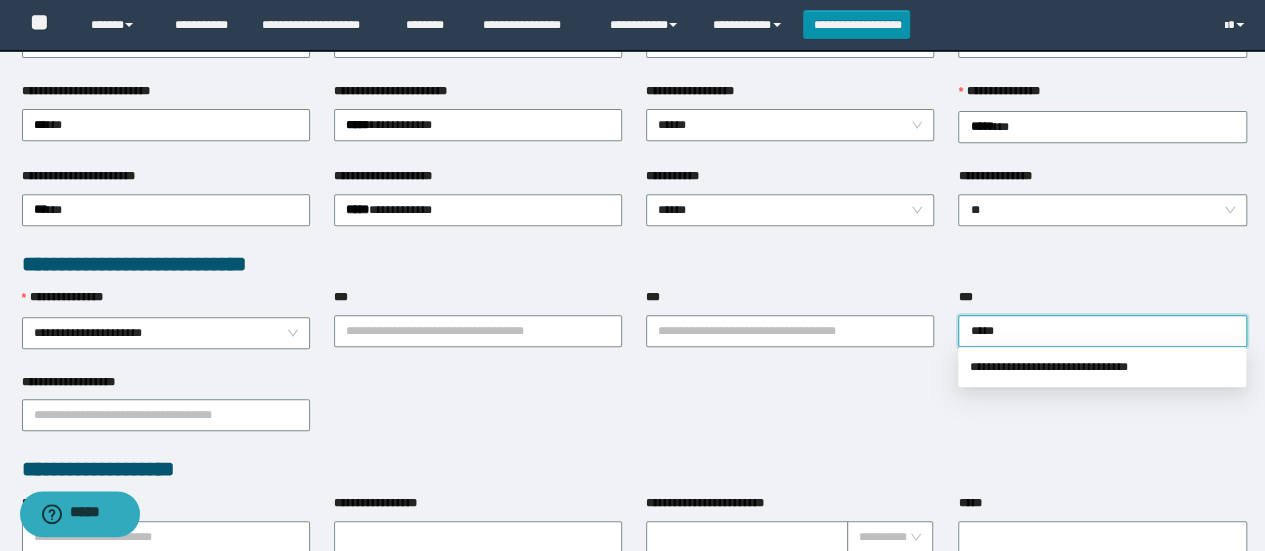 click on "**********" at bounding box center [1102, 367] 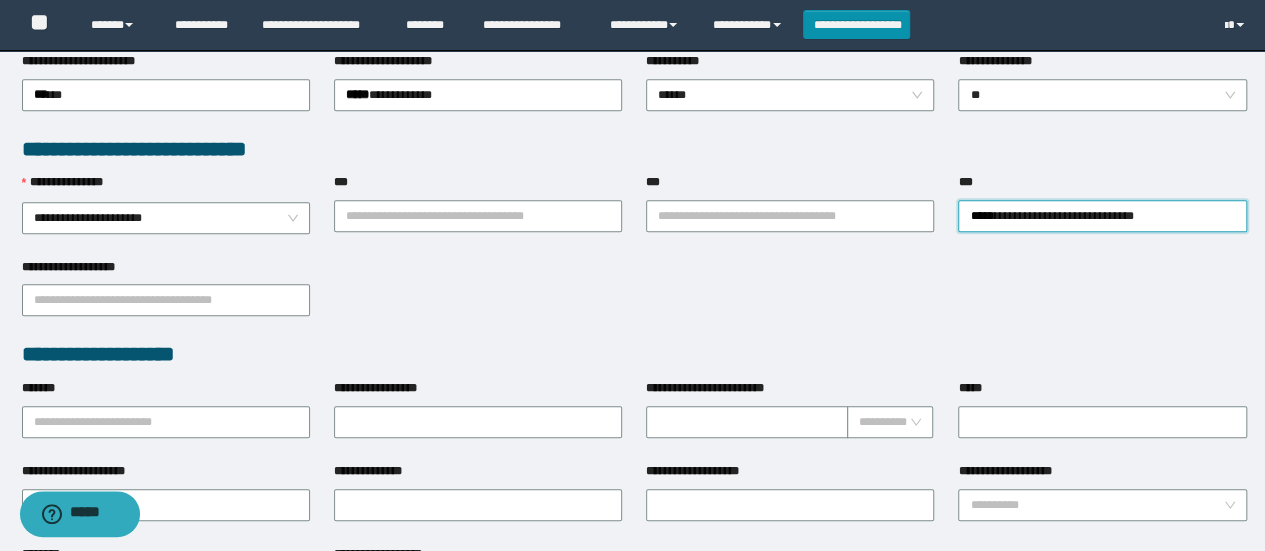 scroll, scrollTop: 477, scrollLeft: 0, axis: vertical 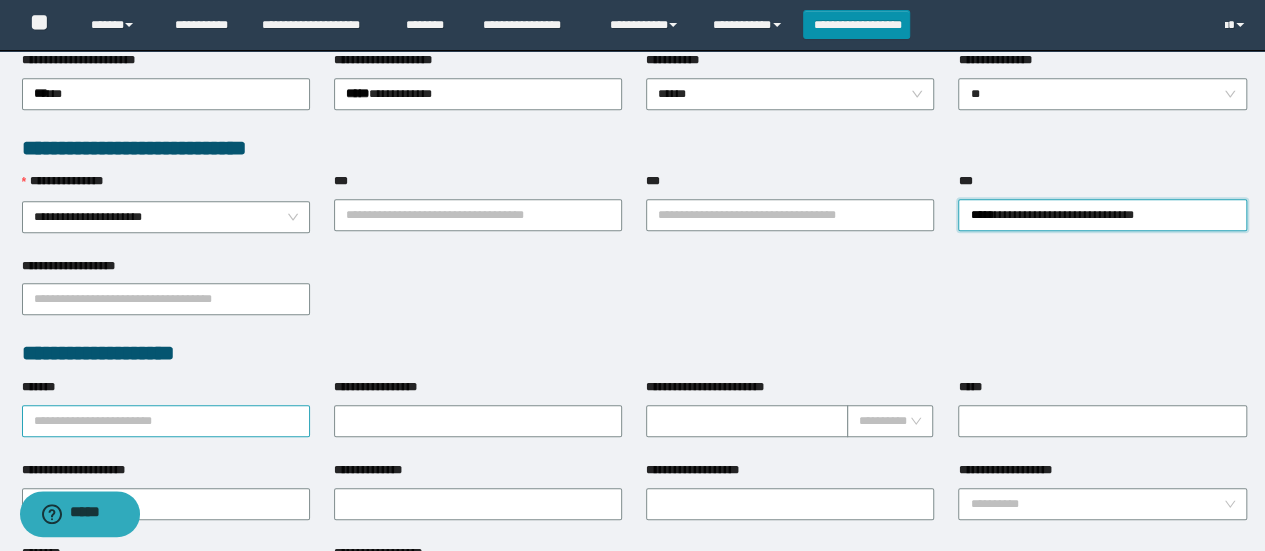 click on "*******" at bounding box center [166, 421] 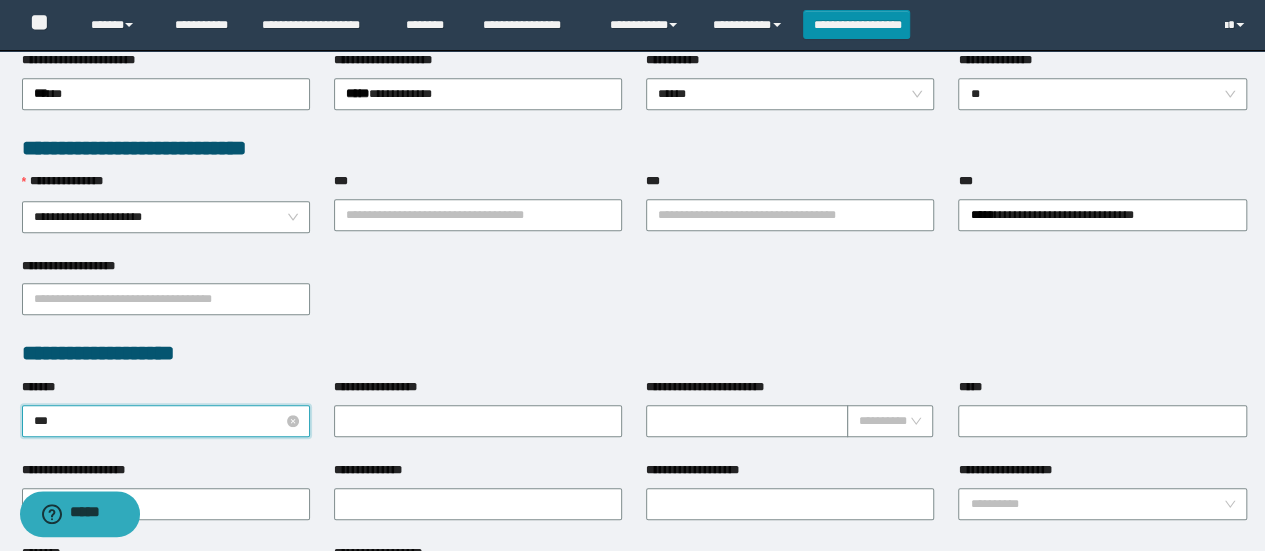 type on "****" 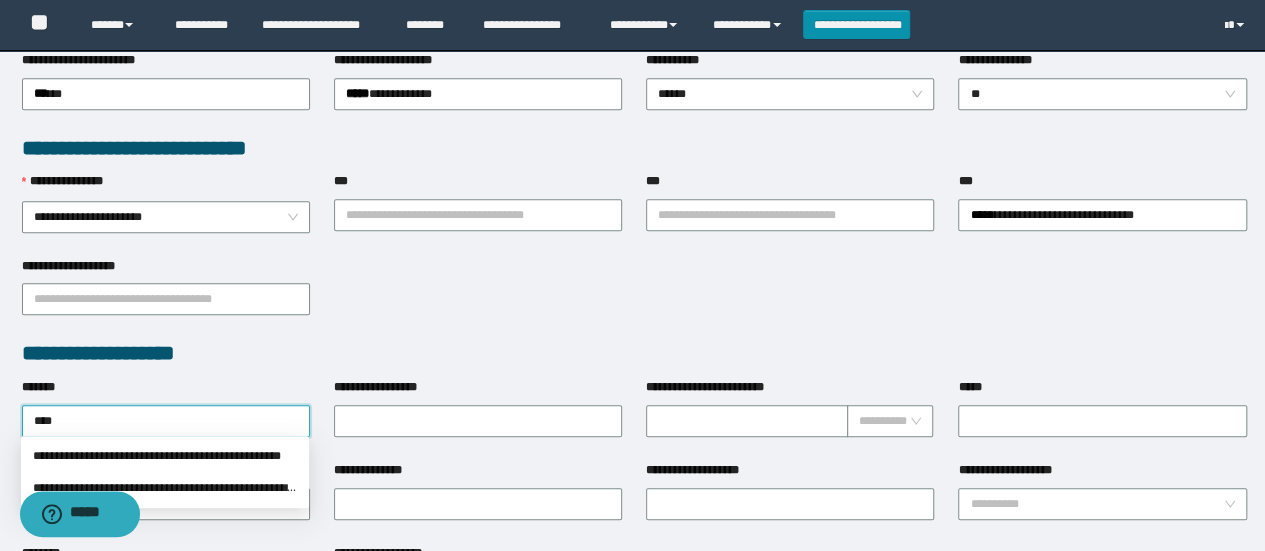 click on "**********" at bounding box center (165, 456) 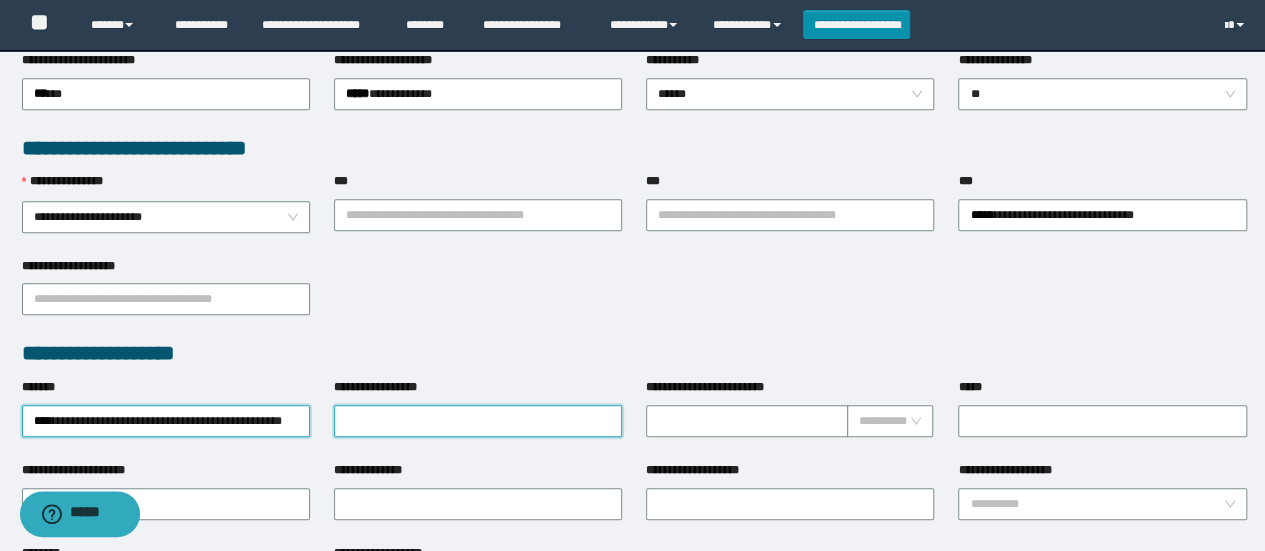 click on "**********" at bounding box center [478, 421] 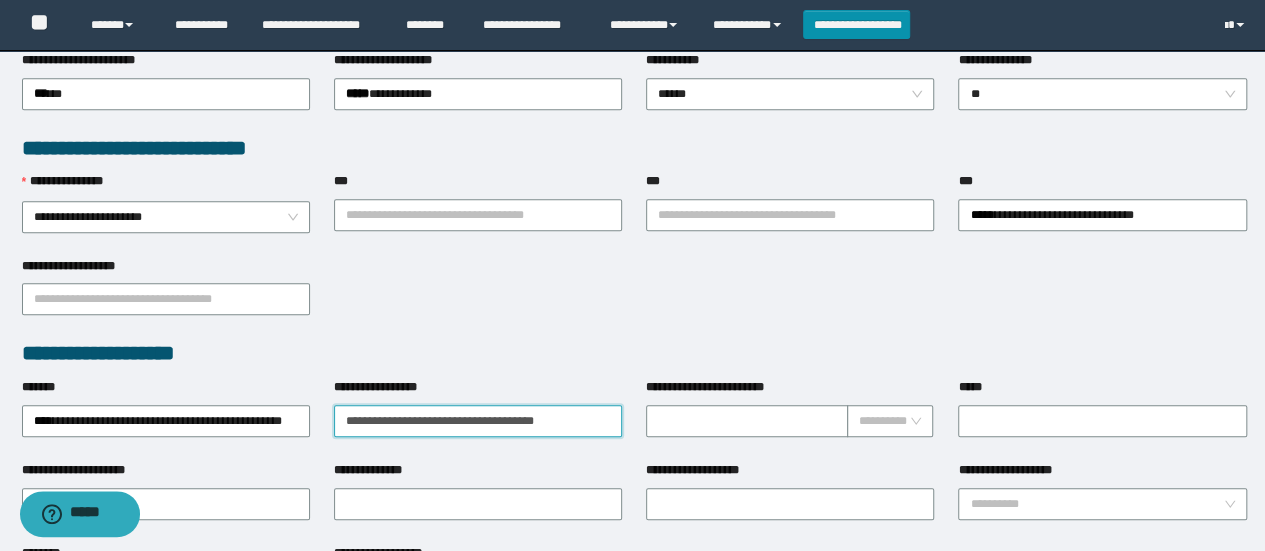 click on "**********" at bounding box center (478, 421) 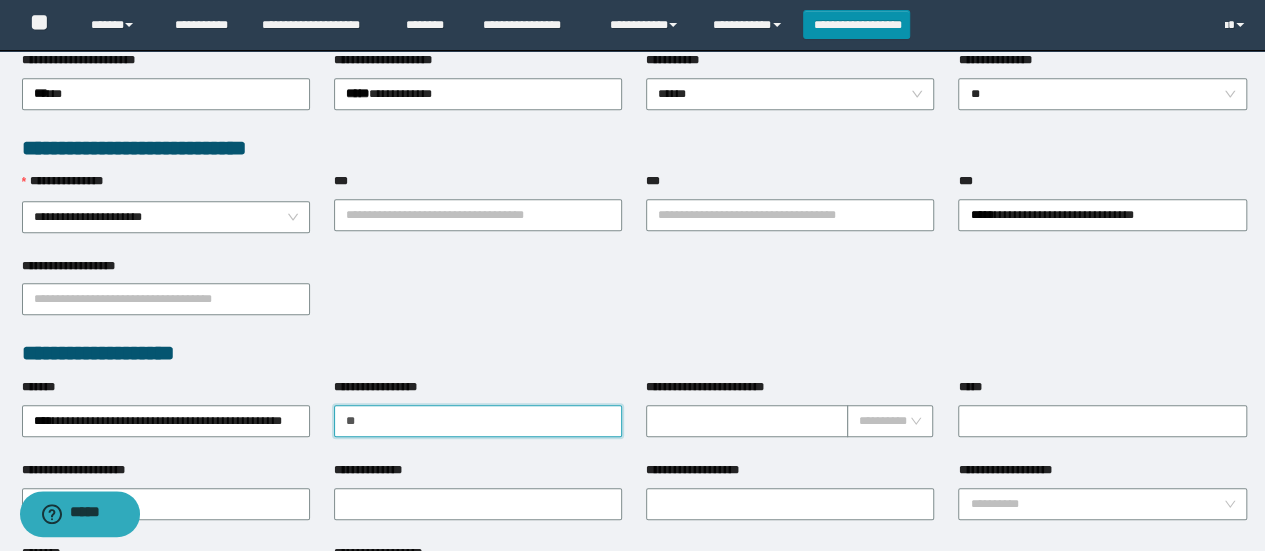 type on "*" 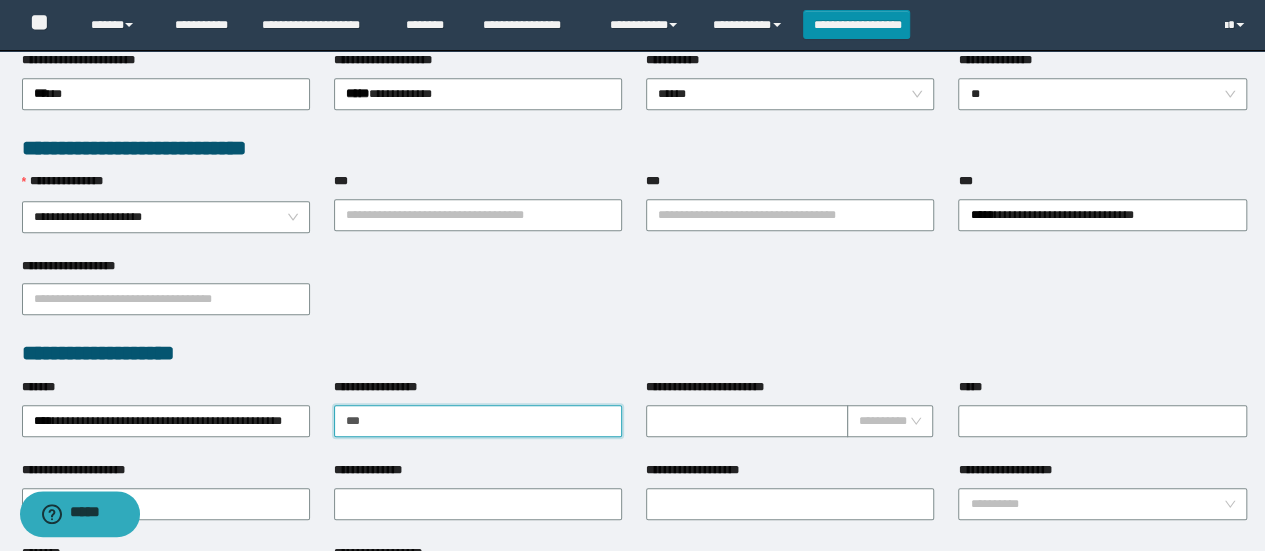 type on "**********" 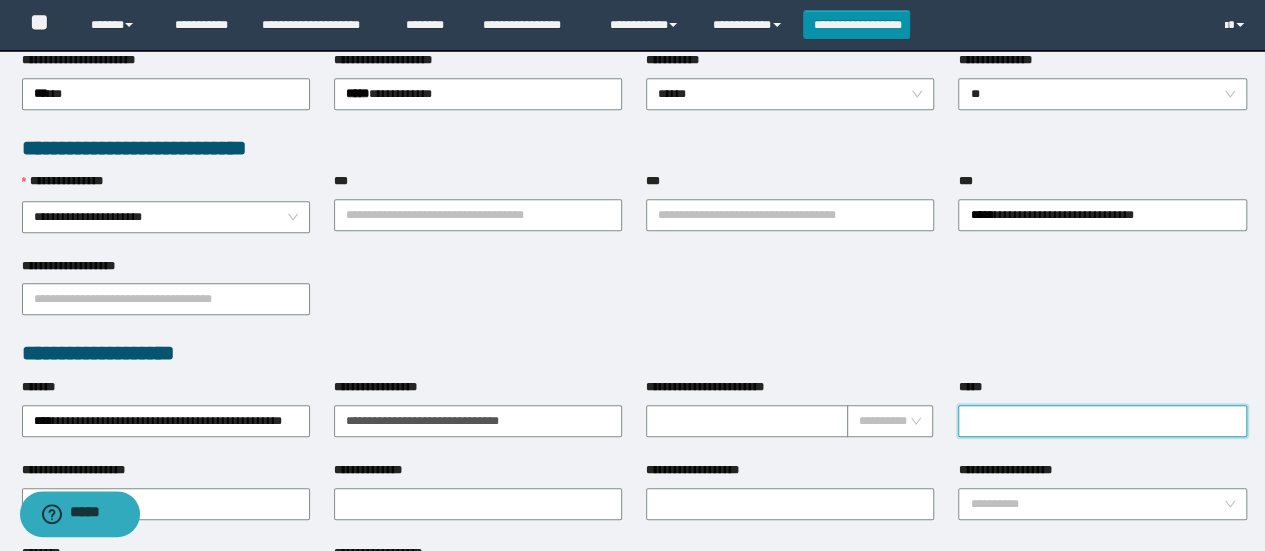 click on "*****" at bounding box center (1102, 421) 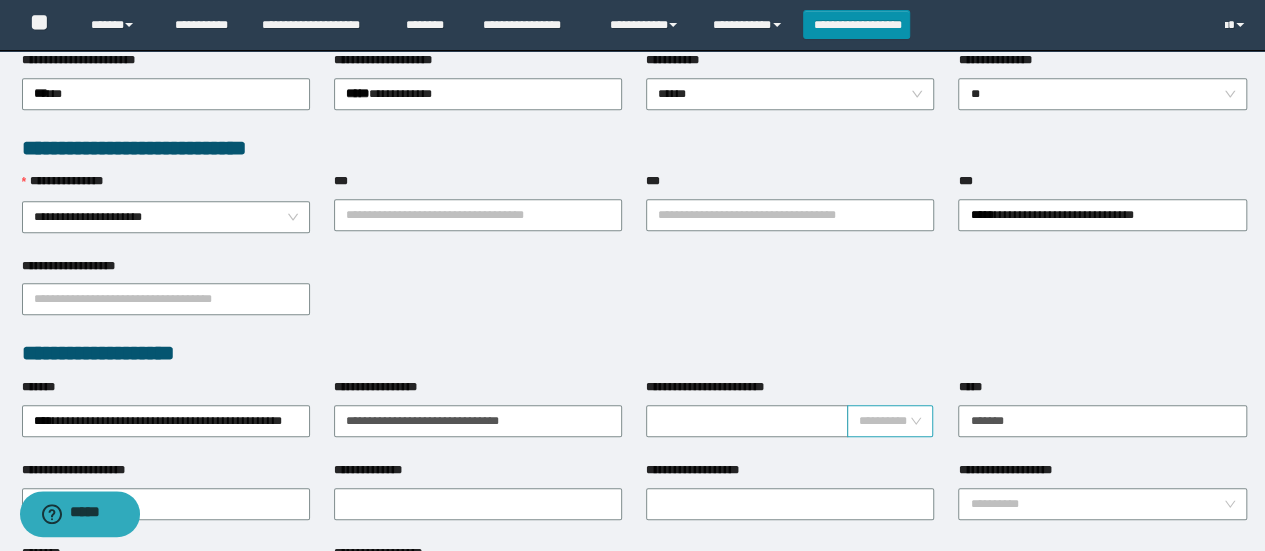 click at bounding box center [884, 421] 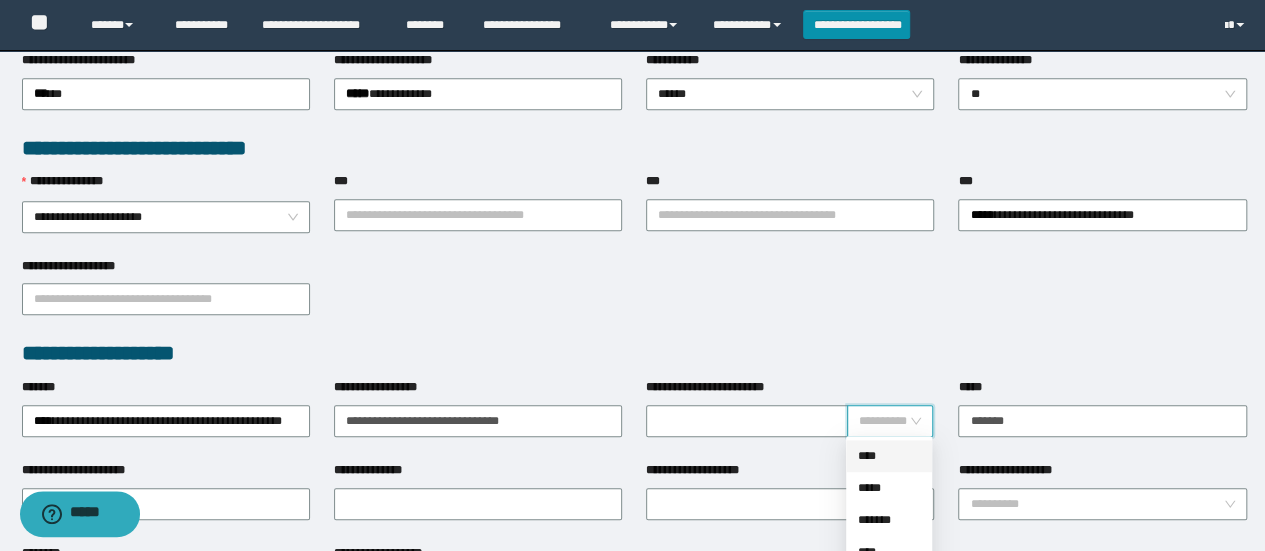 click on "****" at bounding box center (889, 456) 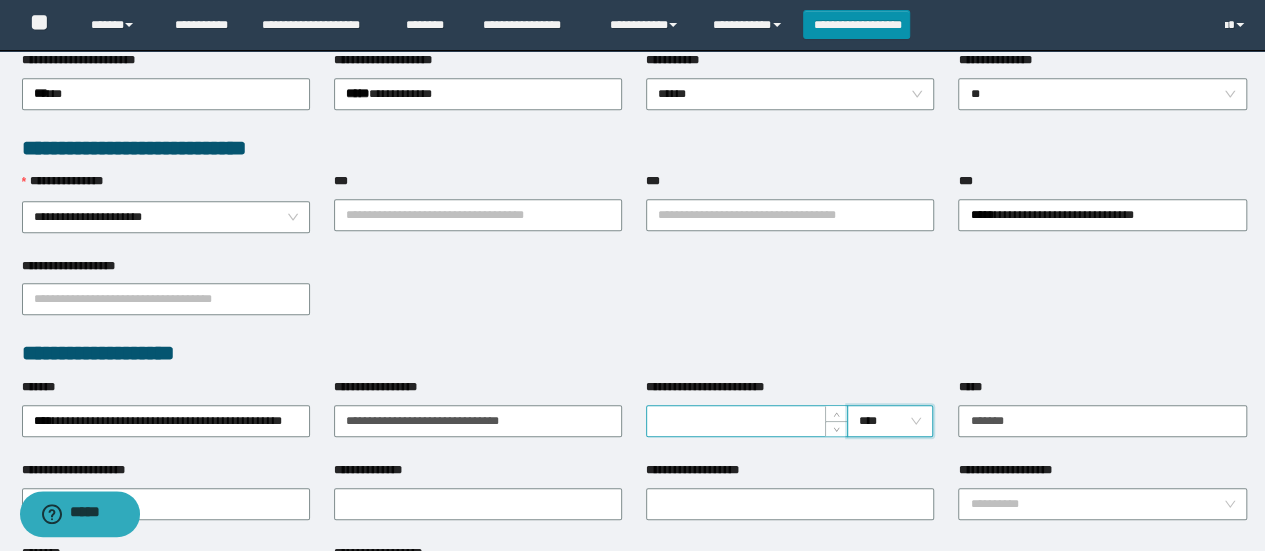 click on "**********" at bounding box center (747, 421) 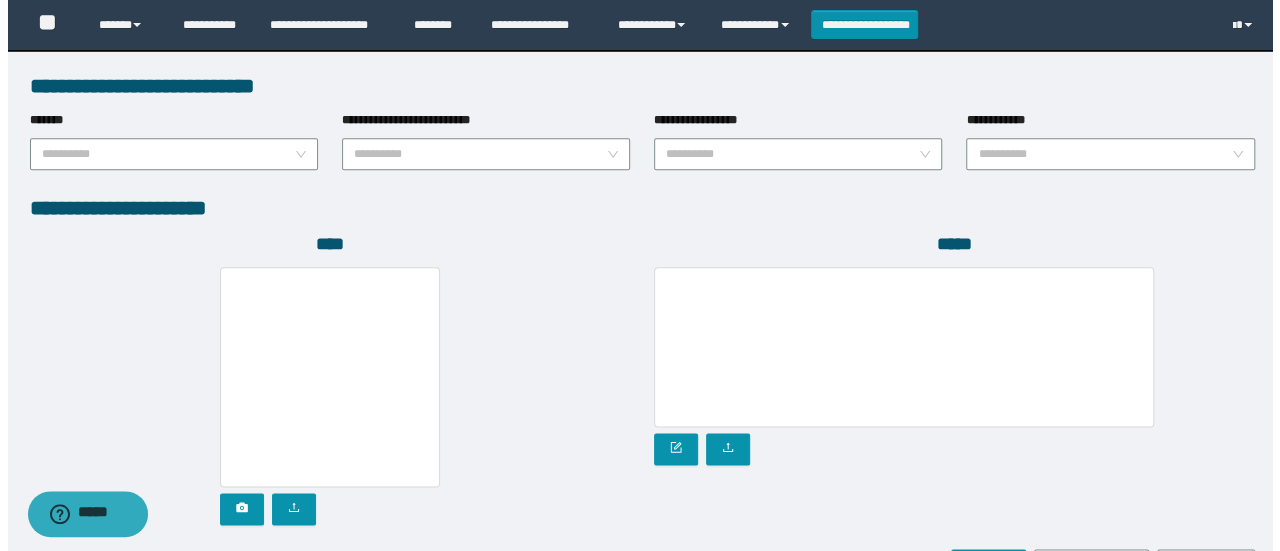 scroll, scrollTop: 1152, scrollLeft: 0, axis: vertical 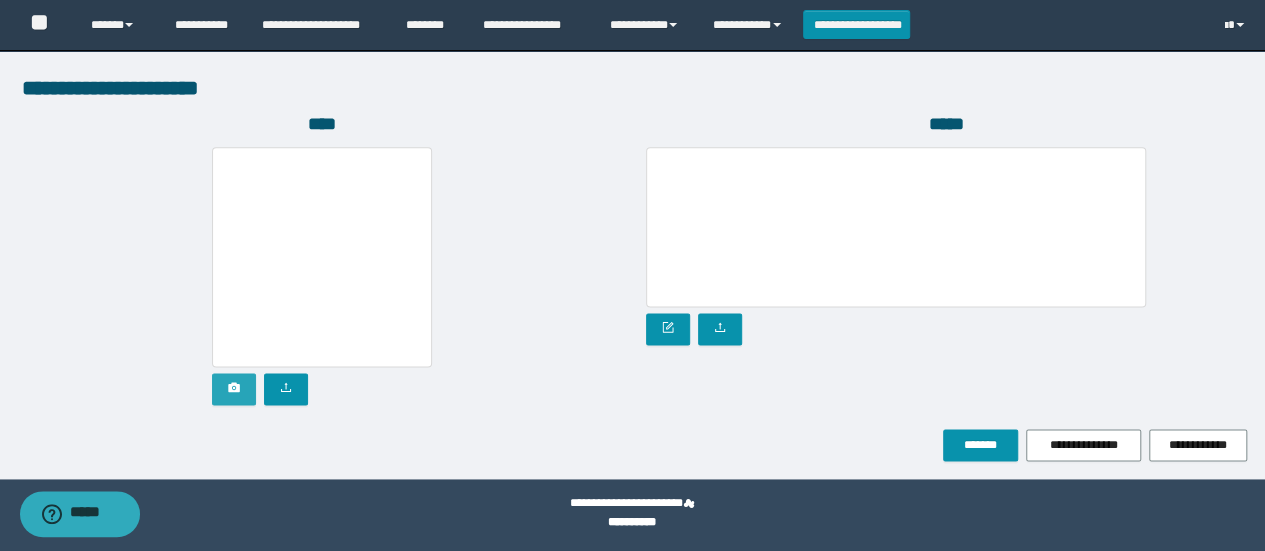 type on "*" 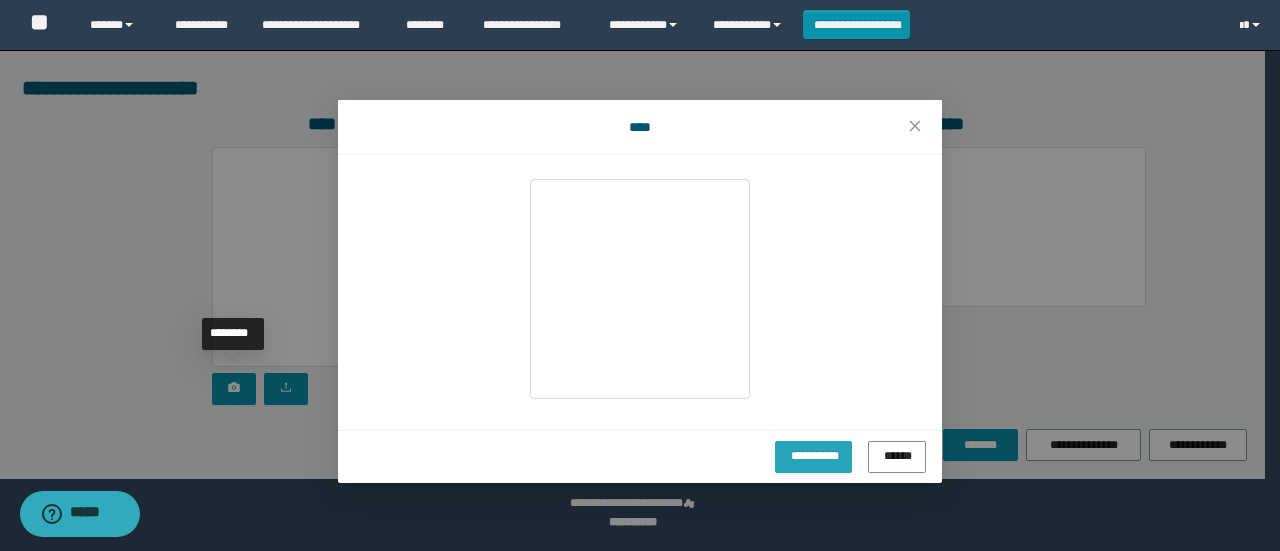 click on "**********" at bounding box center [814, 454] 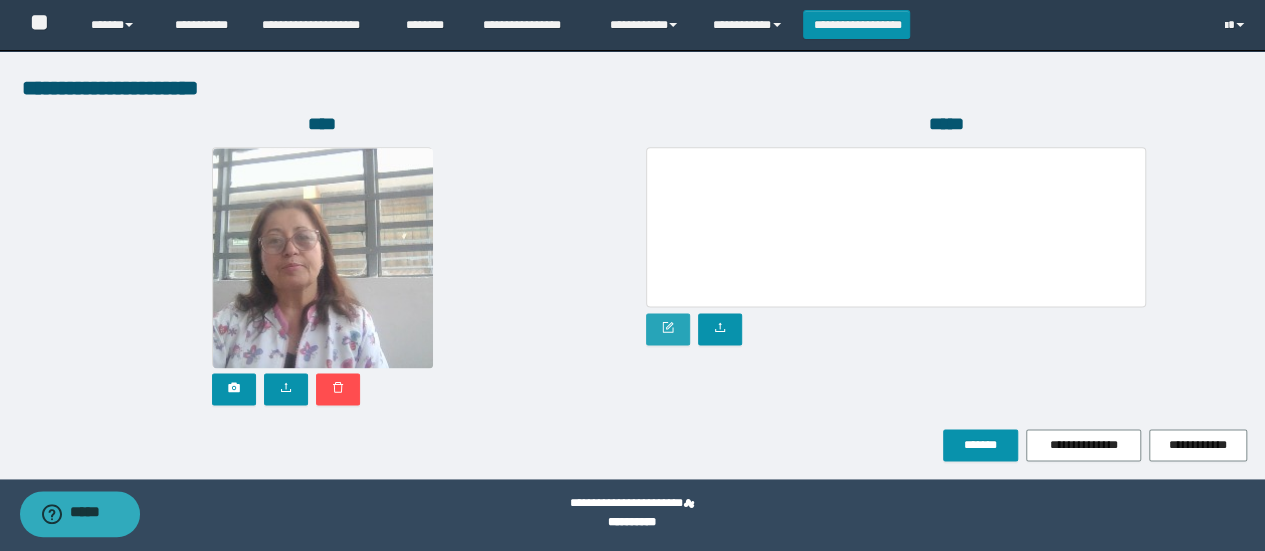 click 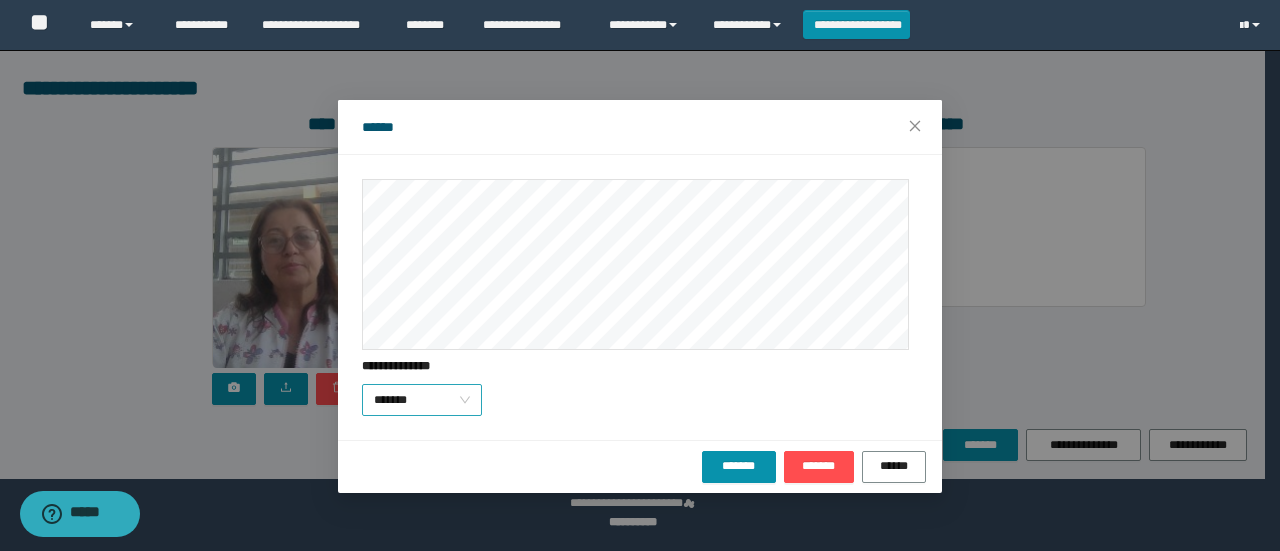 click on "*******" at bounding box center [422, 400] 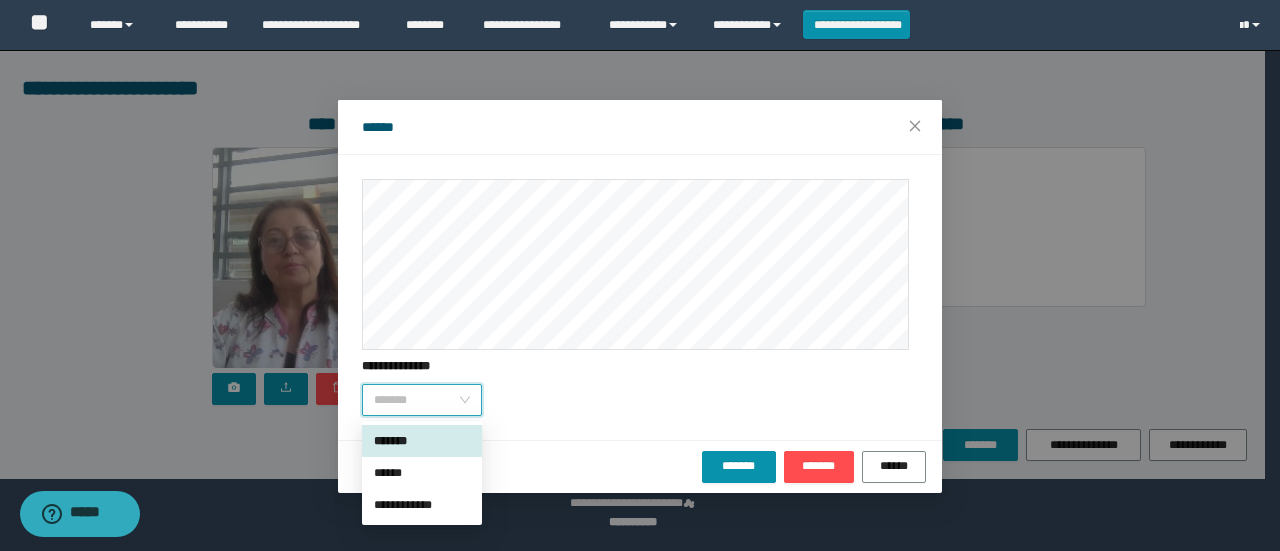 click on "******" at bounding box center (422, 473) 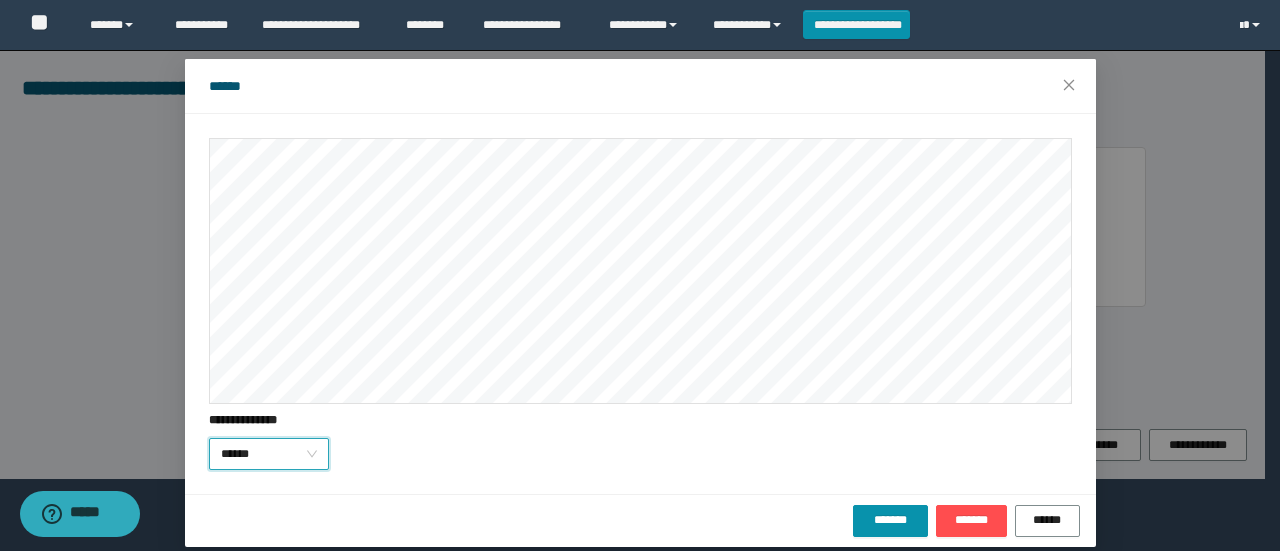 scroll, scrollTop: 57, scrollLeft: 0, axis: vertical 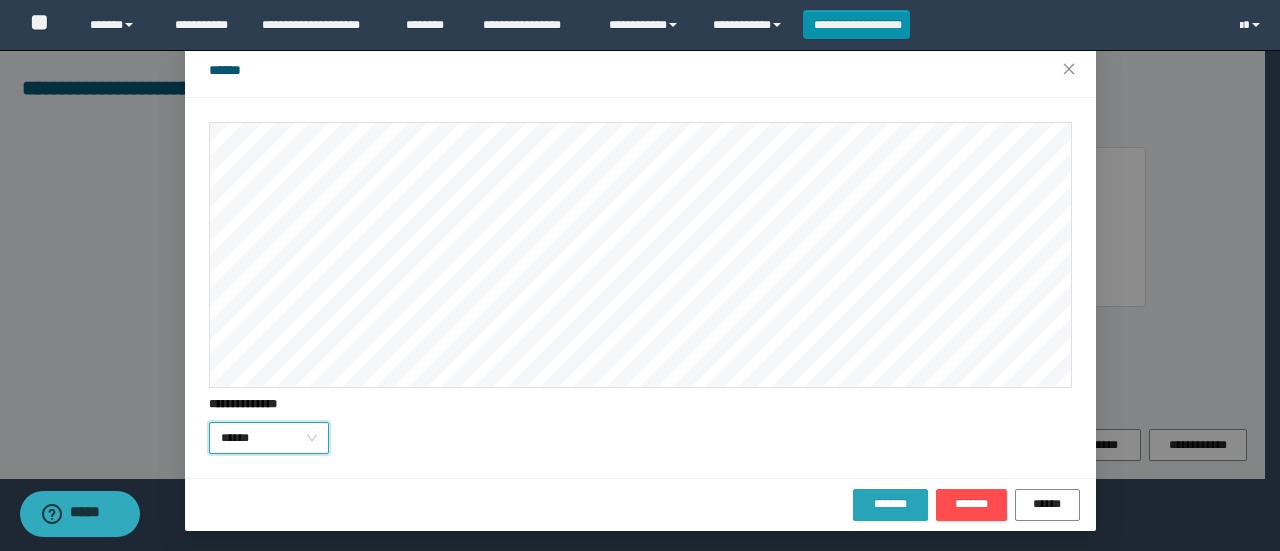 click on "*******" at bounding box center (890, 504) 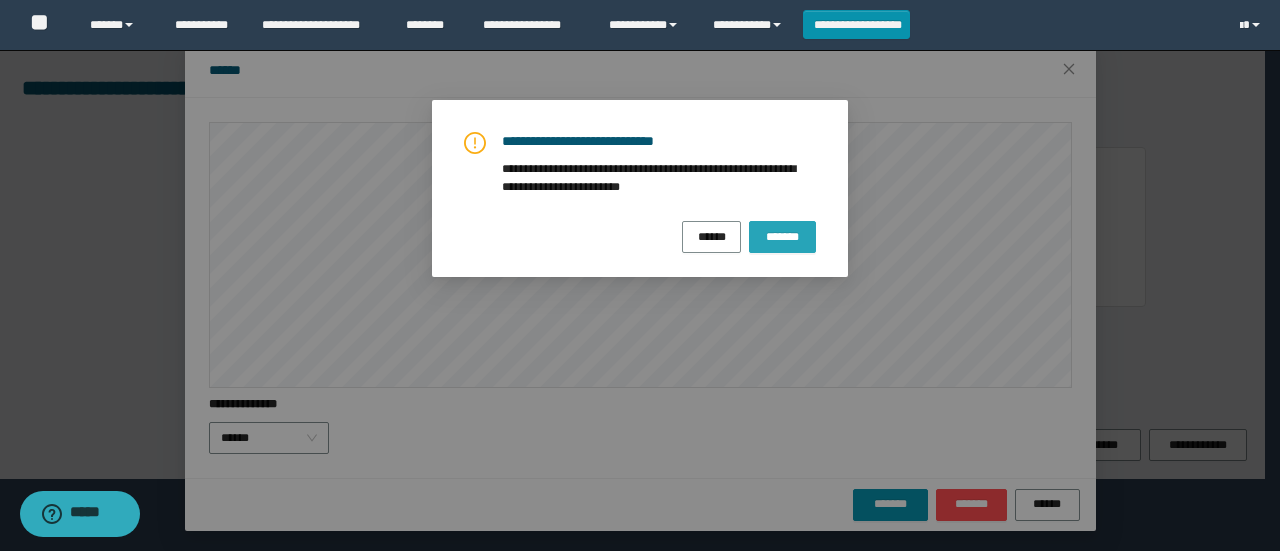 click on "*******" at bounding box center [782, 236] 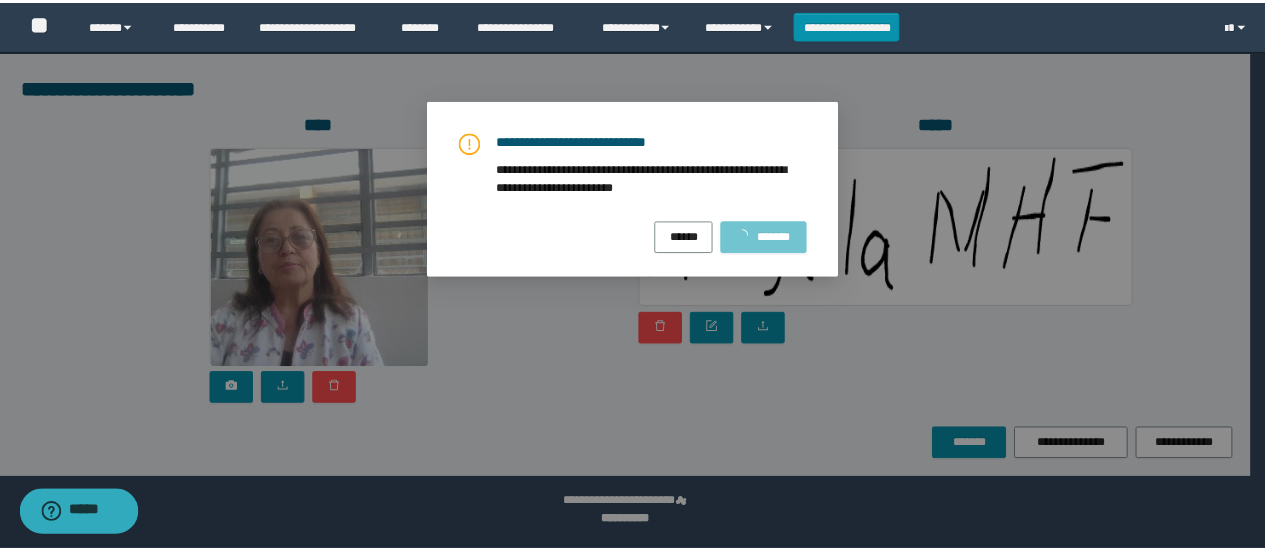 scroll, scrollTop: 0, scrollLeft: 0, axis: both 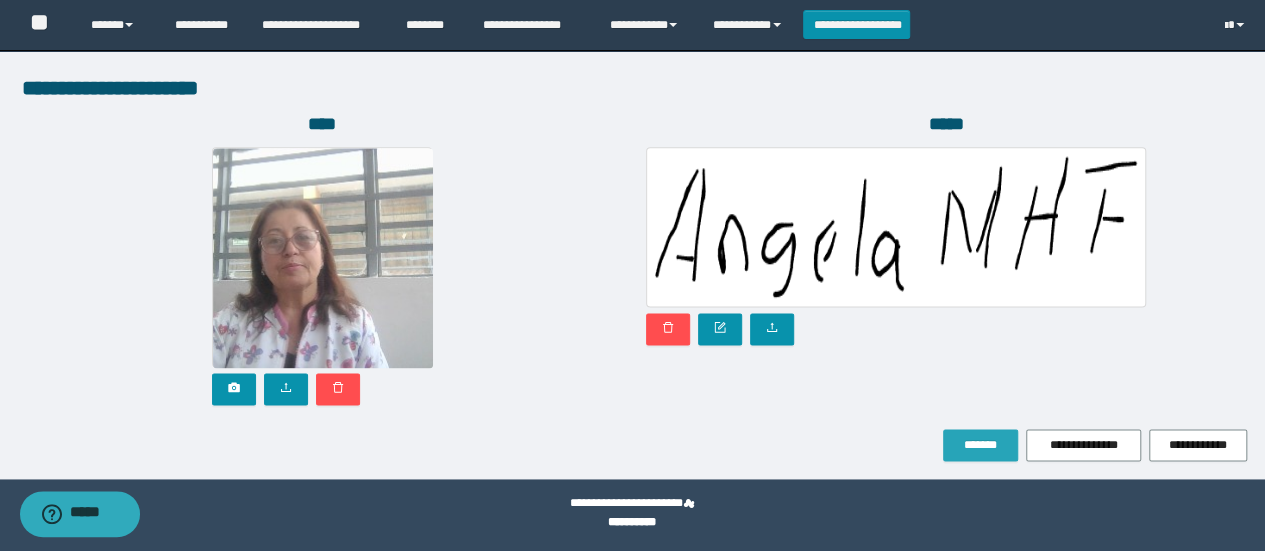 click on "*******" at bounding box center [980, 445] 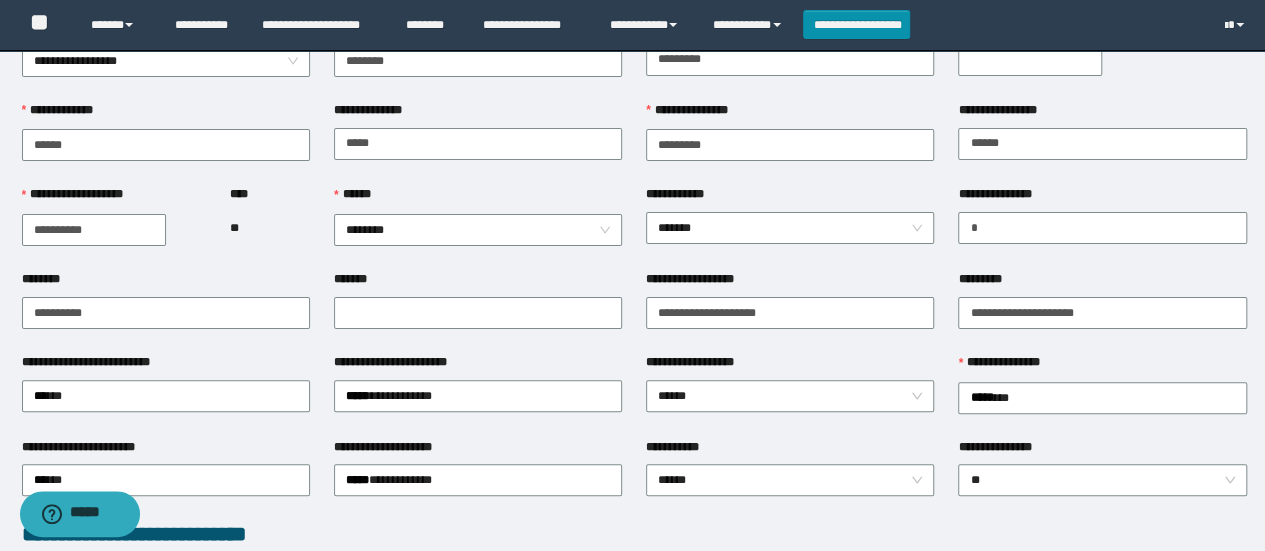 scroll, scrollTop: 0, scrollLeft: 0, axis: both 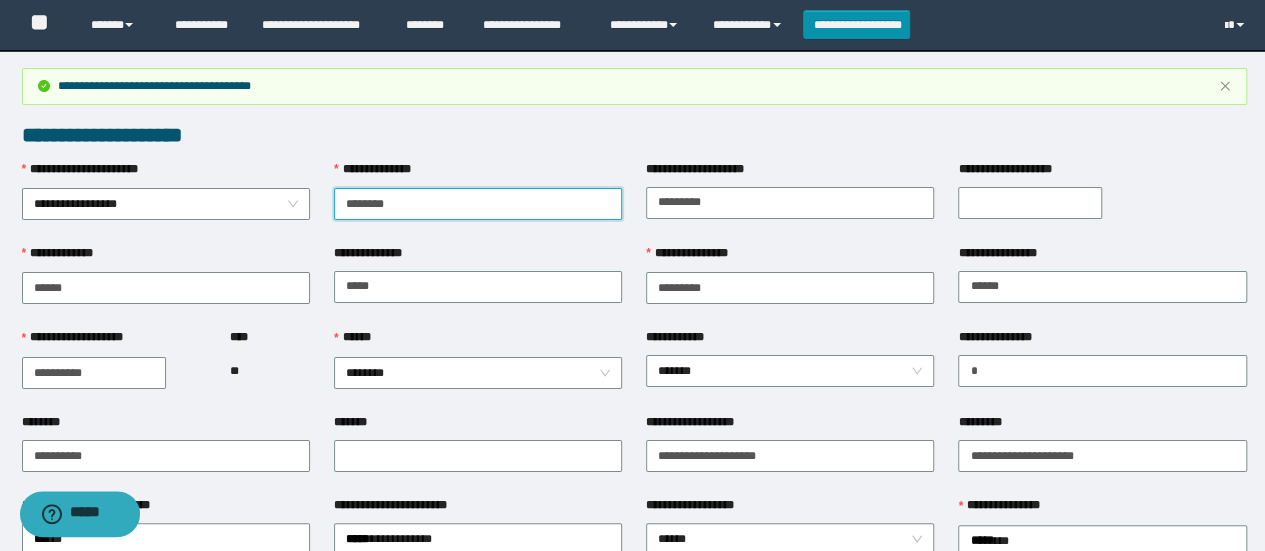 drag, startPoint x: 335, startPoint y: 201, endPoint x: 434, endPoint y: 203, distance: 99.0202 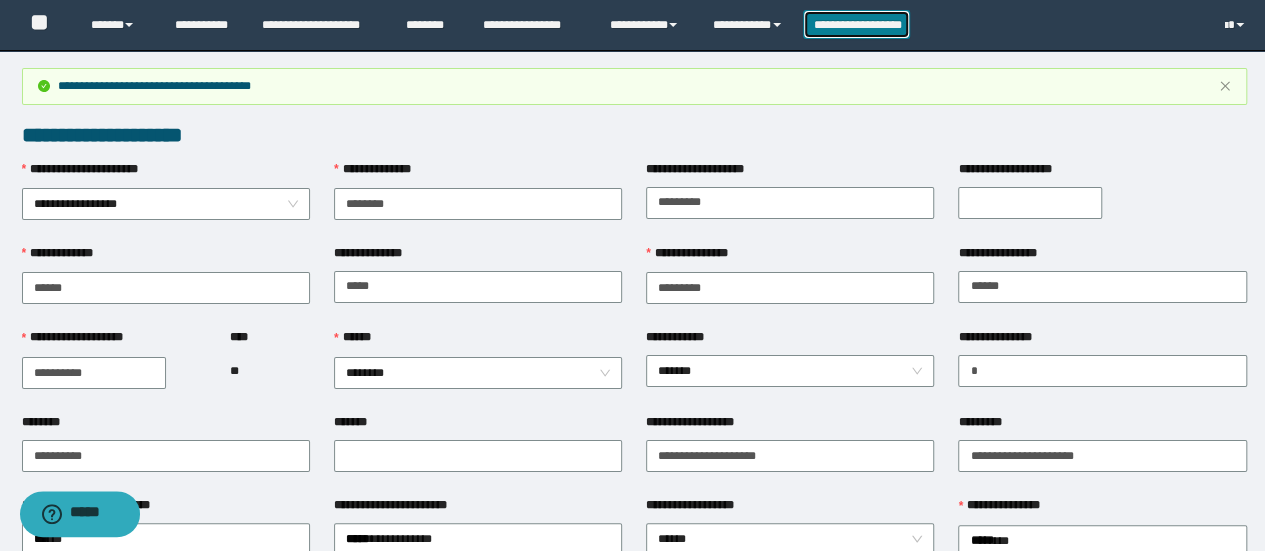 click on "**********" at bounding box center [857, 24] 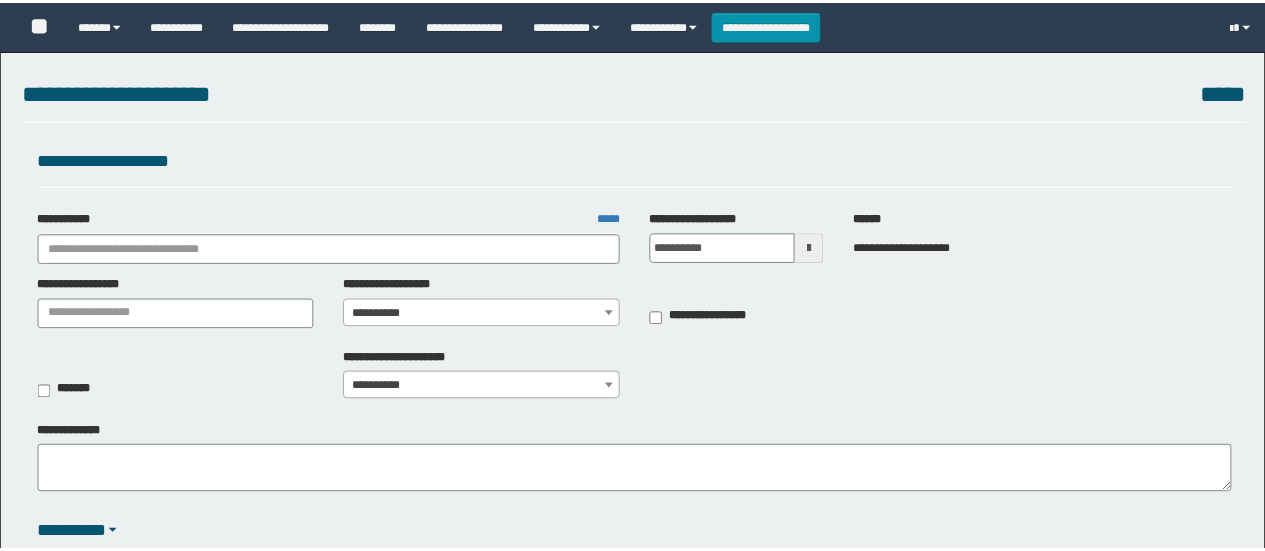 scroll, scrollTop: 0, scrollLeft: 0, axis: both 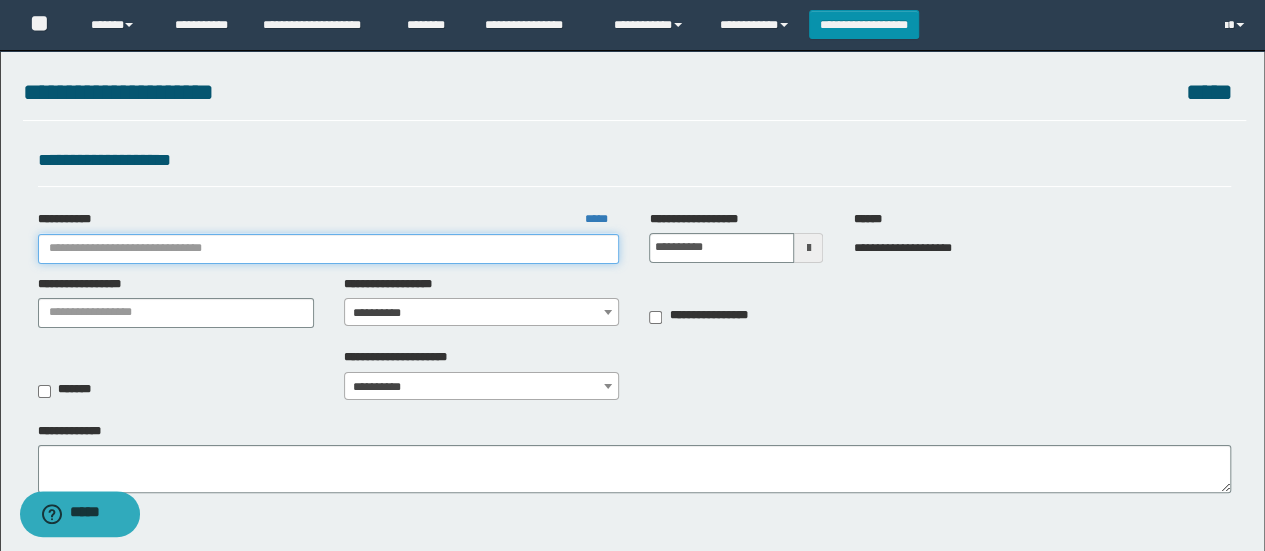 click on "**********" at bounding box center (329, 249) 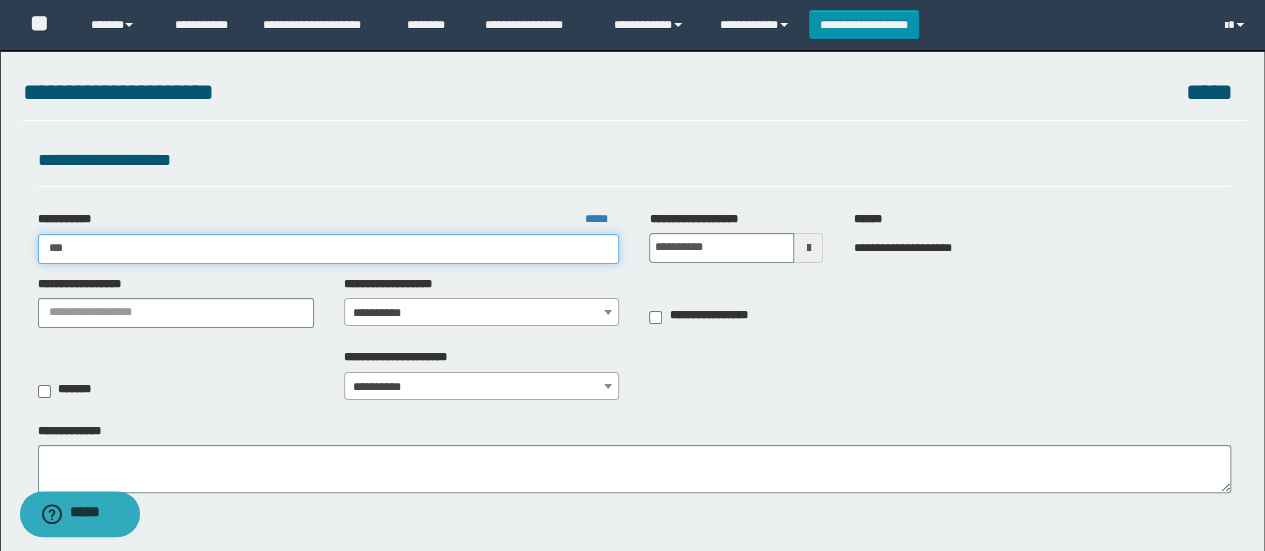 type on "****" 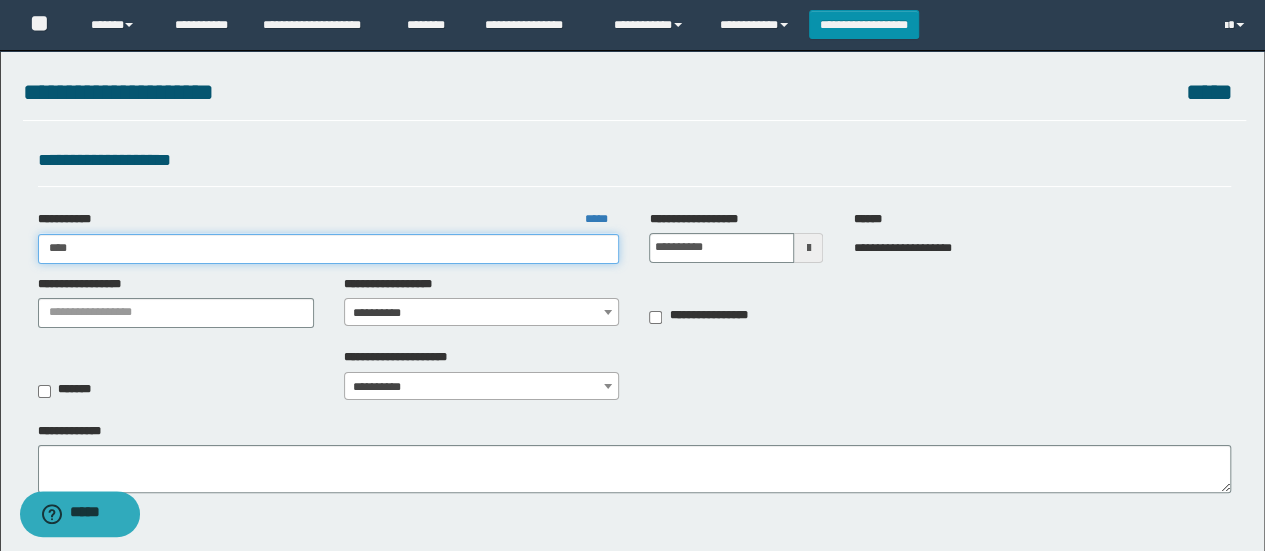 type on "****" 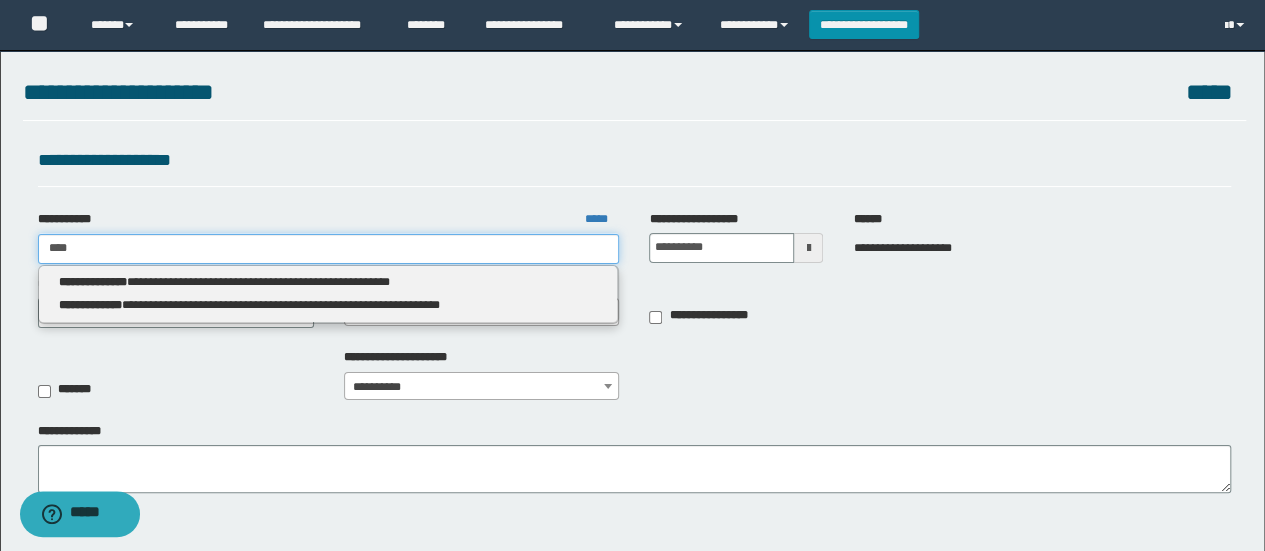 type on "****" 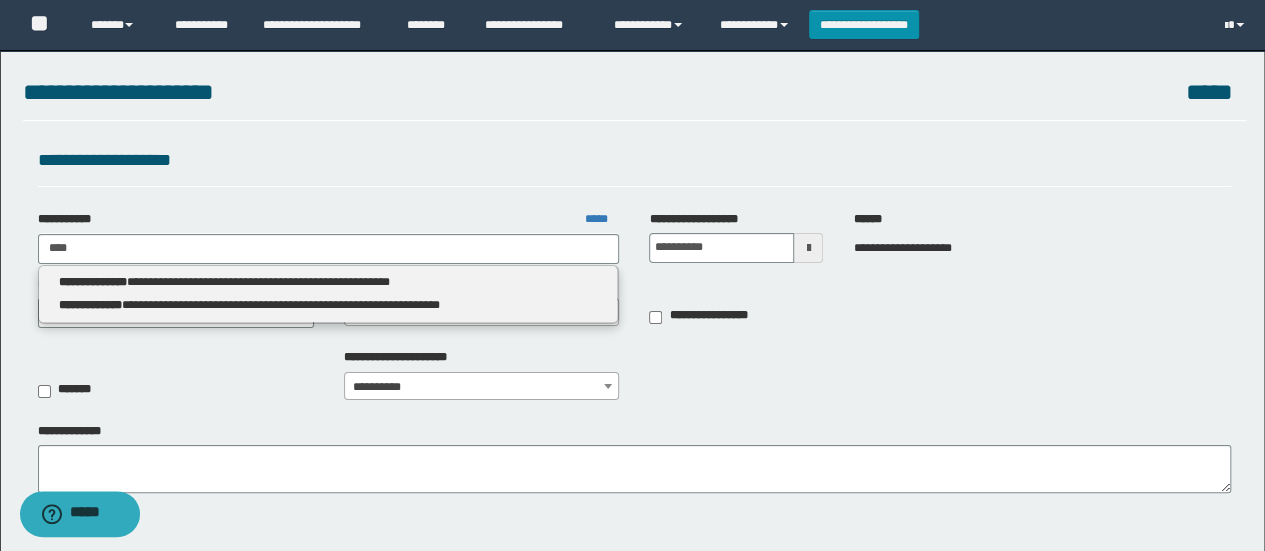 click on "**********" at bounding box center (328, 282) 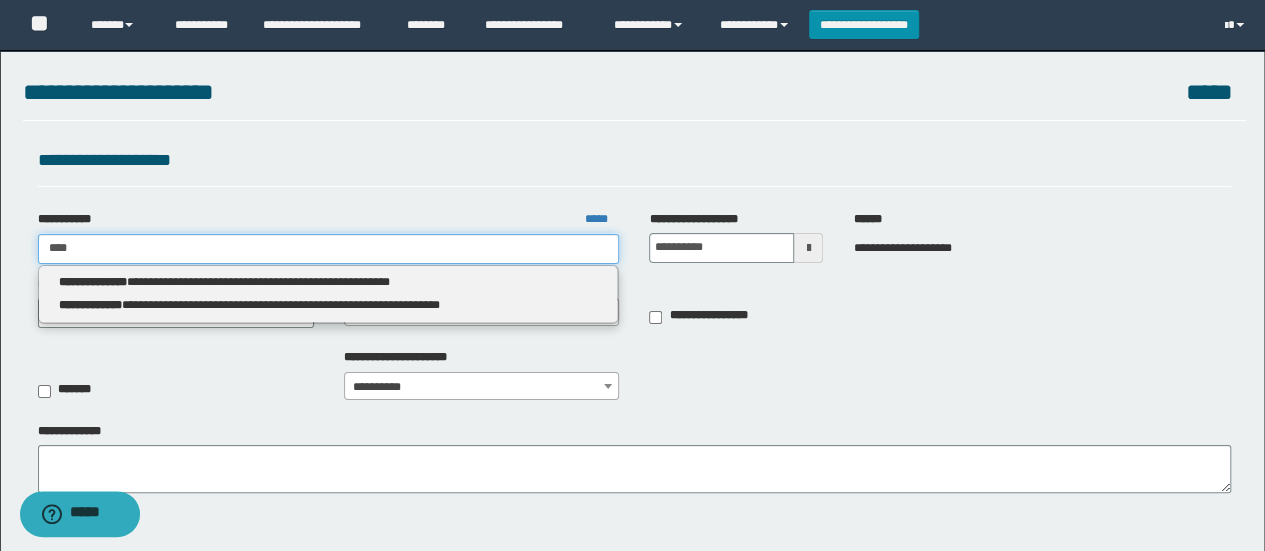 type 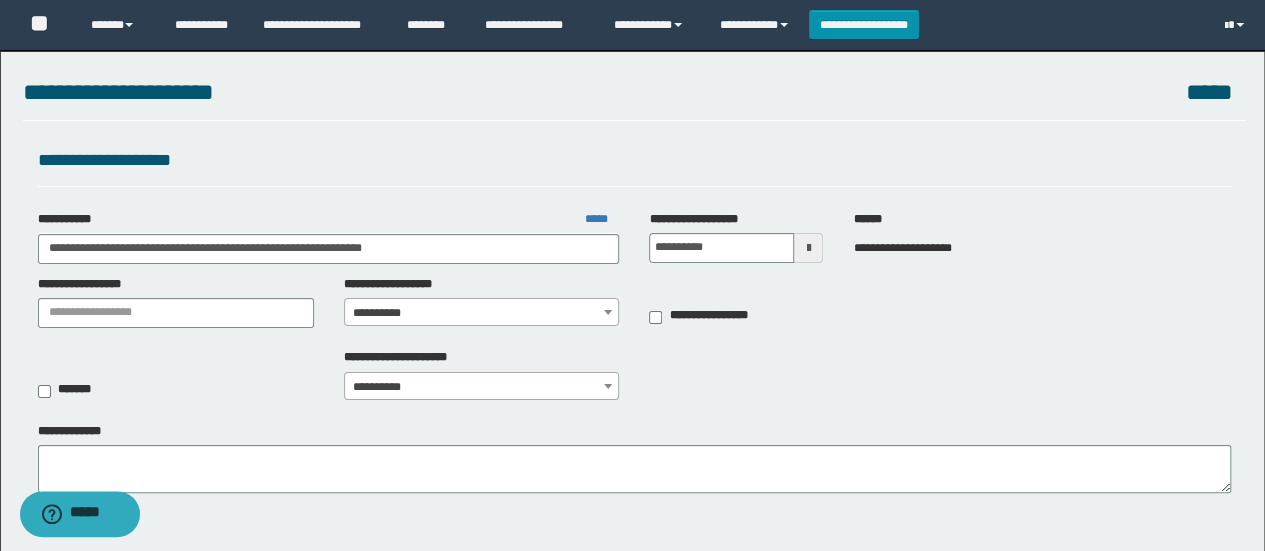 click on "**********" at bounding box center [482, 313] 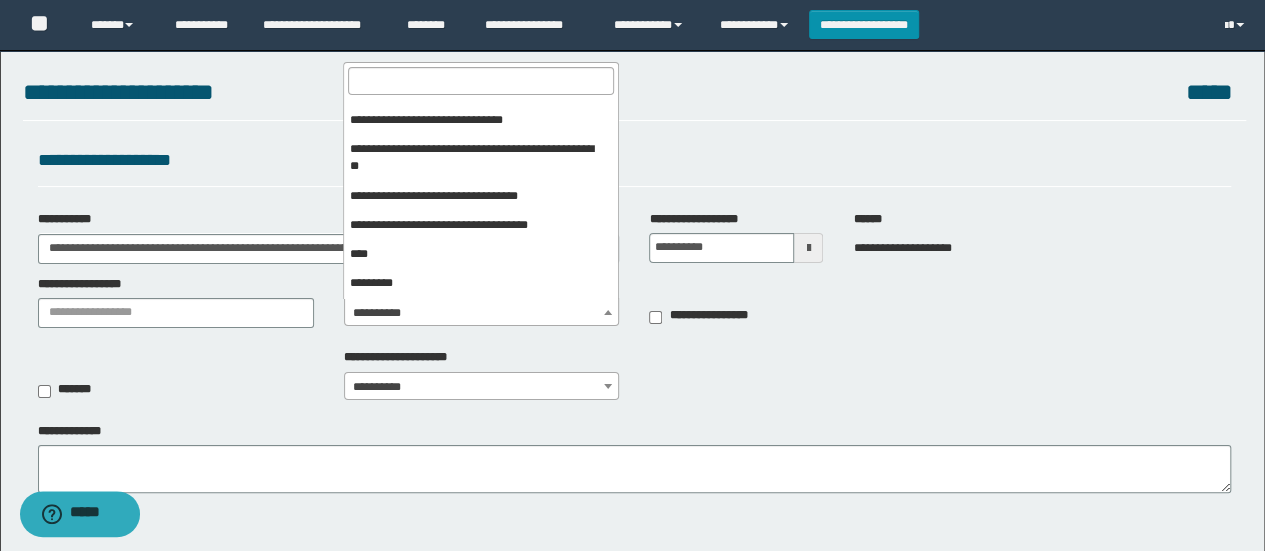 scroll, scrollTop: 339, scrollLeft: 0, axis: vertical 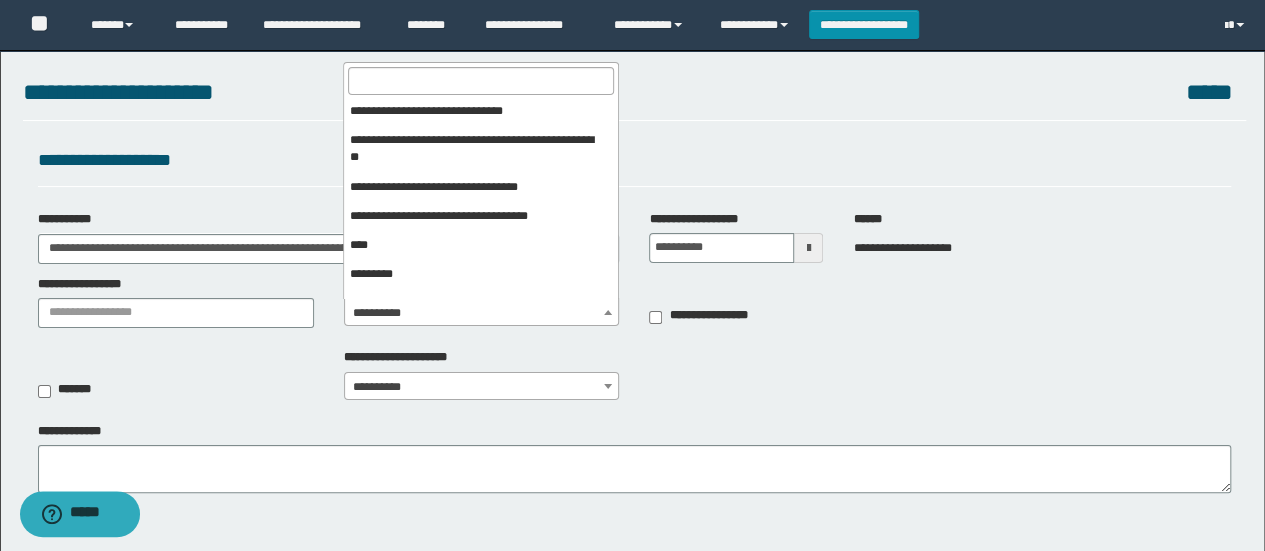 select on "***" 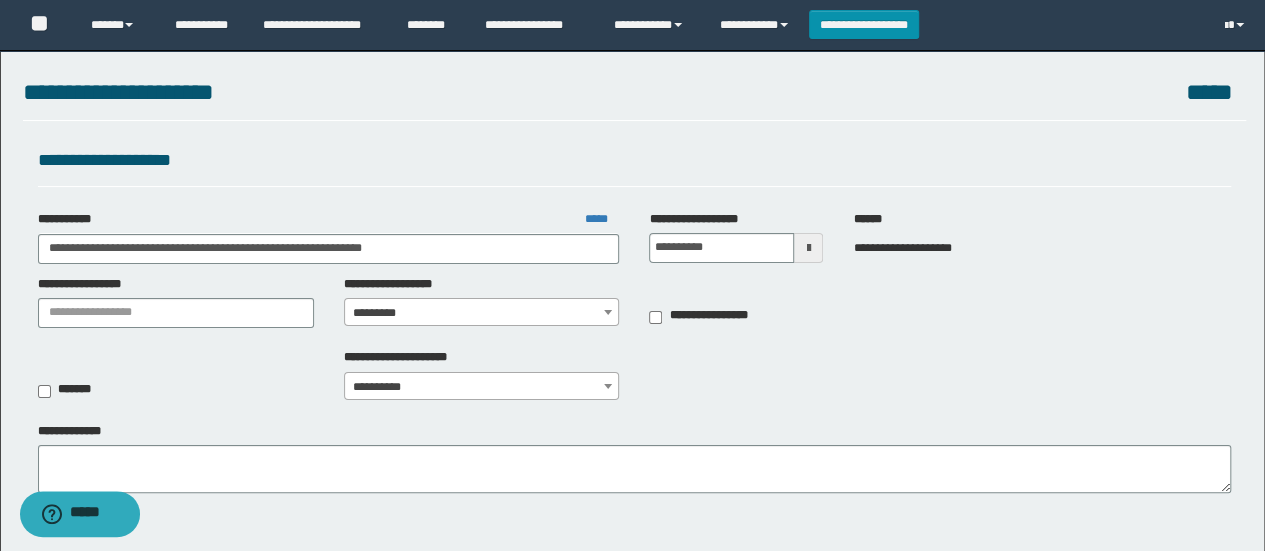 click on "**********" at bounding box center (482, 387) 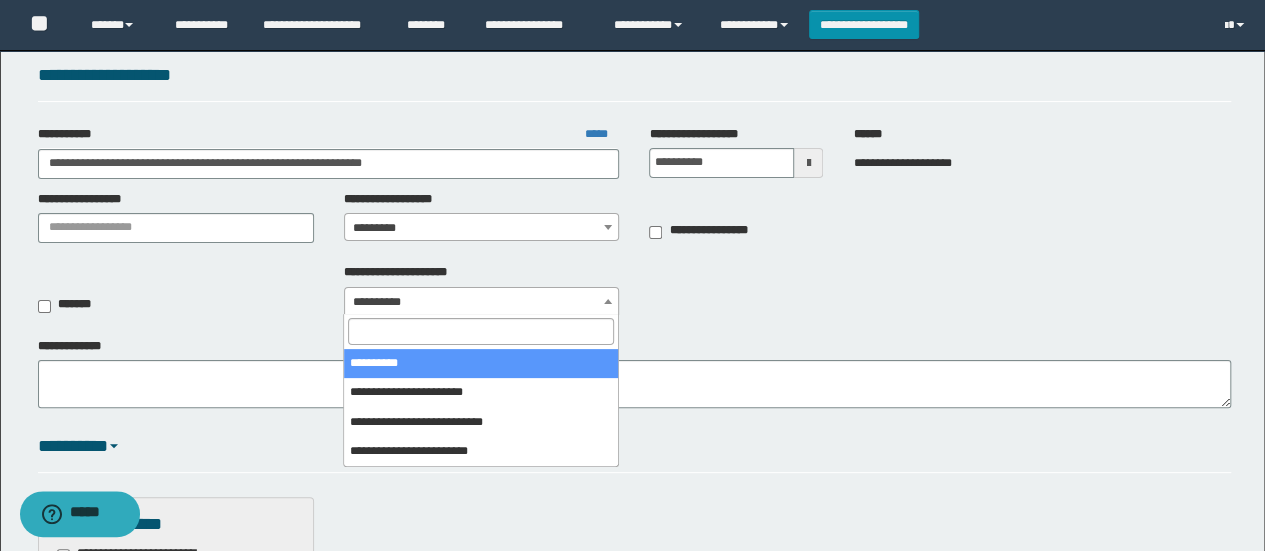 scroll, scrollTop: 88, scrollLeft: 0, axis: vertical 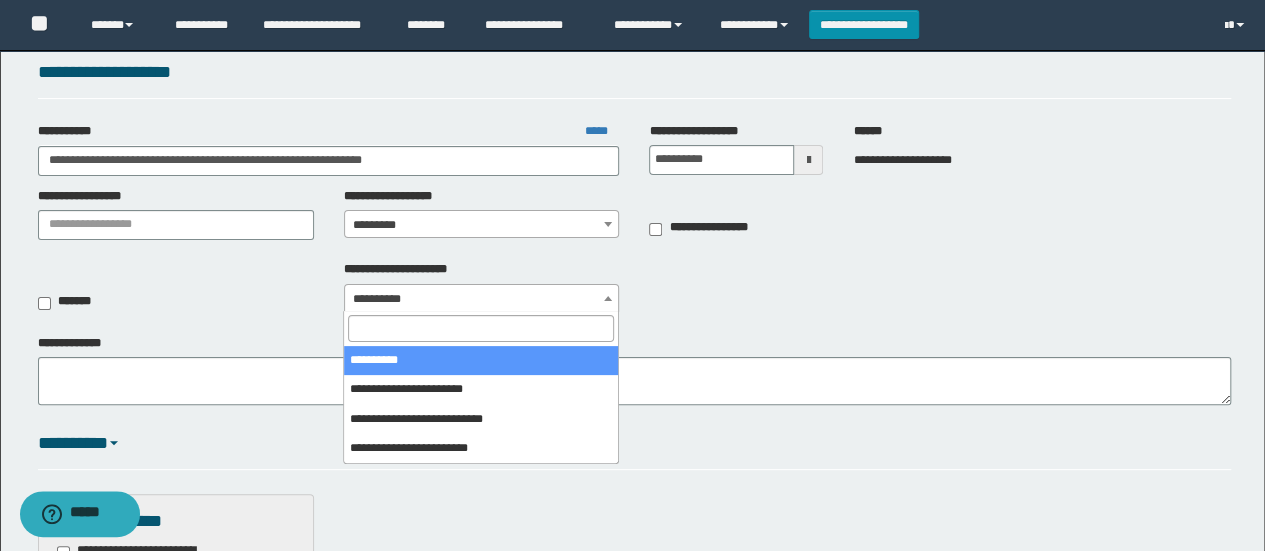 select on "*" 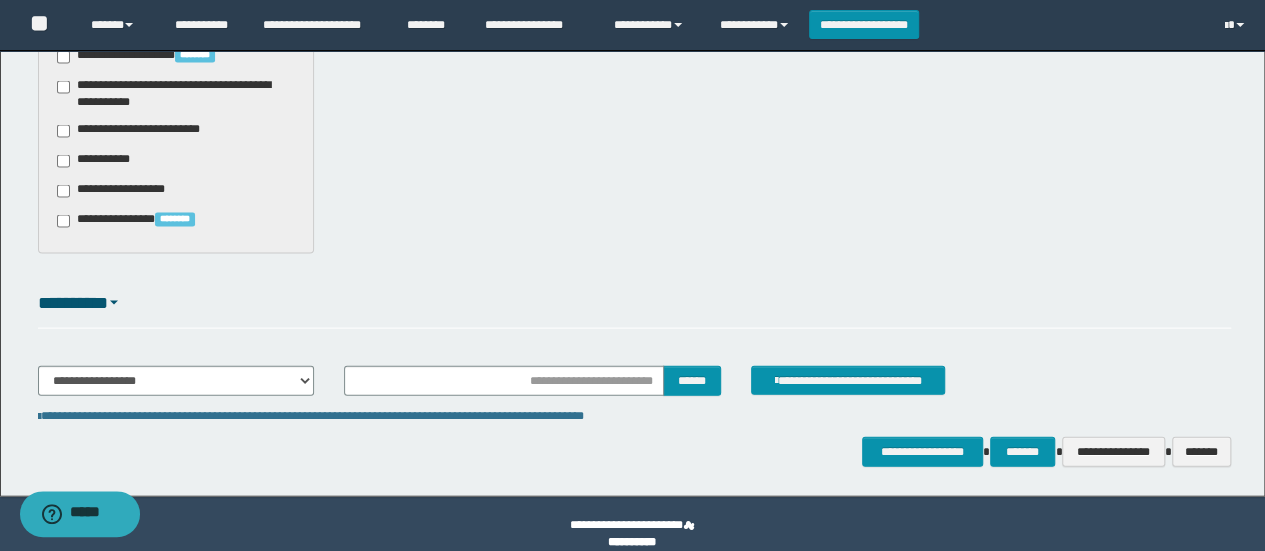 scroll, scrollTop: 2023, scrollLeft: 0, axis: vertical 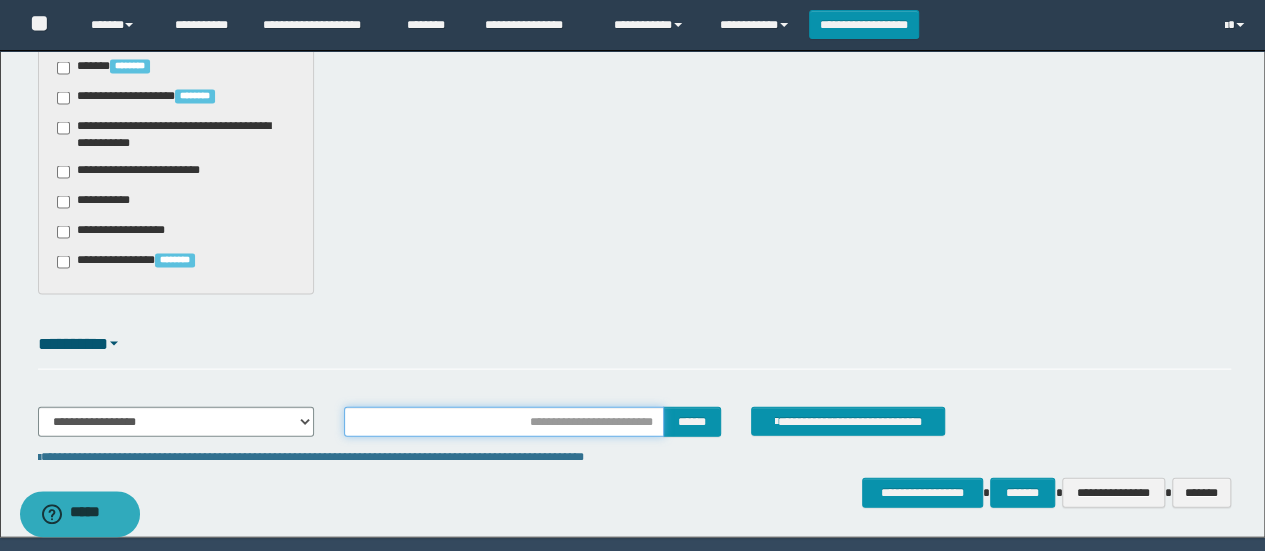 click at bounding box center [504, 422] 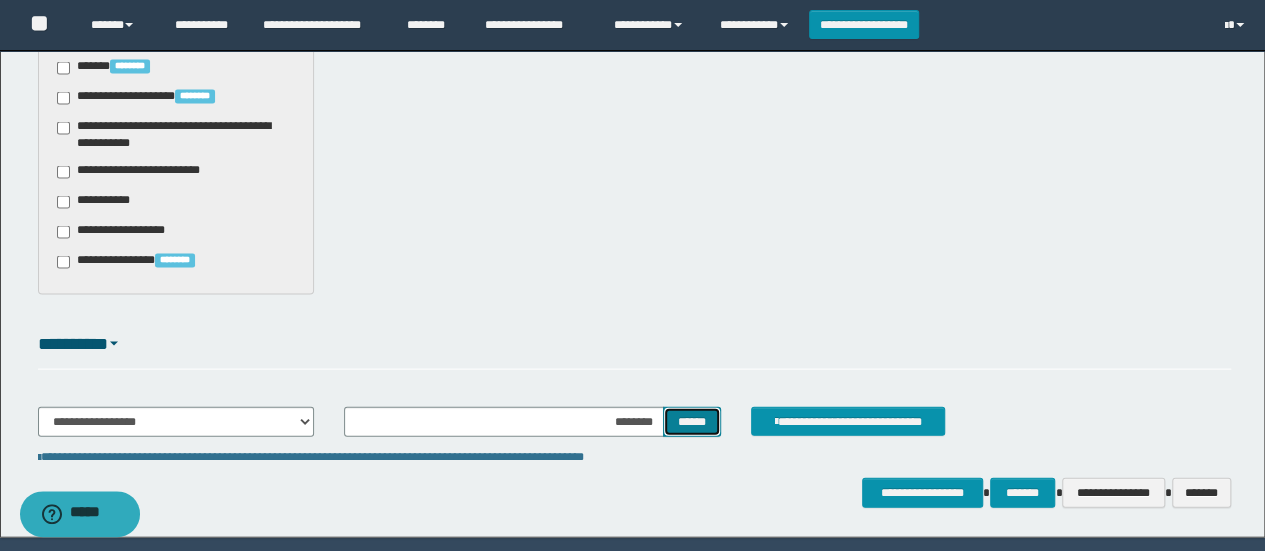 click on "******" at bounding box center (692, 421) 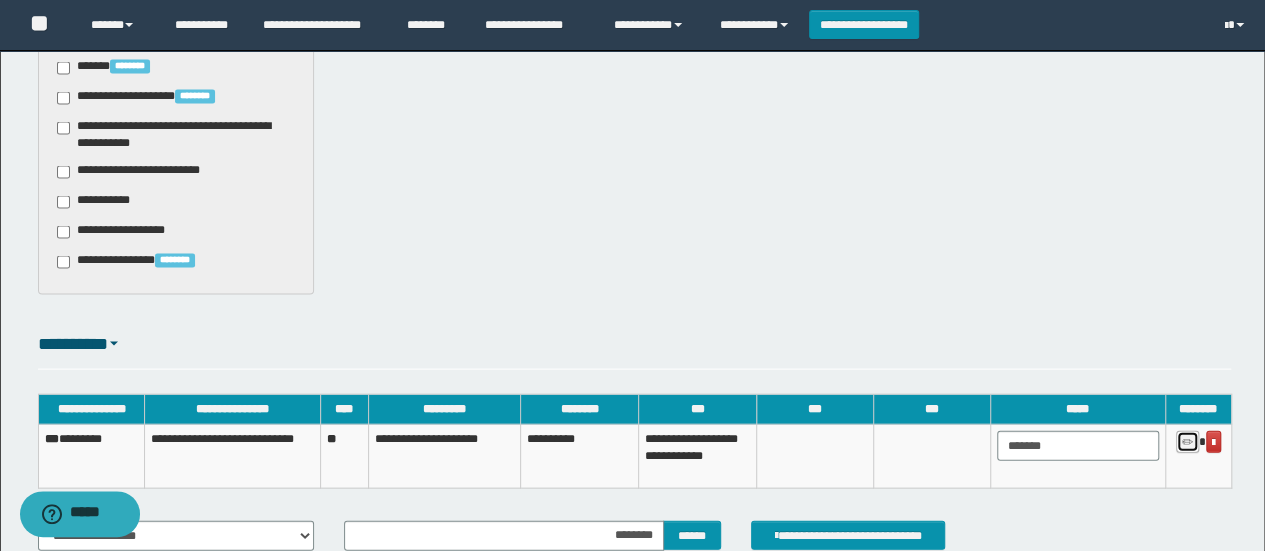 click at bounding box center (1187, 443) 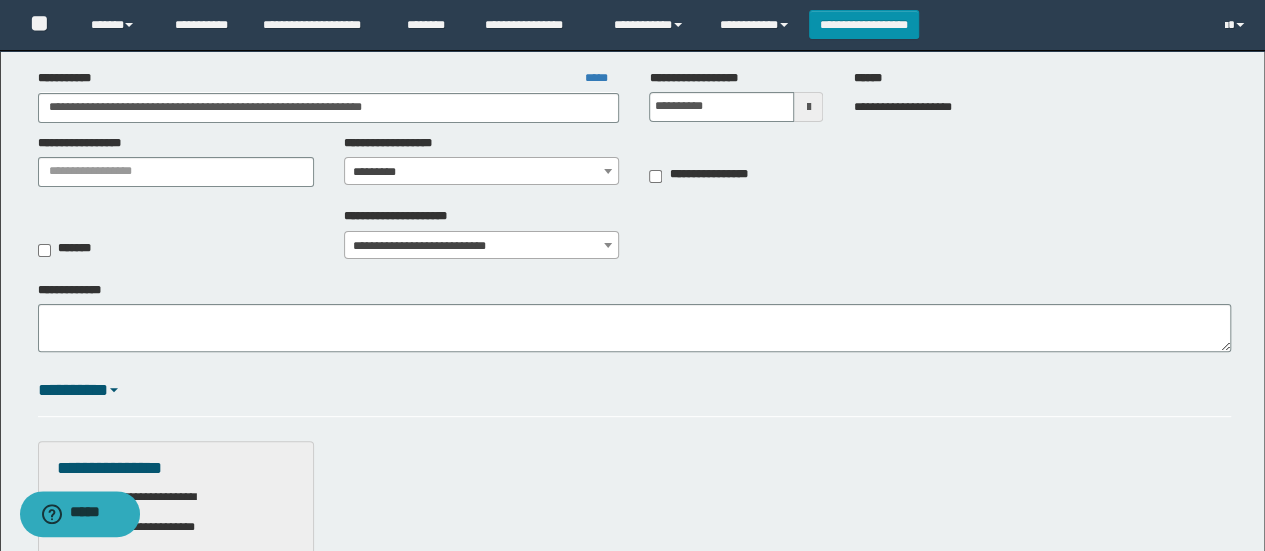 scroll, scrollTop: 140, scrollLeft: 0, axis: vertical 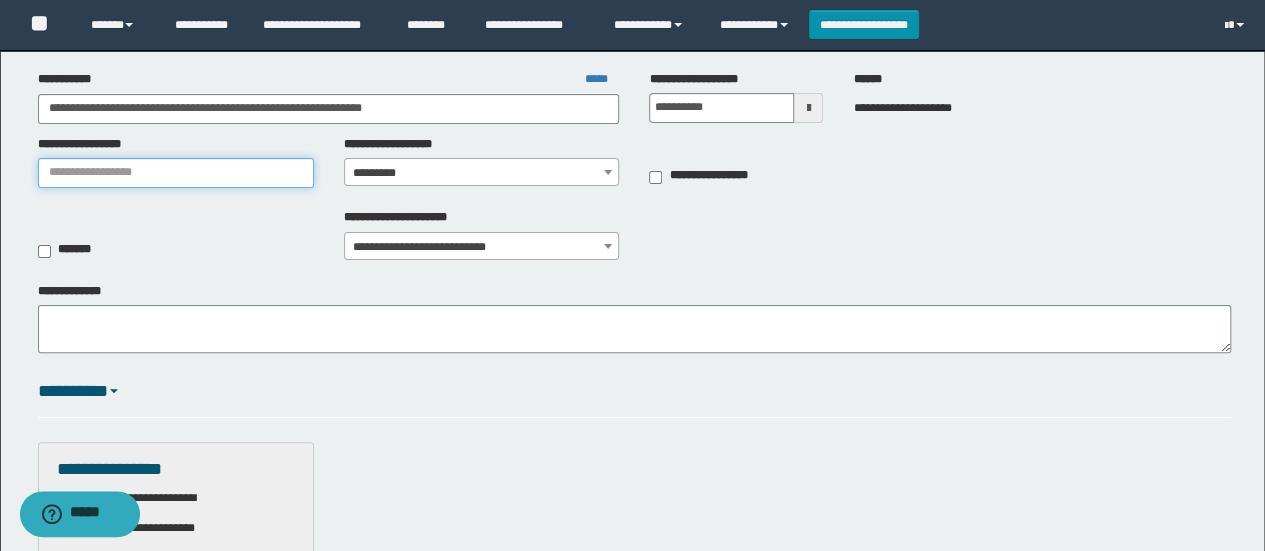 click on "**********" at bounding box center (176, 173) 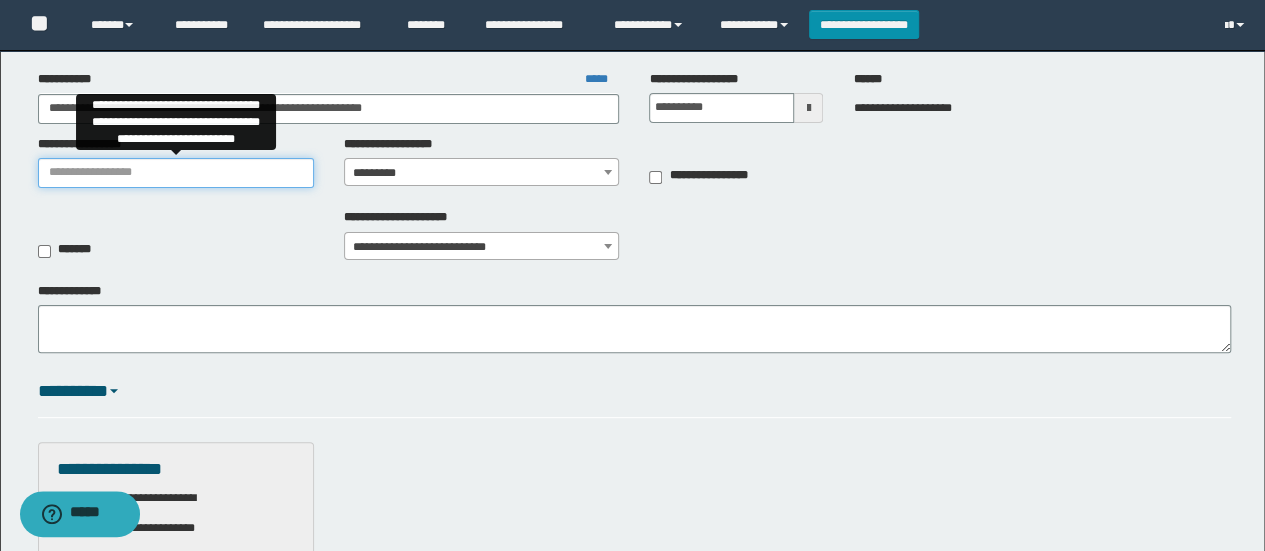 paste on "**********" 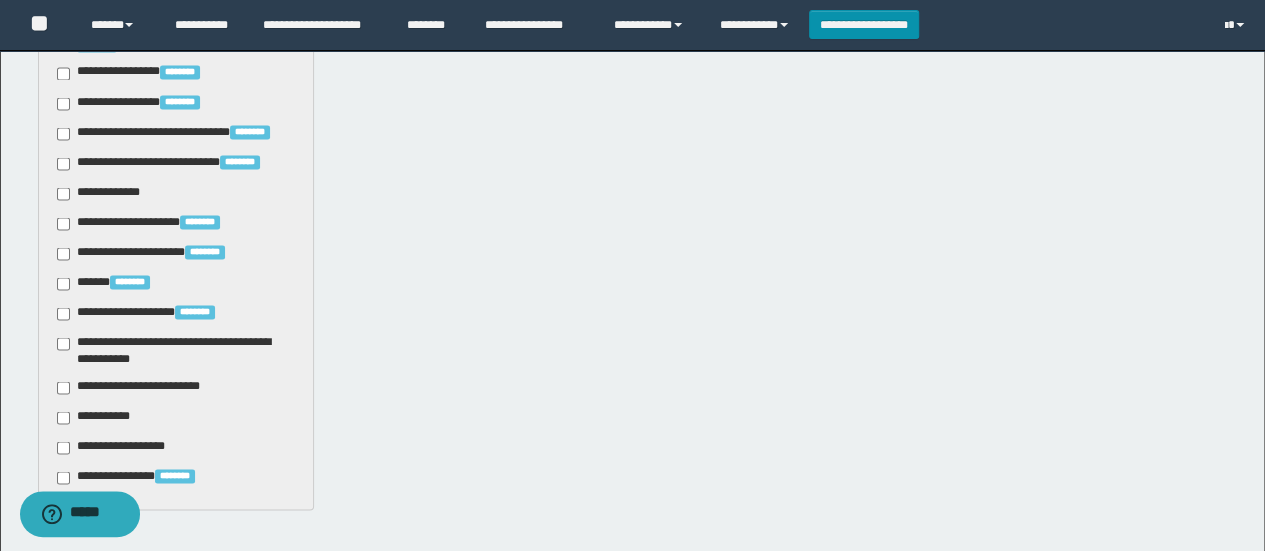 scroll, scrollTop: 2197, scrollLeft: 0, axis: vertical 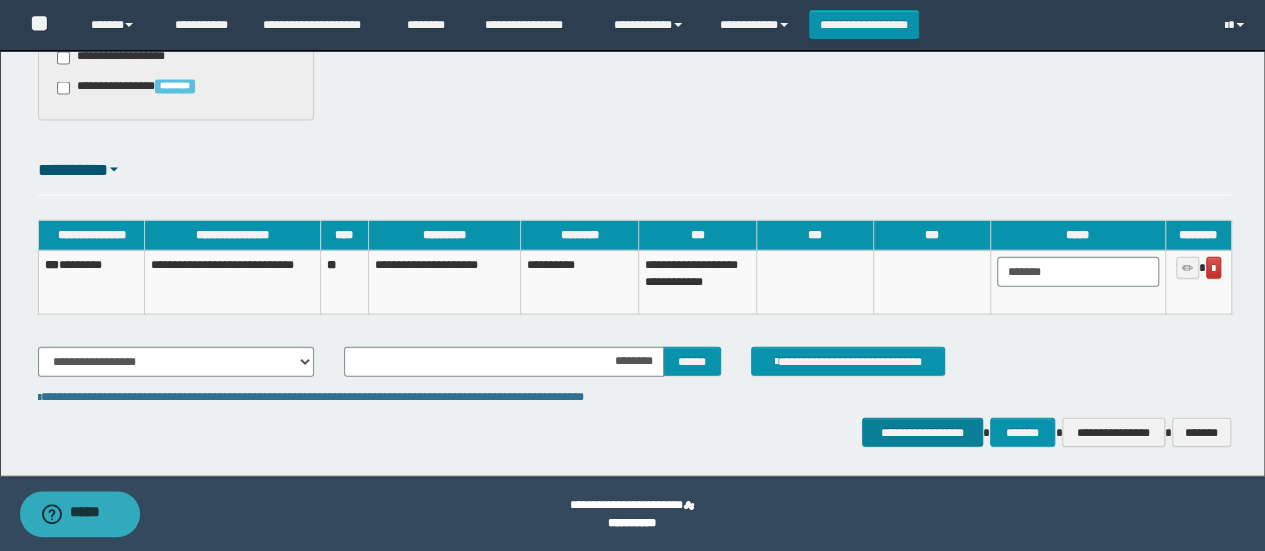 type on "**********" 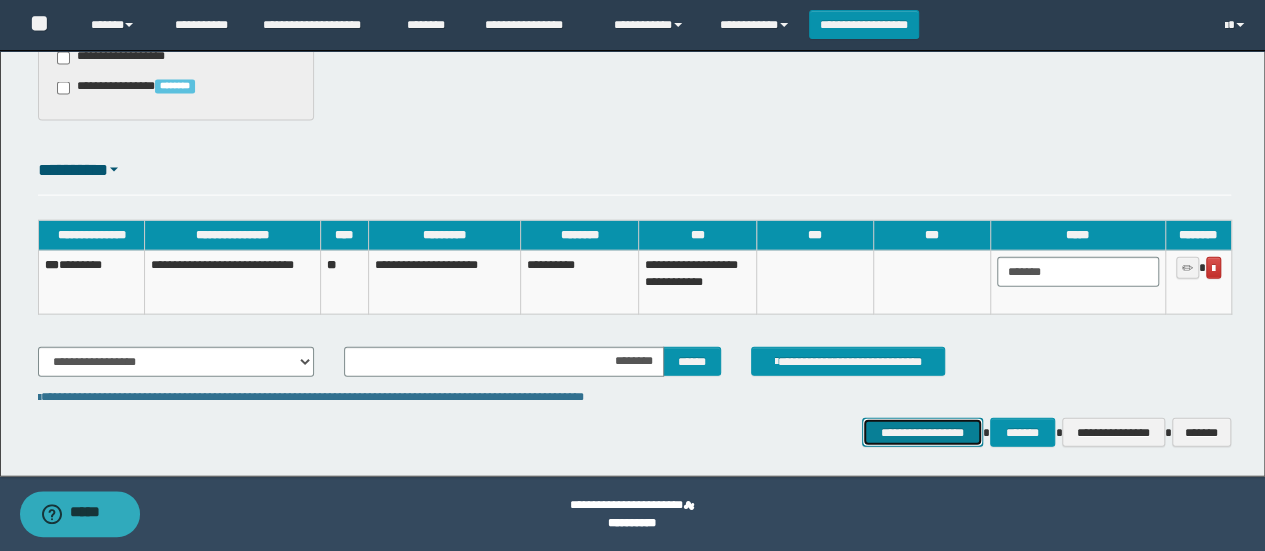 click on "**********" at bounding box center [922, 432] 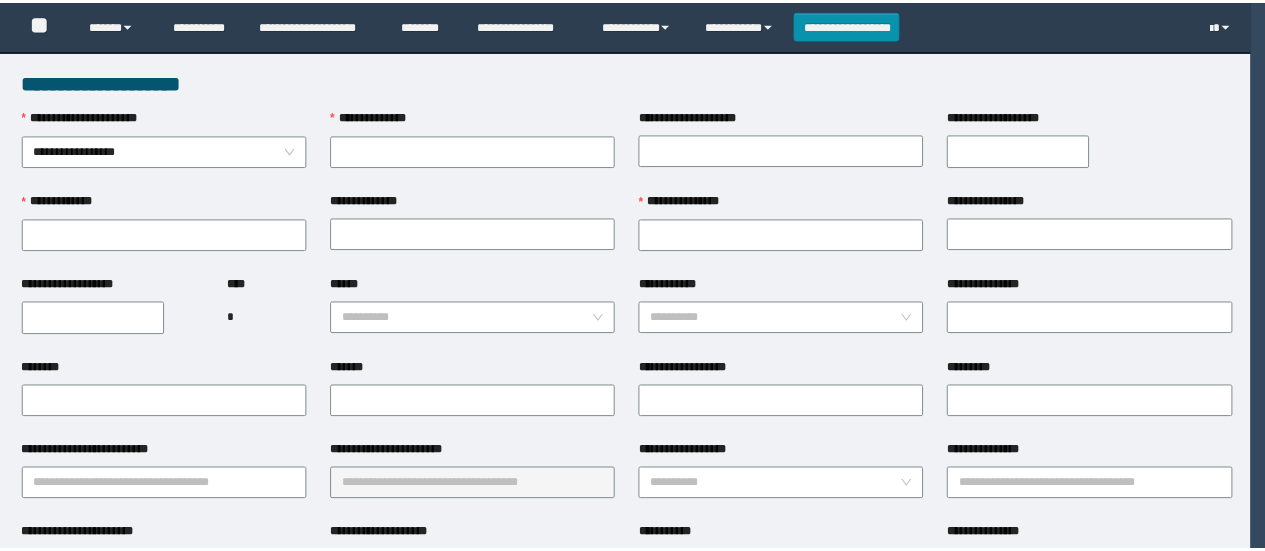 scroll, scrollTop: 0, scrollLeft: 0, axis: both 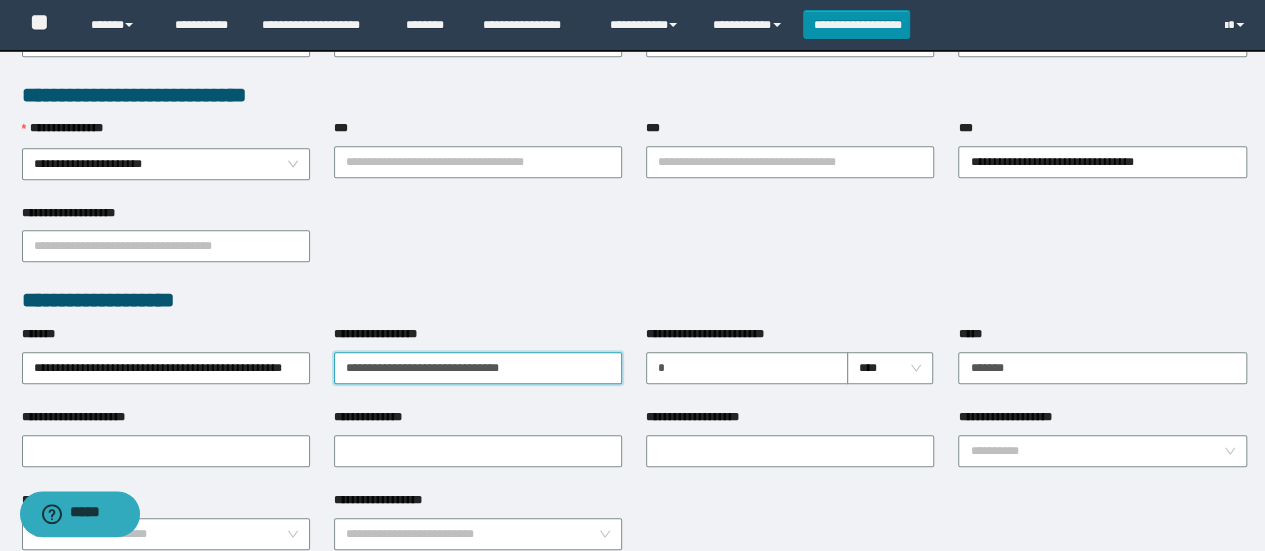 drag, startPoint x: 334, startPoint y: 361, endPoint x: 544, endPoint y: 351, distance: 210.23796 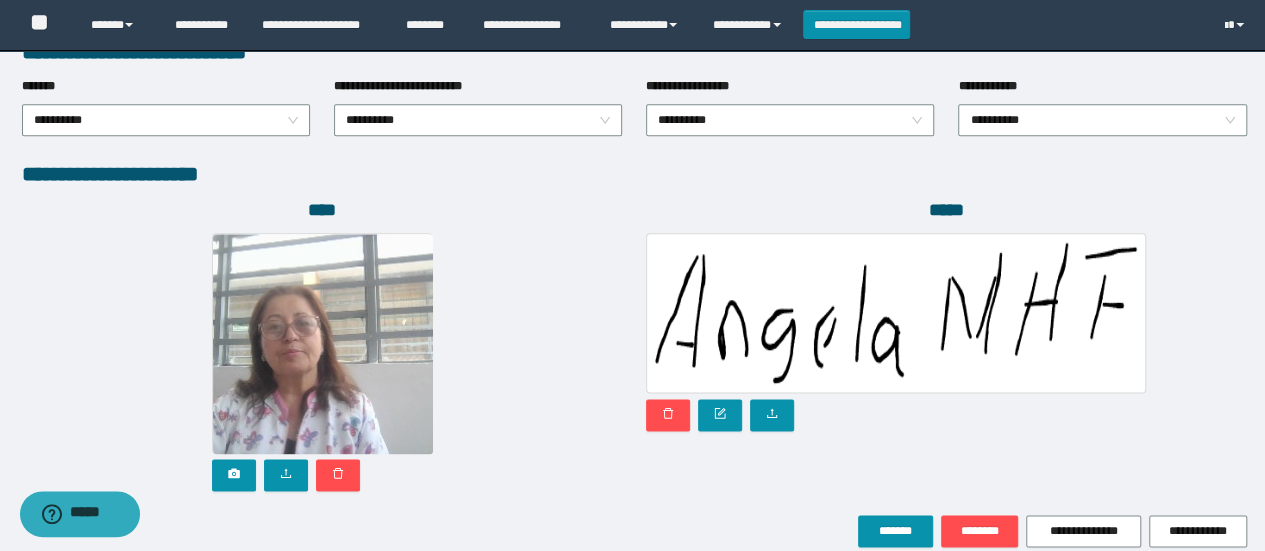 scroll, scrollTop: 1152, scrollLeft: 0, axis: vertical 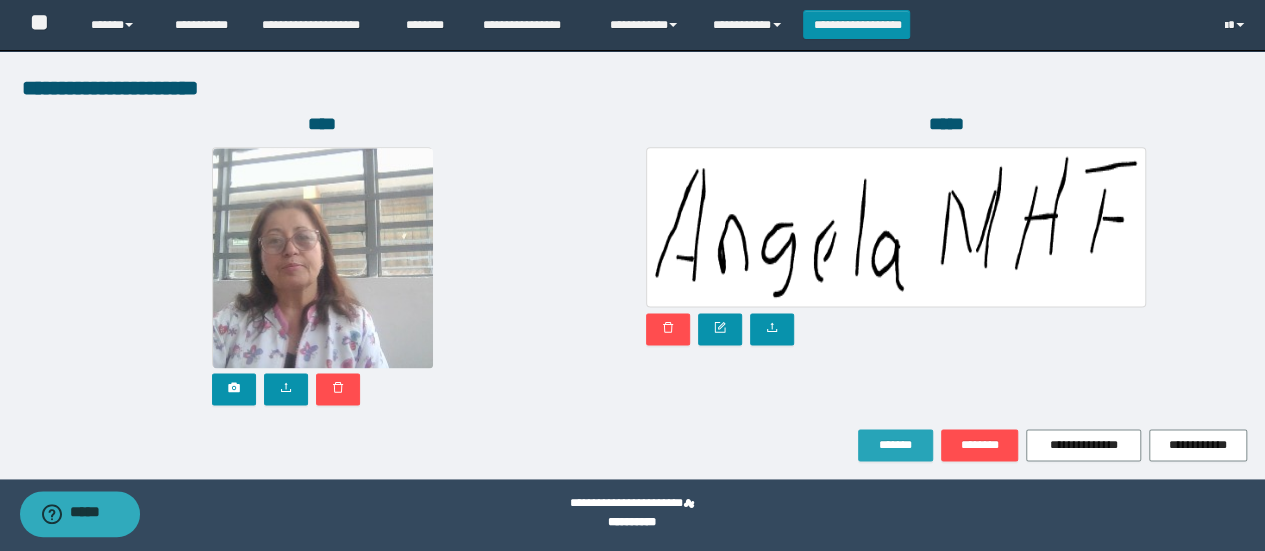 click on "*******" at bounding box center (895, 445) 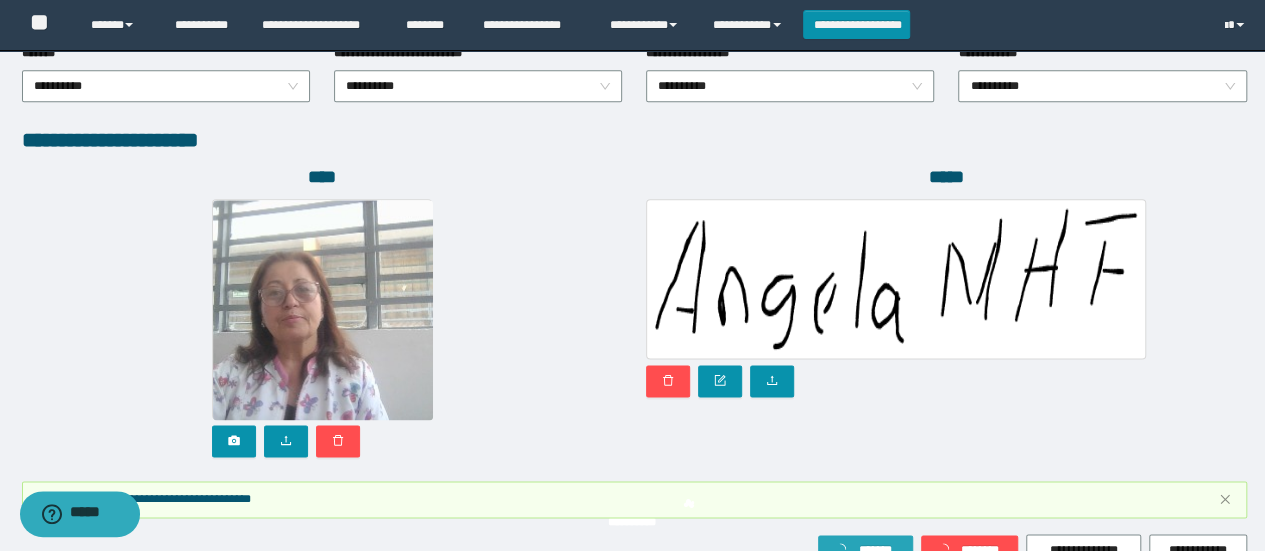 scroll, scrollTop: 1204, scrollLeft: 0, axis: vertical 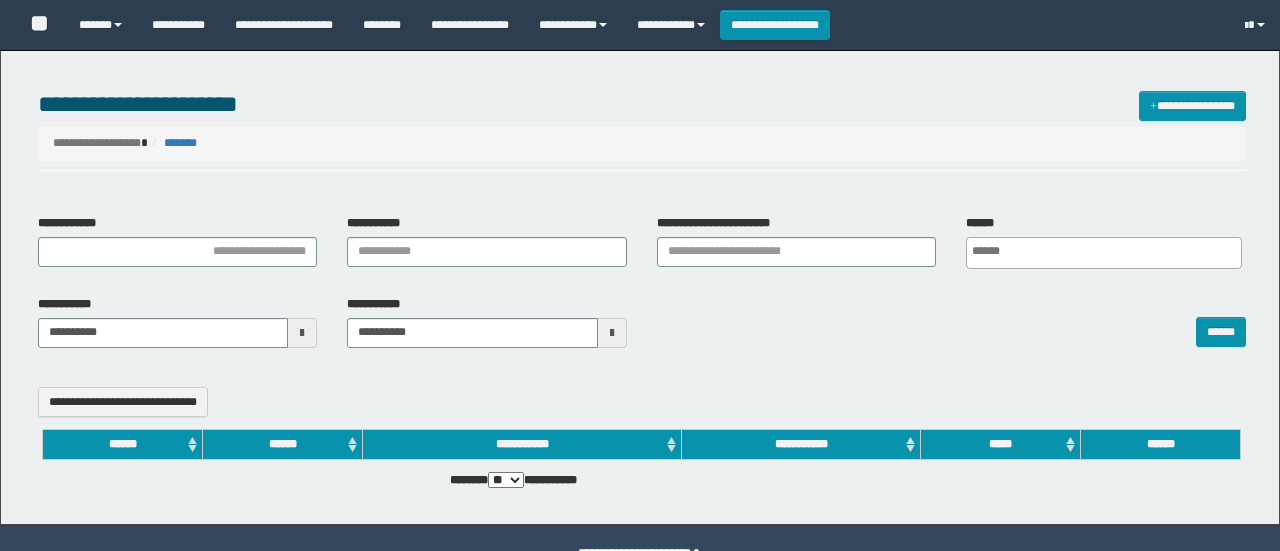 select 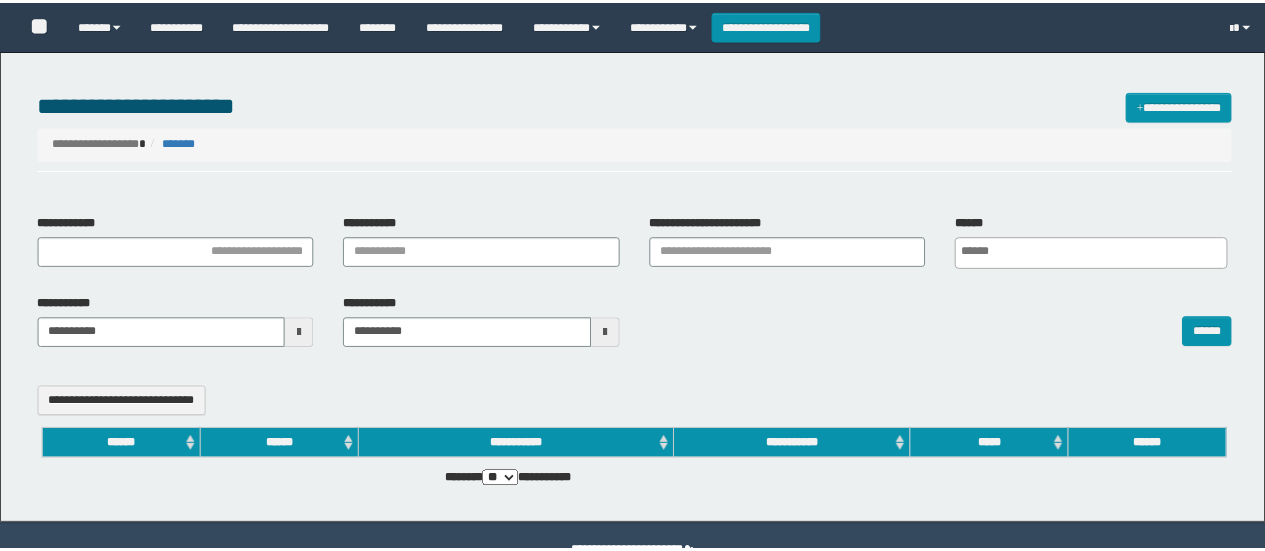scroll, scrollTop: 0, scrollLeft: 0, axis: both 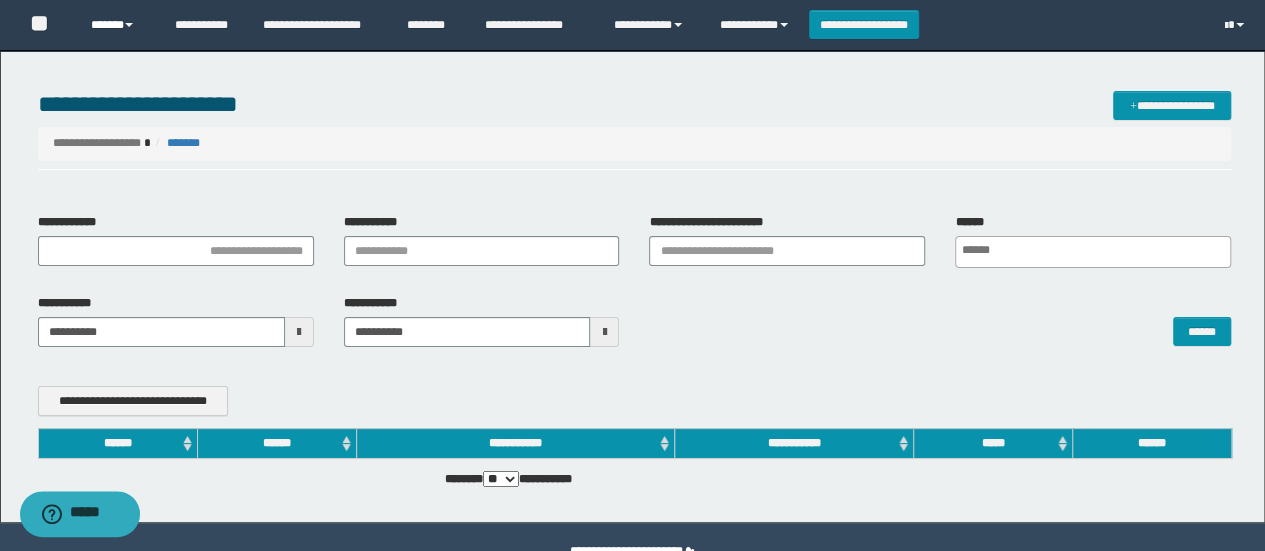 click on "******" at bounding box center (117, 25) 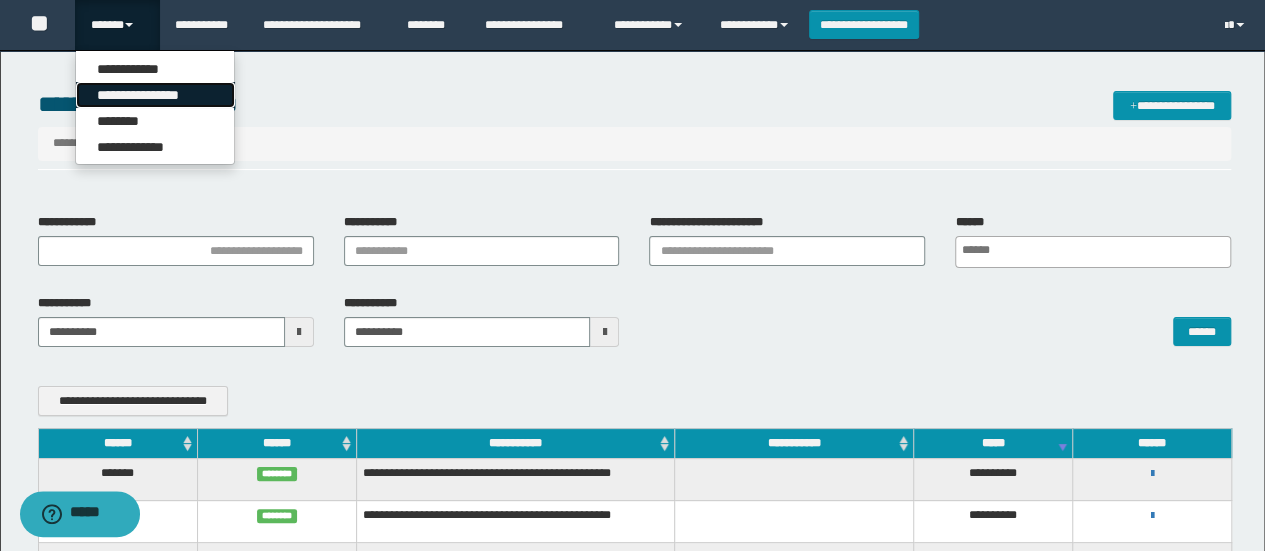 click on "**********" at bounding box center [155, 95] 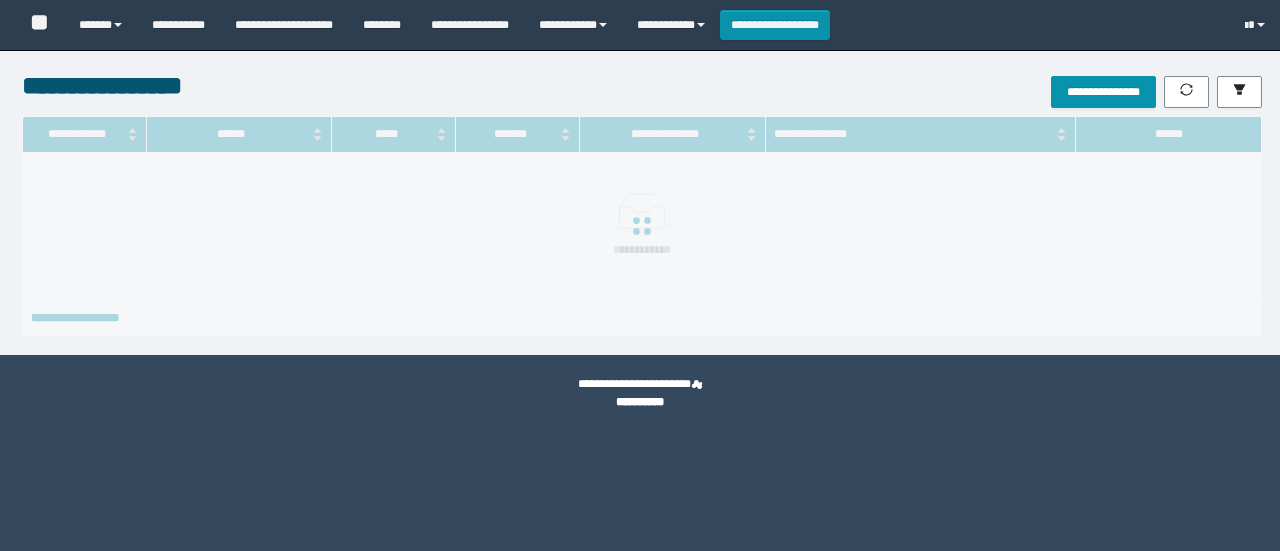 scroll, scrollTop: 0, scrollLeft: 0, axis: both 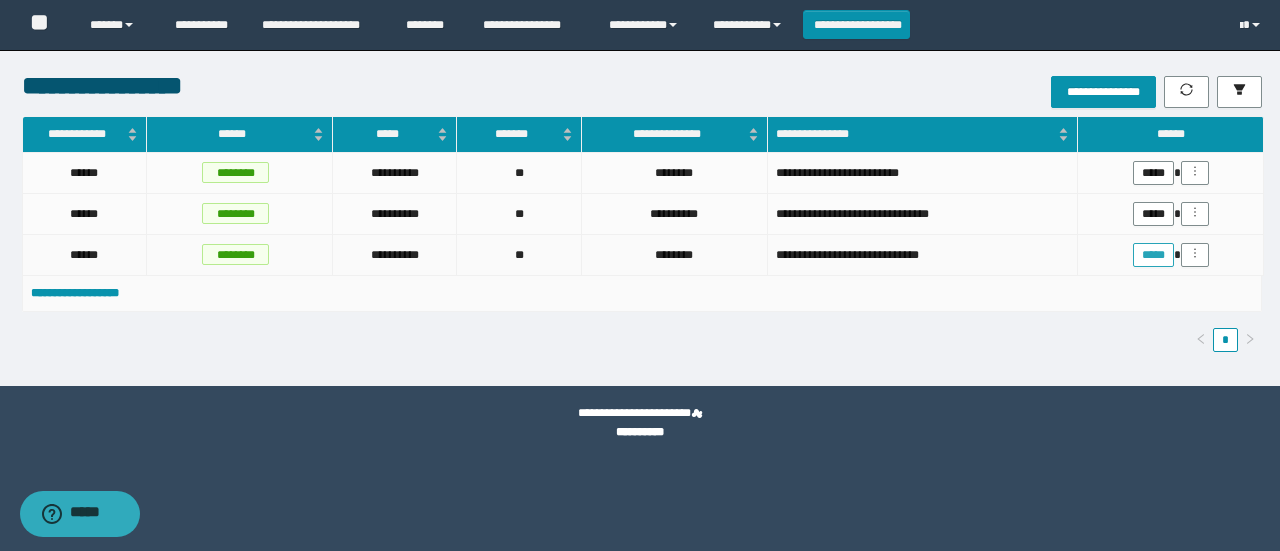click on "*****" at bounding box center [1153, 255] 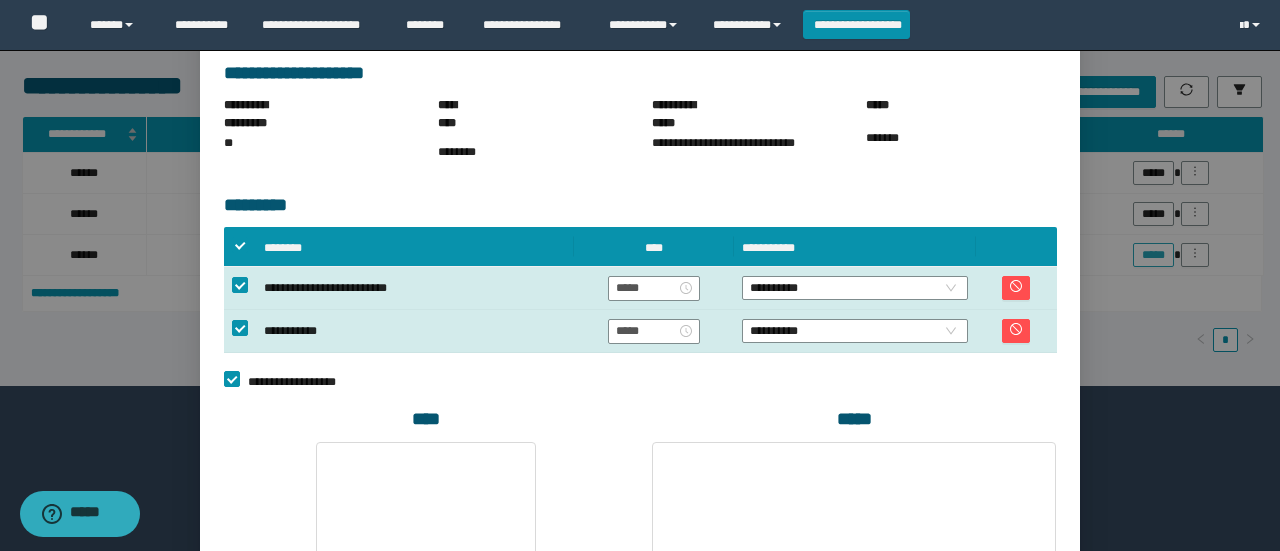scroll, scrollTop: 350, scrollLeft: 0, axis: vertical 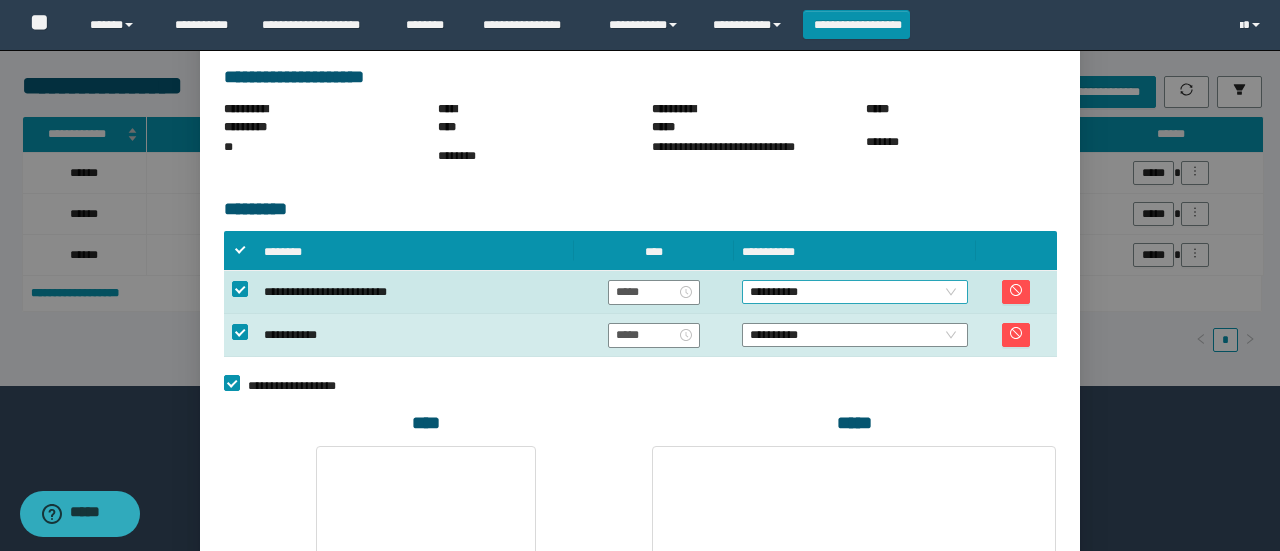 click on "**********" at bounding box center [855, 292] 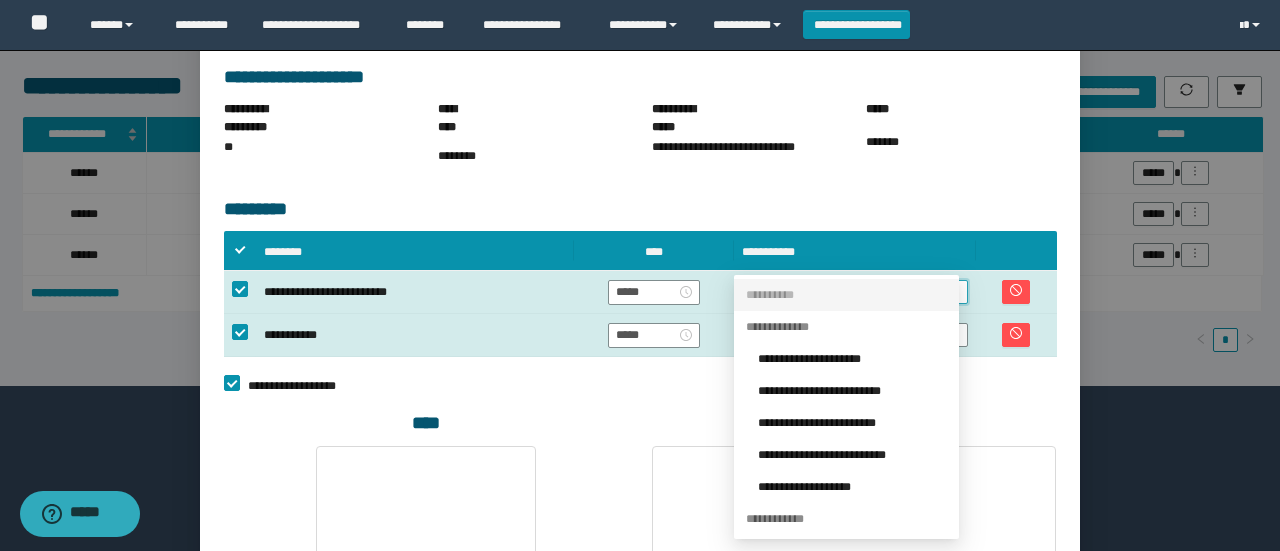 click on "**********" at bounding box center (852, 391) 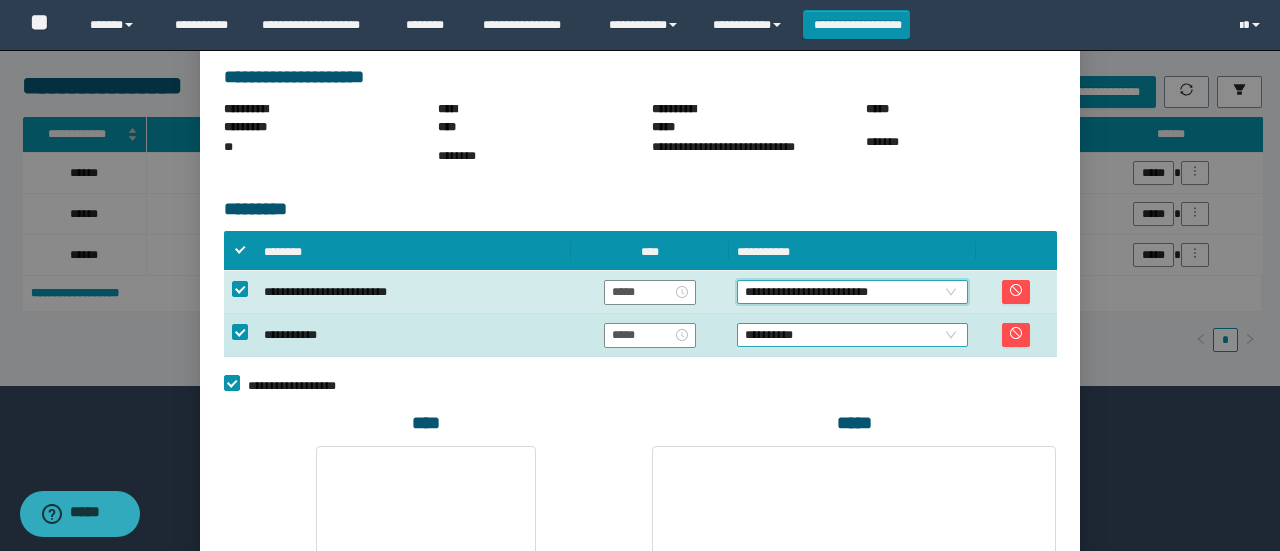 click on "**********" at bounding box center (852, 335) 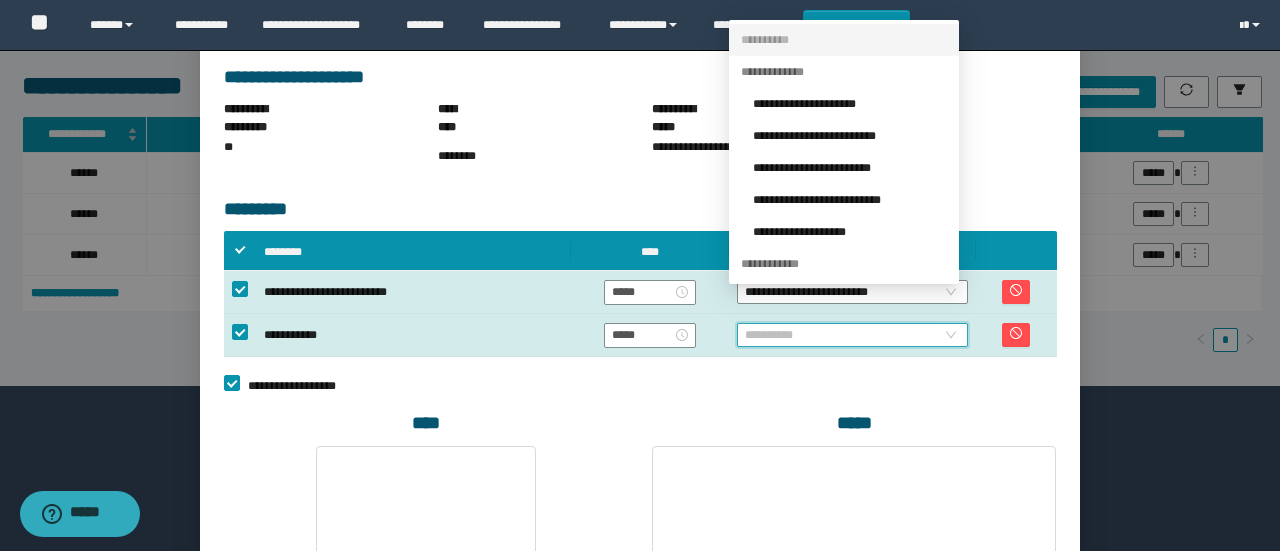 click on "**********" at bounding box center (850, 136) 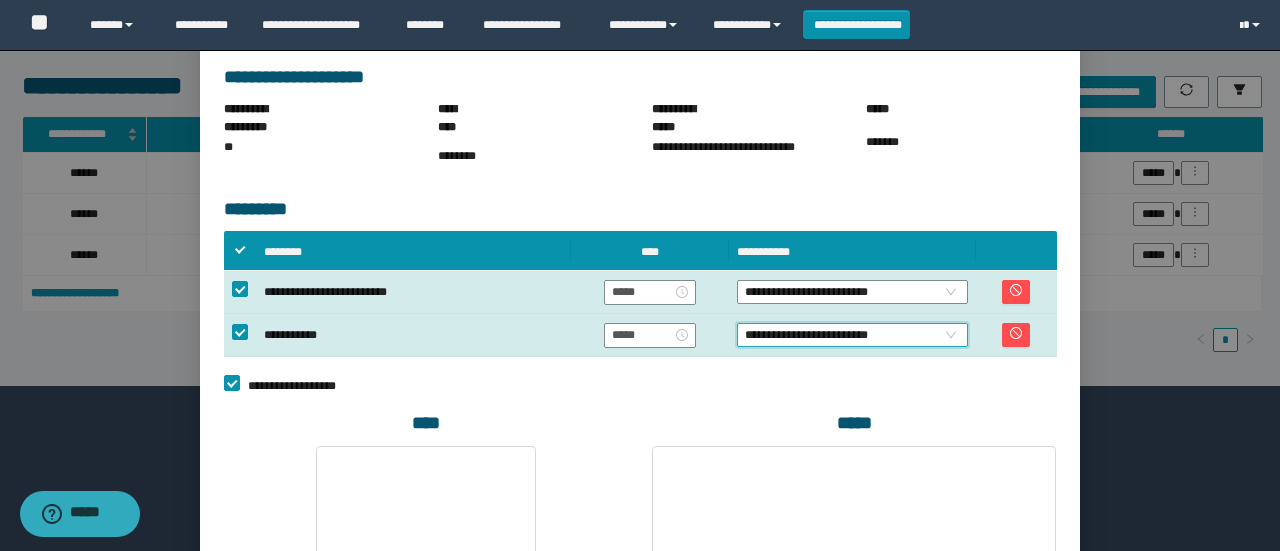 scroll, scrollTop: 588, scrollLeft: 0, axis: vertical 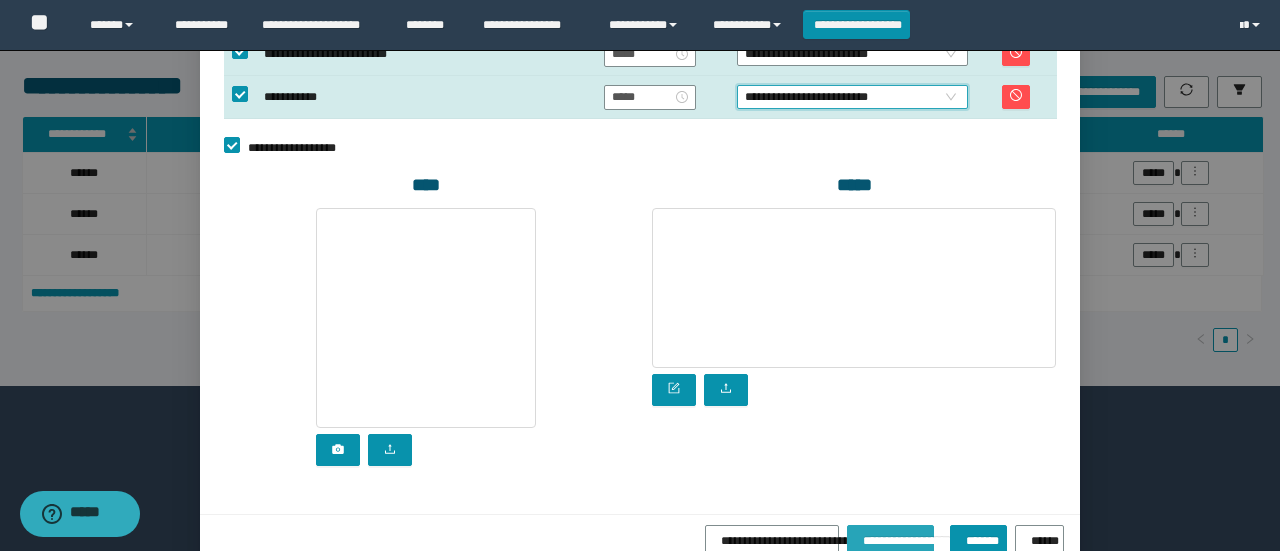 click on "**********" at bounding box center [891, 537] 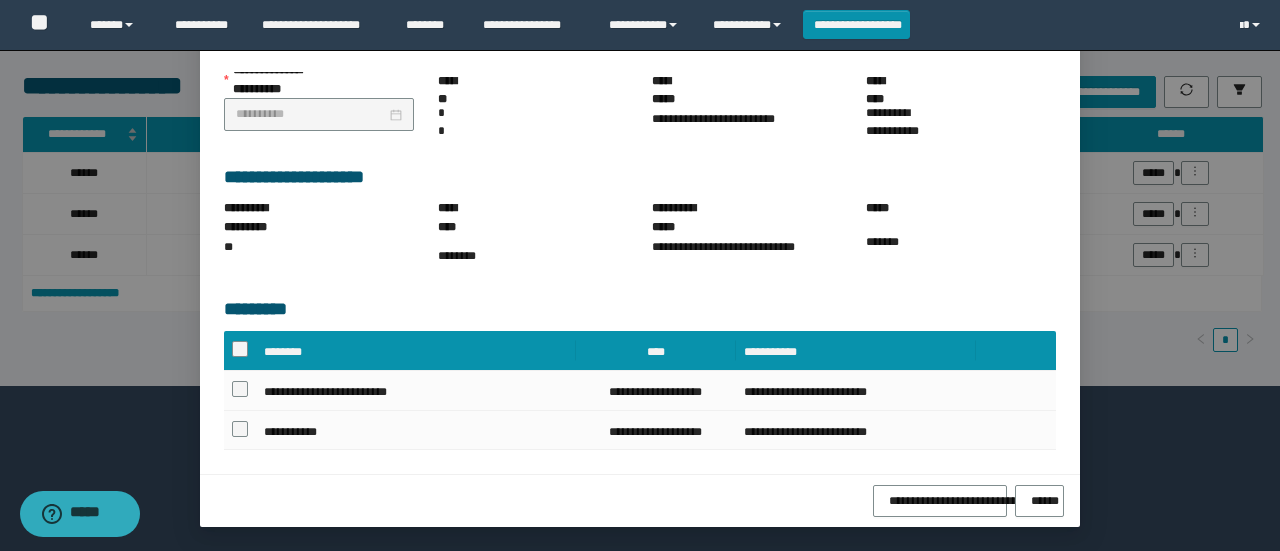 scroll, scrollTop: 264, scrollLeft: 0, axis: vertical 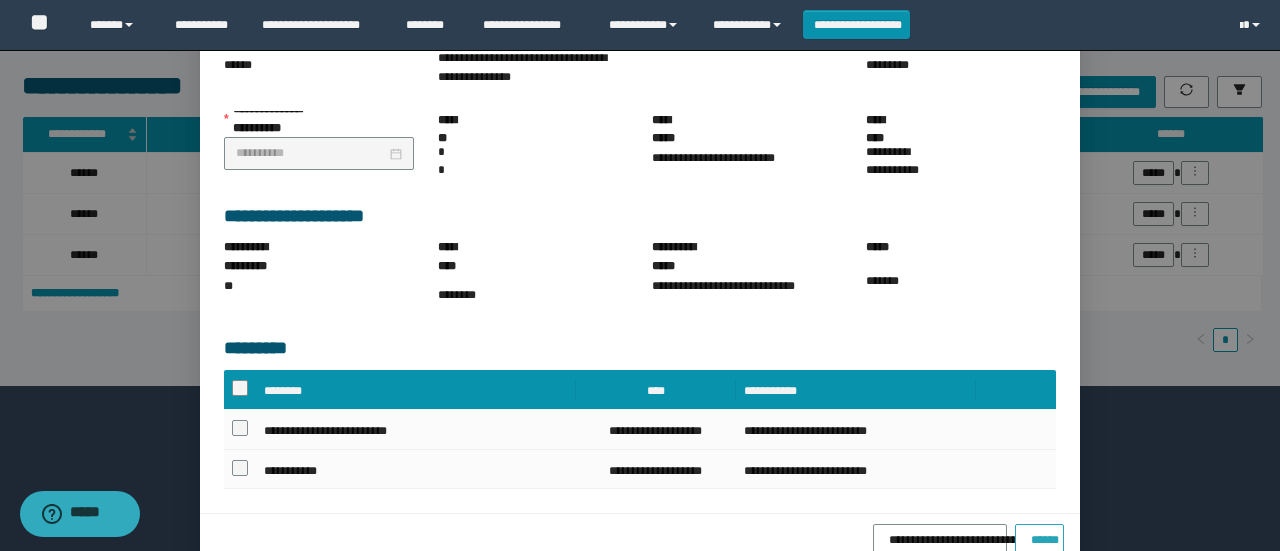 click on "******" at bounding box center [1039, 536] 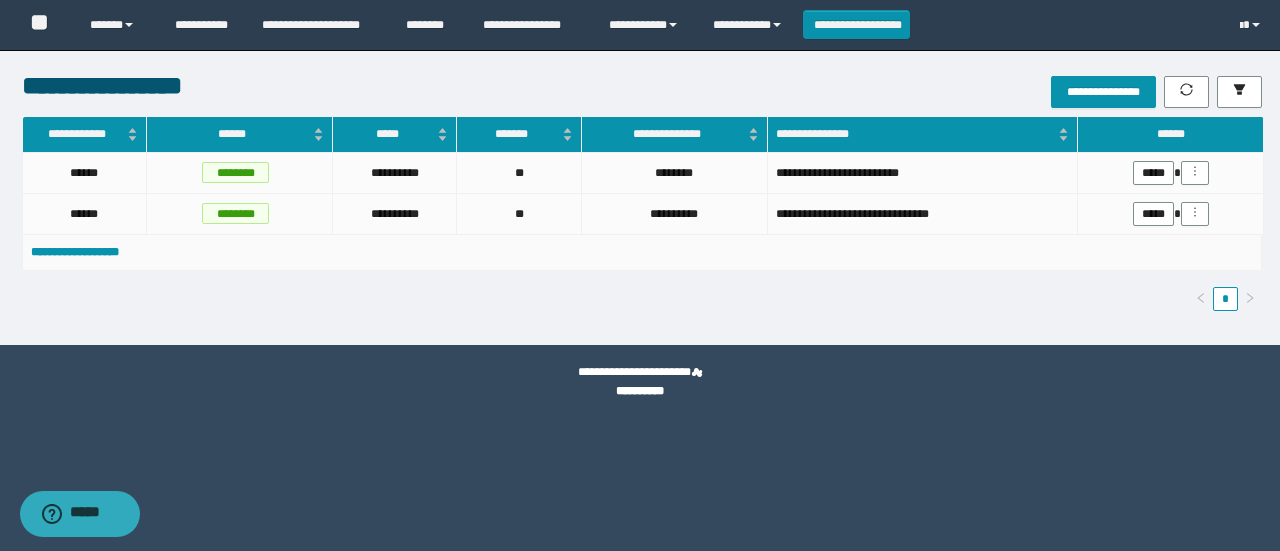 click on "**********" at bounding box center (640, 382) 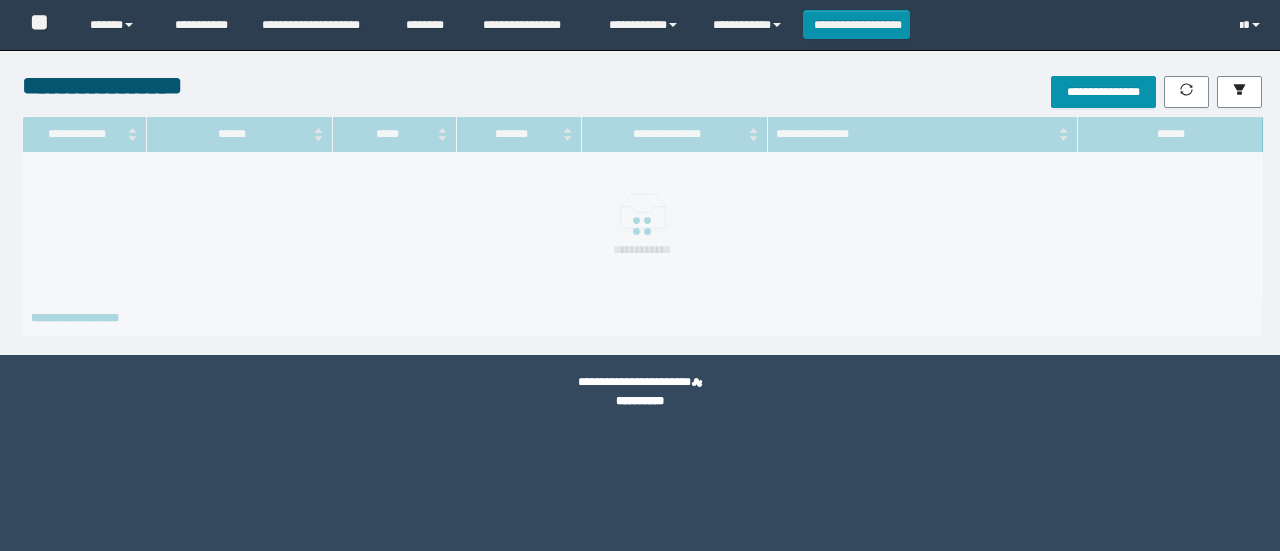 scroll, scrollTop: 0, scrollLeft: 0, axis: both 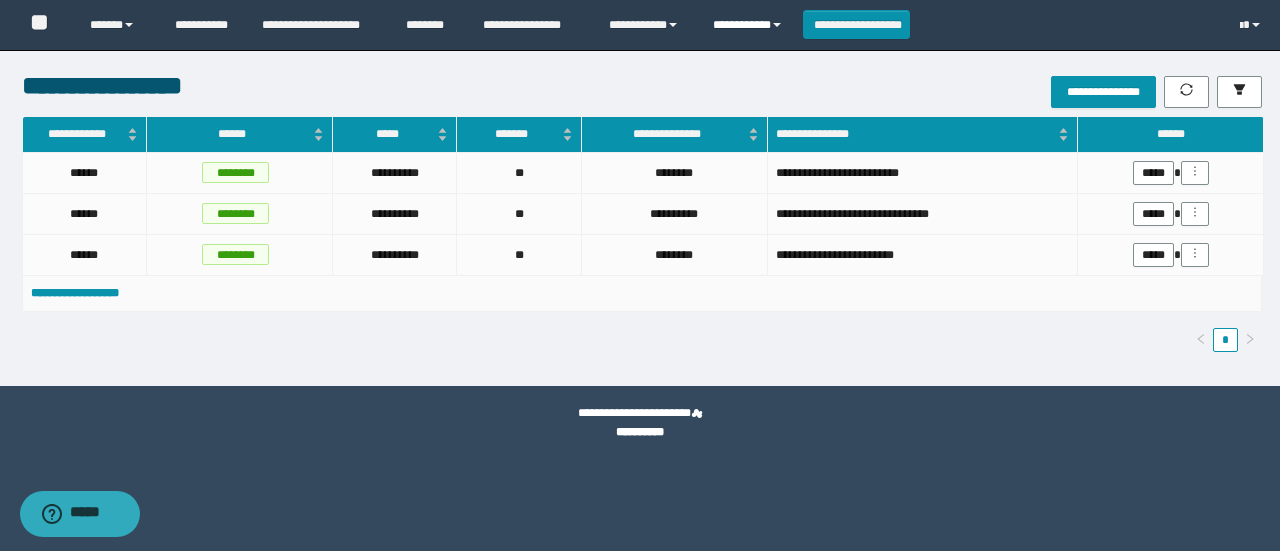 click on "**********" at bounding box center (750, 25) 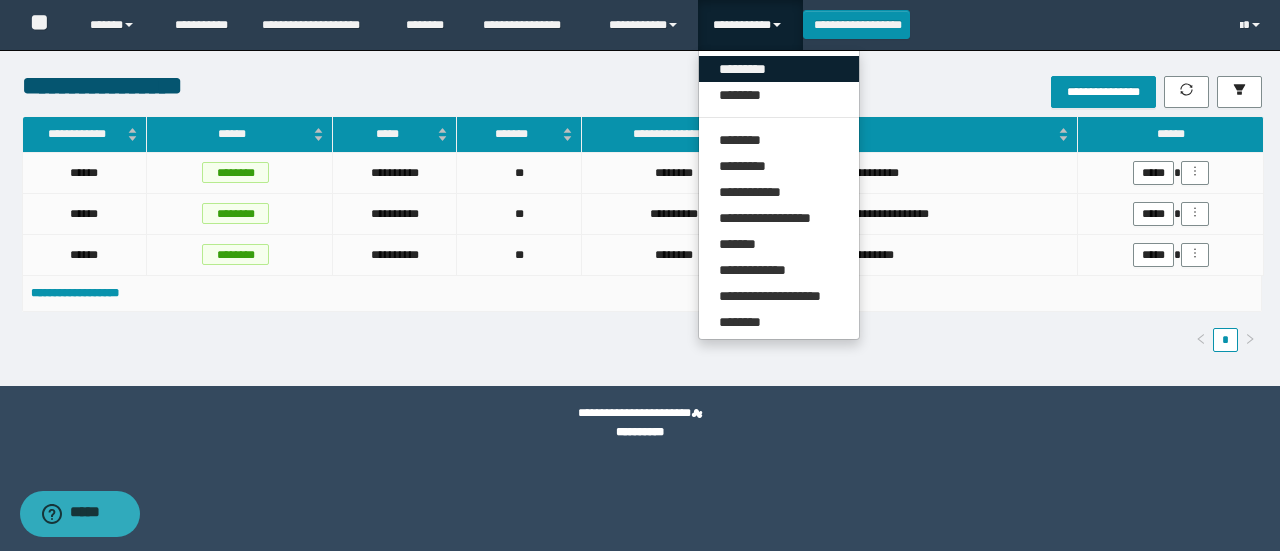 click on "*********" at bounding box center (779, 69) 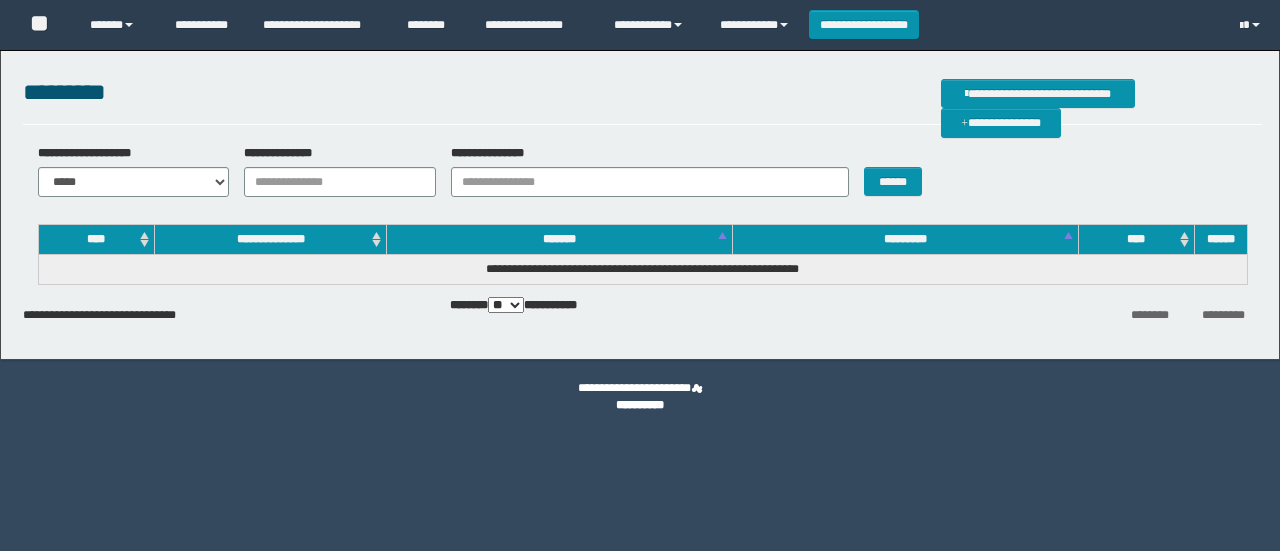 scroll, scrollTop: 0, scrollLeft: 0, axis: both 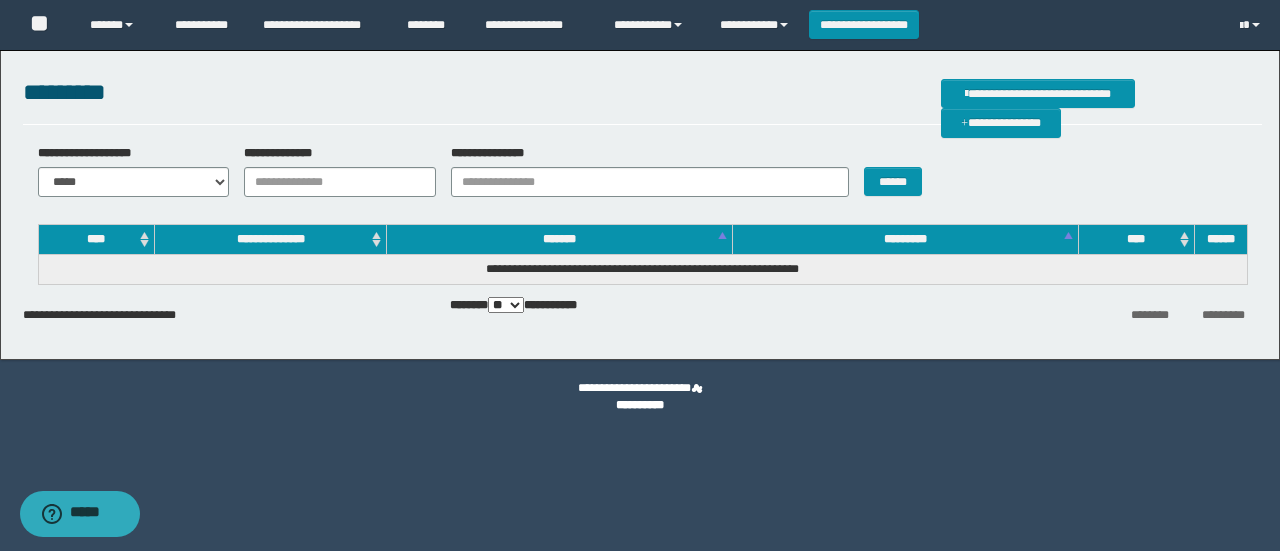 click on "**********" at bounding box center (642, 102) 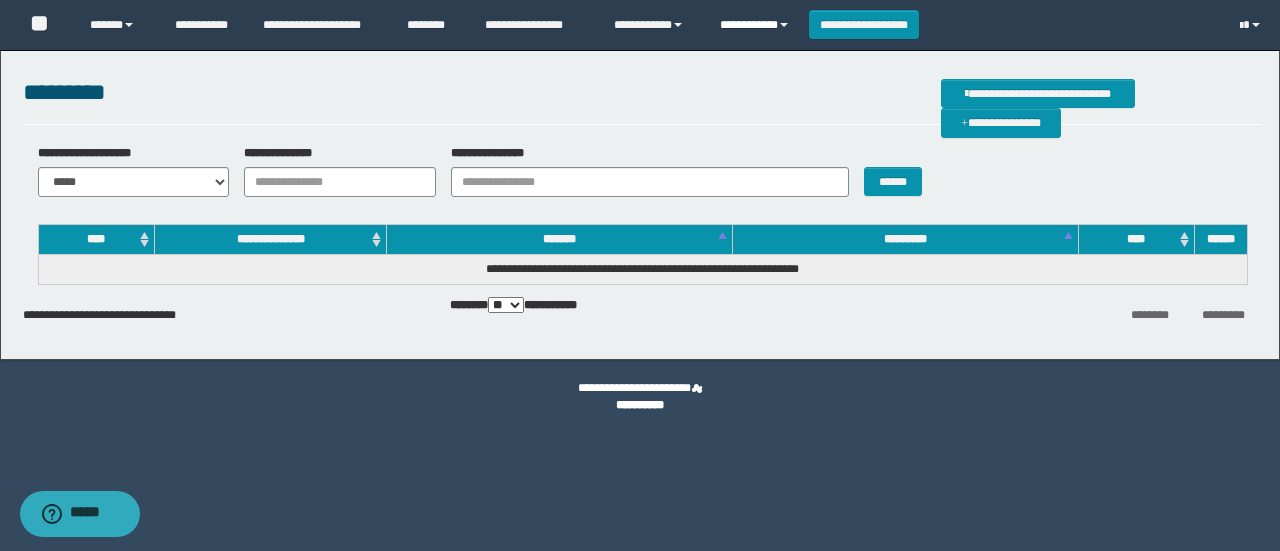 click on "**********" at bounding box center (757, 25) 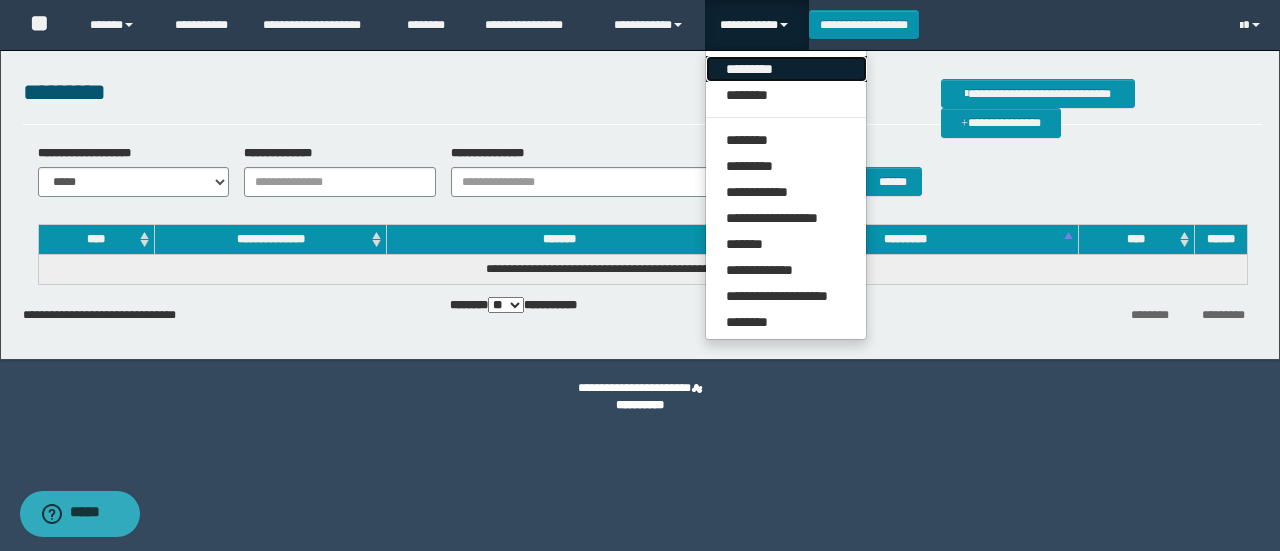 click on "*********" at bounding box center [786, 69] 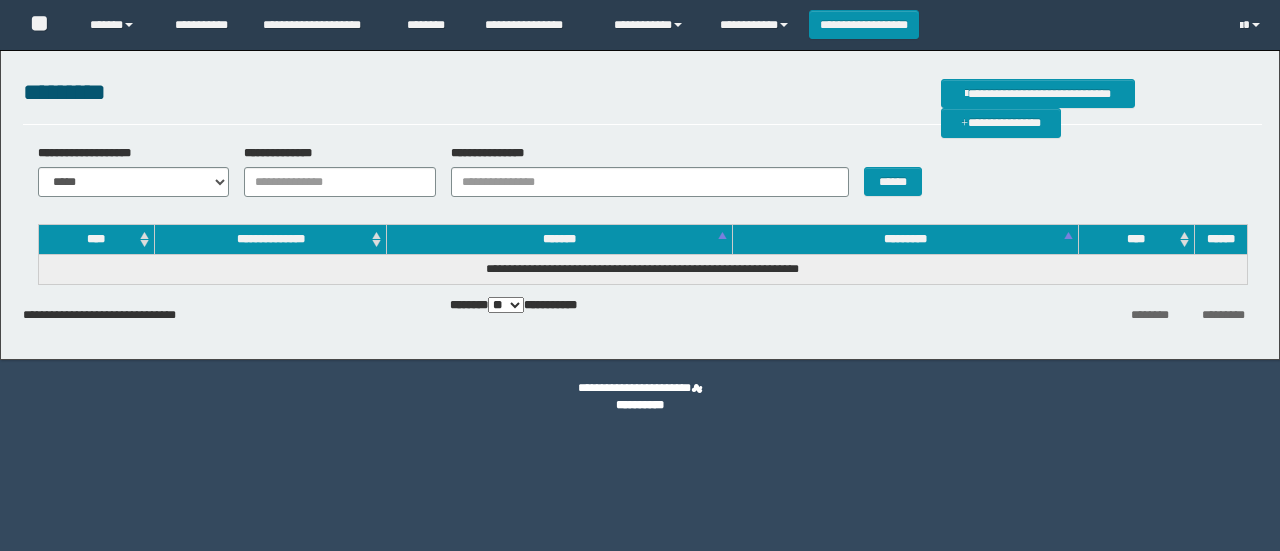 scroll, scrollTop: 0, scrollLeft: 0, axis: both 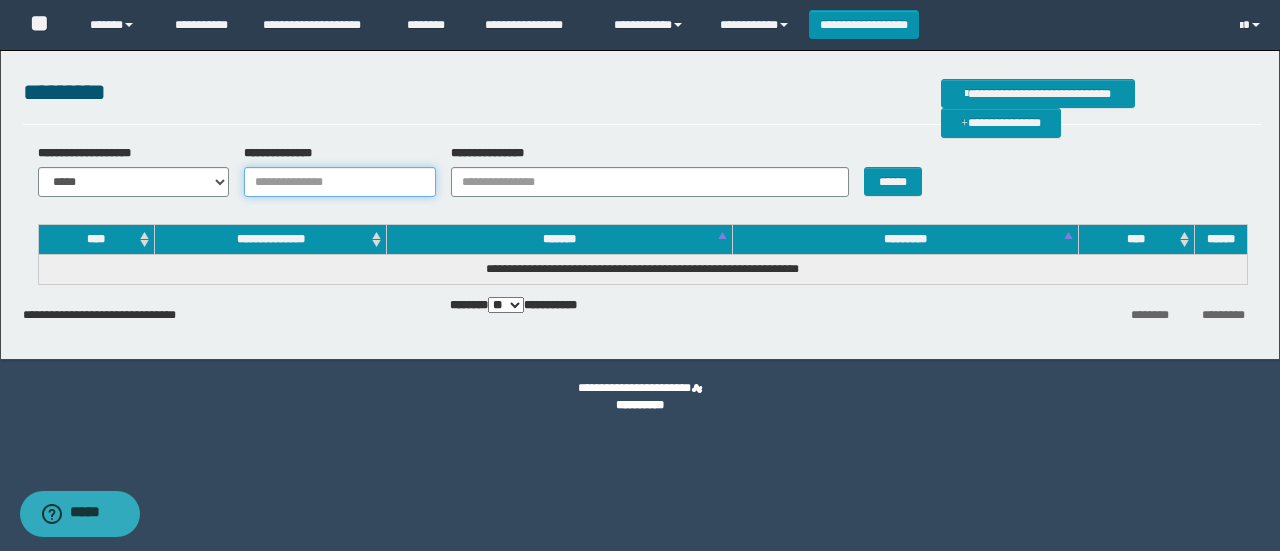 click on "**********" at bounding box center [340, 182] 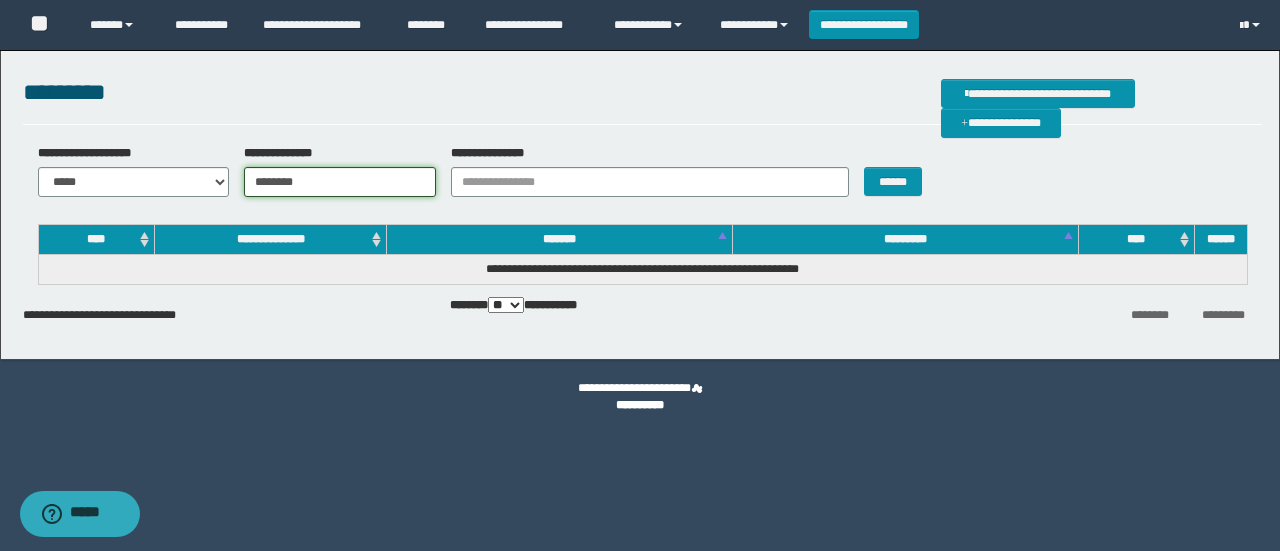 type on "********" 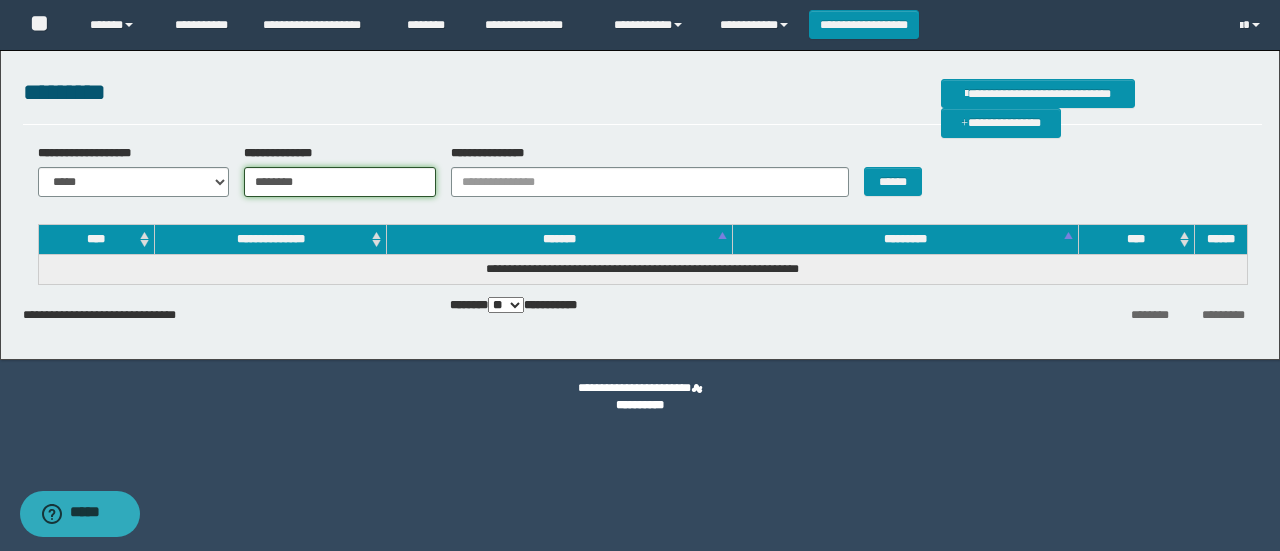 drag, startPoint x: 320, startPoint y: 185, endPoint x: 223, endPoint y: 193, distance: 97.32934 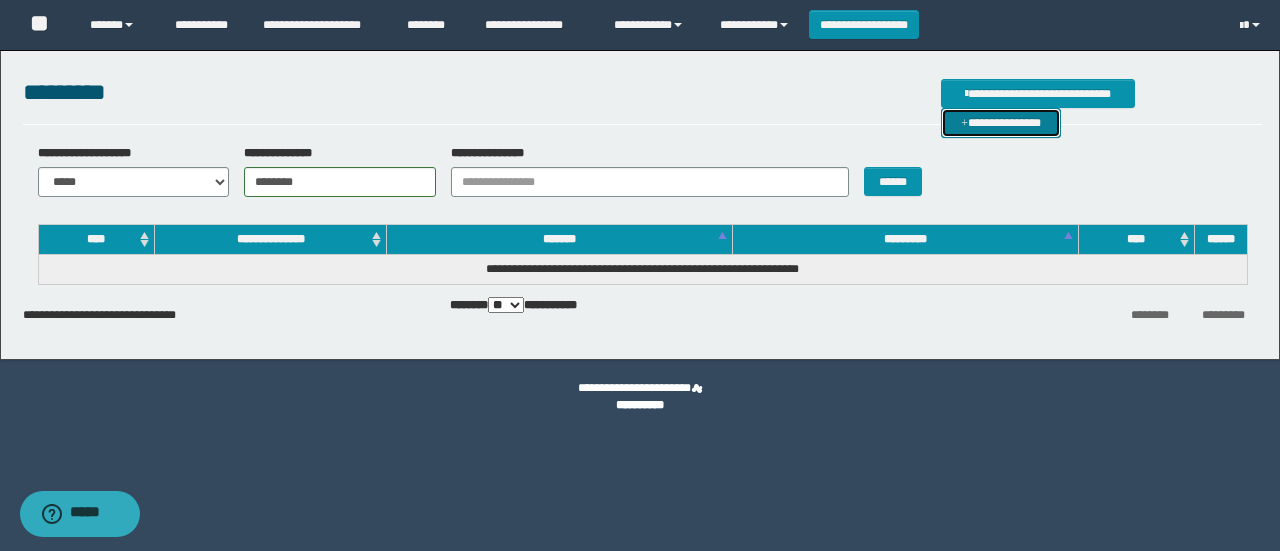 click on "**********" at bounding box center (1001, 122) 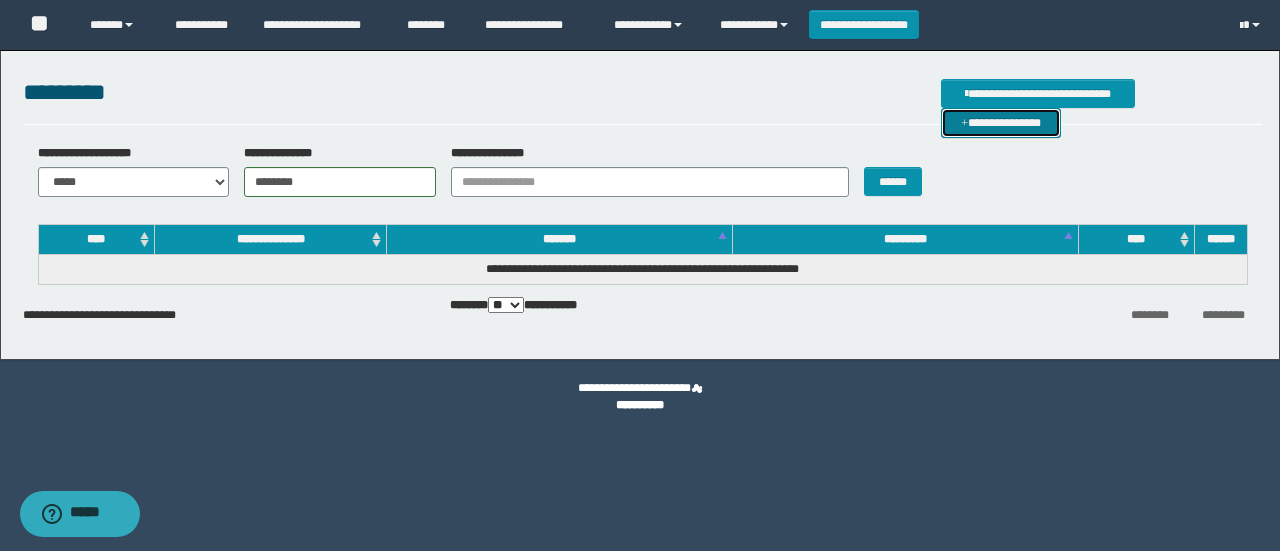 click on "**********" at bounding box center (1001, 122) 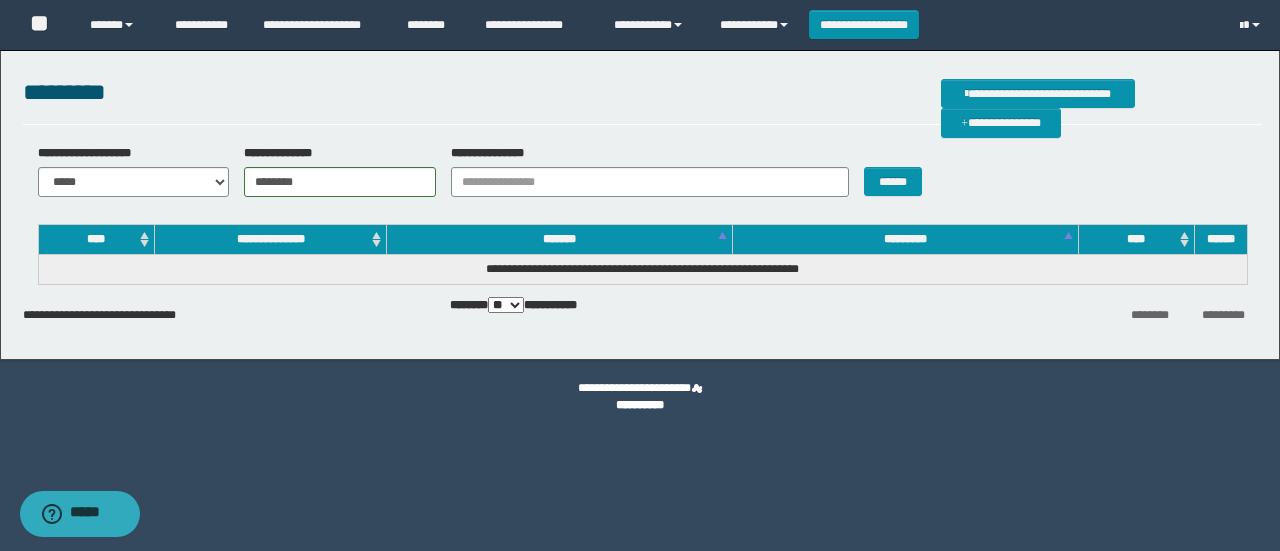 click on "**********" at bounding box center (640, 275) 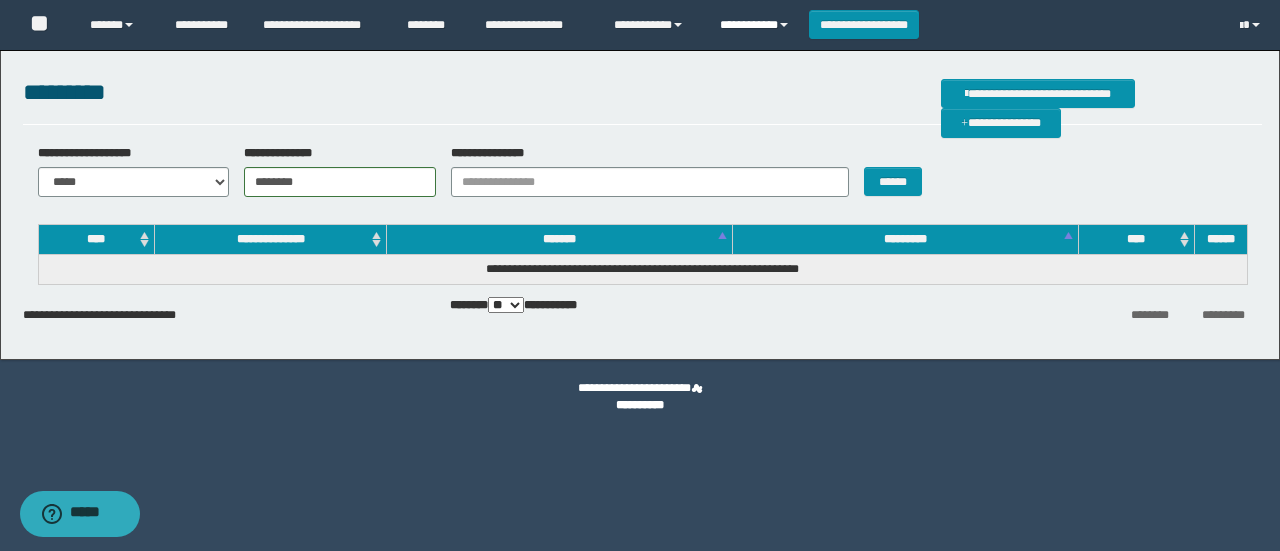 click on "**********" at bounding box center (757, 25) 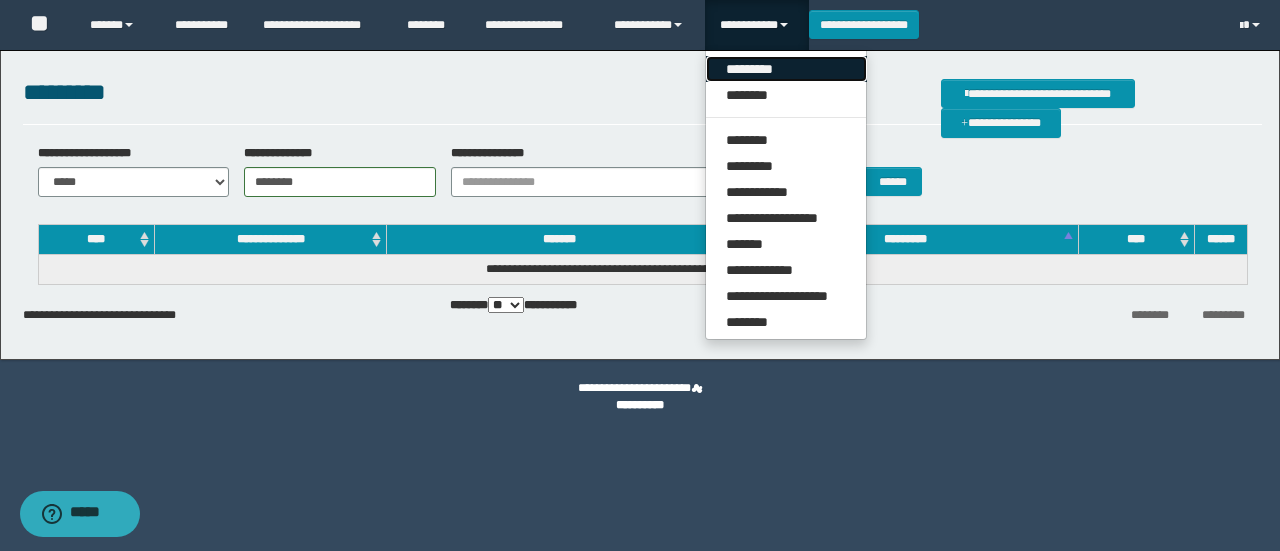click on "*********" at bounding box center (786, 69) 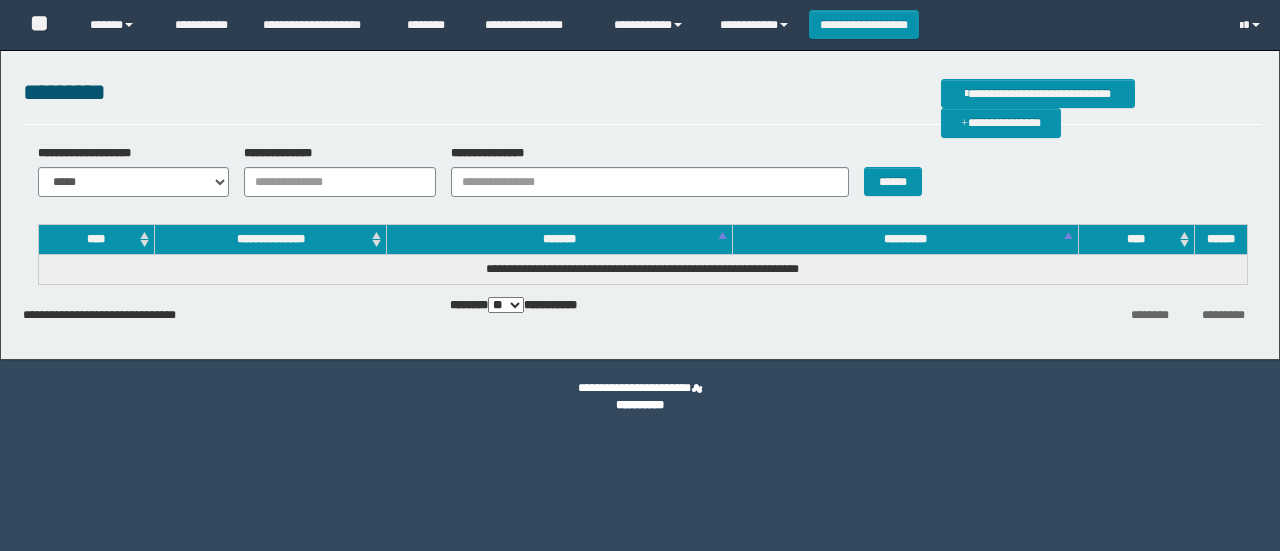scroll, scrollTop: 0, scrollLeft: 0, axis: both 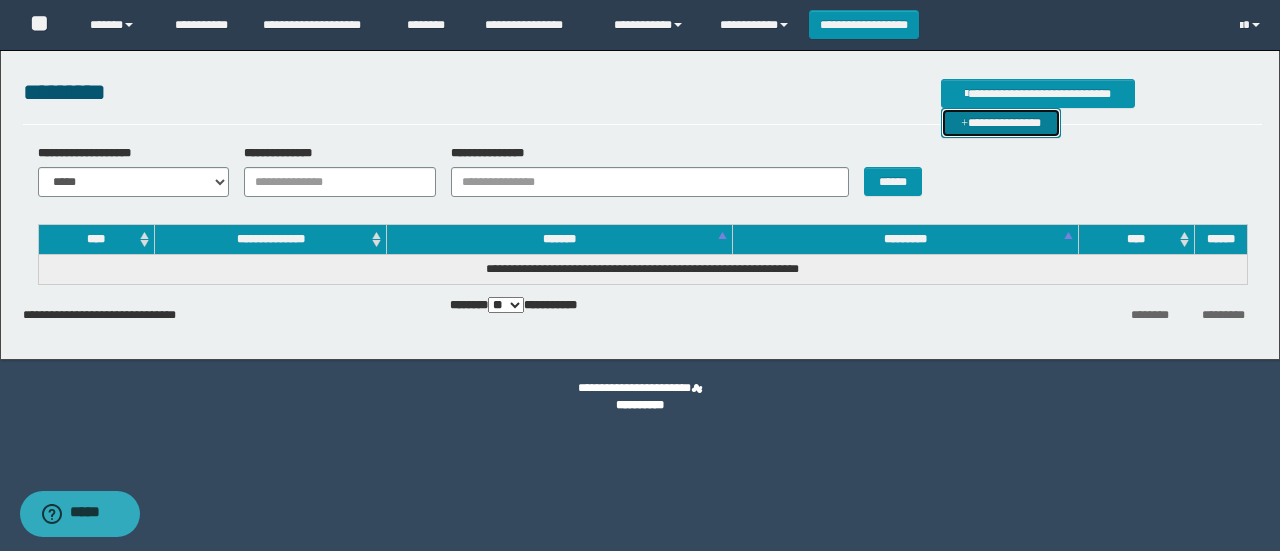 click on "**********" at bounding box center (1001, 122) 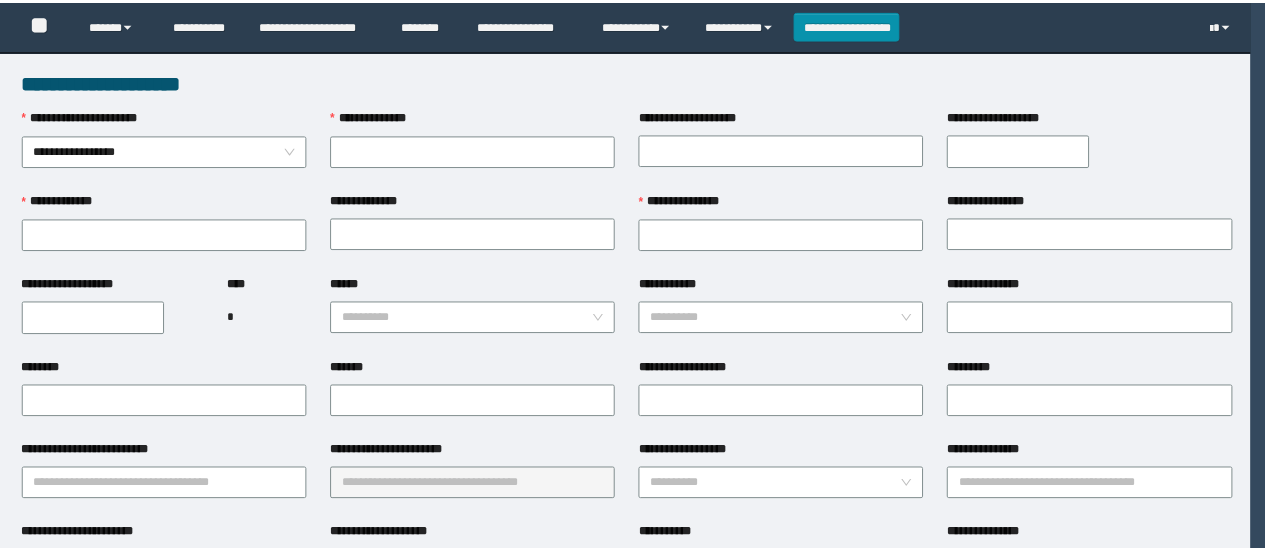 scroll, scrollTop: 0, scrollLeft: 0, axis: both 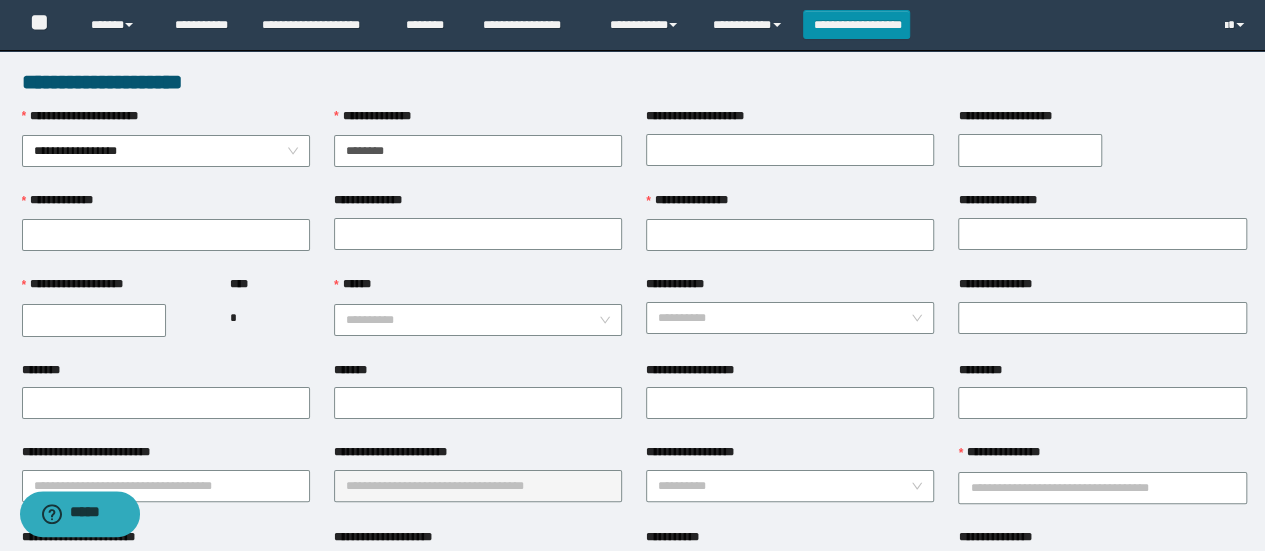 type on "********" 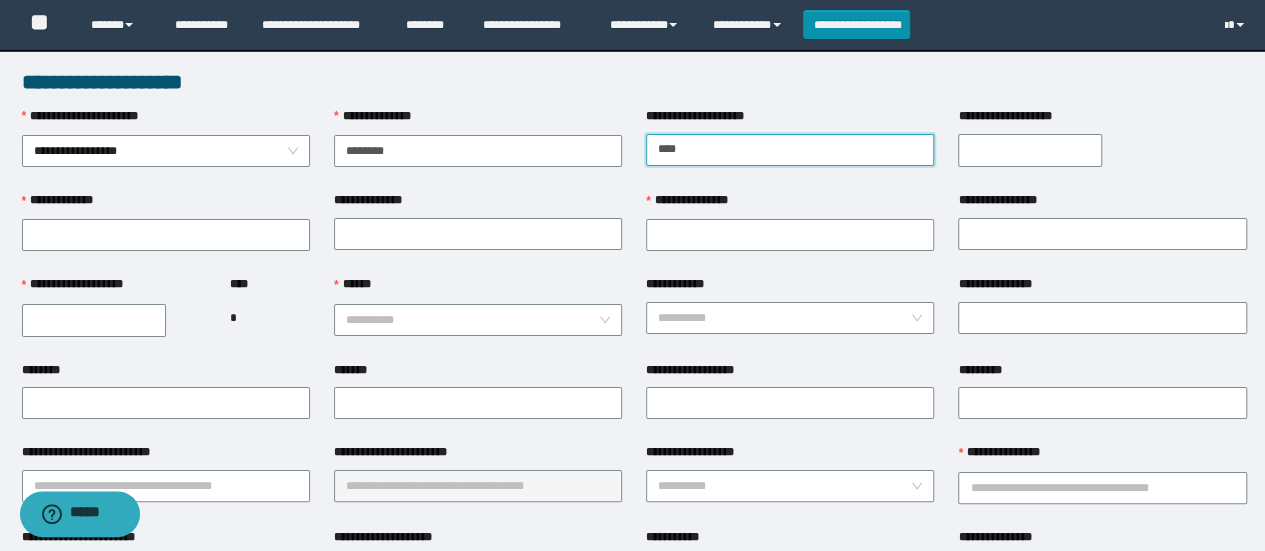 type on "*********" 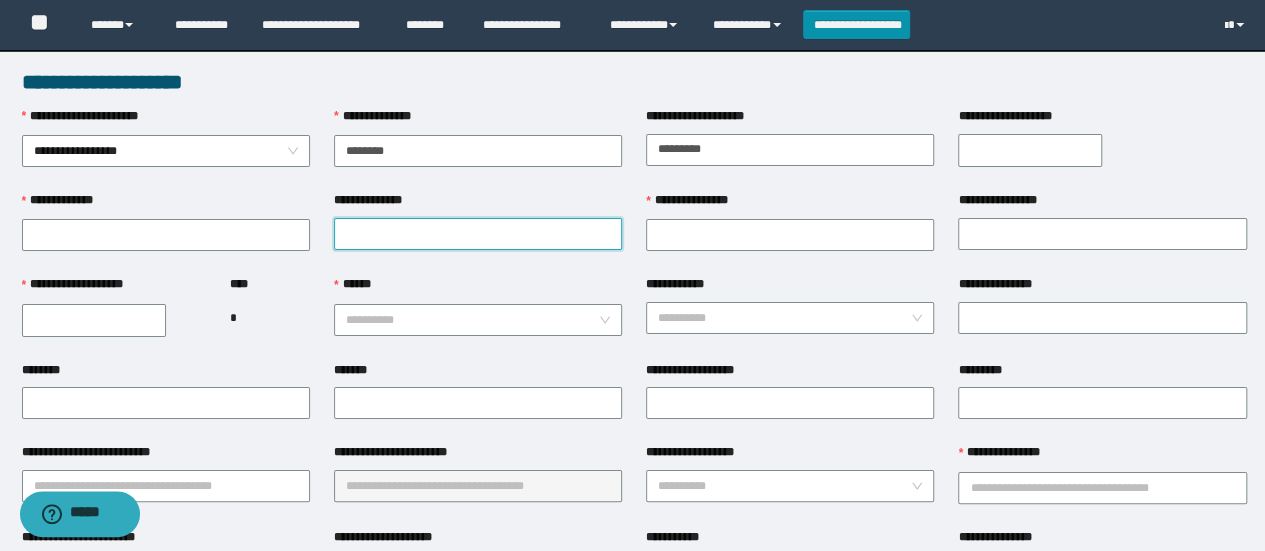 type on "**********" 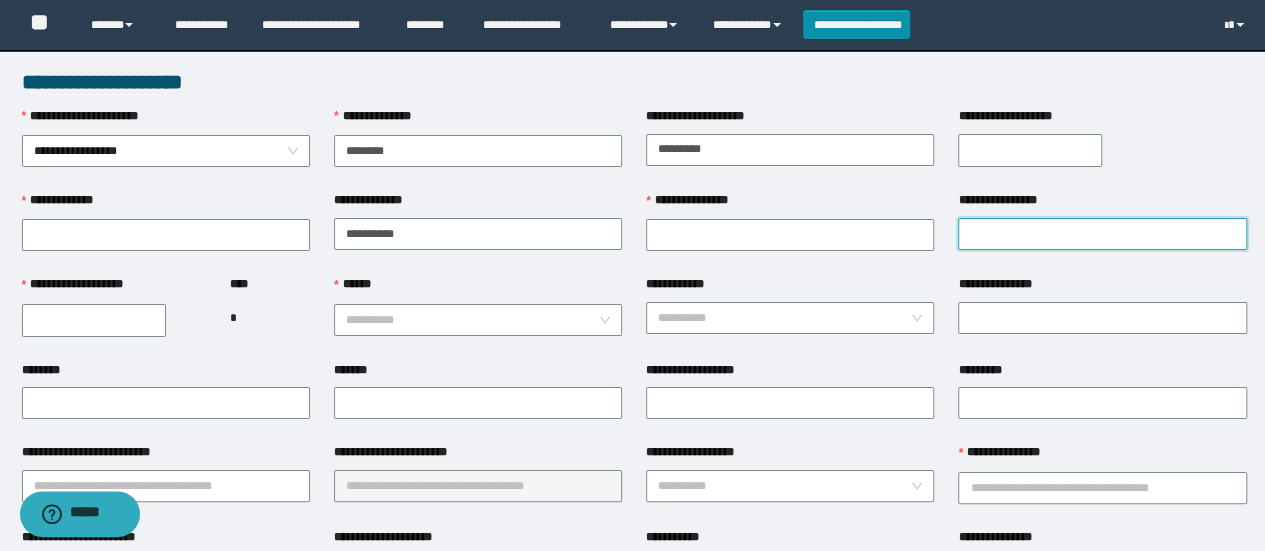 type on "**********" 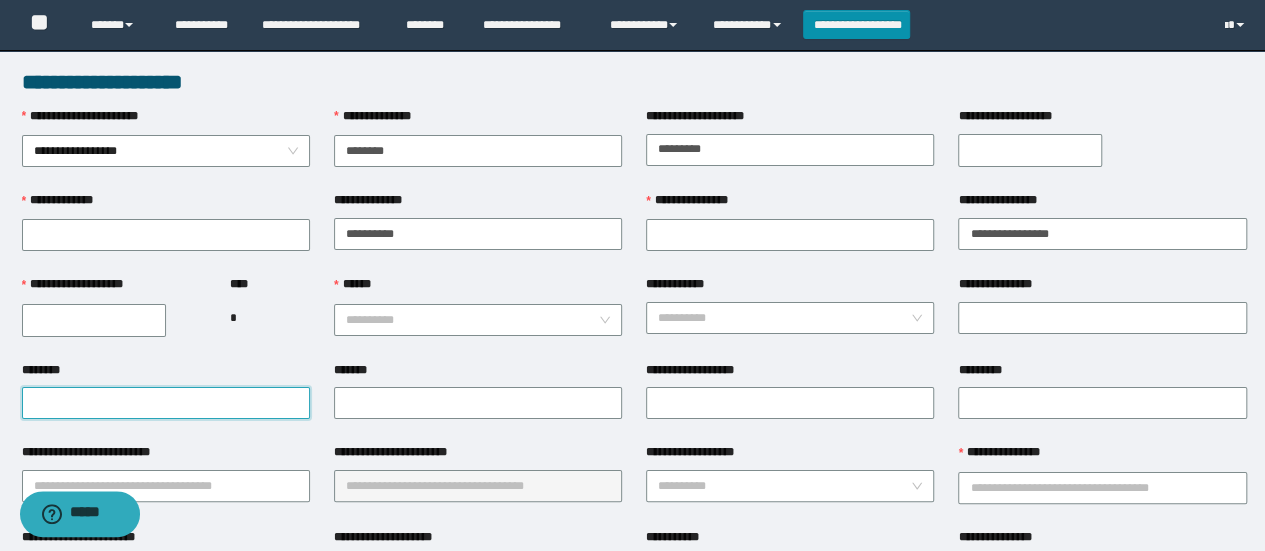type on "**********" 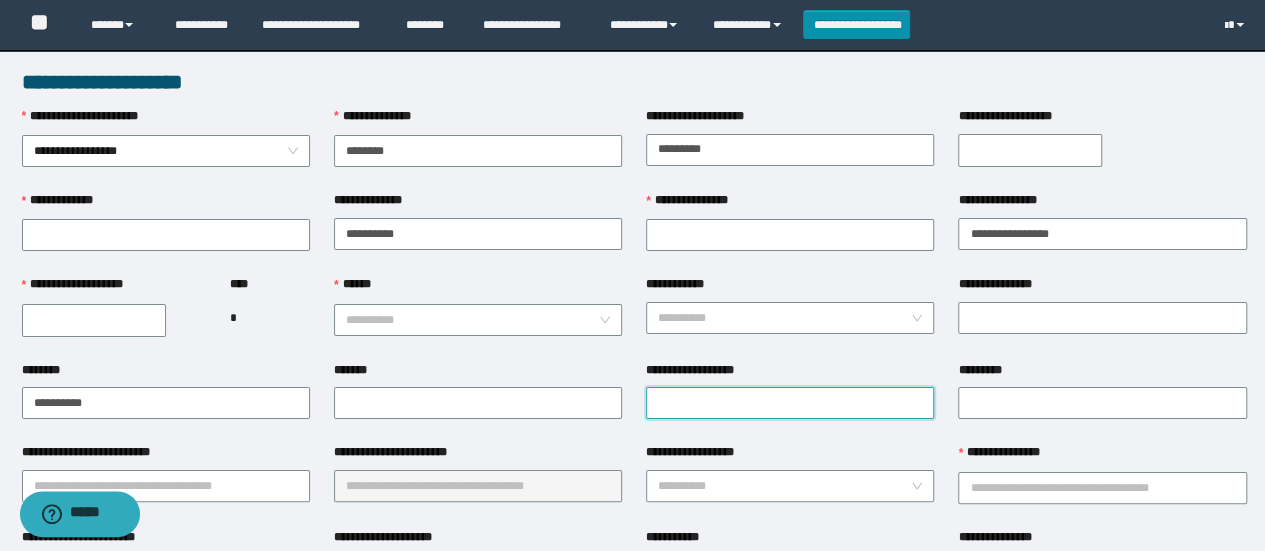 type on "**********" 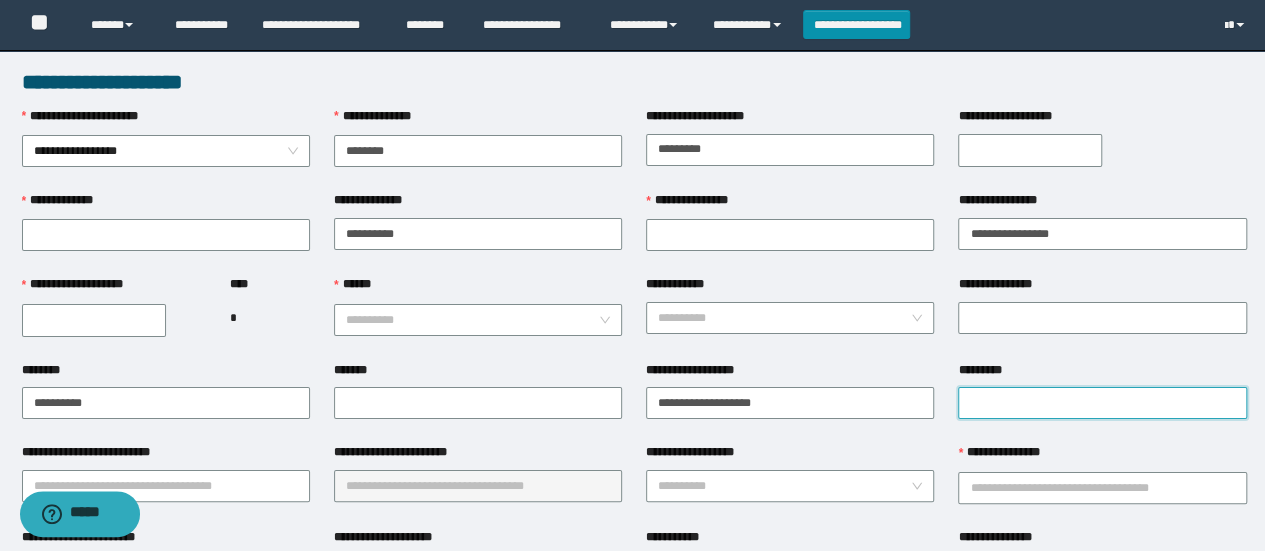 type on "**********" 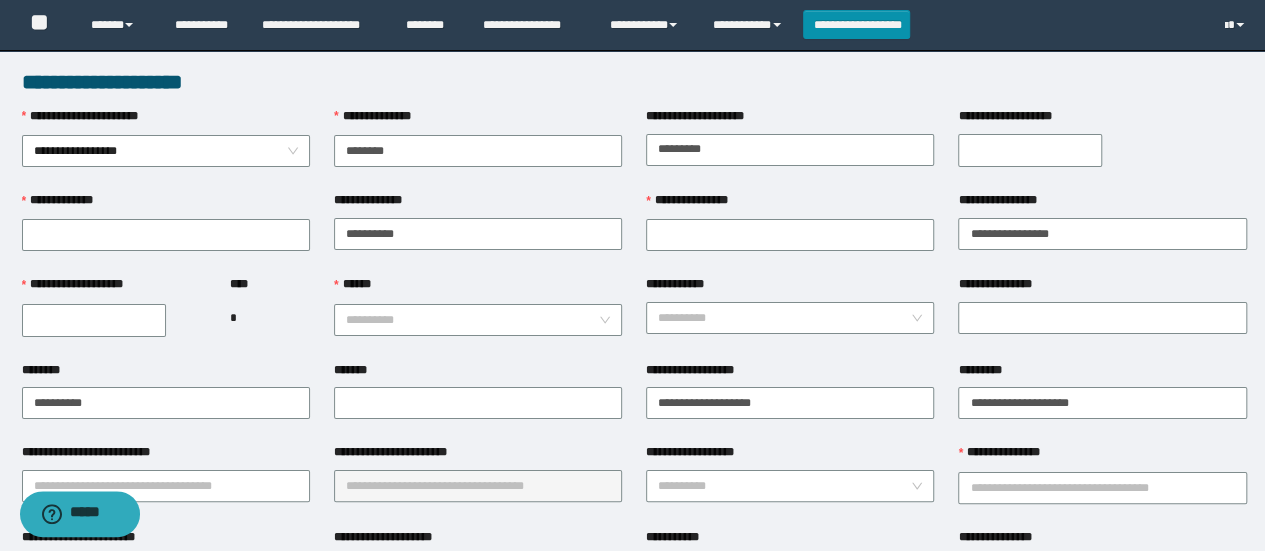 type on "********" 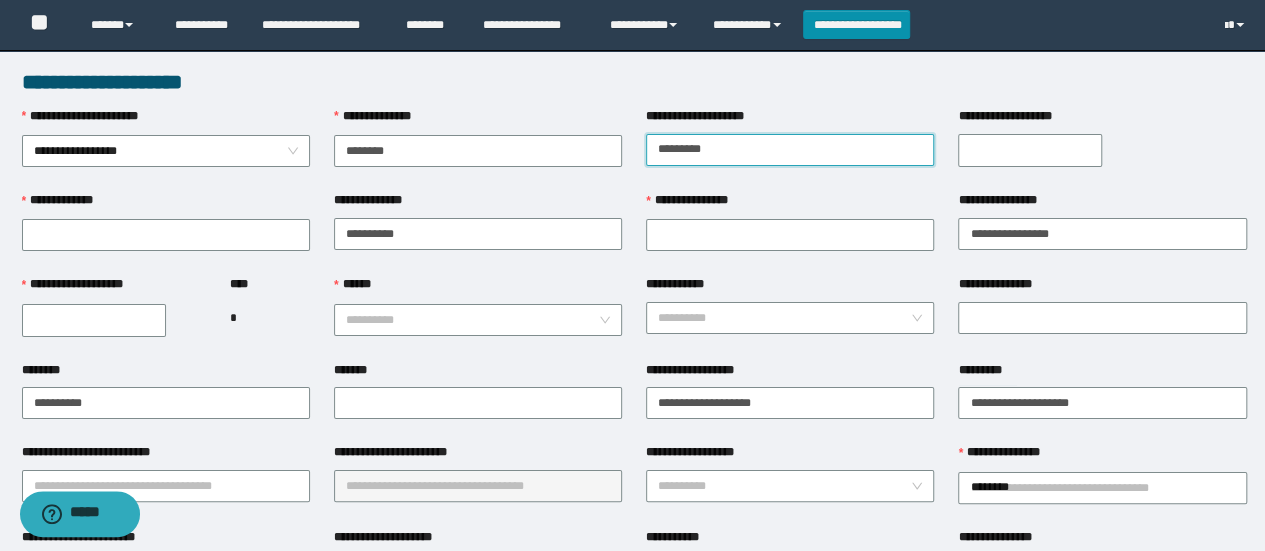 type on "**********" 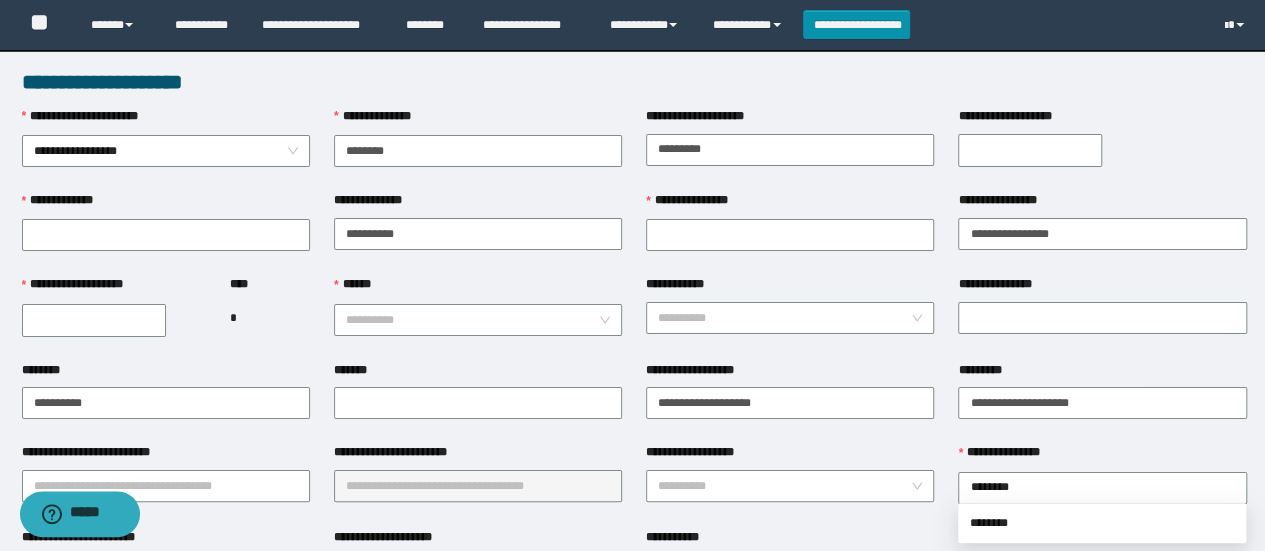 click on "**********" at bounding box center [1030, 150] 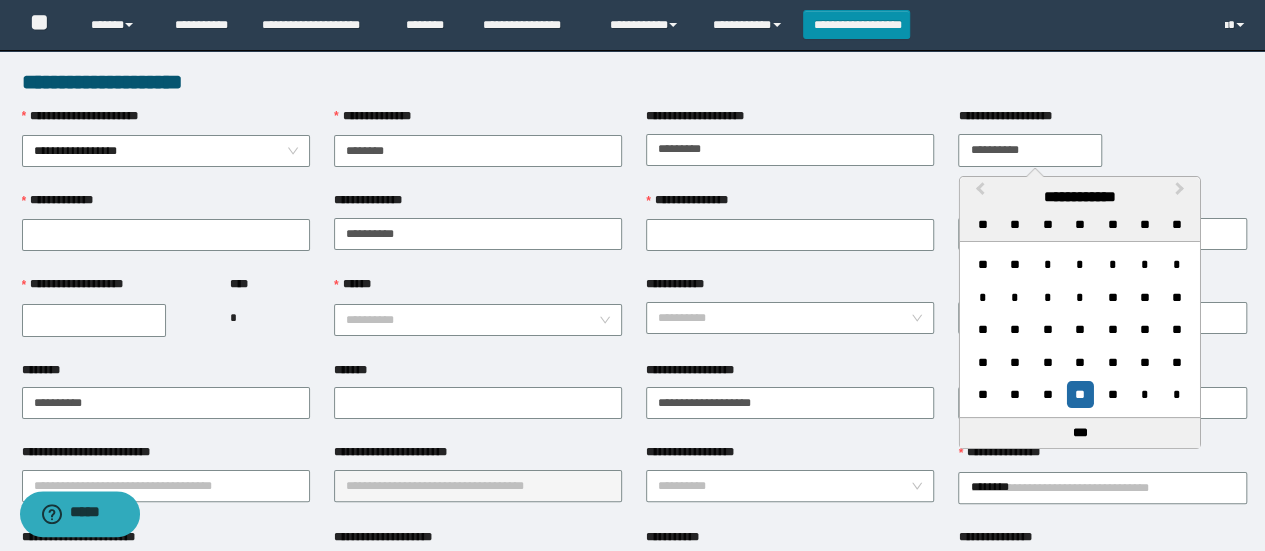 type on "**********" 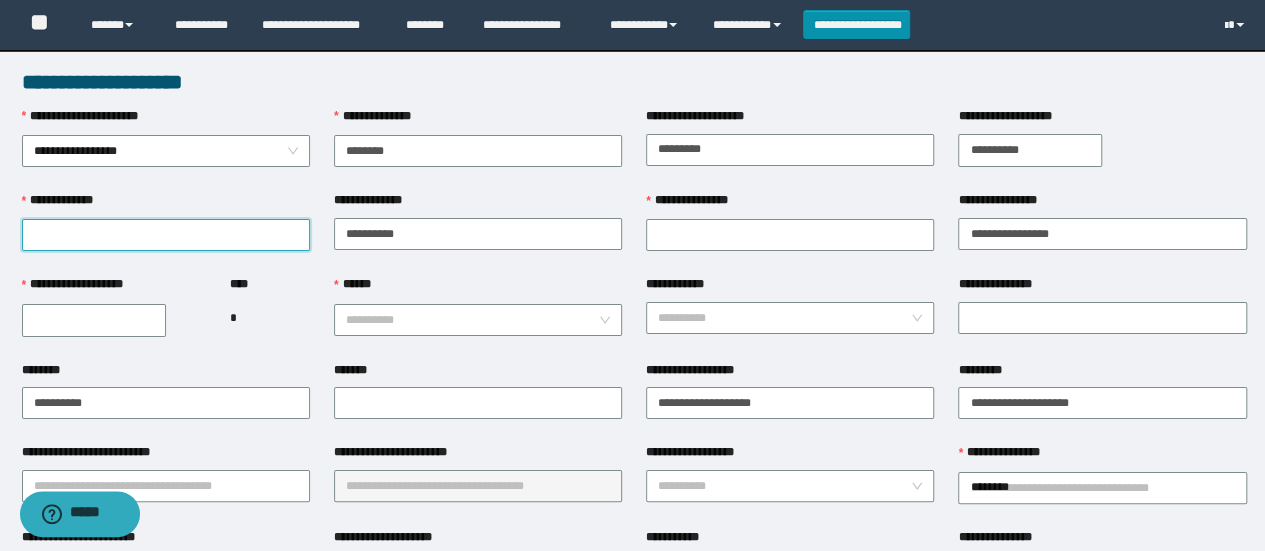 click on "**********" at bounding box center (166, 235) 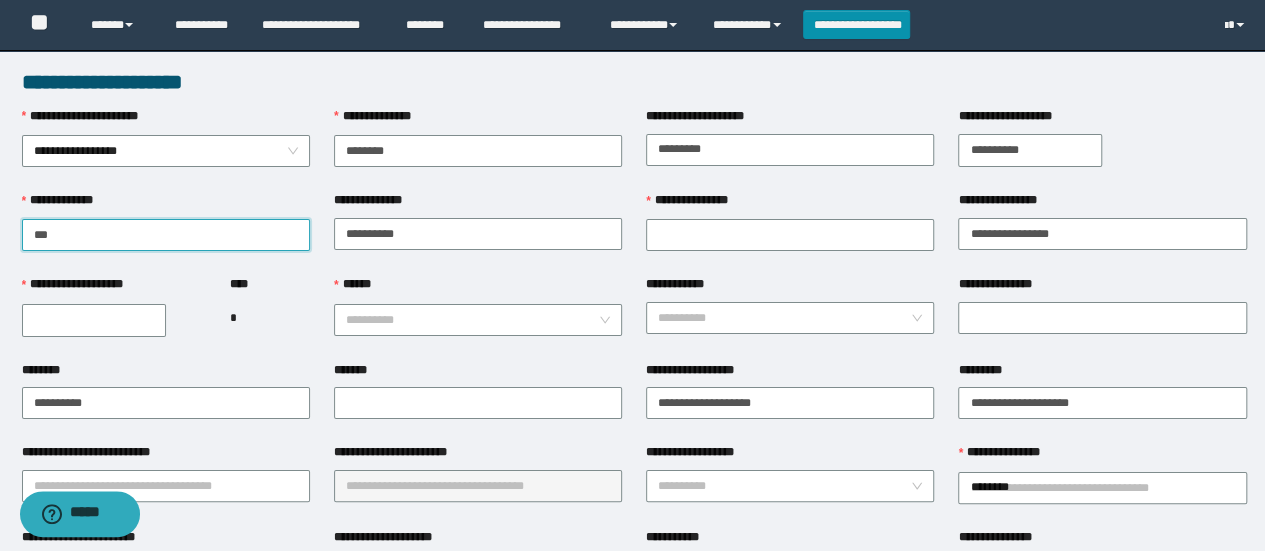 type on "***" 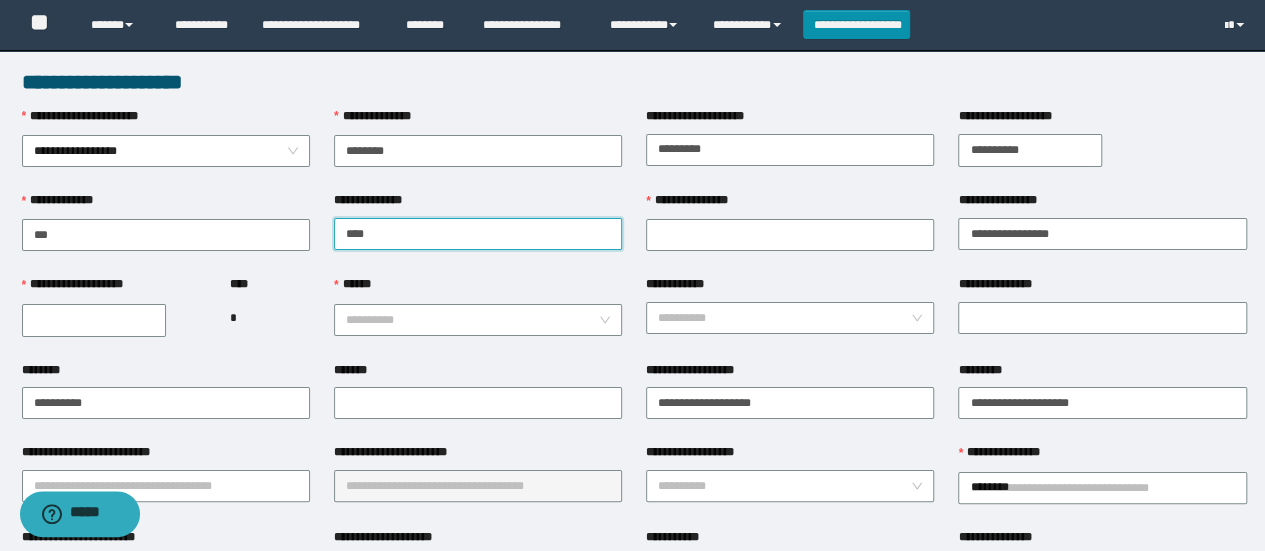 type on "****" 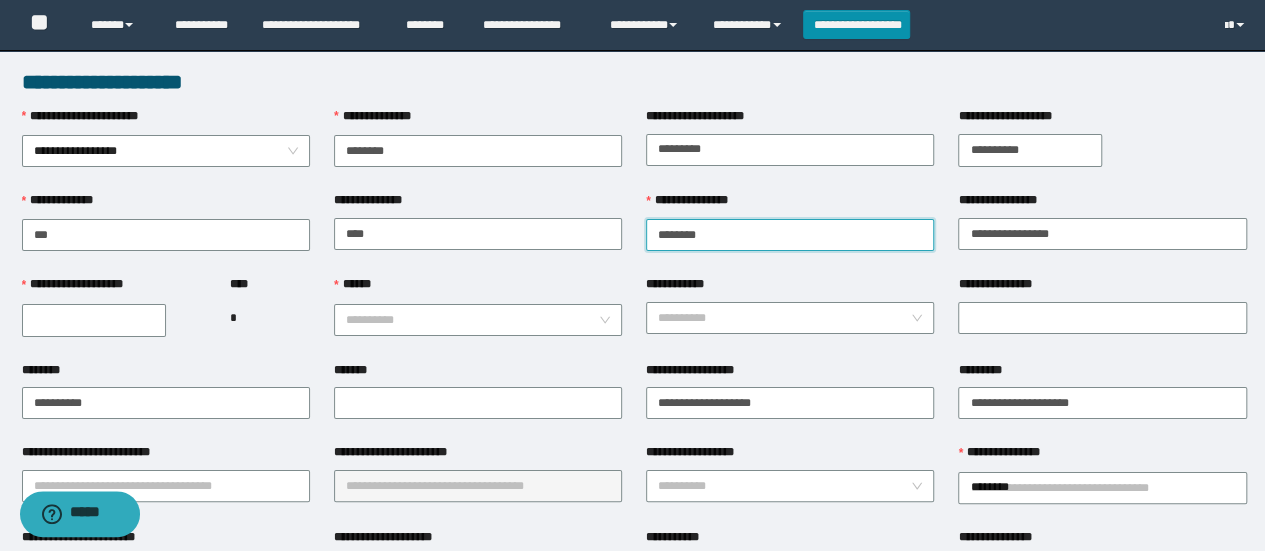 type on "********" 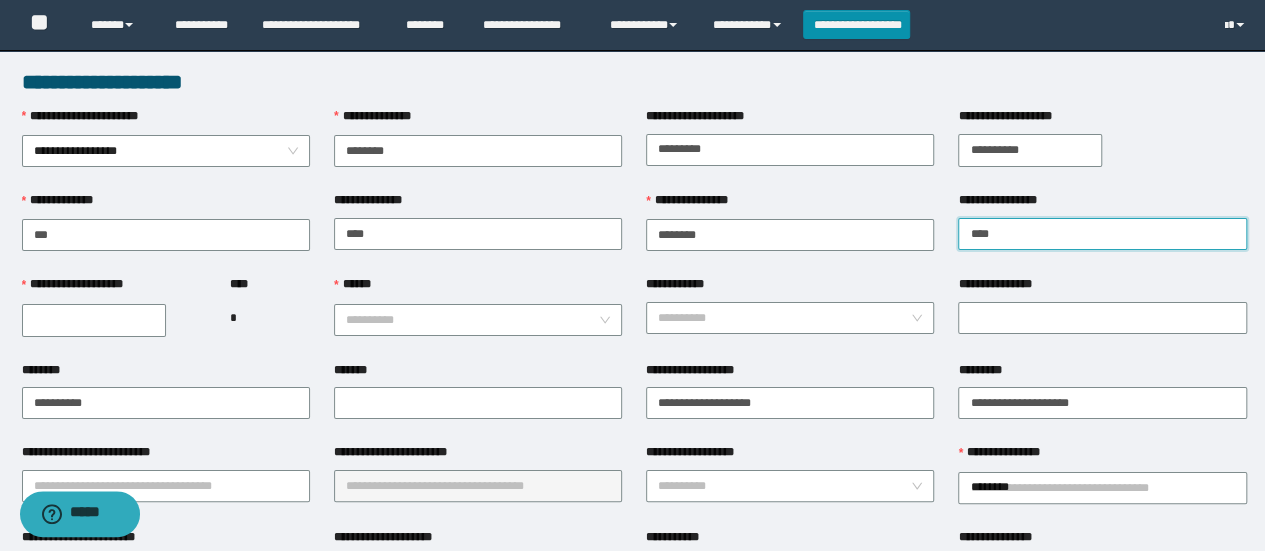type on "******" 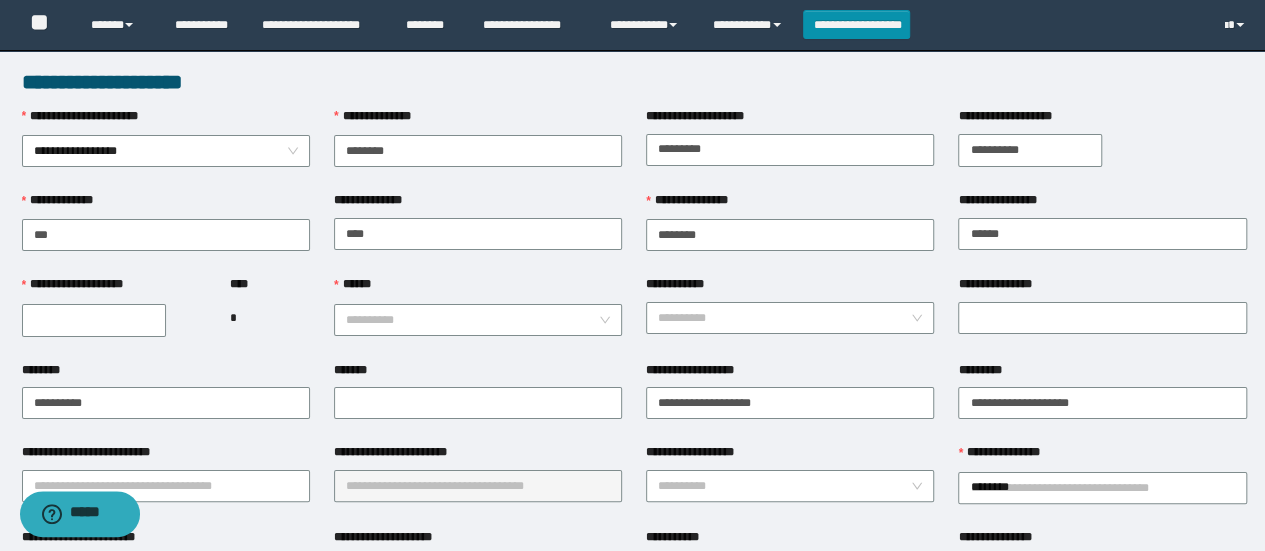 click on "**********" at bounding box center (94, 320) 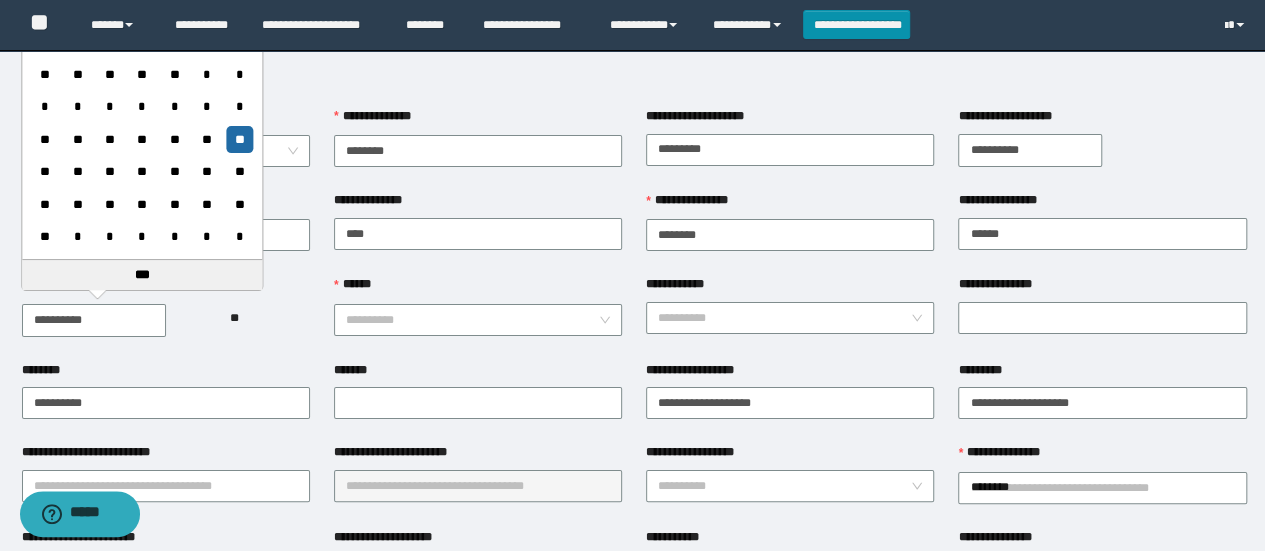 type on "**********" 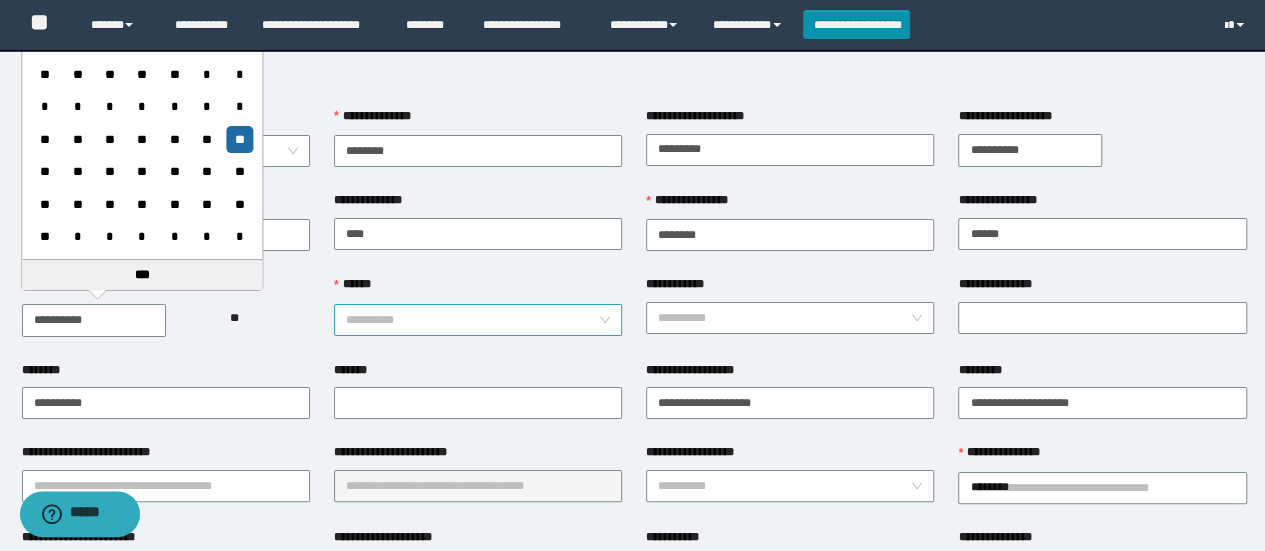 click on "******" at bounding box center [472, 320] 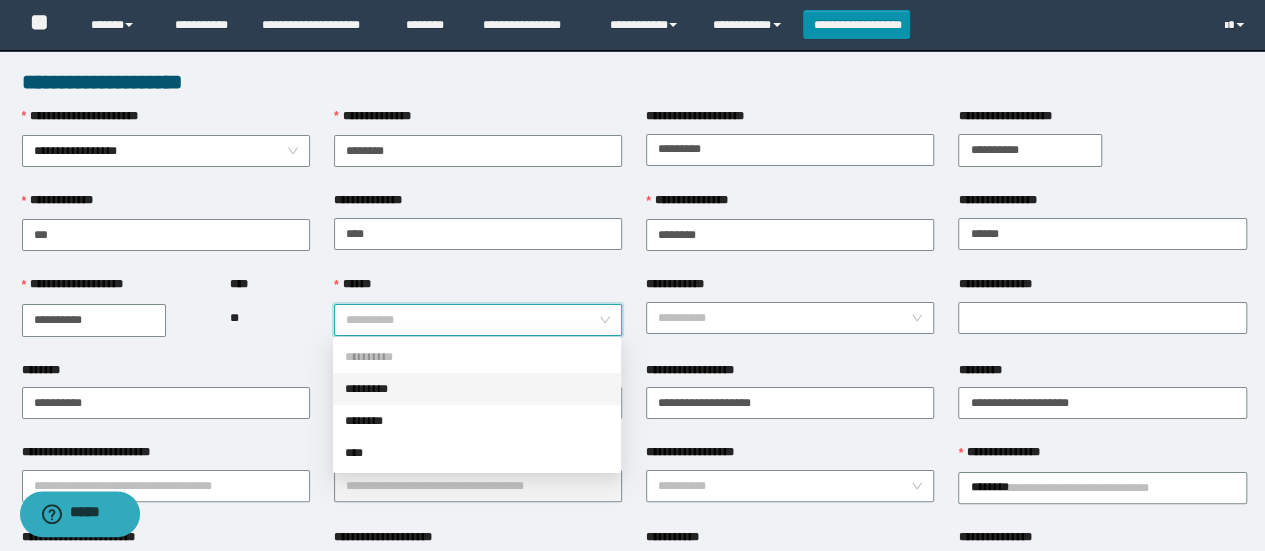 click on "********" at bounding box center (477, 421) 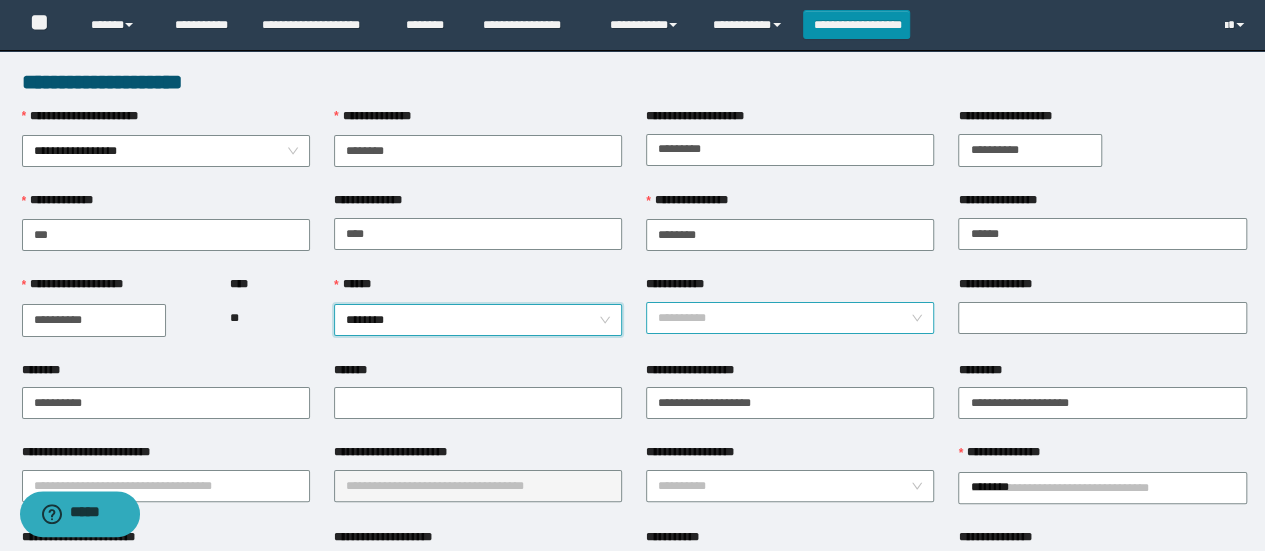 click on "**********" at bounding box center [784, 318] 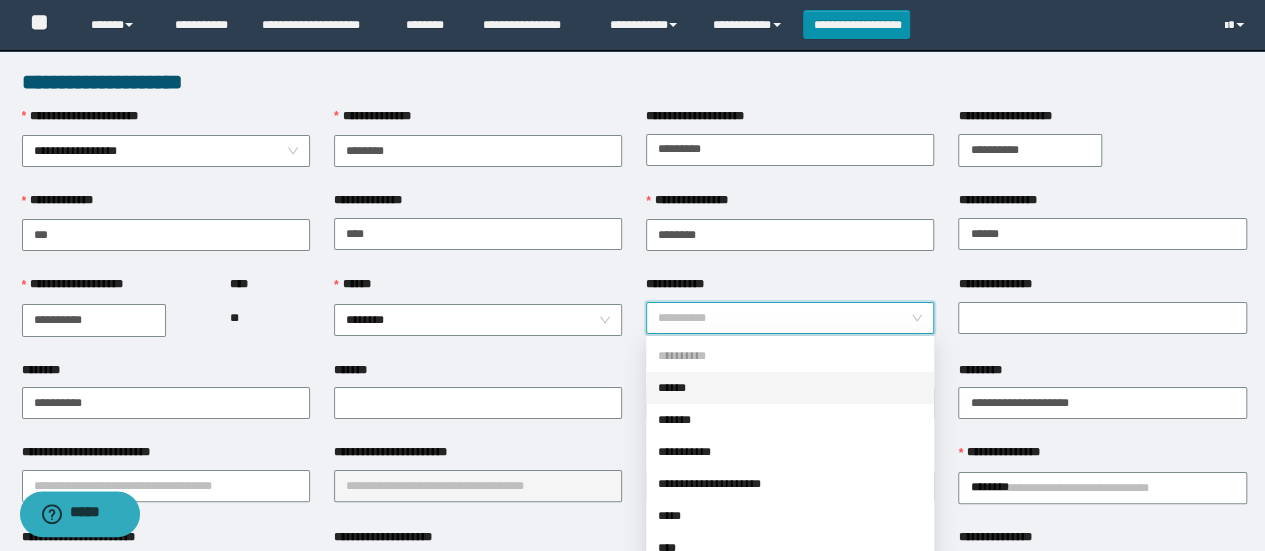 click on "*******" at bounding box center (790, 420) 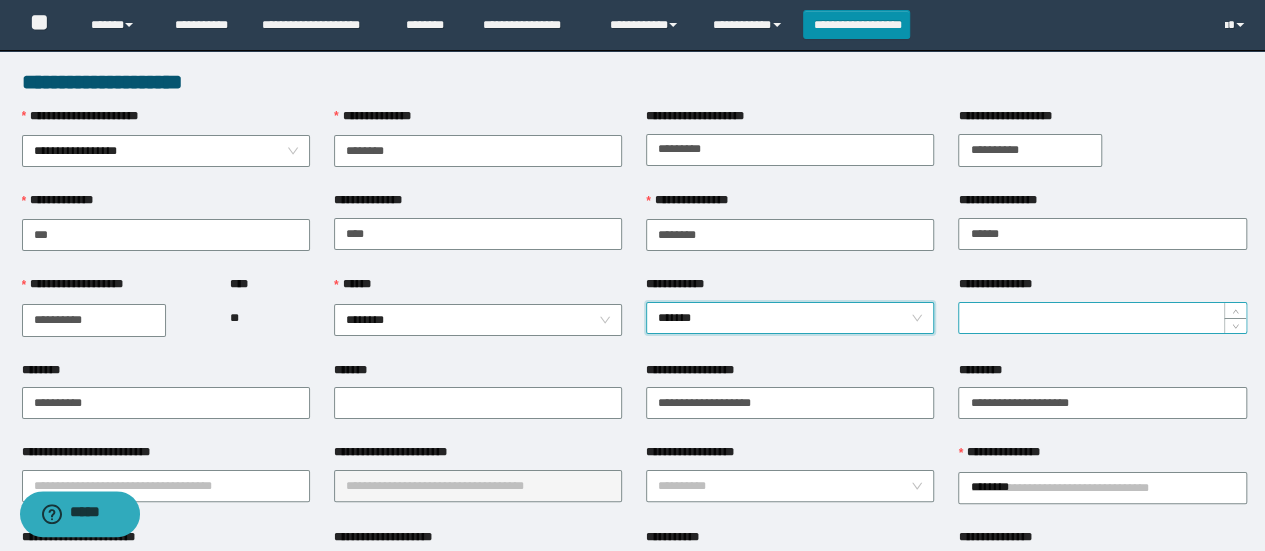 click on "**********" at bounding box center (1102, 318) 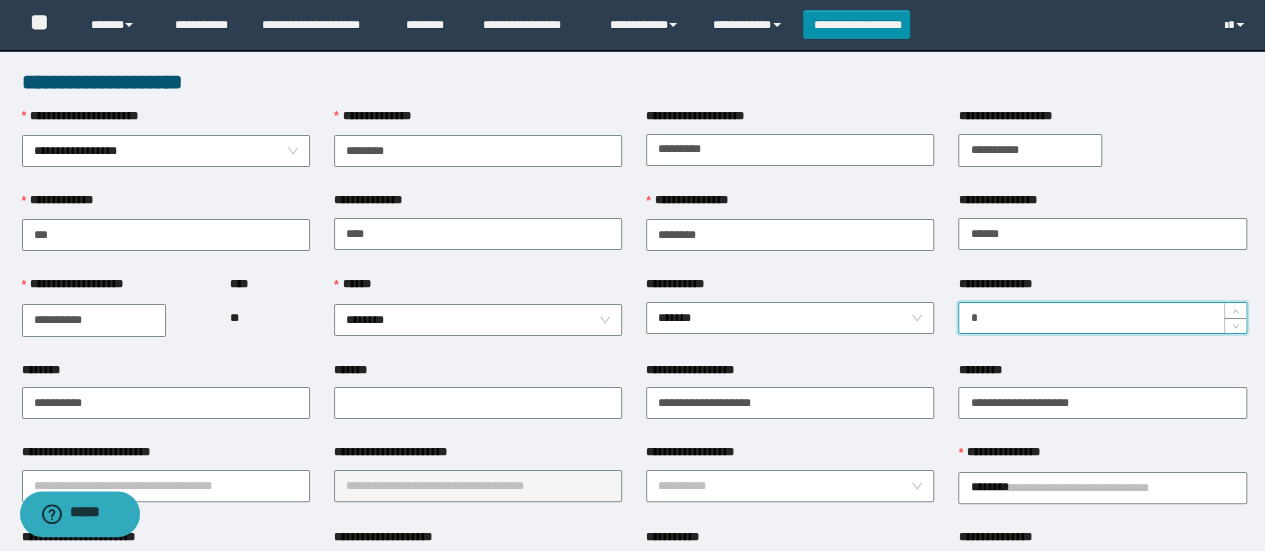type on "*" 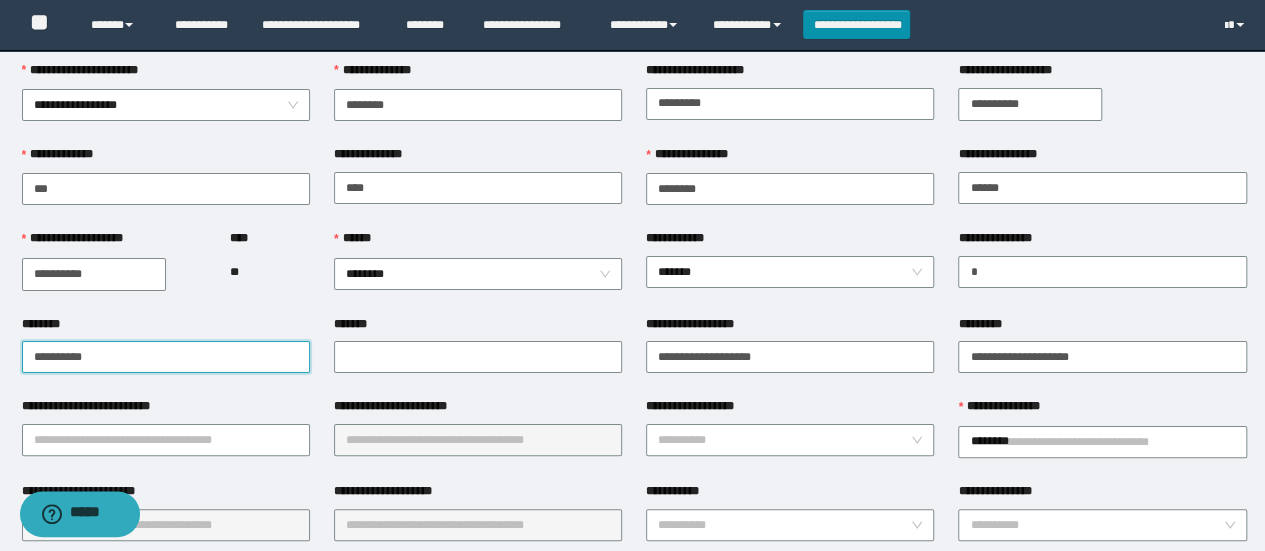 scroll, scrollTop: 57, scrollLeft: 0, axis: vertical 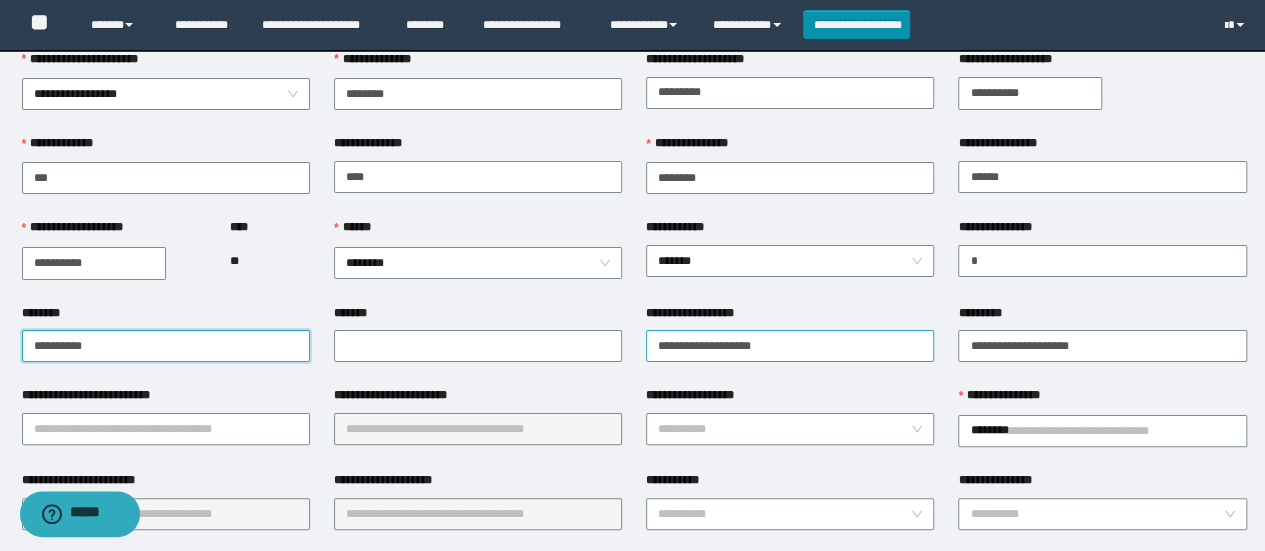 type on "**********" 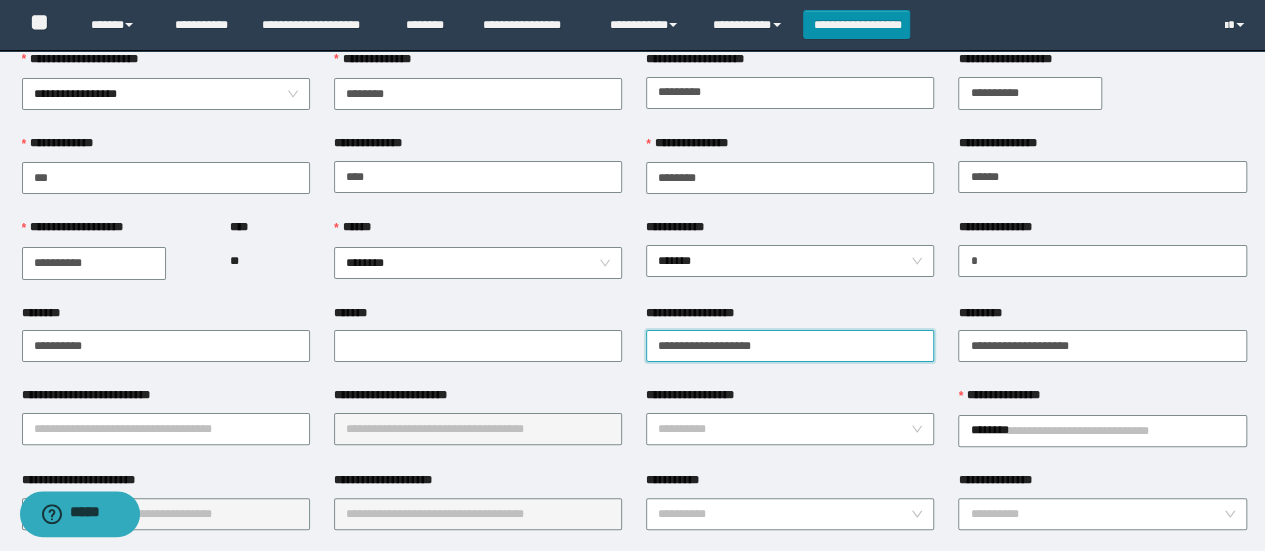 click on "**********" at bounding box center [790, 346] 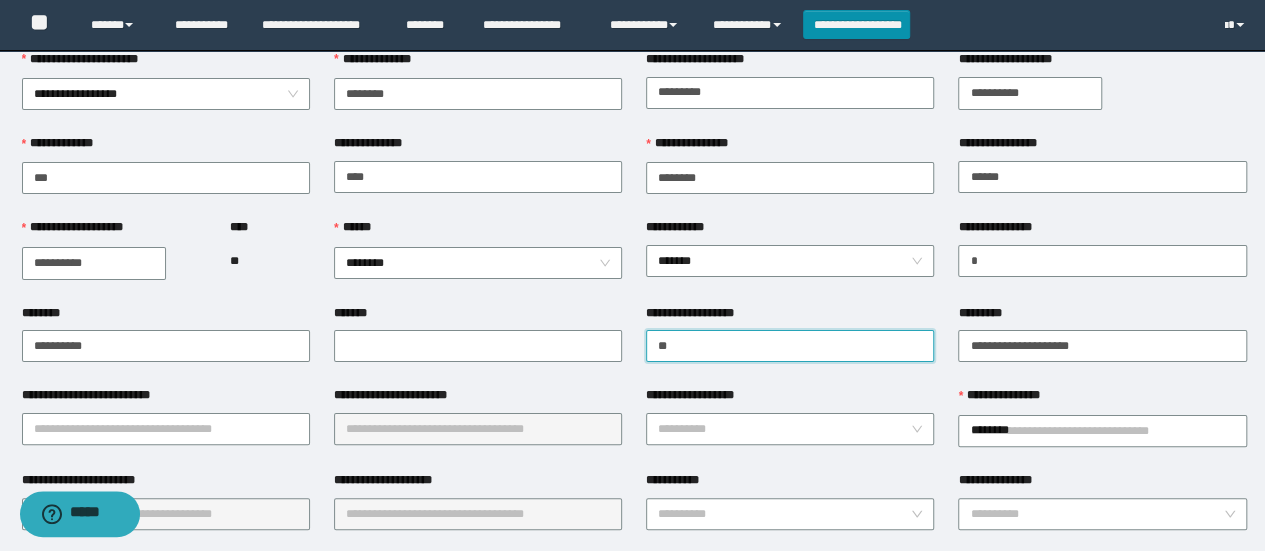 type on "*" 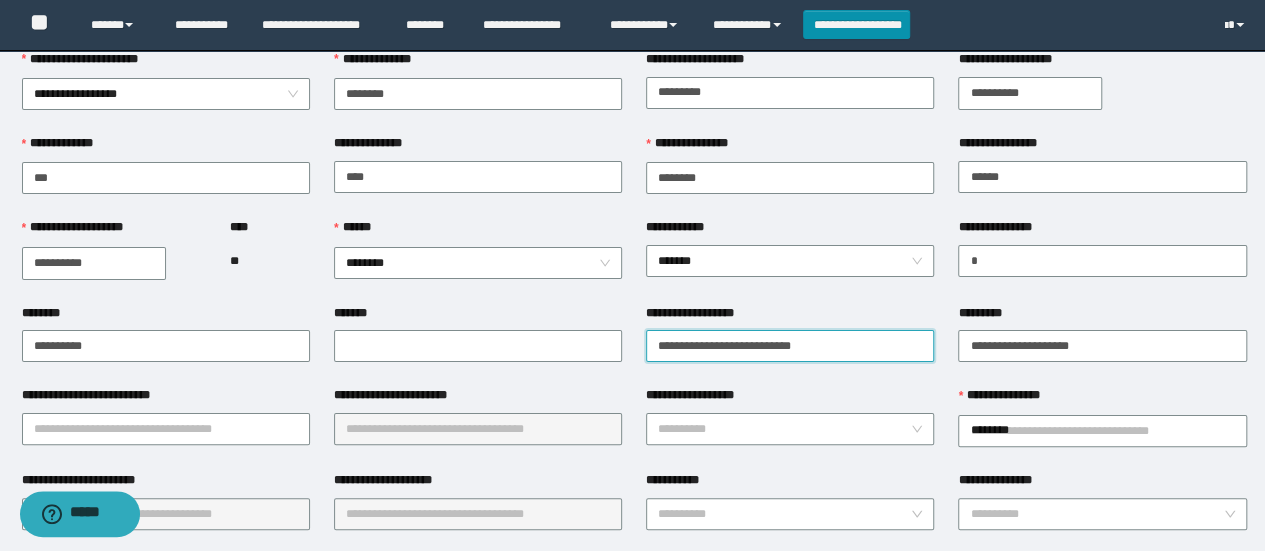 type on "**********" 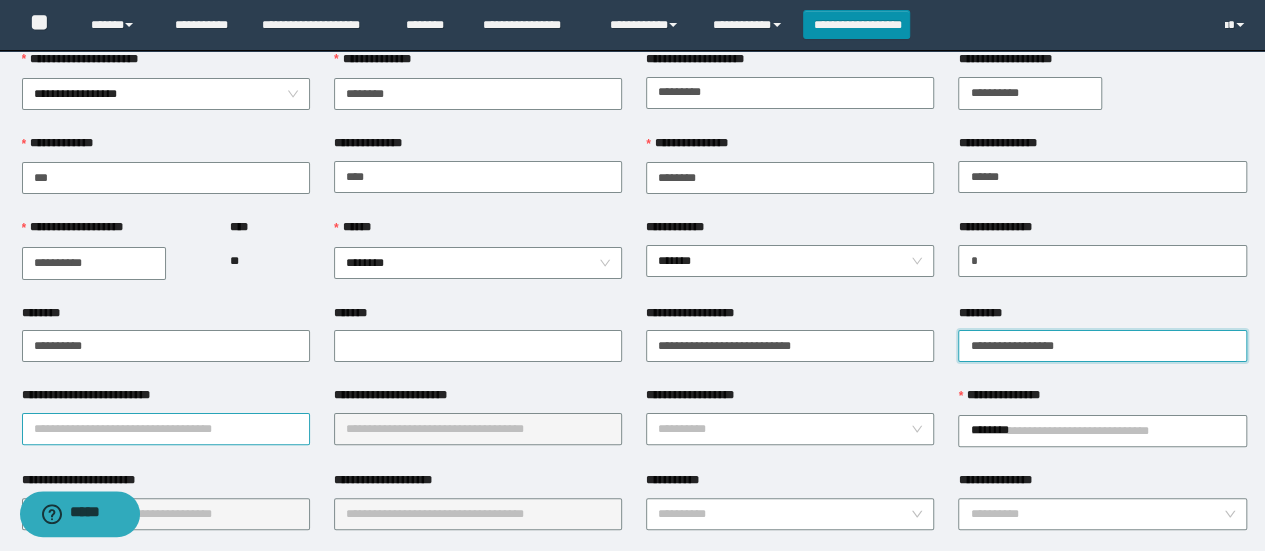 type on "**********" 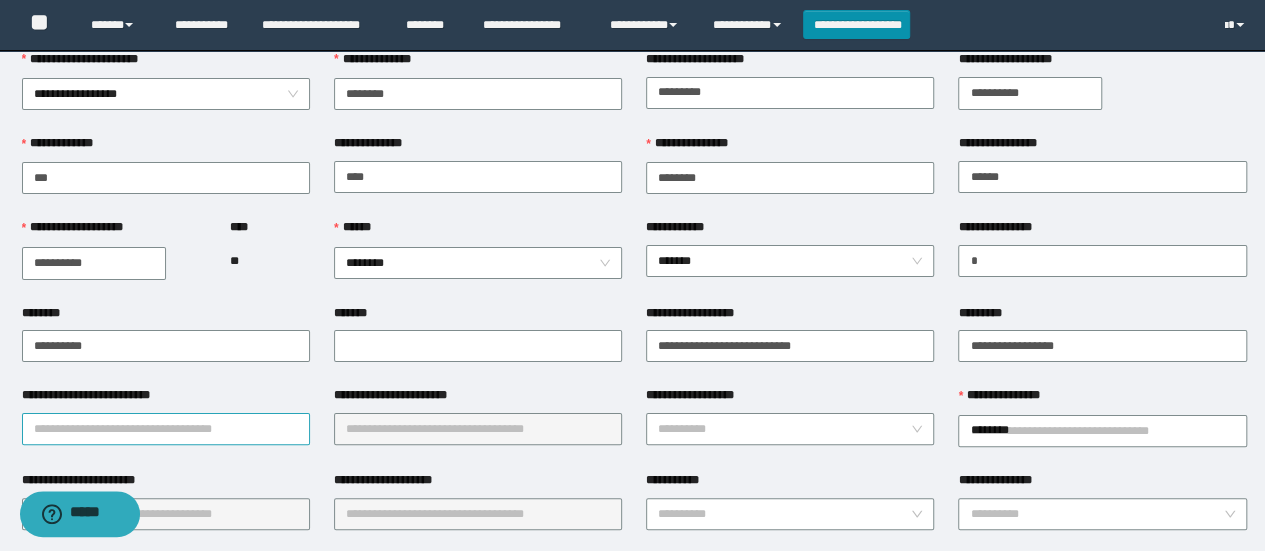 click on "**********" at bounding box center [166, 429] 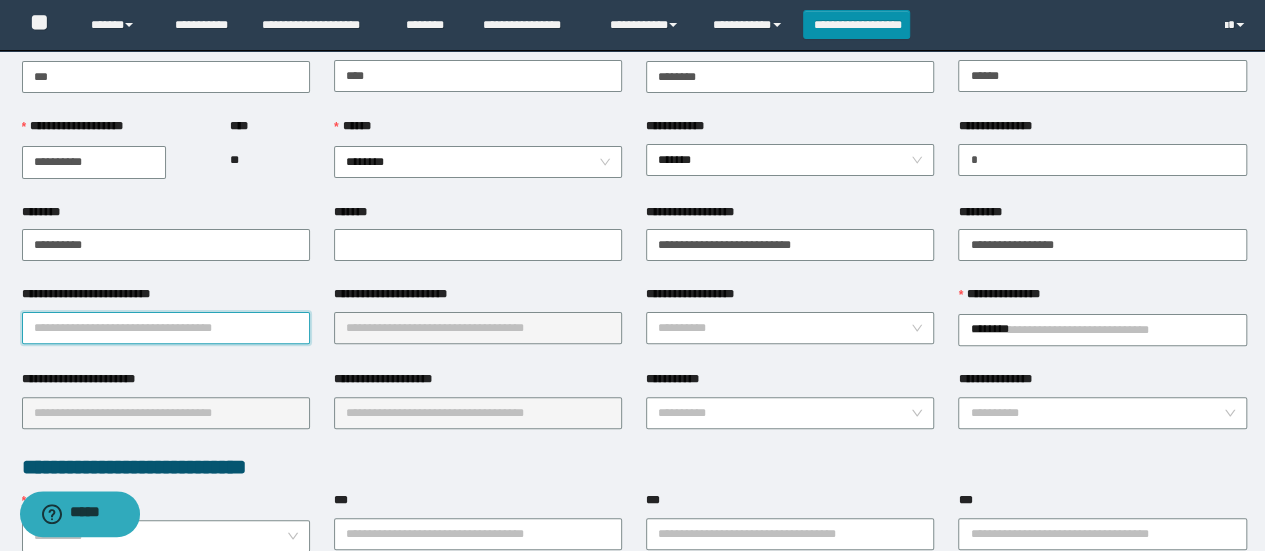 scroll, scrollTop: 158, scrollLeft: 0, axis: vertical 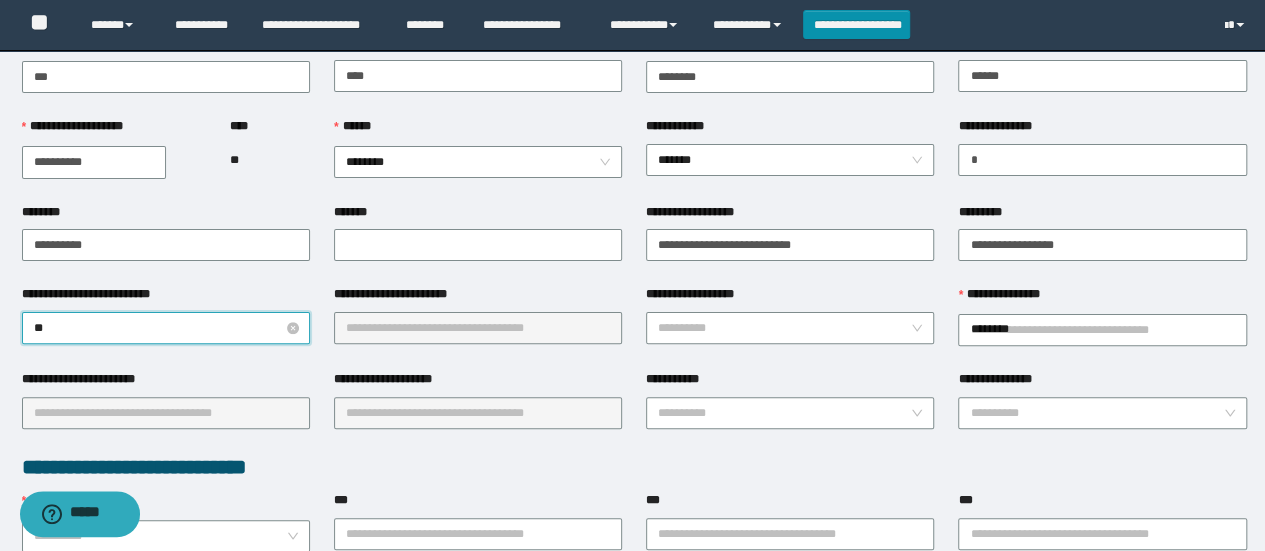 type on "***" 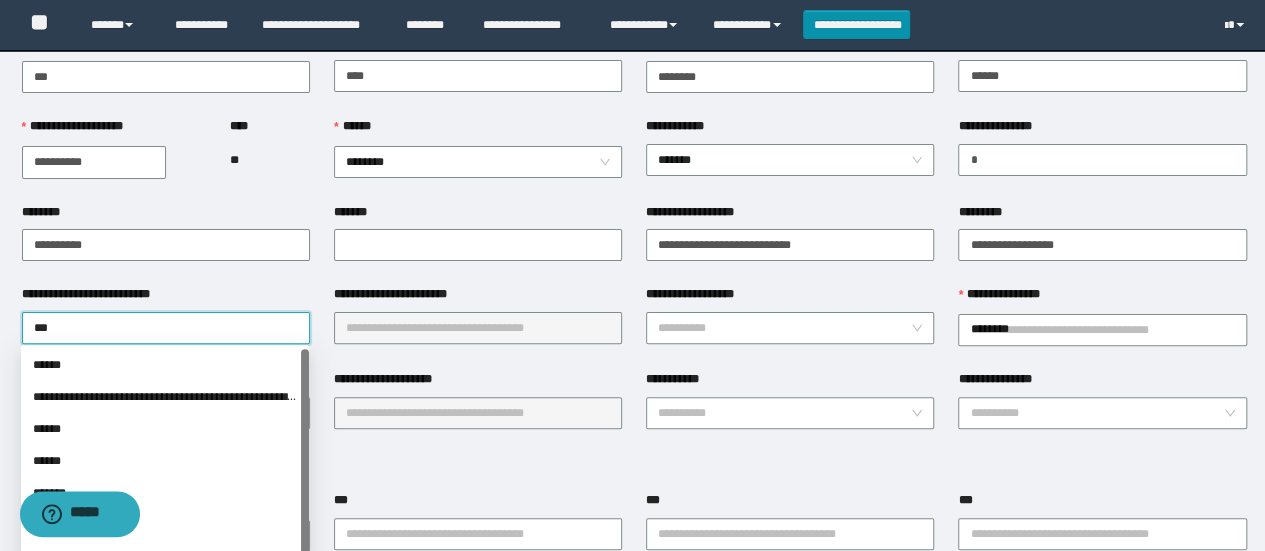 click on "******" at bounding box center (165, 461) 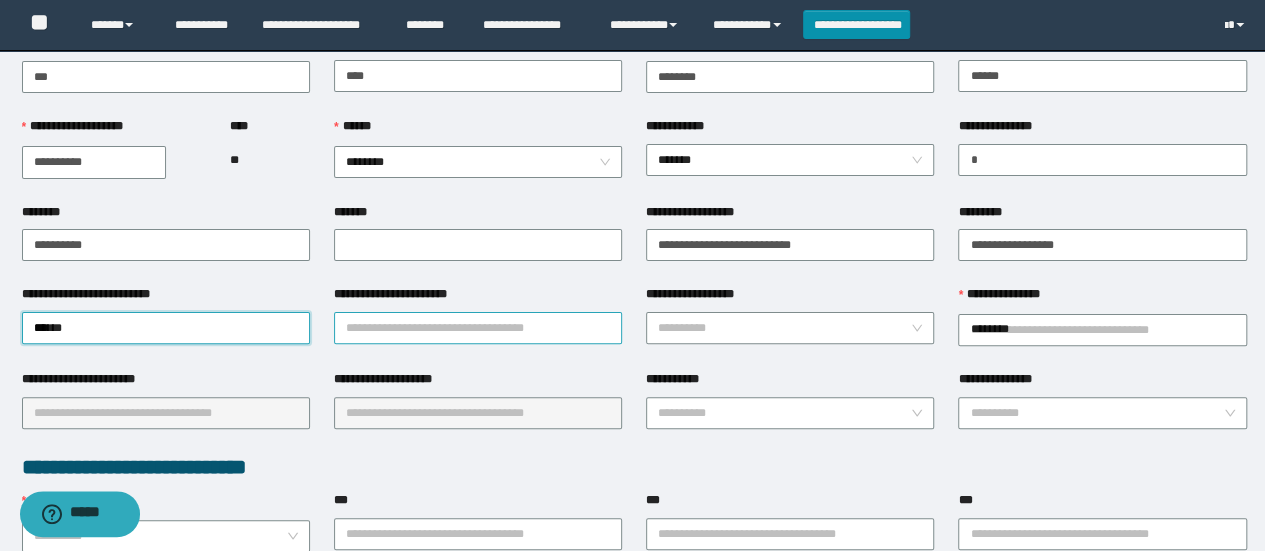 click on "**********" at bounding box center [478, 328] 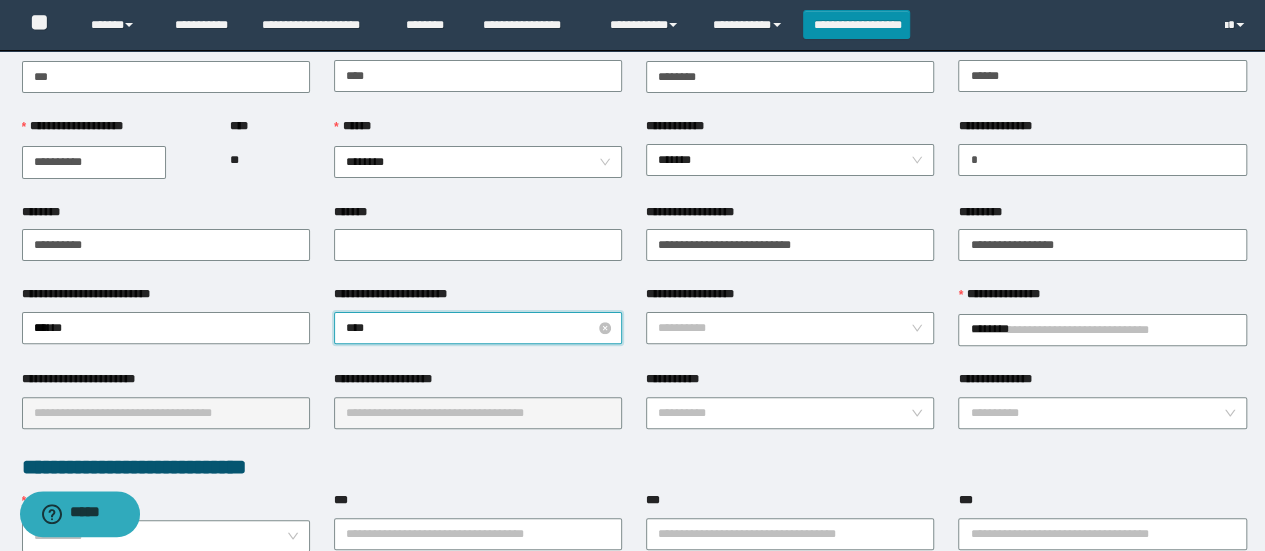 type on "*****" 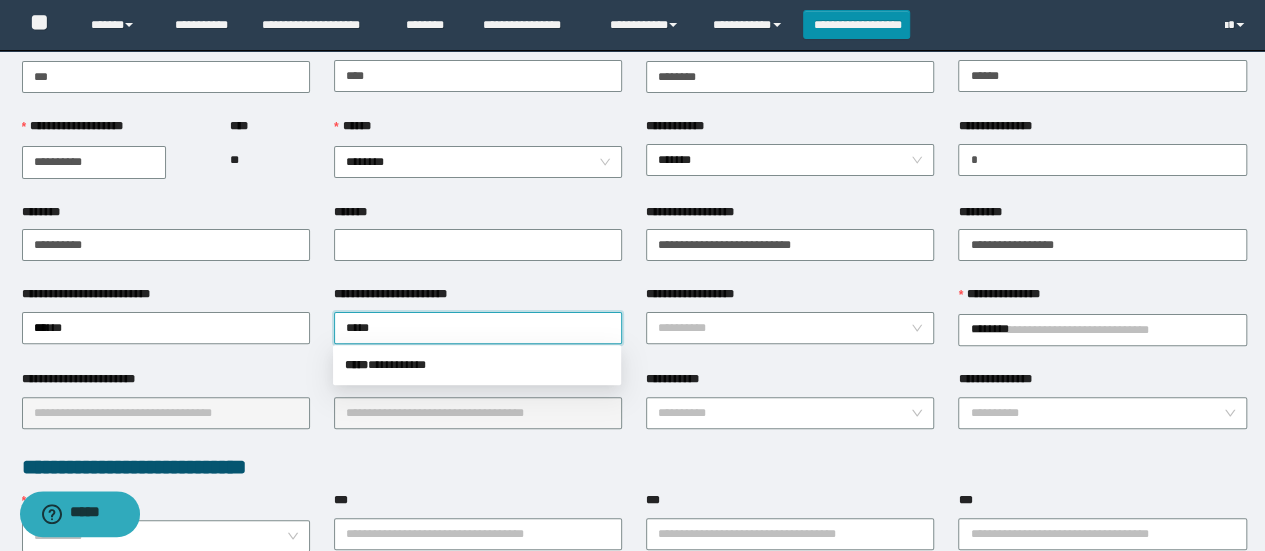 click on "***** * *********" at bounding box center [477, 365] 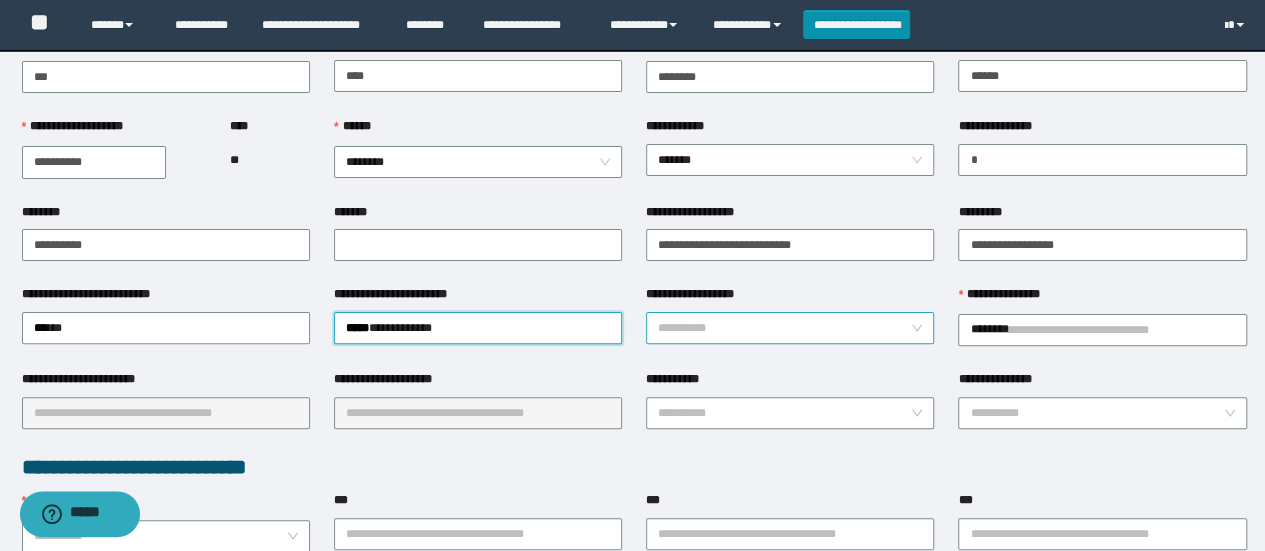 click on "**********" at bounding box center (784, 328) 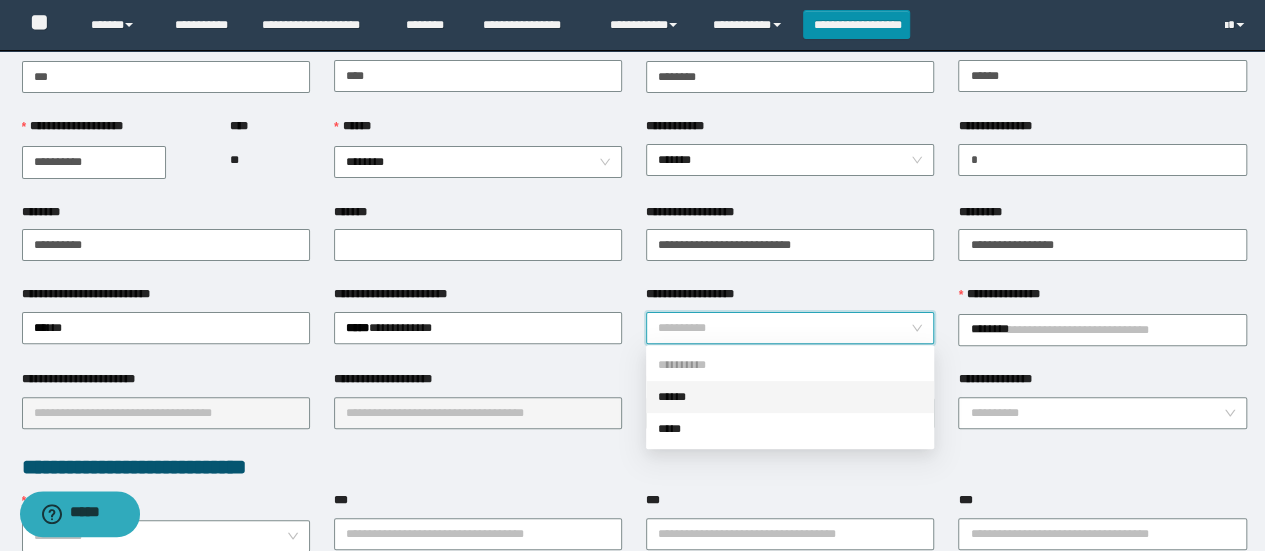 click on "******" at bounding box center (790, 397) 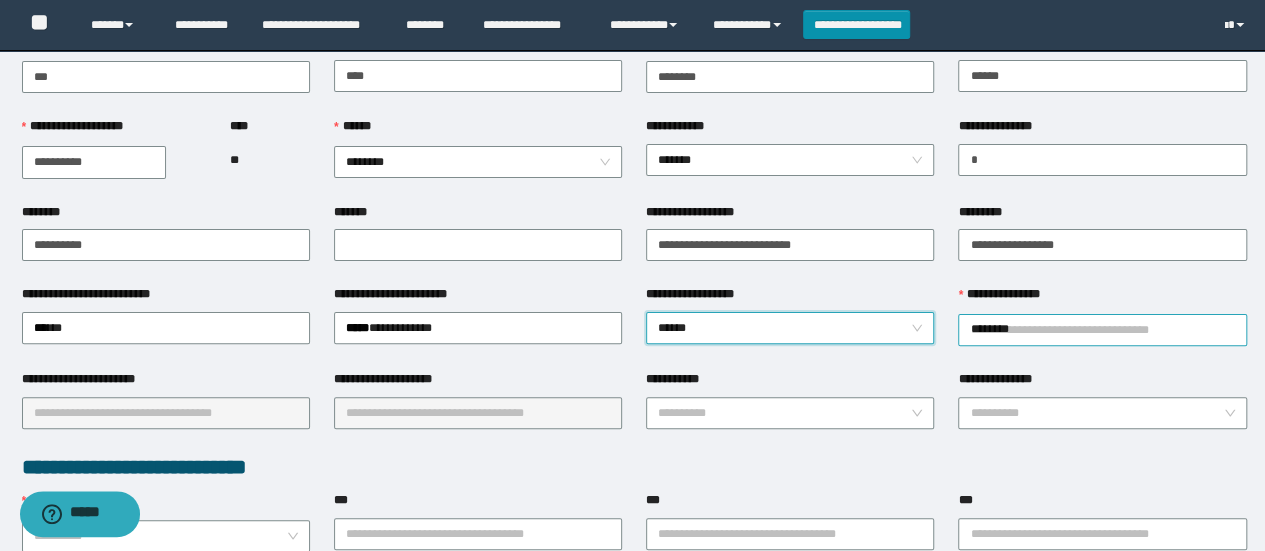 click on "********" at bounding box center (1102, 330) 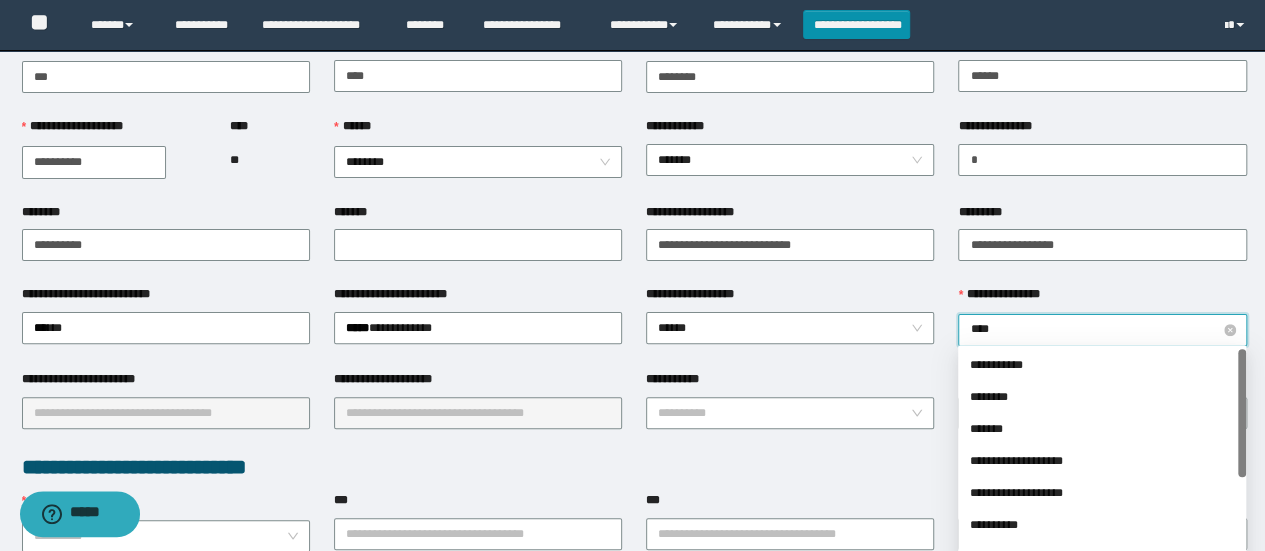 type on "*****" 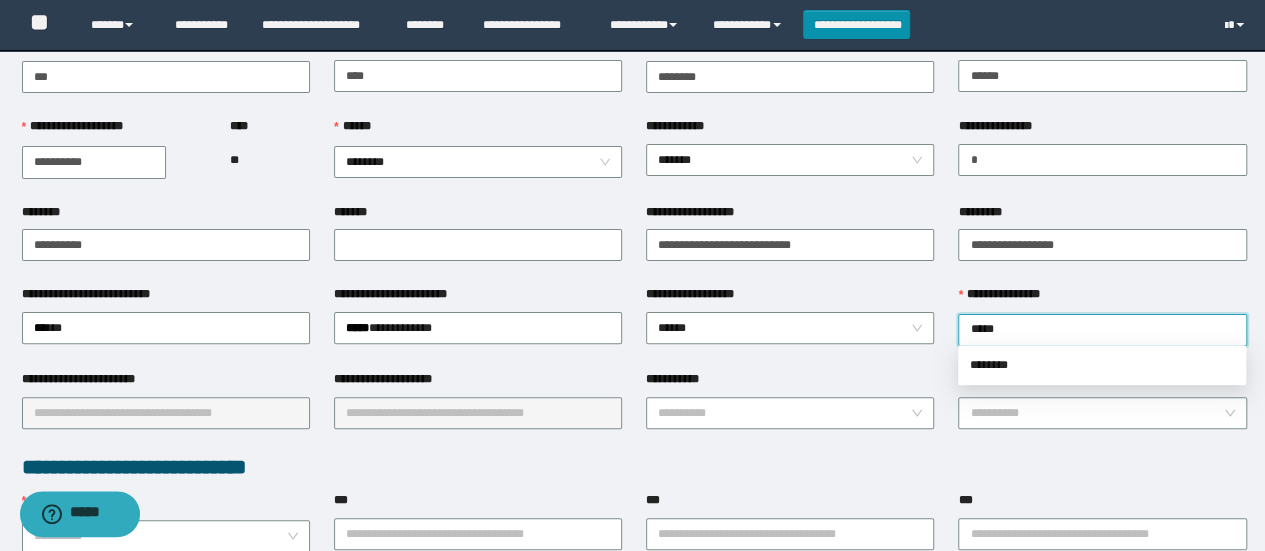 click on "********" at bounding box center [1102, 365] 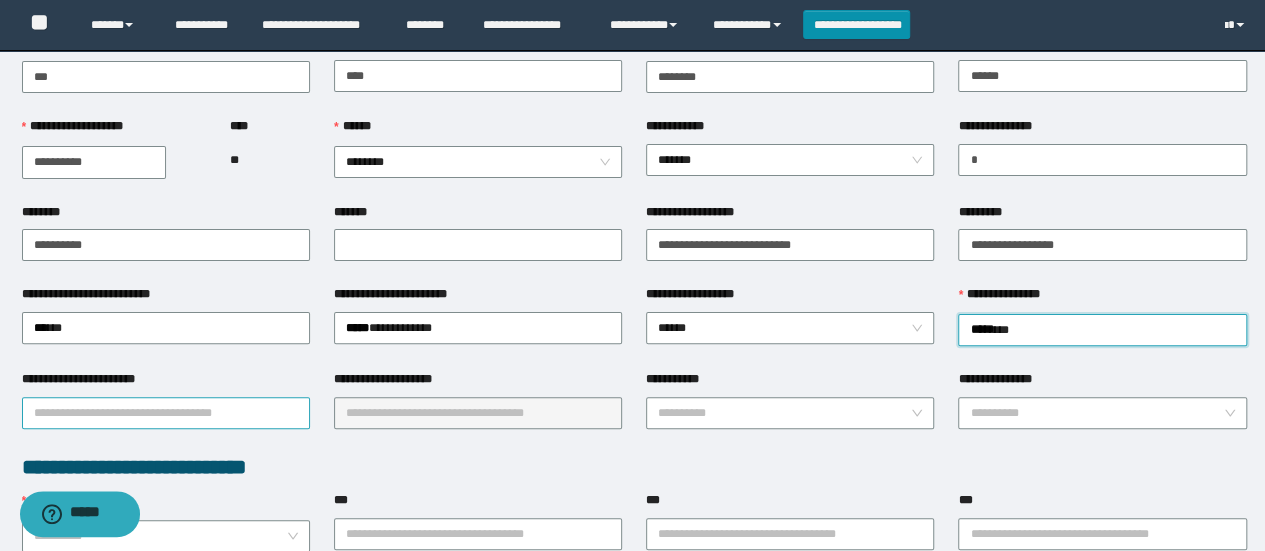 click on "**********" at bounding box center (166, 413) 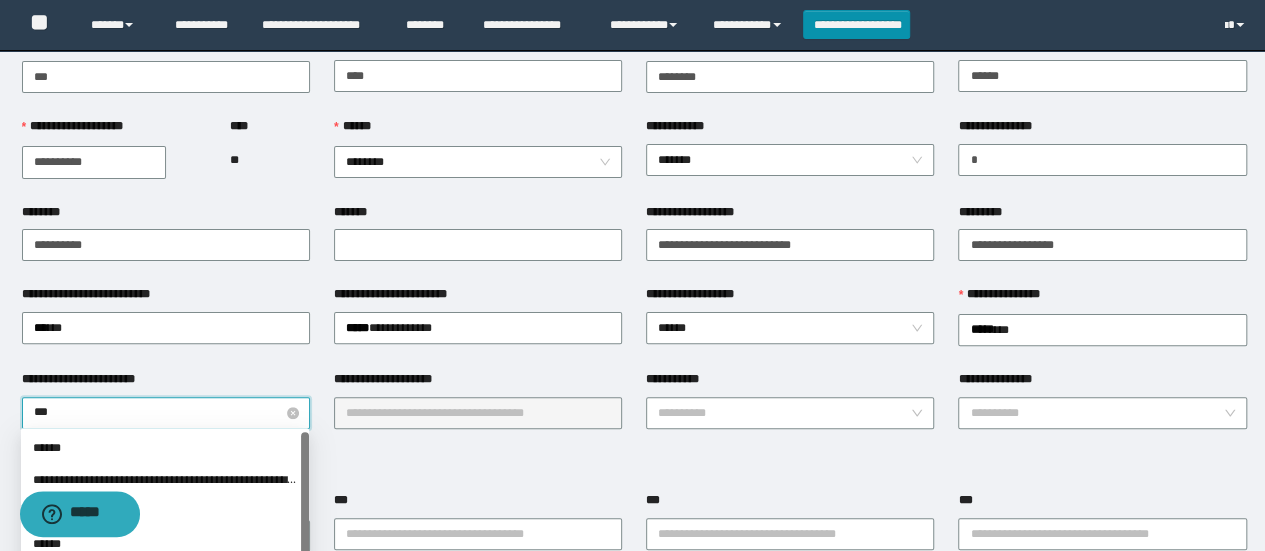 type on "****" 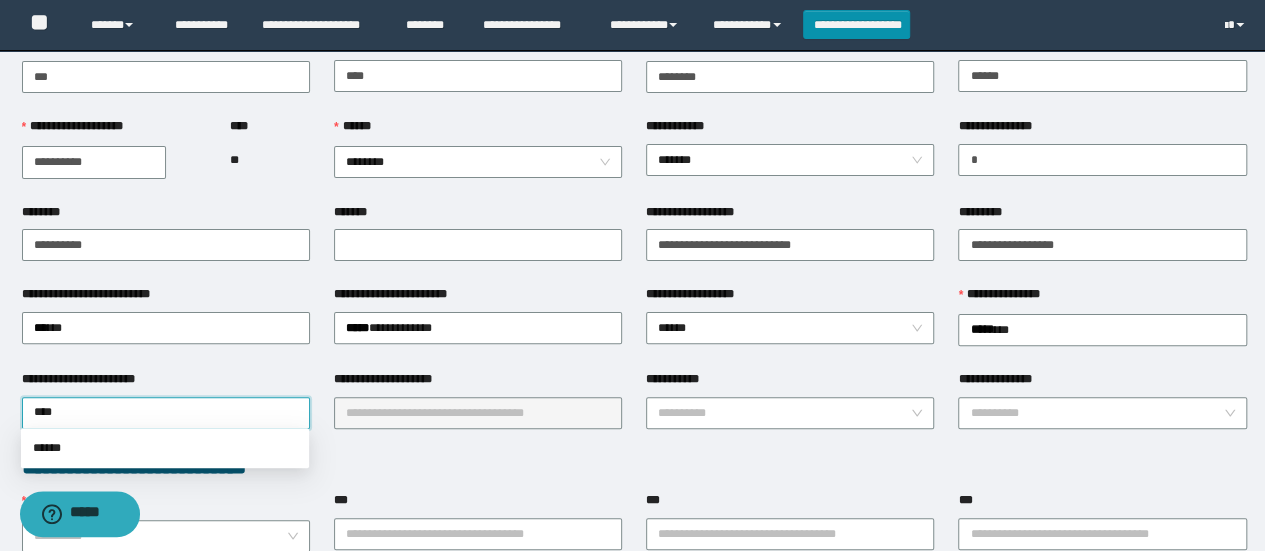 click on "******" at bounding box center (165, 448) 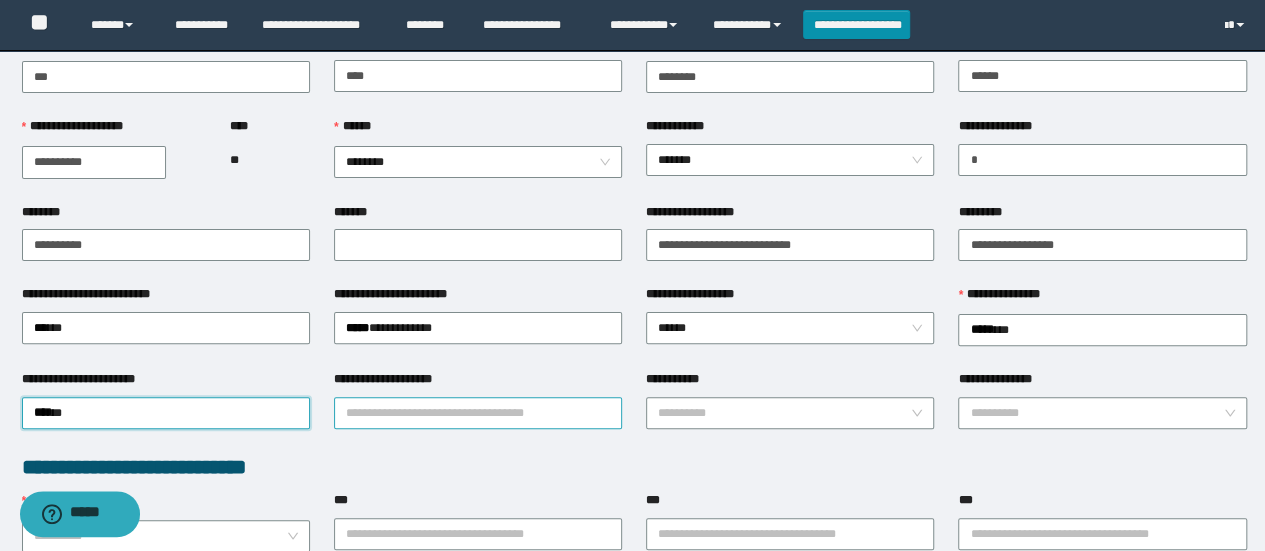 click on "**********" at bounding box center (478, 413) 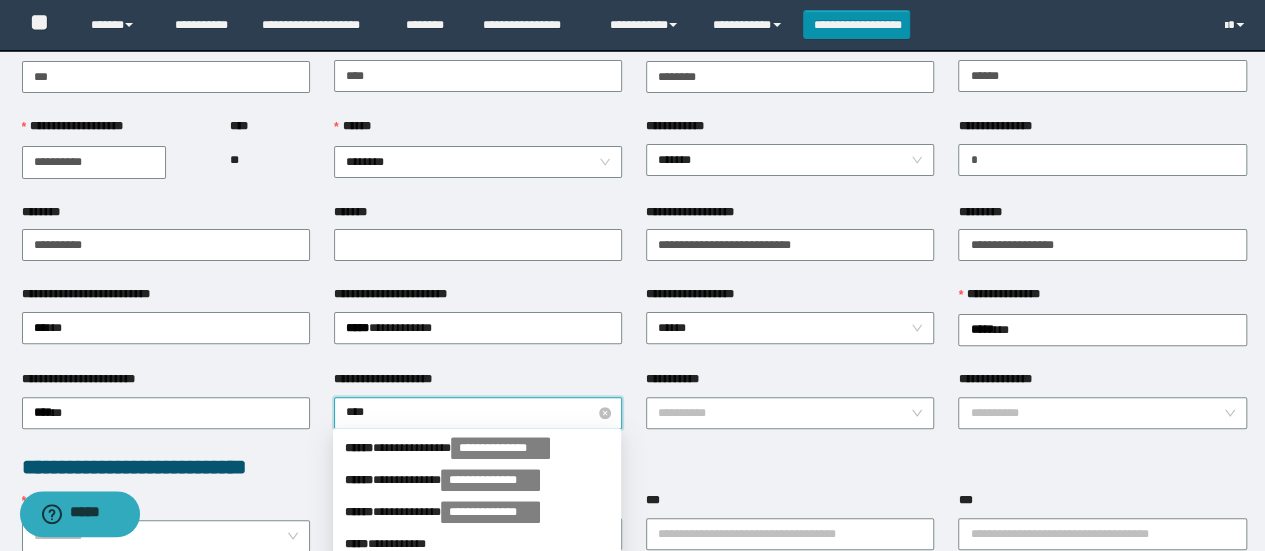 type on "*****" 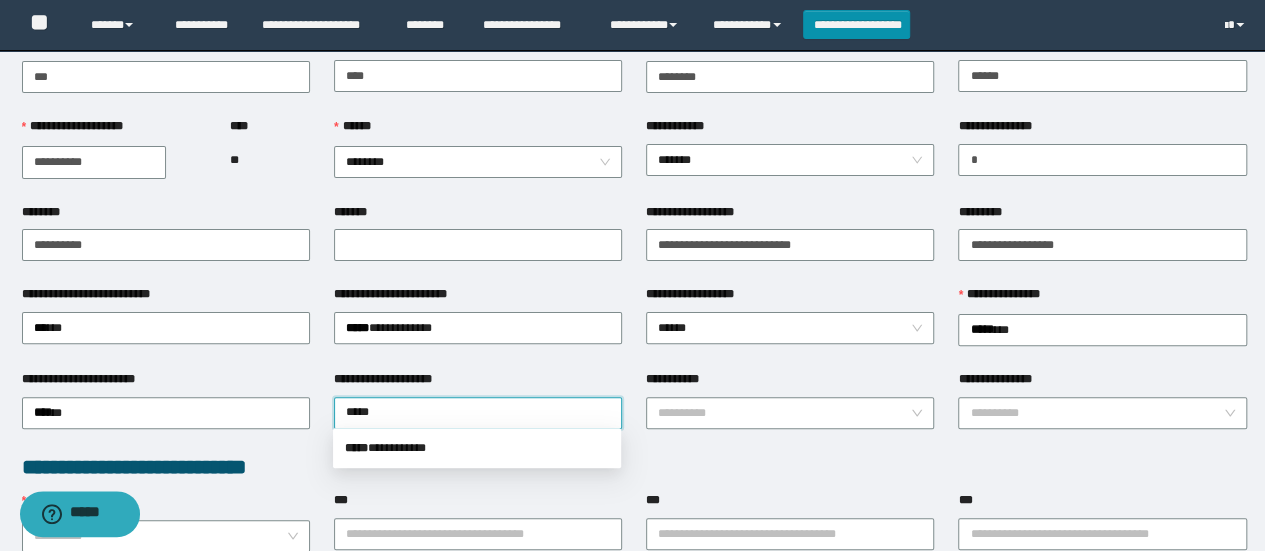 click on "***** * *********" at bounding box center [477, 448] 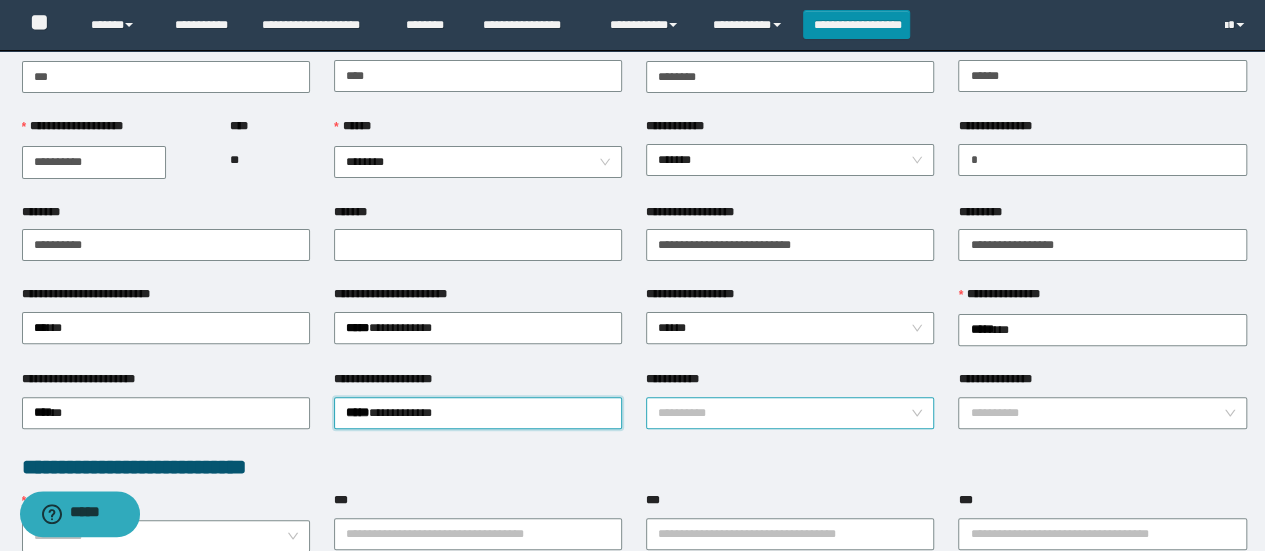 click on "**********" at bounding box center [784, 413] 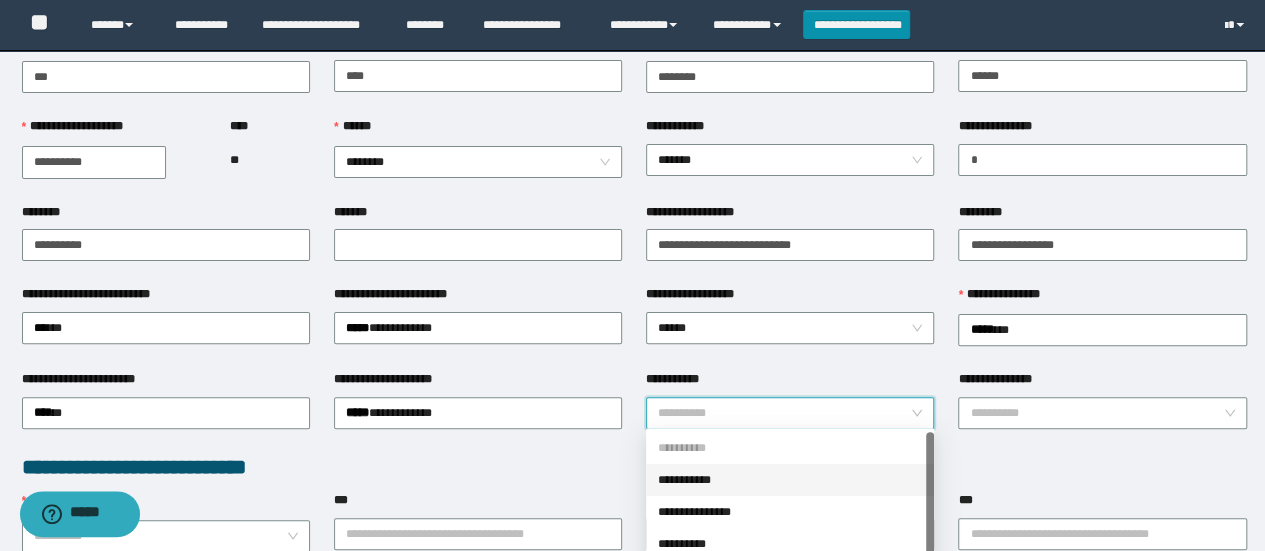 scroll, scrollTop: 186, scrollLeft: 0, axis: vertical 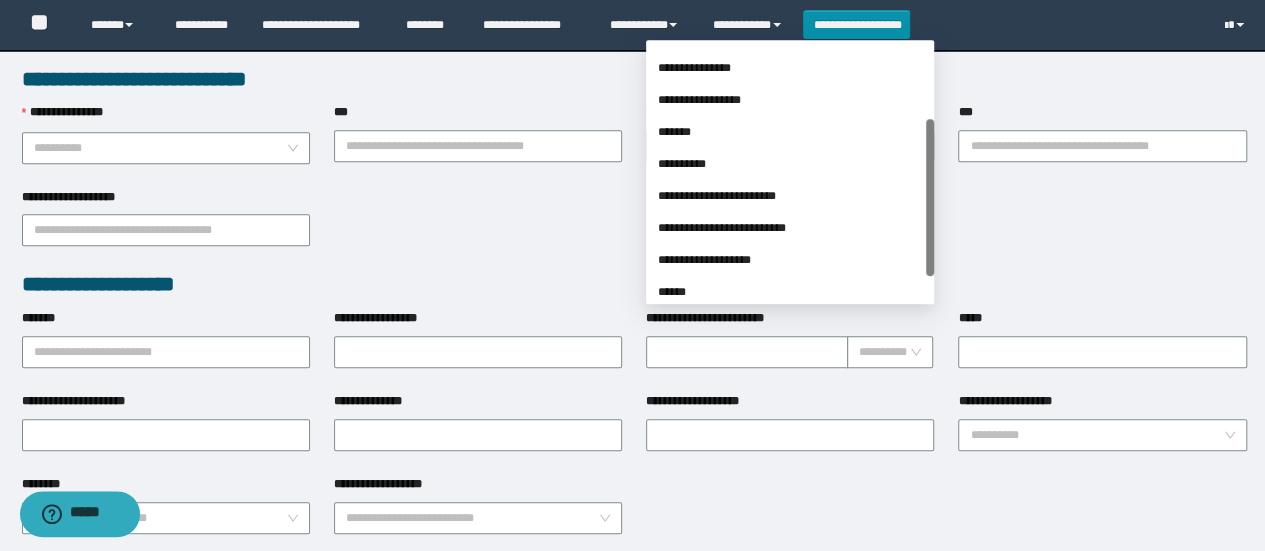 click on "**********" at bounding box center (790, 228) 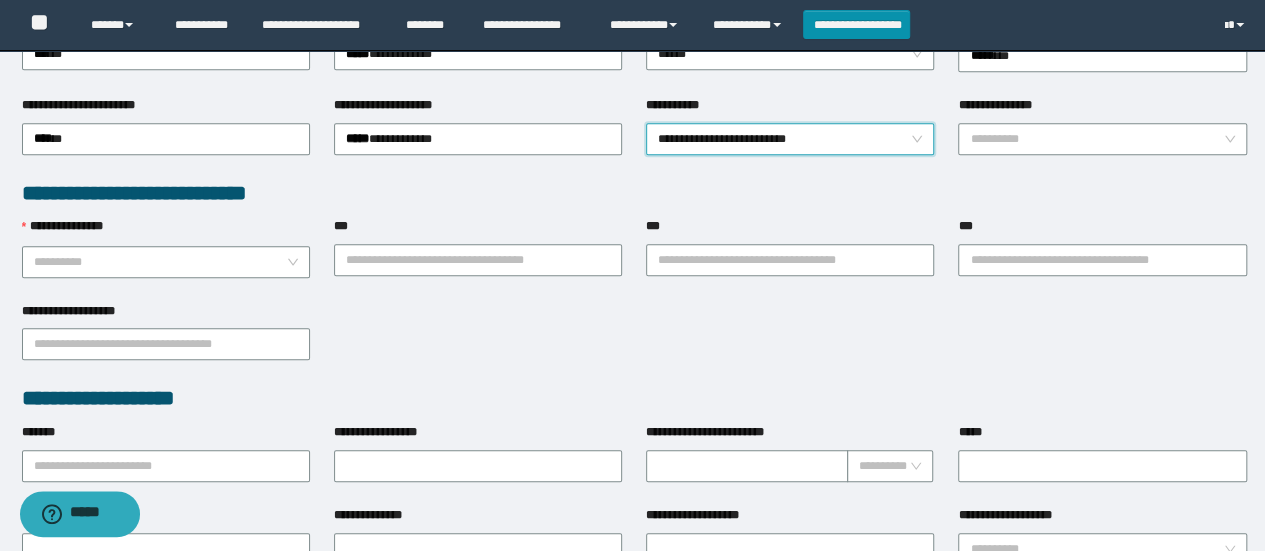 scroll, scrollTop: 430, scrollLeft: 0, axis: vertical 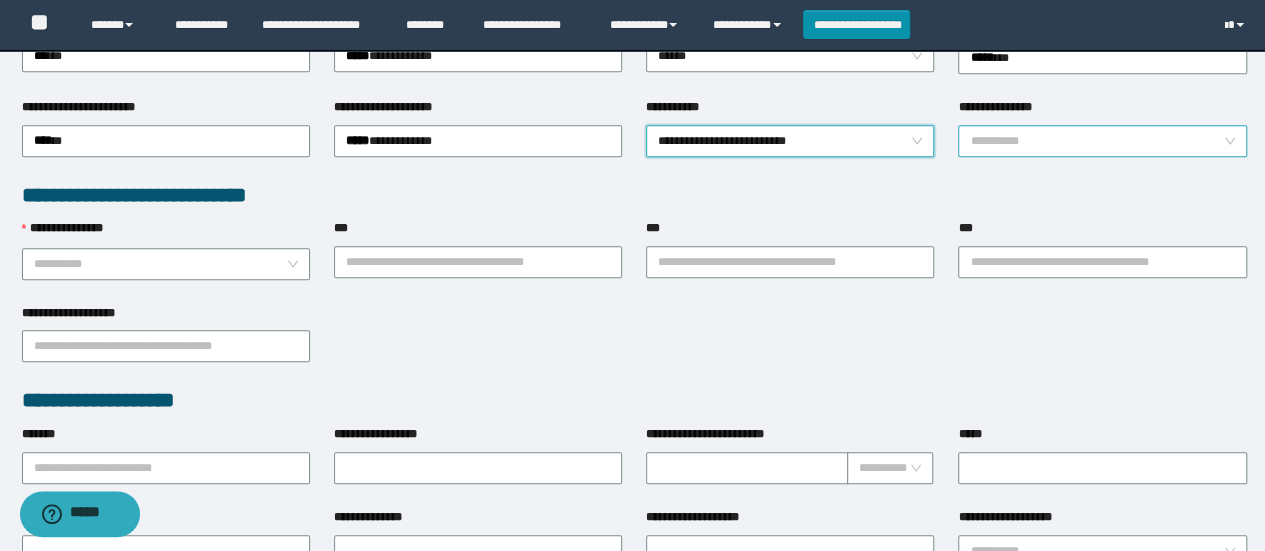 click on "**********" at bounding box center (1096, 141) 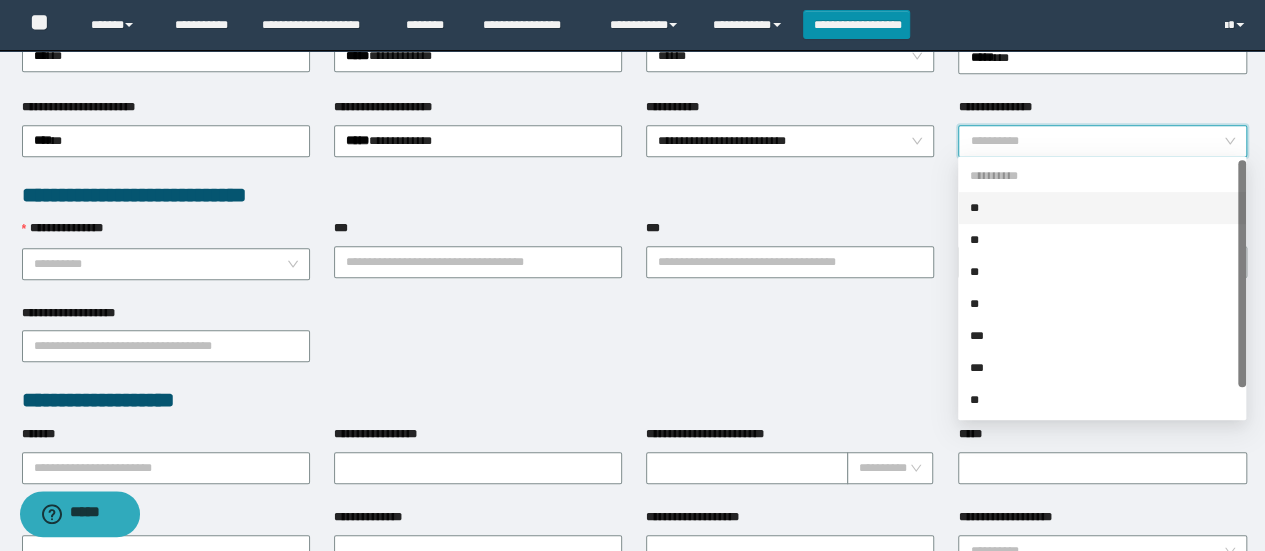 click on "**" at bounding box center (1102, 400) 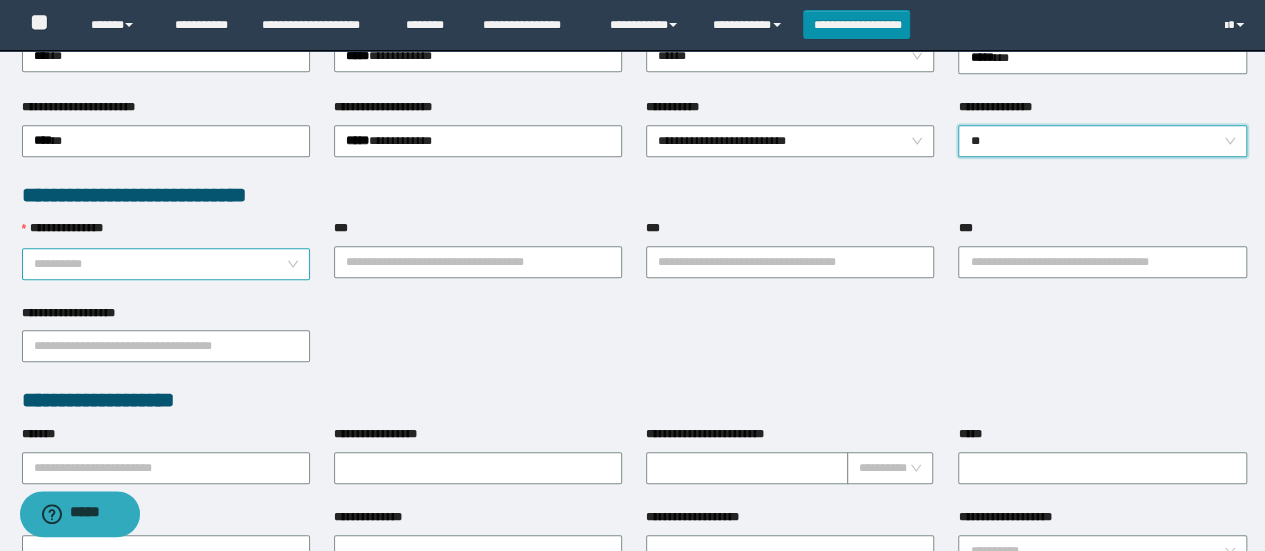 click on "**********" at bounding box center [160, 264] 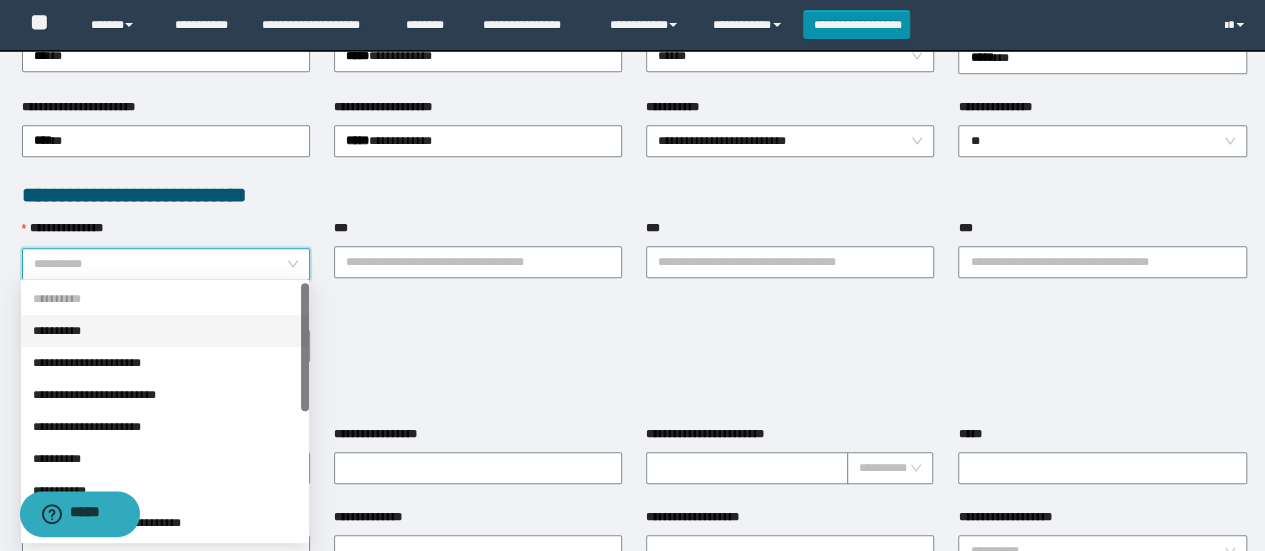 click on "**********" at bounding box center (165, 363) 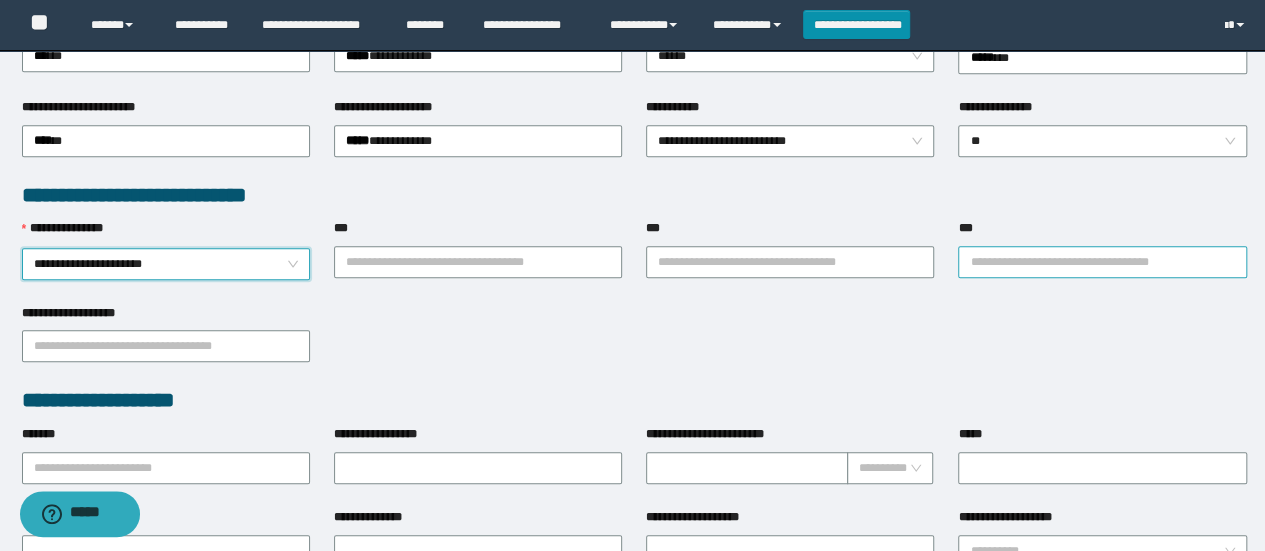 click on "***" at bounding box center (1102, 262) 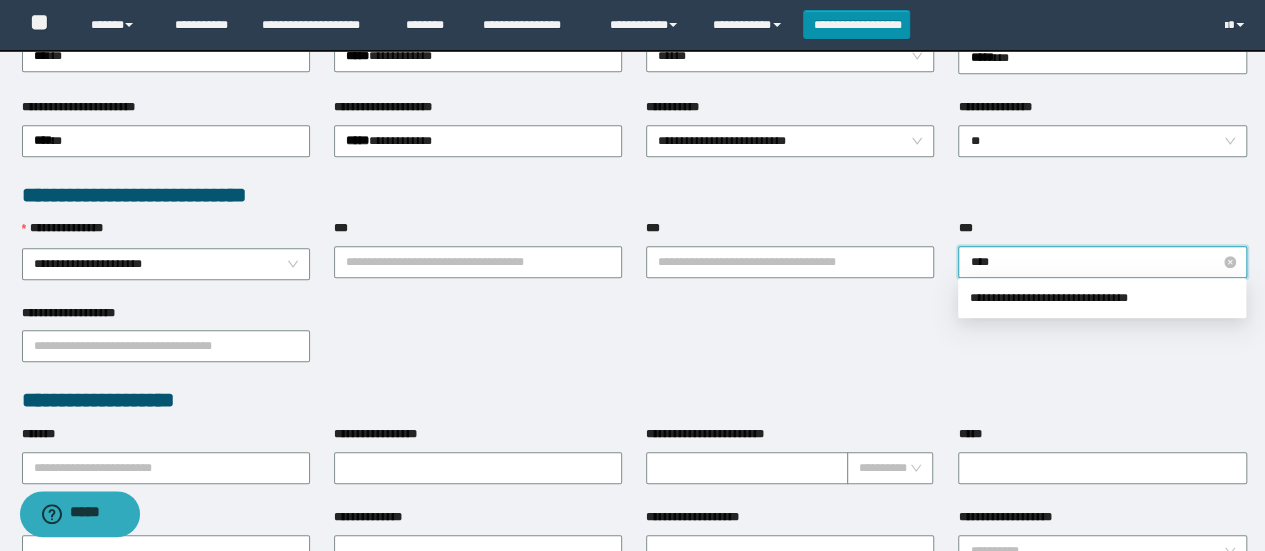 type on "*****" 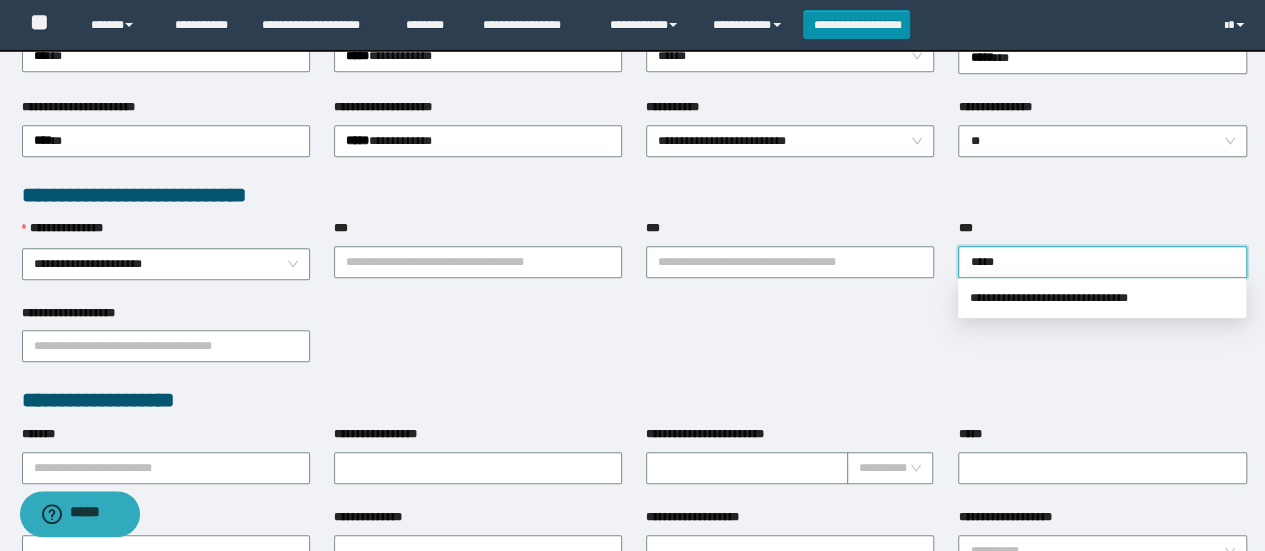 click on "**********" at bounding box center [1102, 298] 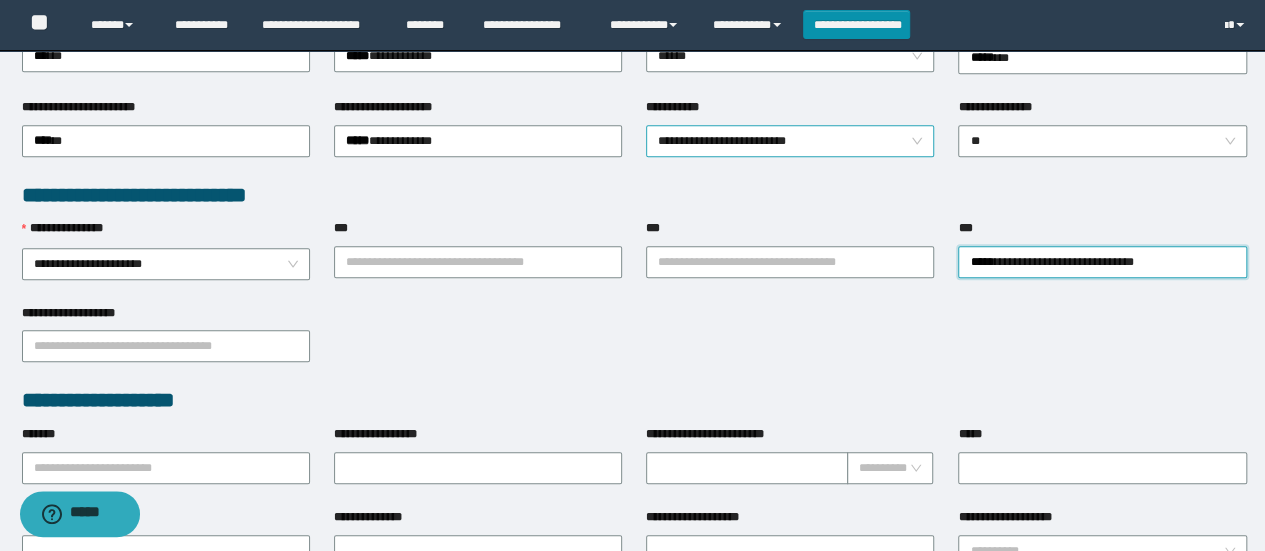 click on "**********" at bounding box center [790, 141] 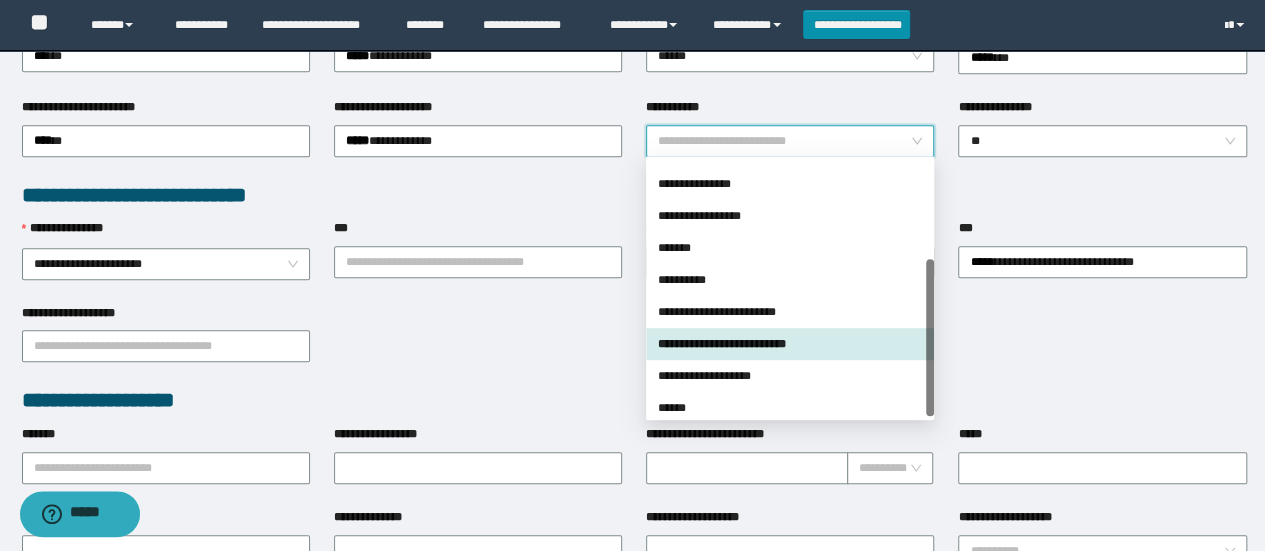 scroll, scrollTop: 448, scrollLeft: 0, axis: vertical 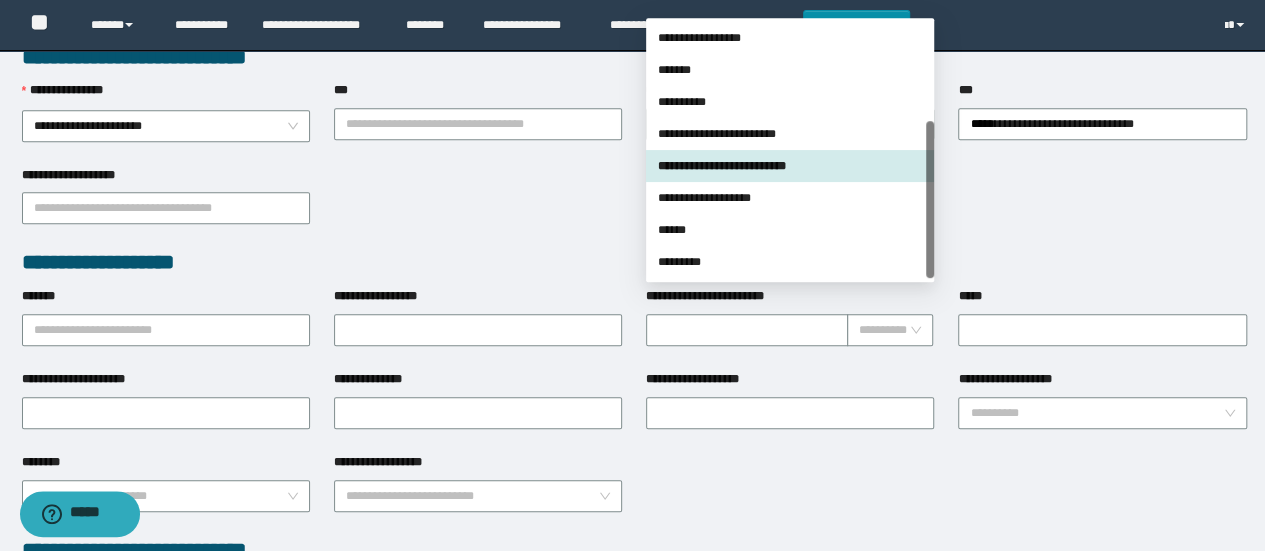click on "*********" at bounding box center (790, 262) 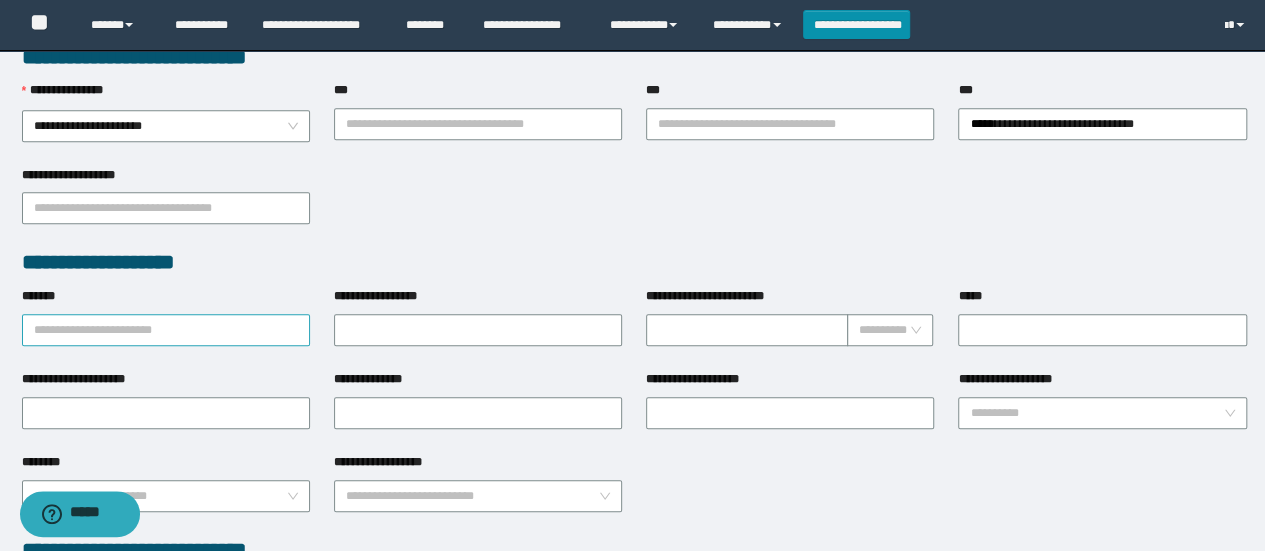click on "*******" at bounding box center [166, 330] 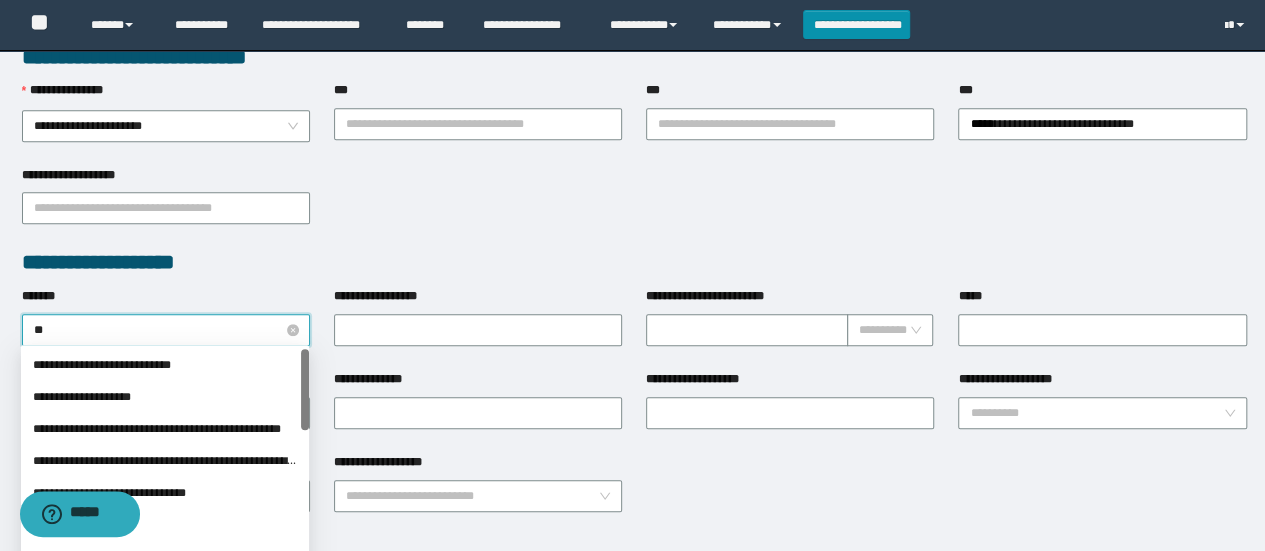 type on "***" 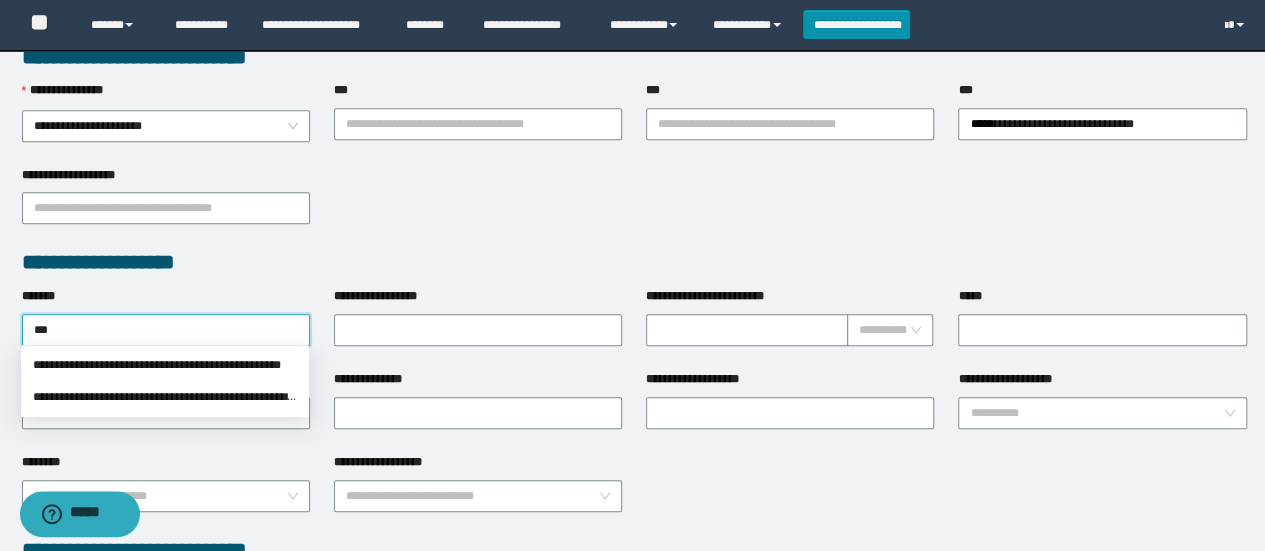 click on "**********" at bounding box center (165, 365) 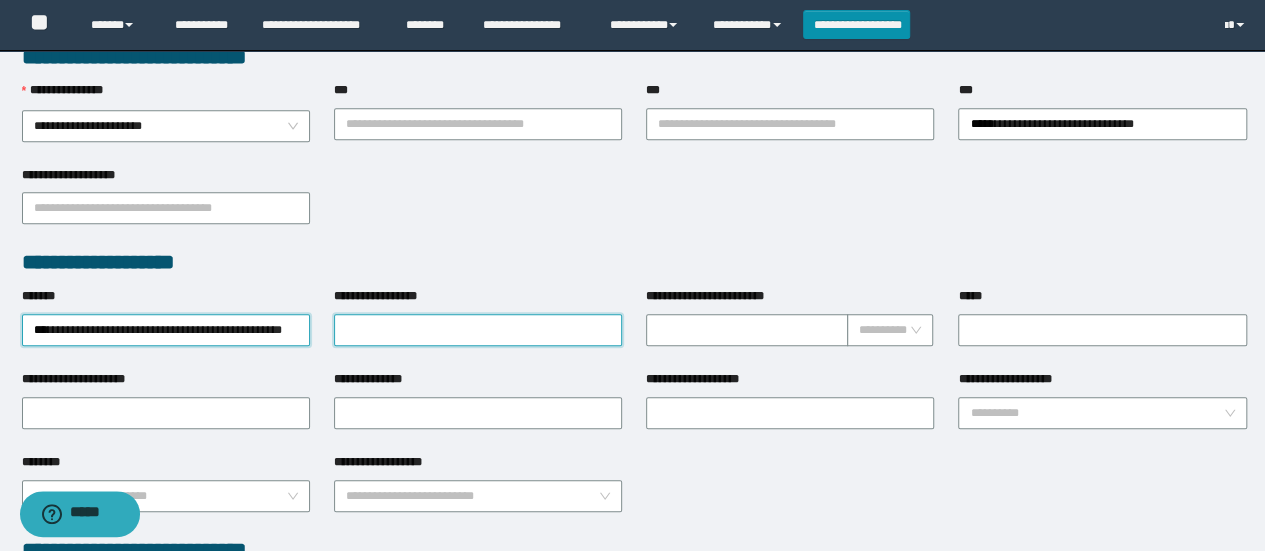 click on "**********" at bounding box center (478, 330) 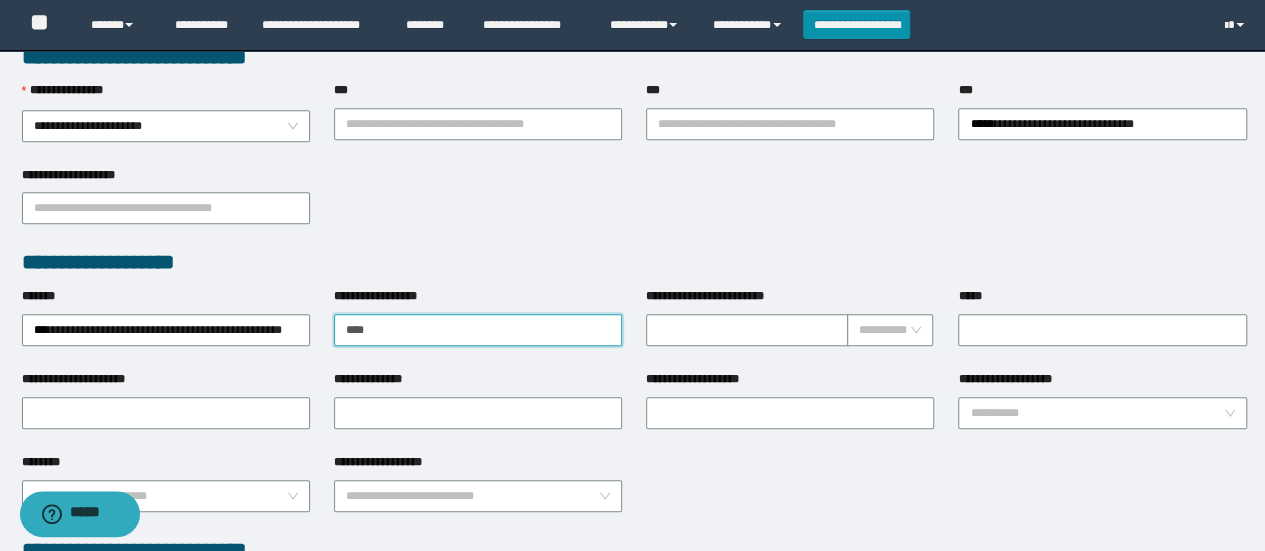 type on "**********" 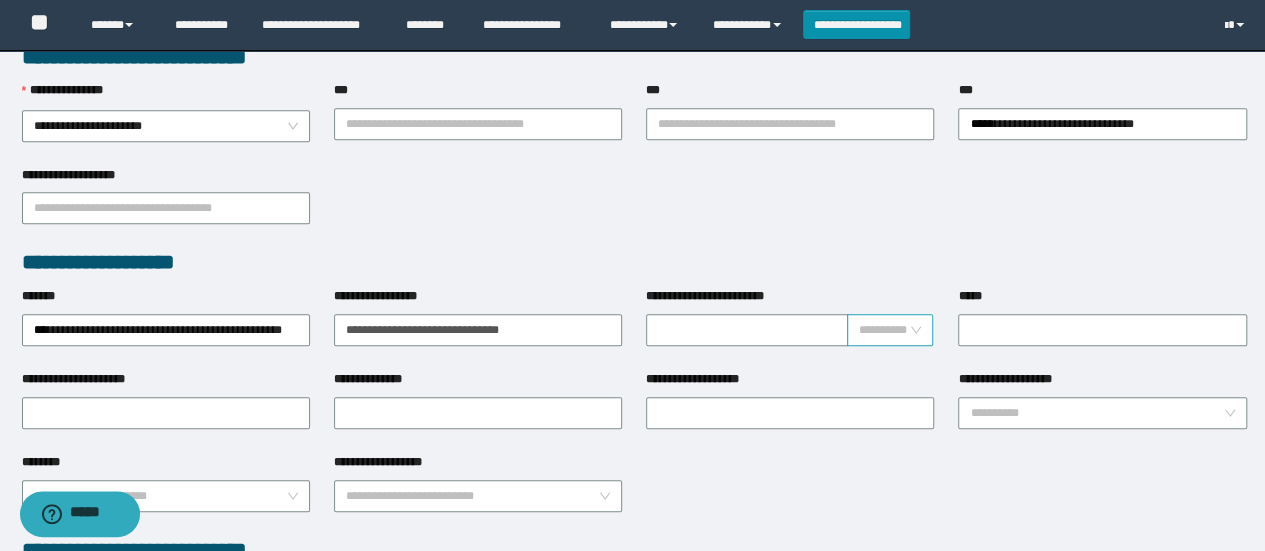 click at bounding box center [884, 330] 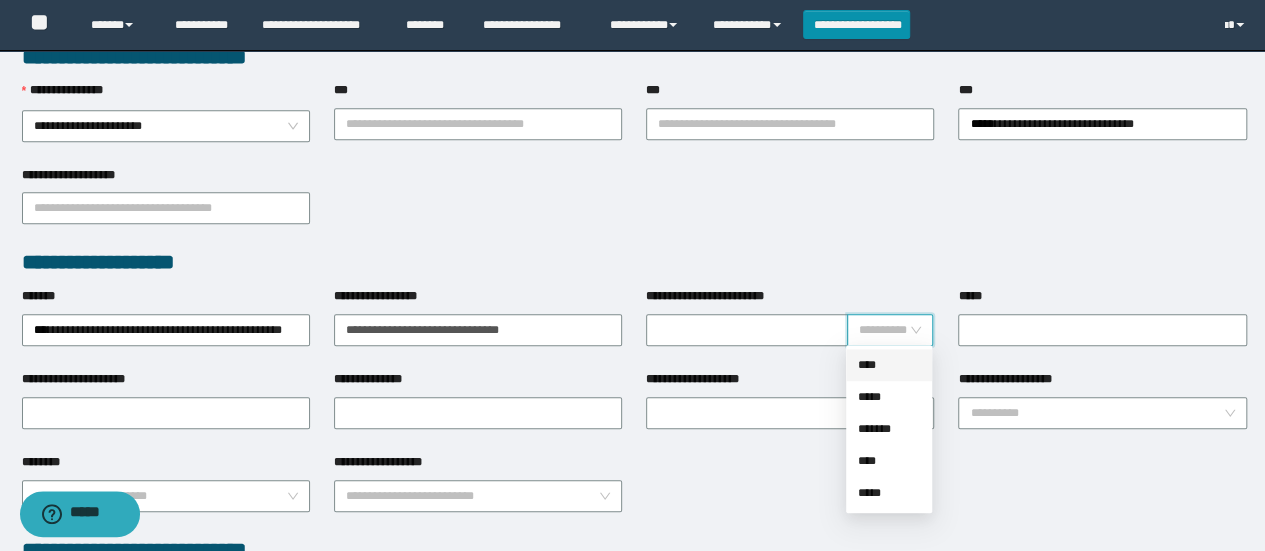 click on "****" at bounding box center (889, 365) 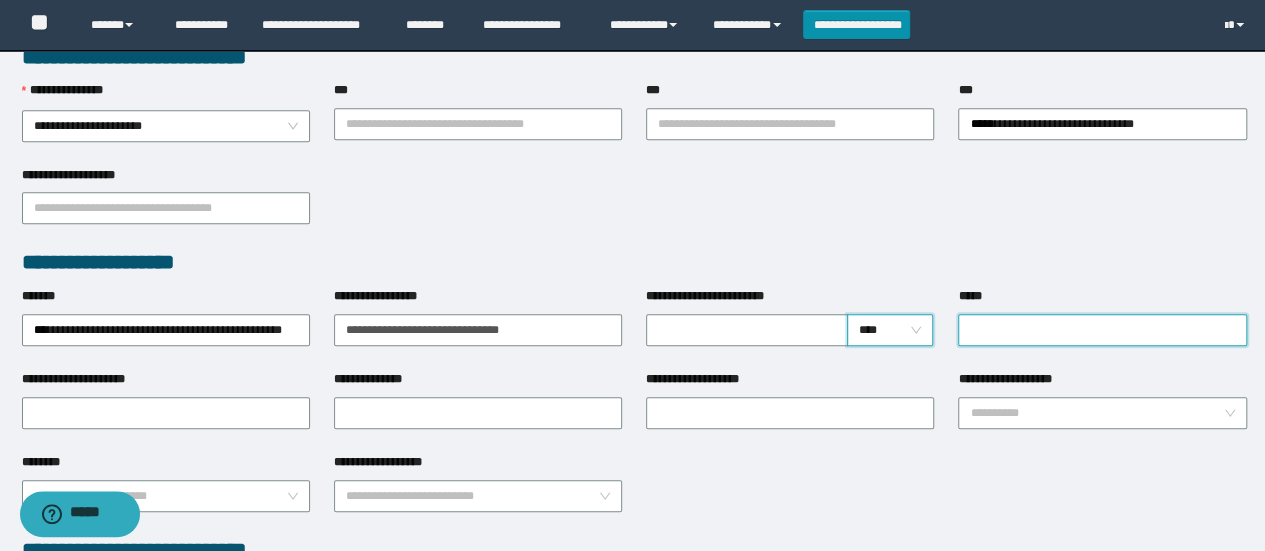 click on "*****" at bounding box center (1102, 330) 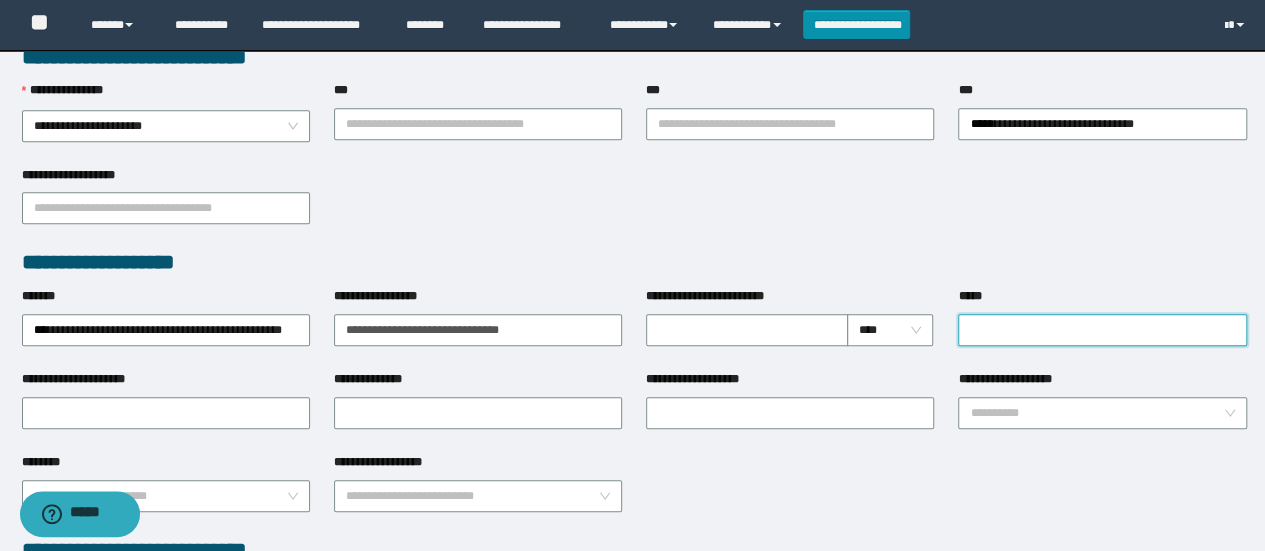 type on "*******" 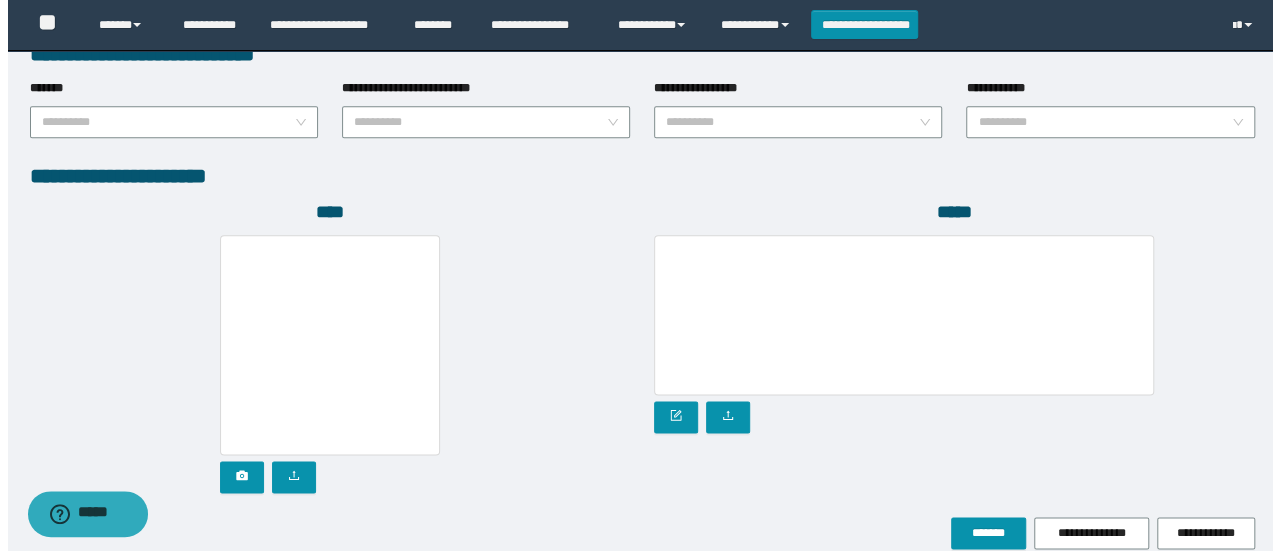 scroll, scrollTop: 1069, scrollLeft: 0, axis: vertical 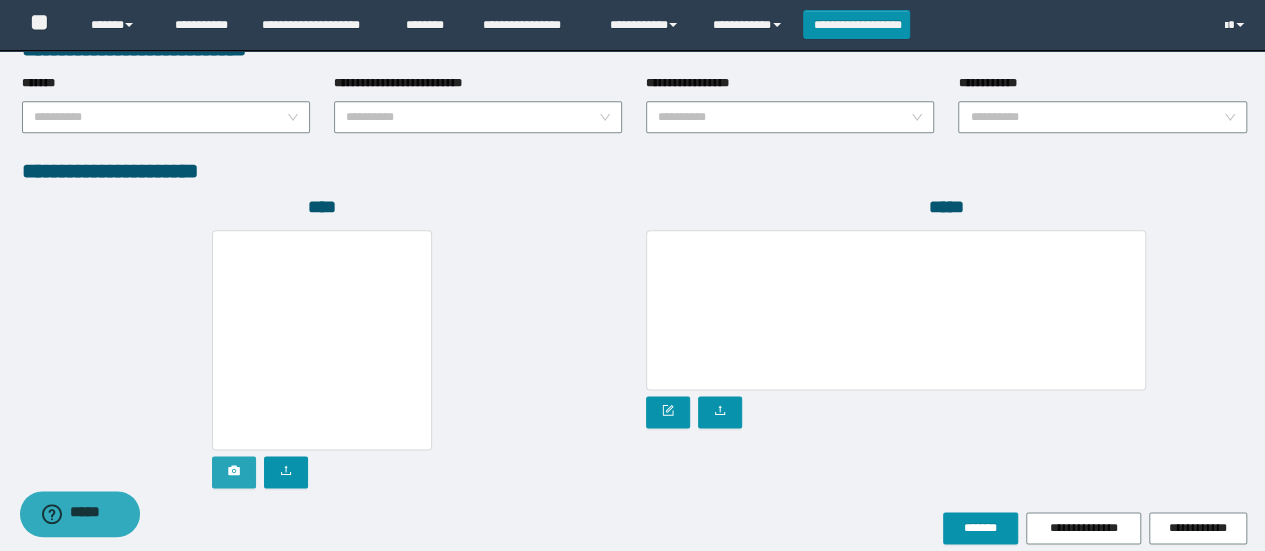 click 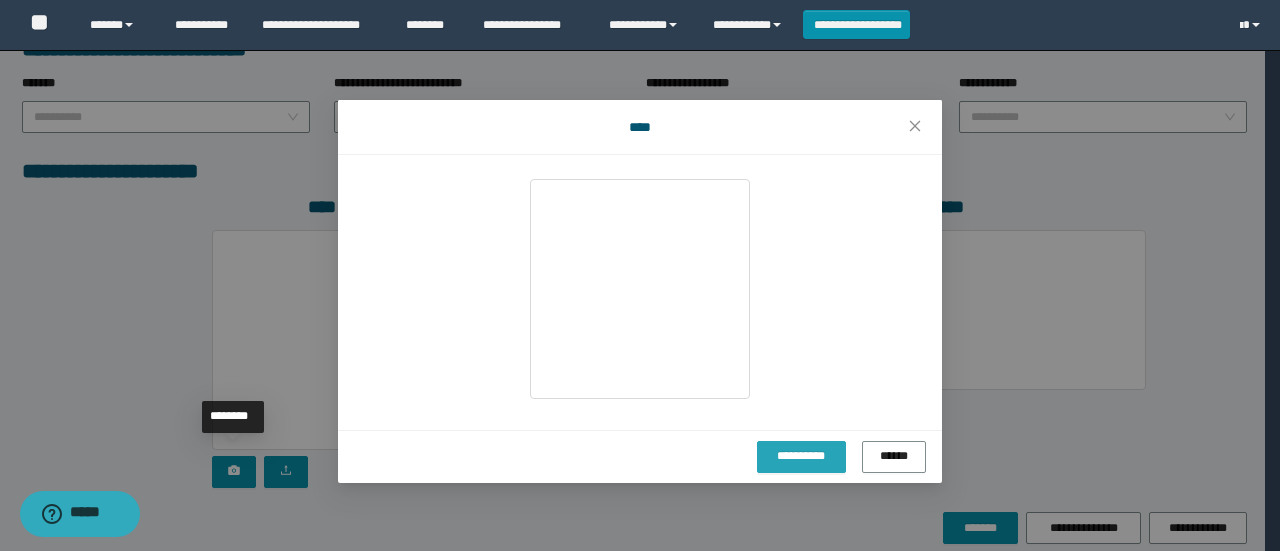 click on "**********" at bounding box center (801, 456) 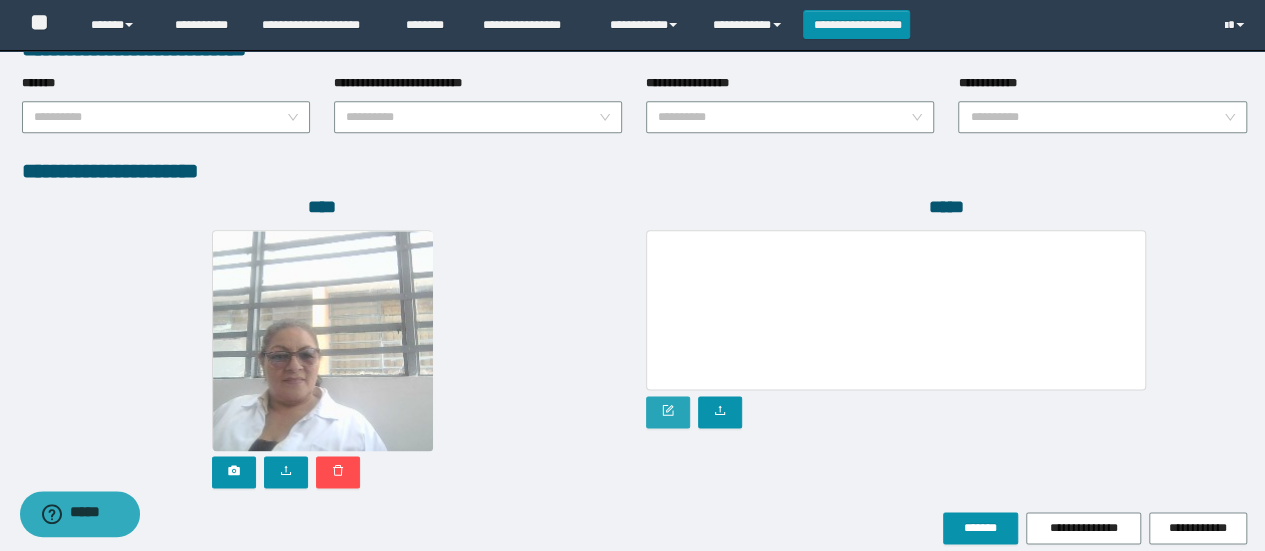 click at bounding box center [668, 412] 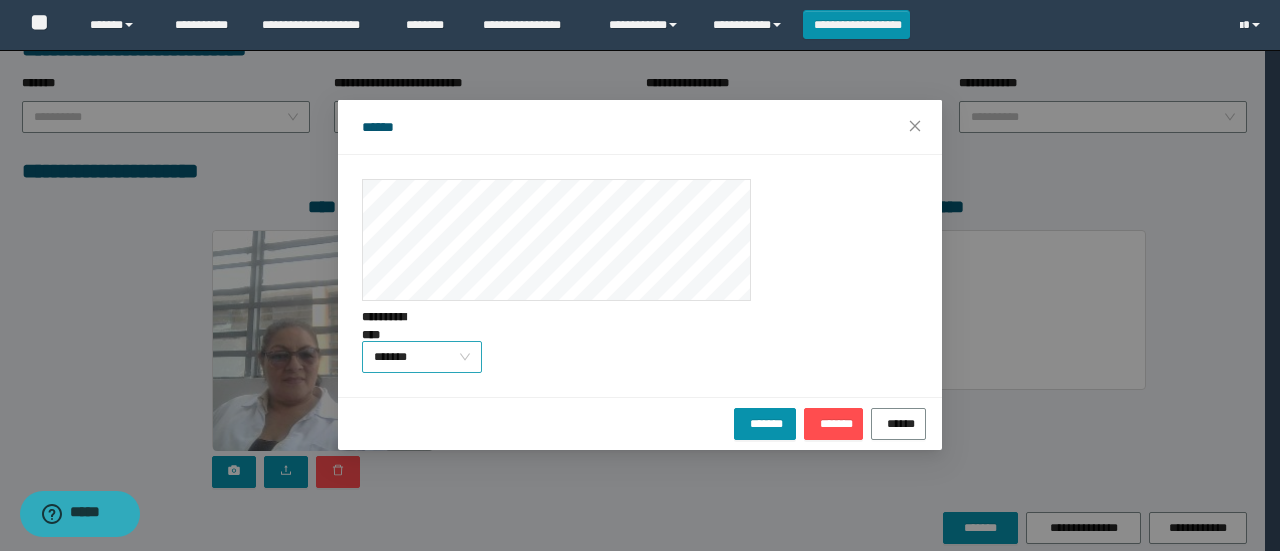 click on "*******" at bounding box center [422, 357] 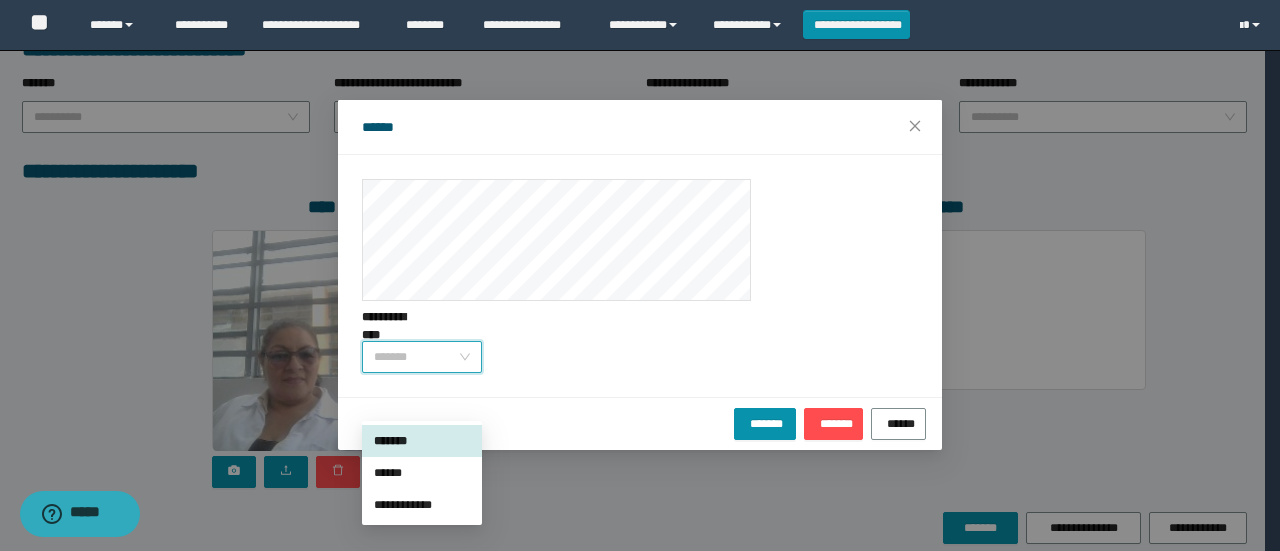 click on "******" at bounding box center [422, 473] 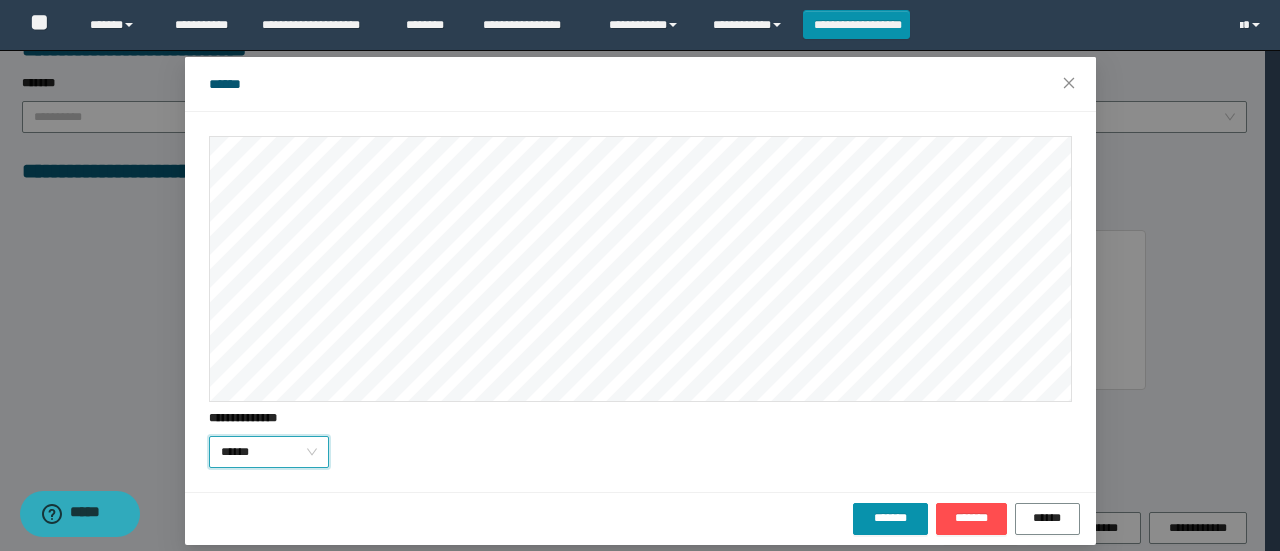 scroll, scrollTop: 57, scrollLeft: 0, axis: vertical 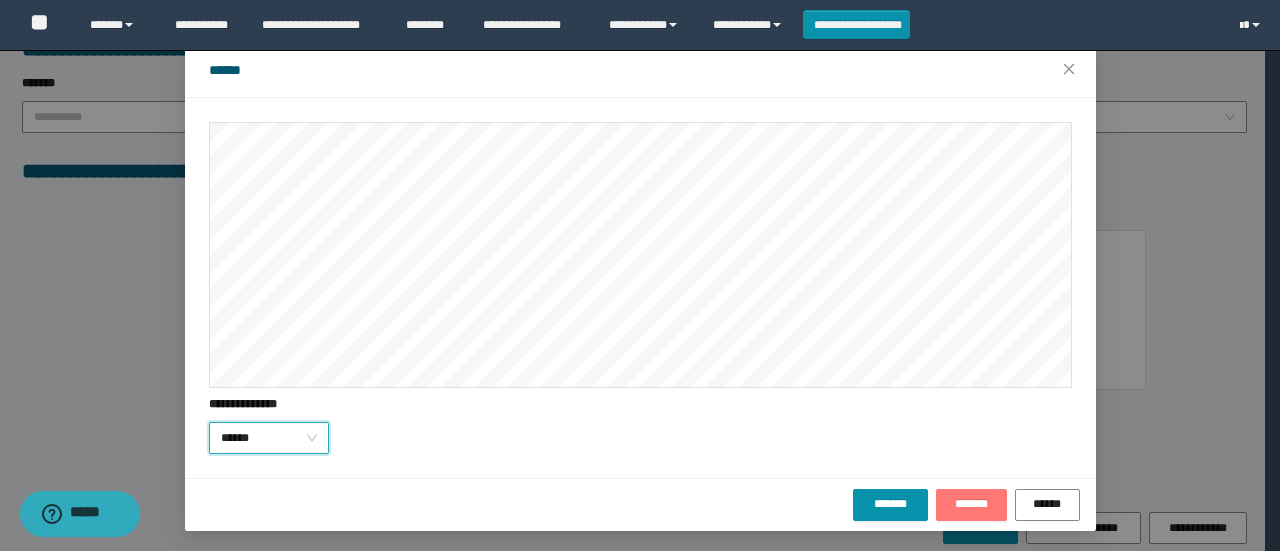 click on "*******" at bounding box center (971, 504) 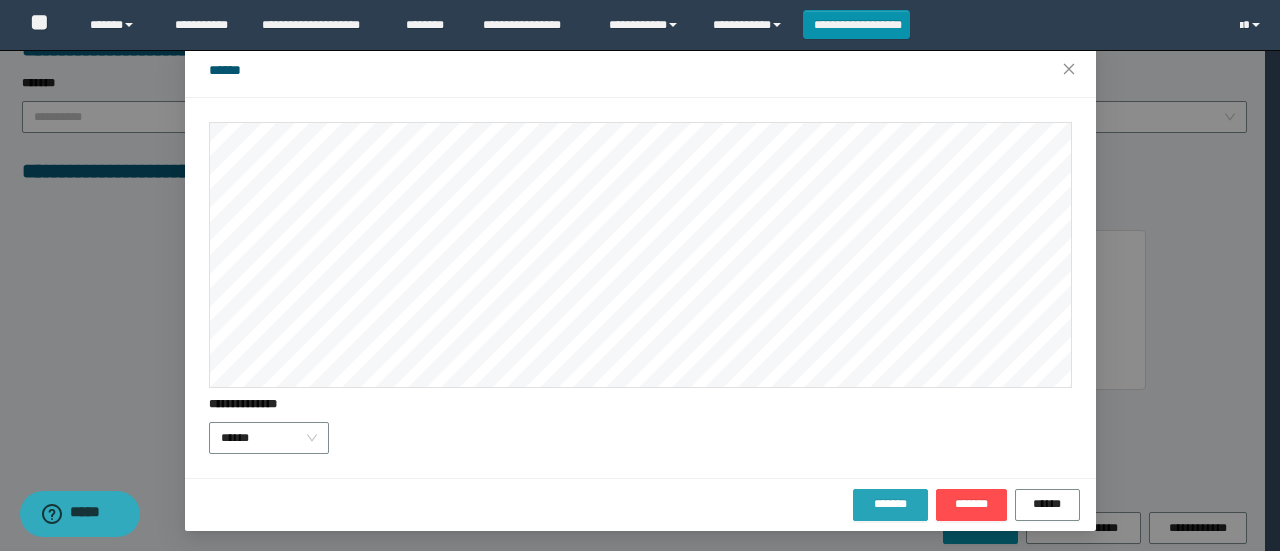 click on "*******" at bounding box center [890, 504] 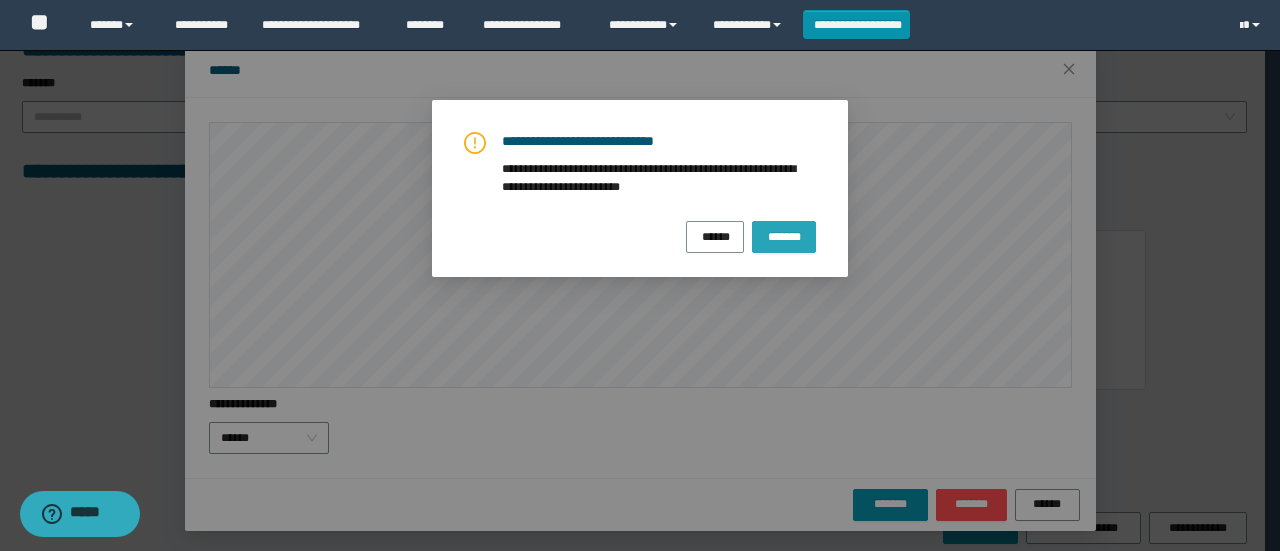 click on "*******" at bounding box center [784, 235] 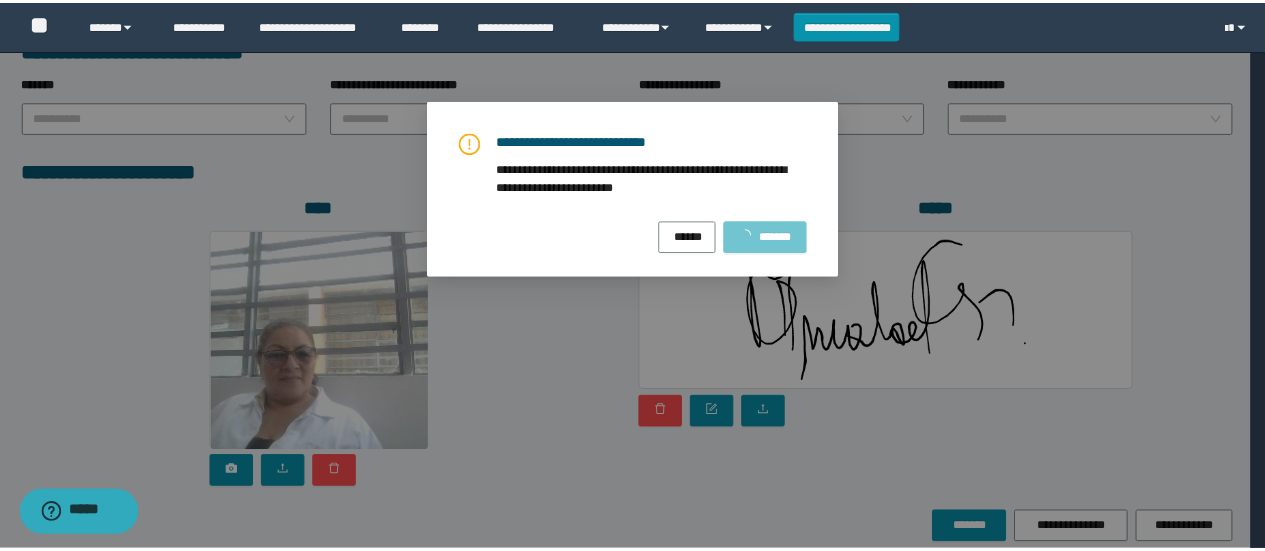 scroll, scrollTop: 0, scrollLeft: 0, axis: both 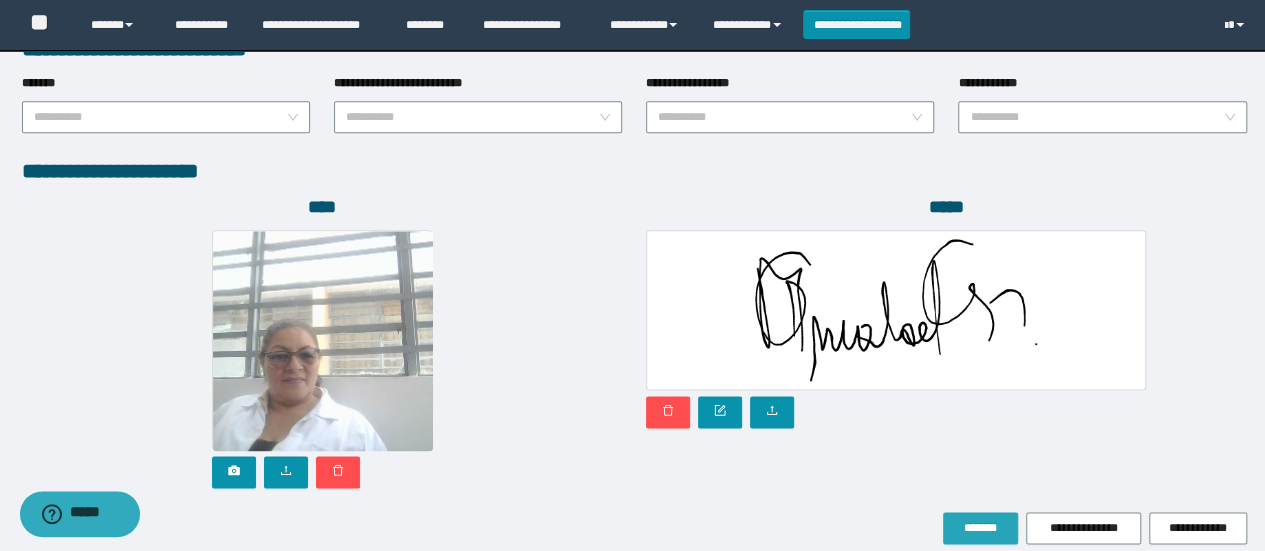 click on "*******" at bounding box center (980, 528) 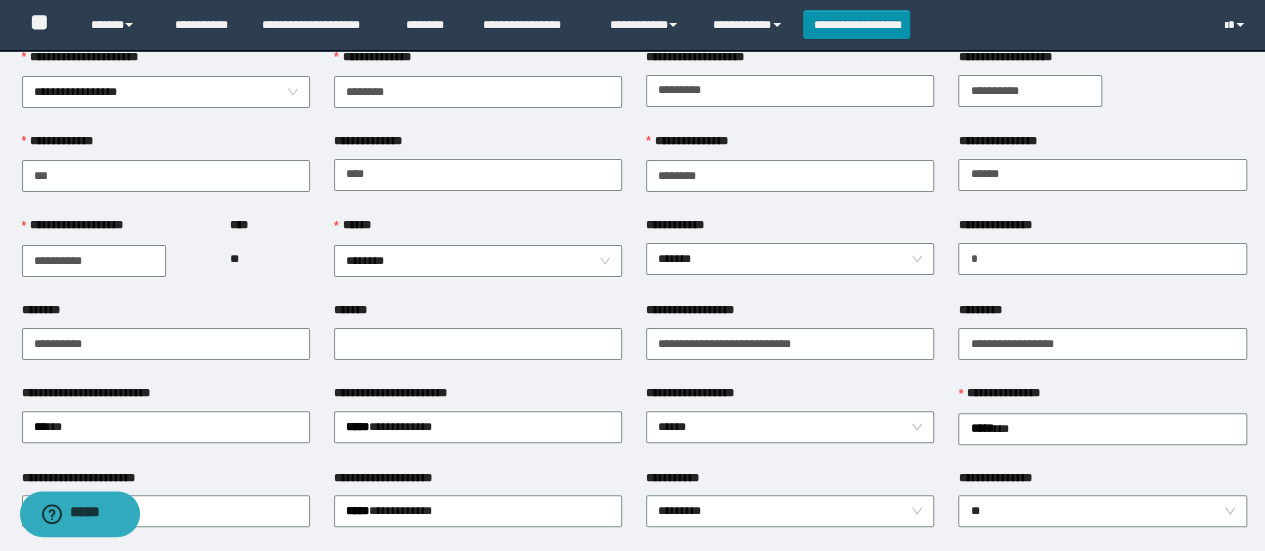 scroll, scrollTop: 0, scrollLeft: 0, axis: both 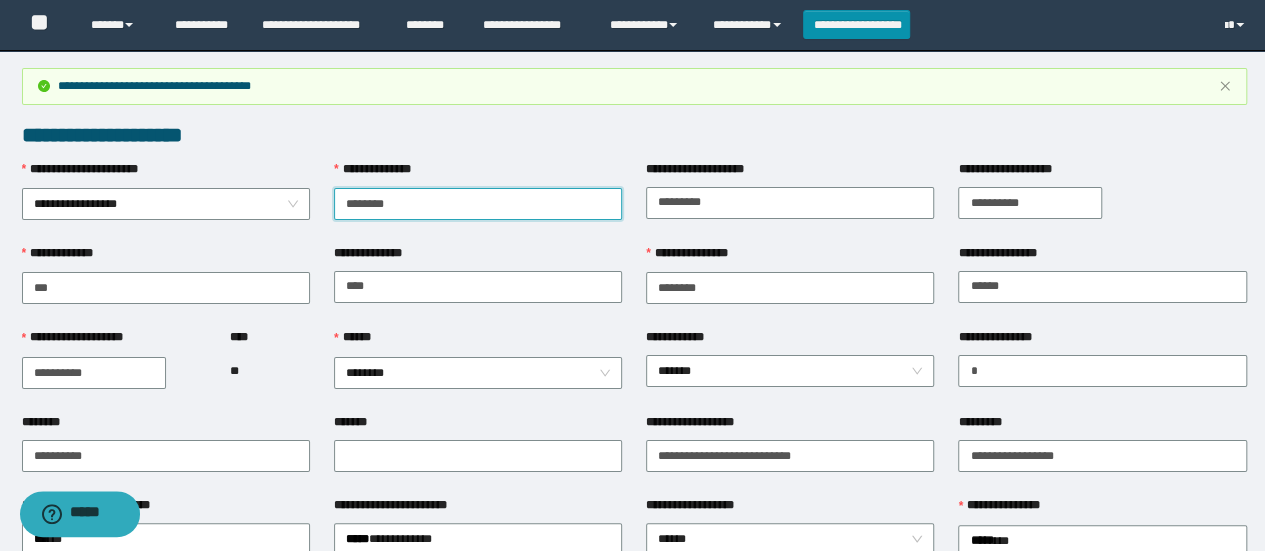 drag, startPoint x: 338, startPoint y: 198, endPoint x: 450, endPoint y: 193, distance: 112.11155 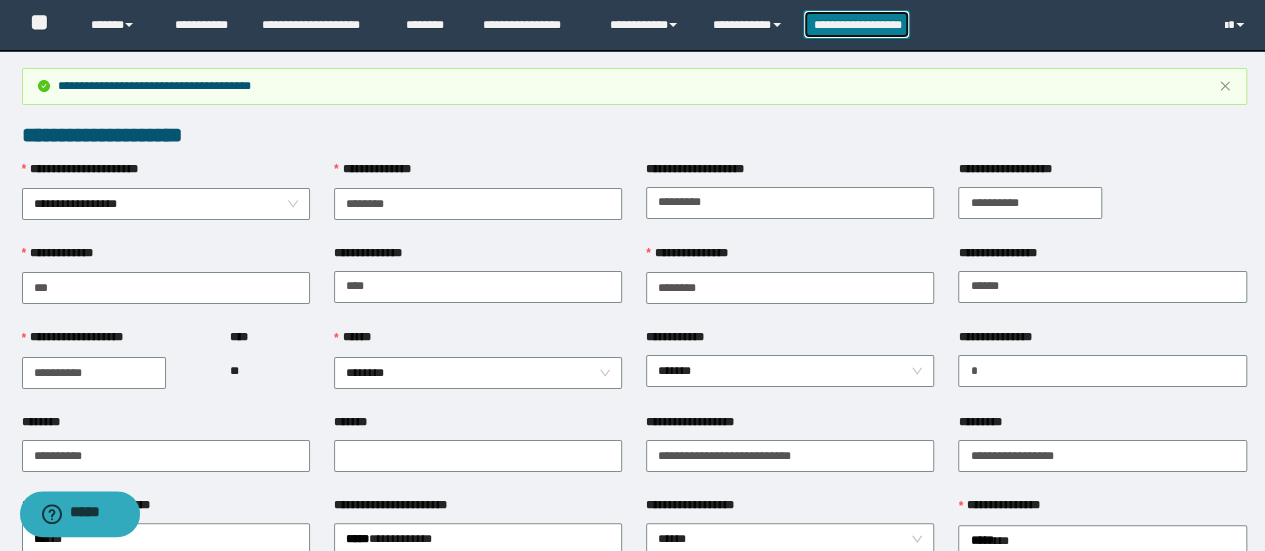 click on "**********" at bounding box center [857, 24] 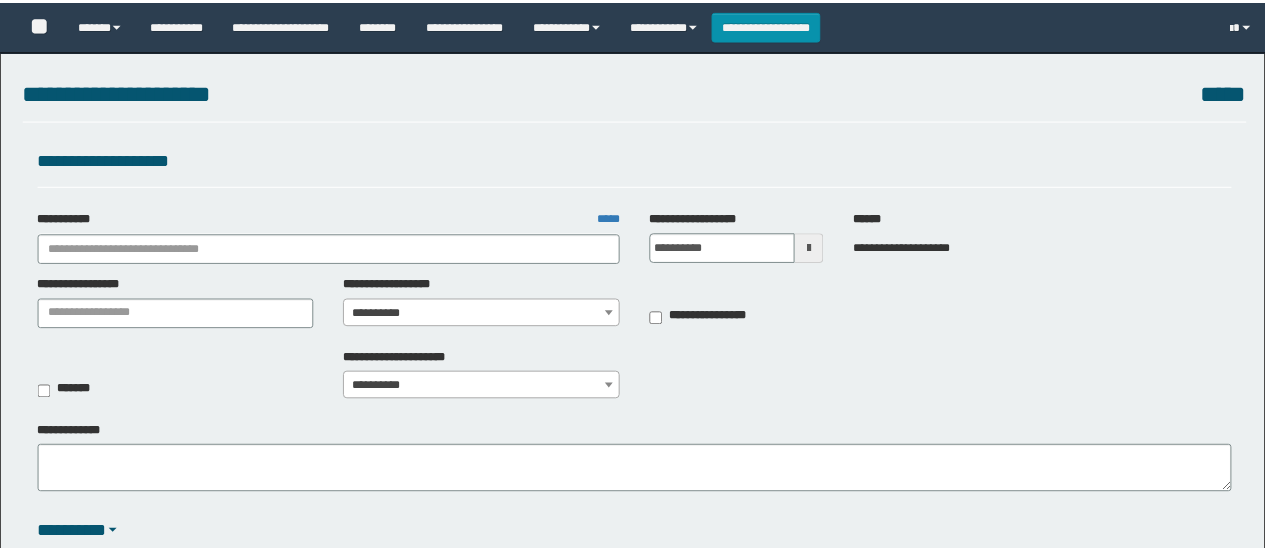 scroll, scrollTop: 0, scrollLeft: 0, axis: both 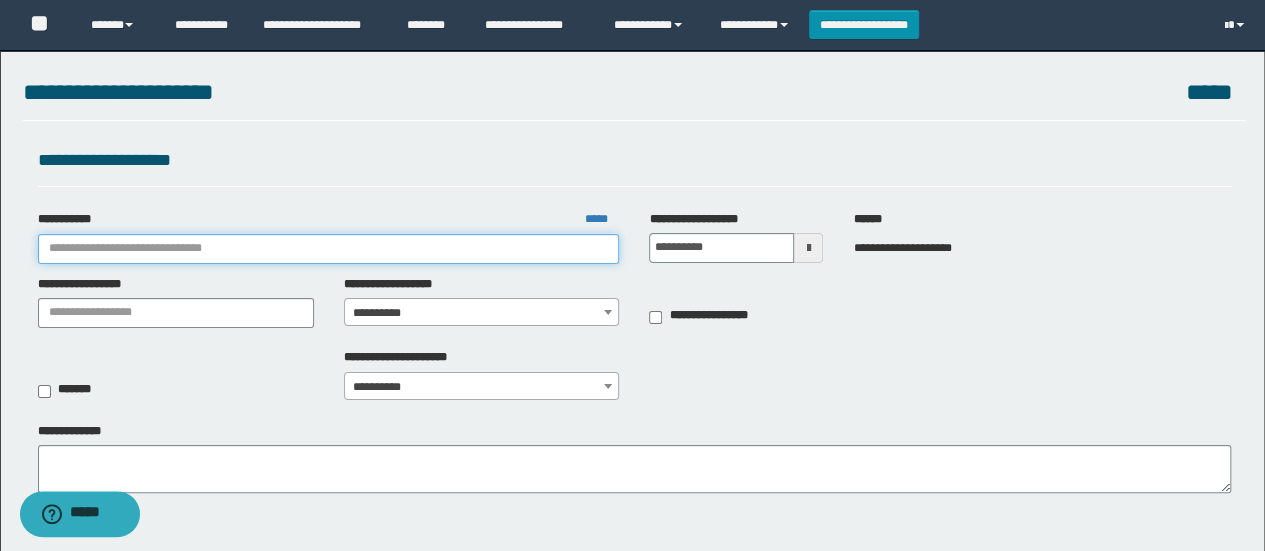 click on "**********" at bounding box center (329, 249) 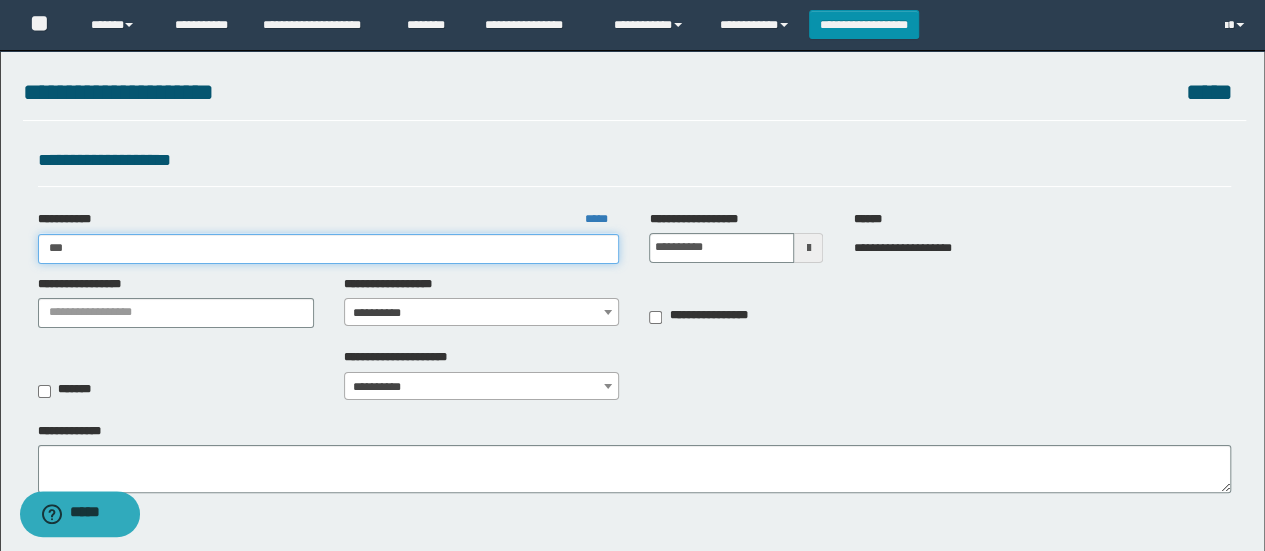 type on "****" 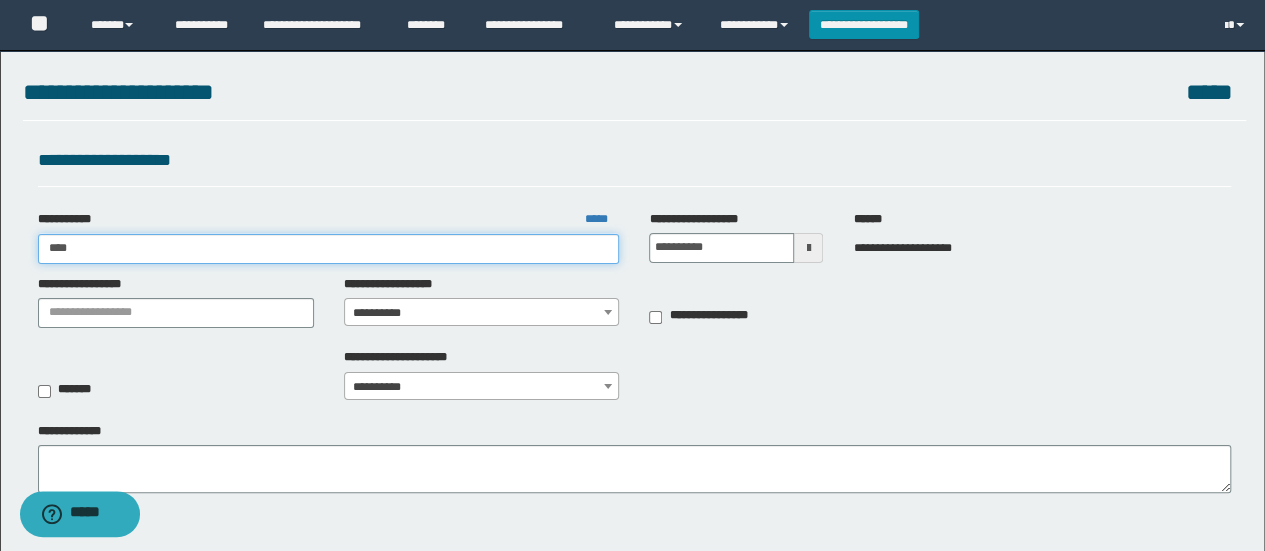 type on "****" 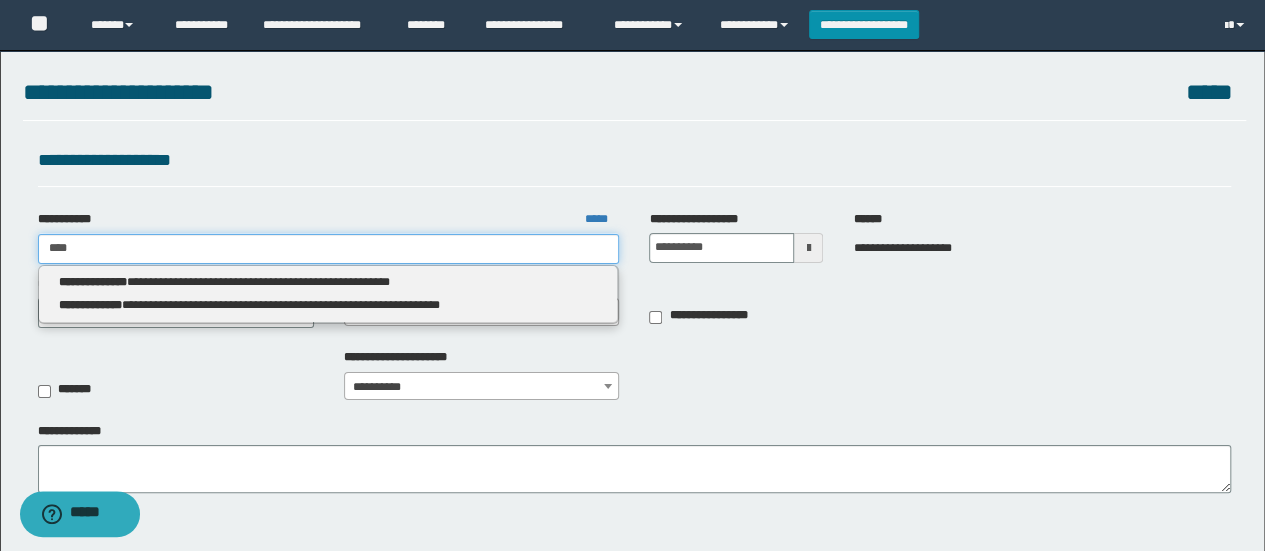 type on "****" 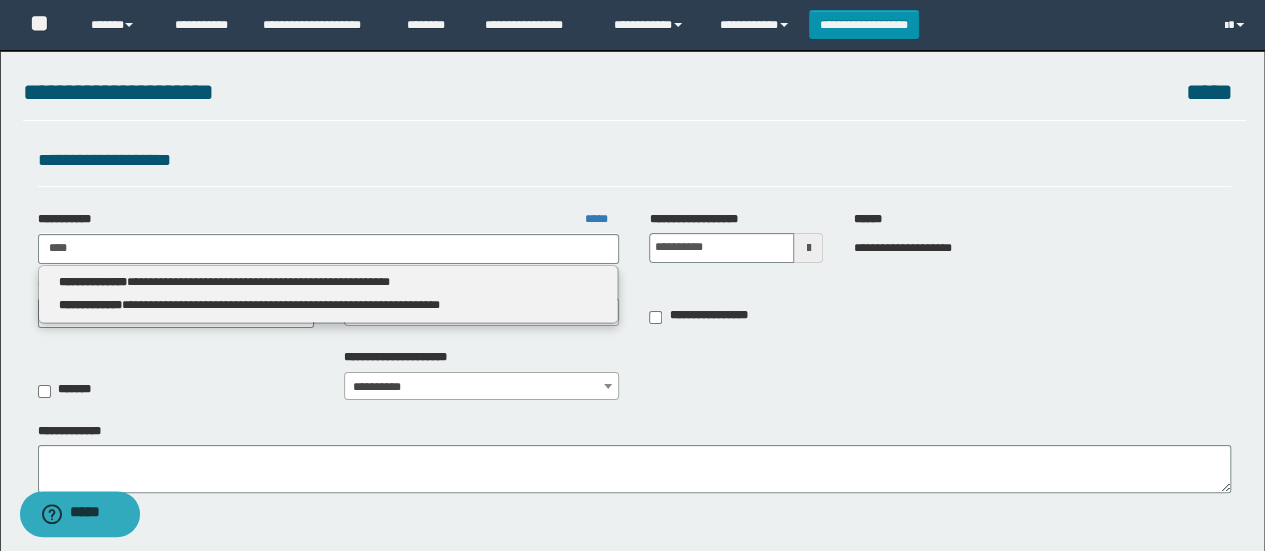 click on "**********" at bounding box center (328, 282) 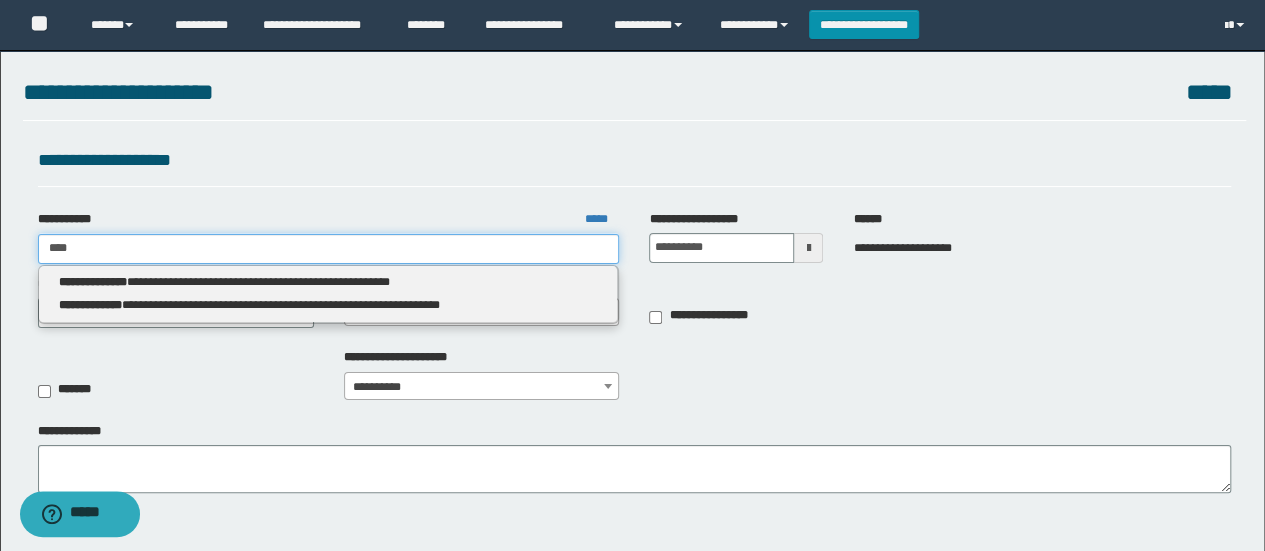 type 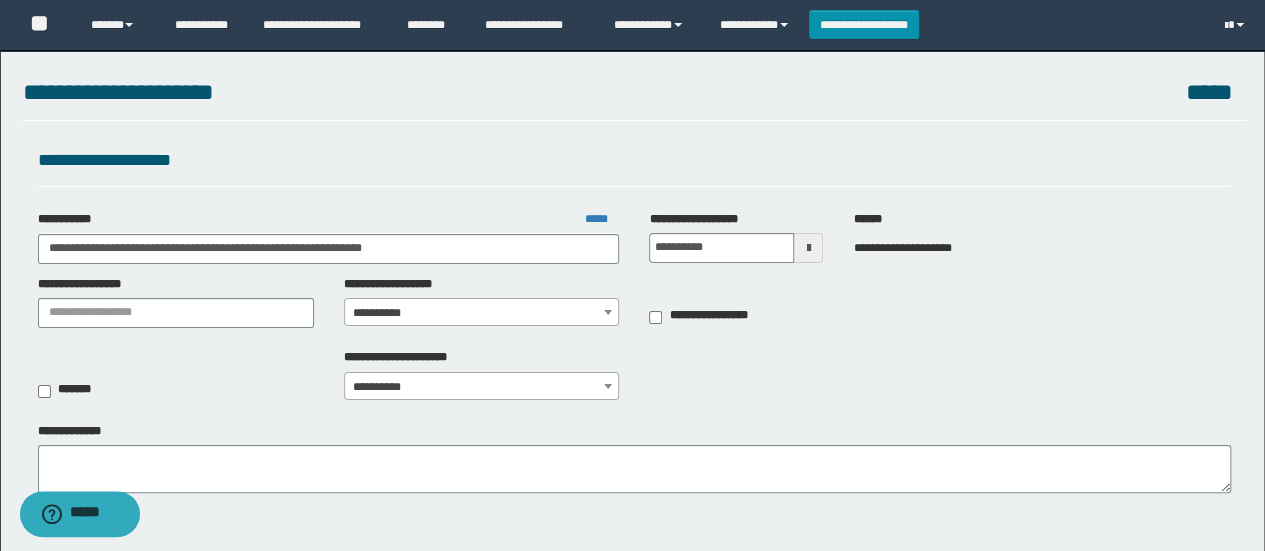 click on "**********" at bounding box center (482, 313) 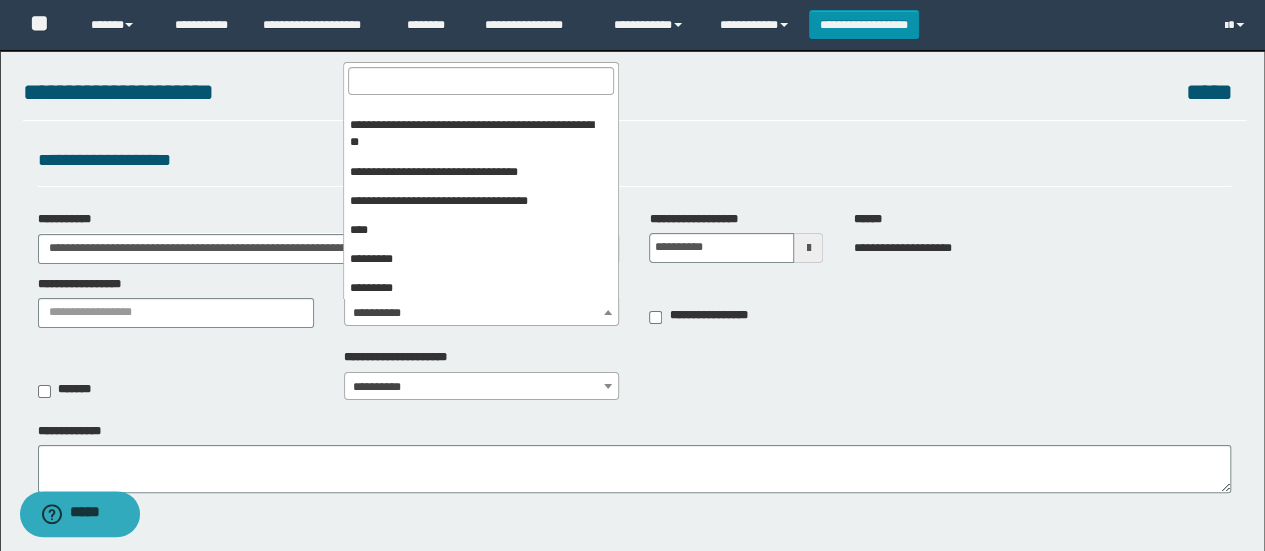 scroll, scrollTop: 369, scrollLeft: 0, axis: vertical 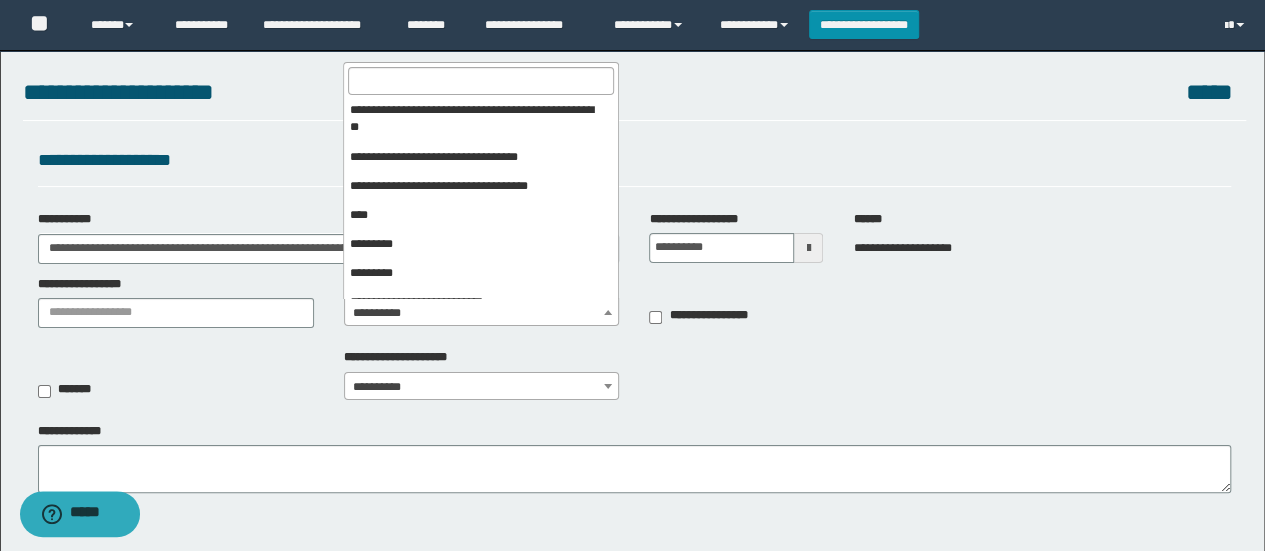 select on "***" 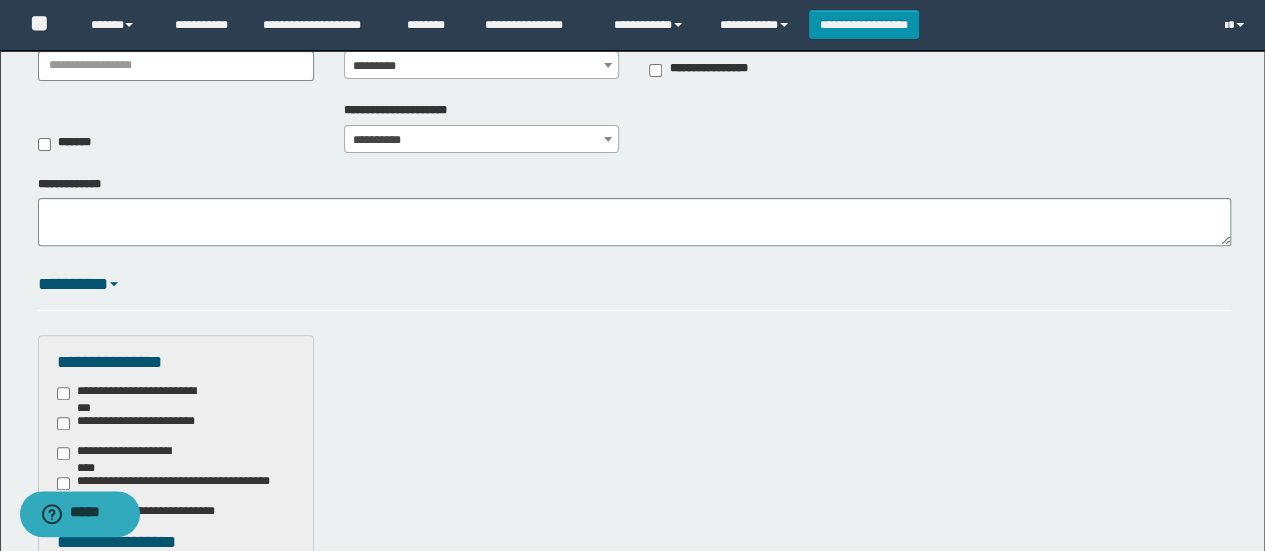 scroll, scrollTop: 248, scrollLeft: 0, axis: vertical 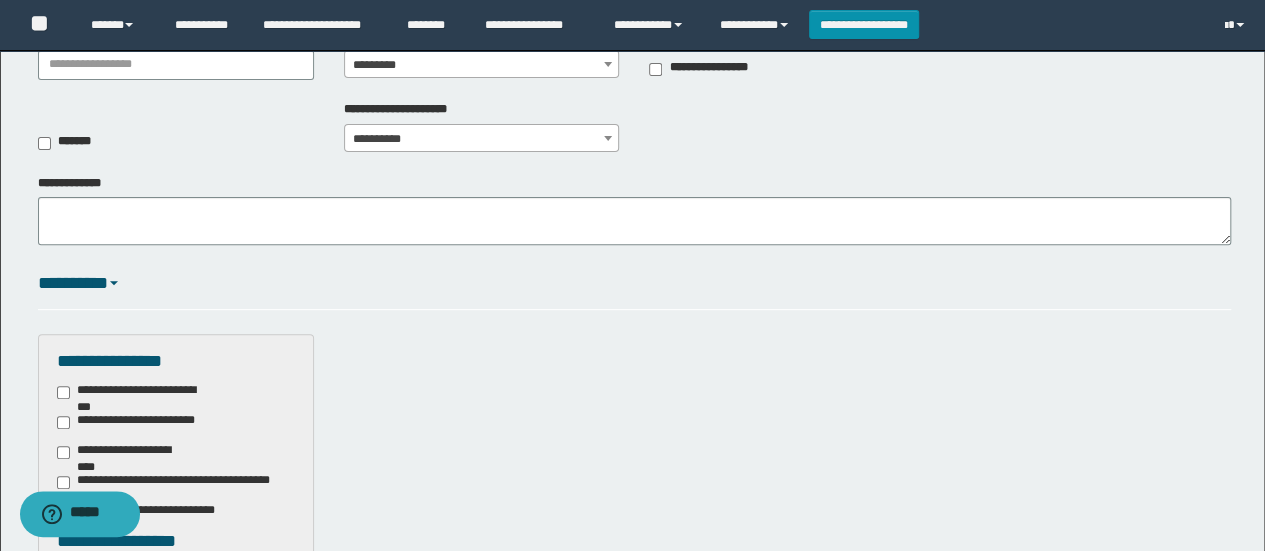 click on "**********" at bounding box center [482, 139] 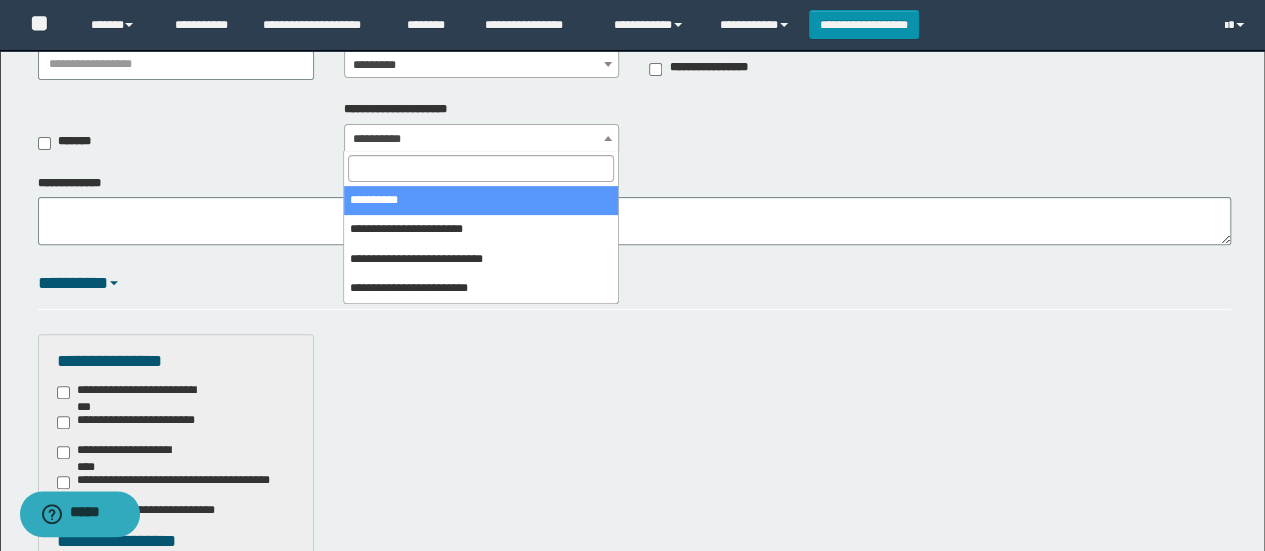 select on "*" 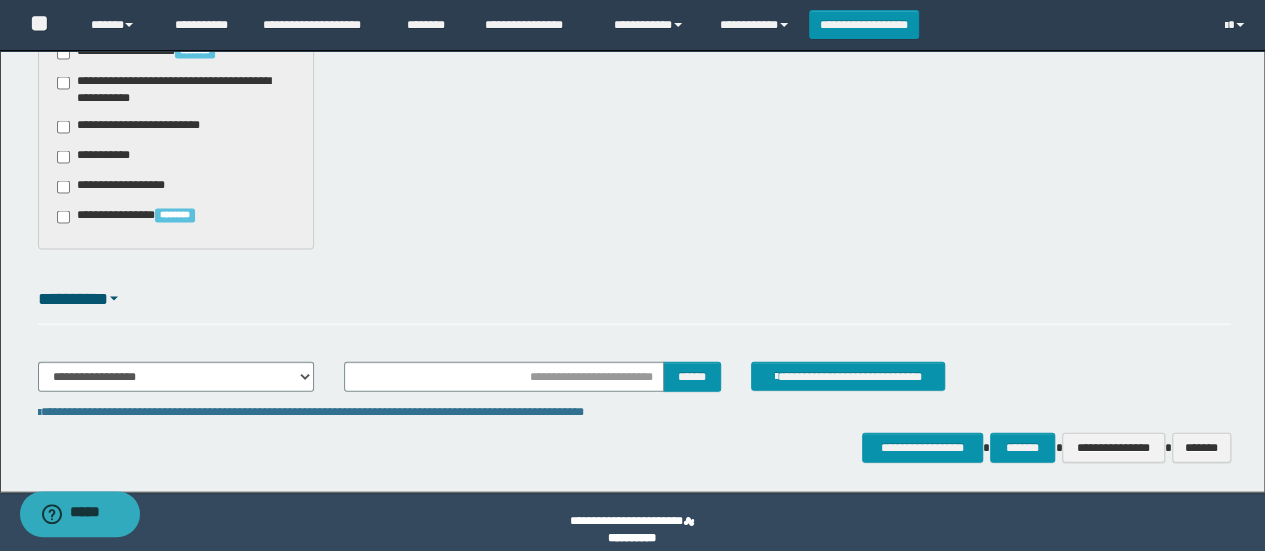 scroll, scrollTop: 2084, scrollLeft: 0, axis: vertical 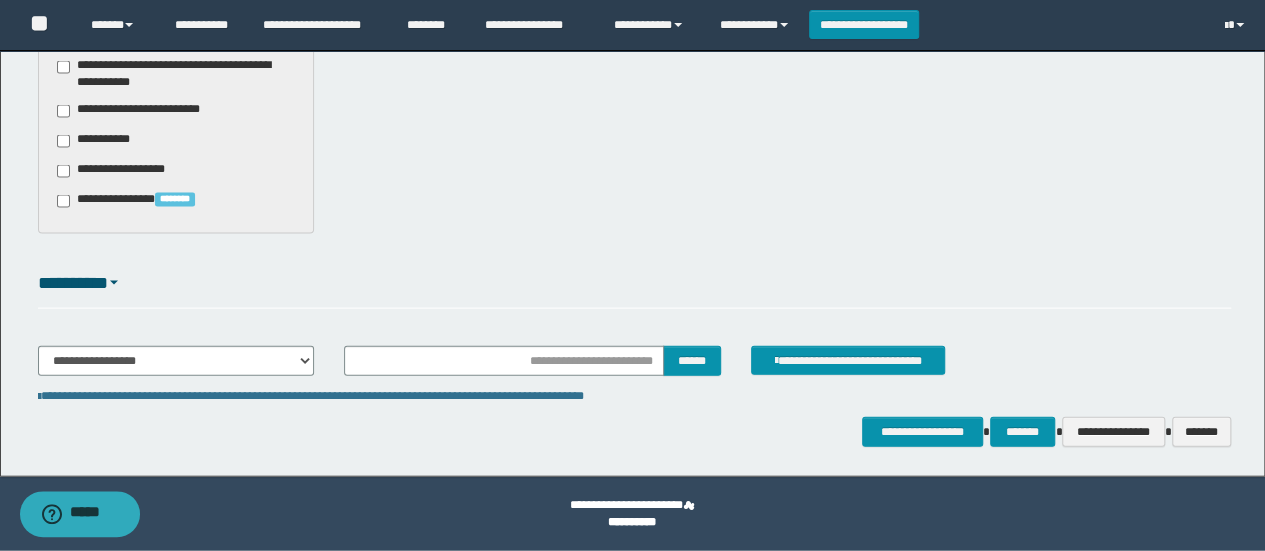 click on "**********" at bounding box center (97, 141) 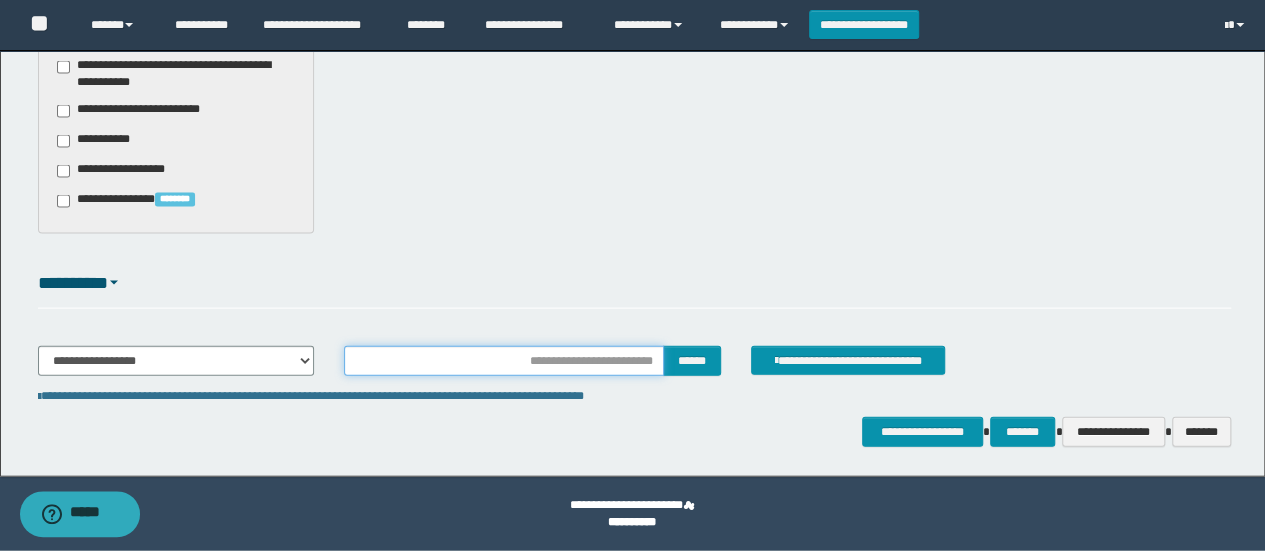click at bounding box center (504, 361) 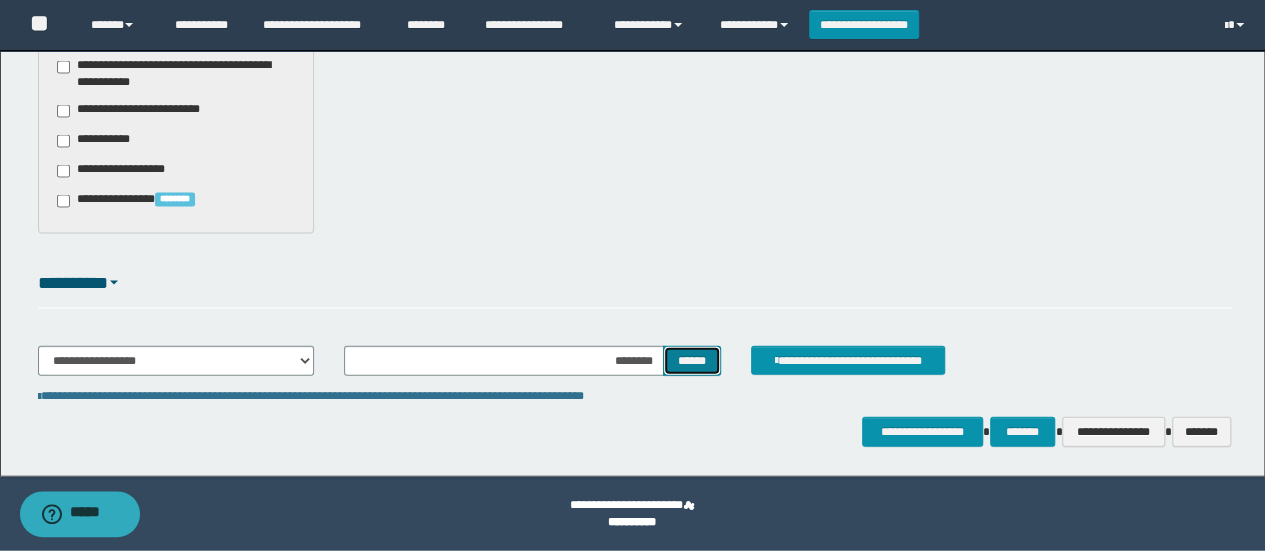 click on "******" at bounding box center [692, 360] 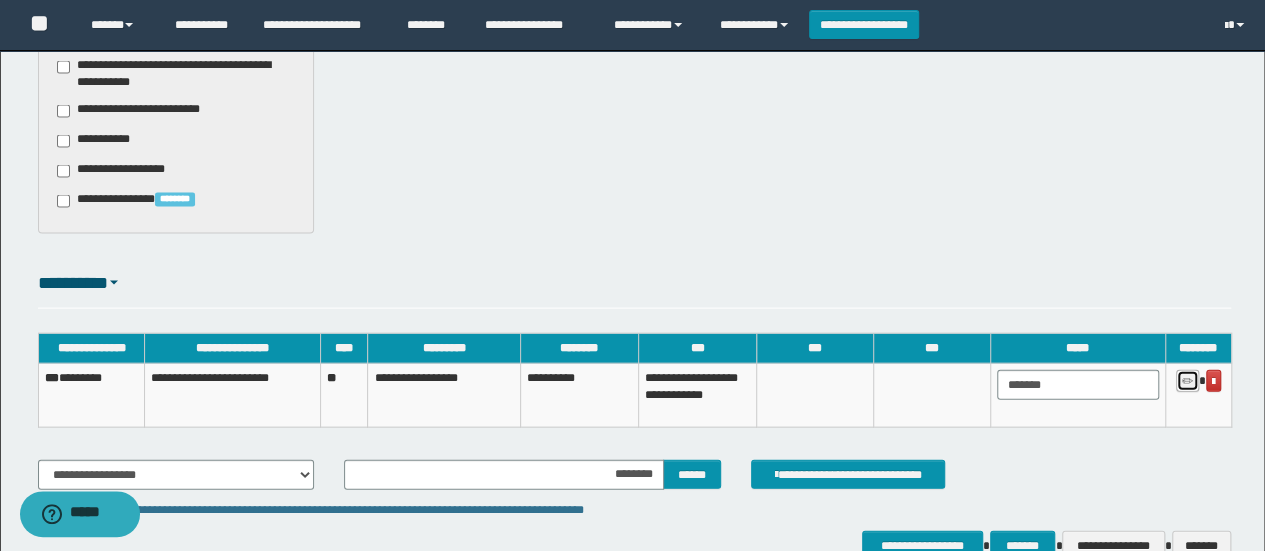 click at bounding box center (1187, 382) 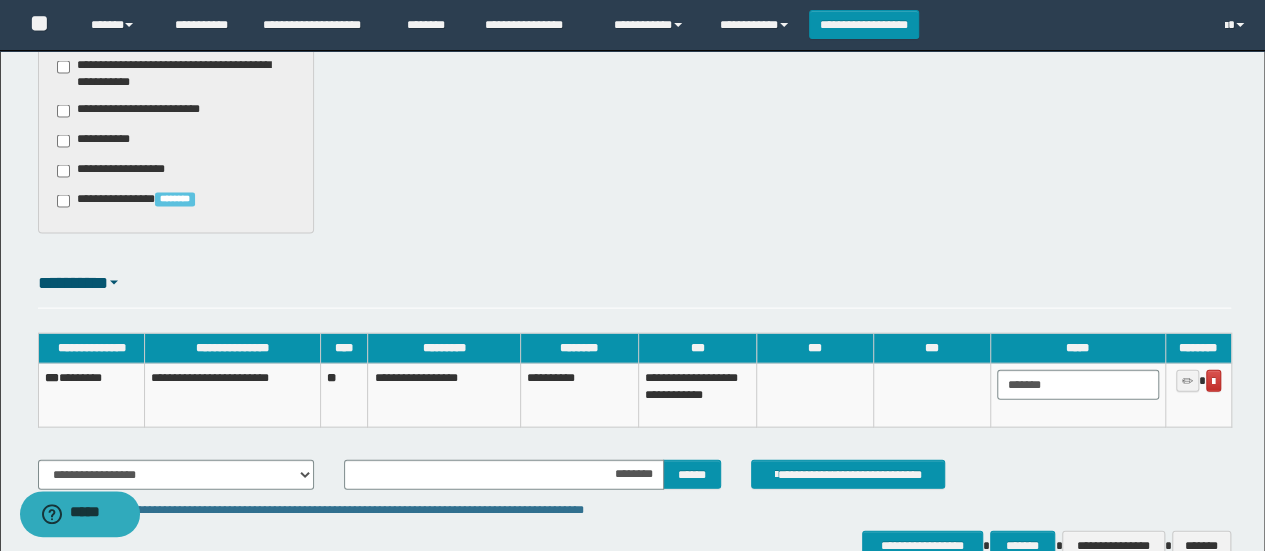scroll, scrollTop: 2197, scrollLeft: 0, axis: vertical 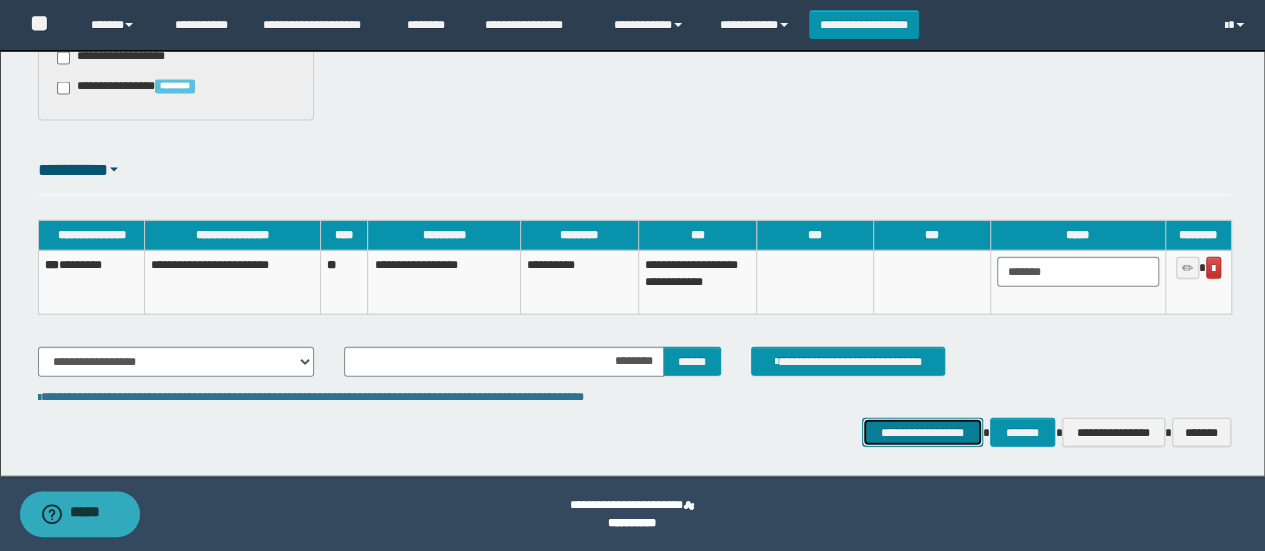 click on "**********" at bounding box center [922, 432] 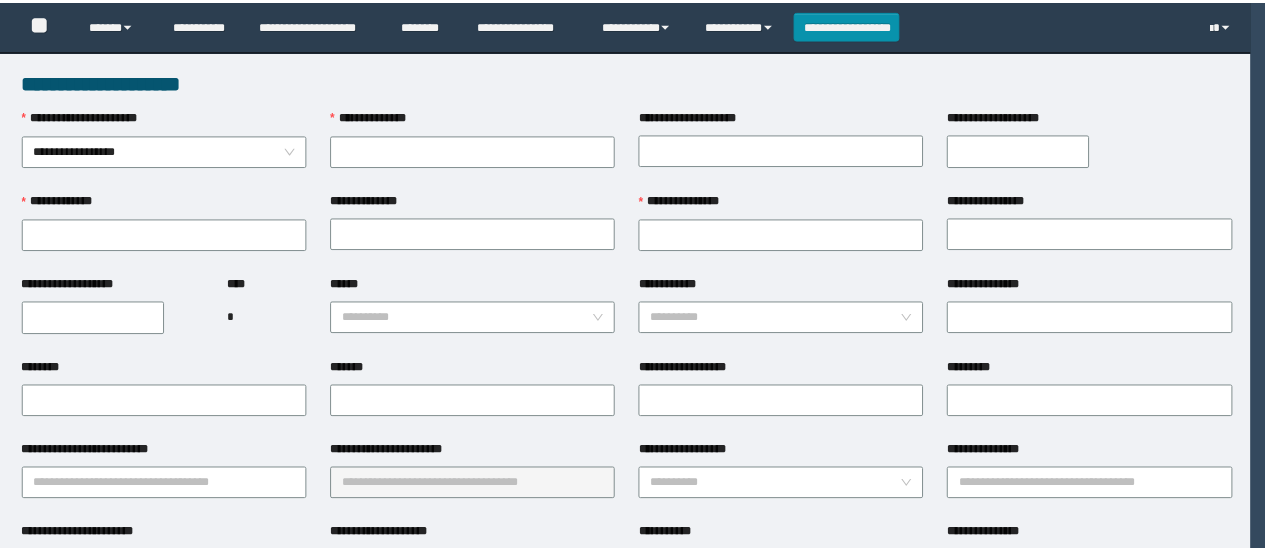 scroll, scrollTop: 0, scrollLeft: 0, axis: both 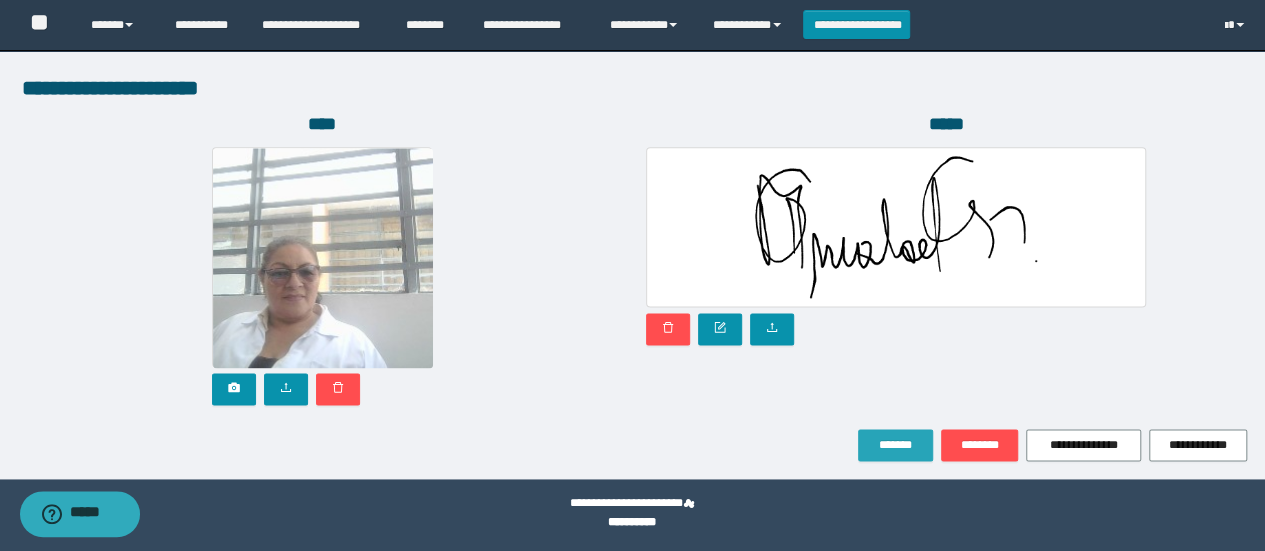 click on "*******" at bounding box center [895, 445] 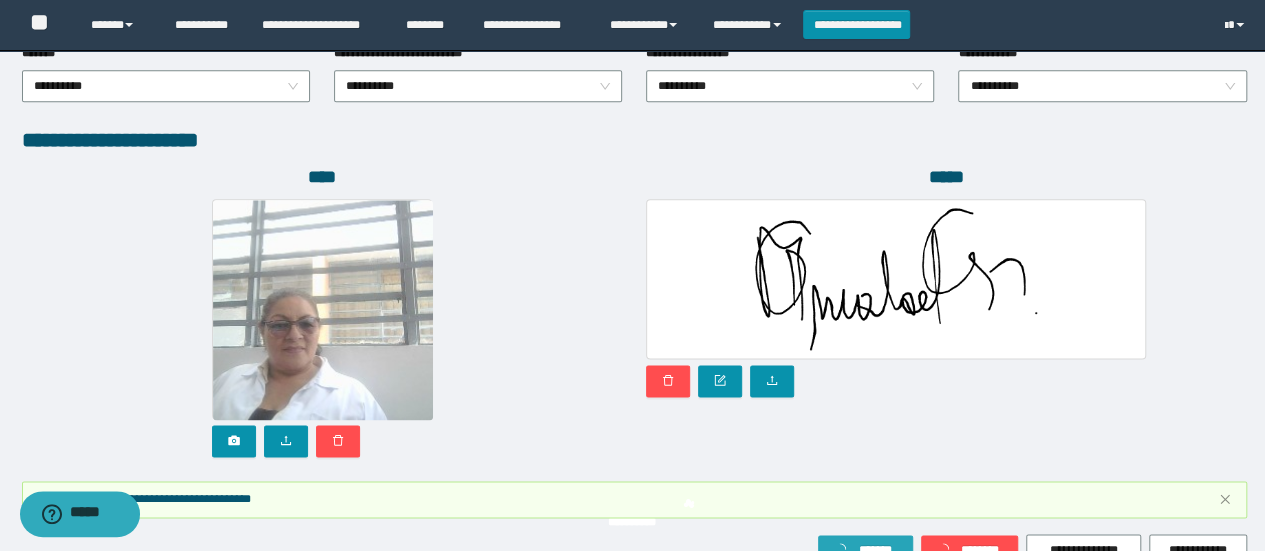 scroll, scrollTop: 1204, scrollLeft: 0, axis: vertical 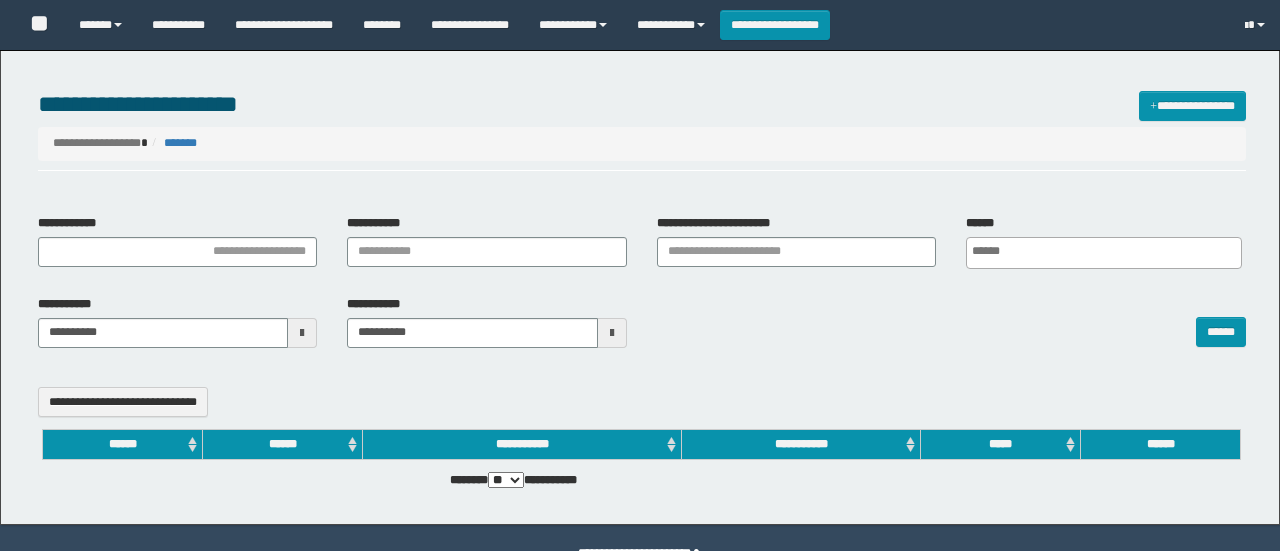 select 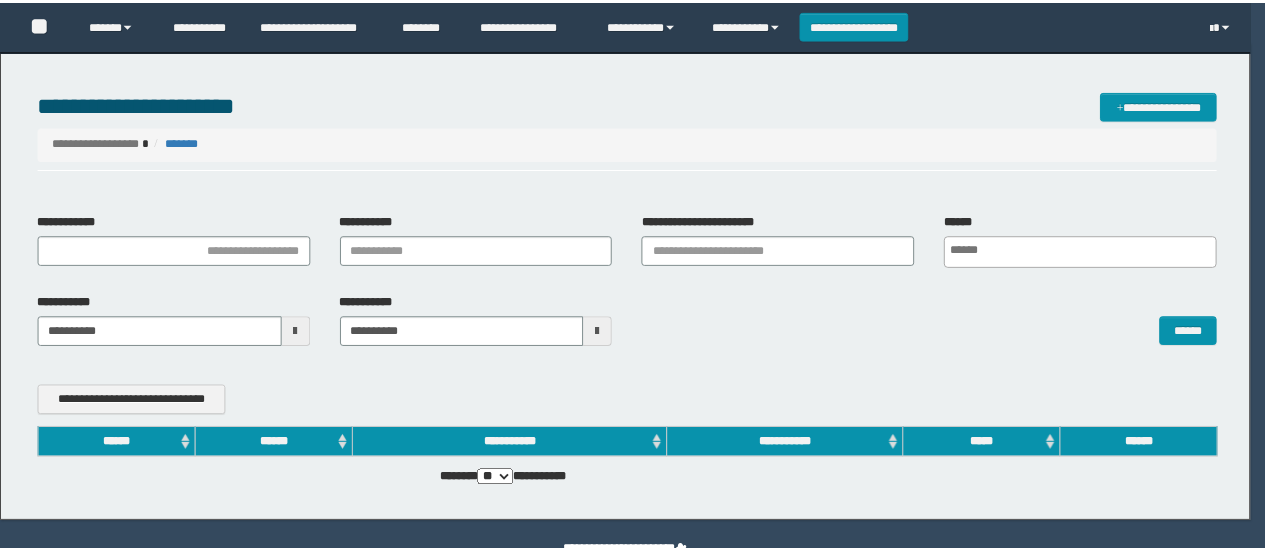 scroll, scrollTop: 0, scrollLeft: 0, axis: both 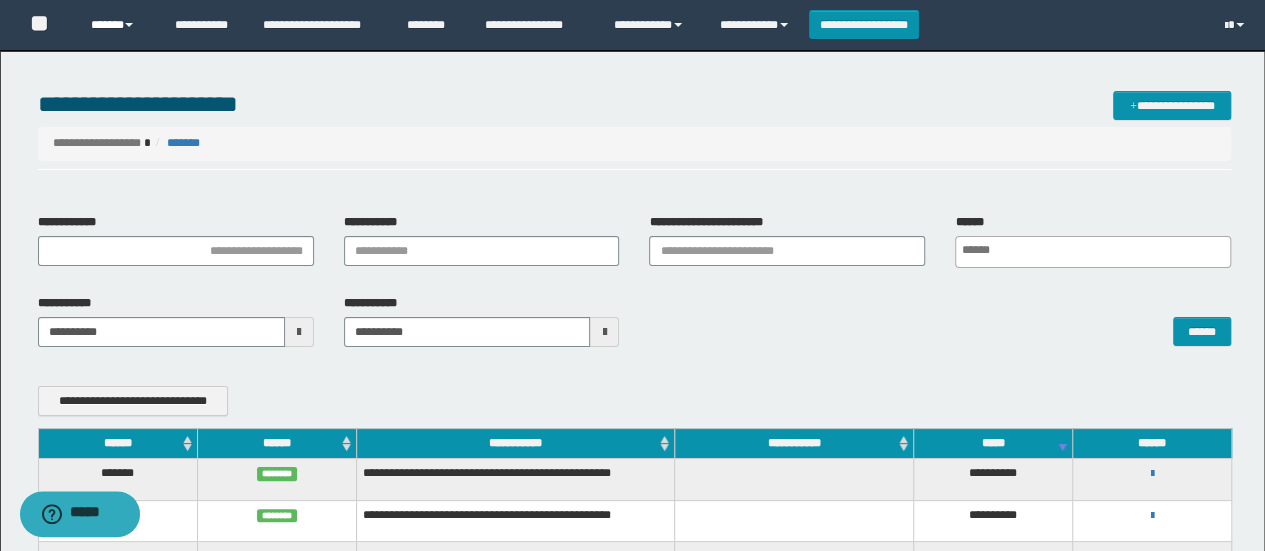 click on "******" at bounding box center (117, 25) 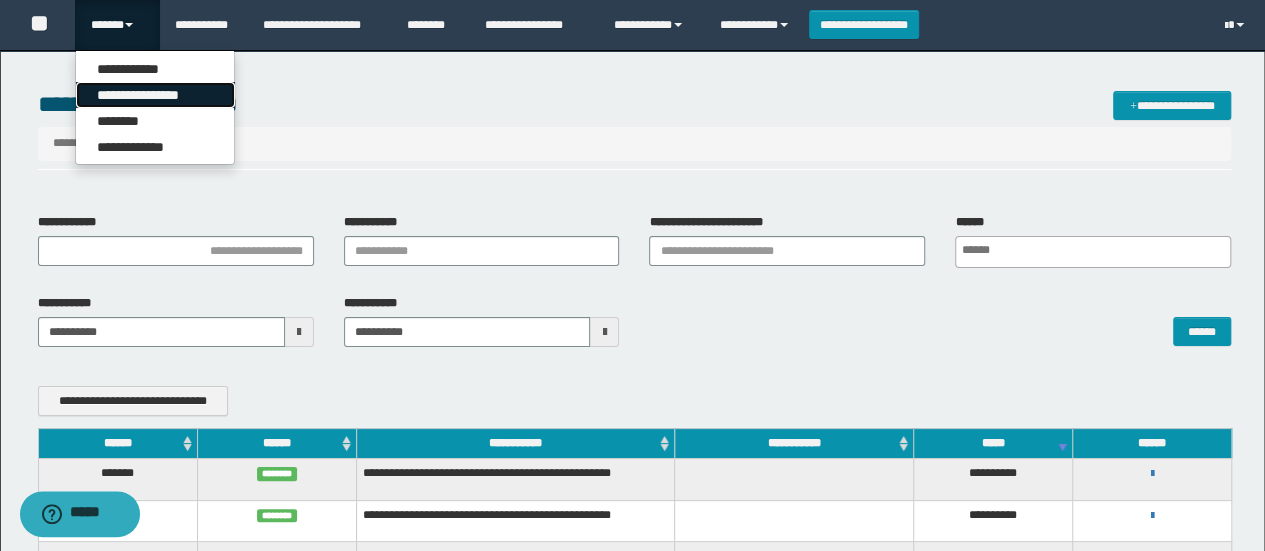 click on "**********" at bounding box center [155, 95] 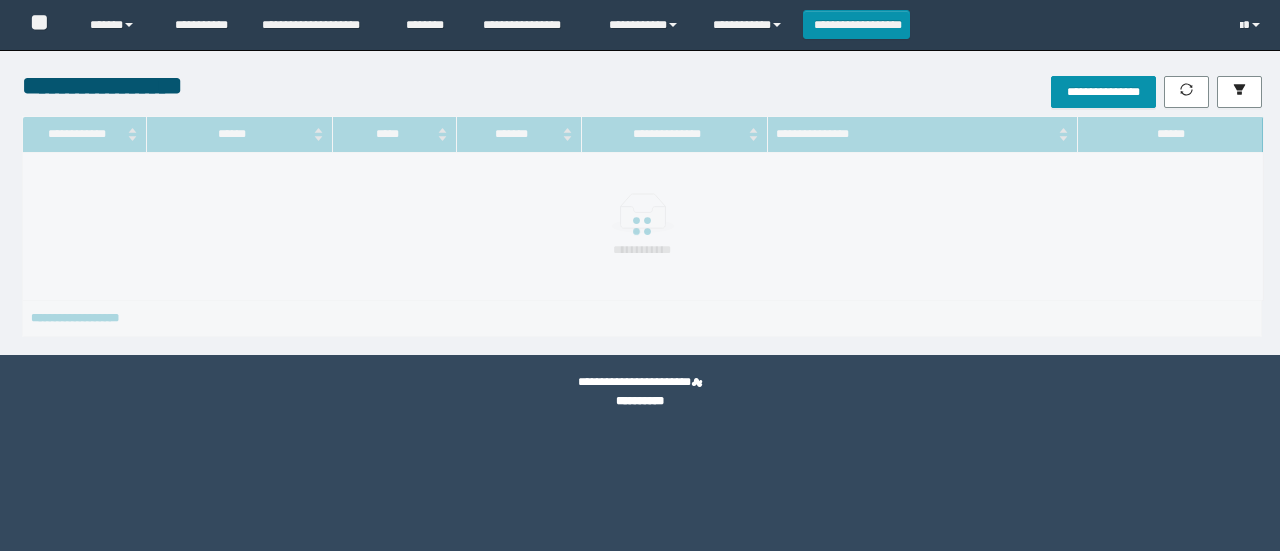 scroll, scrollTop: 0, scrollLeft: 0, axis: both 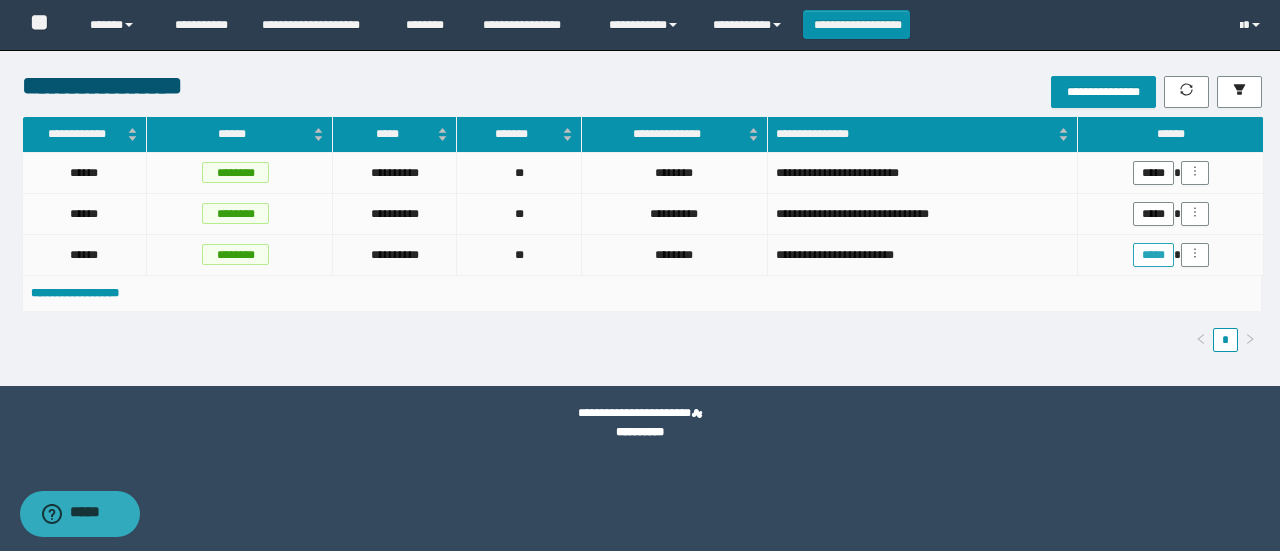 click on "*****" at bounding box center (1153, 255) 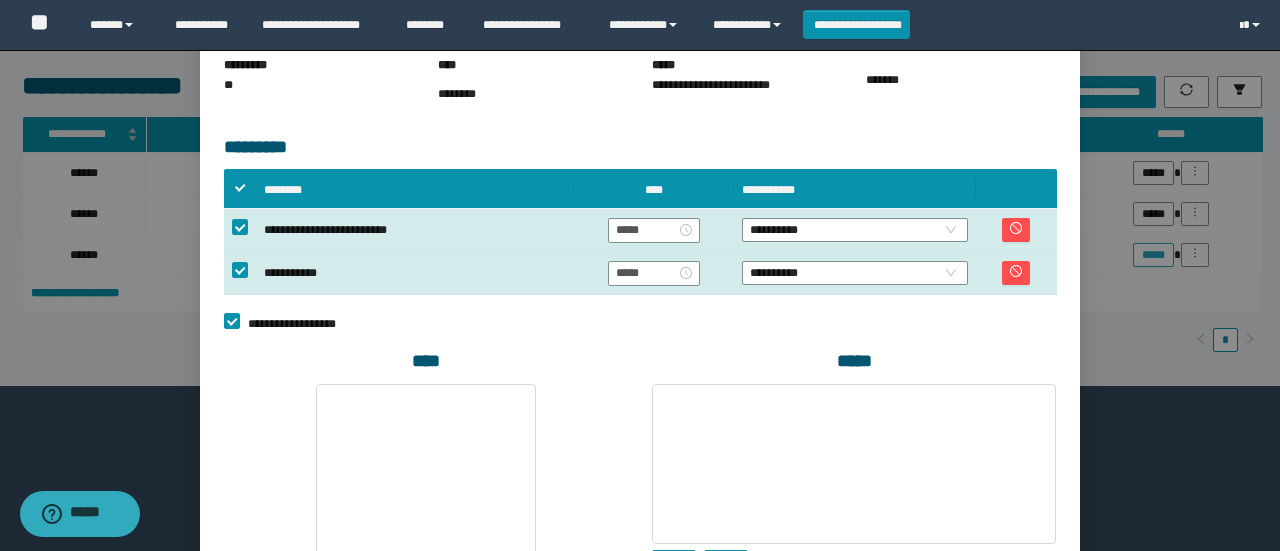 scroll, scrollTop: 425, scrollLeft: 0, axis: vertical 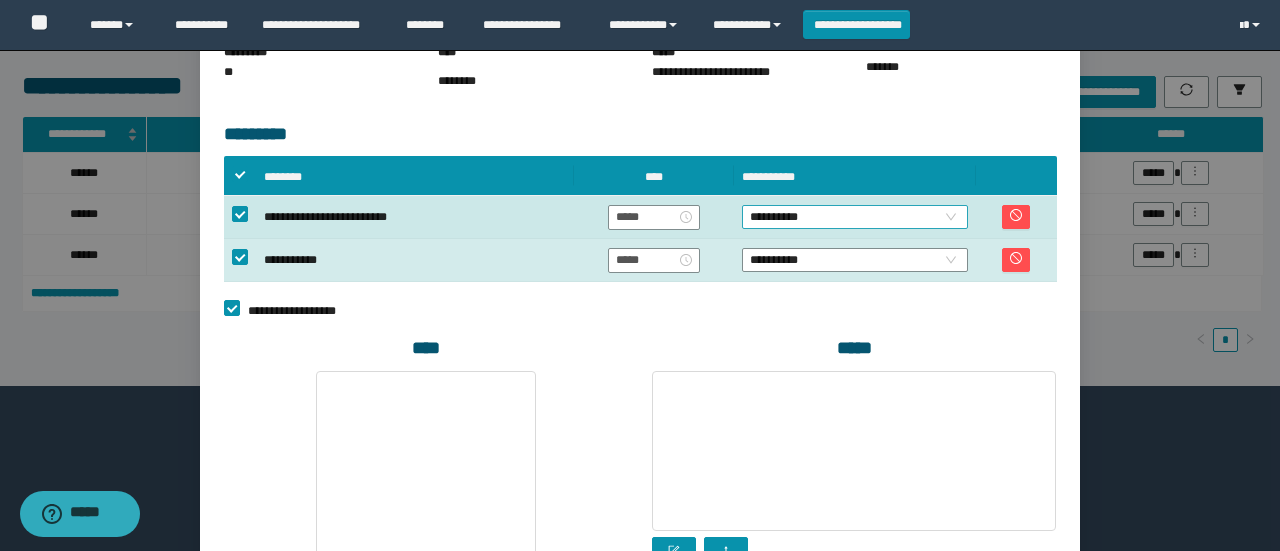 click on "**********" at bounding box center (855, 217) 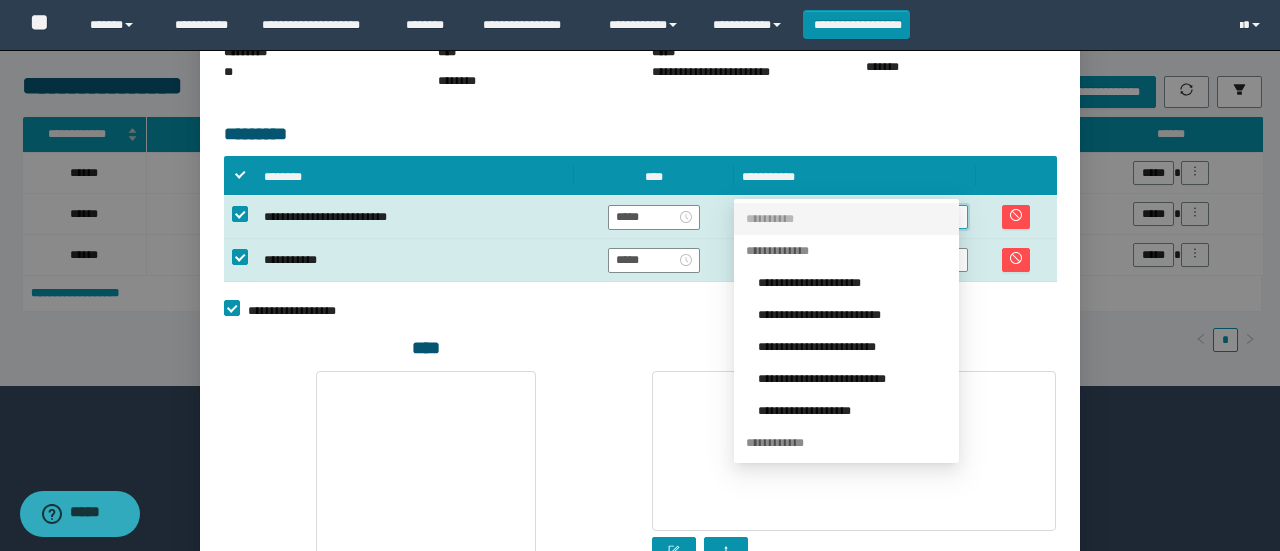 click on "**********" at bounding box center [852, 315] 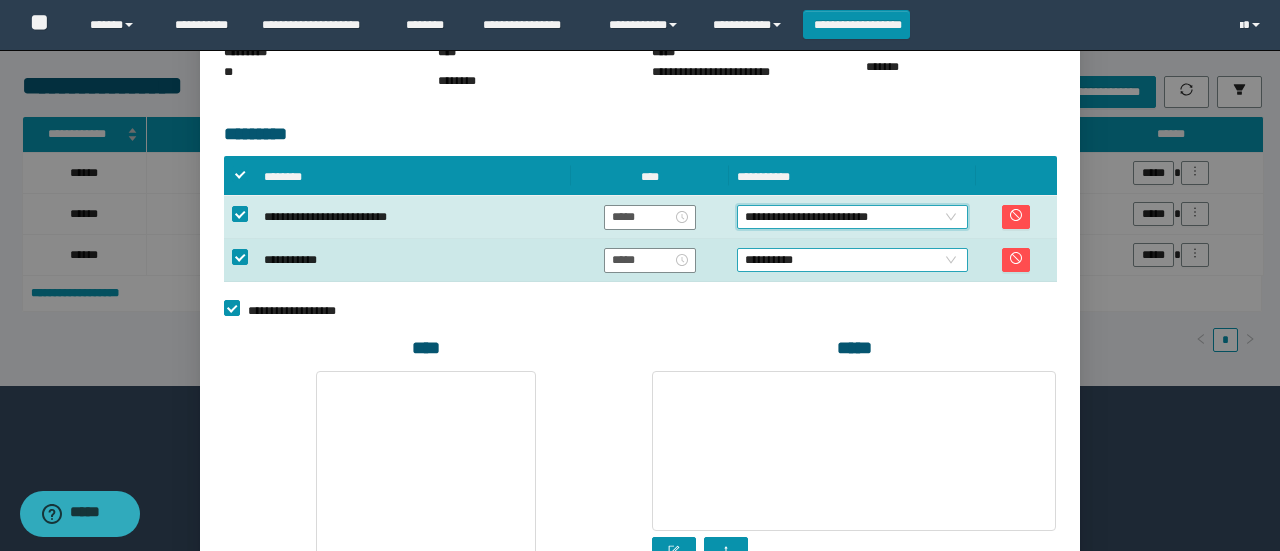 click on "**********" at bounding box center (852, 260) 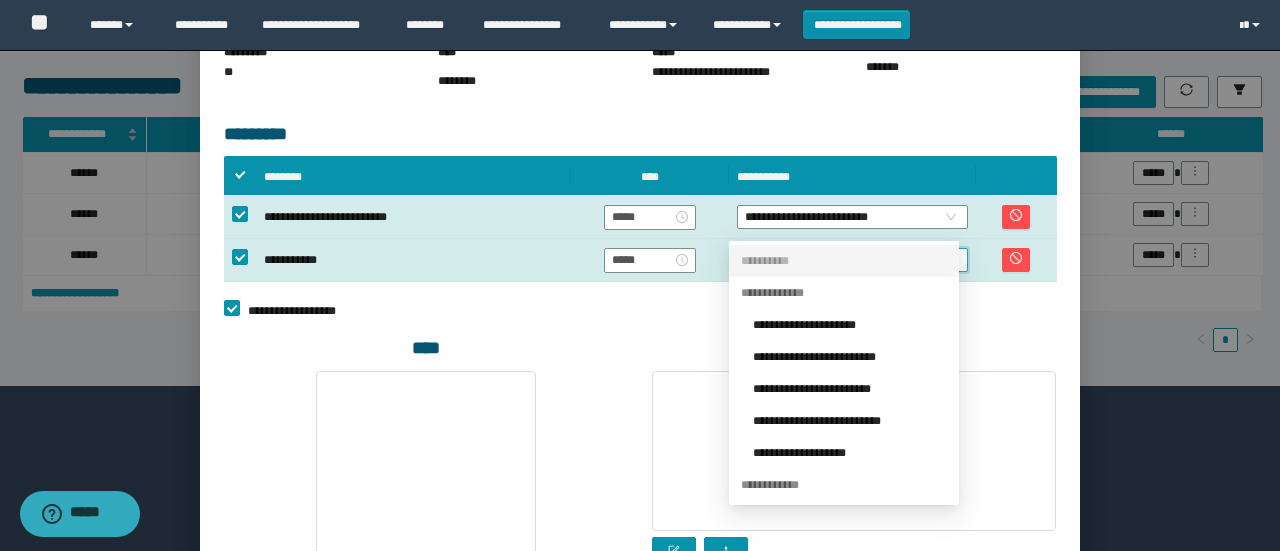 click on "**********" at bounding box center [850, 357] 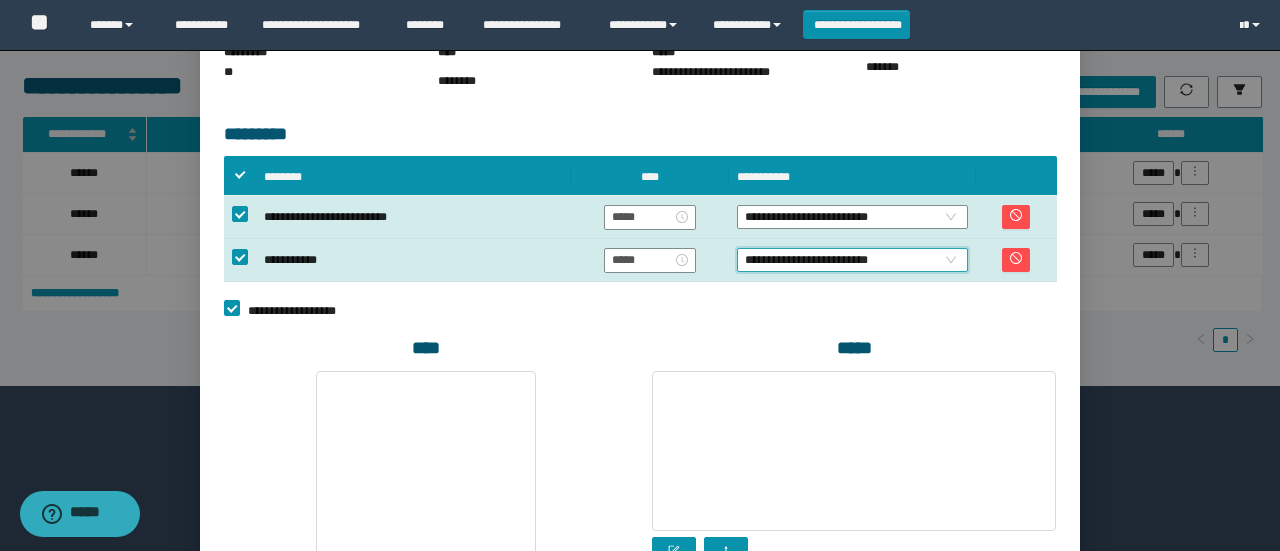 scroll, scrollTop: 588, scrollLeft: 0, axis: vertical 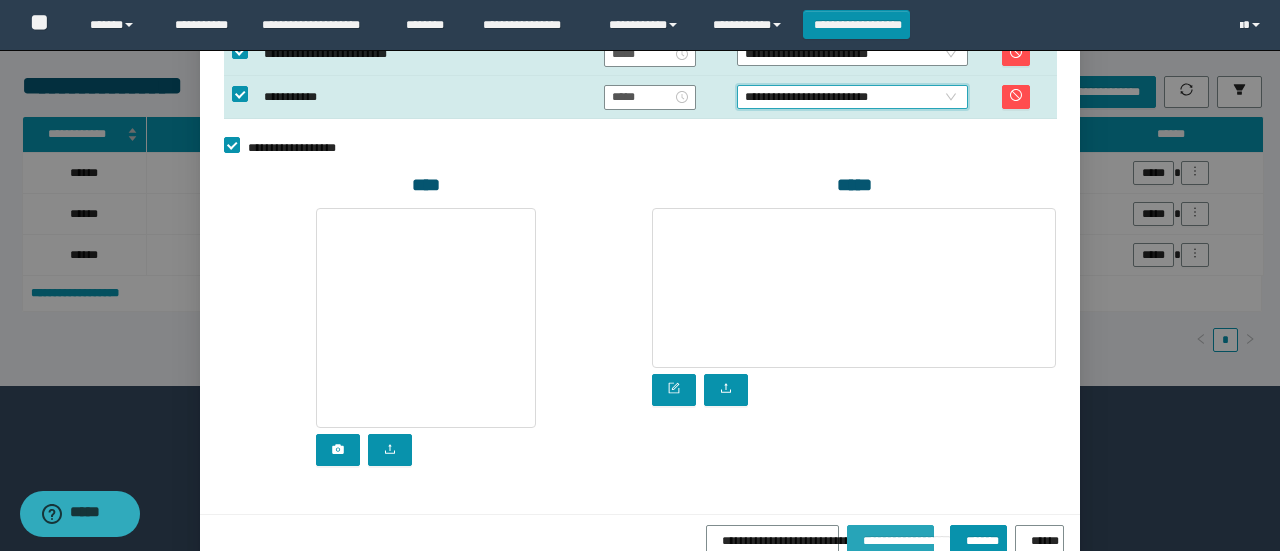 click on "**********" at bounding box center (891, 537) 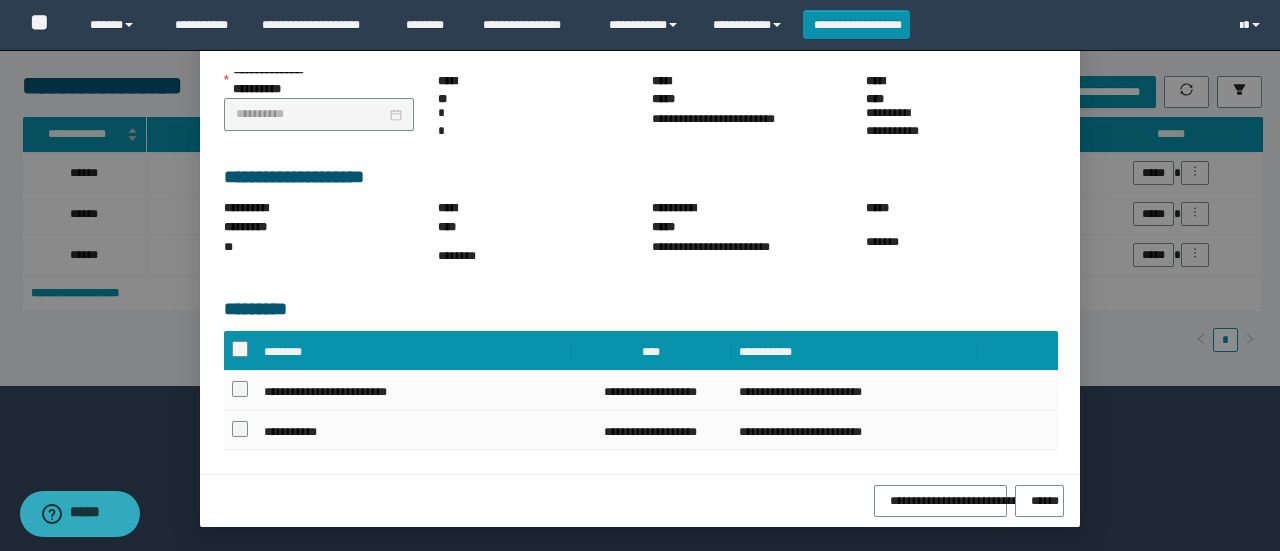 scroll, scrollTop: 264, scrollLeft: 0, axis: vertical 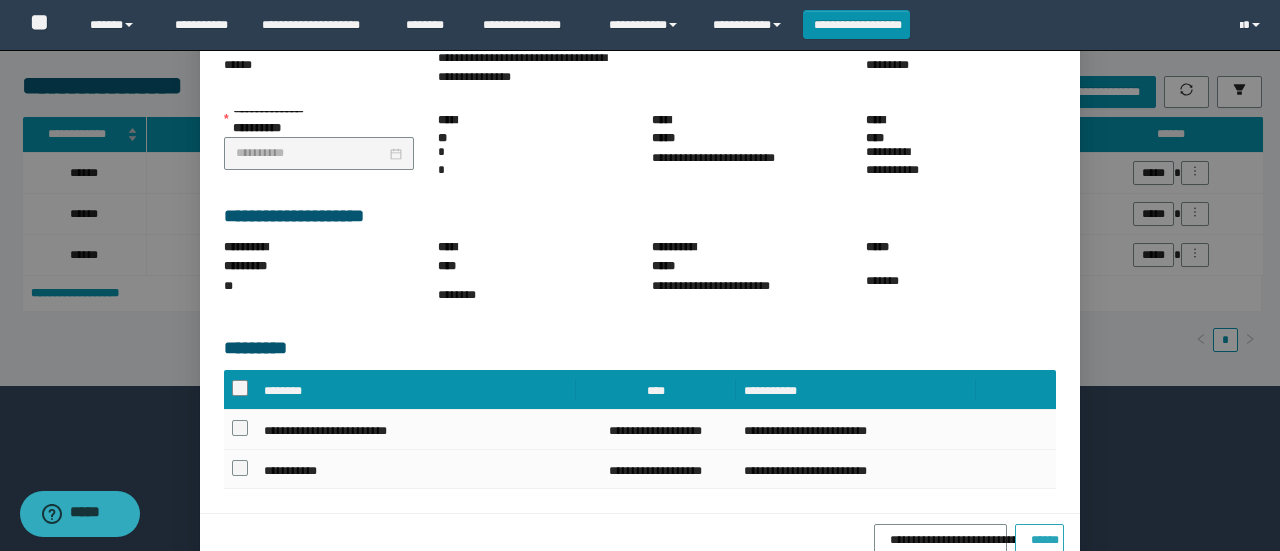 click on "******" at bounding box center [1039, 536] 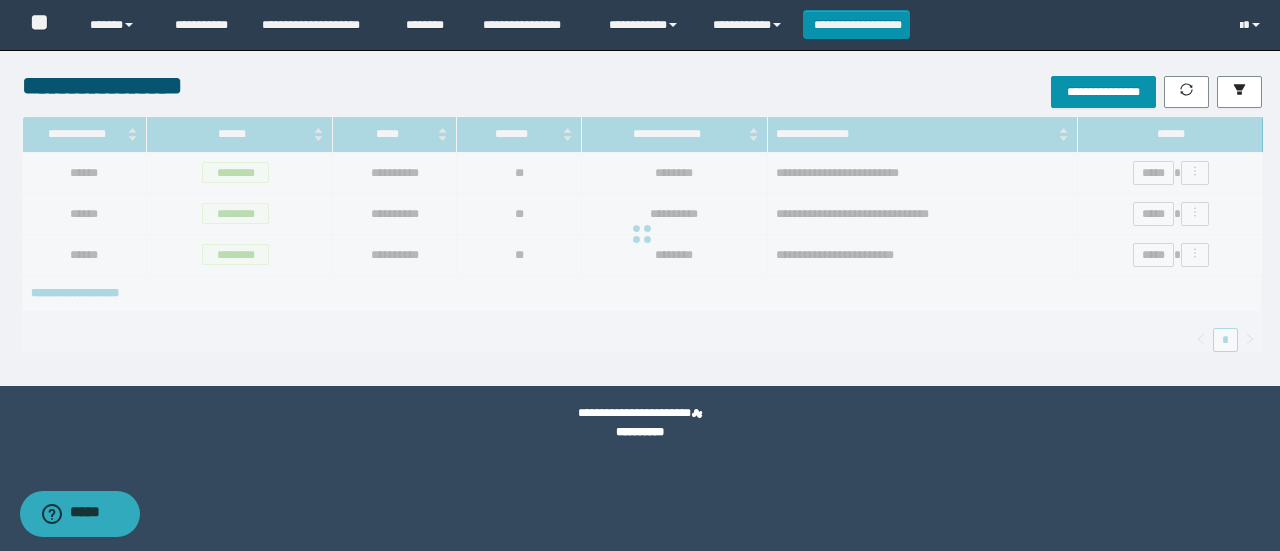 scroll, scrollTop: 164, scrollLeft: 0, axis: vertical 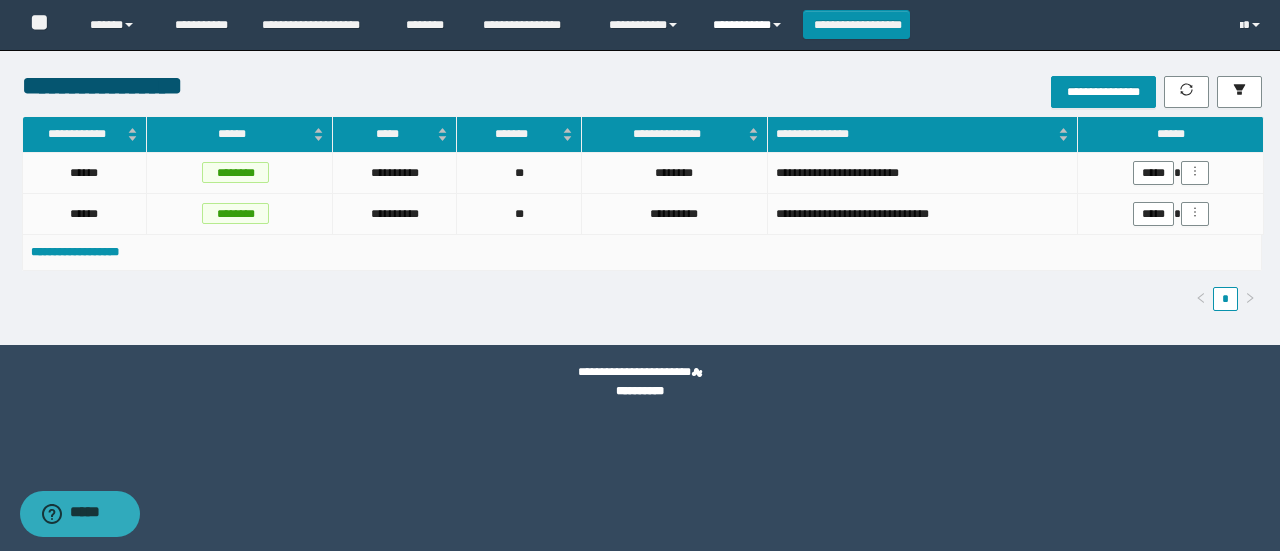 click on "**********" at bounding box center (750, 25) 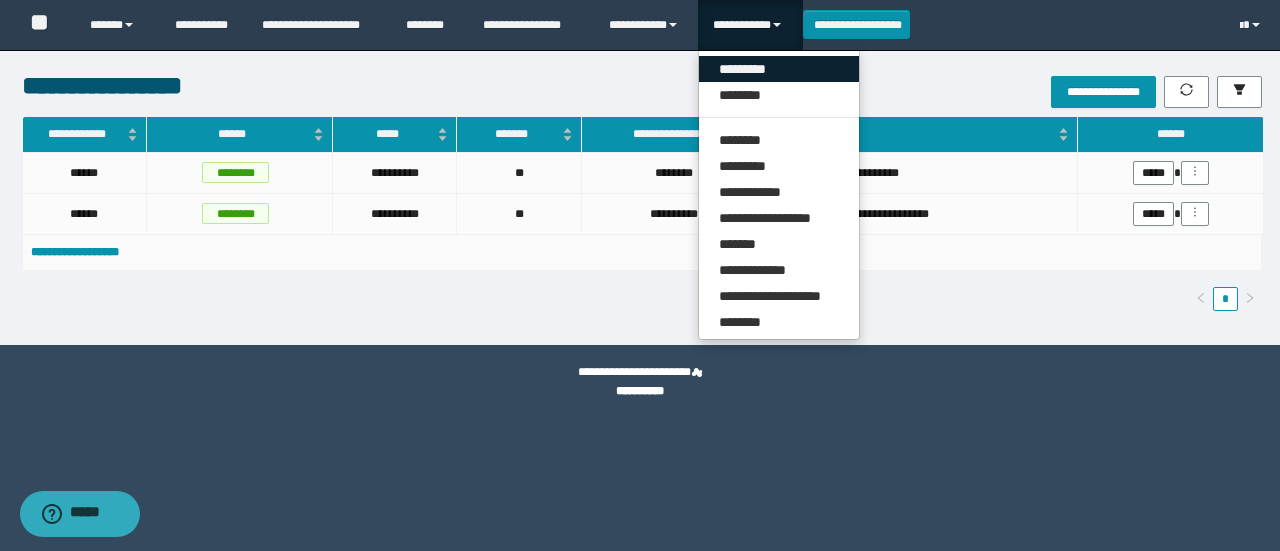 click on "*********" at bounding box center [779, 69] 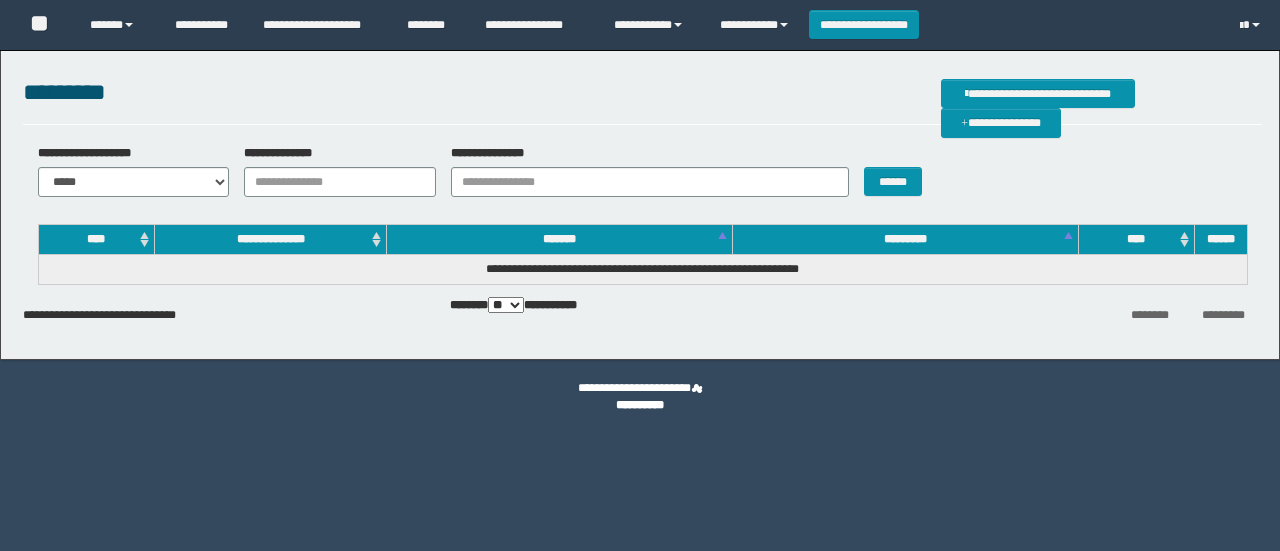 scroll, scrollTop: 0, scrollLeft: 0, axis: both 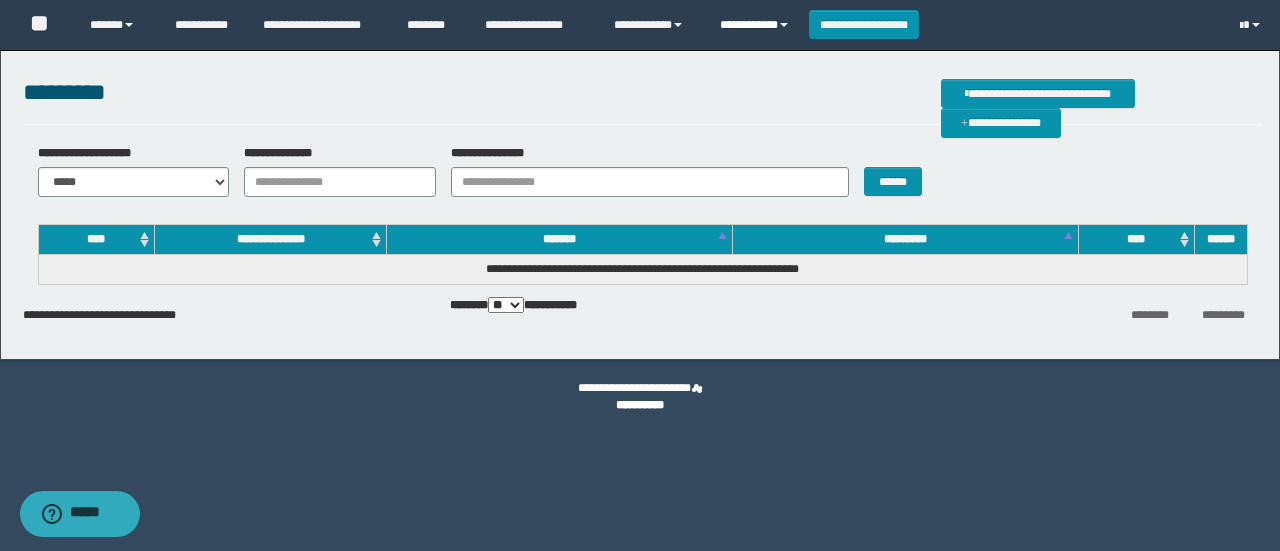 click on "**********" at bounding box center (757, 25) 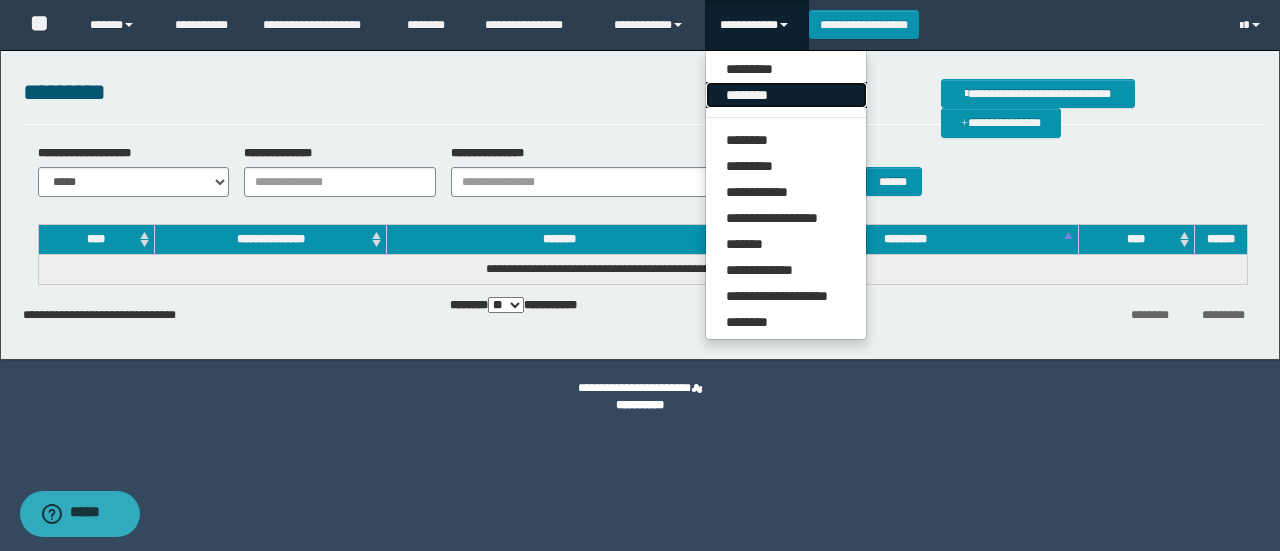 click on "********" at bounding box center (786, 95) 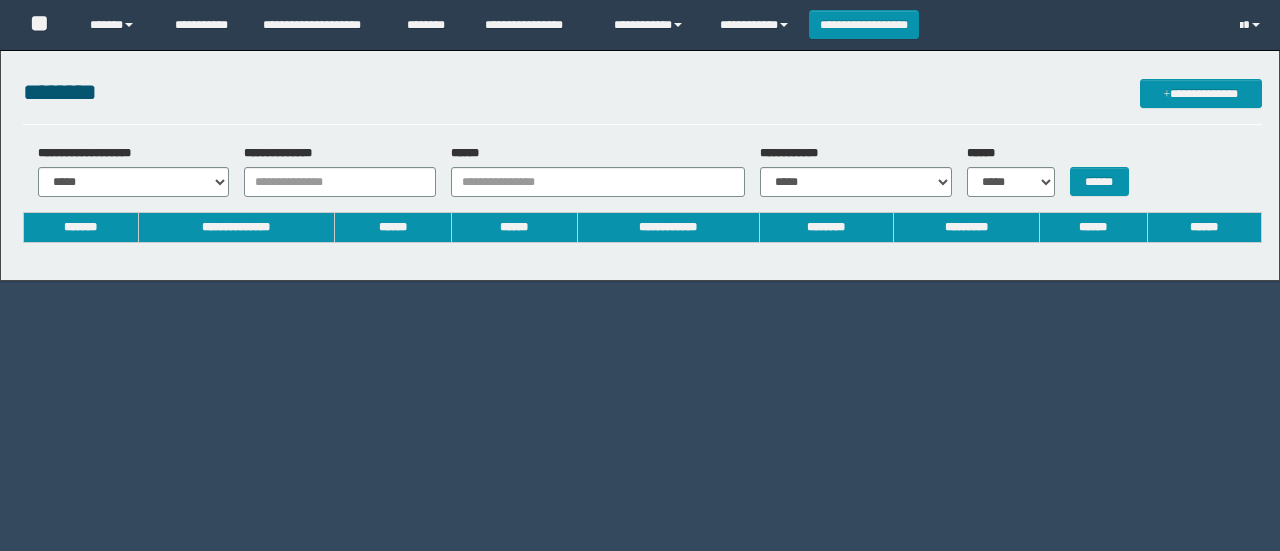 scroll, scrollTop: 0, scrollLeft: 0, axis: both 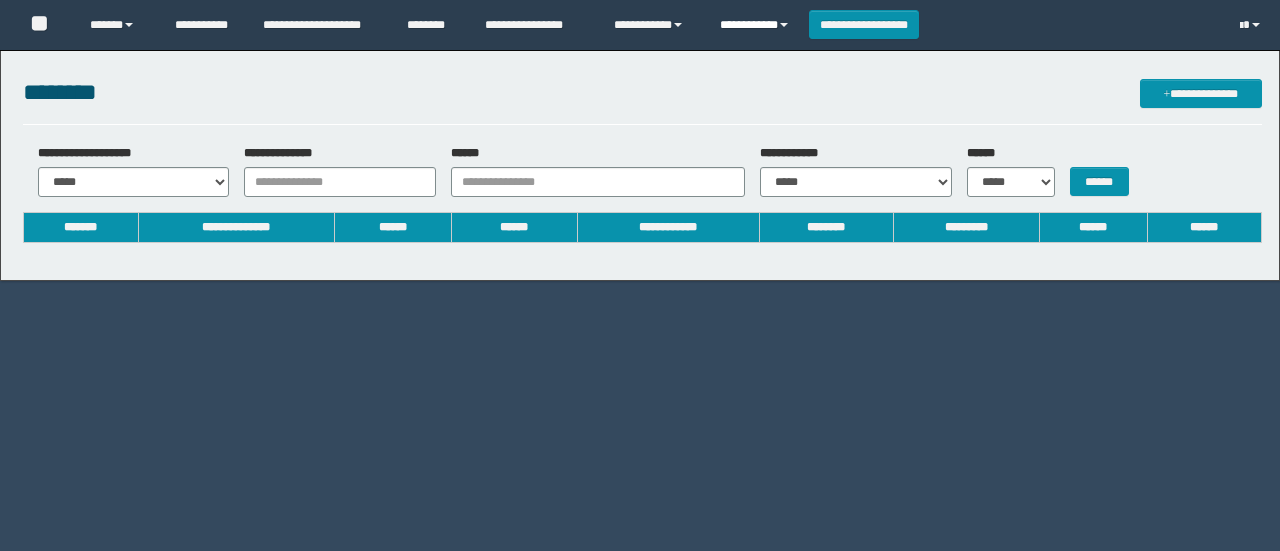 click on "**********" at bounding box center (757, 25) 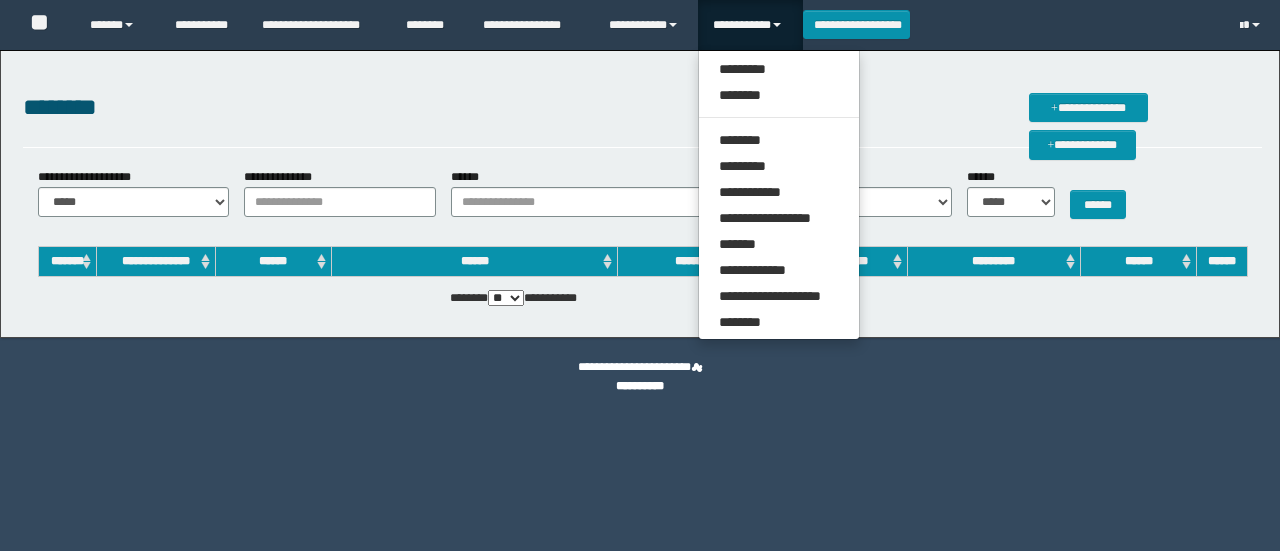 scroll, scrollTop: 0, scrollLeft: 0, axis: both 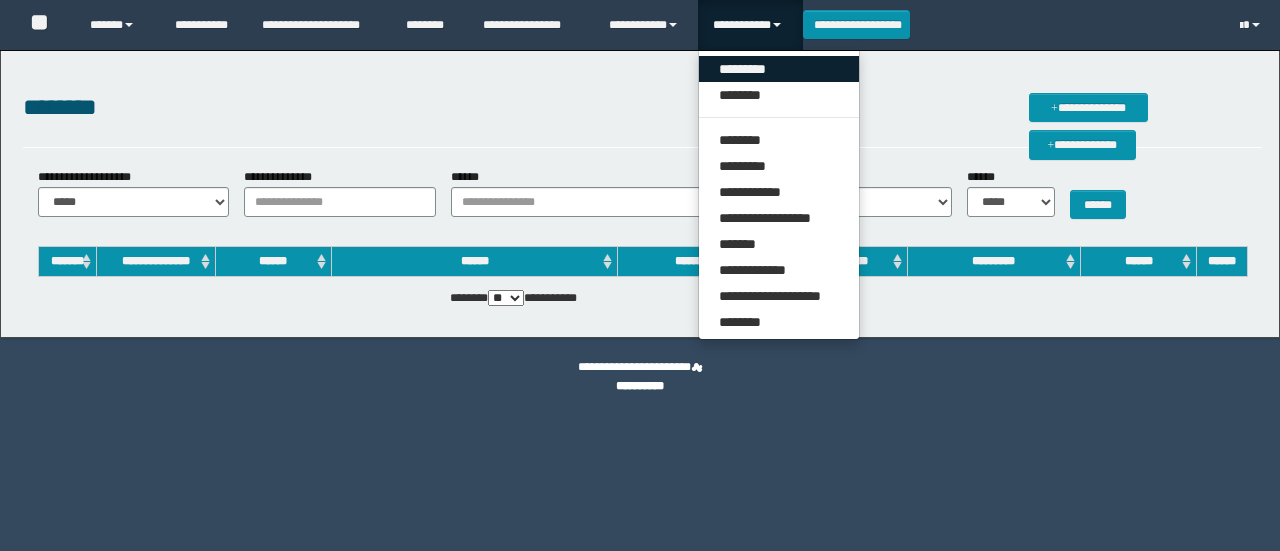 click on "*********" at bounding box center (779, 69) 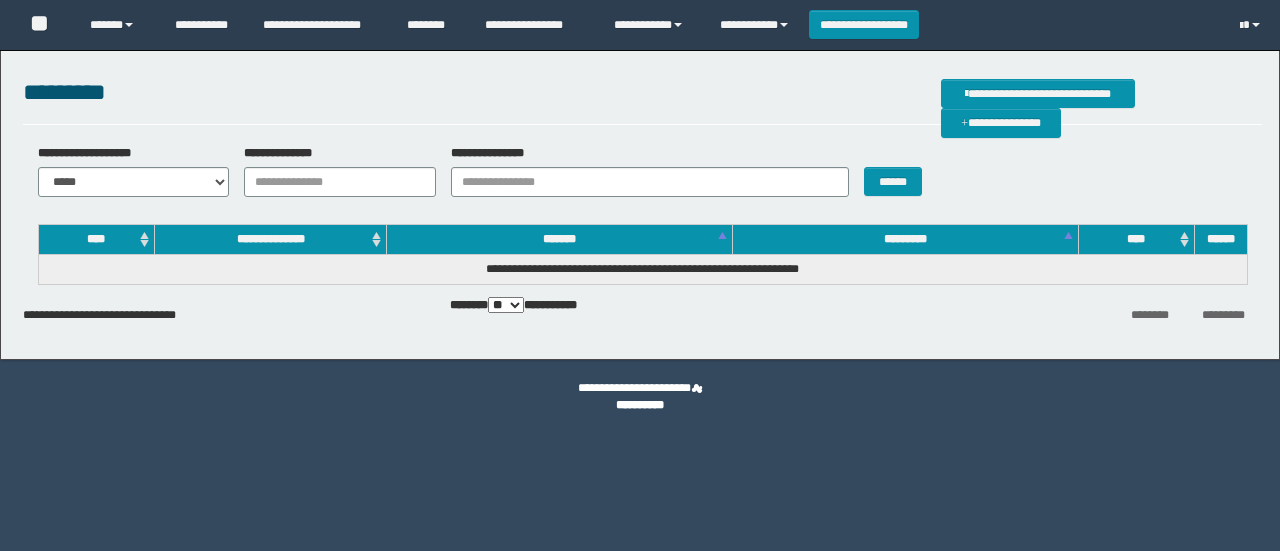 scroll, scrollTop: 0, scrollLeft: 0, axis: both 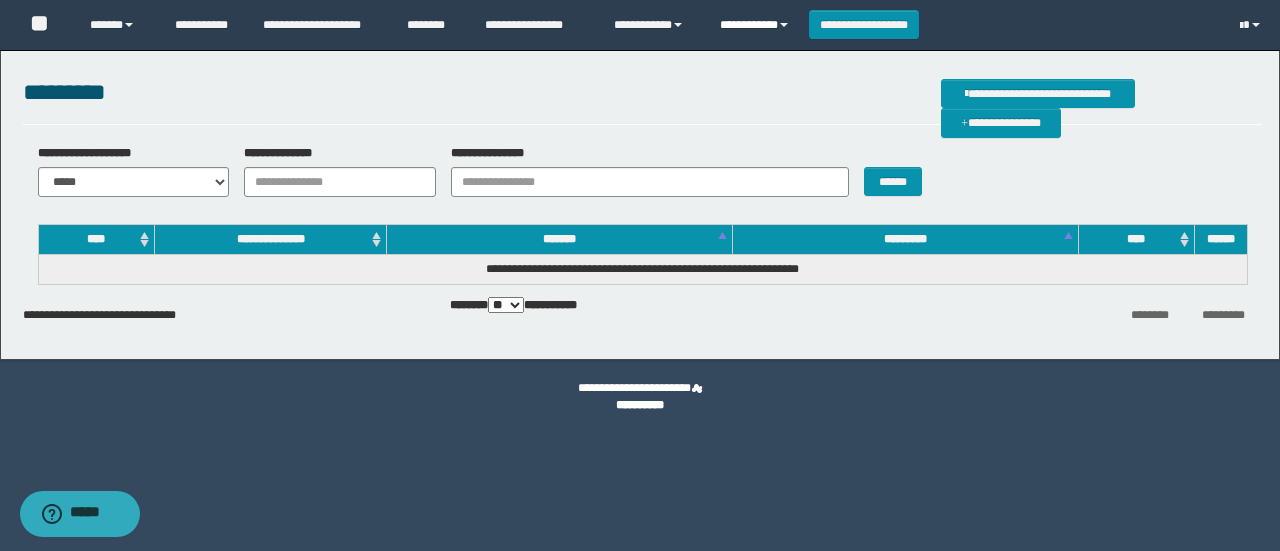 click on "**********" at bounding box center (757, 25) 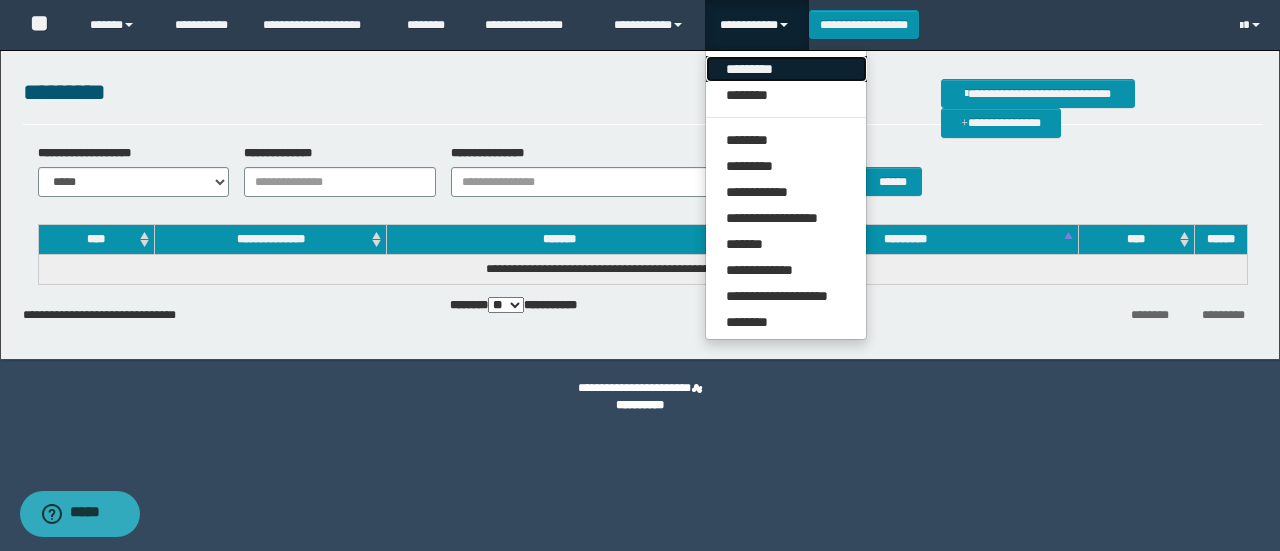 click on "*********" at bounding box center (786, 69) 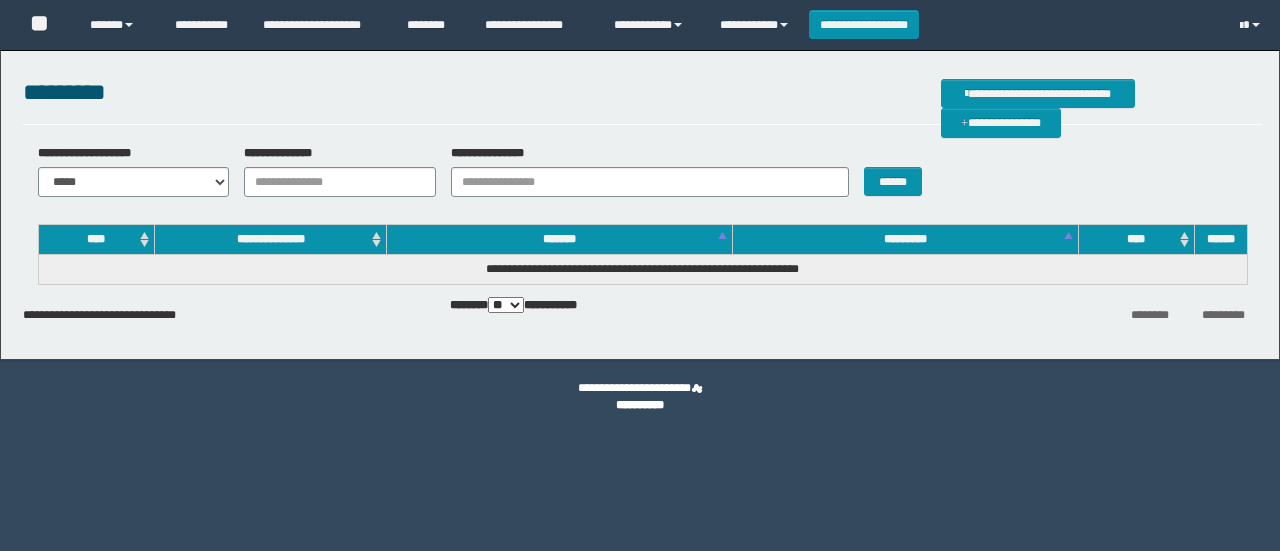 scroll, scrollTop: 0, scrollLeft: 0, axis: both 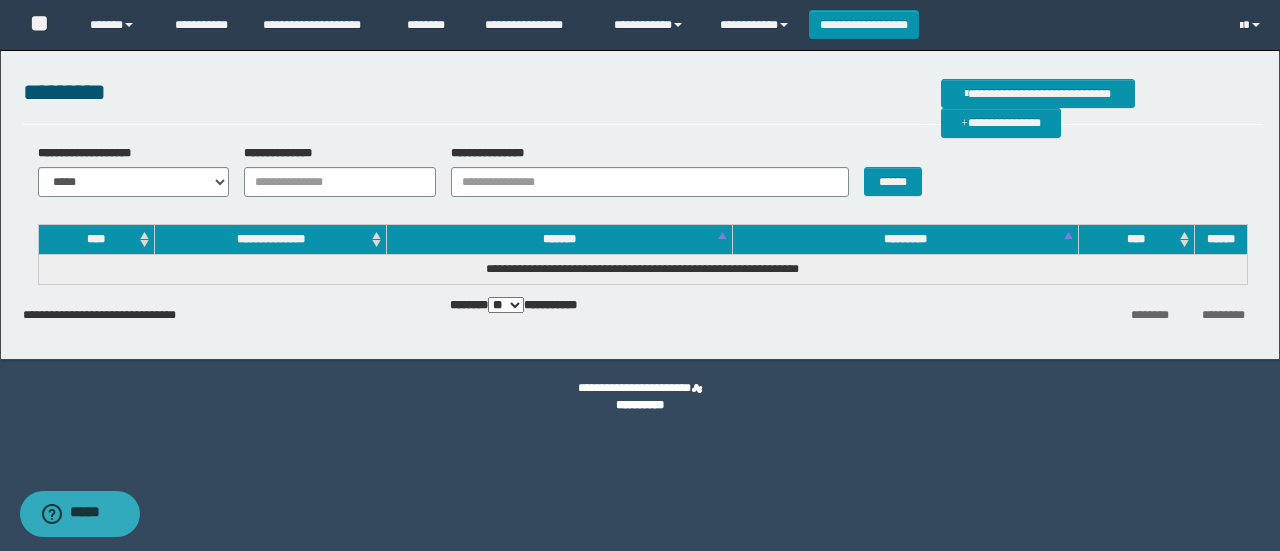 click on "**********" at bounding box center [640, 275] 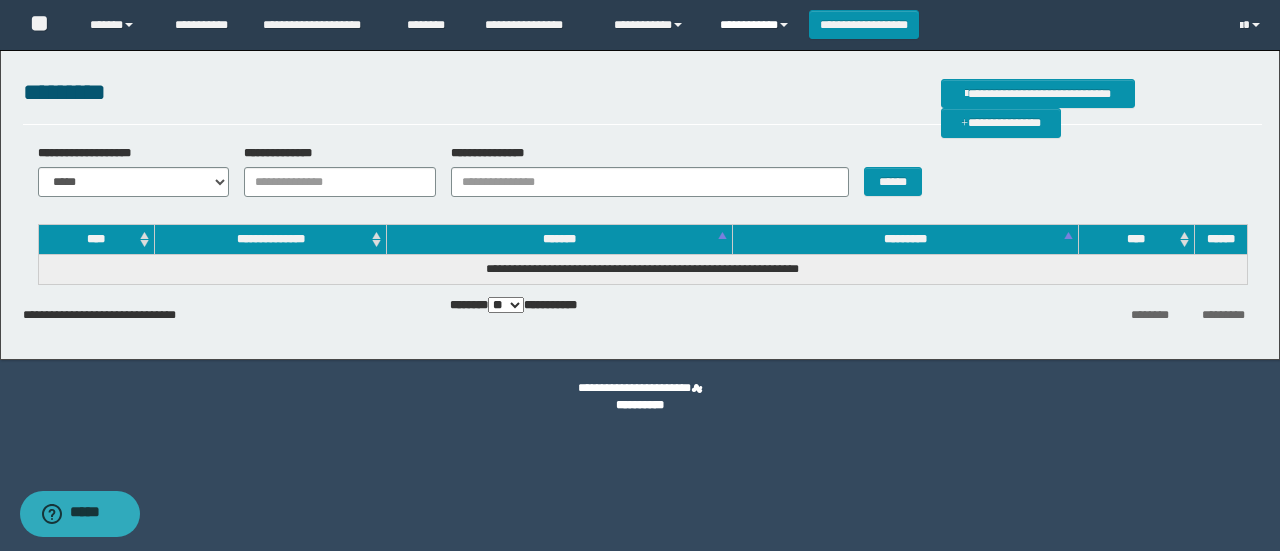 click on "**********" at bounding box center (757, 25) 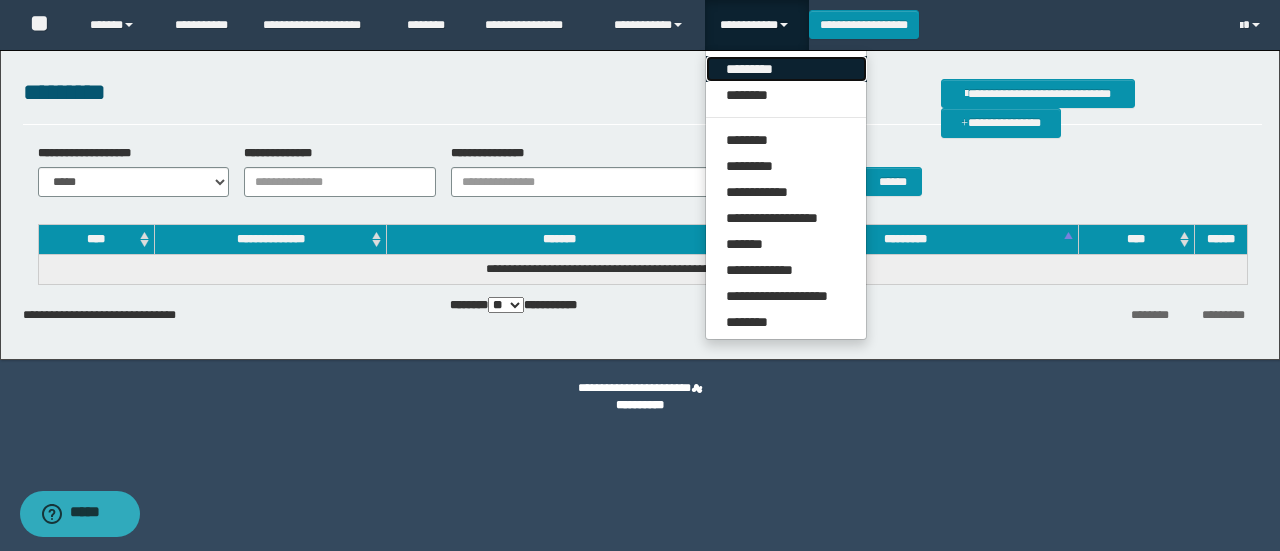 click on "*********" at bounding box center (786, 69) 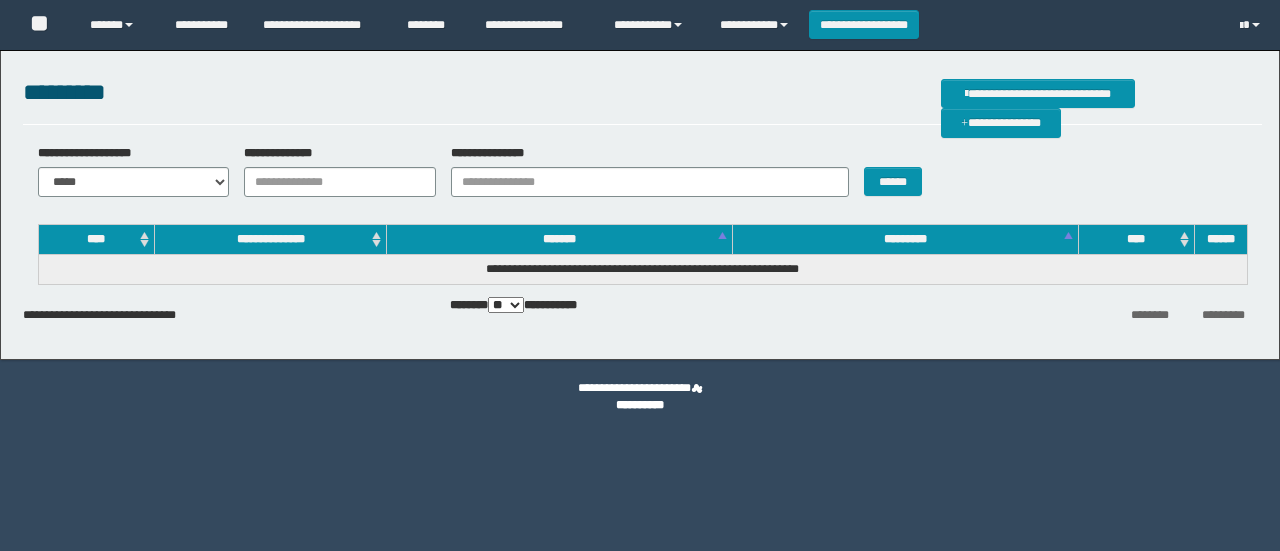 scroll, scrollTop: 0, scrollLeft: 0, axis: both 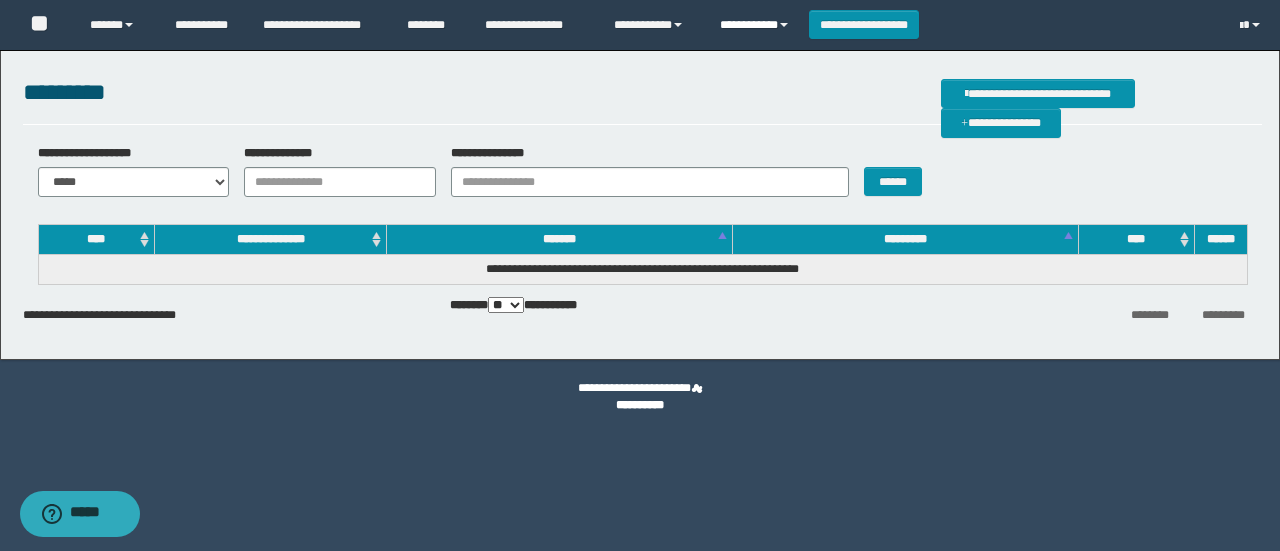 click on "**********" at bounding box center [757, 25] 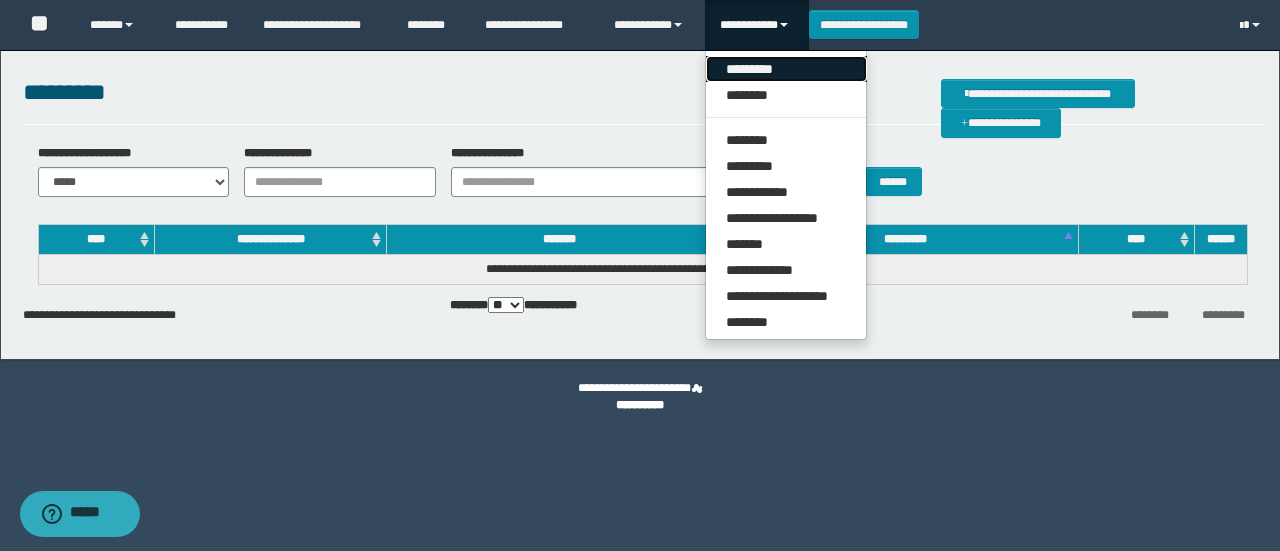 click on "*********" at bounding box center [786, 69] 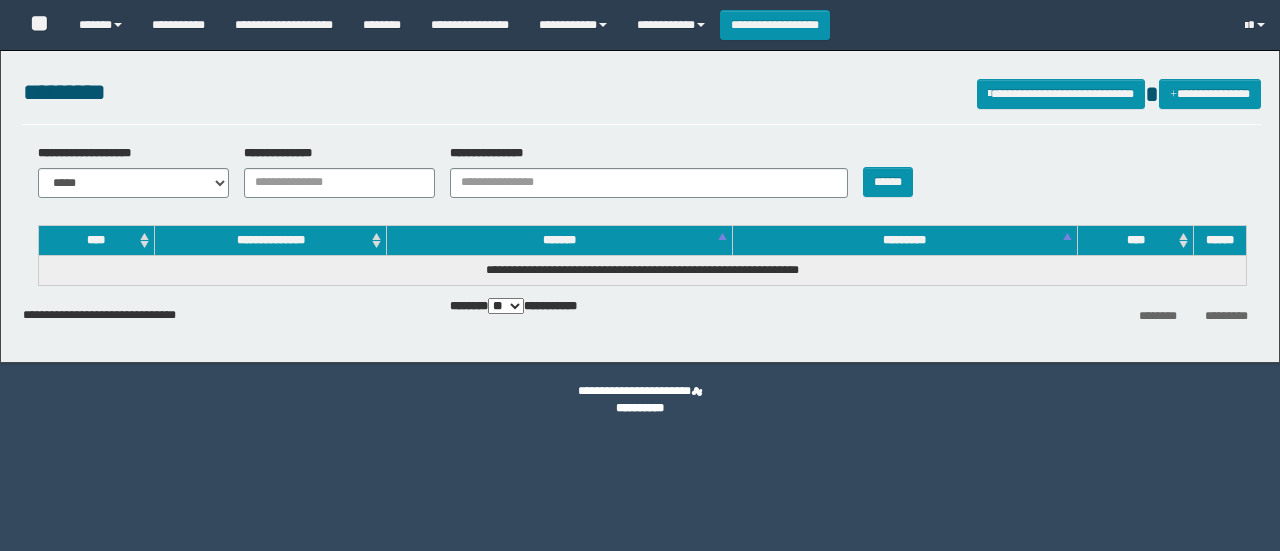 scroll, scrollTop: 0, scrollLeft: 0, axis: both 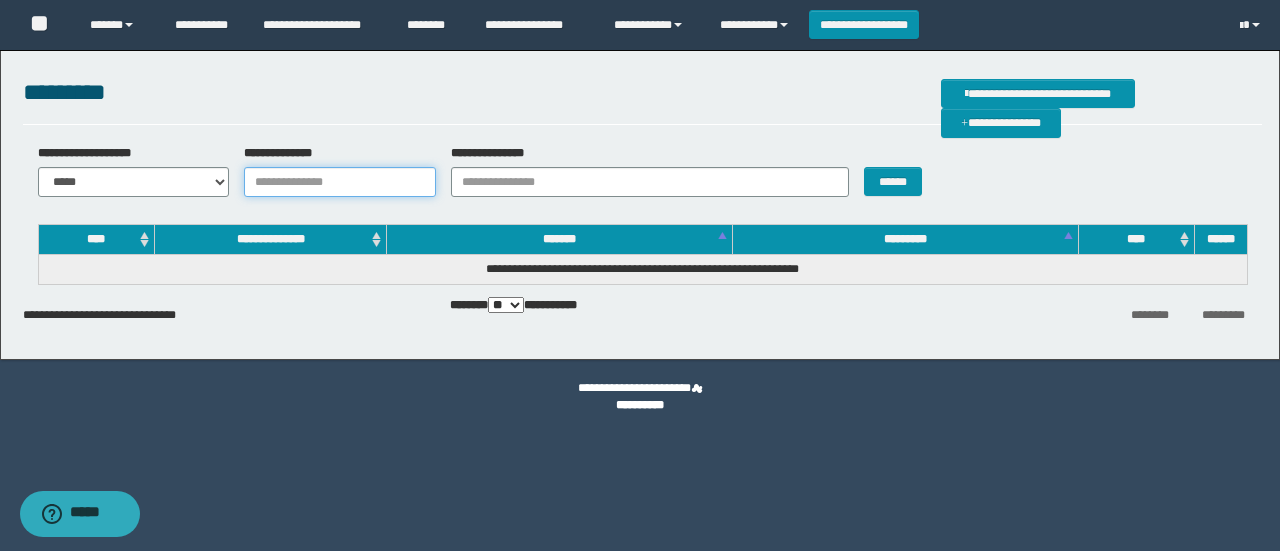 click on "**********" at bounding box center [340, 182] 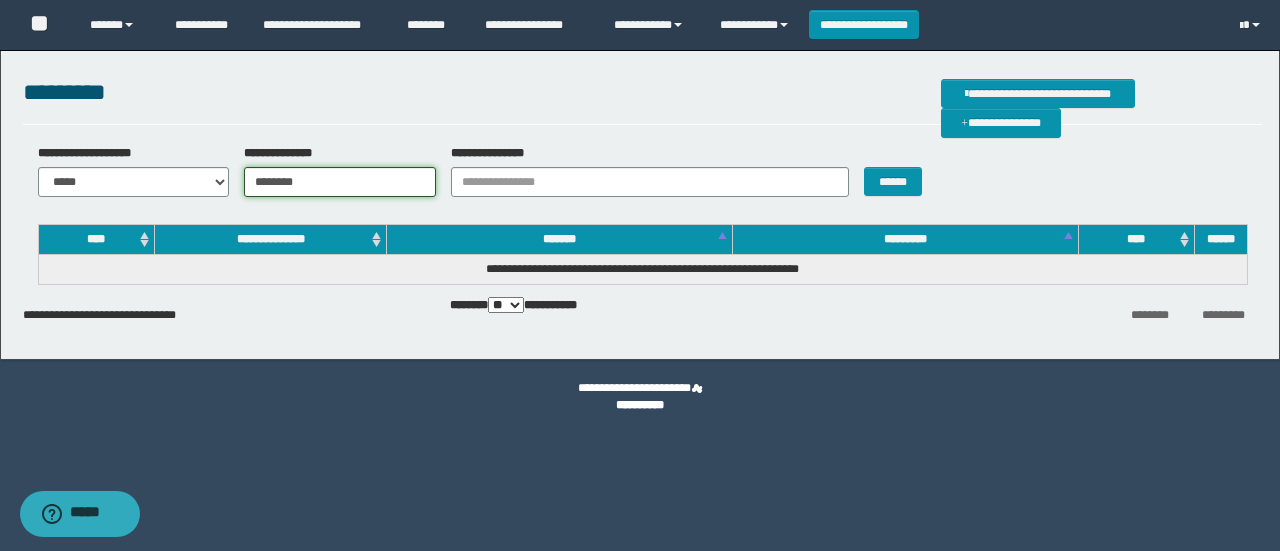 type on "********" 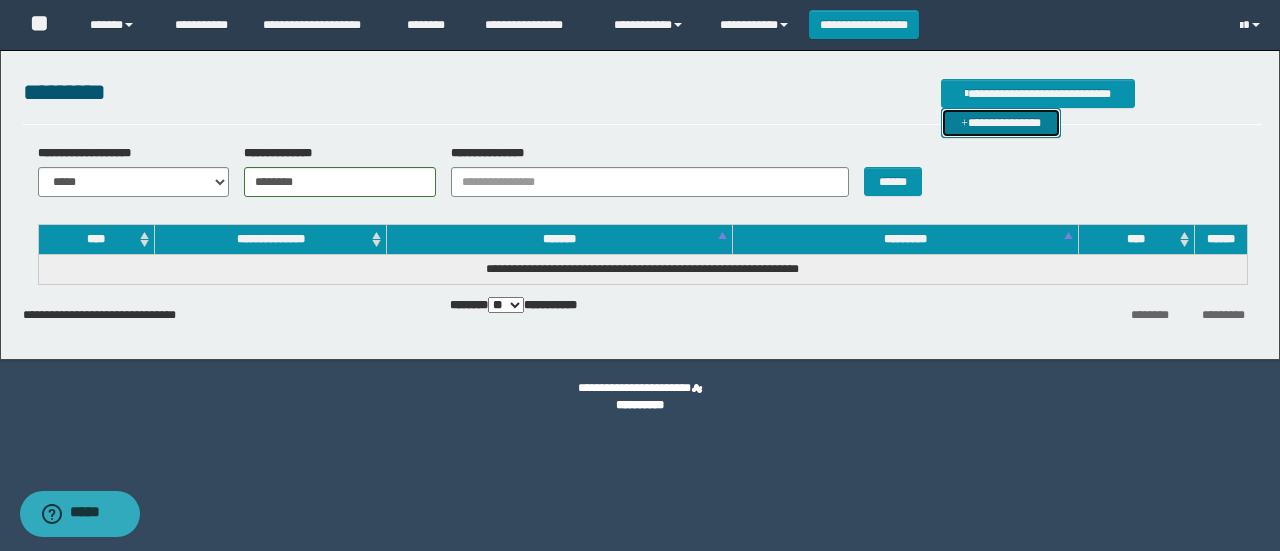 click on "**********" at bounding box center [1001, 122] 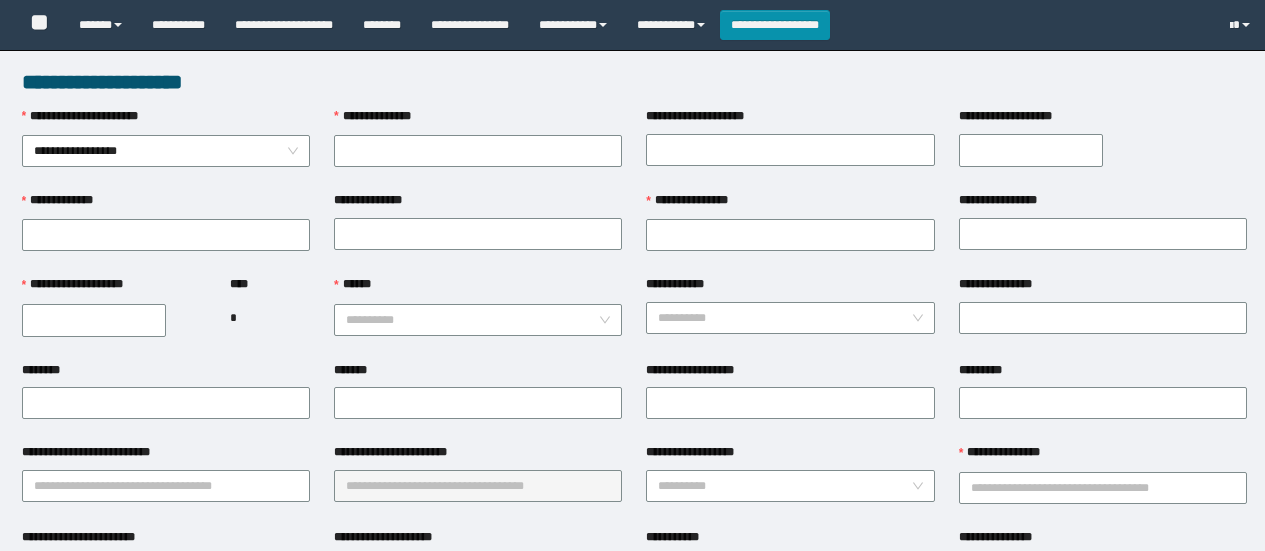 scroll, scrollTop: 0, scrollLeft: 0, axis: both 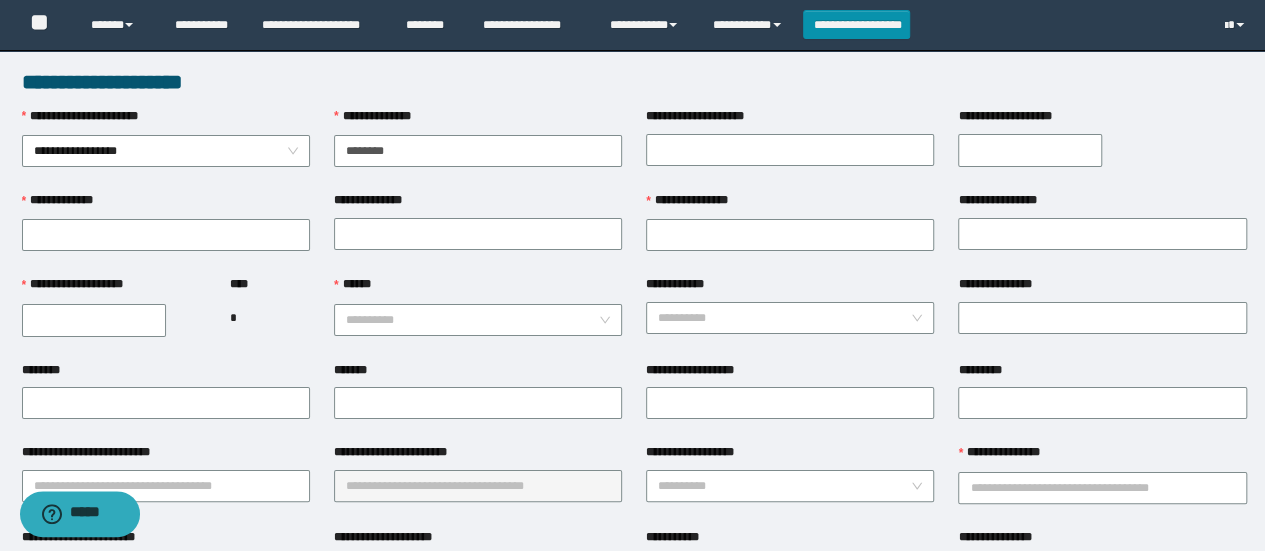 type on "********" 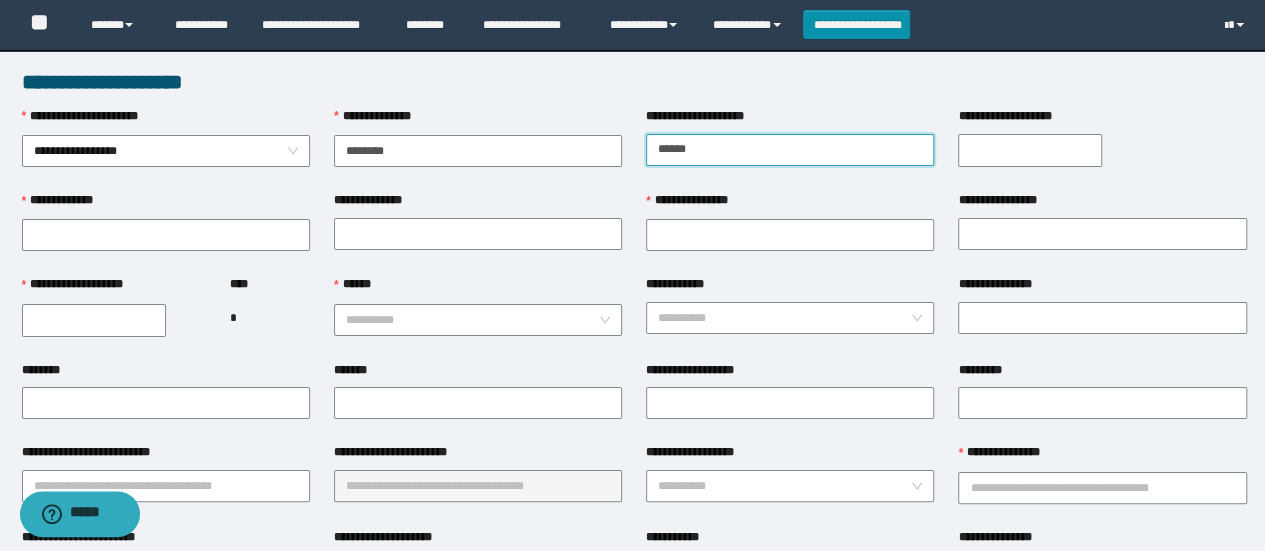 type on "*********" 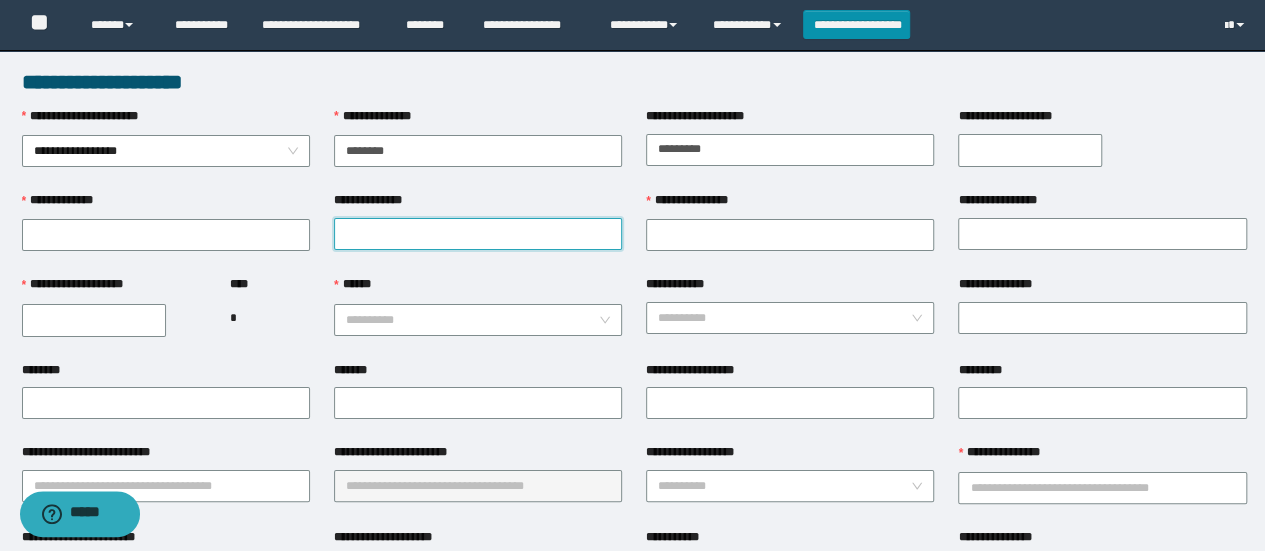 type on "**********" 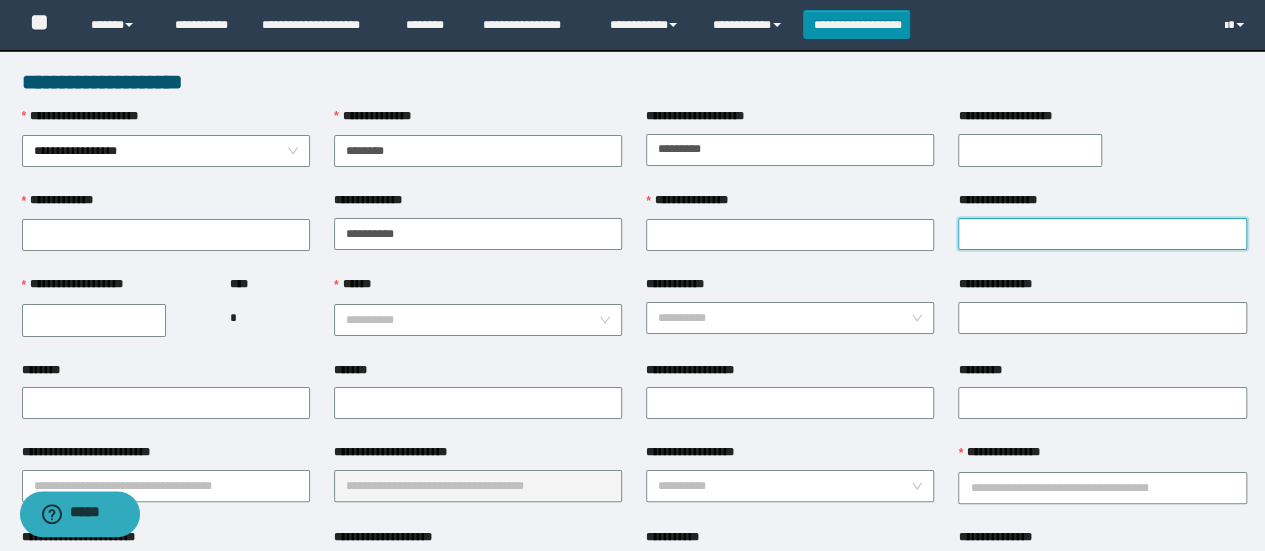 type on "**********" 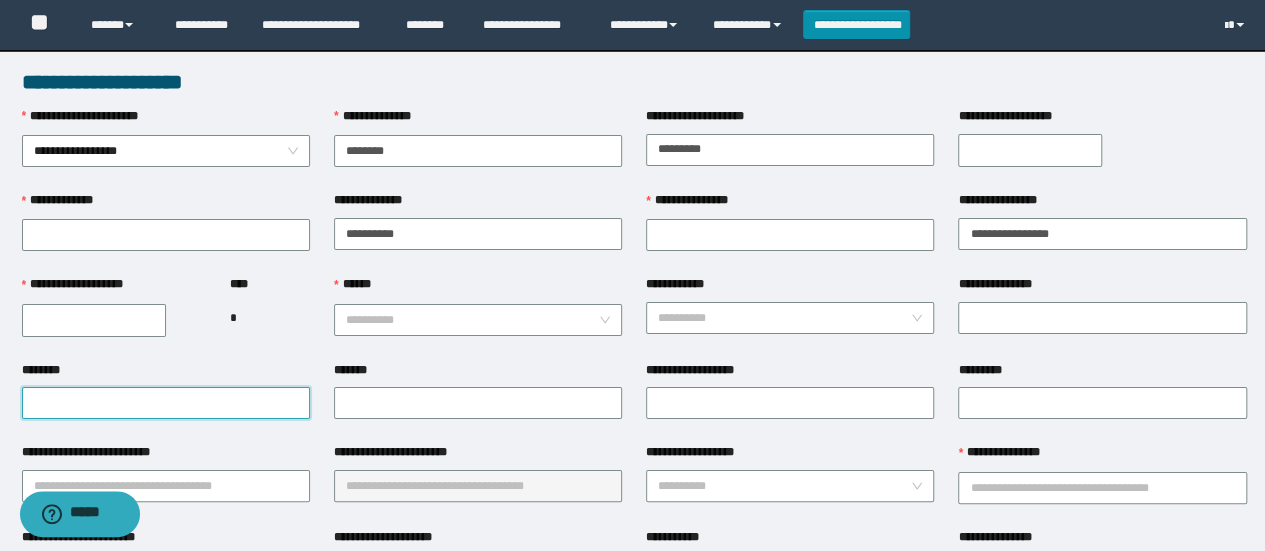 type on "**********" 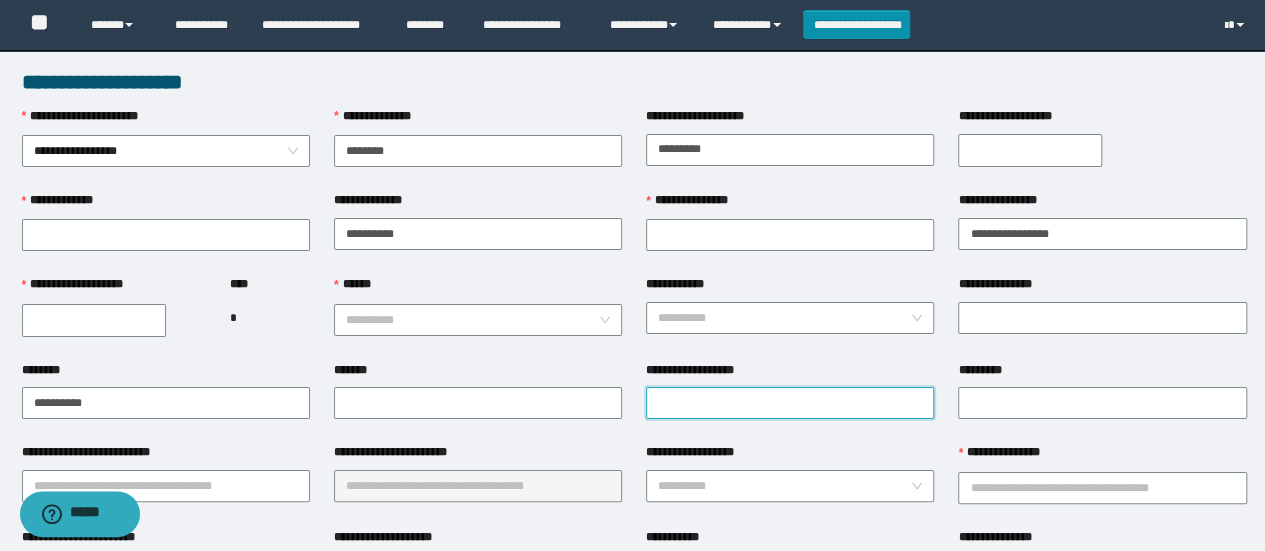 type on "**********" 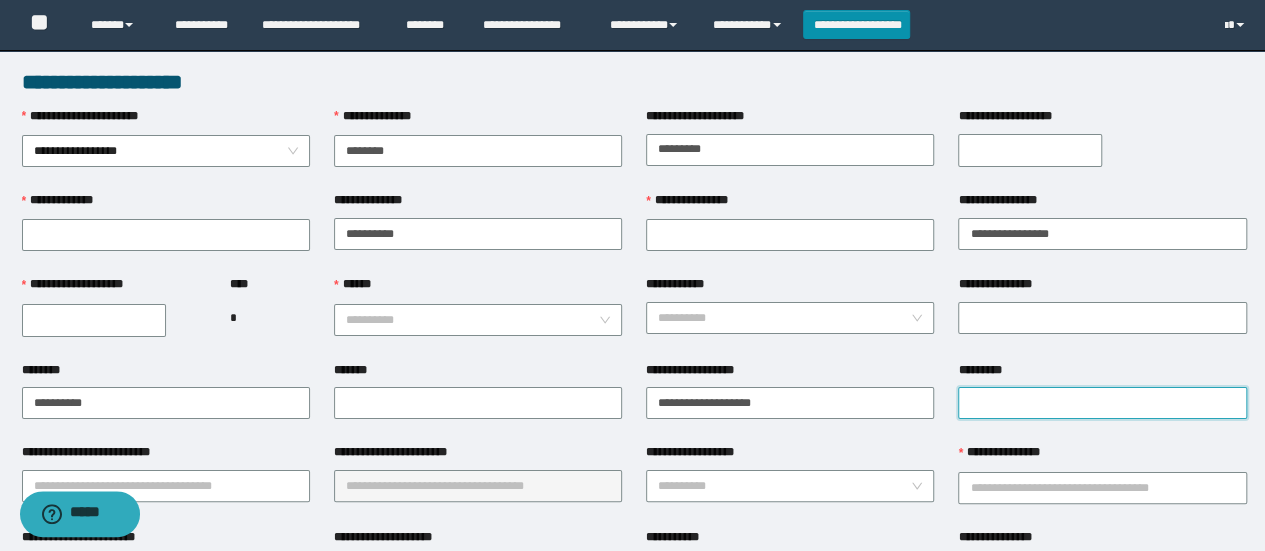 type on "**********" 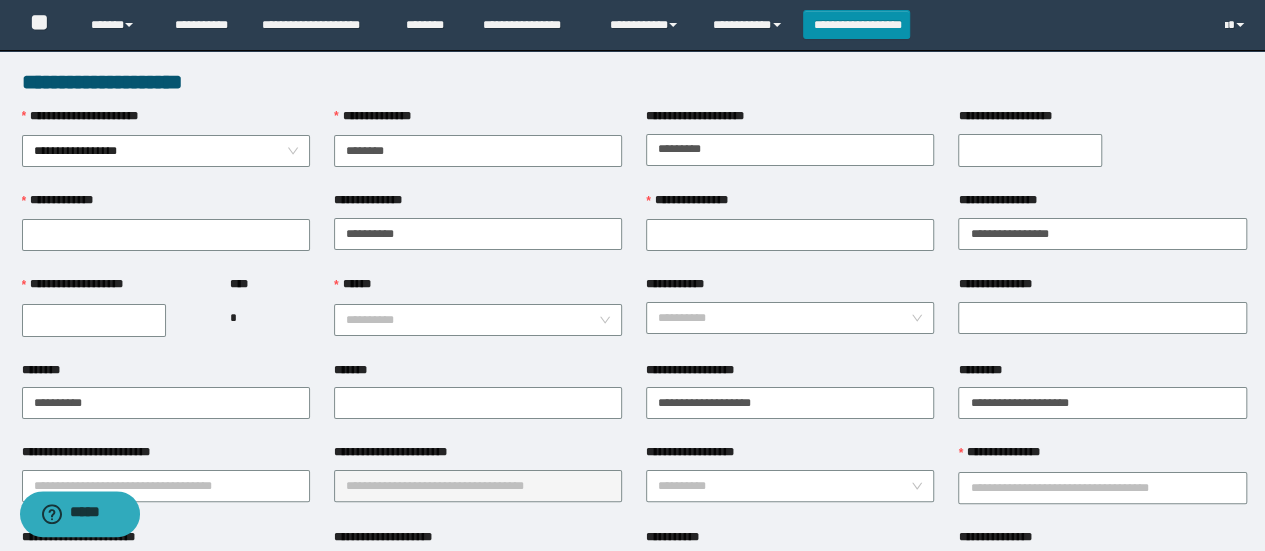 type on "********" 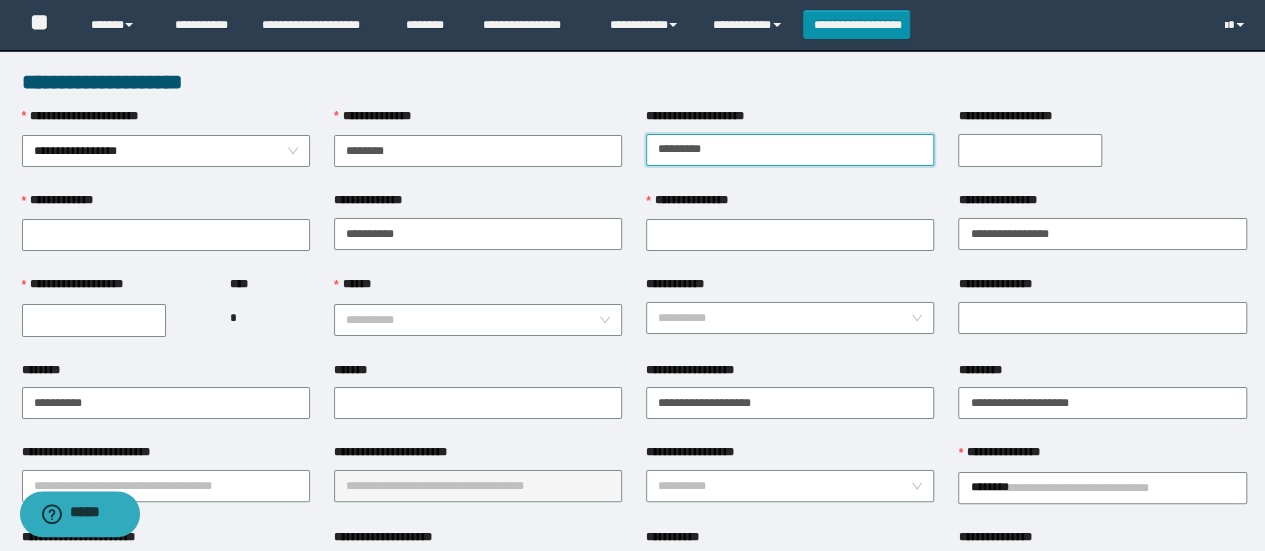type on "**********" 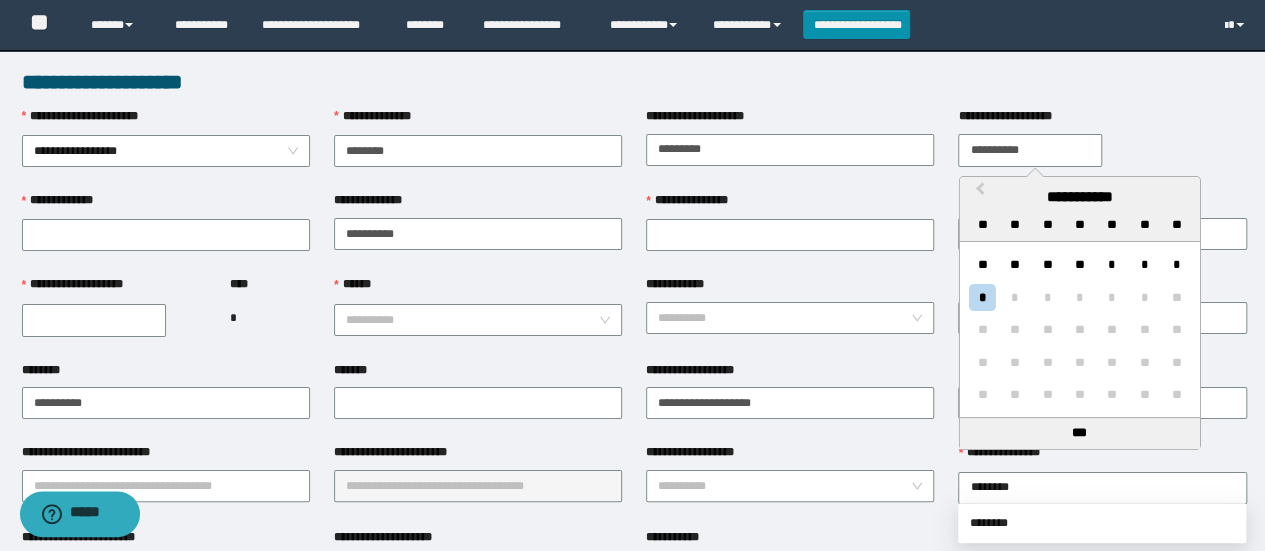 type on "**********" 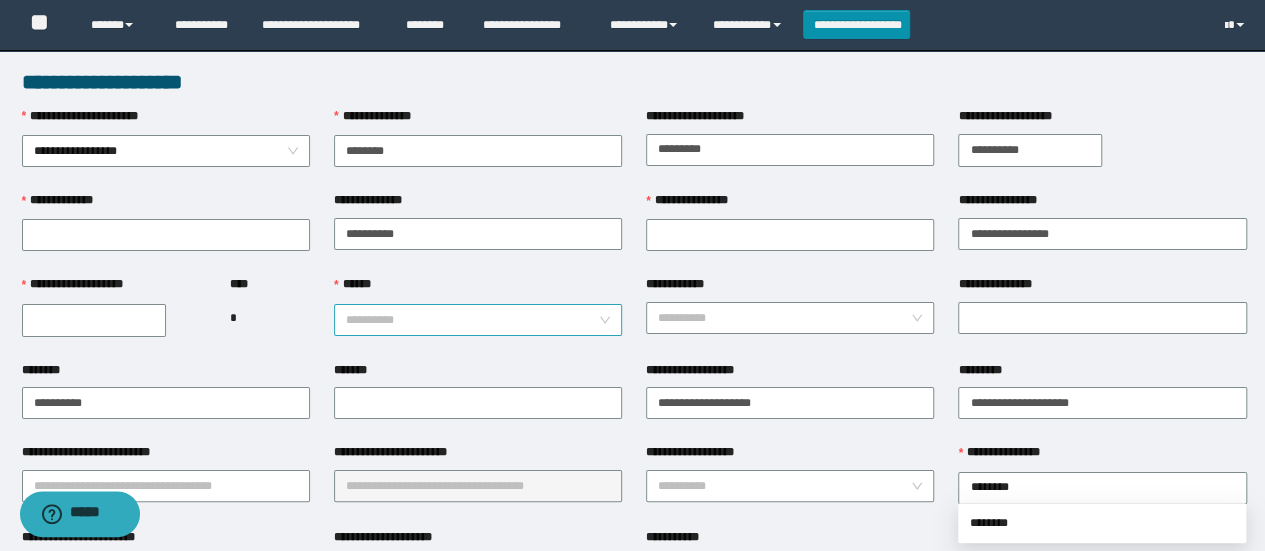 click on "******" at bounding box center (472, 320) 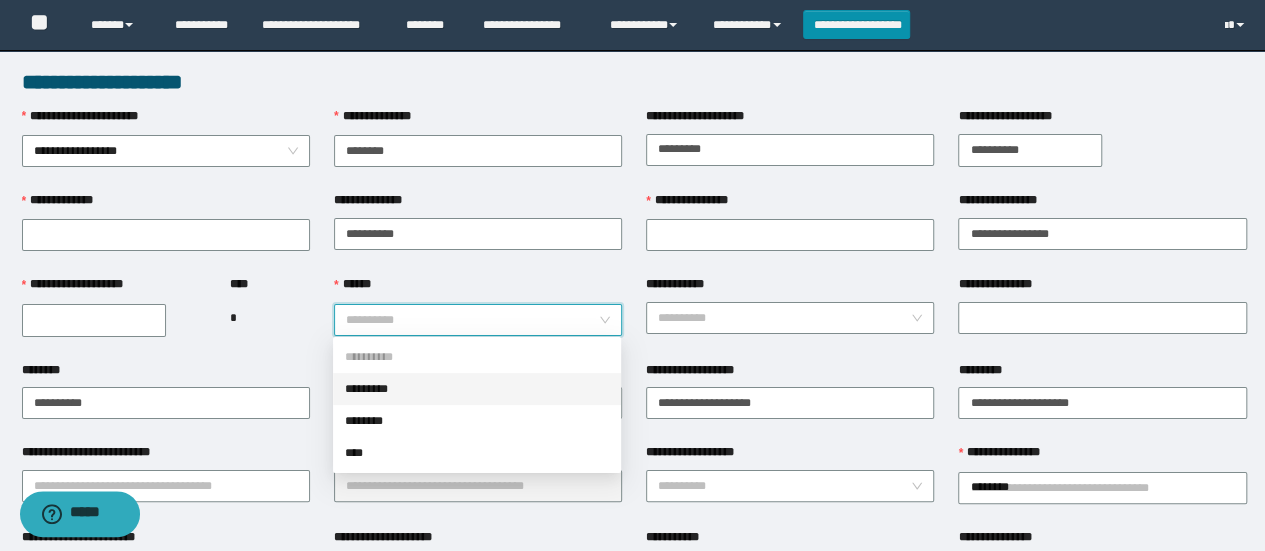 click on "********" at bounding box center [477, 421] 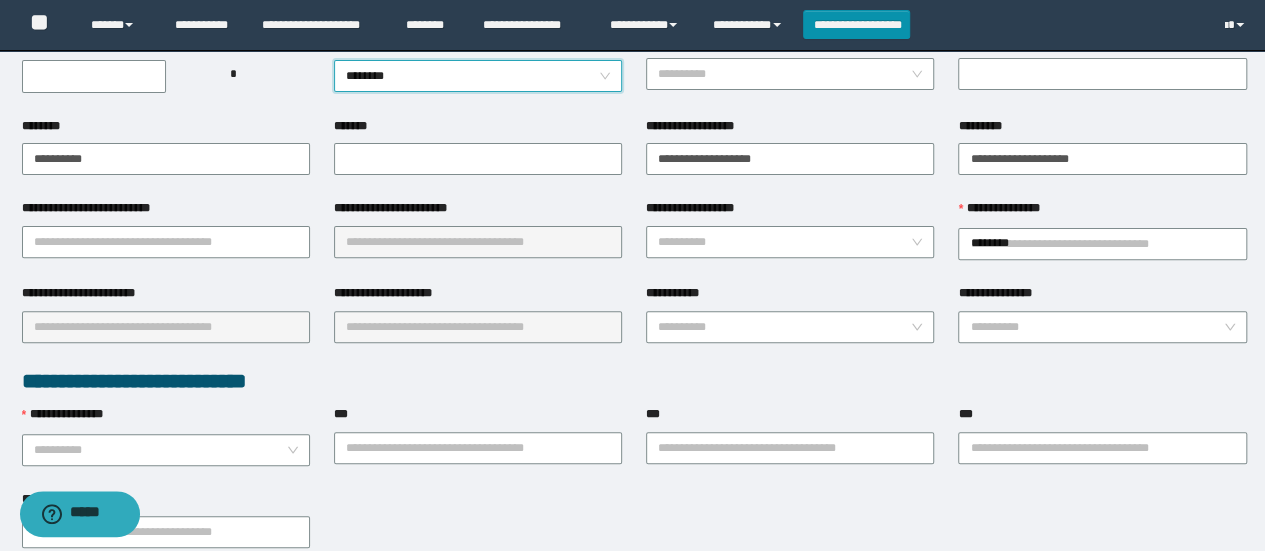 scroll, scrollTop: 258, scrollLeft: 0, axis: vertical 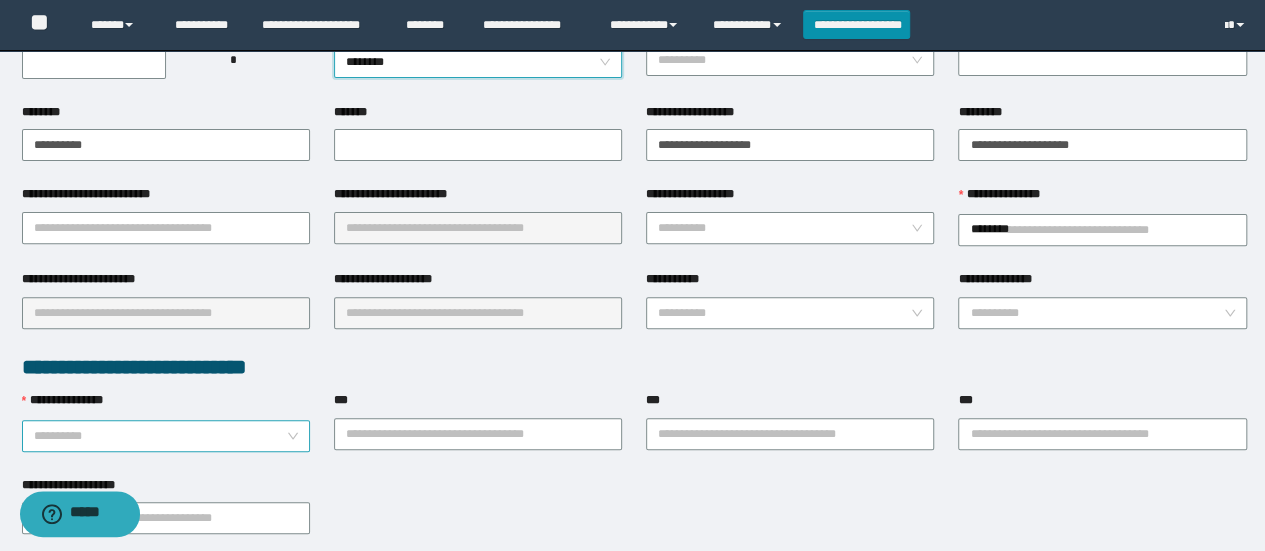 click on "**********" at bounding box center [160, 436] 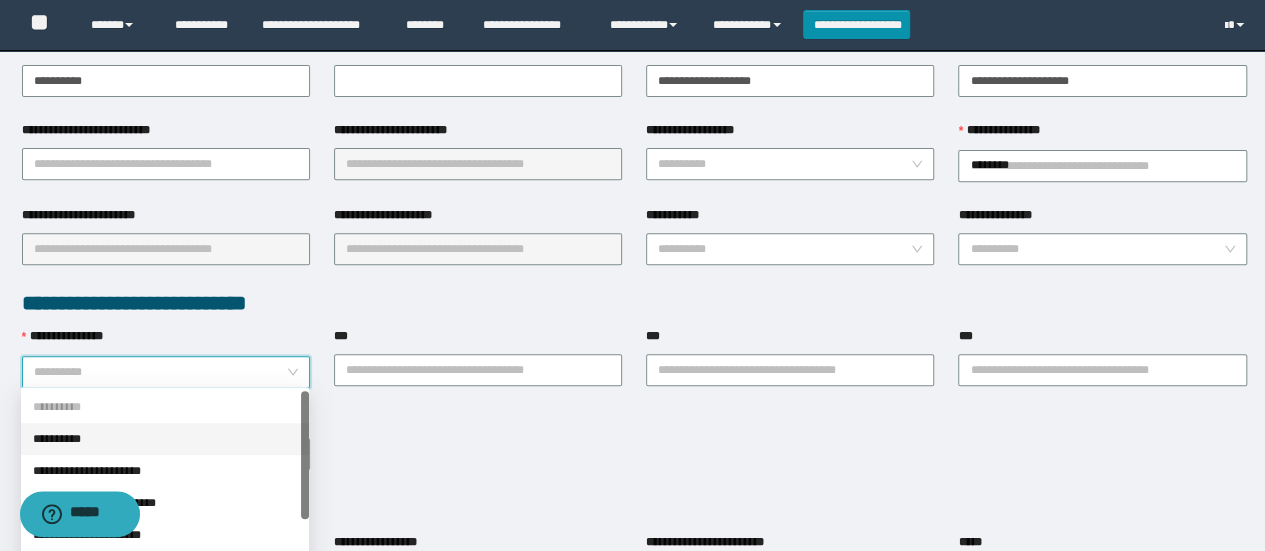 scroll, scrollTop: 332, scrollLeft: 0, axis: vertical 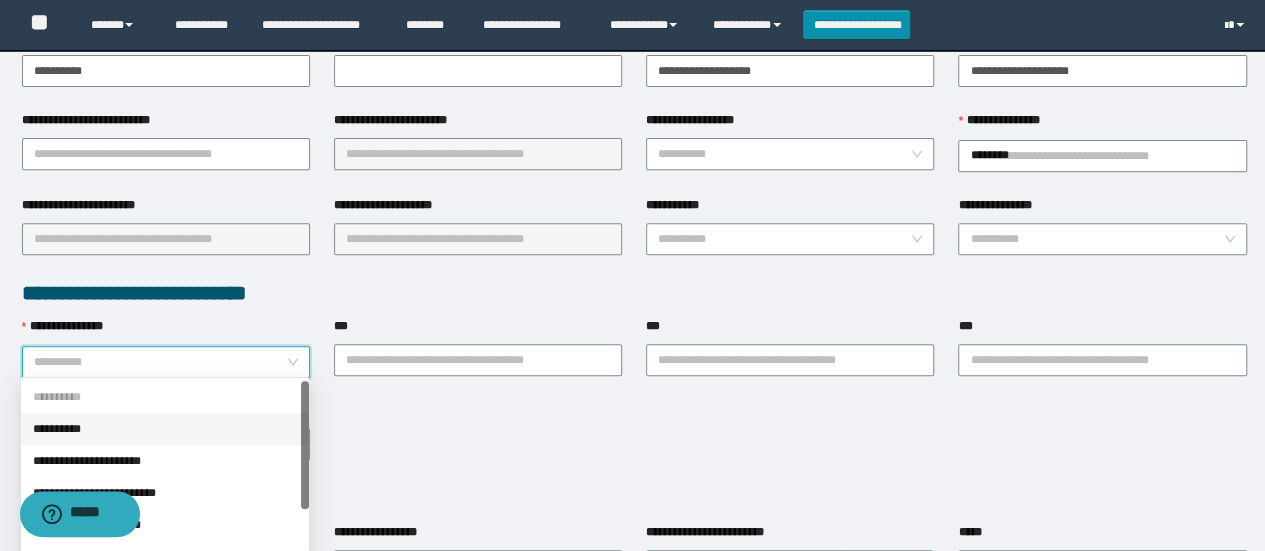 click on "**********" at bounding box center (165, 461) 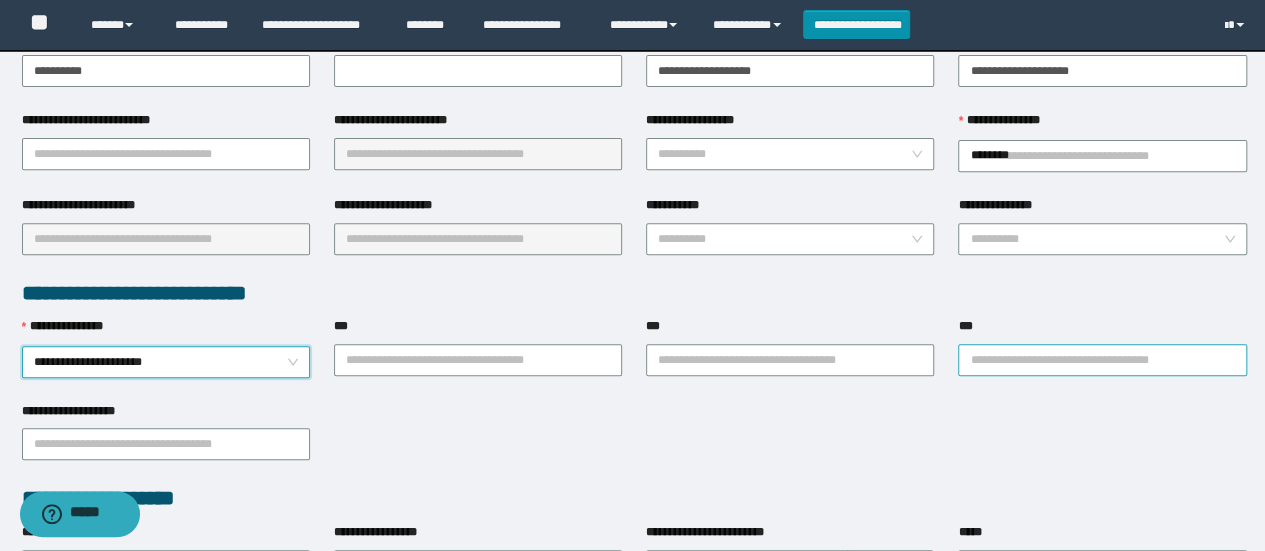 click on "***" at bounding box center [1102, 360] 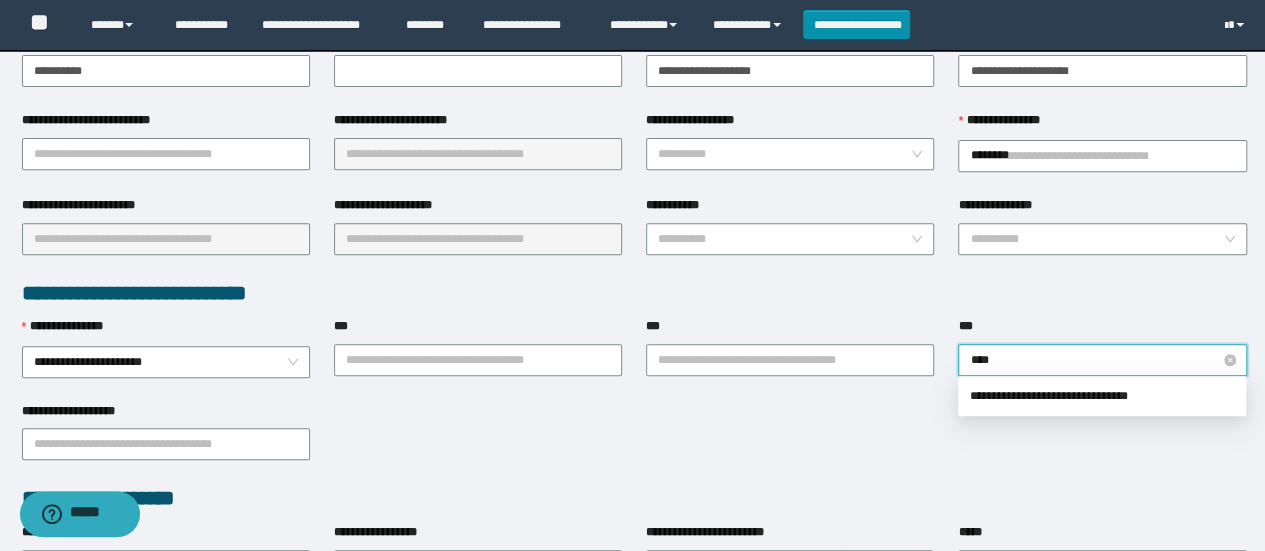 type on "*****" 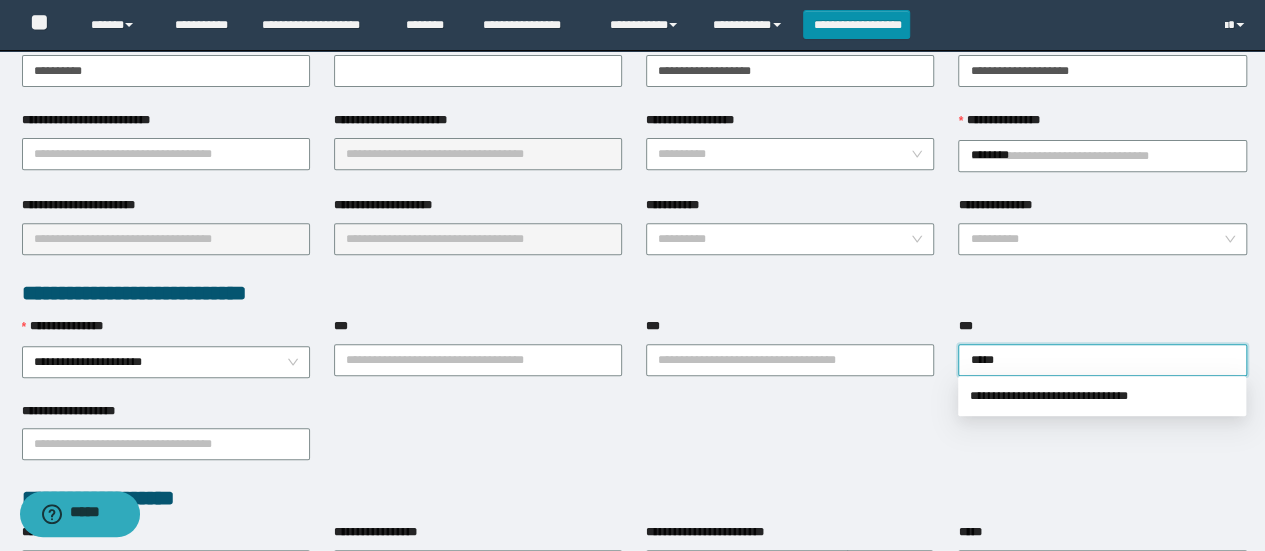 click on "**********" at bounding box center (1102, 396) 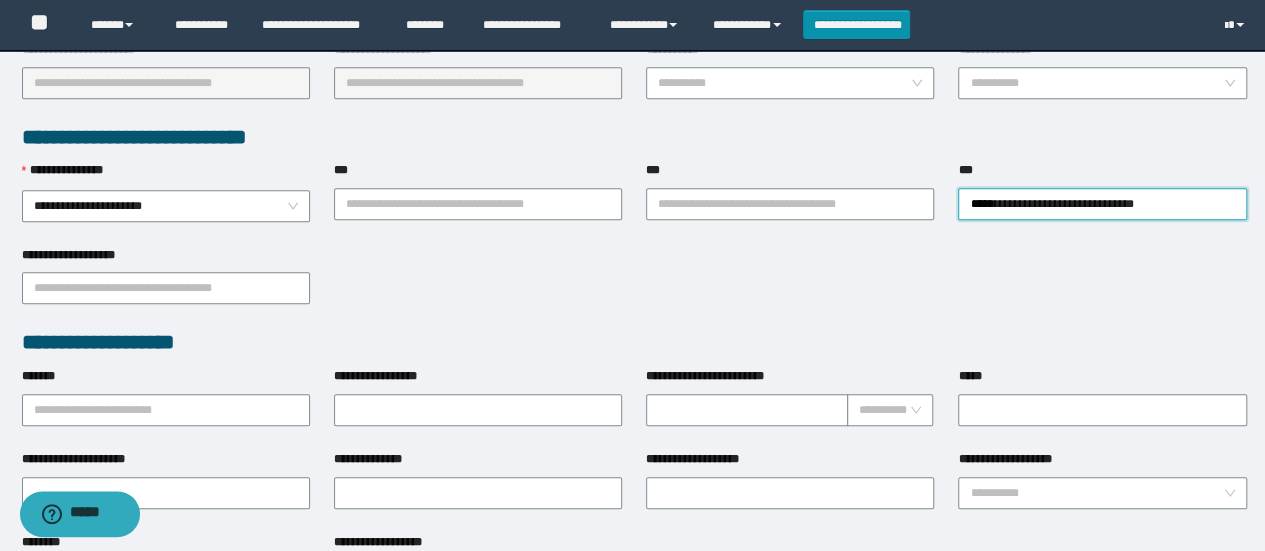 scroll, scrollTop: 494, scrollLeft: 0, axis: vertical 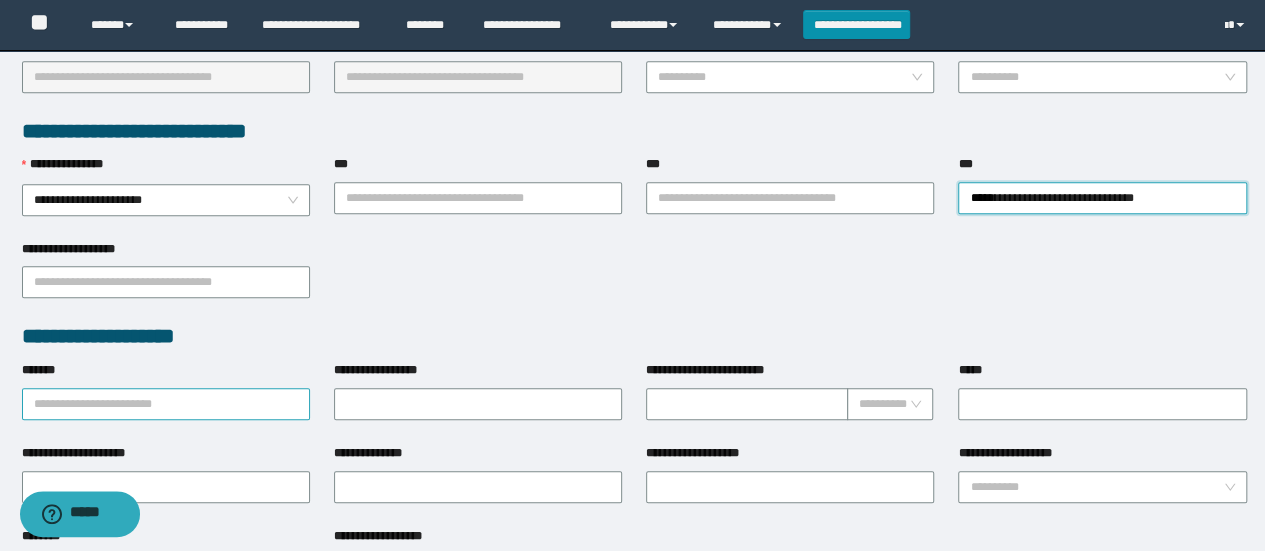 click on "*******" at bounding box center [166, 404] 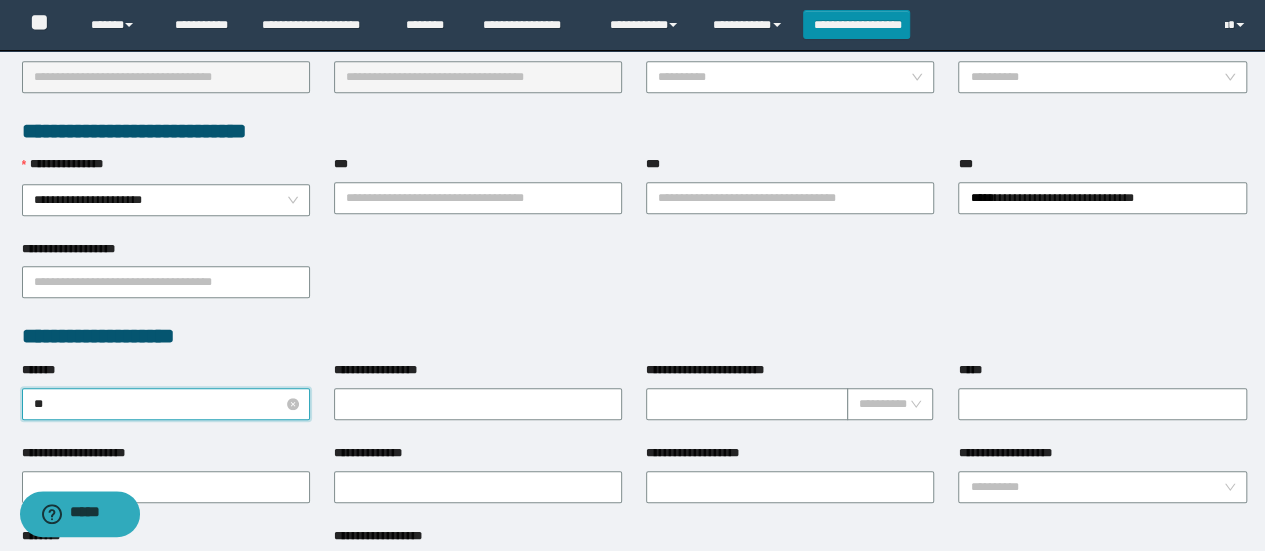 type on "***" 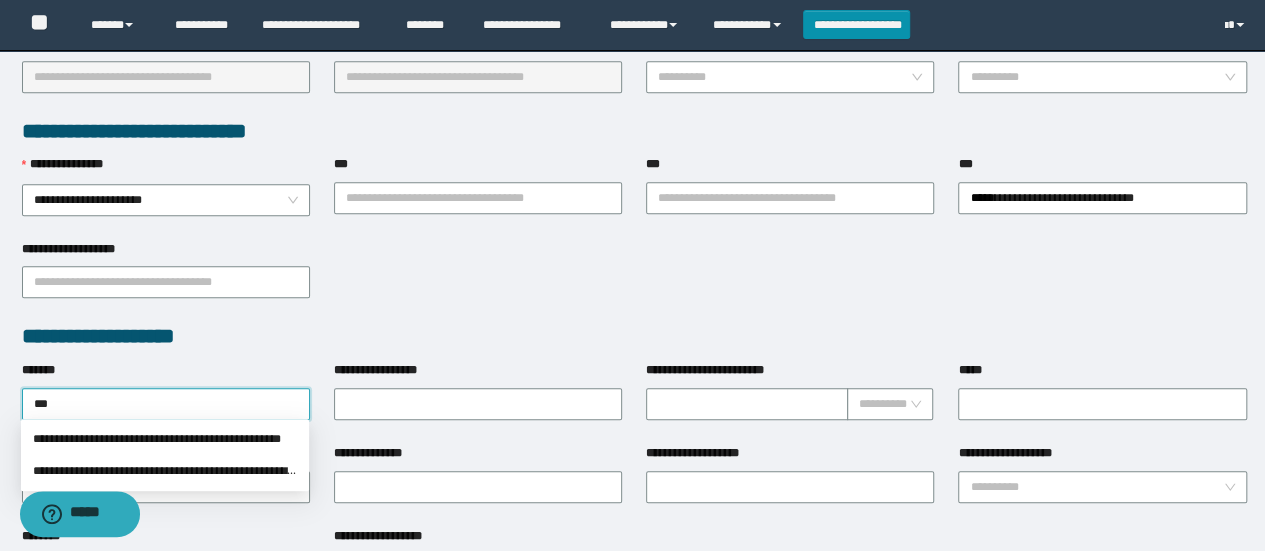 click on "**********" at bounding box center [165, 439] 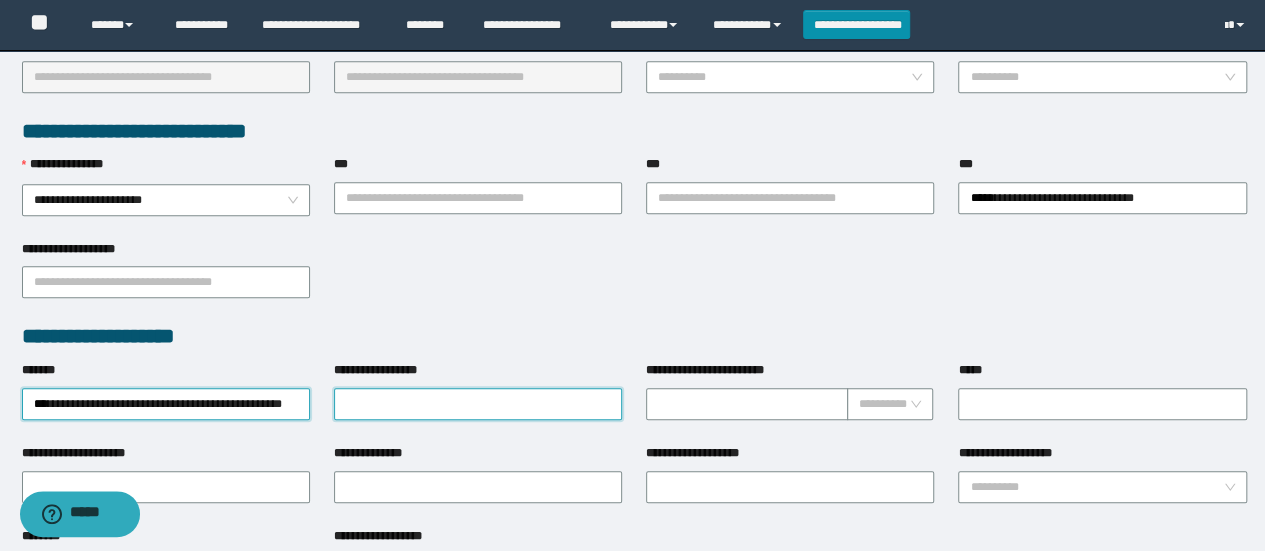 click on "**********" at bounding box center (478, 404) 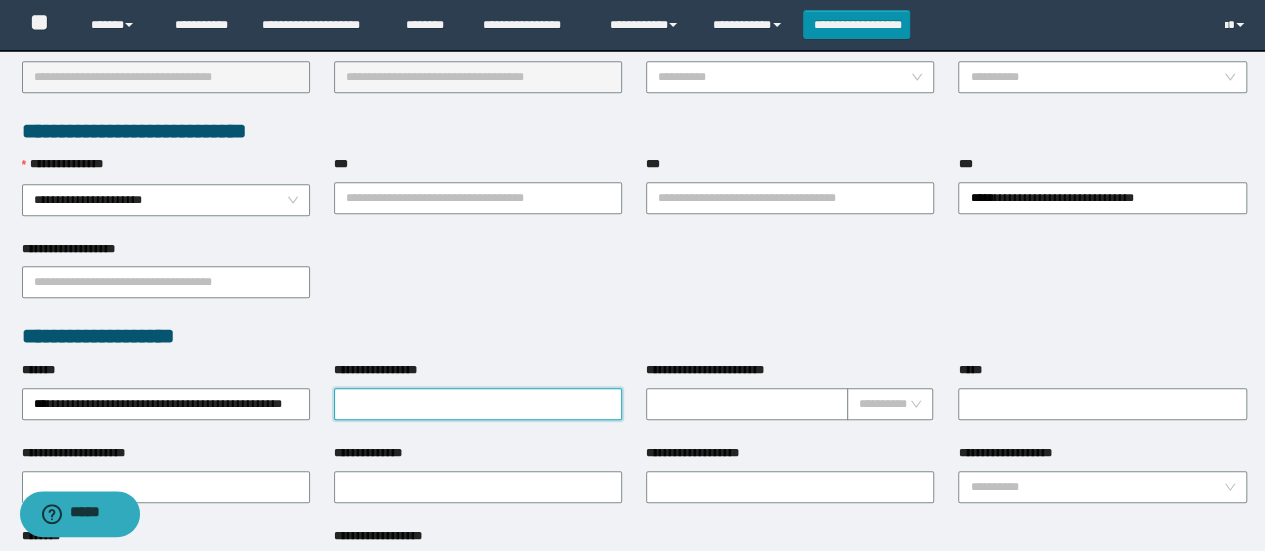 type on "**********" 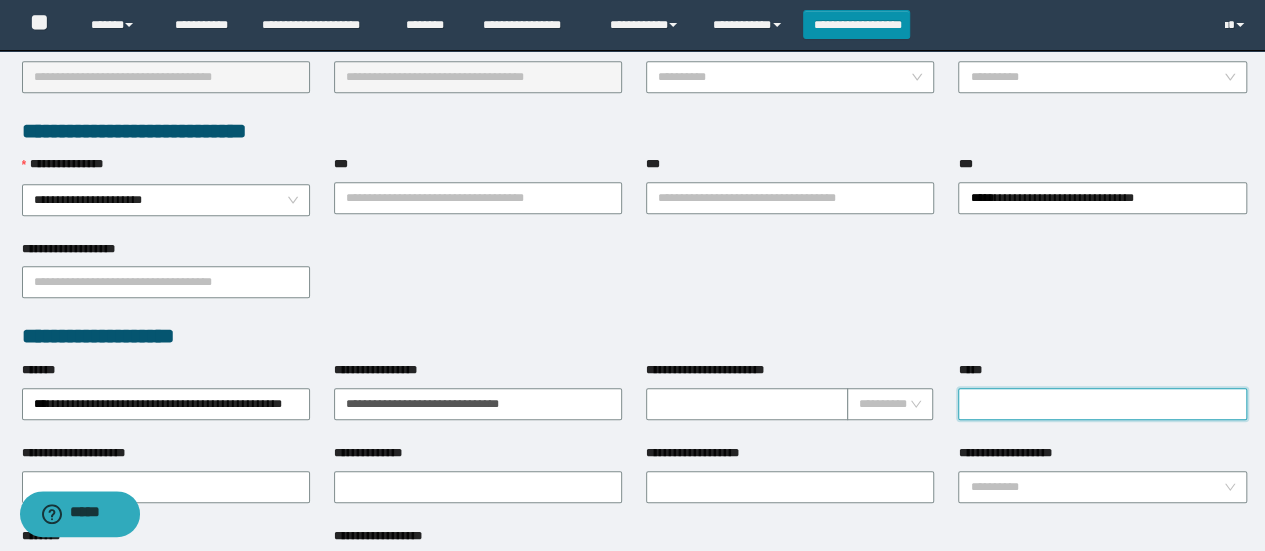 click on "*****" at bounding box center [1102, 404] 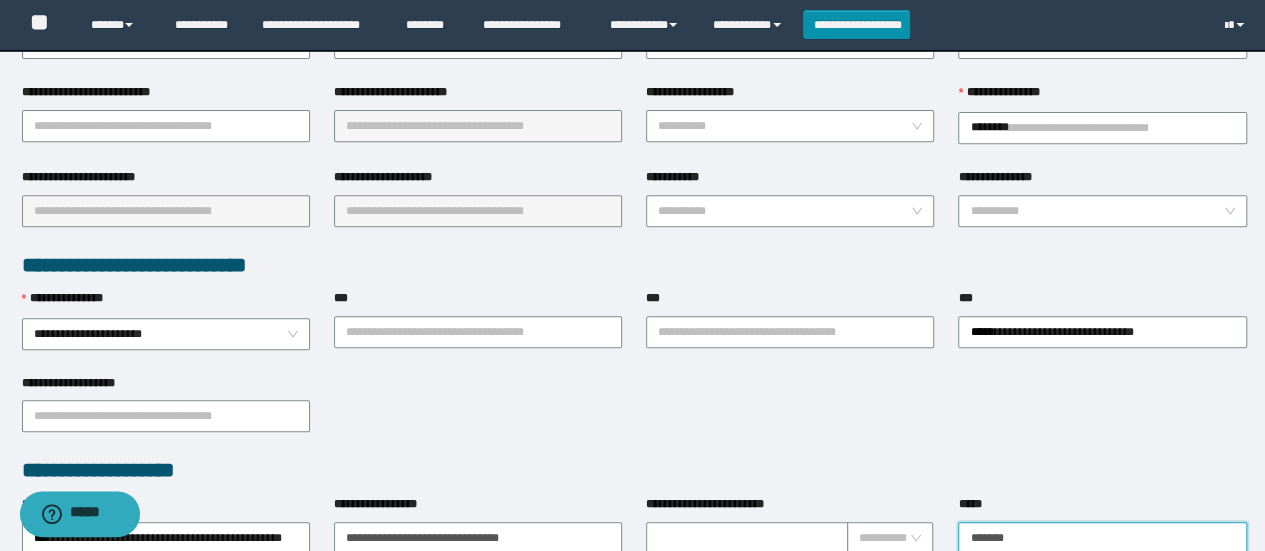 scroll, scrollTop: 327, scrollLeft: 0, axis: vertical 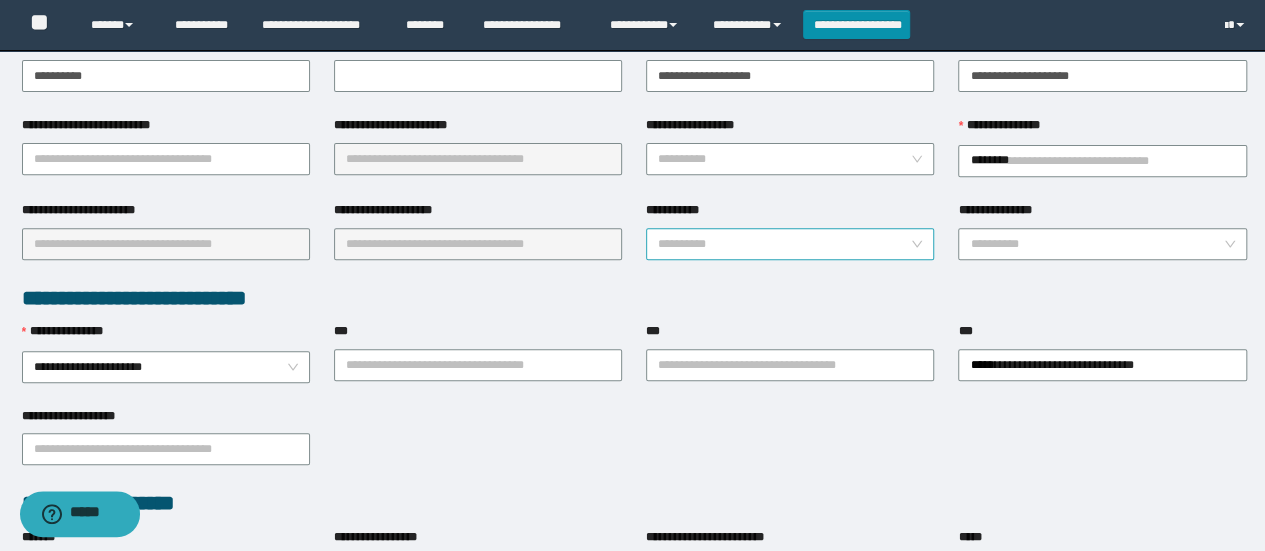 click on "**********" at bounding box center [784, 244] 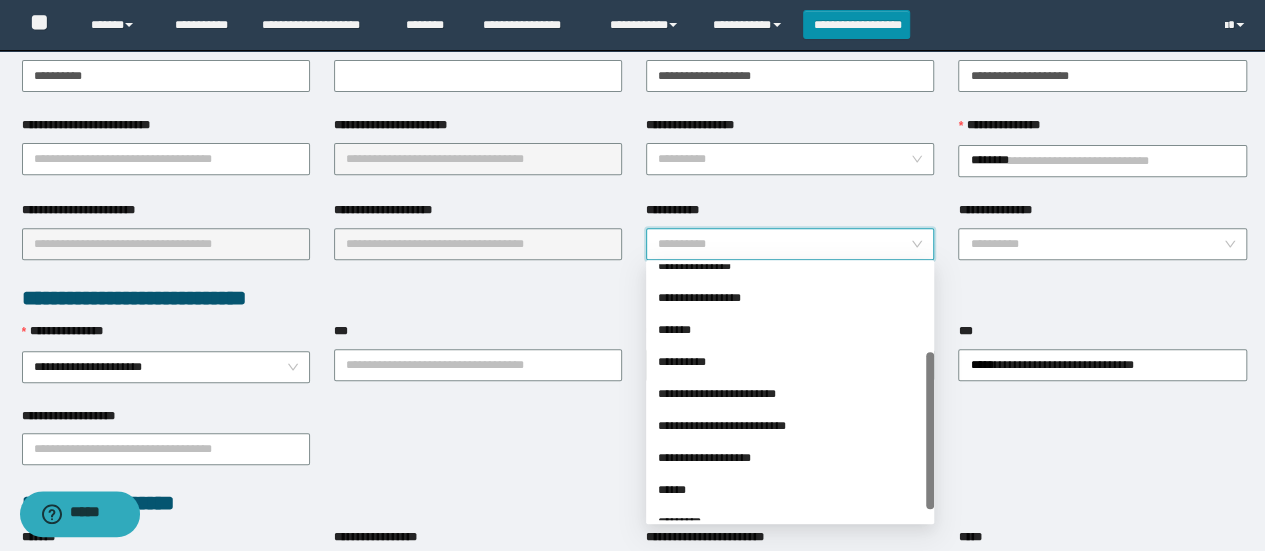 scroll, scrollTop: 152, scrollLeft: 0, axis: vertical 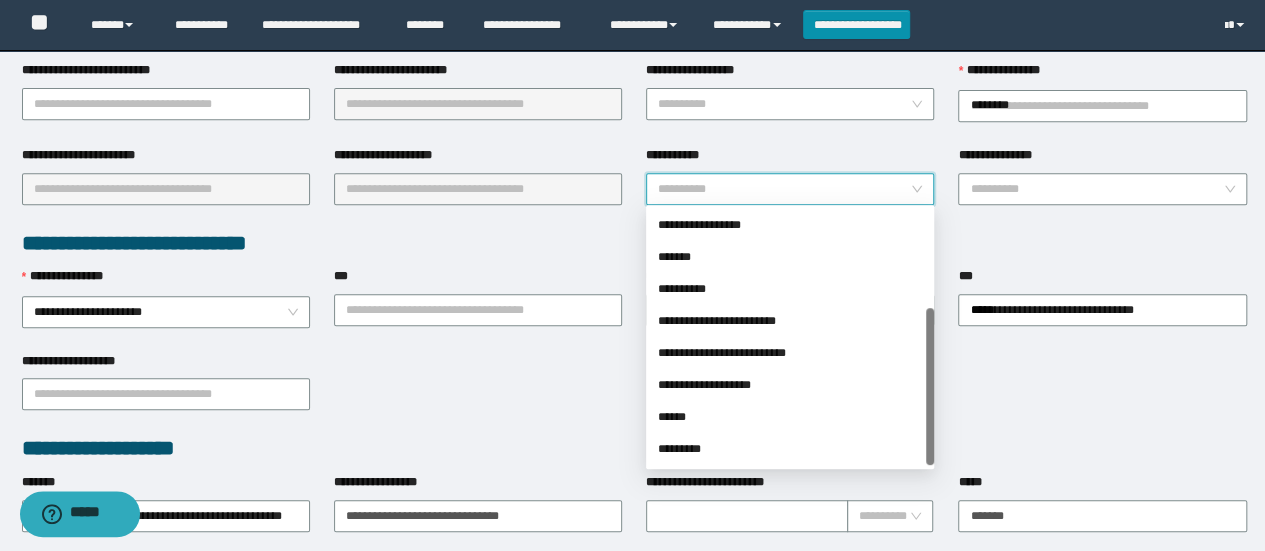 click on "******" at bounding box center [790, 417] 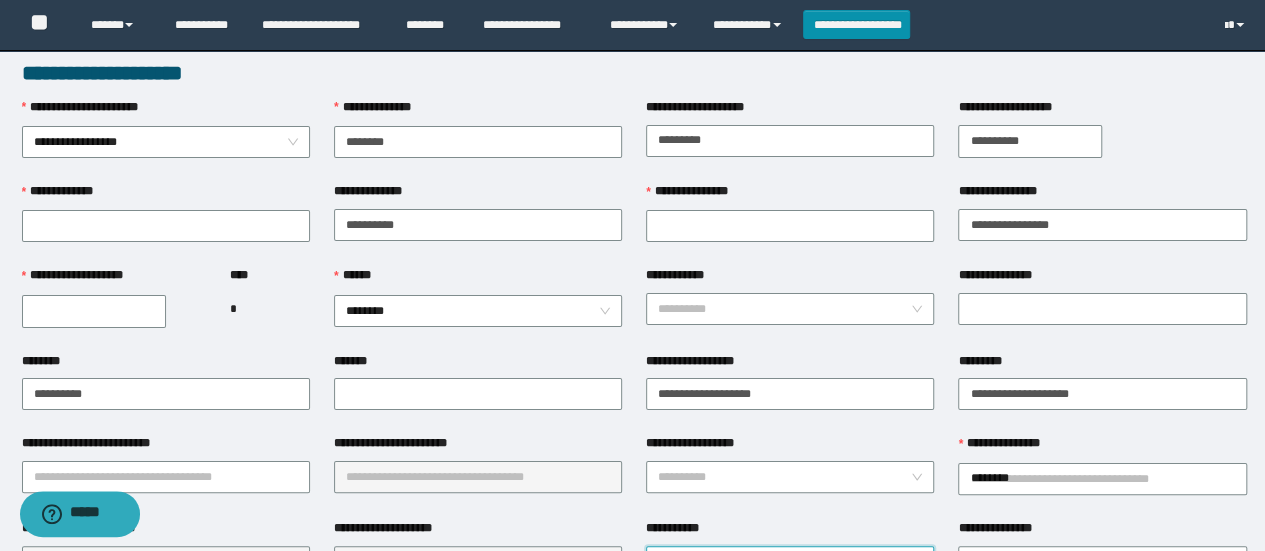 scroll, scrollTop: 0, scrollLeft: 0, axis: both 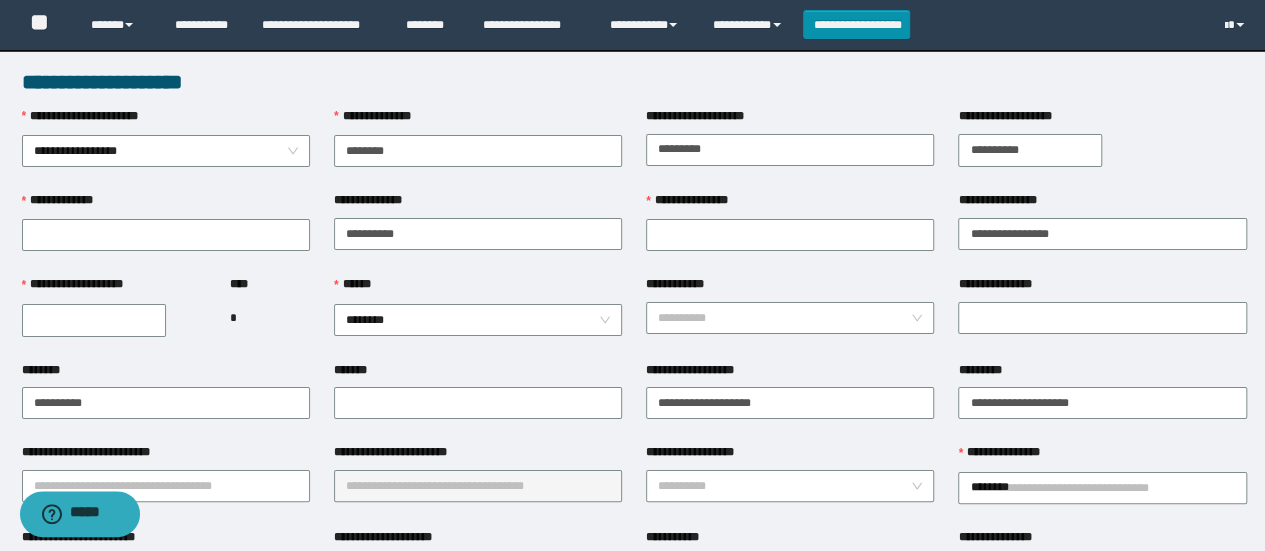 click on "**********" at bounding box center [1030, 150] 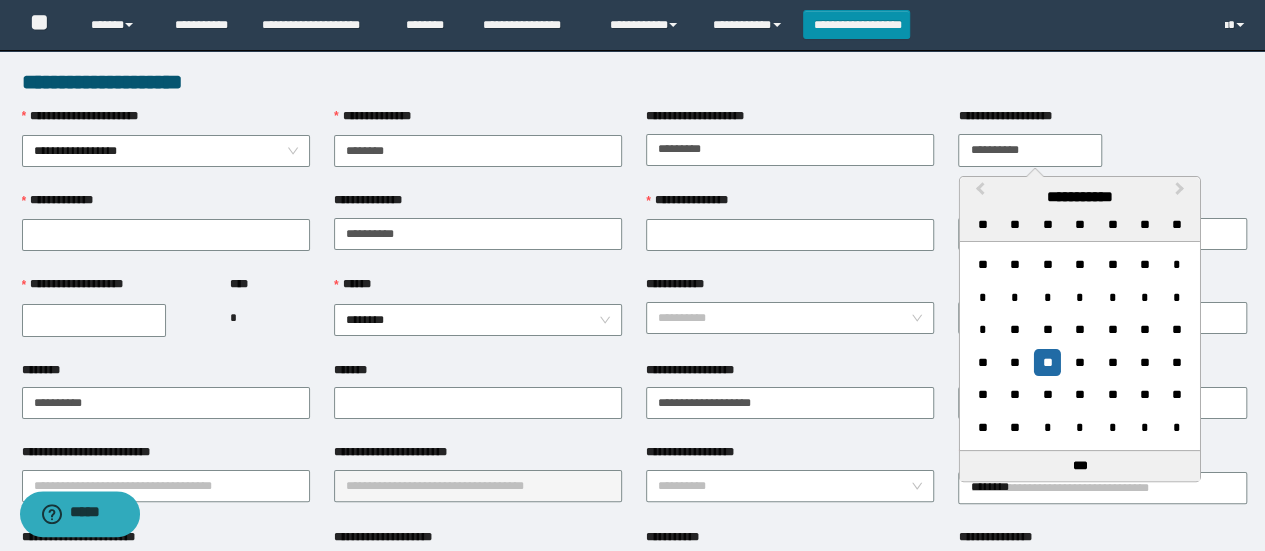 type on "**********" 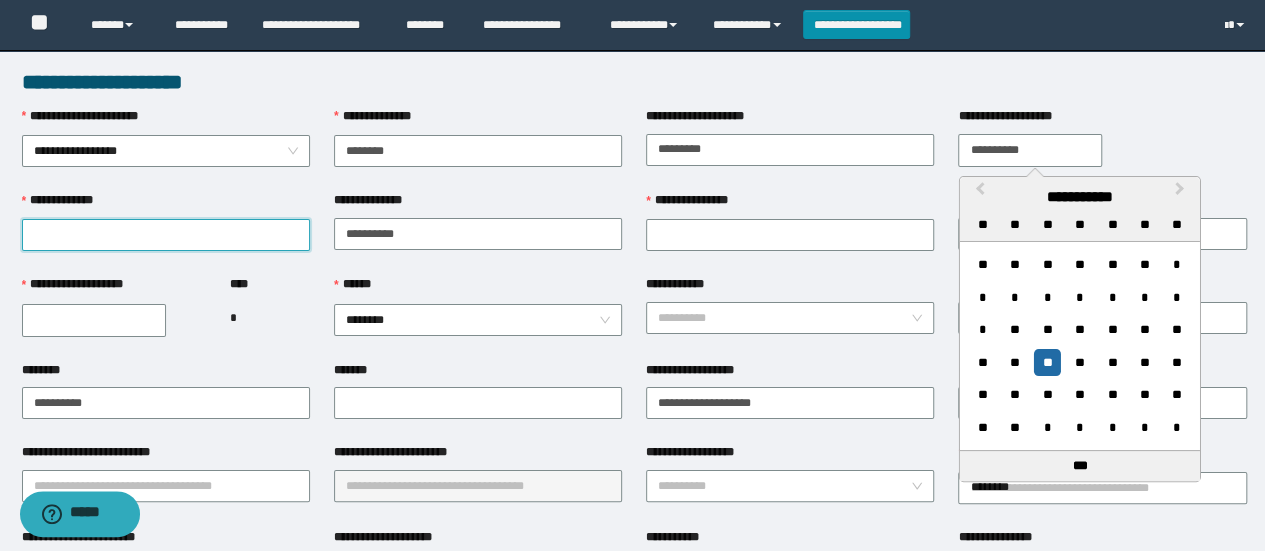 click on "**********" at bounding box center [166, 235] 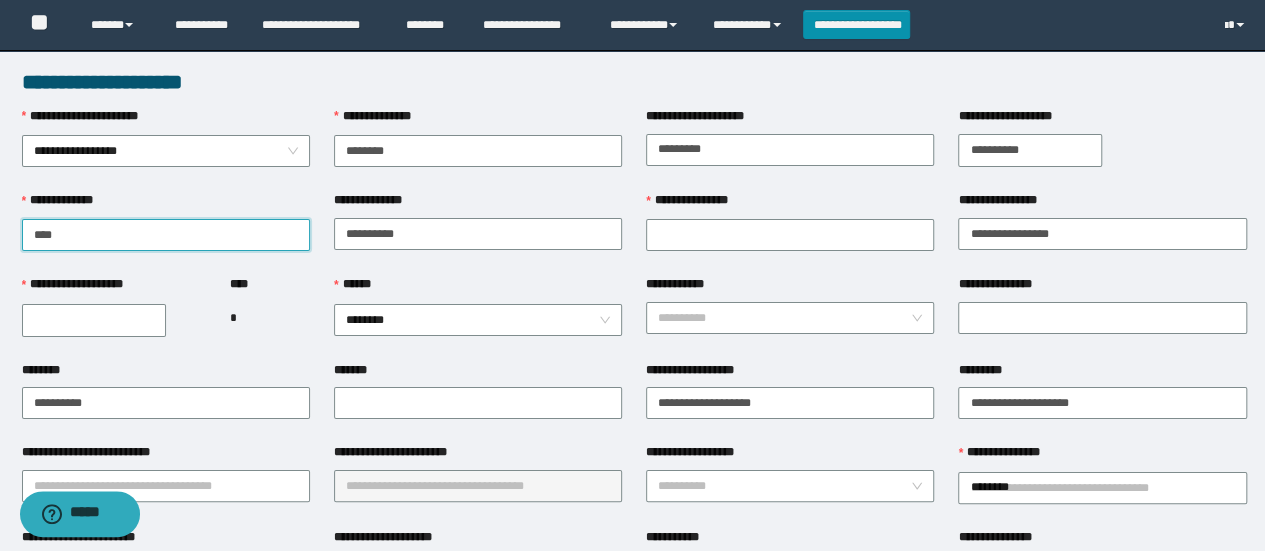 type on "******" 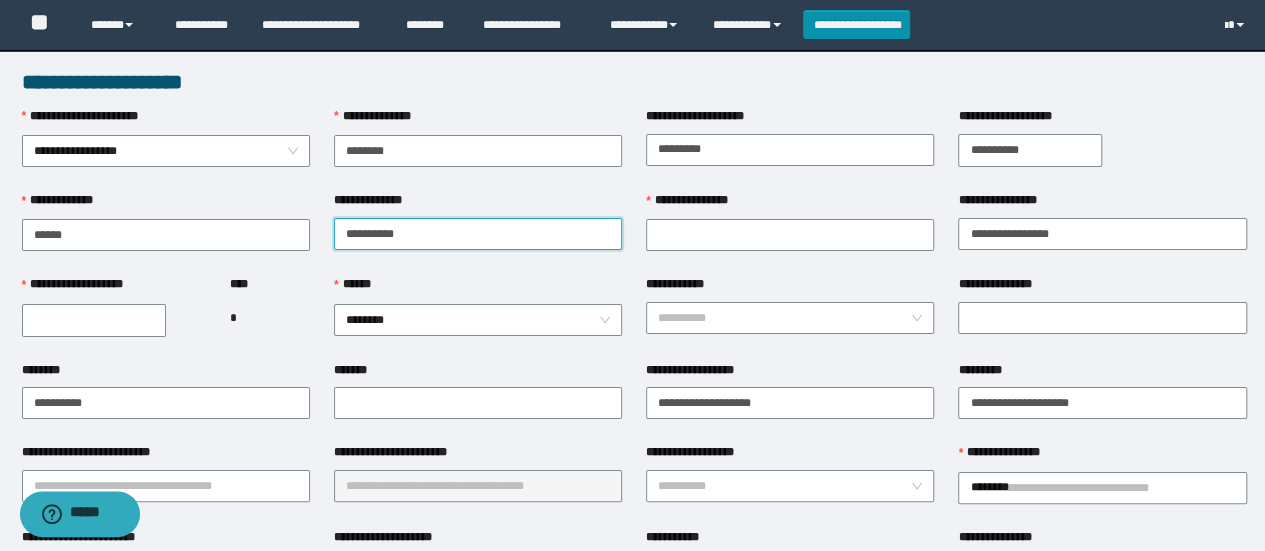 click on "**********" at bounding box center [478, 234] 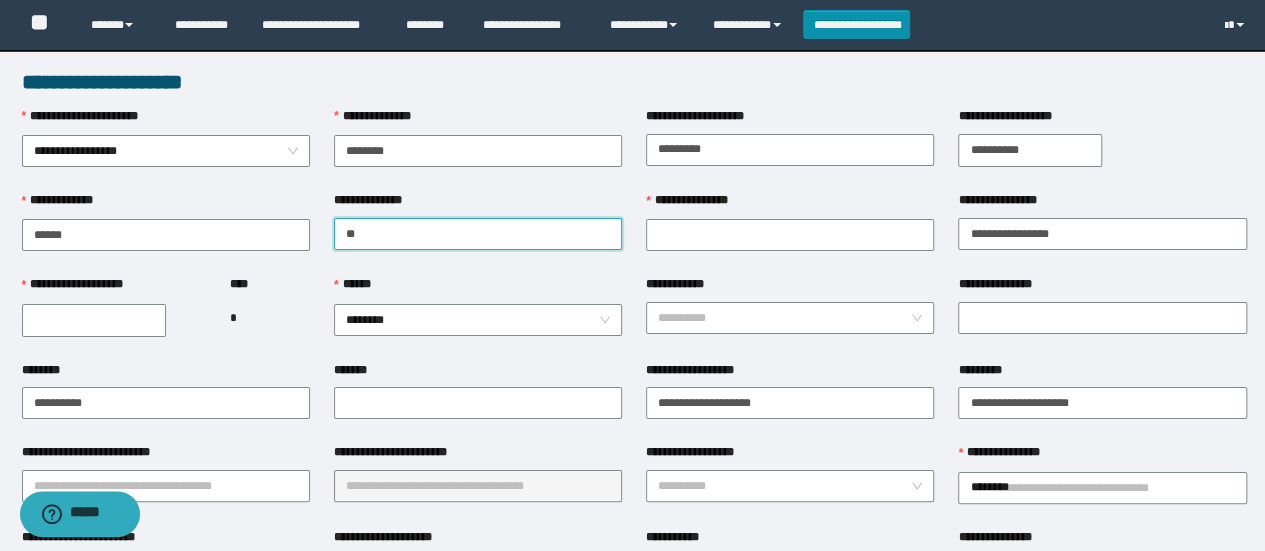 type on "*" 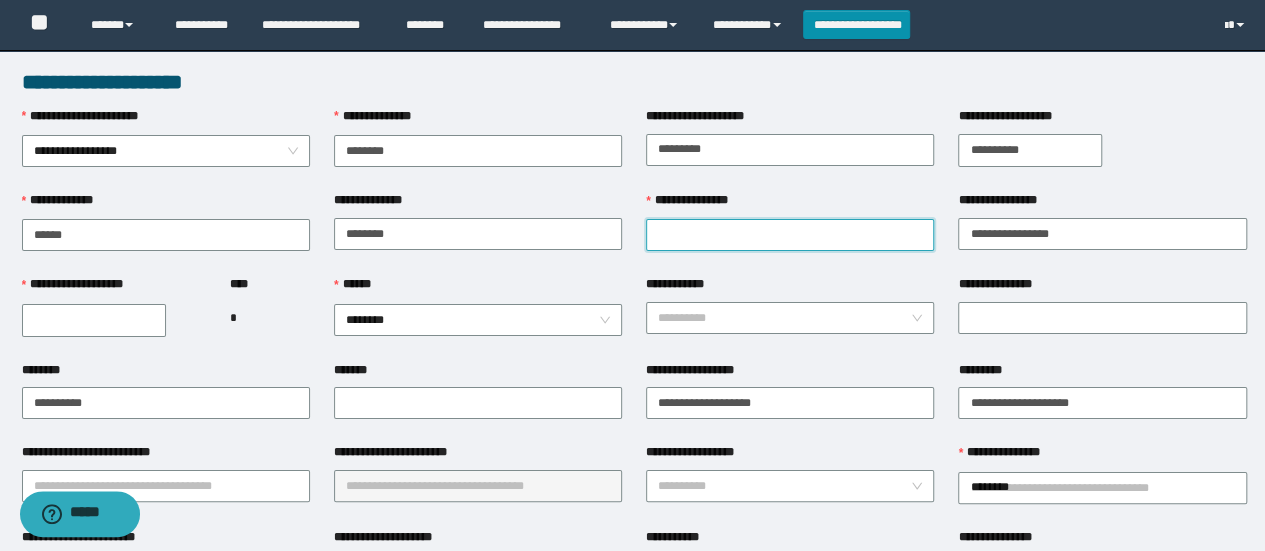 click on "**********" at bounding box center (790, 235) 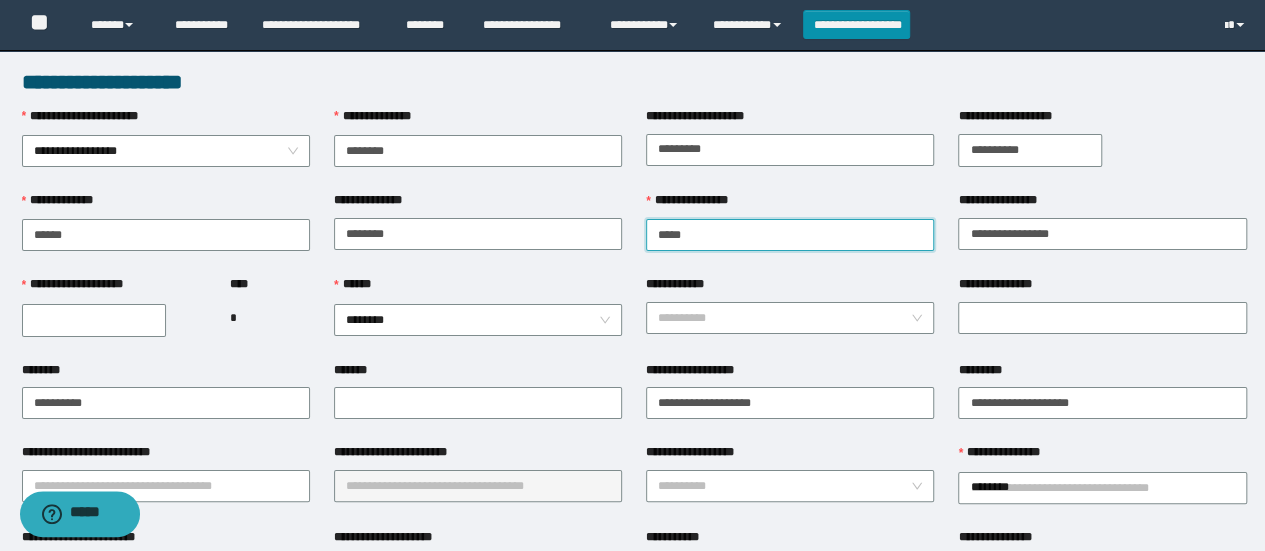 type on "*****" 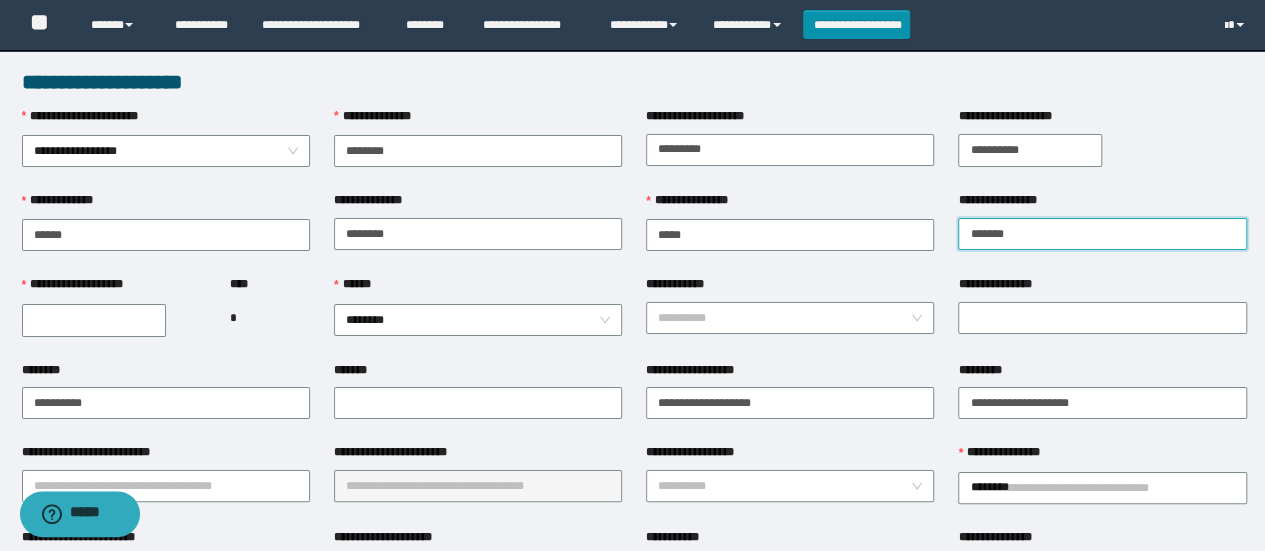 type on "*******" 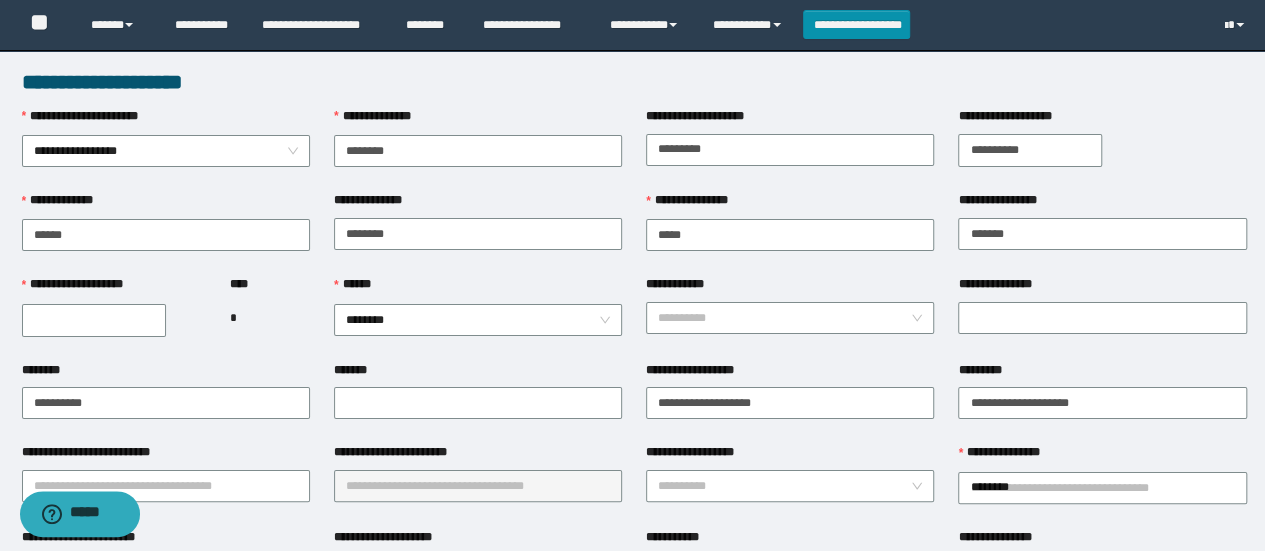 click on "**********" at bounding box center [94, 320] 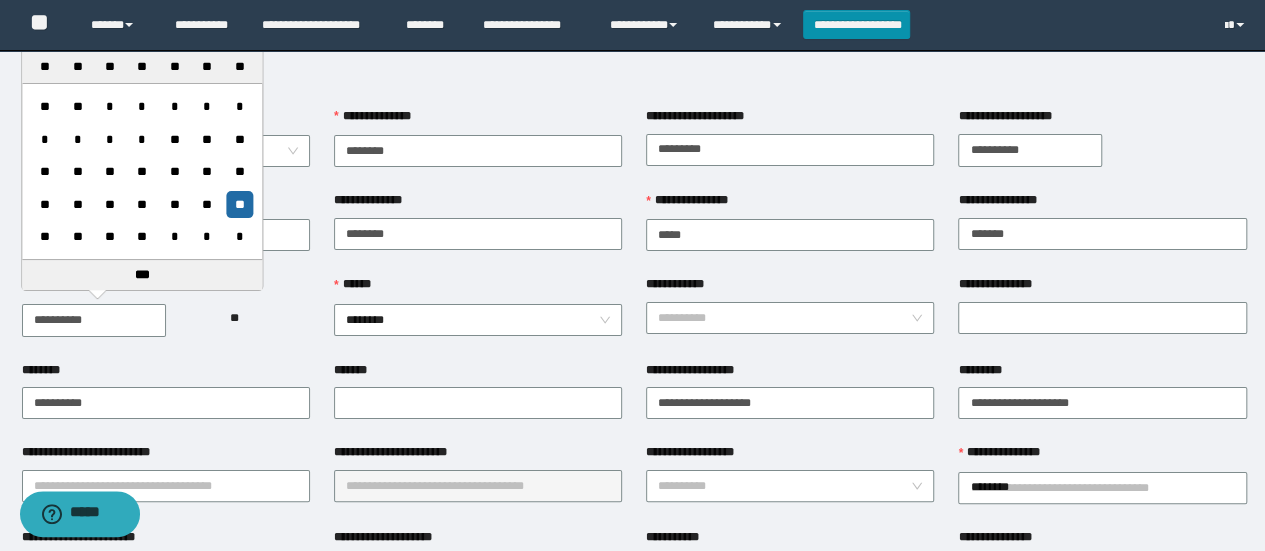 type on "**********" 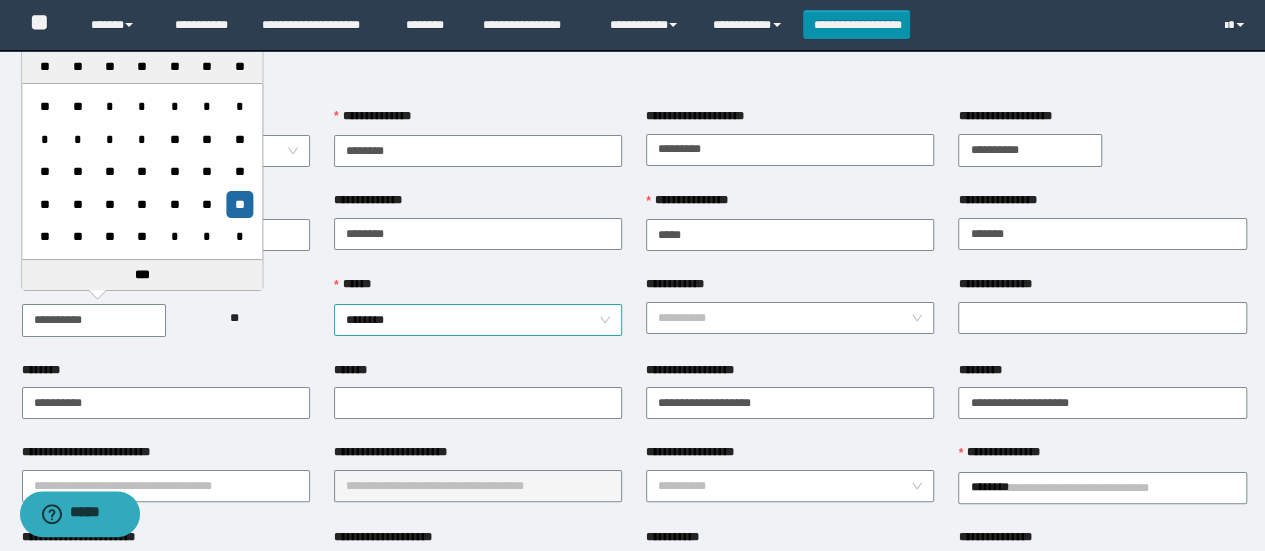 click on "********" at bounding box center (478, 320) 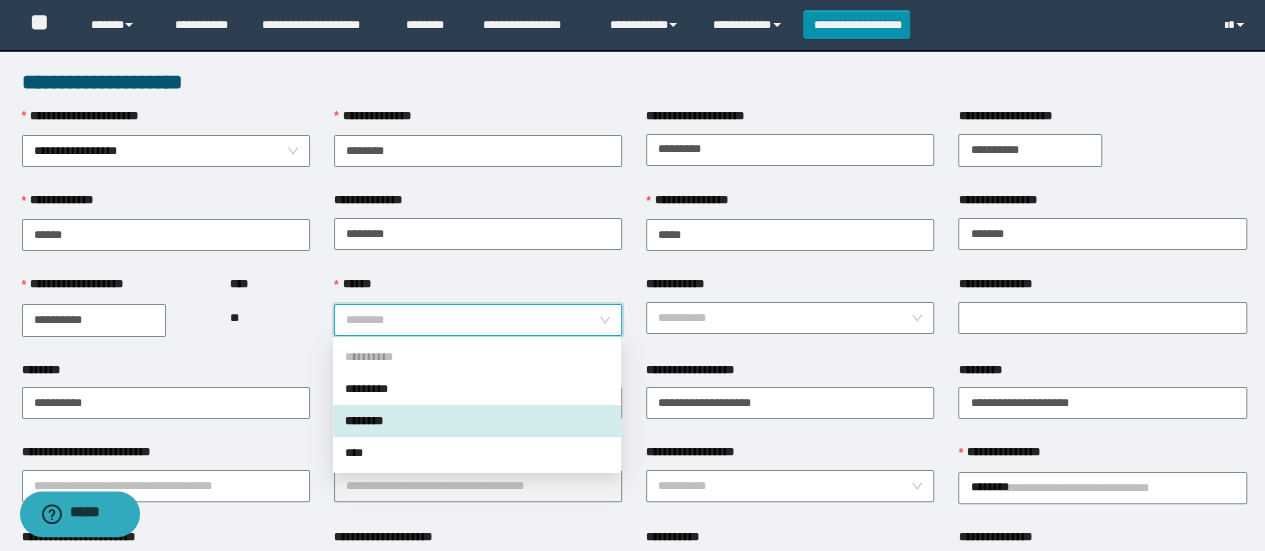 click on "********" at bounding box center (477, 421) 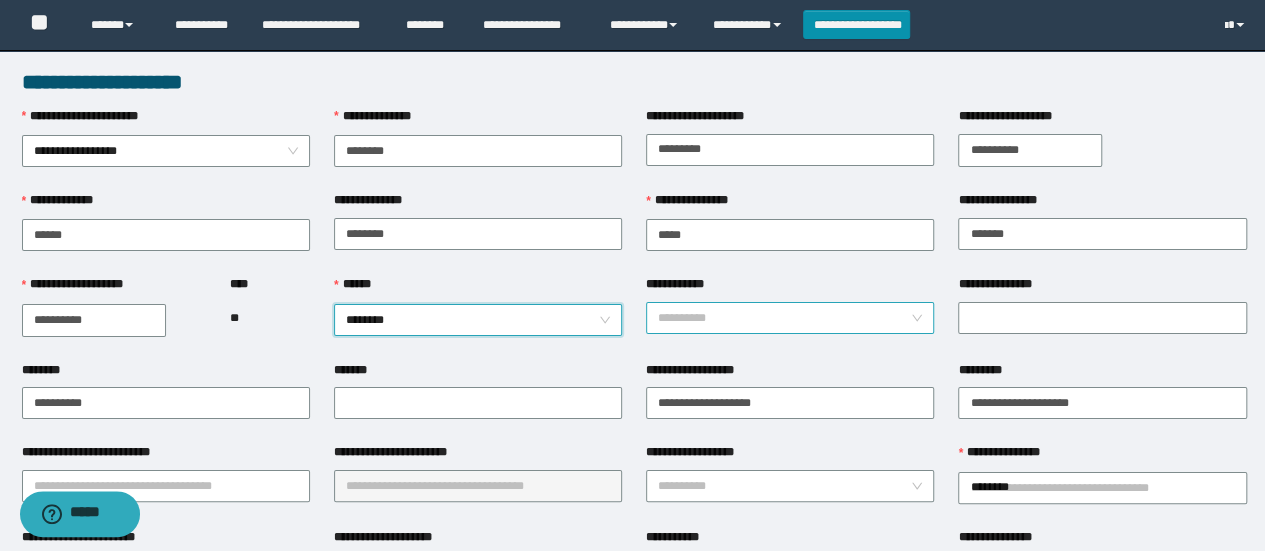 click on "**********" at bounding box center (784, 318) 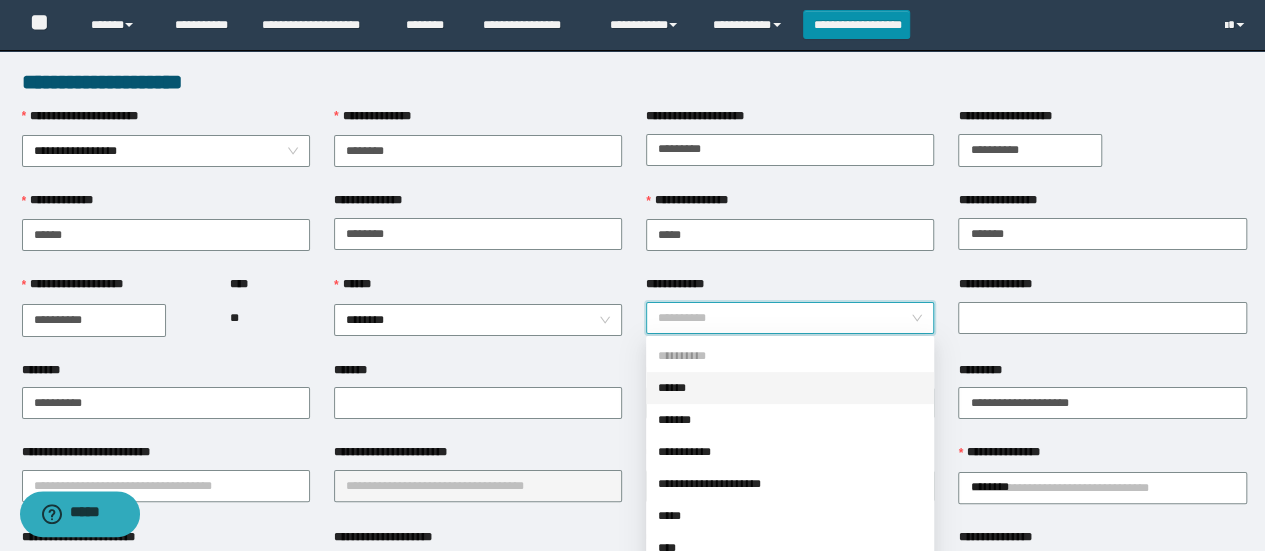 click on "*******" at bounding box center [790, 420] 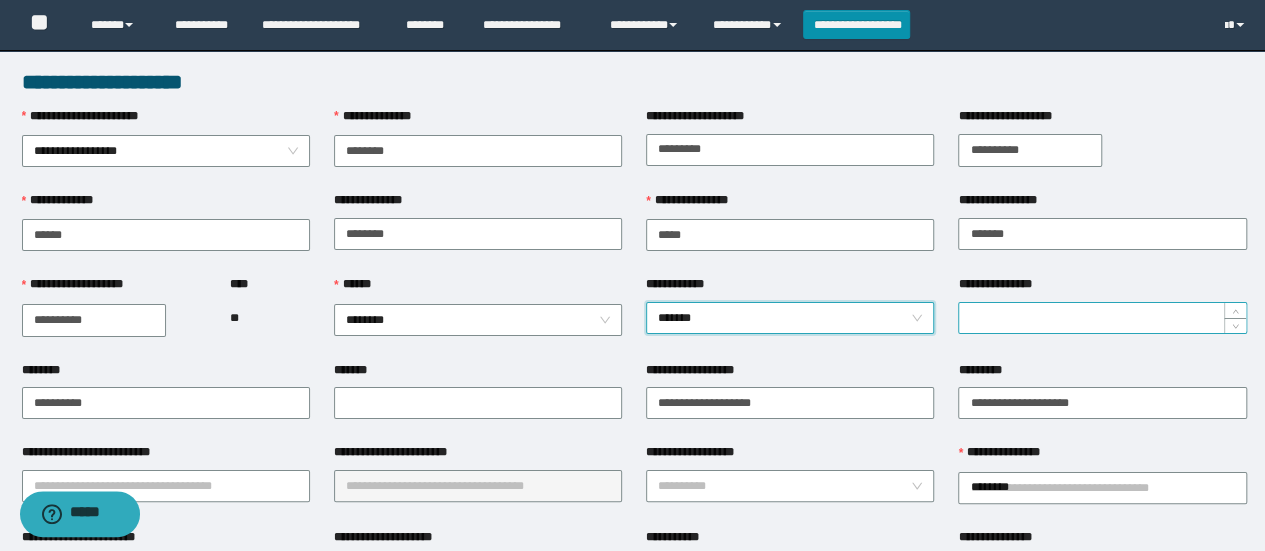 click on "**********" at bounding box center (1102, 318) 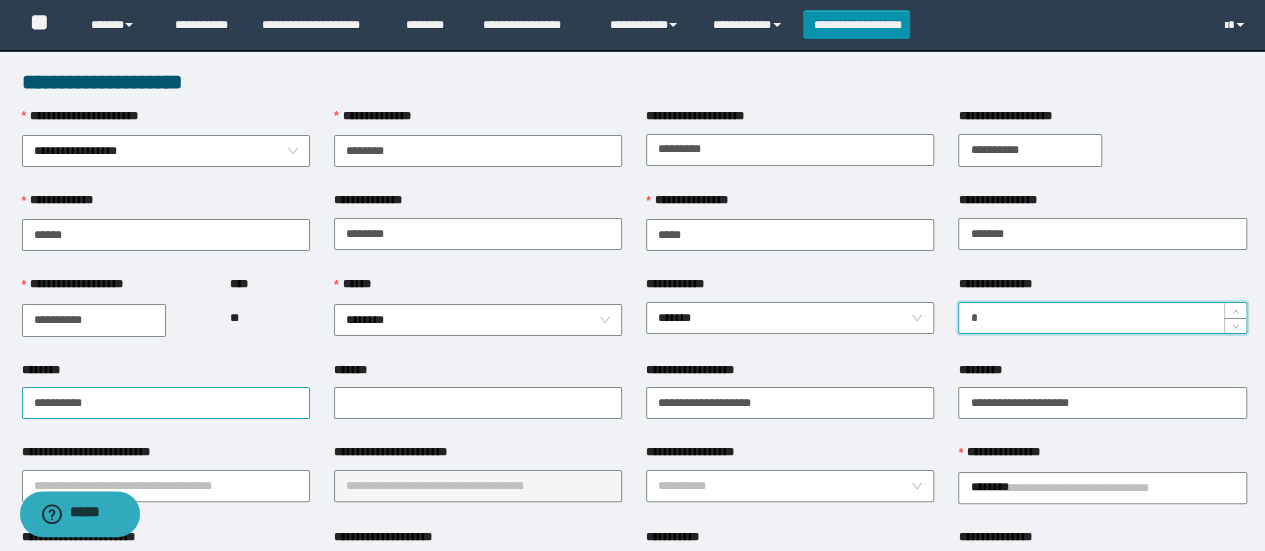 type on "*" 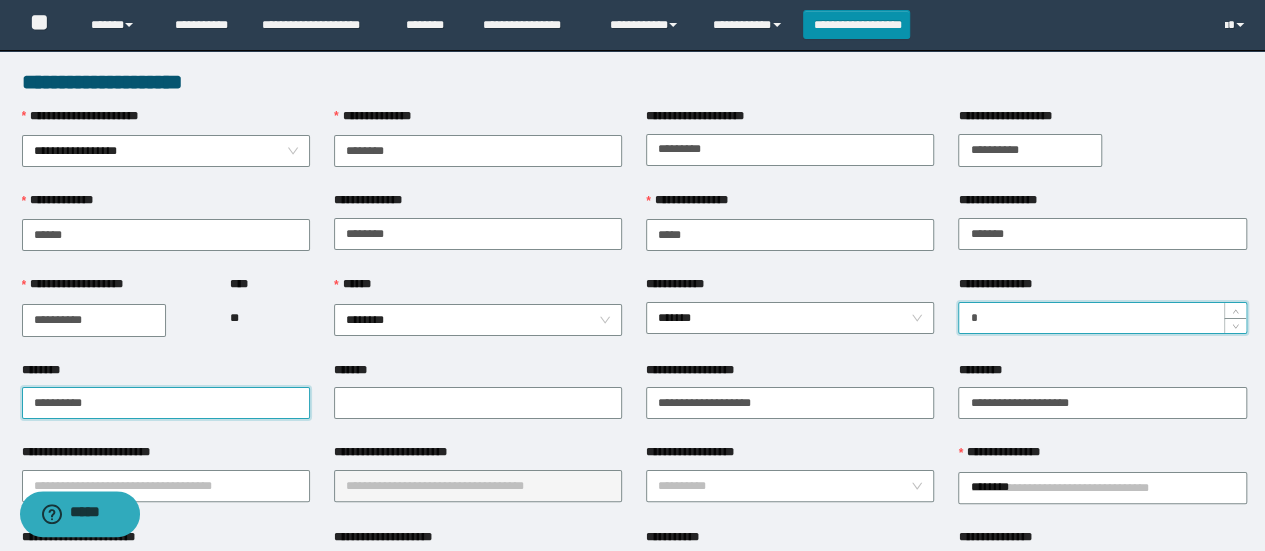 click on "**********" at bounding box center [166, 403] 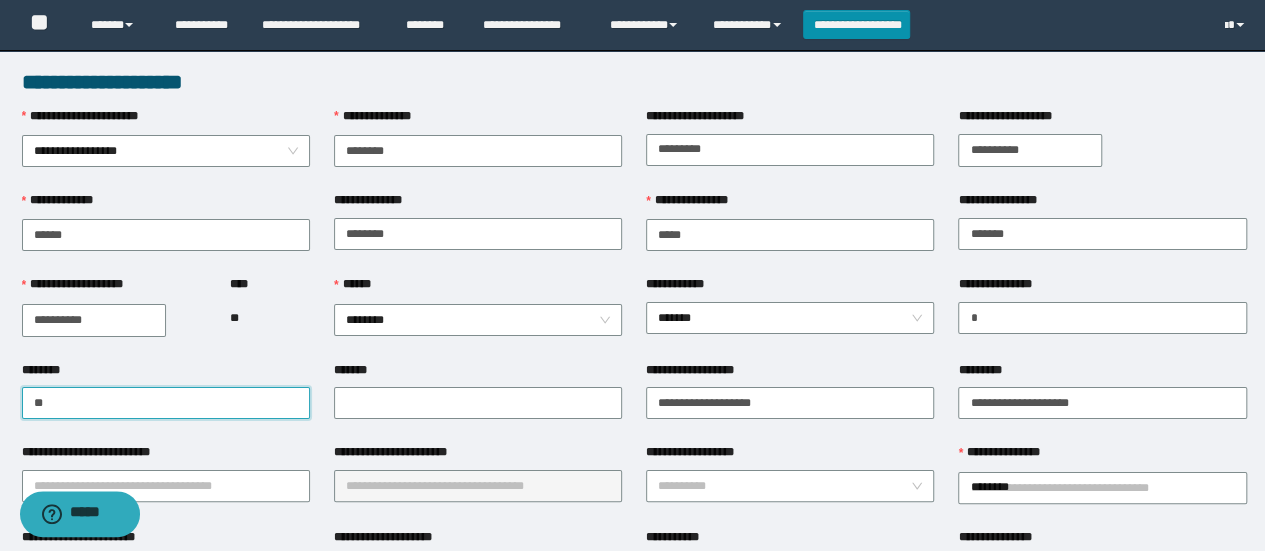 type on "*" 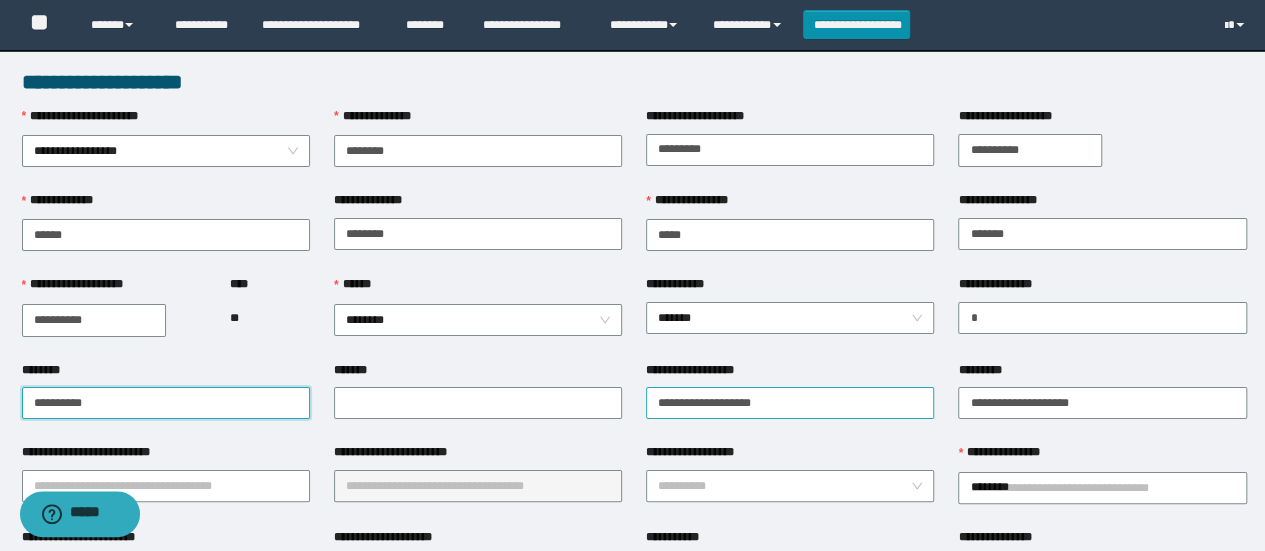 type on "**********" 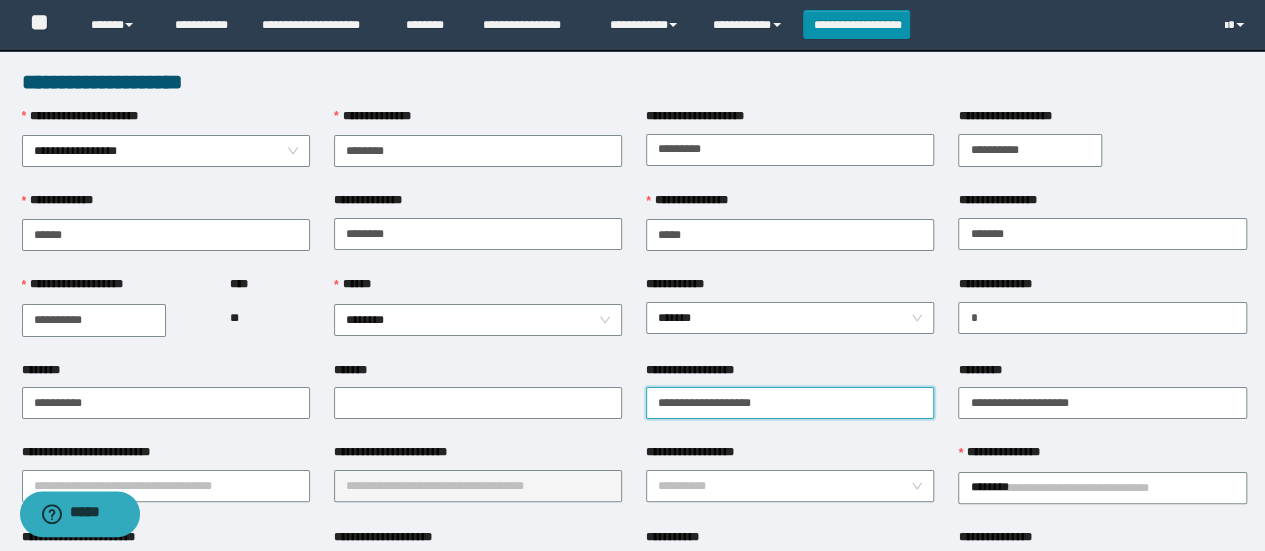 click on "**********" at bounding box center (790, 403) 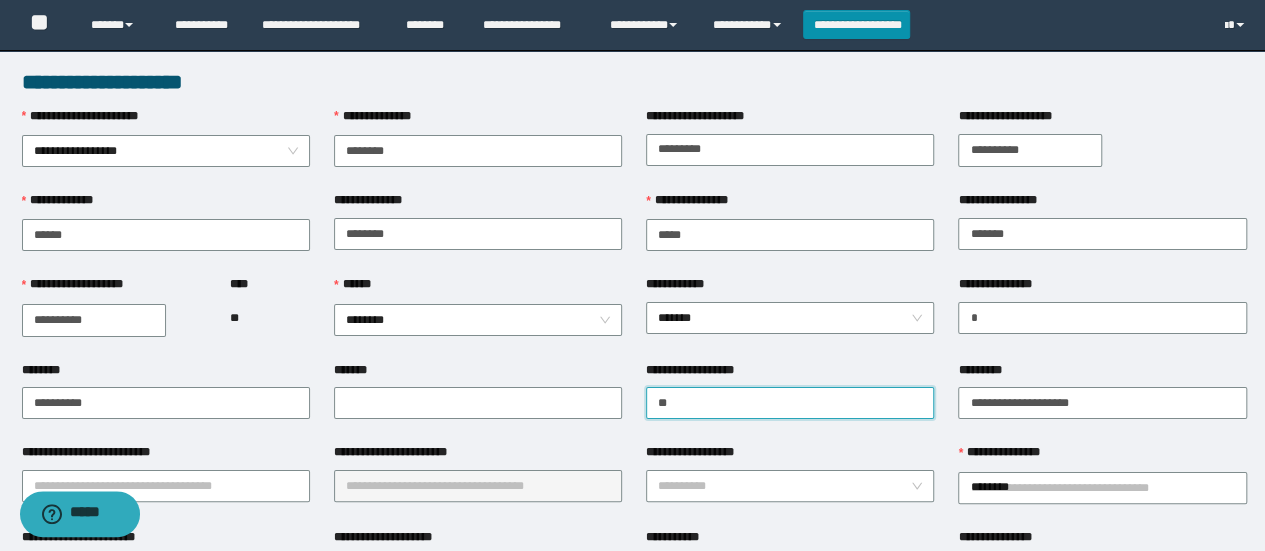 type on "*" 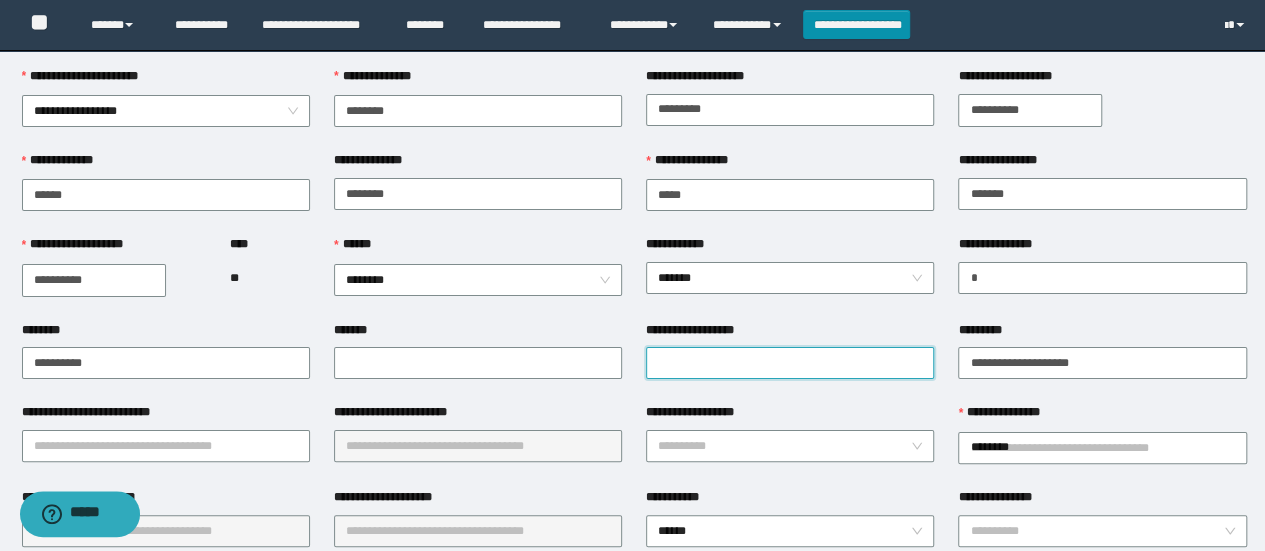 scroll, scrollTop: 58, scrollLeft: 0, axis: vertical 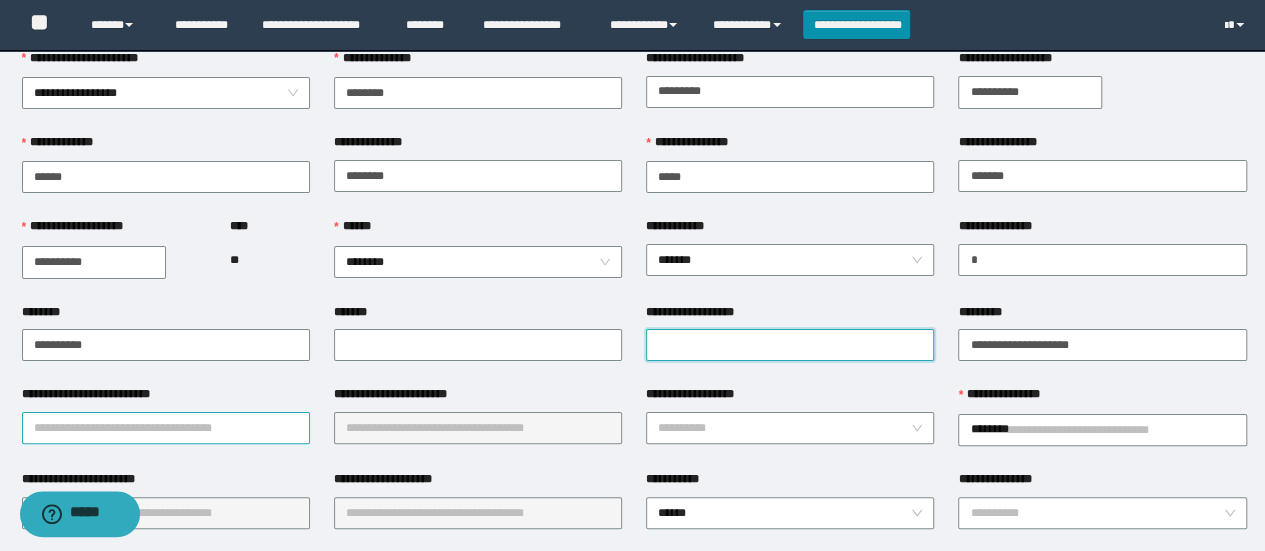 type 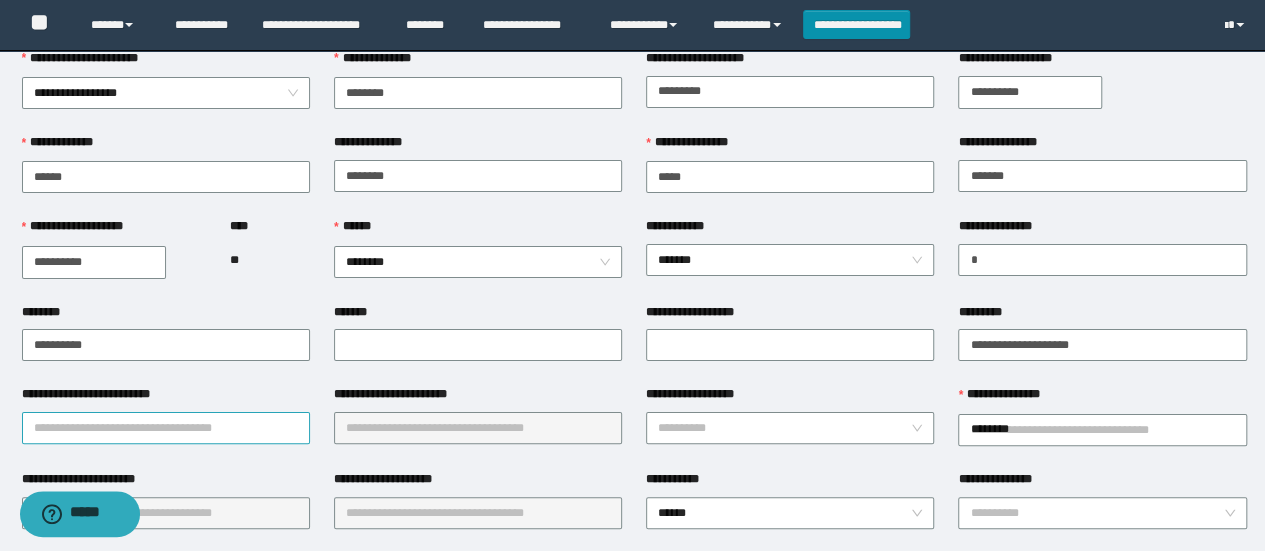 click on "**********" at bounding box center (166, 428) 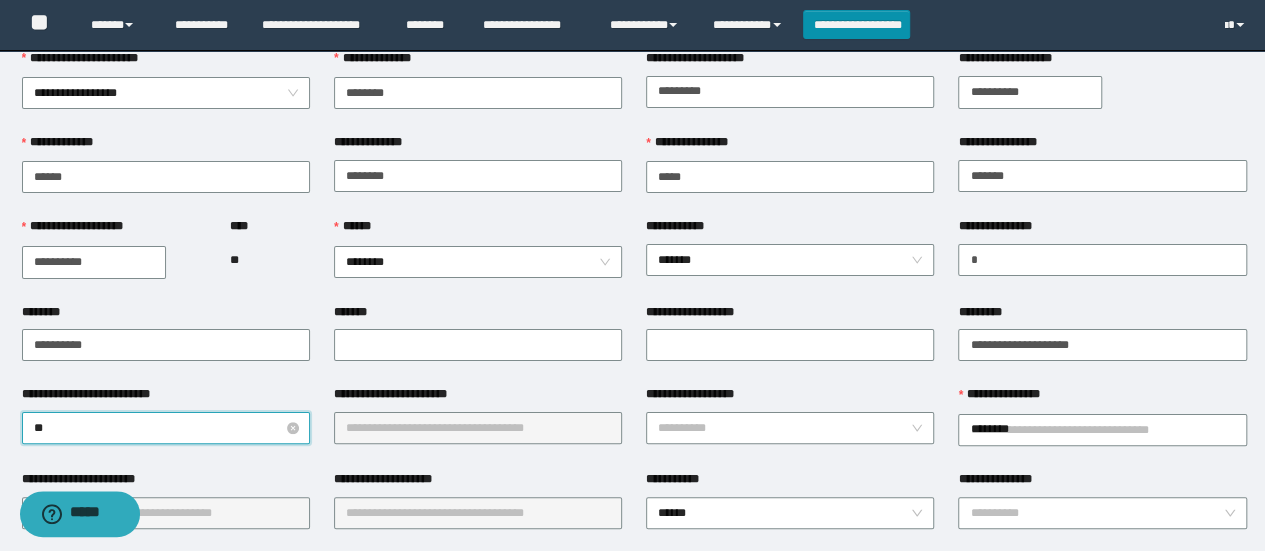type on "***" 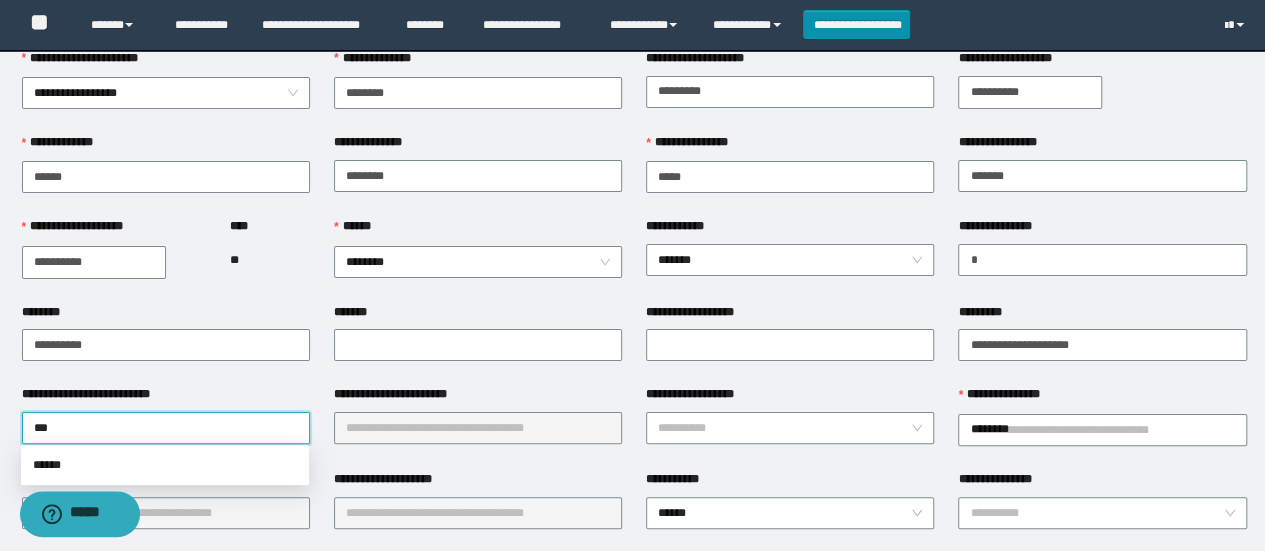 click on "******" at bounding box center (165, 465) 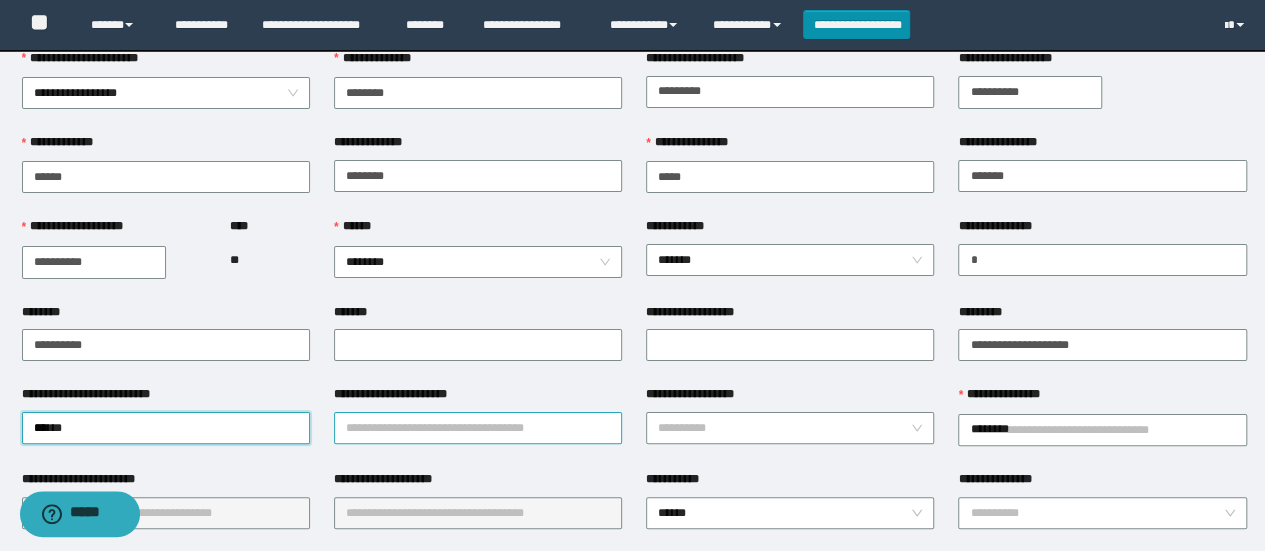 click on "**********" at bounding box center [478, 428] 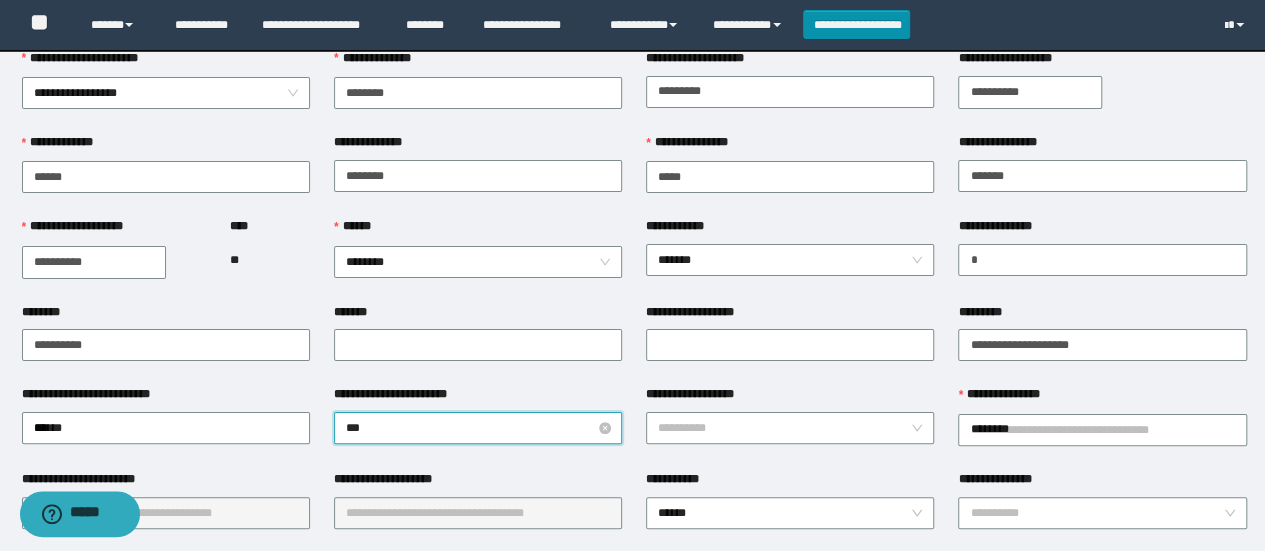 type on "****" 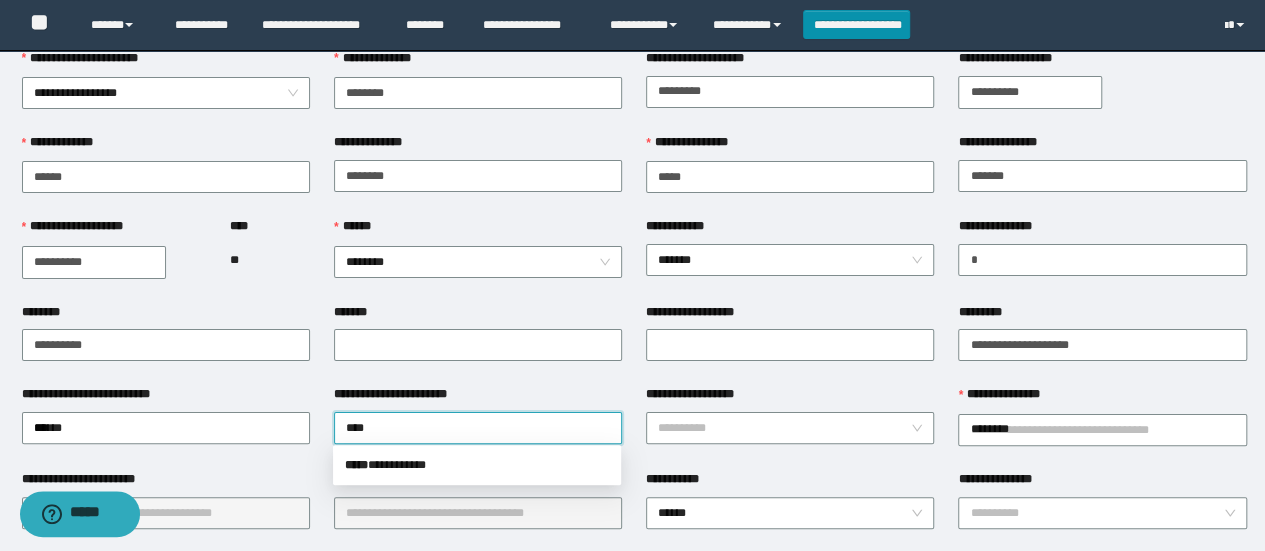 click on "***** * *********" at bounding box center [477, 465] 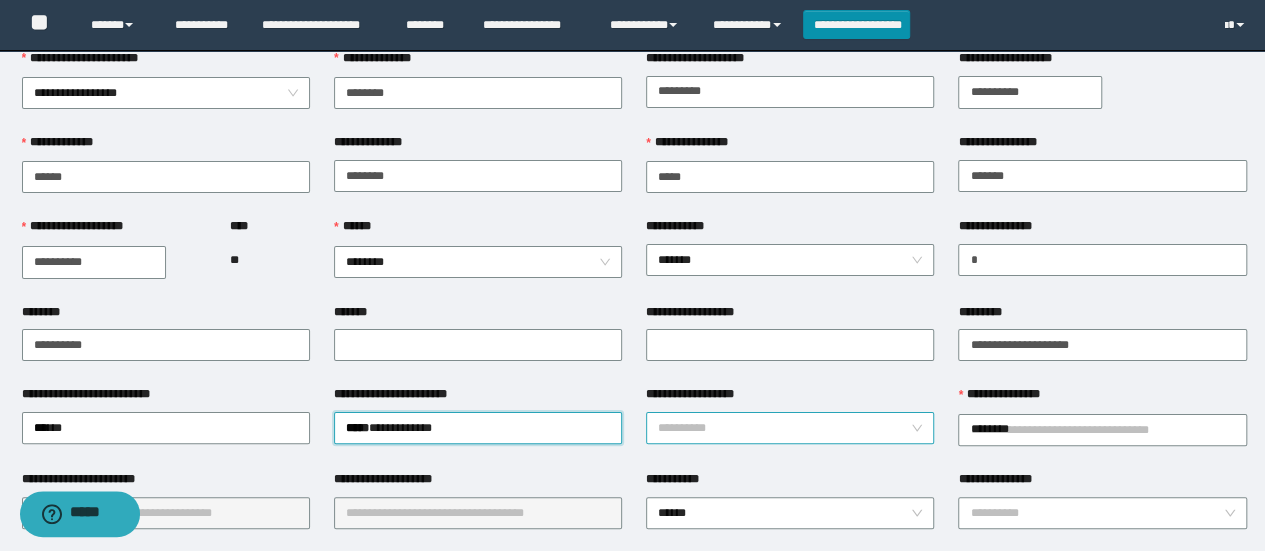 click on "**********" at bounding box center (784, 428) 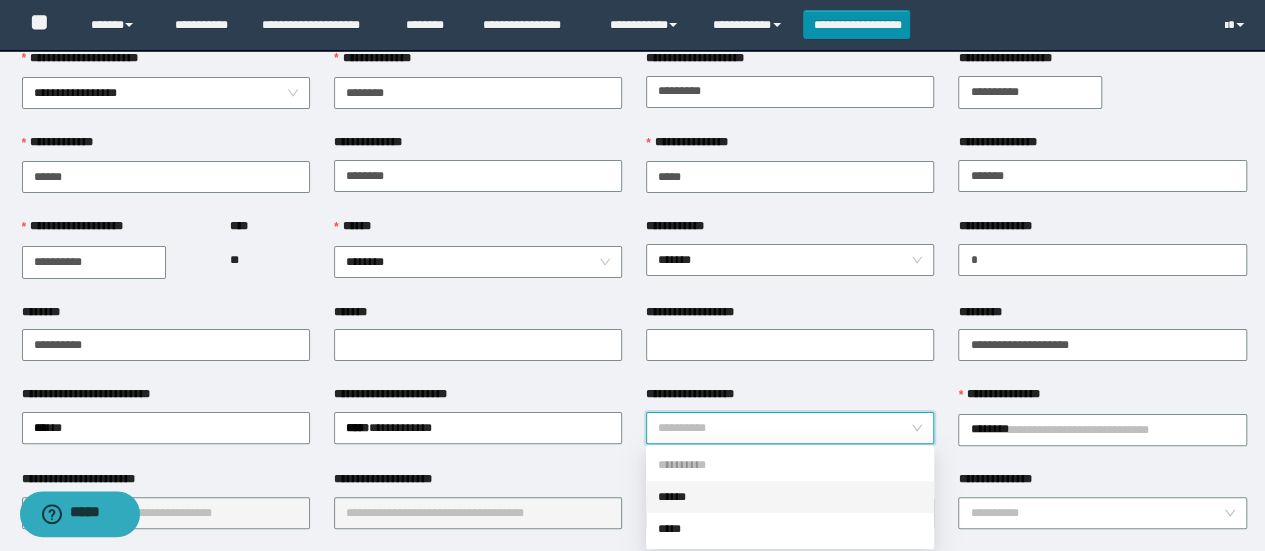 click on "******" at bounding box center [790, 497] 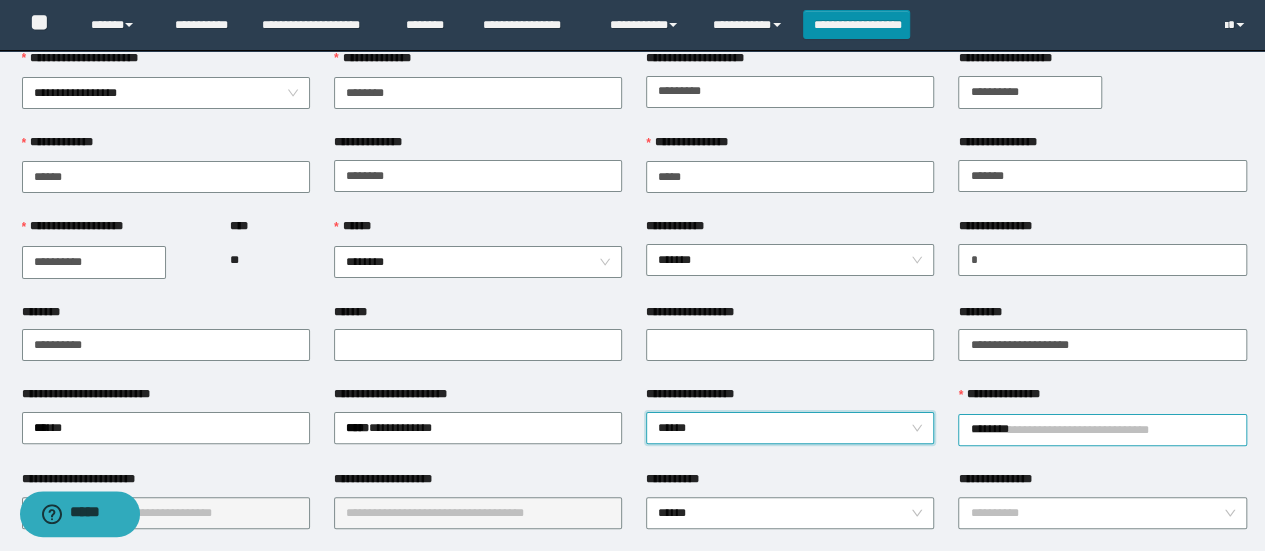 click on "********" at bounding box center (1102, 430) 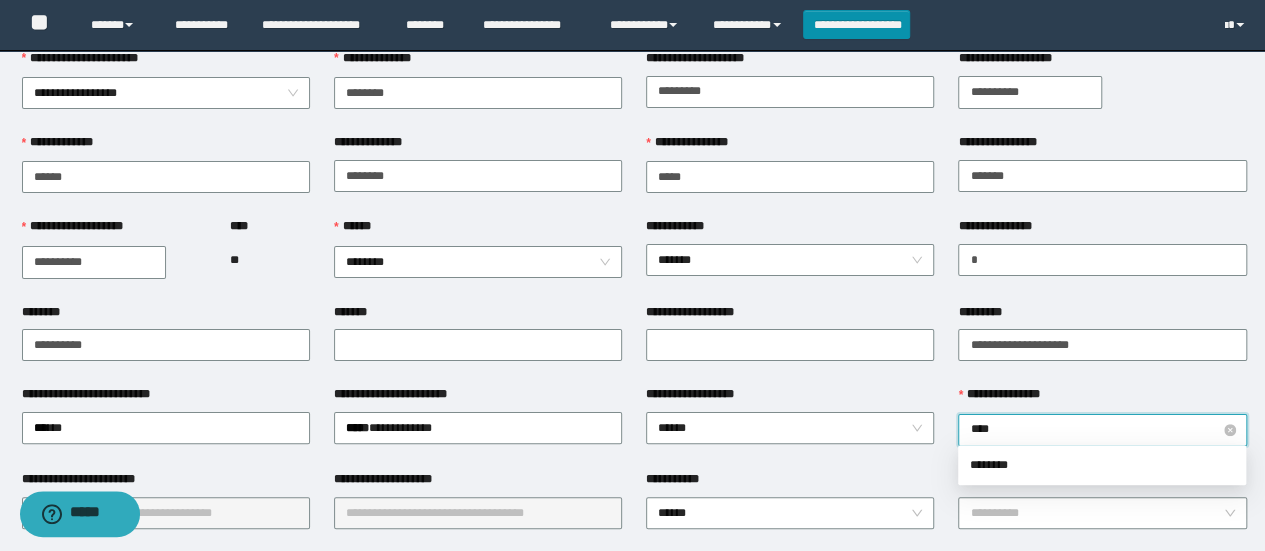 type on "*****" 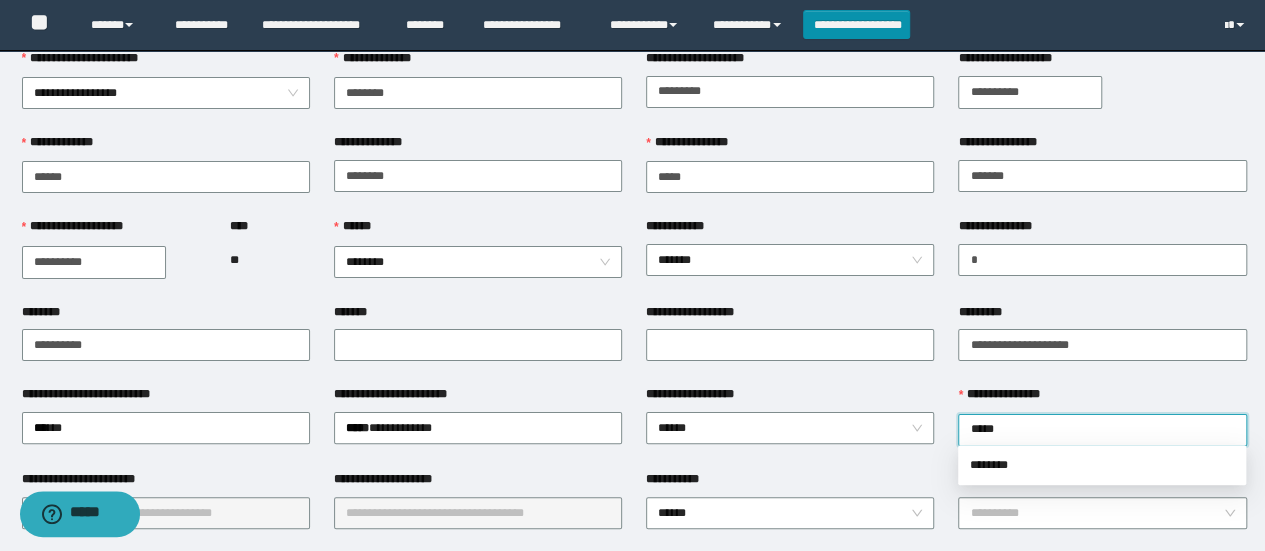 click on "********" at bounding box center [1102, 465] 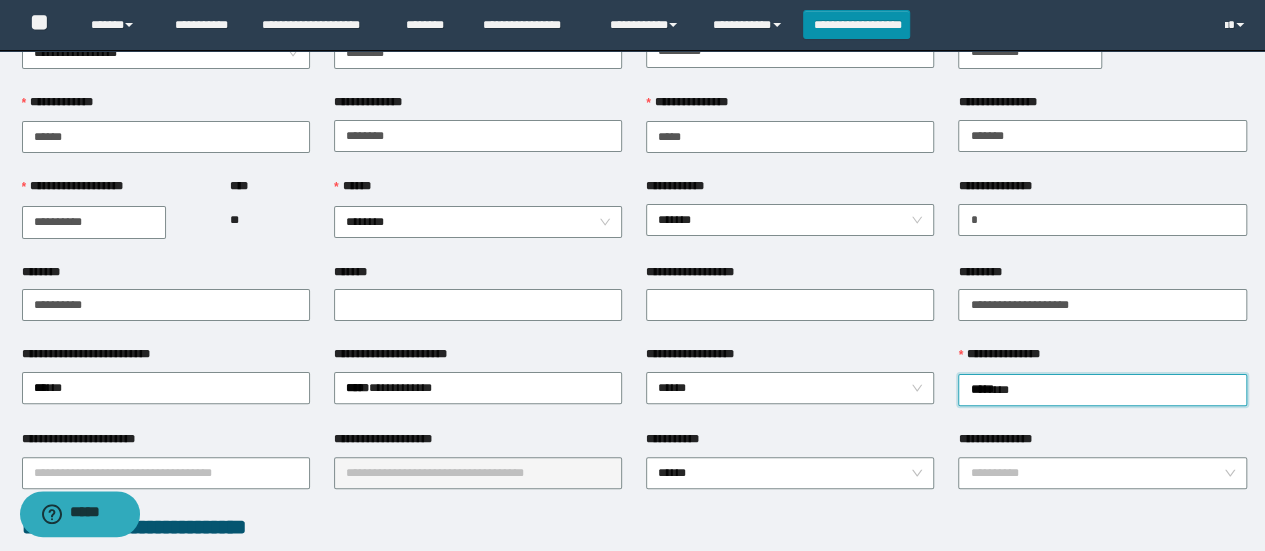 scroll, scrollTop: 110, scrollLeft: 0, axis: vertical 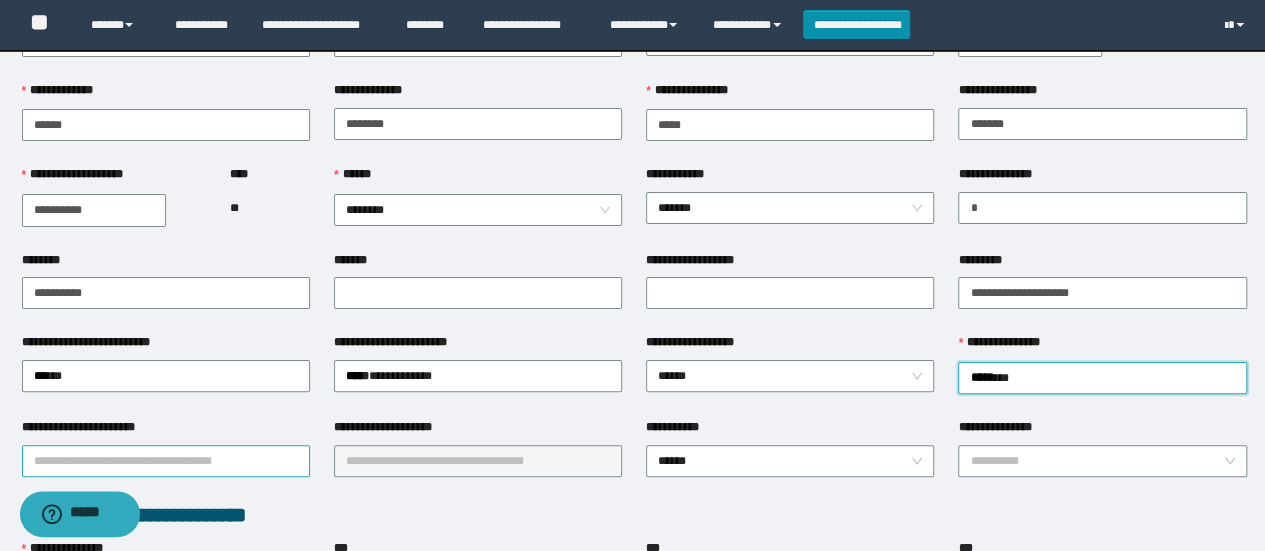click on "**********" at bounding box center [166, 461] 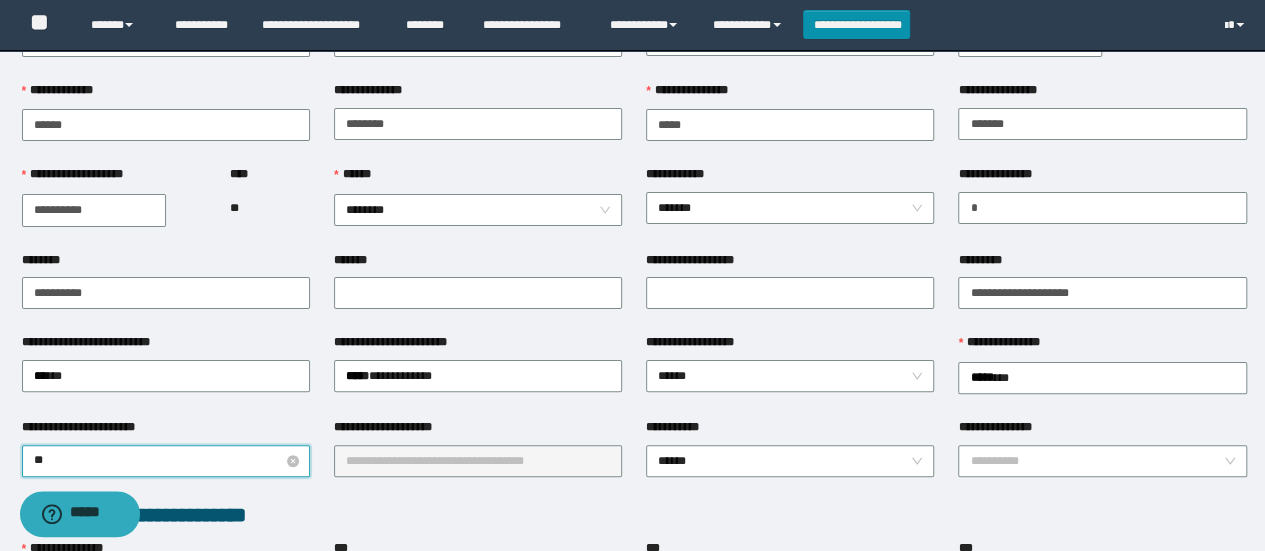 type on "***" 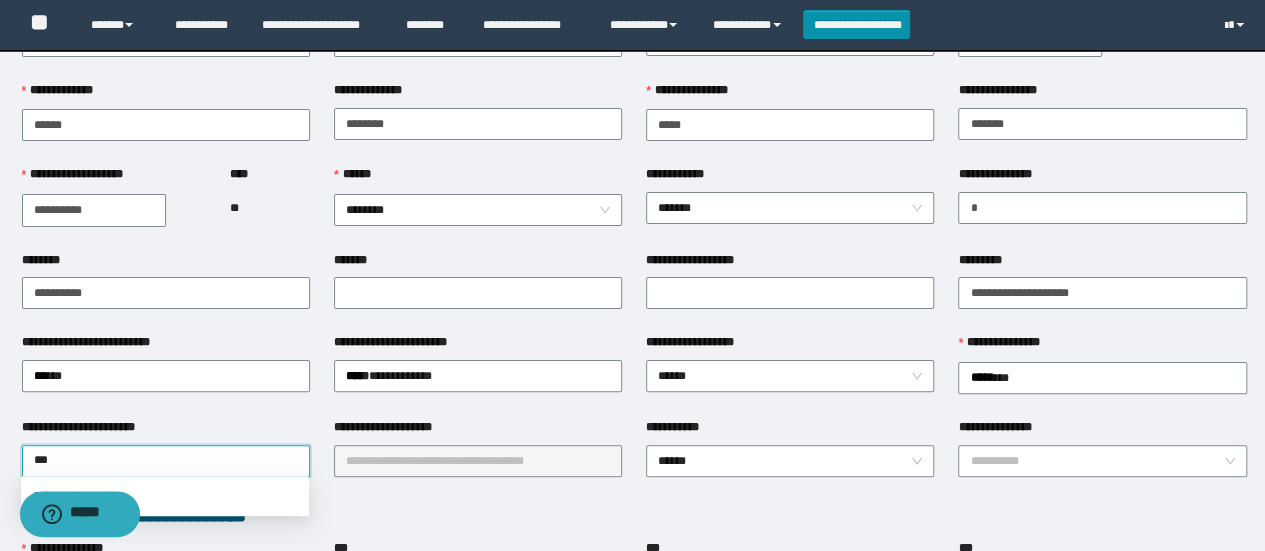 click on "******" at bounding box center [165, 496] 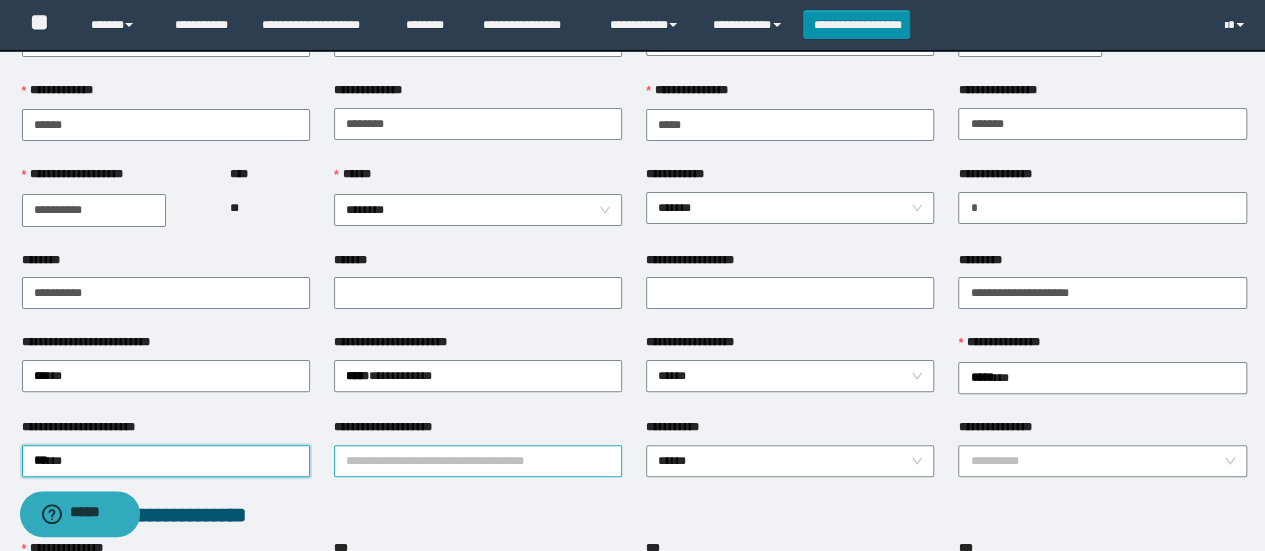 click on "**********" at bounding box center [478, 461] 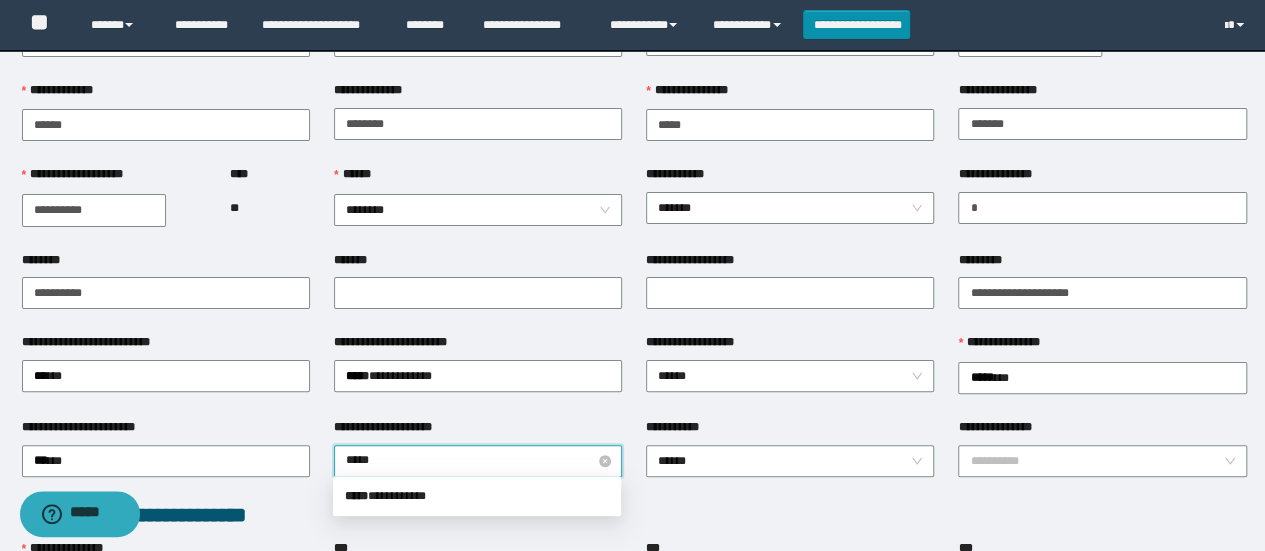 type on "******" 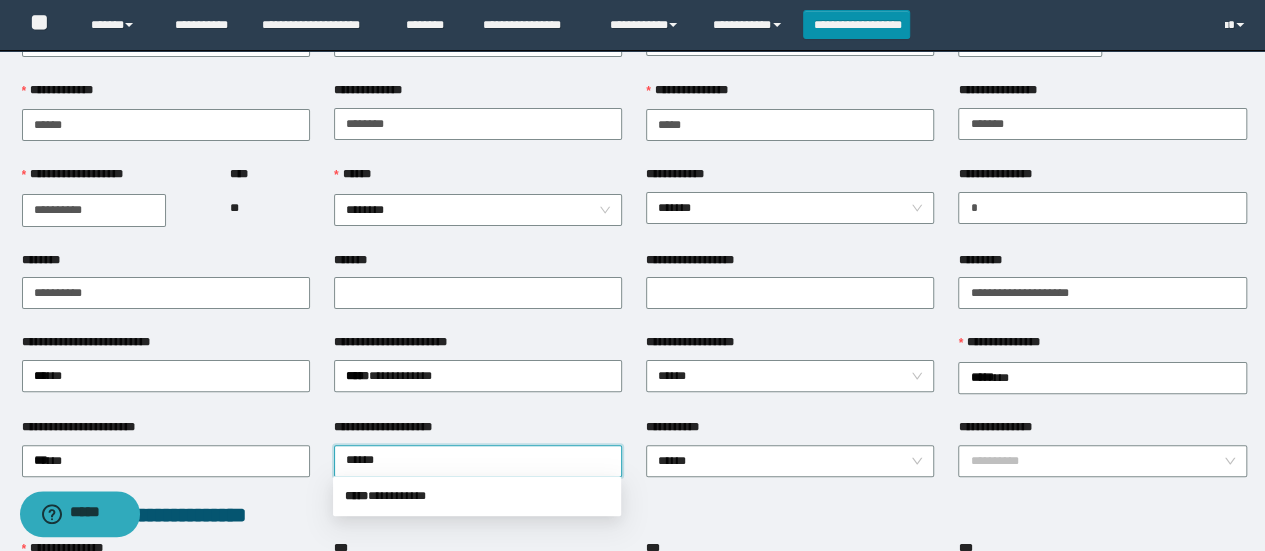 click on "***** * *********" at bounding box center (477, 496) 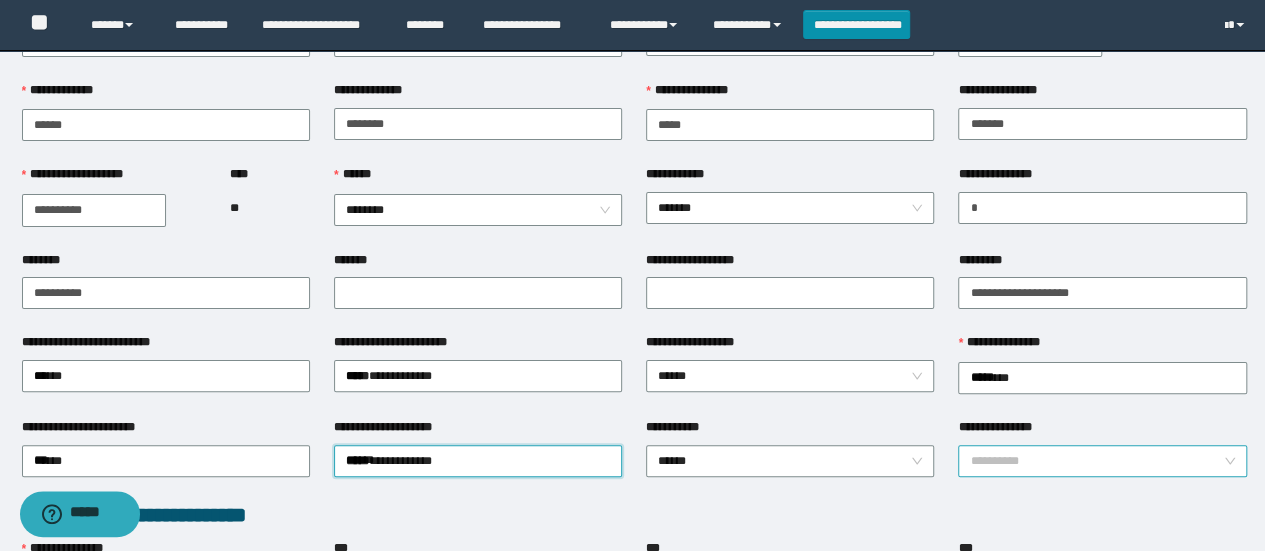 click on "**********" at bounding box center (1096, 461) 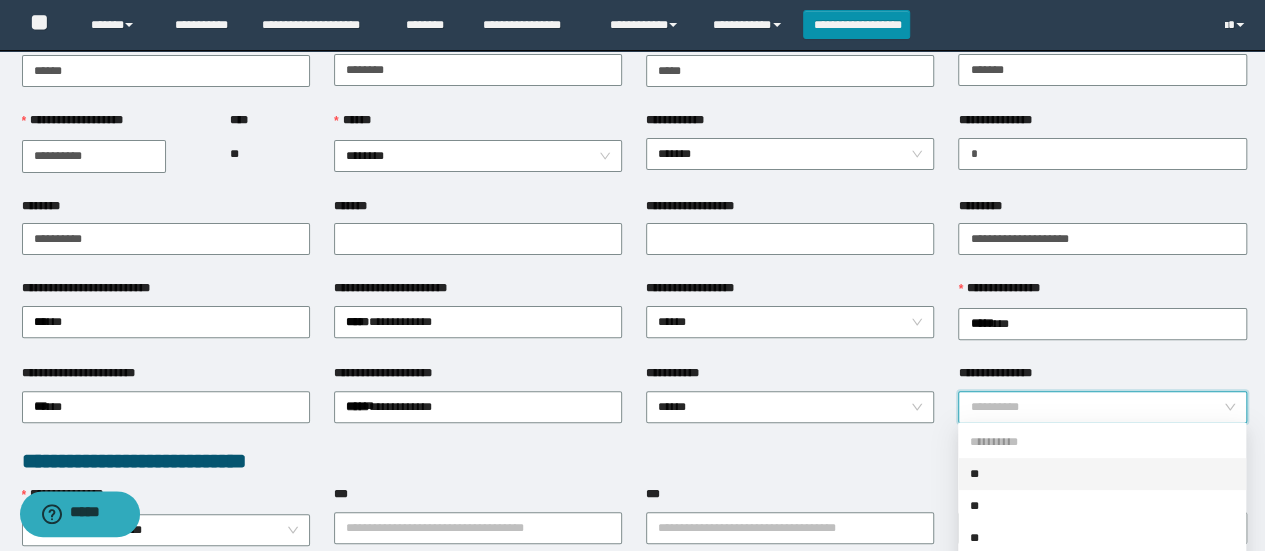 scroll, scrollTop: 171, scrollLeft: 0, axis: vertical 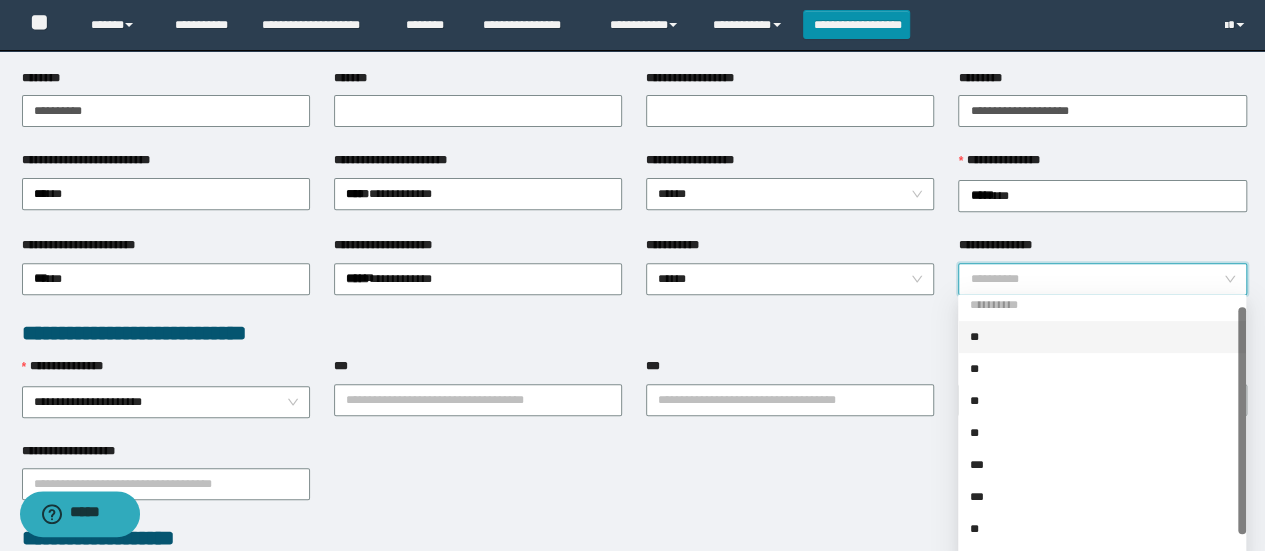 click on "**" at bounding box center (1102, 529) 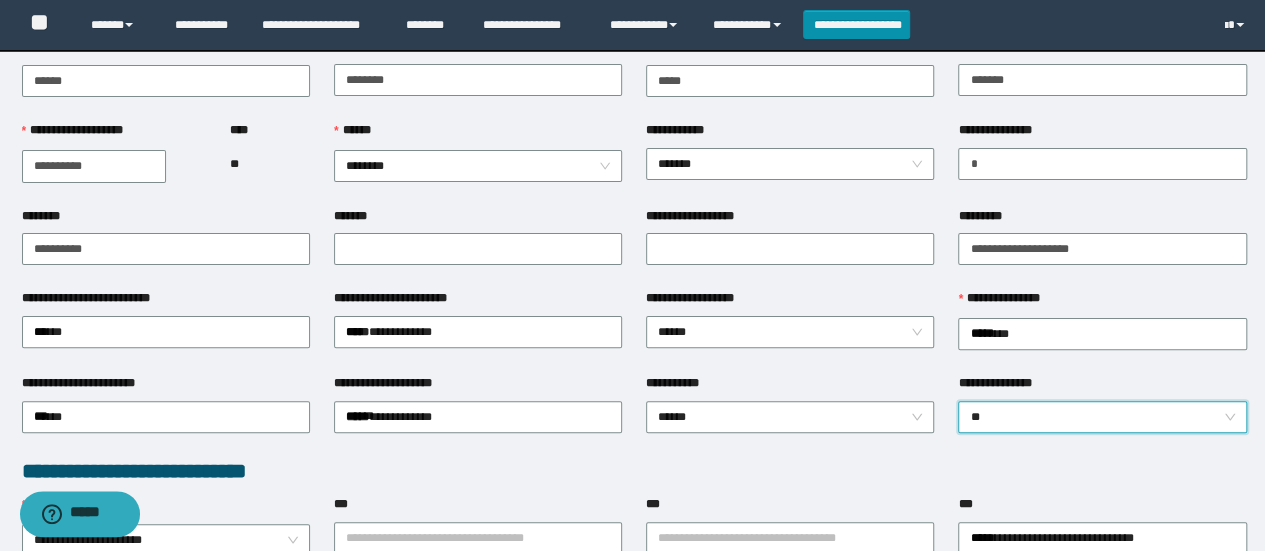 scroll, scrollTop: 144, scrollLeft: 0, axis: vertical 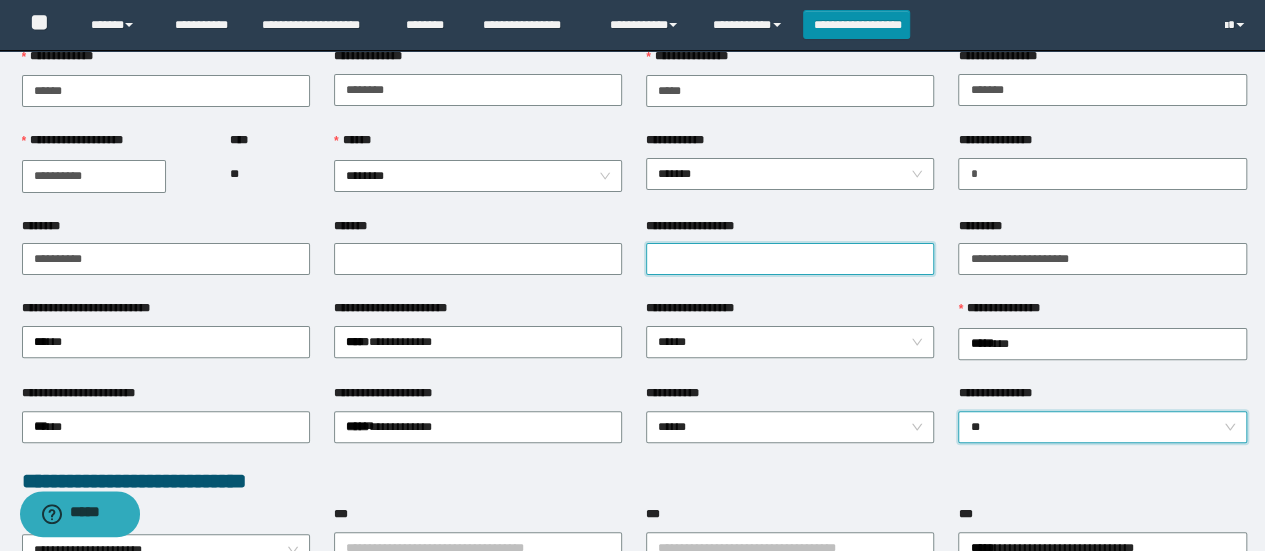 click on "**********" at bounding box center (790, 259) 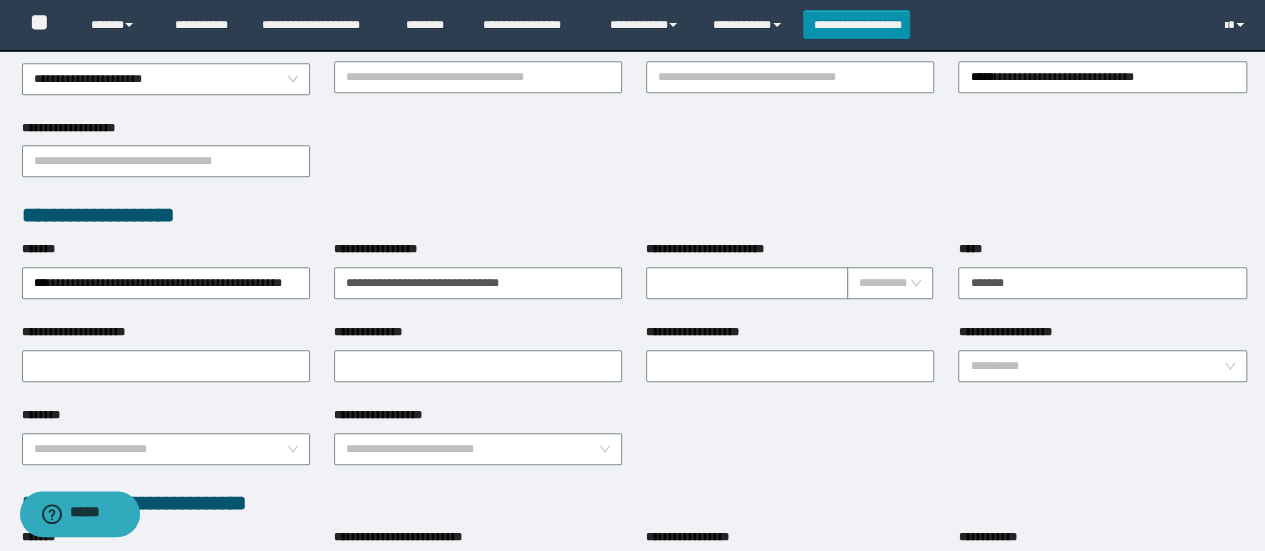 scroll, scrollTop: 616, scrollLeft: 0, axis: vertical 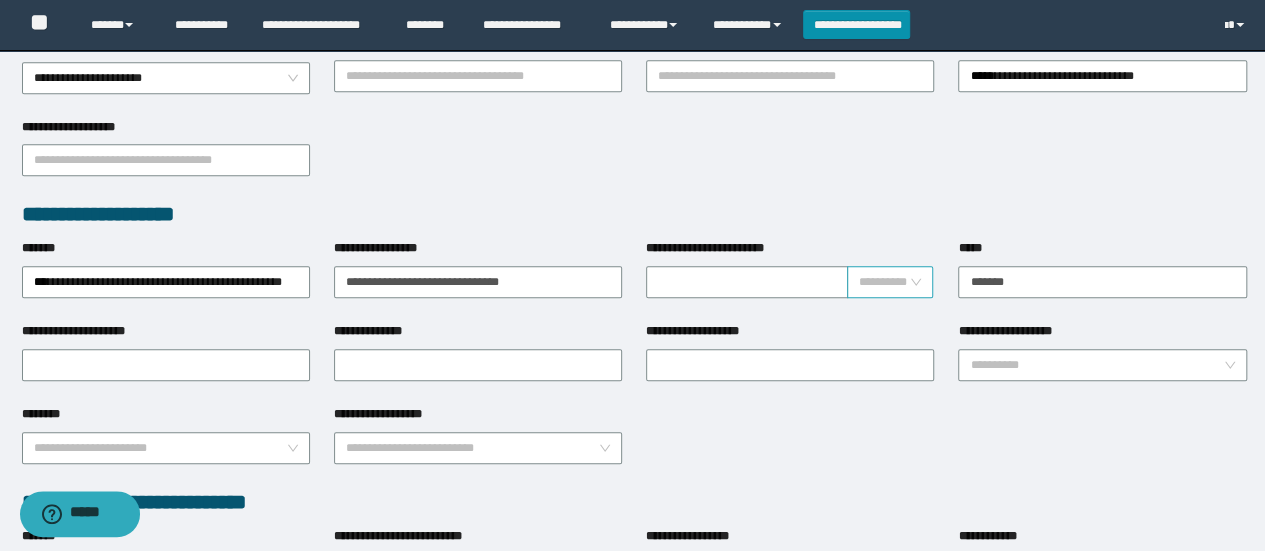 type on "**********" 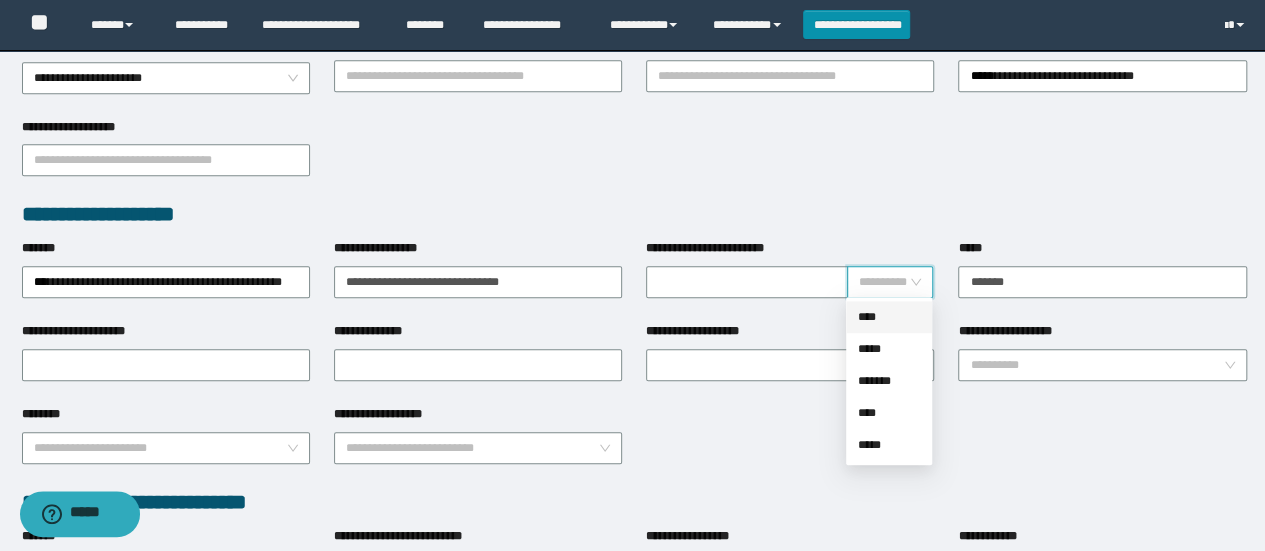 click on "****" at bounding box center [889, 317] 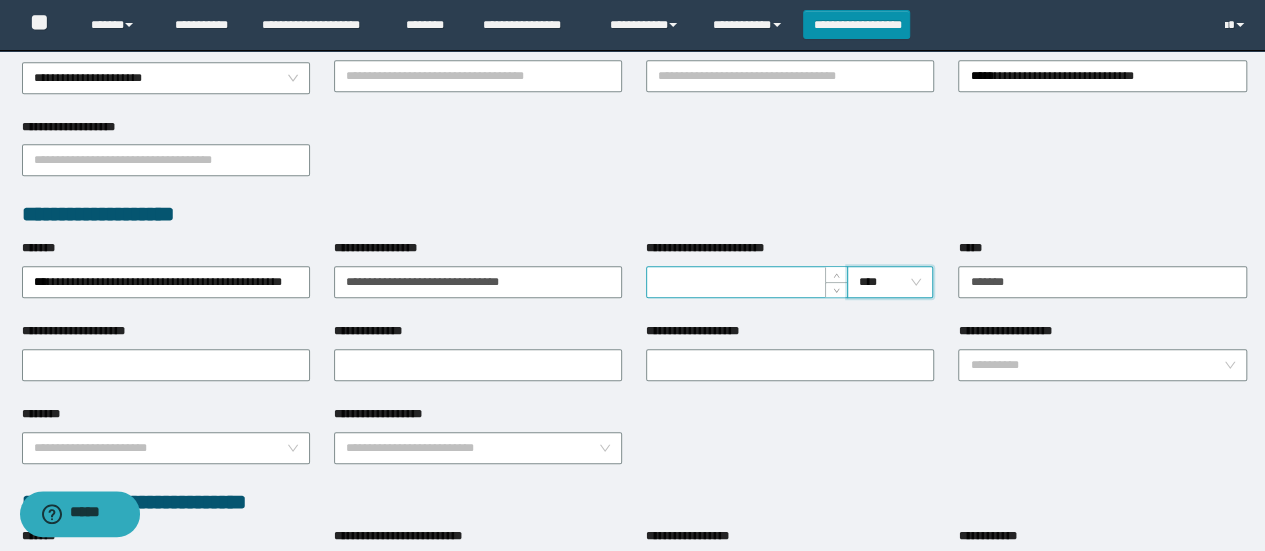 click on "**********" at bounding box center [747, 282] 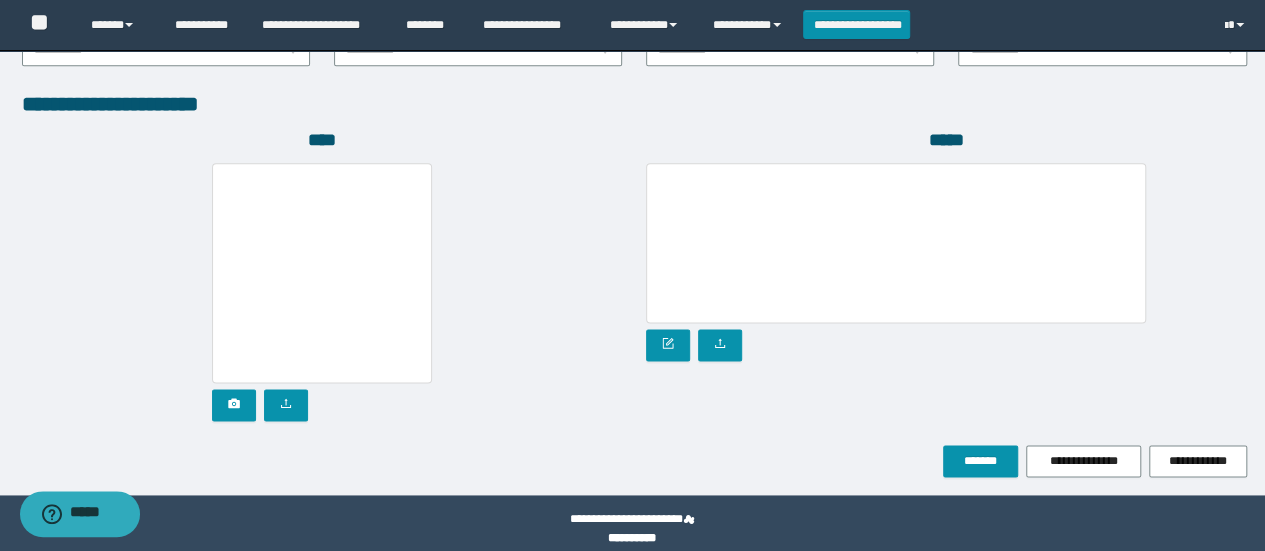 scroll, scrollTop: 1152, scrollLeft: 0, axis: vertical 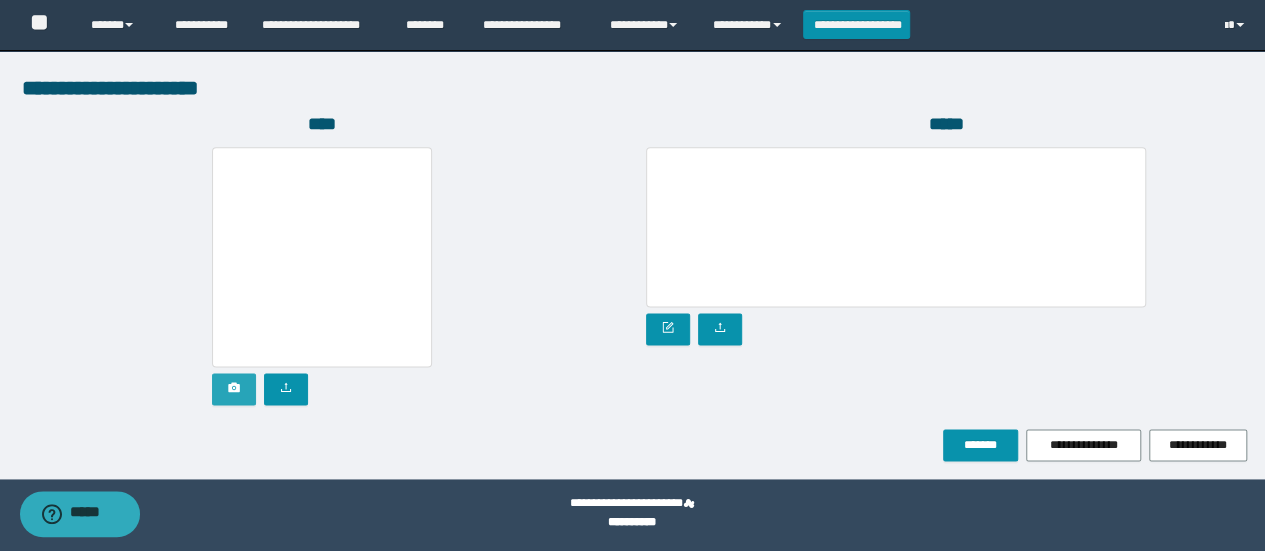 click 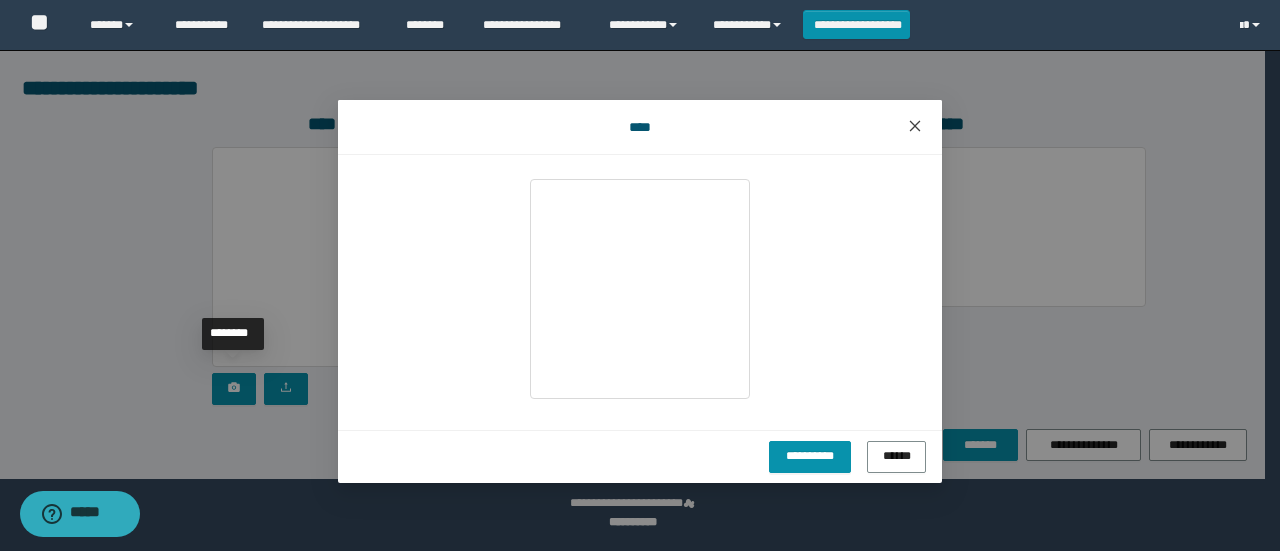 click at bounding box center [915, 127] 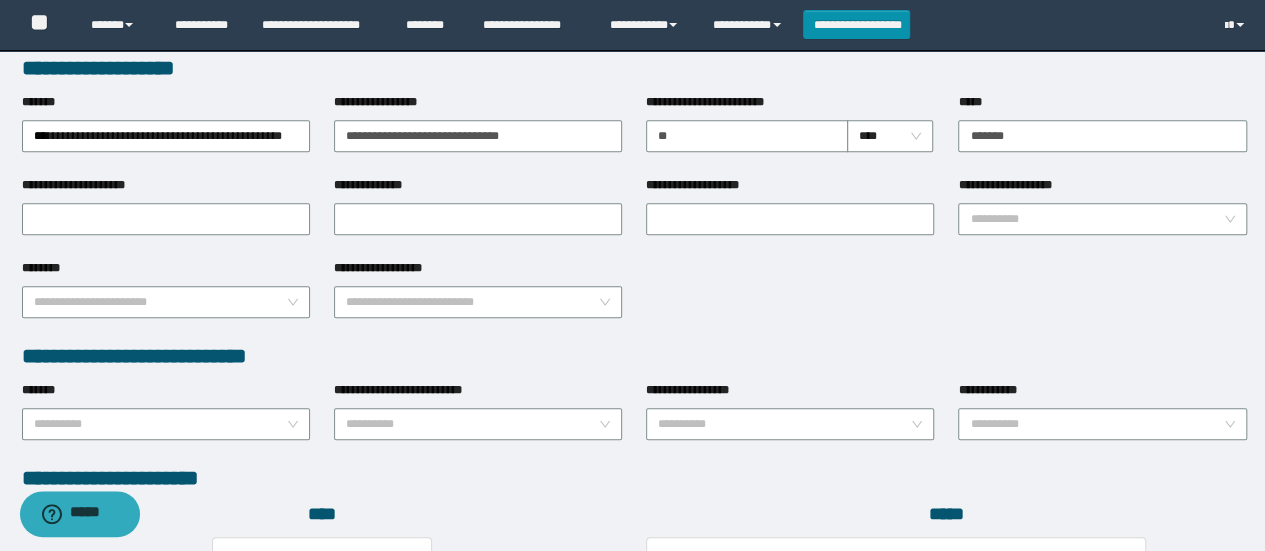 scroll, scrollTop: 755, scrollLeft: 0, axis: vertical 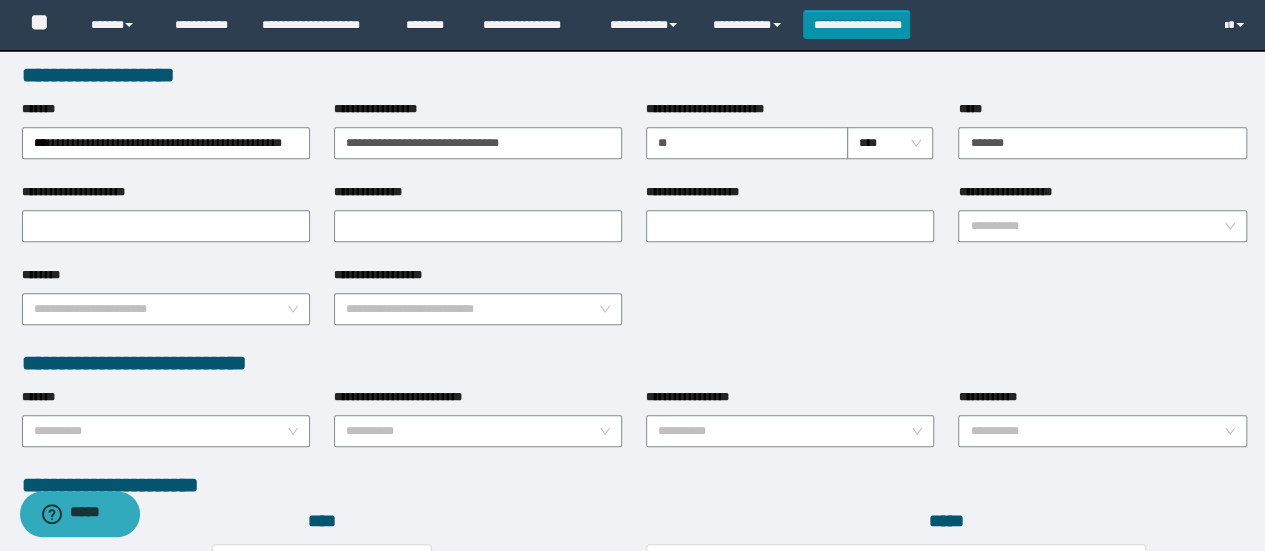 click on "**********" at bounding box center (634, 307) 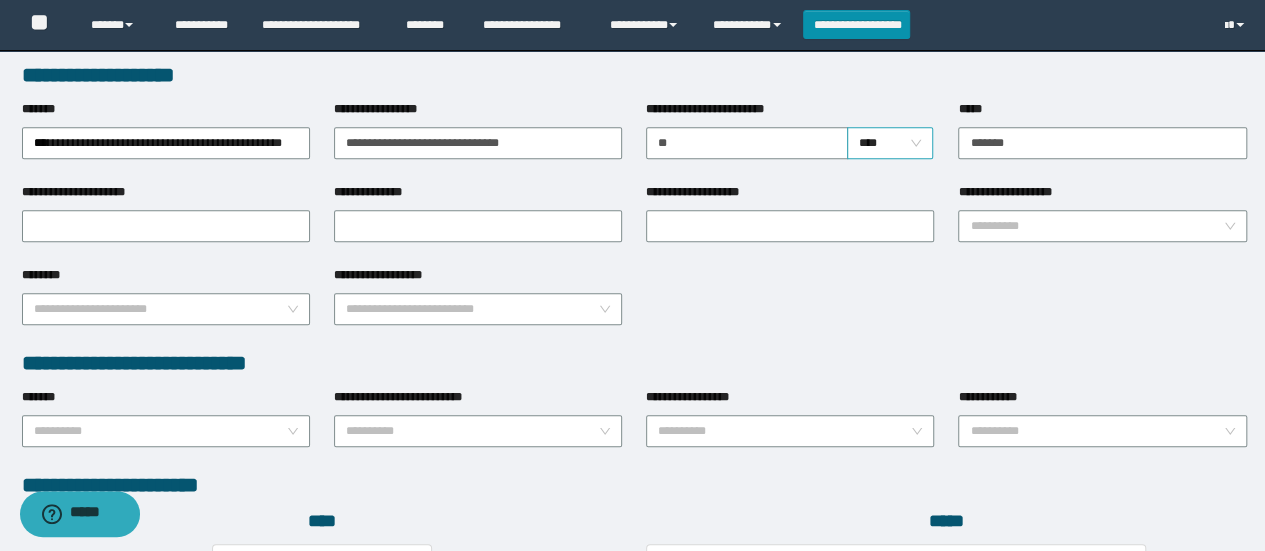click on "****" at bounding box center (890, 143) 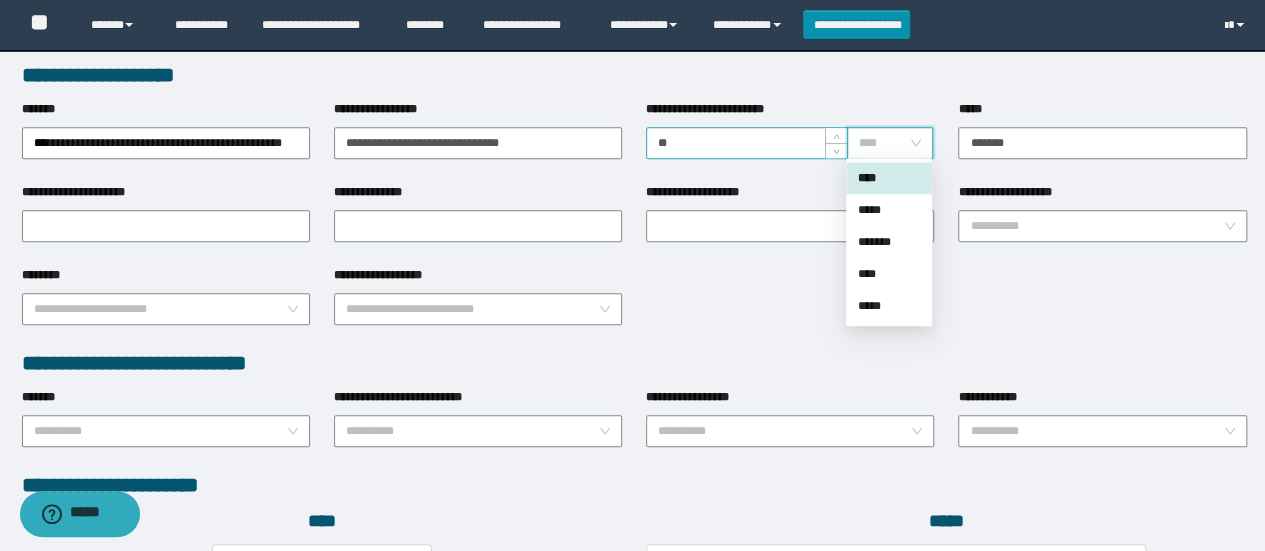 click on "**" at bounding box center (747, 143) 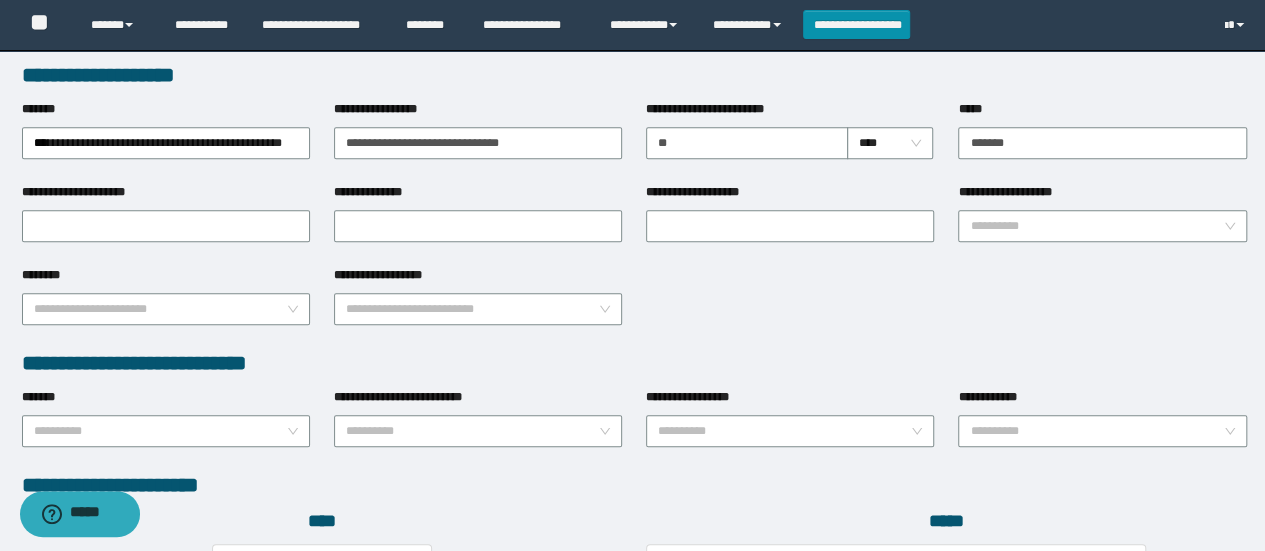 click on "**********" at bounding box center [634, 307] 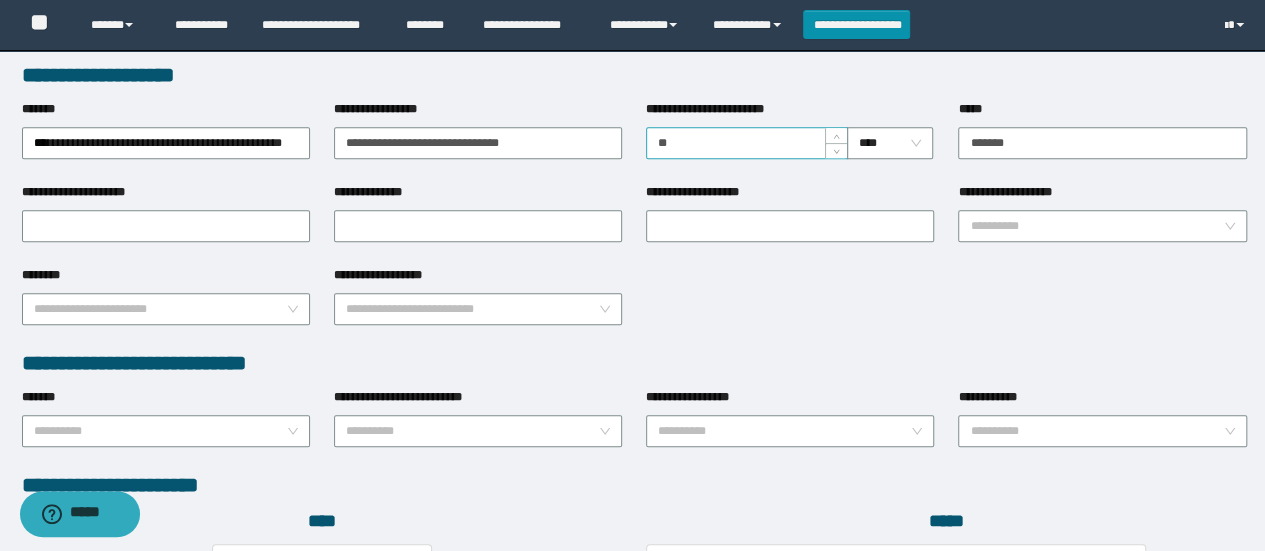 click on "**" at bounding box center [747, 143] 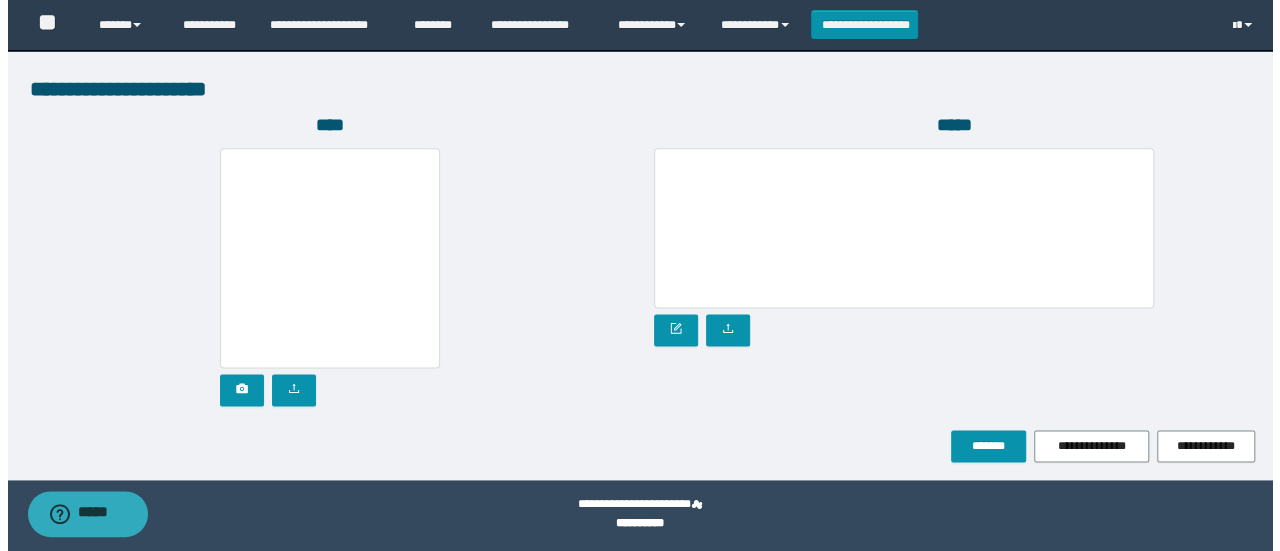 scroll, scrollTop: 1152, scrollLeft: 0, axis: vertical 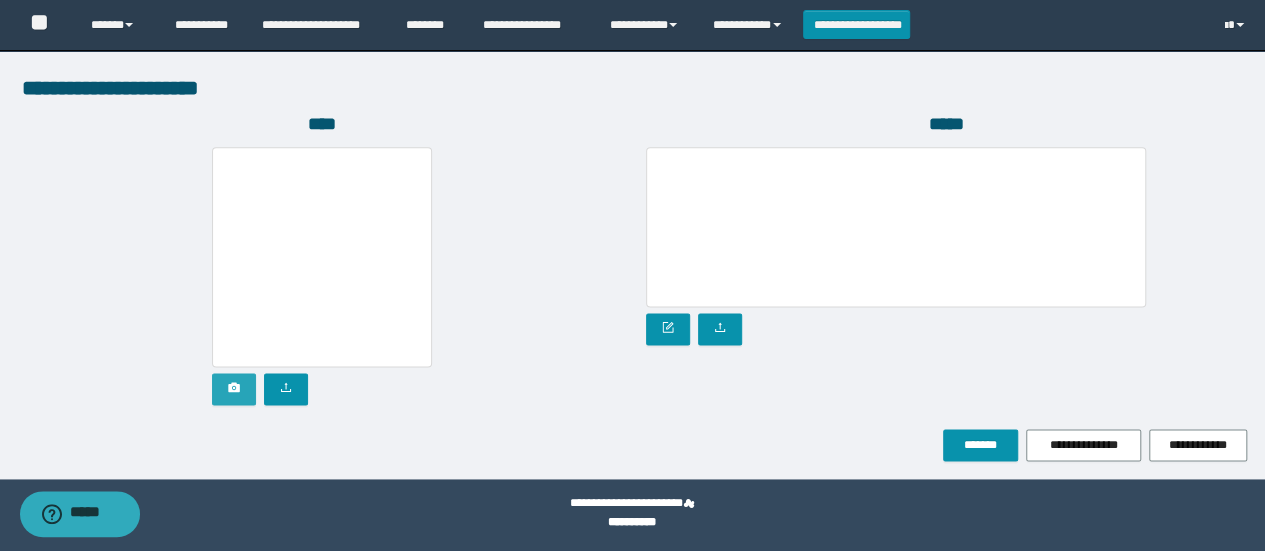 type on "**" 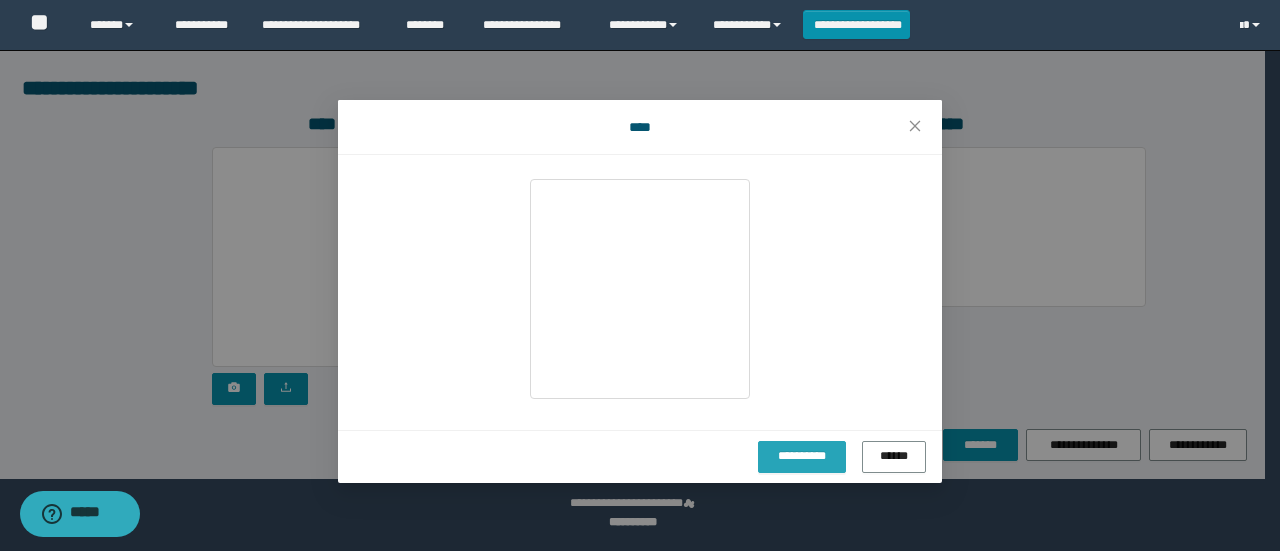 click on "**********" at bounding box center [802, 456] 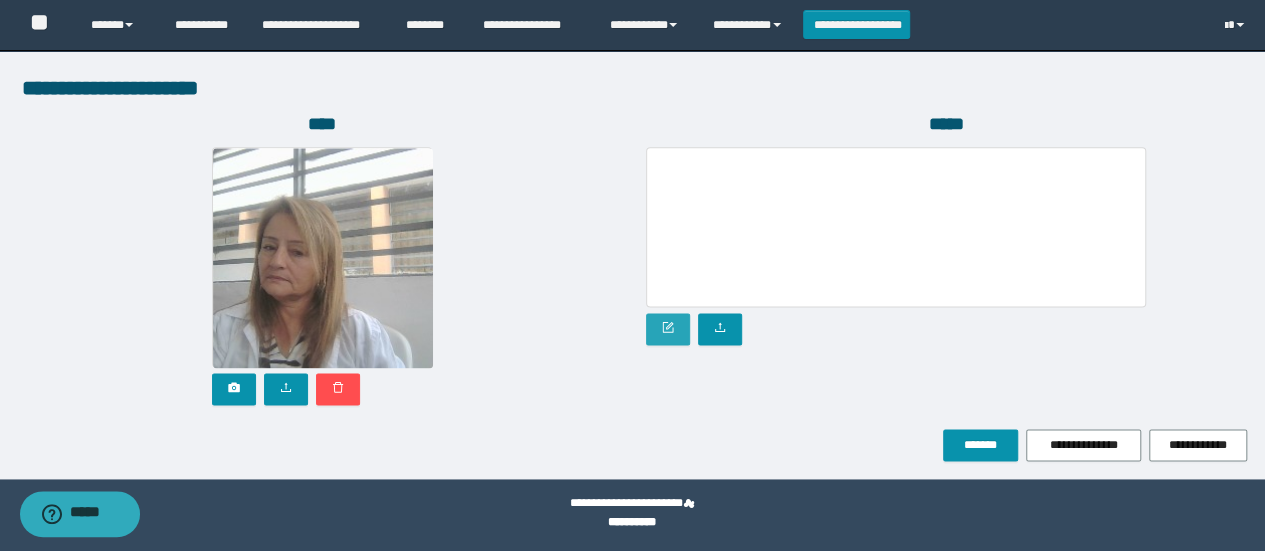 click 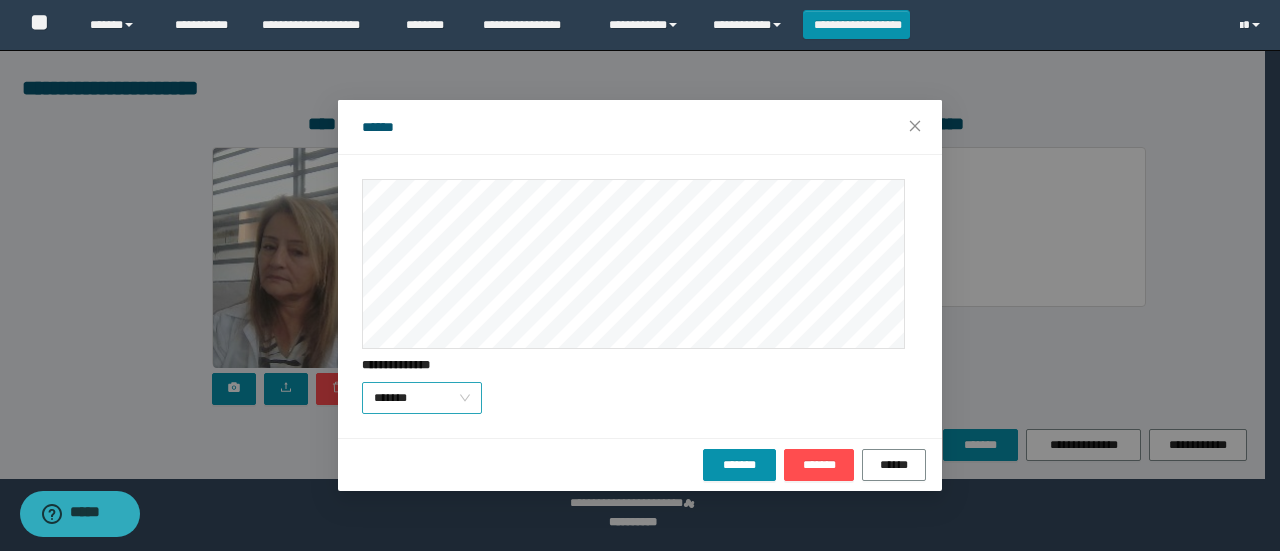 click on "*******" at bounding box center (422, 398) 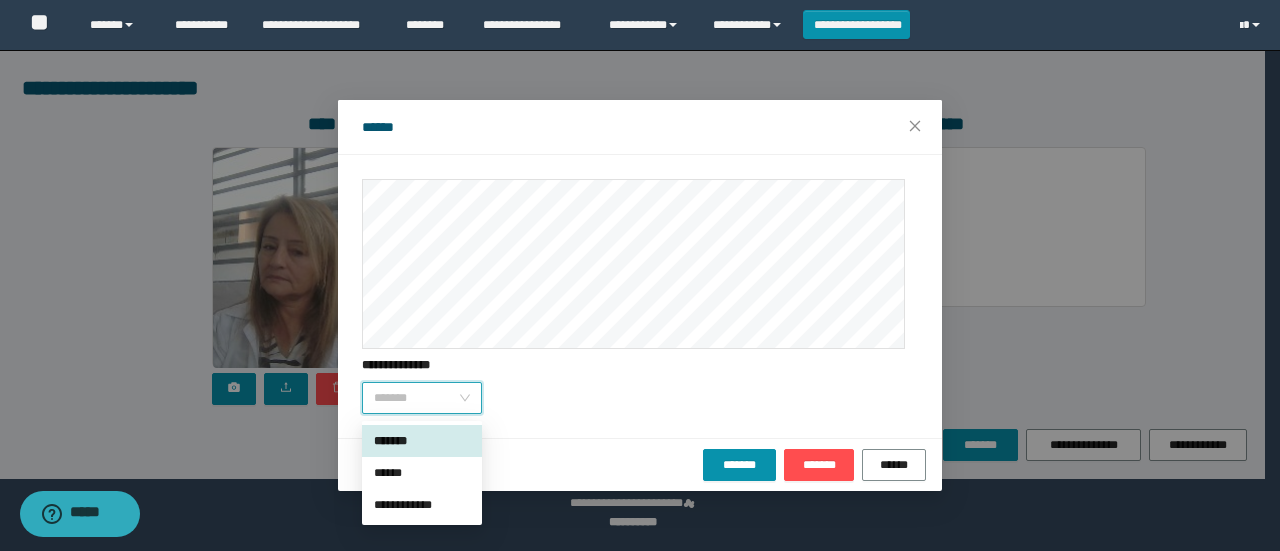 click on "******" at bounding box center (422, 473) 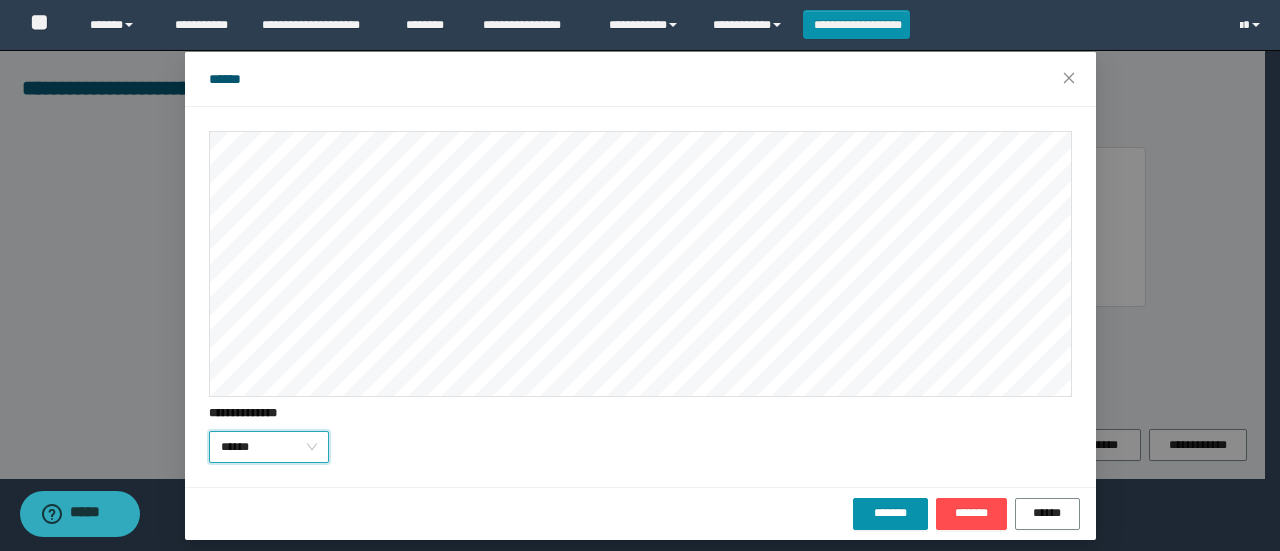 scroll, scrollTop: 57, scrollLeft: 0, axis: vertical 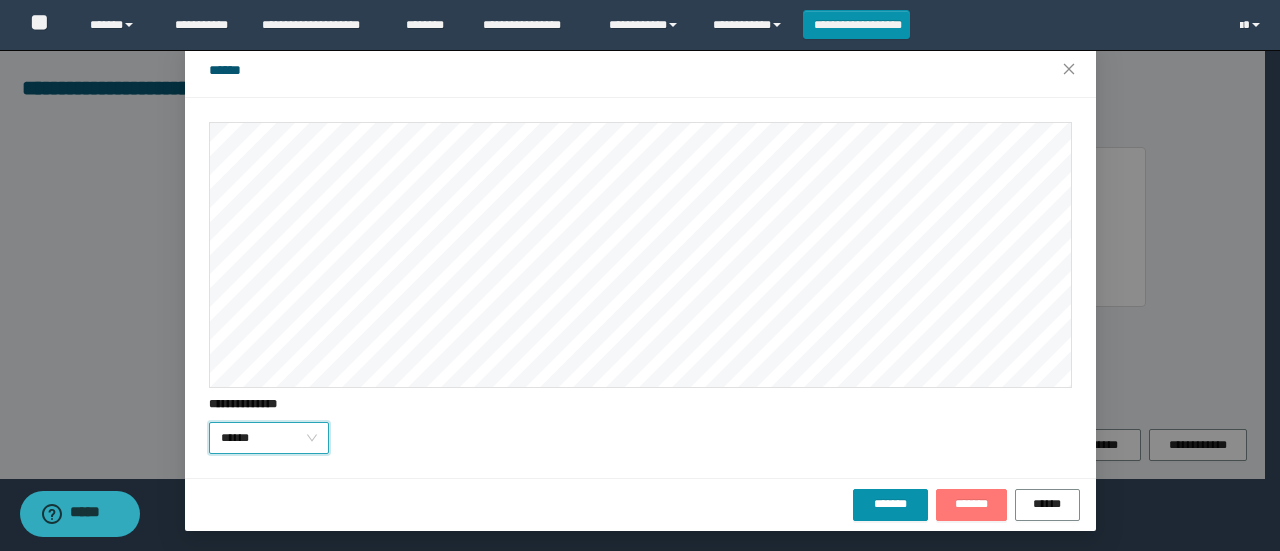 click on "*******" at bounding box center [971, 504] 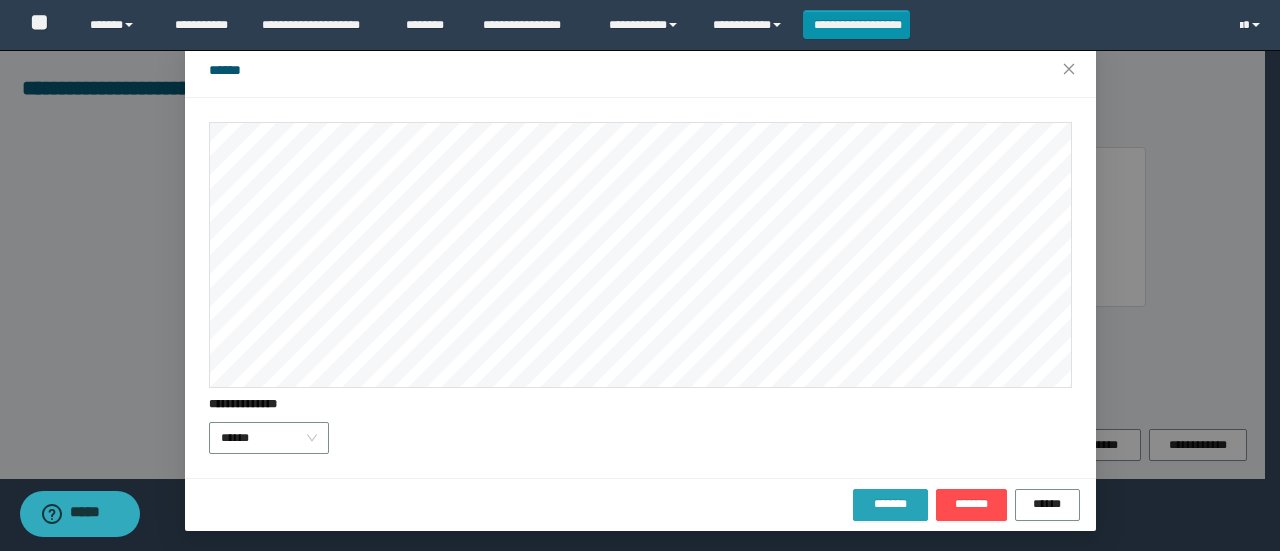 click on "*******" at bounding box center (890, 504) 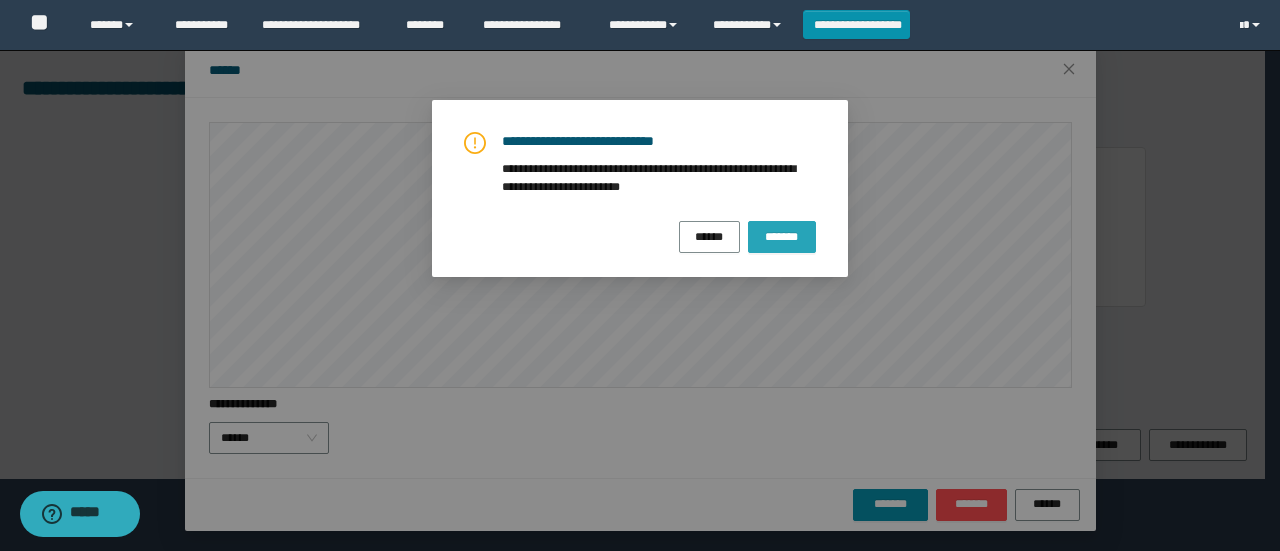 click on "*******" at bounding box center (782, 236) 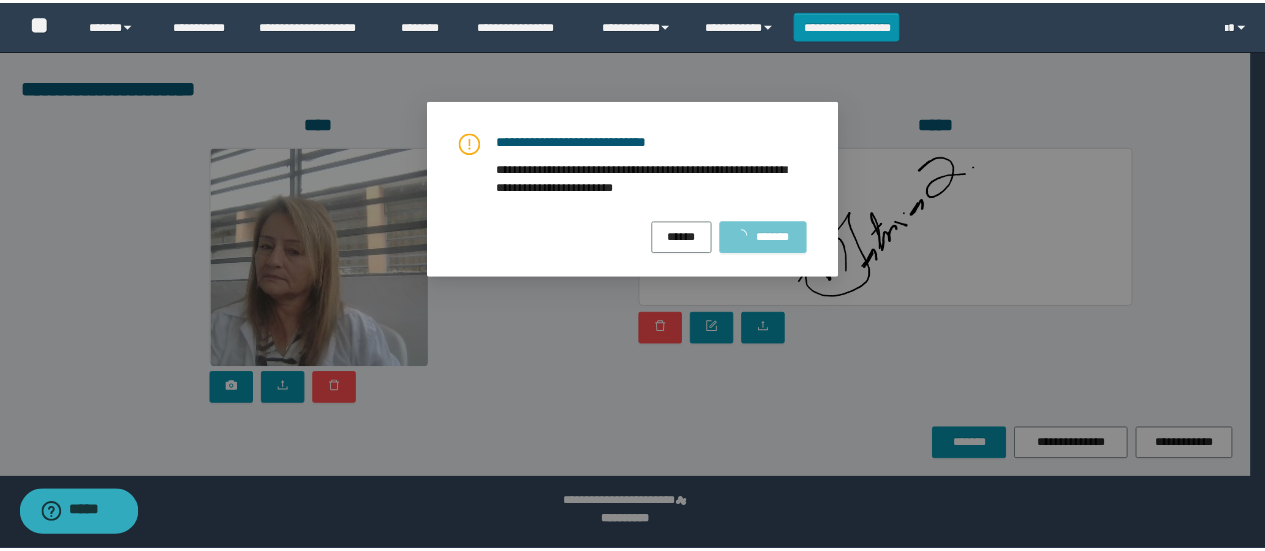 scroll, scrollTop: 0, scrollLeft: 0, axis: both 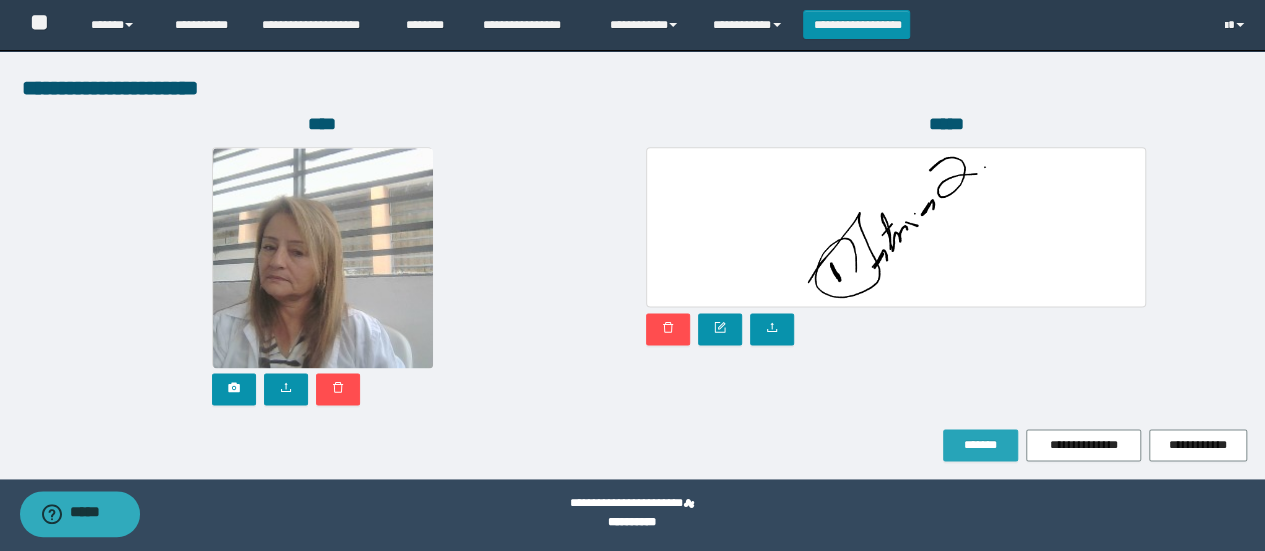 click on "*******" at bounding box center (980, 445) 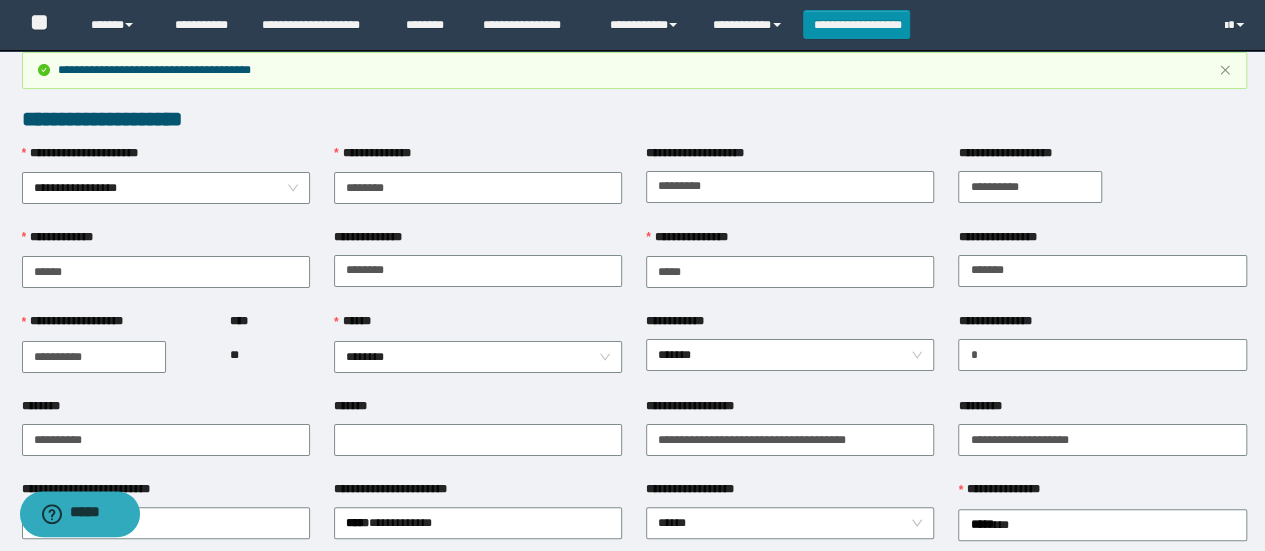 scroll, scrollTop: 0, scrollLeft: 0, axis: both 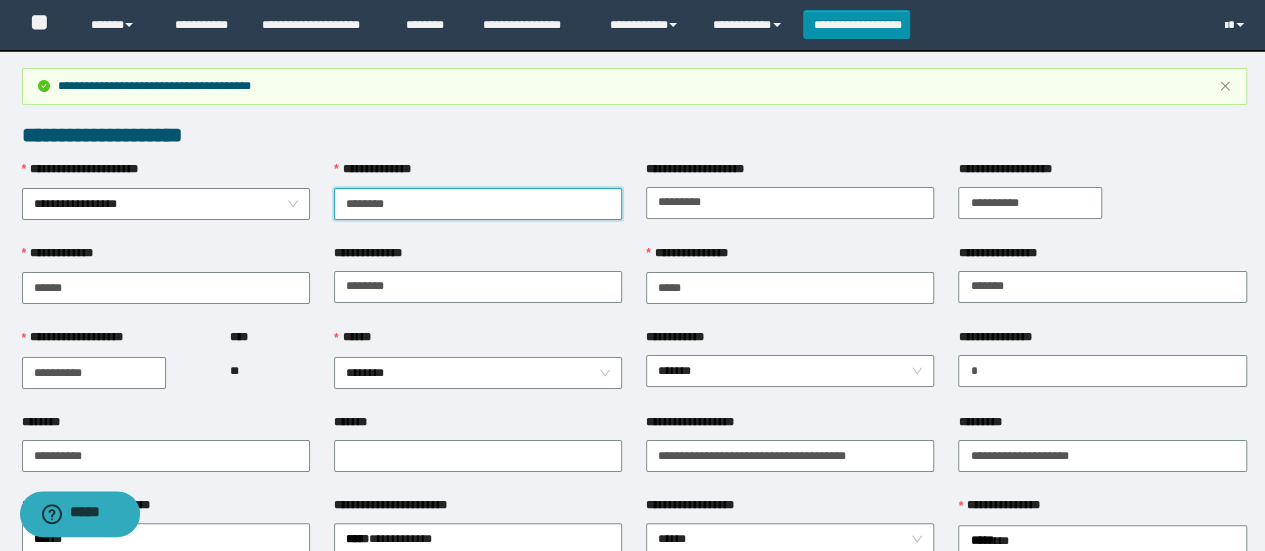 click on "********" at bounding box center (478, 204) 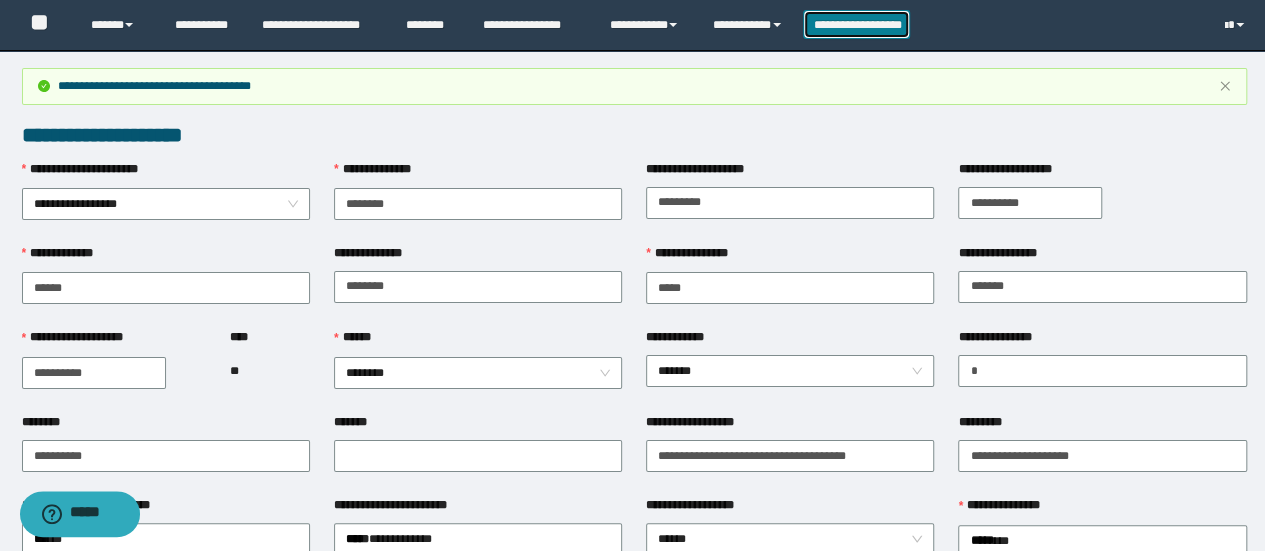 click on "**********" at bounding box center (857, 24) 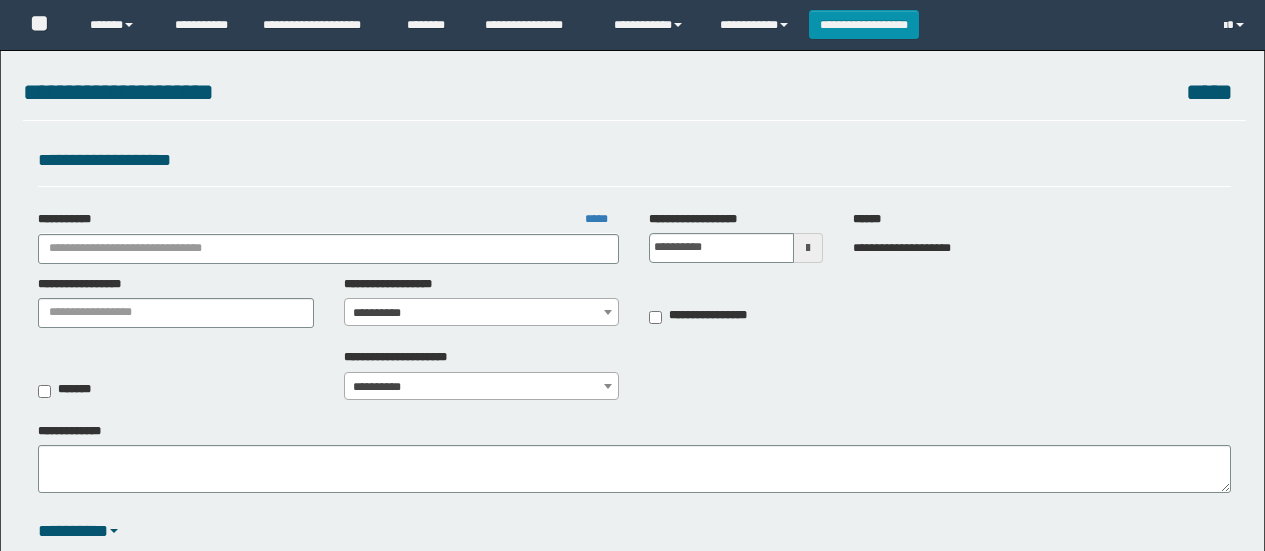 scroll, scrollTop: 0, scrollLeft: 0, axis: both 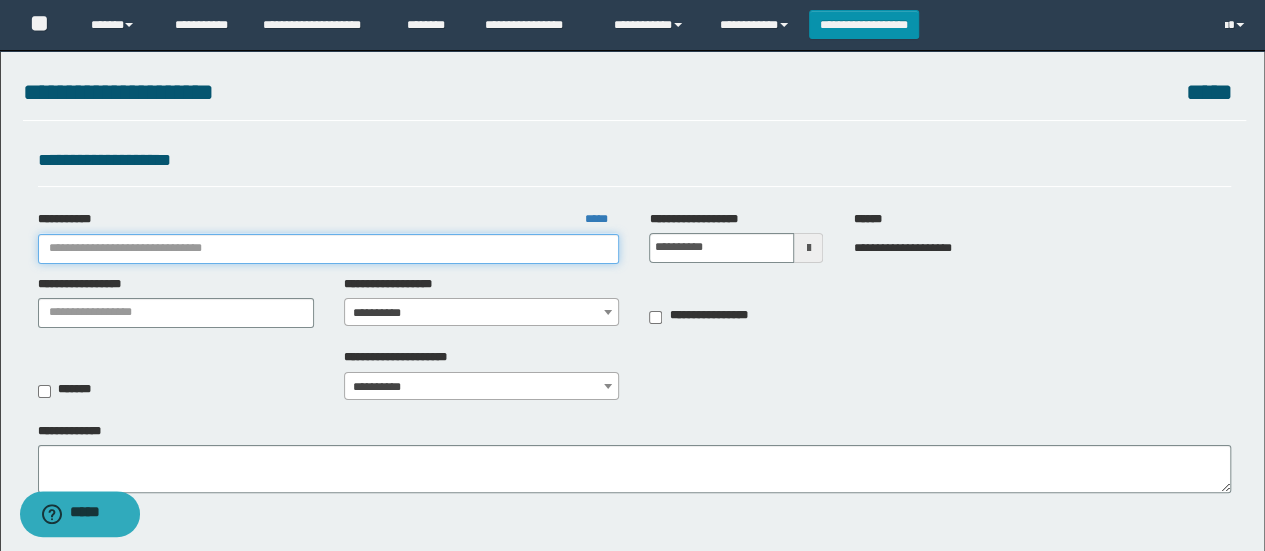 click on "**********" at bounding box center [329, 249] 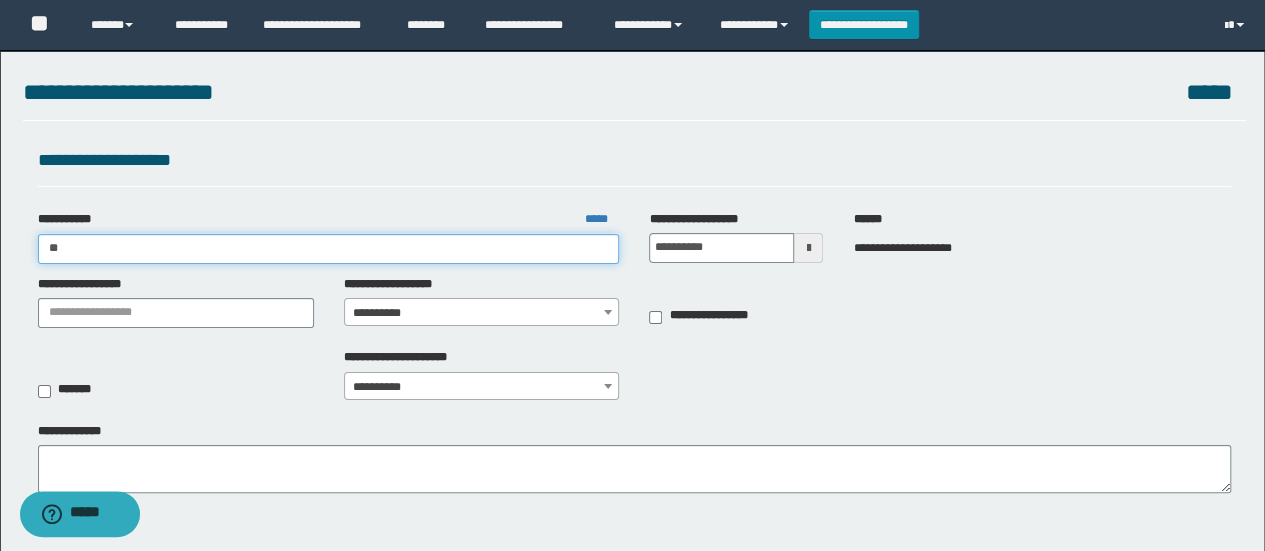 type on "***" 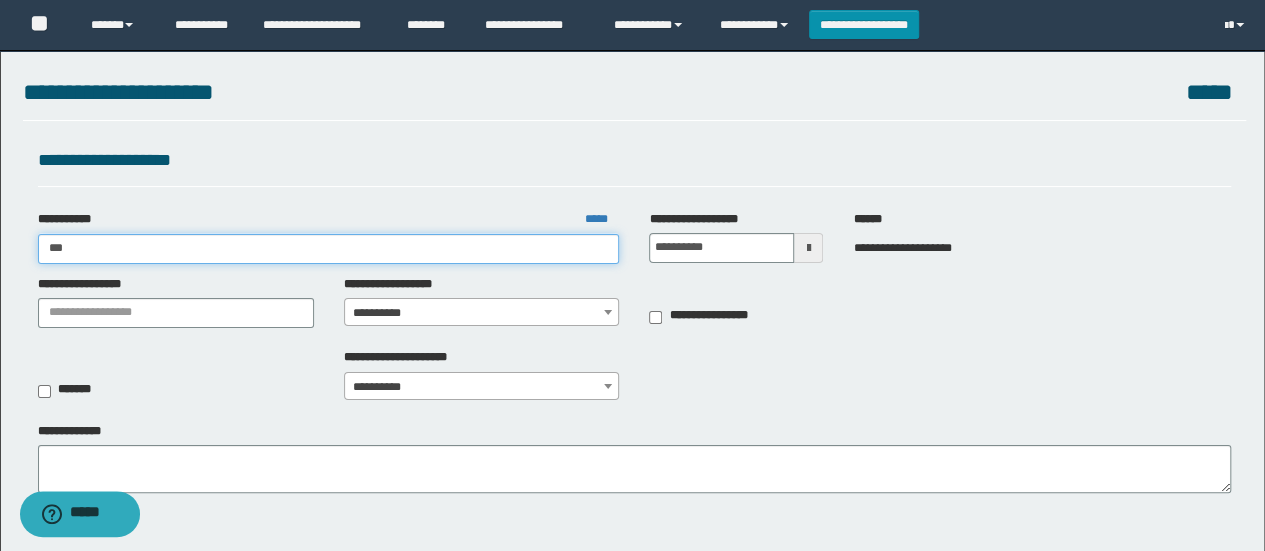 type on "***" 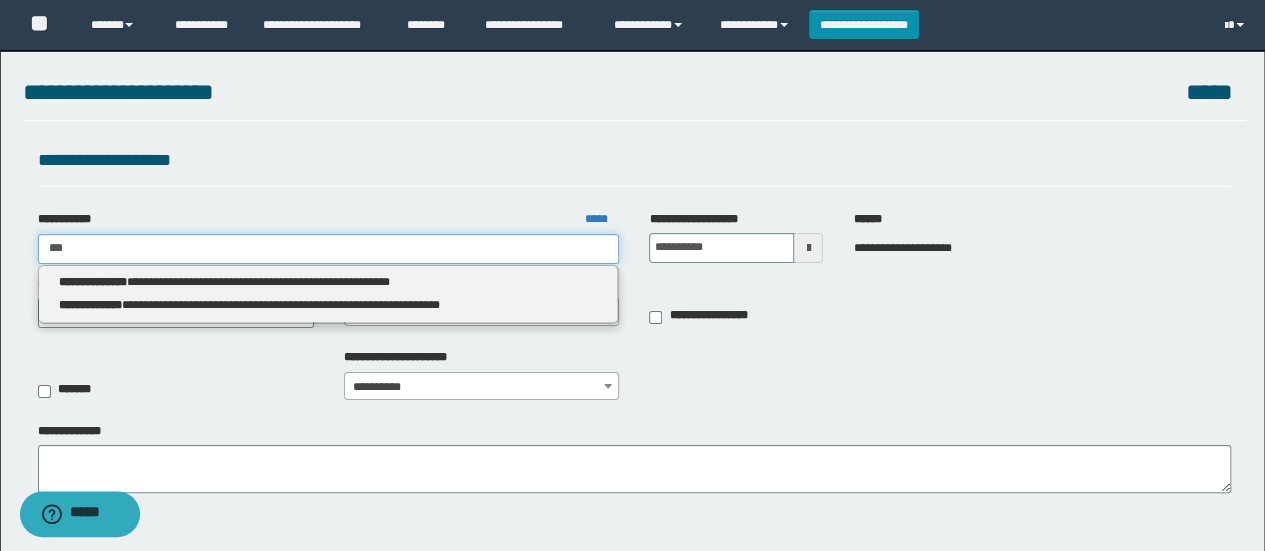 type on "***" 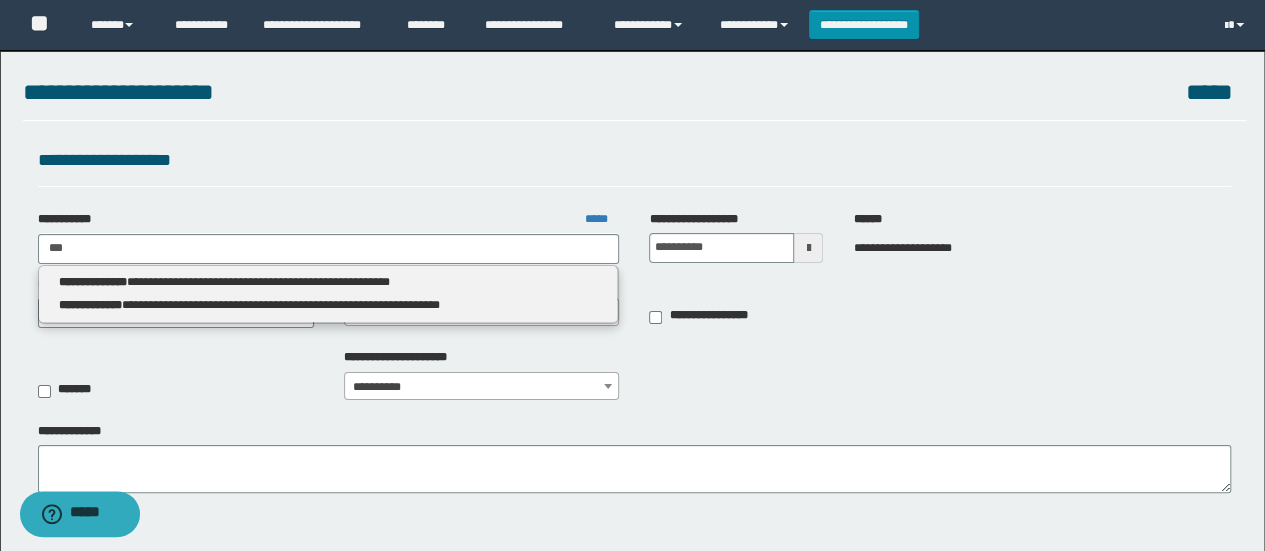 click on "**********" at bounding box center [328, 282] 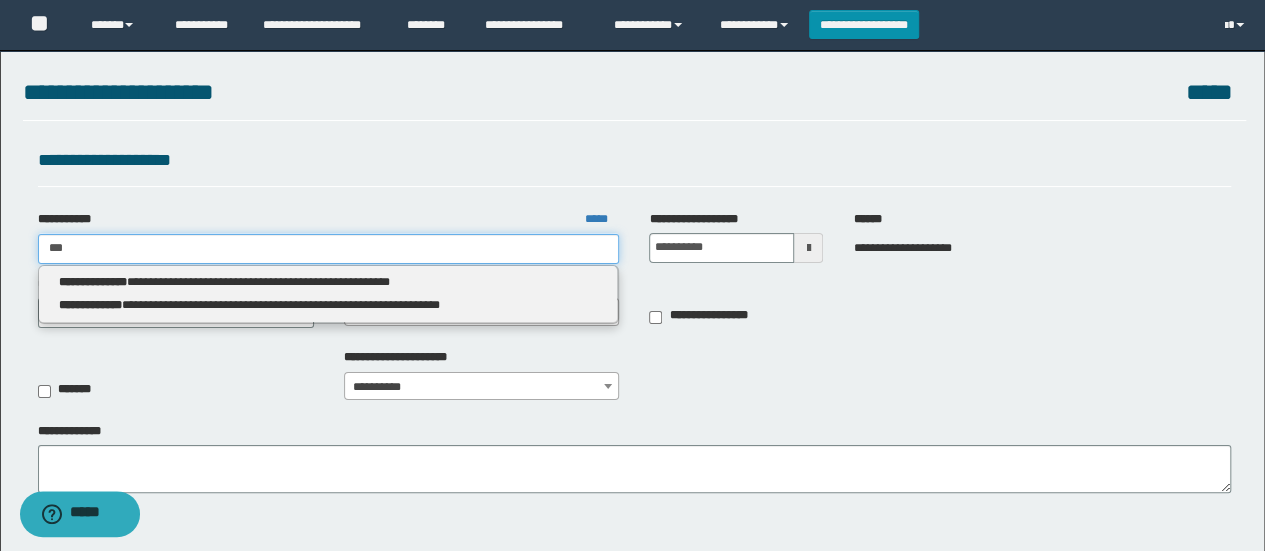 type 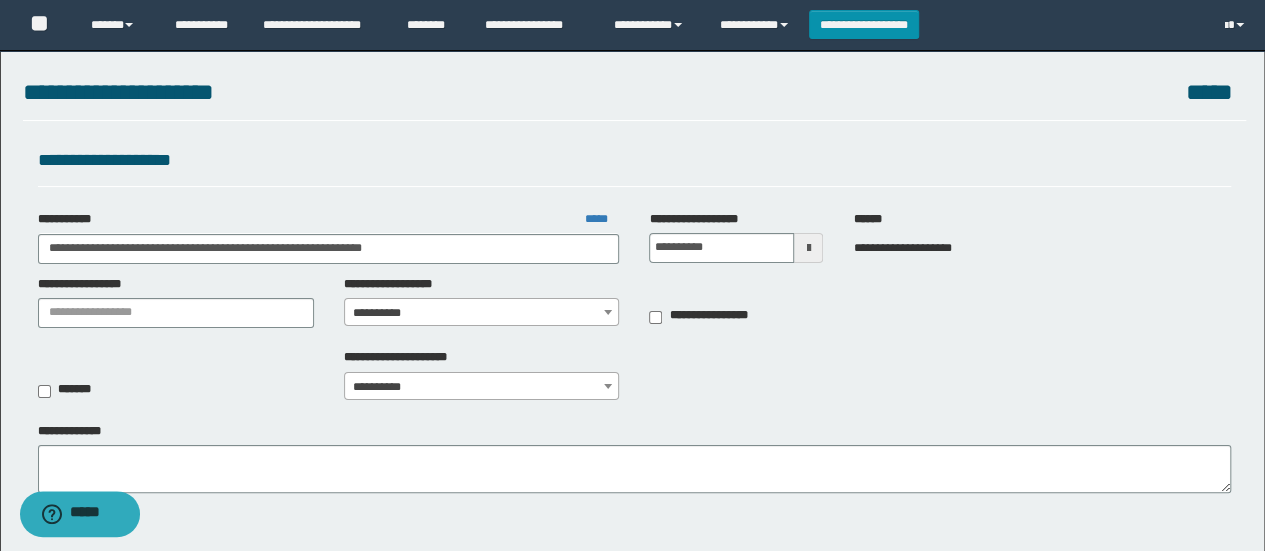 click at bounding box center (608, 312) 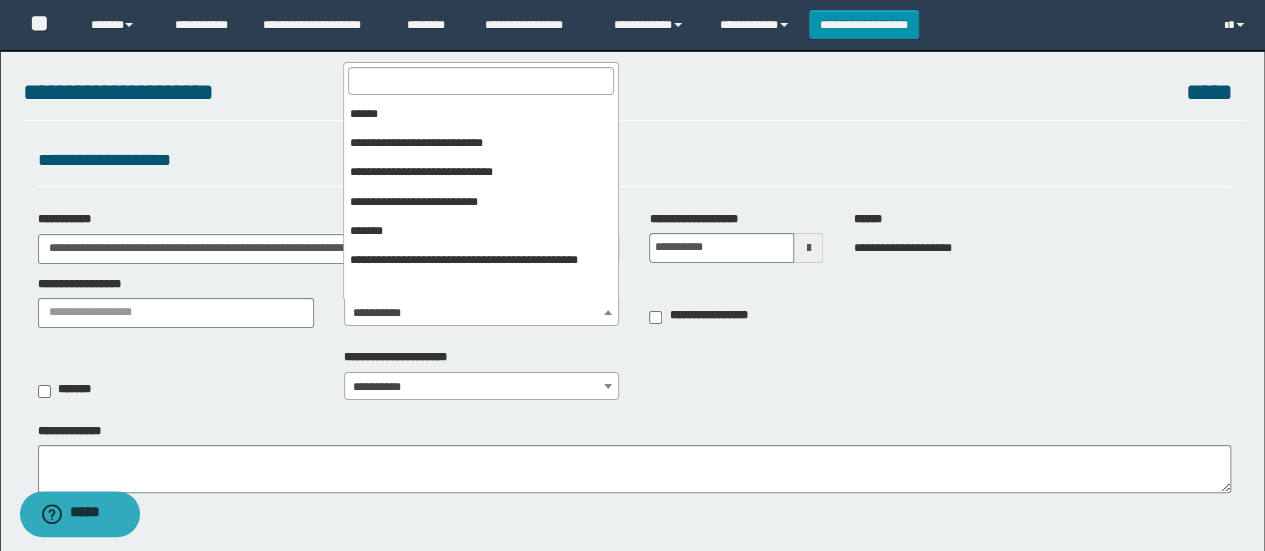 scroll, scrollTop: 145, scrollLeft: 0, axis: vertical 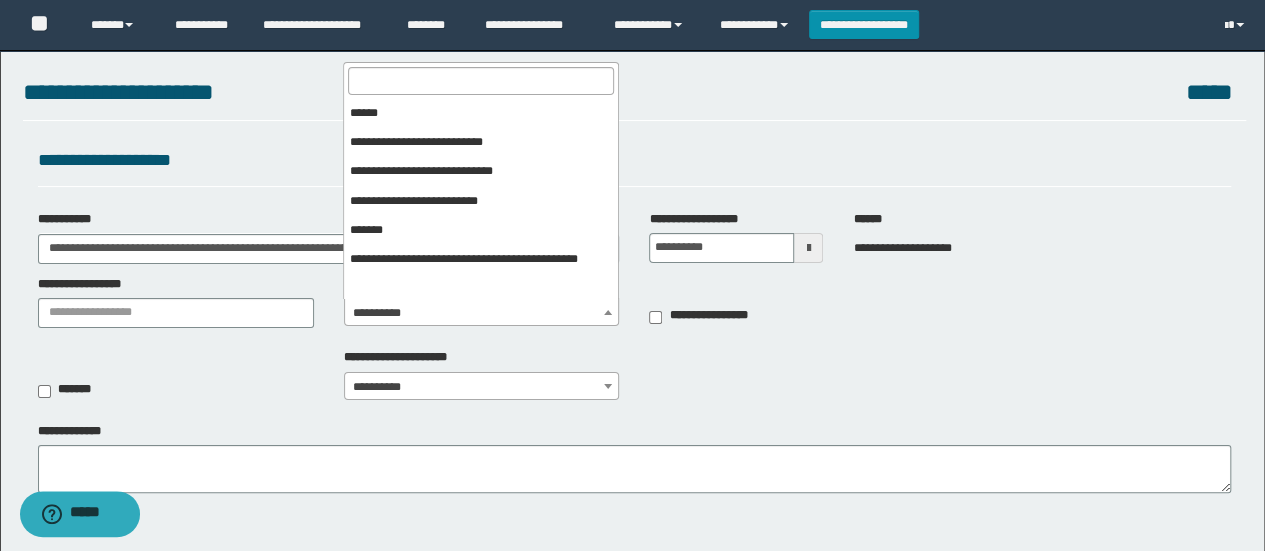select on "***" 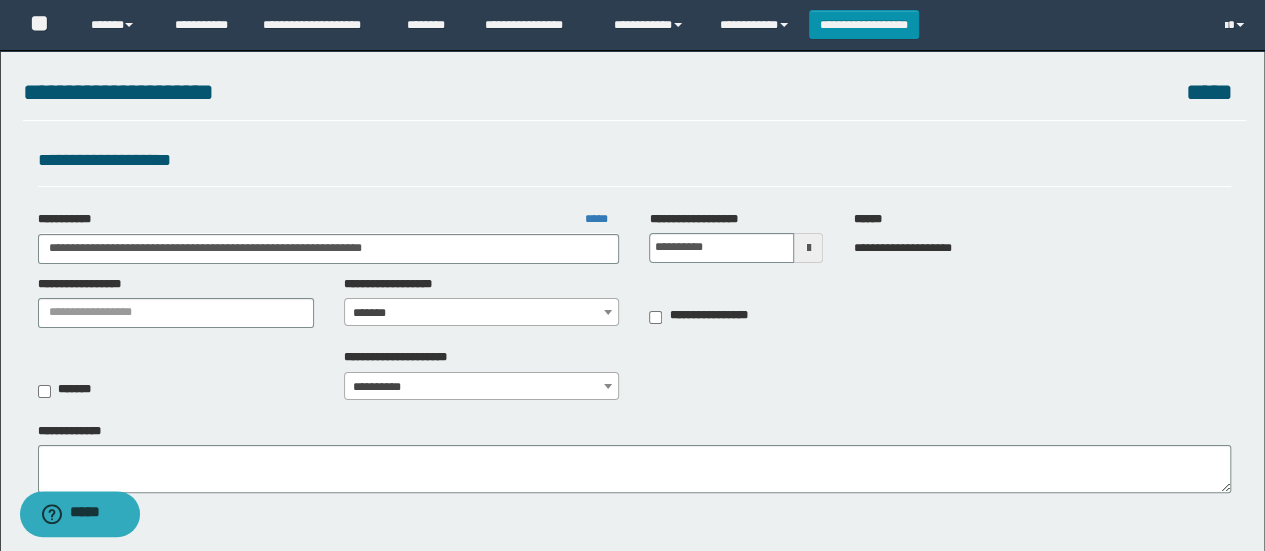click at bounding box center [608, 386] 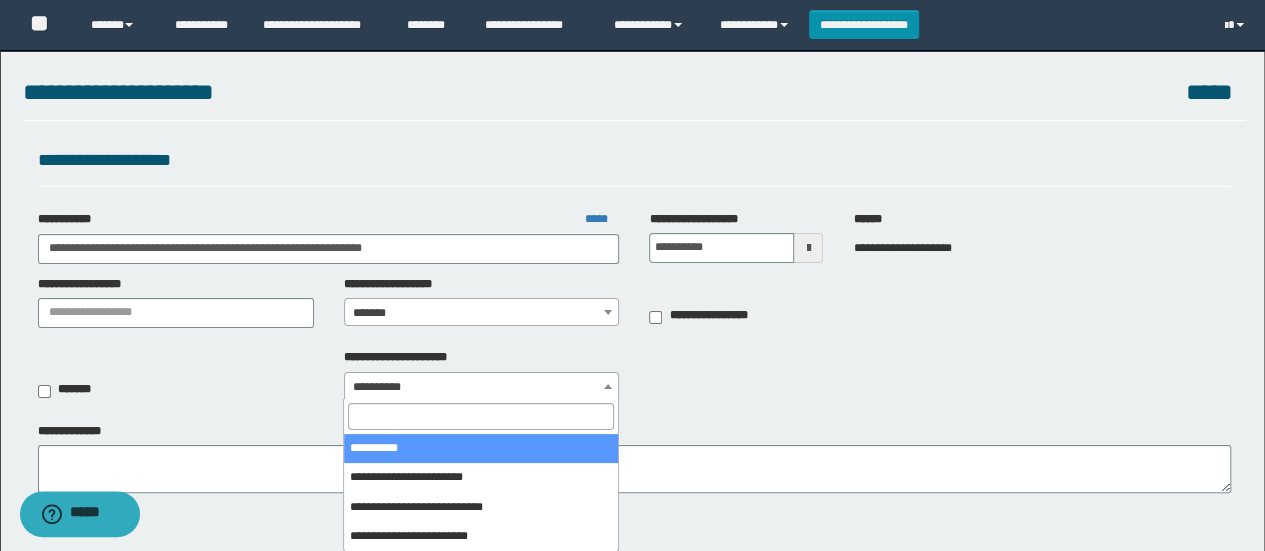 select on "*" 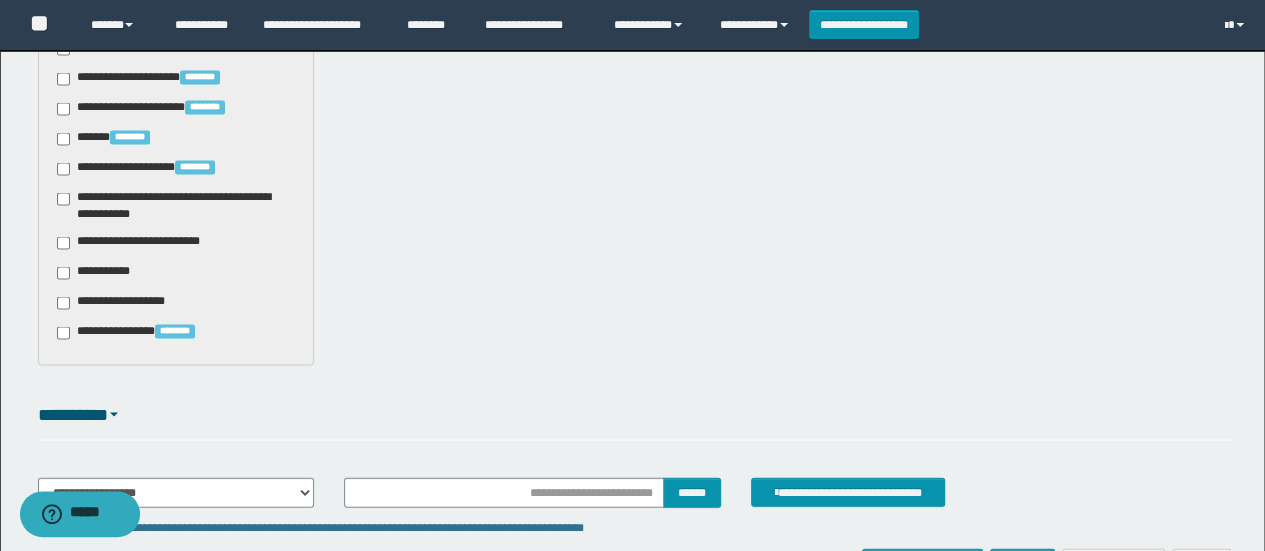 scroll, scrollTop: 1953, scrollLeft: 0, axis: vertical 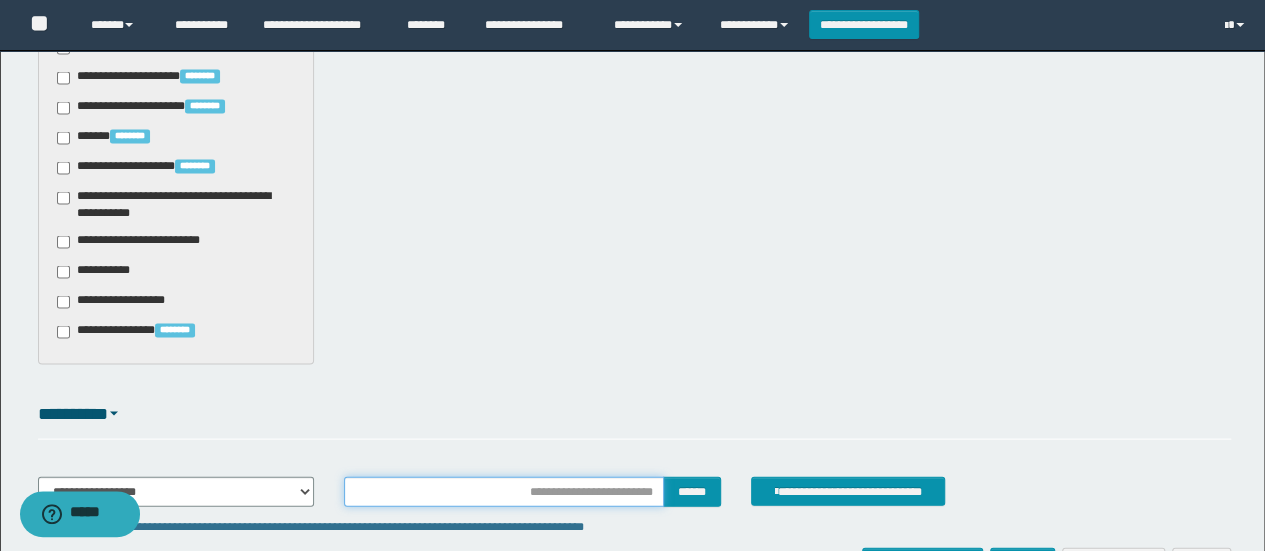 click at bounding box center (504, 492) 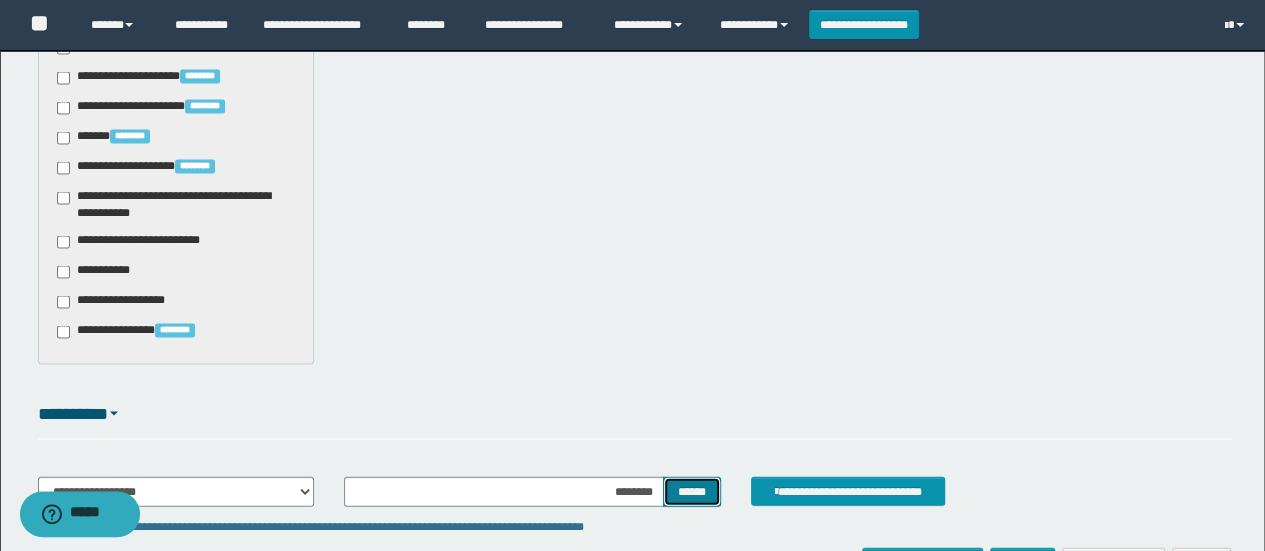 click on "******" at bounding box center [692, 491] 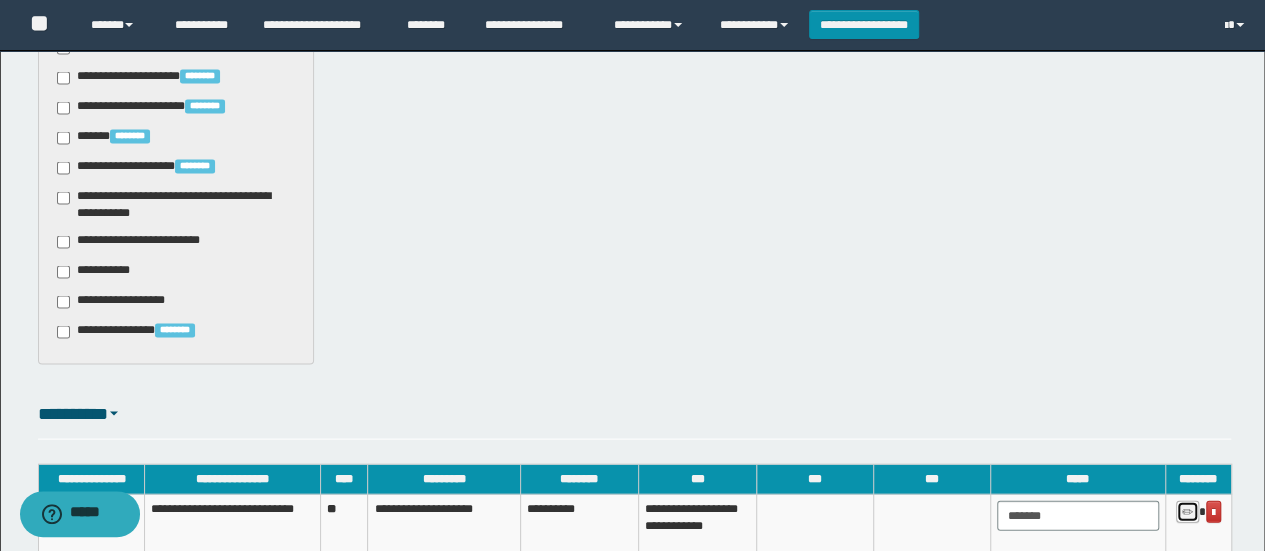 click at bounding box center [1187, 513] 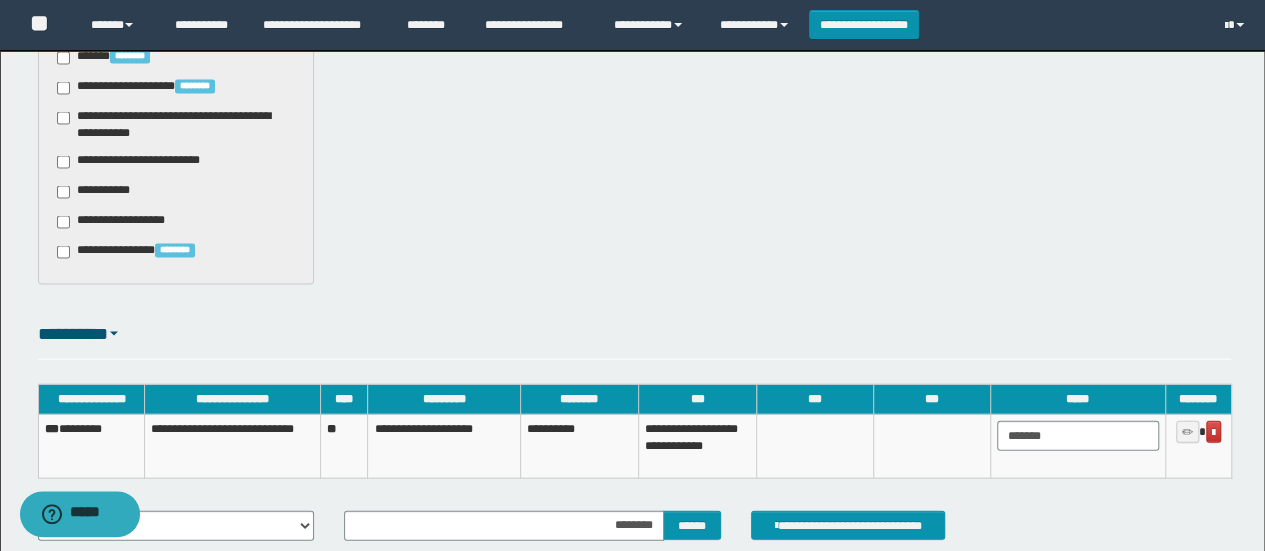scroll, scrollTop: 2197, scrollLeft: 0, axis: vertical 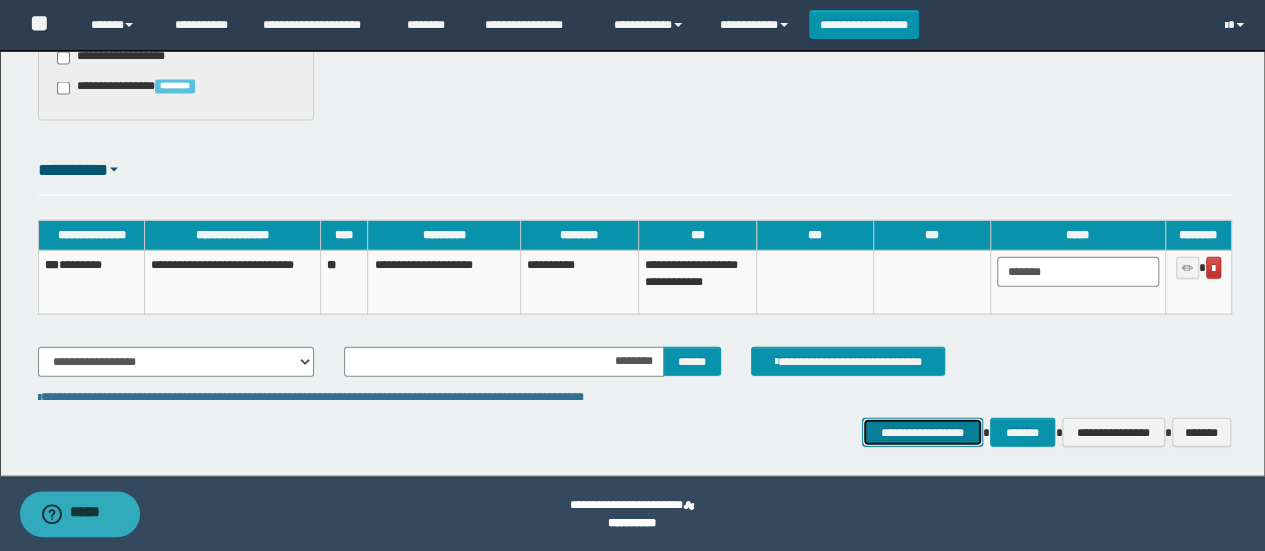 click on "**********" at bounding box center [922, 432] 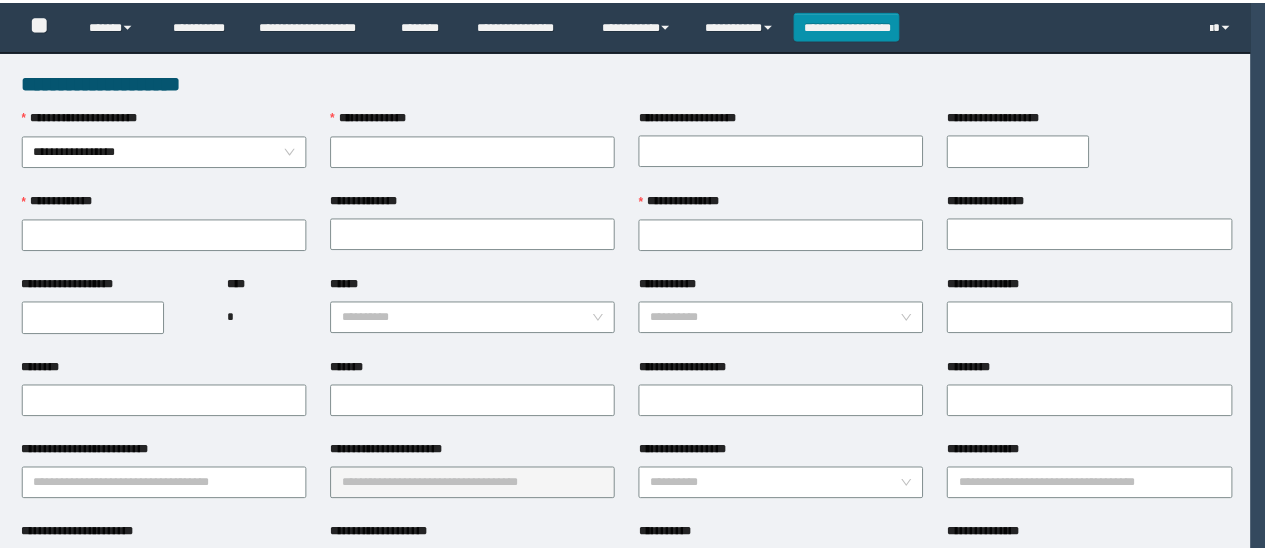 scroll, scrollTop: 0, scrollLeft: 0, axis: both 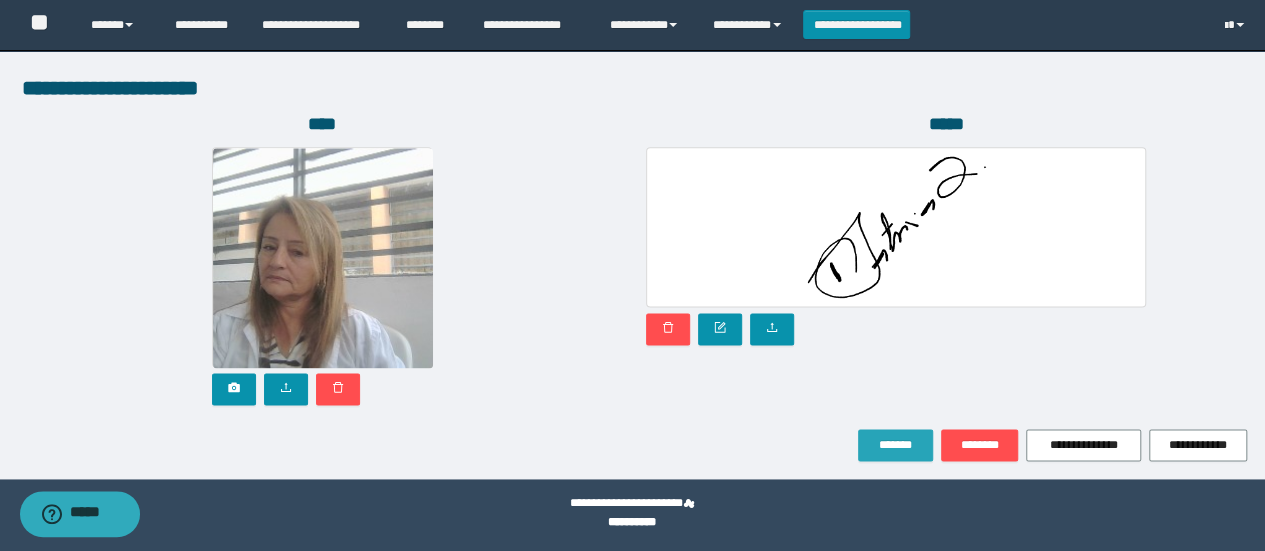 click on "*******" at bounding box center [895, 445] 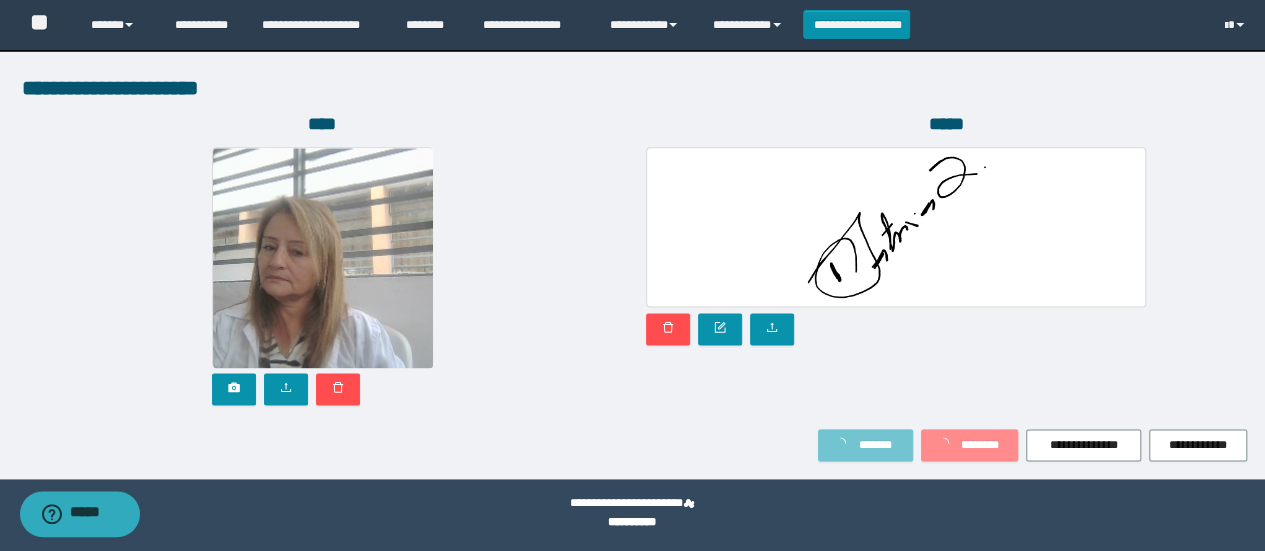 scroll, scrollTop: 1204, scrollLeft: 0, axis: vertical 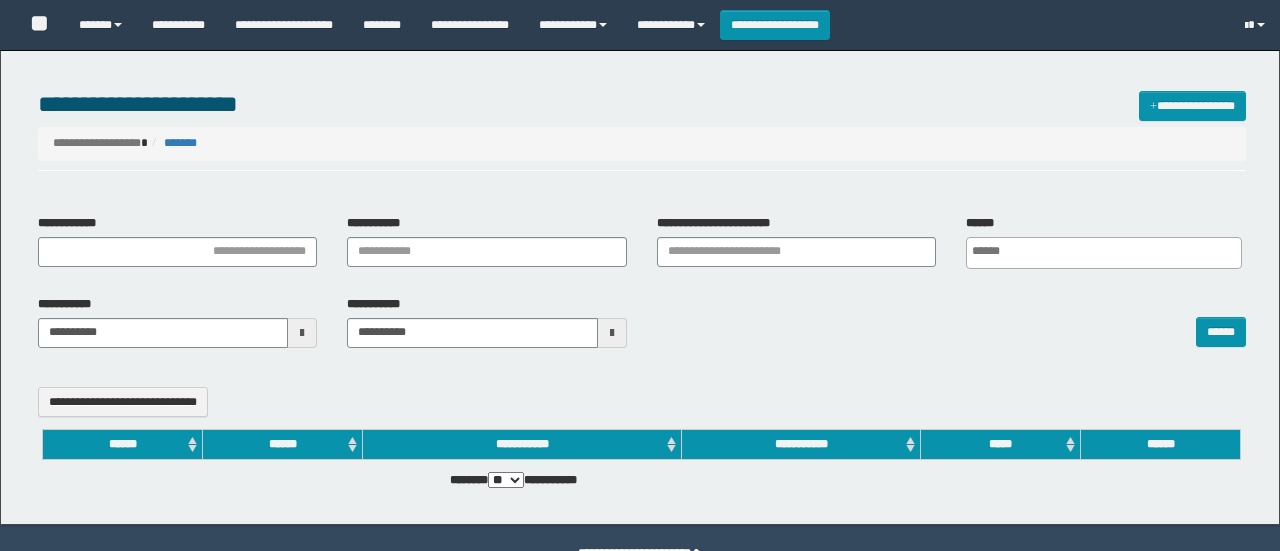 select 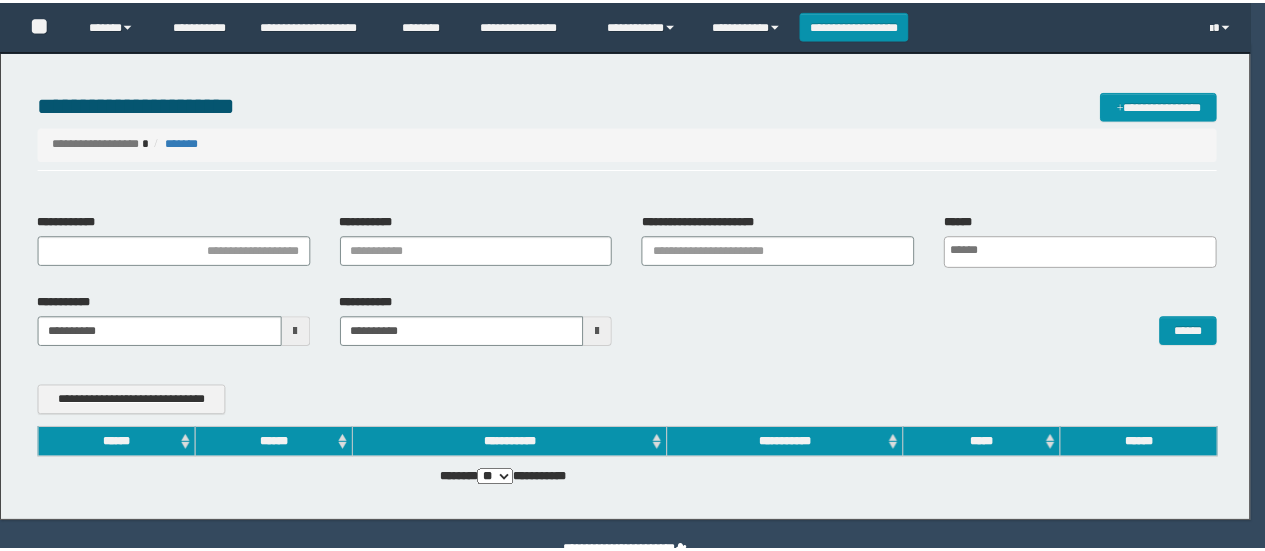 scroll, scrollTop: 0, scrollLeft: 0, axis: both 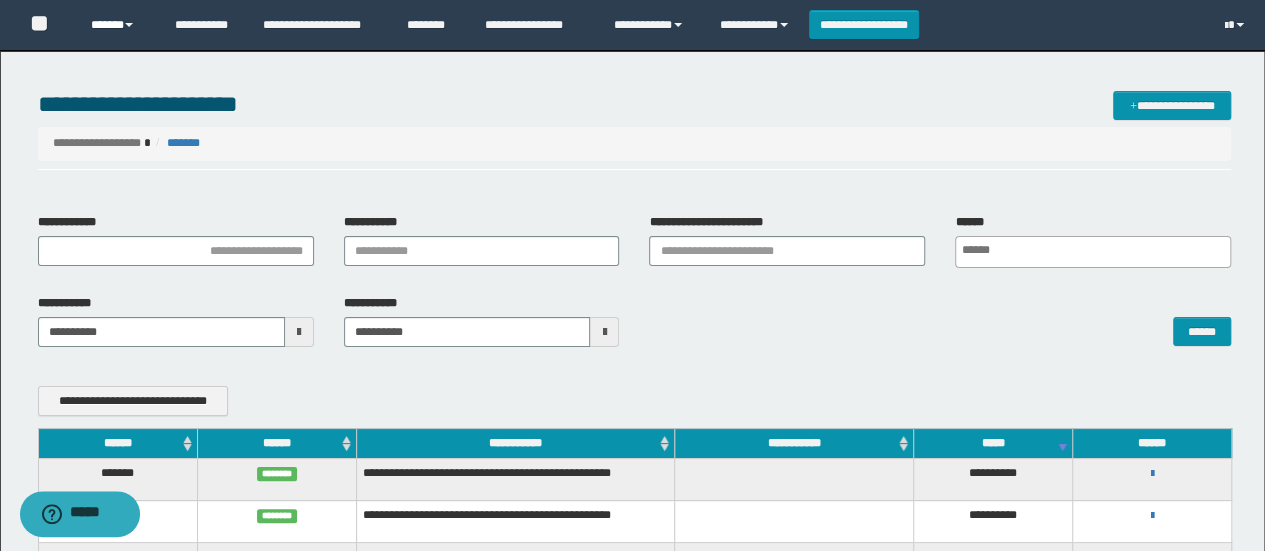 click on "******" at bounding box center (117, 25) 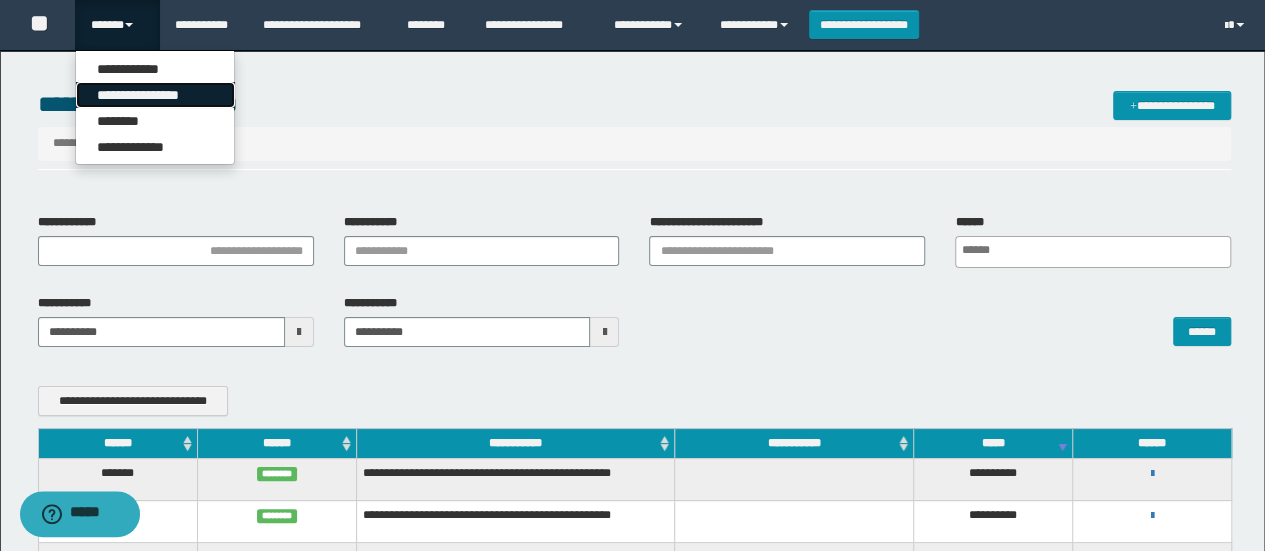 click on "**********" at bounding box center [155, 95] 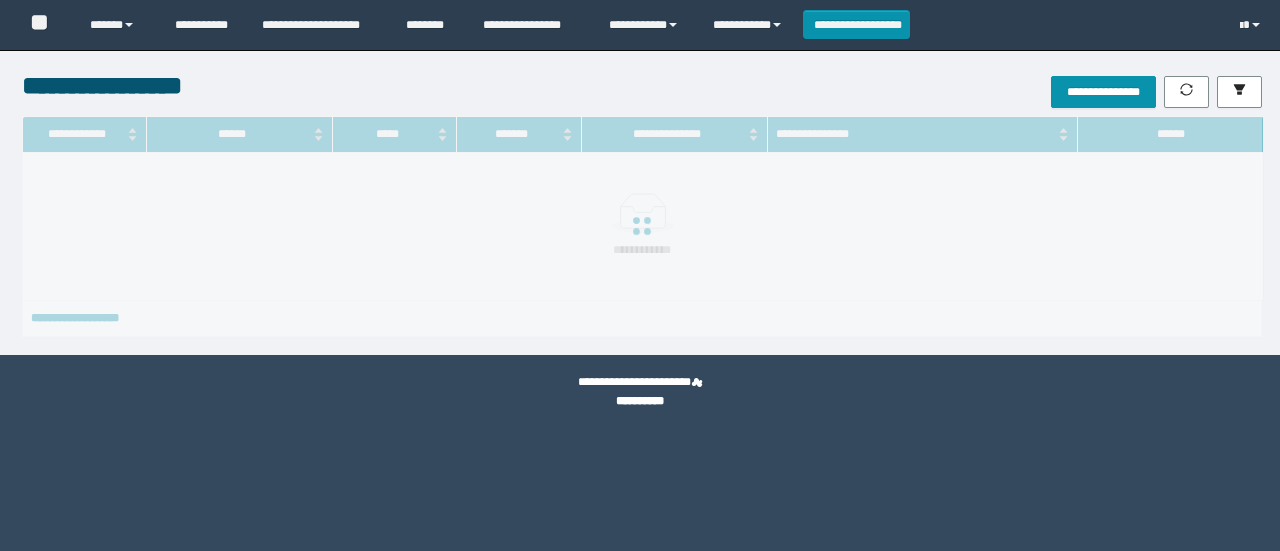 scroll, scrollTop: 0, scrollLeft: 0, axis: both 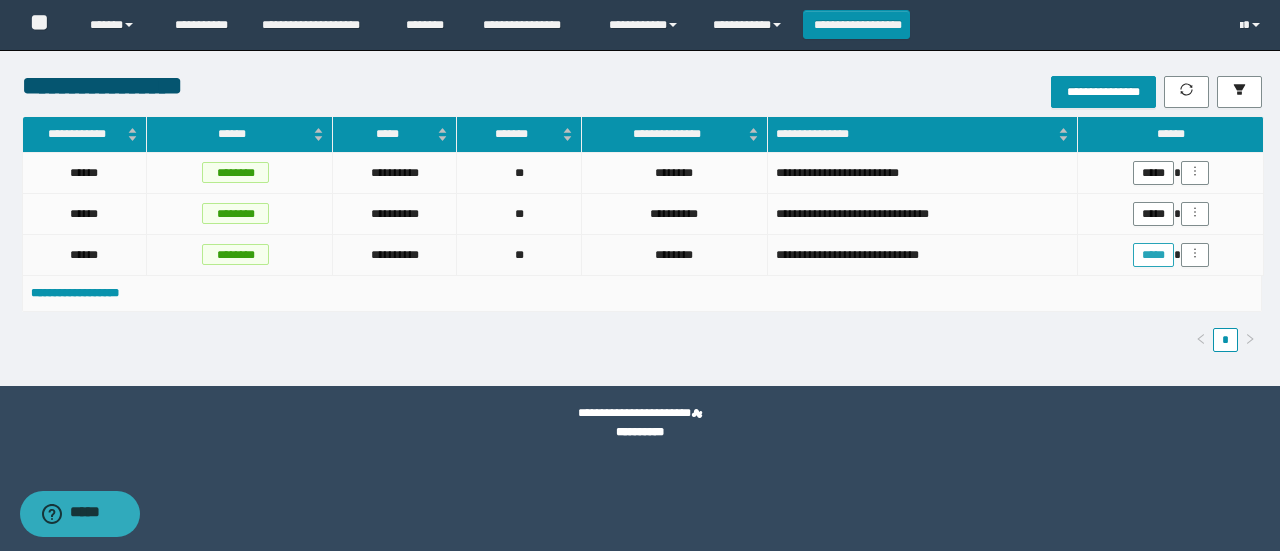 click on "*****" at bounding box center (1153, 255) 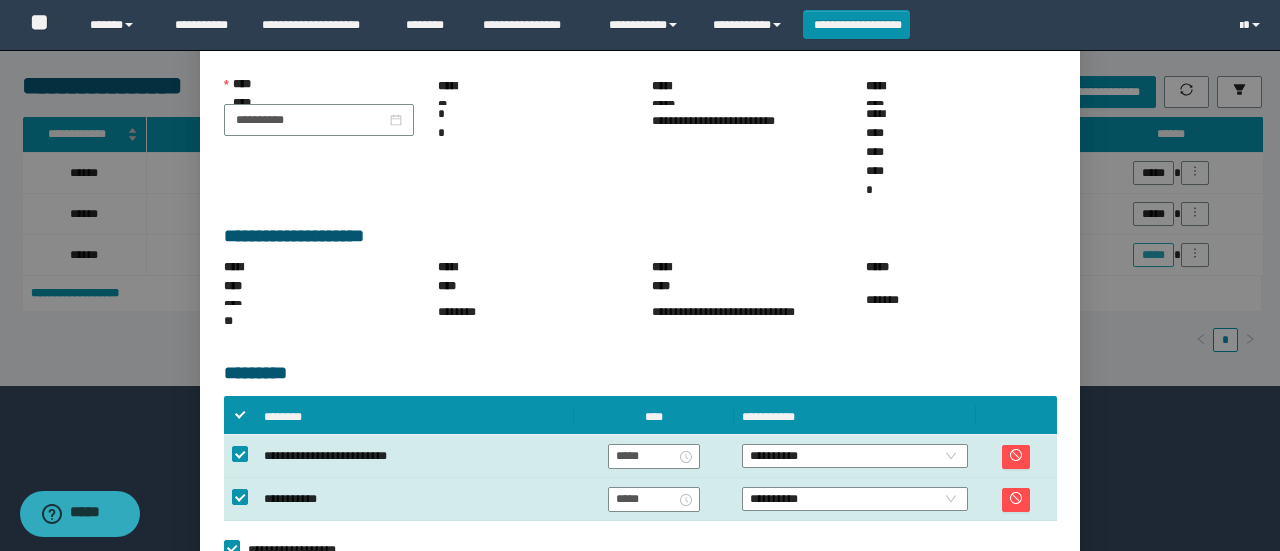 scroll, scrollTop: 258, scrollLeft: 0, axis: vertical 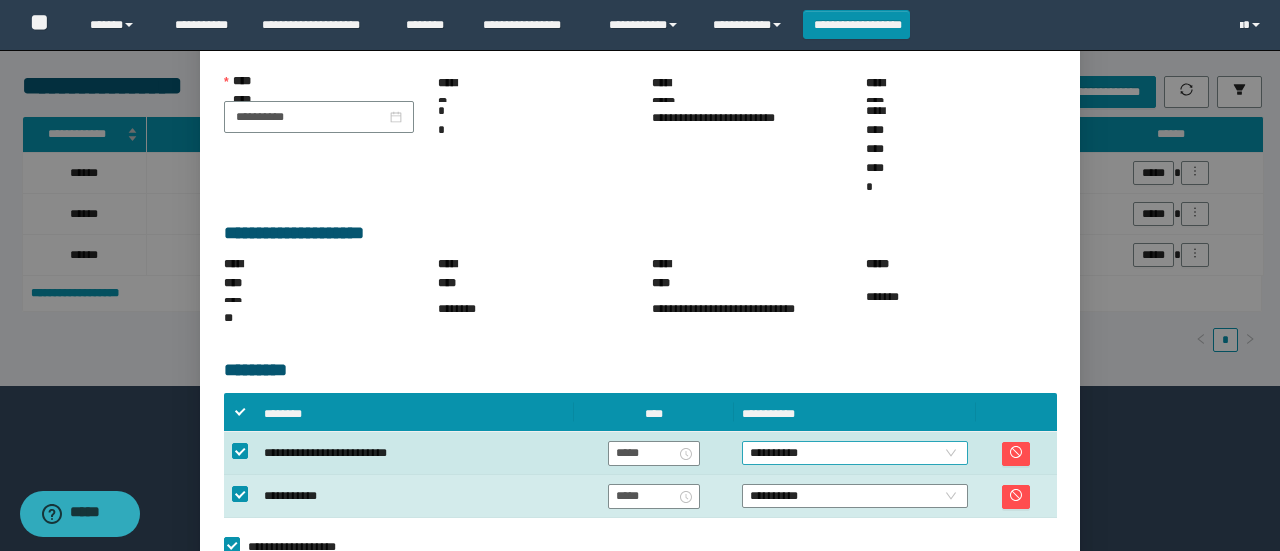 click on "**********" at bounding box center [855, 453] 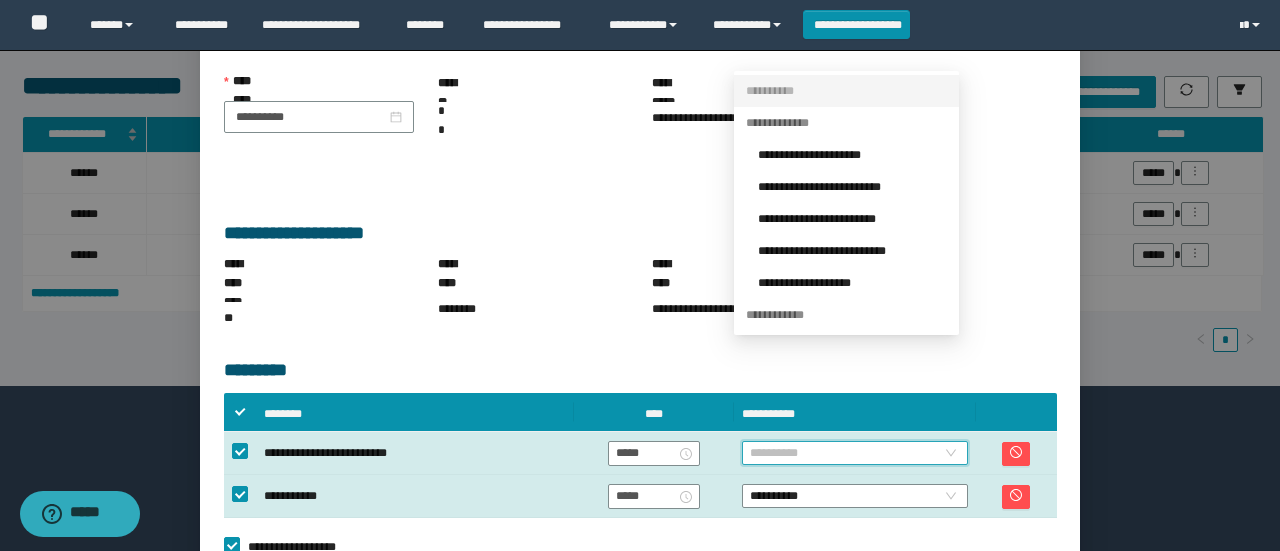 click on "**********" at bounding box center [852, 187] 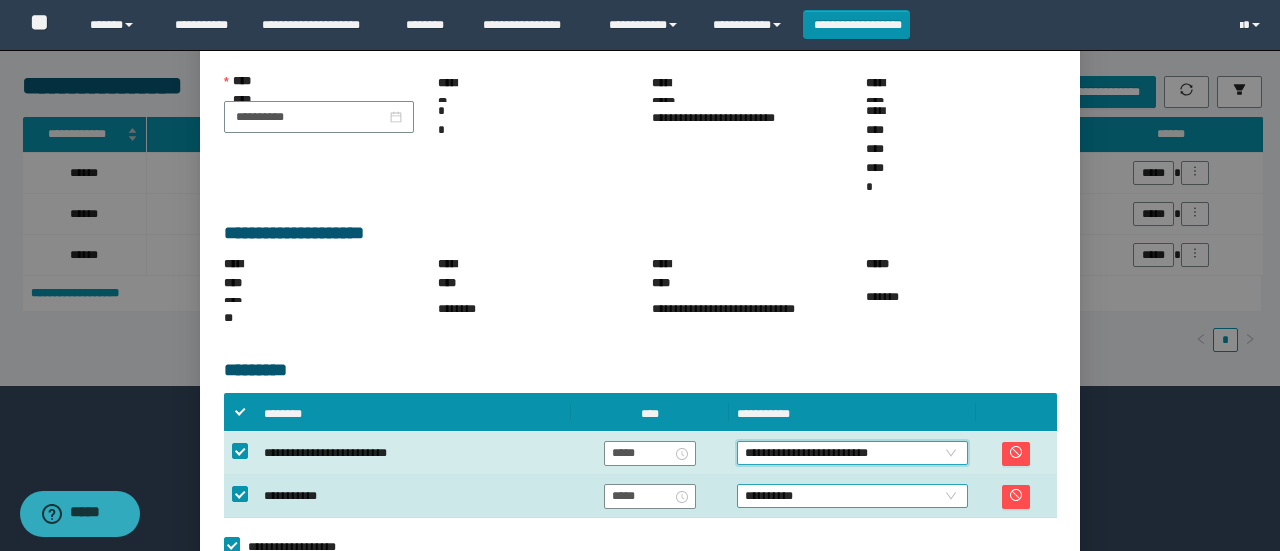 click on "**********" at bounding box center [852, 496] 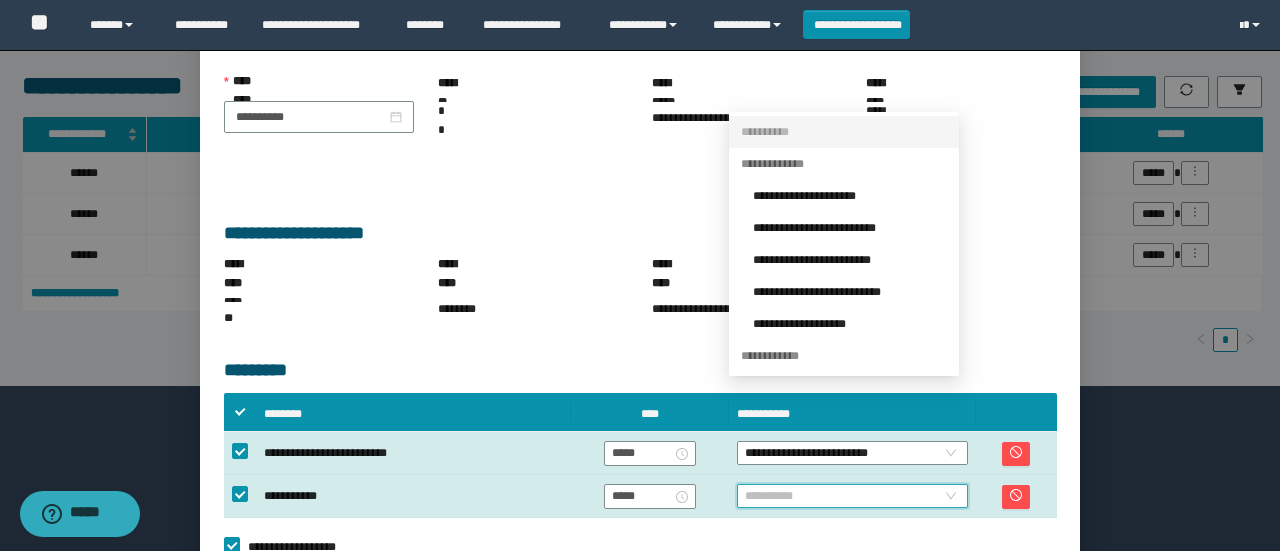 click on "**********" at bounding box center [850, 228] 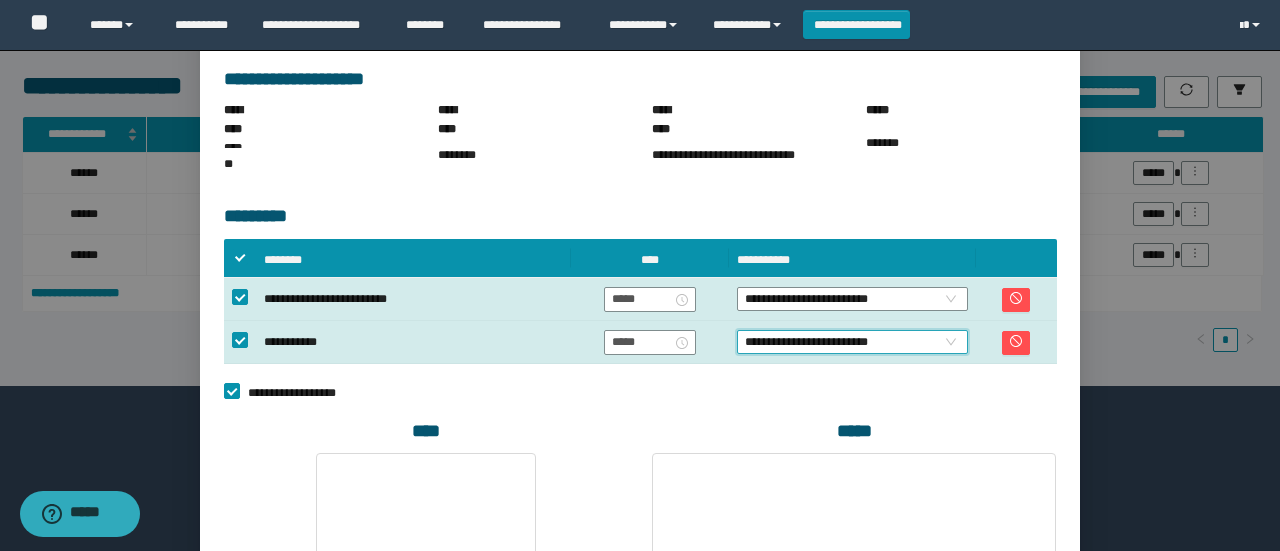 scroll, scrollTop: 588, scrollLeft: 0, axis: vertical 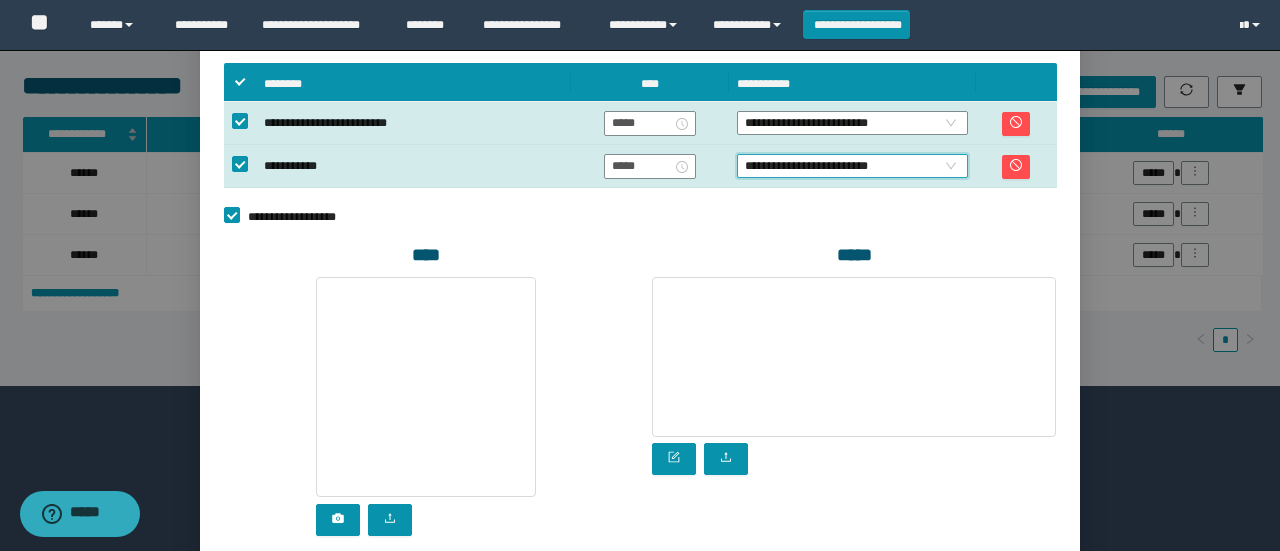 click on "**********" at bounding box center (934, 604) 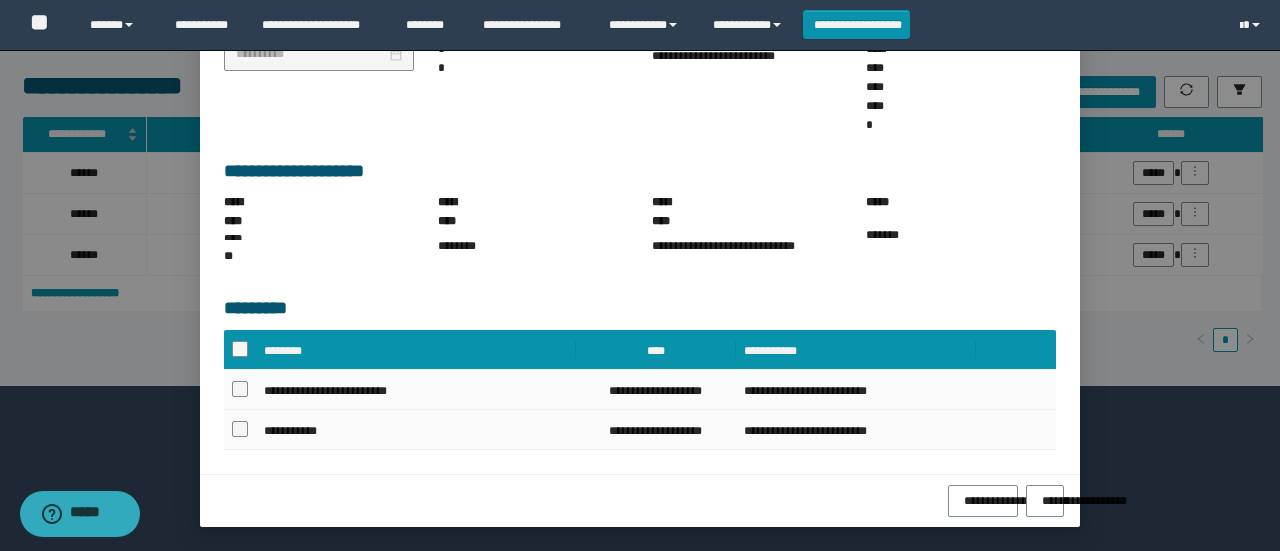 scroll, scrollTop: 264, scrollLeft: 0, axis: vertical 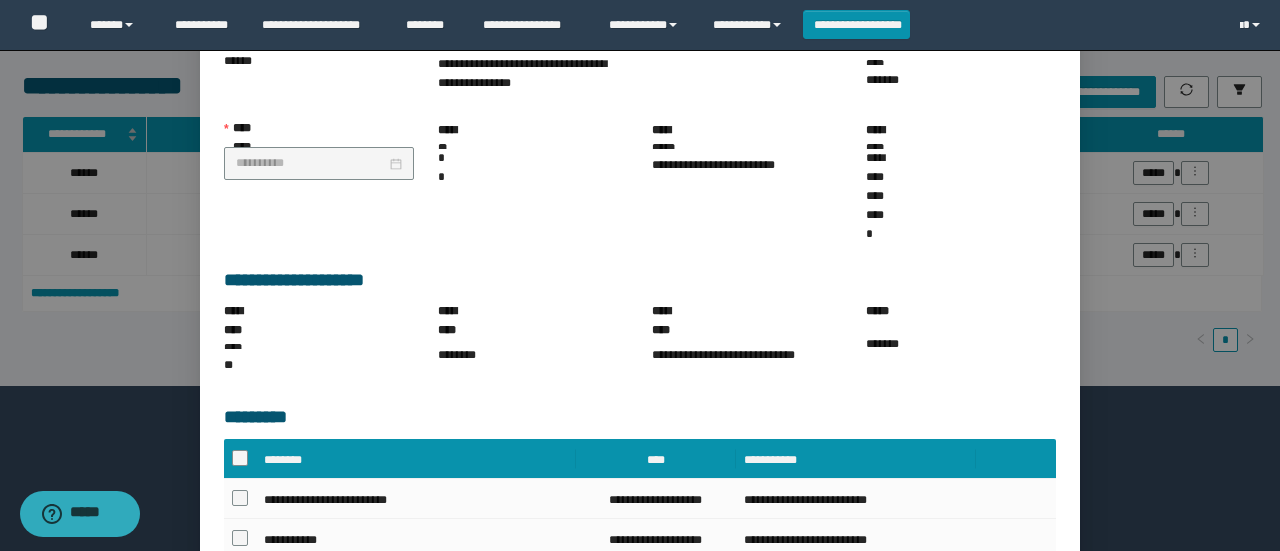 click on "******" at bounding box center (1045, 603) 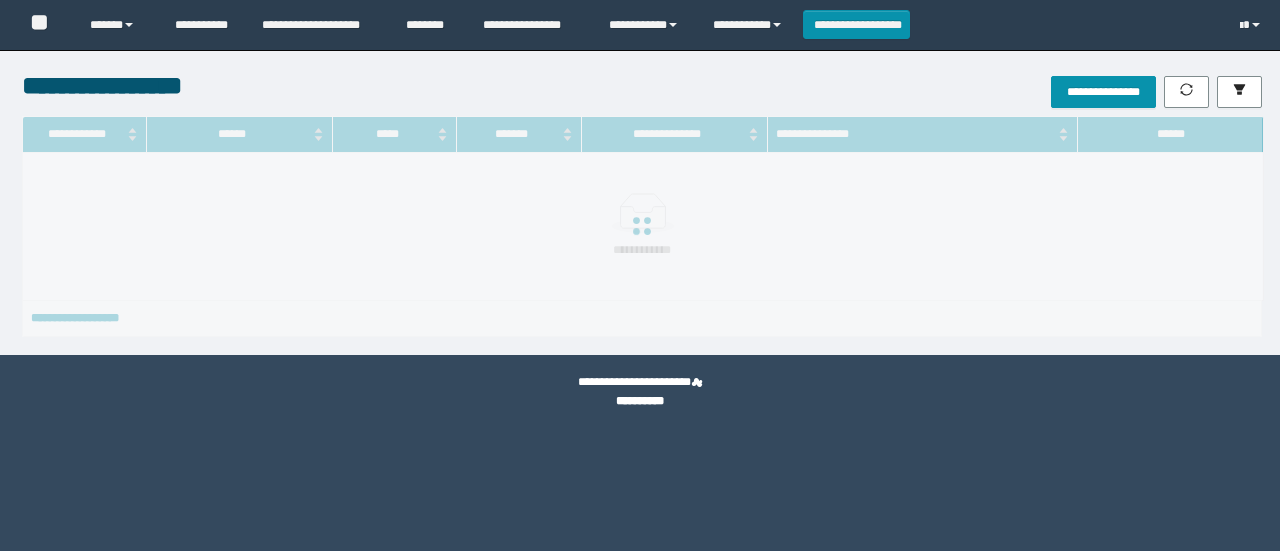 scroll, scrollTop: 0, scrollLeft: 0, axis: both 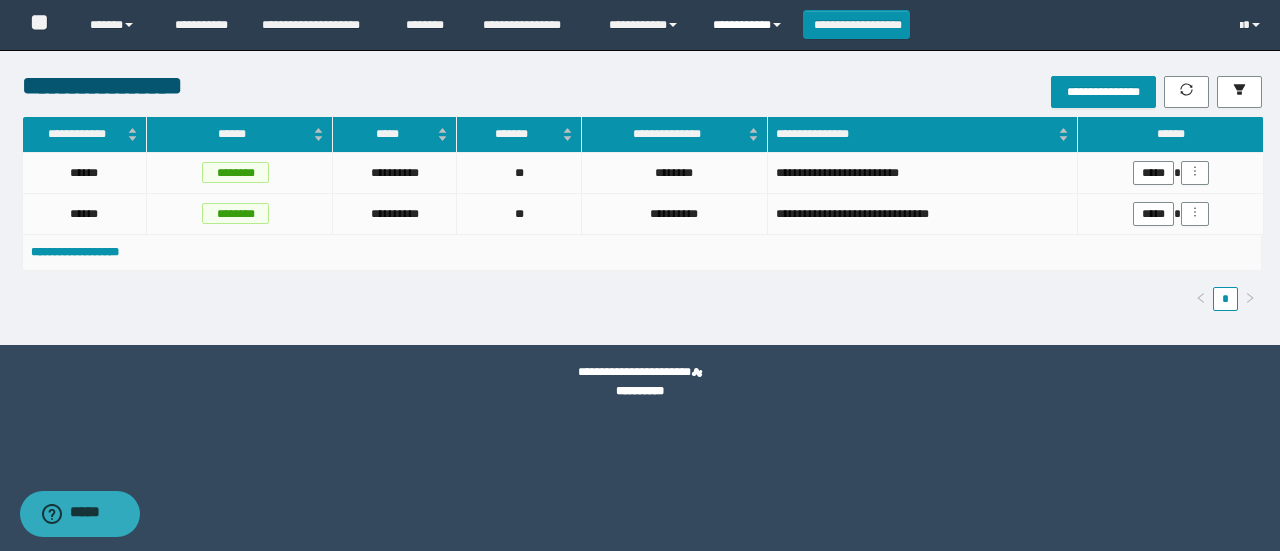 click on "**********" at bounding box center [750, 25] 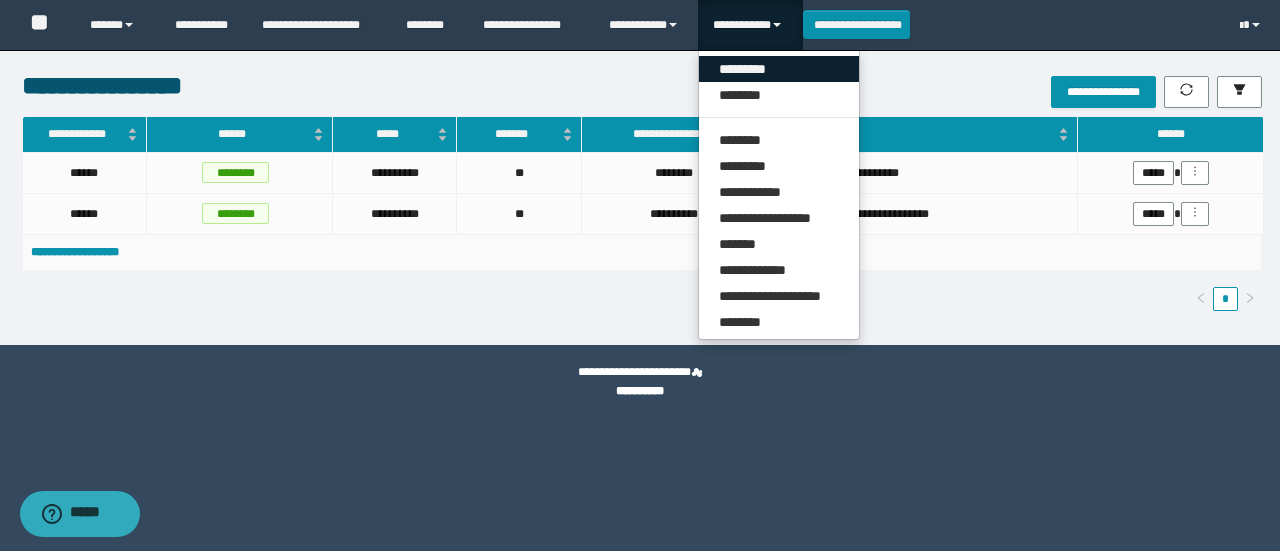 click on "*********" at bounding box center (779, 69) 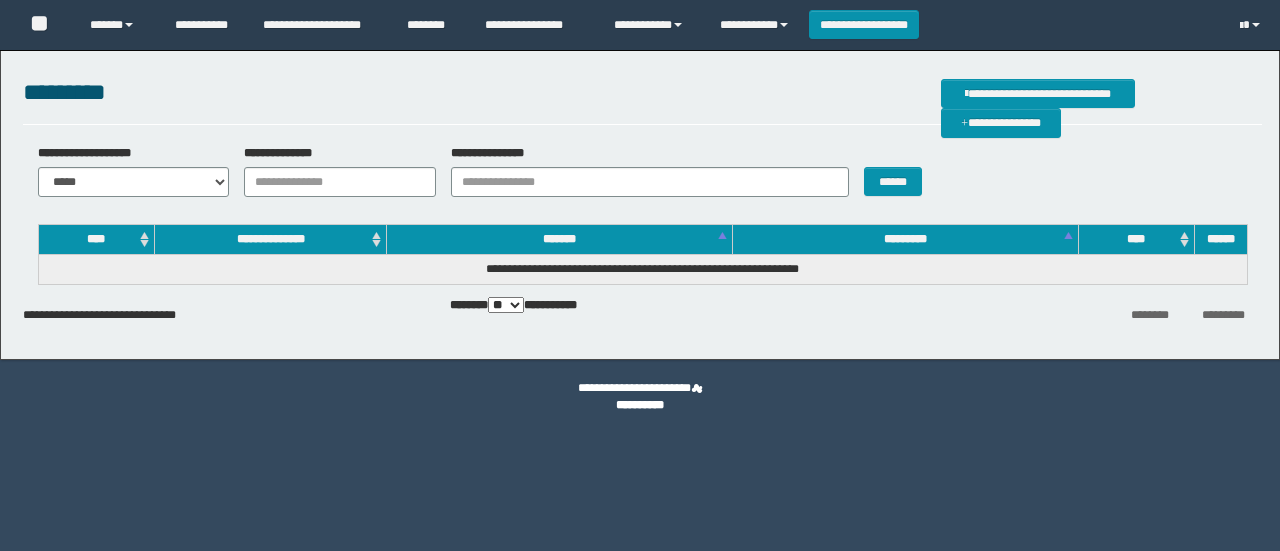 scroll, scrollTop: 0, scrollLeft: 0, axis: both 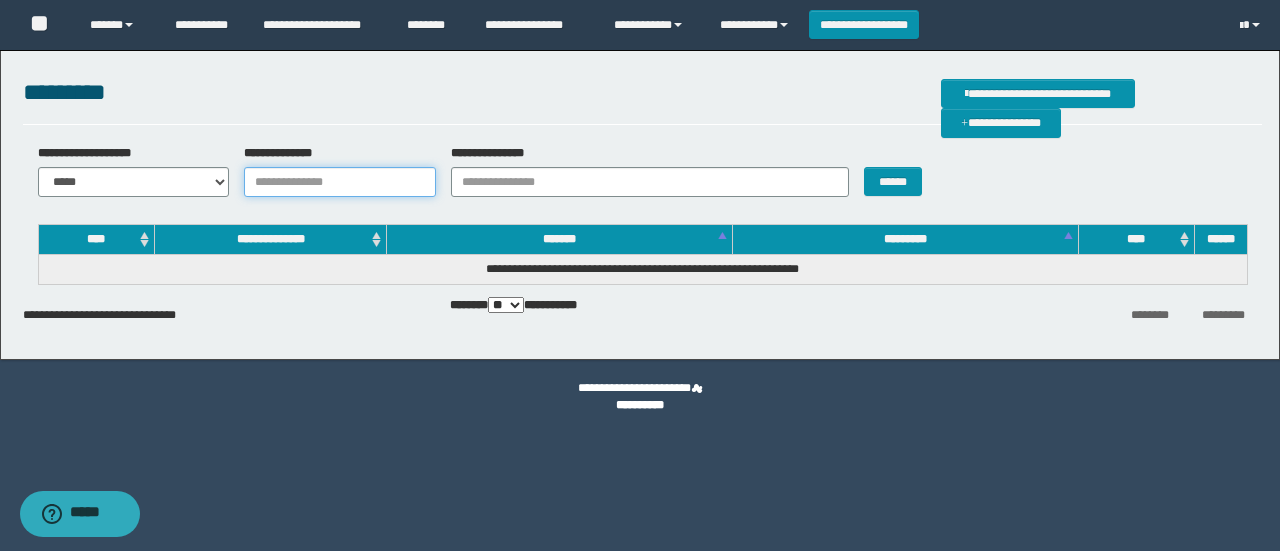 click on "**********" at bounding box center [340, 182] 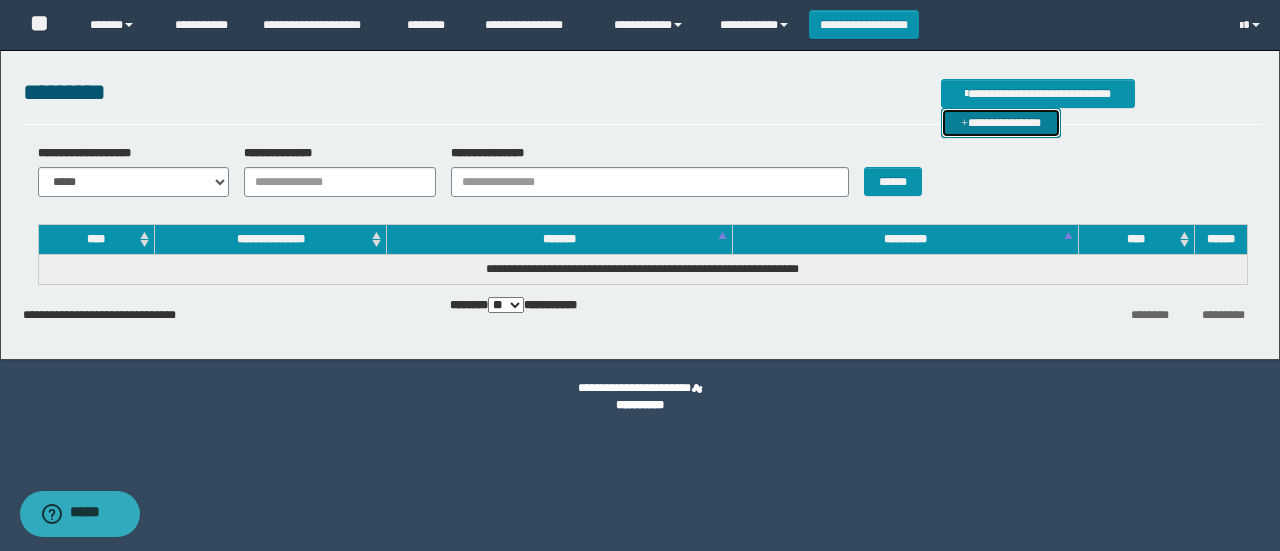click on "**********" at bounding box center [1001, 122] 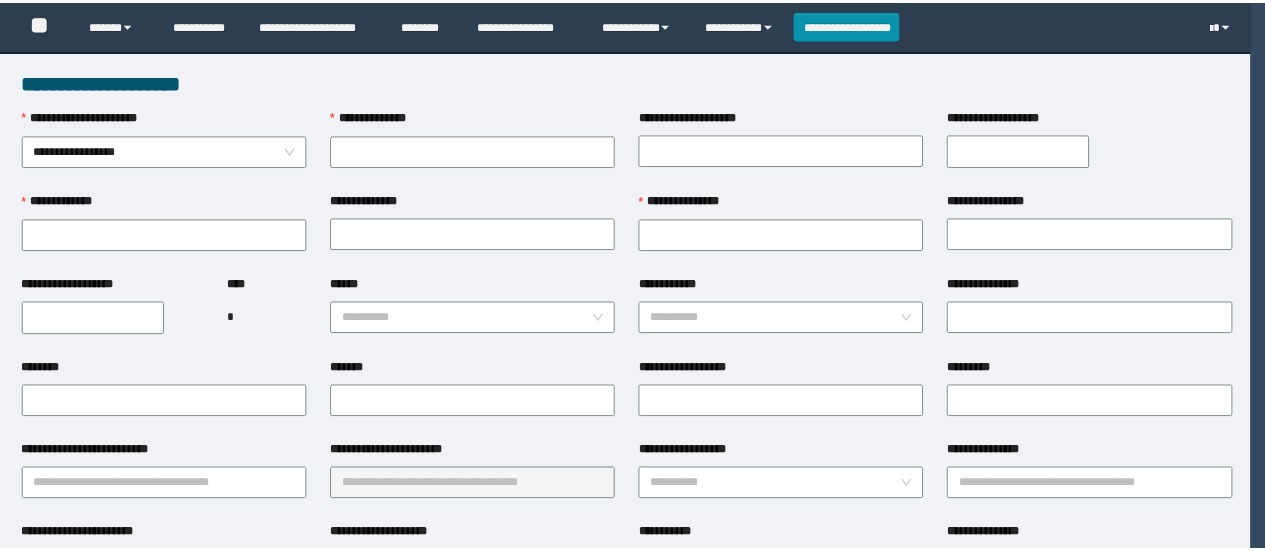 scroll, scrollTop: 0, scrollLeft: 0, axis: both 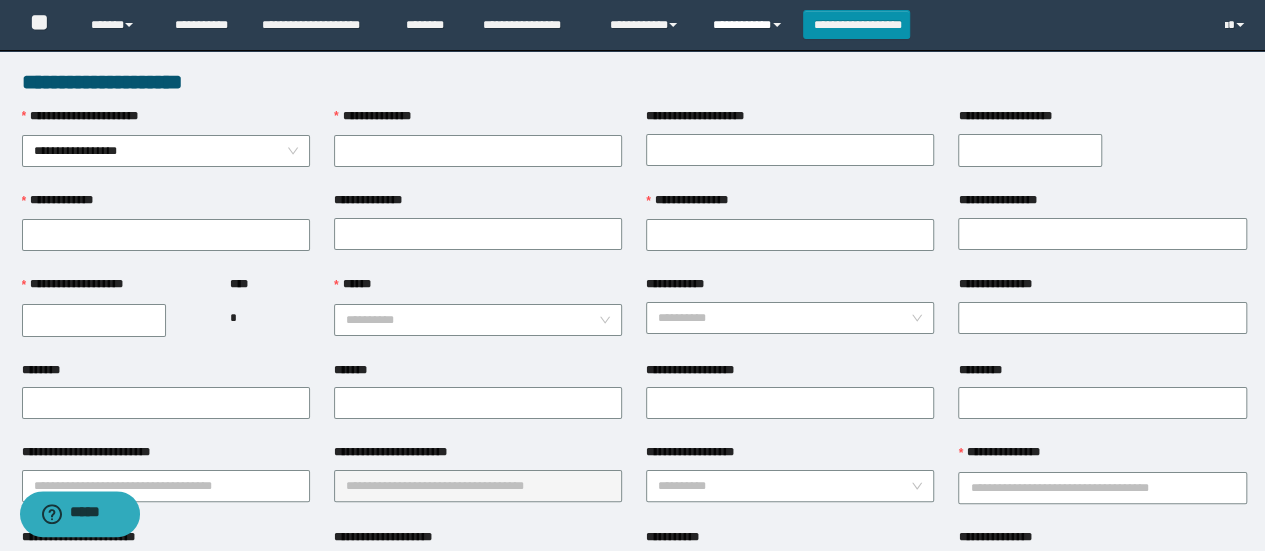 click on "**********" at bounding box center [750, 25] 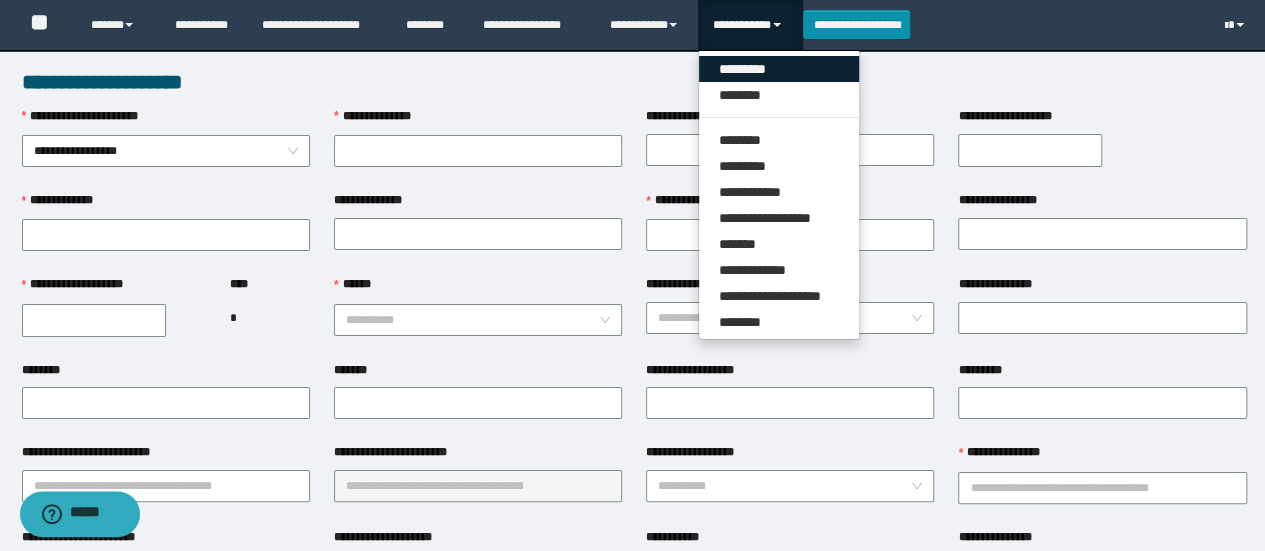 click on "*********" at bounding box center [779, 69] 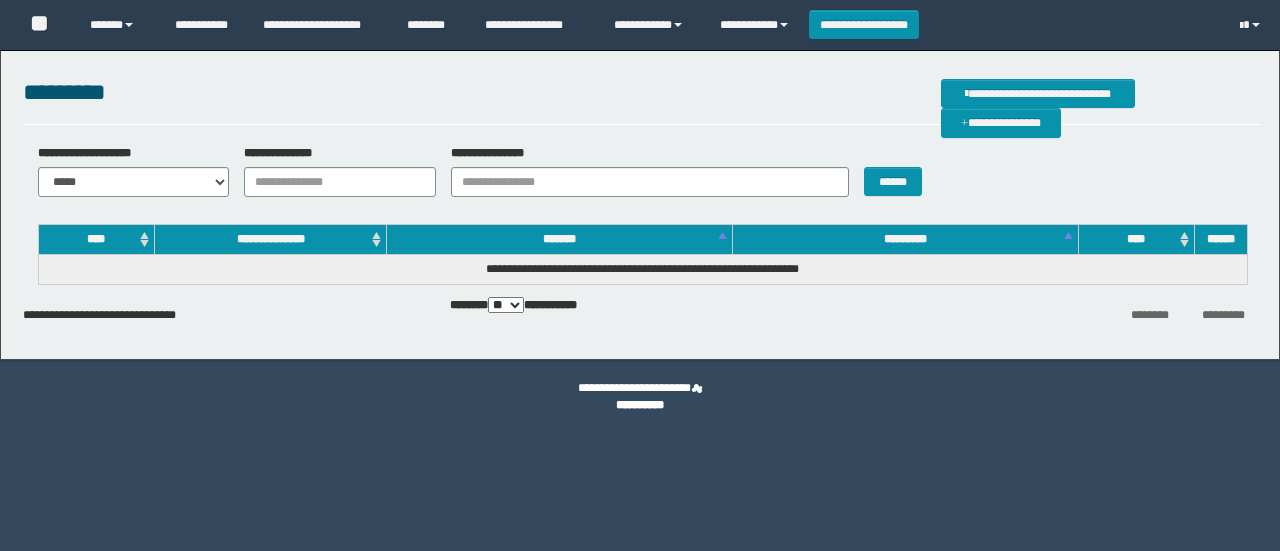 scroll, scrollTop: 0, scrollLeft: 0, axis: both 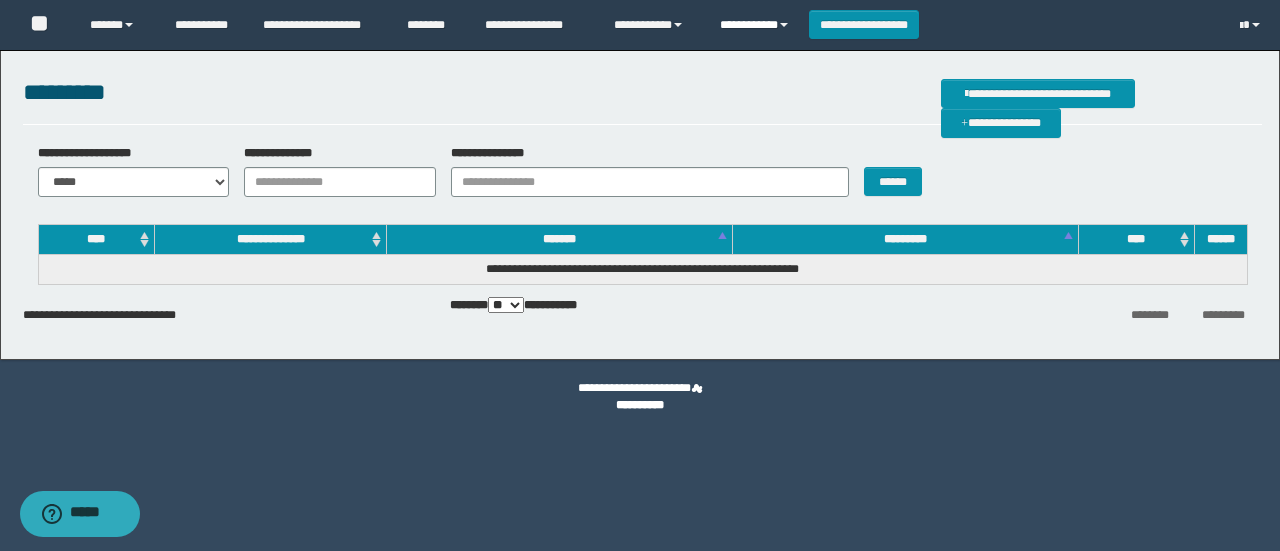click on "**********" at bounding box center [757, 25] 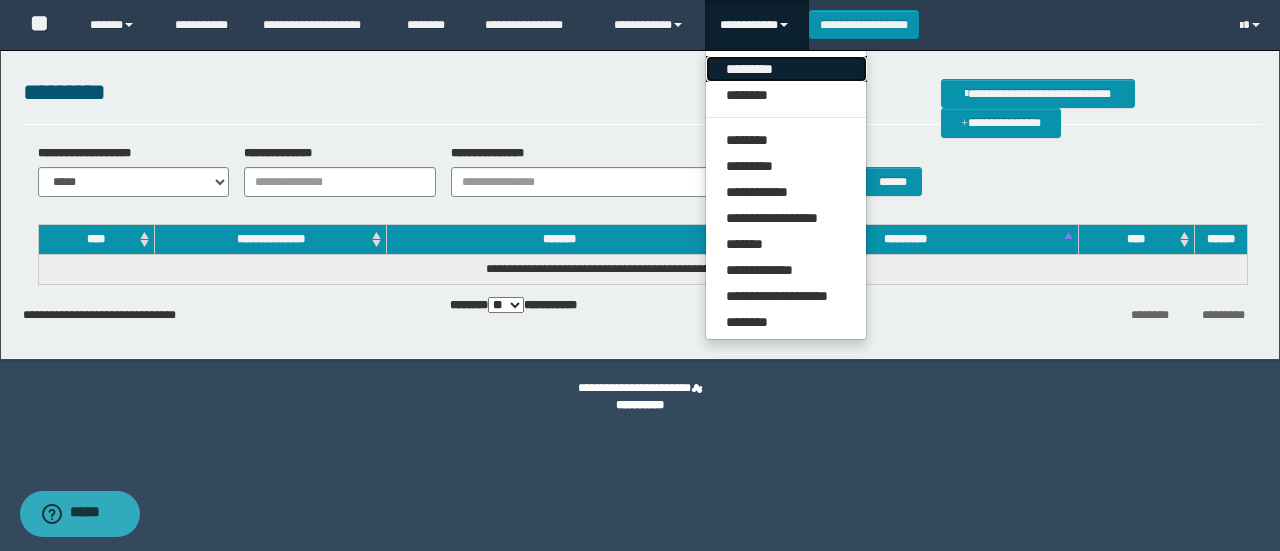 click on "*********" at bounding box center [786, 69] 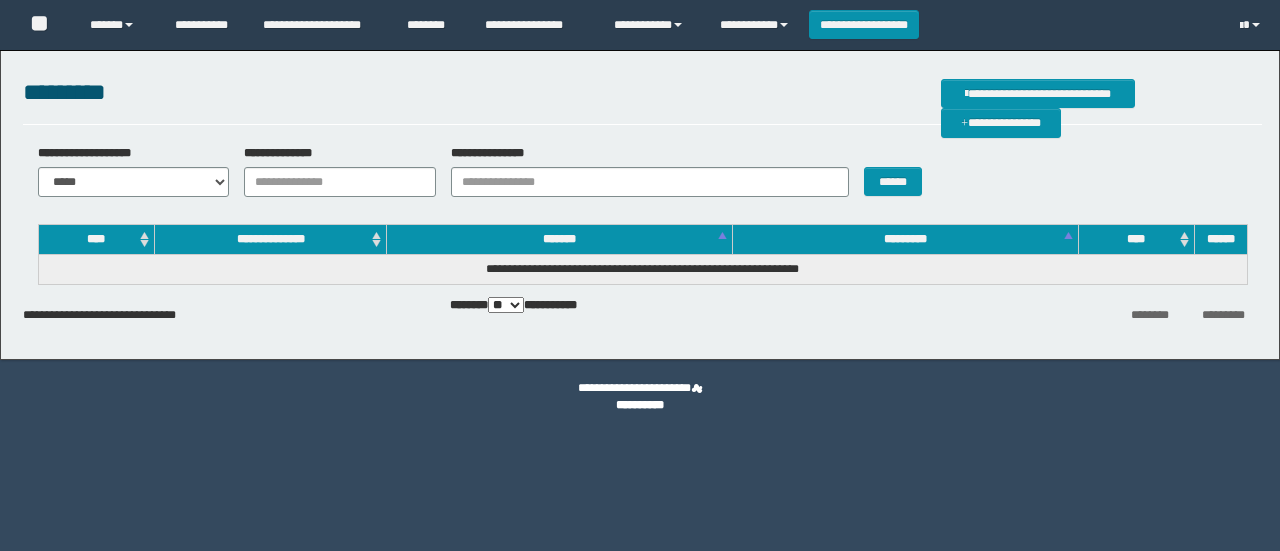 scroll, scrollTop: 0, scrollLeft: 0, axis: both 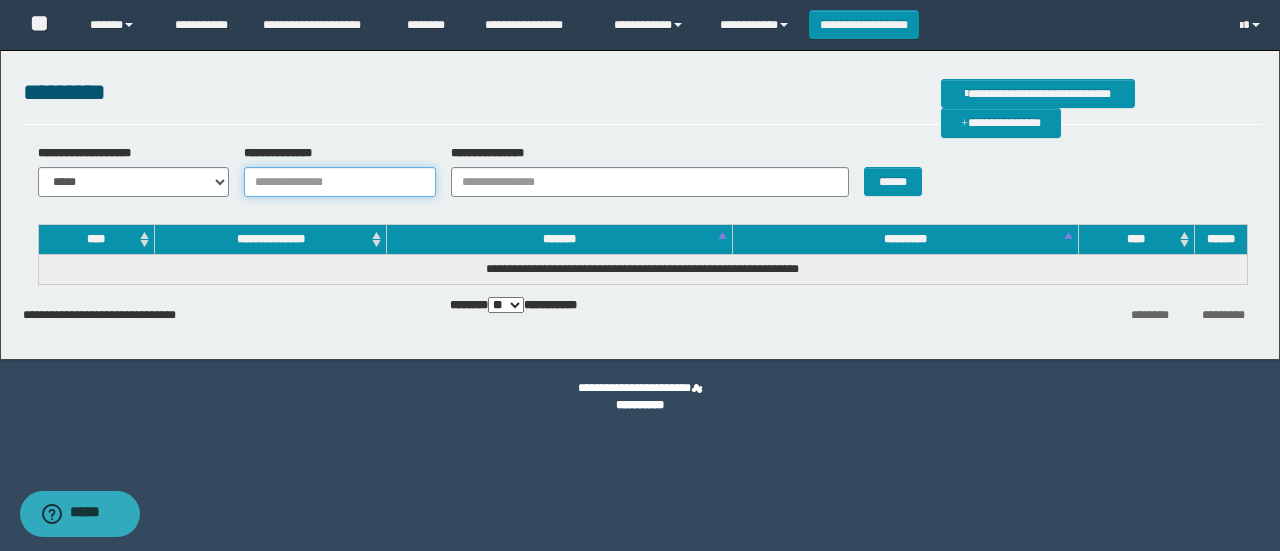 click on "**********" at bounding box center (340, 182) 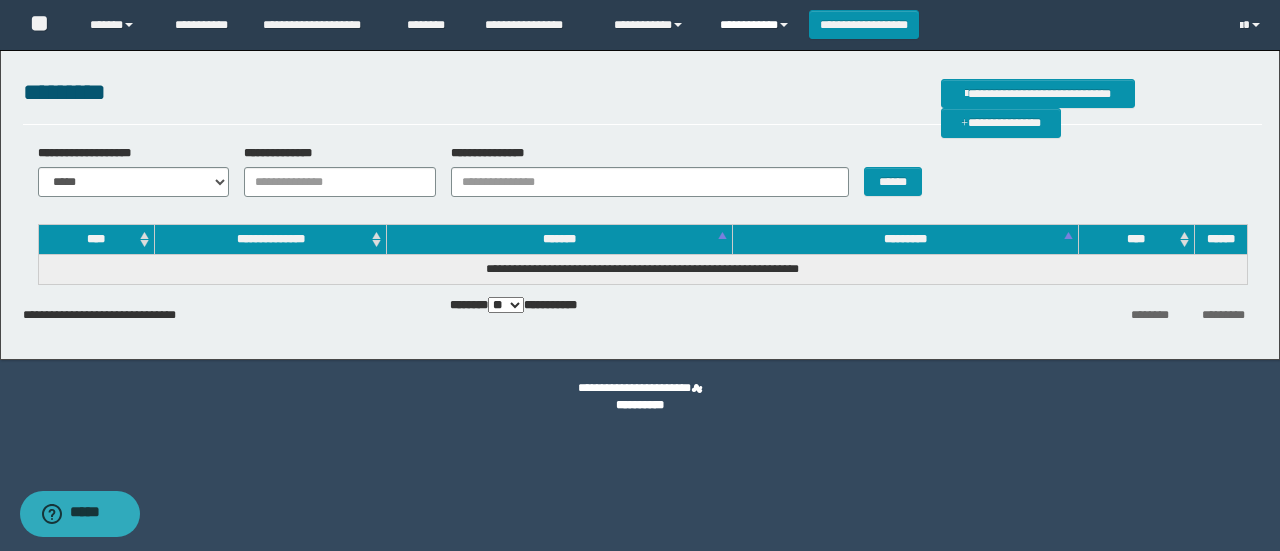 click on "**********" at bounding box center (757, 25) 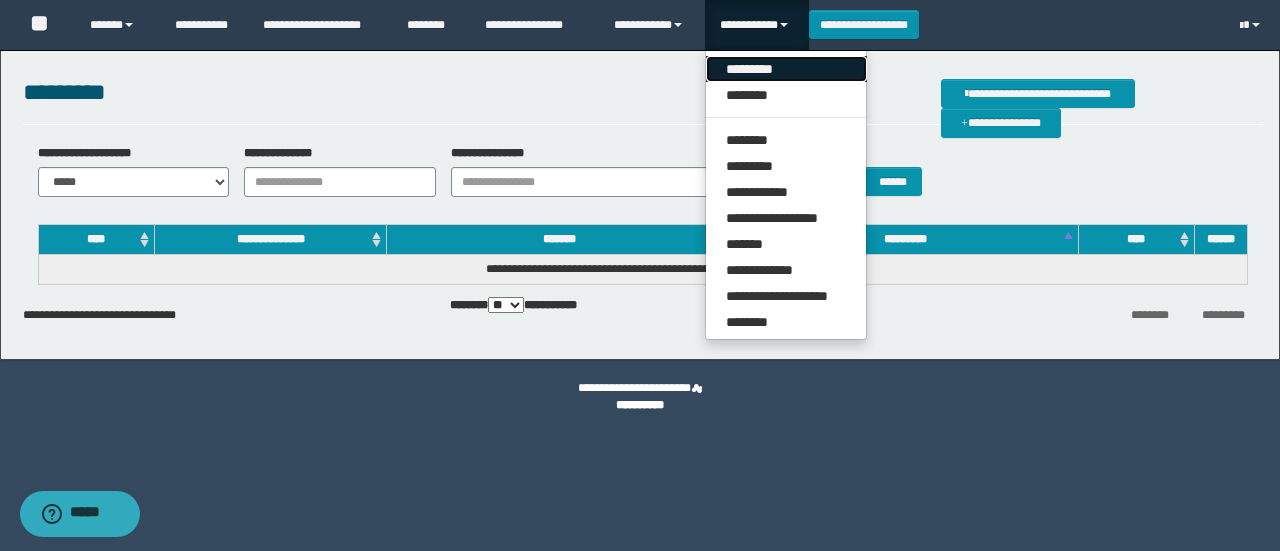 click on "*********" at bounding box center [786, 69] 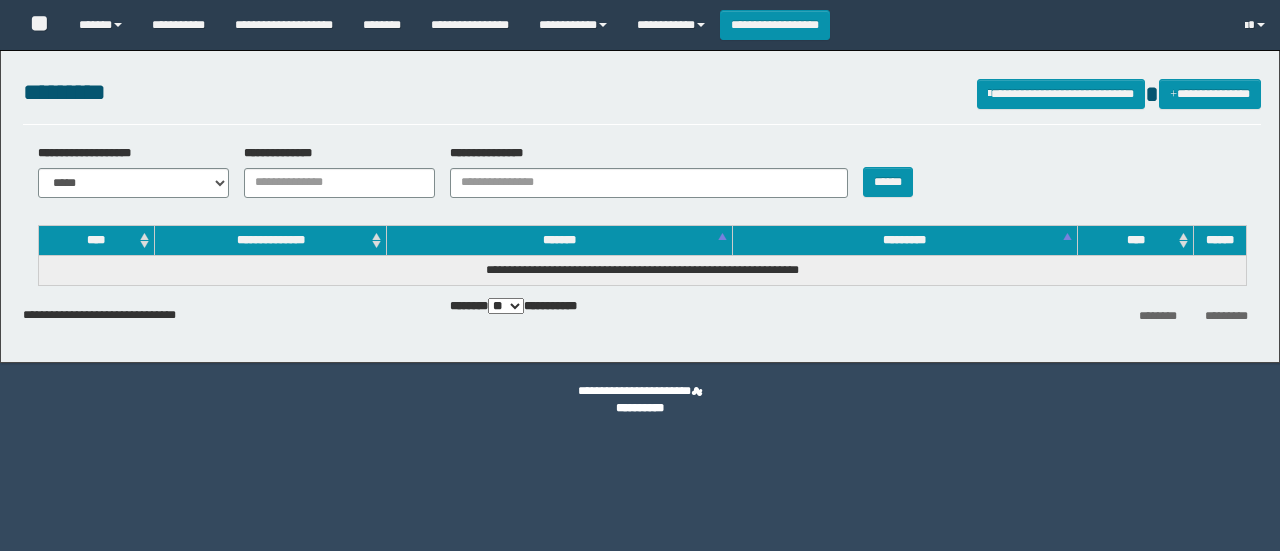 scroll, scrollTop: 0, scrollLeft: 0, axis: both 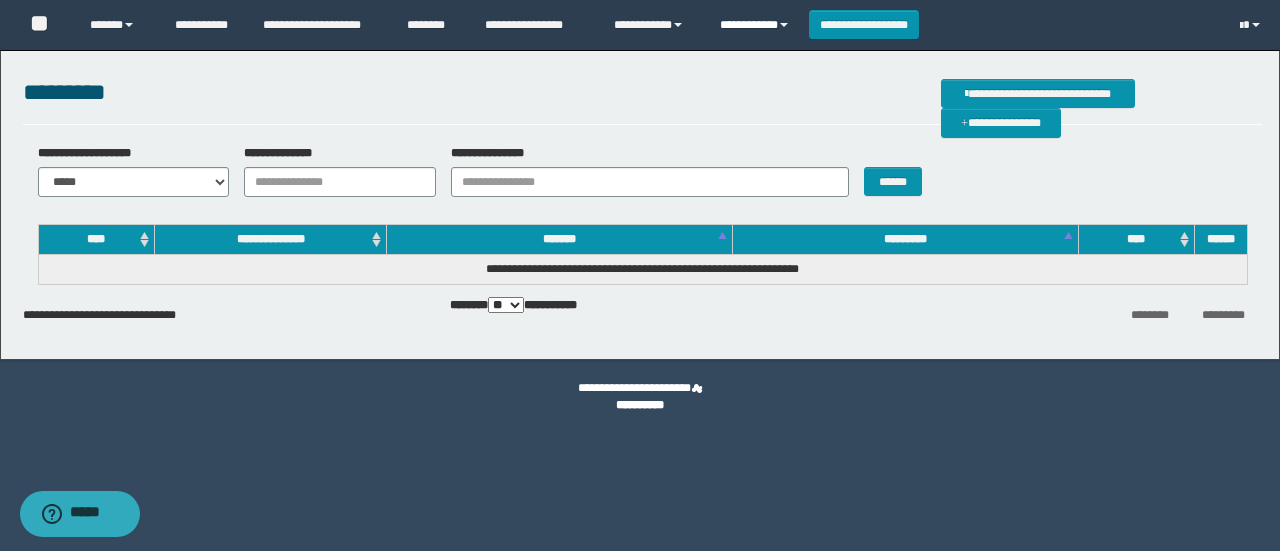 click on "**********" at bounding box center (757, 25) 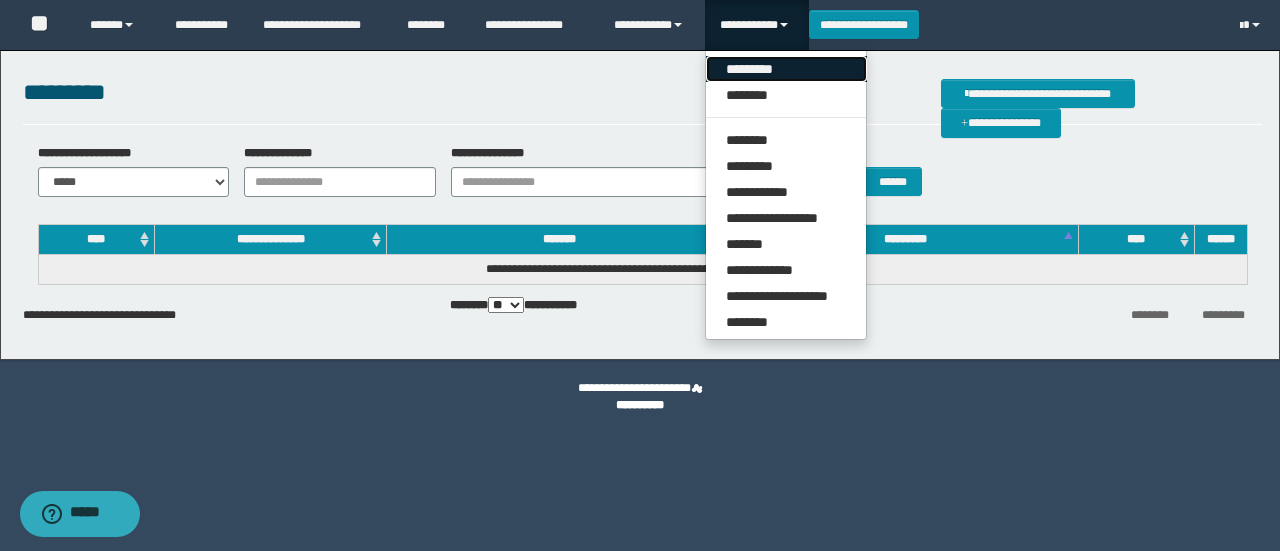 click on "*********" at bounding box center [786, 69] 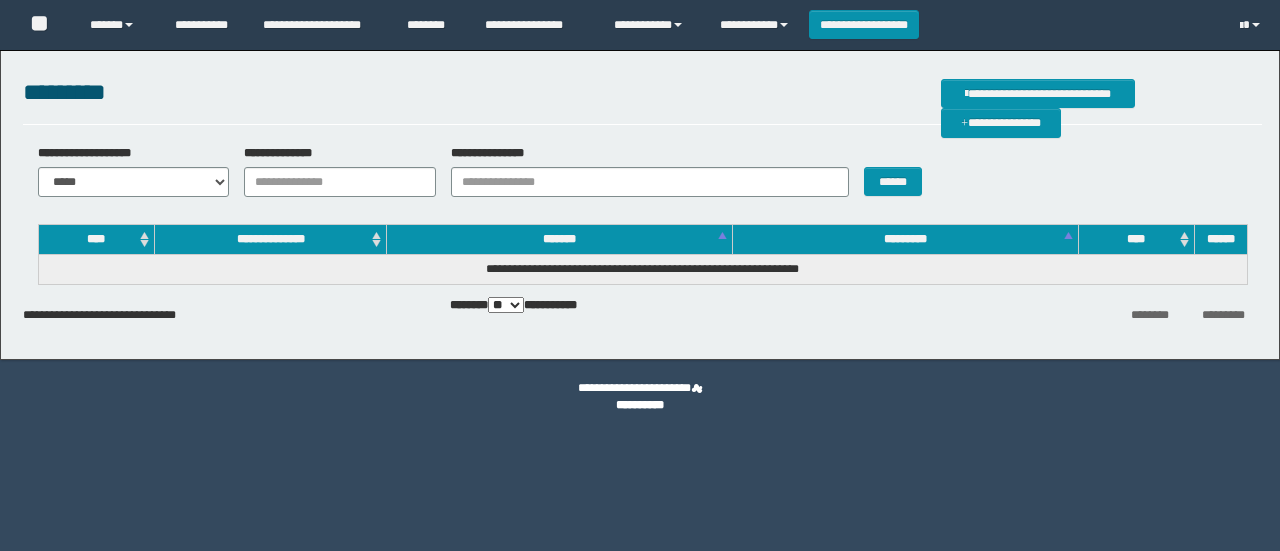 scroll, scrollTop: 0, scrollLeft: 0, axis: both 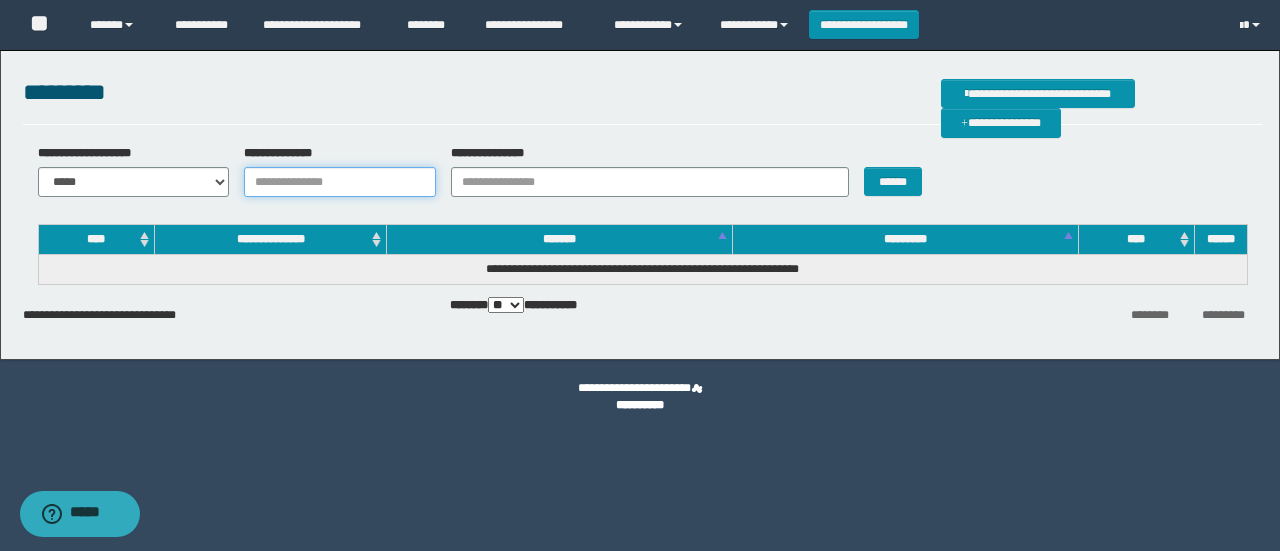 click on "**********" at bounding box center [340, 182] 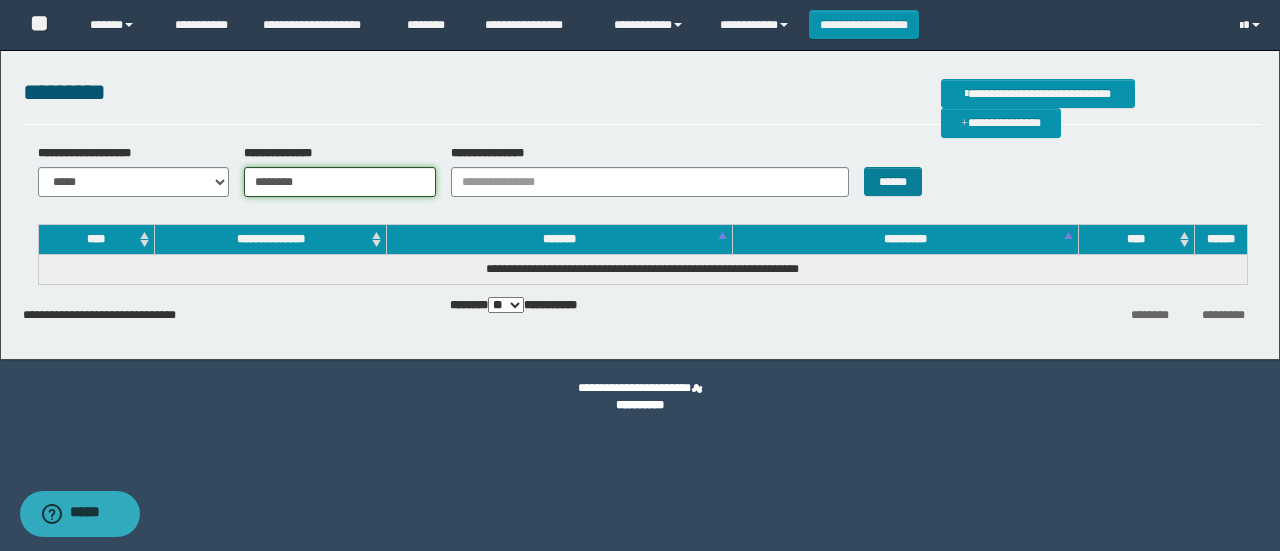 type on "********" 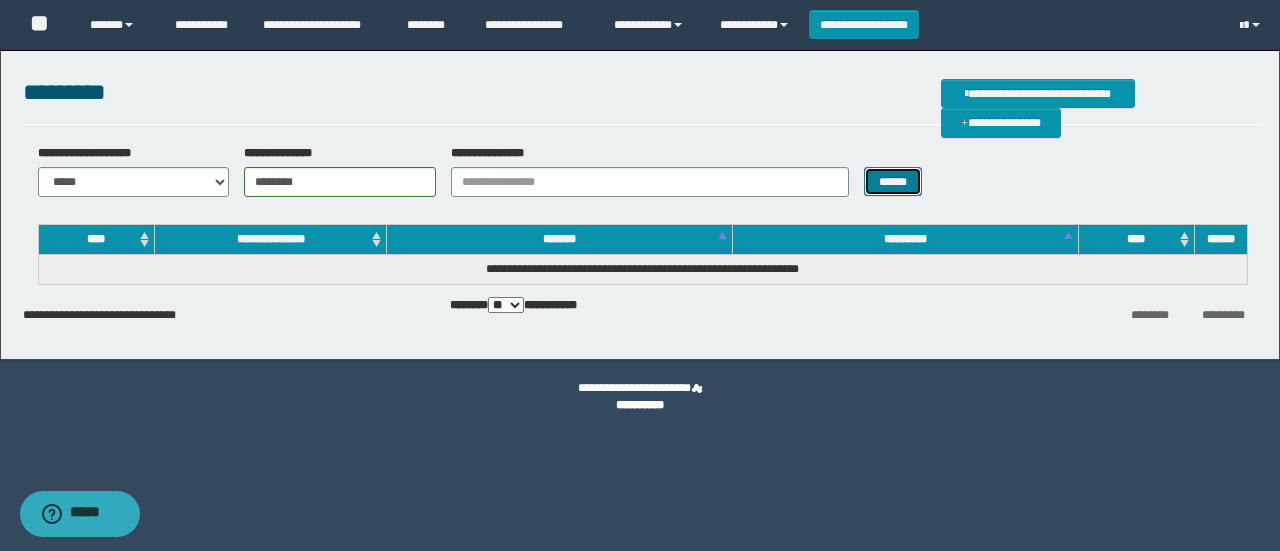 click on "******" at bounding box center [893, 181] 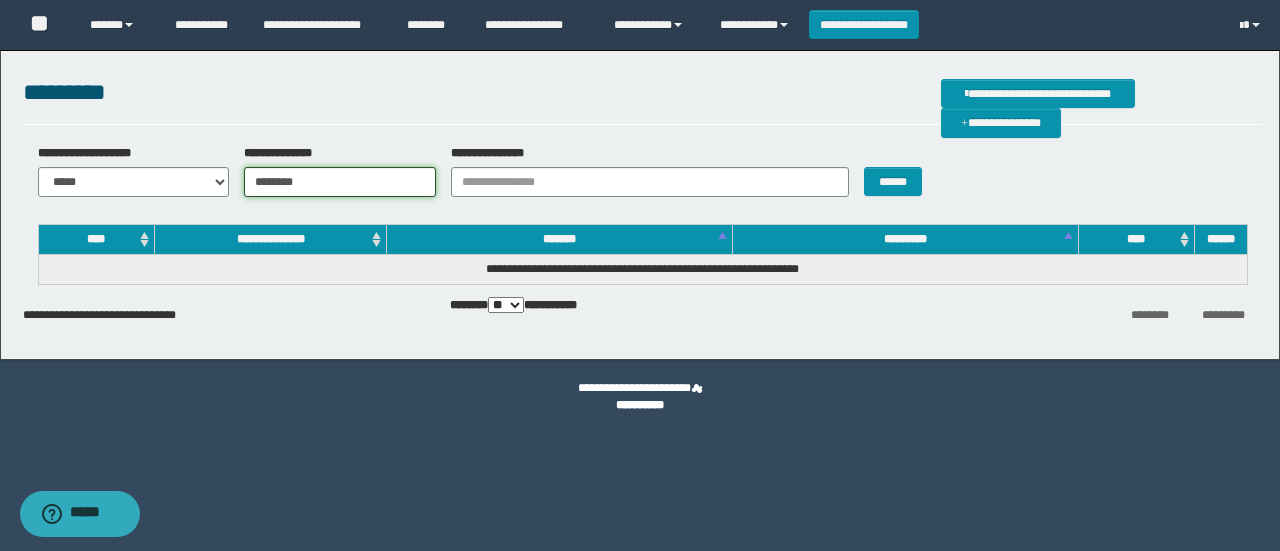 drag, startPoint x: 251, startPoint y: 181, endPoint x: 416, endPoint y: 184, distance: 165.02727 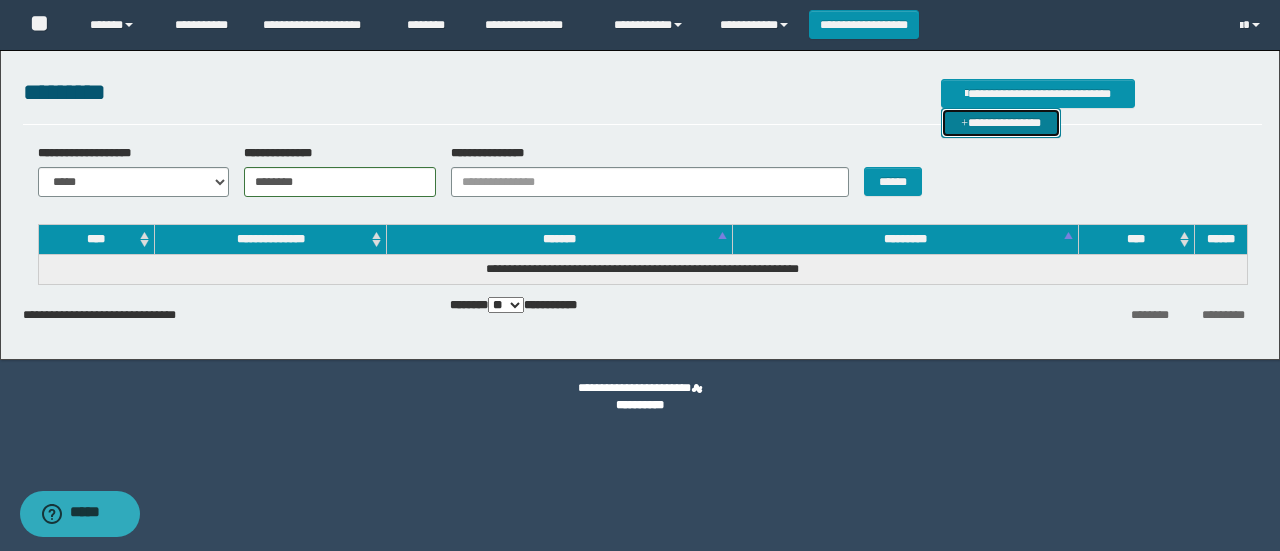 click on "**********" at bounding box center [1001, 122] 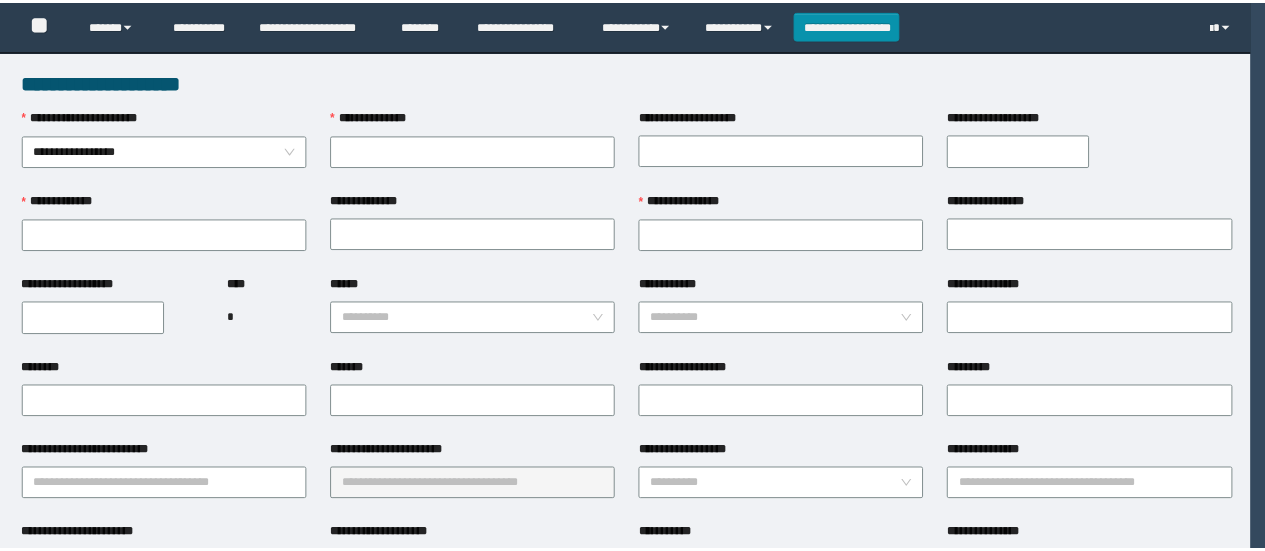 scroll, scrollTop: 0, scrollLeft: 0, axis: both 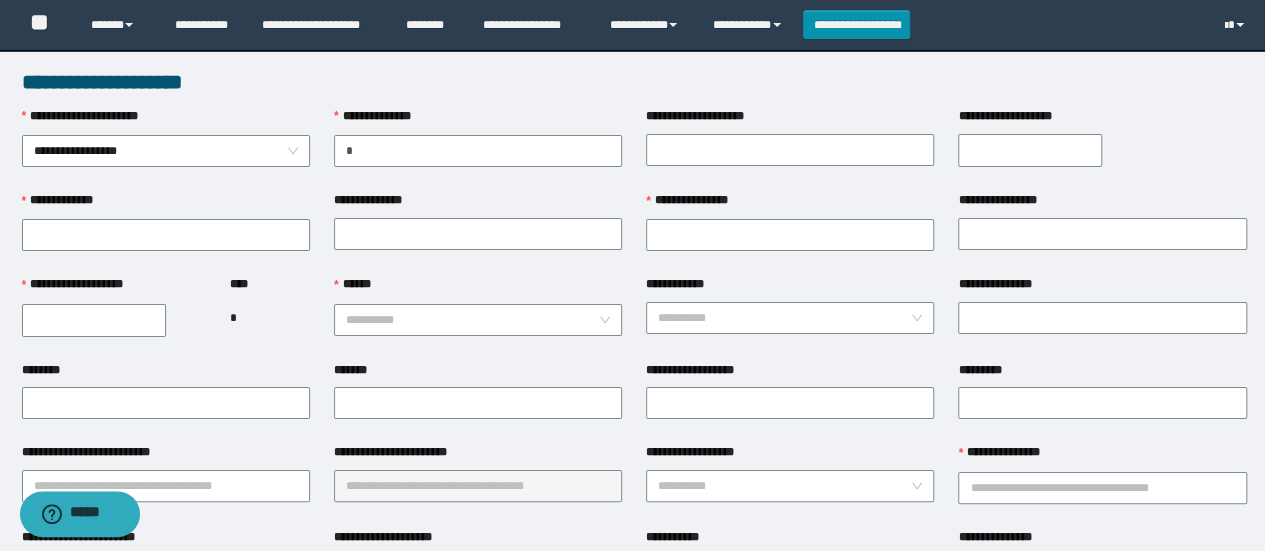 type on "*" 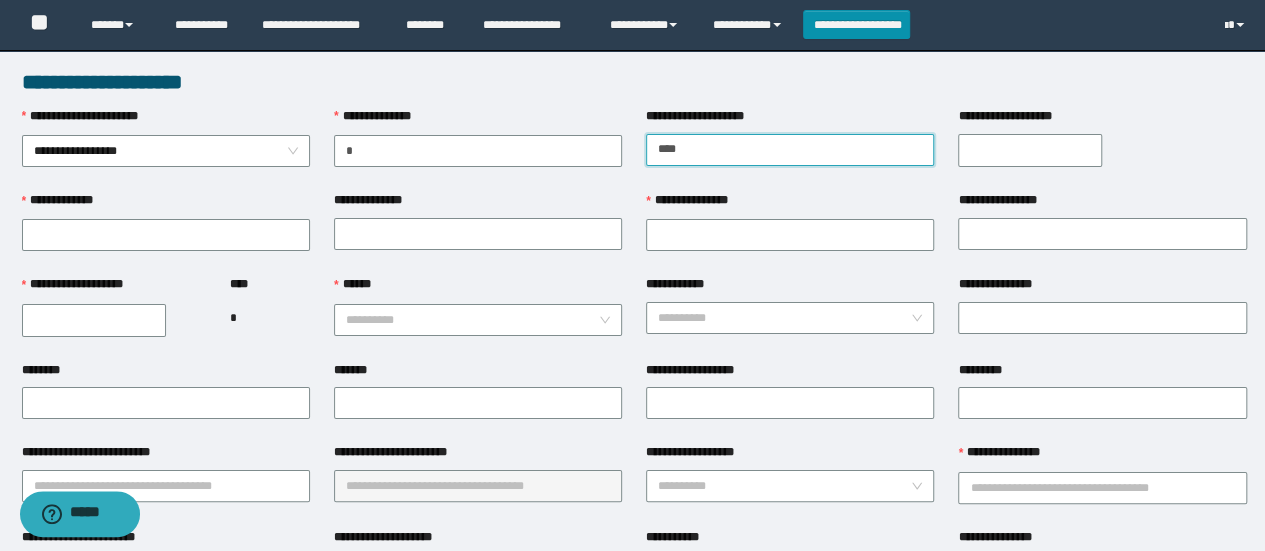 type on "*********" 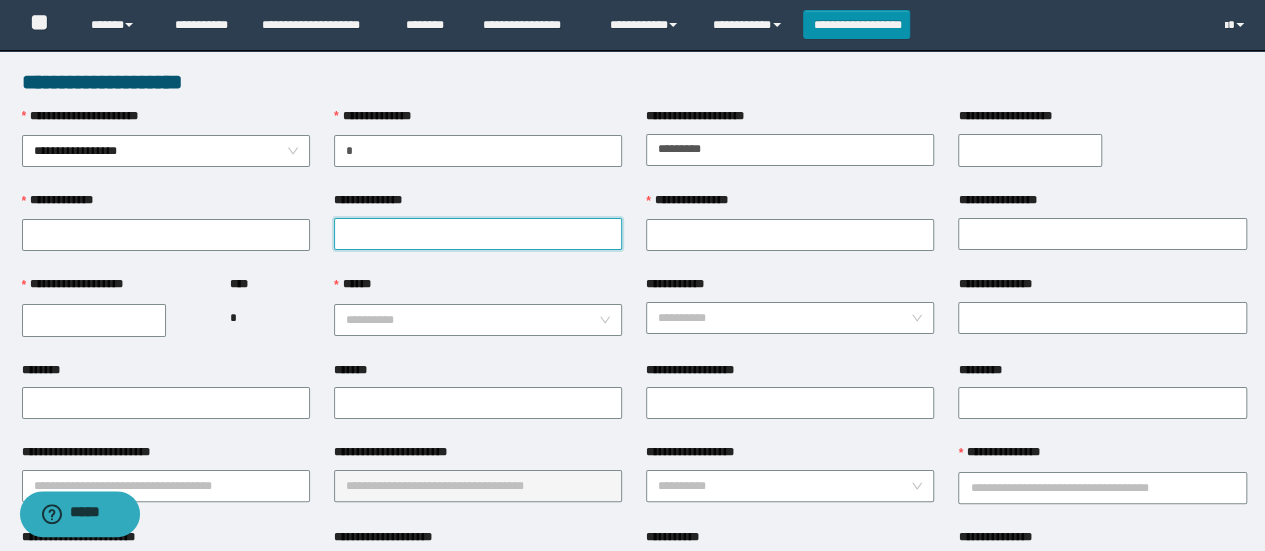 type on "**********" 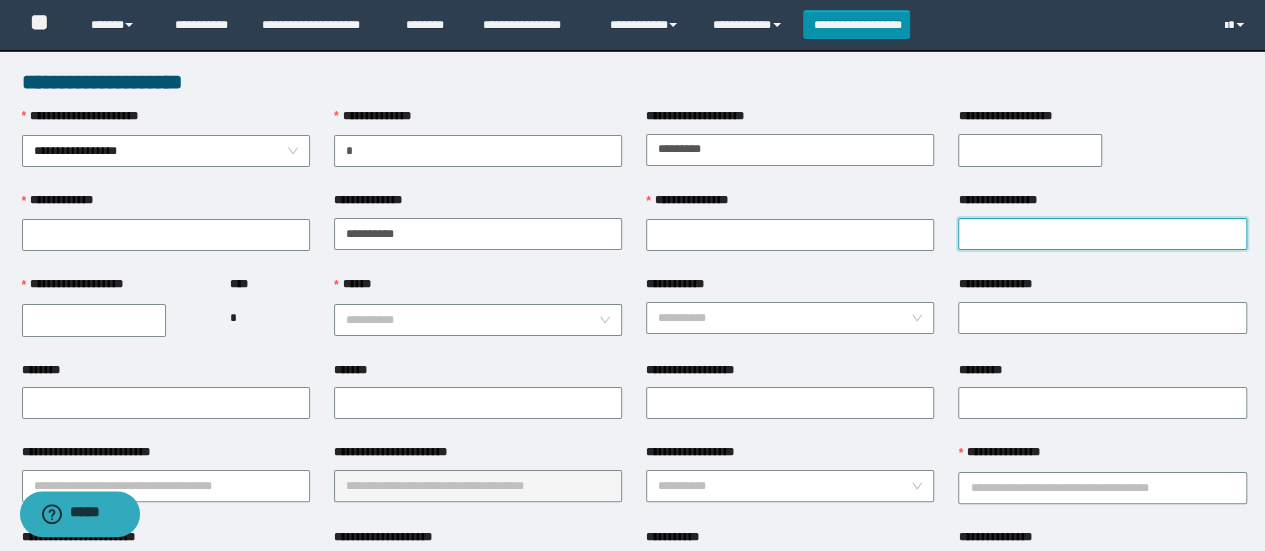 type on "**********" 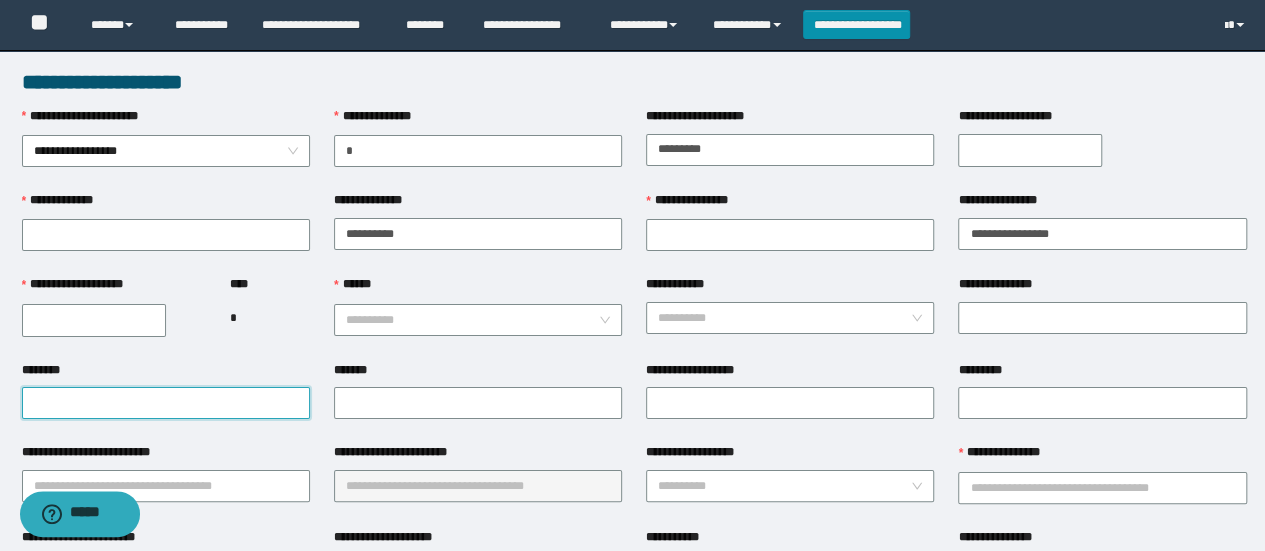 type on "**********" 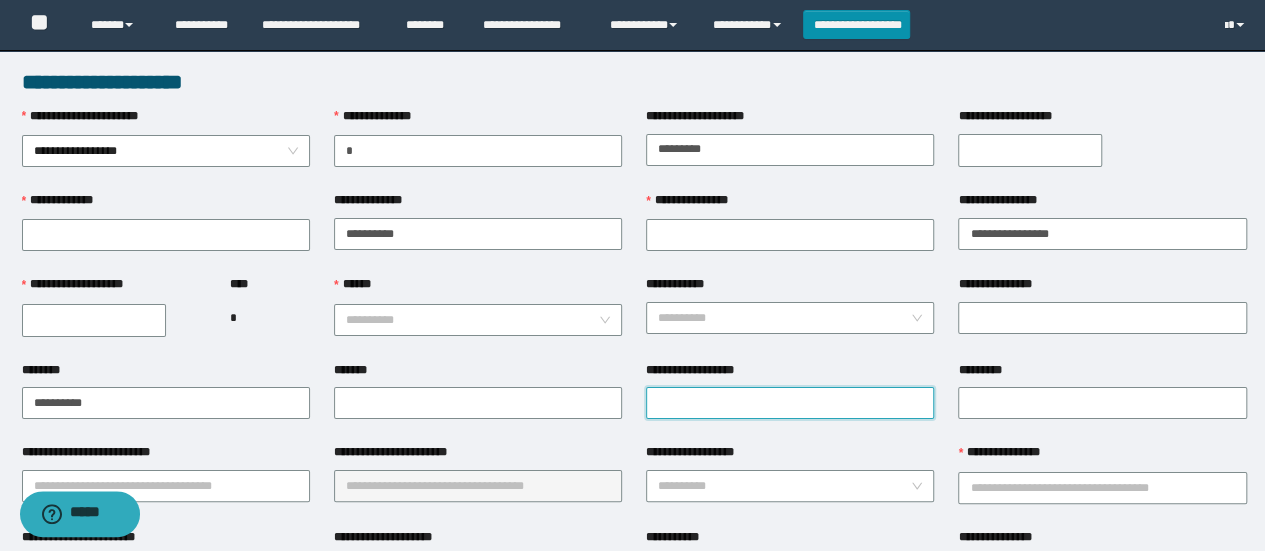 type on "**********" 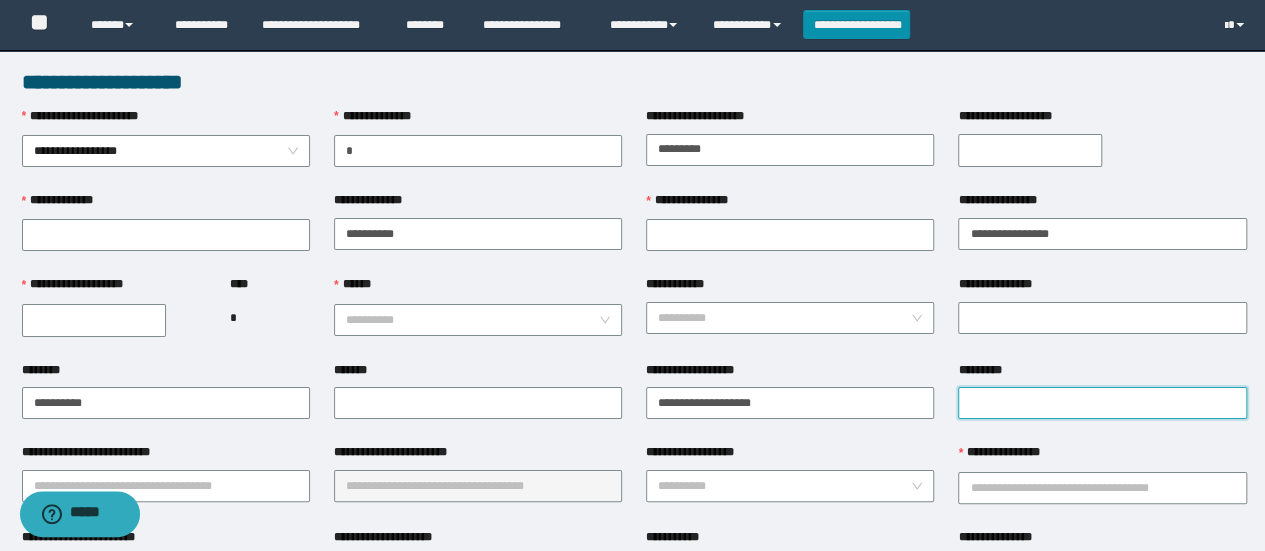 type on "**********" 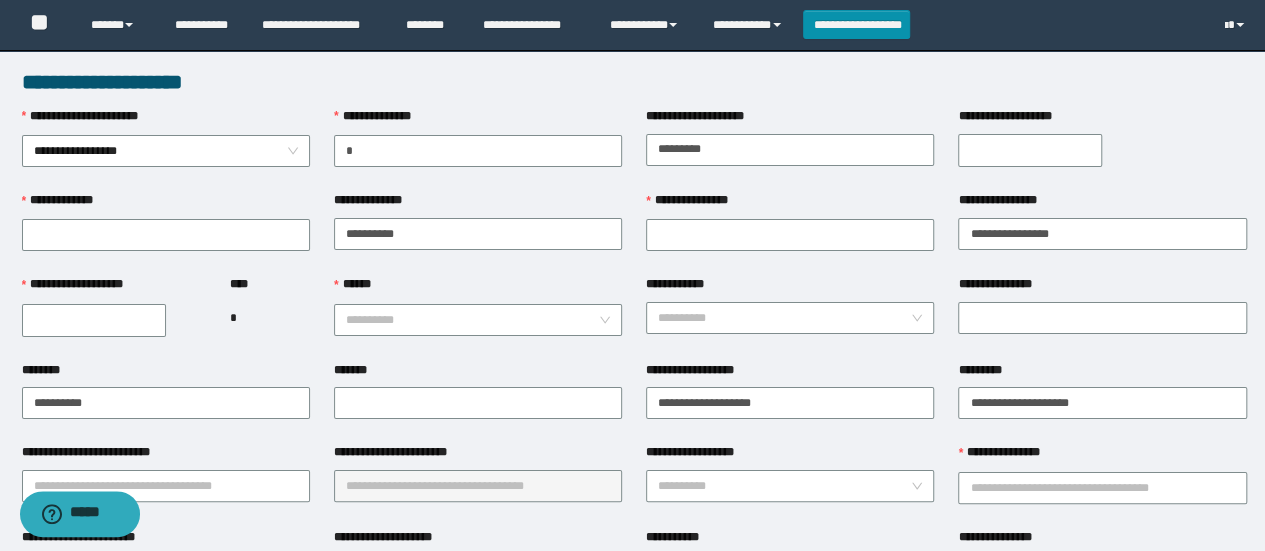 type on "********" 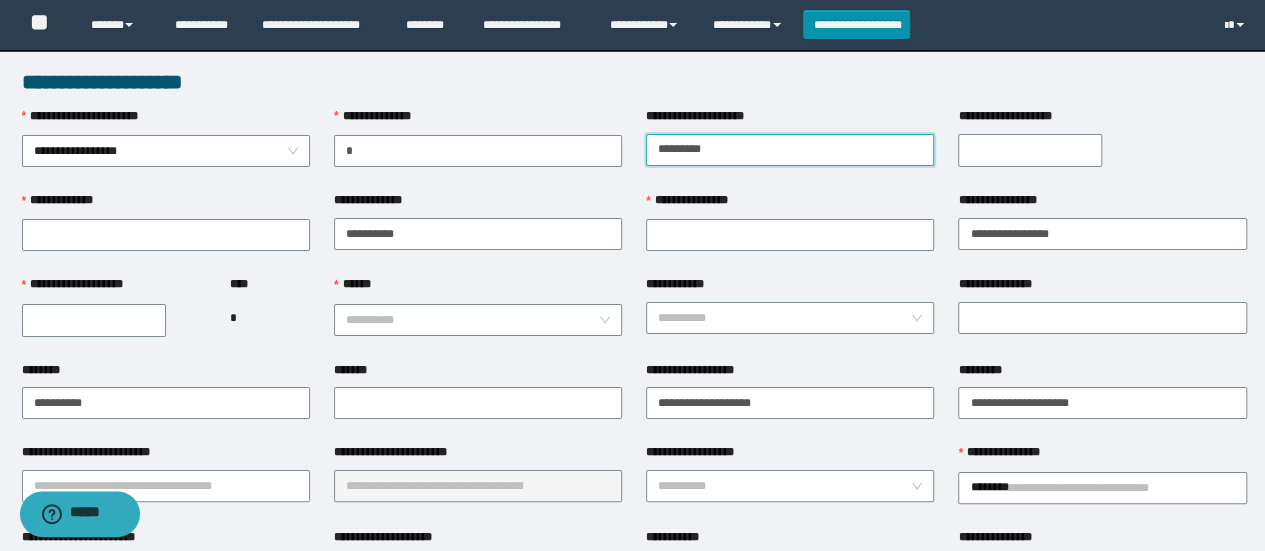 type on "**********" 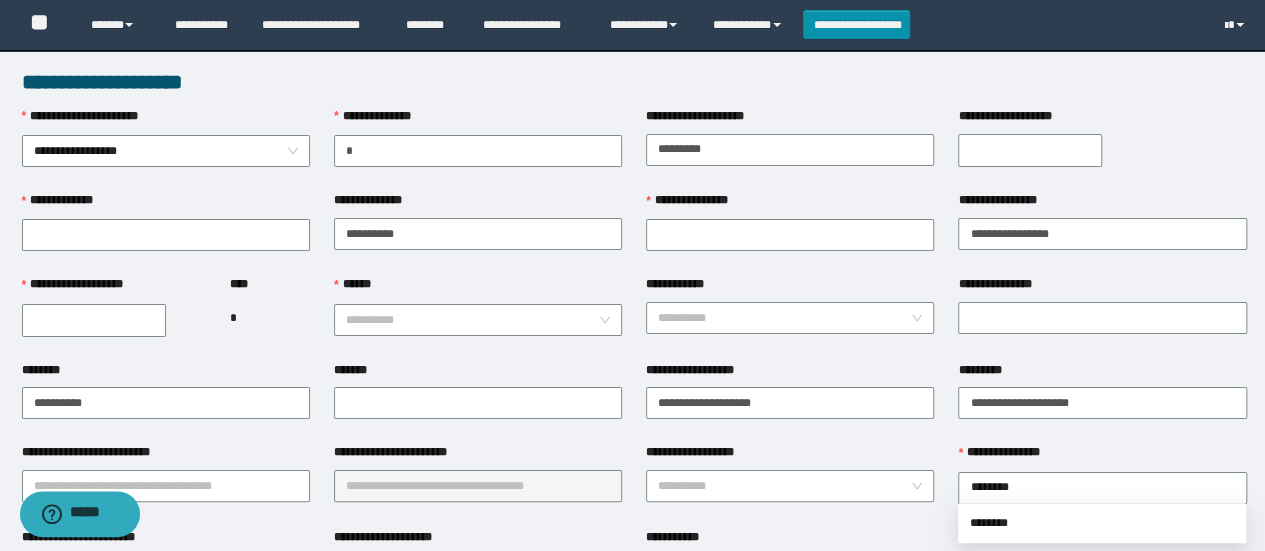 click on "**********" at bounding box center [1030, 150] 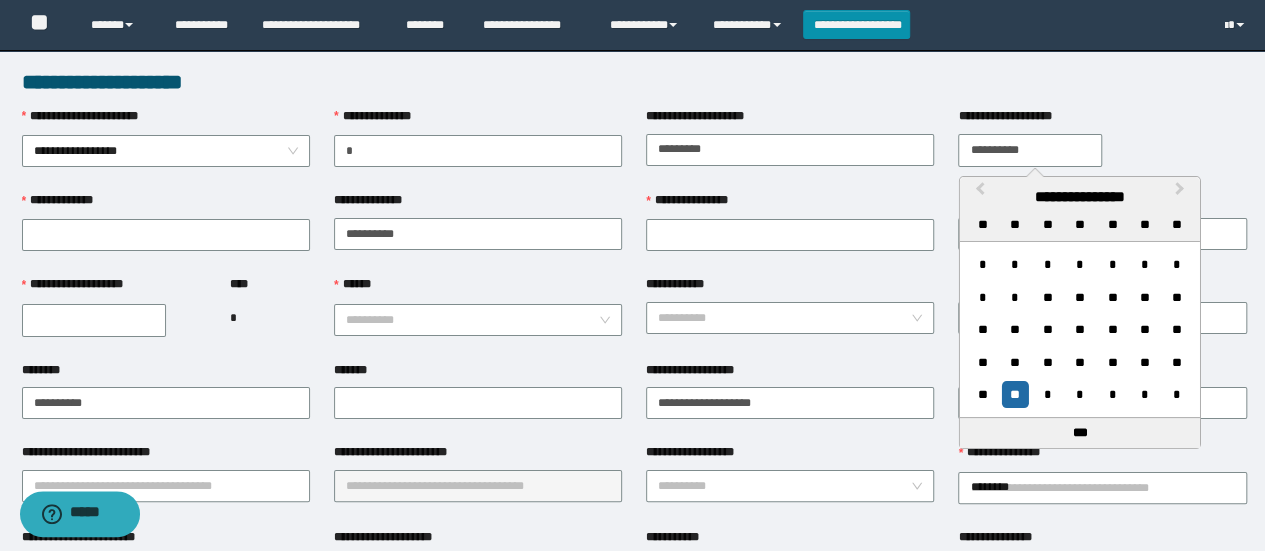 type on "**********" 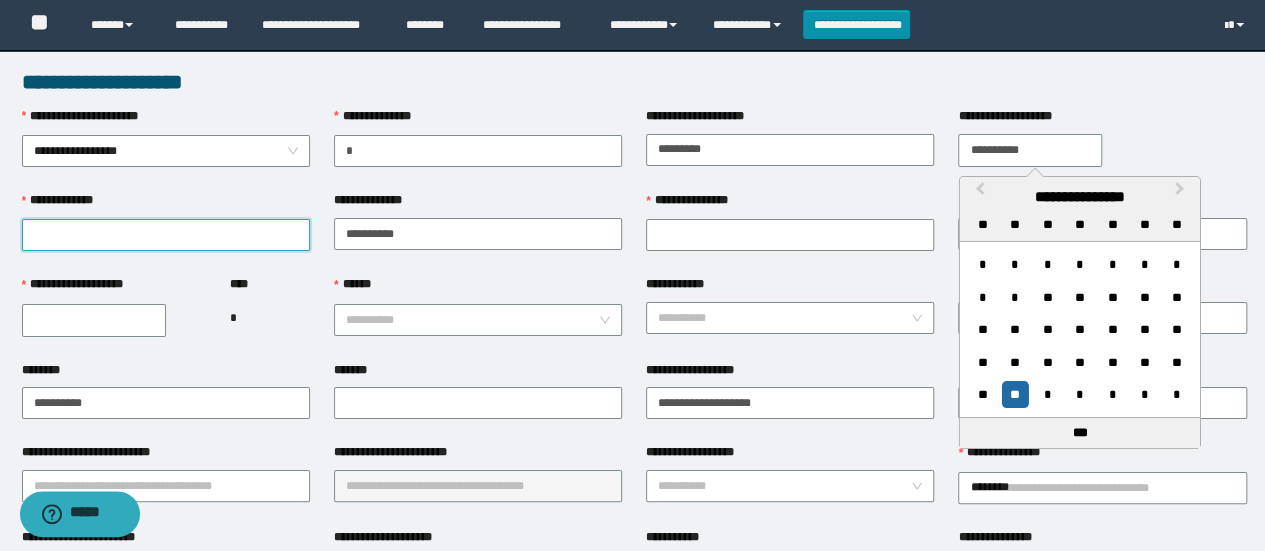 click on "**********" at bounding box center (166, 235) 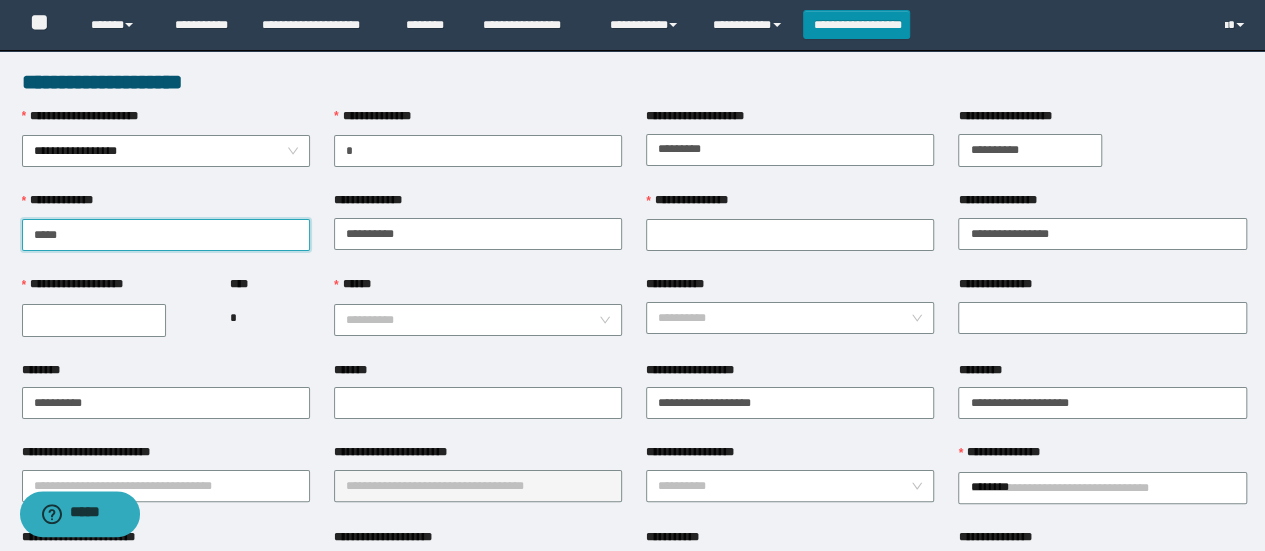 type on "******" 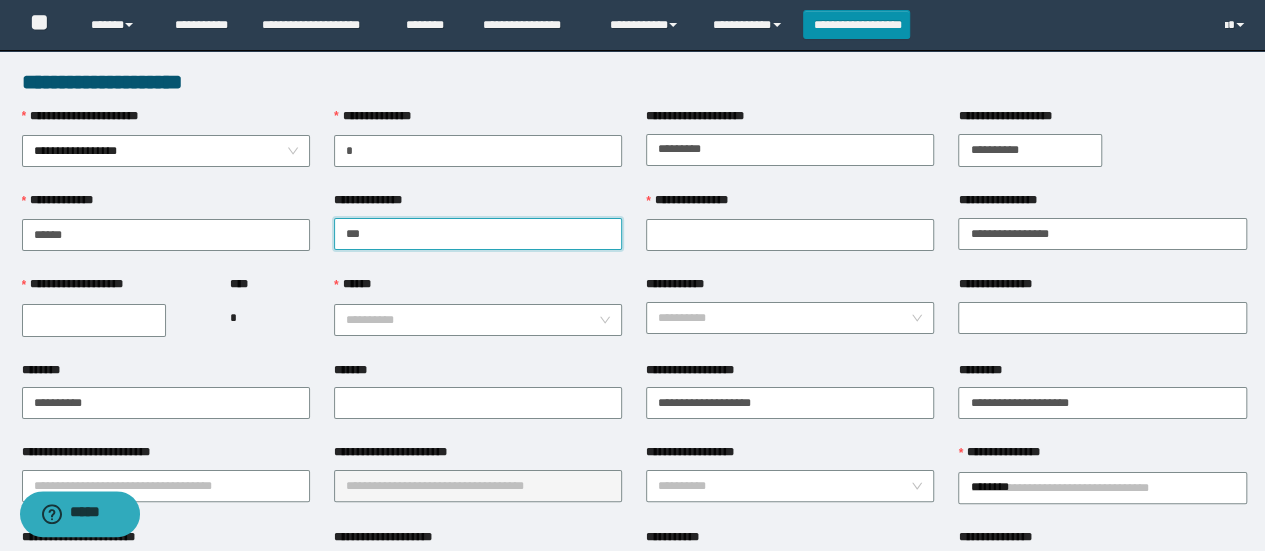 type on "*******" 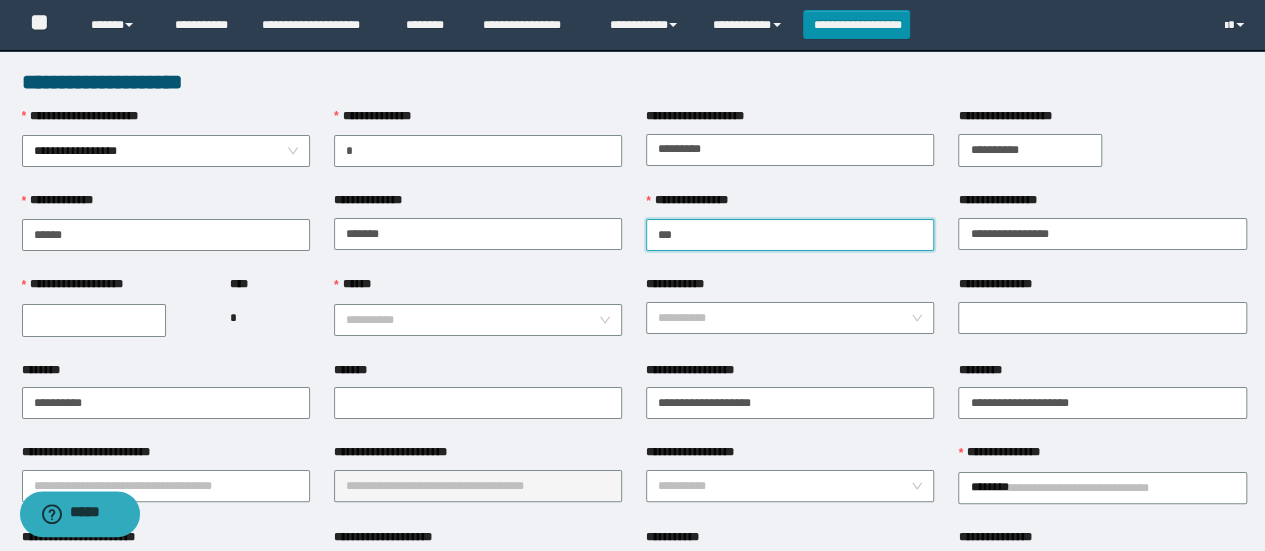 type on "******" 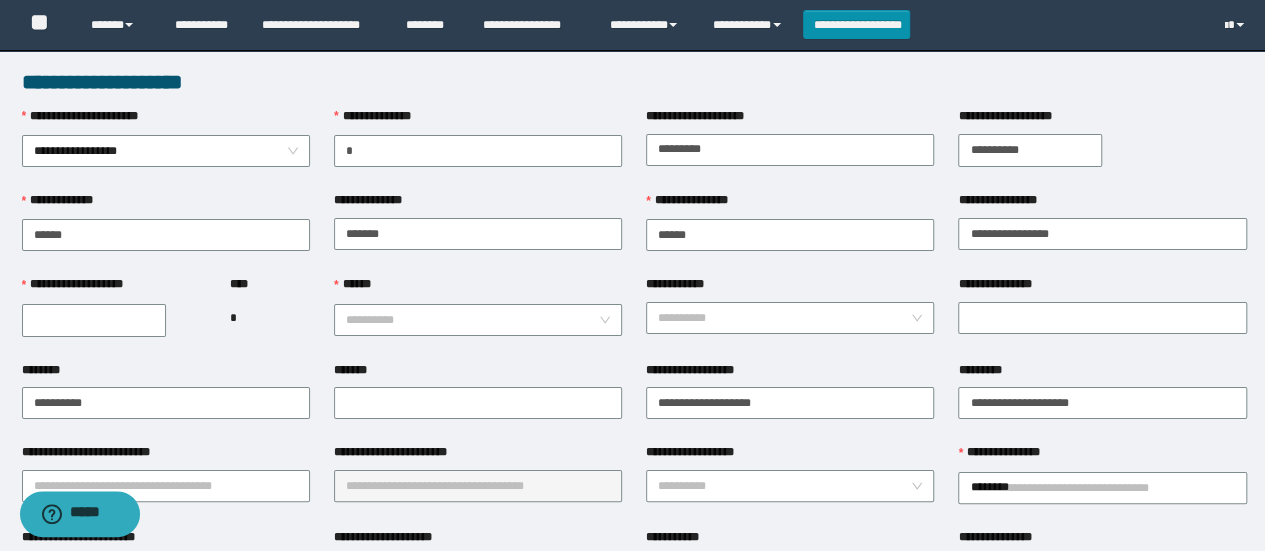 click on "**********" at bounding box center (94, 320) 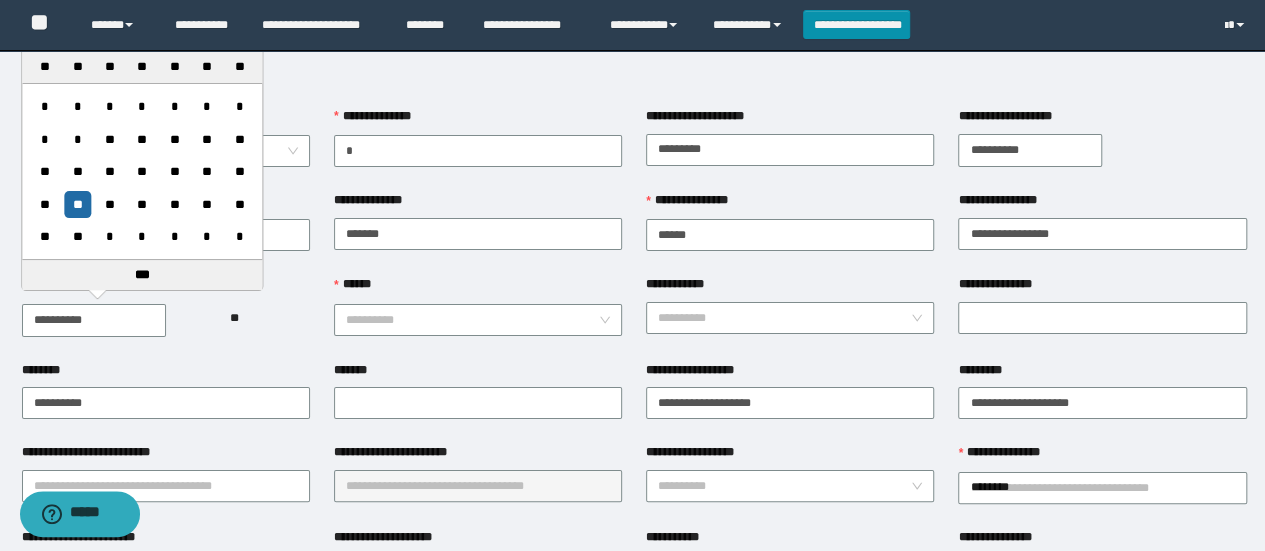 type on "**********" 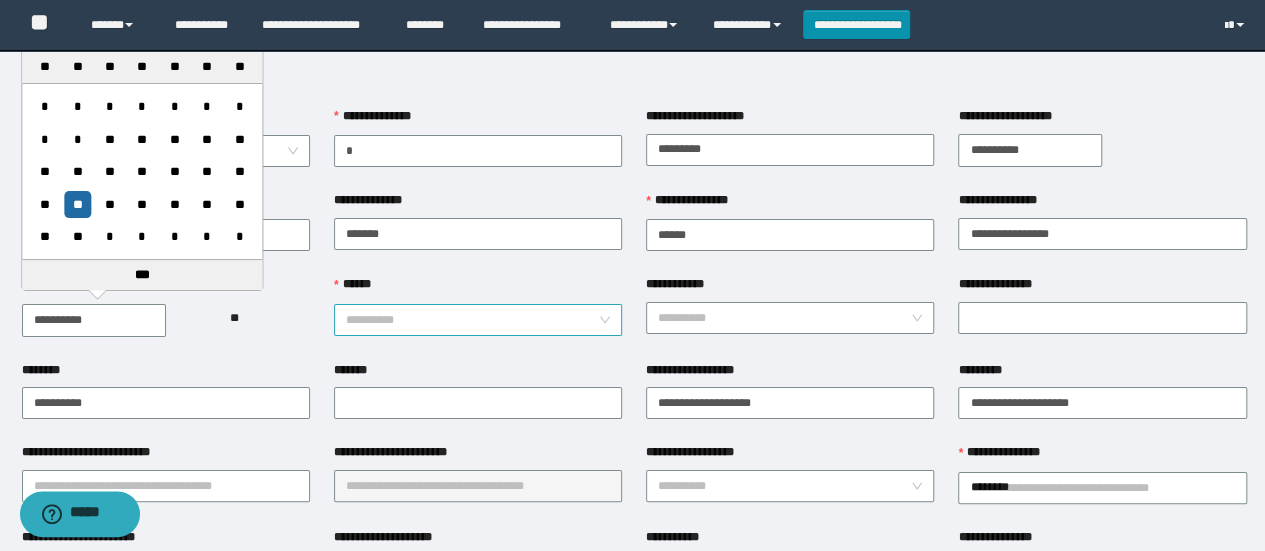 click on "******" at bounding box center [472, 320] 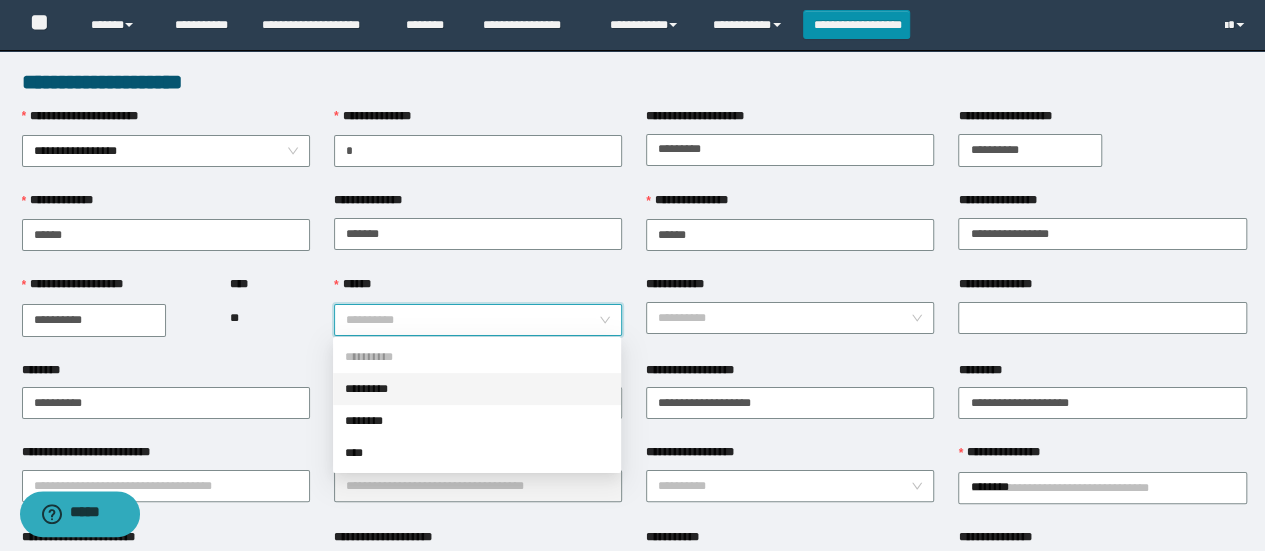 click on "*********" at bounding box center (477, 389) 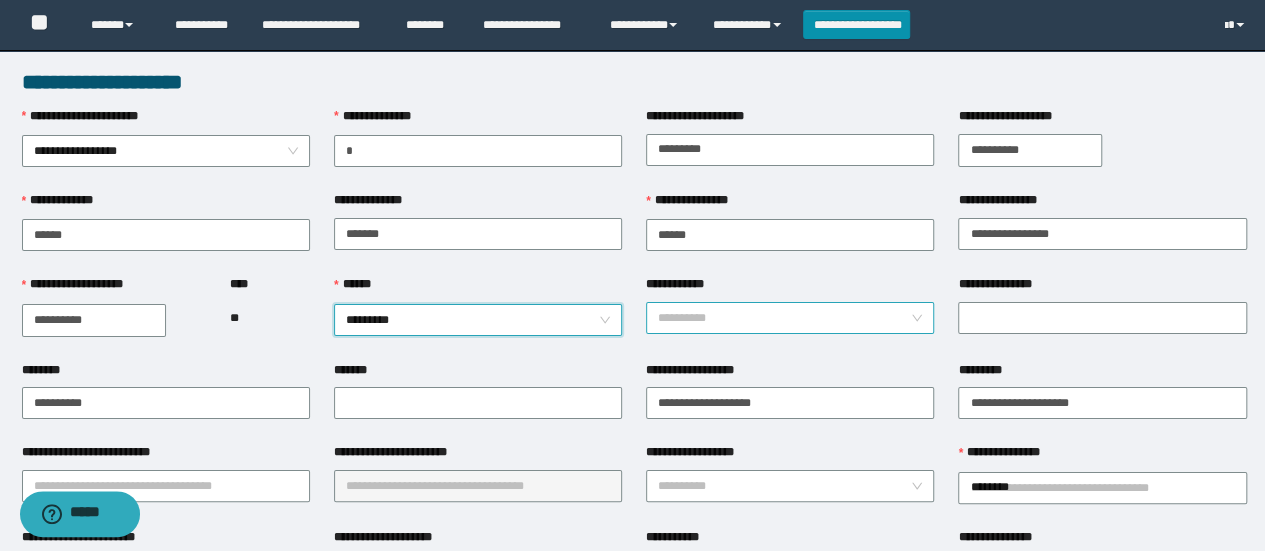 click on "**********" at bounding box center (784, 318) 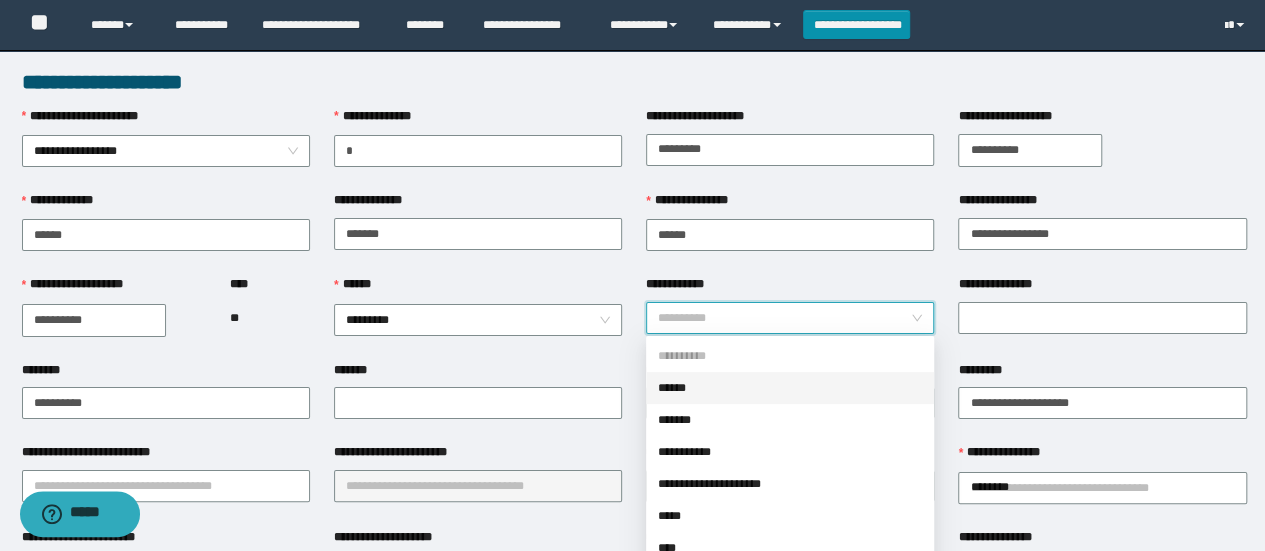 click on "******" at bounding box center [790, 388] 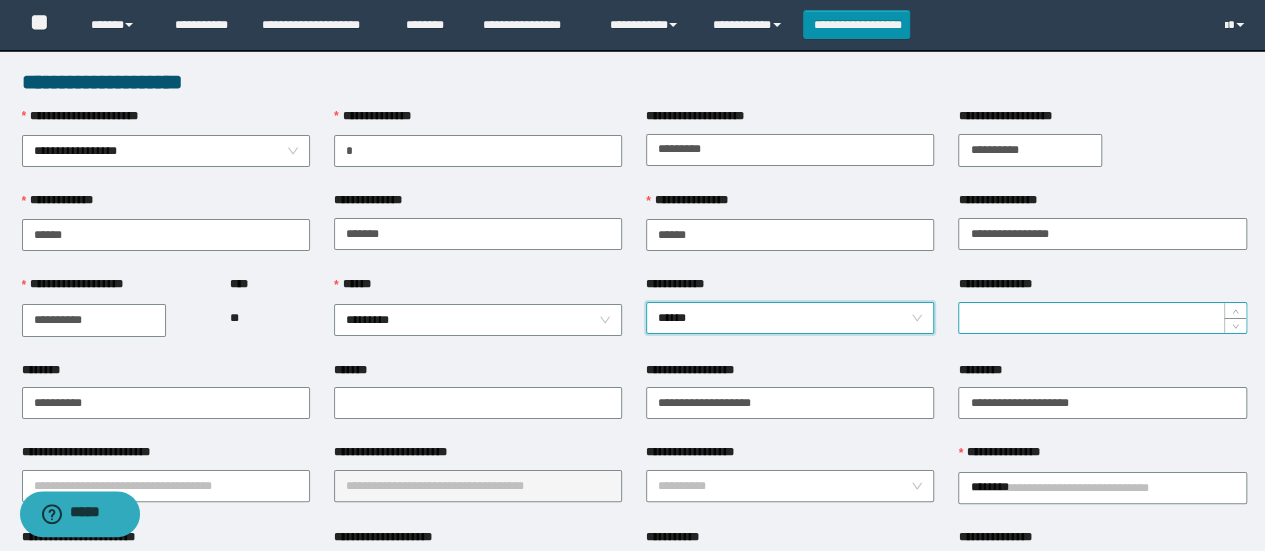click on "**********" at bounding box center (1102, 318) 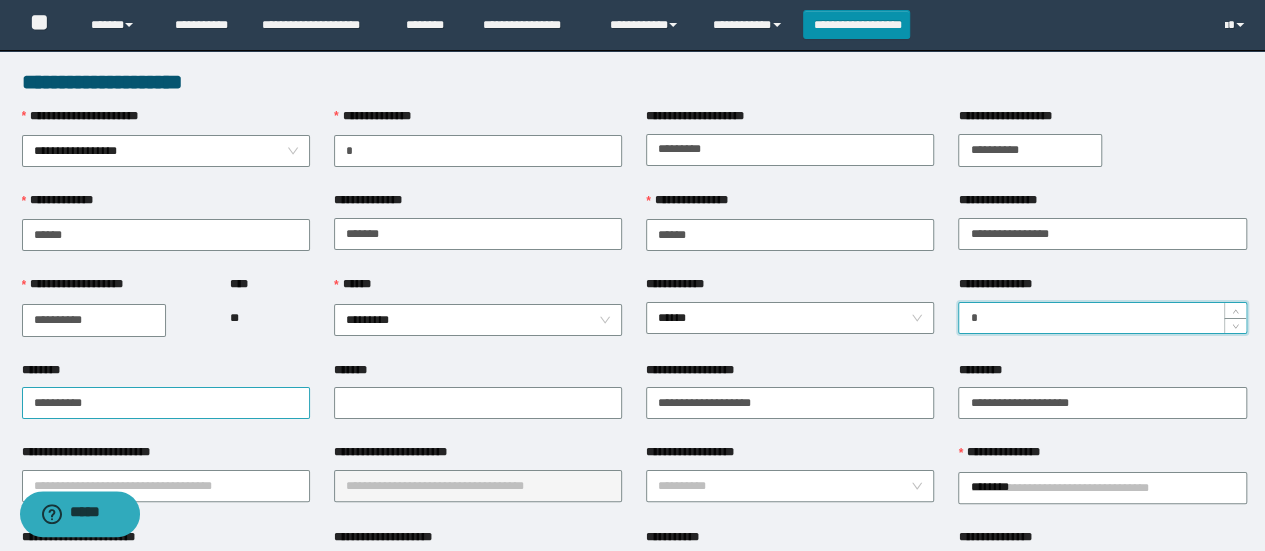 type on "*" 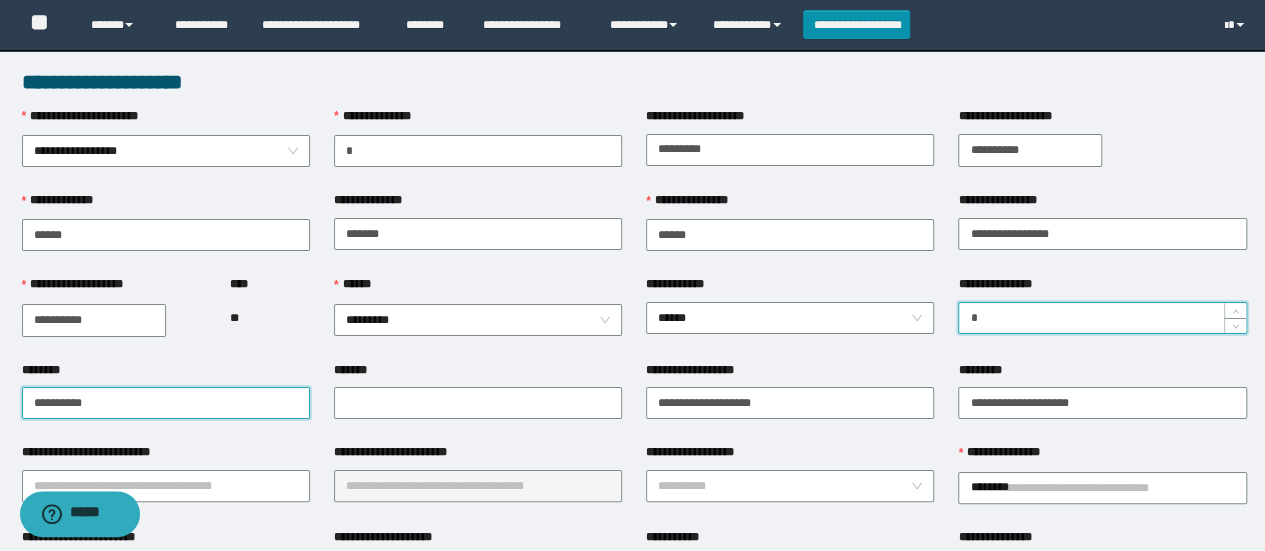 click on "**********" at bounding box center (166, 403) 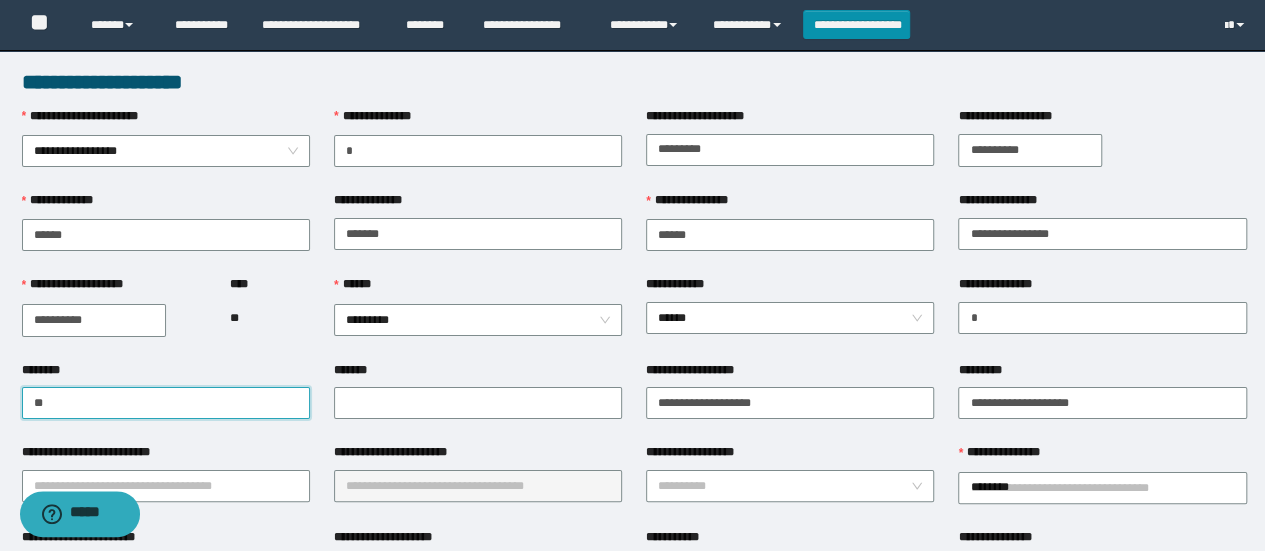 type on "*" 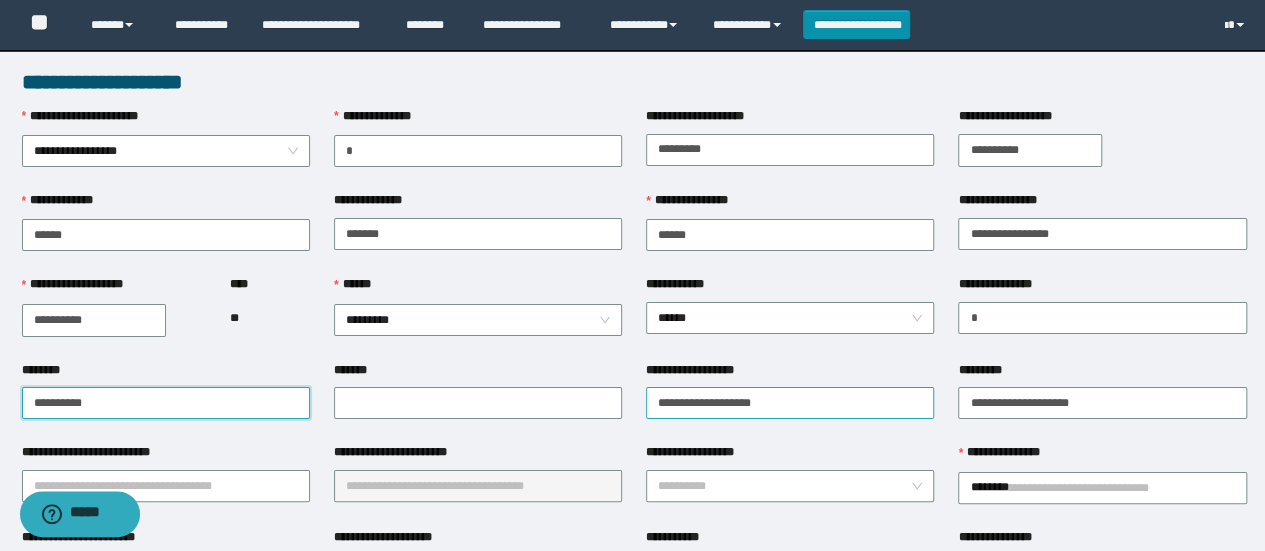 type on "**********" 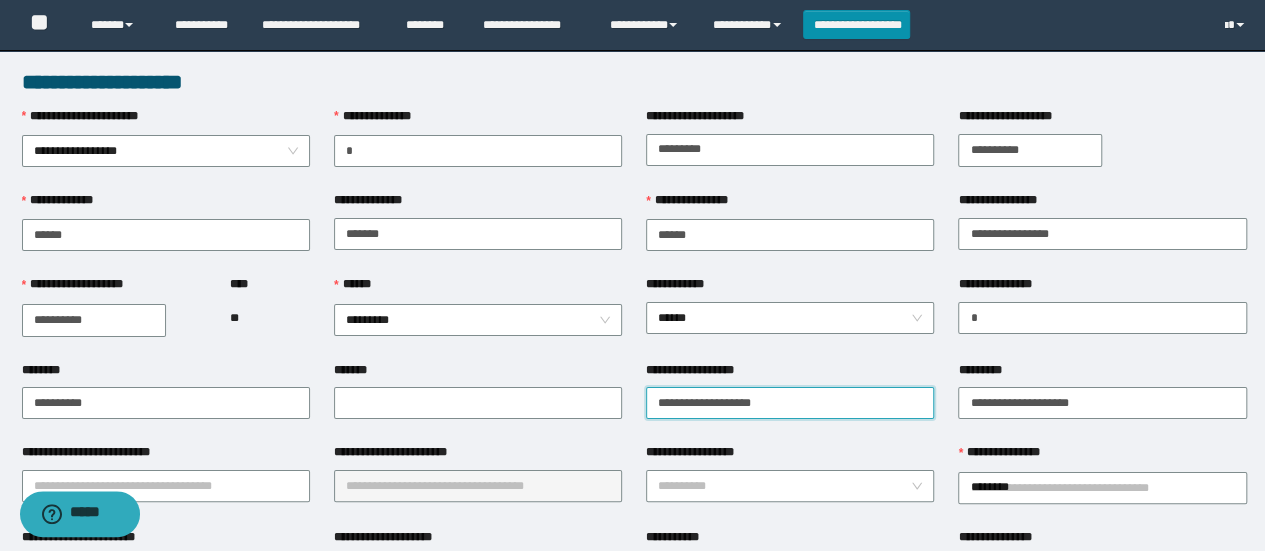 click on "**********" at bounding box center [790, 403] 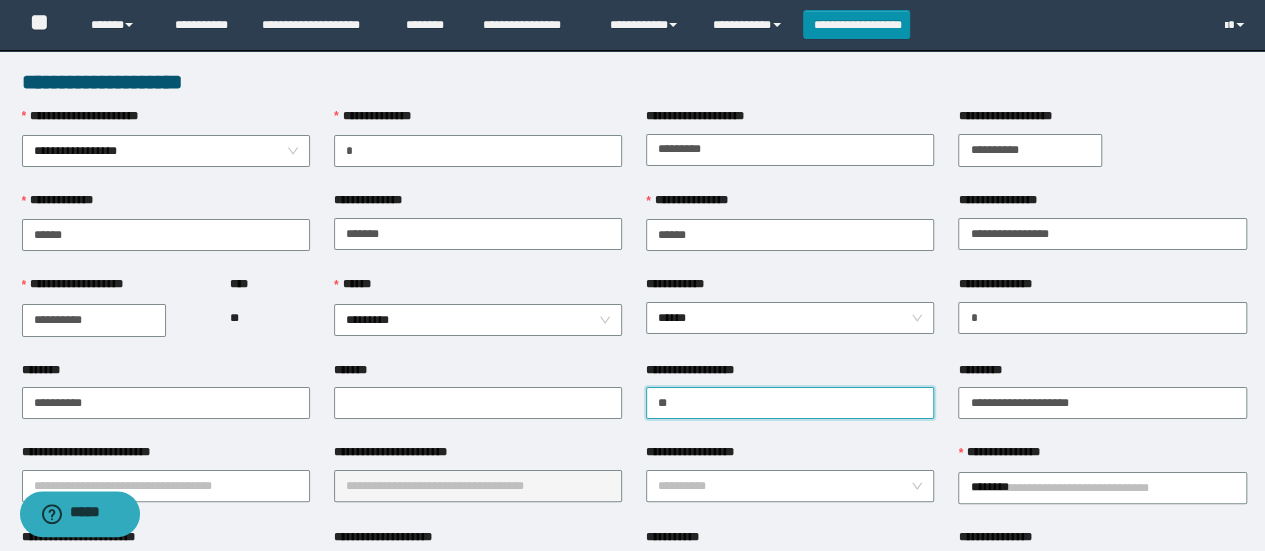 type on "*" 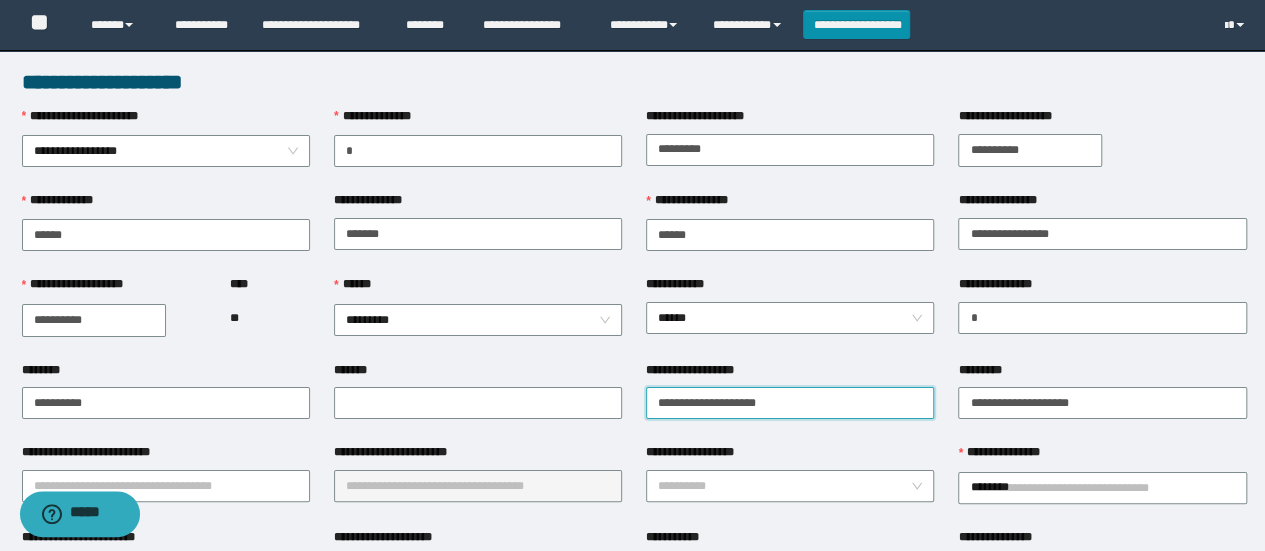 type on "**********" 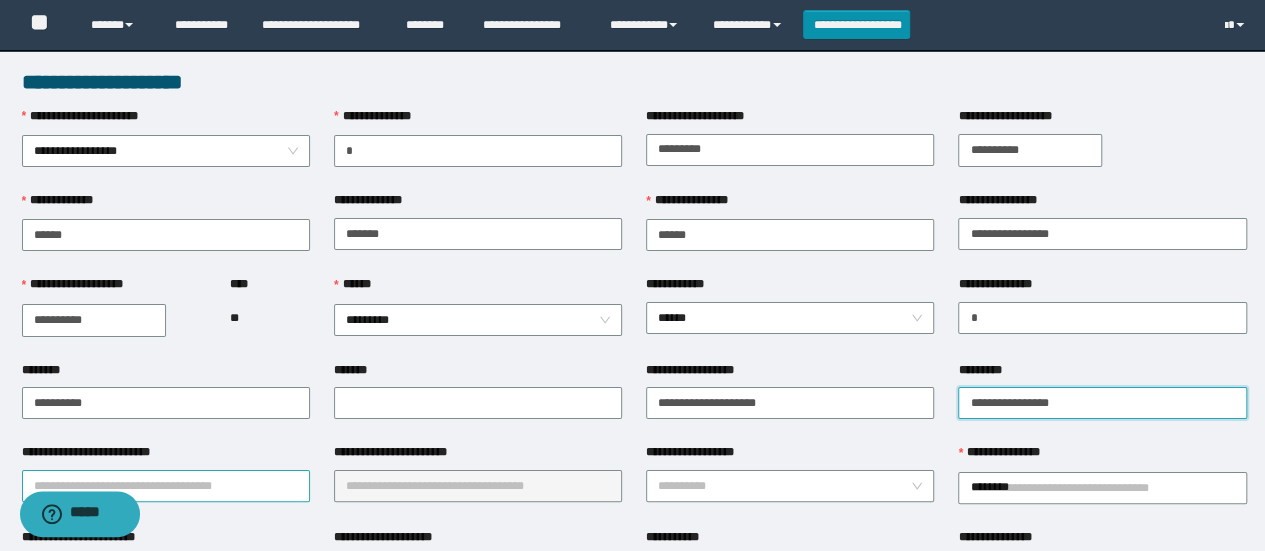 type on "**********" 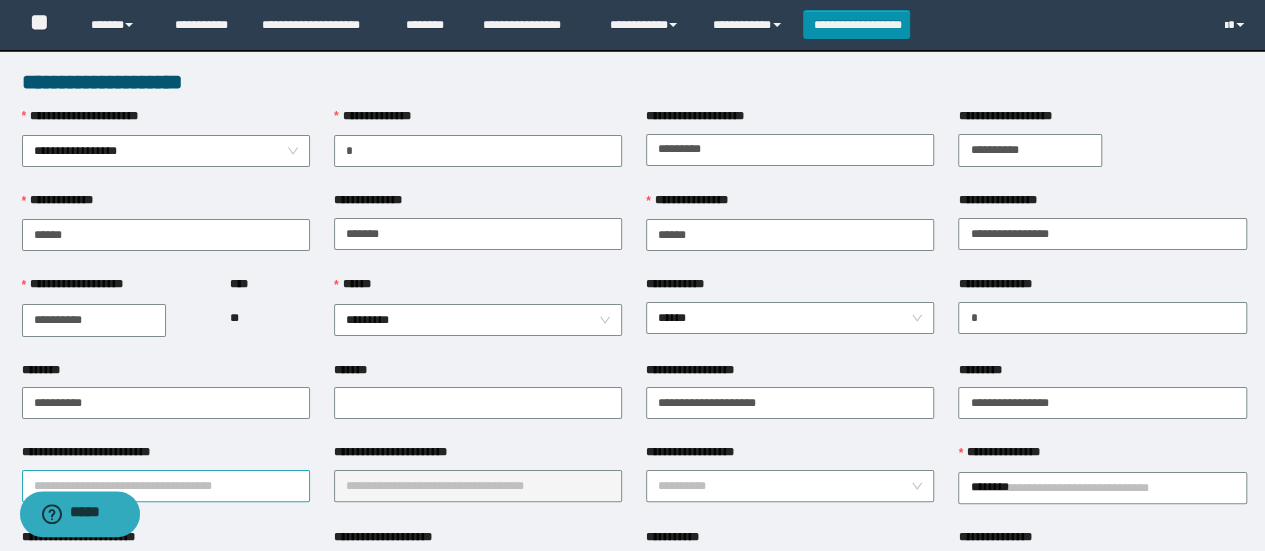 click on "**********" at bounding box center (166, 486) 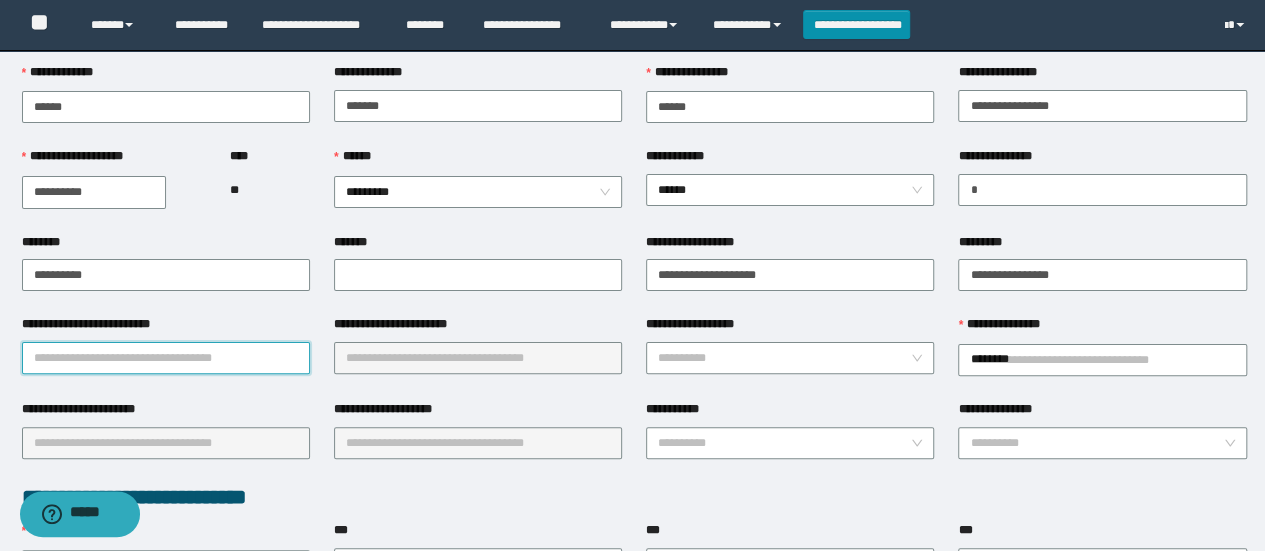 scroll, scrollTop: 130, scrollLeft: 0, axis: vertical 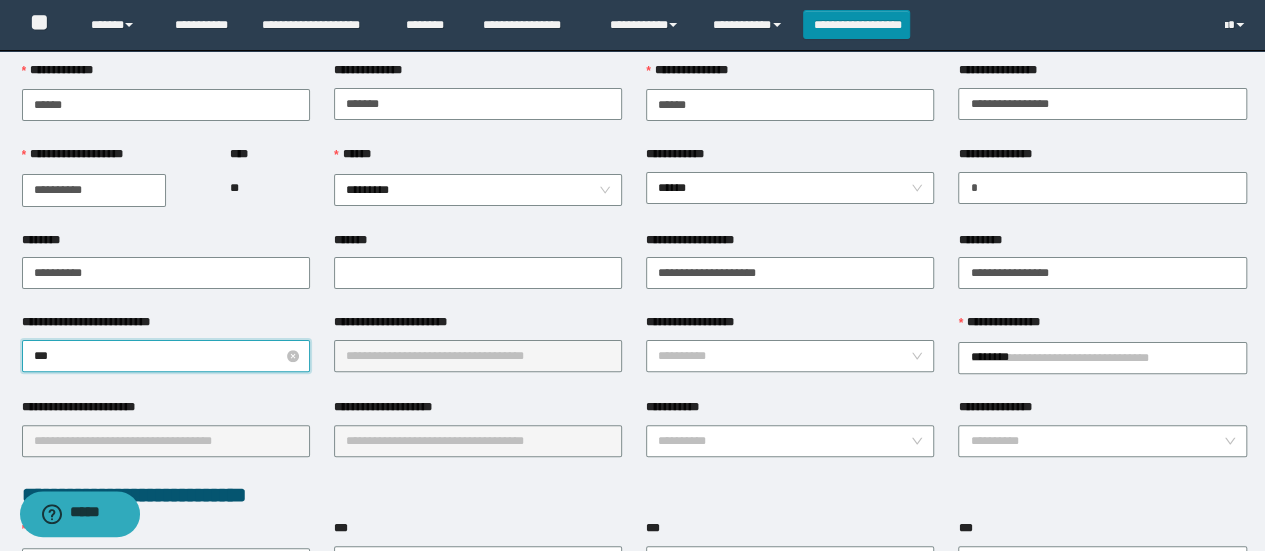 type on "****" 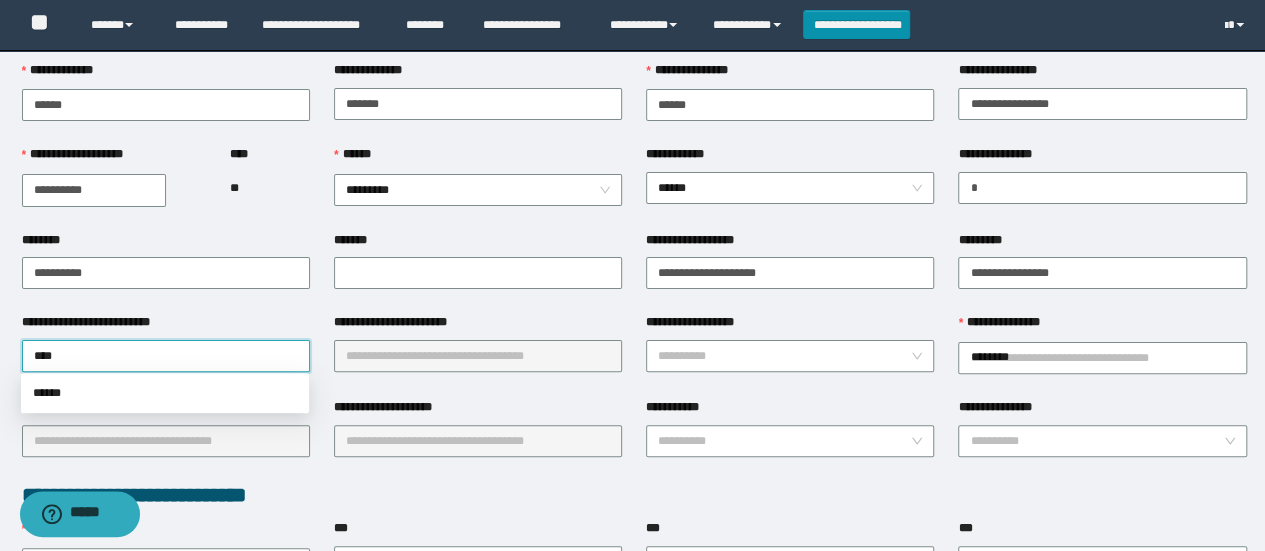 click on "******" at bounding box center (165, 393) 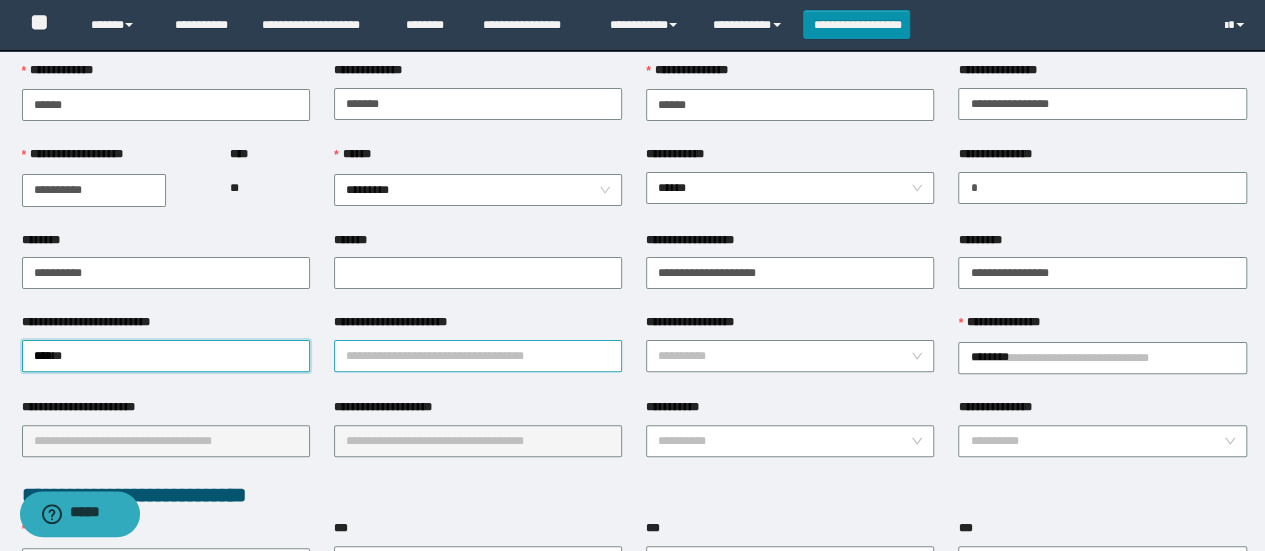 click on "**********" at bounding box center (478, 356) 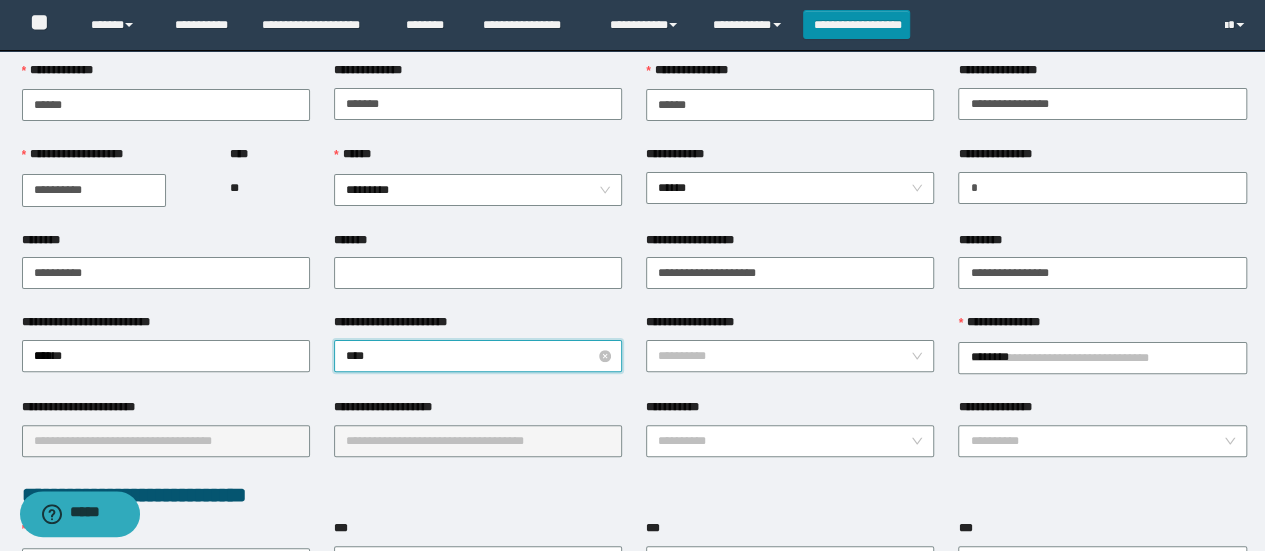 type on "*****" 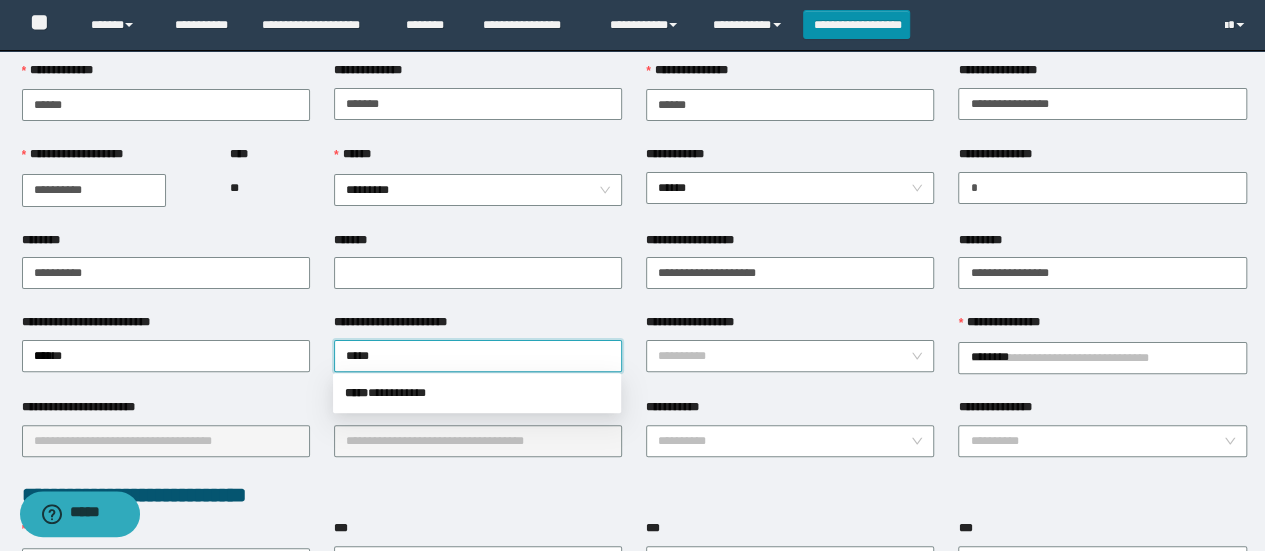 click on "***** * *********" at bounding box center (477, 393) 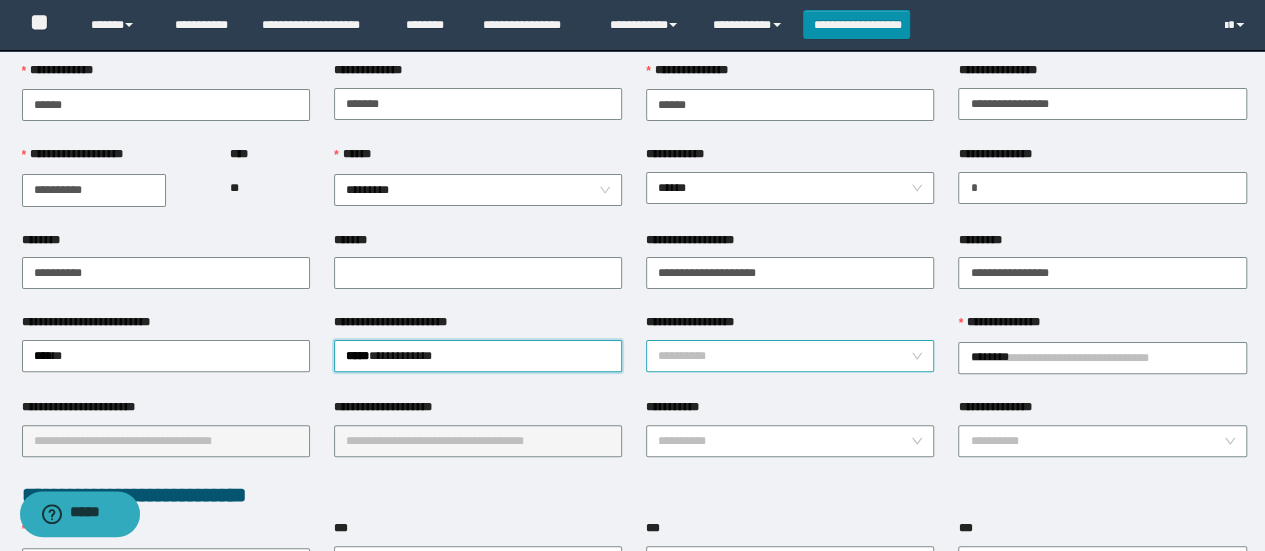 click on "**********" at bounding box center [784, 356] 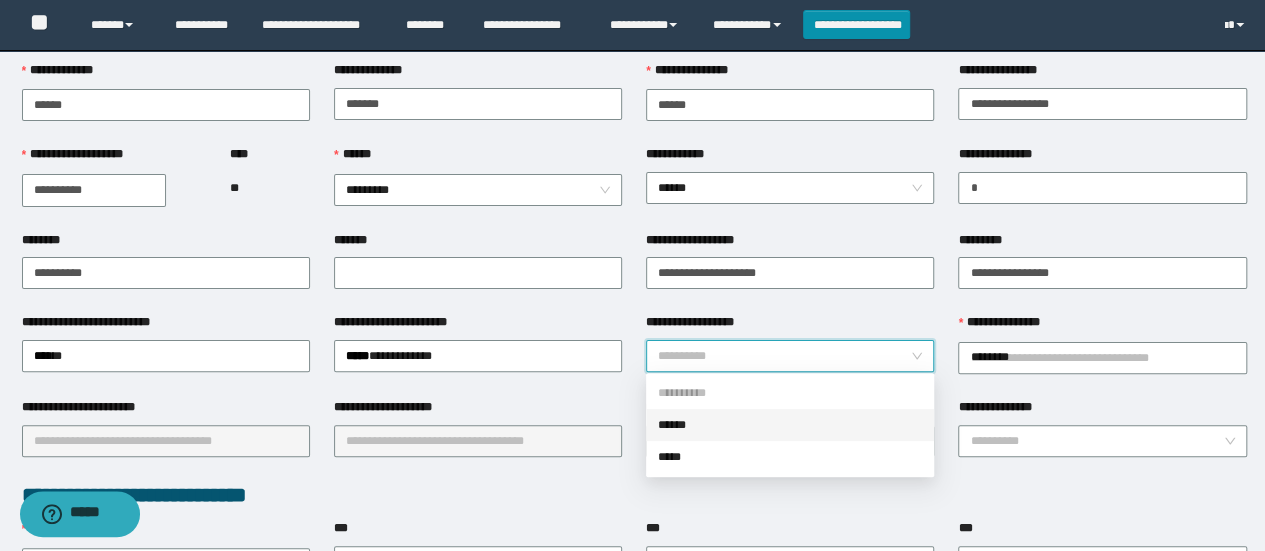 click on "******" at bounding box center (790, 425) 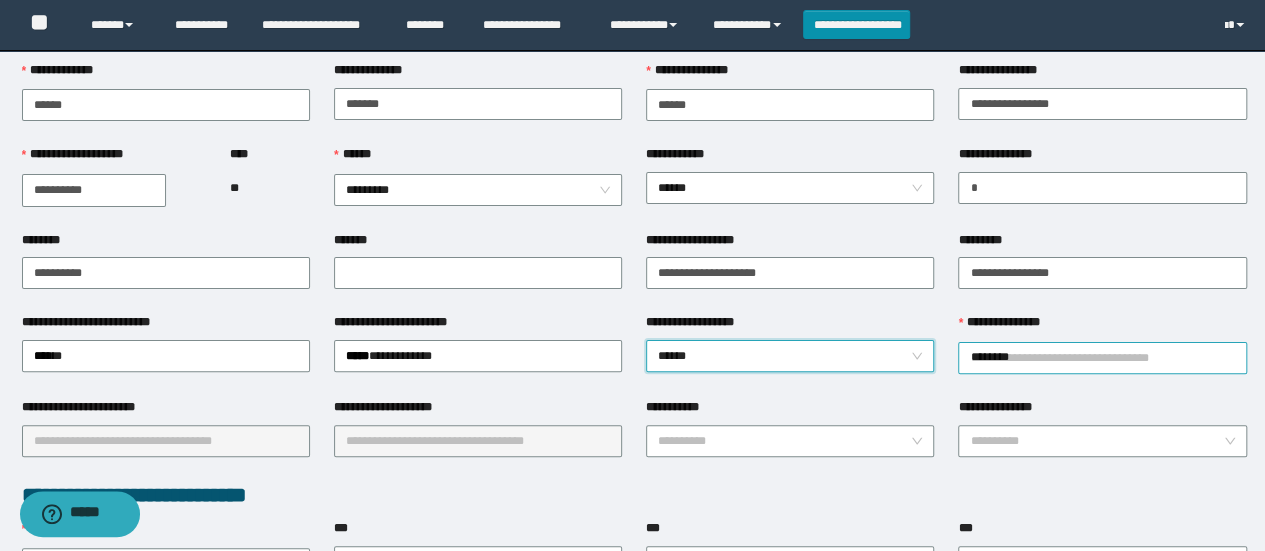 click on "********" at bounding box center [1102, 358] 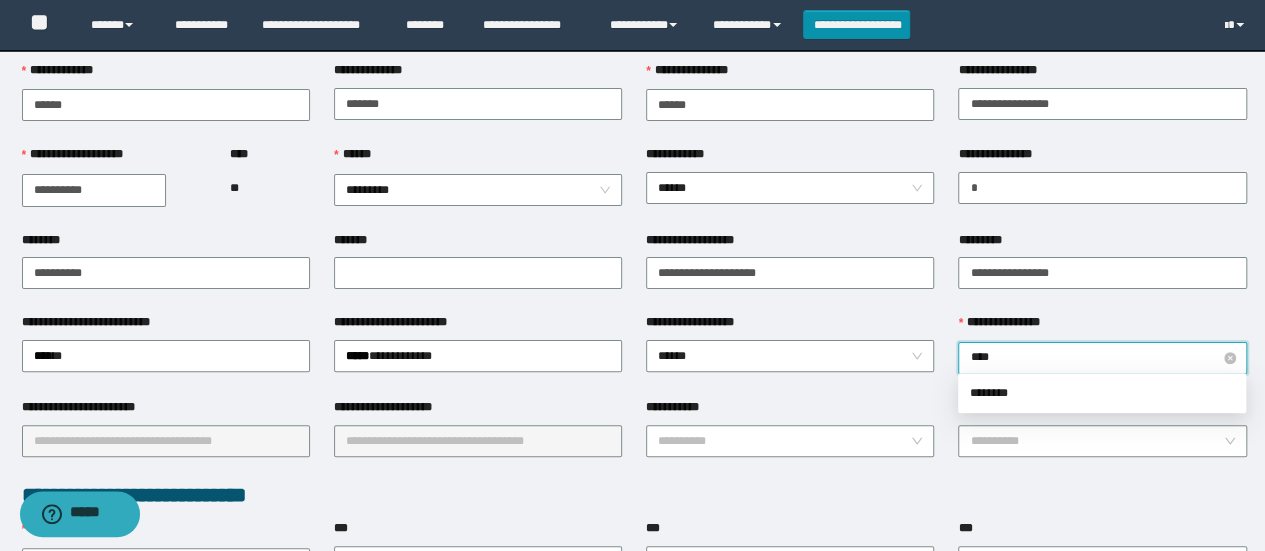 type on "*****" 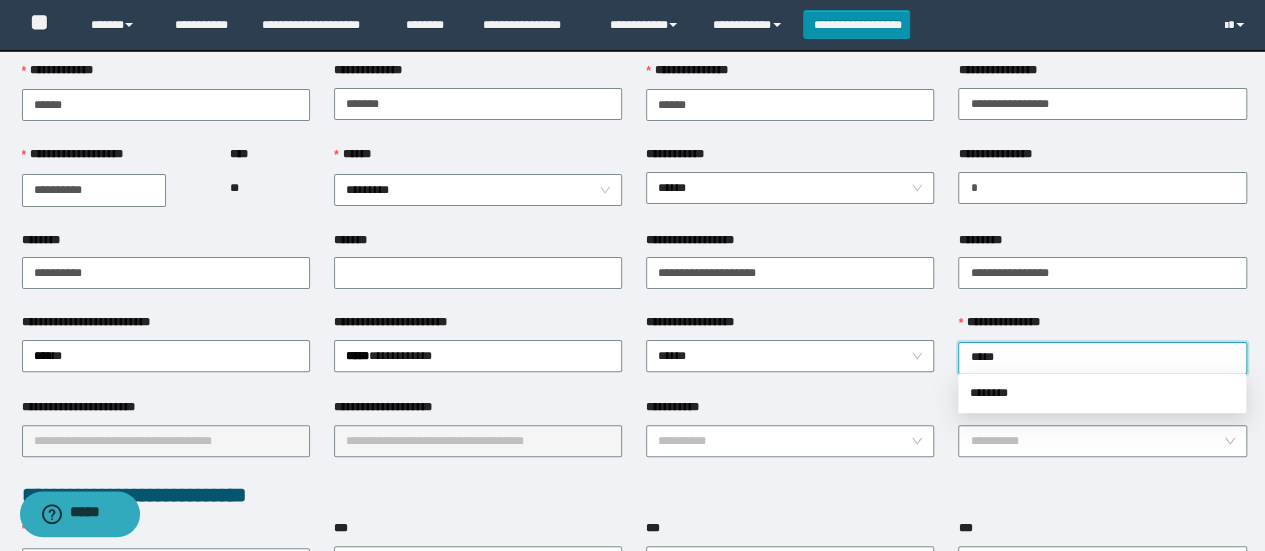 click on "********" at bounding box center [1102, 393] 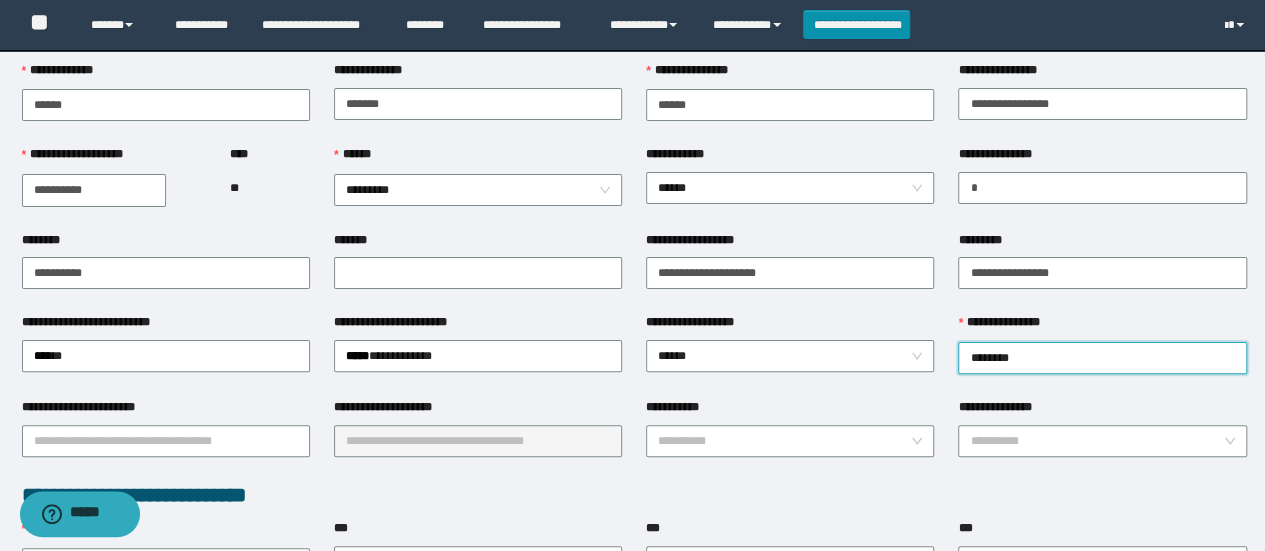 type on "********" 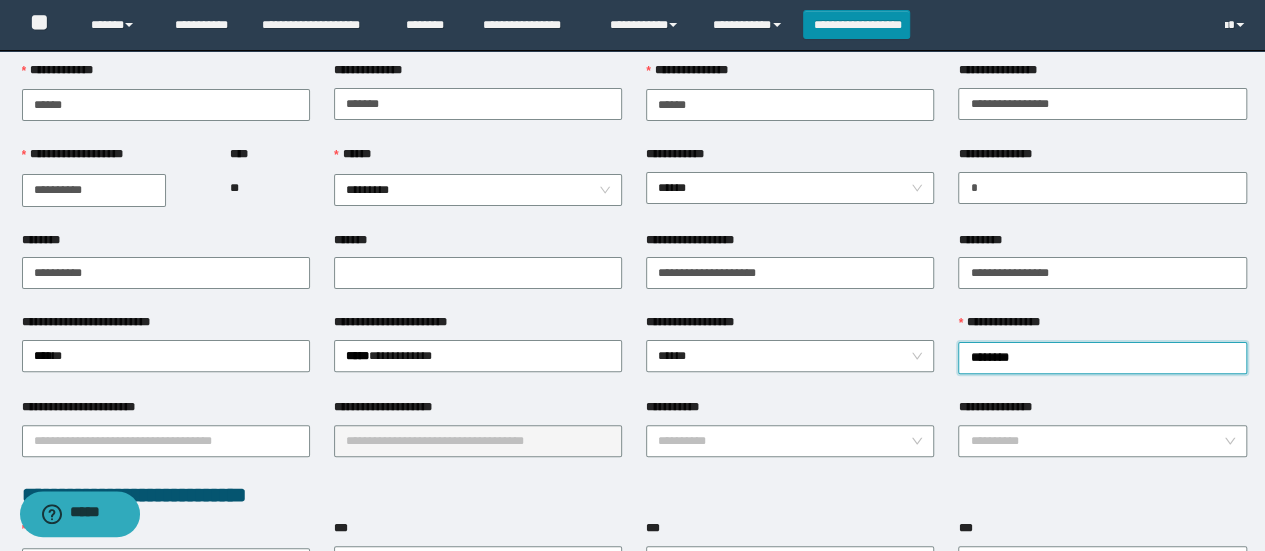 type on "*********" 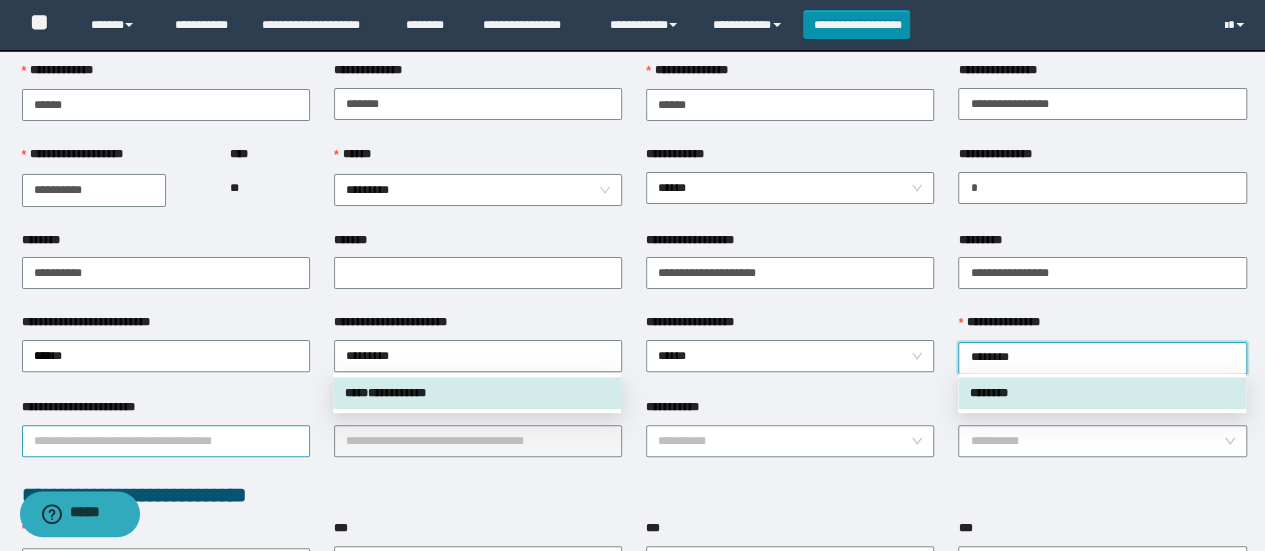 click on "**********" at bounding box center [166, 441] 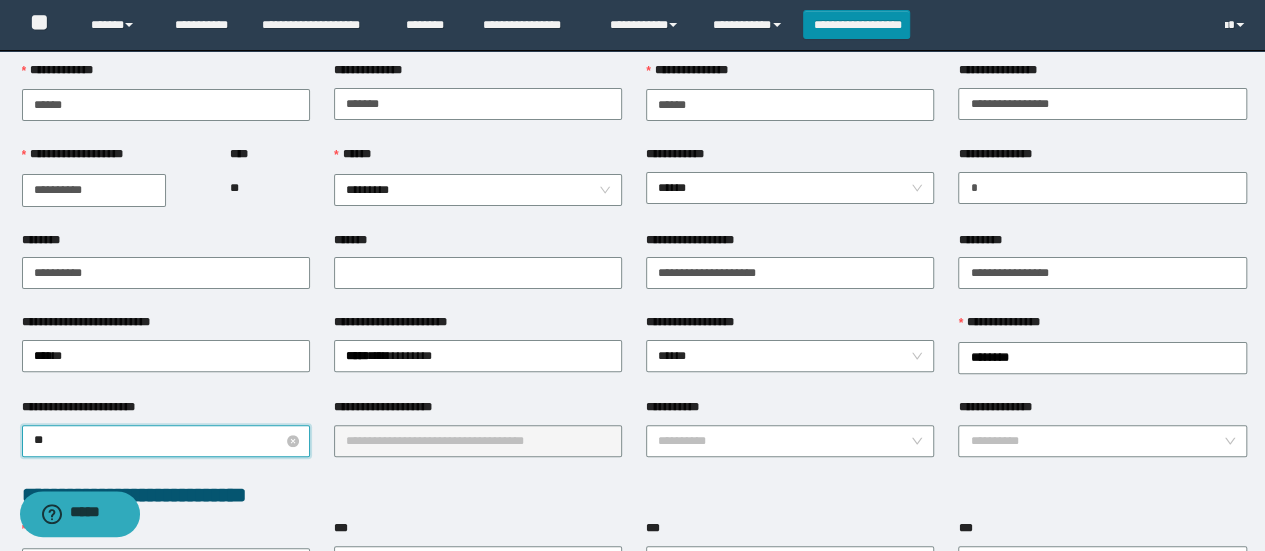type on "***" 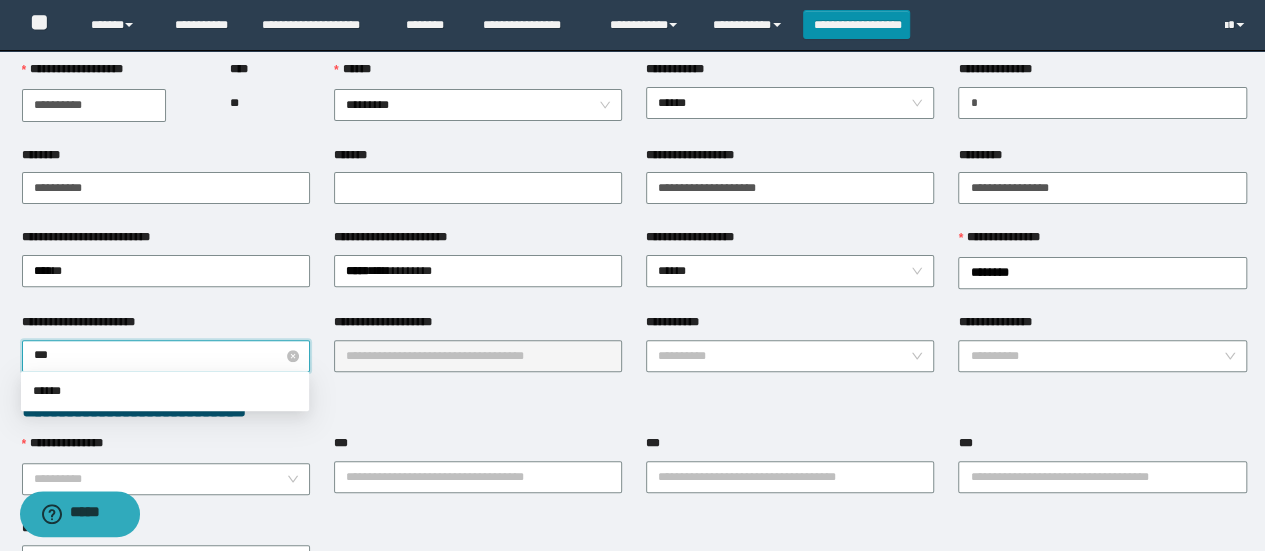 scroll, scrollTop: 226, scrollLeft: 0, axis: vertical 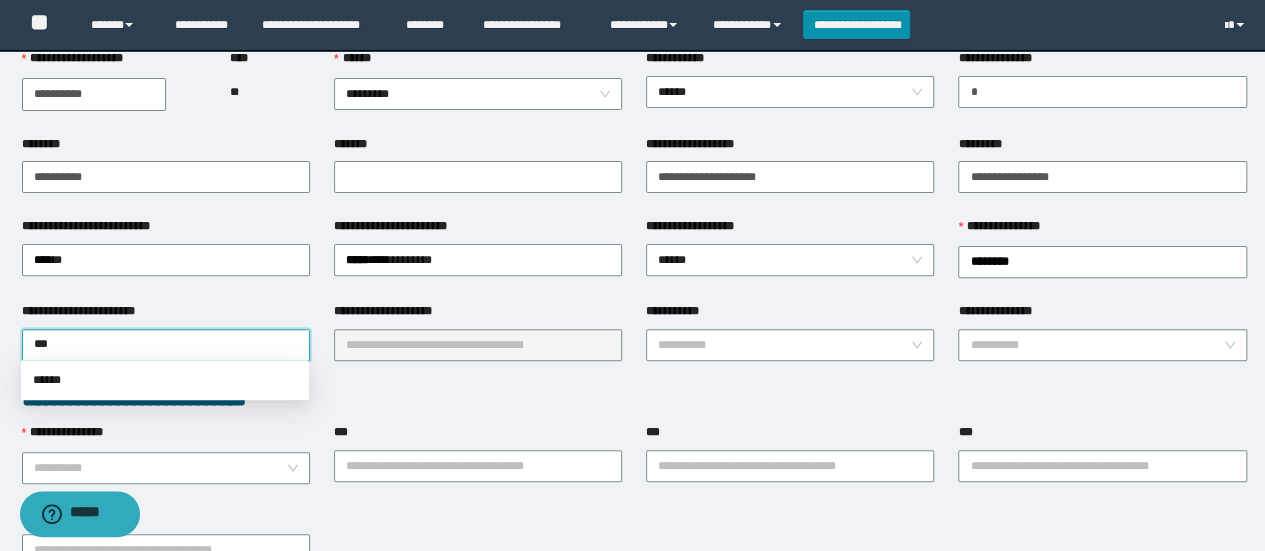 click on "******" at bounding box center [165, 380] 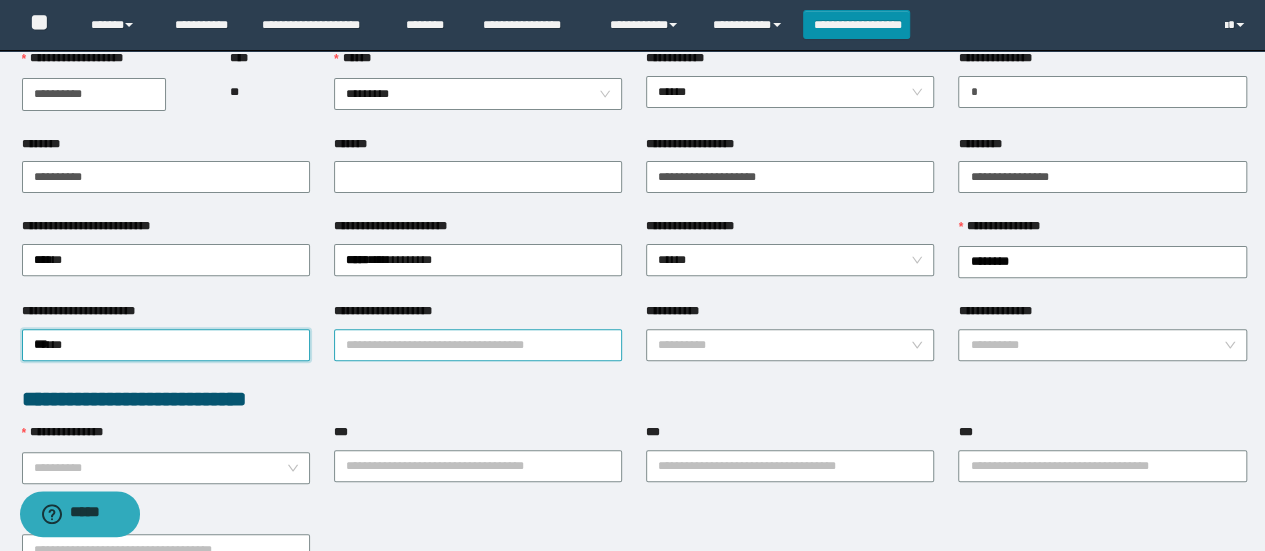 click on "**********" at bounding box center [478, 345] 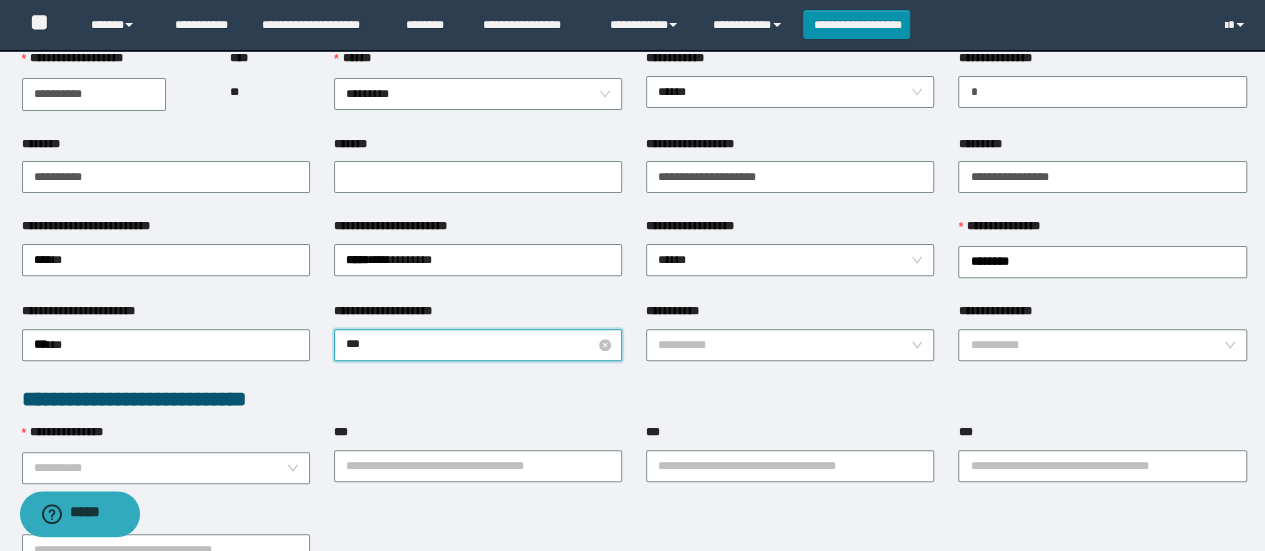 type on "****" 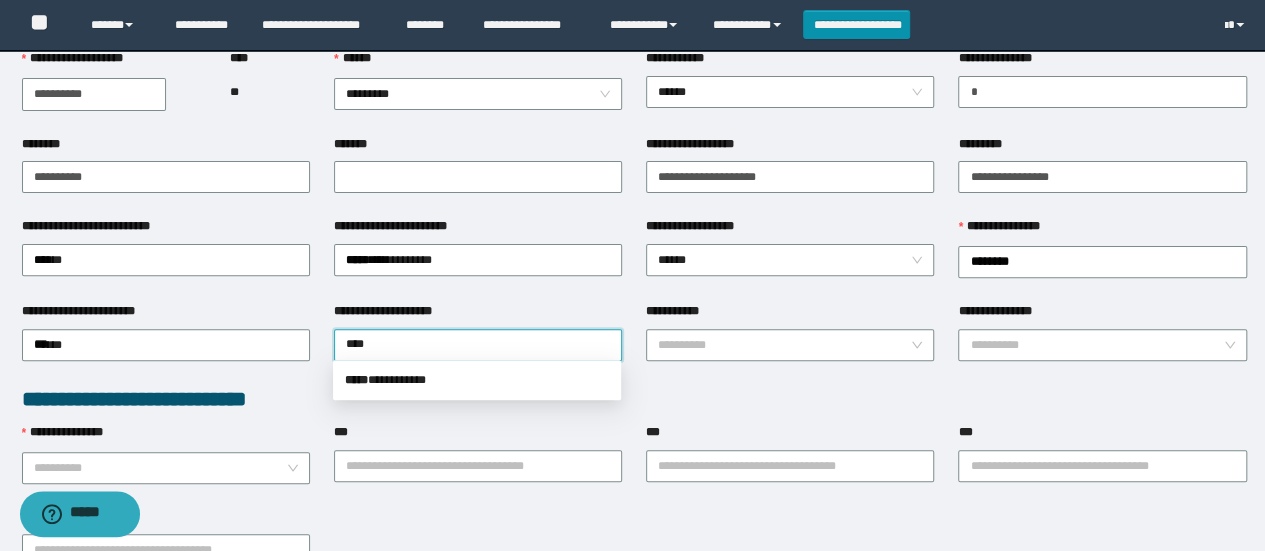 click on "***** * *********" at bounding box center [477, 380] 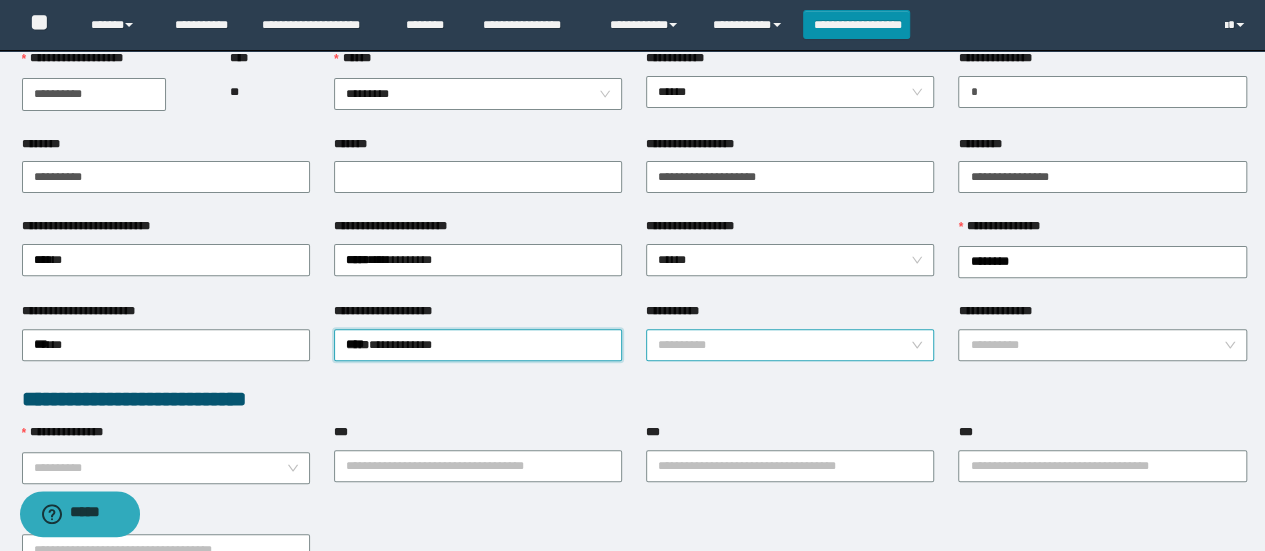 click on "**********" at bounding box center [784, 345] 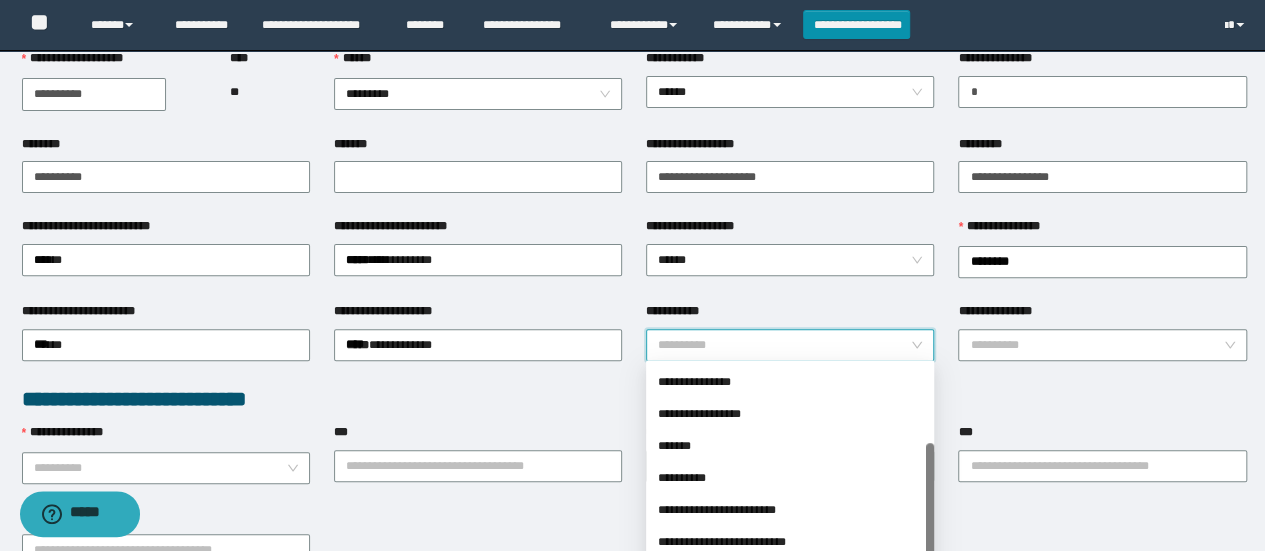 scroll, scrollTop: 160, scrollLeft: 0, axis: vertical 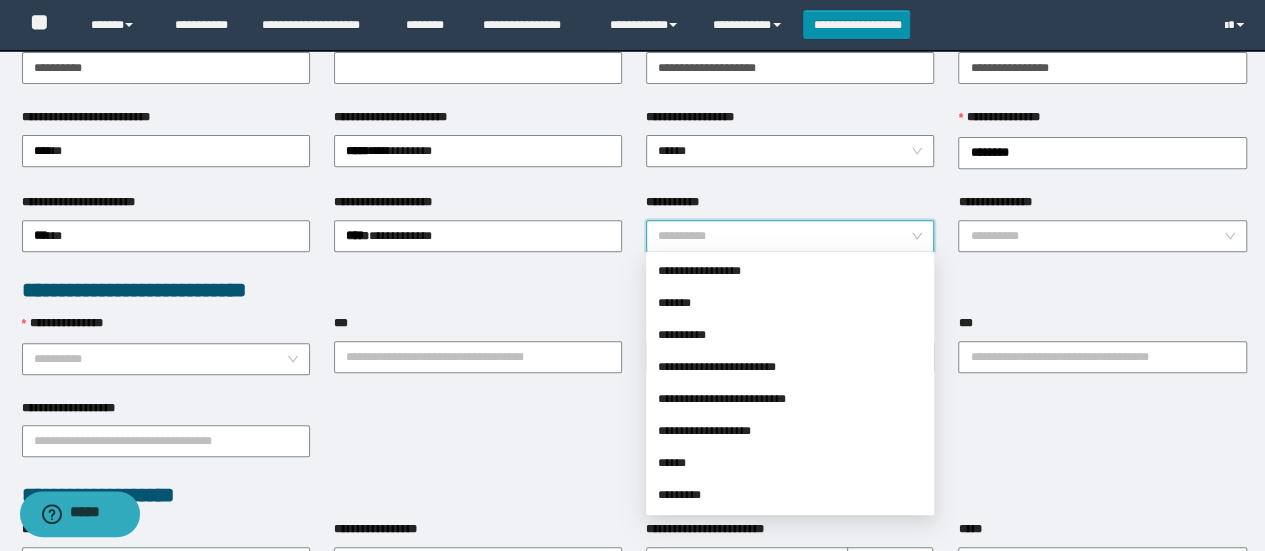 click on "******" at bounding box center [790, 463] 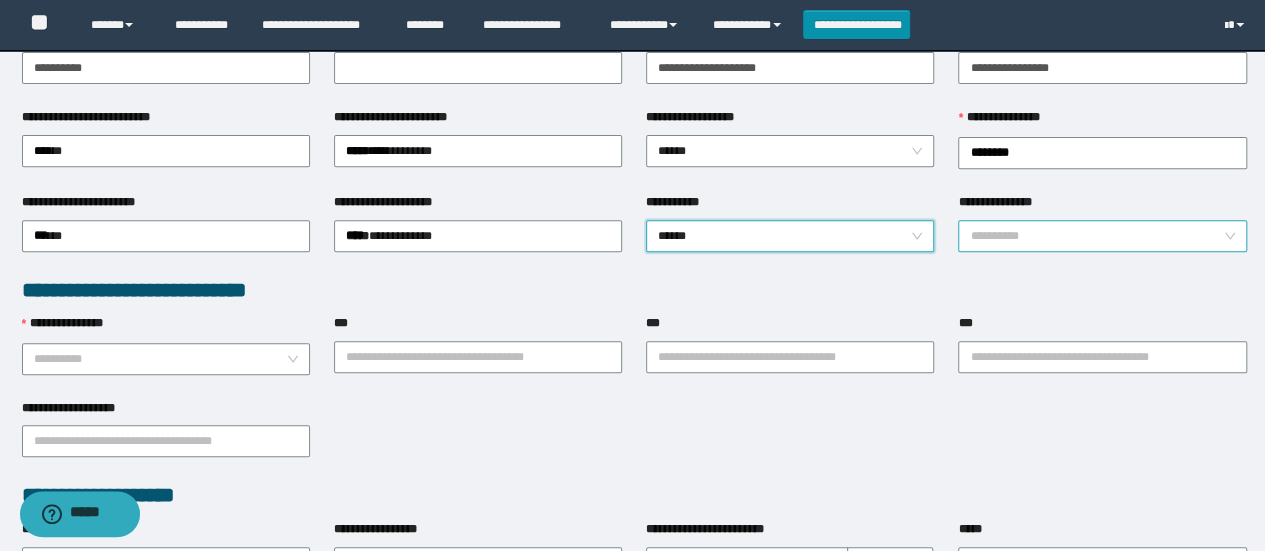 click on "**********" at bounding box center (1096, 236) 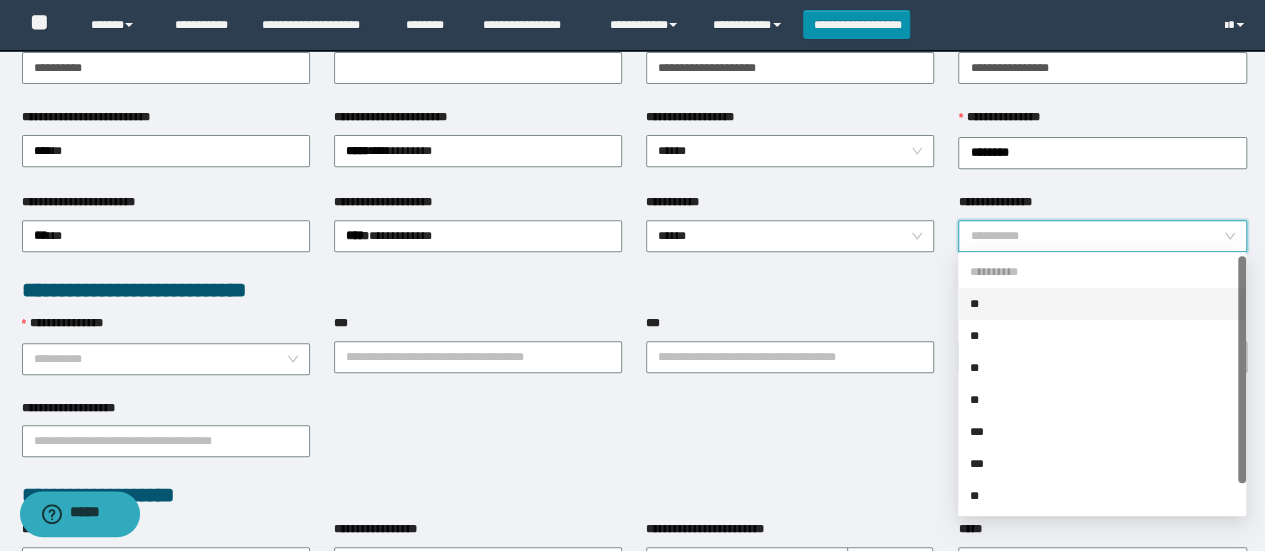 click on "**" at bounding box center [1102, 304] 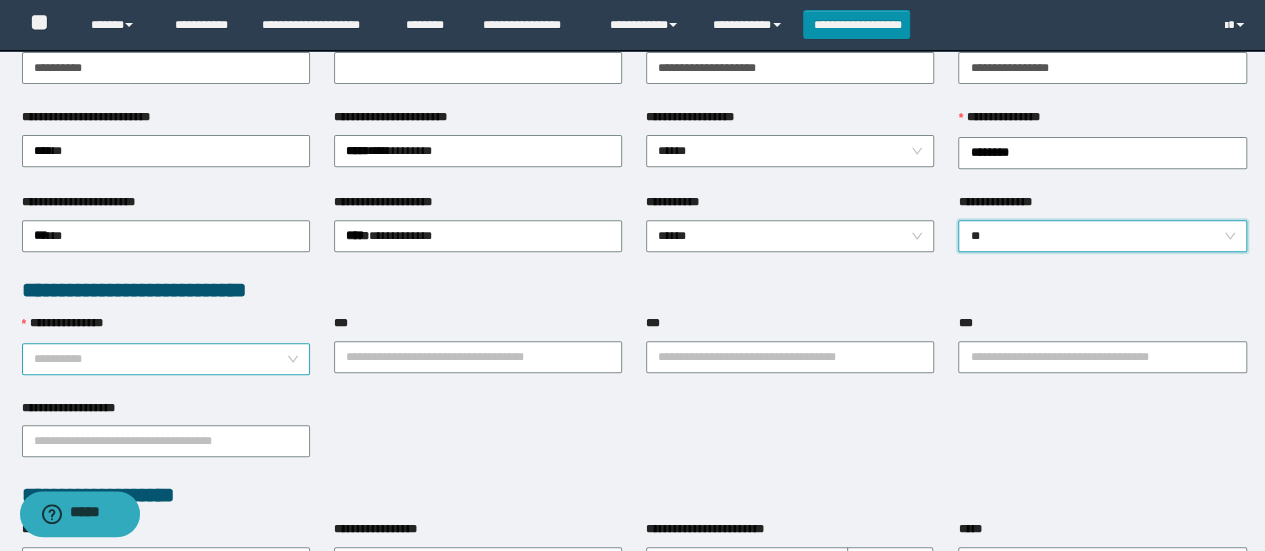 click on "**********" at bounding box center (160, 359) 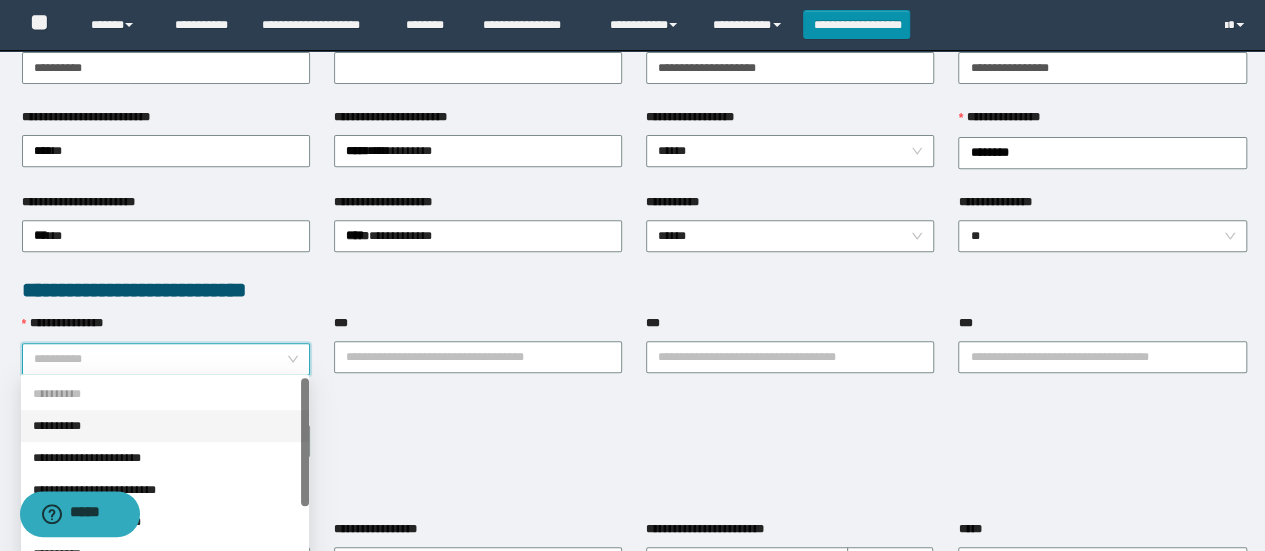 click on "**********" at bounding box center (165, 458) 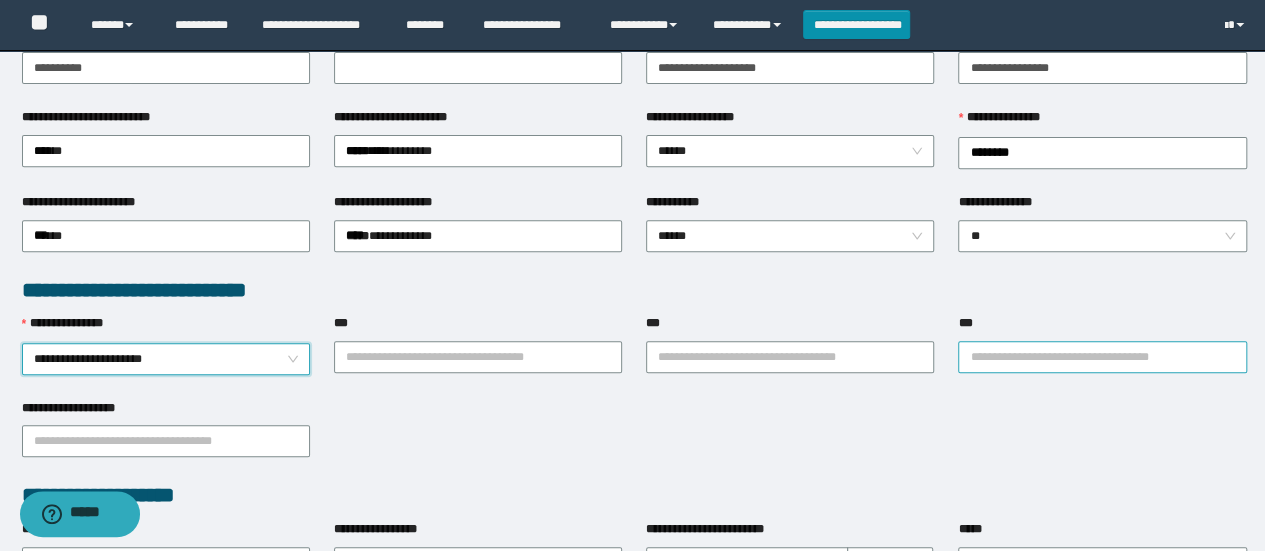 click on "***" at bounding box center (1102, 357) 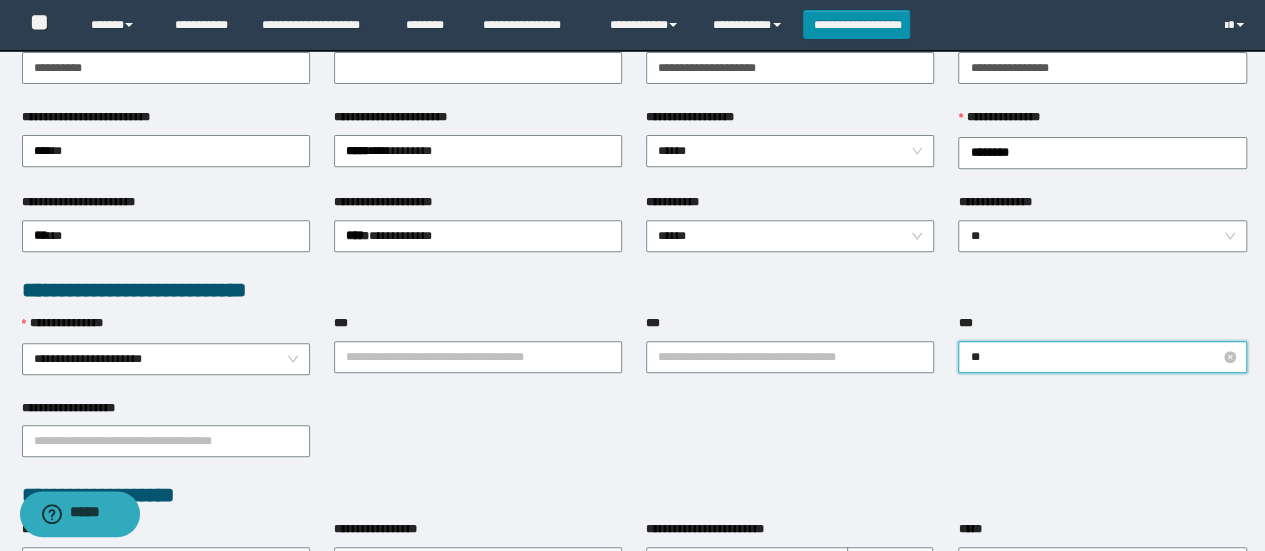 type on "***" 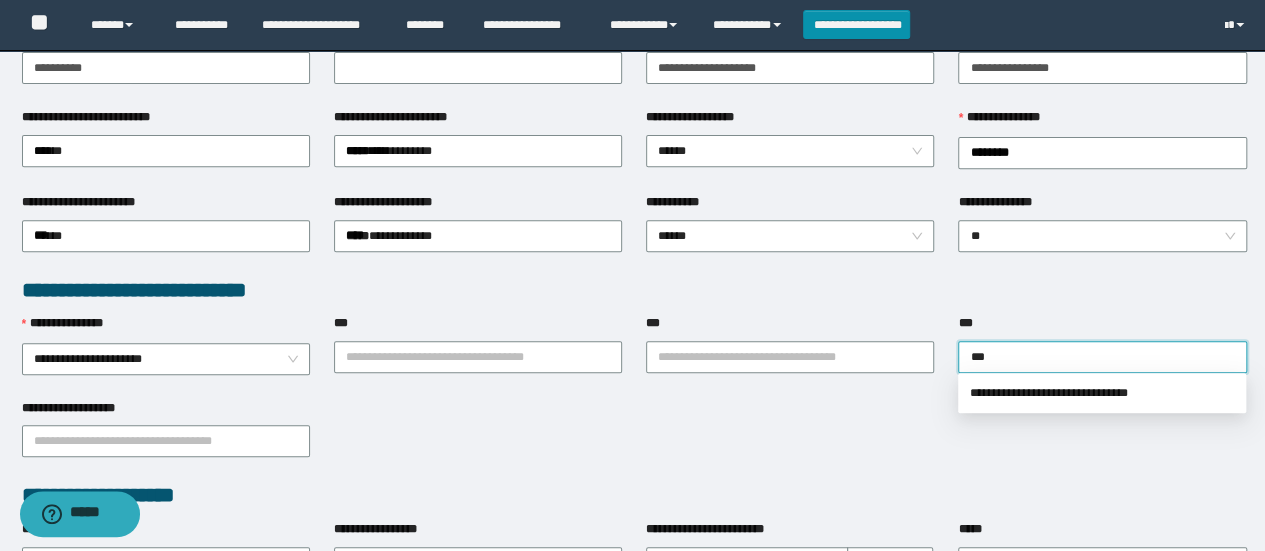 click on "**********" at bounding box center [1102, 393] 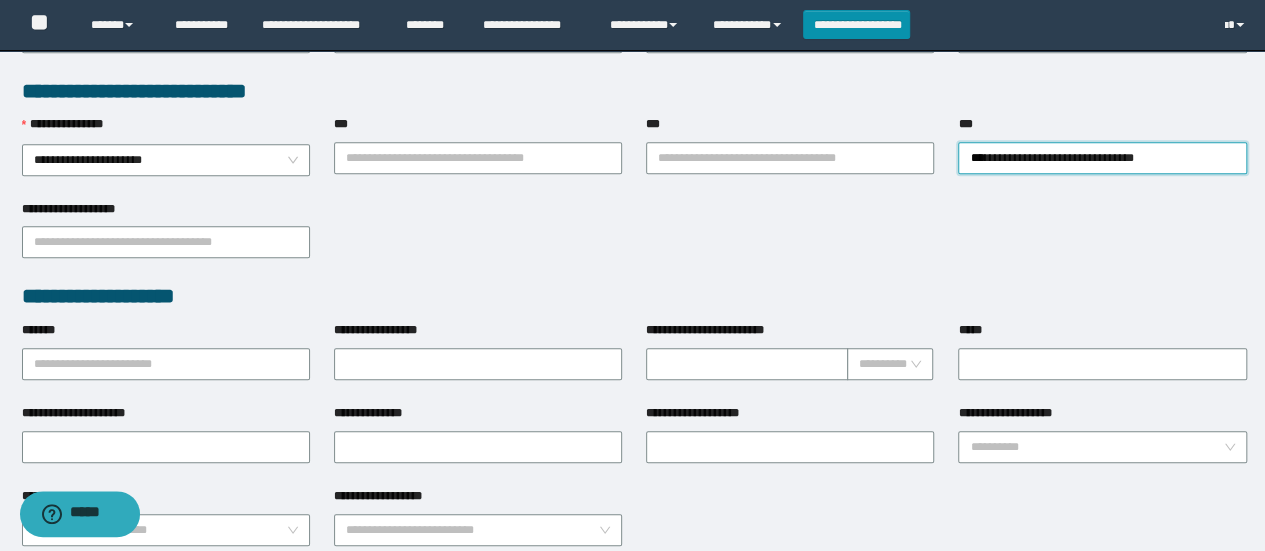 scroll, scrollTop: 538, scrollLeft: 0, axis: vertical 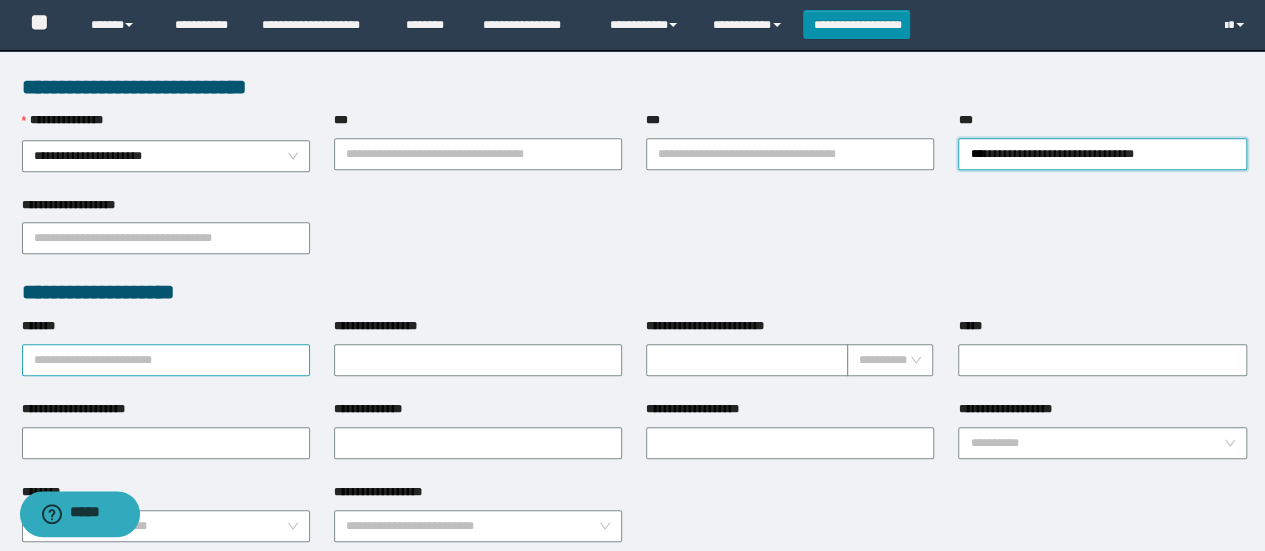 click on "*******" at bounding box center [166, 360] 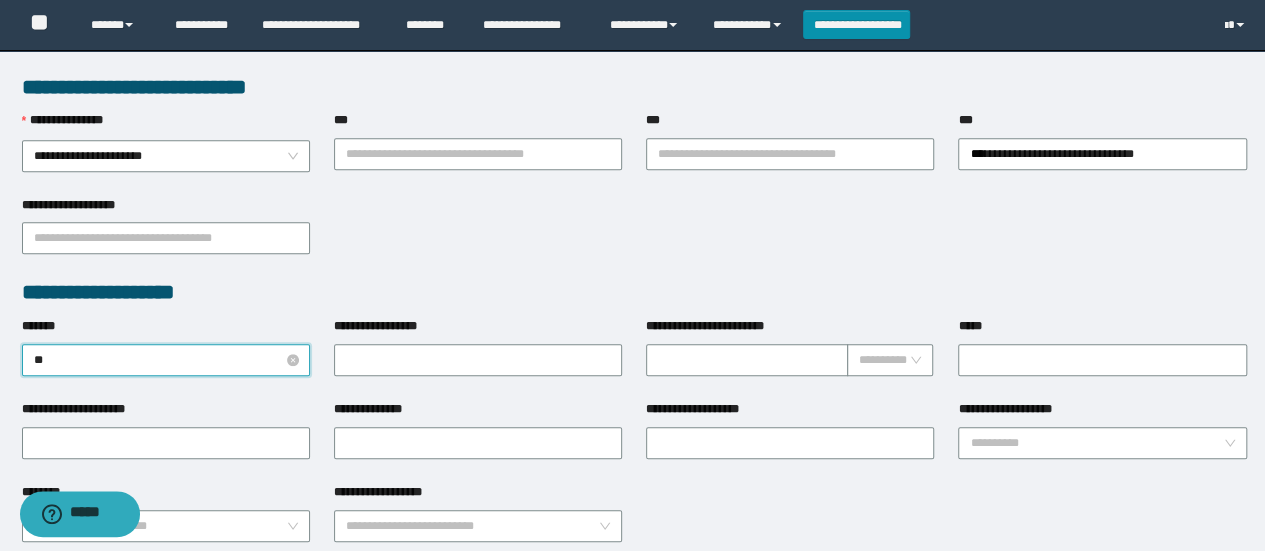 type on "***" 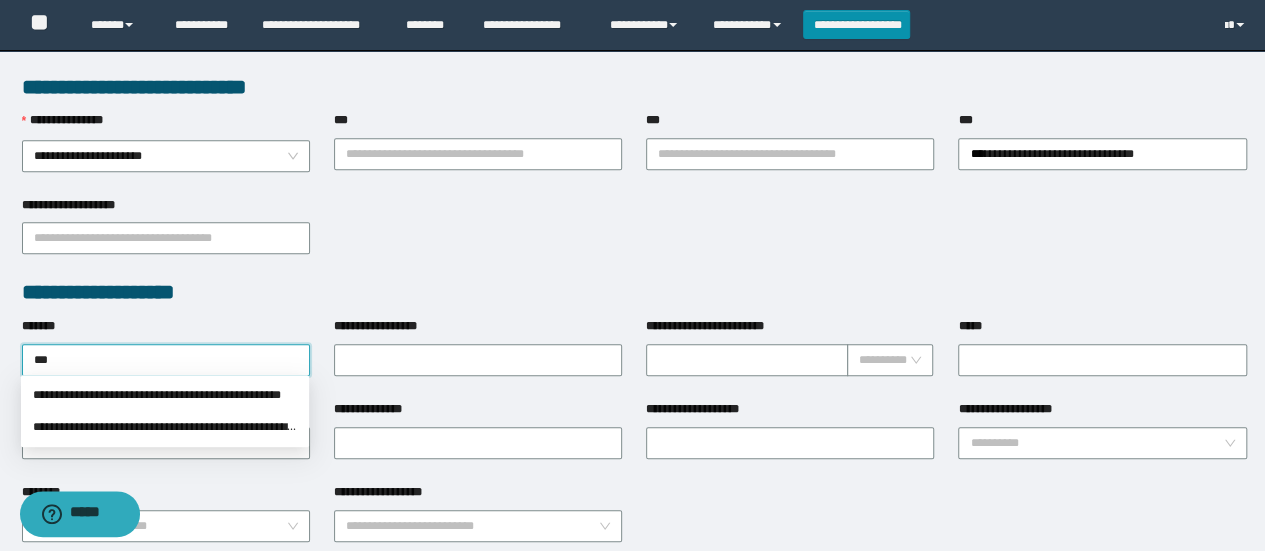 click on "**********" at bounding box center (165, 395) 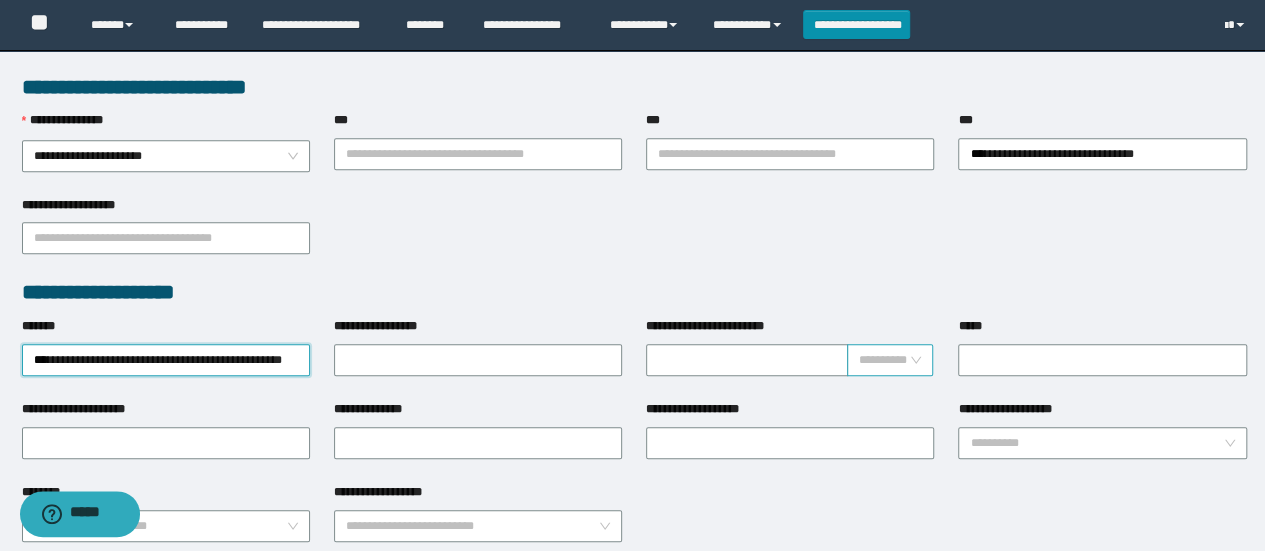 click at bounding box center (884, 360) 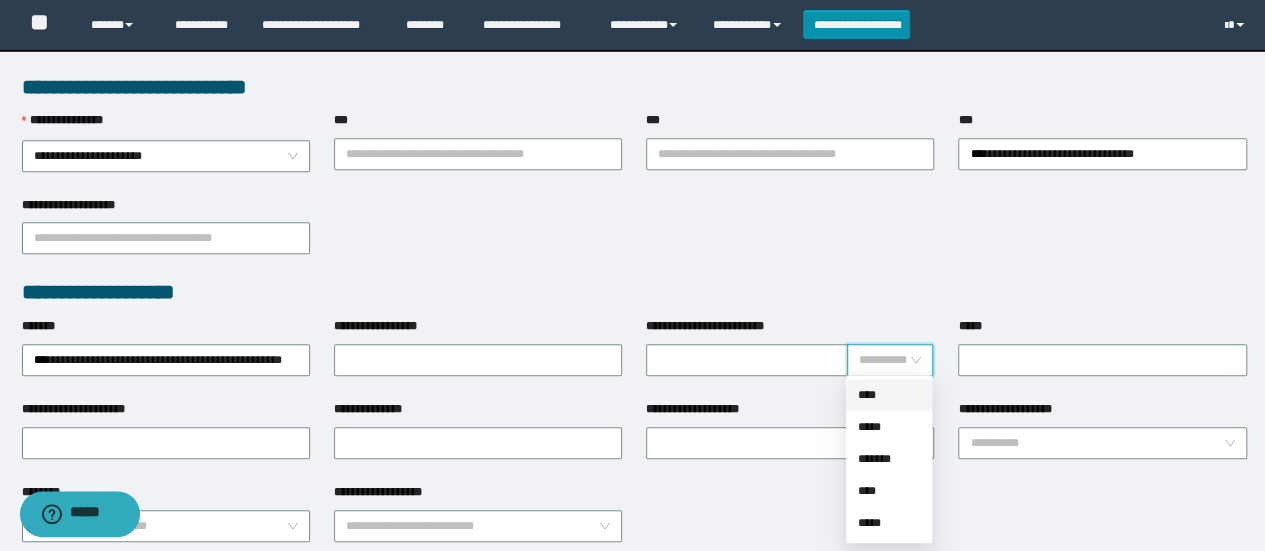 click on "****" at bounding box center [889, 395] 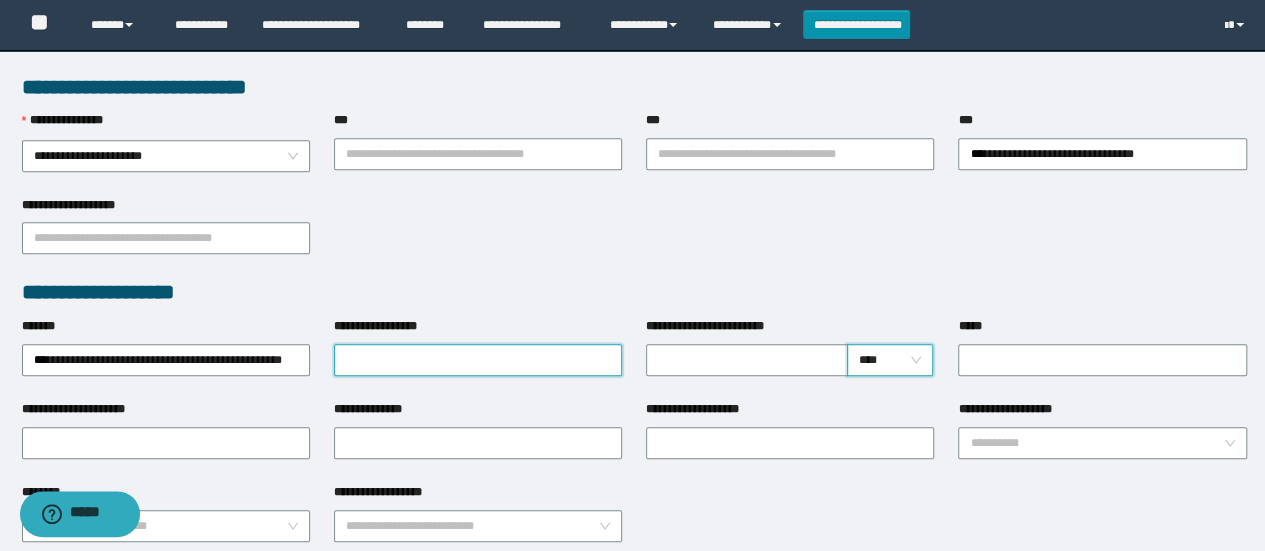 click on "**********" at bounding box center [478, 360] 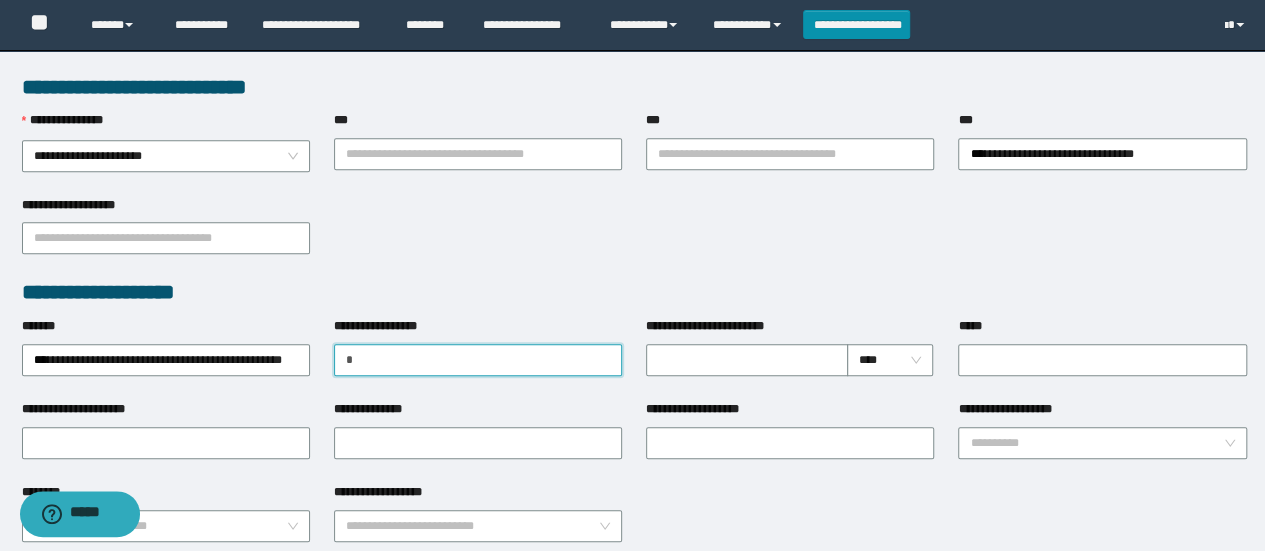 type on "**********" 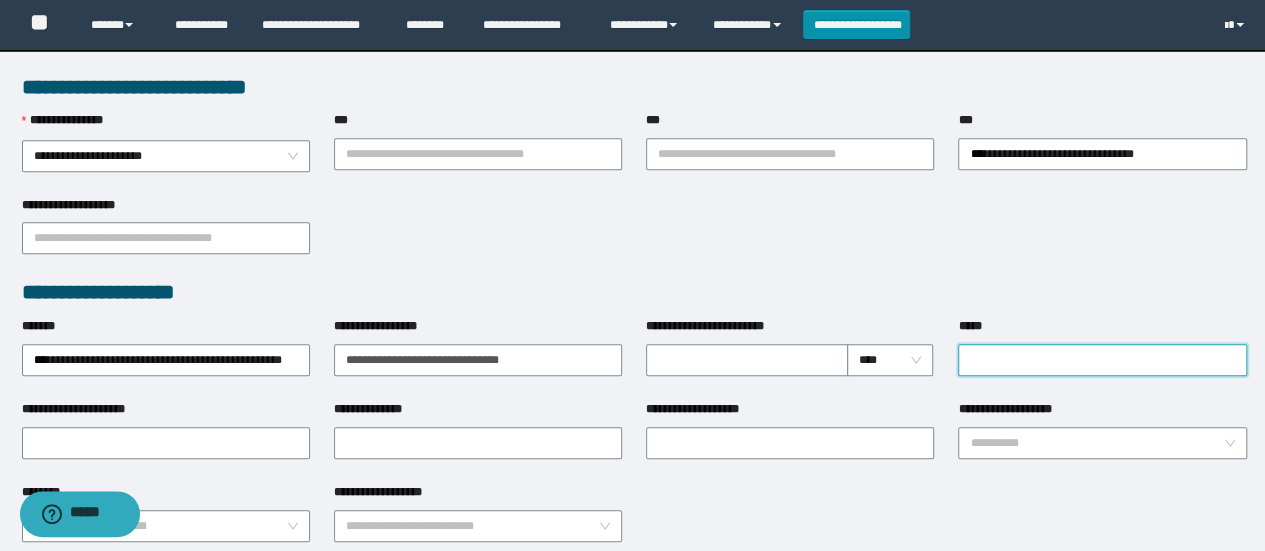 click on "*****" at bounding box center (1102, 360) 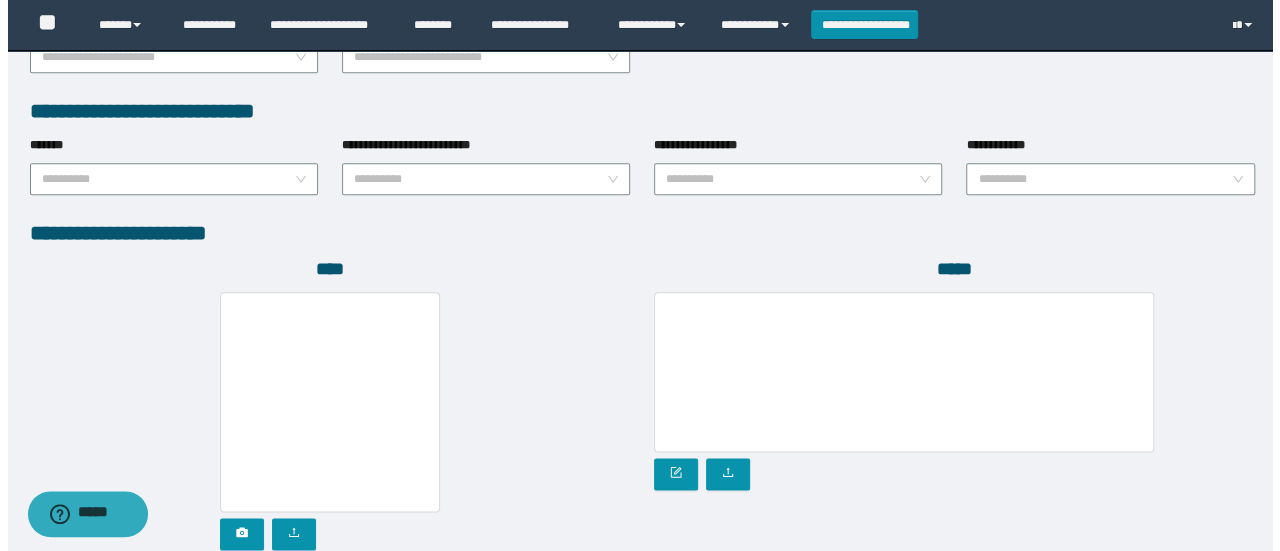scroll, scrollTop: 1152, scrollLeft: 0, axis: vertical 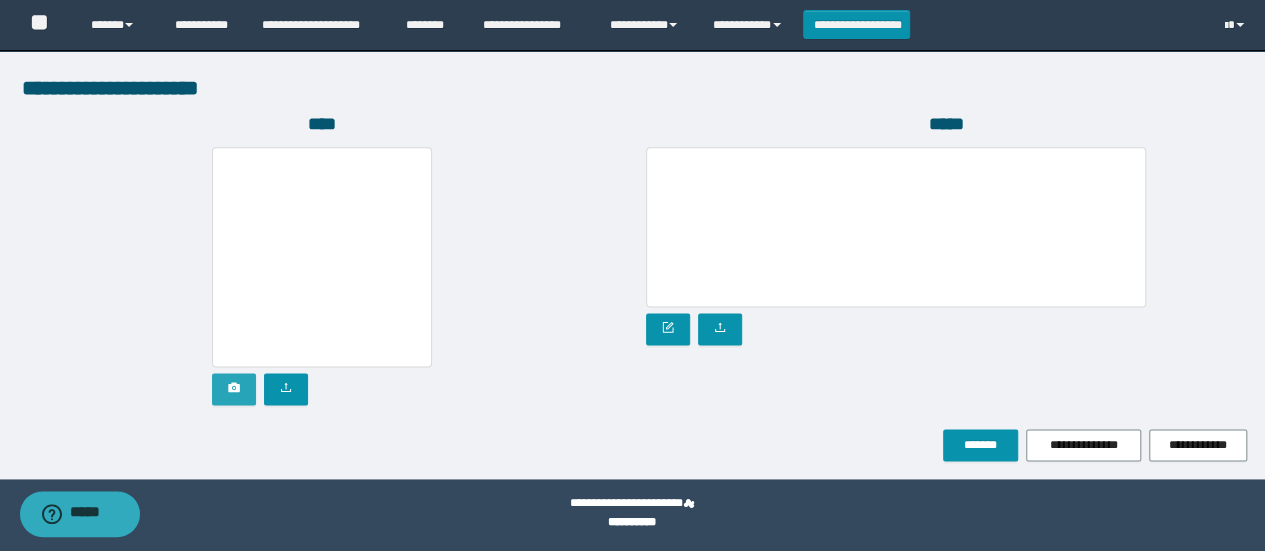 type on "******" 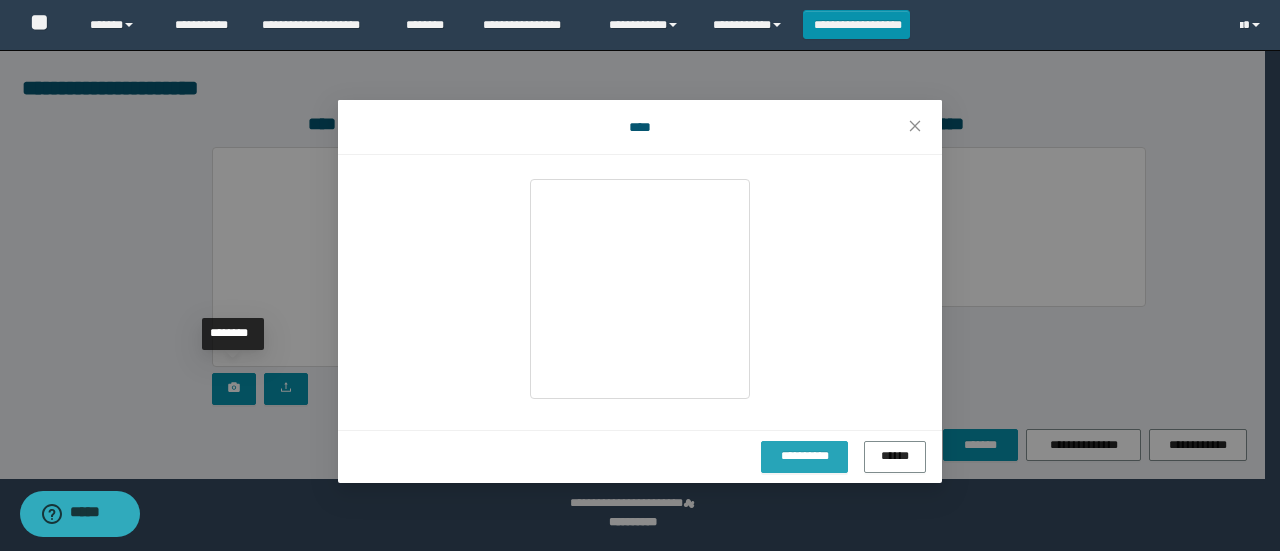 click on "**********" at bounding box center (804, 456) 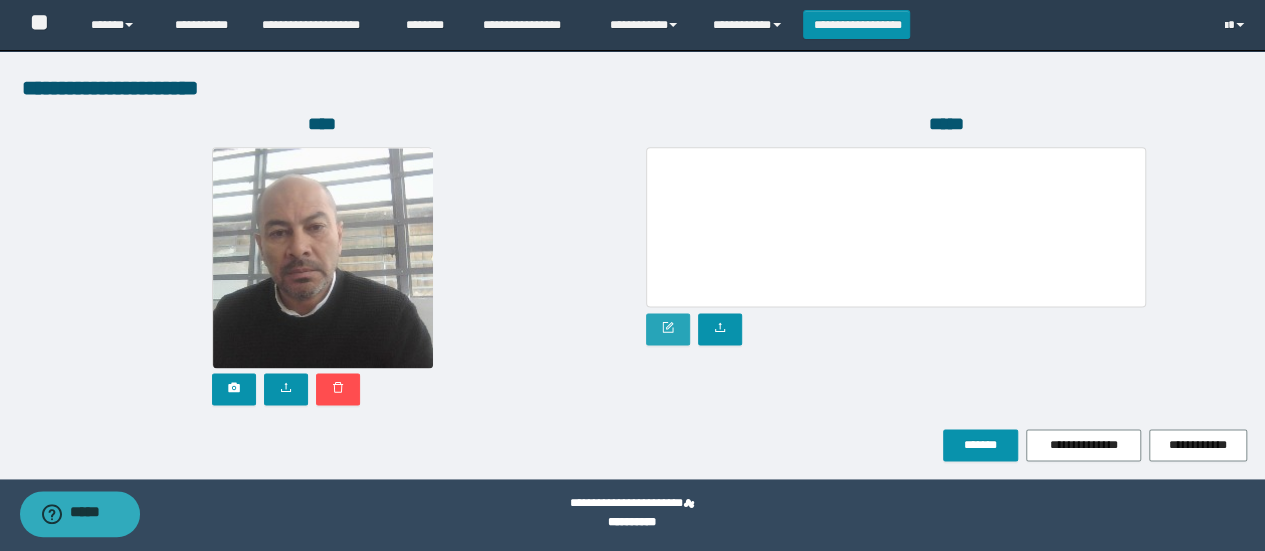 click 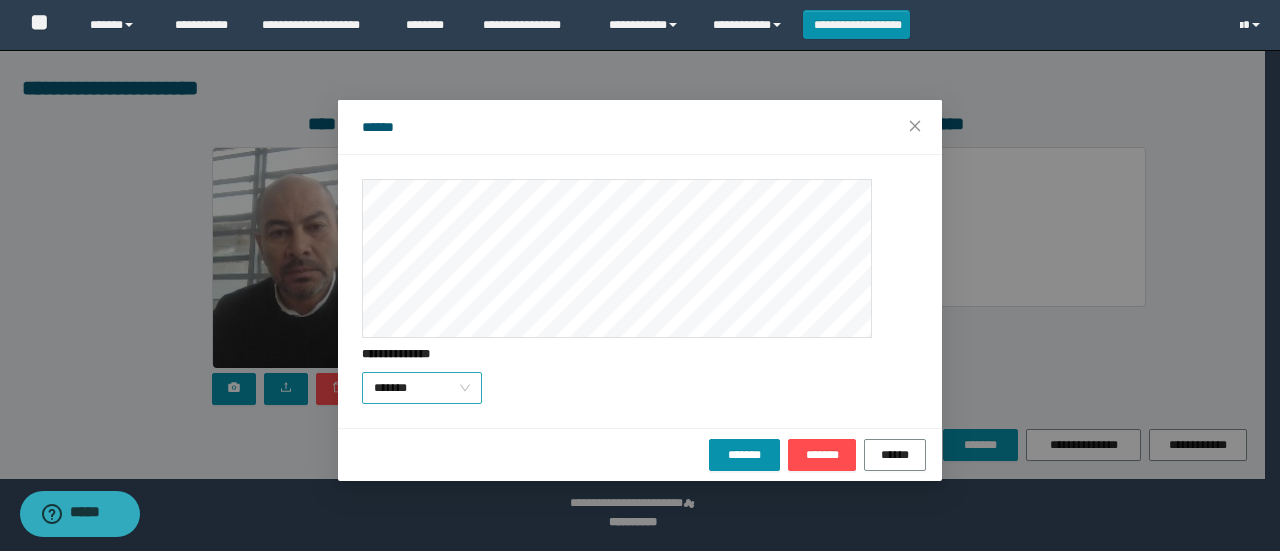 click on "*******" at bounding box center (422, 388) 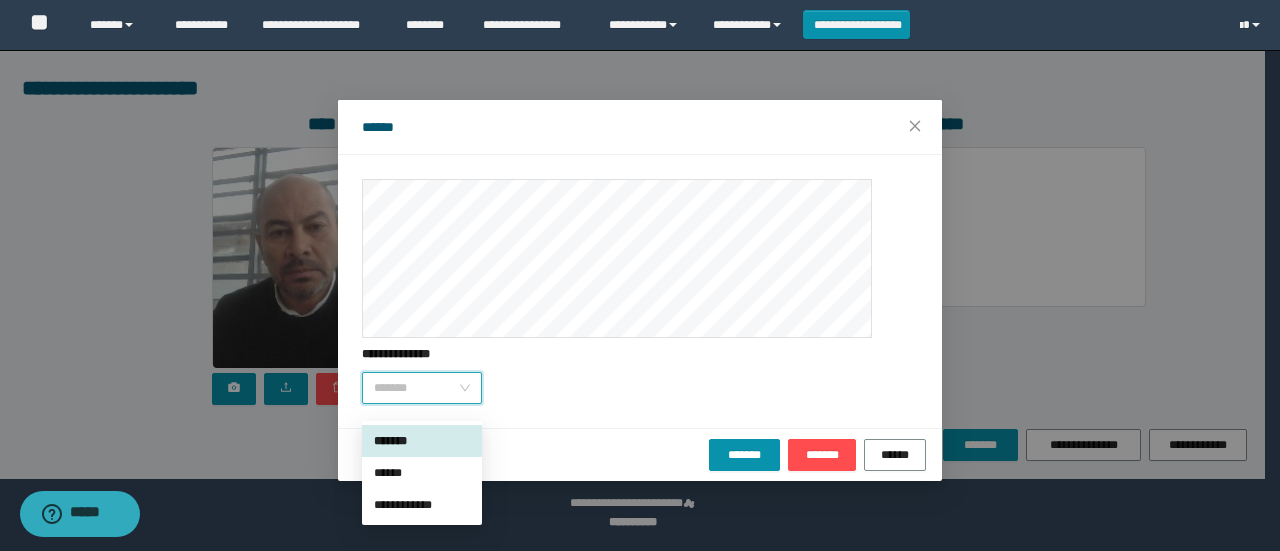 click on "******" at bounding box center (422, 473) 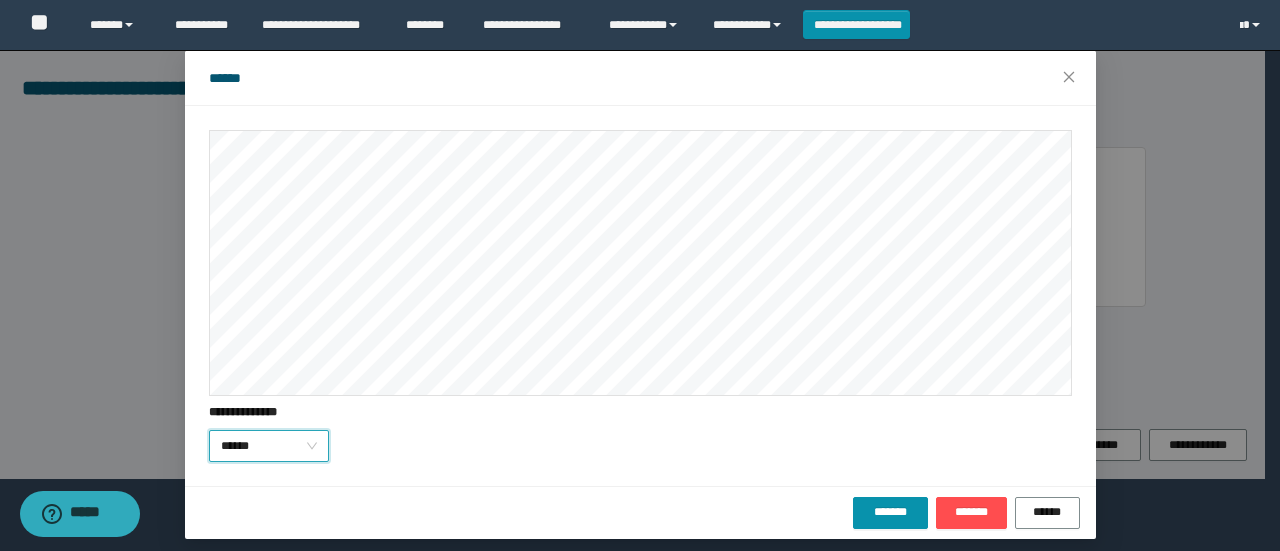 scroll, scrollTop: 54, scrollLeft: 0, axis: vertical 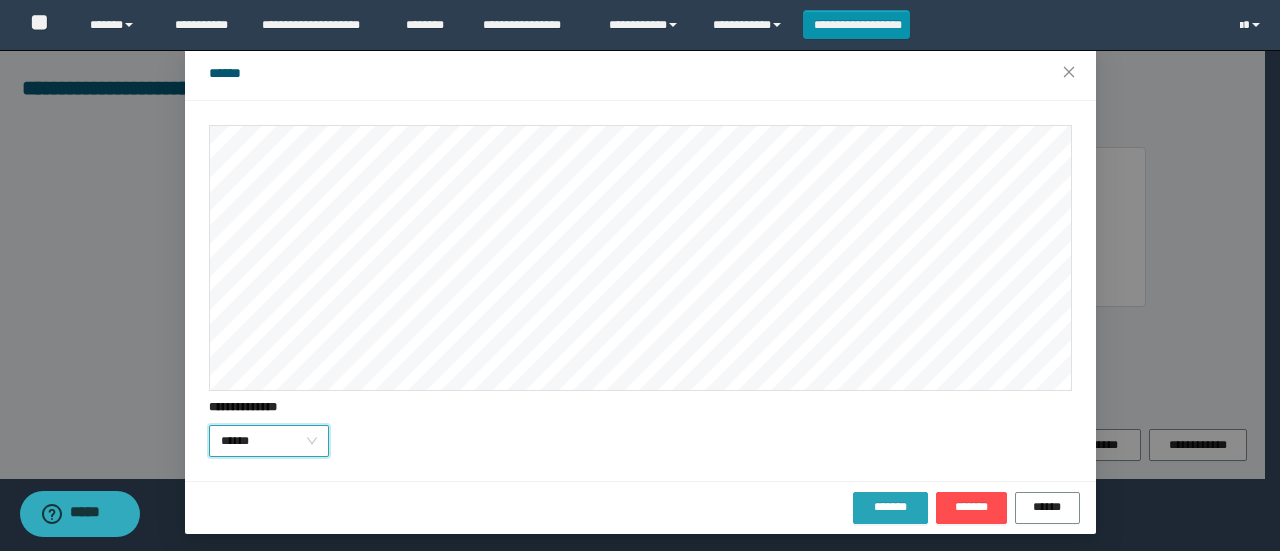 click on "*******" at bounding box center (890, 507) 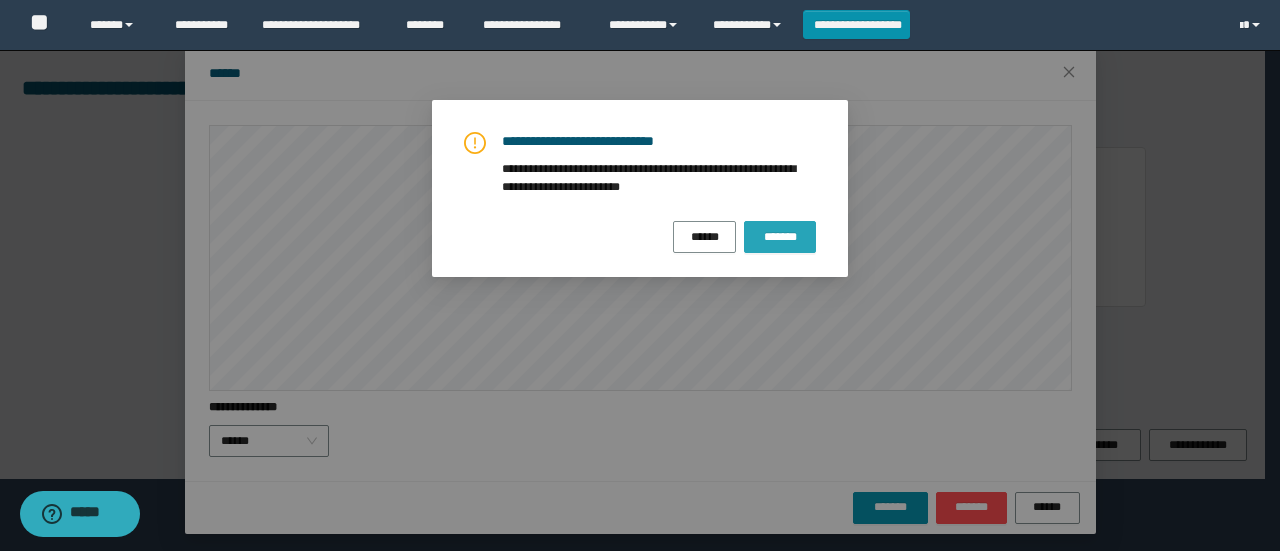 click on "*******" at bounding box center (780, 237) 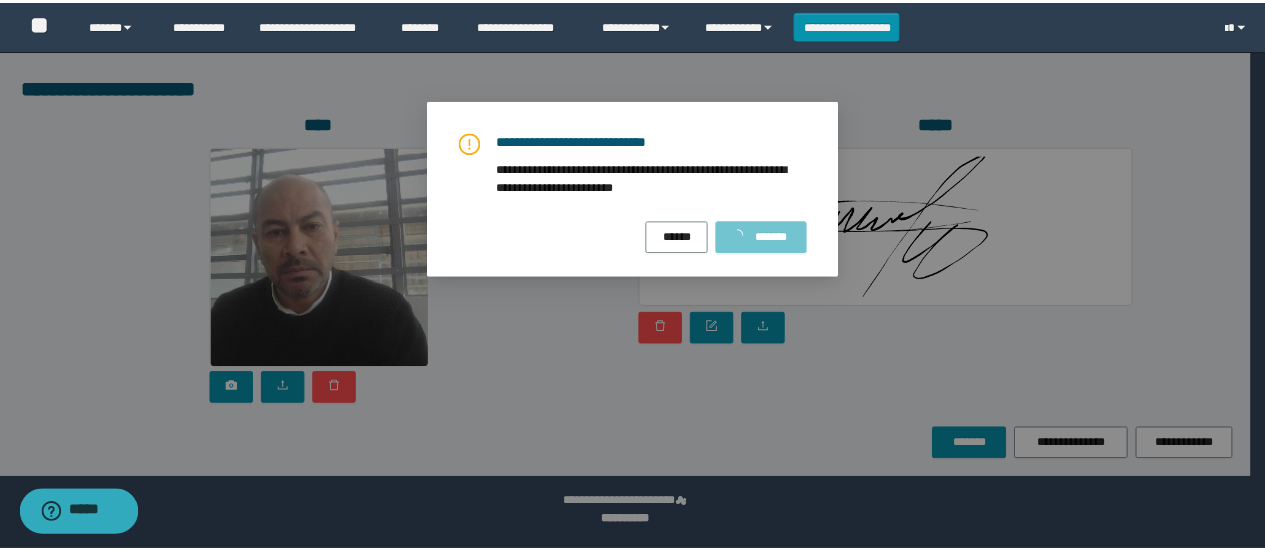 scroll, scrollTop: 0, scrollLeft: 0, axis: both 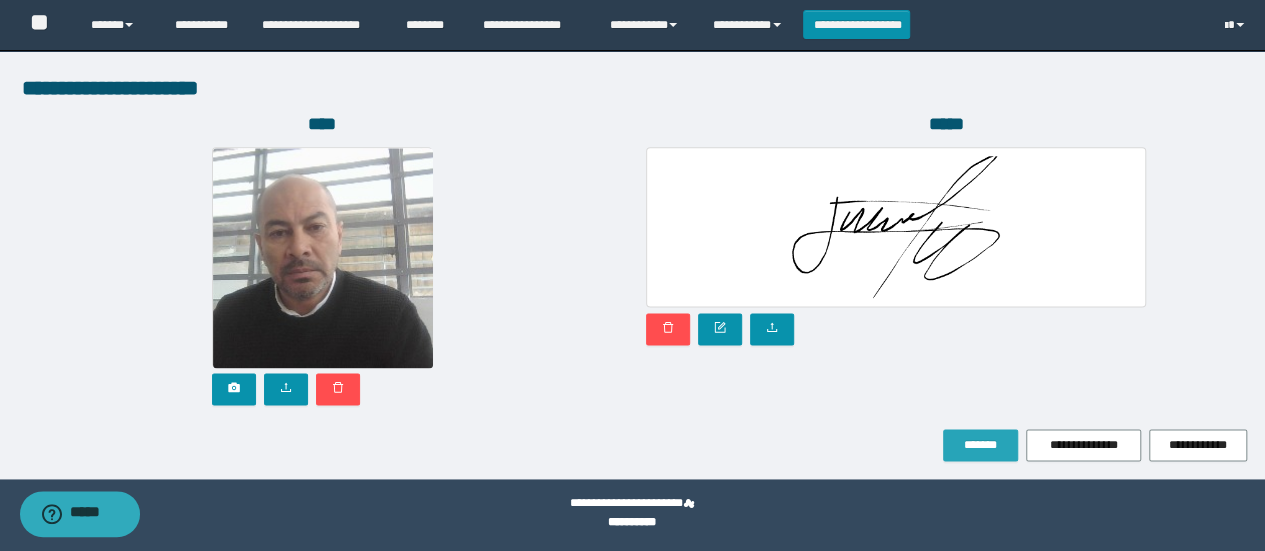 click on "*******" at bounding box center (980, 445) 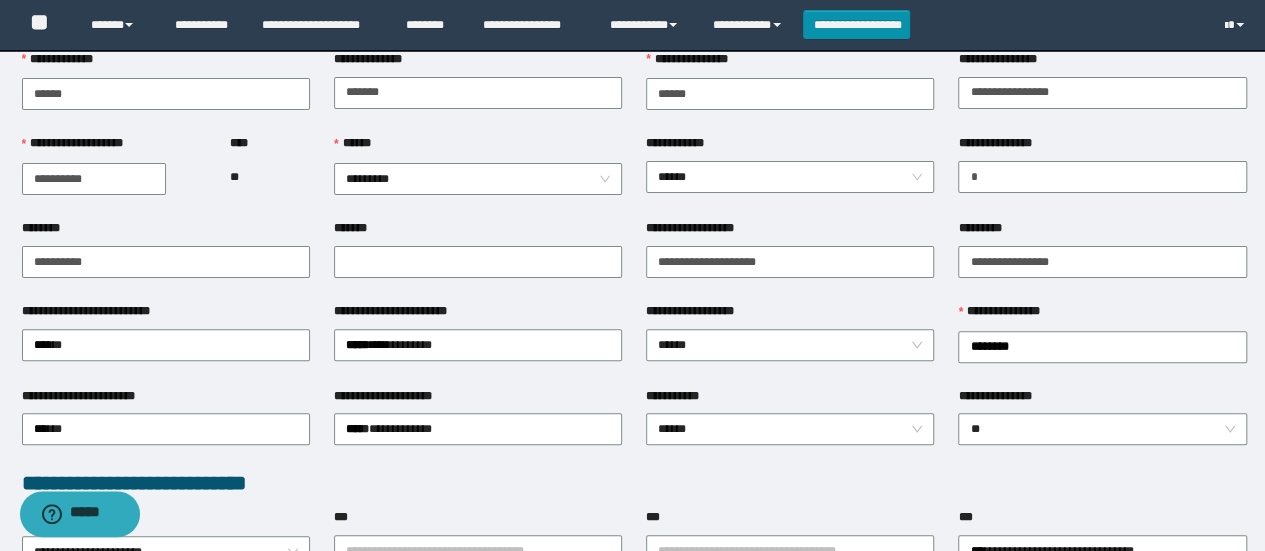scroll, scrollTop: 0, scrollLeft: 0, axis: both 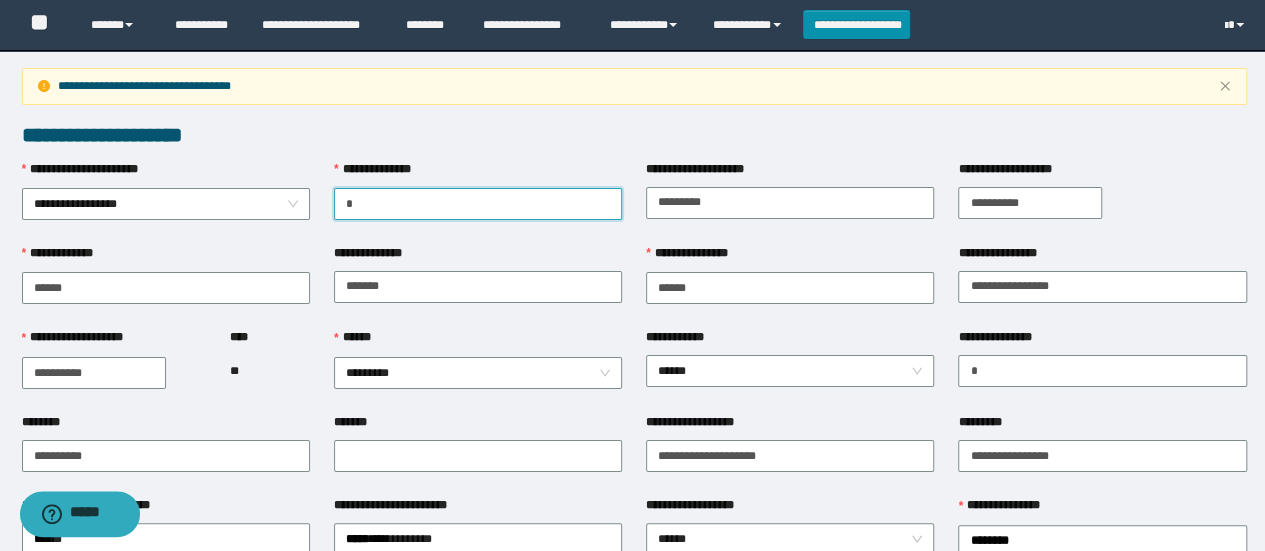 click on "*" at bounding box center (478, 204) 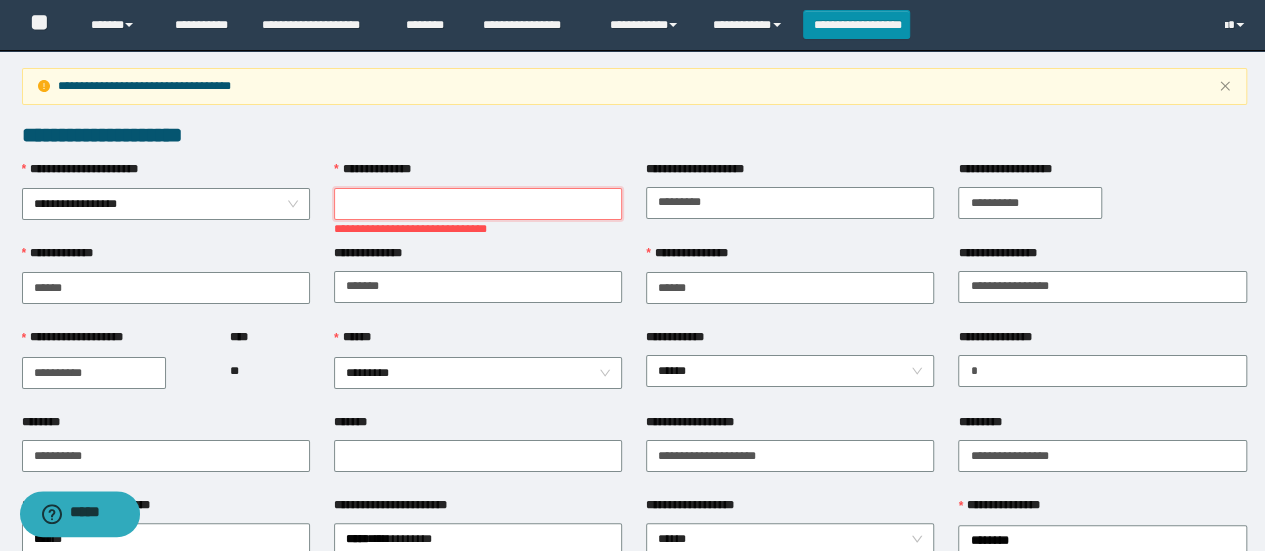 paste on "********" 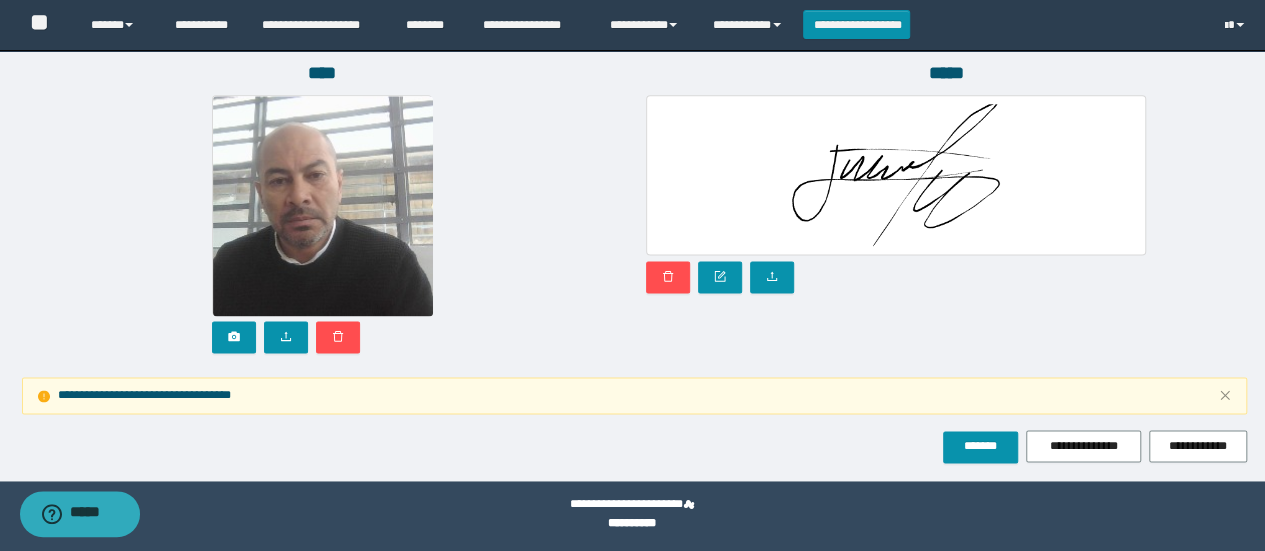 scroll, scrollTop: 1257, scrollLeft: 0, axis: vertical 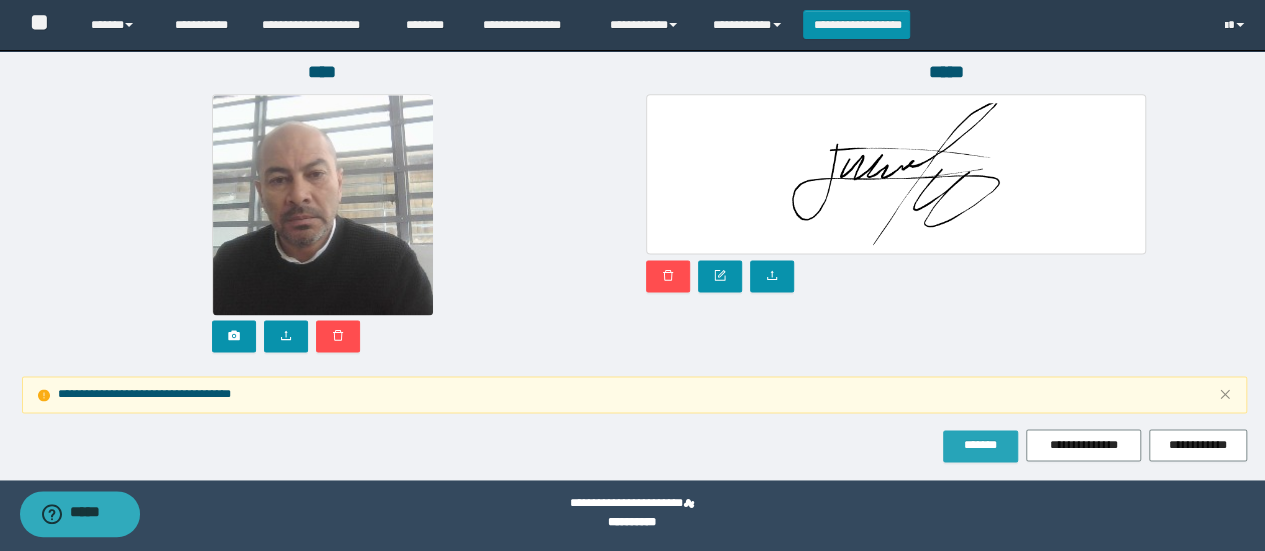 type on "********" 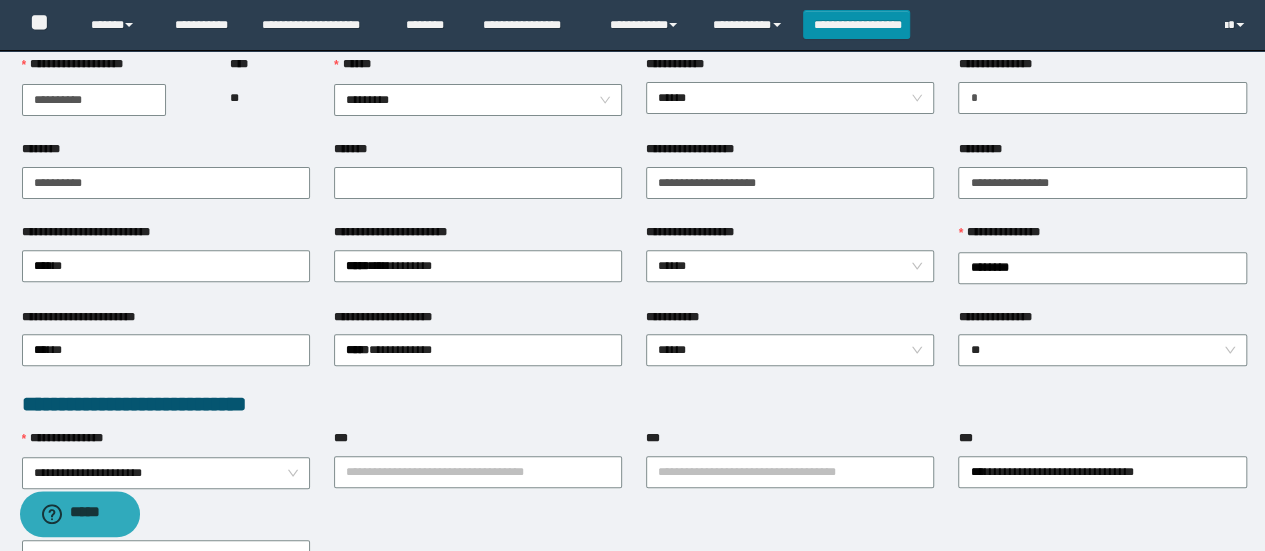 scroll, scrollTop: 0, scrollLeft: 0, axis: both 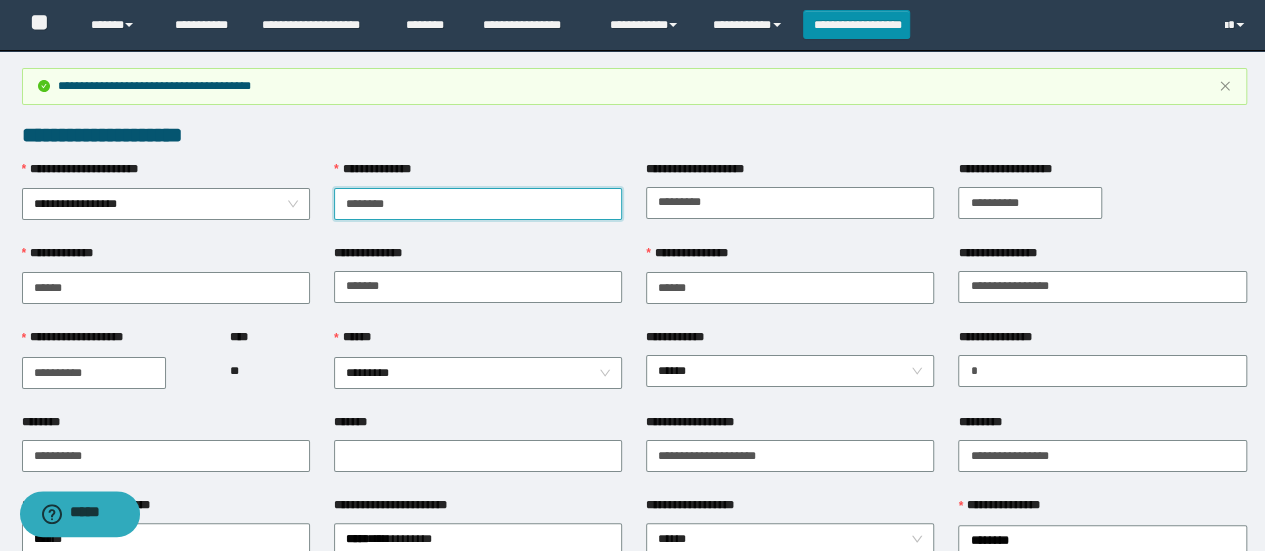 drag, startPoint x: 342, startPoint y: 202, endPoint x: 555, endPoint y: 174, distance: 214.83249 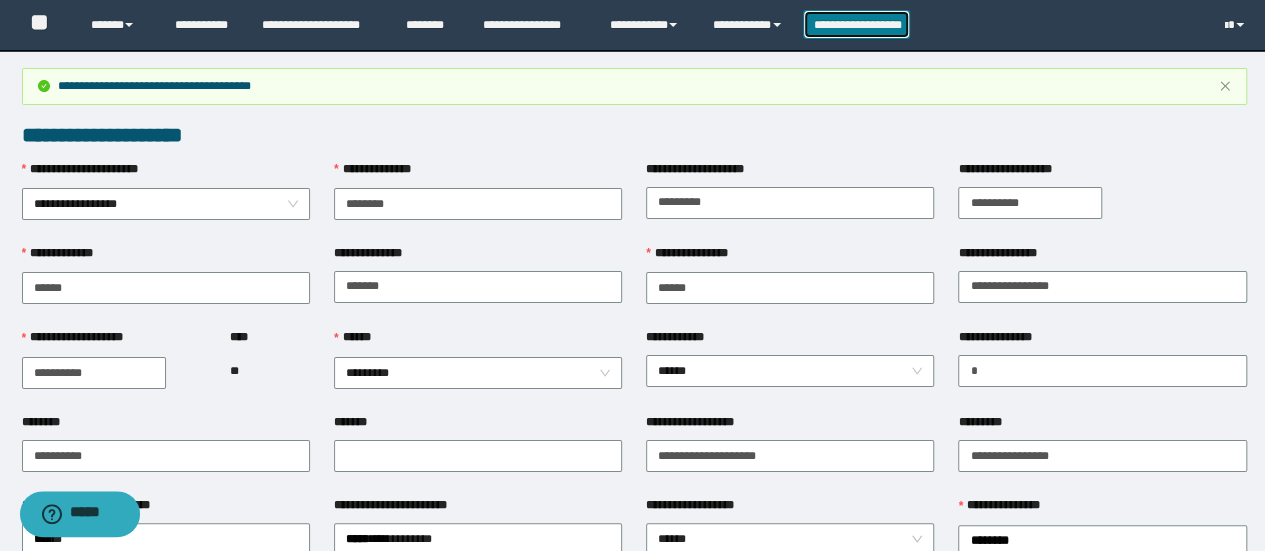 click on "**********" at bounding box center (857, 24) 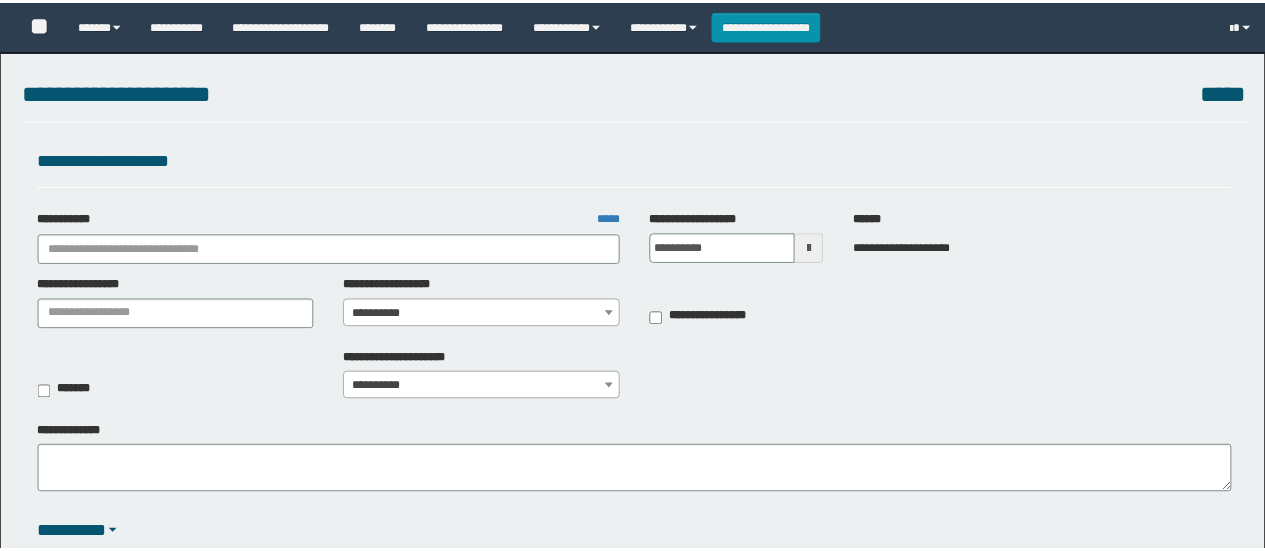 scroll, scrollTop: 0, scrollLeft: 0, axis: both 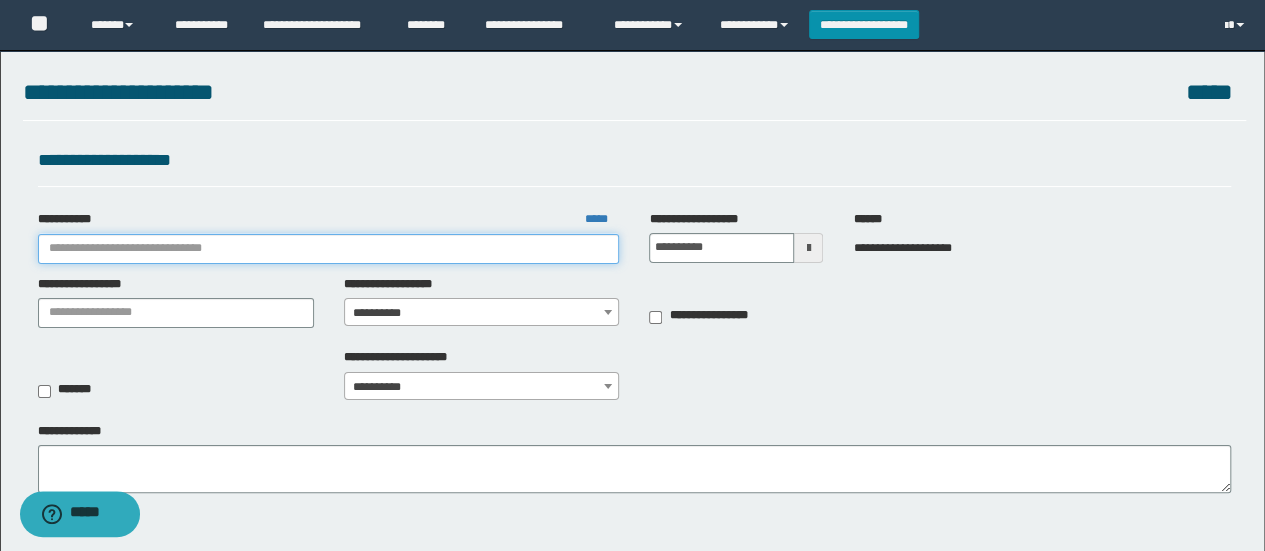 click on "**********" at bounding box center [329, 249] 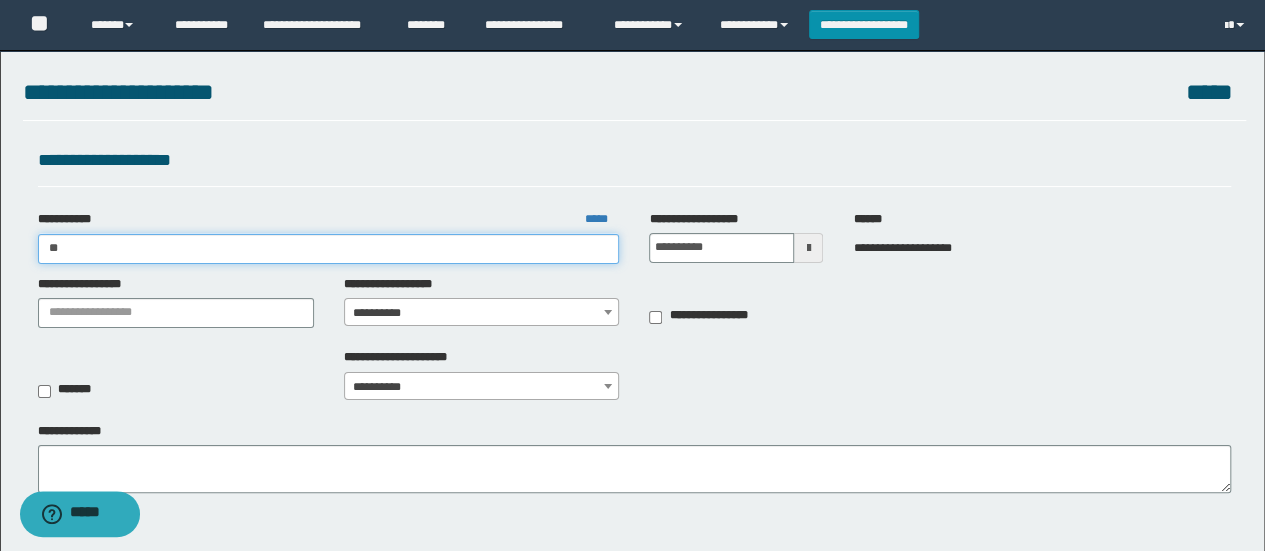 type on "***" 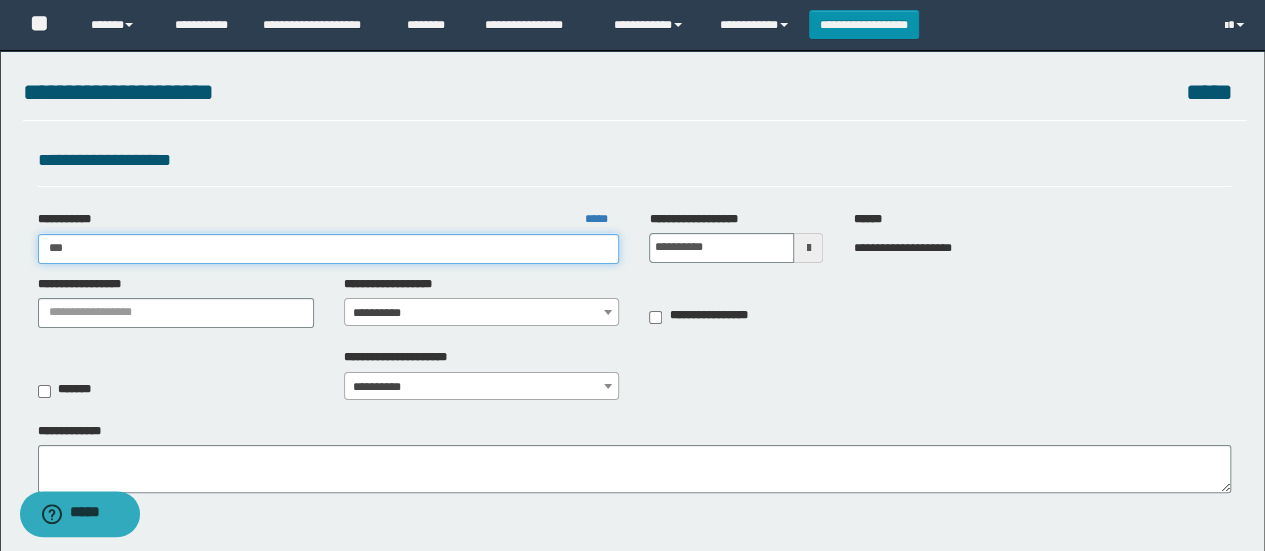 type on "***" 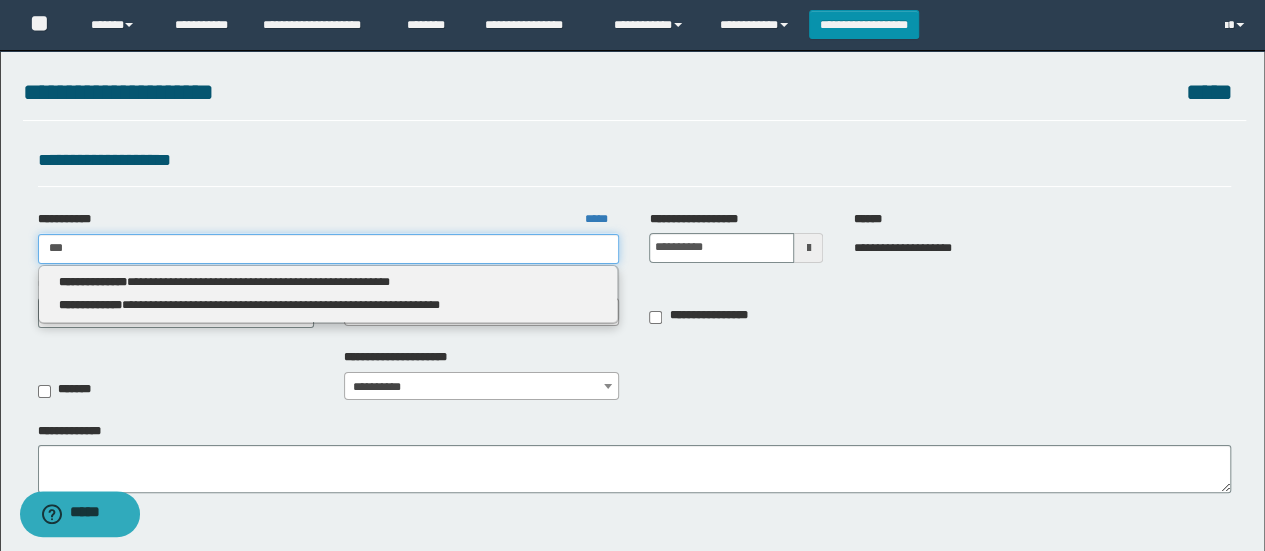type 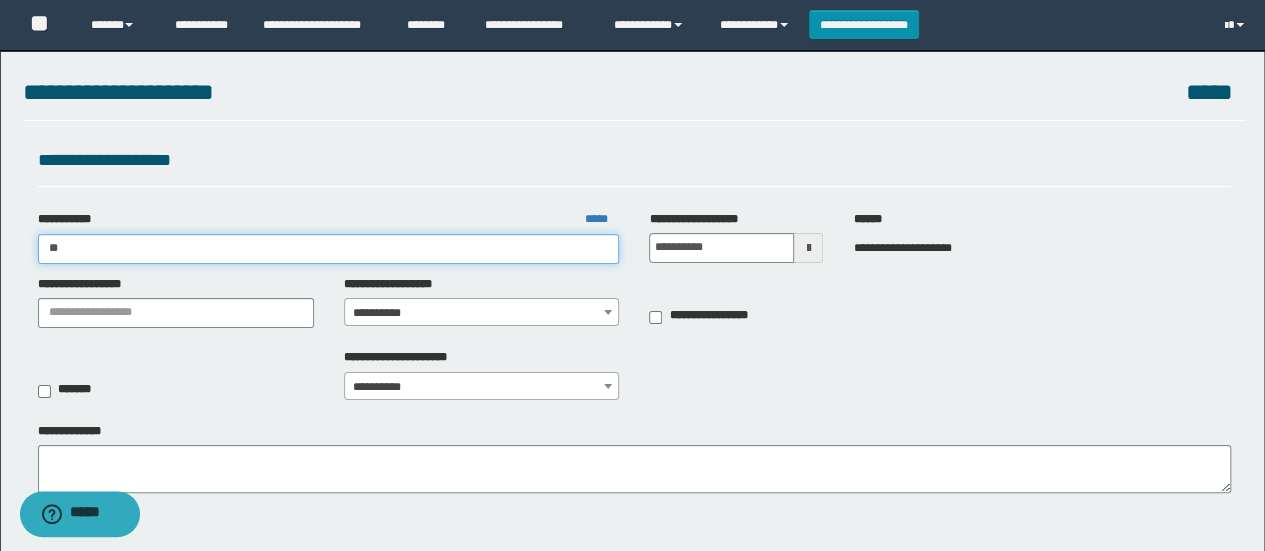 type on "***" 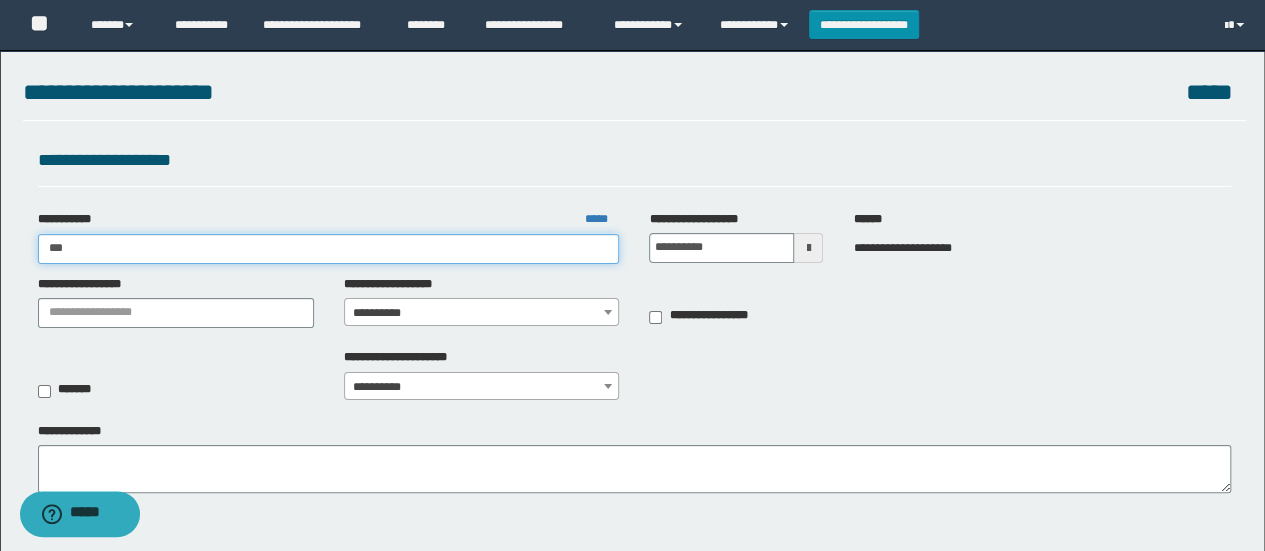type on "***" 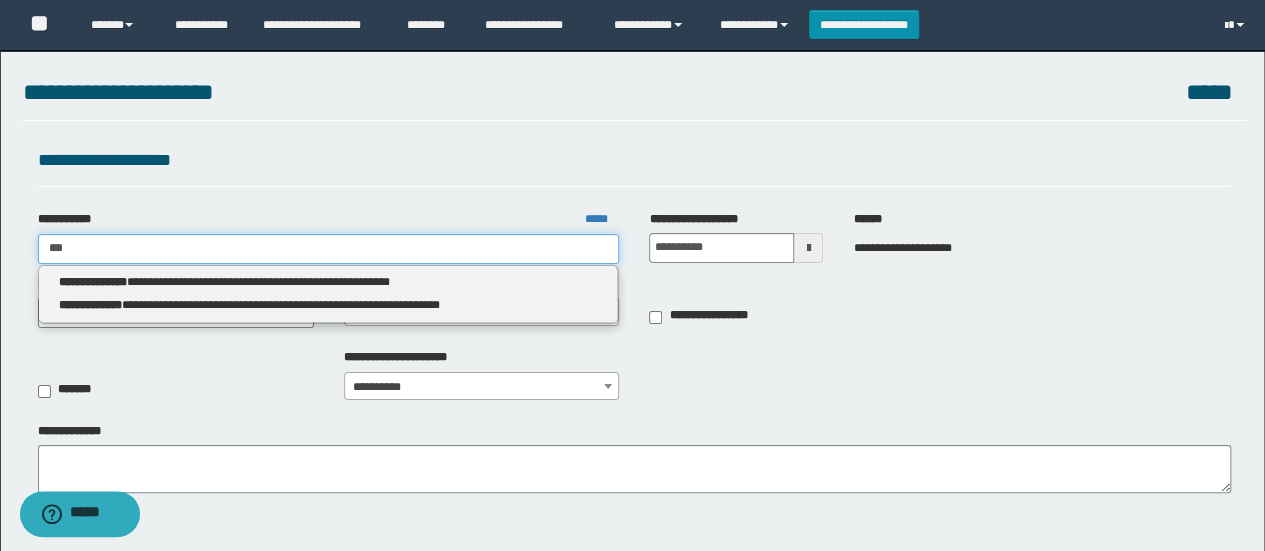 type on "***" 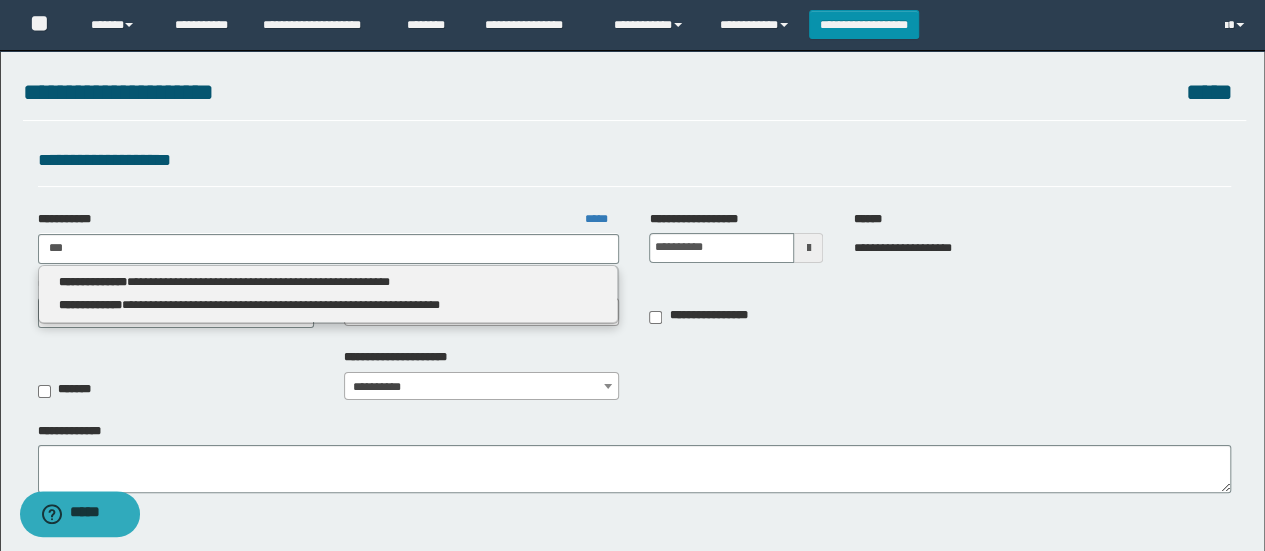 click on "**********" at bounding box center (328, 282) 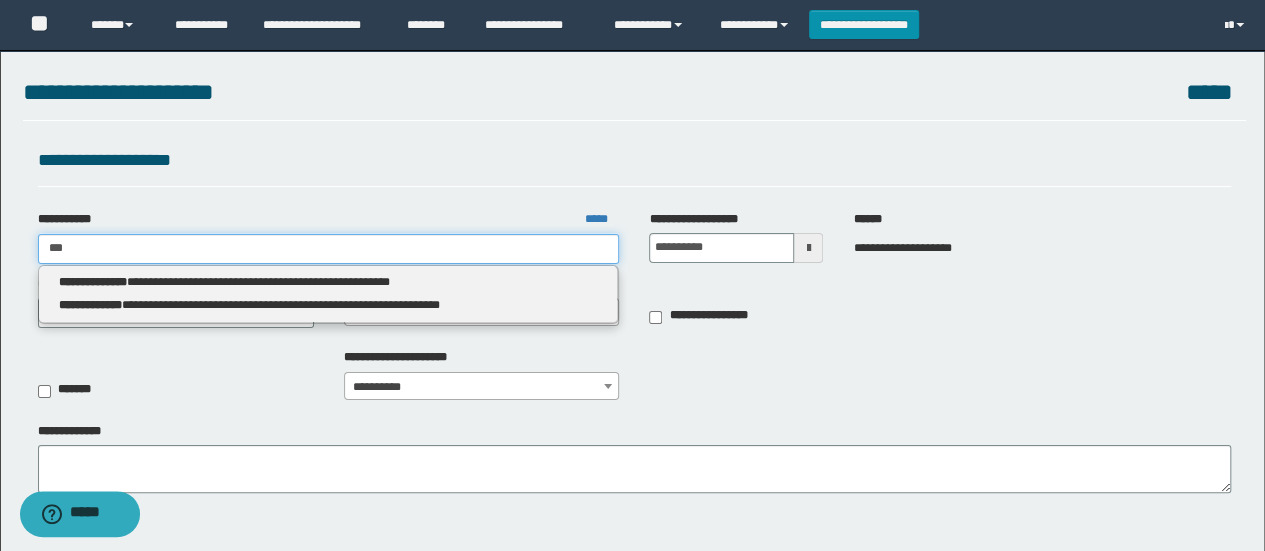 type 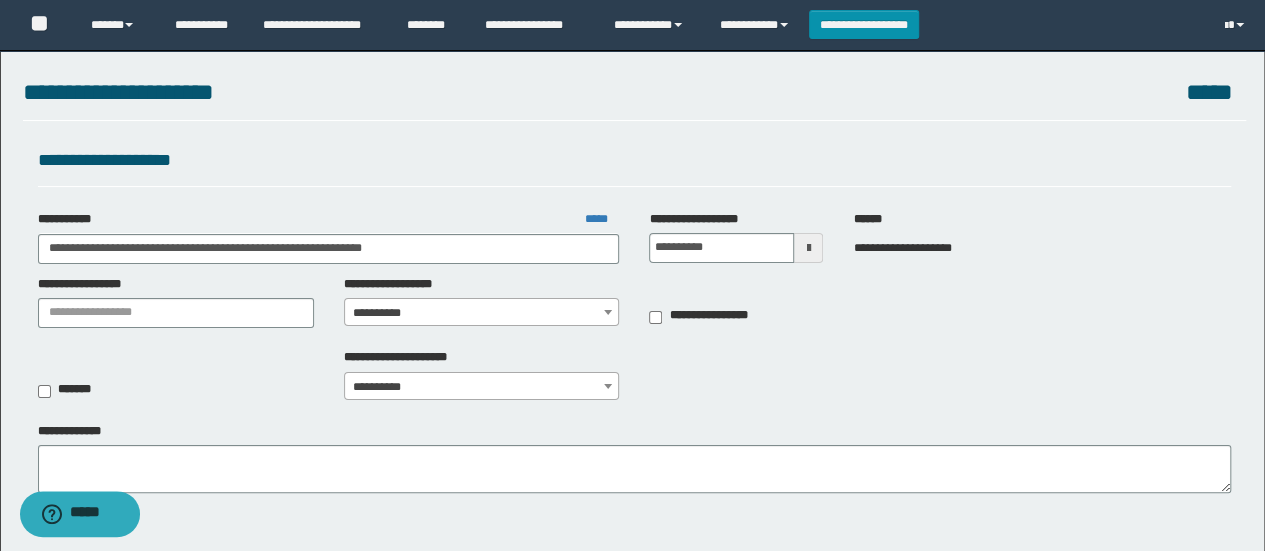 click on "**********" at bounding box center [482, 313] 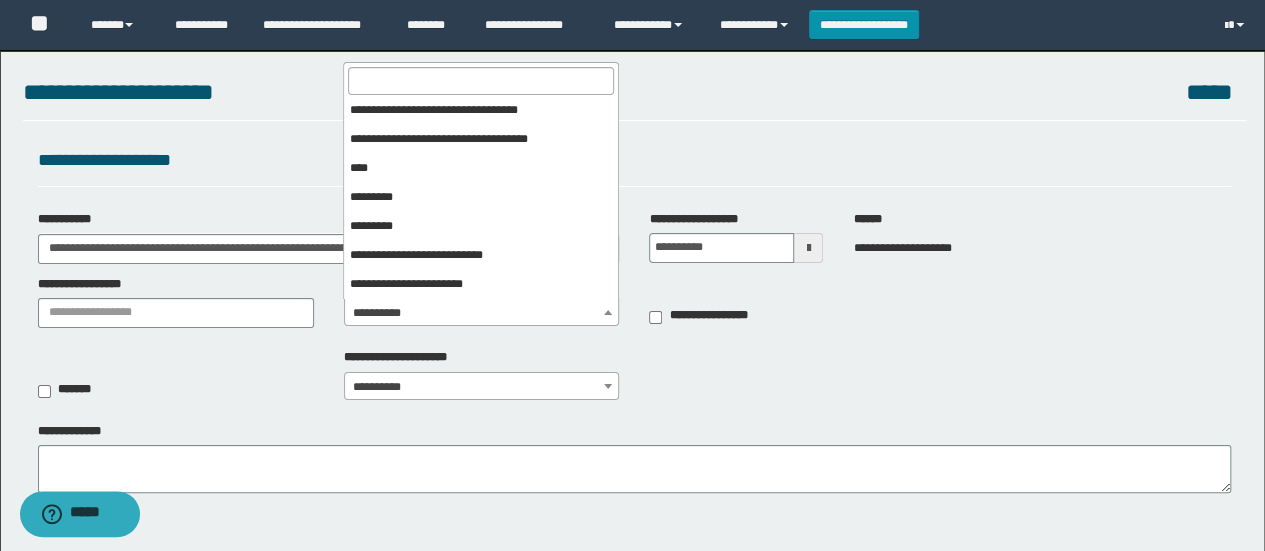 scroll, scrollTop: 418, scrollLeft: 0, axis: vertical 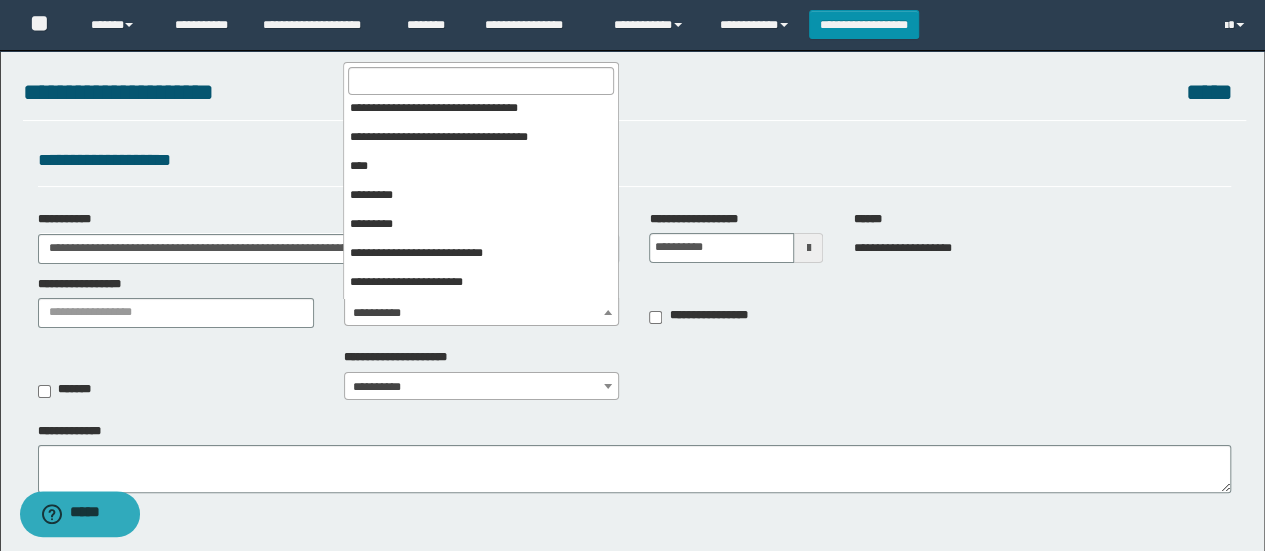 select on "***" 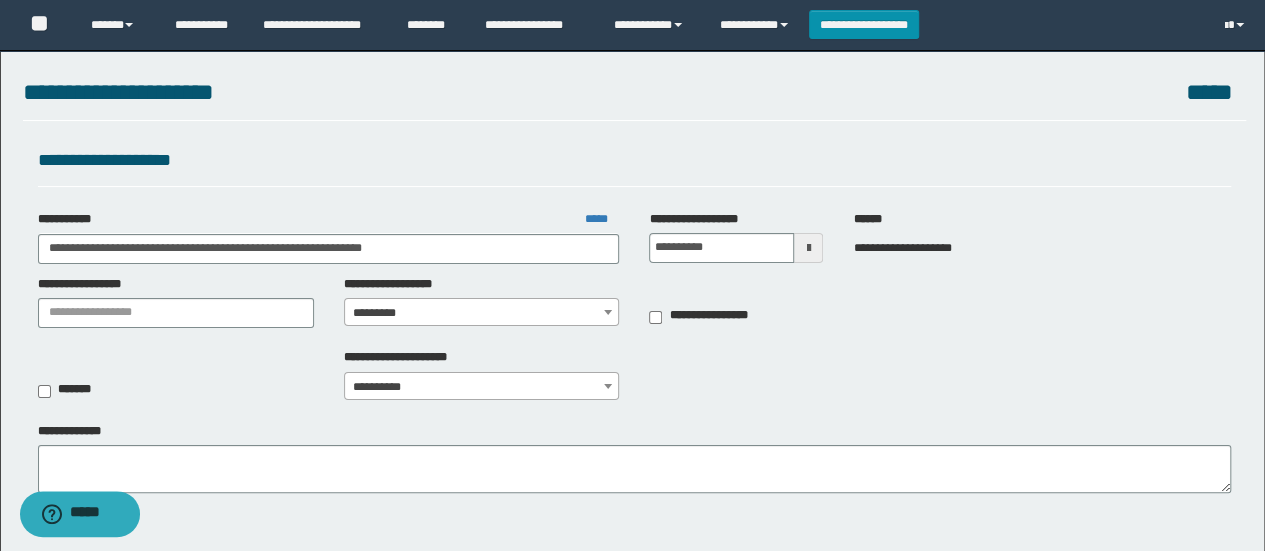 click on "**********" at bounding box center (482, 387) 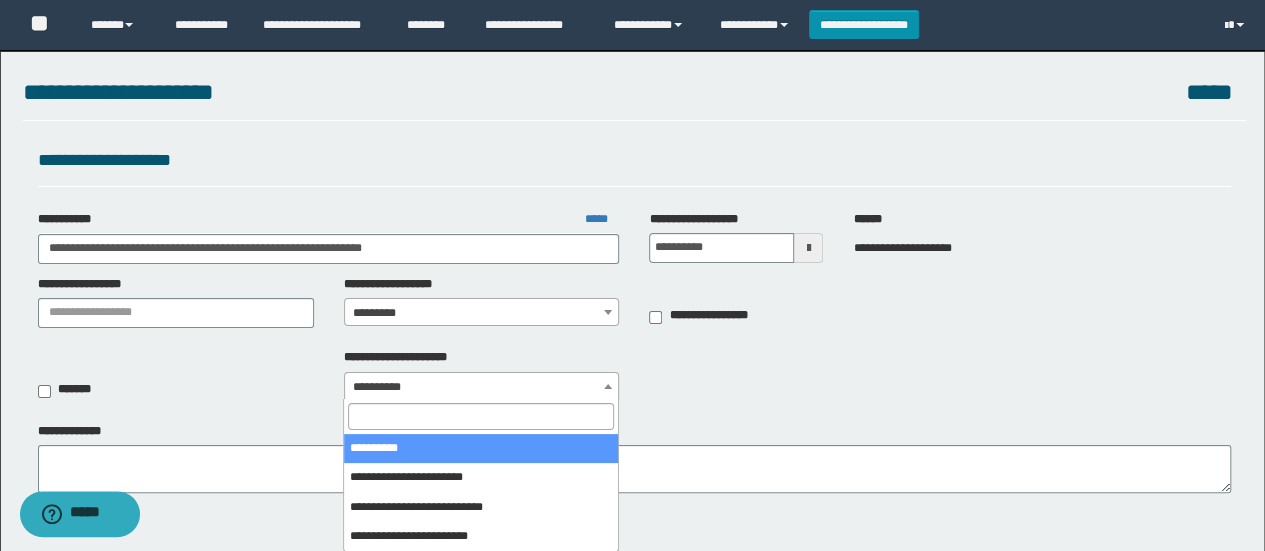 select on "*" 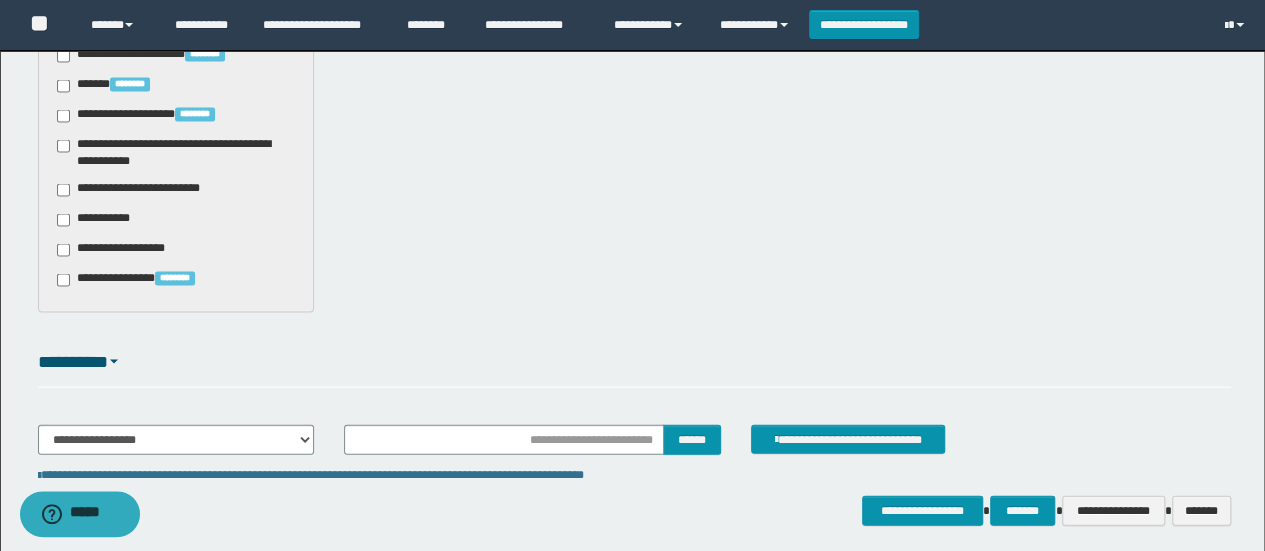 scroll, scrollTop: 1992, scrollLeft: 0, axis: vertical 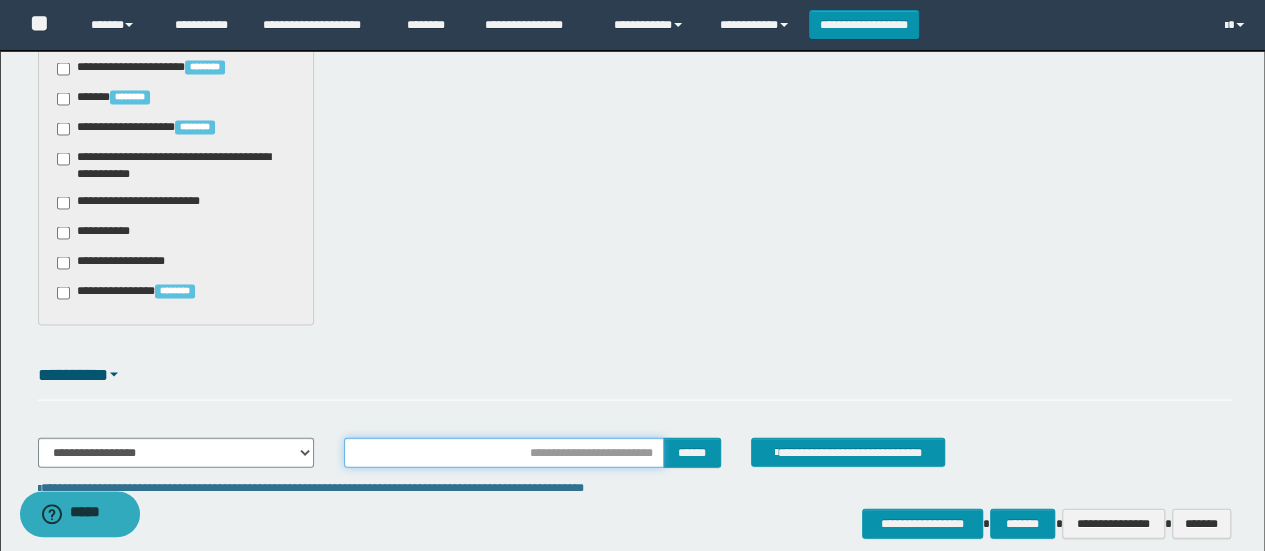 click at bounding box center [504, 453] 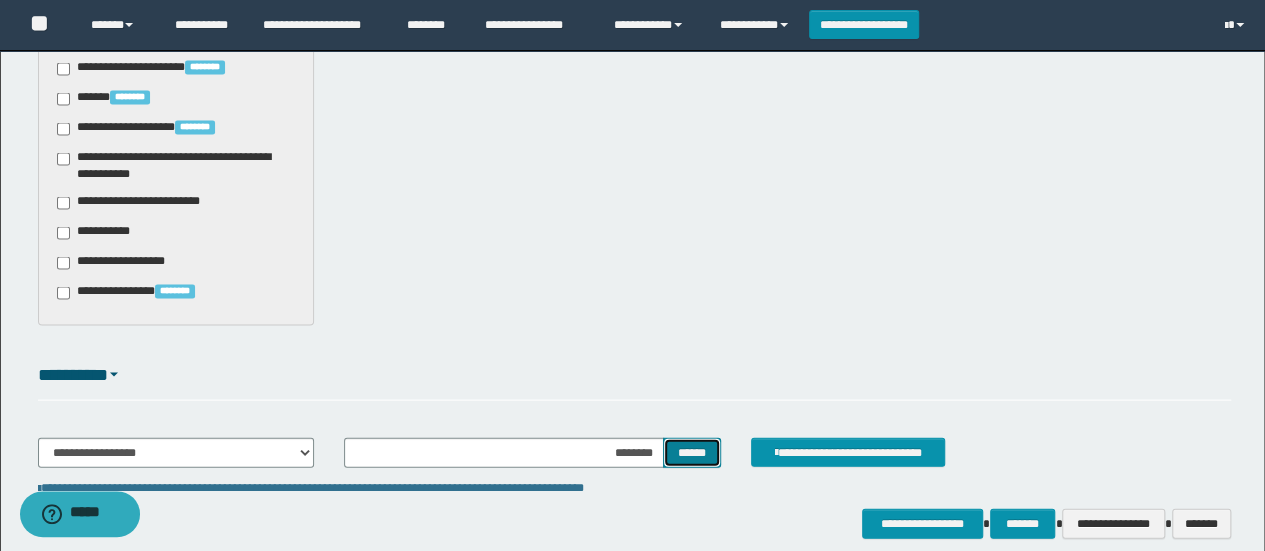 click on "******" at bounding box center [692, 452] 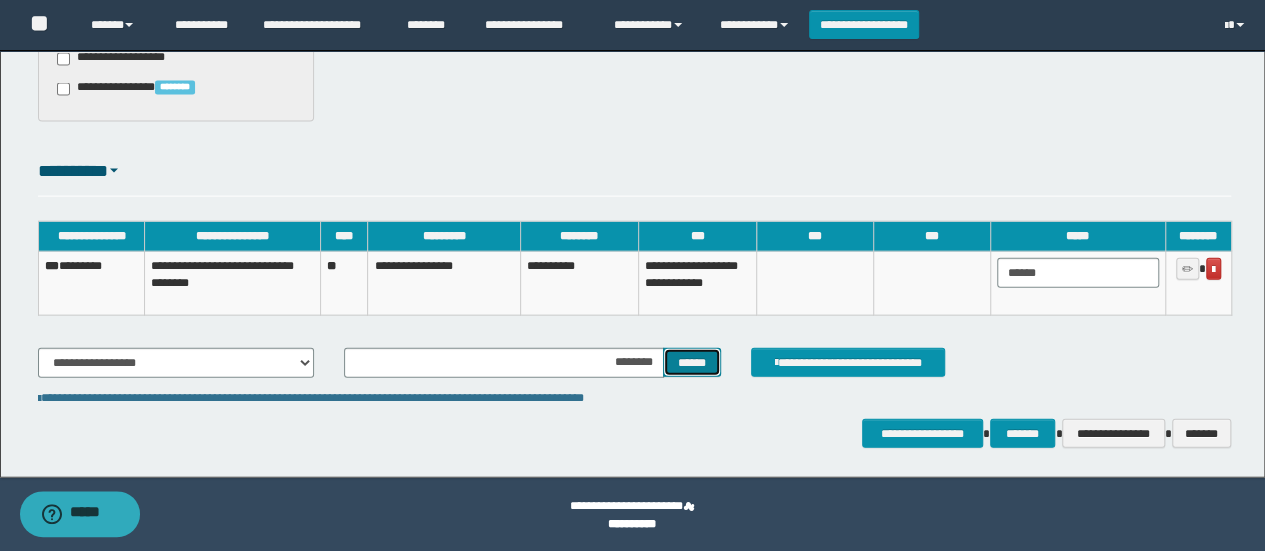 scroll, scrollTop: 2196, scrollLeft: 0, axis: vertical 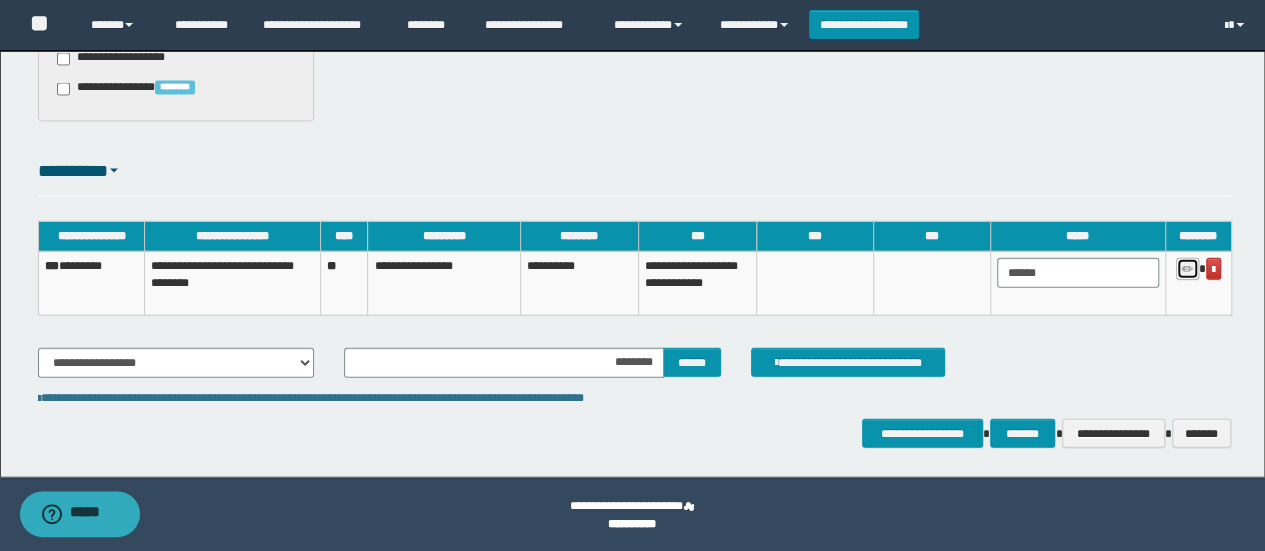 click at bounding box center (1187, 270) 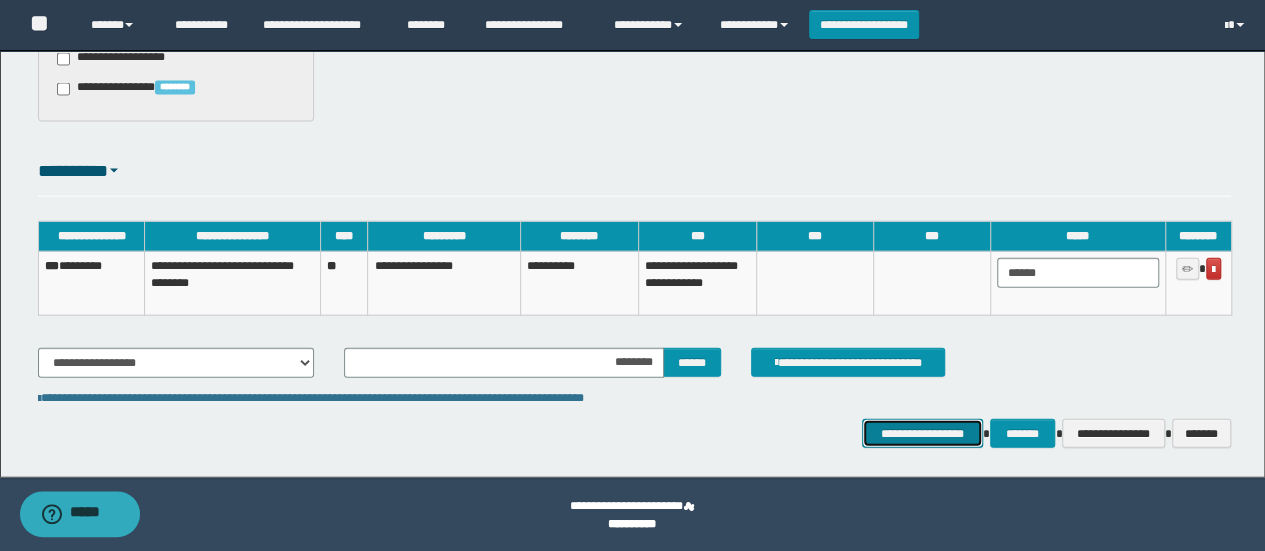 click on "**********" at bounding box center (922, 433) 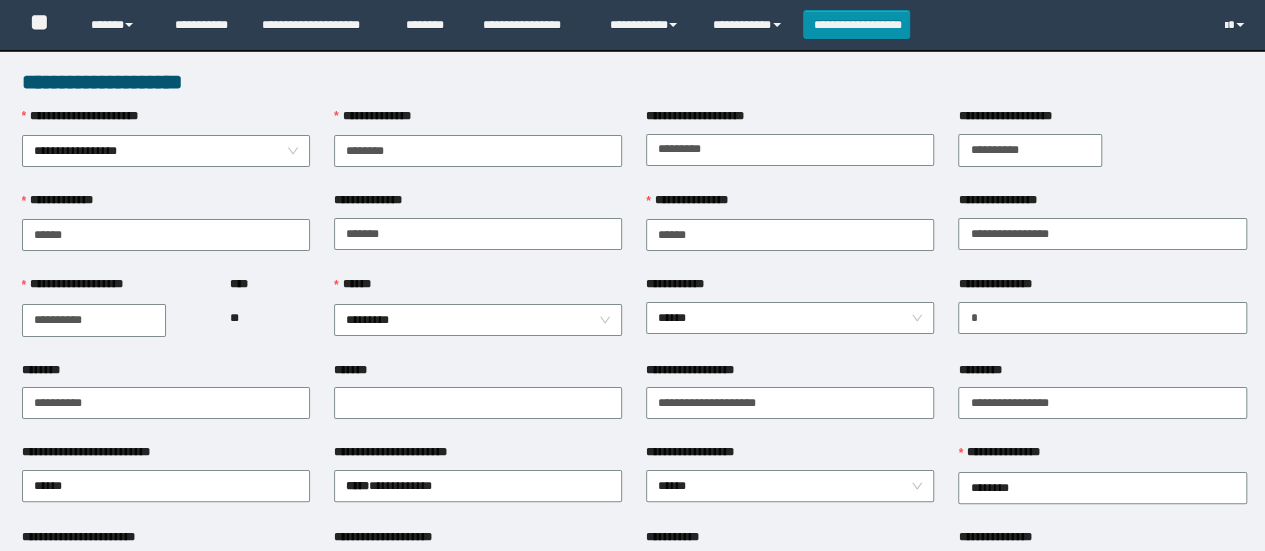 scroll, scrollTop: 64, scrollLeft: 0, axis: vertical 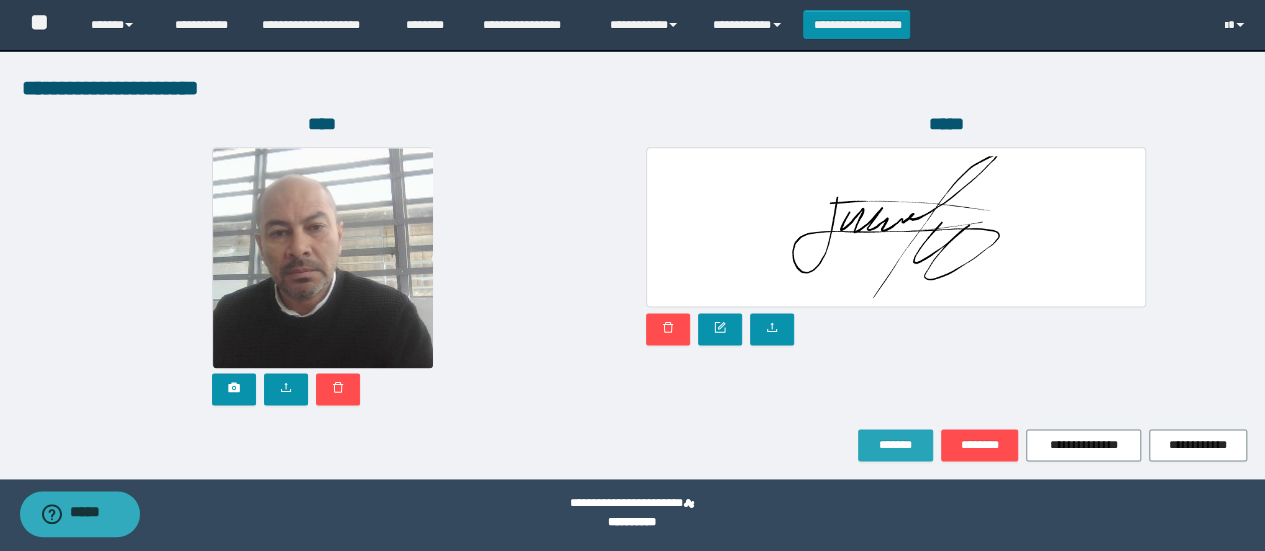 click on "*******" at bounding box center (895, 445) 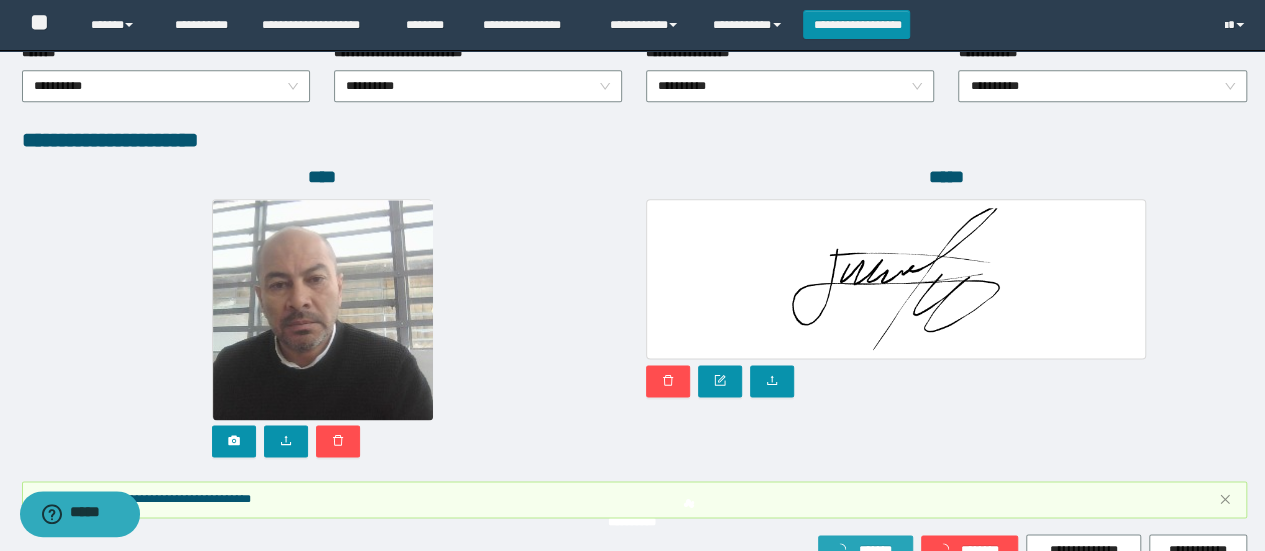 scroll, scrollTop: 1204, scrollLeft: 0, axis: vertical 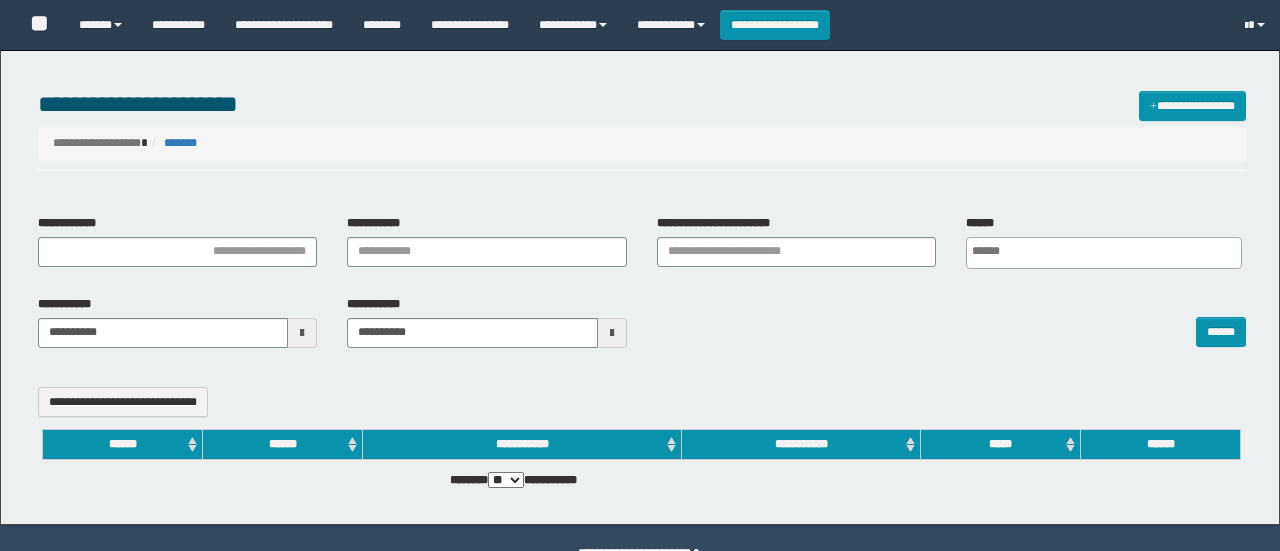 select 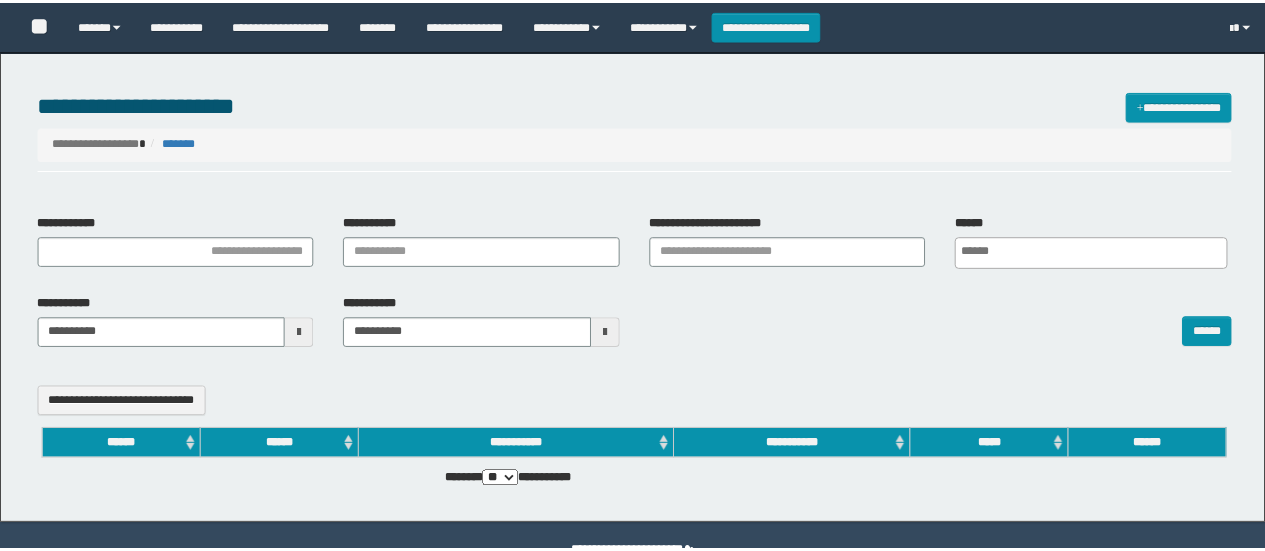 scroll, scrollTop: 0, scrollLeft: 0, axis: both 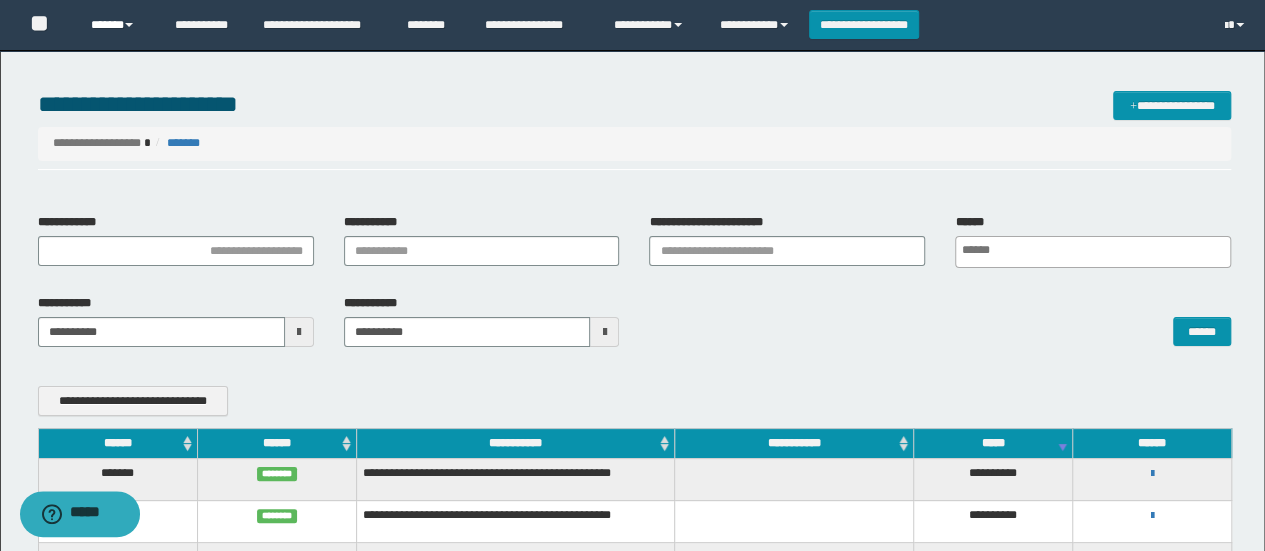 click on "******" at bounding box center (117, 25) 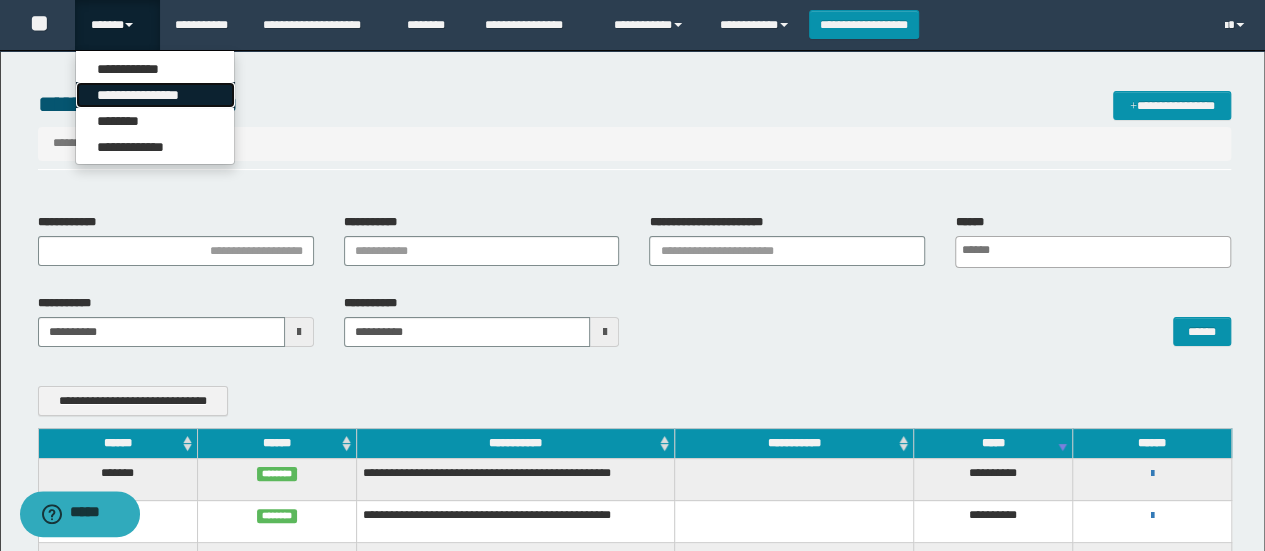 click on "**********" at bounding box center (155, 95) 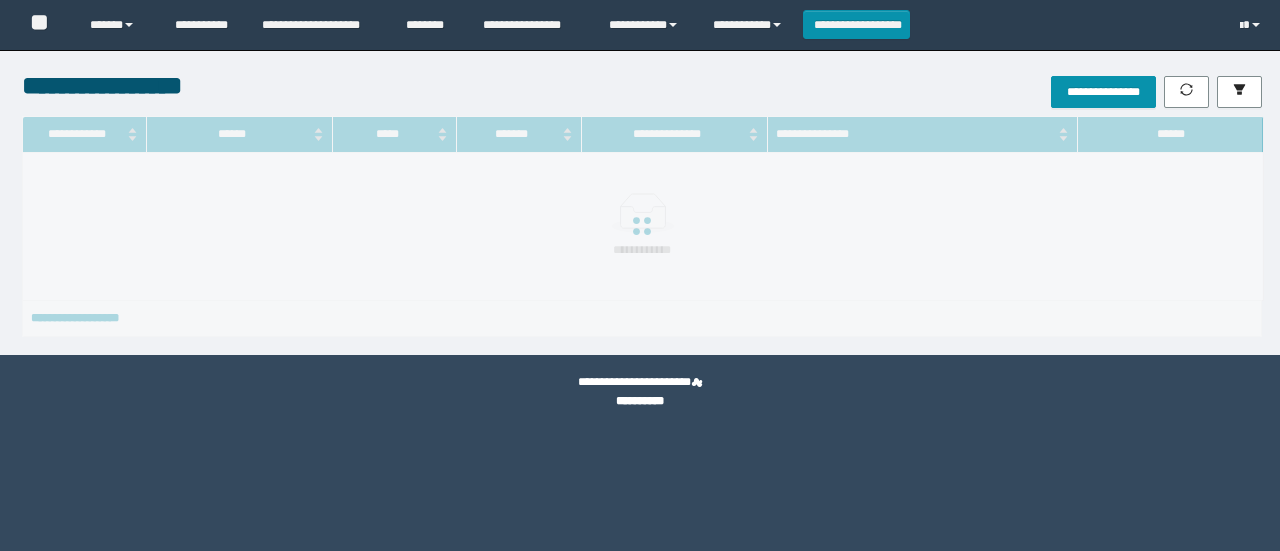 scroll, scrollTop: 0, scrollLeft: 0, axis: both 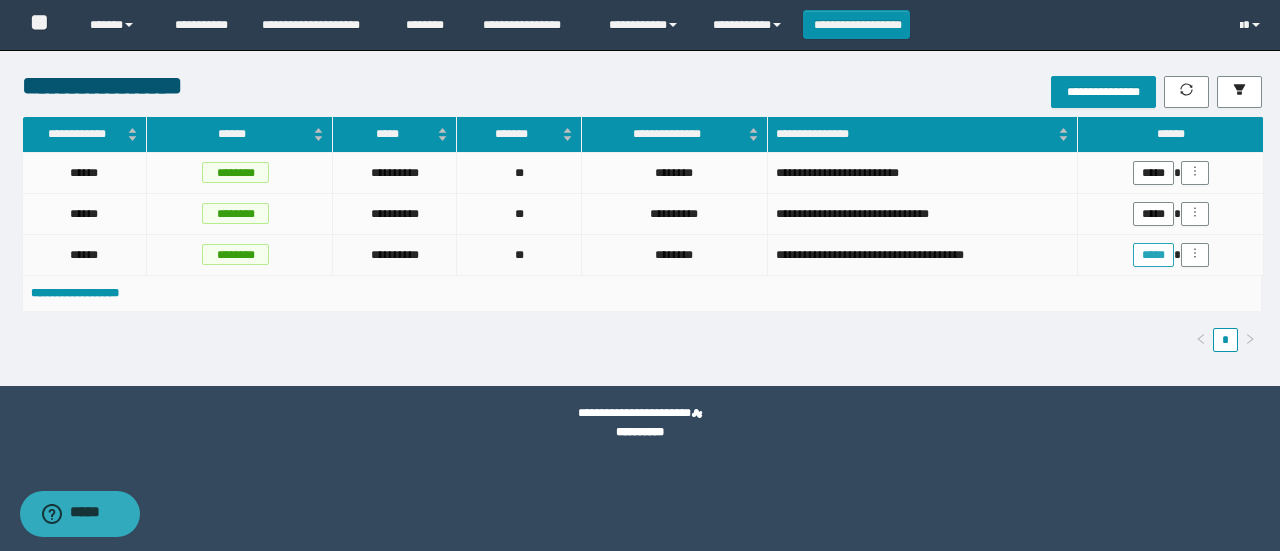 click on "*****" at bounding box center [1153, 255] 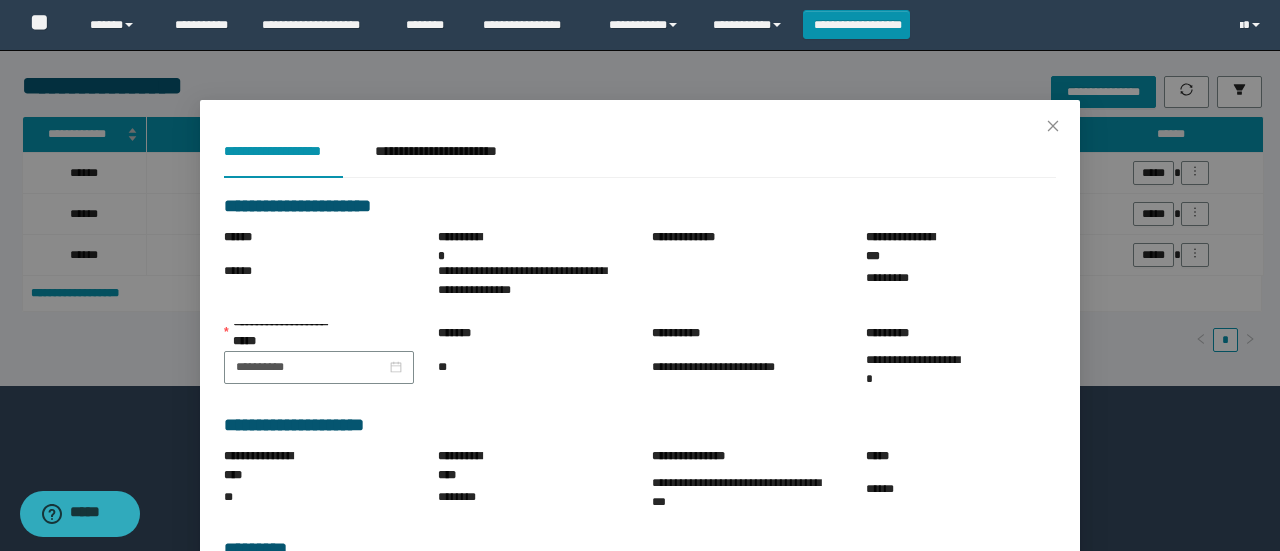 click on "**********" at bounding box center [640, 275] 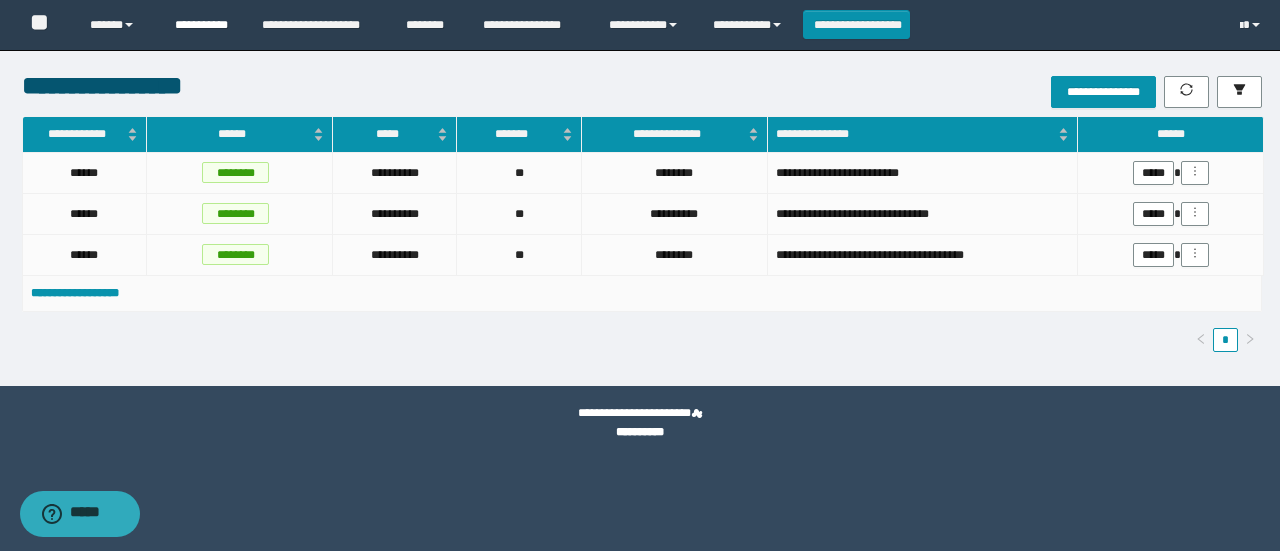 click on "**********" at bounding box center (203, 25) 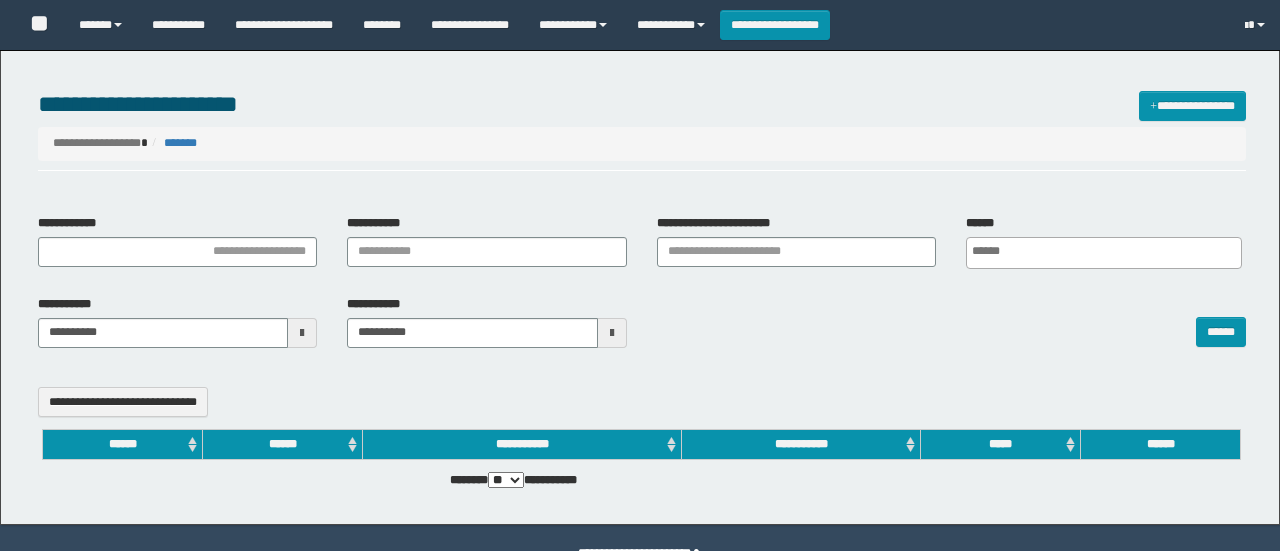 select 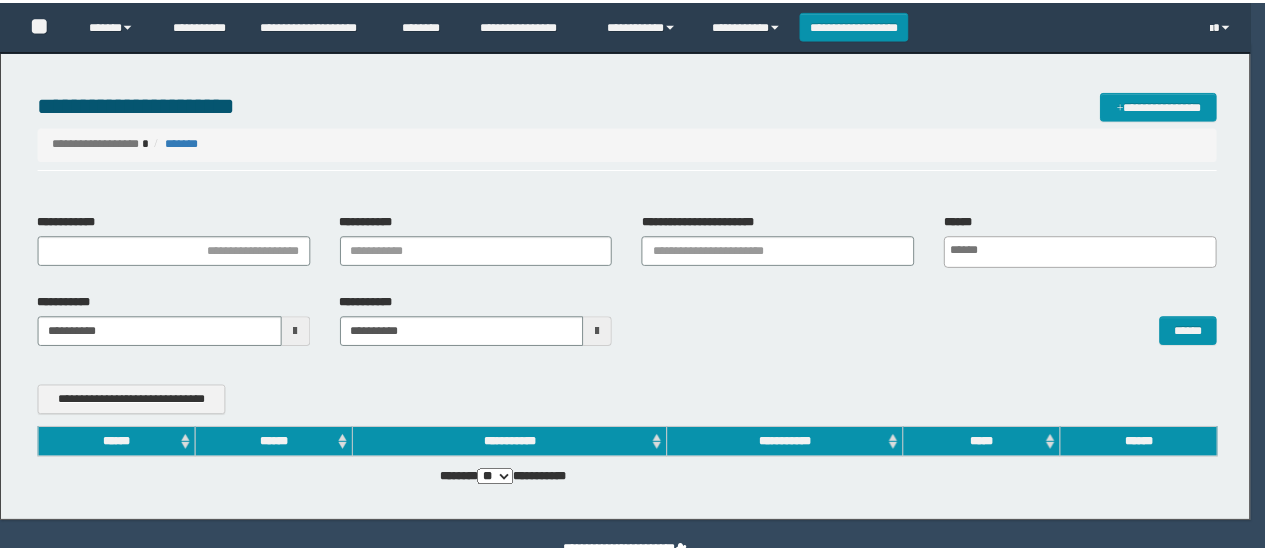 scroll, scrollTop: 0, scrollLeft: 0, axis: both 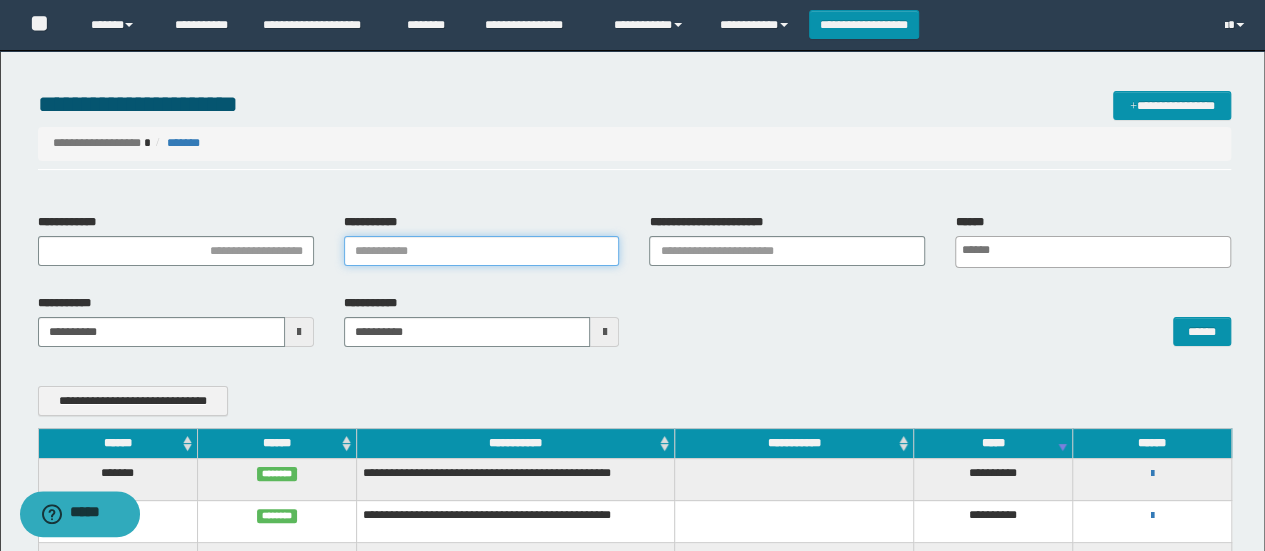 click on "**********" at bounding box center (482, 251) 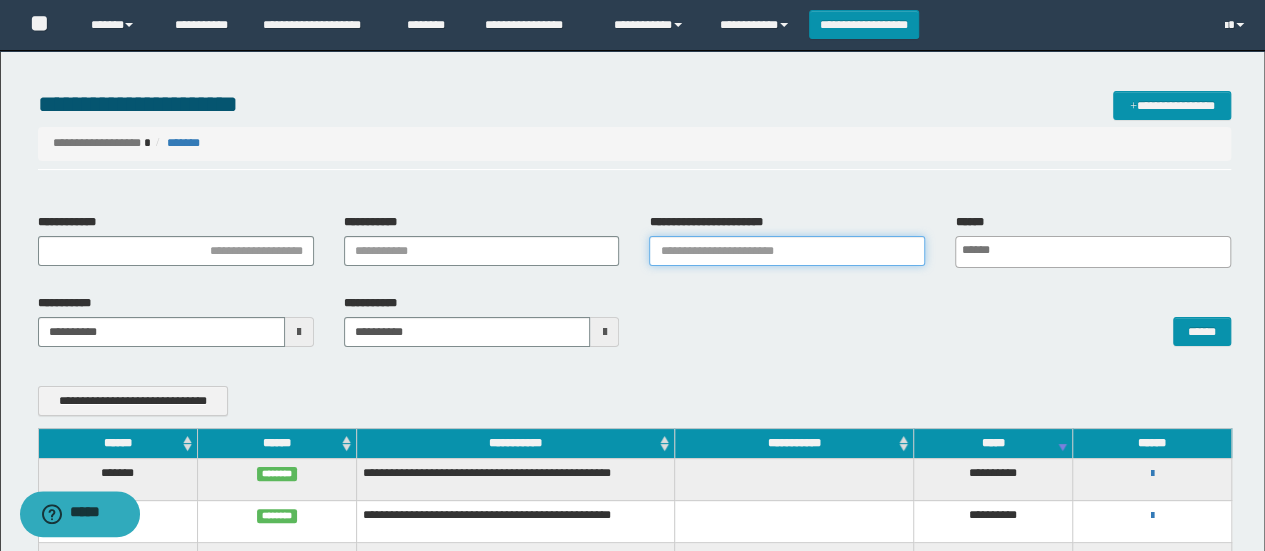 click on "**********" at bounding box center [787, 251] 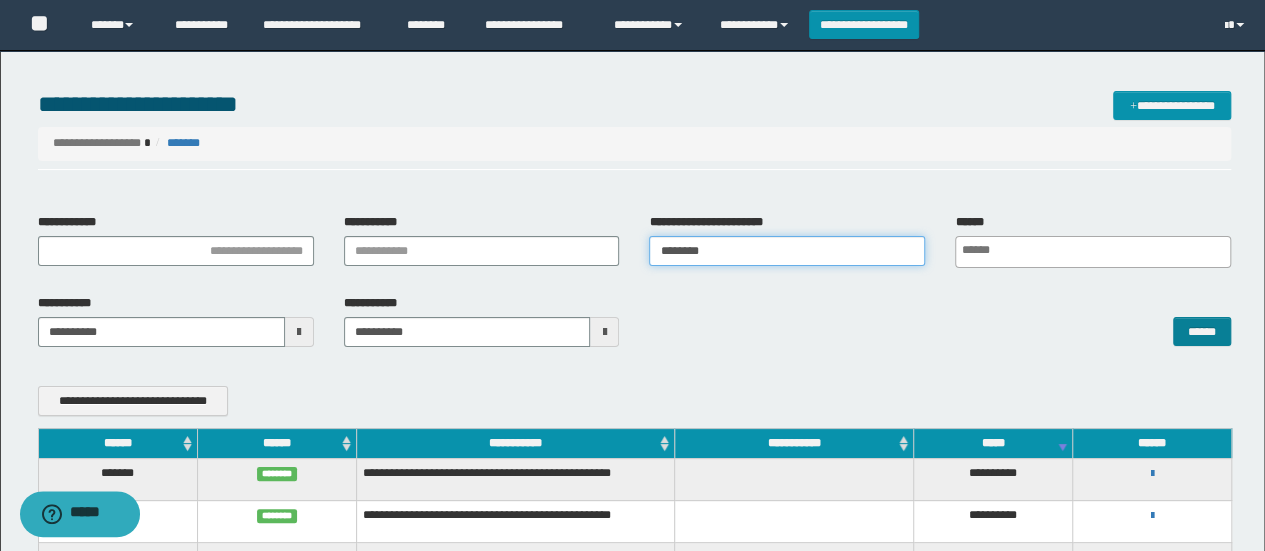 type on "********" 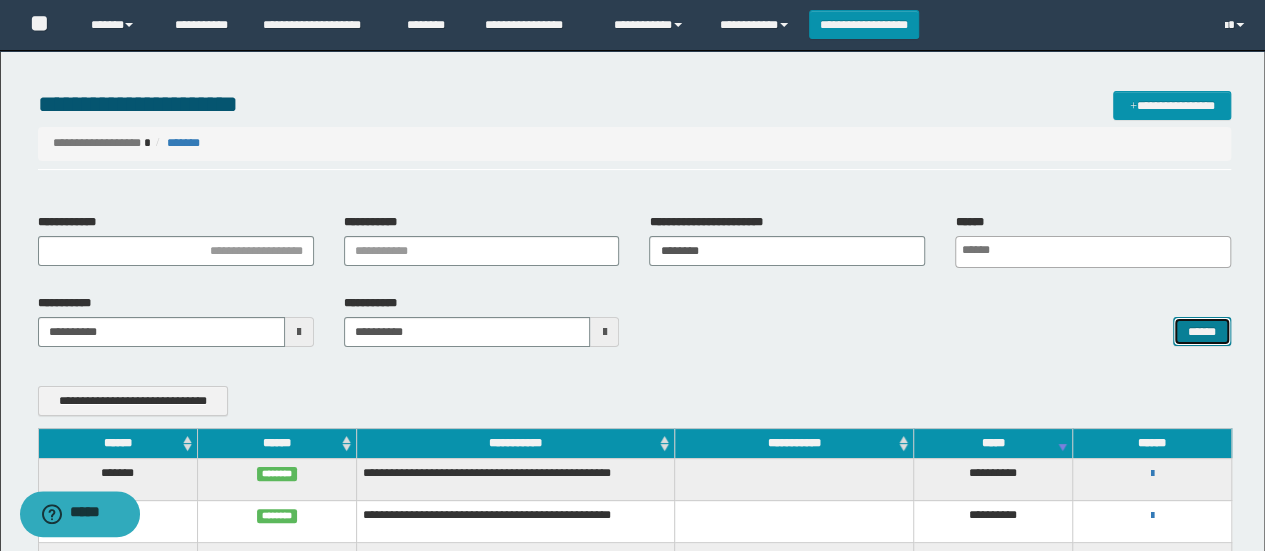 click on "******" at bounding box center (1202, 331) 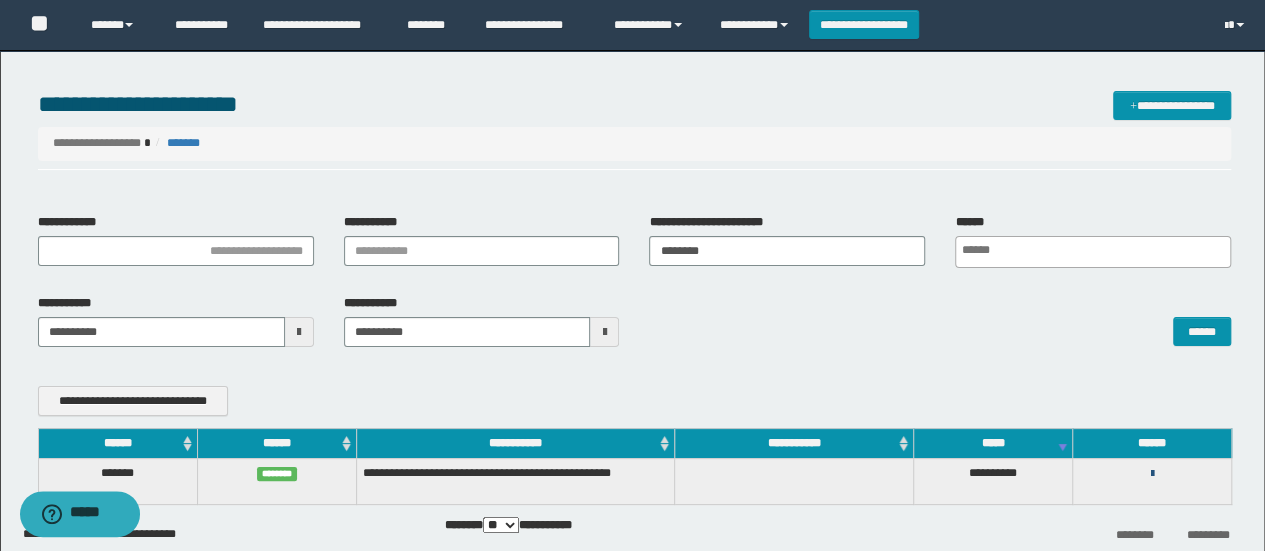 click at bounding box center (1152, 474) 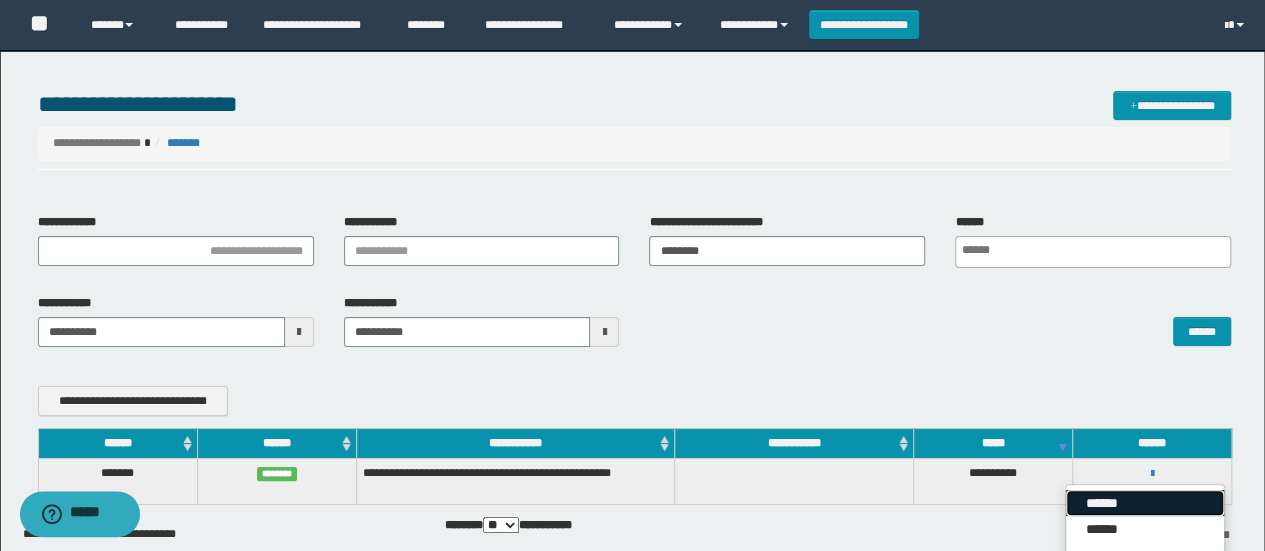 click on "******" at bounding box center (1145, 503) 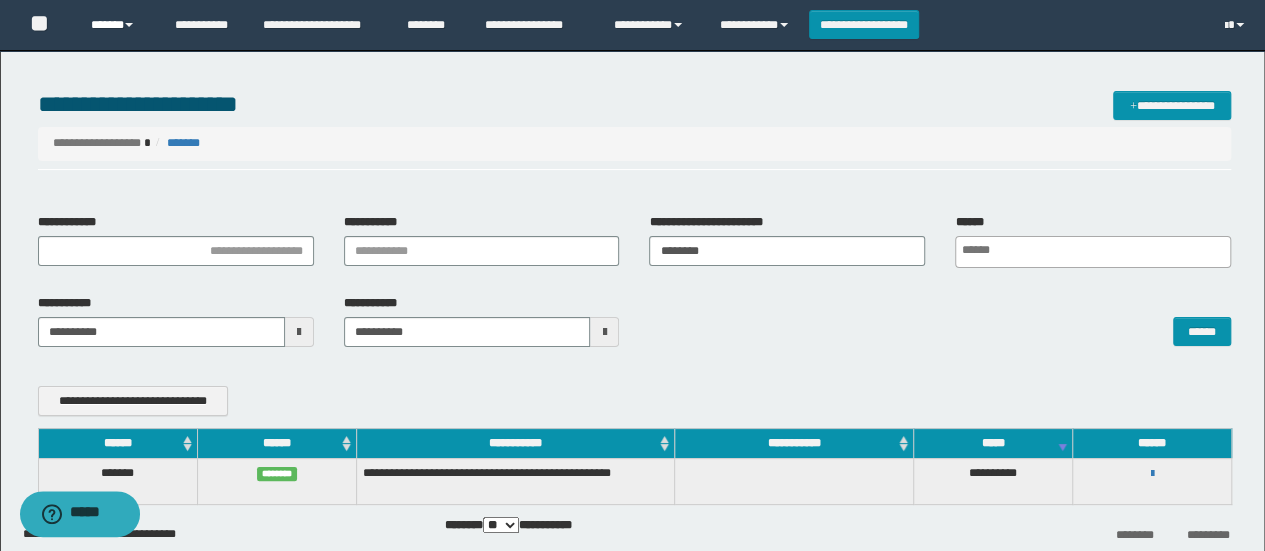 click on "******" at bounding box center (117, 25) 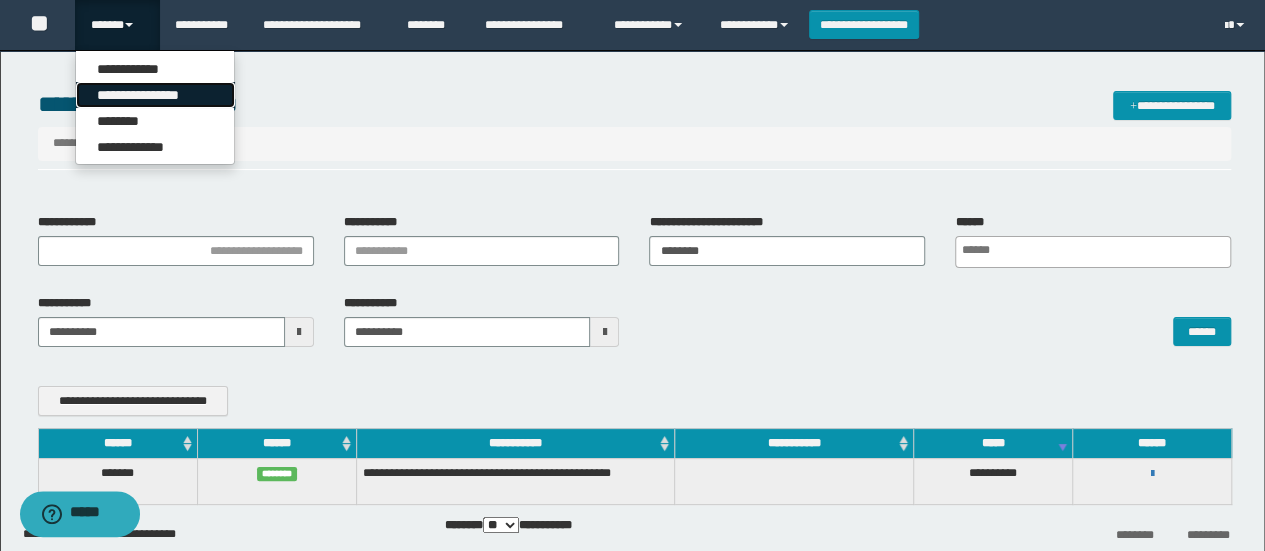 click on "**********" at bounding box center [155, 95] 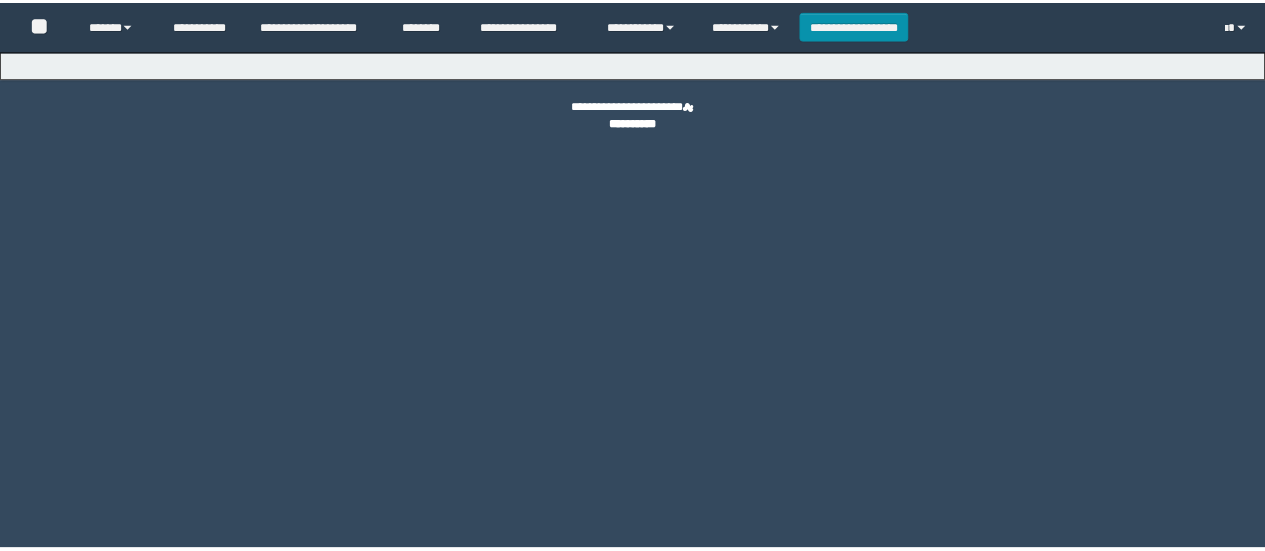 scroll, scrollTop: 0, scrollLeft: 0, axis: both 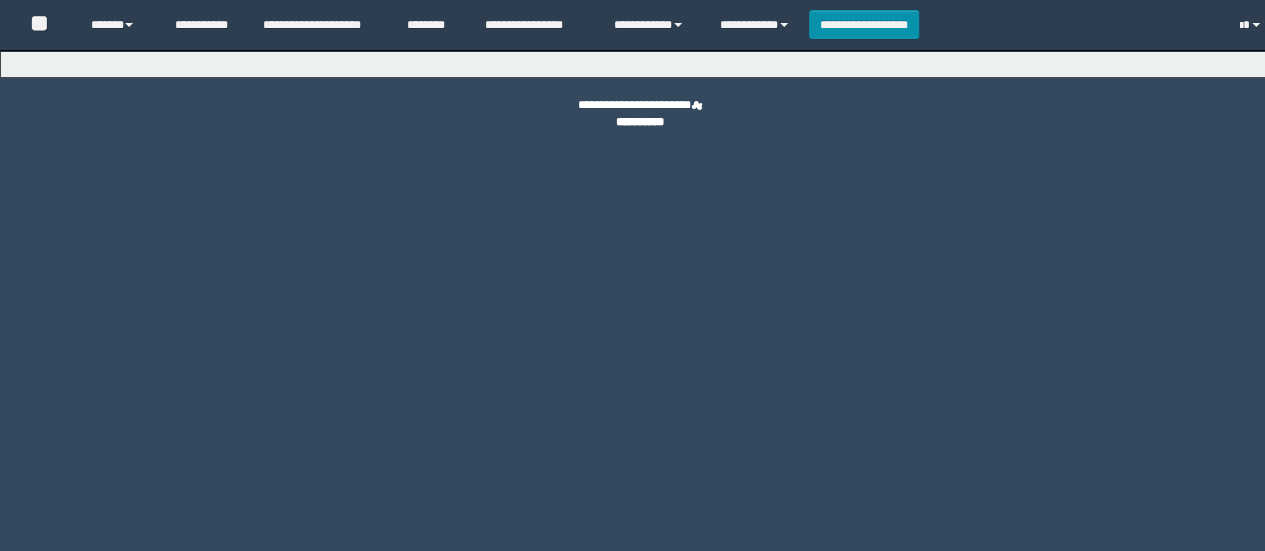 select on "*" 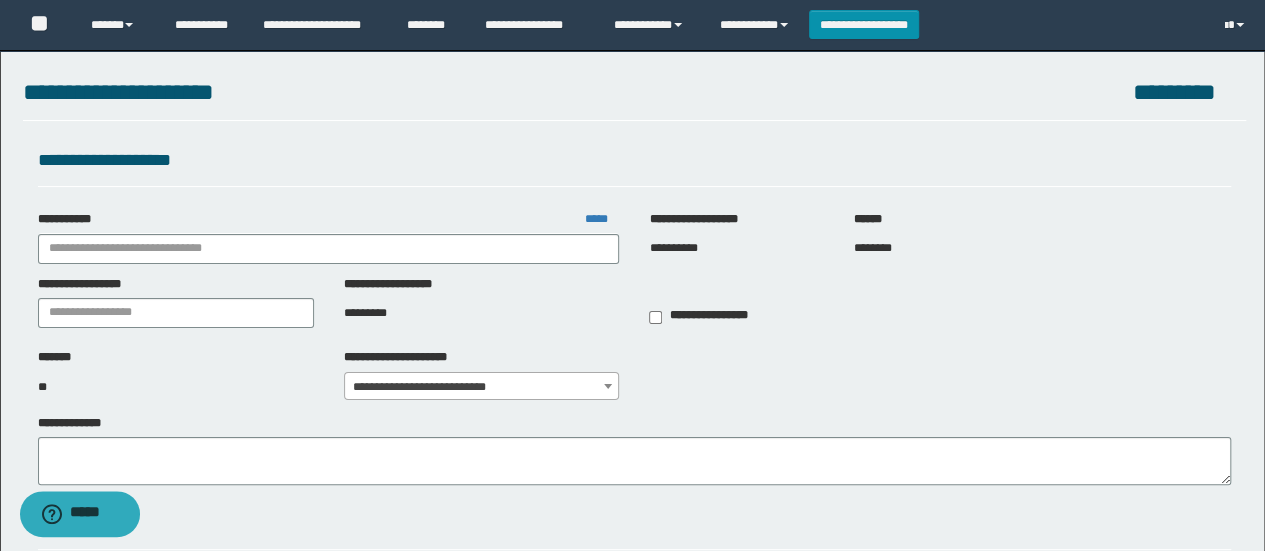 type on "**********" 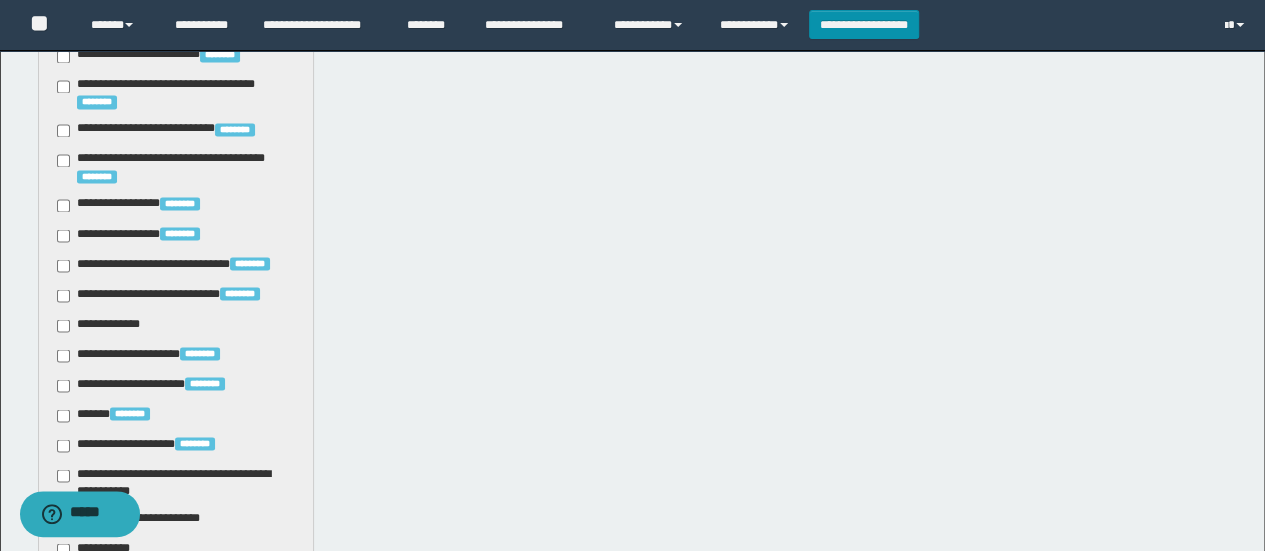 scroll, scrollTop: 2118, scrollLeft: 0, axis: vertical 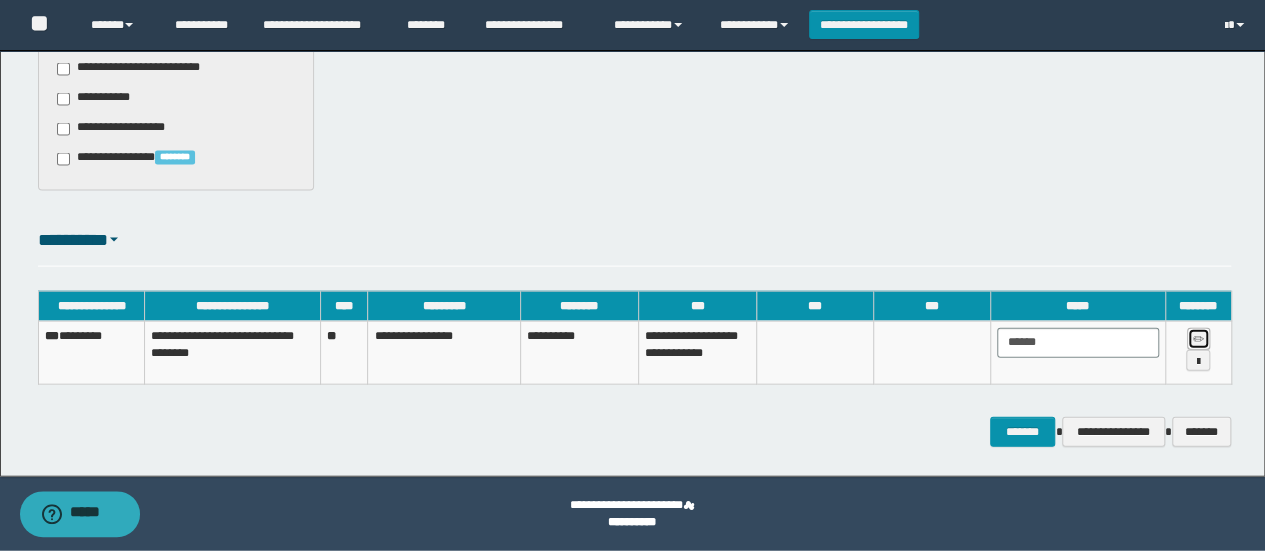 click at bounding box center [1198, 340] 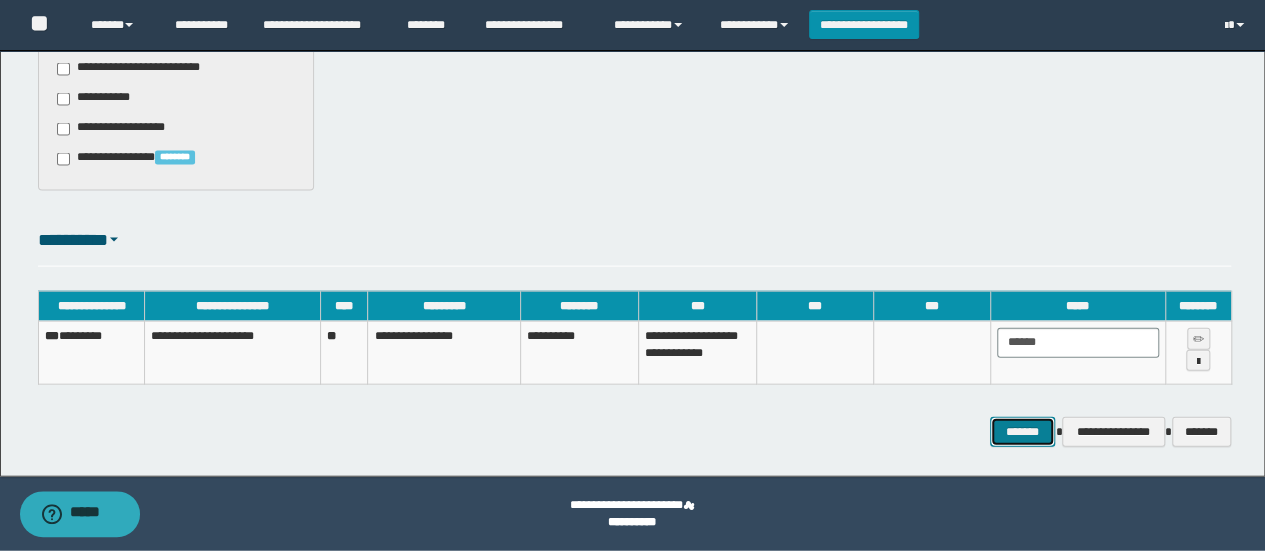 click on "*******" at bounding box center [1022, 431] 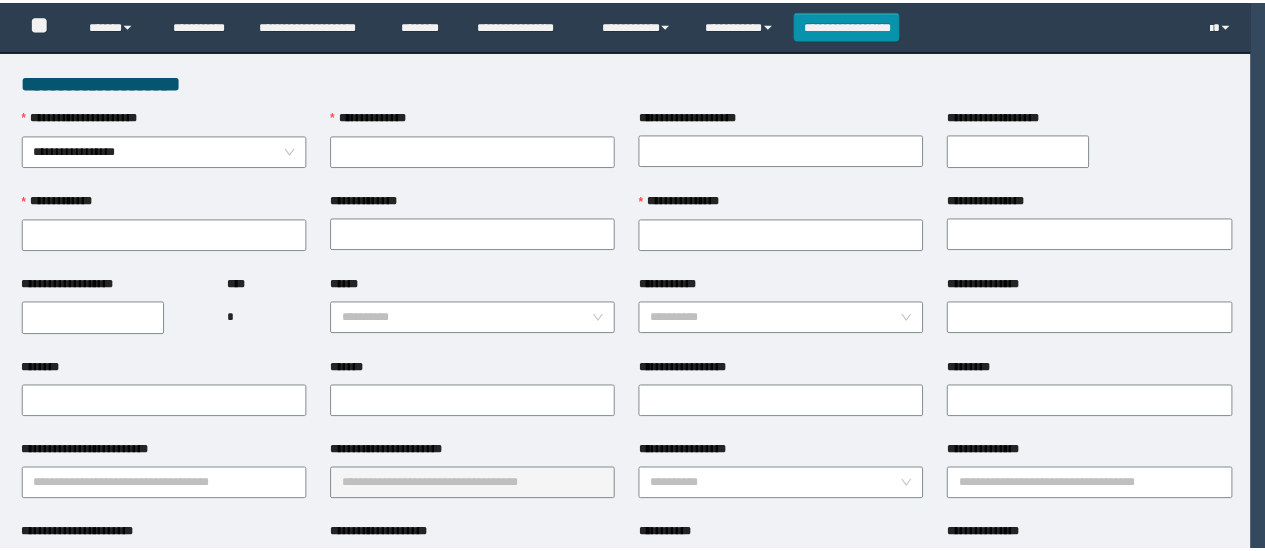 scroll, scrollTop: 0, scrollLeft: 0, axis: both 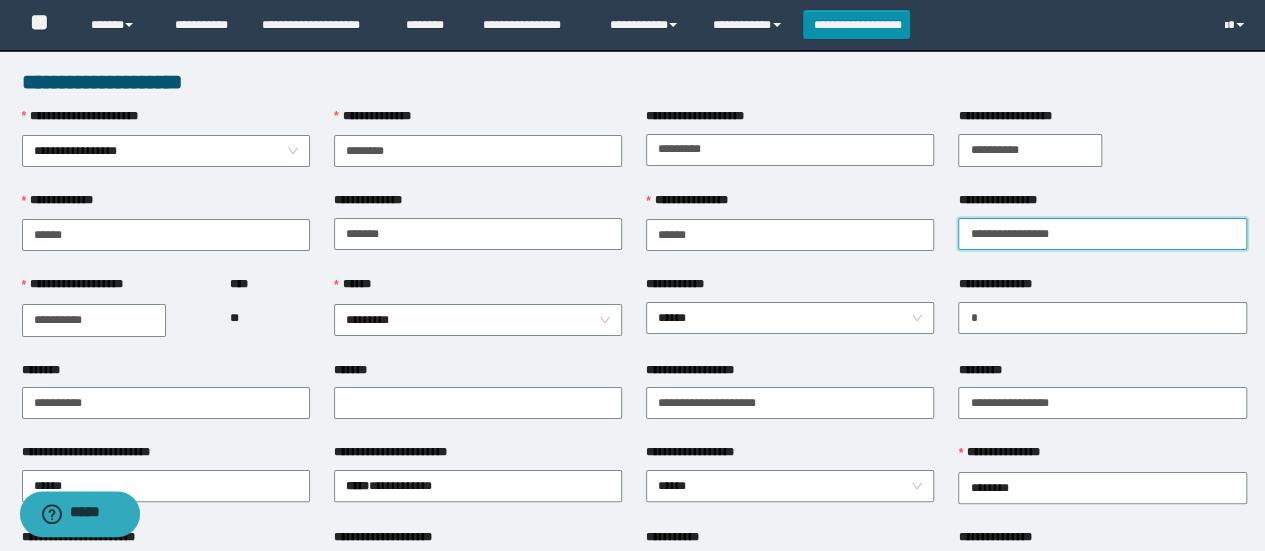 click on "**********" at bounding box center (1102, 234) 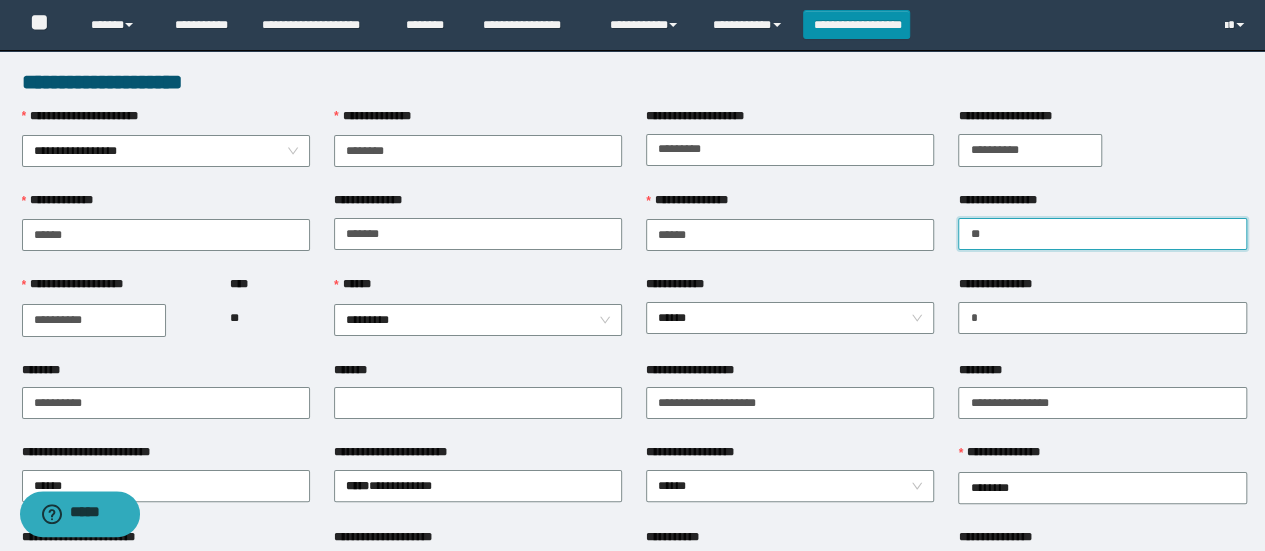 type on "*" 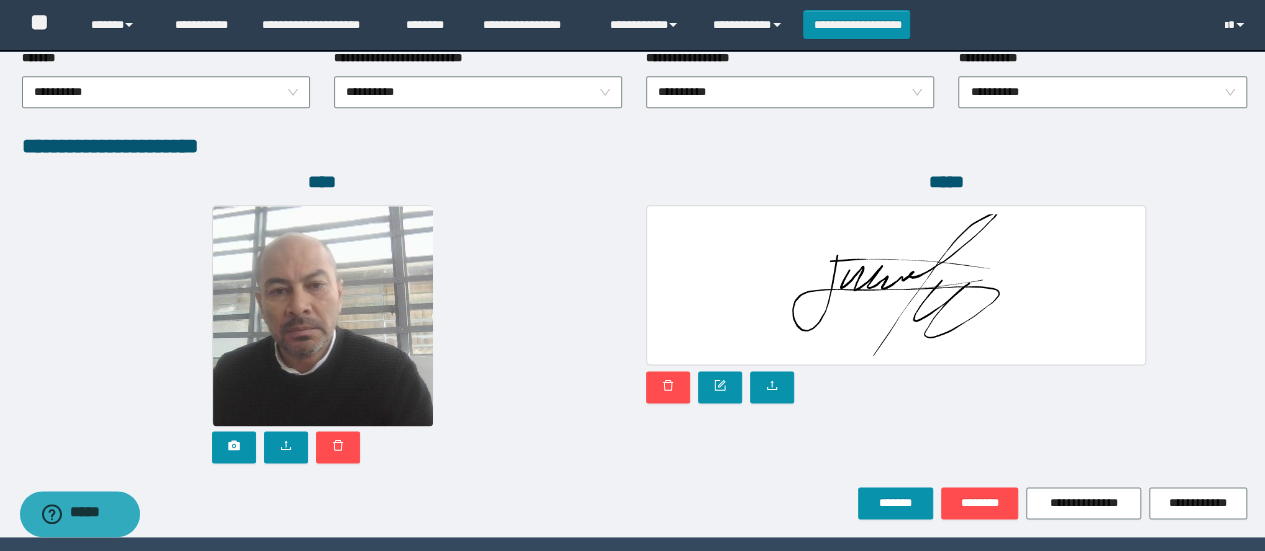 scroll, scrollTop: 1152, scrollLeft: 0, axis: vertical 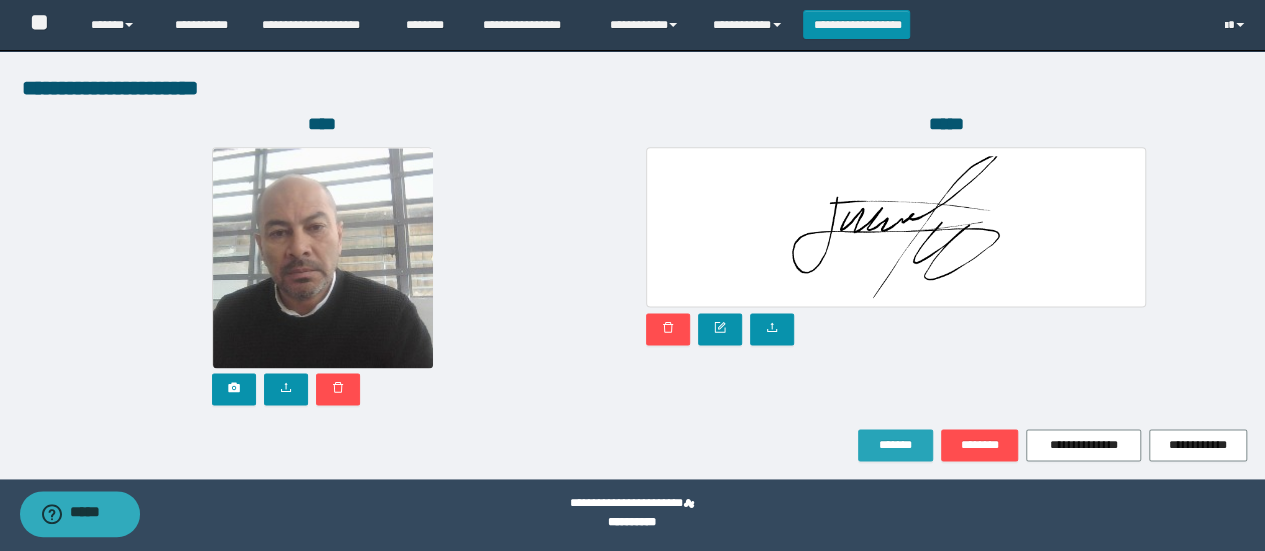 type 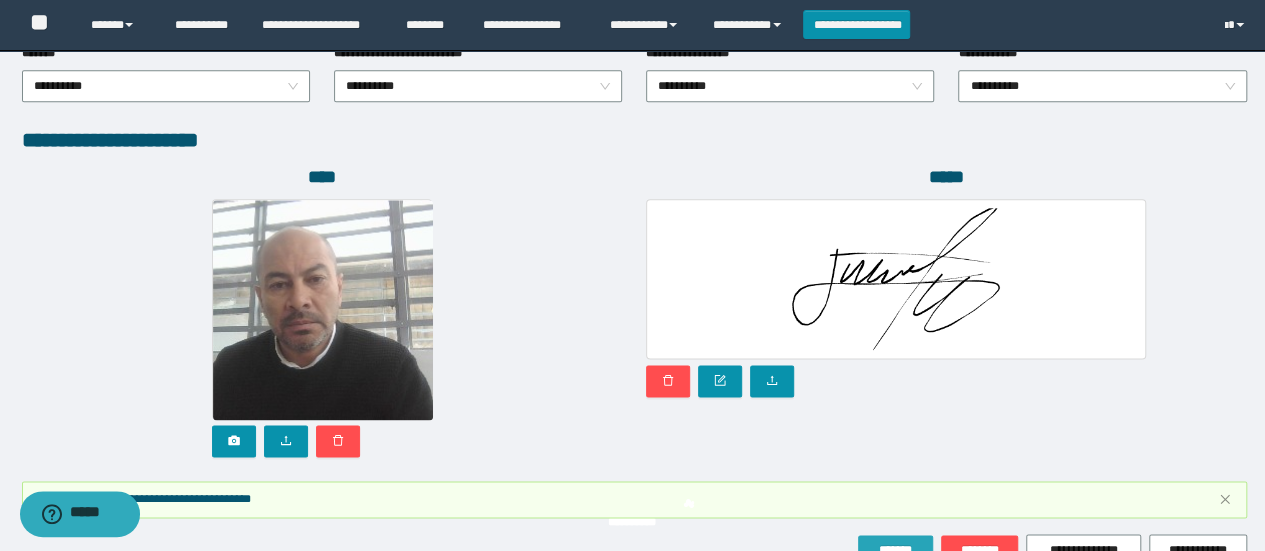 scroll, scrollTop: 1204, scrollLeft: 0, axis: vertical 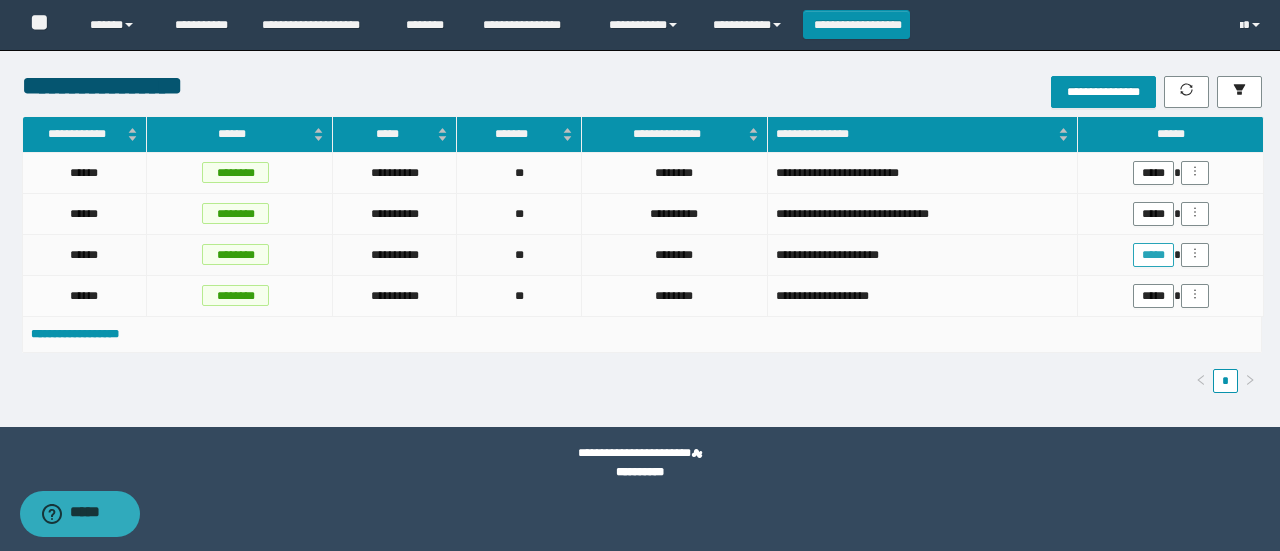 click on "*****" at bounding box center (1153, 255) 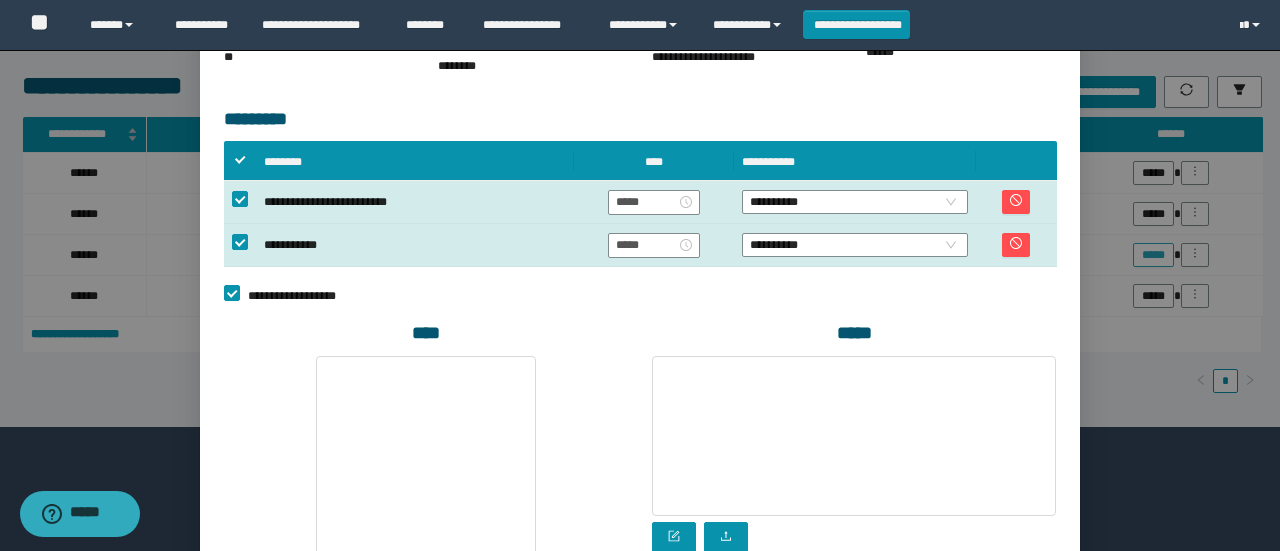 scroll, scrollTop: 430, scrollLeft: 0, axis: vertical 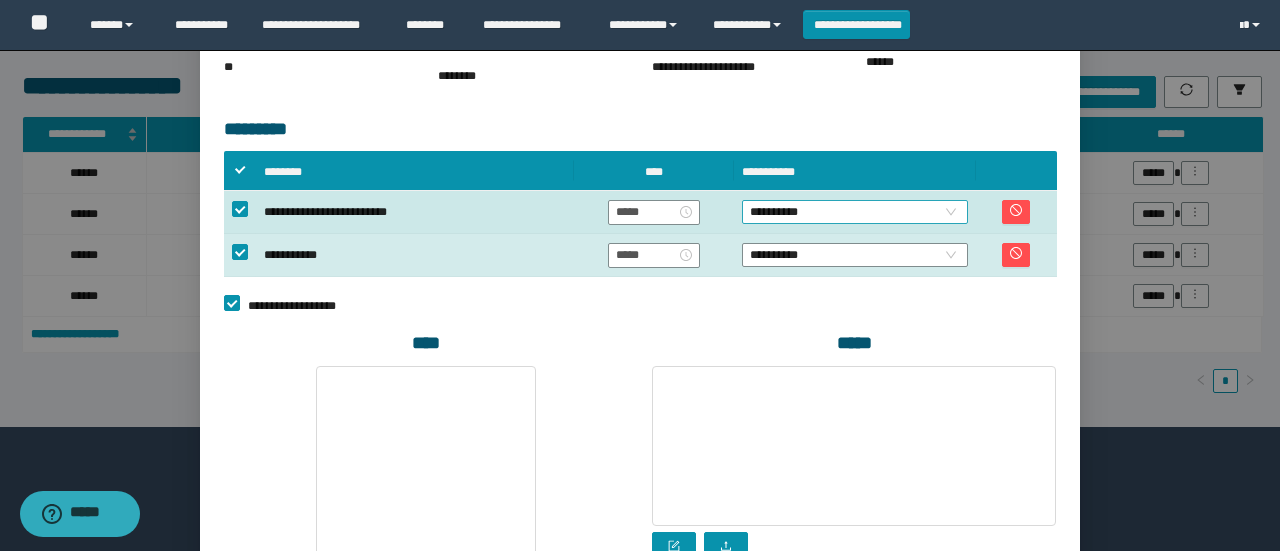 click on "**********" at bounding box center (855, 212) 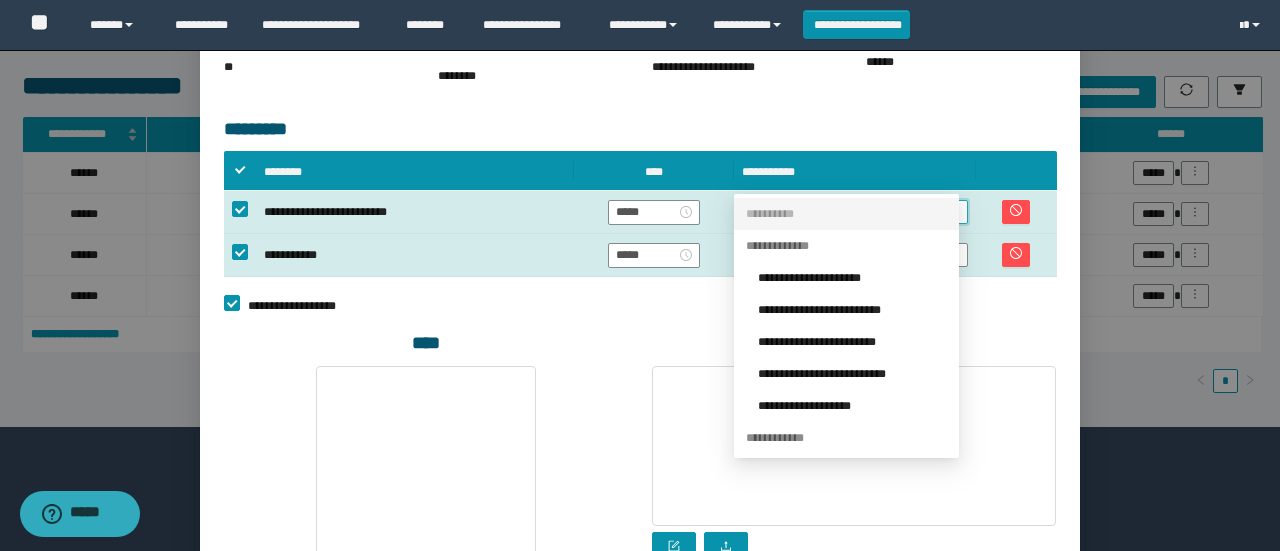 click on "**********" at bounding box center (852, 310) 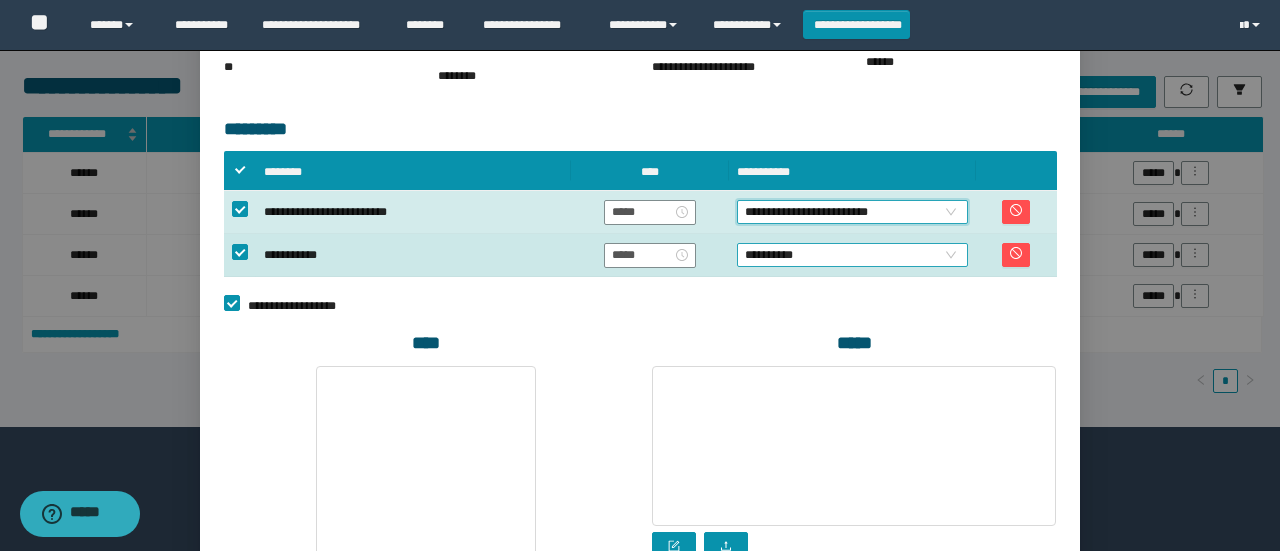 click on "**********" at bounding box center [852, 255] 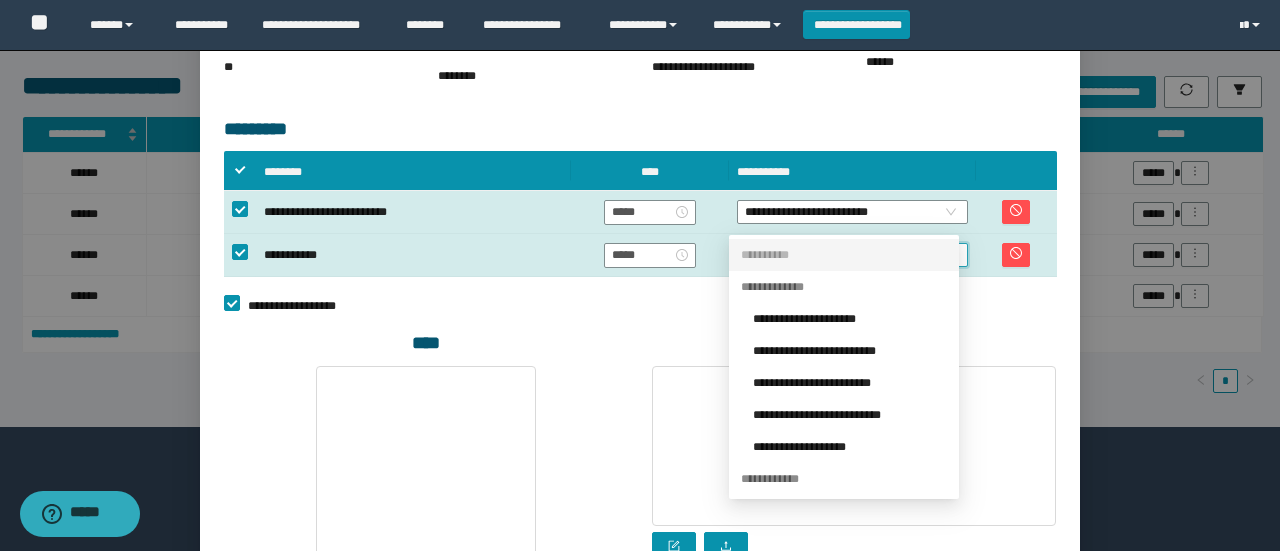 click on "**********" at bounding box center [850, 351] 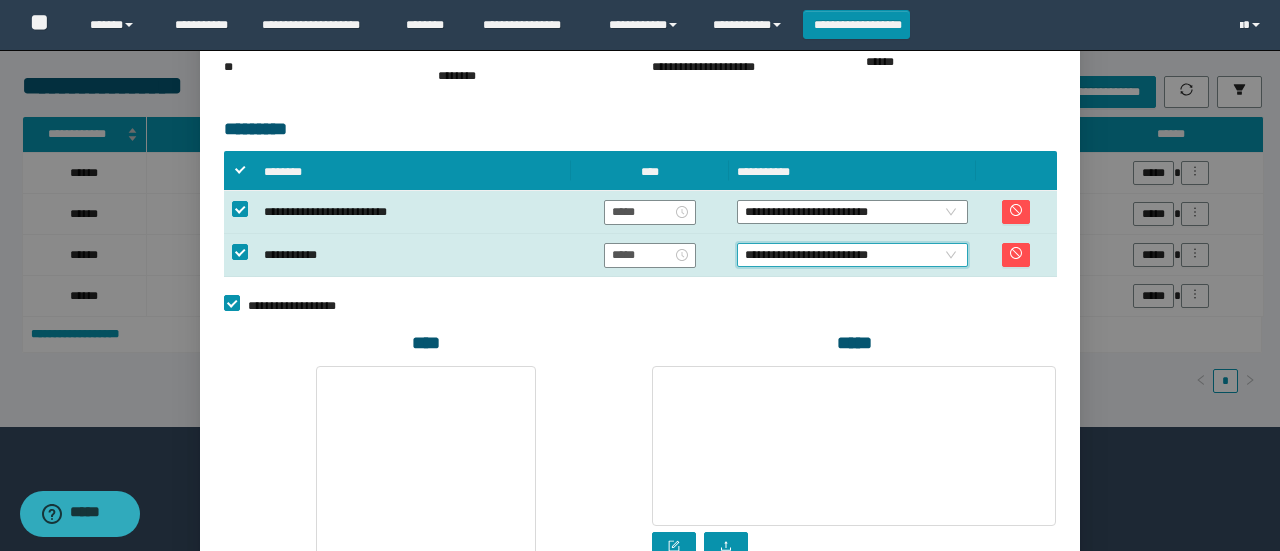 scroll, scrollTop: 588, scrollLeft: 0, axis: vertical 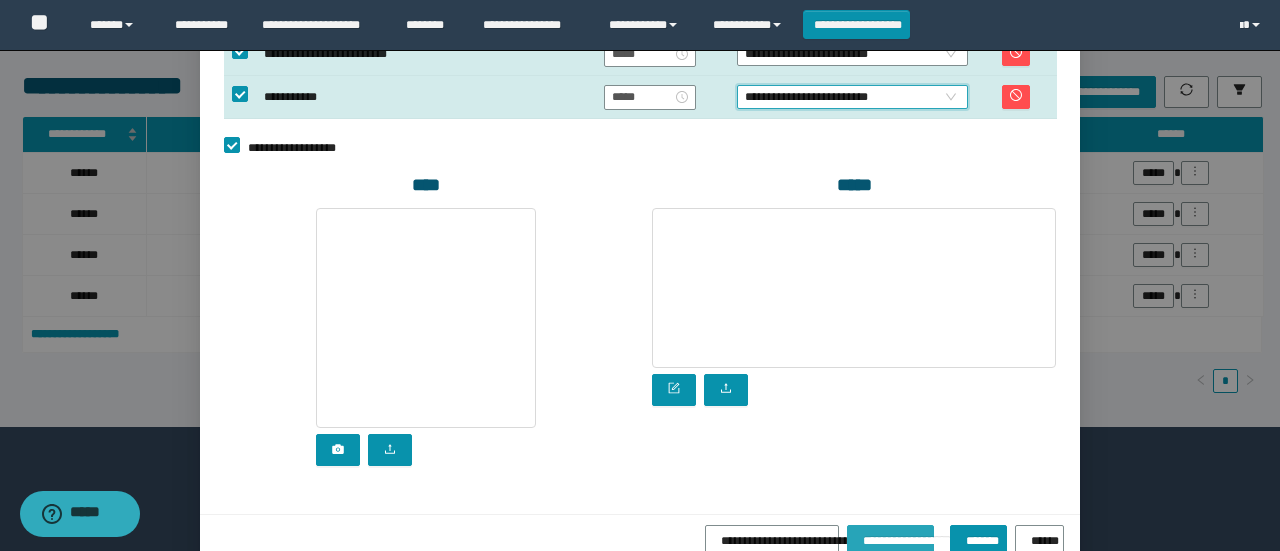 click on "**********" at bounding box center [891, 537] 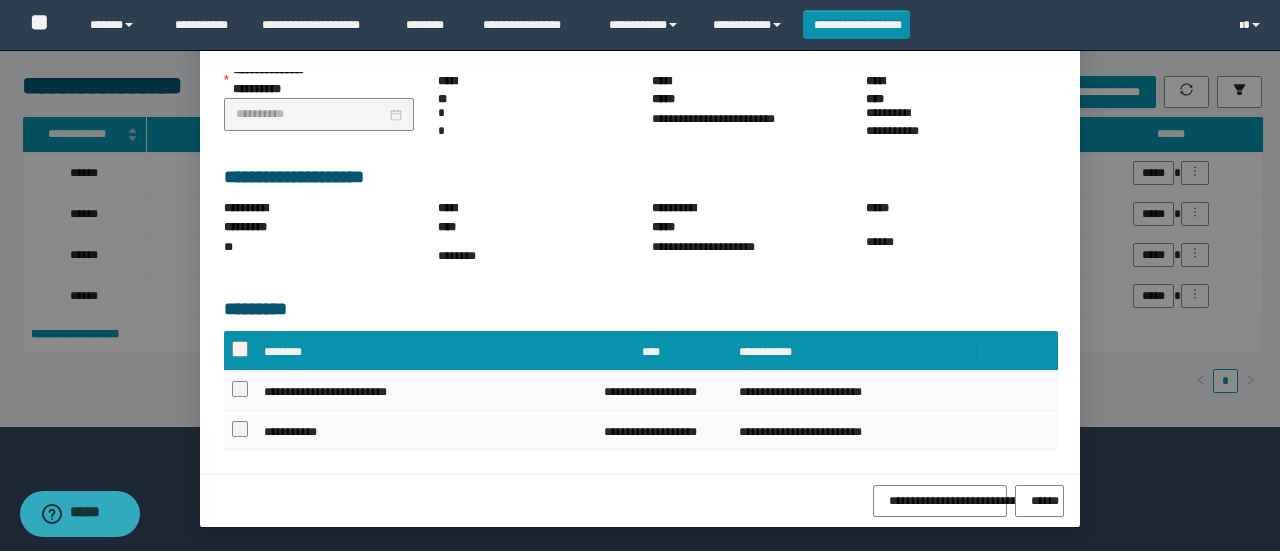 scroll, scrollTop: 264, scrollLeft: 0, axis: vertical 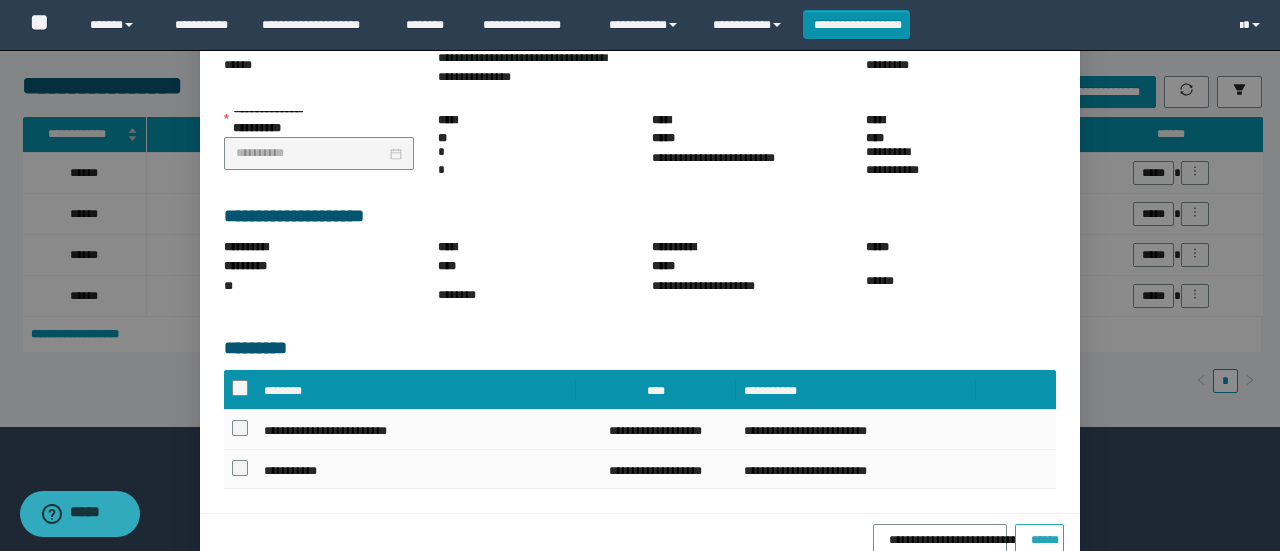 click on "******" at bounding box center [1039, 540] 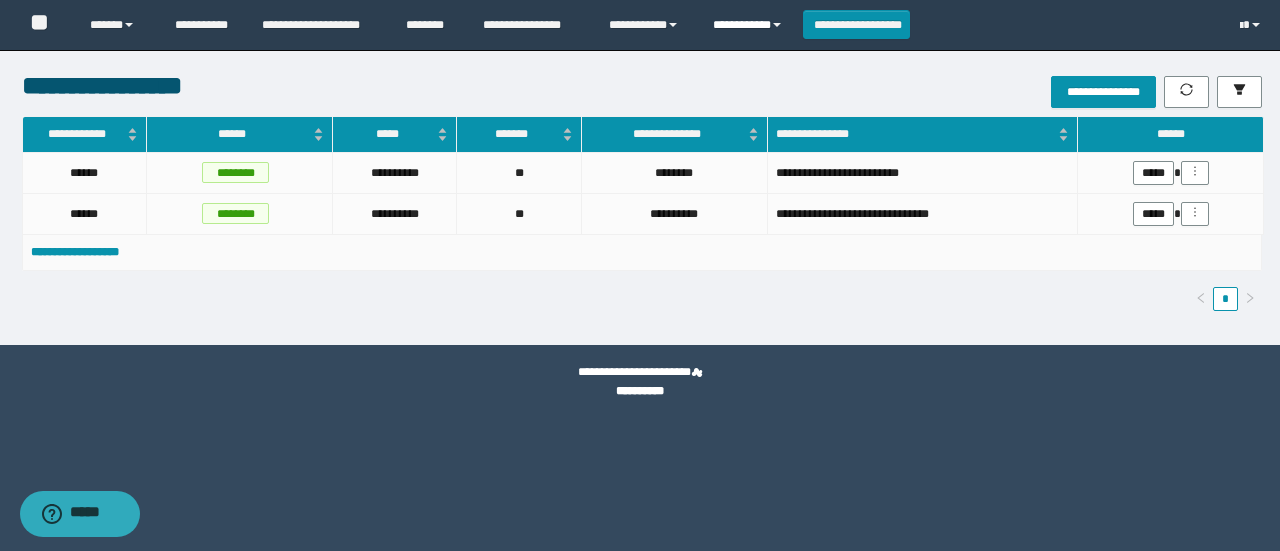 click on "**********" at bounding box center (750, 25) 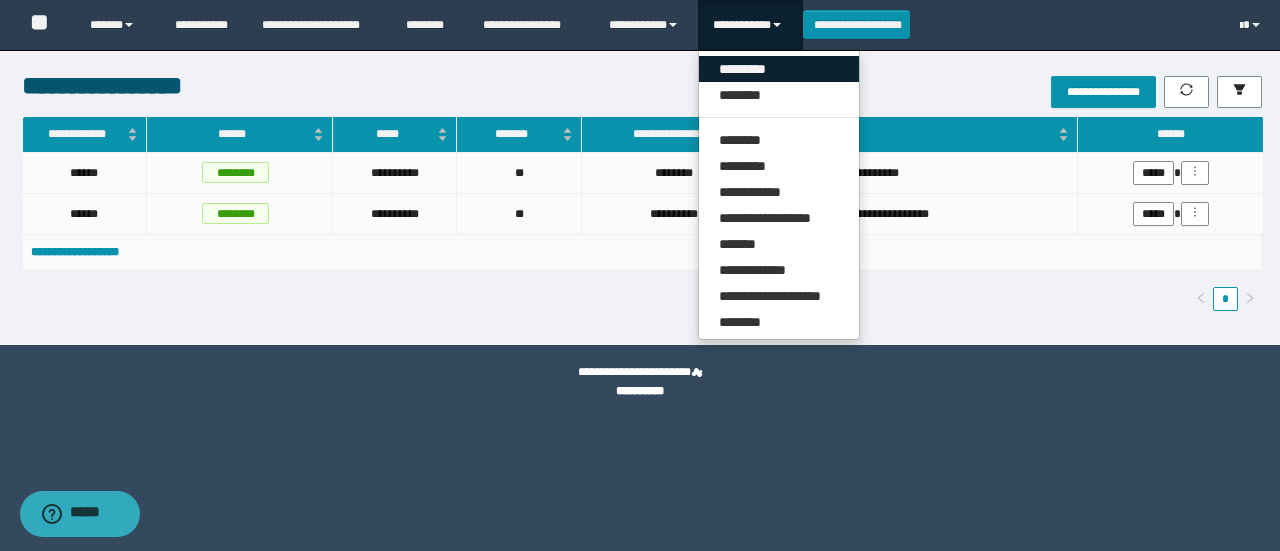 click on "*********" at bounding box center [779, 69] 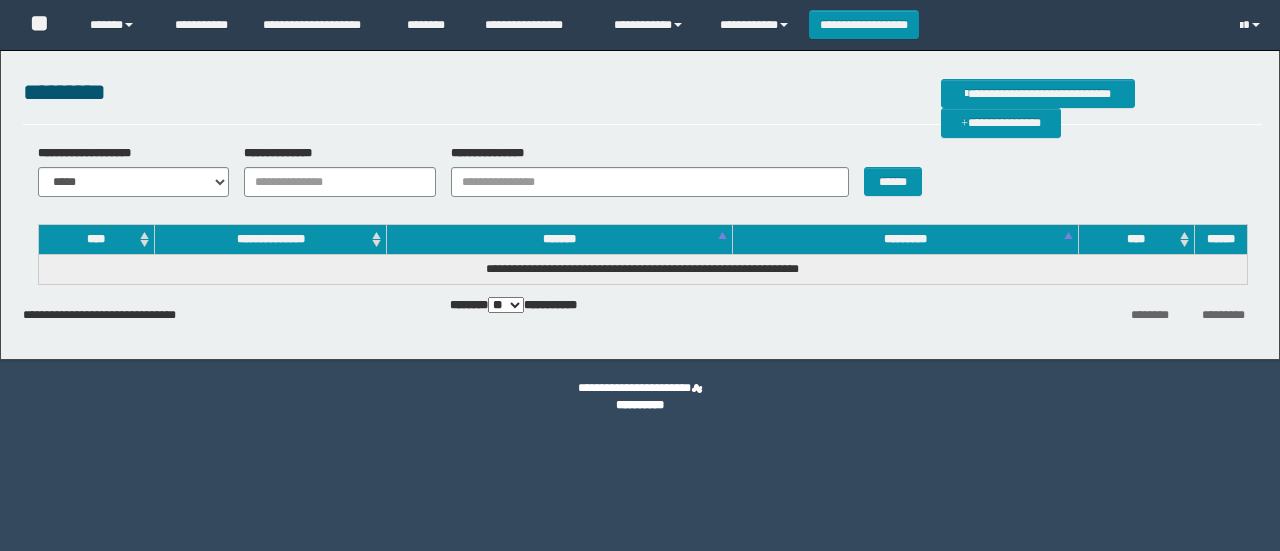 scroll, scrollTop: 0, scrollLeft: 0, axis: both 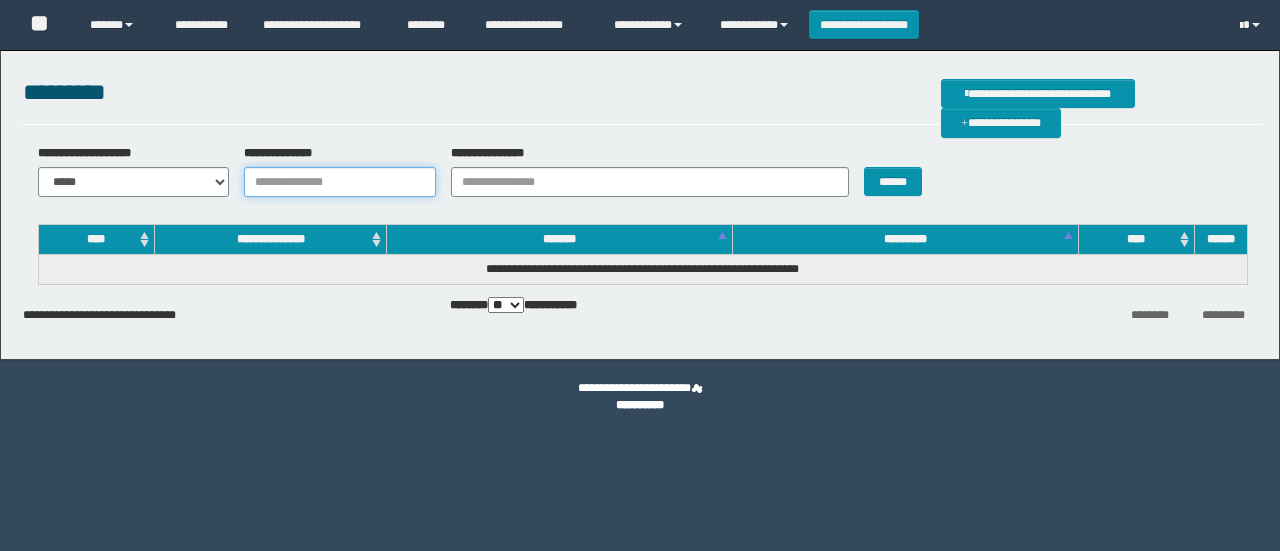 click on "**********" at bounding box center [340, 182] 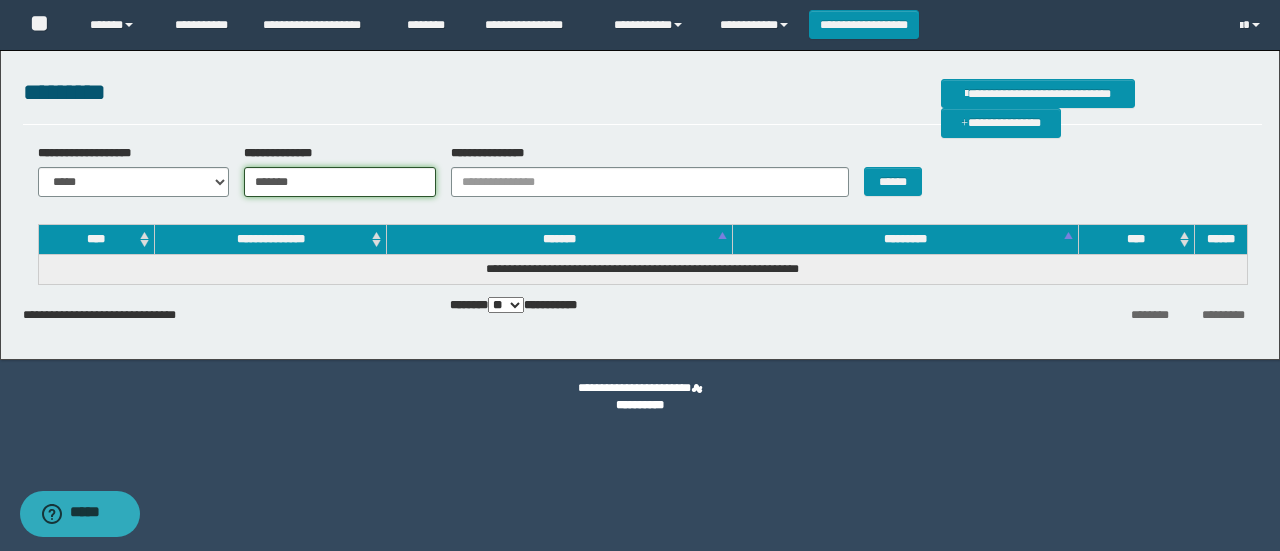 click on "*******" at bounding box center [340, 182] 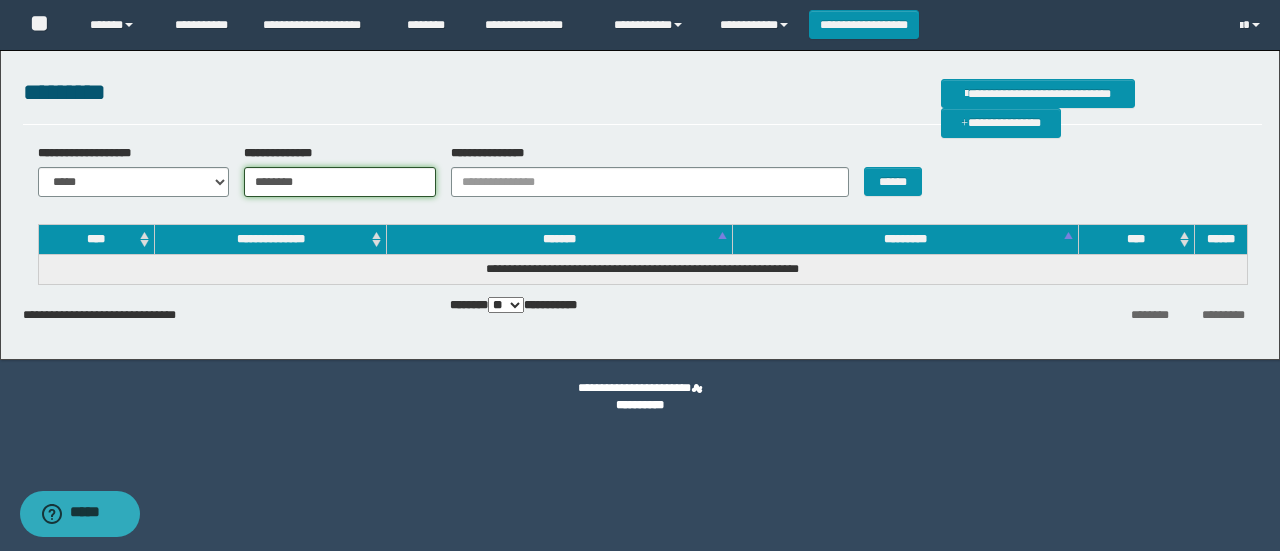 type on "********" 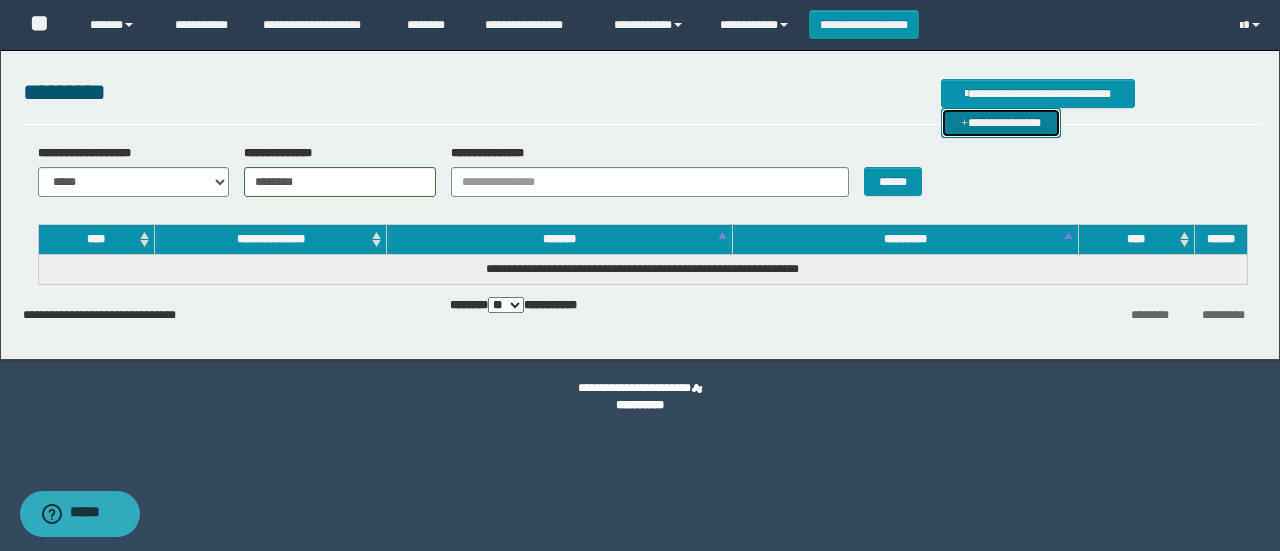 click on "**********" at bounding box center [1001, 122] 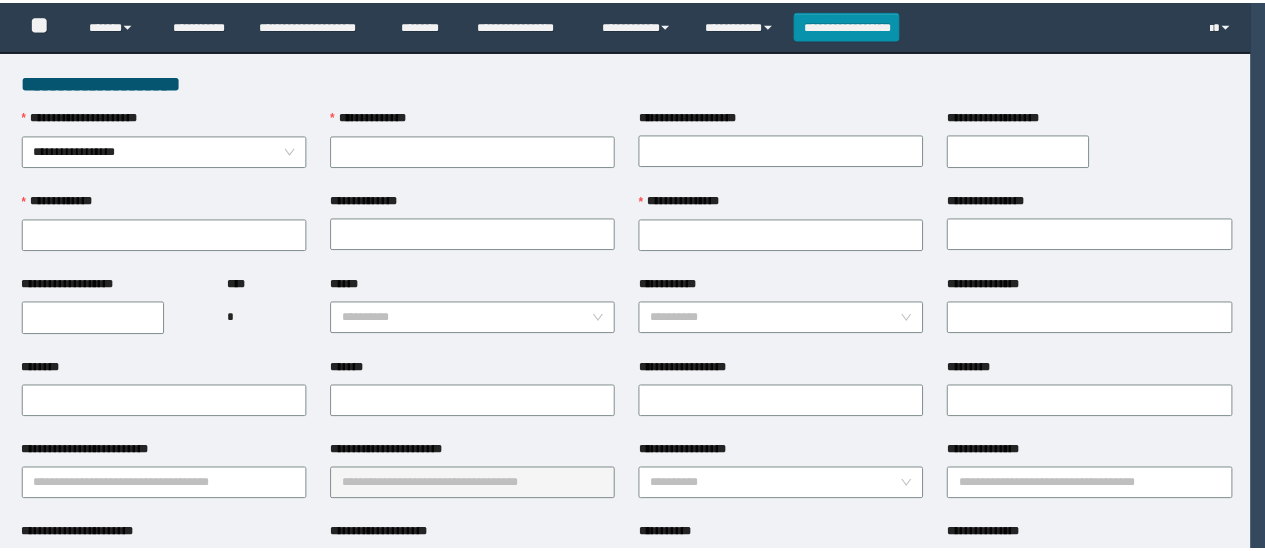 scroll, scrollTop: 0, scrollLeft: 0, axis: both 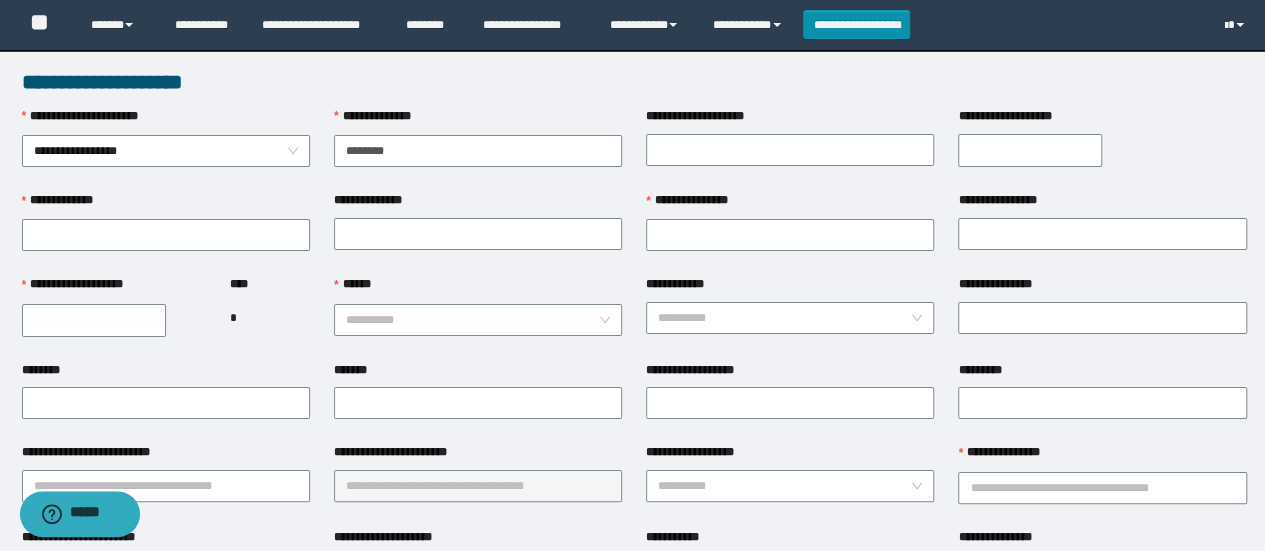 type on "********" 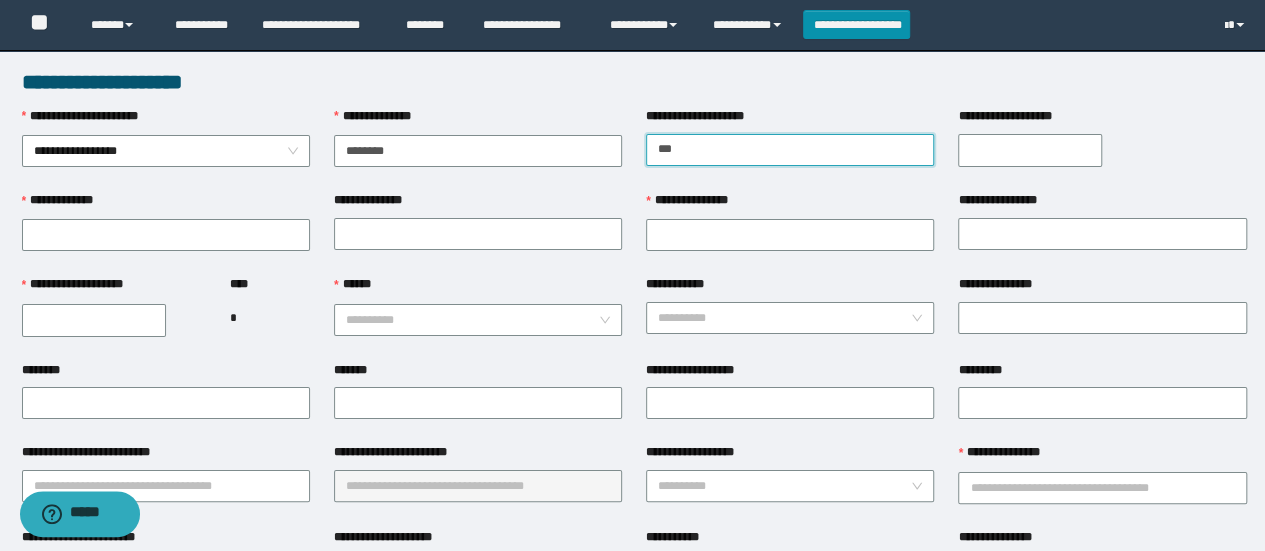 type on "**********" 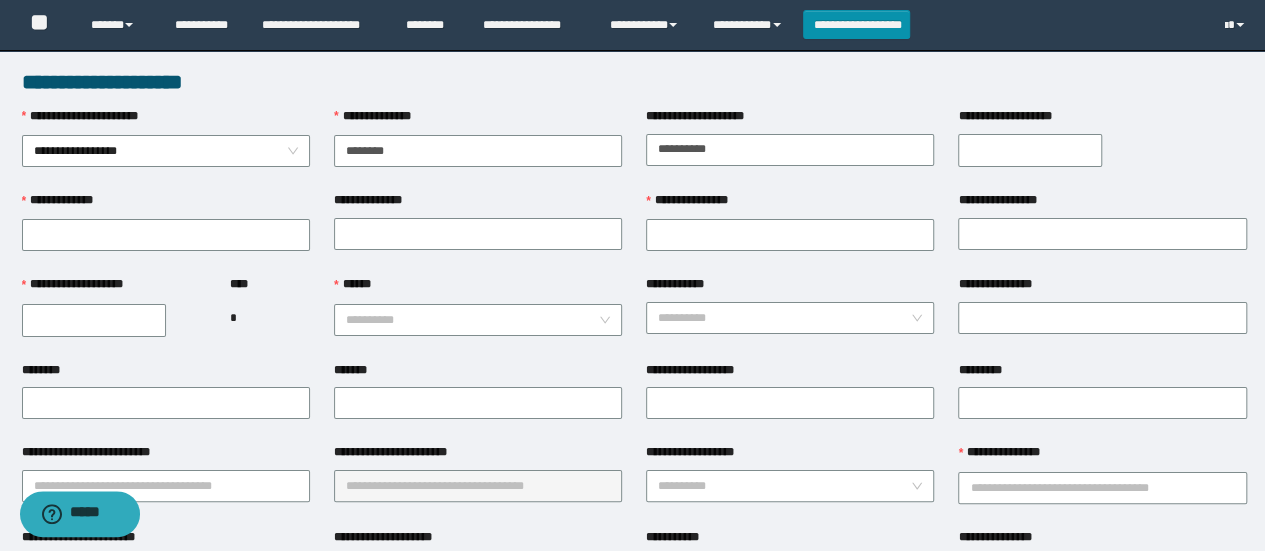 type on "**********" 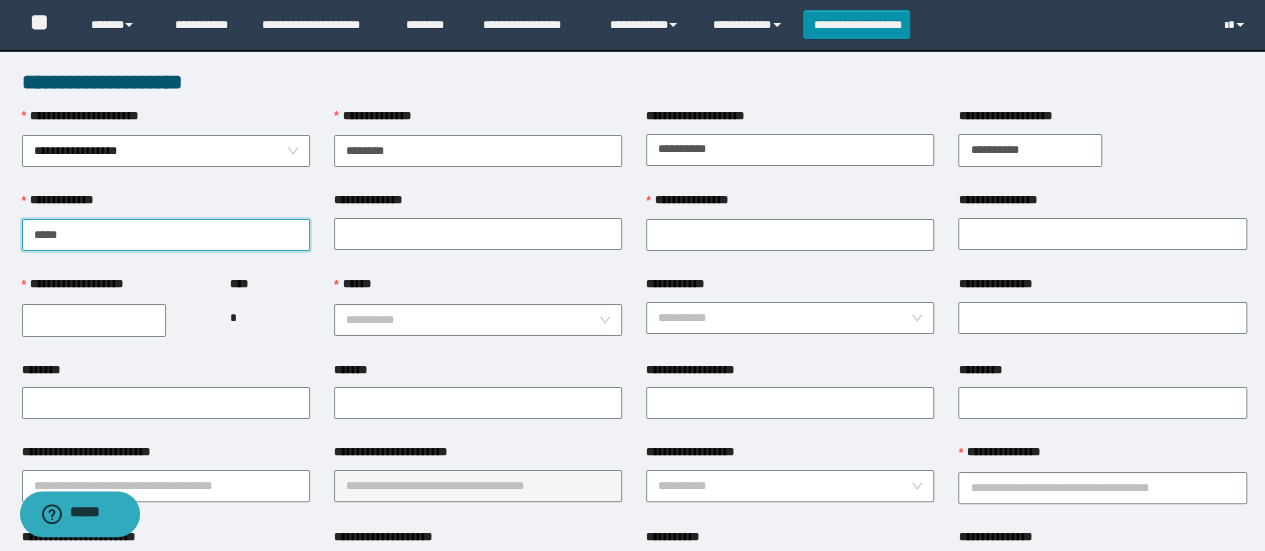 type on "******" 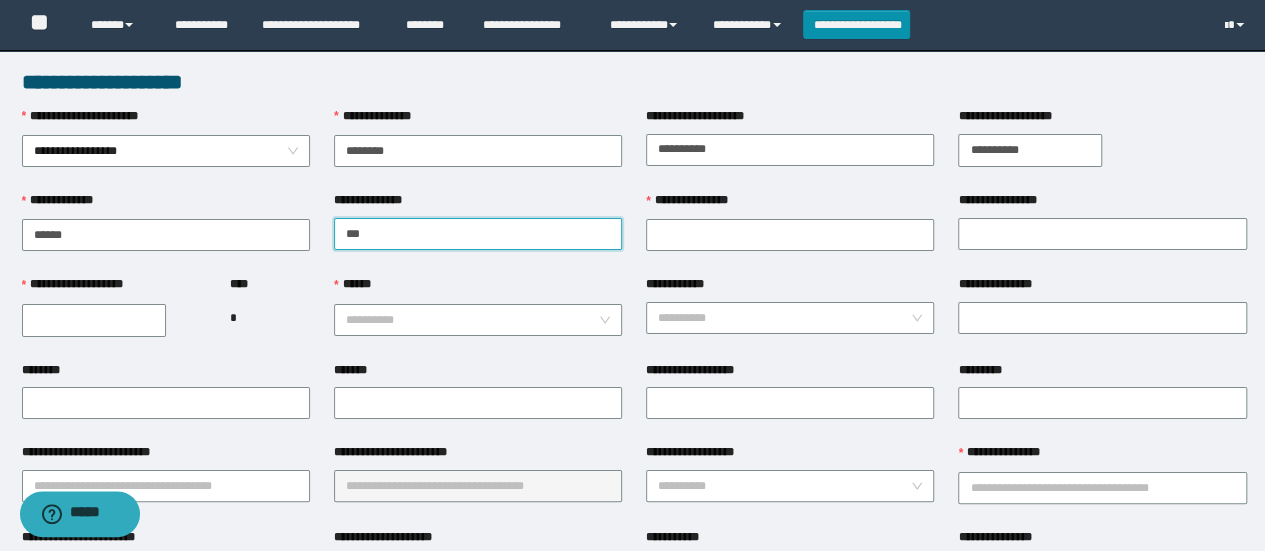 type on "********" 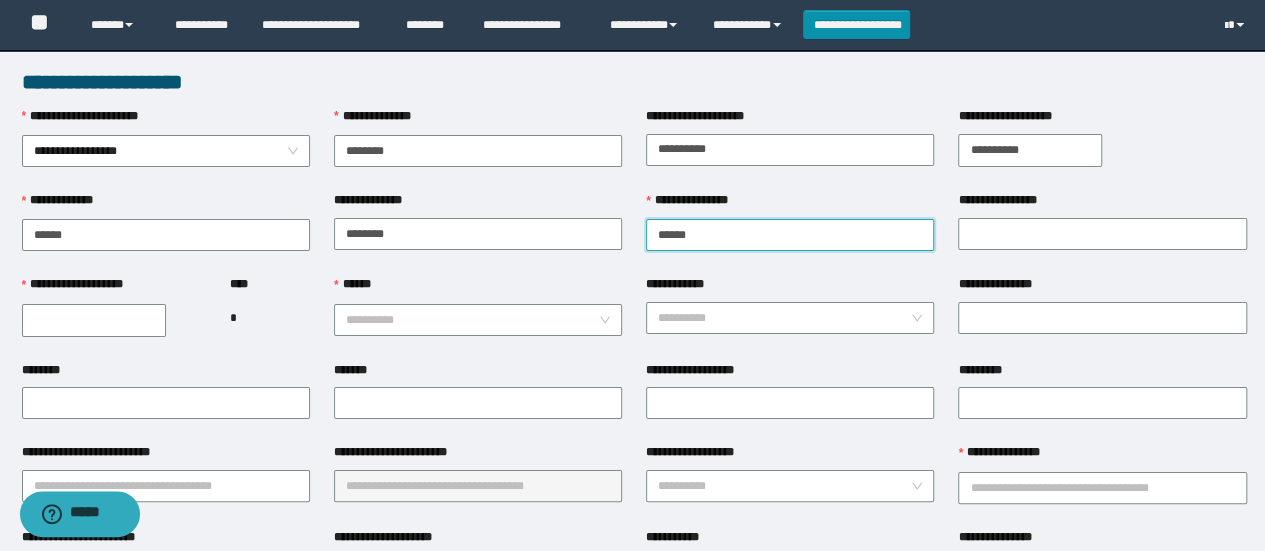 type on "******" 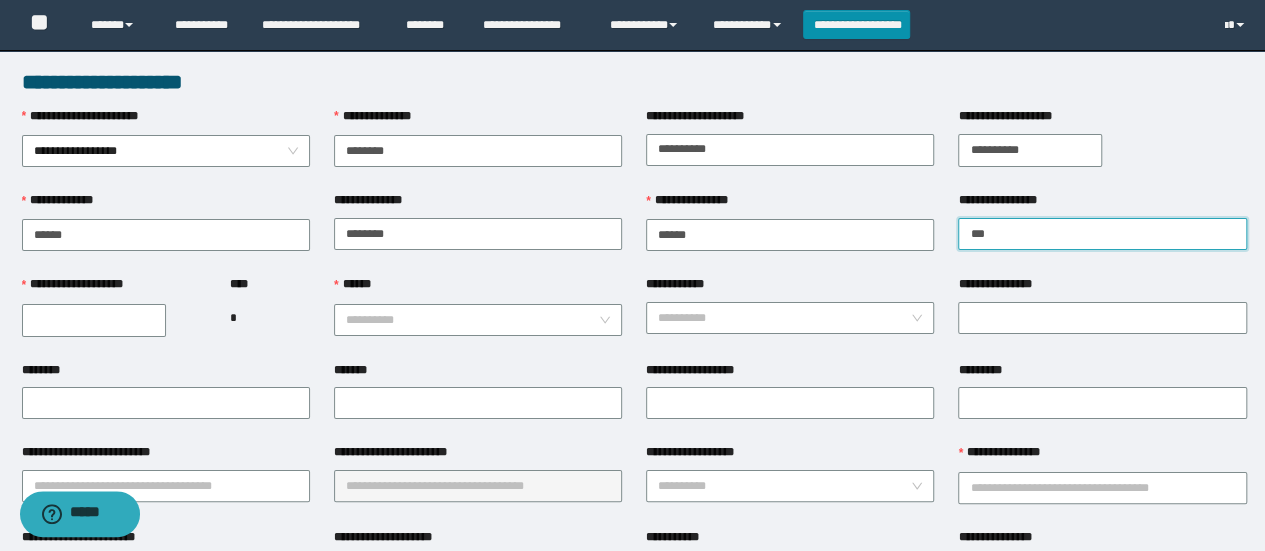 type on "******" 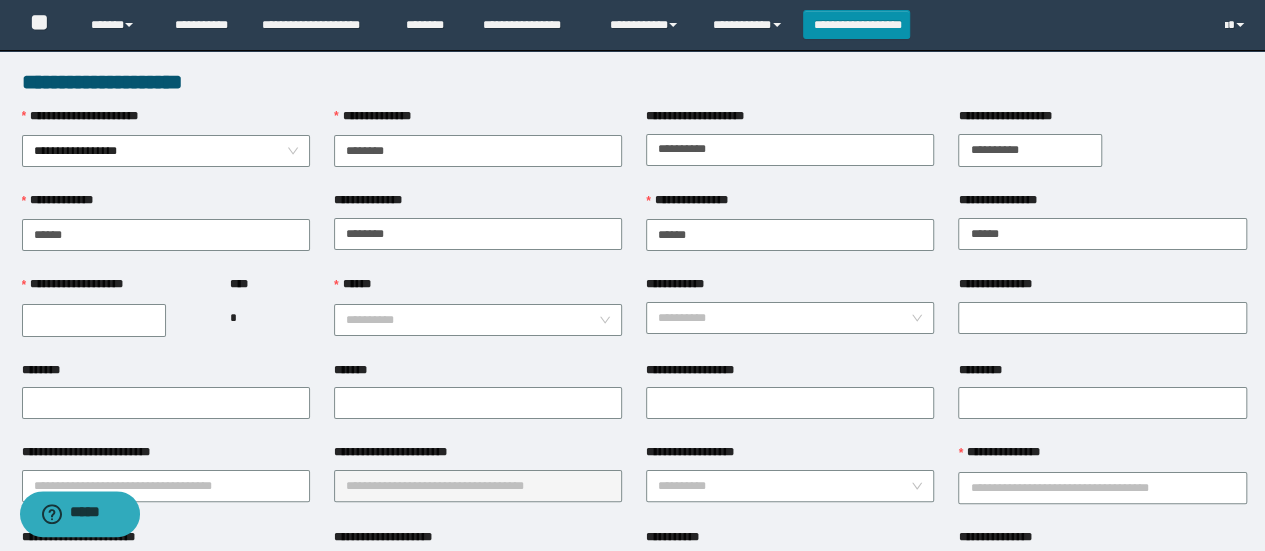 click on "**********" at bounding box center (94, 320) 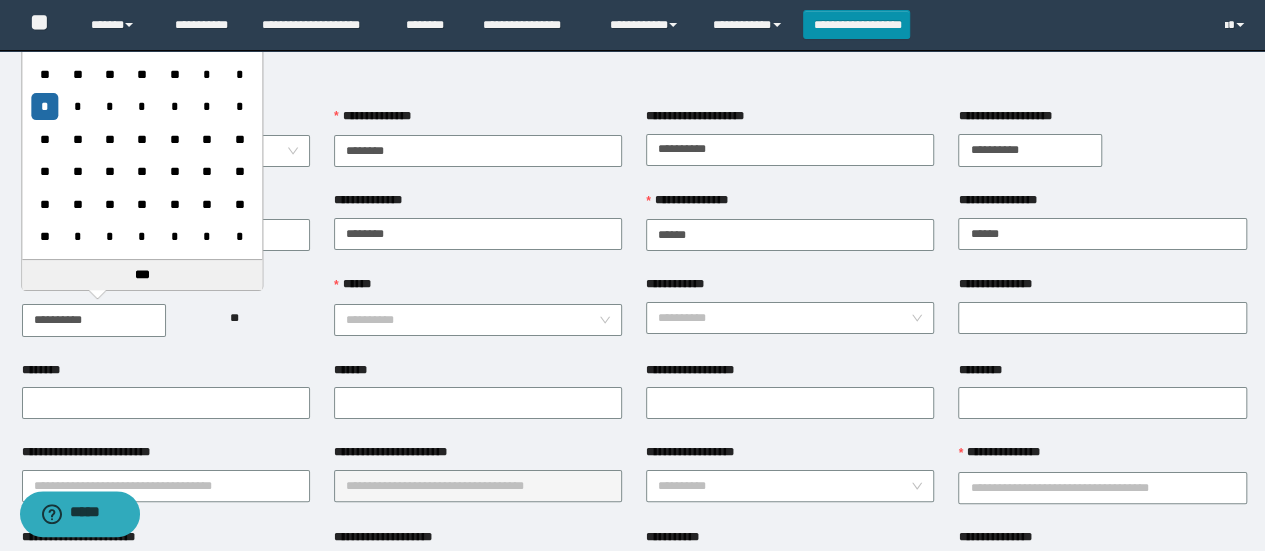 type on "**********" 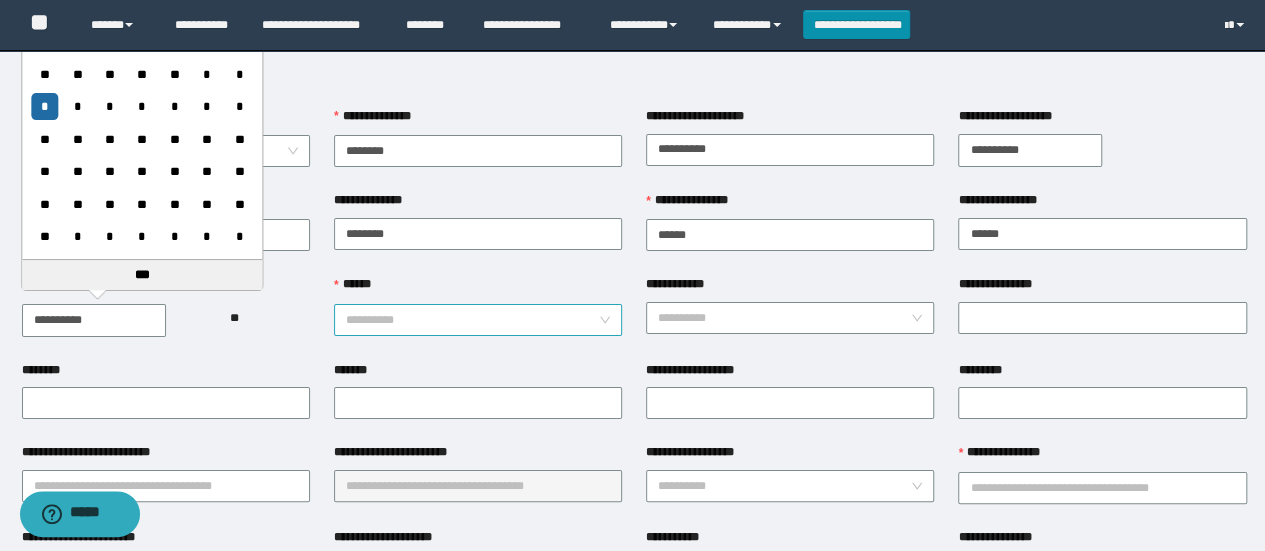 click on "******" at bounding box center [472, 320] 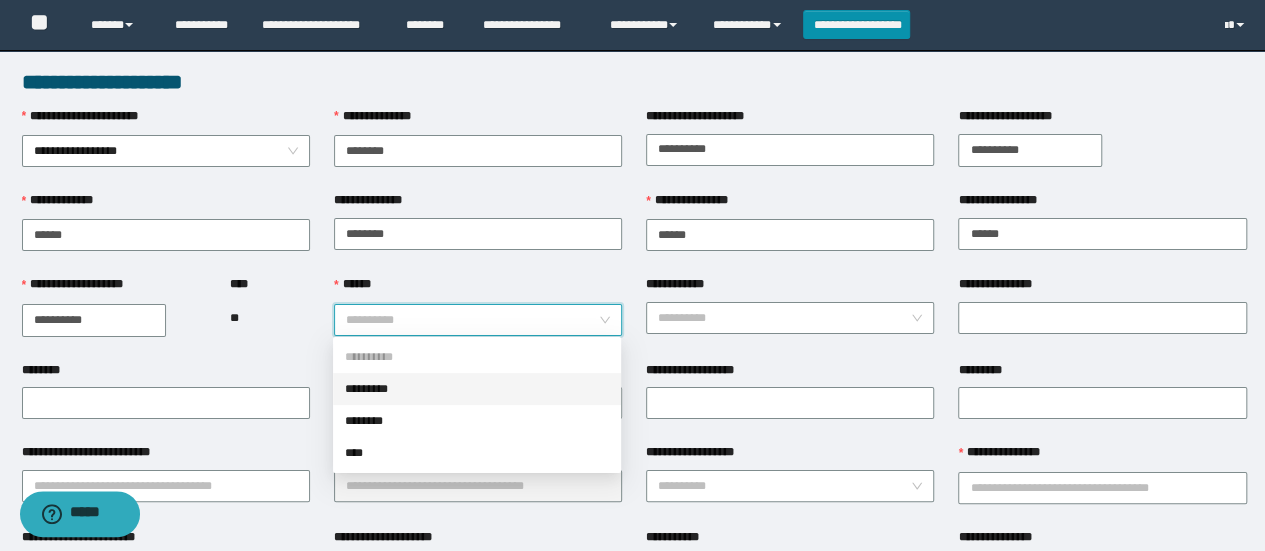 click on "********" at bounding box center (477, 421) 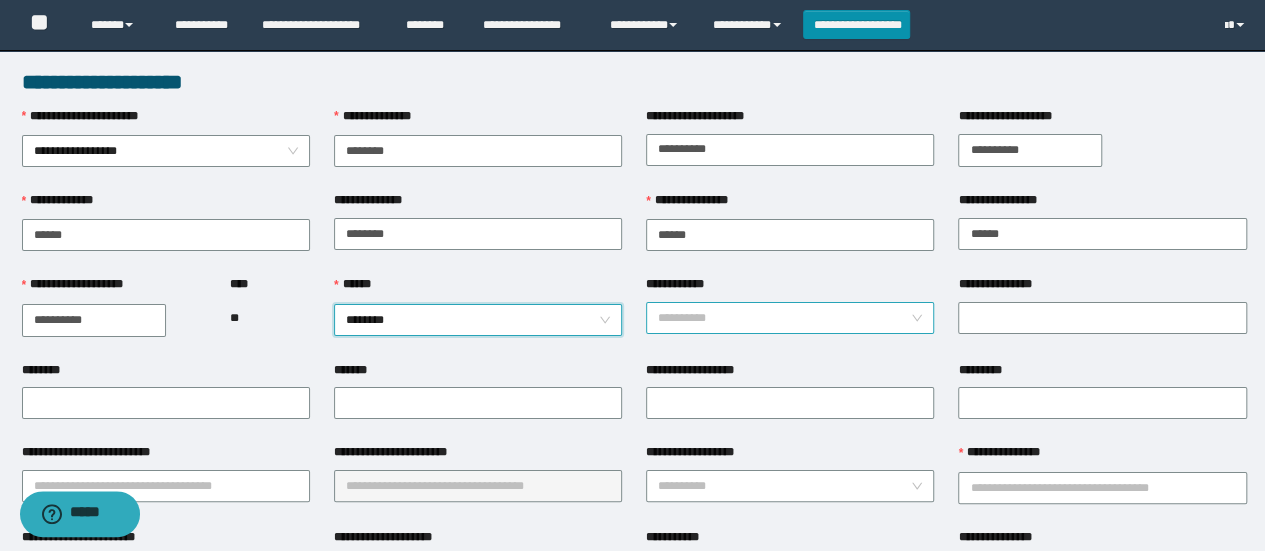 click on "**********" at bounding box center (784, 318) 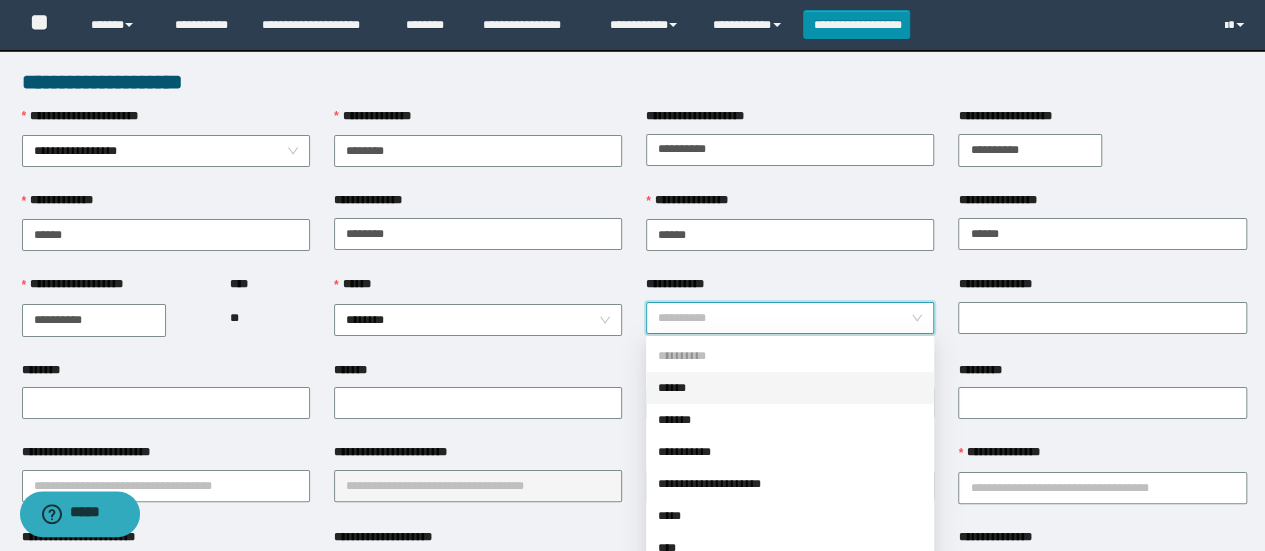 click on "******" at bounding box center [790, 388] 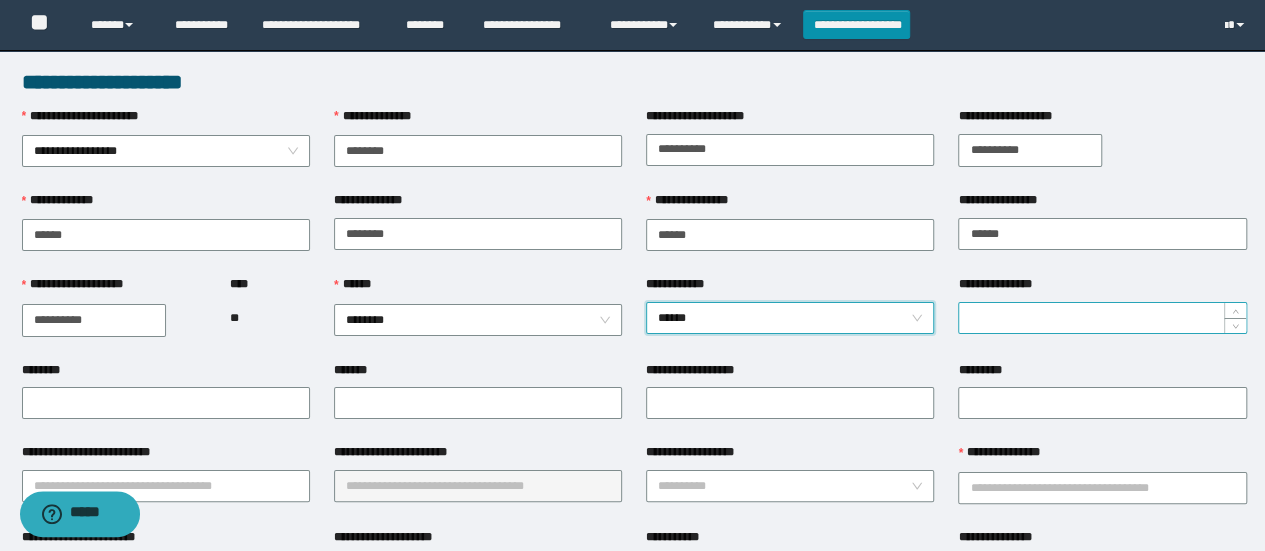 click on "**********" at bounding box center (1102, 318) 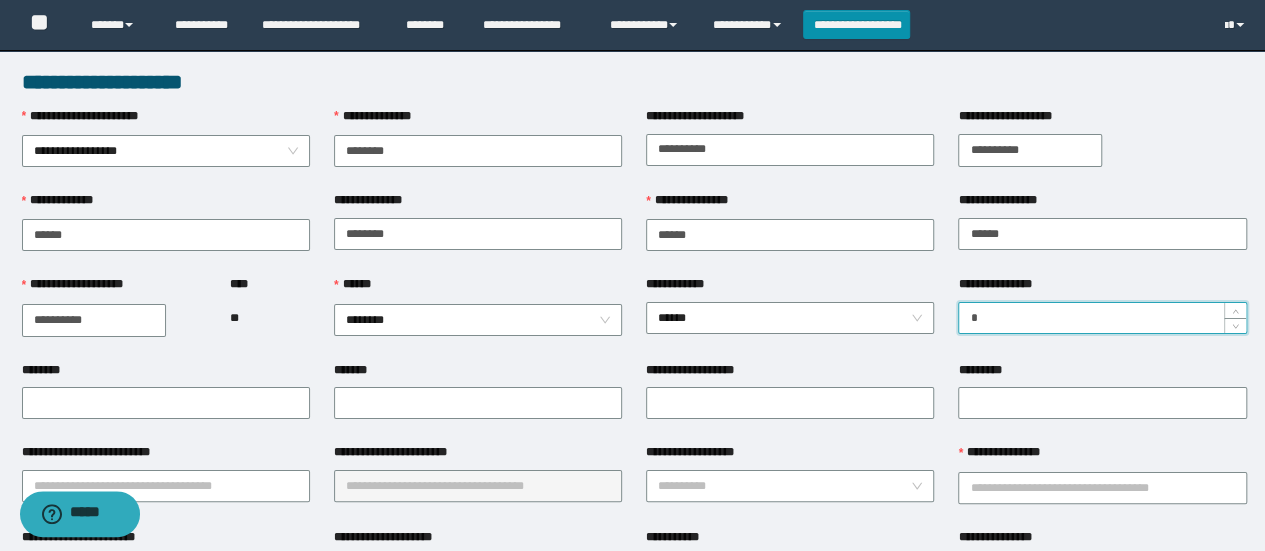 type on "*" 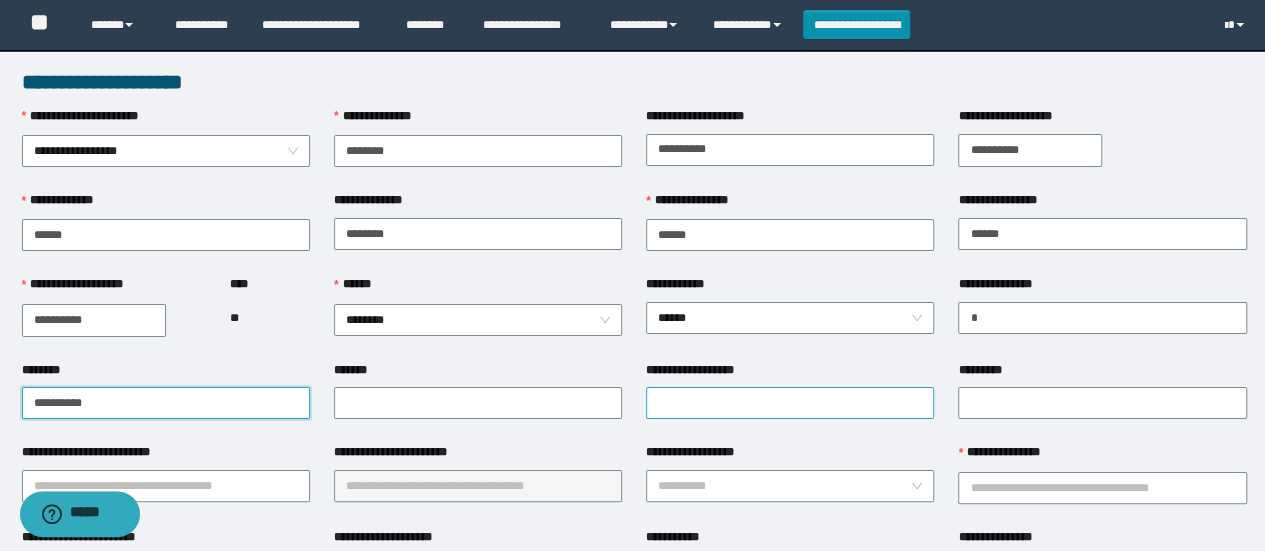 type on "**********" 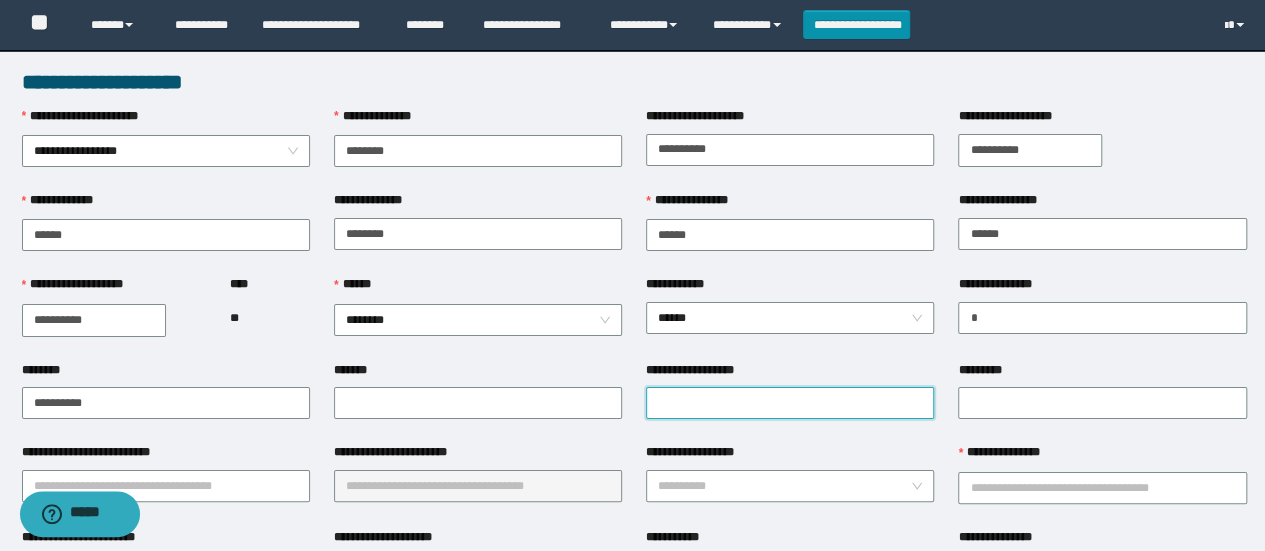 click on "**********" at bounding box center (790, 403) 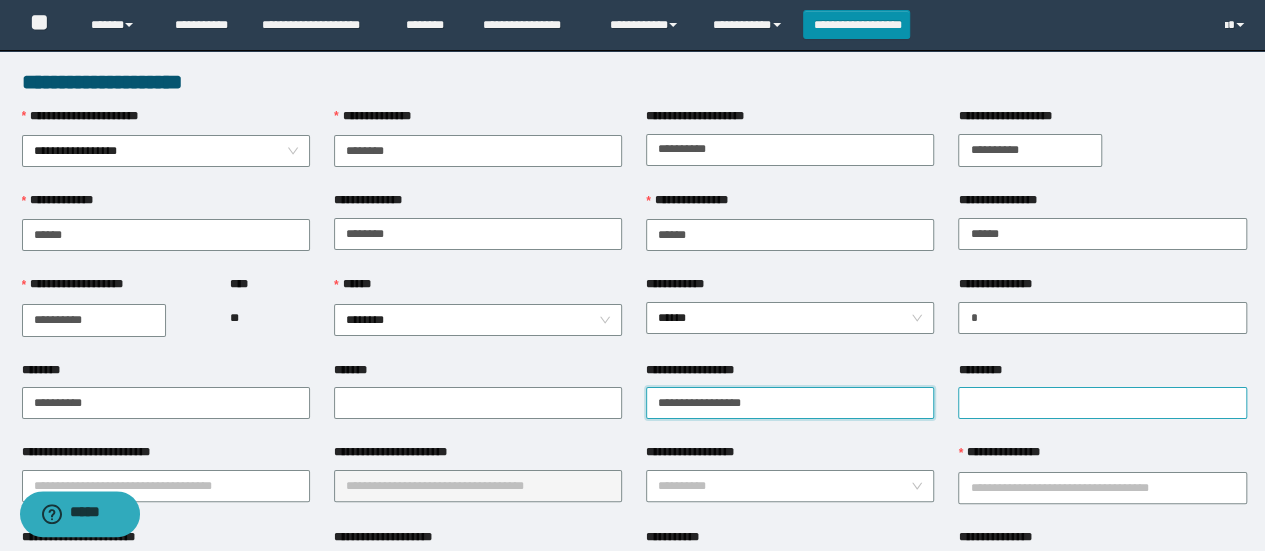 type on "**********" 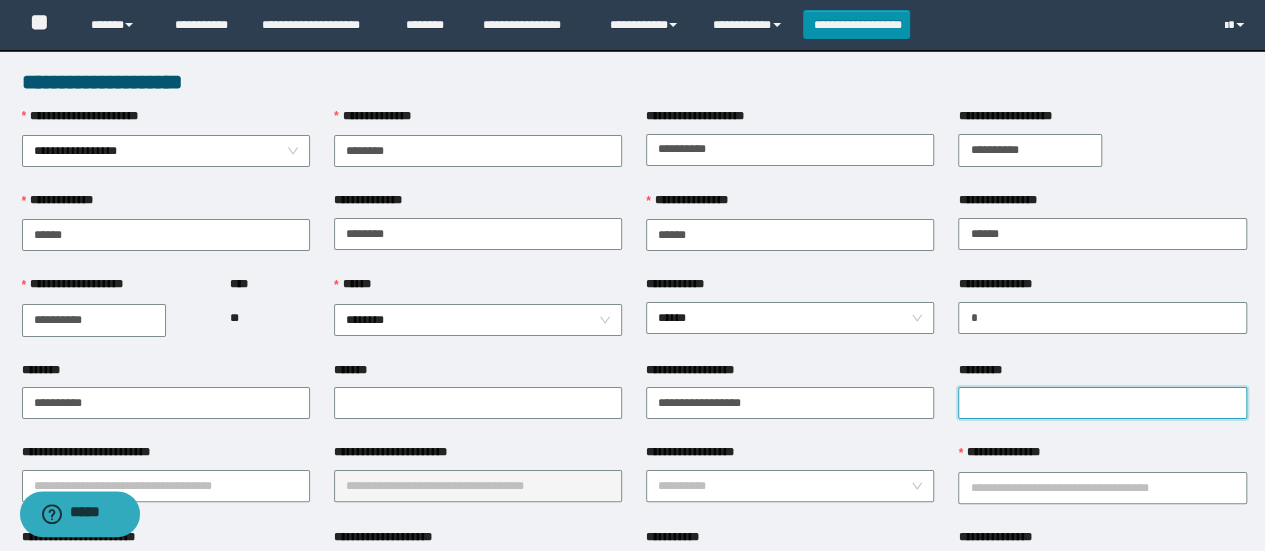 click on "*********" at bounding box center (1102, 403) 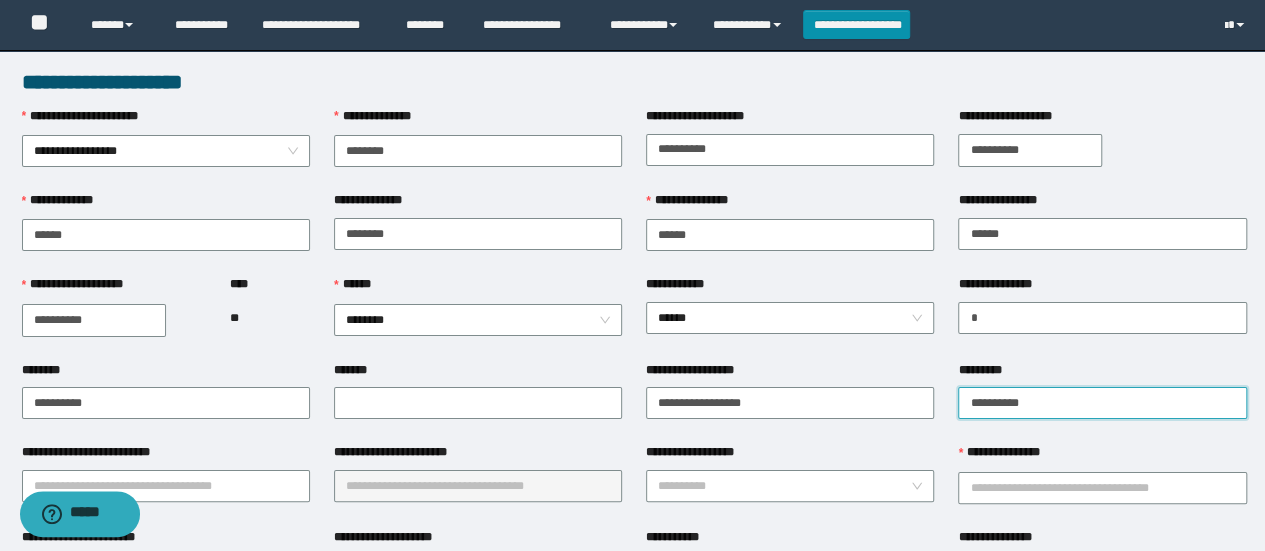 type on "**********" 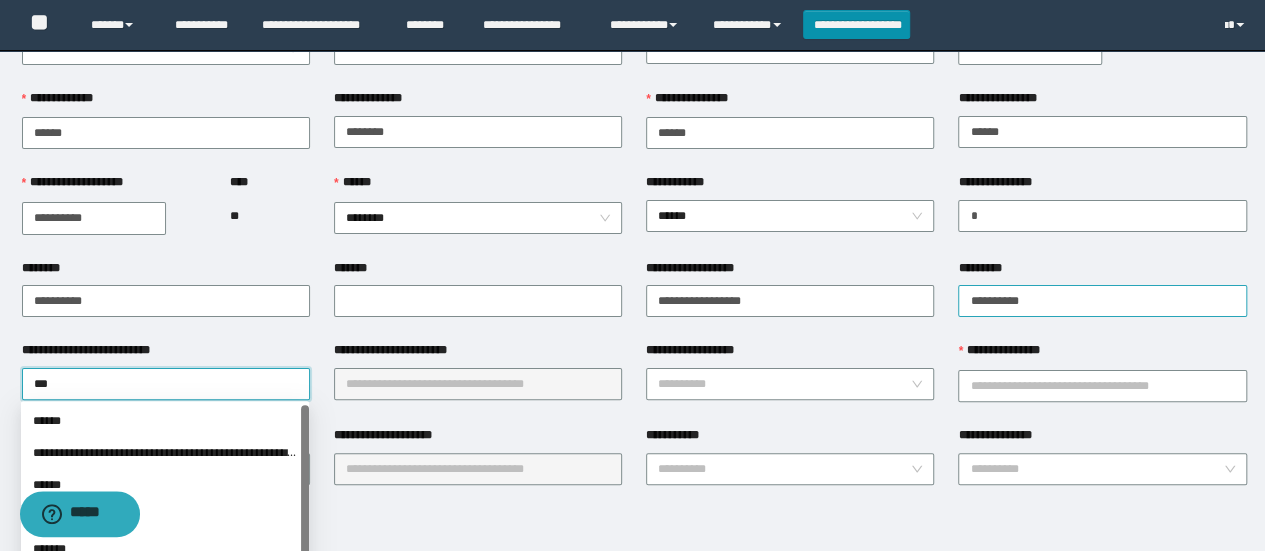 scroll, scrollTop: 102, scrollLeft: 0, axis: vertical 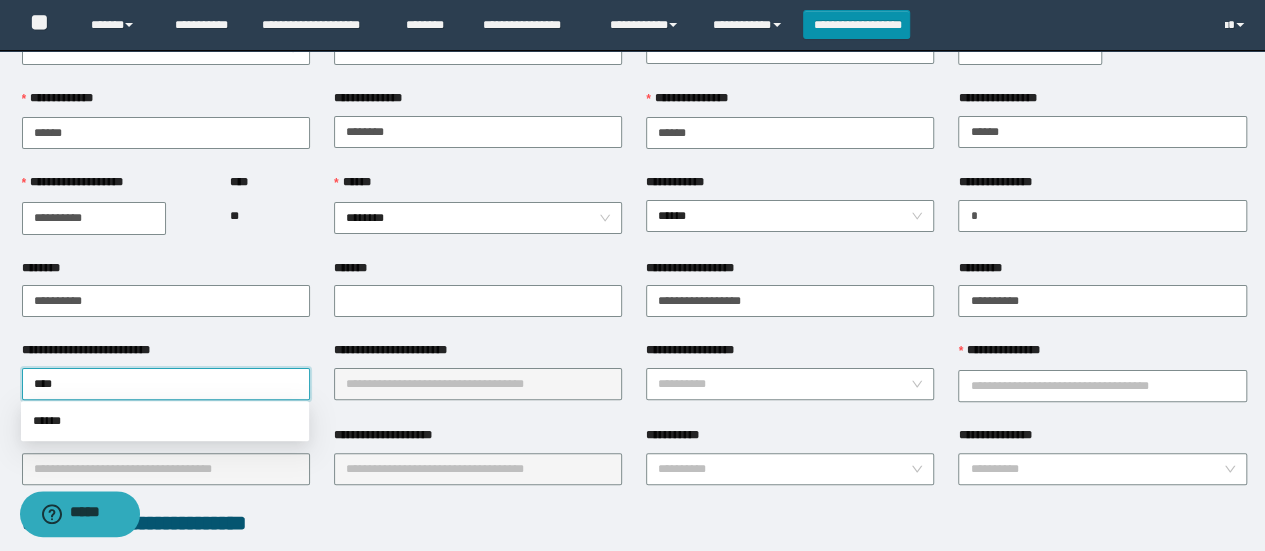 click on "******" at bounding box center (165, 421) 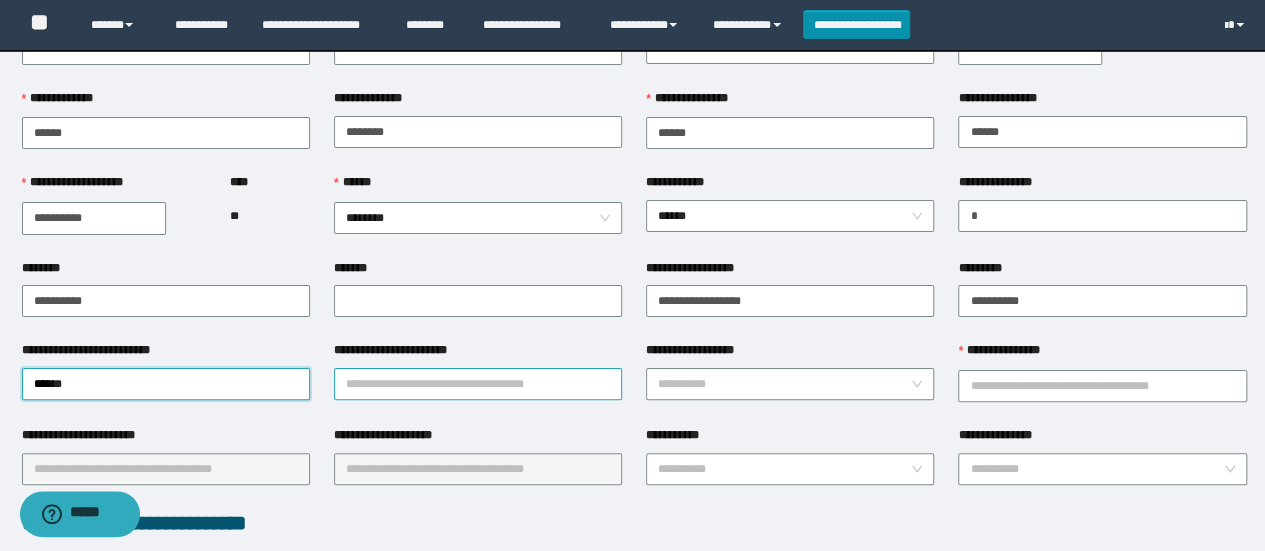click on "**********" at bounding box center (478, 384) 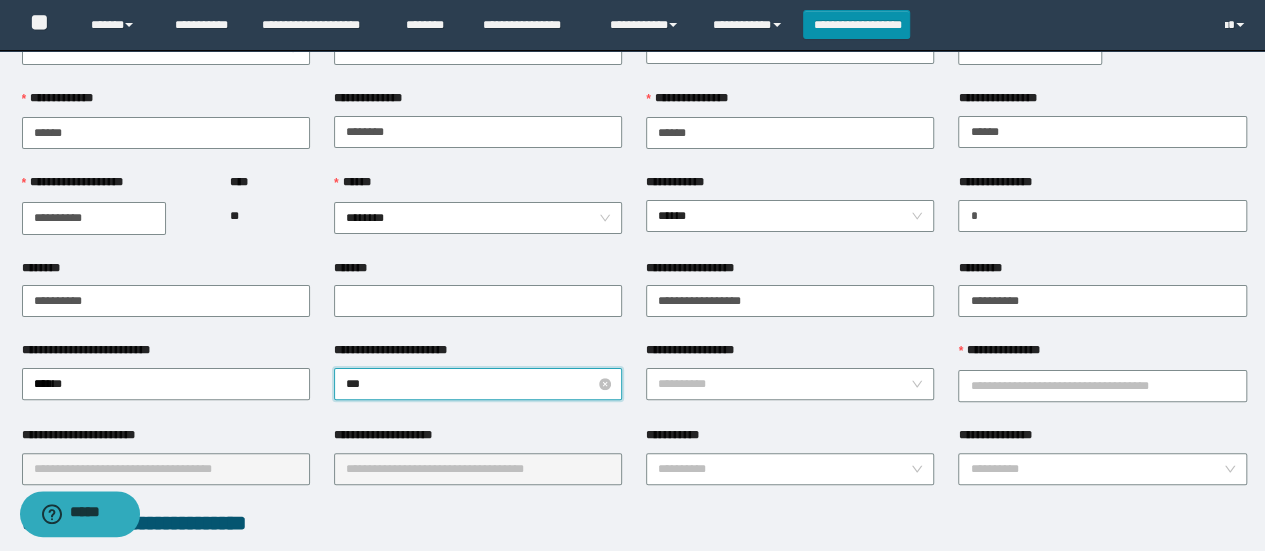 type on "****" 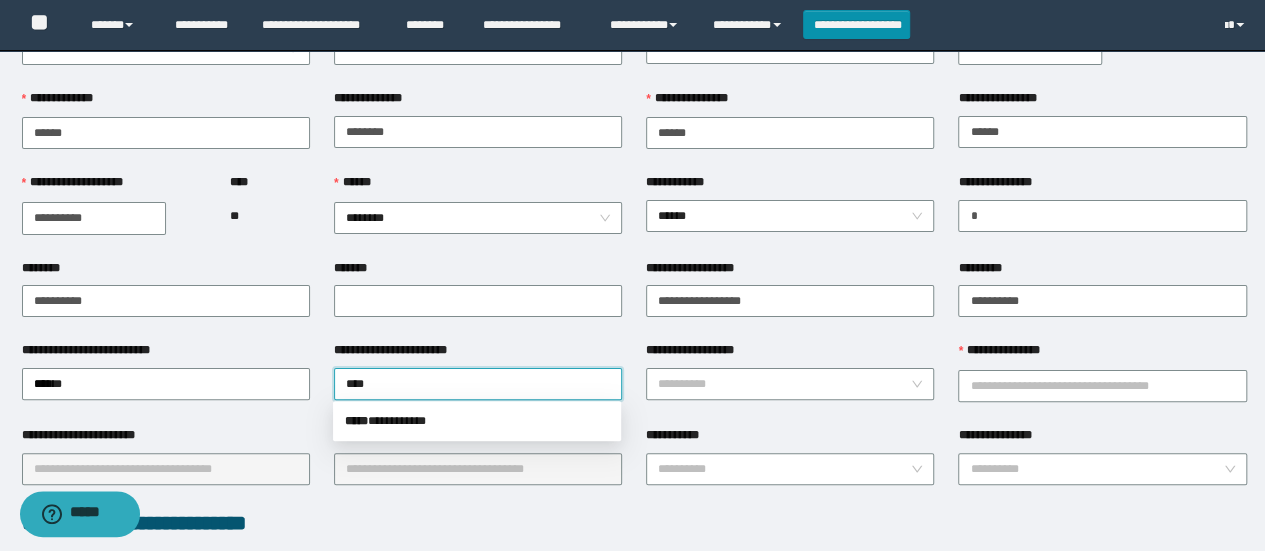 click on "***** * *********" at bounding box center (477, 421) 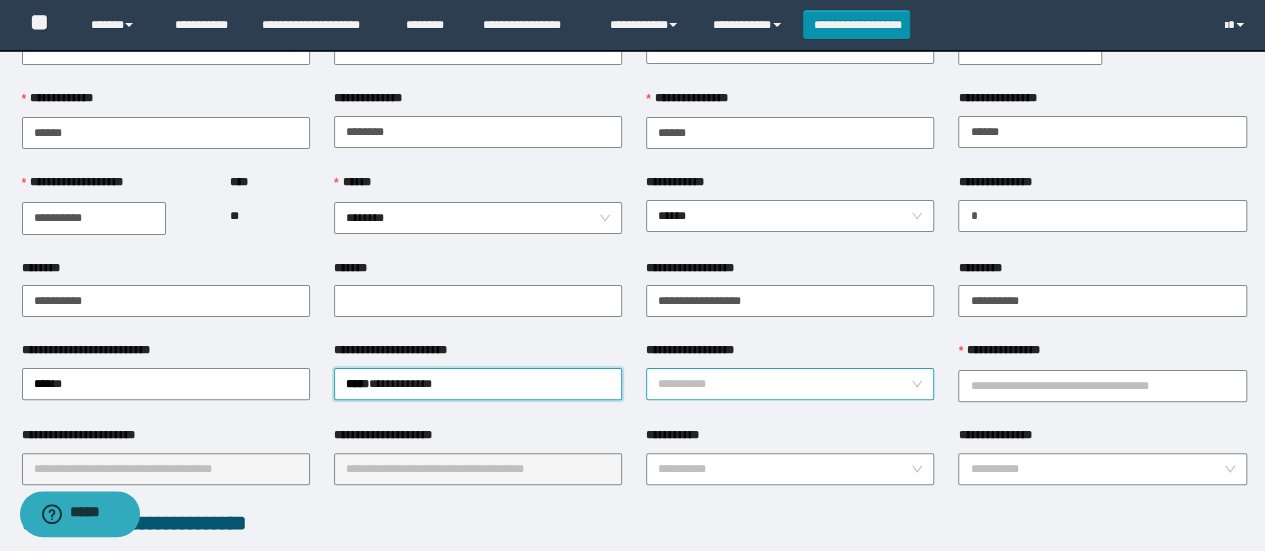 click on "**********" at bounding box center [784, 384] 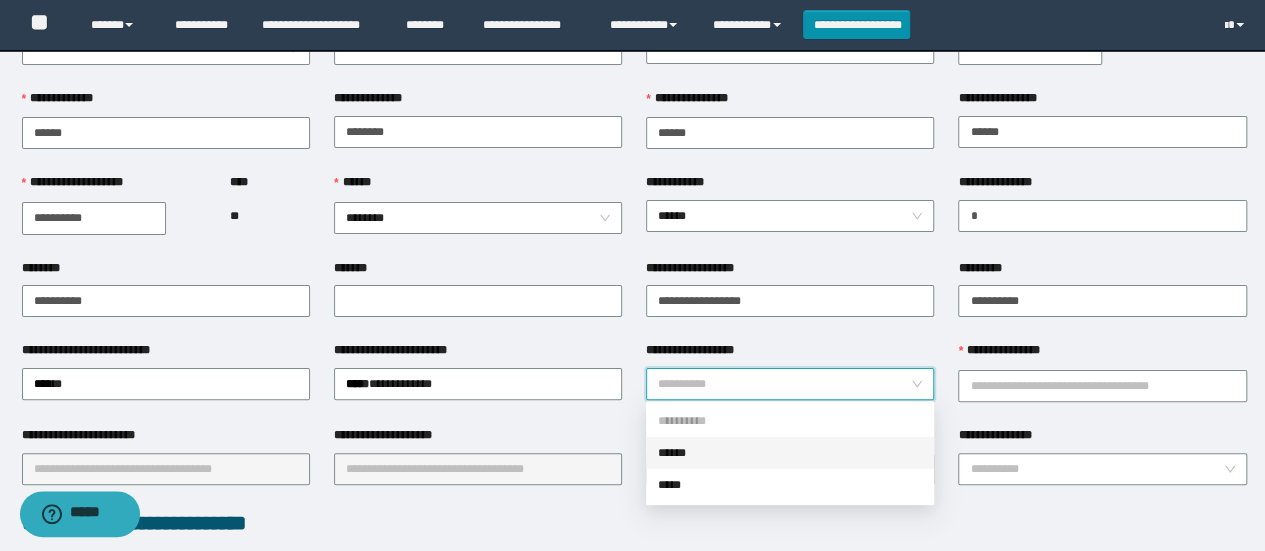 click on "******" at bounding box center [790, 453] 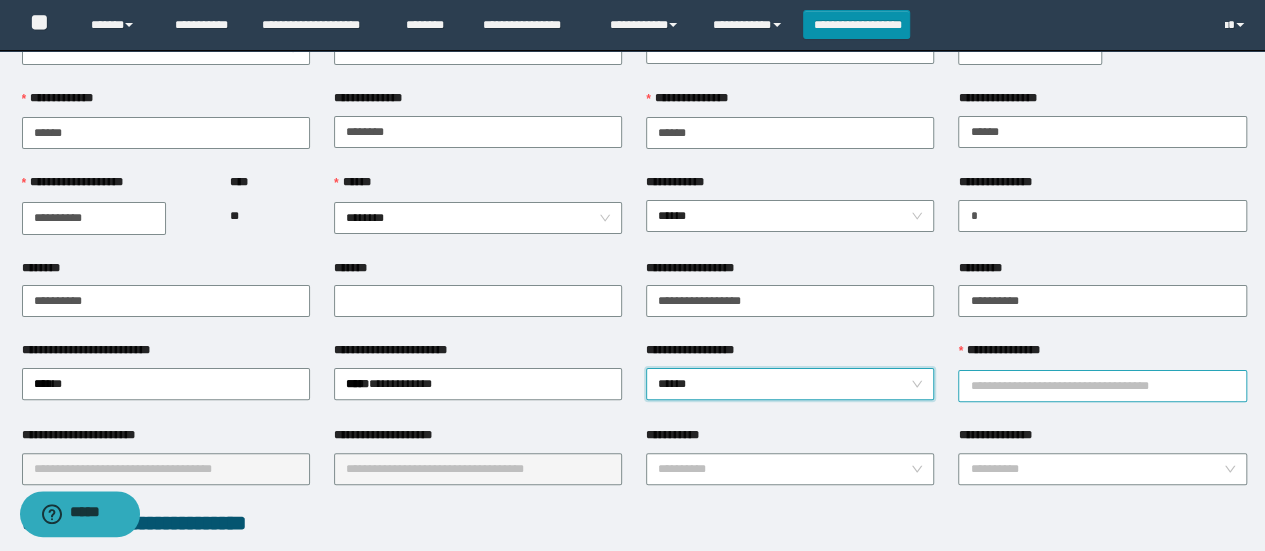 click on "**********" at bounding box center [1102, 386] 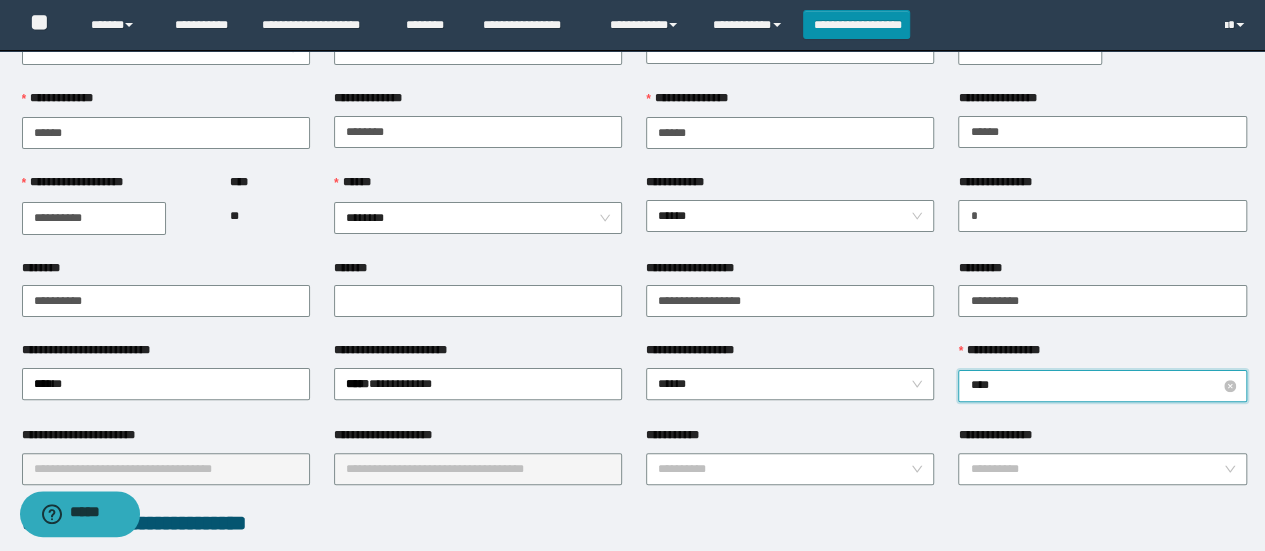 type on "*****" 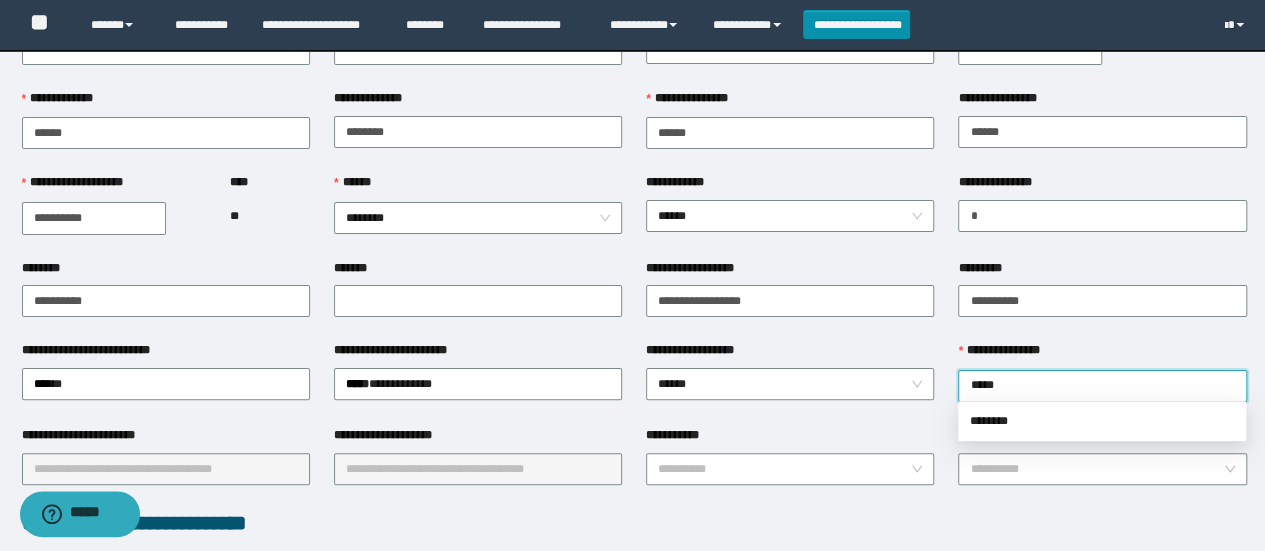 click on "********" at bounding box center [1102, 421] 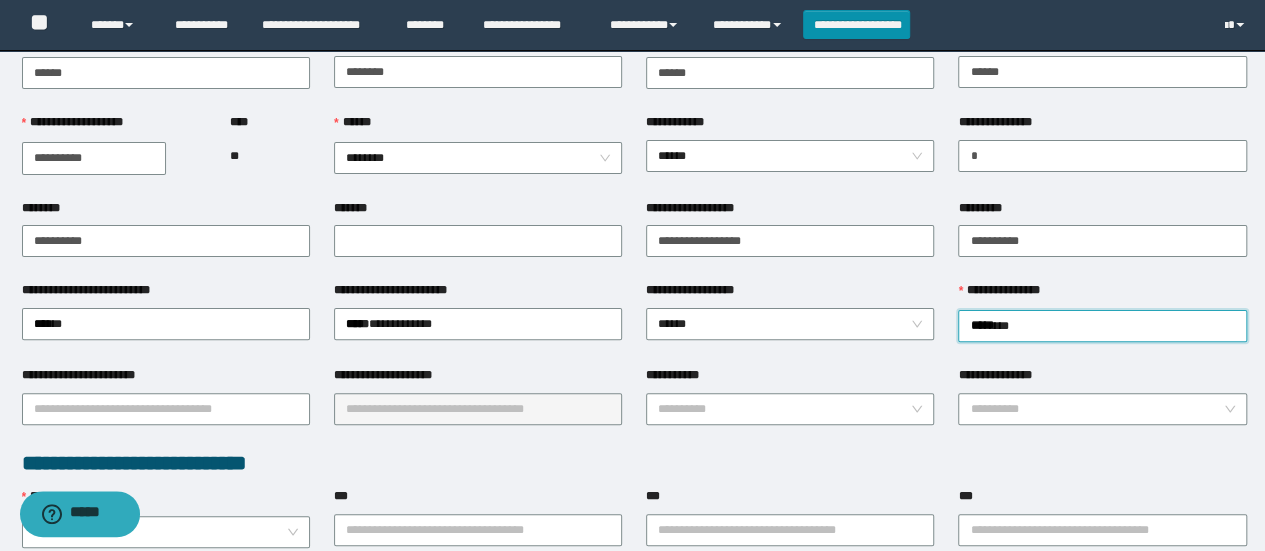scroll, scrollTop: 175, scrollLeft: 0, axis: vertical 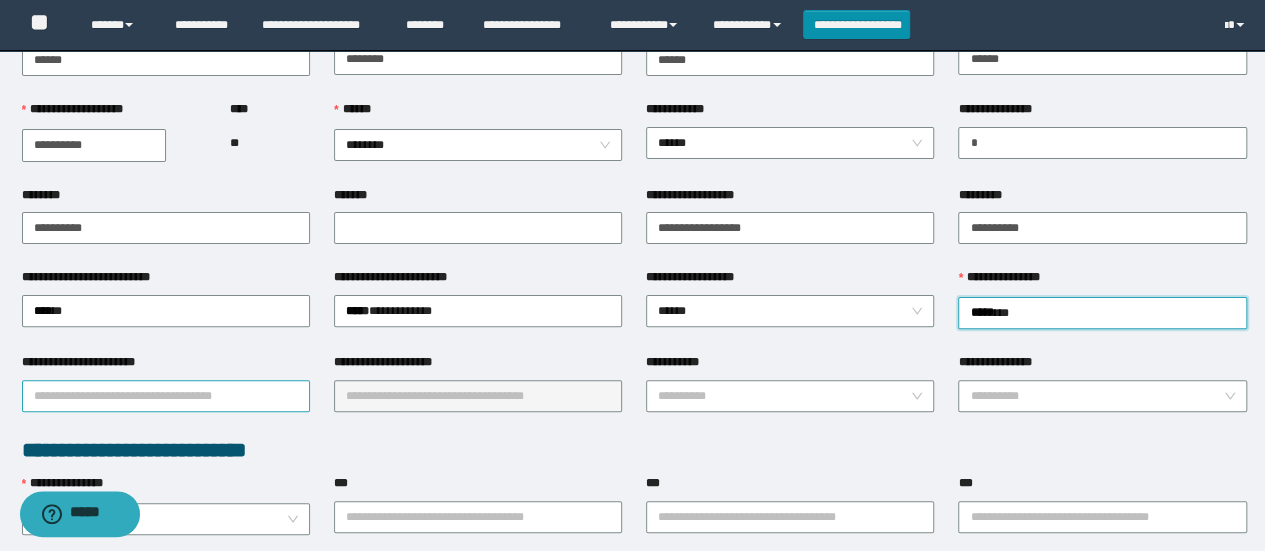 click on "**********" at bounding box center [166, 396] 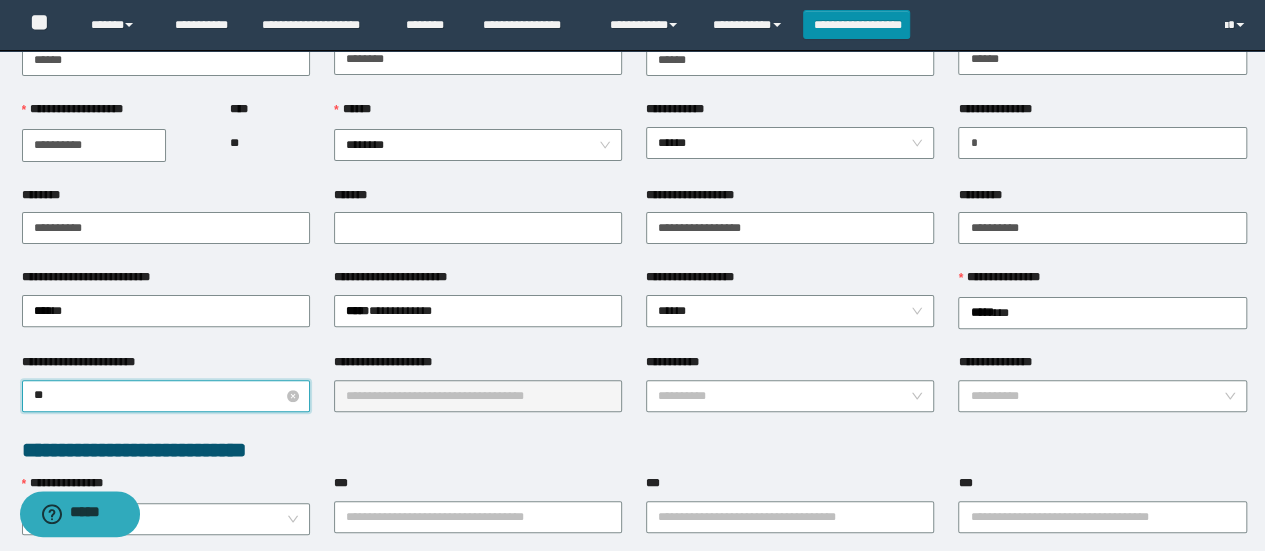 type on "***" 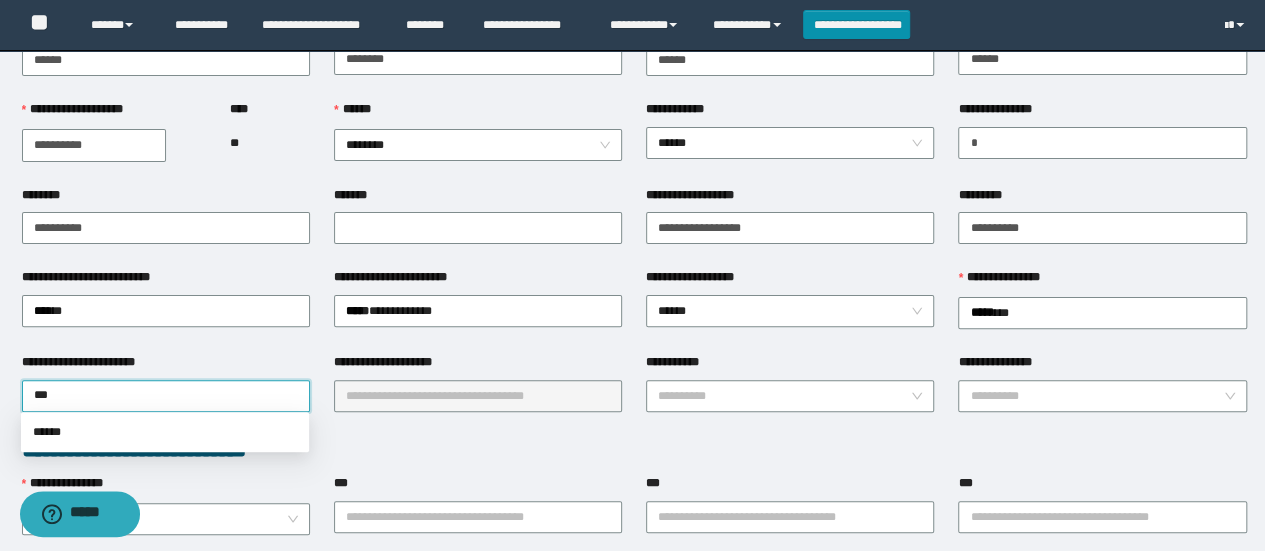 click on "******" at bounding box center (165, 432) 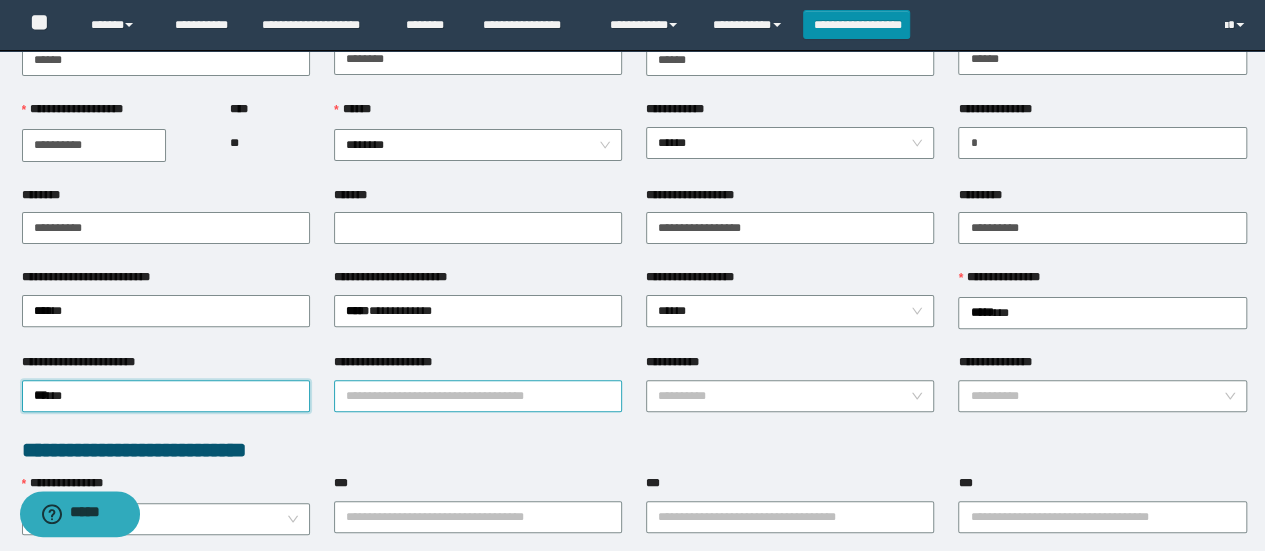 click on "**********" at bounding box center (478, 396) 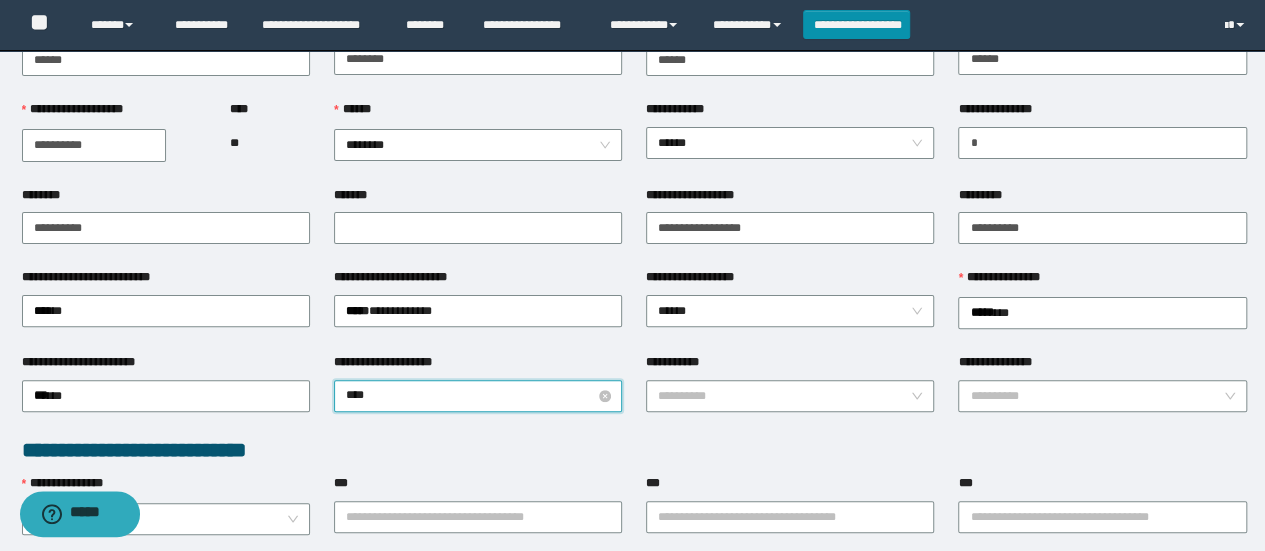 type on "*****" 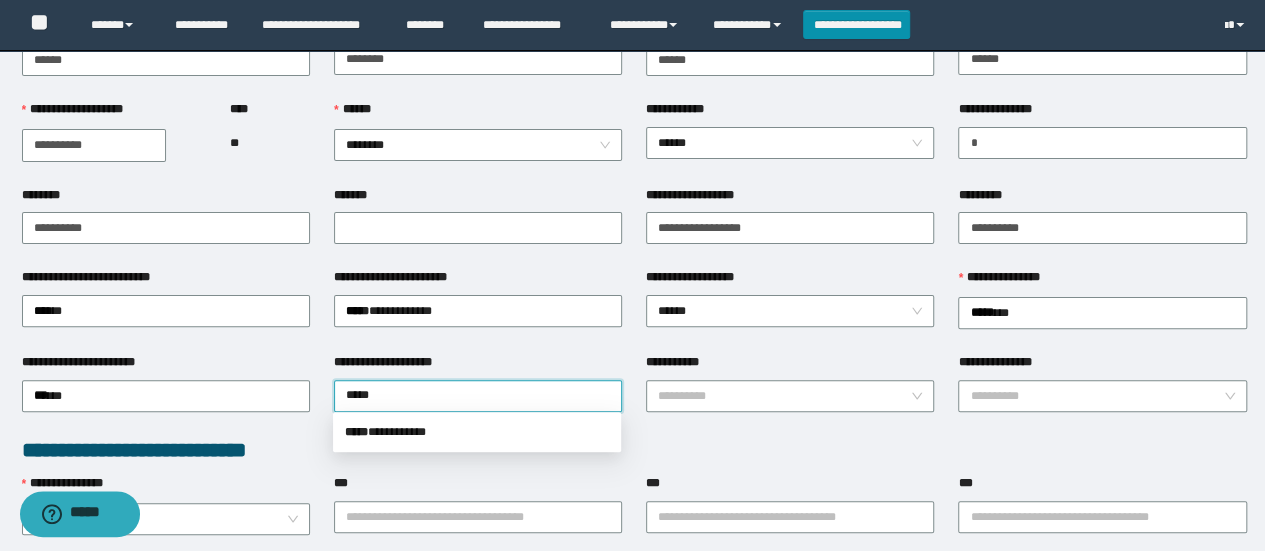 click on "***** * *********" at bounding box center (477, 432) 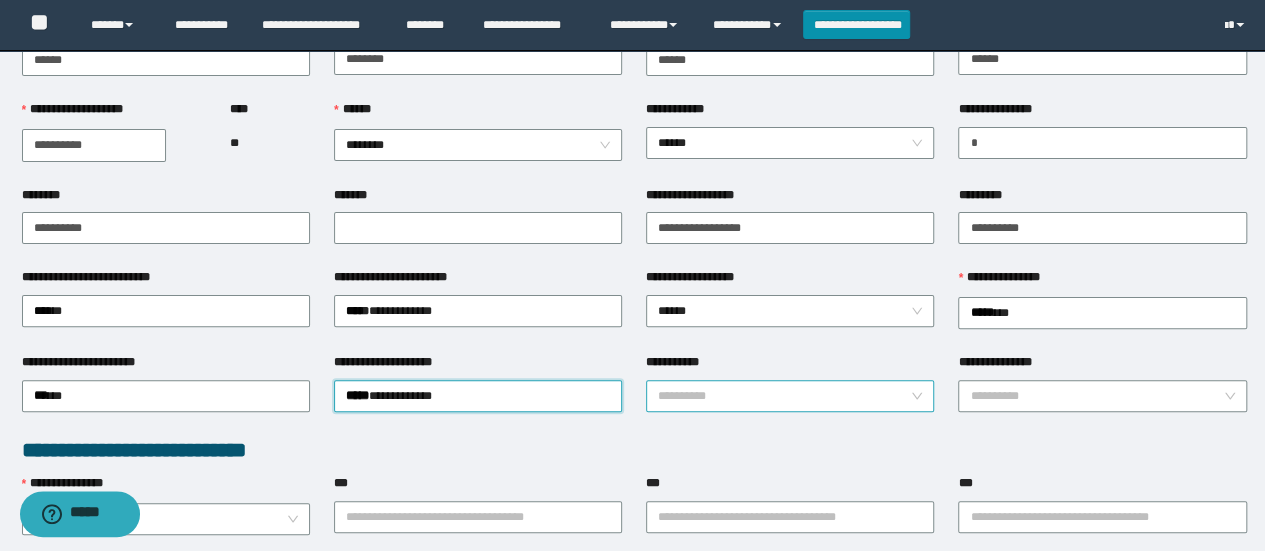 click on "**********" at bounding box center [784, 396] 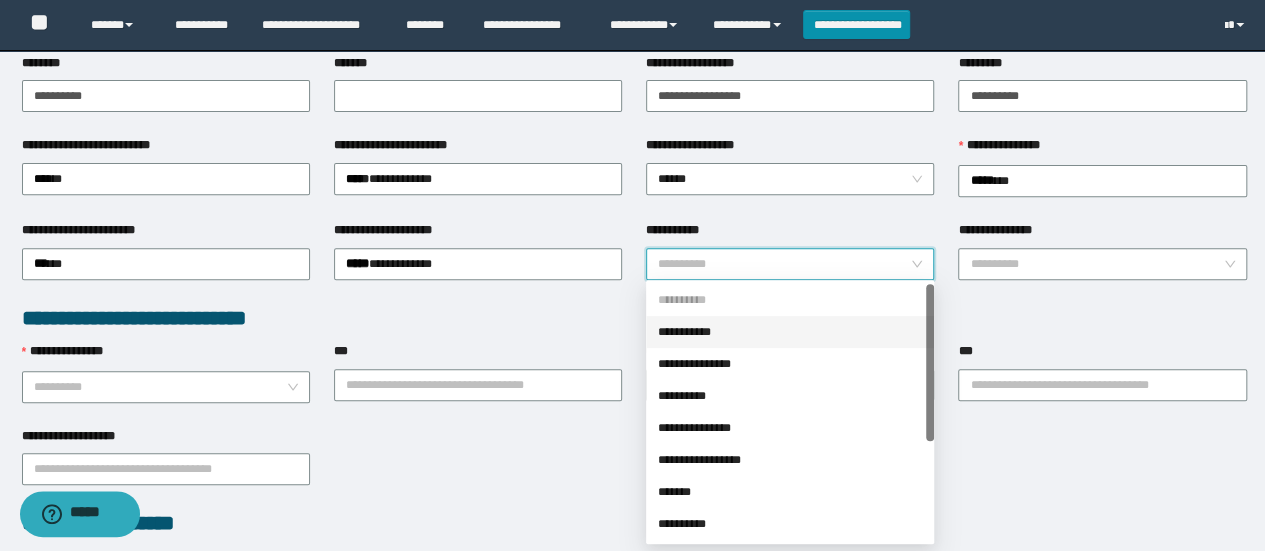 scroll, scrollTop: 373, scrollLeft: 0, axis: vertical 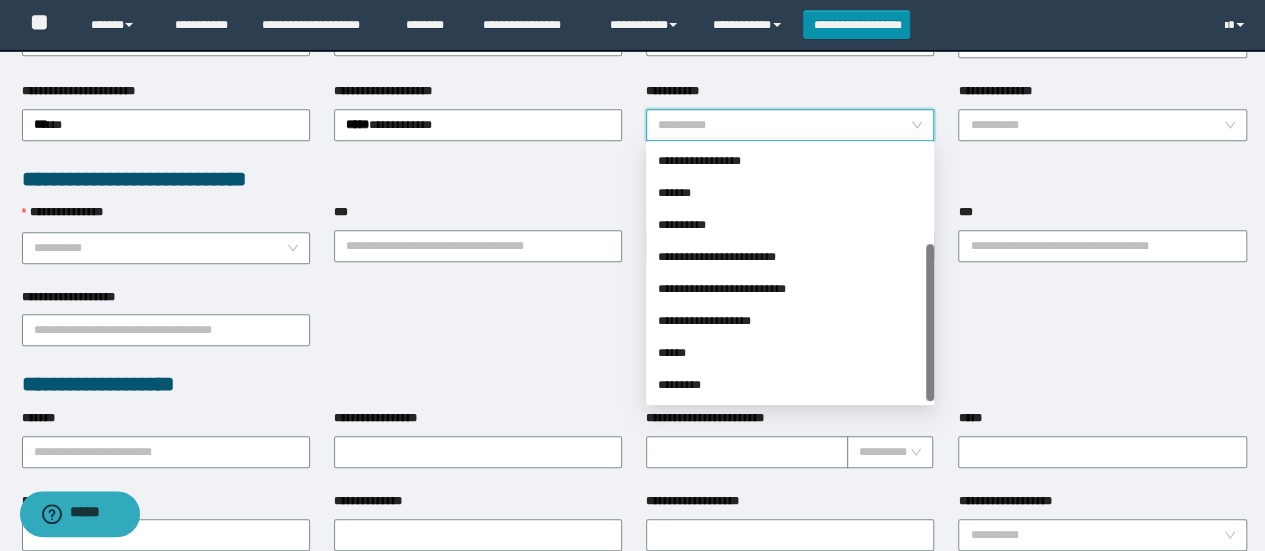 click on "******" at bounding box center (790, 353) 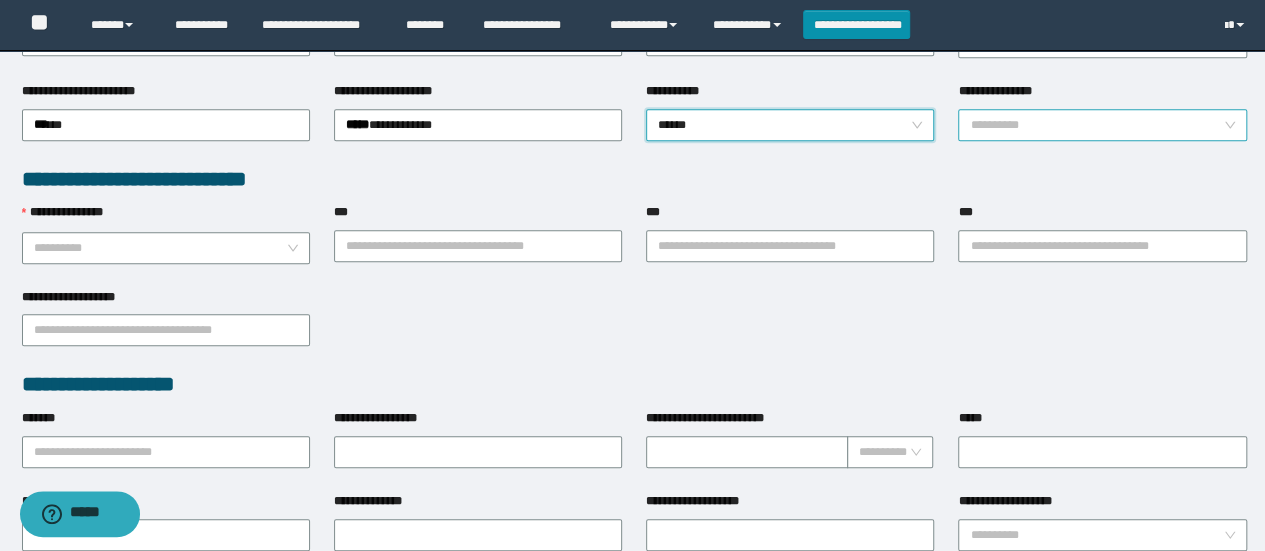 click on "**********" at bounding box center [1096, 125] 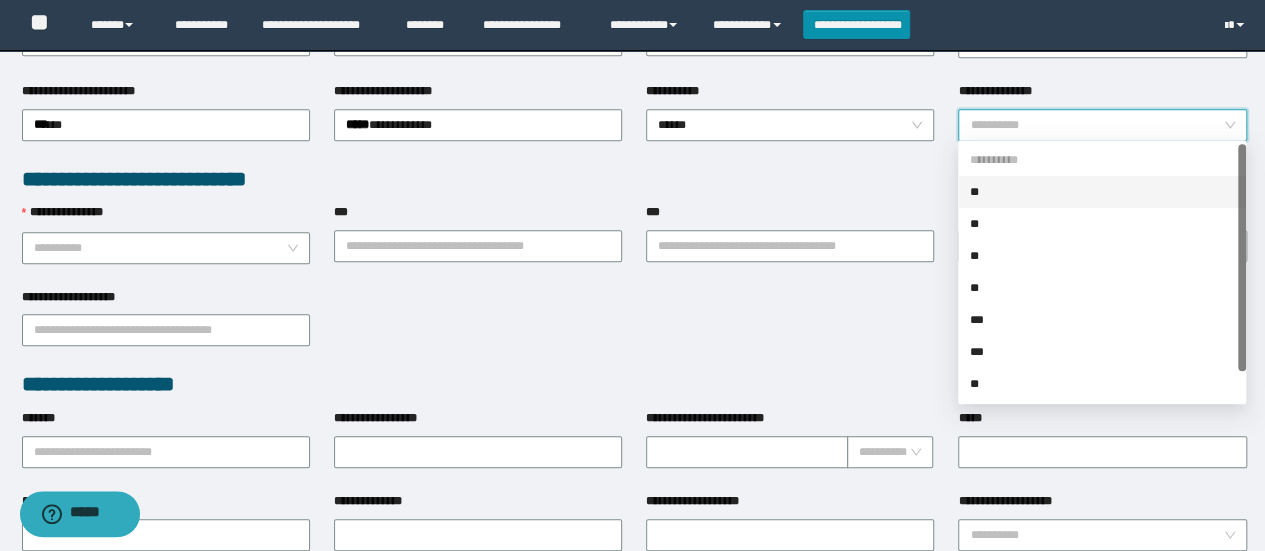 click on "**" at bounding box center [1102, 384] 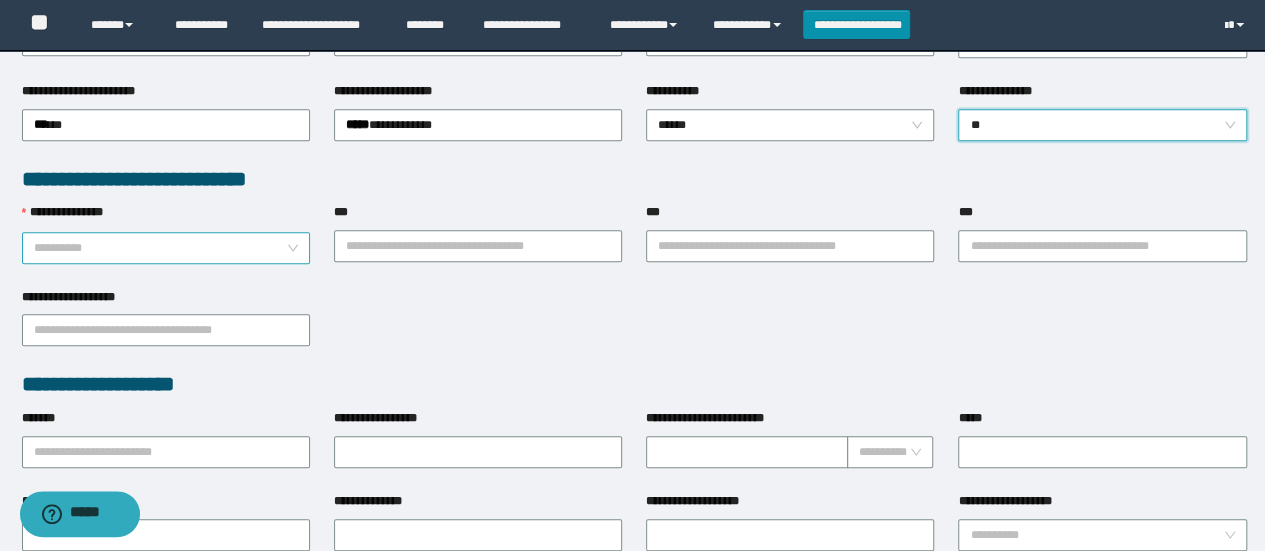 click on "**********" at bounding box center (160, 248) 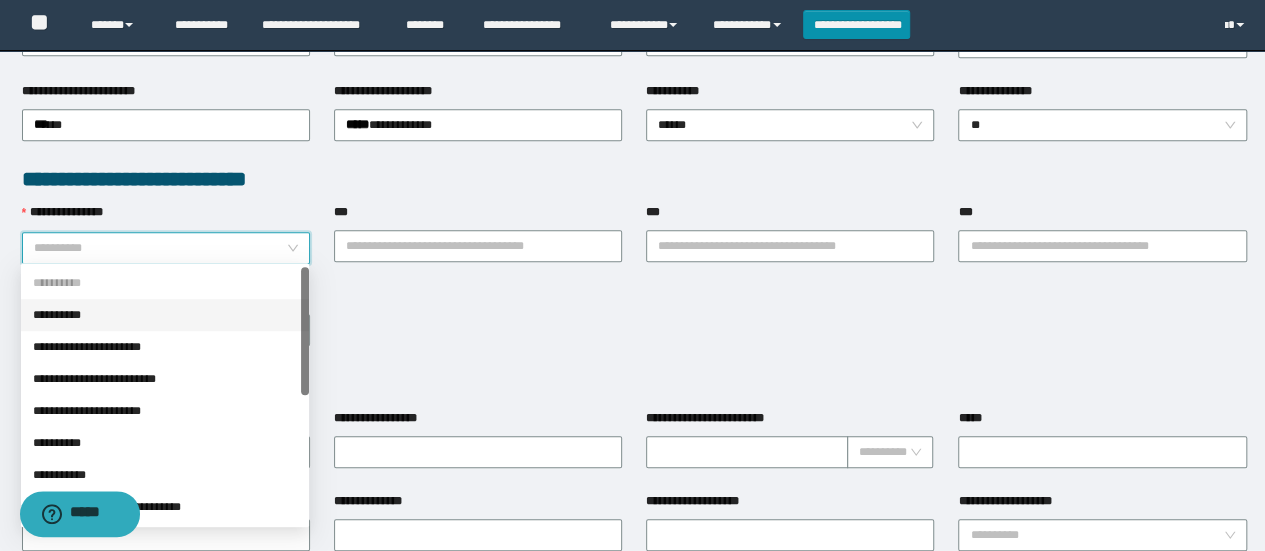 click on "**********" at bounding box center [165, 347] 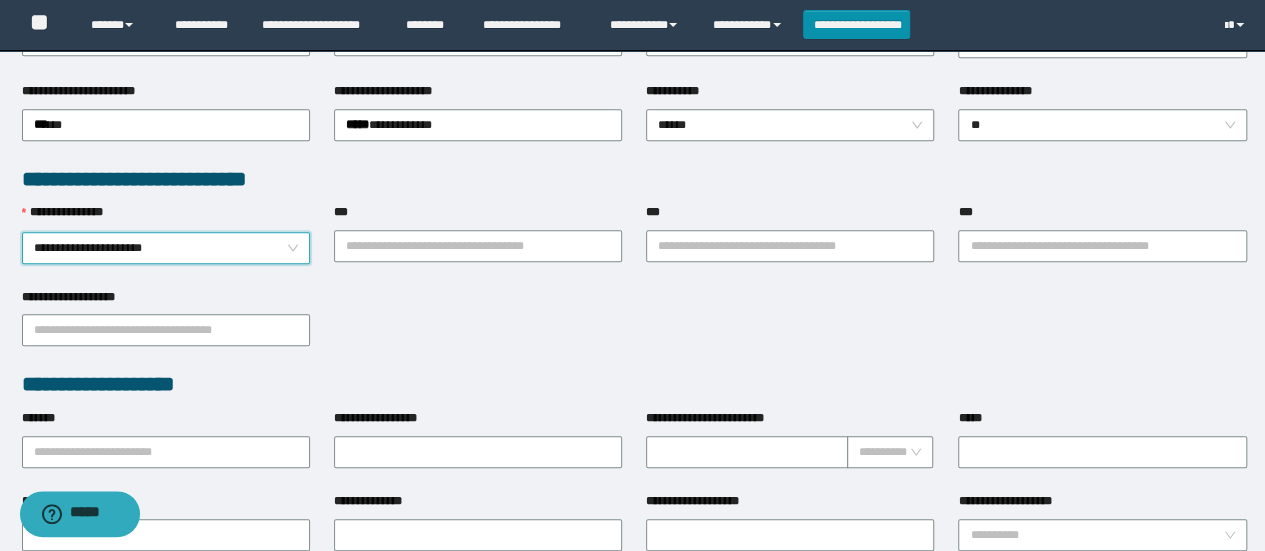 click on "**********" at bounding box center [166, 248] 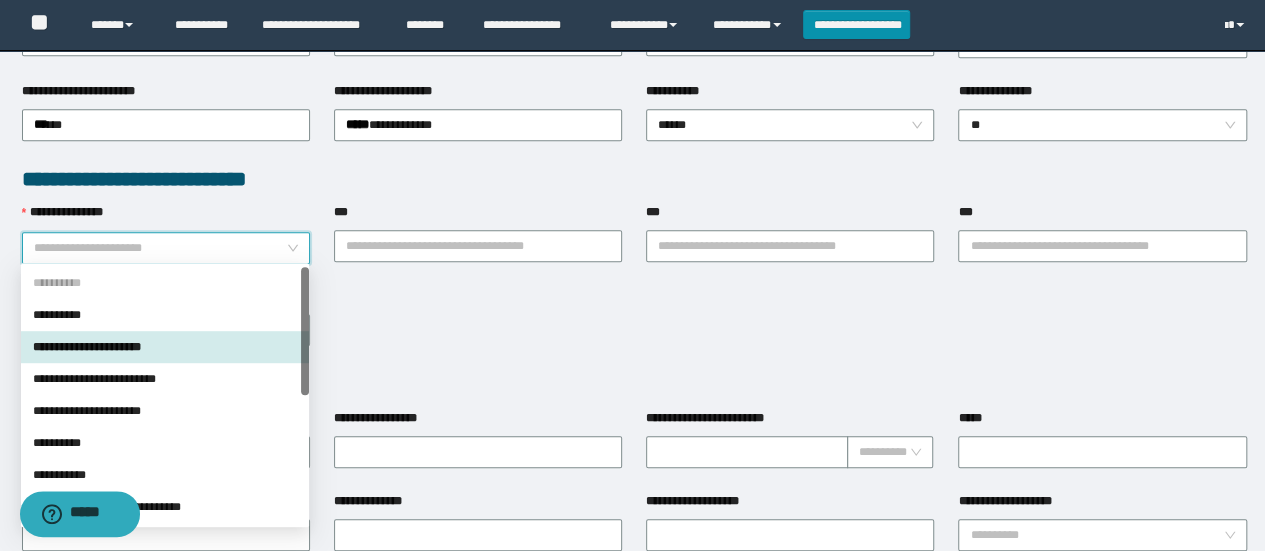 click on "**********" at bounding box center [165, 379] 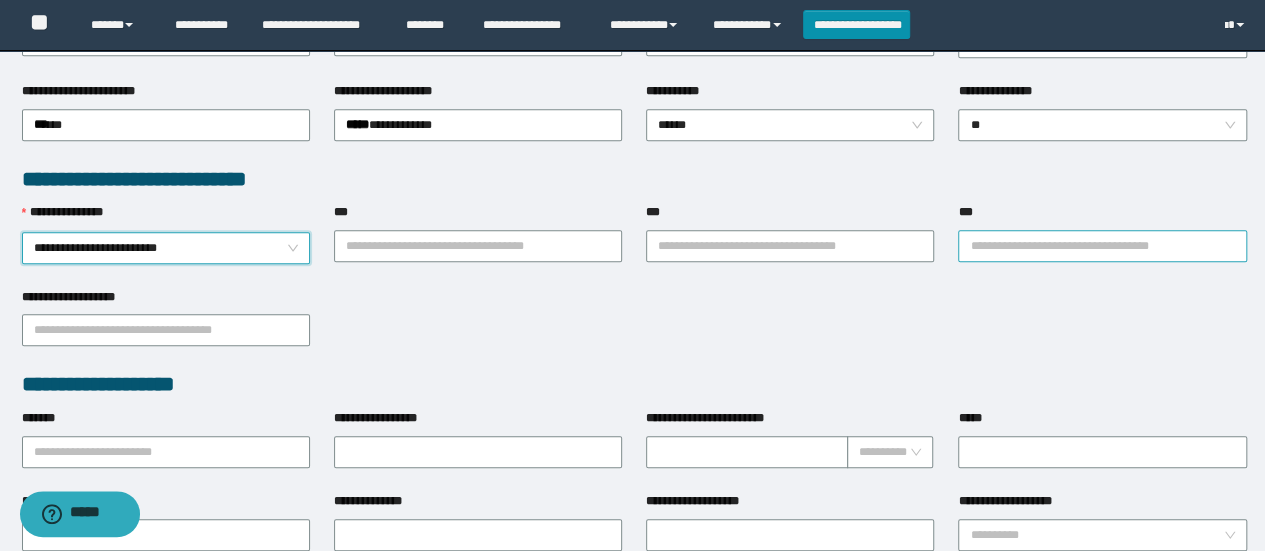 click on "***" at bounding box center [1102, 246] 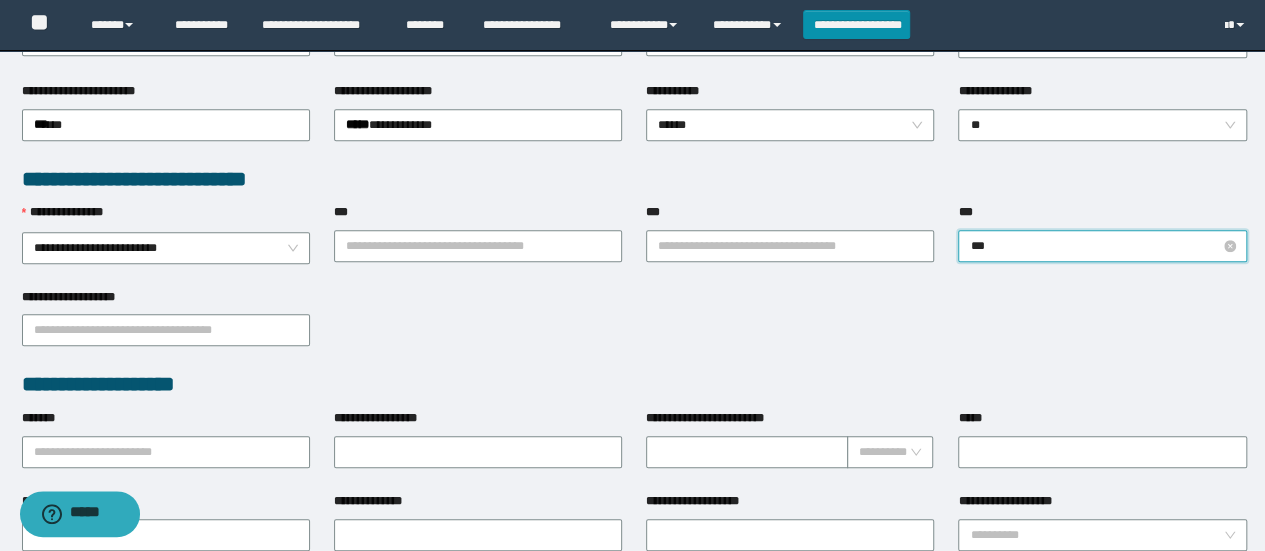 type on "****" 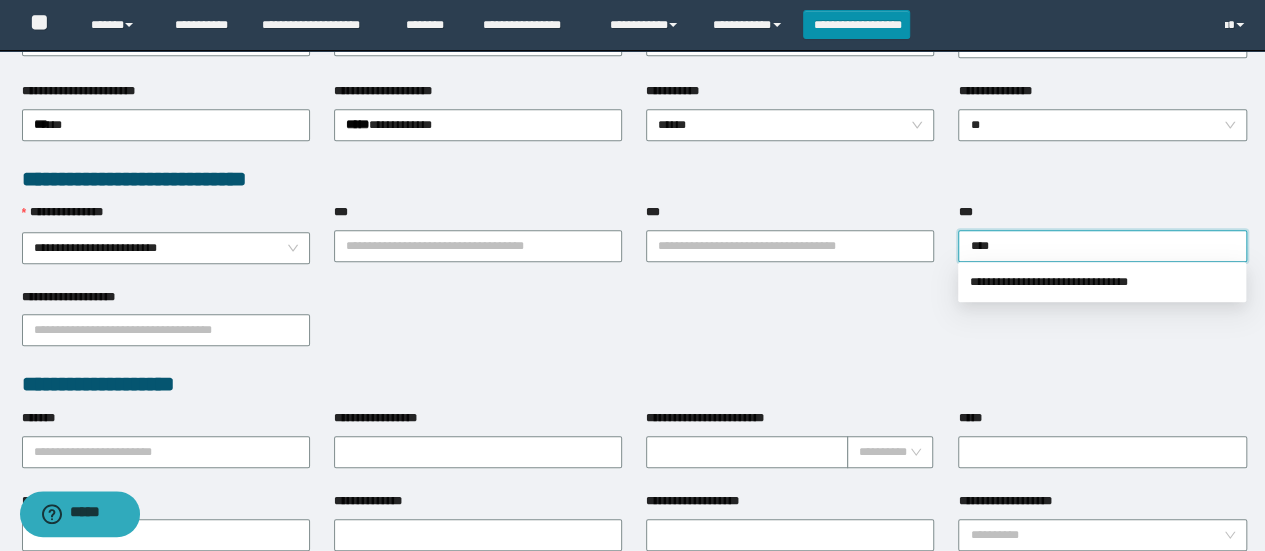 click on "**********" at bounding box center (1102, 282) 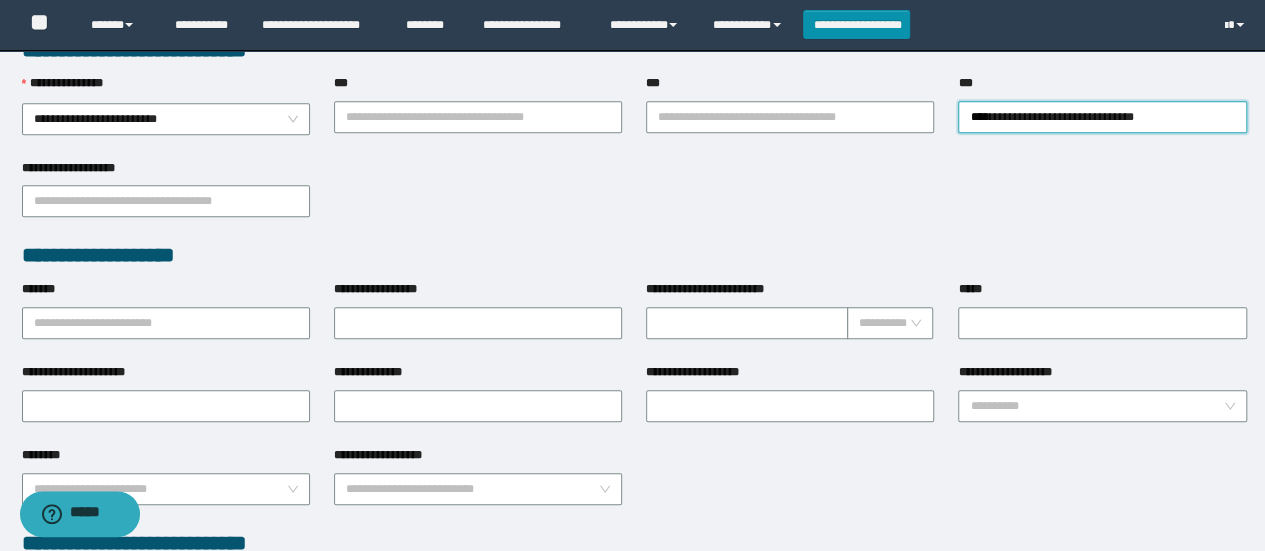 scroll, scrollTop: 576, scrollLeft: 0, axis: vertical 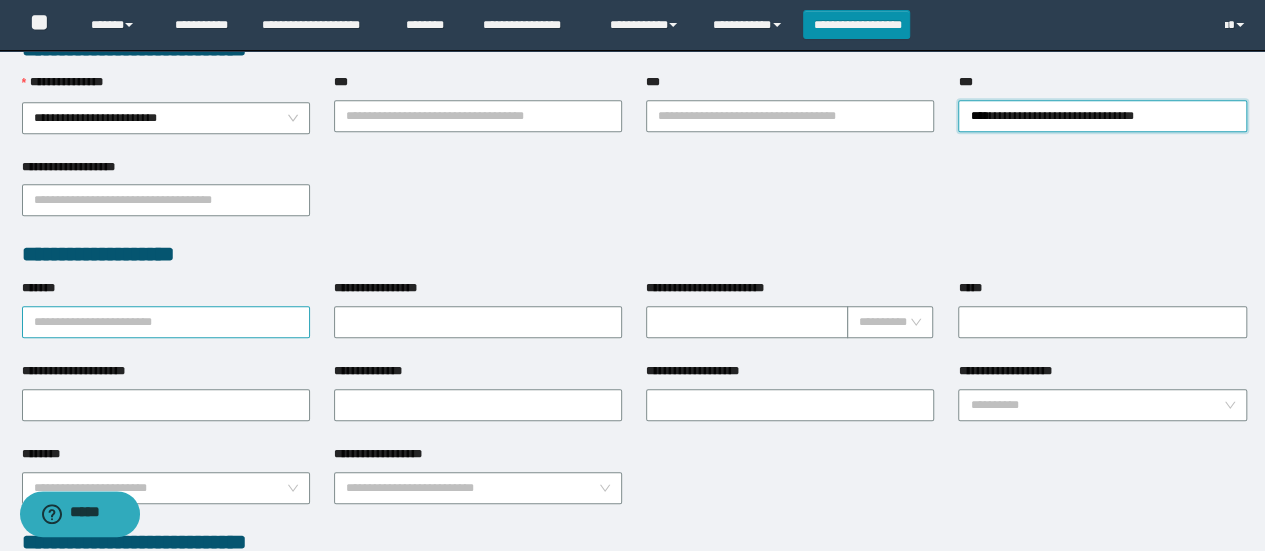 click on "*******" at bounding box center [166, 322] 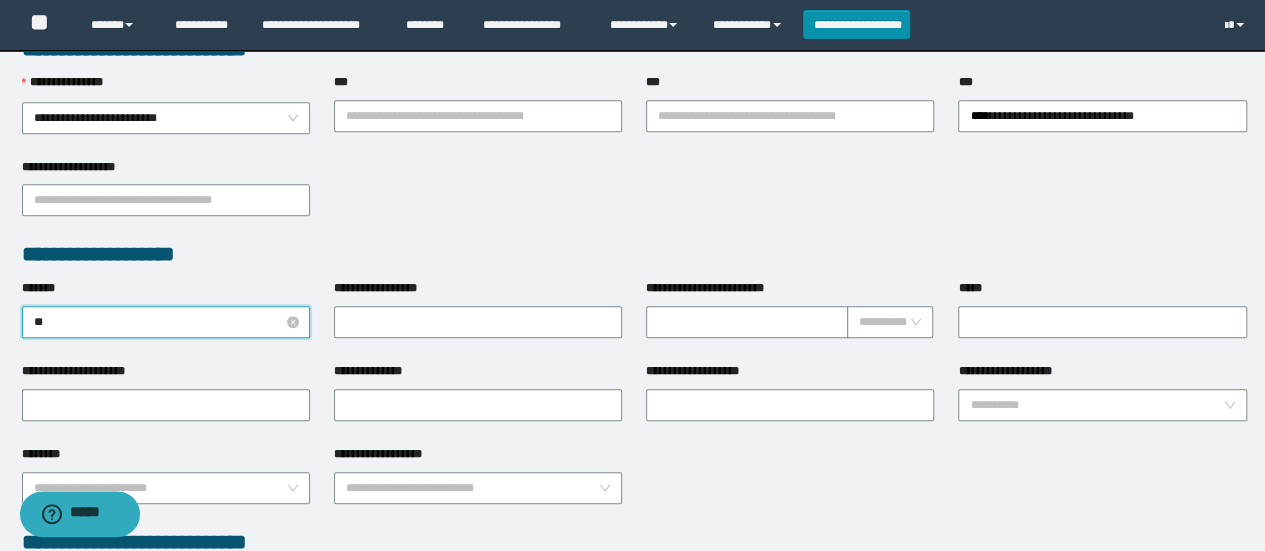 type on "***" 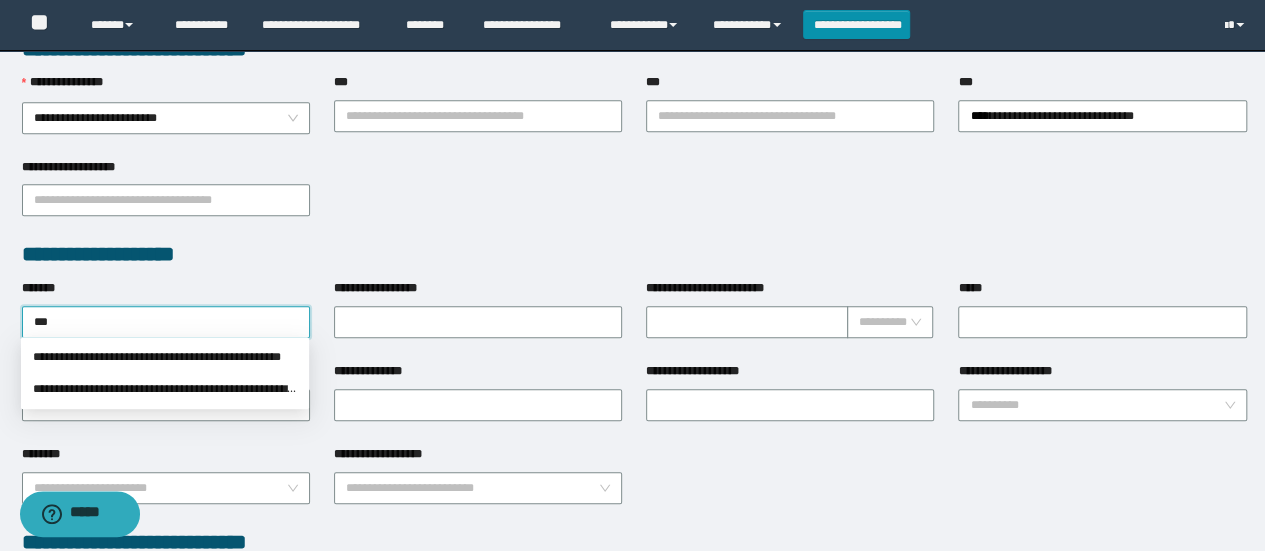 click on "**********" at bounding box center [165, 357] 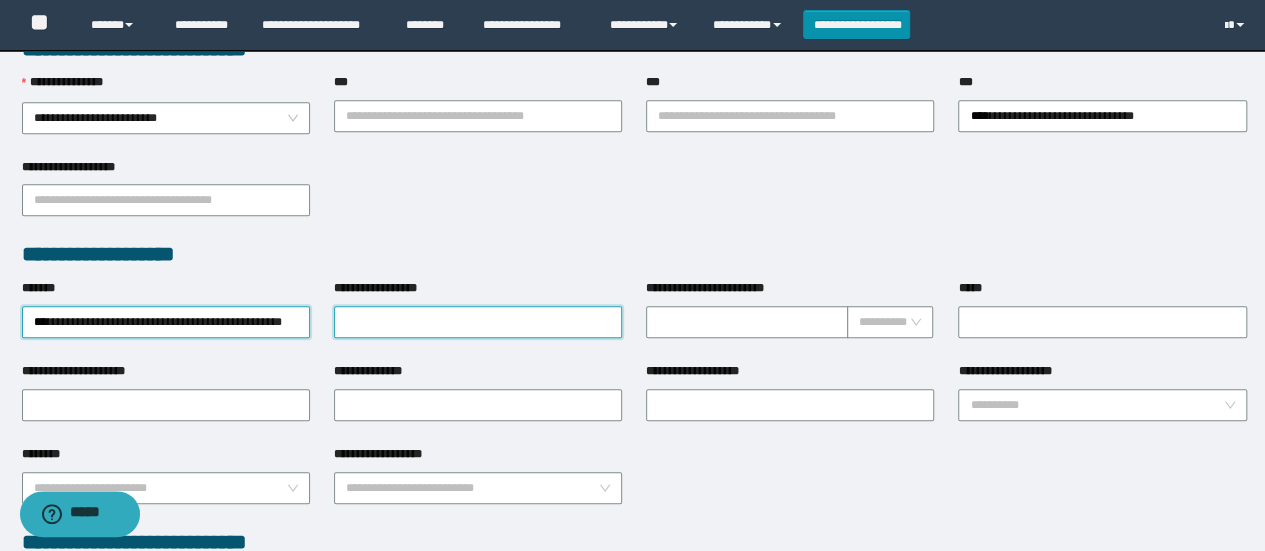 click on "**********" at bounding box center [478, 322] 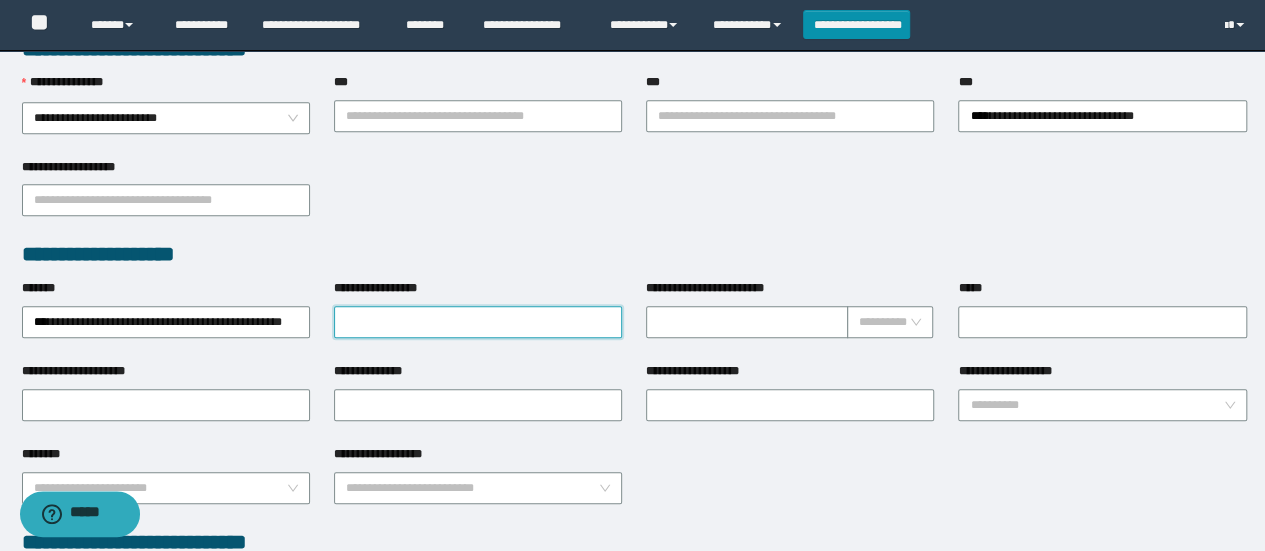 type on "**********" 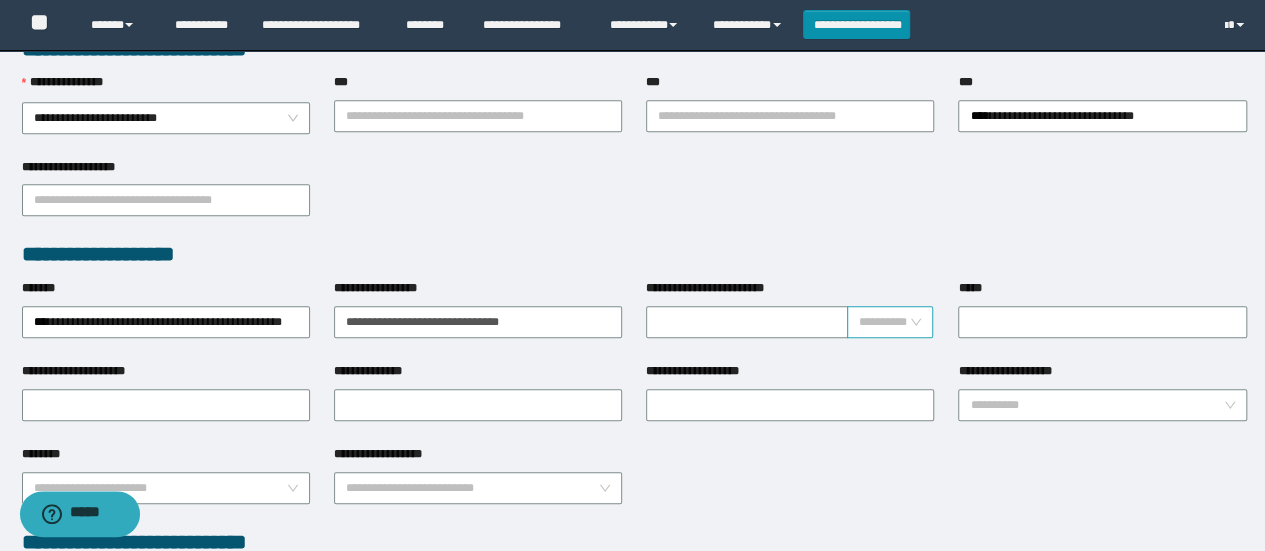 click at bounding box center (884, 322) 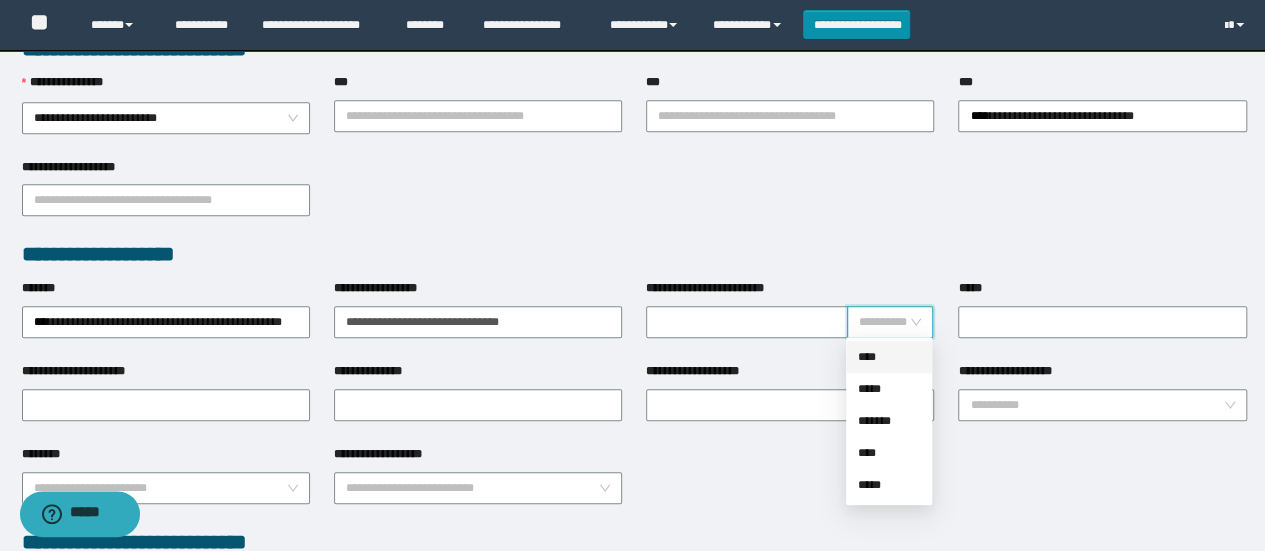 click on "****" at bounding box center (889, 357) 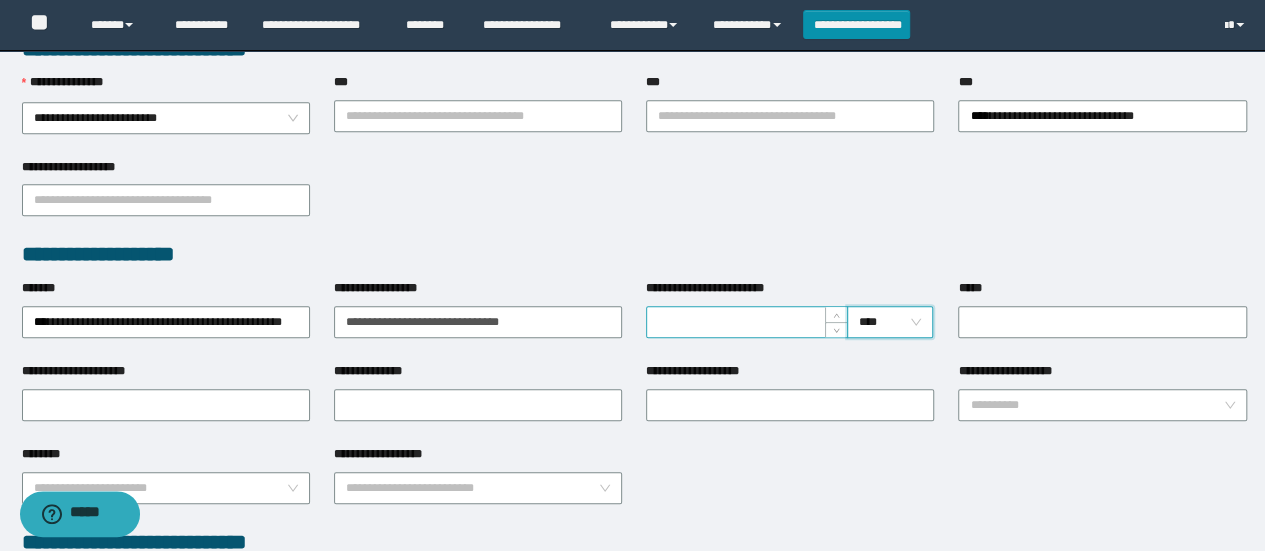 click on "**********" at bounding box center [747, 322] 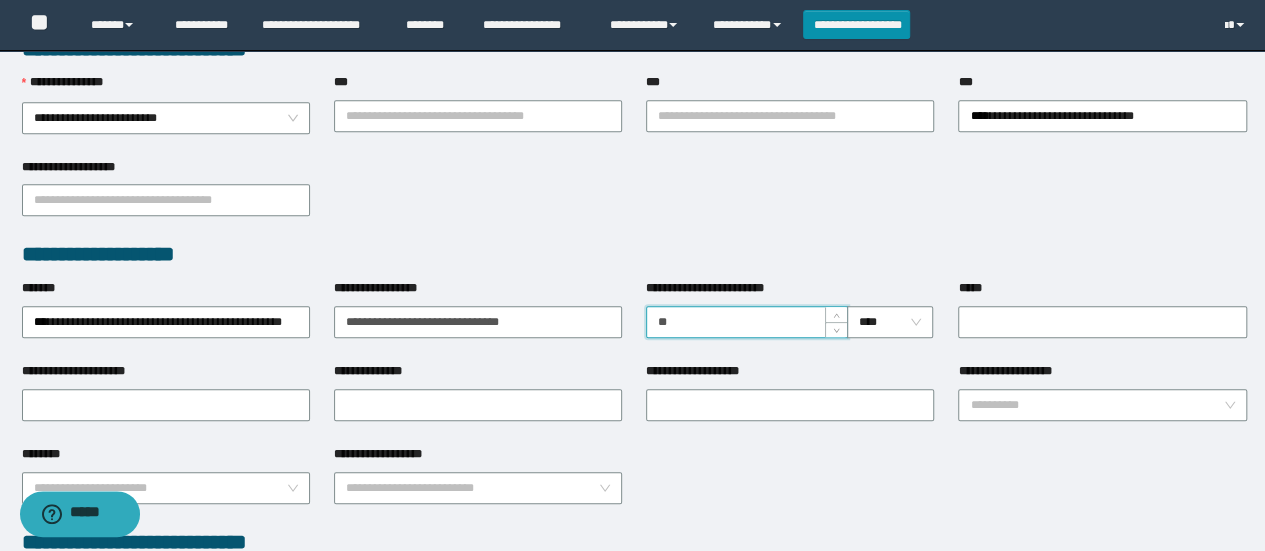 type on "**" 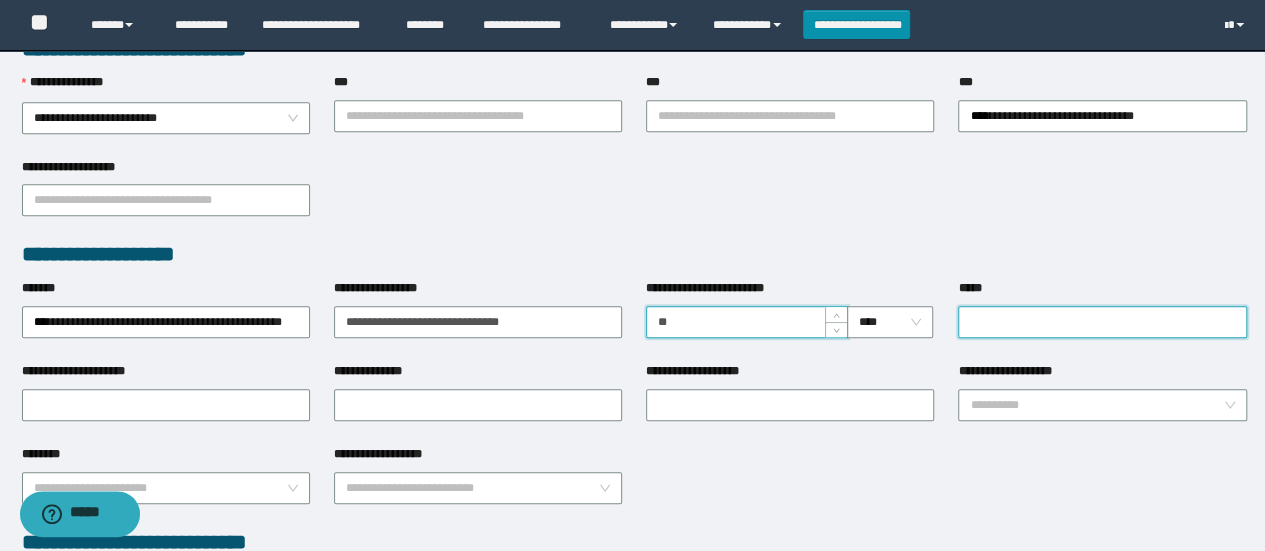 click on "*****" at bounding box center [1102, 322] 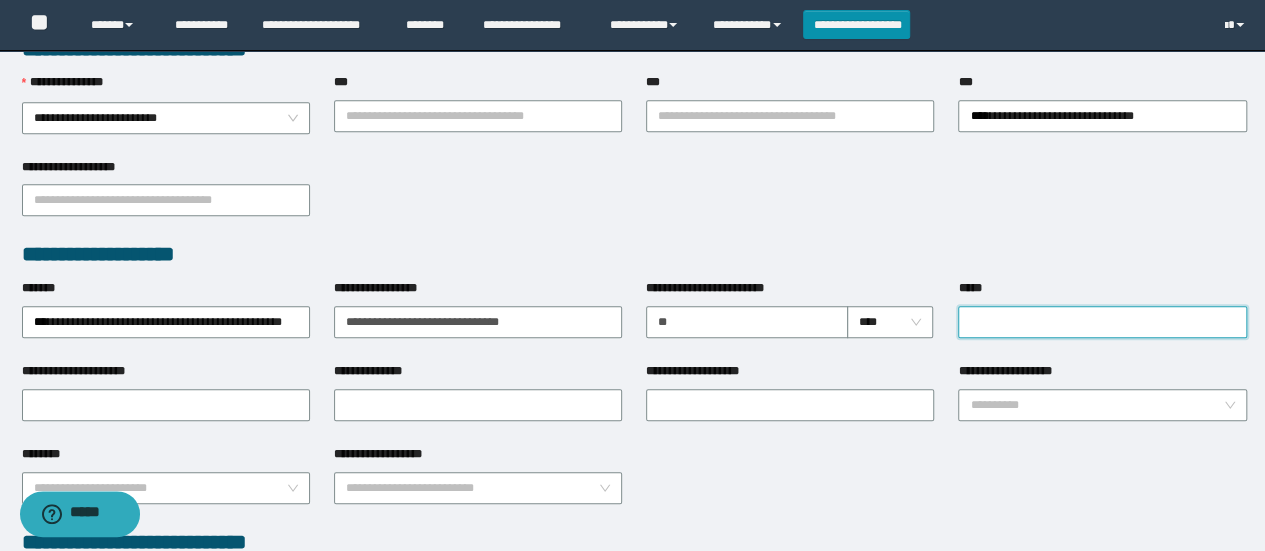 type on "*******" 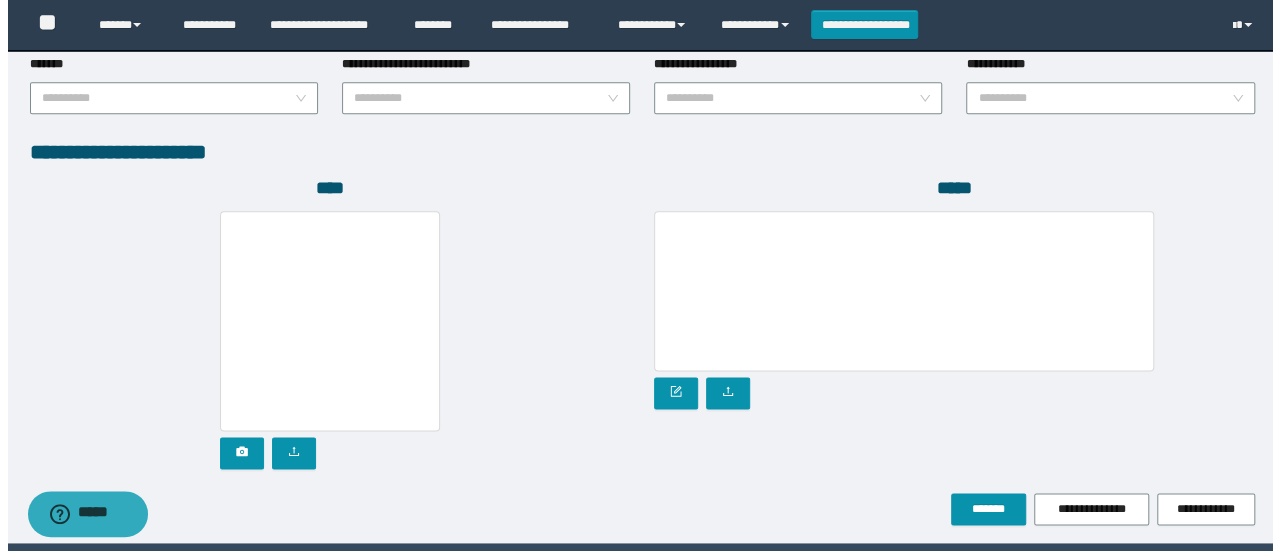 scroll, scrollTop: 1089, scrollLeft: 0, axis: vertical 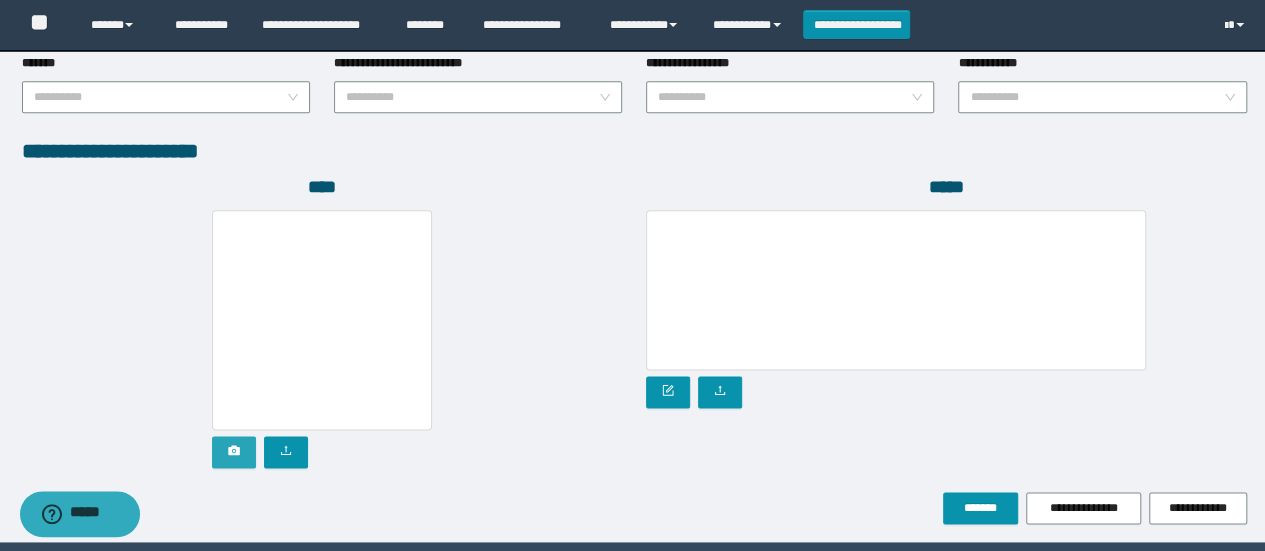 click 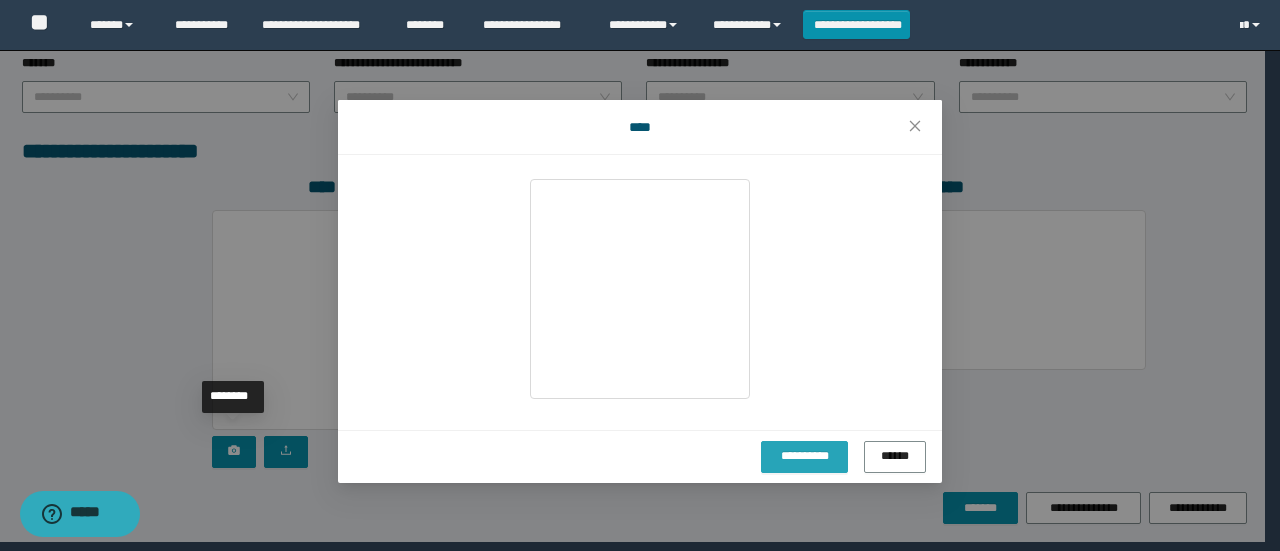 click on "**********" at bounding box center (804, 456) 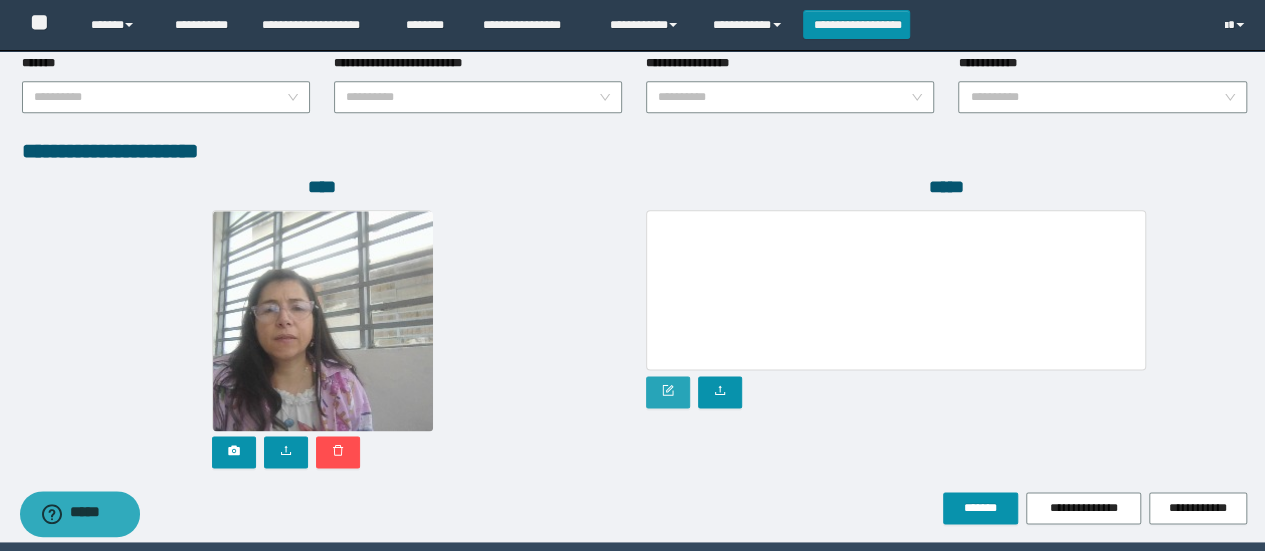 click 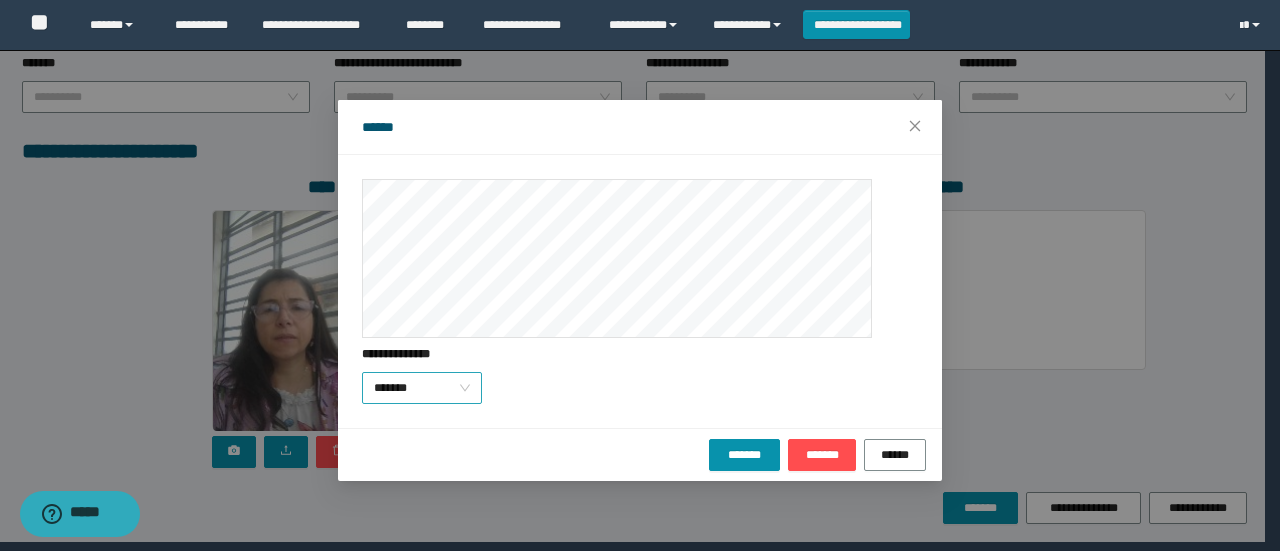 click on "*******" at bounding box center (422, 388) 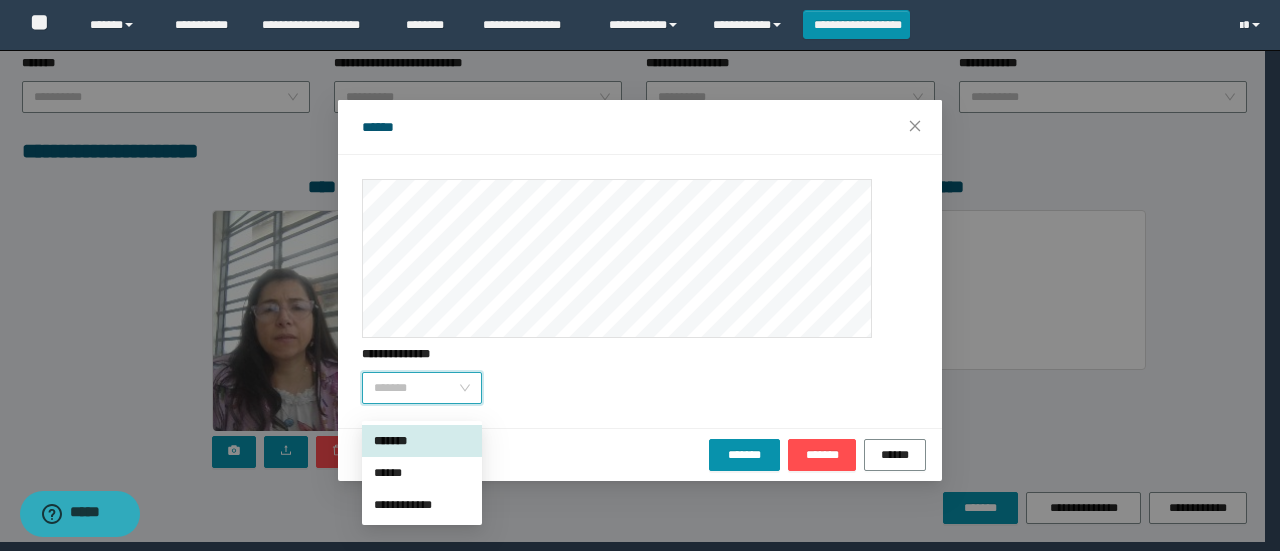 click on "******" at bounding box center [422, 473] 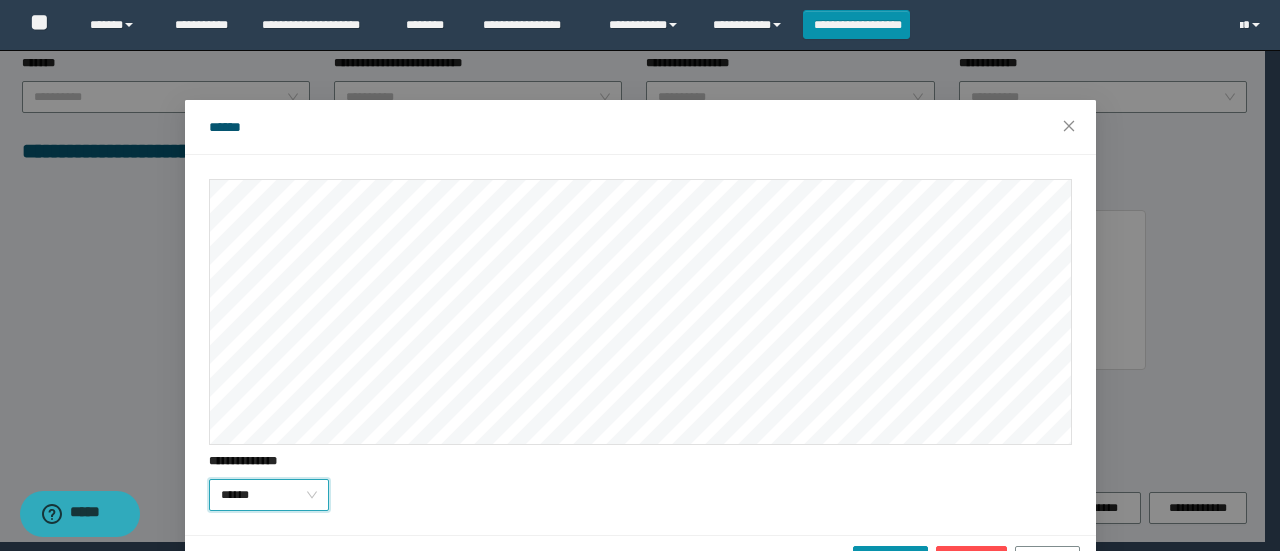 scroll, scrollTop: 57, scrollLeft: 0, axis: vertical 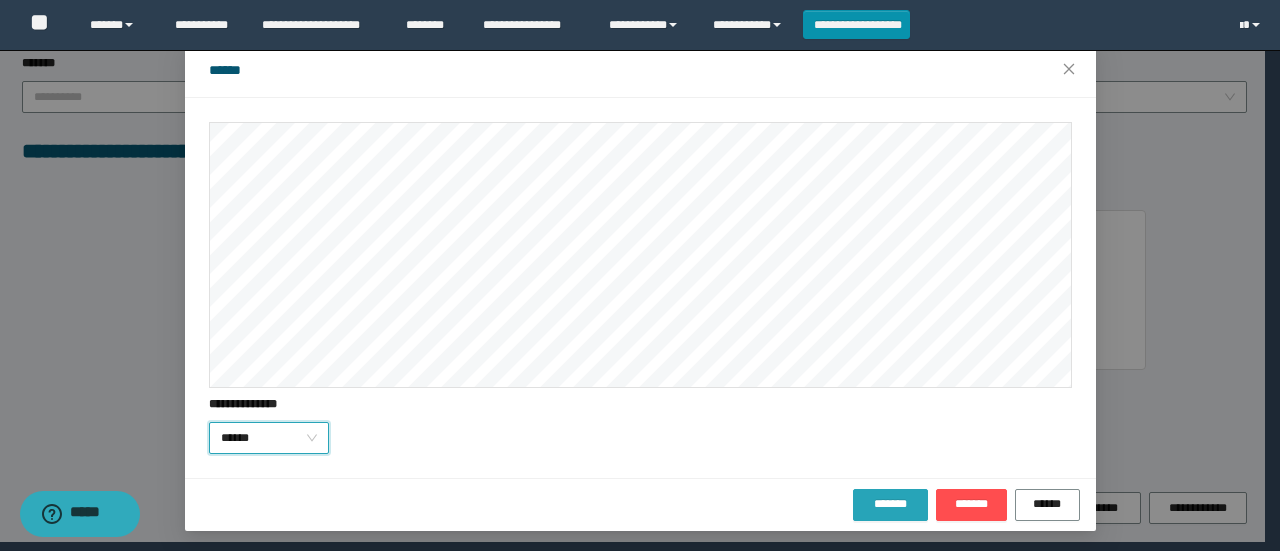 click on "*******" at bounding box center [890, 504] 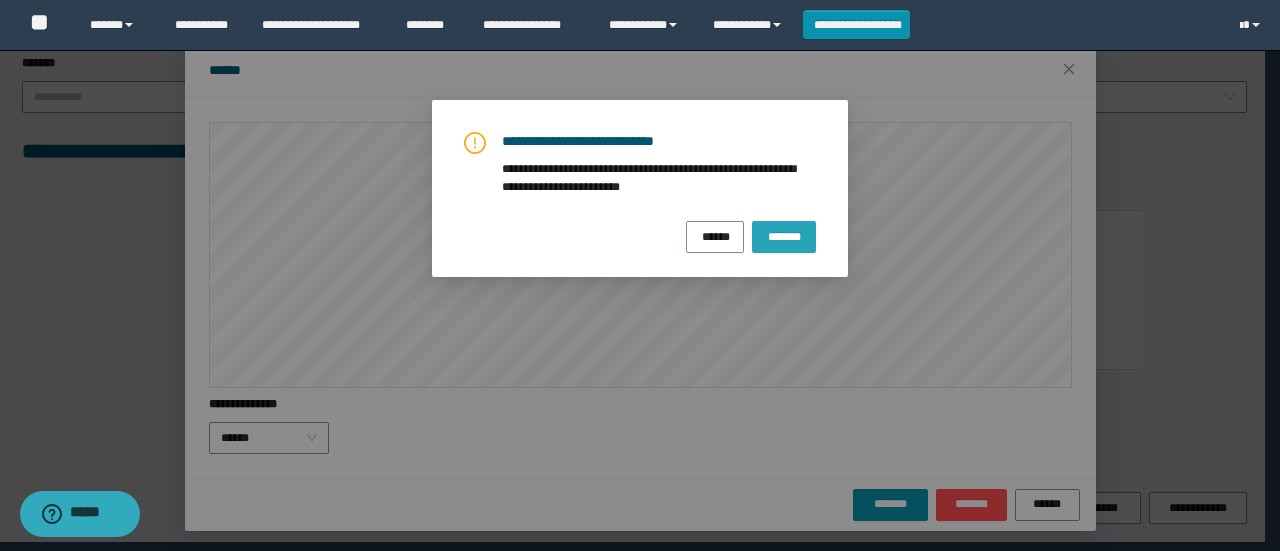 click on "*******" at bounding box center [784, 235] 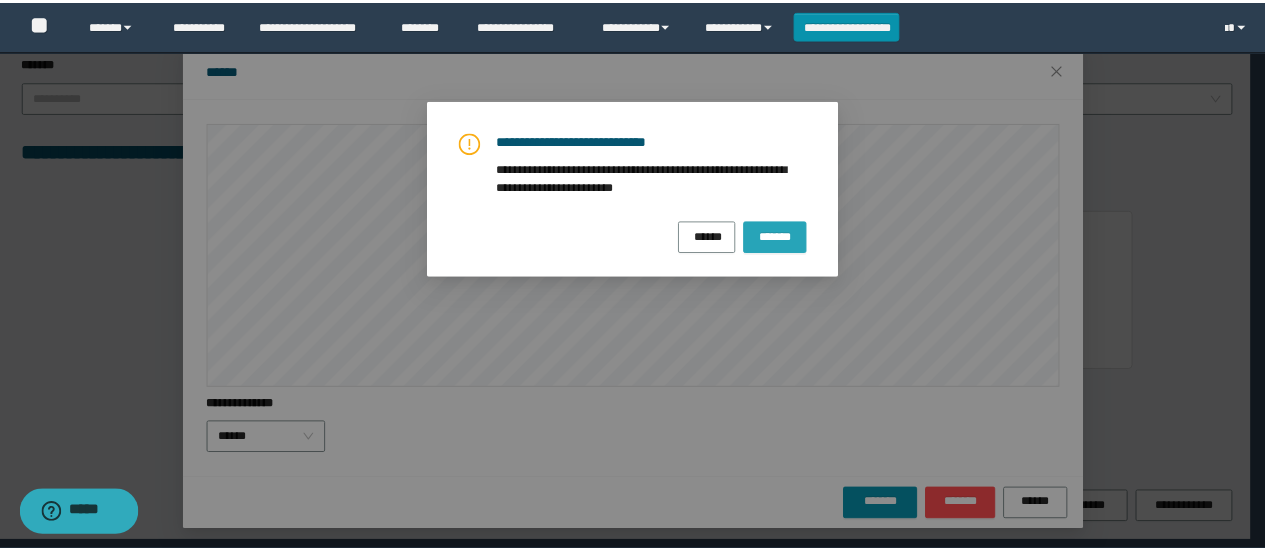 scroll, scrollTop: 0, scrollLeft: 0, axis: both 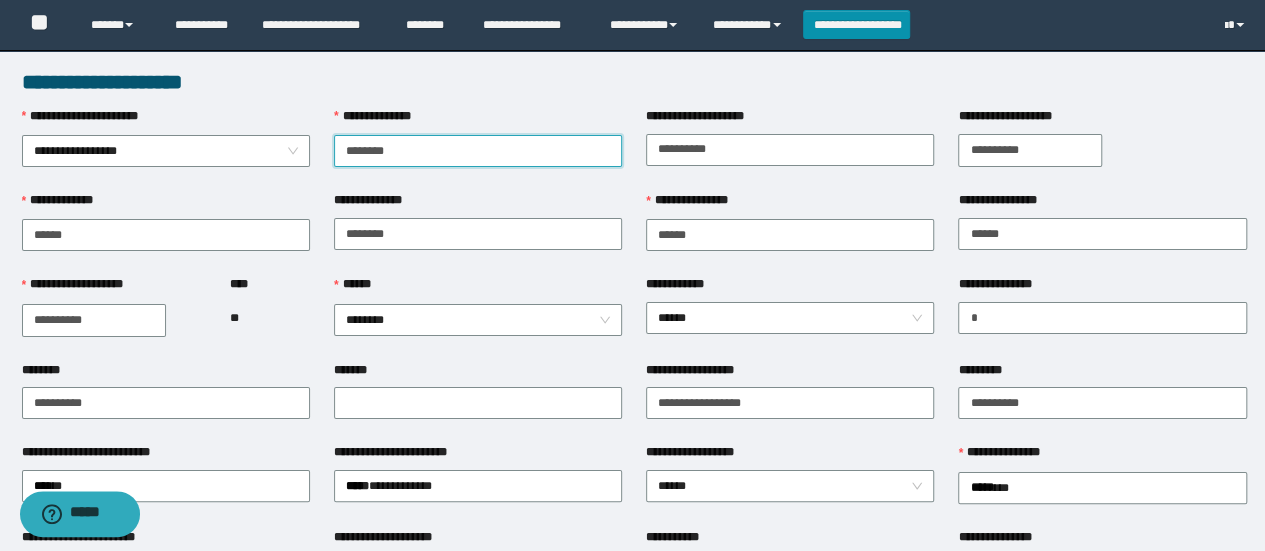 drag, startPoint x: 337, startPoint y: 152, endPoint x: 441, endPoint y: 152, distance: 104 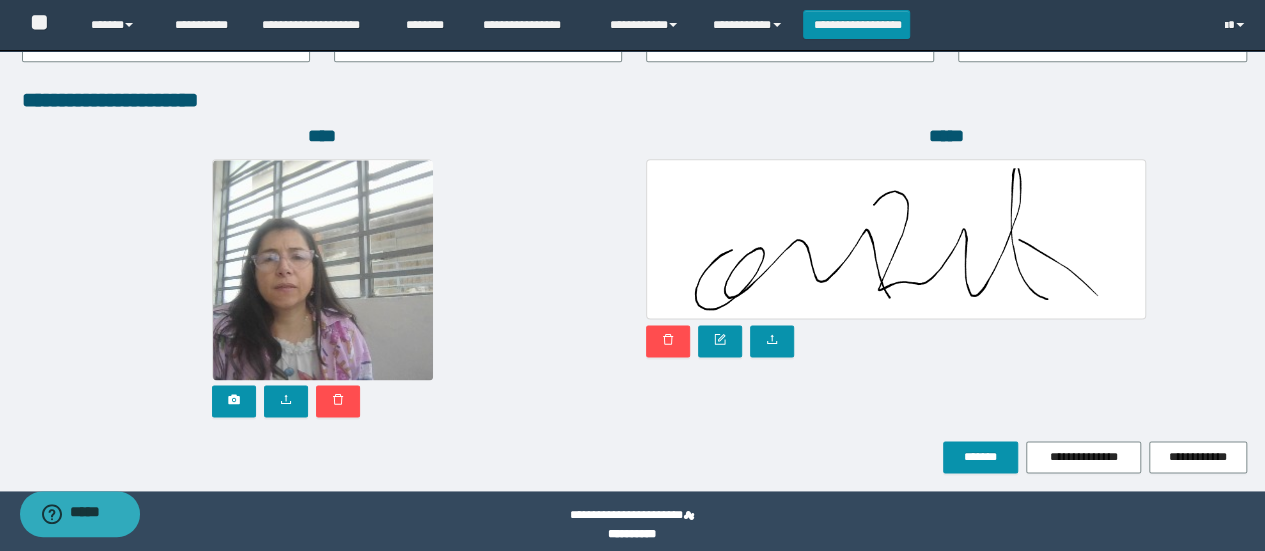 scroll, scrollTop: 1152, scrollLeft: 0, axis: vertical 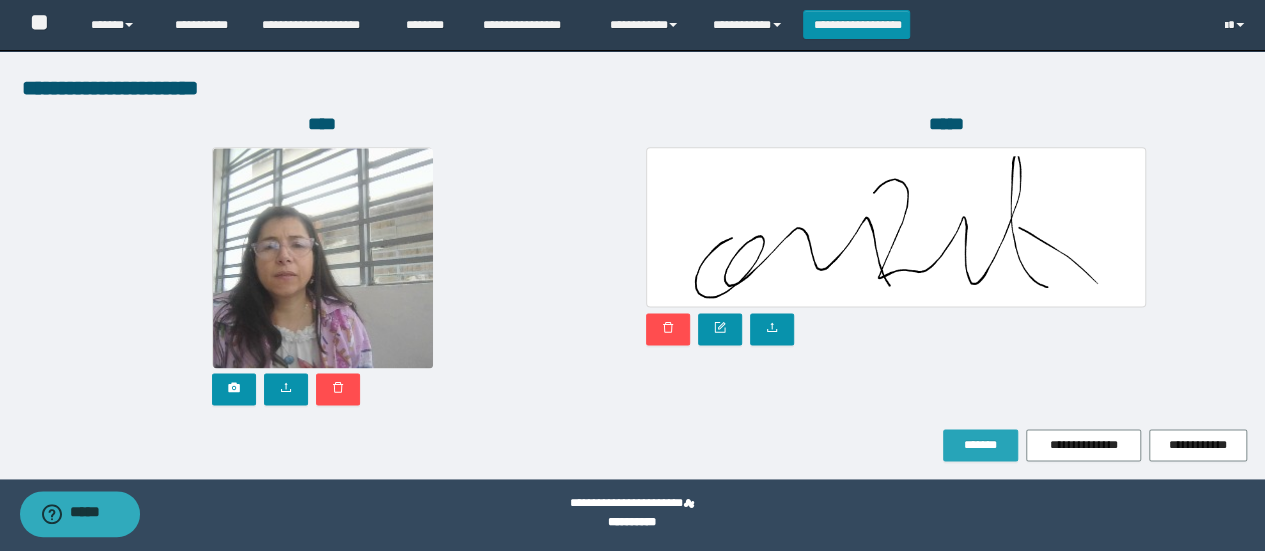click on "*******" at bounding box center (980, 445) 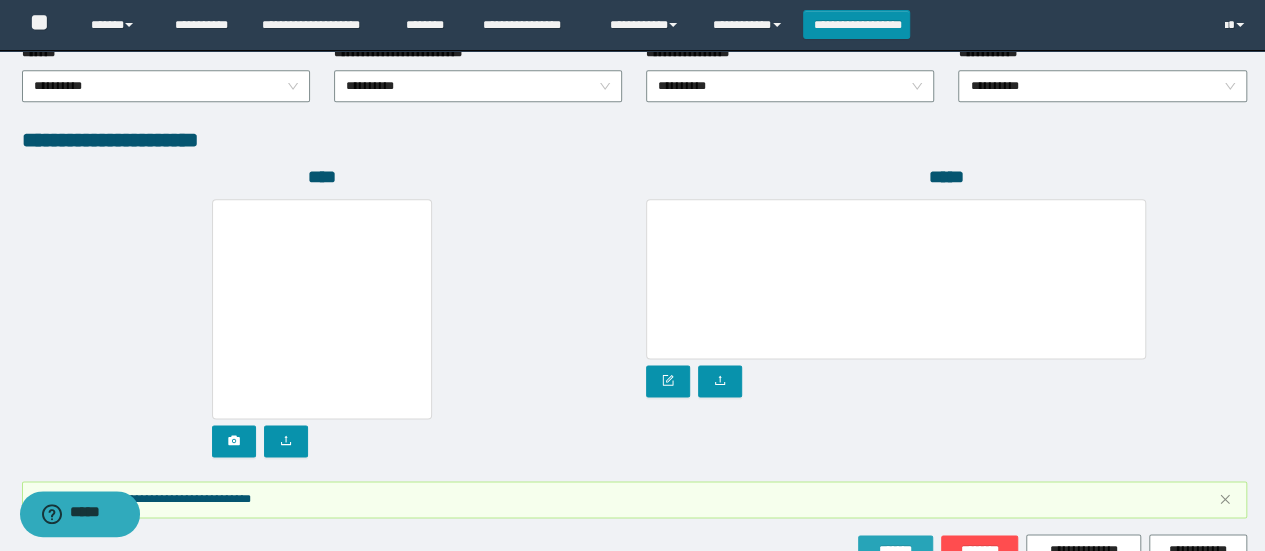 scroll, scrollTop: 1204, scrollLeft: 0, axis: vertical 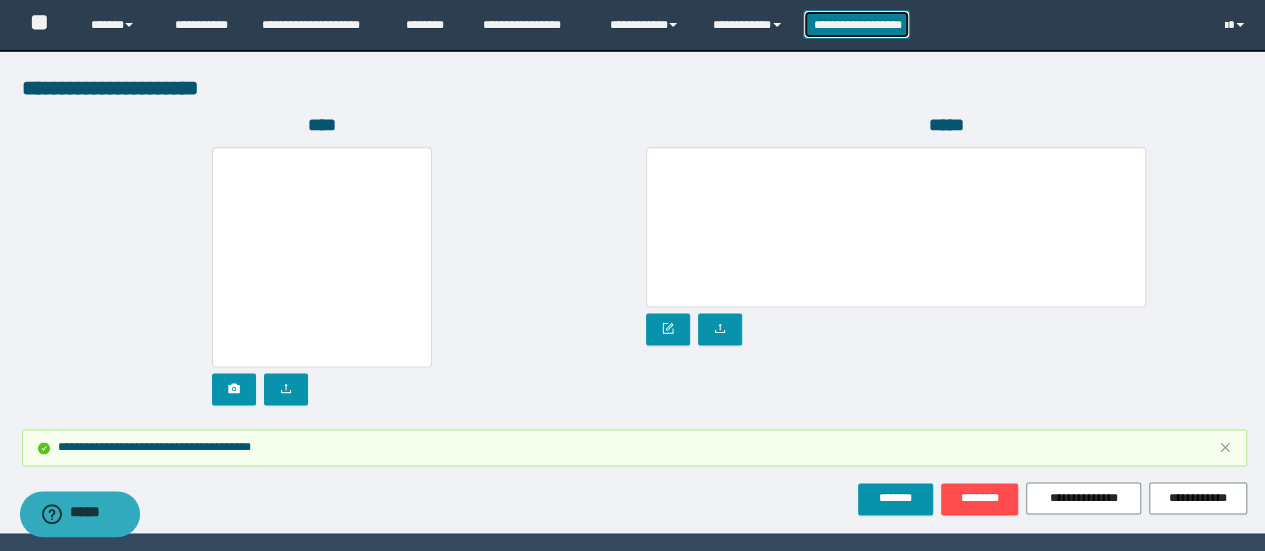 click on "**********" at bounding box center [857, 24] 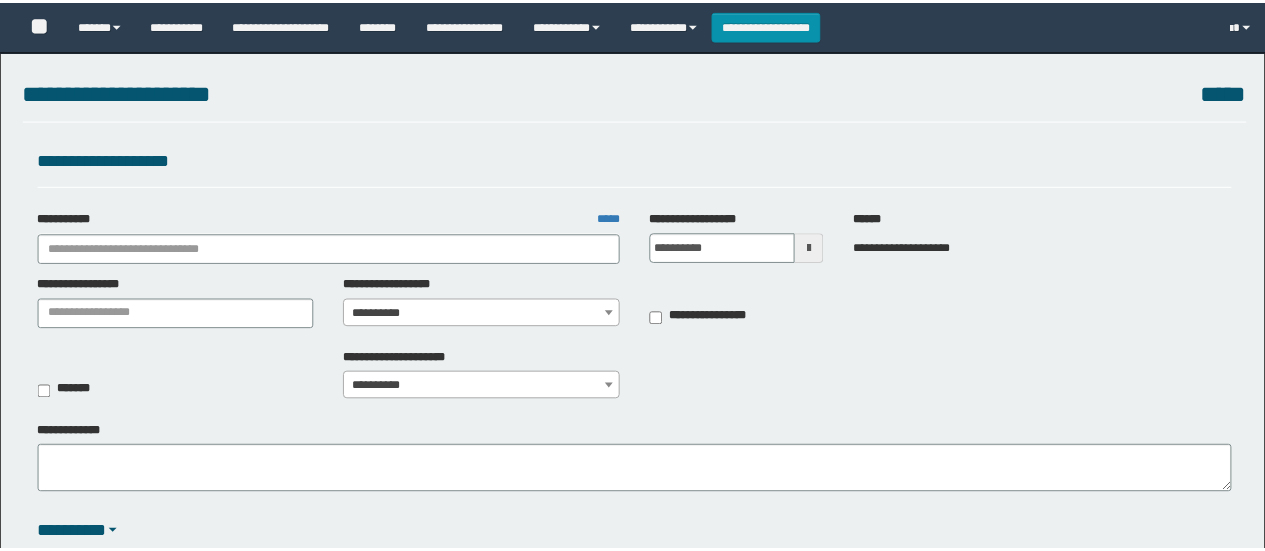 scroll, scrollTop: 0, scrollLeft: 0, axis: both 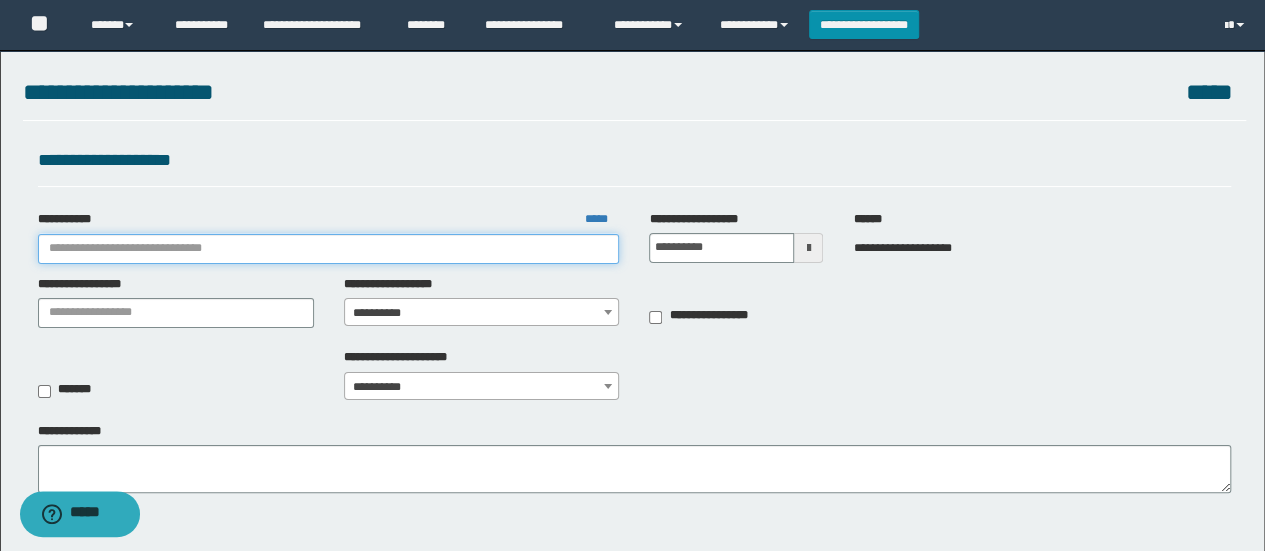 click on "**********" at bounding box center (329, 249) 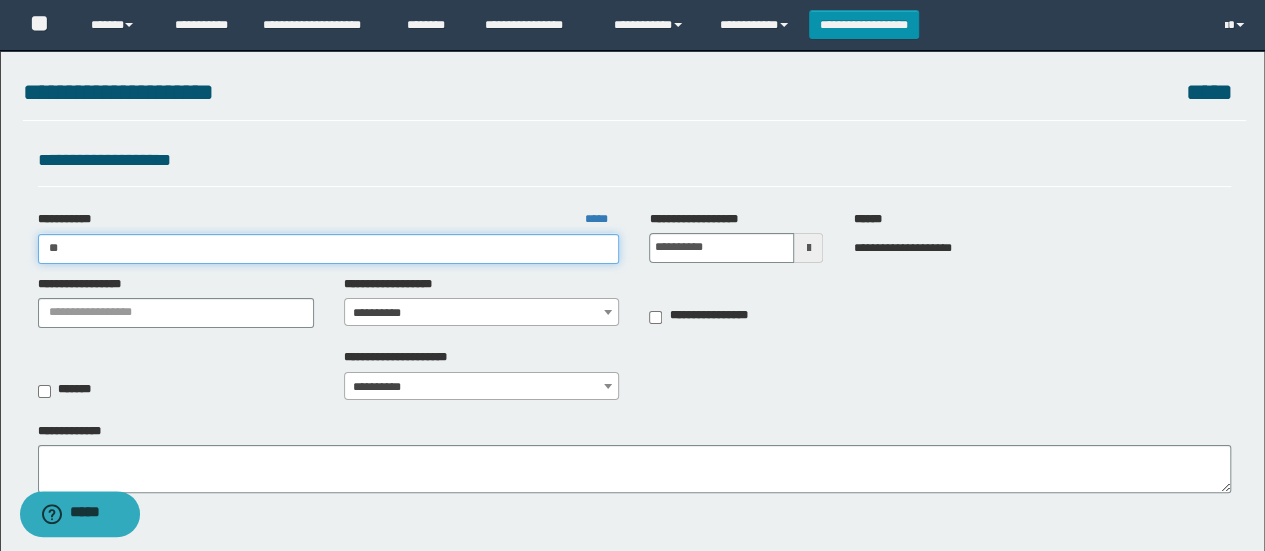 type on "***" 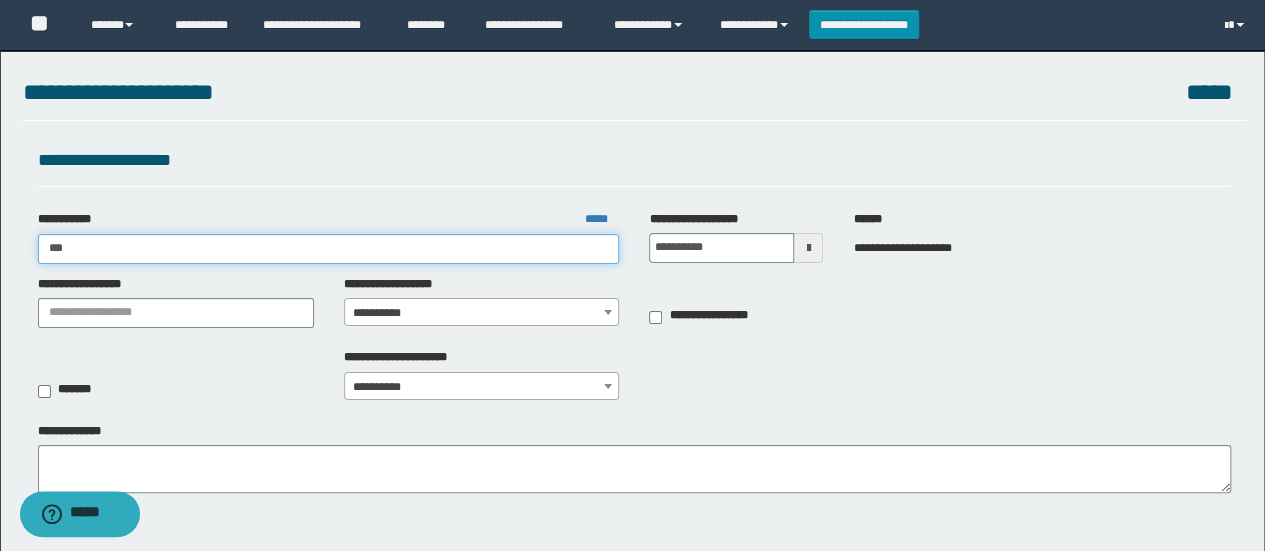 type on "***" 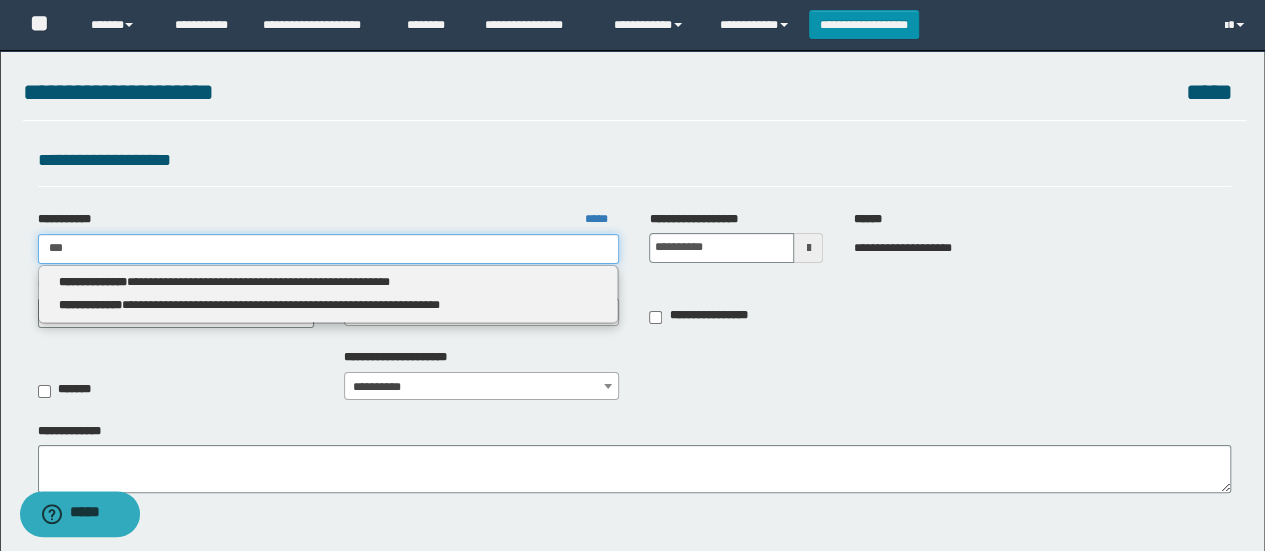 type on "***" 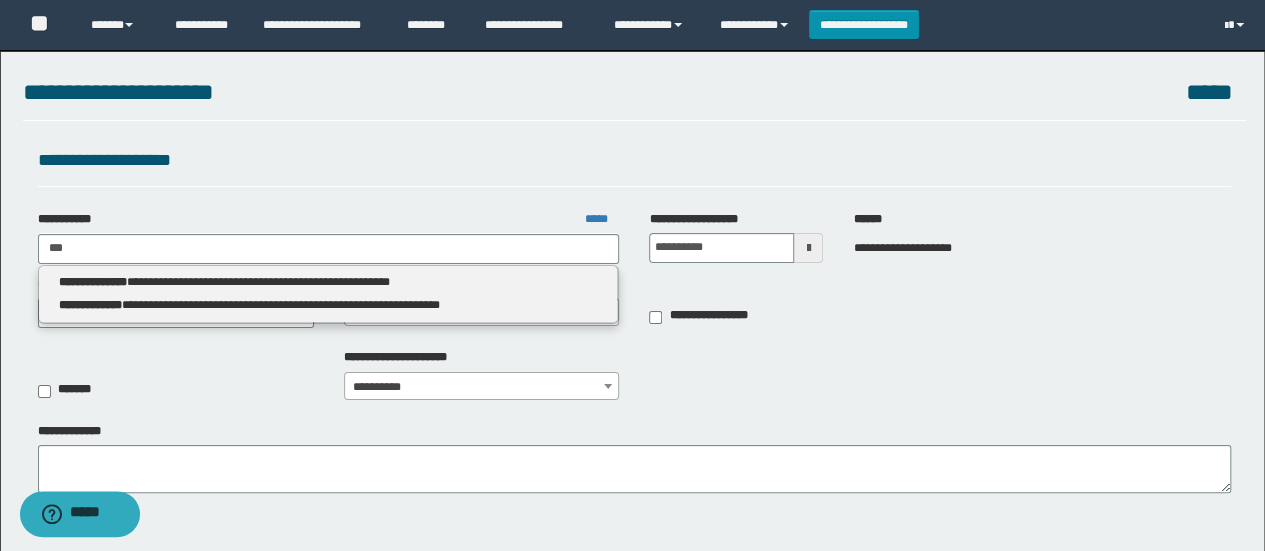 click on "**********" at bounding box center [328, 282] 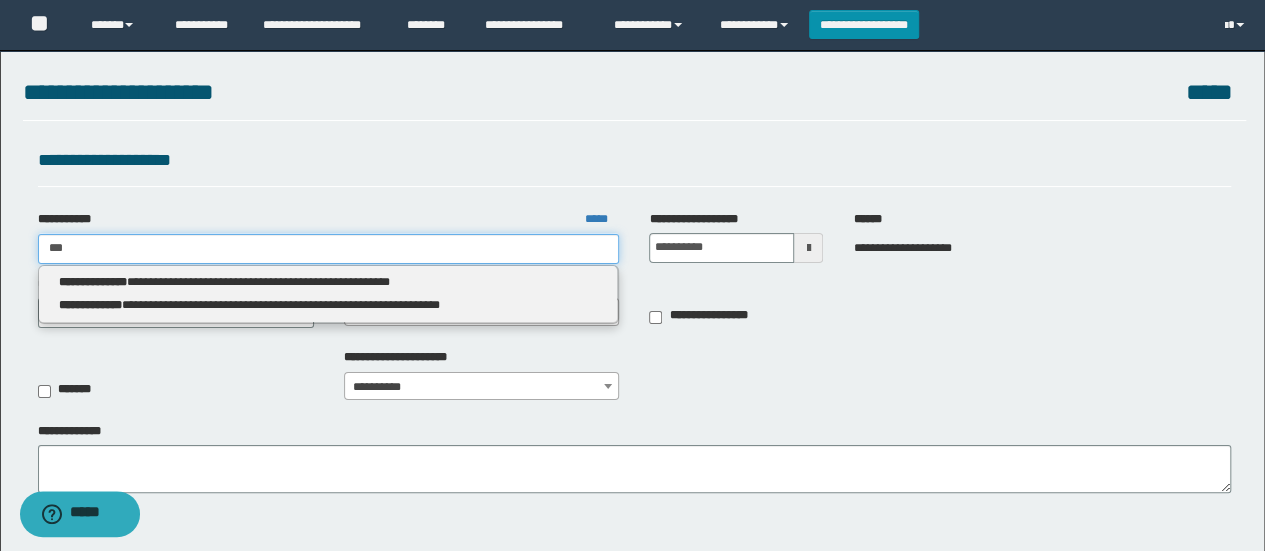 type 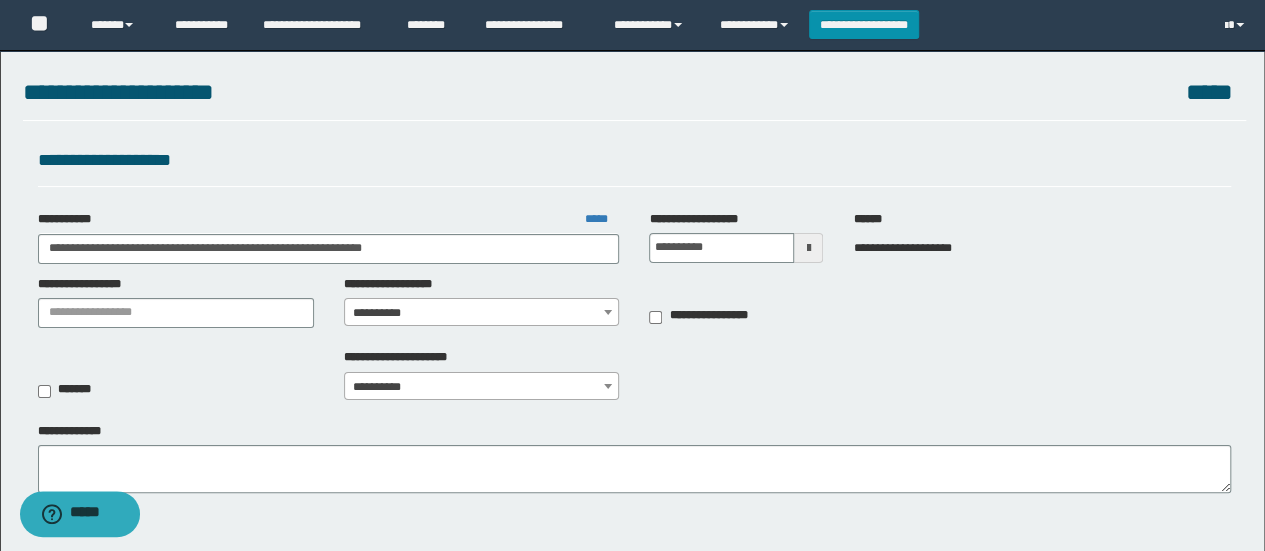 click on "**********" at bounding box center (482, 313) 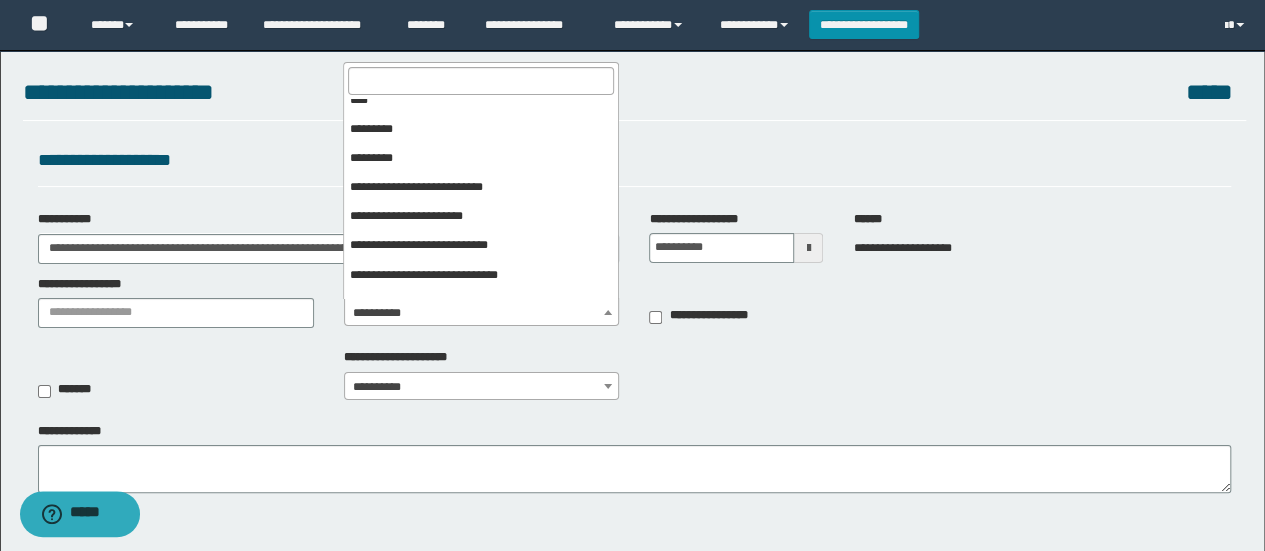 scroll, scrollTop: 476, scrollLeft: 0, axis: vertical 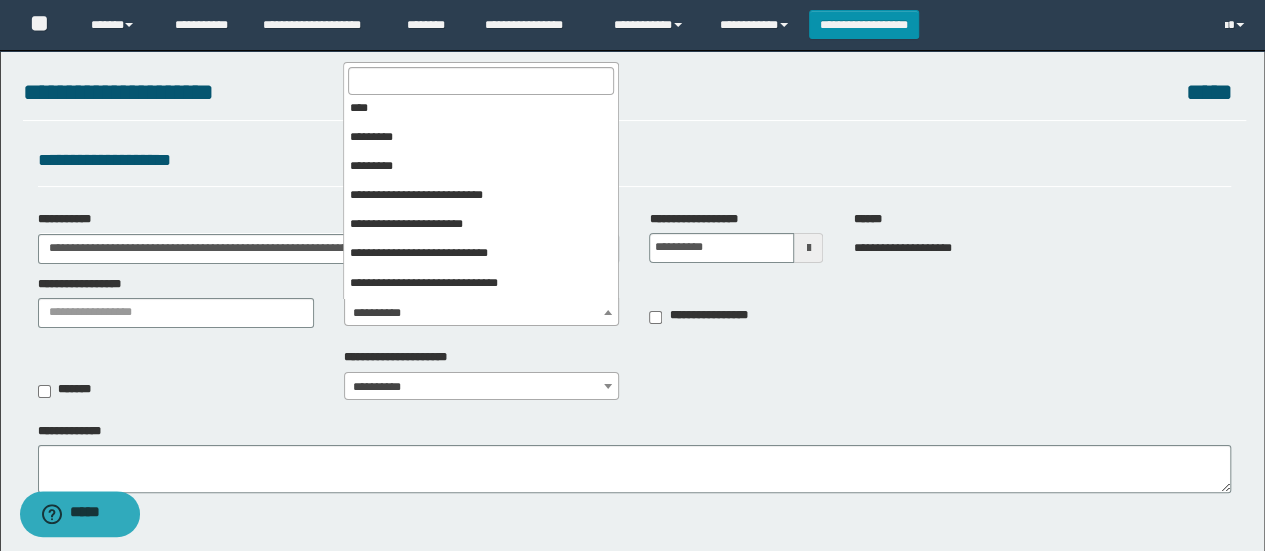 select on "***" 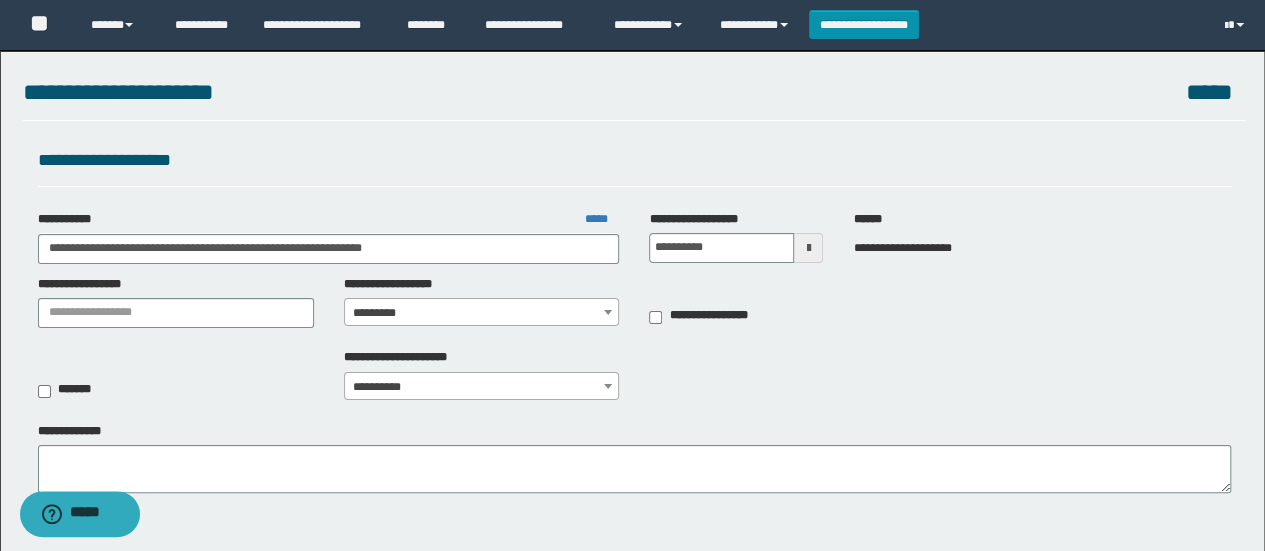 click on "**********" at bounding box center [482, 387] 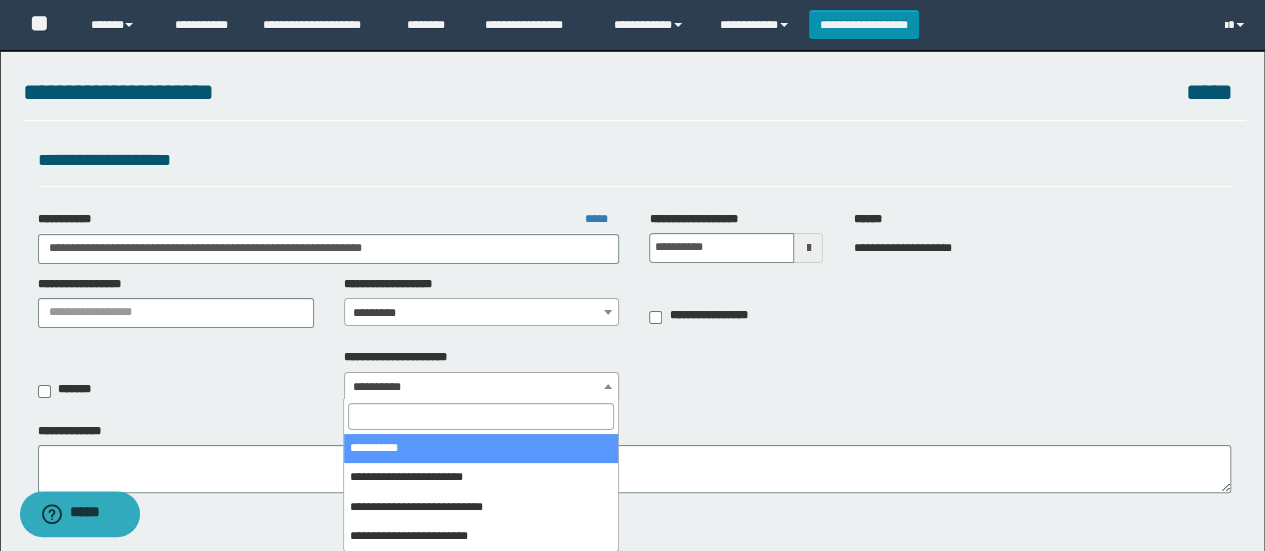 select on "*" 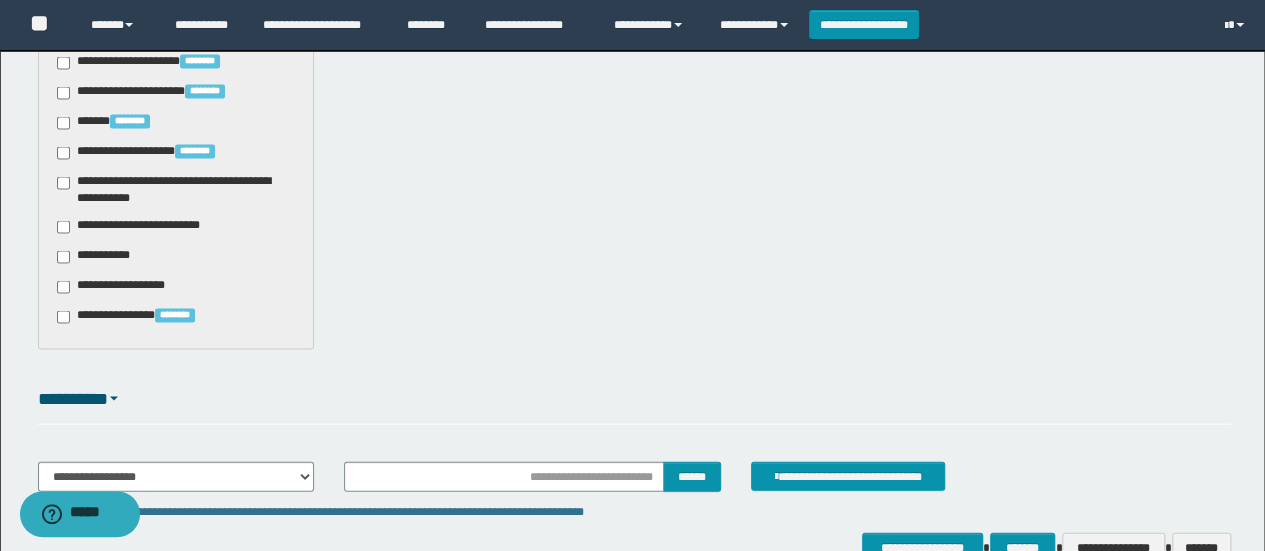 scroll, scrollTop: 2084, scrollLeft: 0, axis: vertical 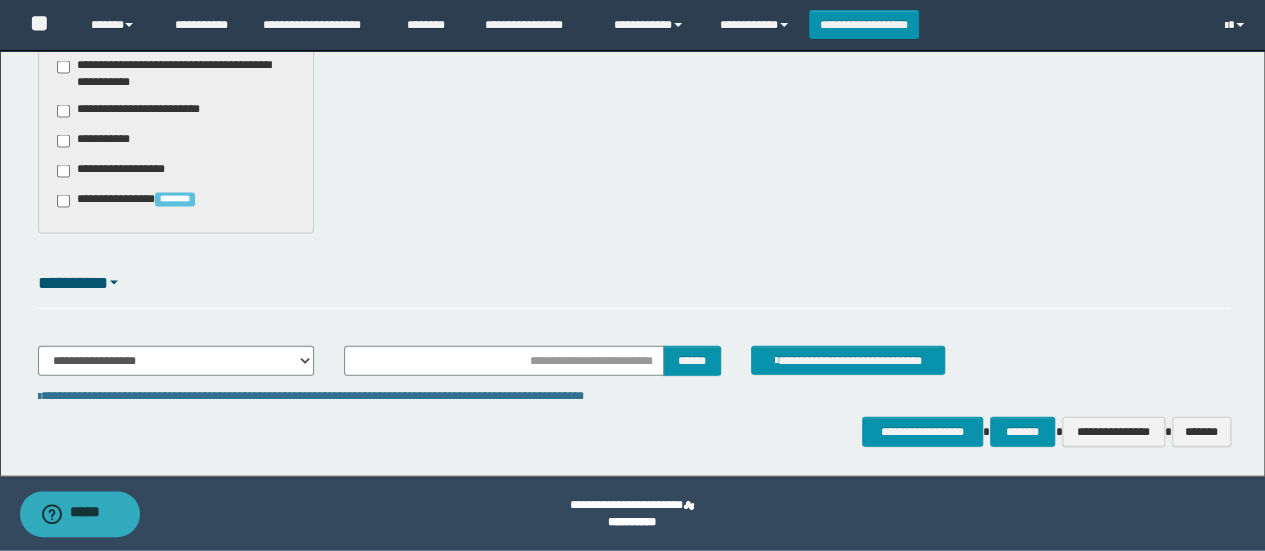 click on "**********" at bounding box center [143, 111] 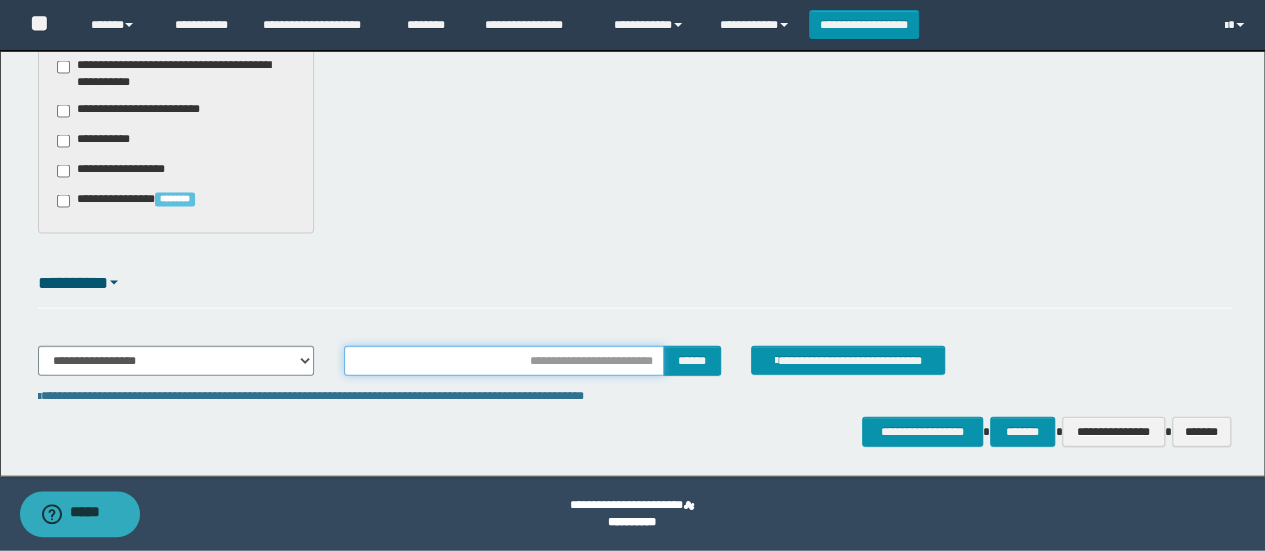 click at bounding box center [504, 361] 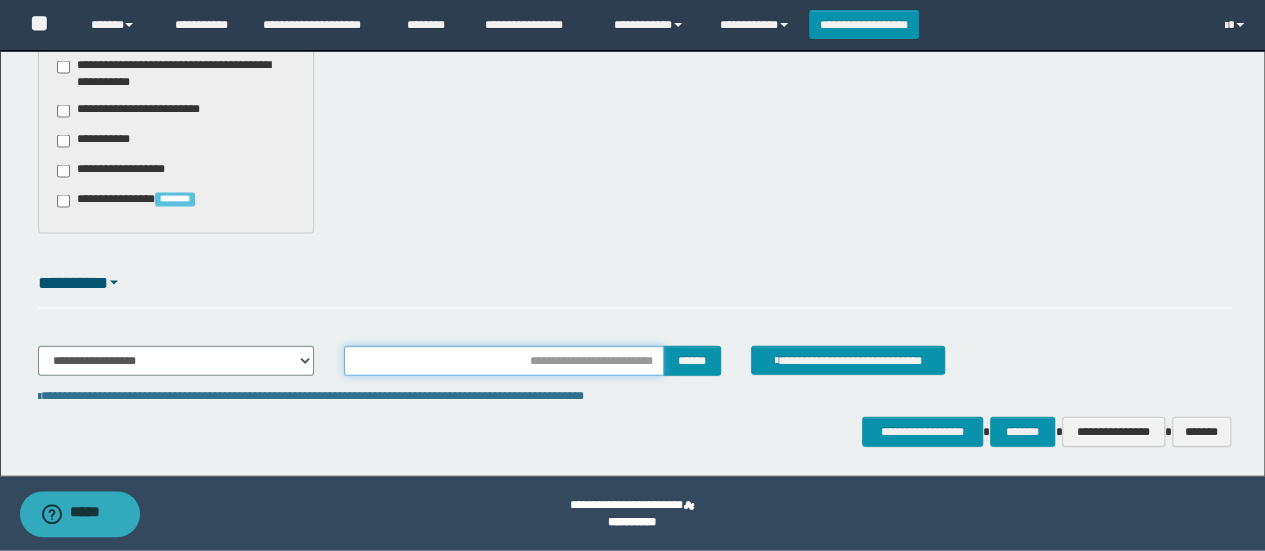 type on "********" 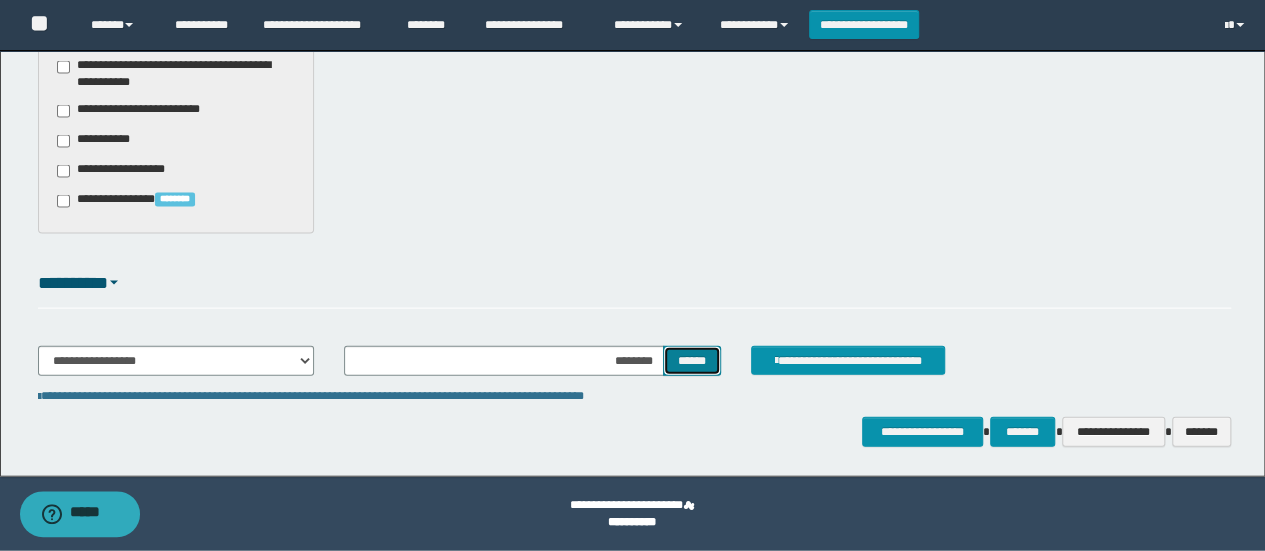 click on "******" at bounding box center [692, 360] 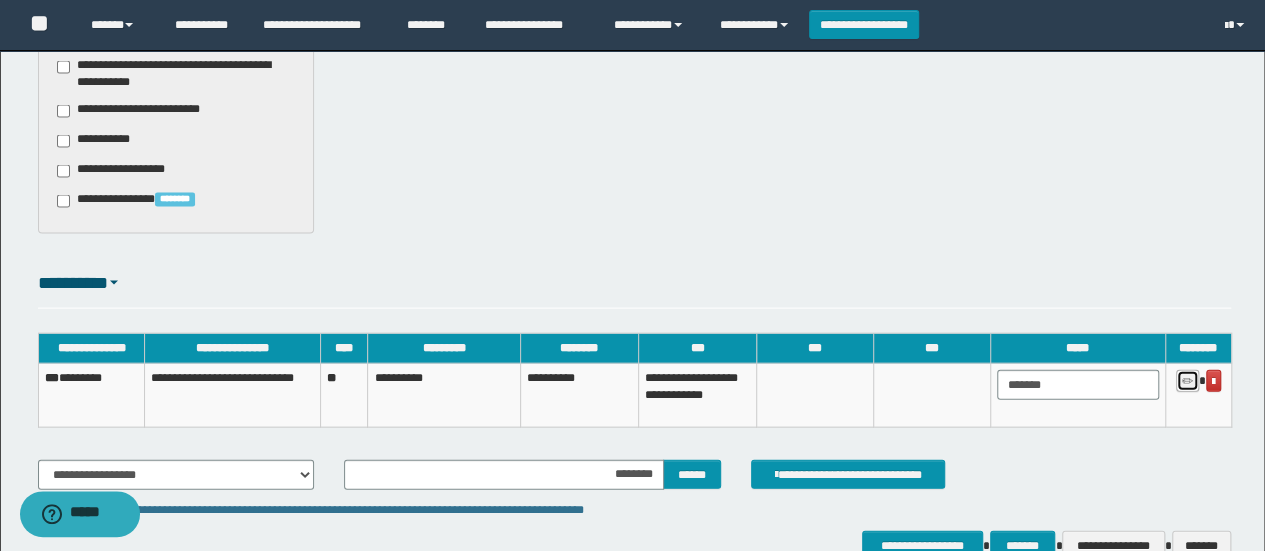 click at bounding box center [1187, 382] 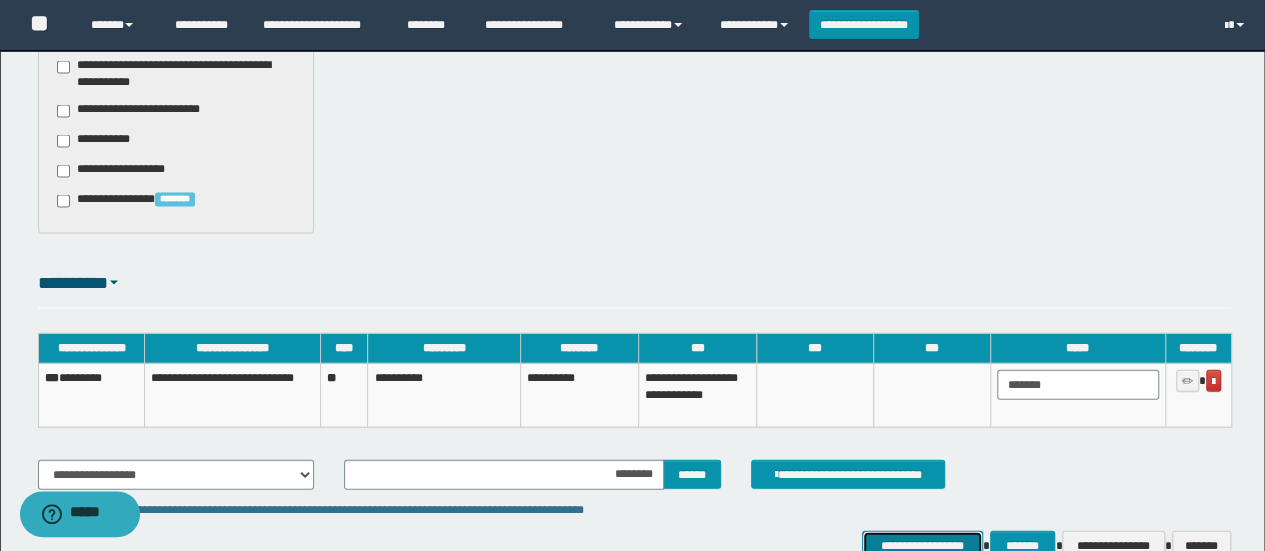 click on "**********" at bounding box center [922, 545] 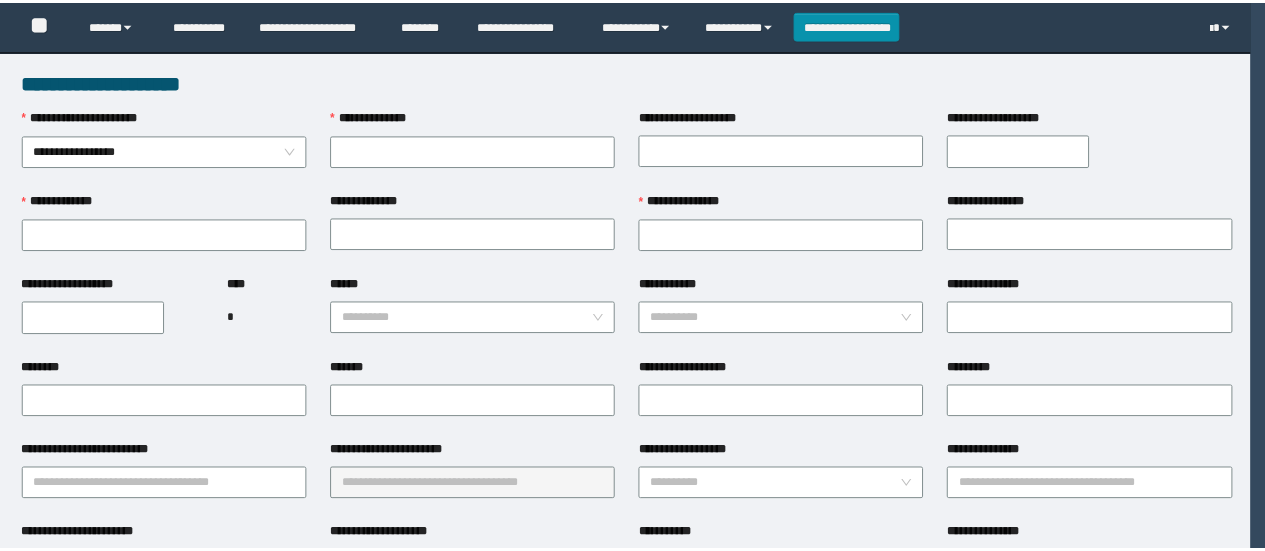 scroll, scrollTop: 0, scrollLeft: 0, axis: both 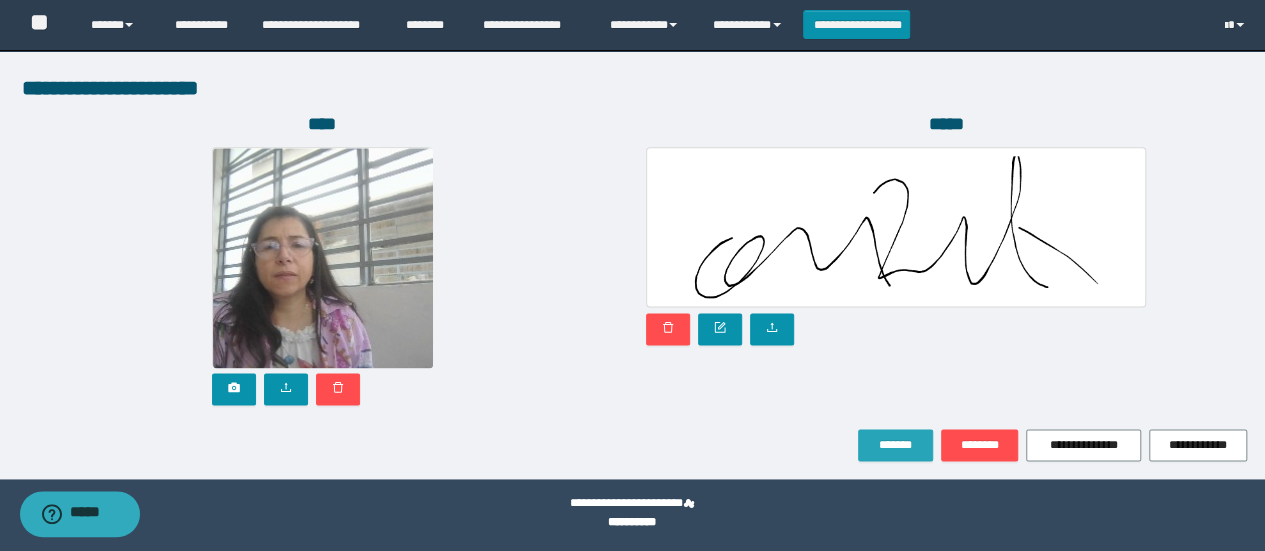 click on "*******" at bounding box center [895, 445] 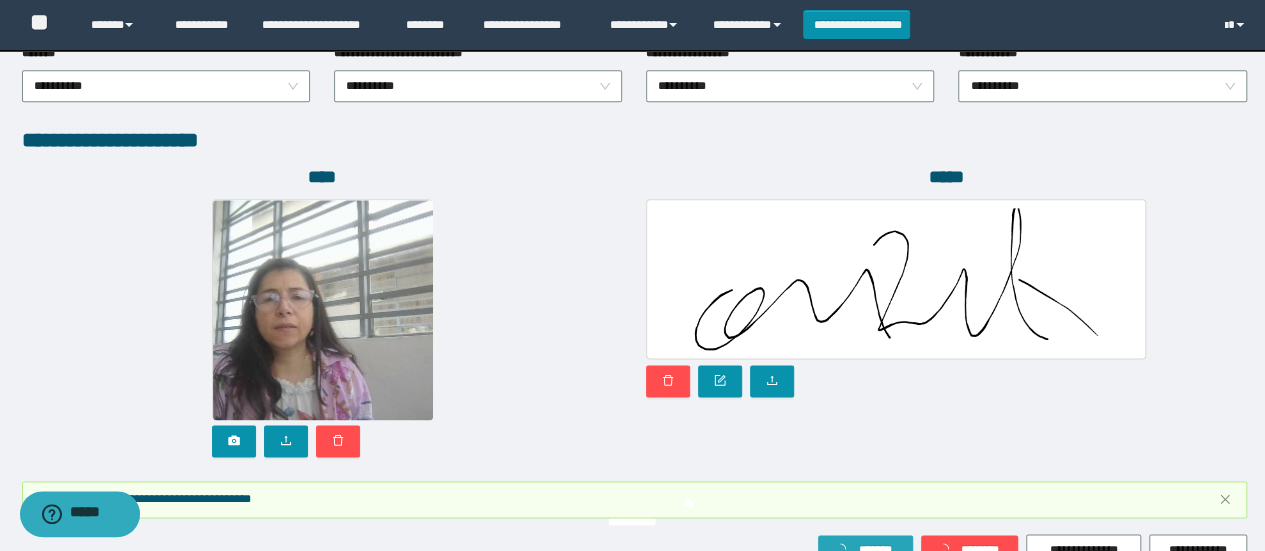 scroll, scrollTop: 1204, scrollLeft: 0, axis: vertical 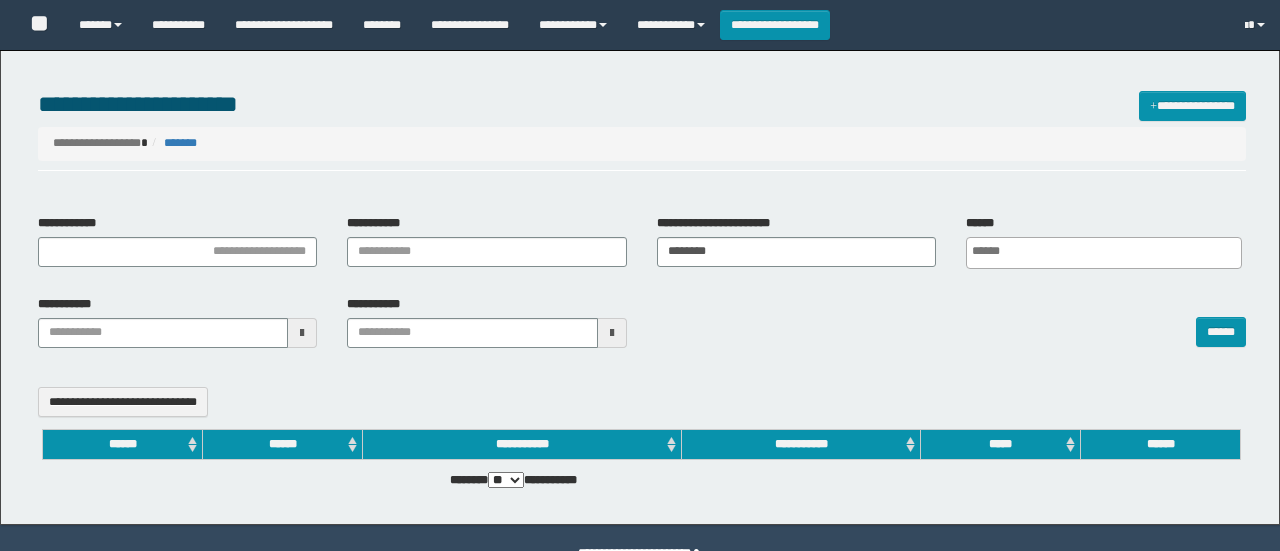 select 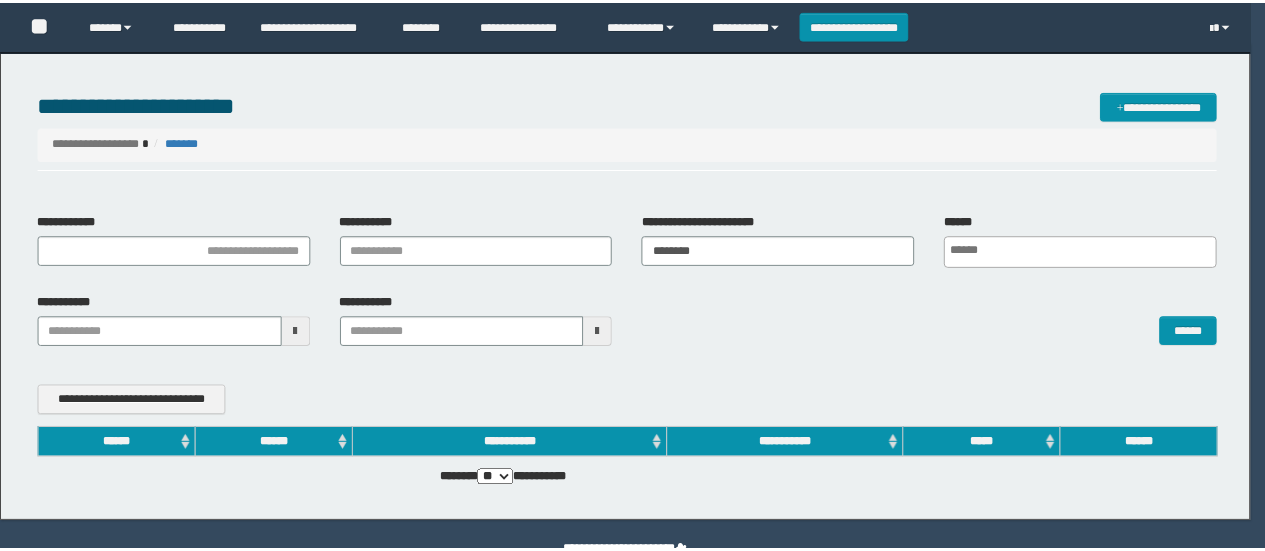 scroll, scrollTop: 0, scrollLeft: 0, axis: both 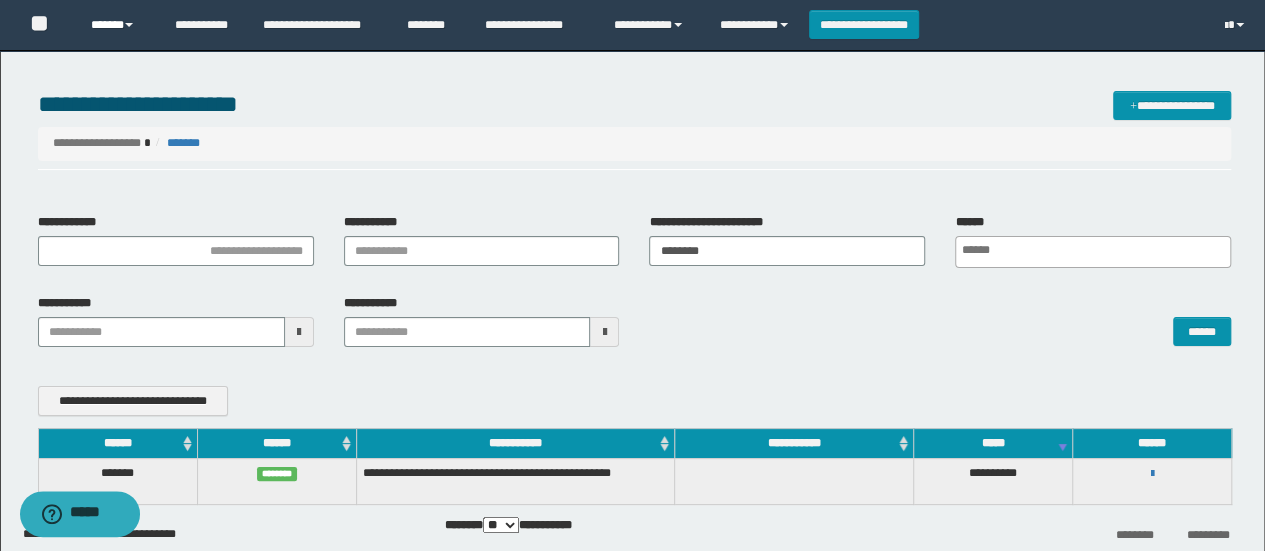 click on "******" at bounding box center [117, 25] 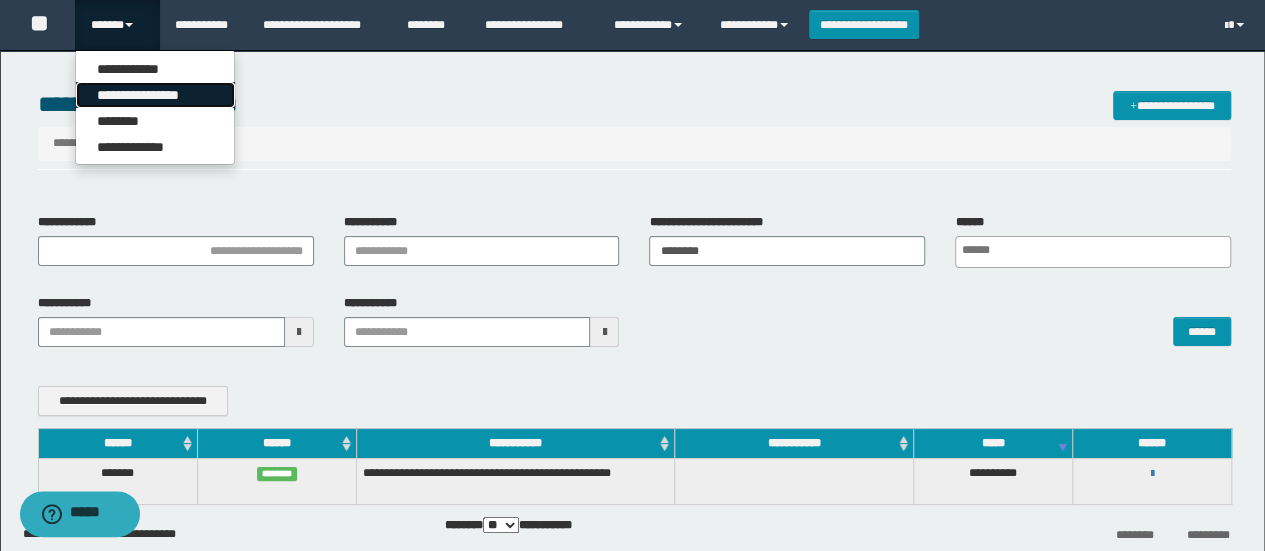 click on "**********" at bounding box center [155, 95] 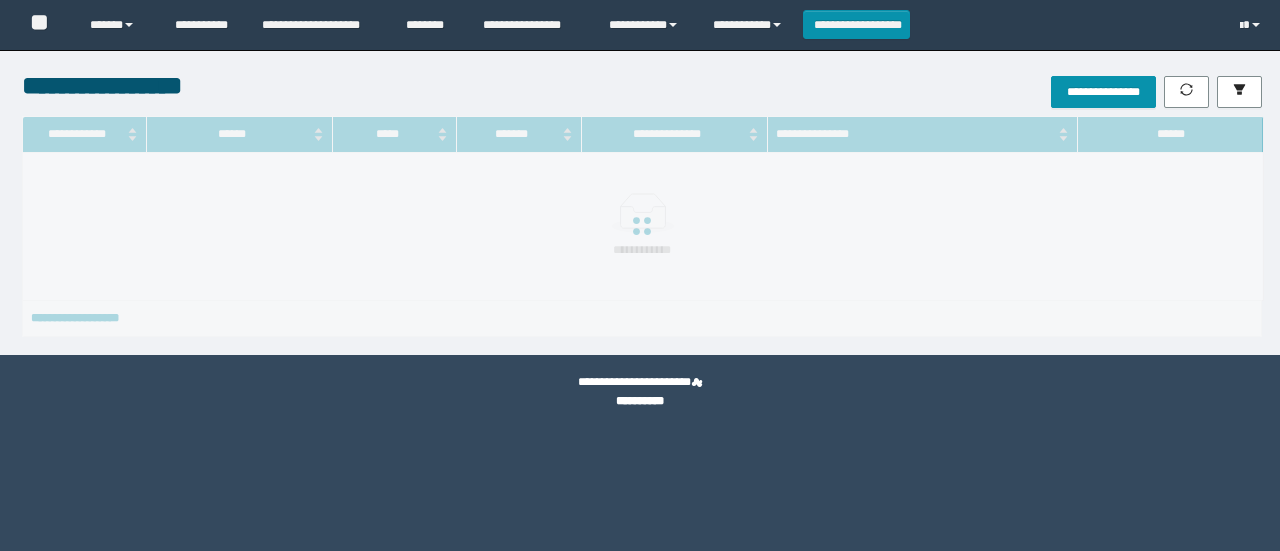 scroll, scrollTop: 0, scrollLeft: 0, axis: both 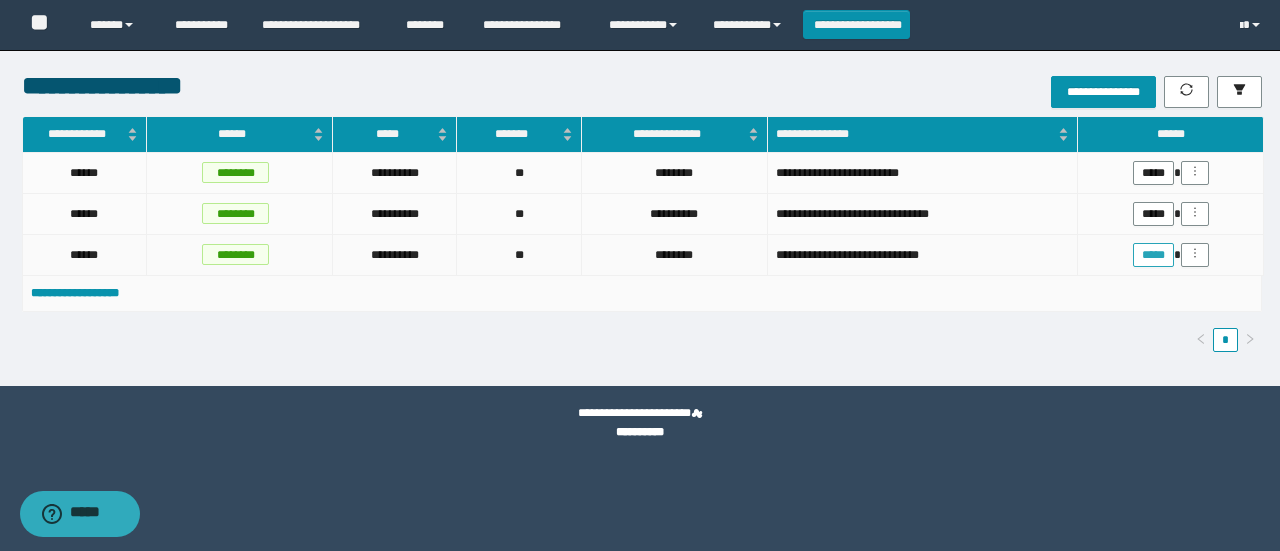 click on "*****" at bounding box center (1153, 255) 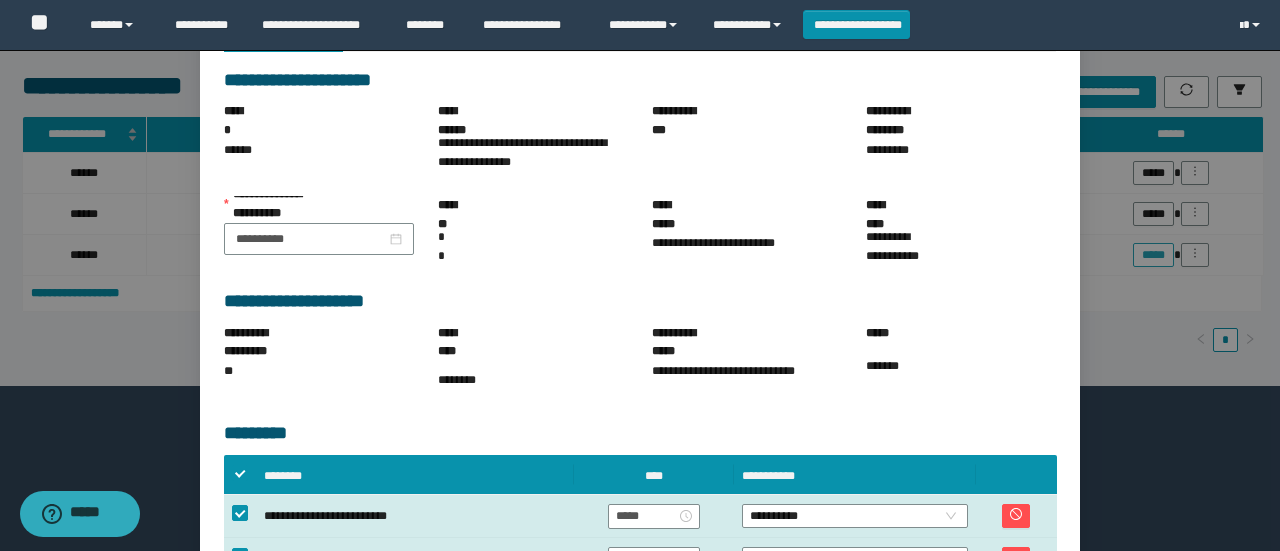 scroll, scrollTop: 130, scrollLeft: 0, axis: vertical 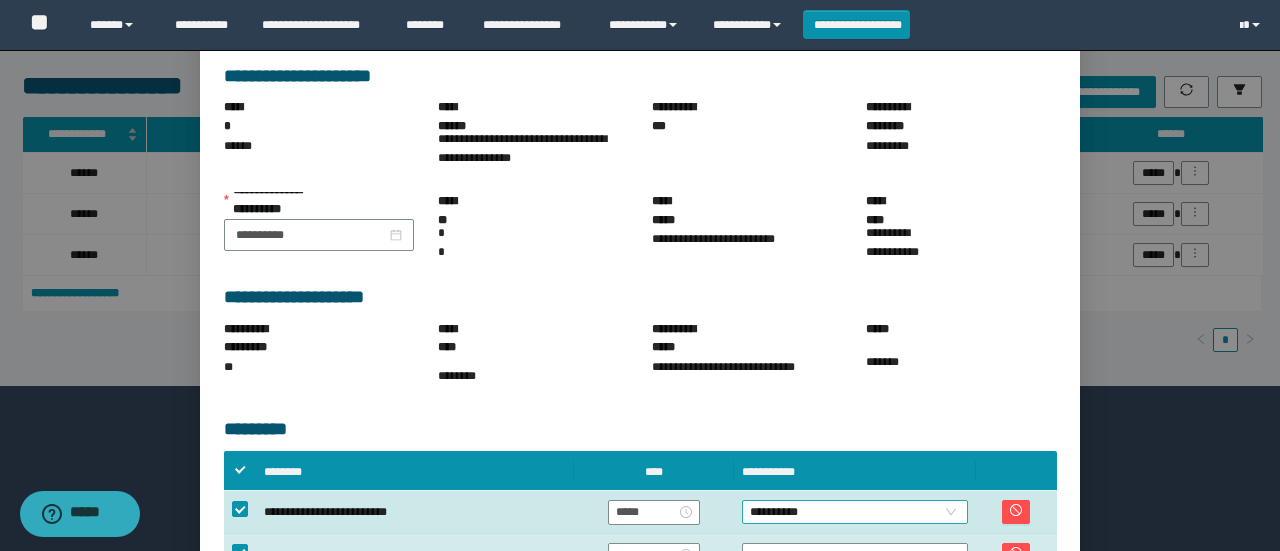 click on "**********" at bounding box center [855, 512] 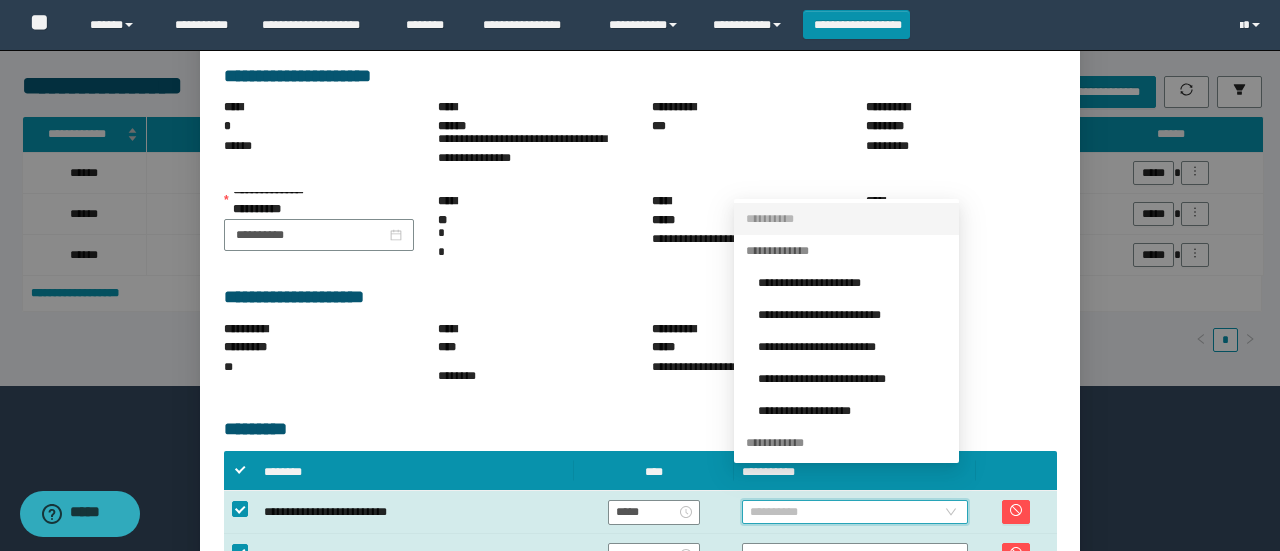 click on "**********" at bounding box center (852, 315) 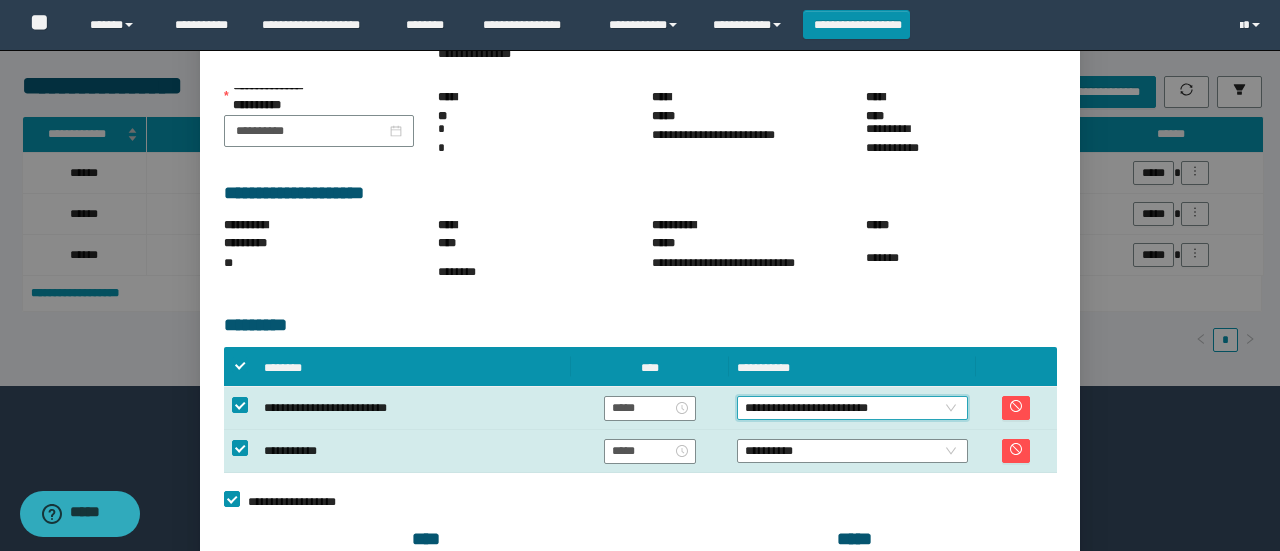 scroll, scrollTop: 237, scrollLeft: 0, axis: vertical 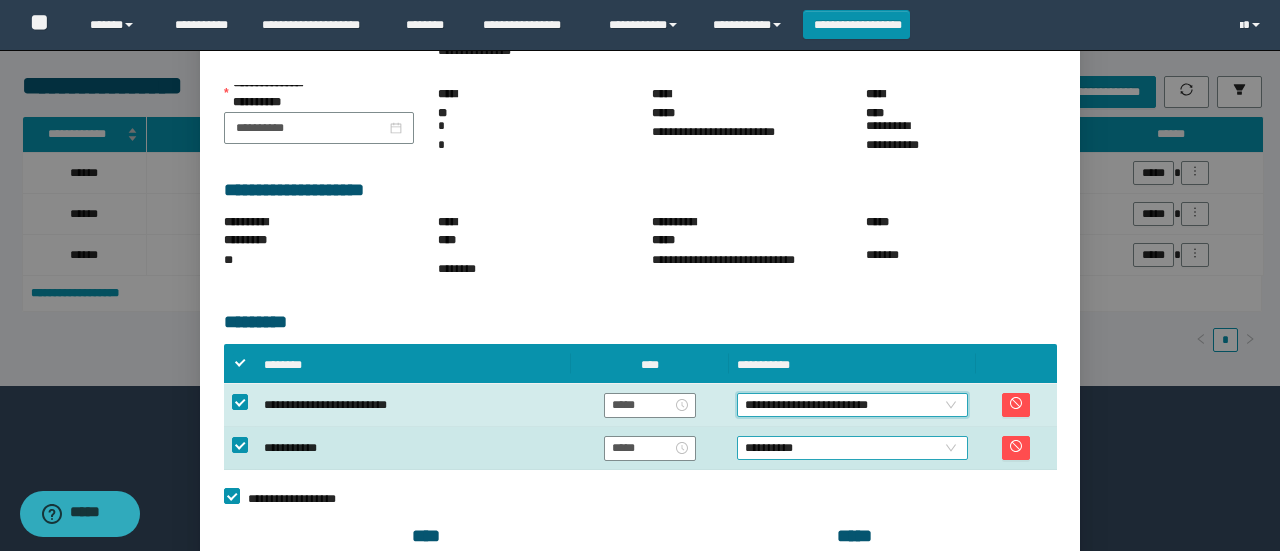click on "**********" at bounding box center [852, 448] 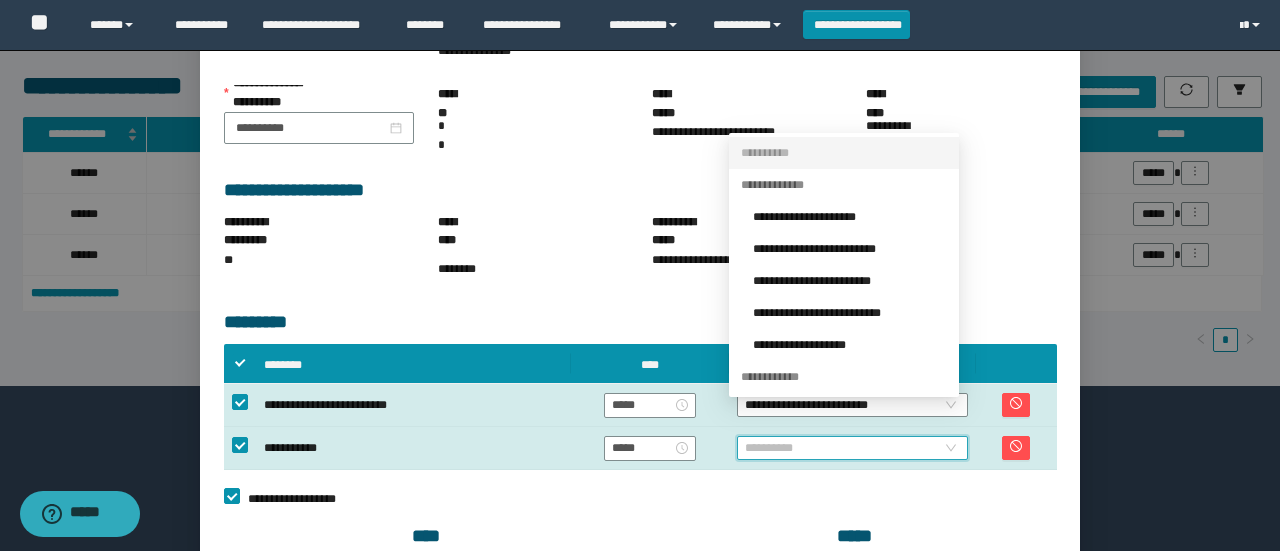 click on "**********" at bounding box center [850, 249] 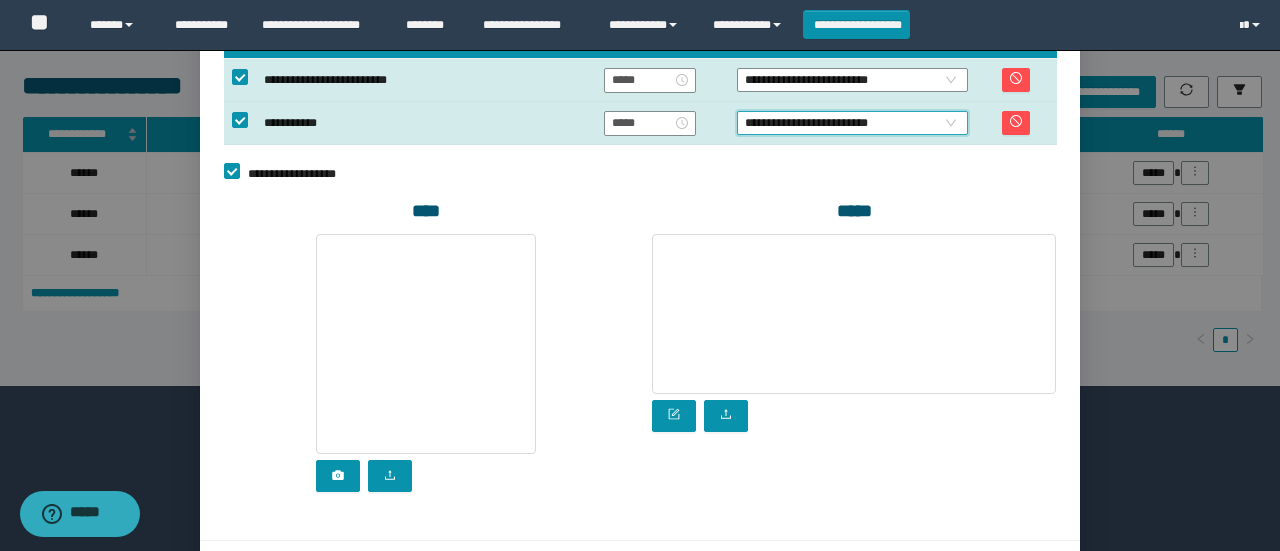 scroll, scrollTop: 588, scrollLeft: 0, axis: vertical 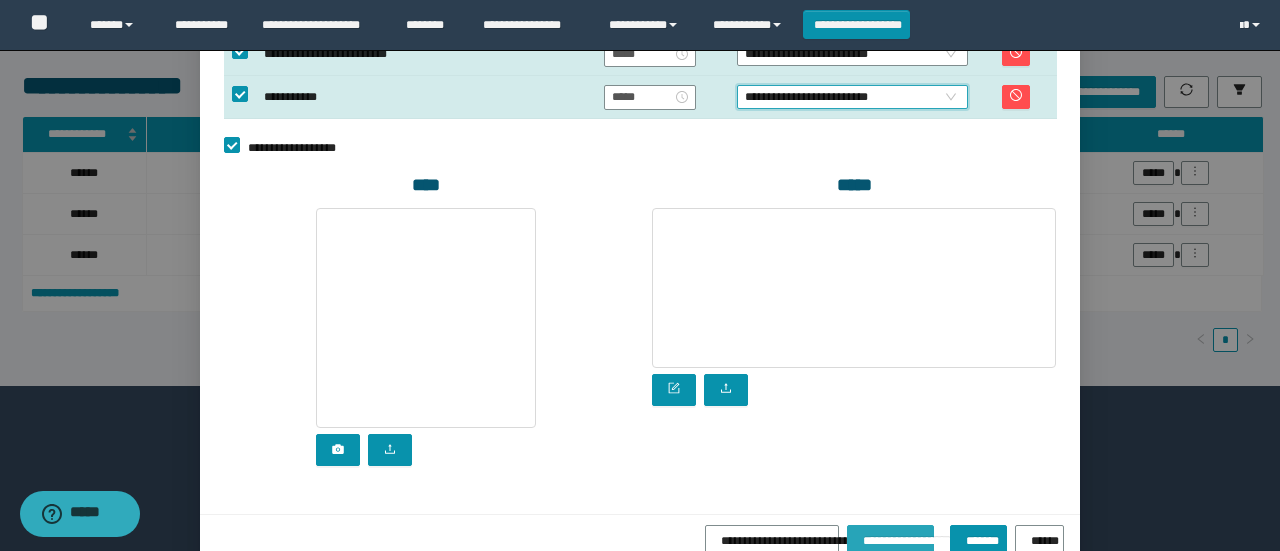 click on "**********" at bounding box center [891, 537] 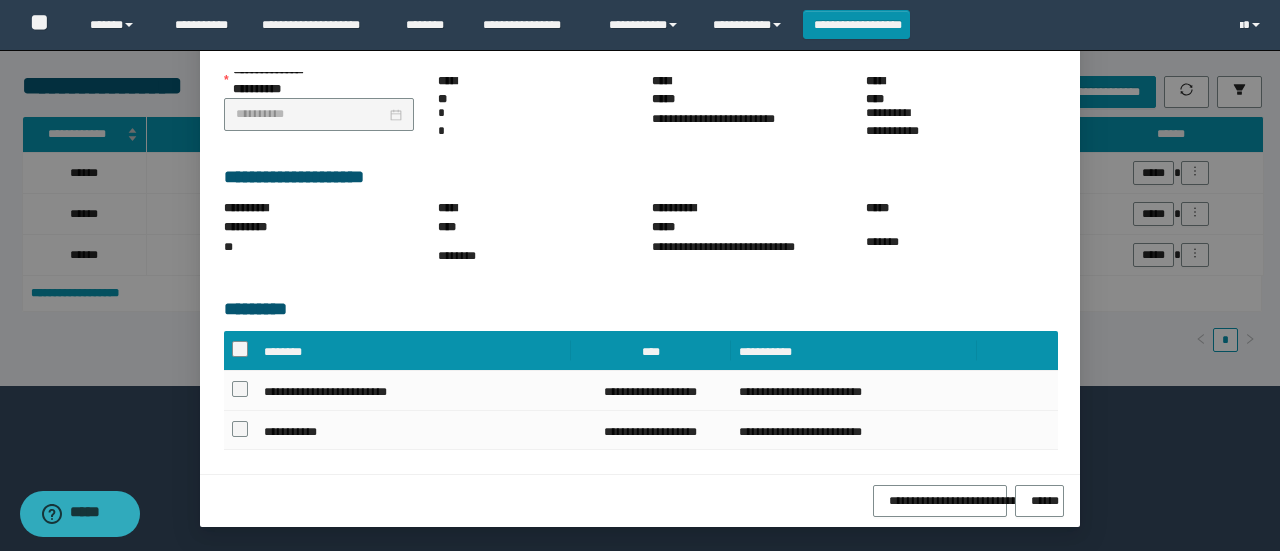 scroll, scrollTop: 264, scrollLeft: 0, axis: vertical 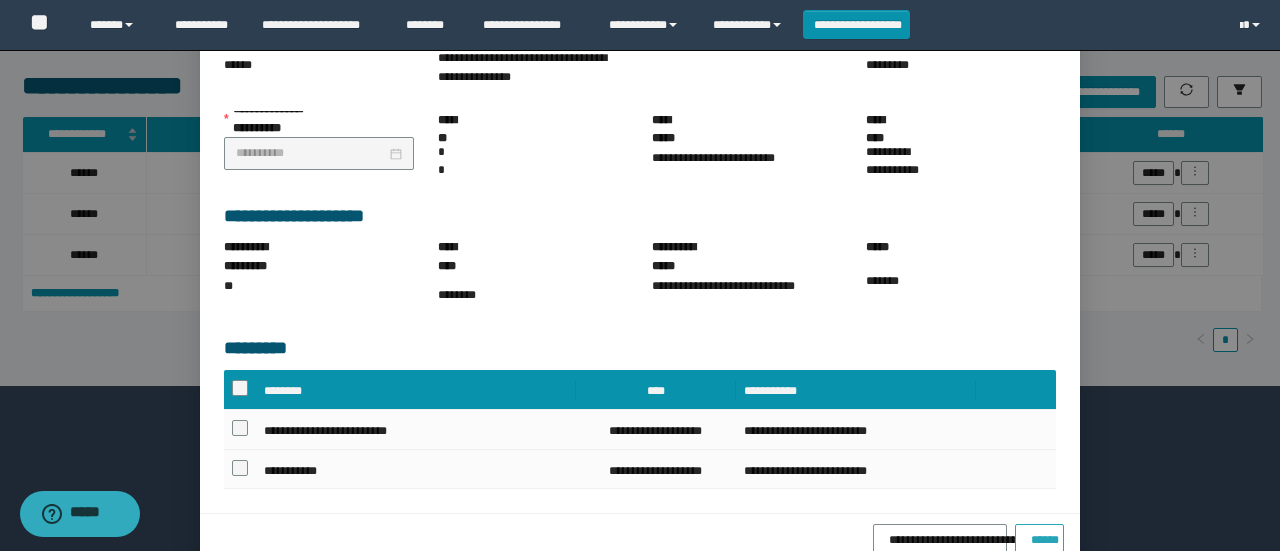 click on "******" at bounding box center (1039, 536) 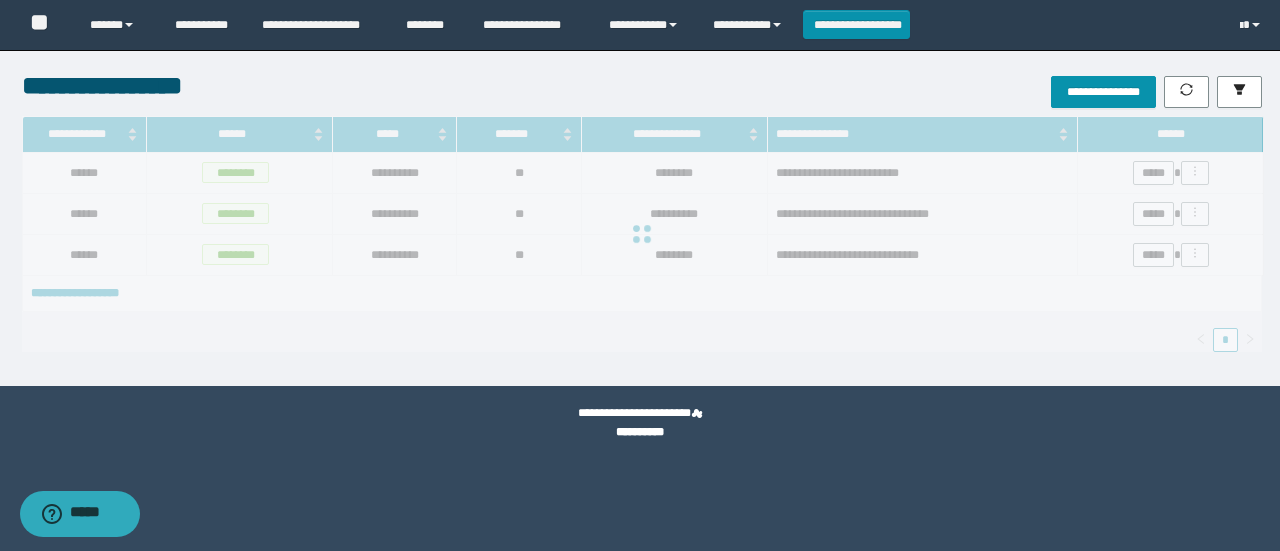 scroll, scrollTop: 164, scrollLeft: 0, axis: vertical 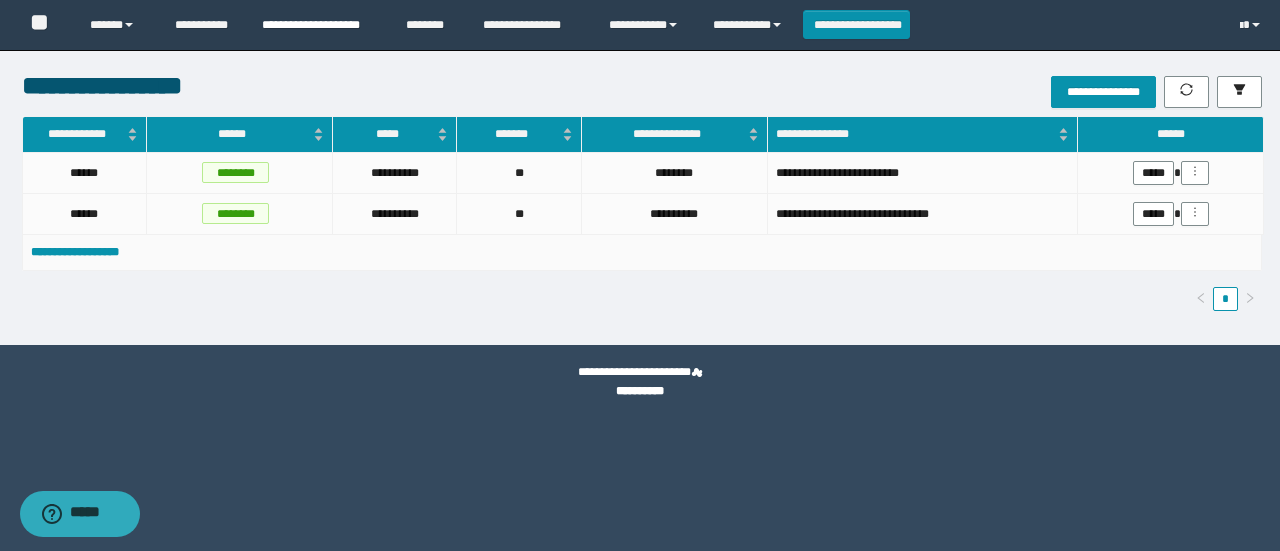 click on "**********" at bounding box center (319, 25) 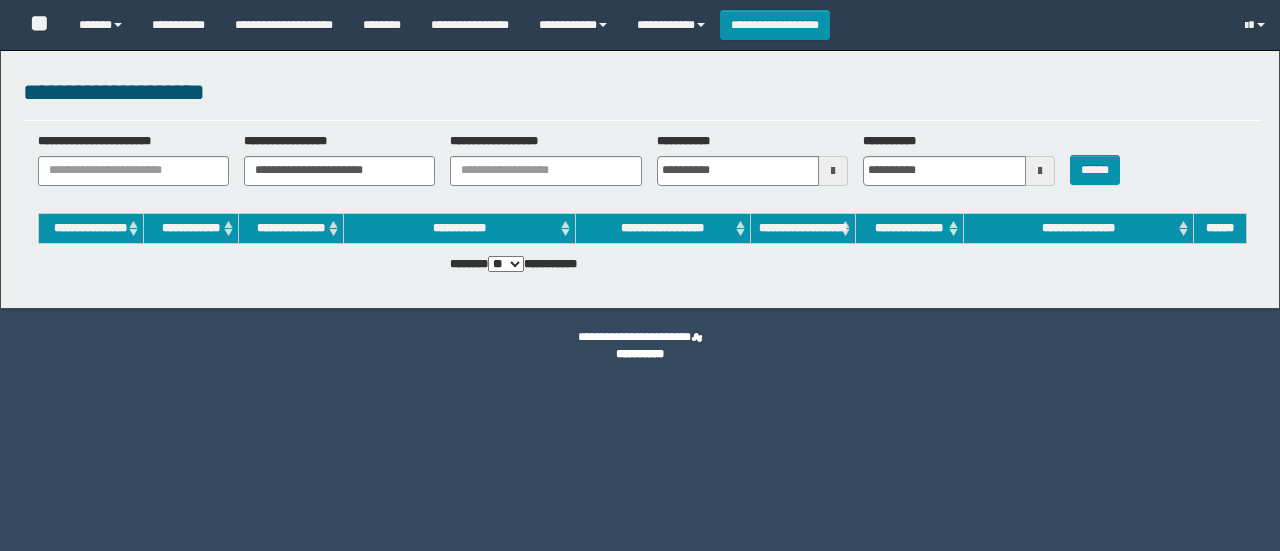 scroll, scrollTop: 0, scrollLeft: 0, axis: both 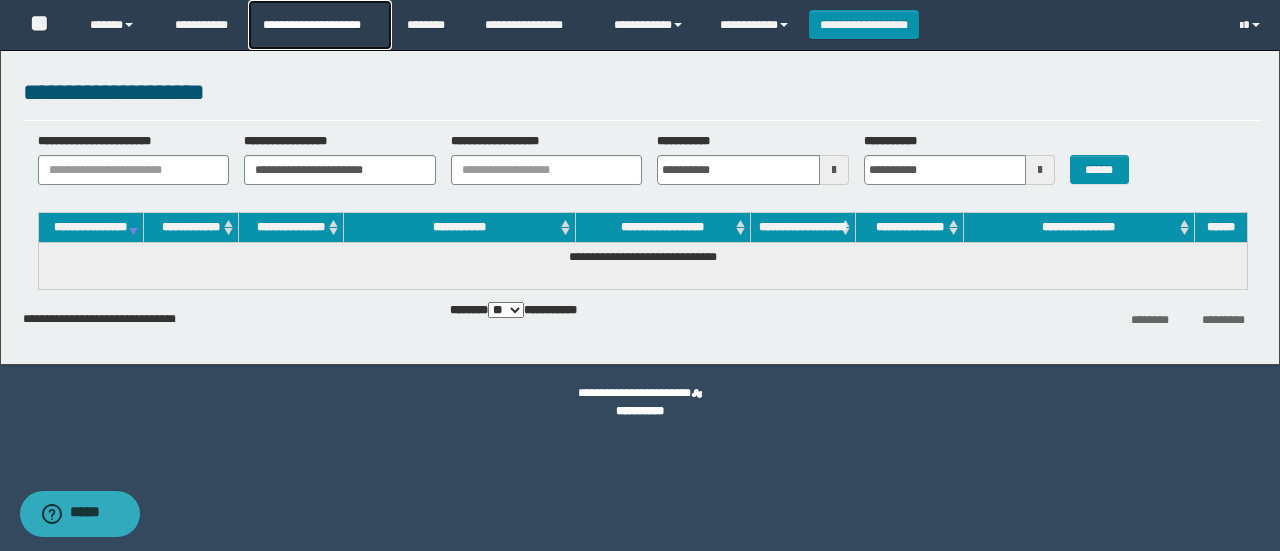 click on "**********" at bounding box center [319, 25] 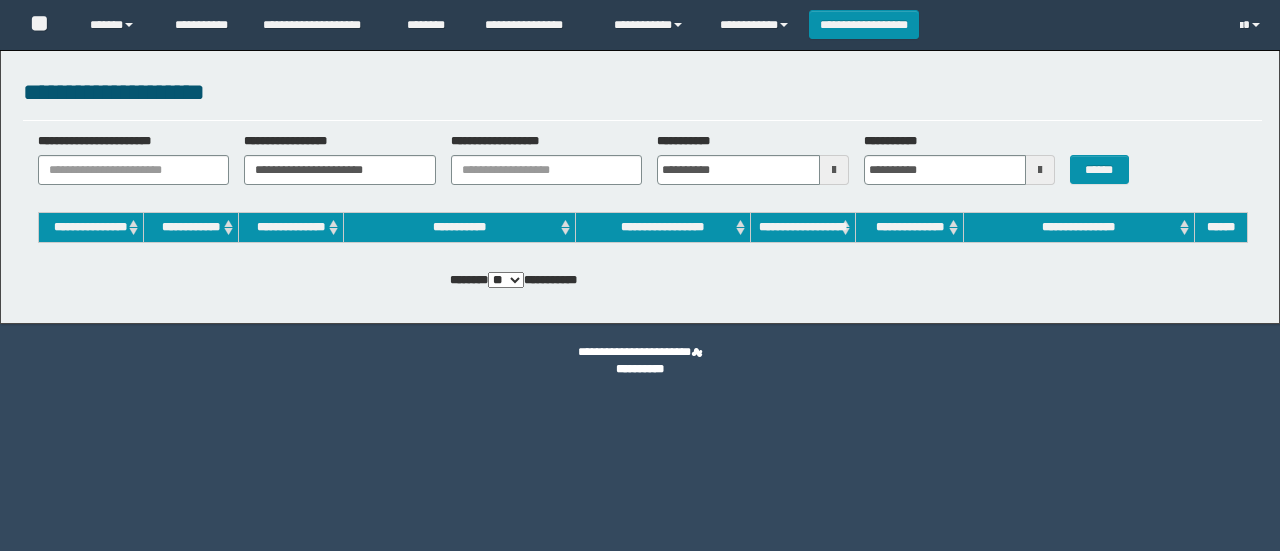 scroll, scrollTop: 0, scrollLeft: 0, axis: both 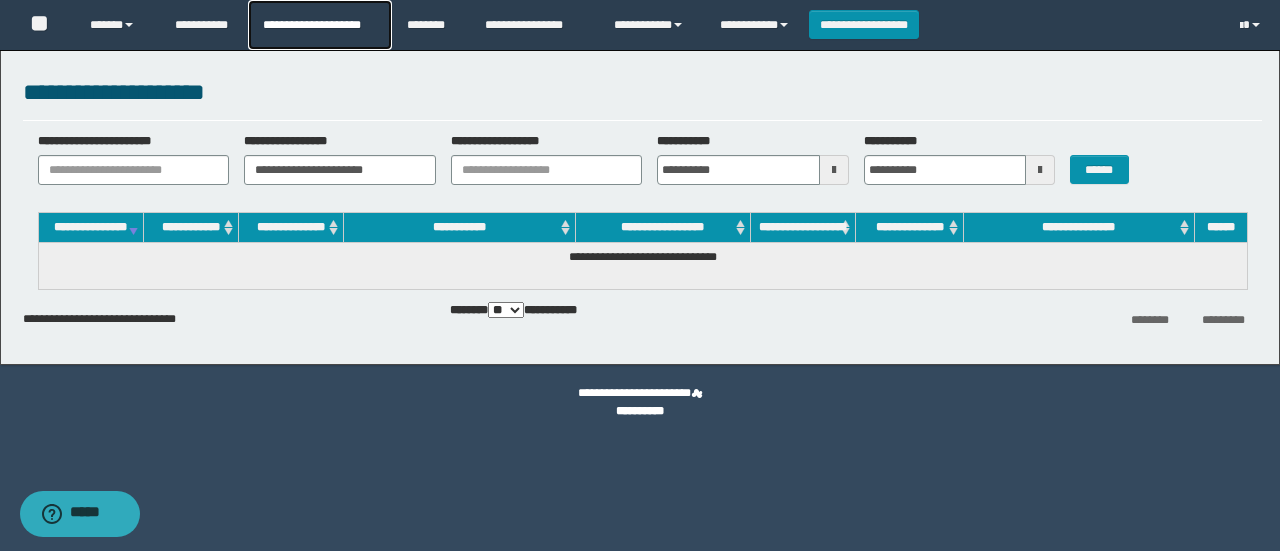 click on "**********" at bounding box center (319, 25) 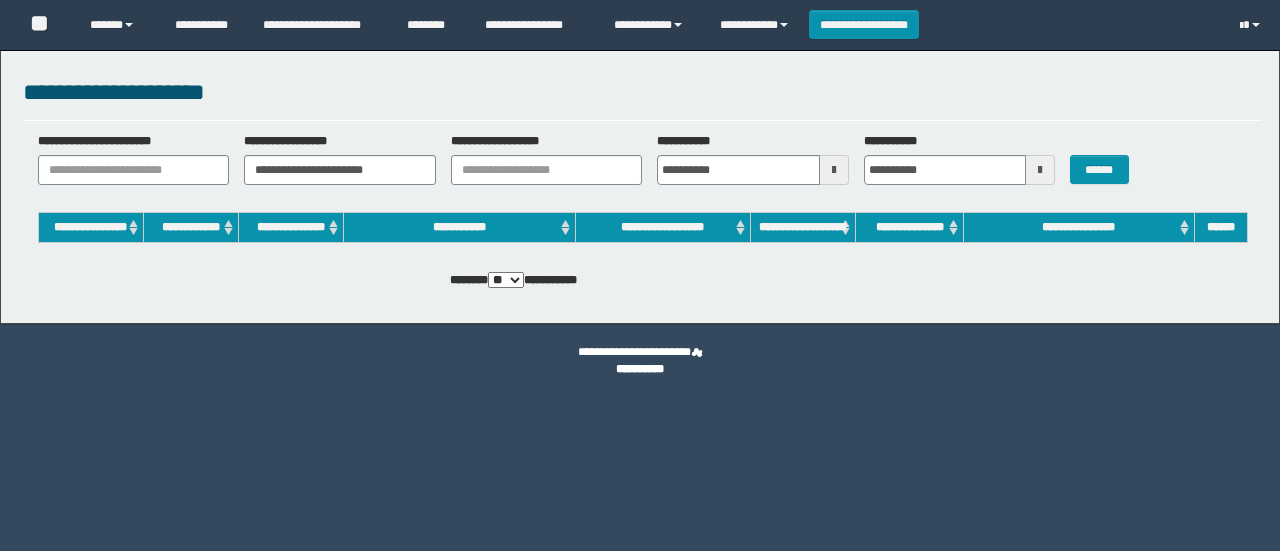 scroll, scrollTop: 0, scrollLeft: 0, axis: both 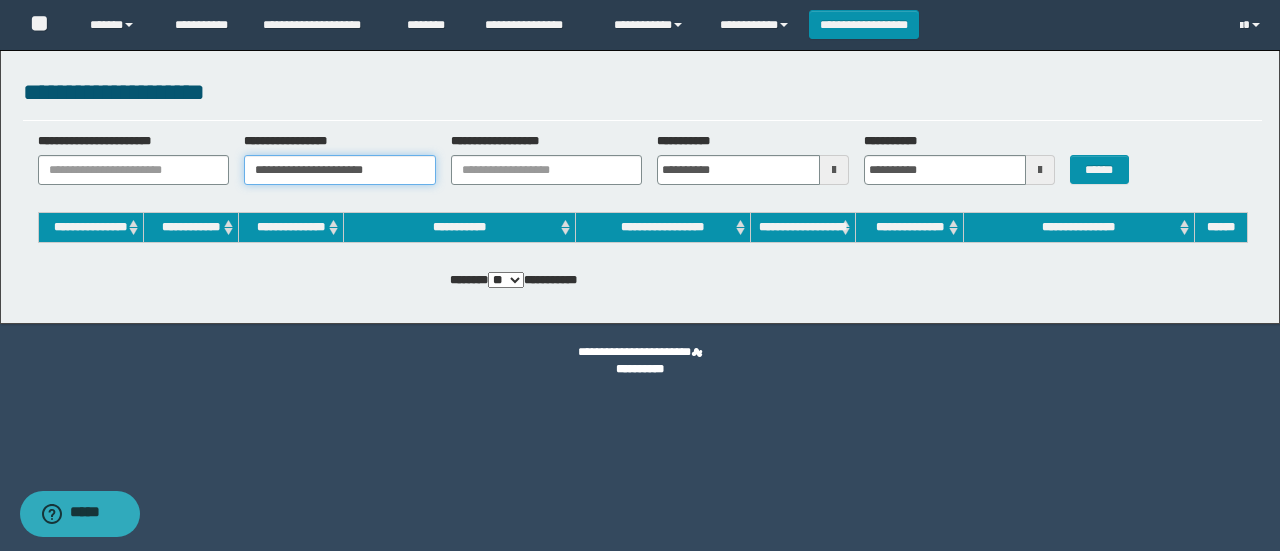 click on "**********" at bounding box center (340, 170) 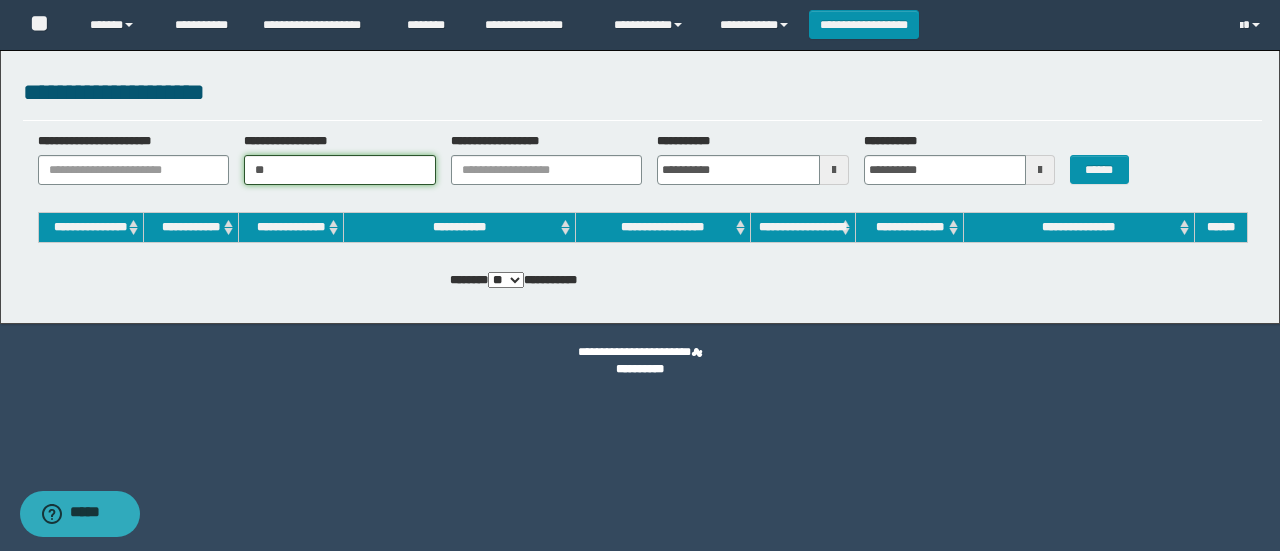 type on "*" 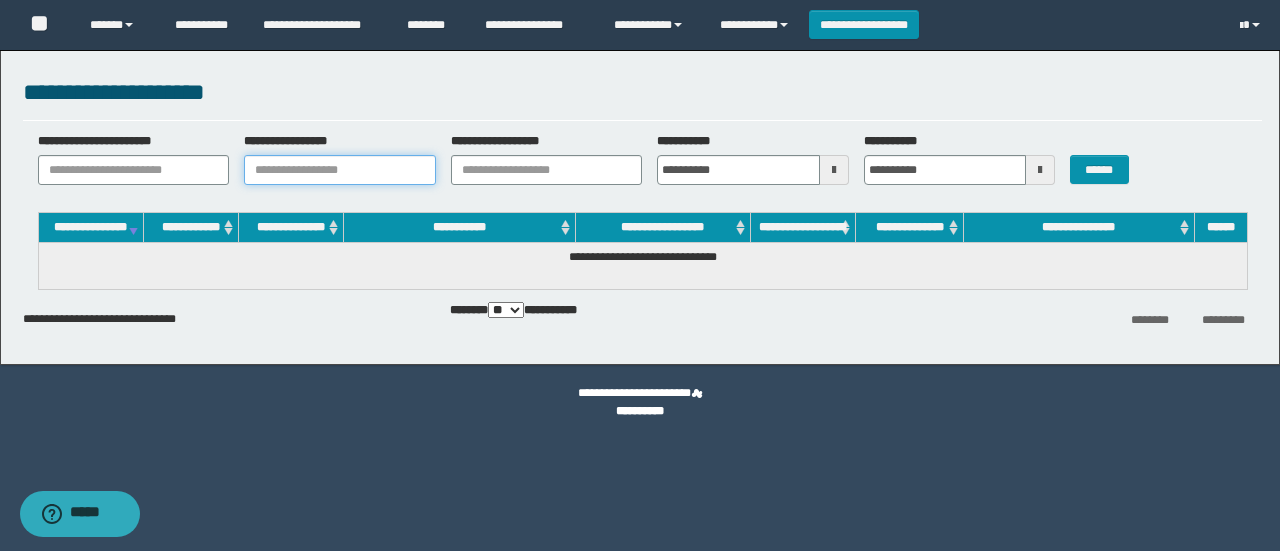 type 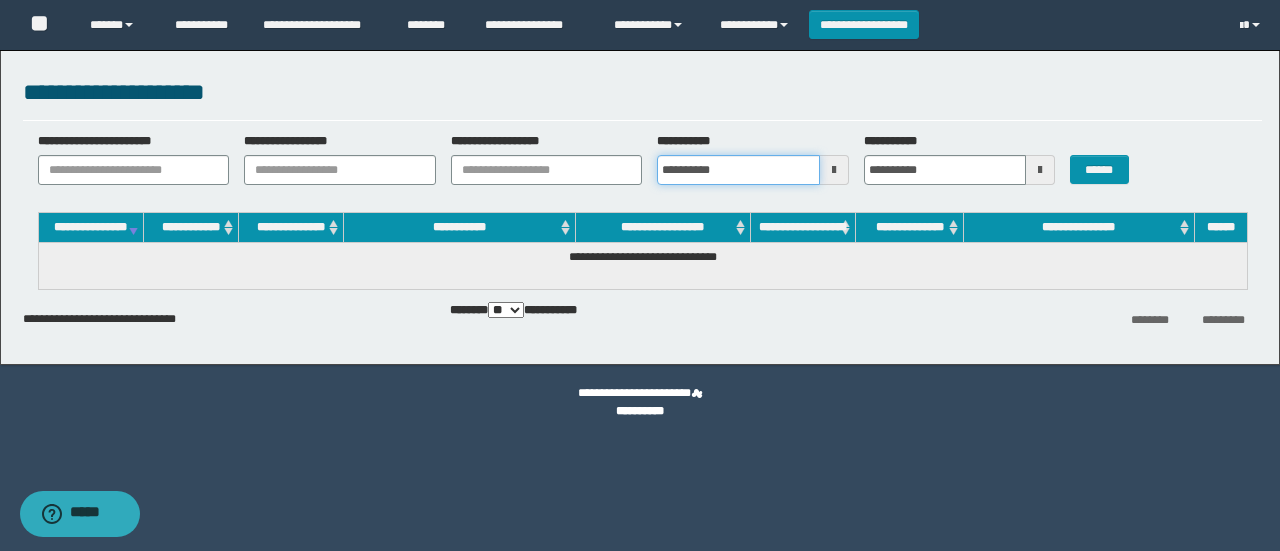 click on "**********" at bounding box center (738, 170) 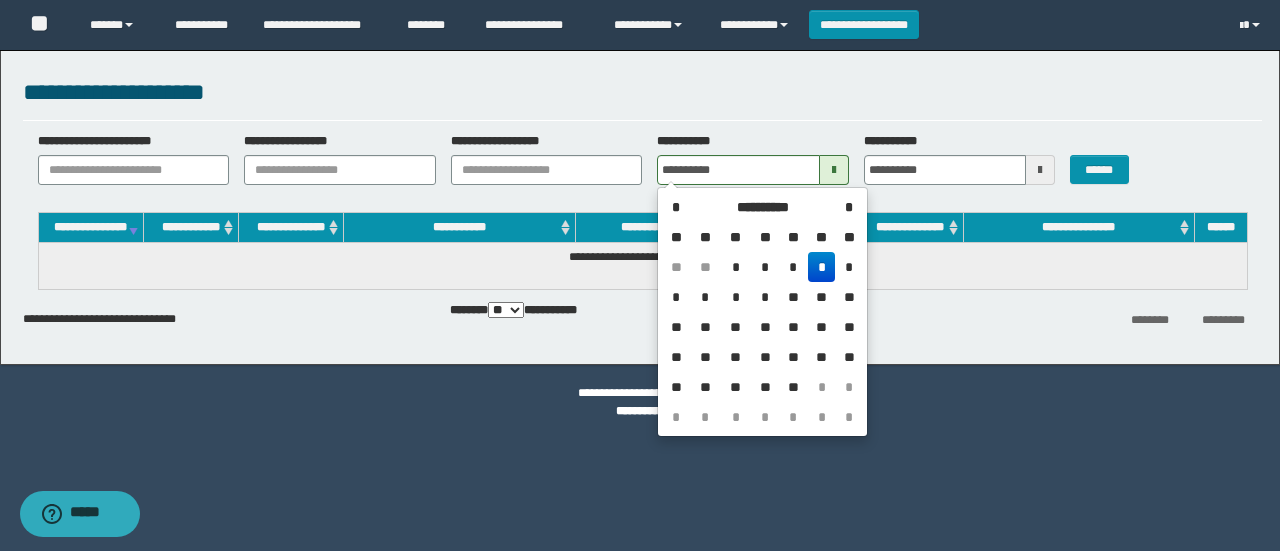 click on "*" at bounding box center [822, 267] 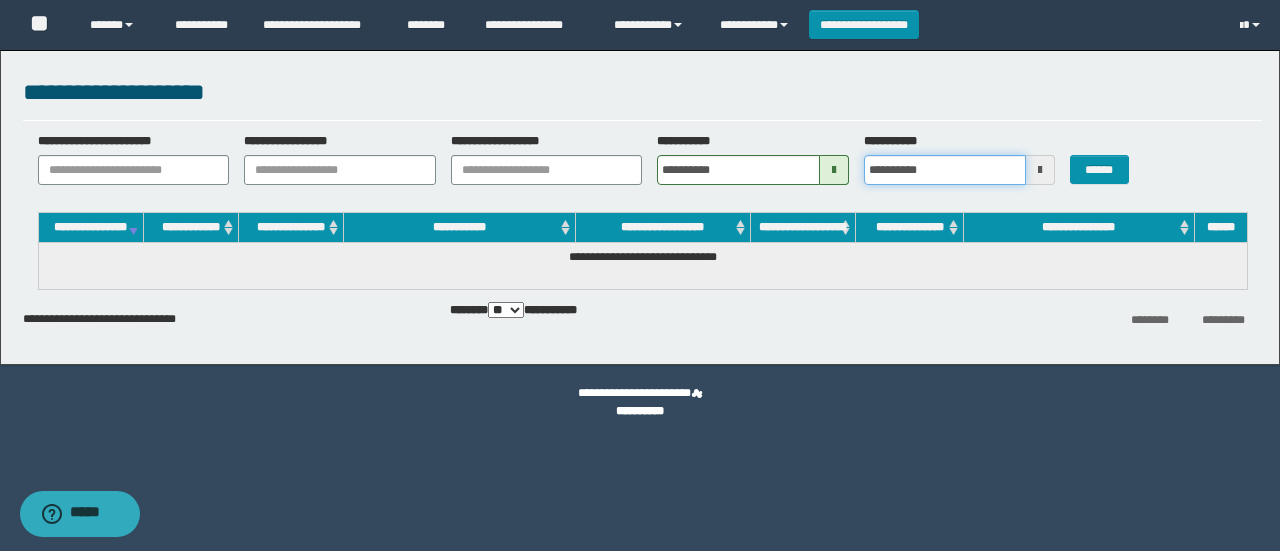 click on "**********" at bounding box center (945, 170) 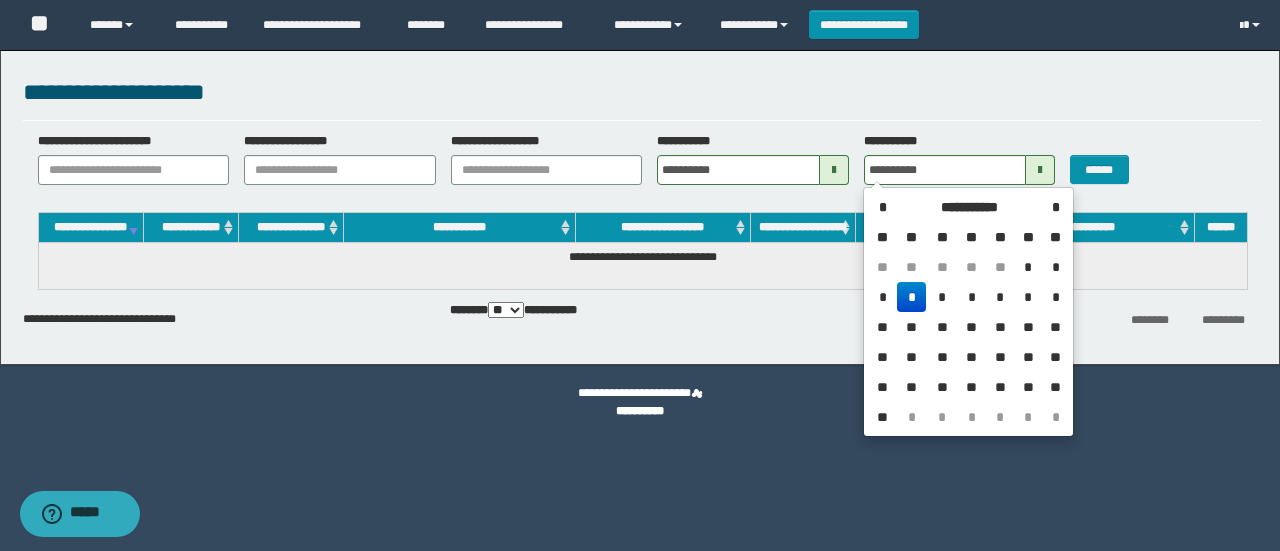 click on "*" at bounding box center (911, 297) 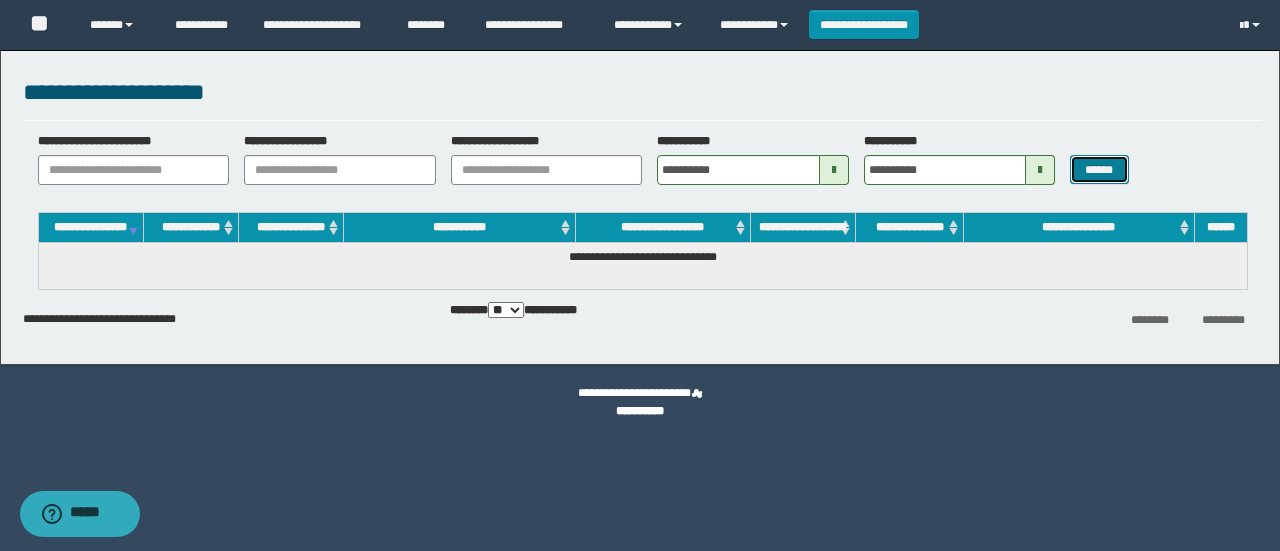 click on "******" at bounding box center [1099, 169] 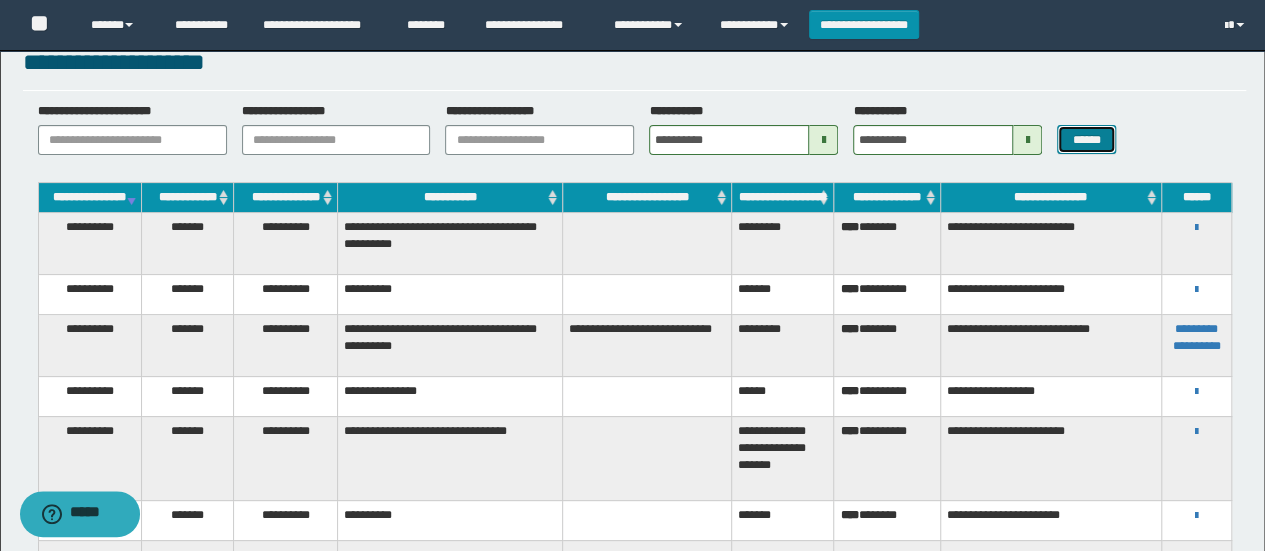 scroll, scrollTop: 0, scrollLeft: 0, axis: both 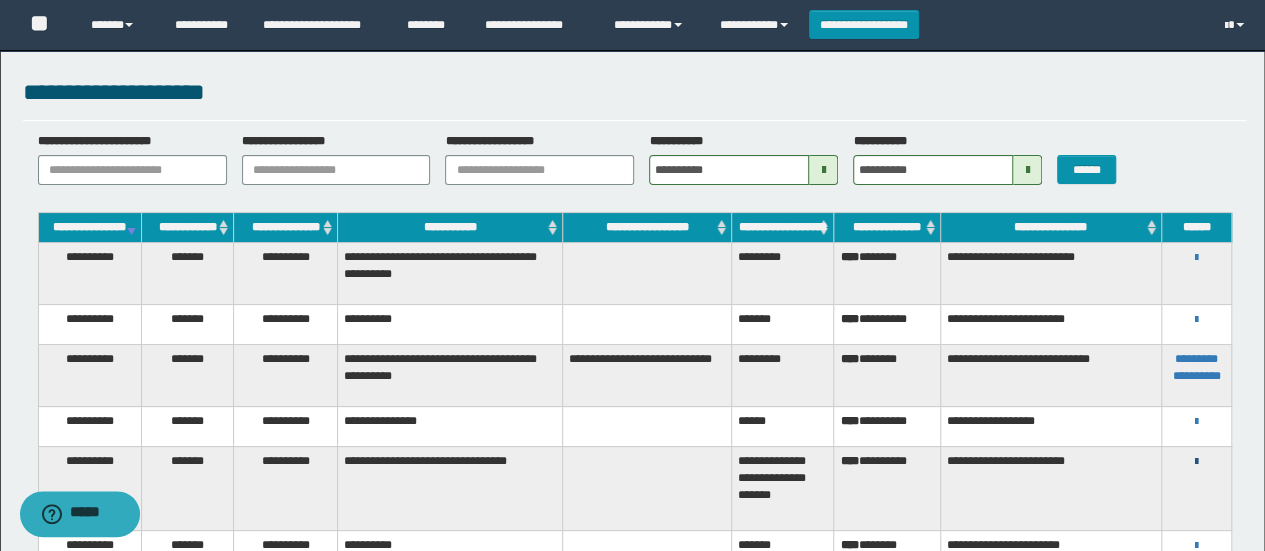click at bounding box center [1196, 462] 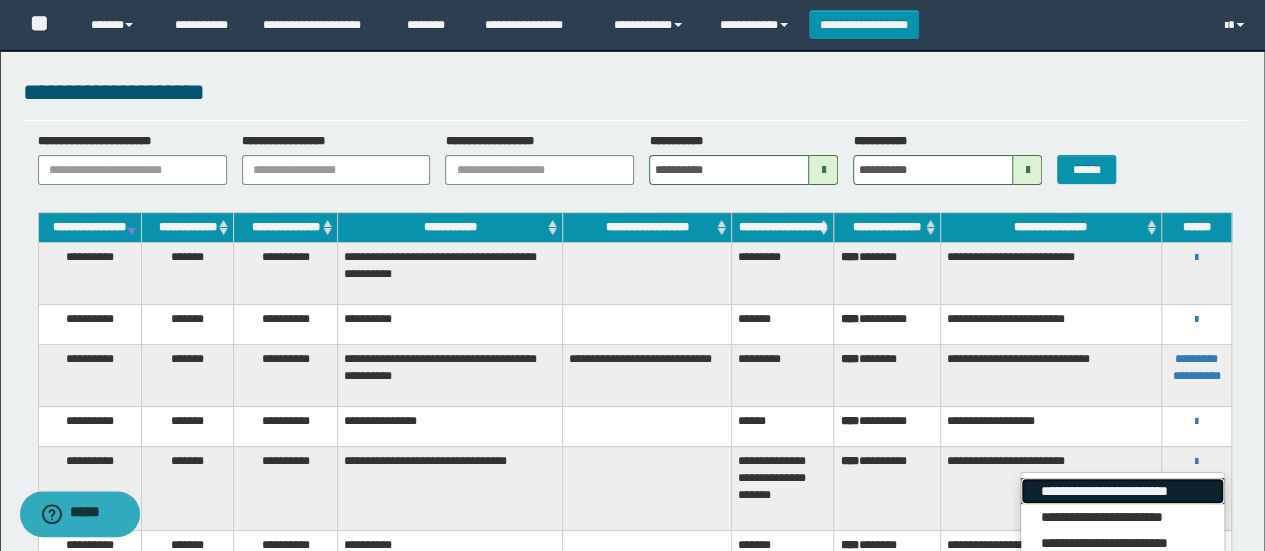click on "**********" at bounding box center (1122, 491) 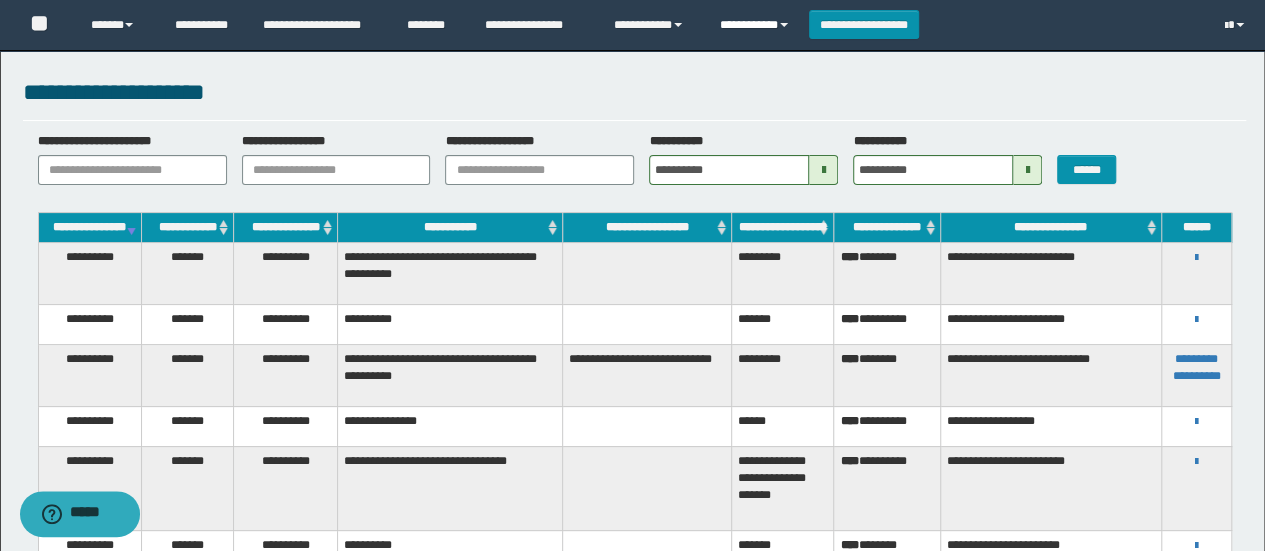 click on "**********" at bounding box center [757, 25] 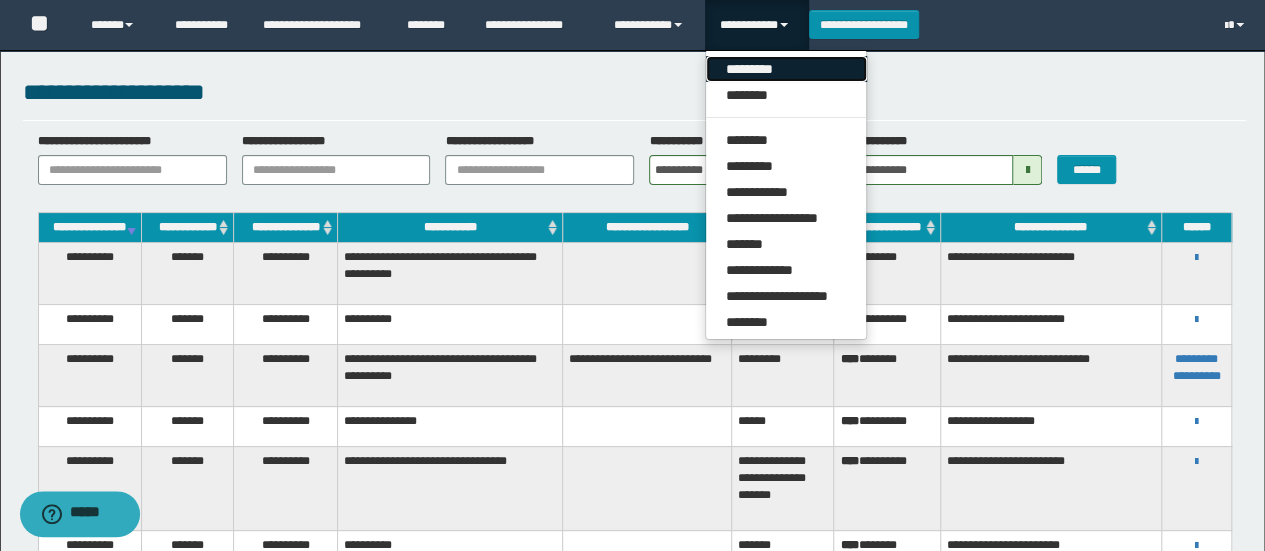 click on "*********" at bounding box center [786, 69] 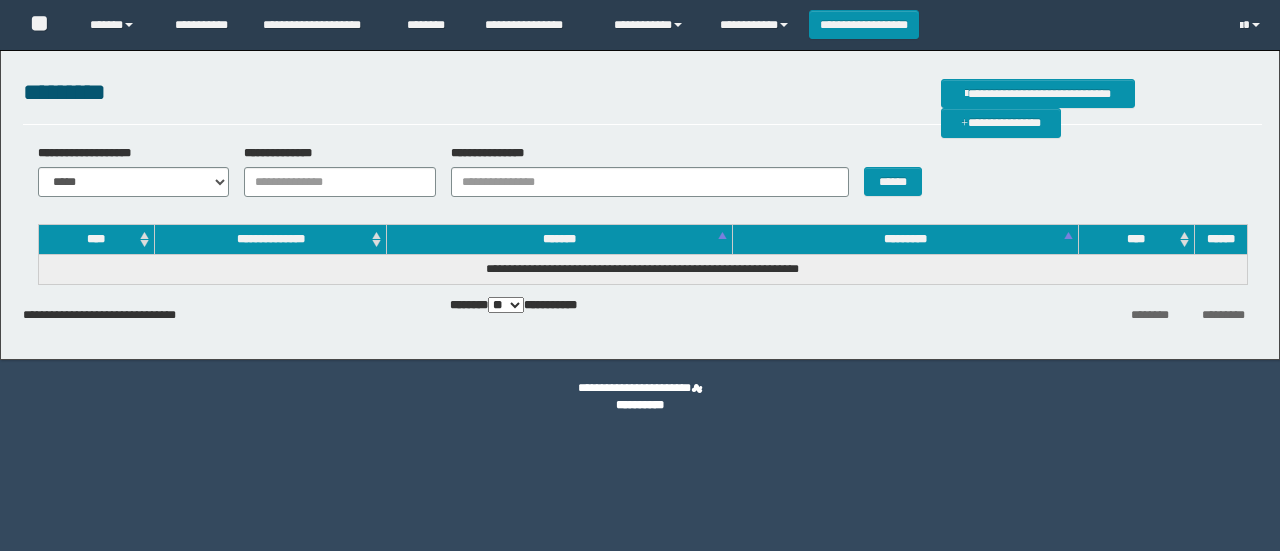scroll, scrollTop: 0, scrollLeft: 0, axis: both 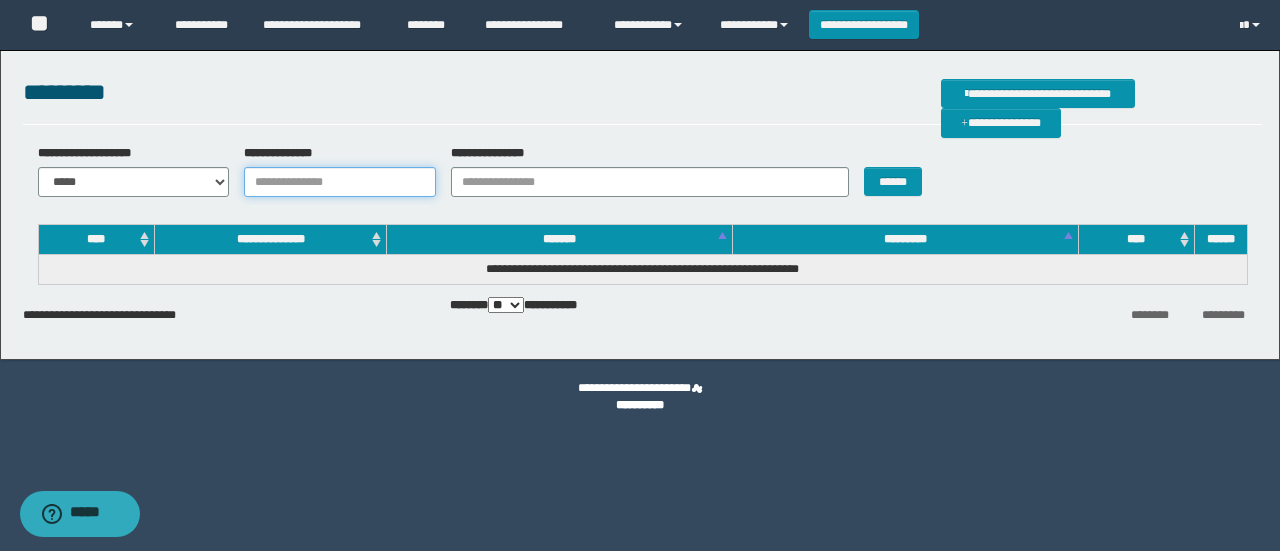 click on "**********" at bounding box center (340, 182) 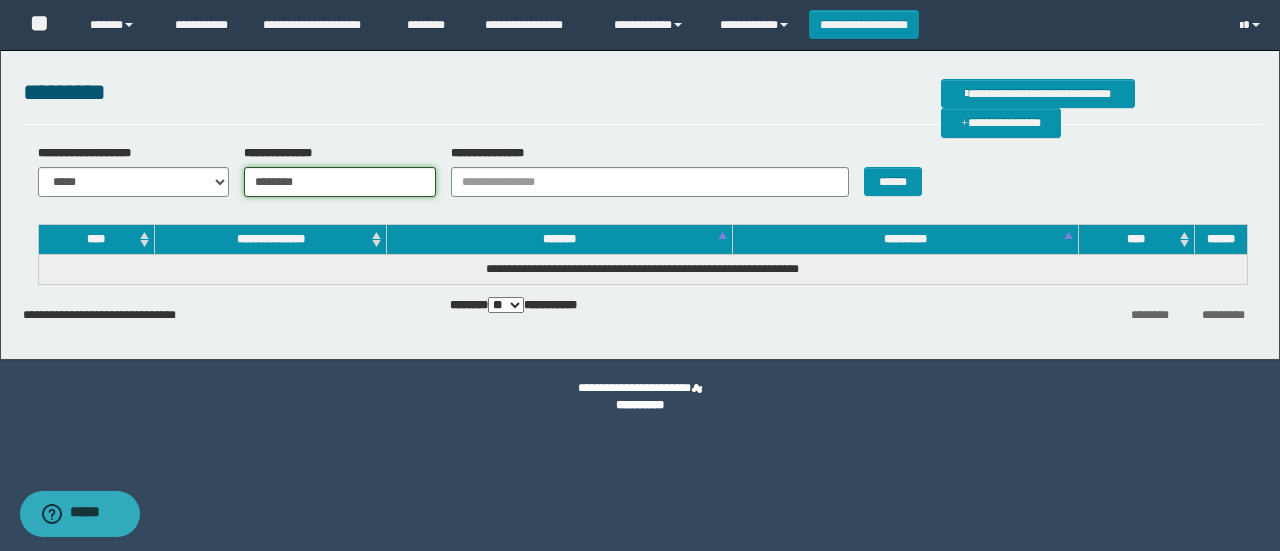 type on "********" 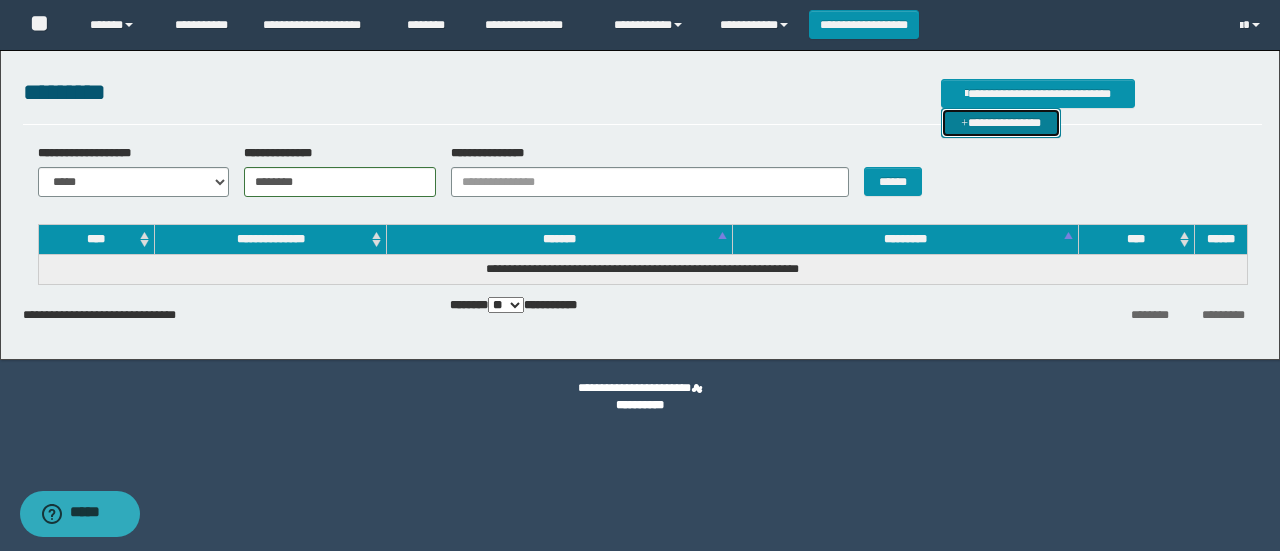 click on "**********" at bounding box center [1001, 122] 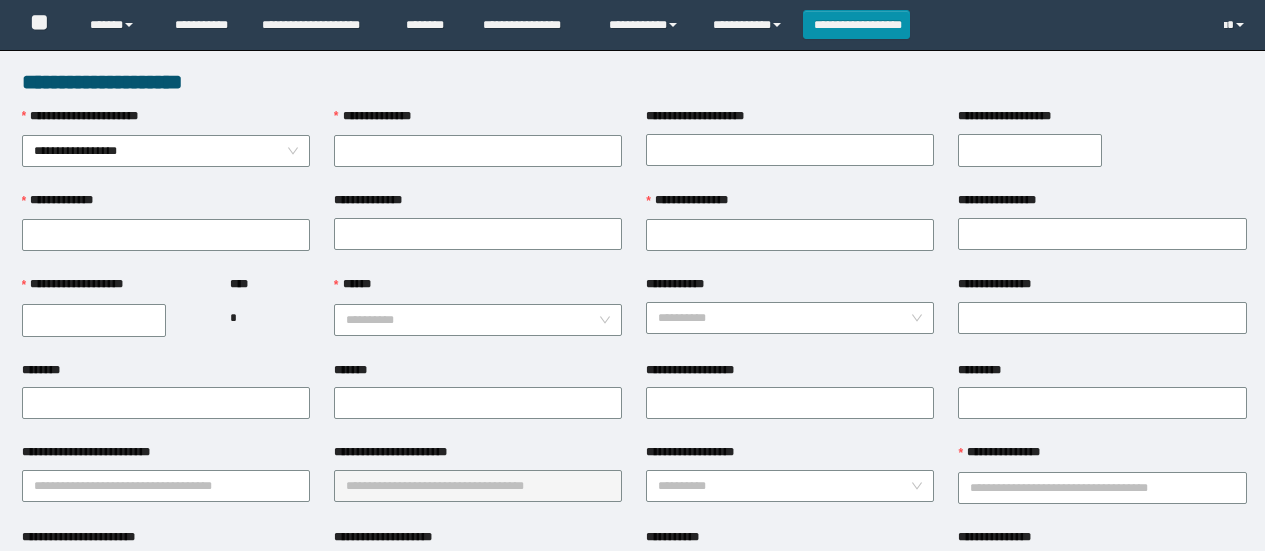 scroll, scrollTop: 0, scrollLeft: 0, axis: both 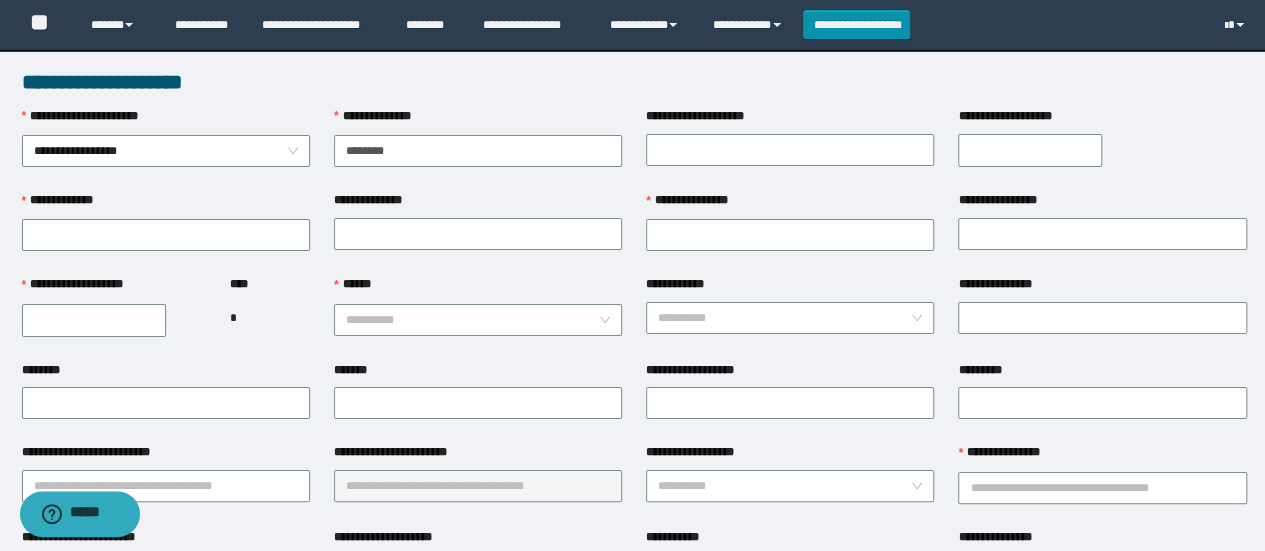 type on "********" 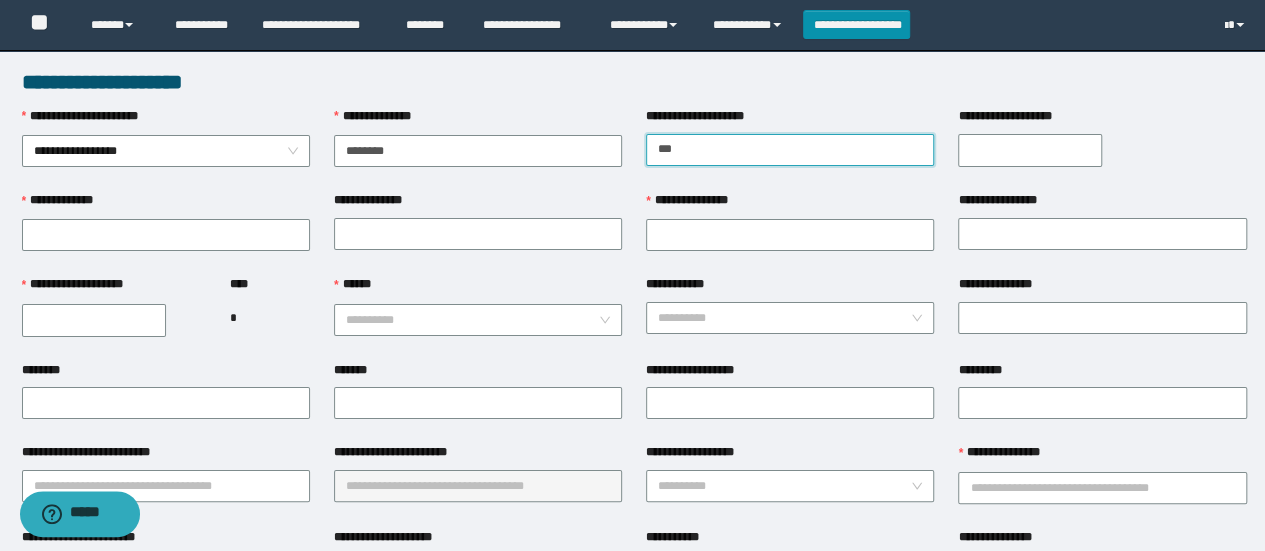 type on "*********" 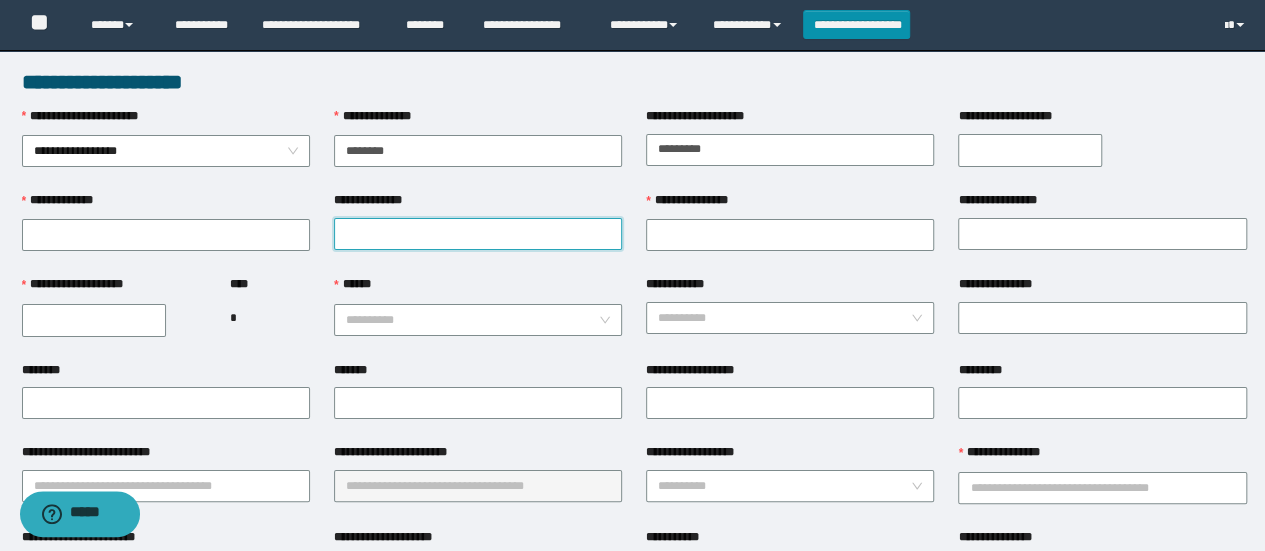type on "**********" 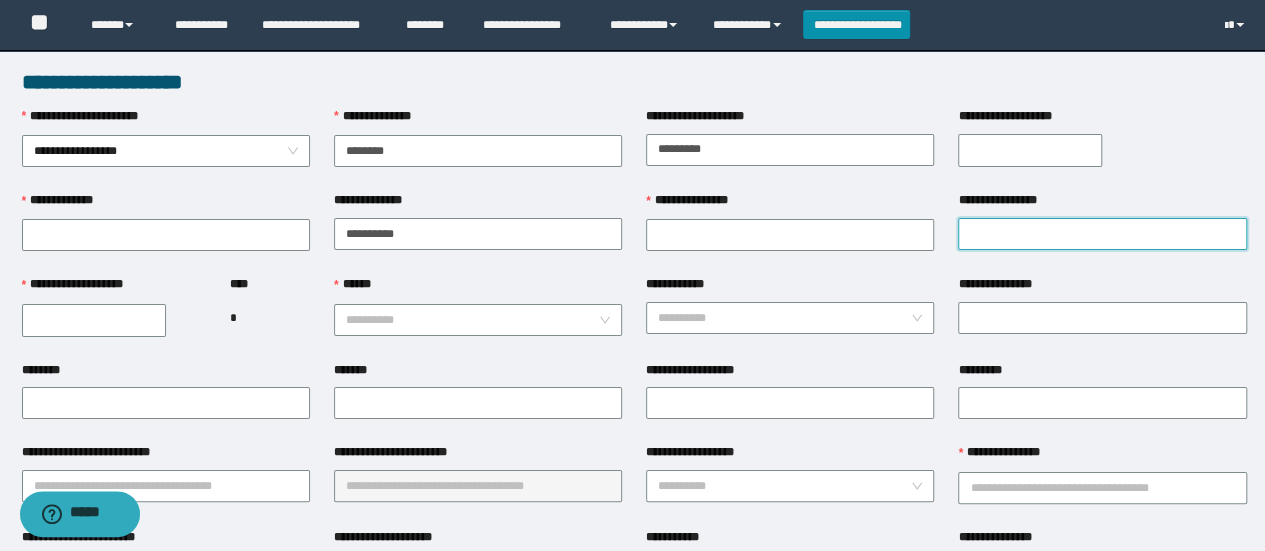 type on "**********" 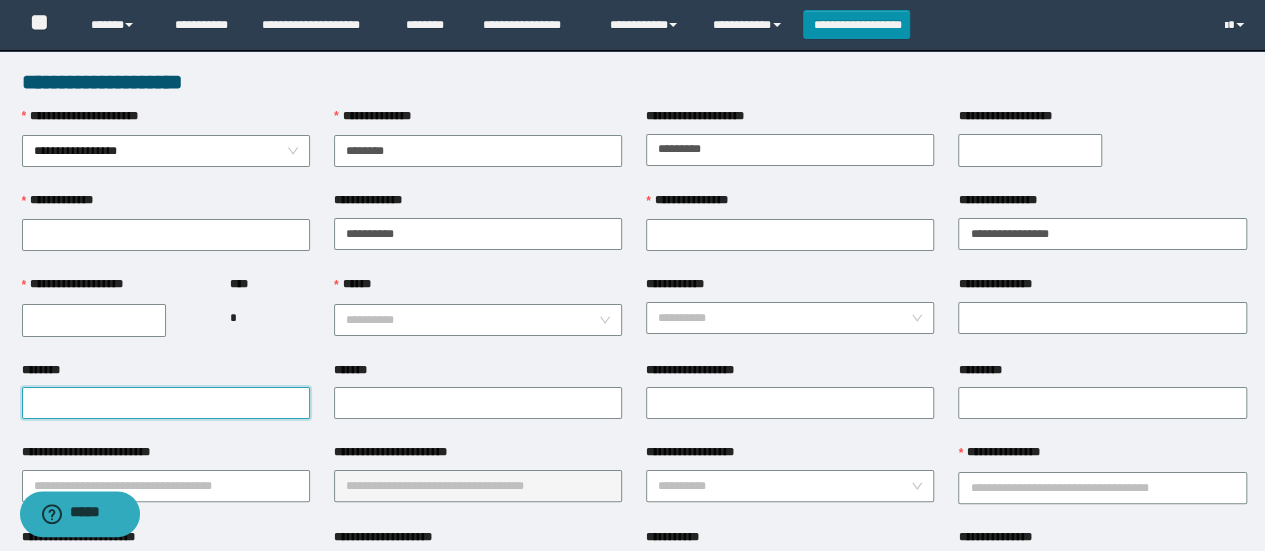 type on "**********" 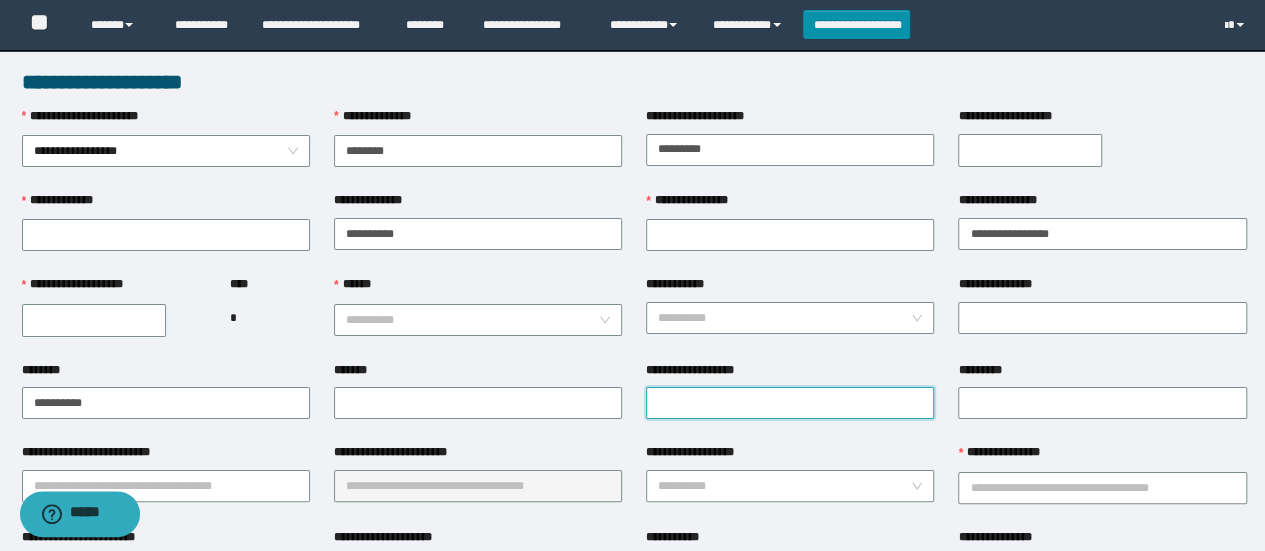 type on "**********" 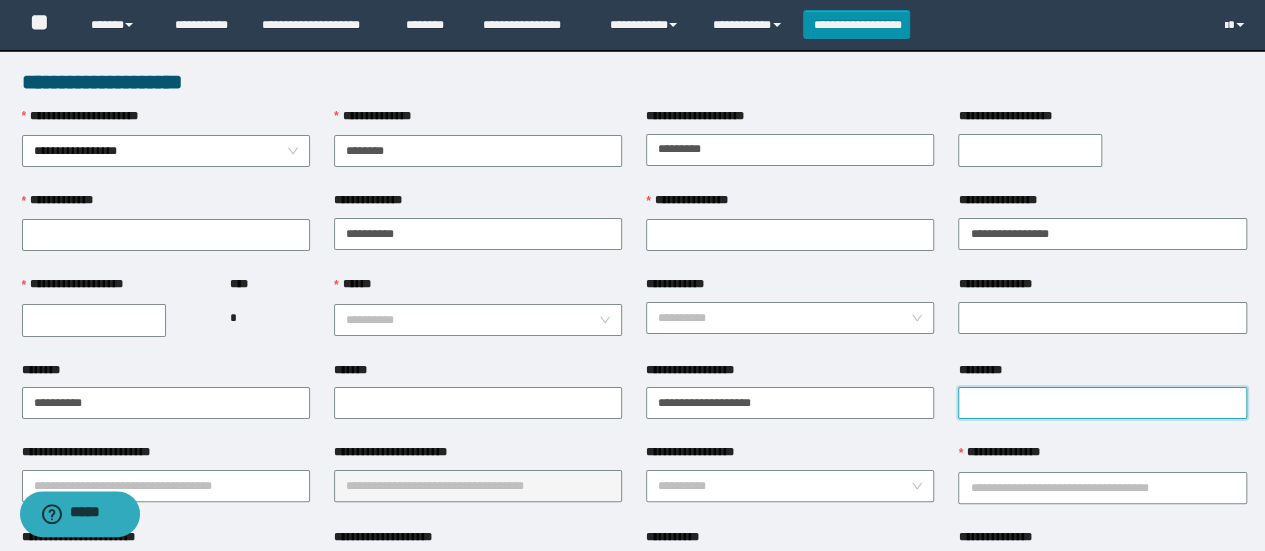 type on "**********" 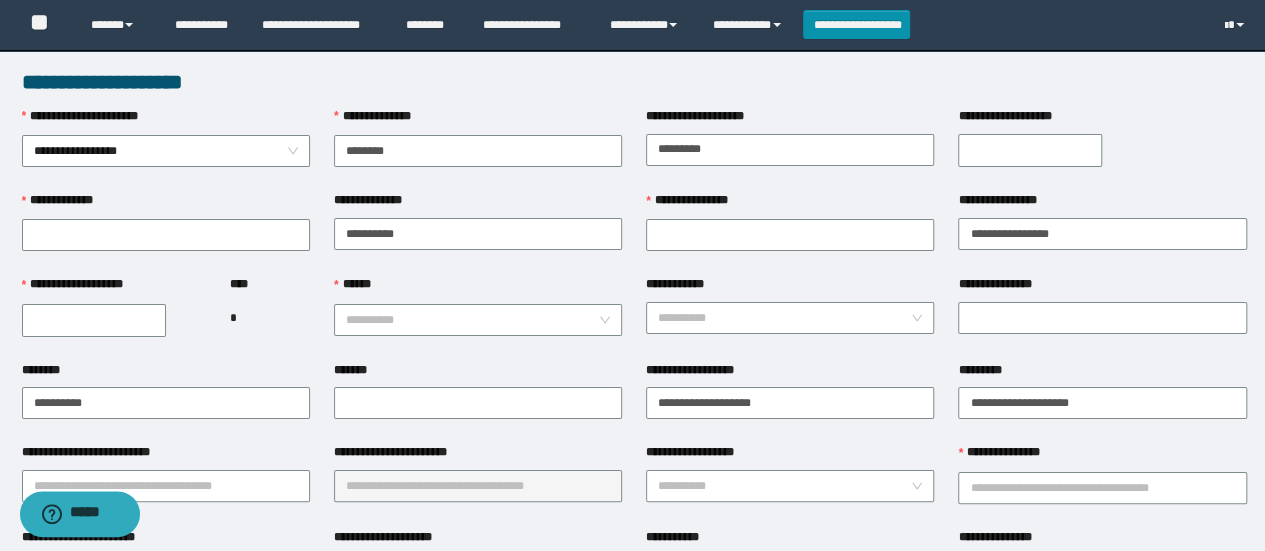 type on "********" 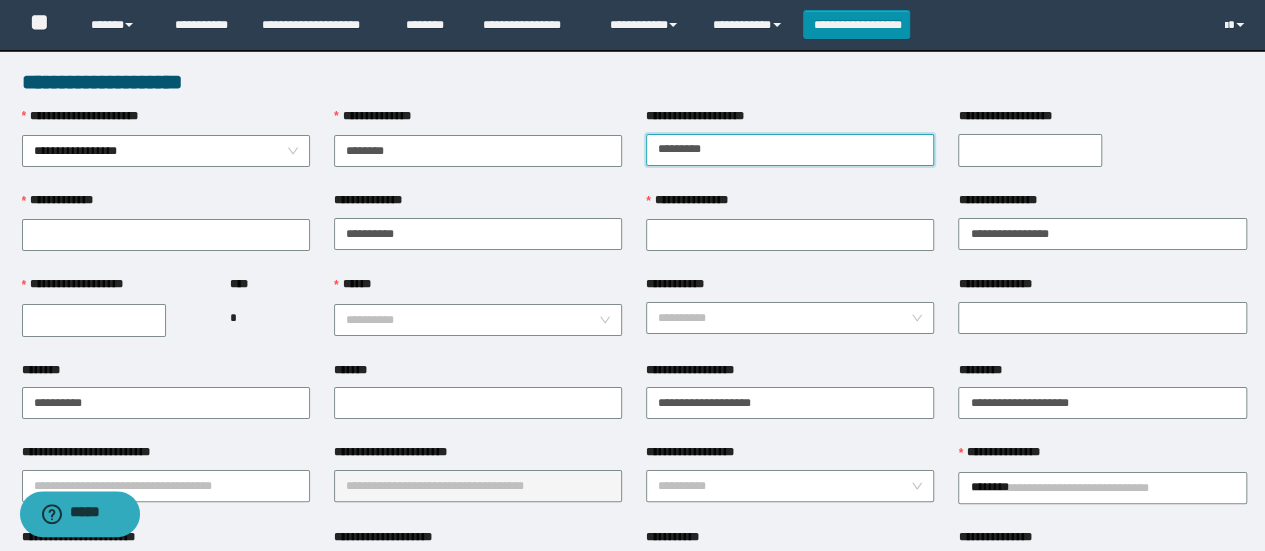 type on "**********" 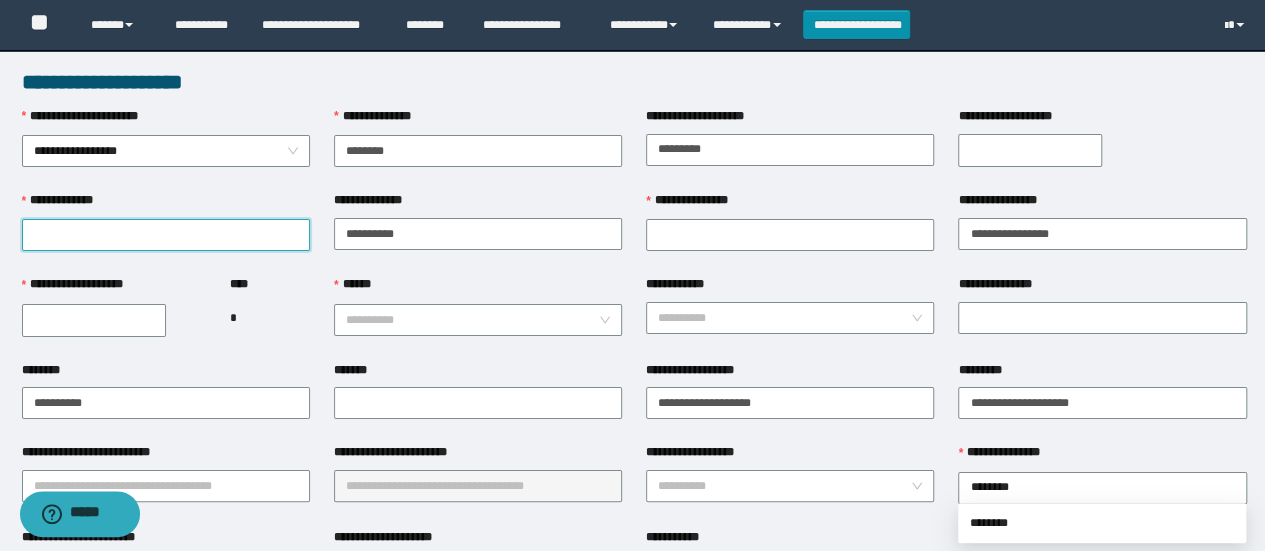 click on "**********" at bounding box center [166, 235] 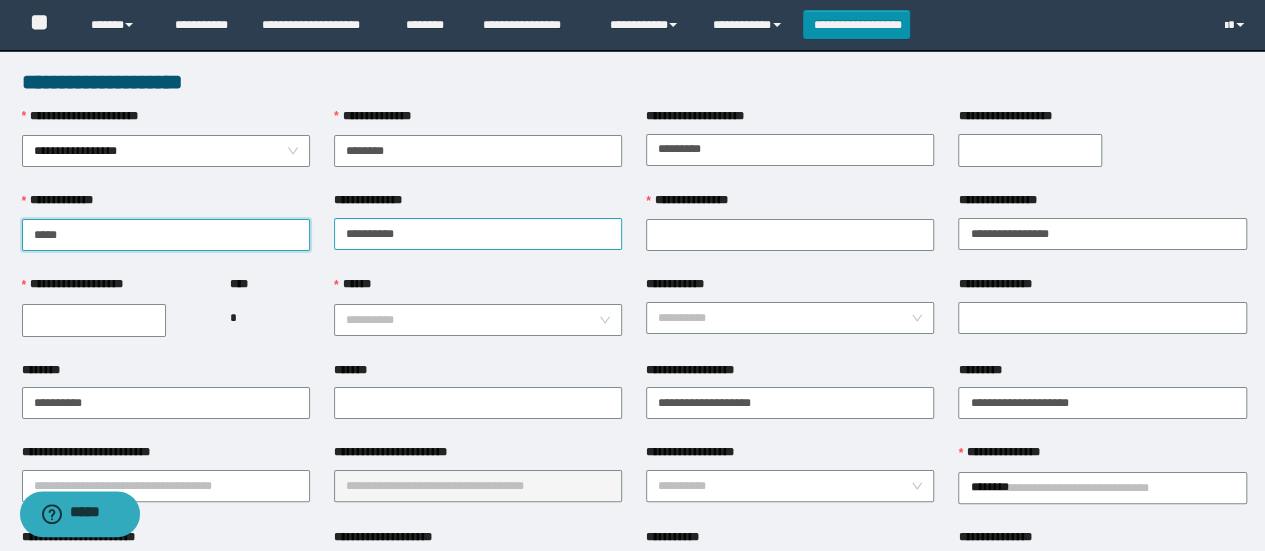type on "*****" 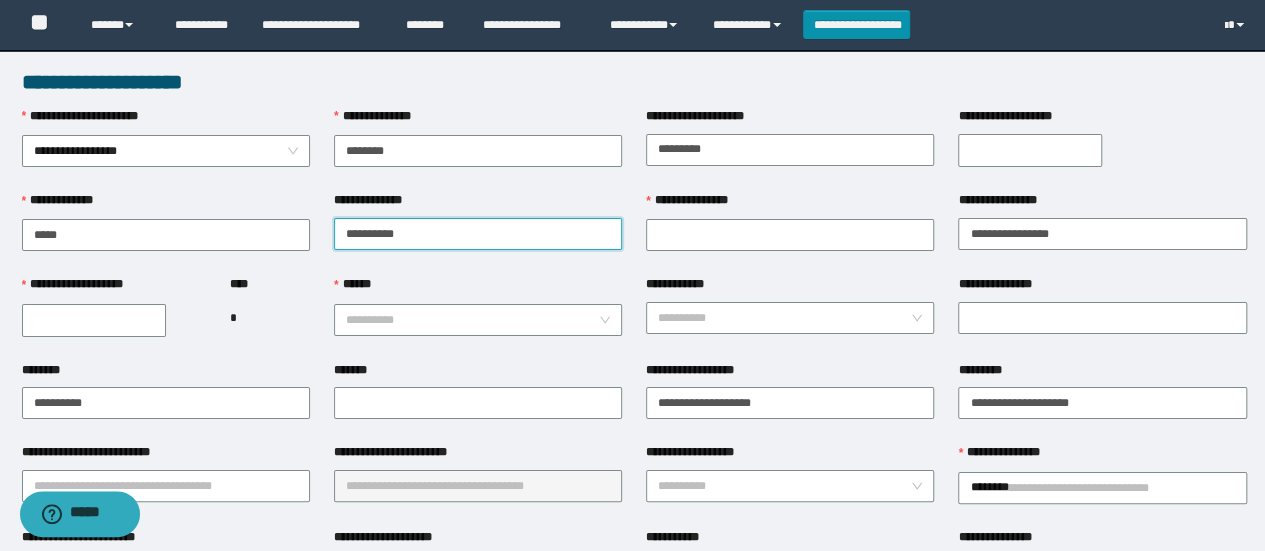 click on "**********" at bounding box center (478, 234) 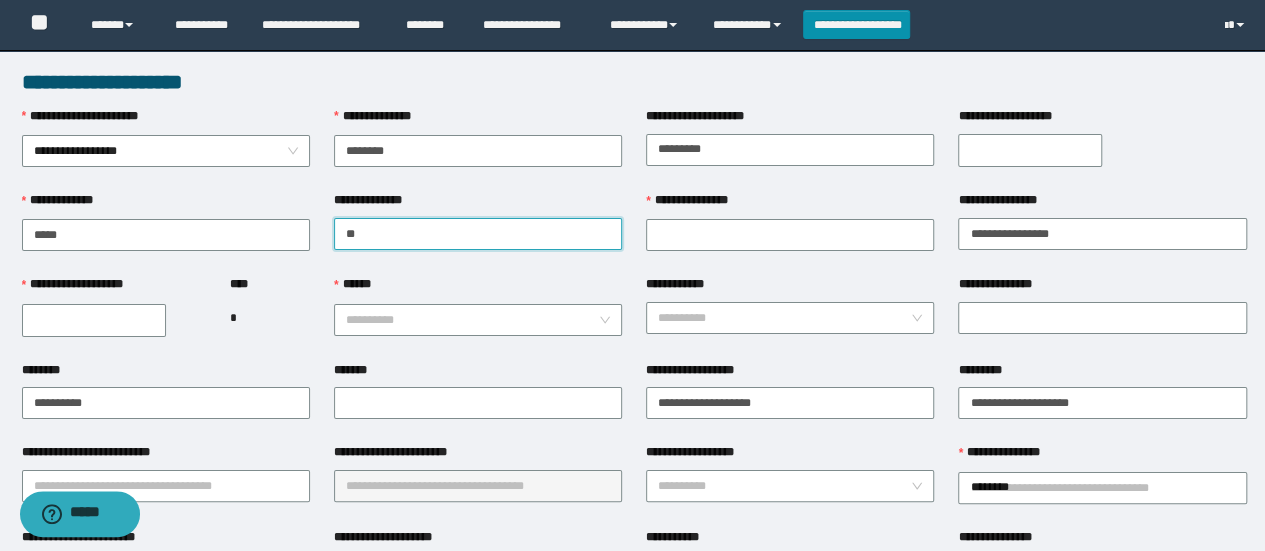 type on "*" 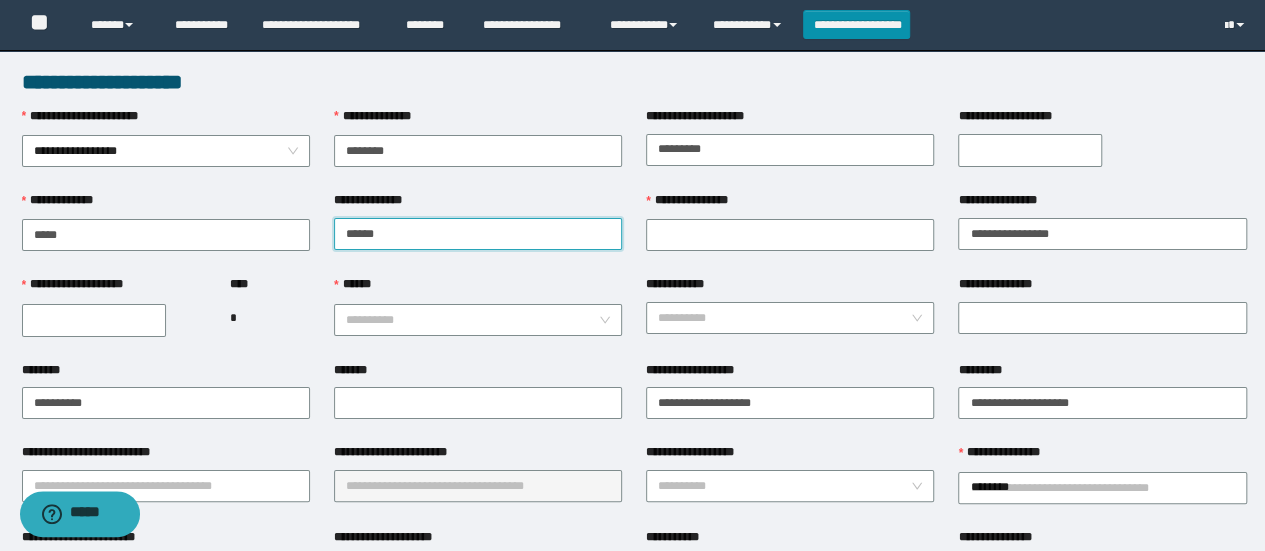 type on "******" 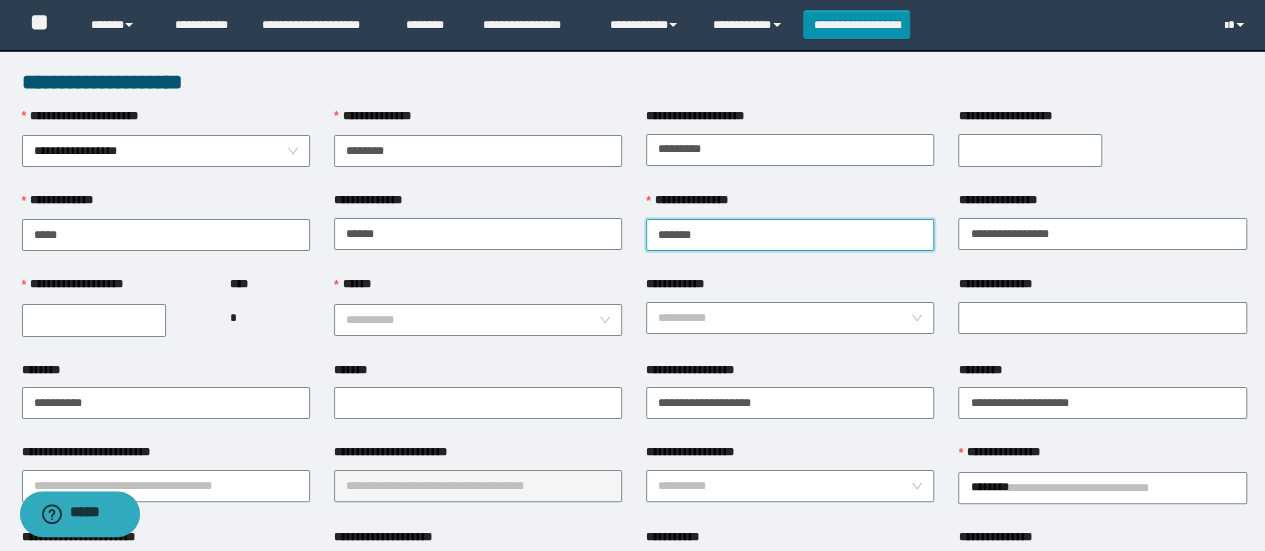type on "*******" 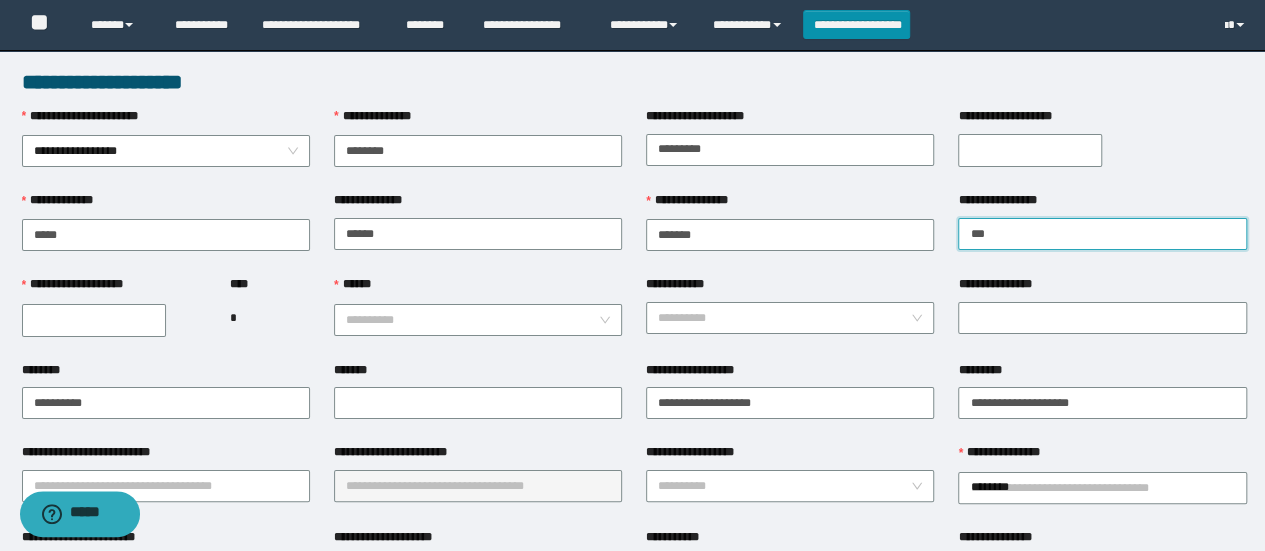 type on "******" 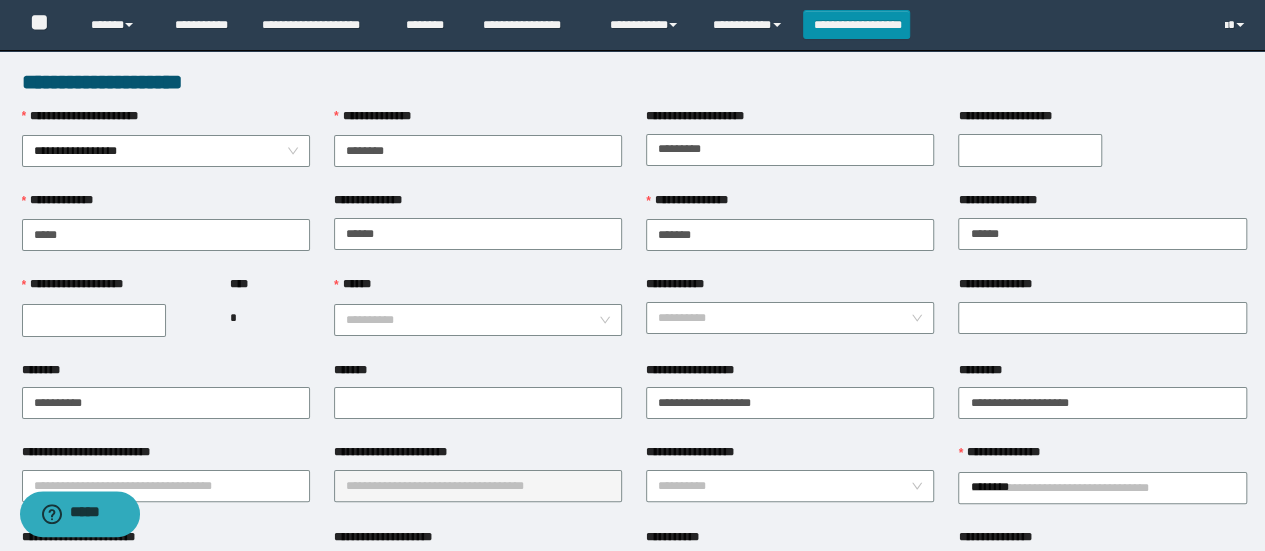 click on "**********" at bounding box center (94, 320) 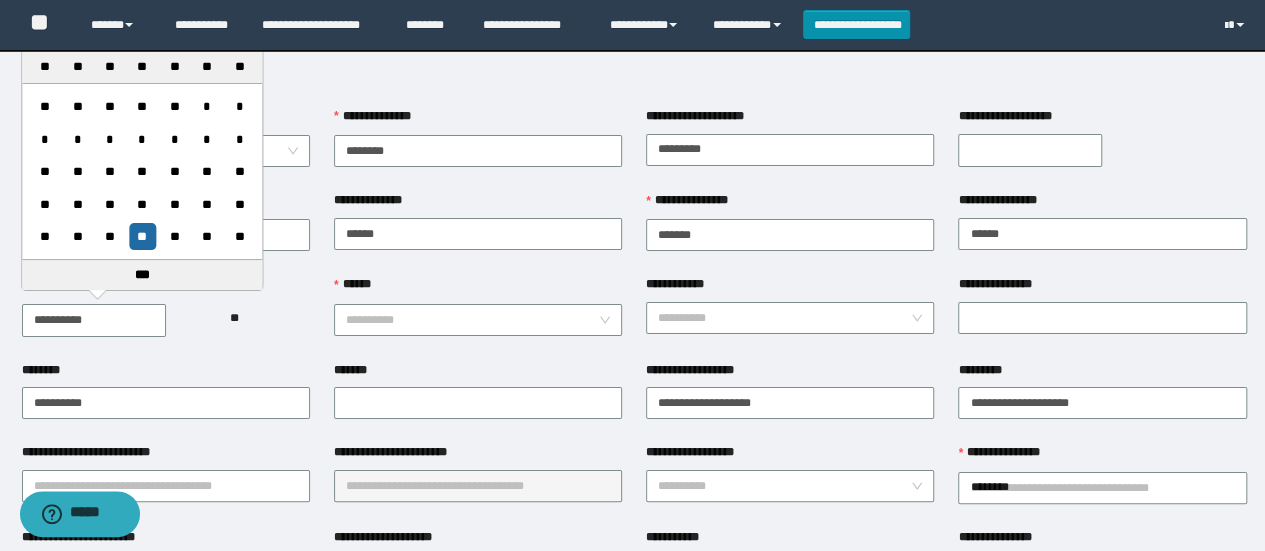 type on "**********" 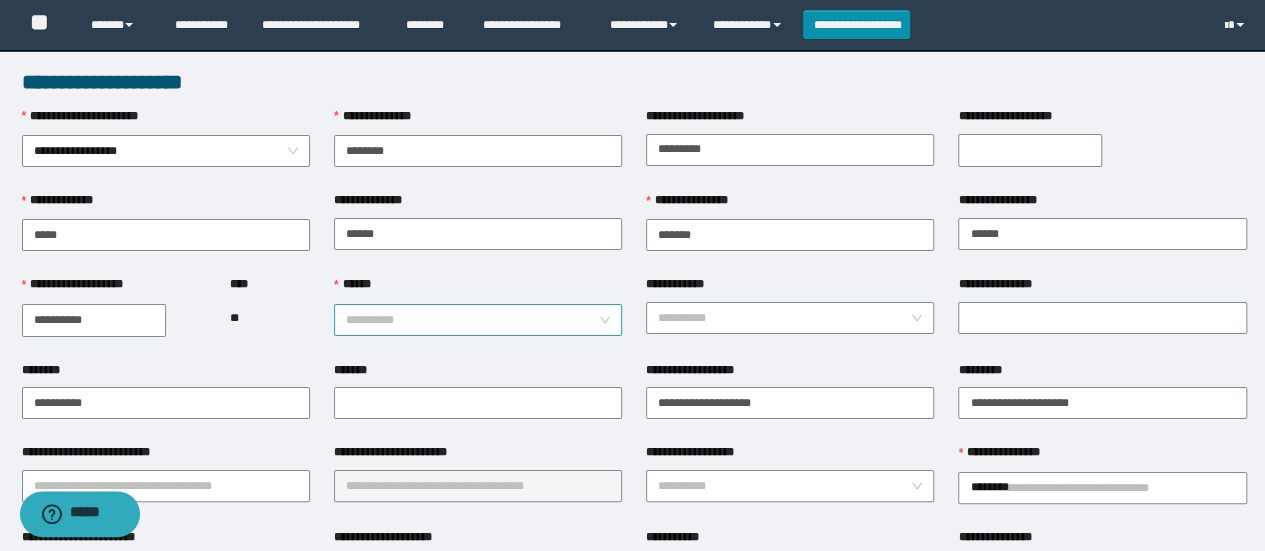 click on "******" at bounding box center (472, 320) 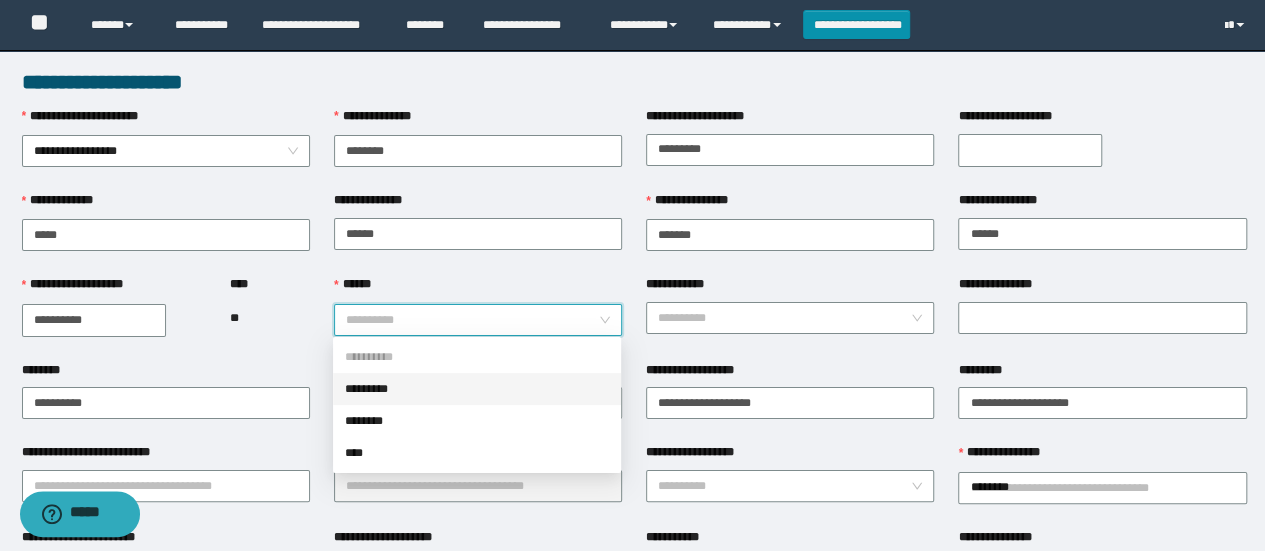 click on "********" at bounding box center [477, 421] 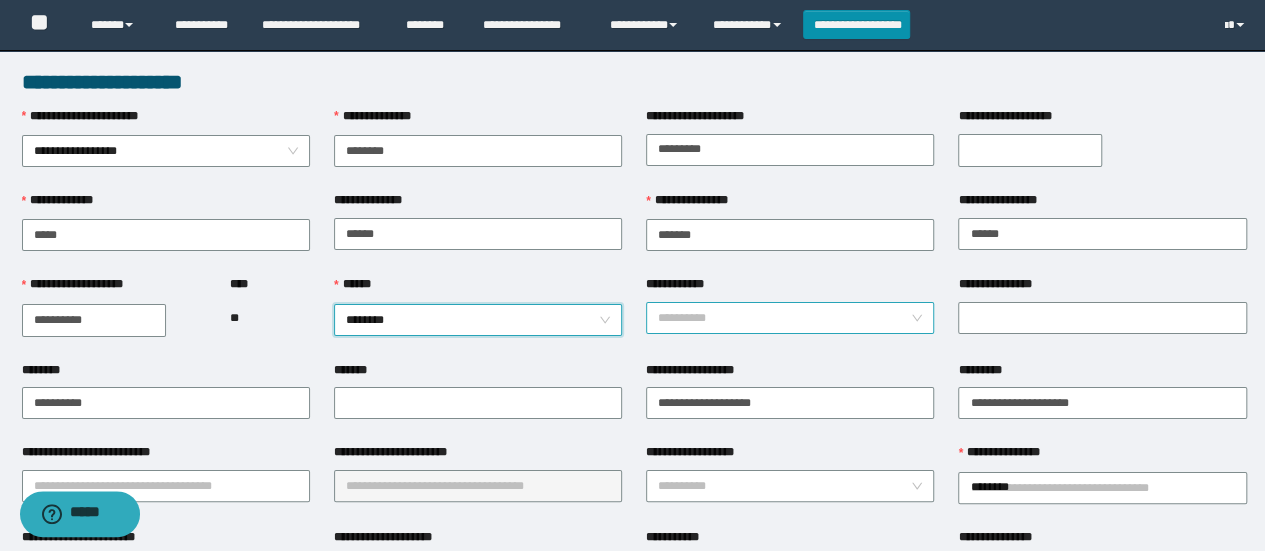 click on "**********" at bounding box center [784, 318] 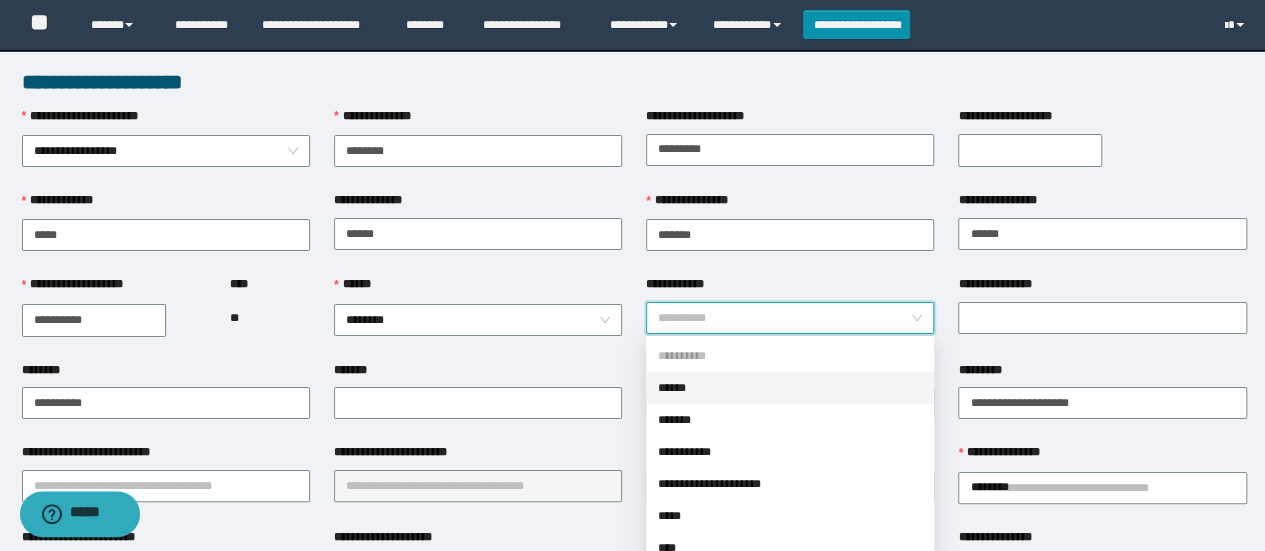click on "*******" at bounding box center [790, 420] 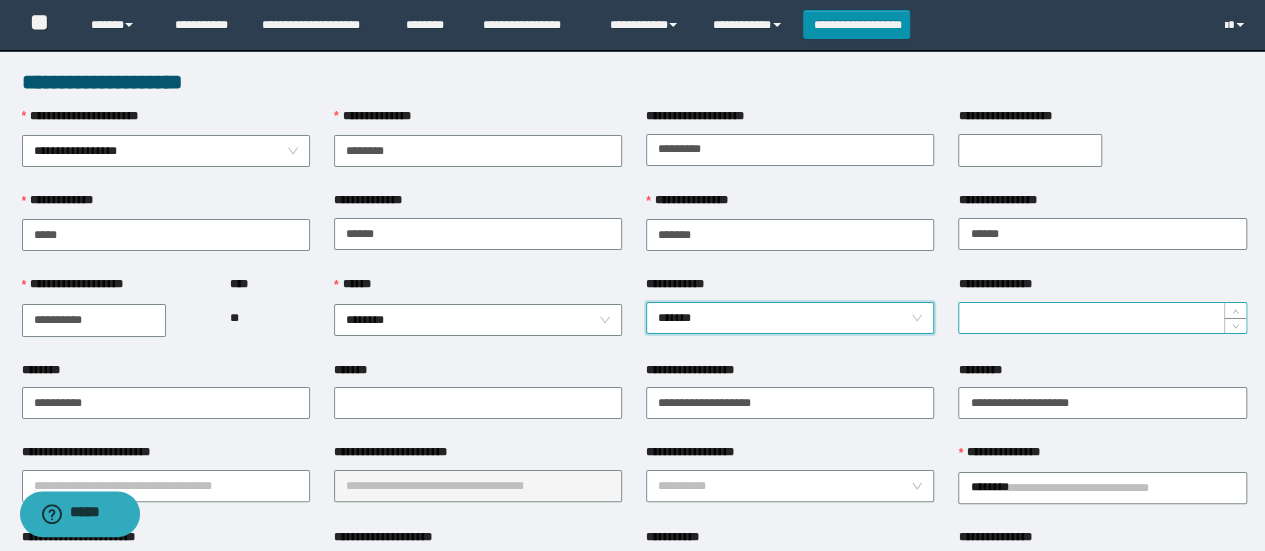 click on "**********" at bounding box center [1102, 318] 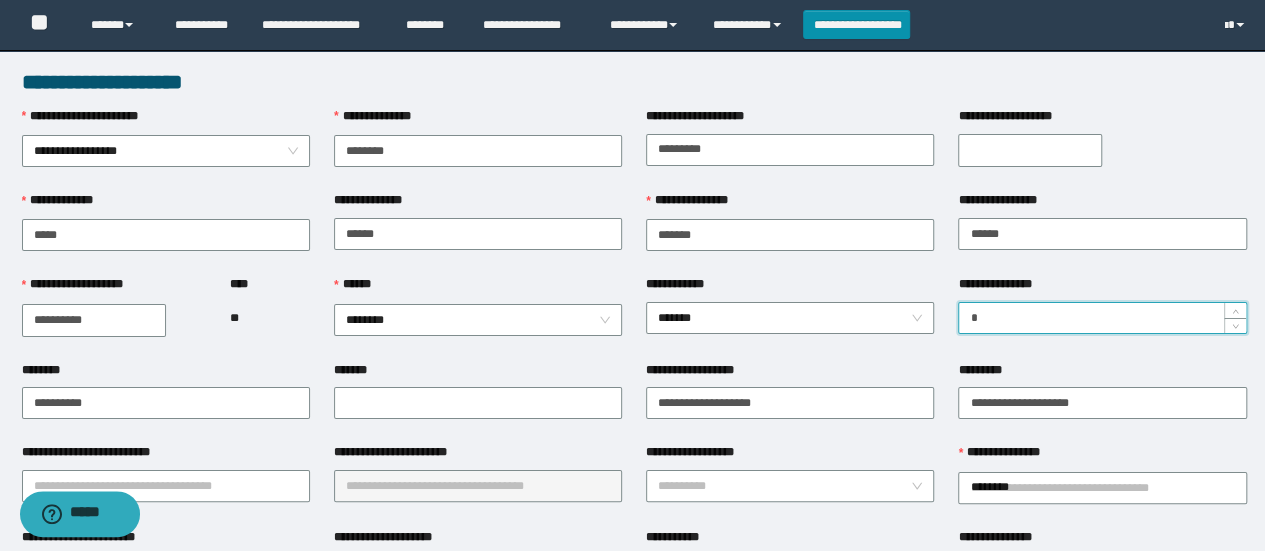 type on "*" 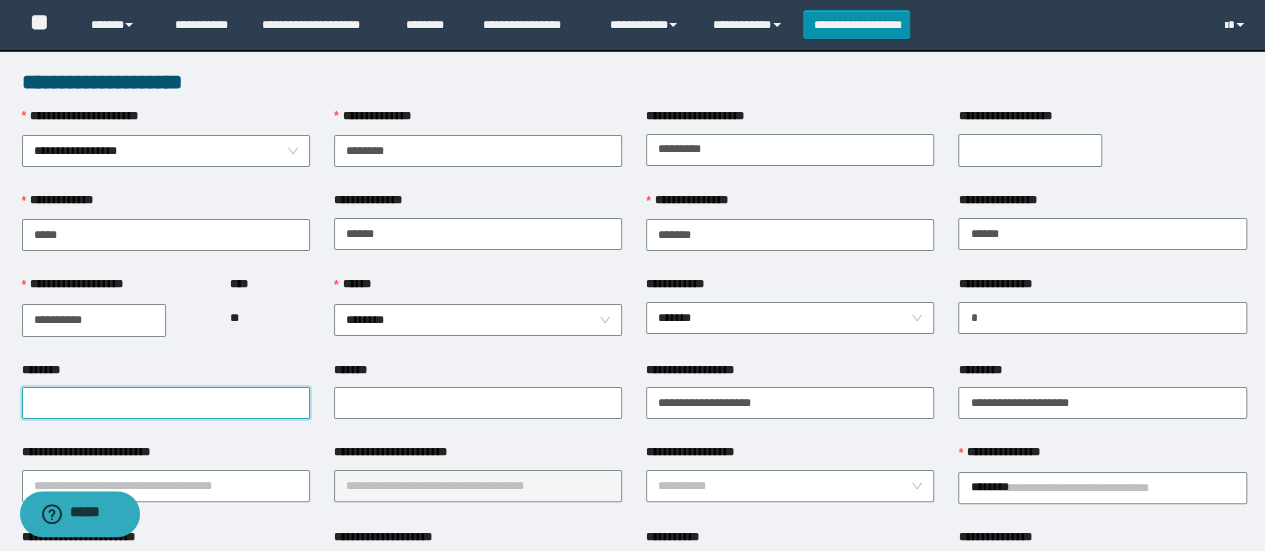 type on "*" 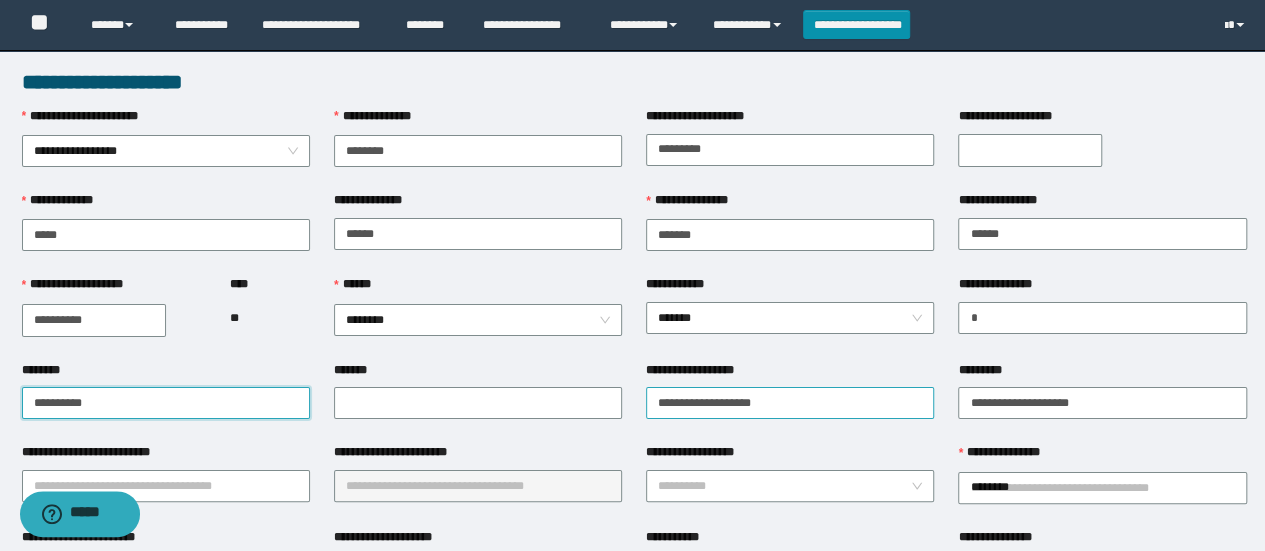 type on "**********" 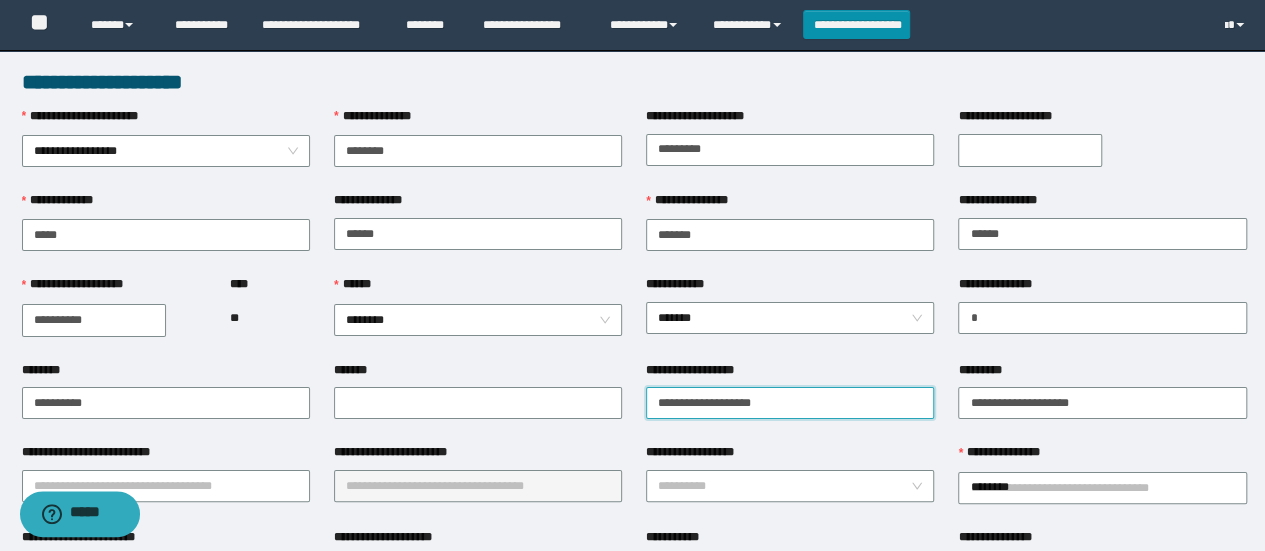click on "**********" at bounding box center [790, 403] 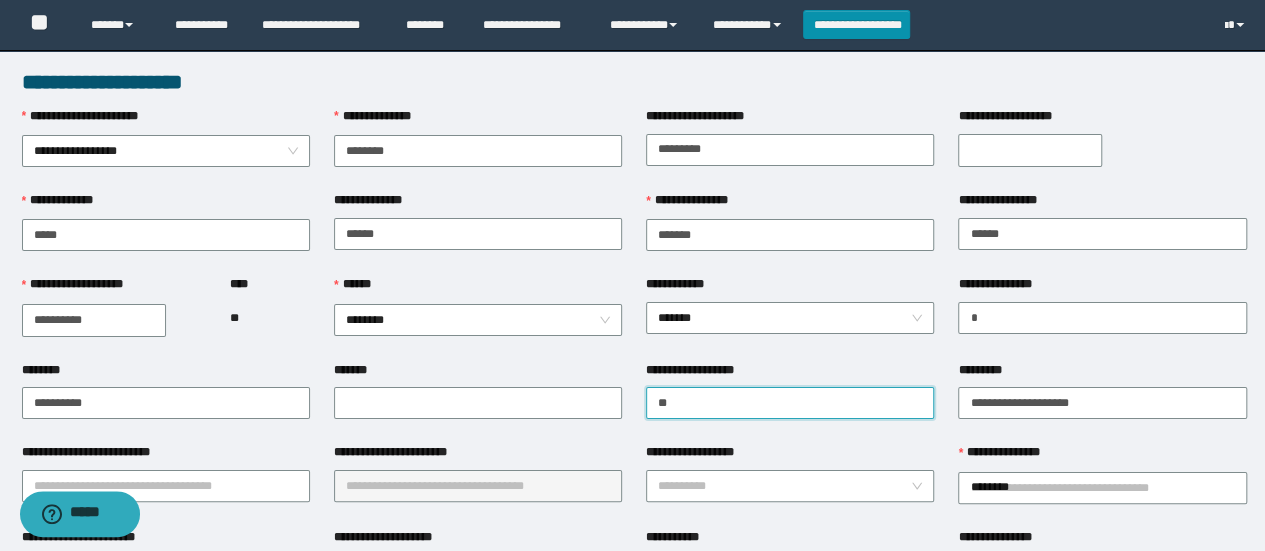 type on "*" 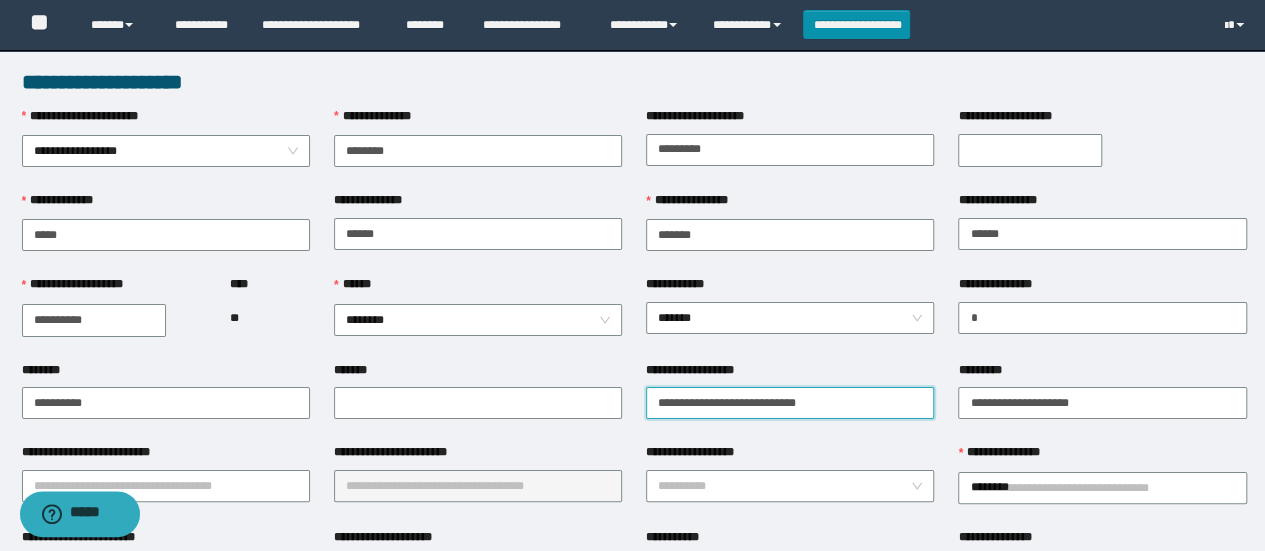 type on "**********" 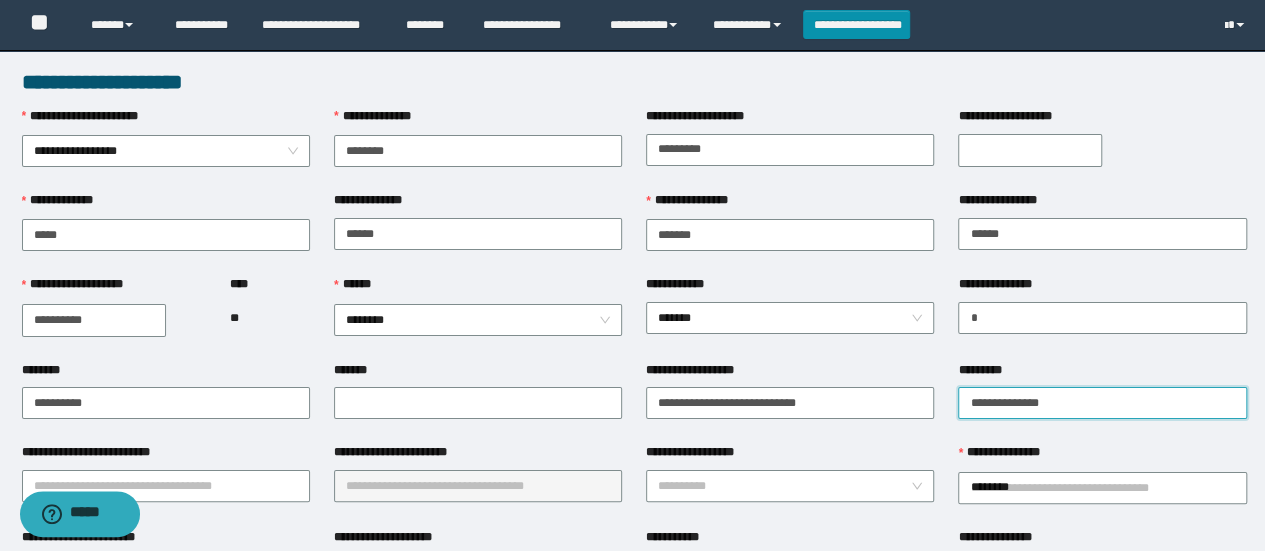type on "**********" 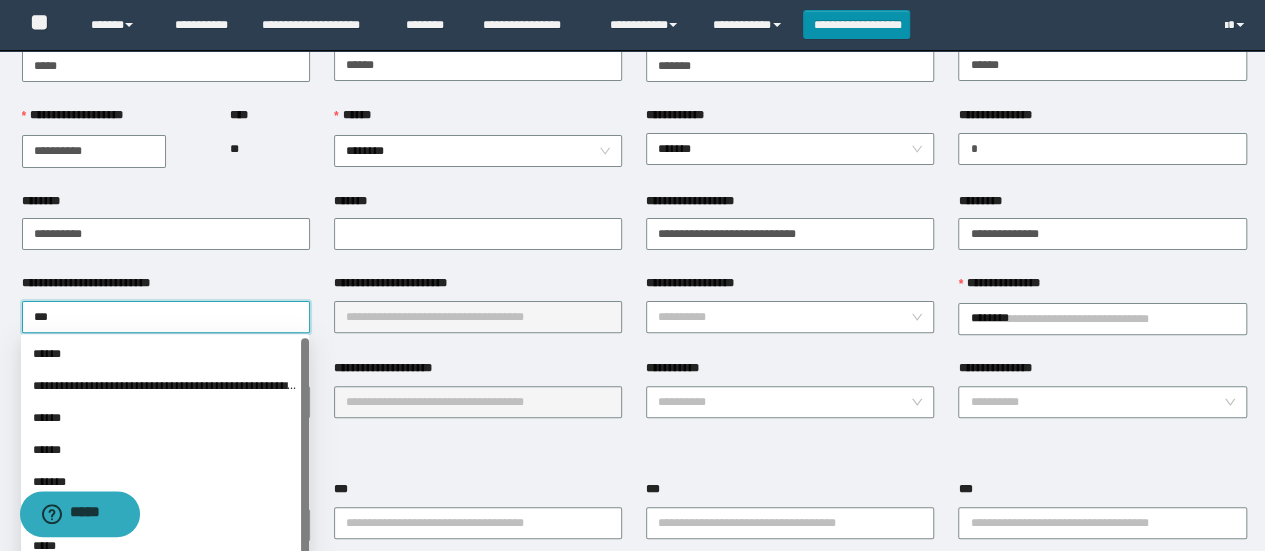 scroll, scrollTop: 170, scrollLeft: 0, axis: vertical 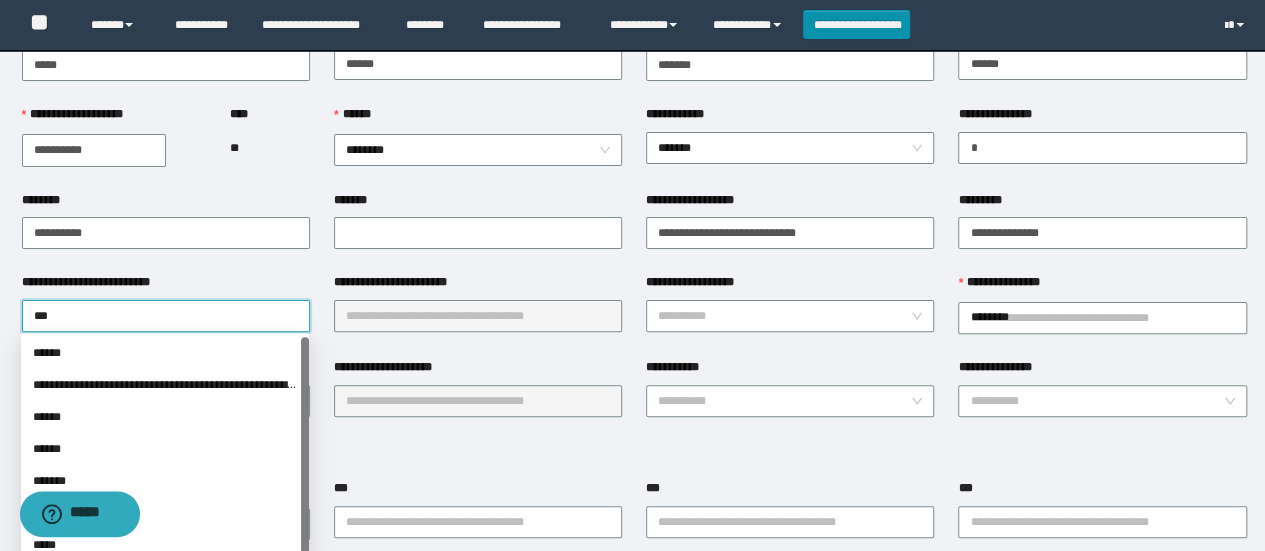 type on "****" 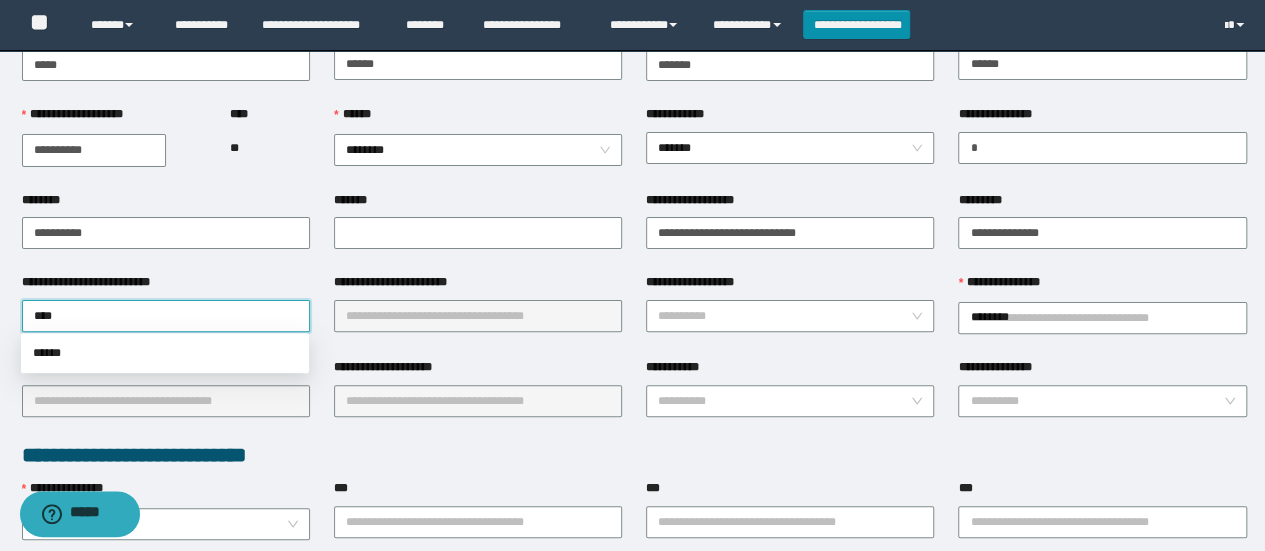 click on "******" at bounding box center (165, 353) 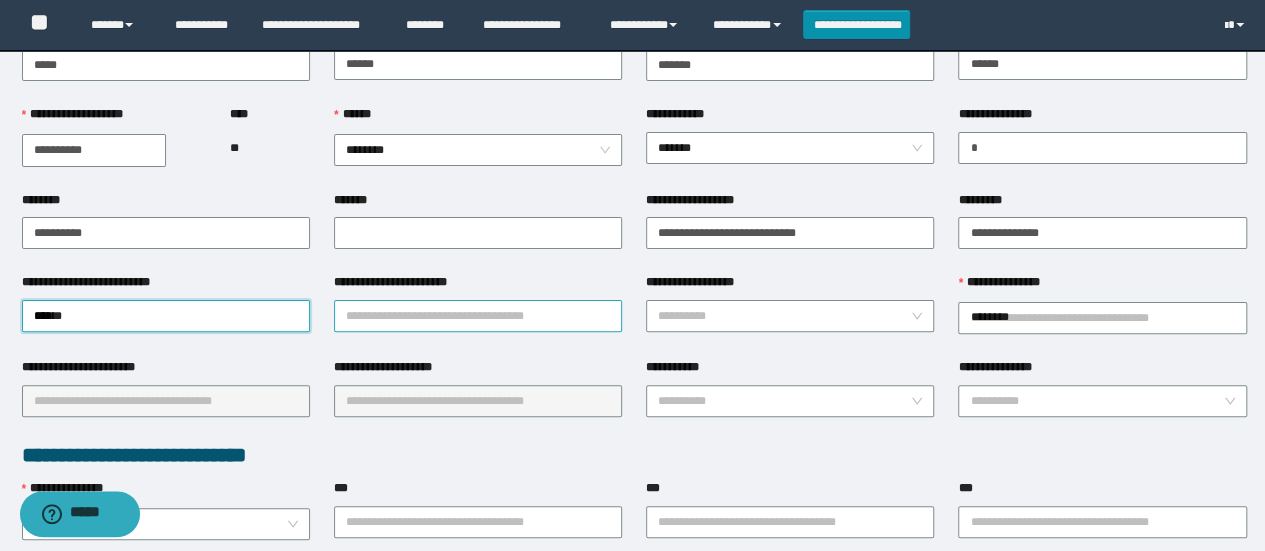 click on "**********" at bounding box center (478, 316) 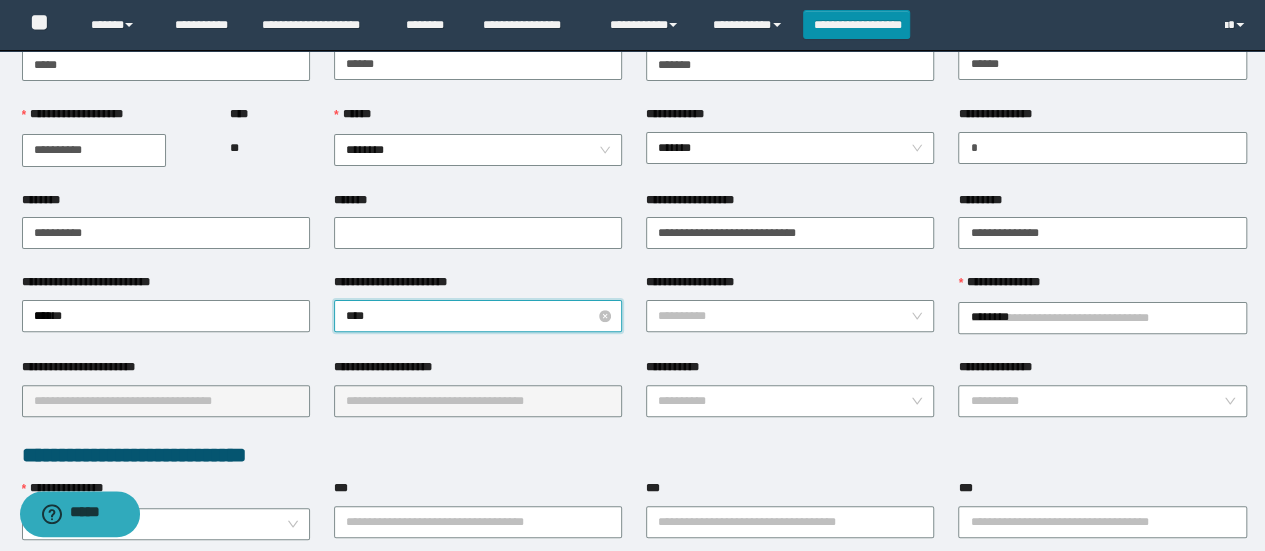 type on "*****" 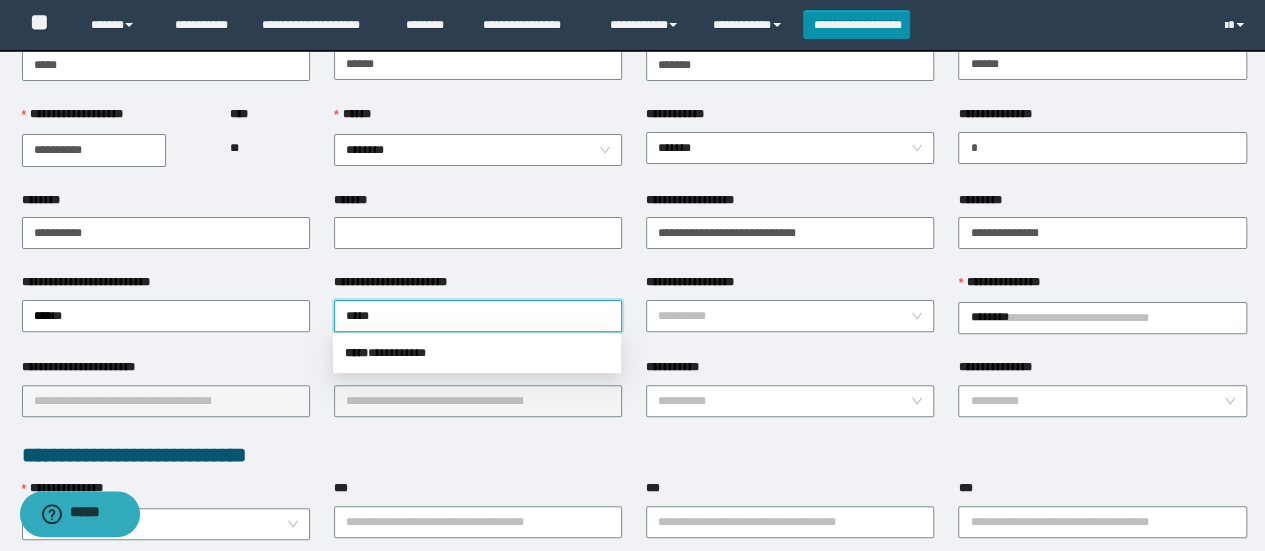 click on "***** * *********" at bounding box center [477, 353] 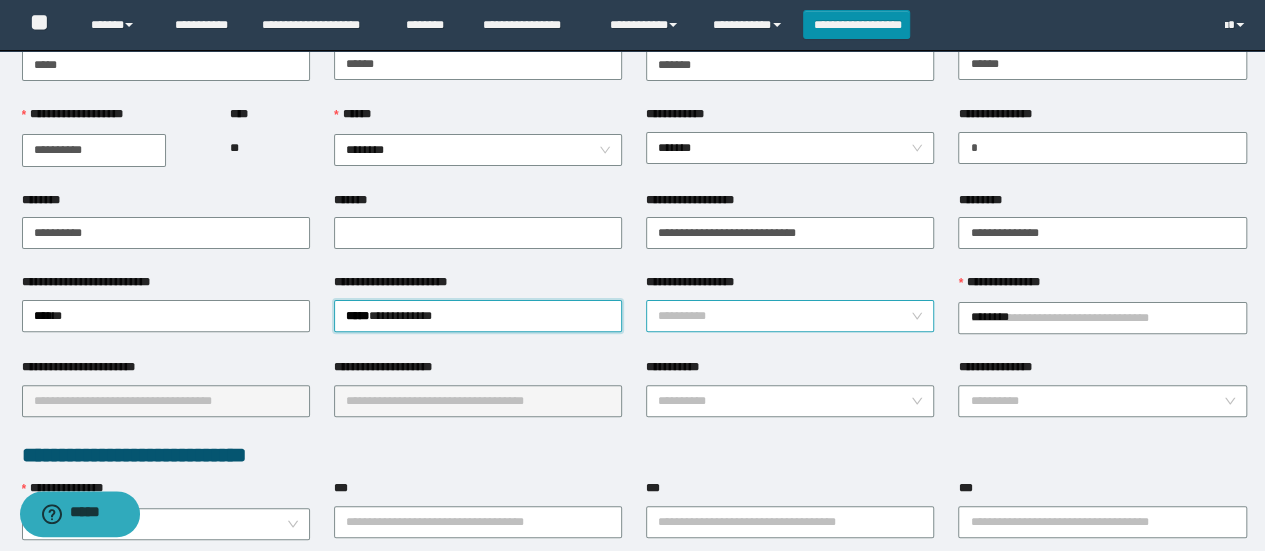 click on "**********" at bounding box center [784, 316] 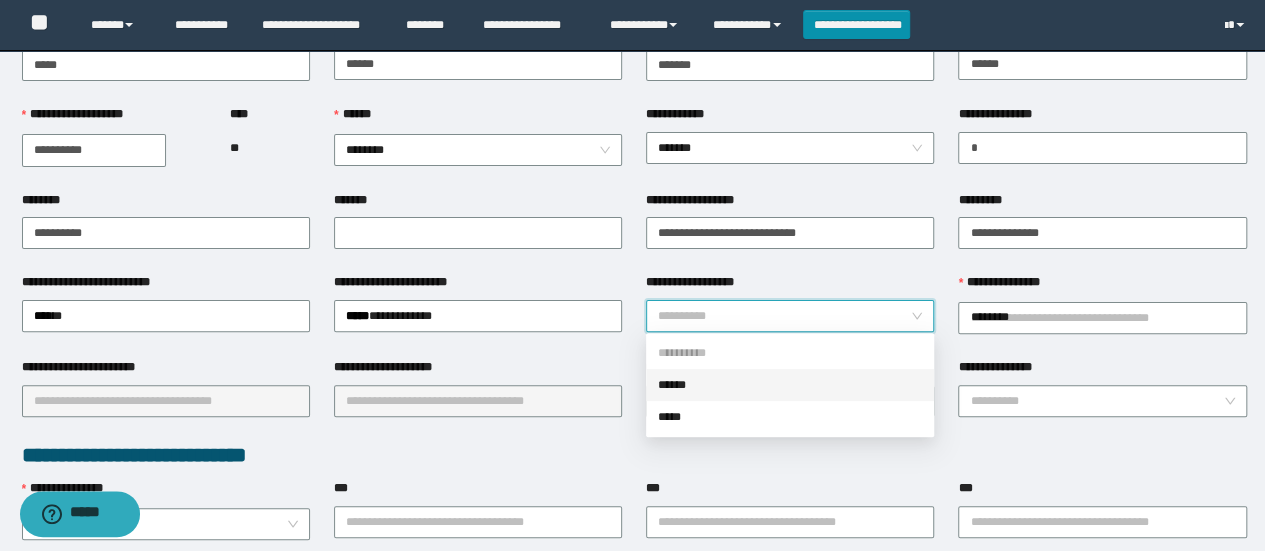 click on "******" at bounding box center [790, 385] 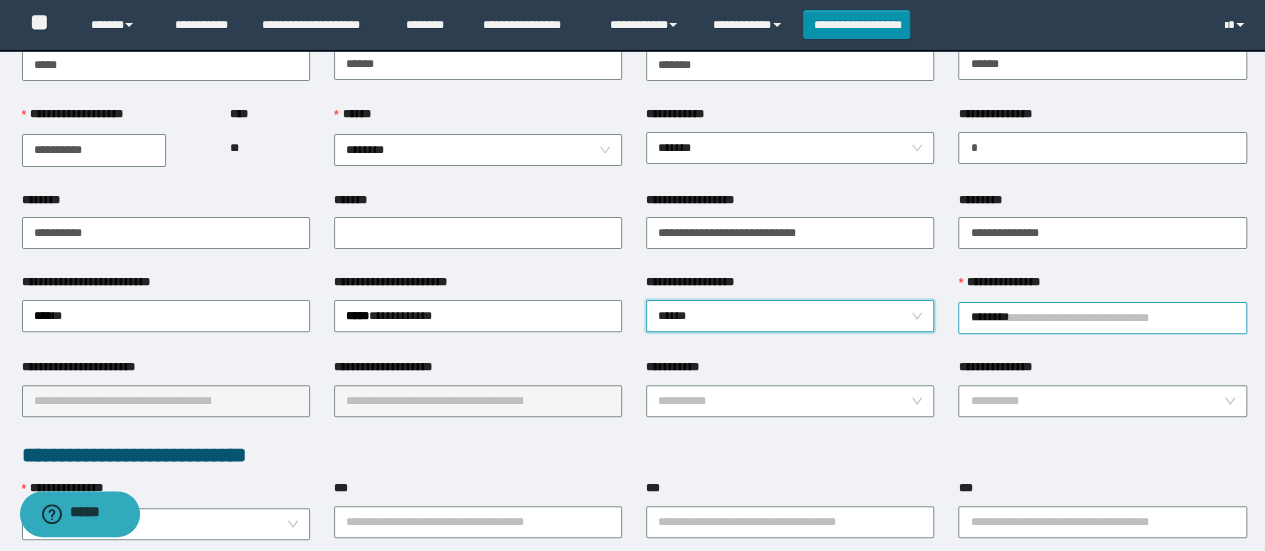 click on "********" at bounding box center (1102, 318) 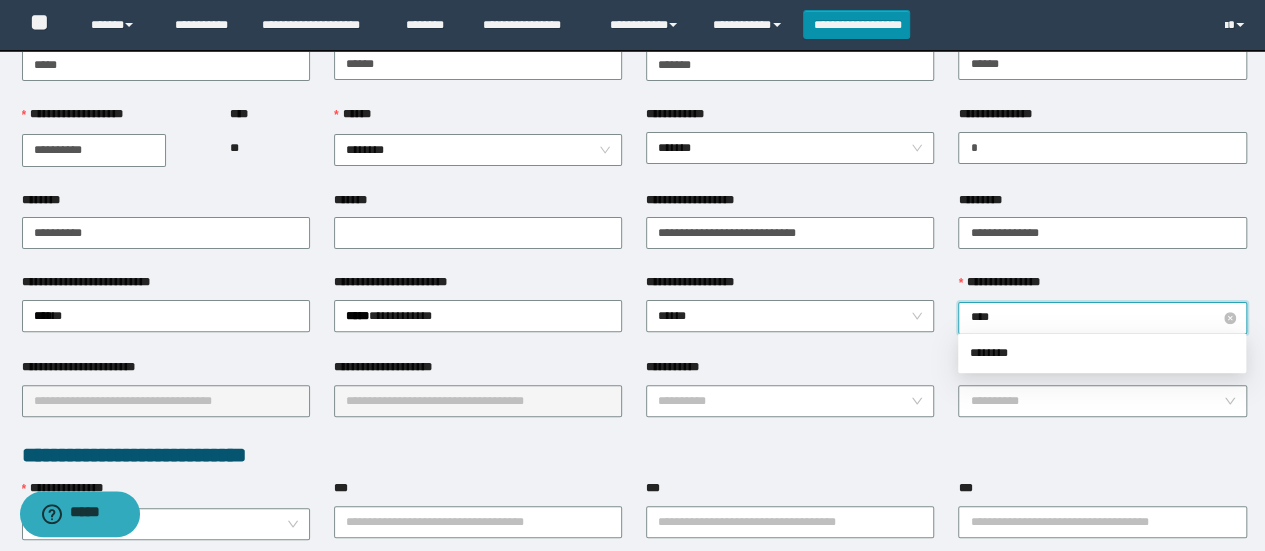 type on "*****" 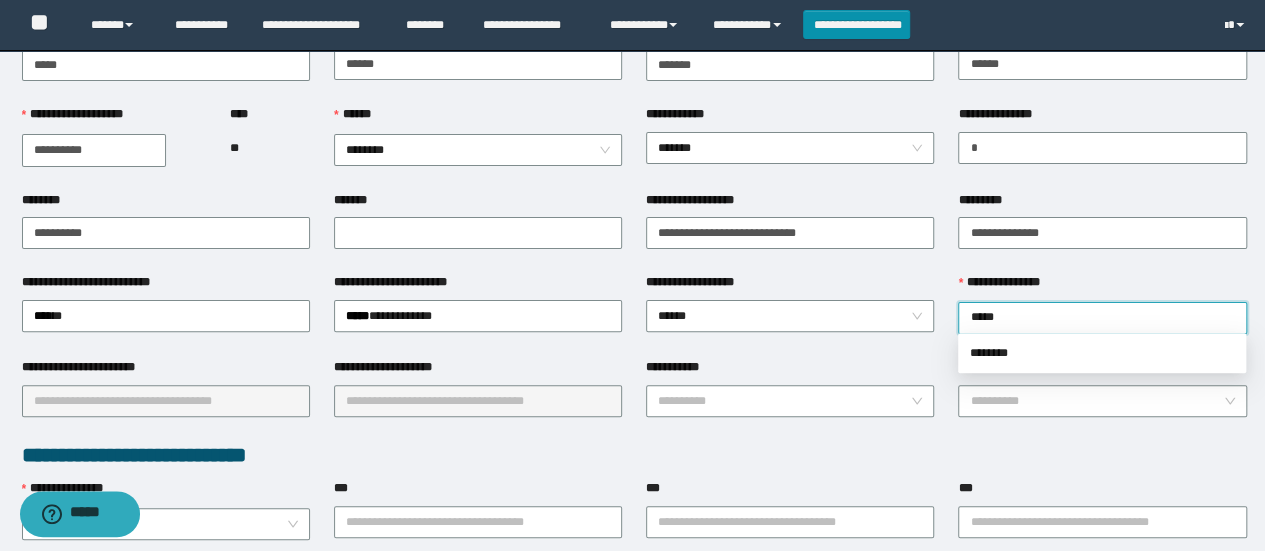 click on "********" at bounding box center (1102, 353) 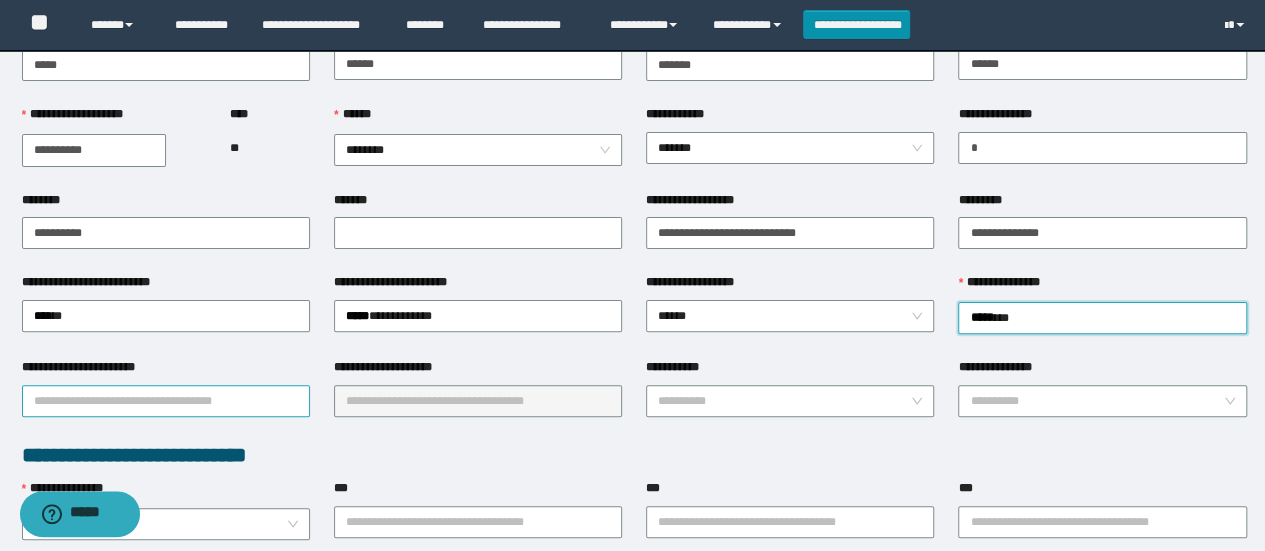click on "**********" at bounding box center (166, 401) 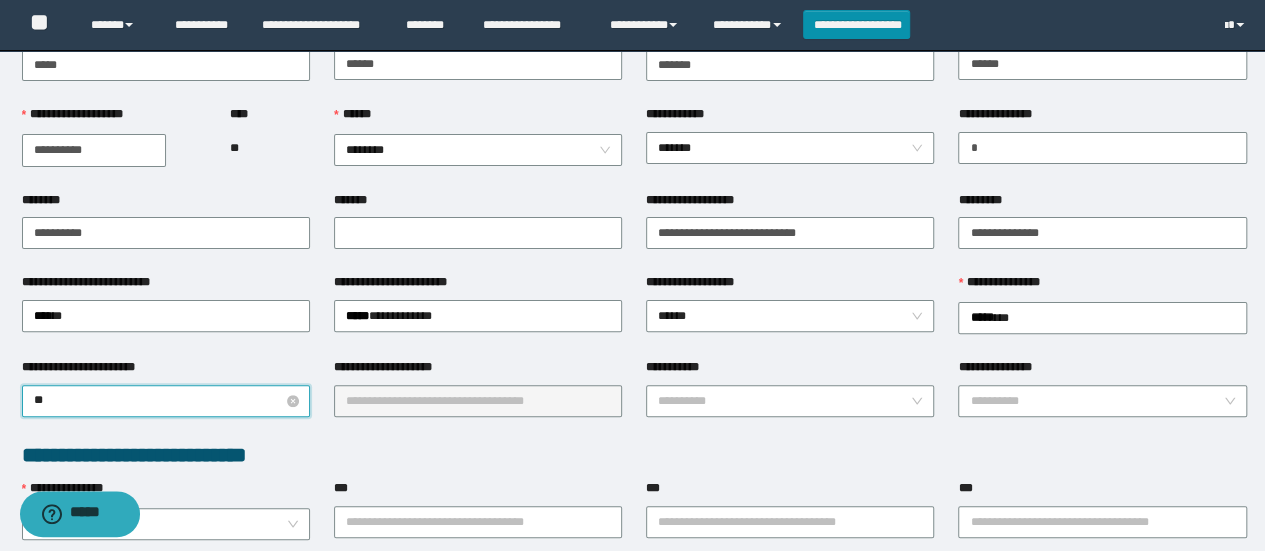 type on "***" 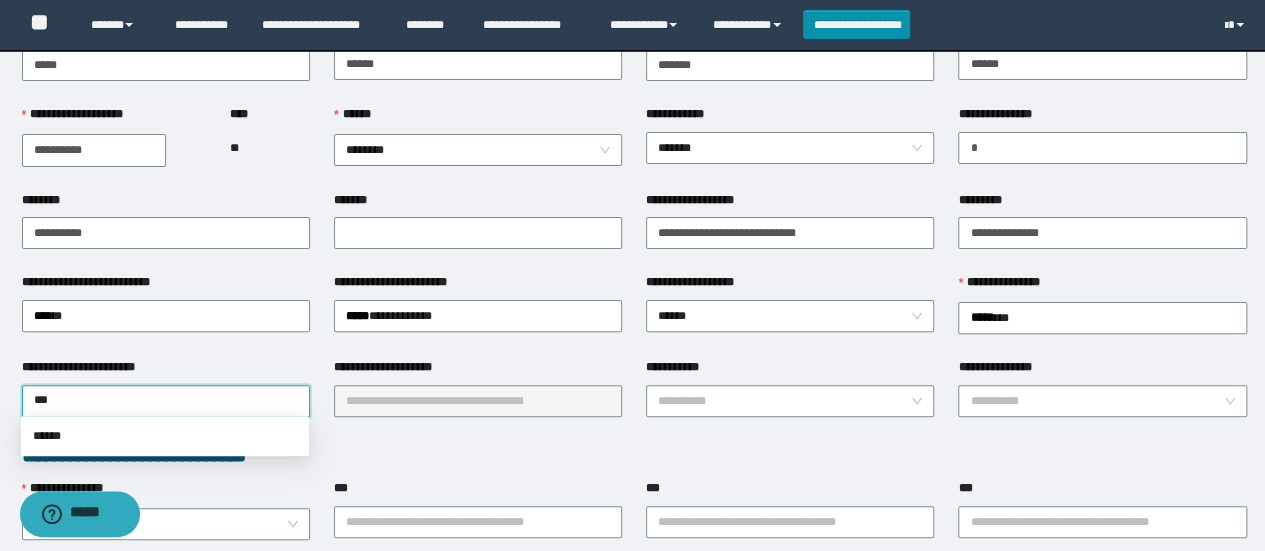 click on "******" at bounding box center [165, 436] 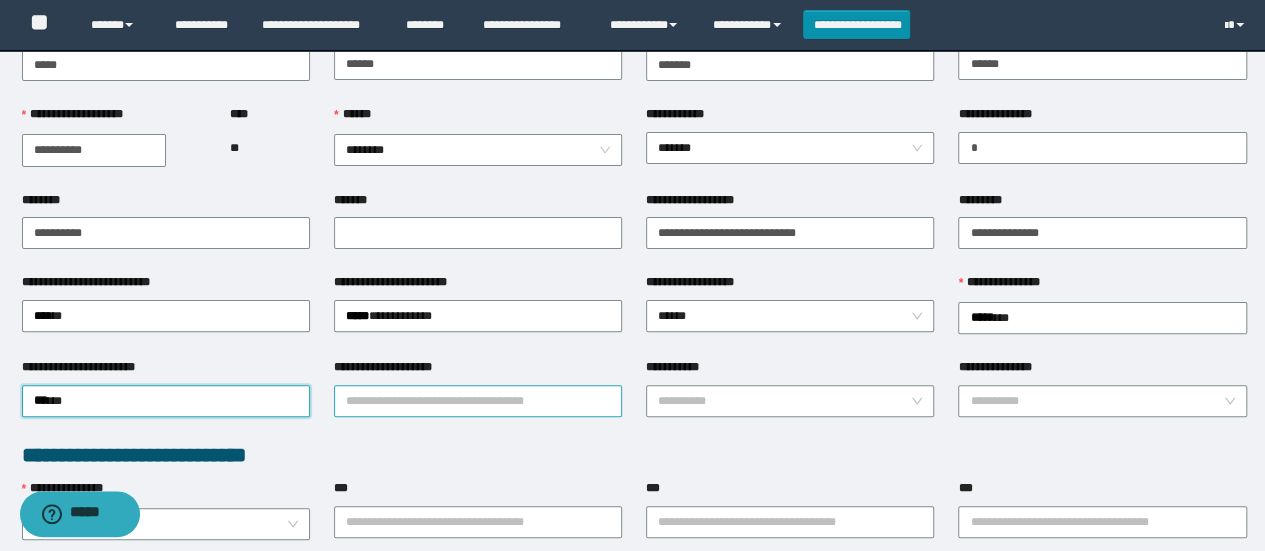 click on "**********" at bounding box center [478, 401] 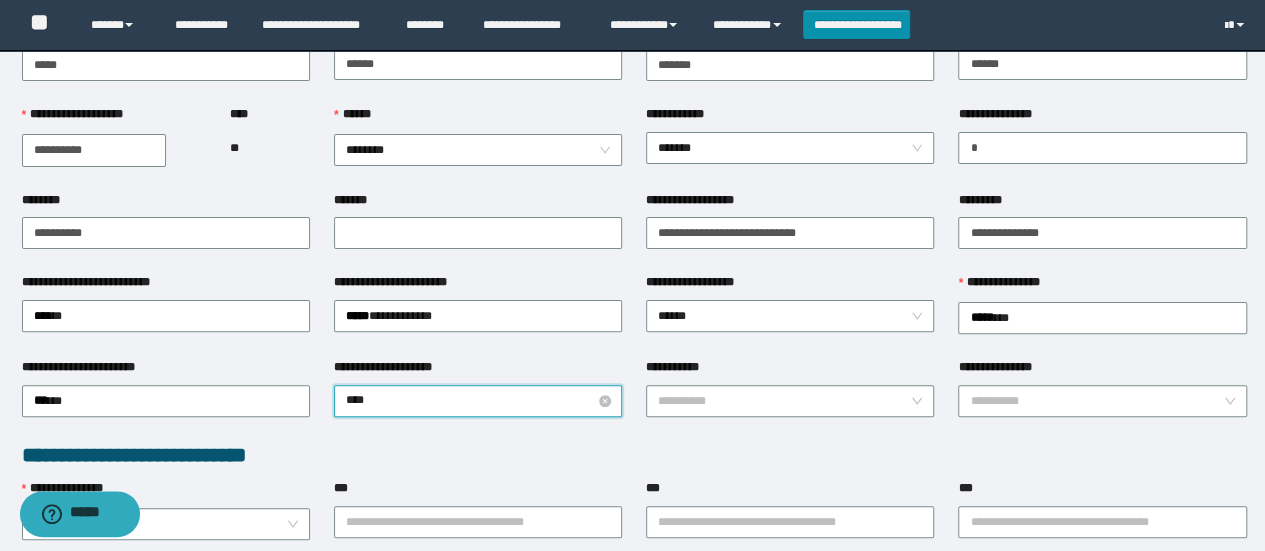 type on "*****" 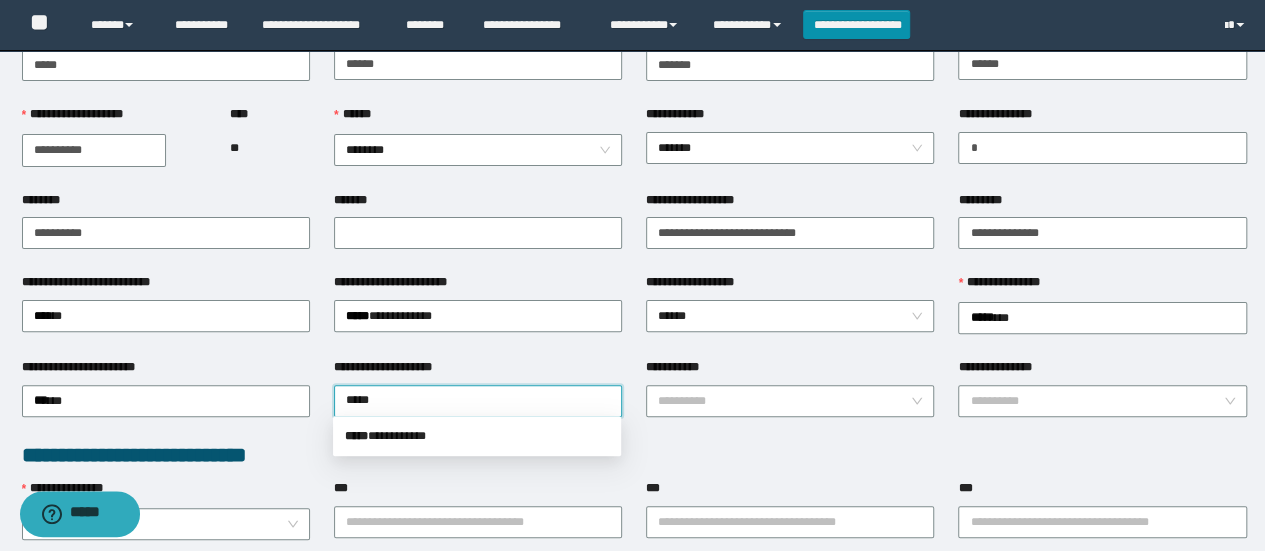 click on "***** * *********" at bounding box center (477, 436) 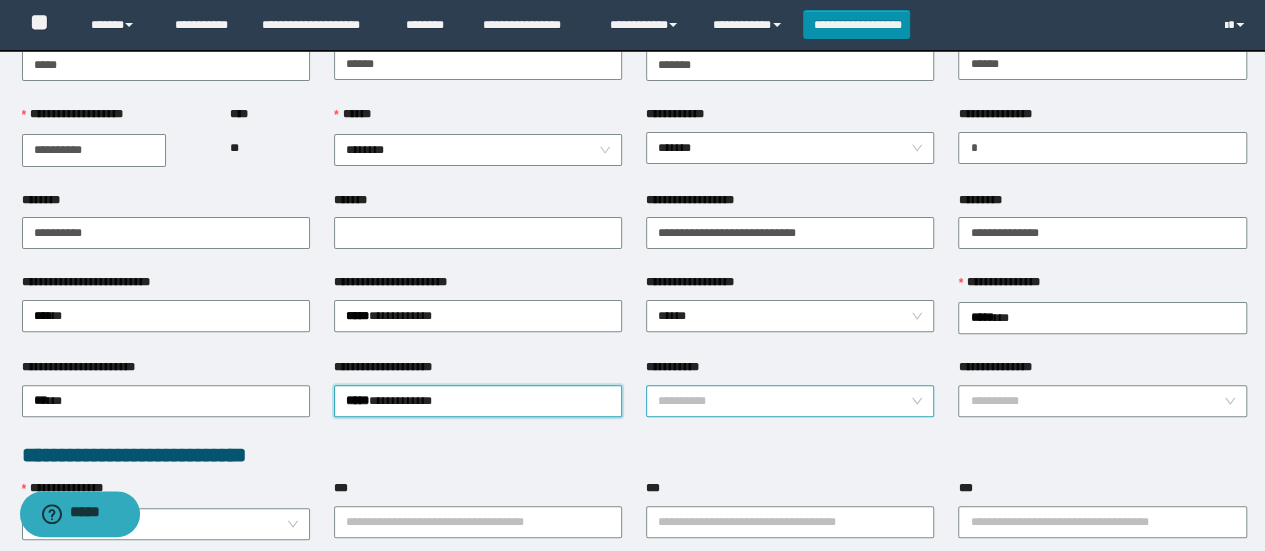 click on "**********" at bounding box center (784, 401) 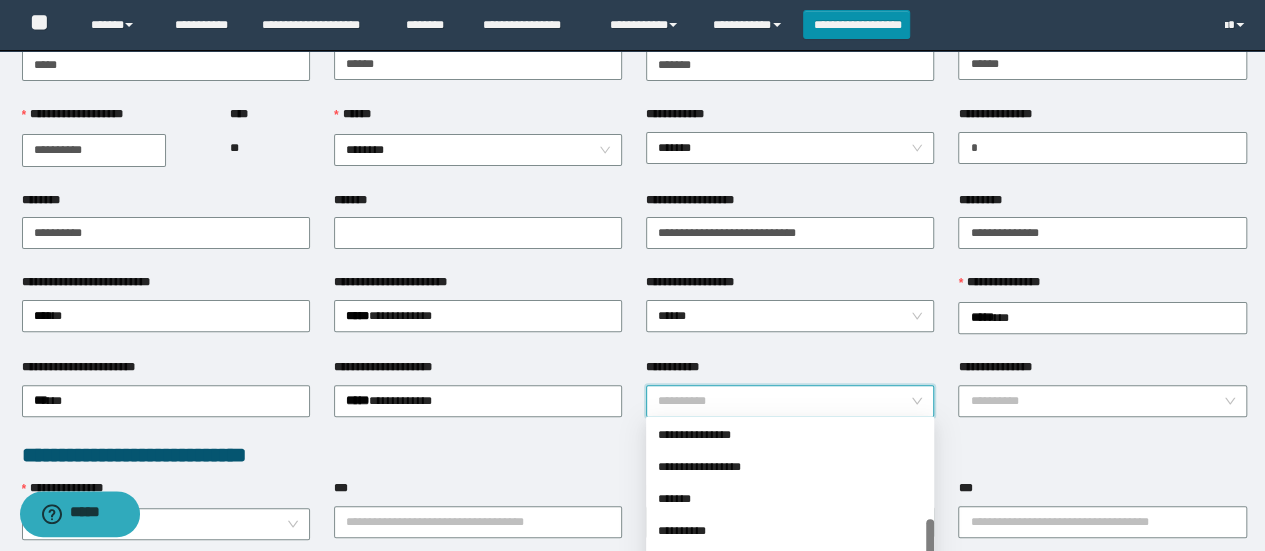 scroll, scrollTop: 160, scrollLeft: 0, axis: vertical 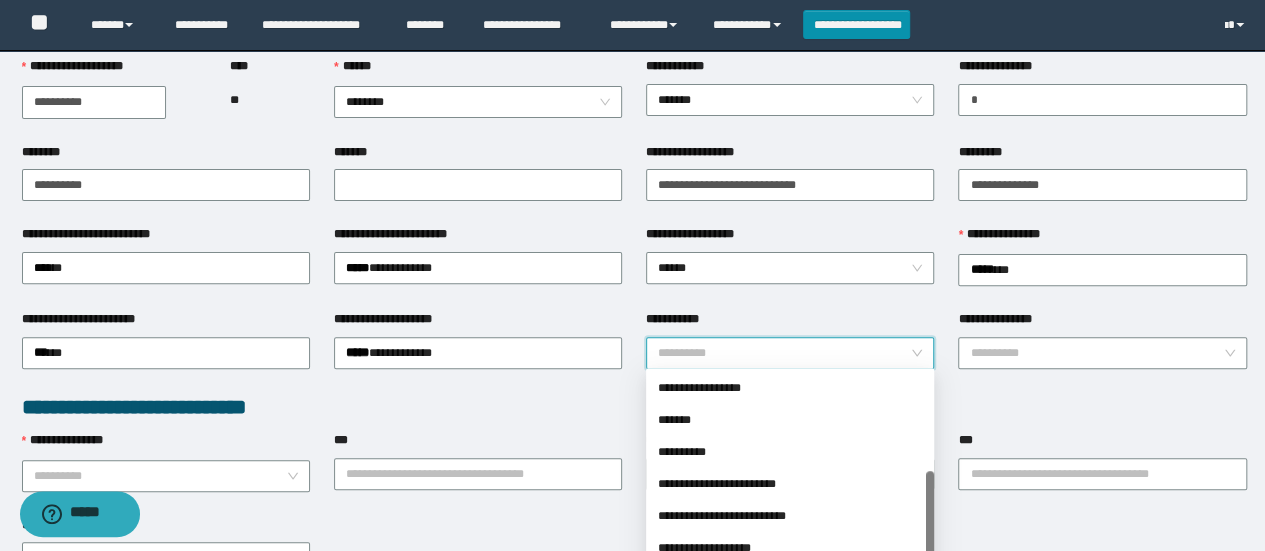 click on "**********" at bounding box center [790, 484] 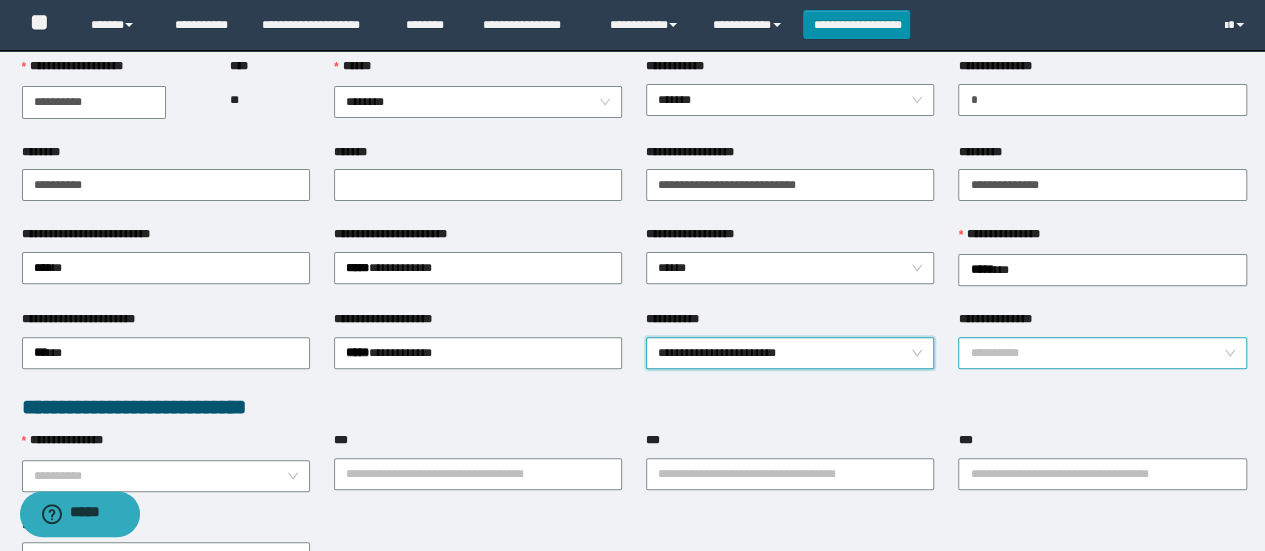 click on "**********" at bounding box center (1096, 353) 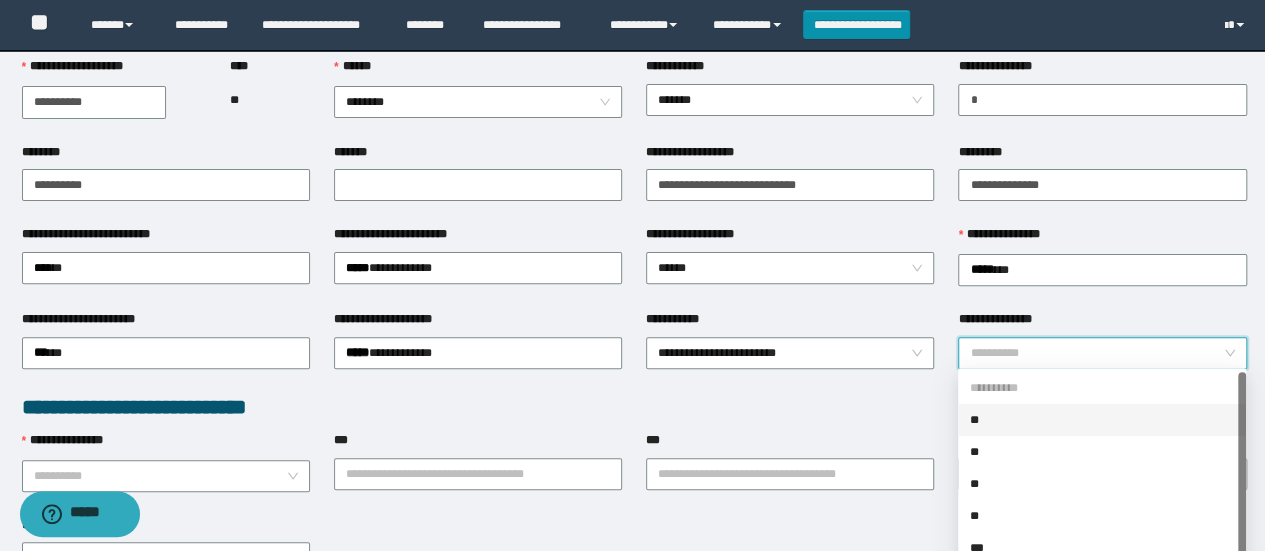 scroll, scrollTop: 32, scrollLeft: 0, axis: vertical 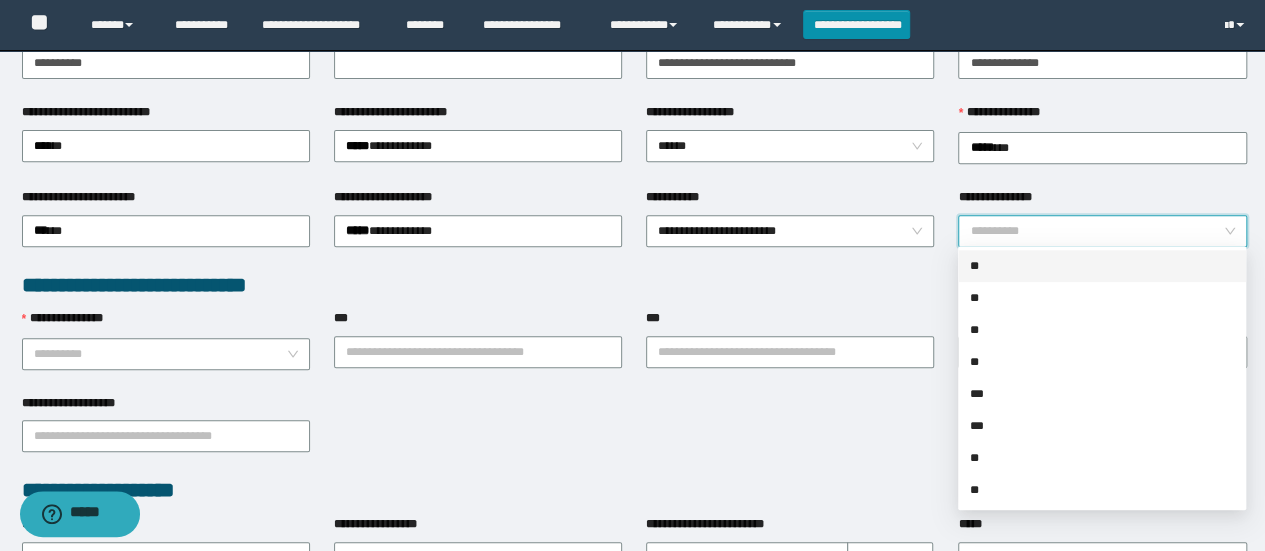 click on "**" at bounding box center [1102, 266] 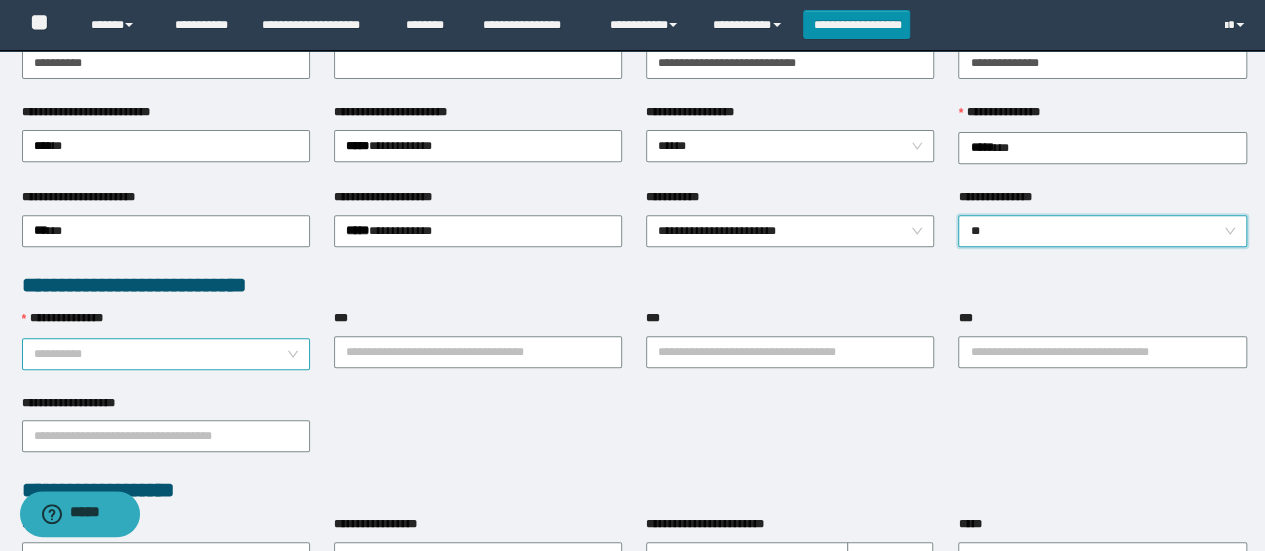 click on "**********" at bounding box center [160, 354] 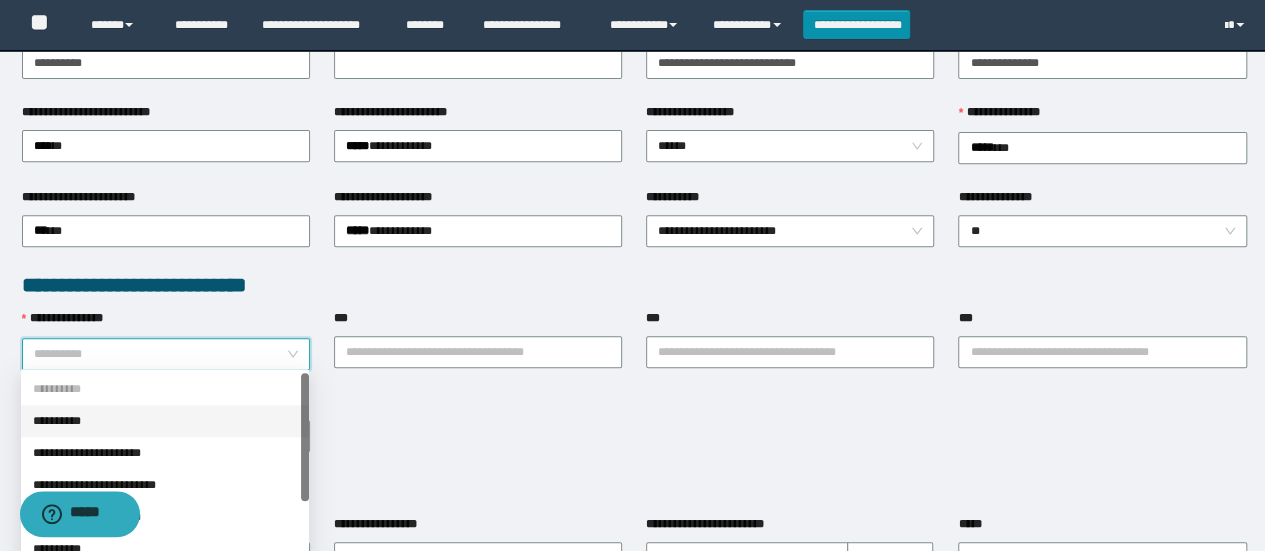 click on "**********" at bounding box center (165, 453) 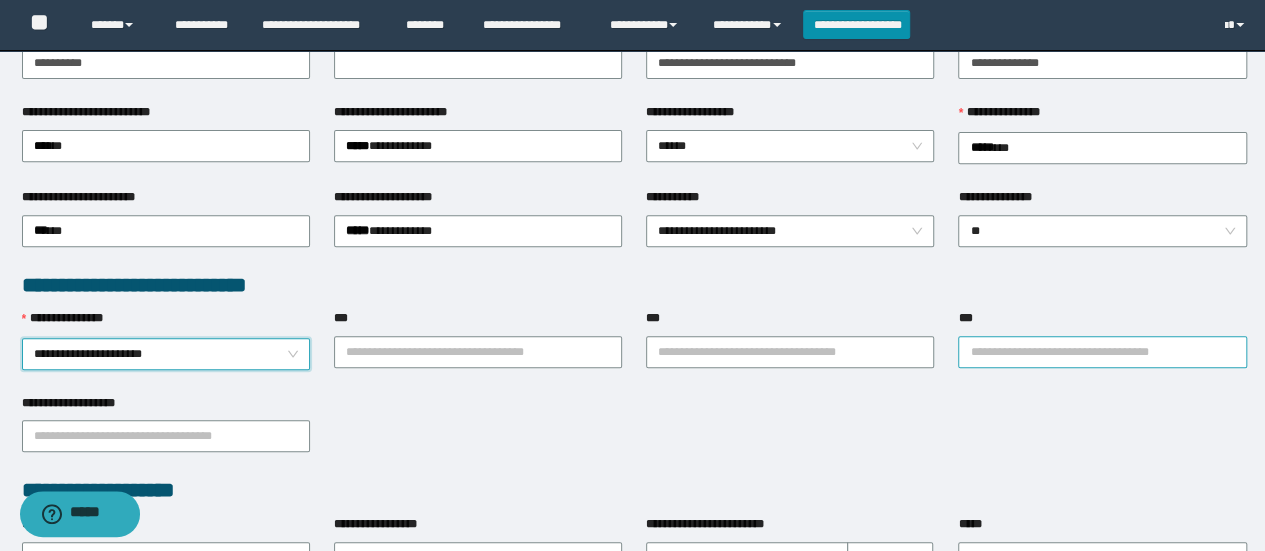click on "***" at bounding box center [1102, 352] 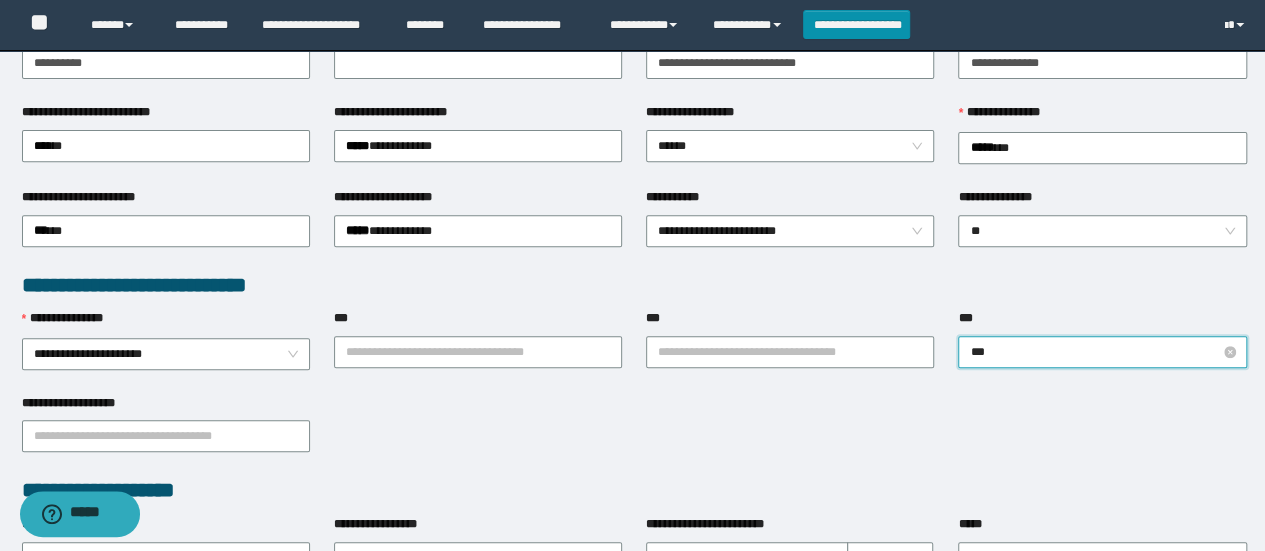 type on "****" 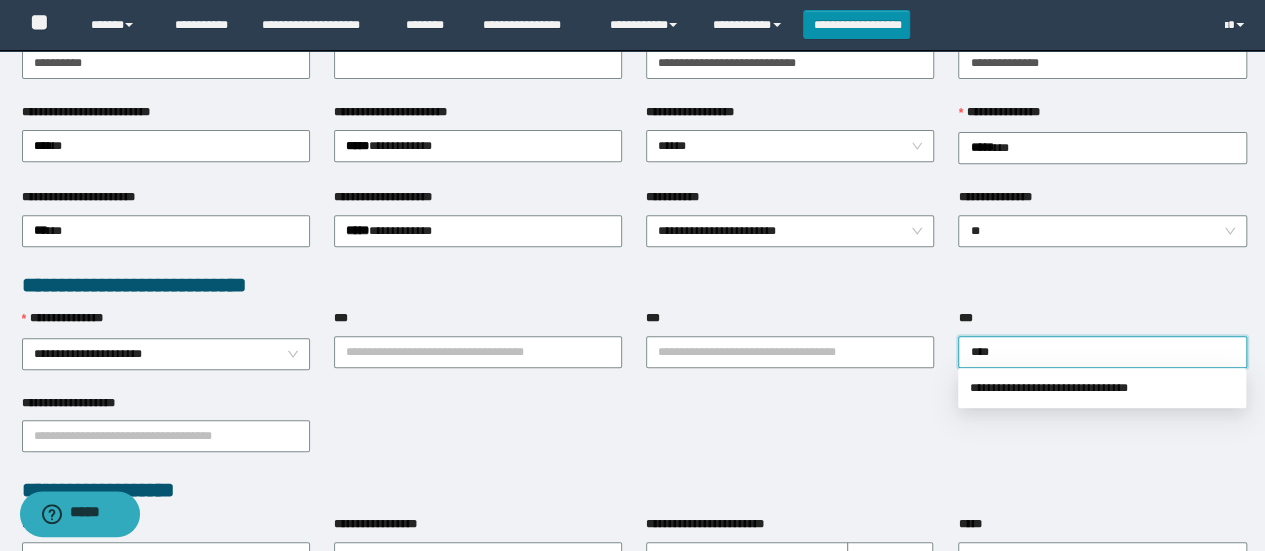 click on "**********" at bounding box center [1102, 388] 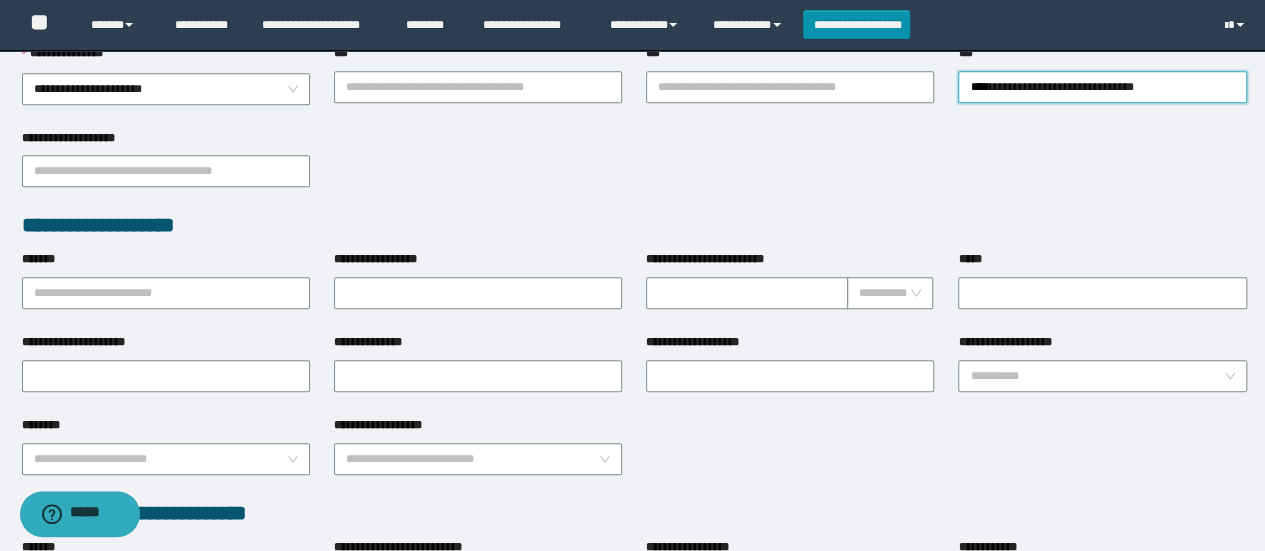 scroll, scrollTop: 607, scrollLeft: 0, axis: vertical 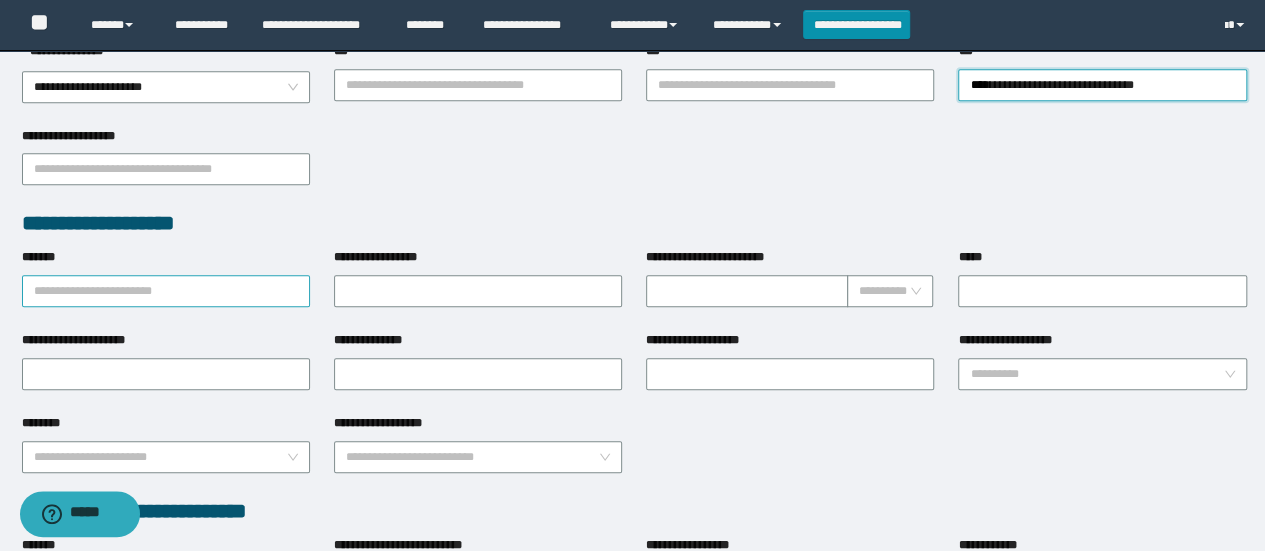click on "*******" at bounding box center (166, 291) 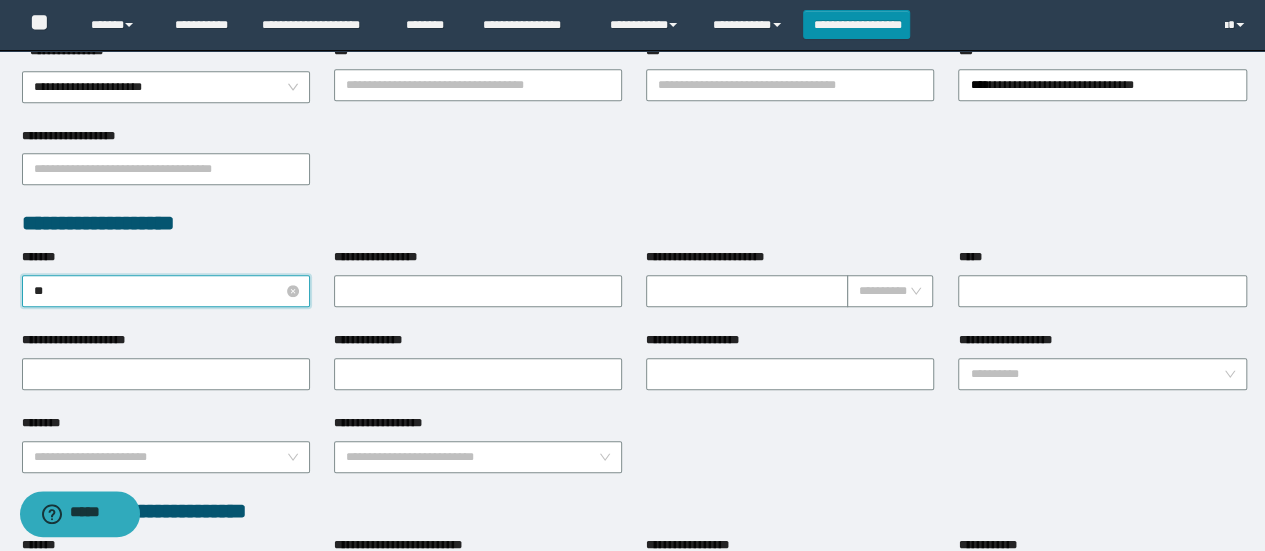 type on "***" 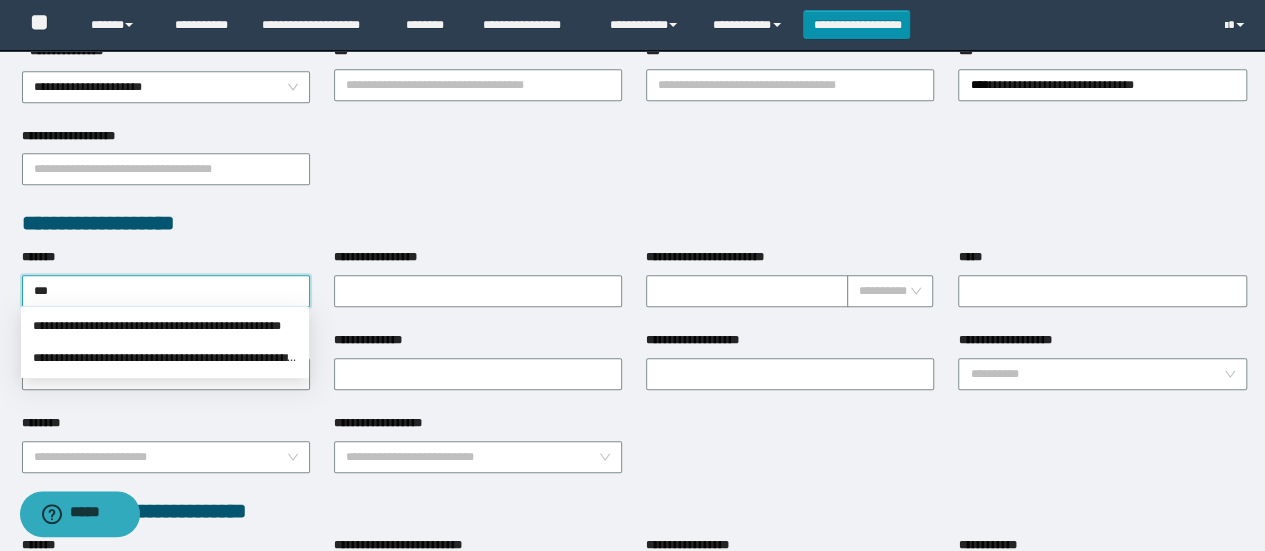 click on "**********" at bounding box center (165, 326) 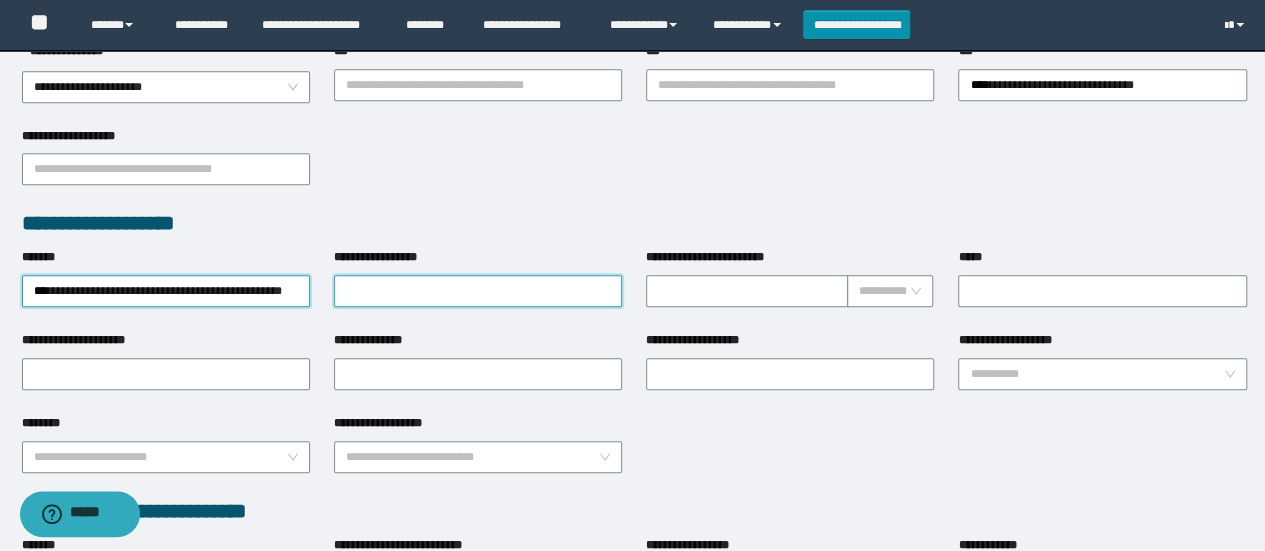 click on "**********" at bounding box center (478, 291) 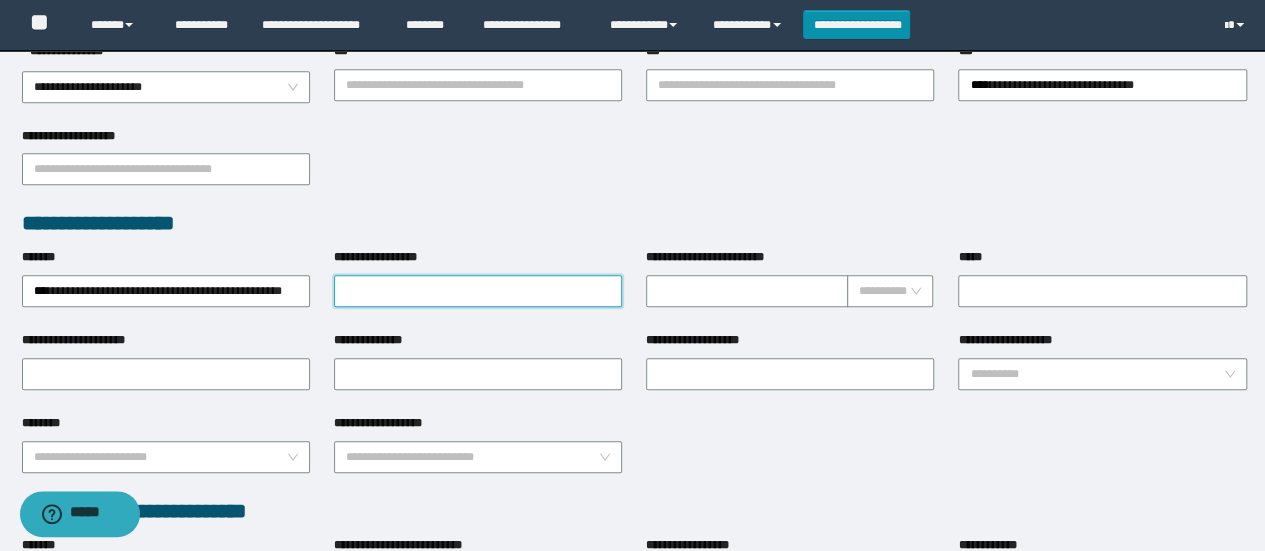 type on "**********" 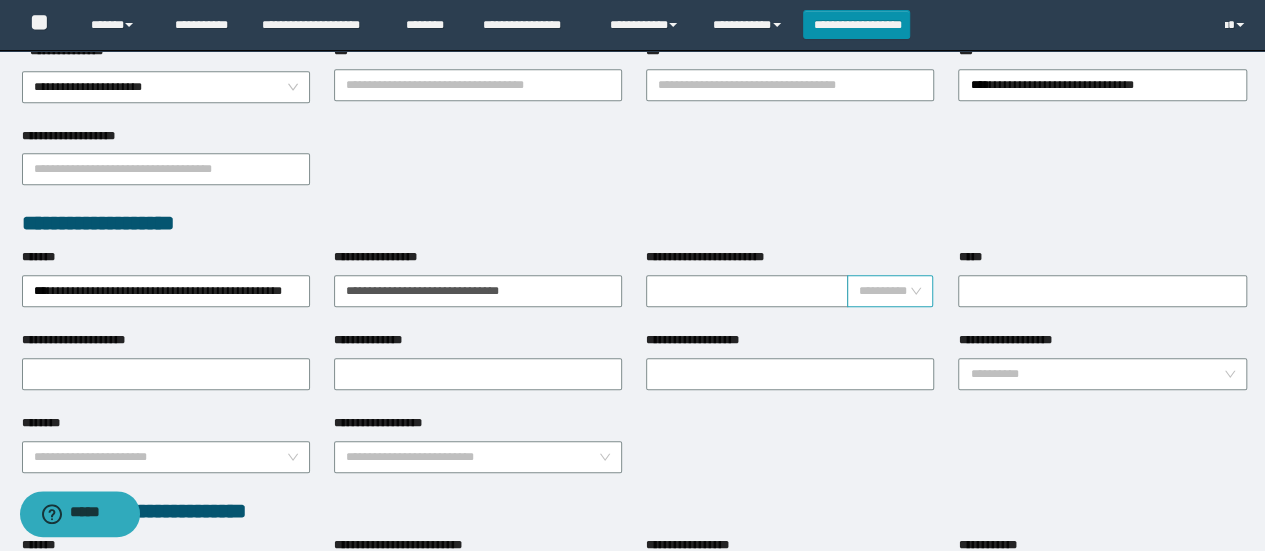 click at bounding box center [884, 291] 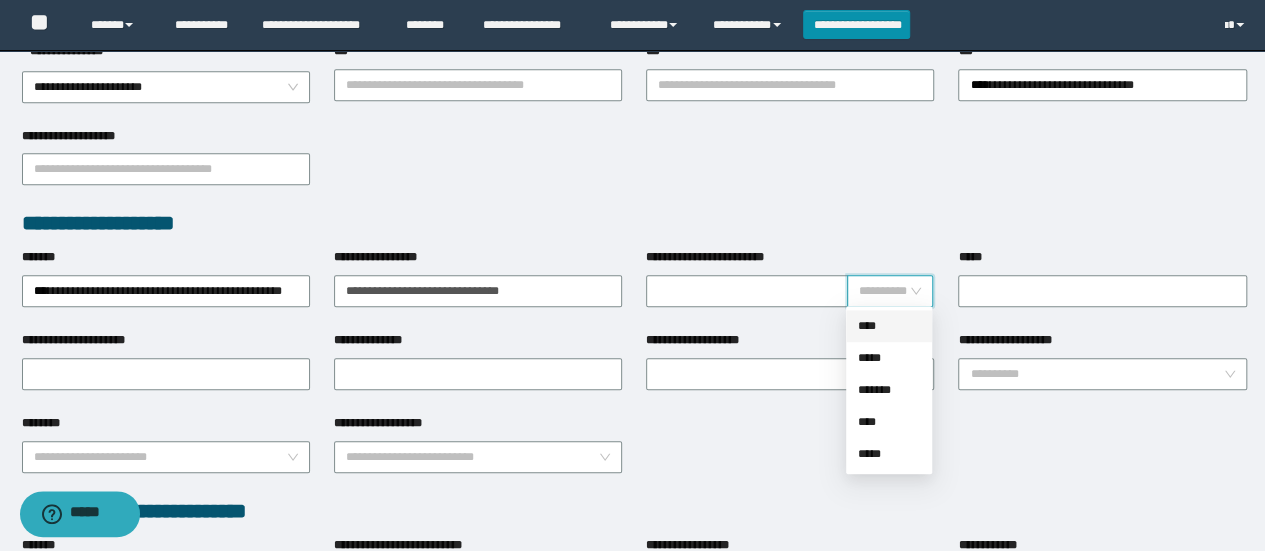 click on "****" at bounding box center [889, 326] 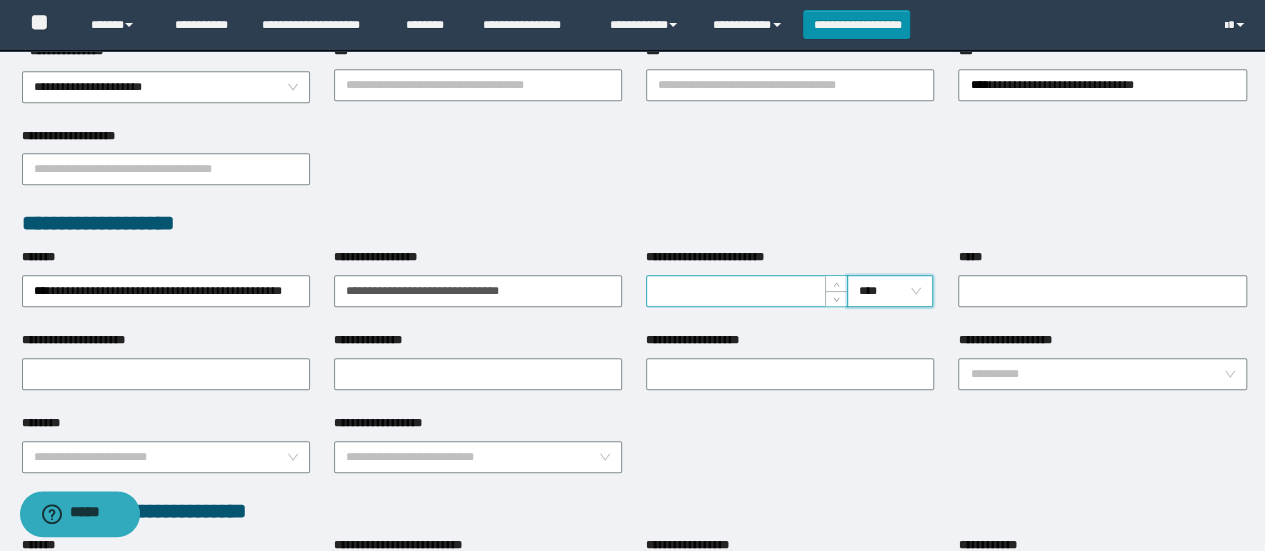 click on "**********" at bounding box center (747, 291) 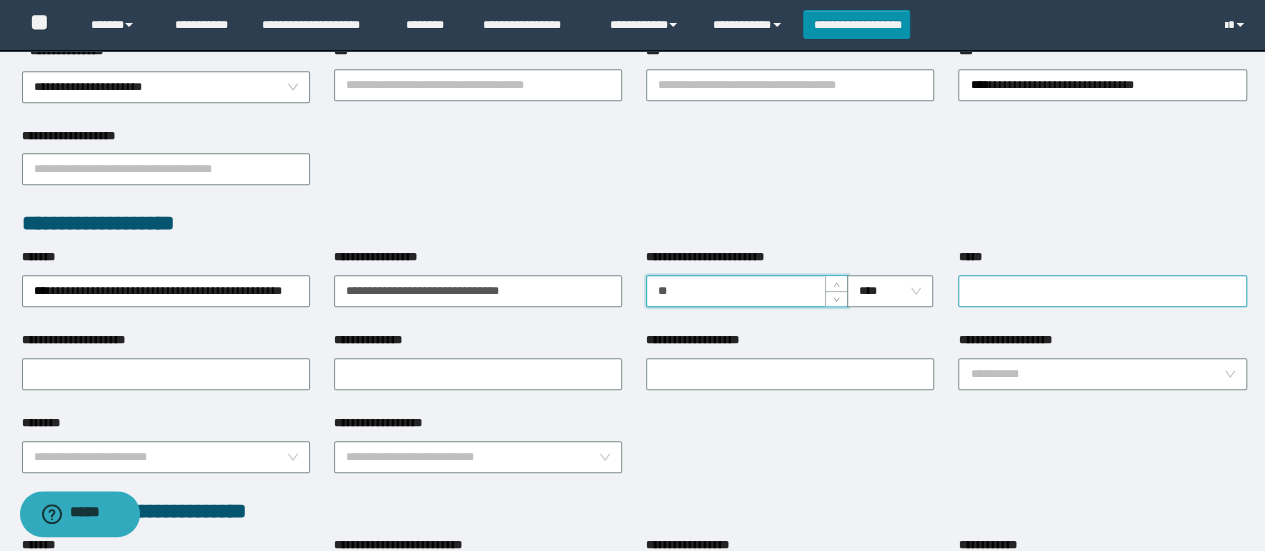 type on "**" 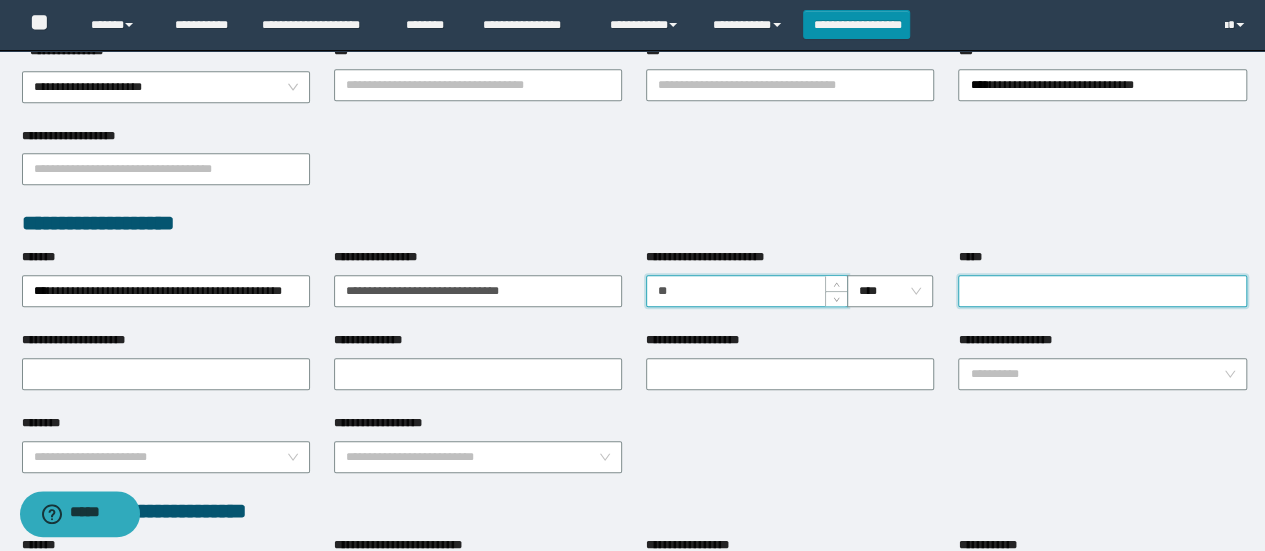 click on "*****" at bounding box center [1102, 291] 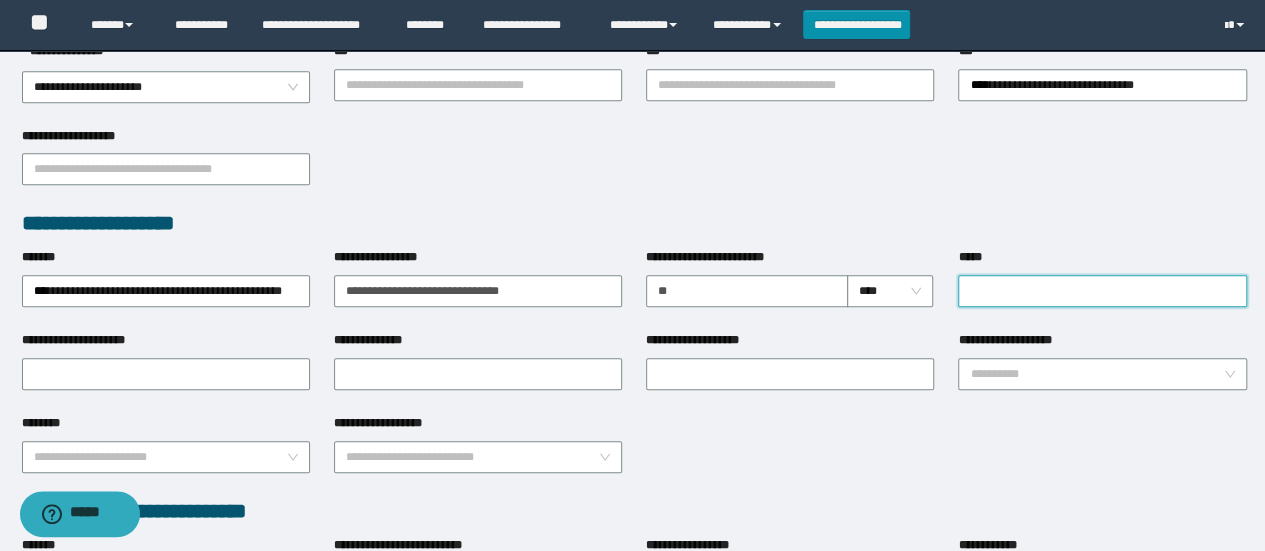 type on "*******" 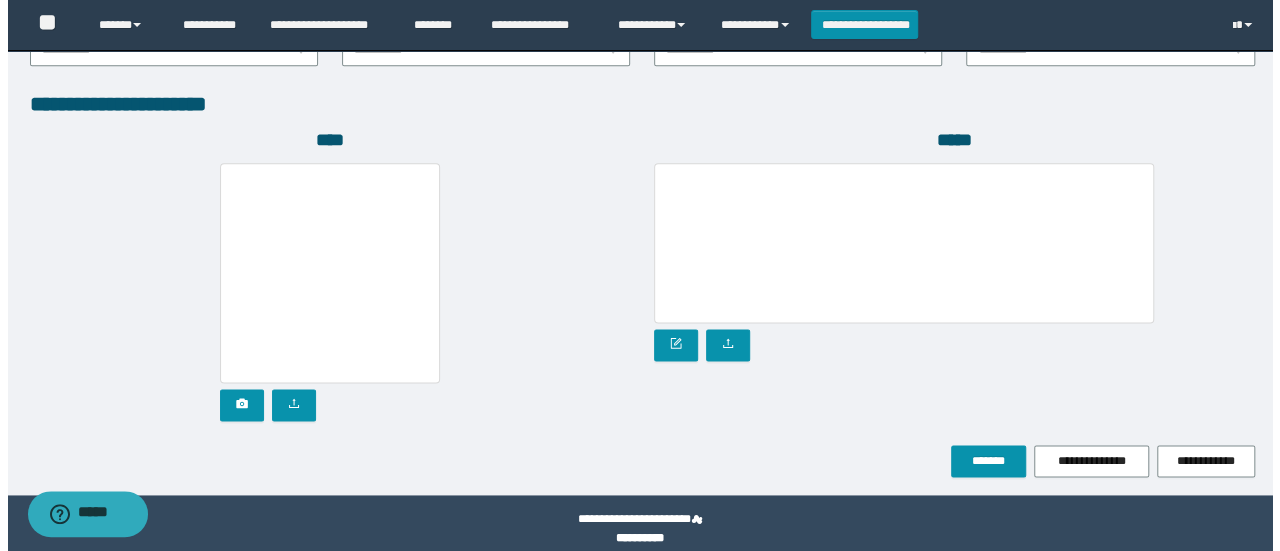 scroll, scrollTop: 1152, scrollLeft: 0, axis: vertical 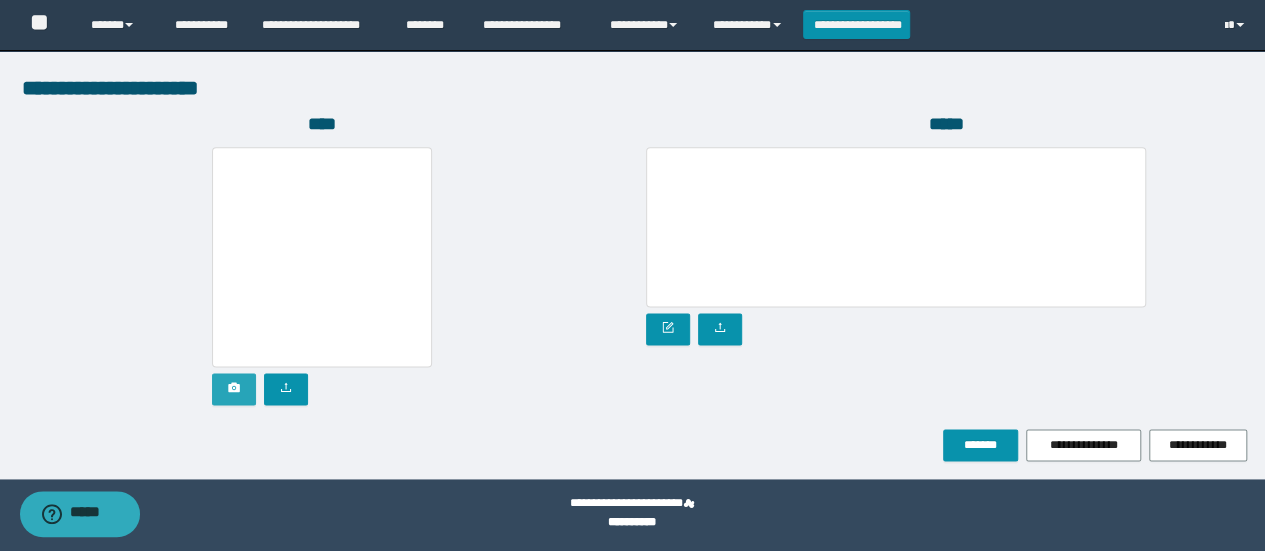 click 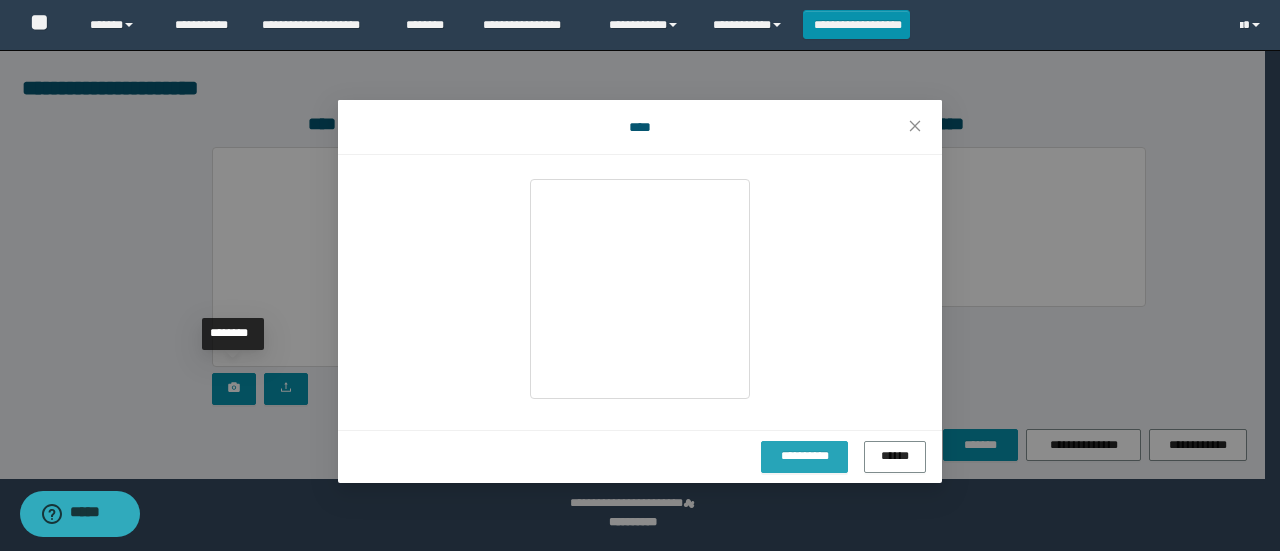 click on "**********" at bounding box center (804, 456) 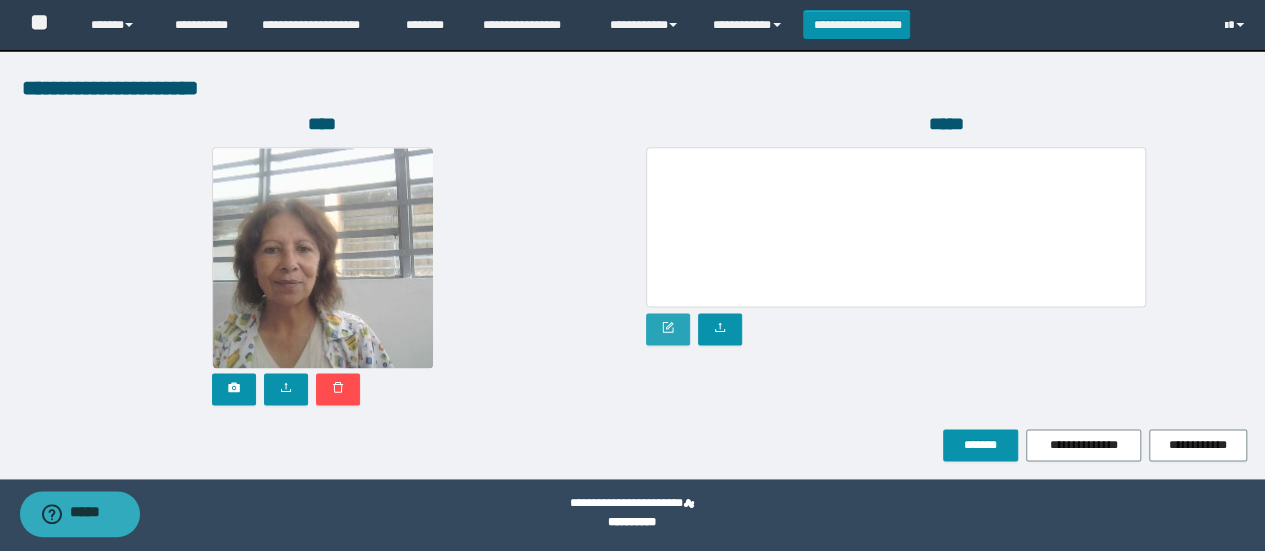 click 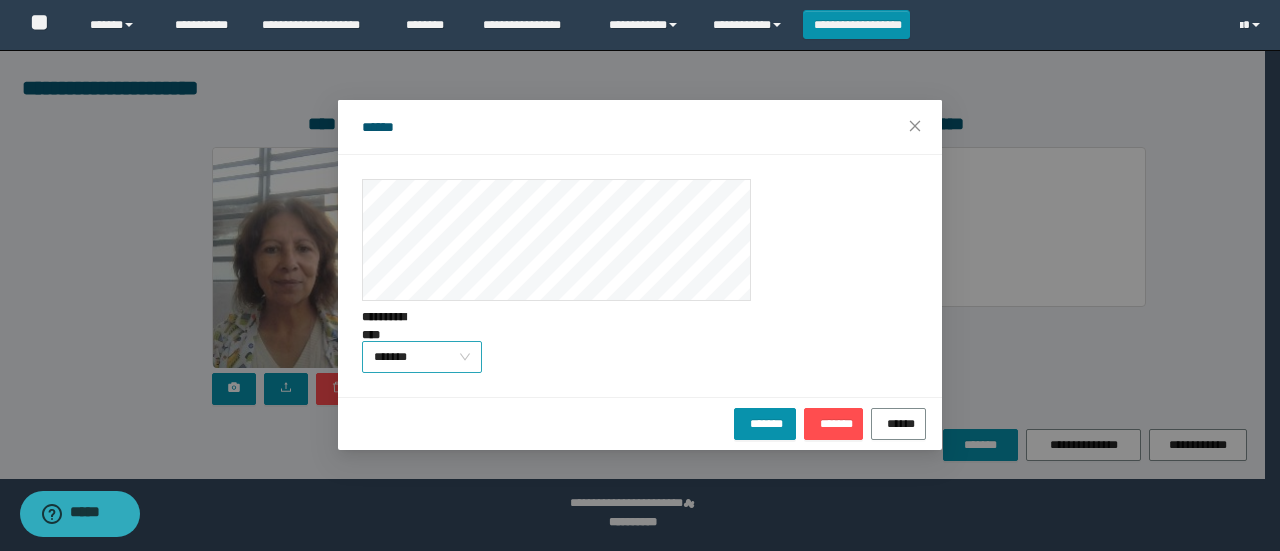 click on "*******" at bounding box center [422, 357] 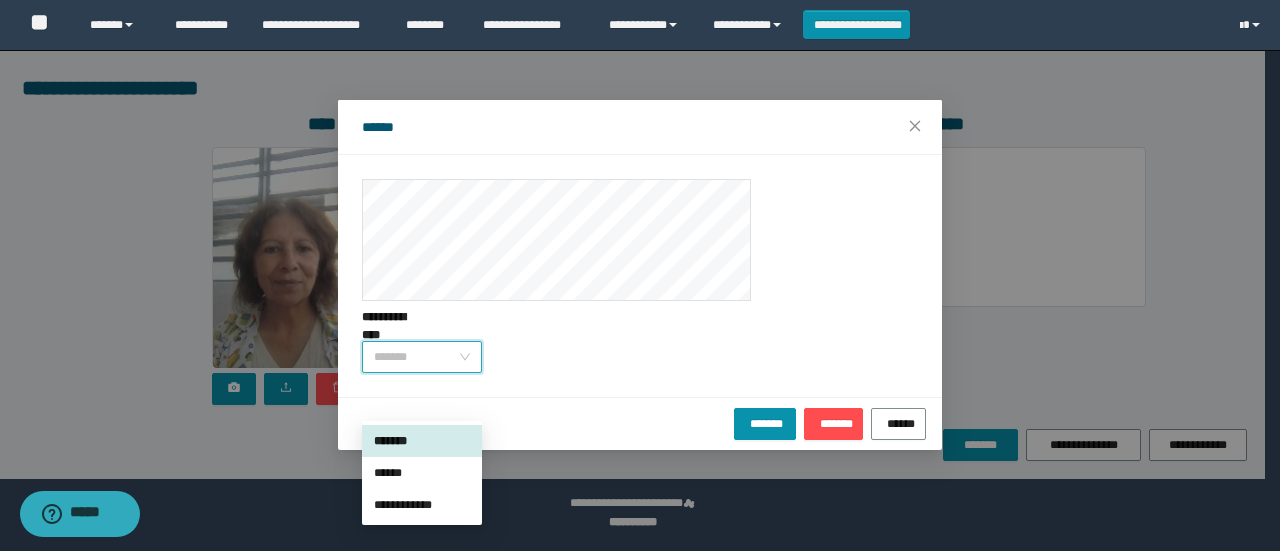 click on "******" at bounding box center [422, 473] 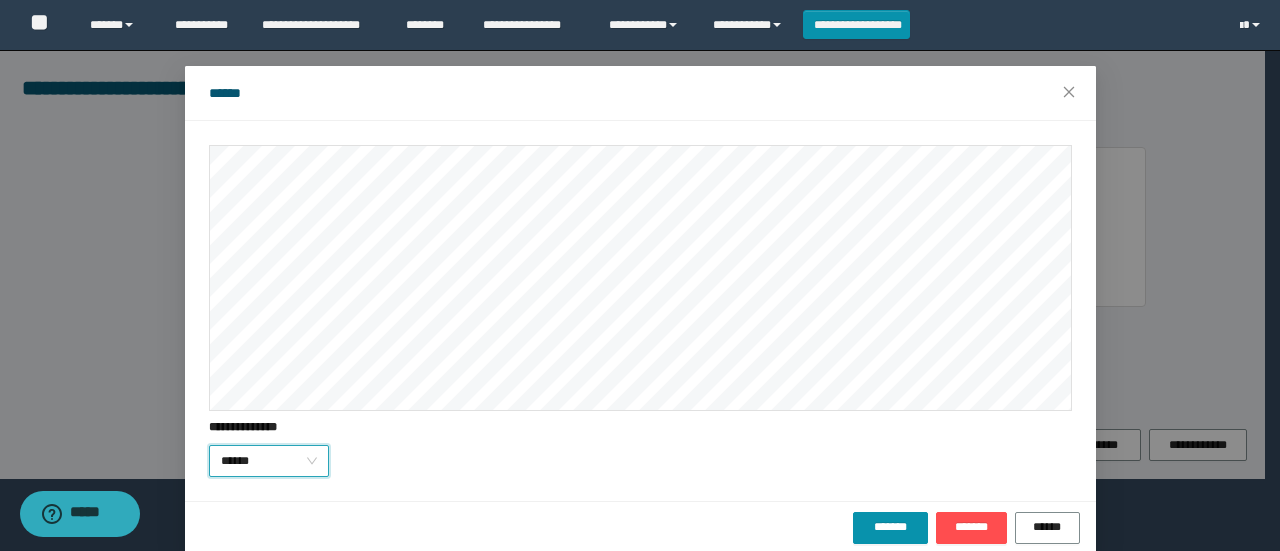 scroll, scrollTop: 39, scrollLeft: 0, axis: vertical 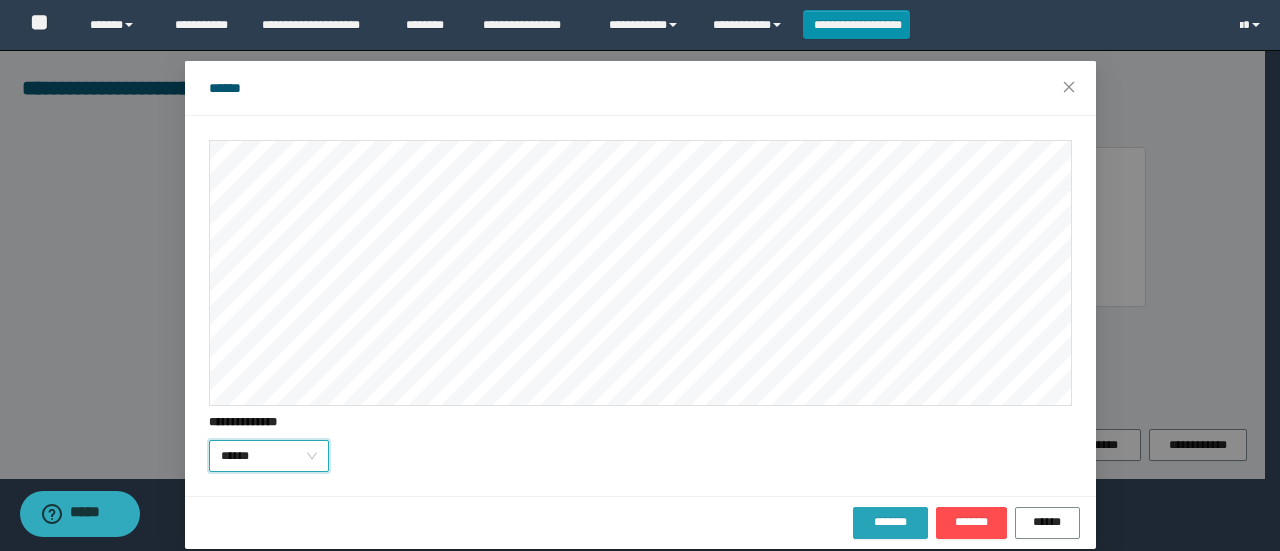 click on "*******" at bounding box center [890, 522] 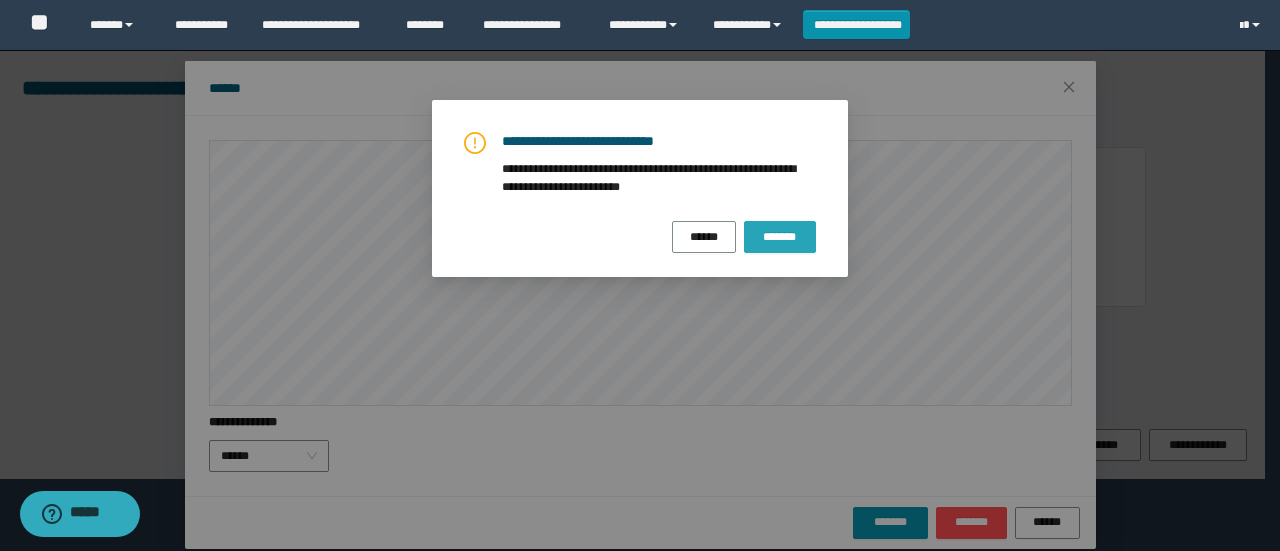 click on "*******" at bounding box center (780, 237) 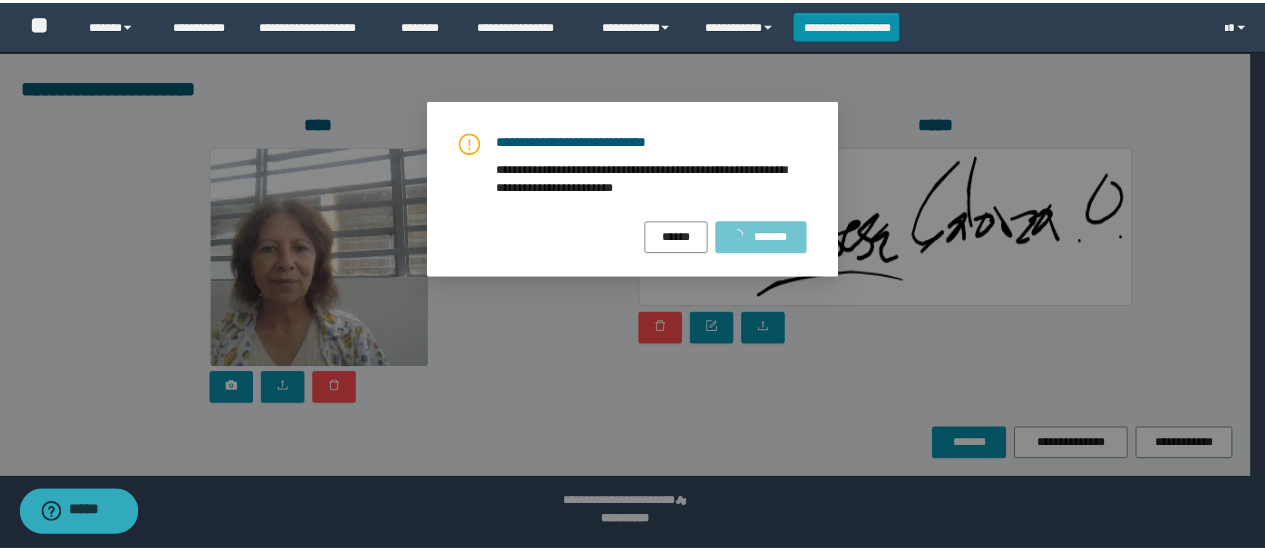 scroll, scrollTop: 0, scrollLeft: 0, axis: both 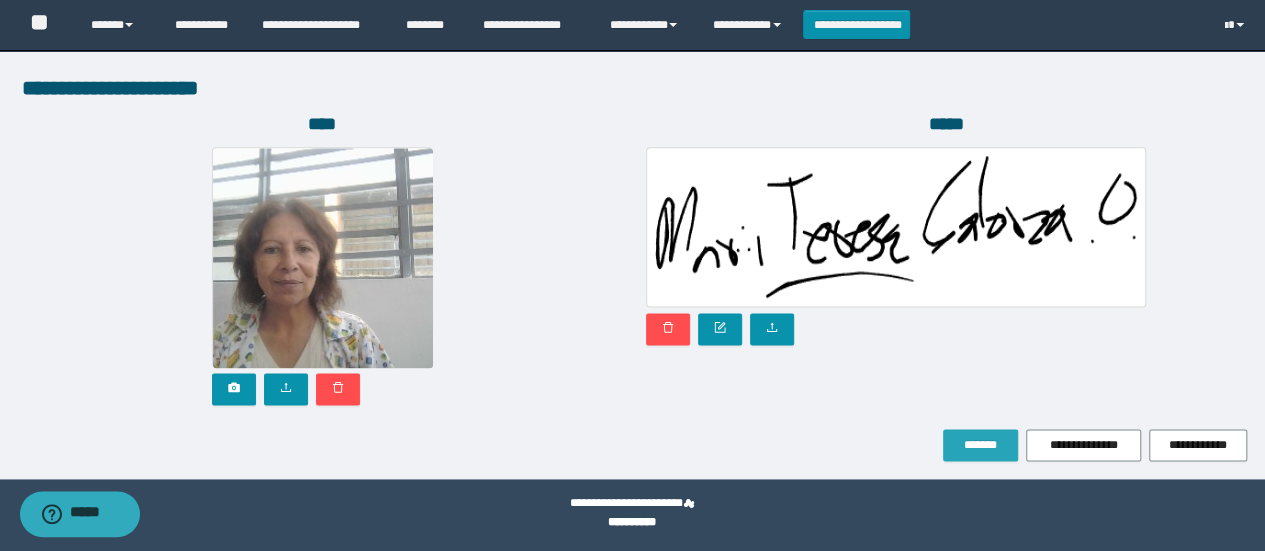 click on "*******" at bounding box center (980, 445) 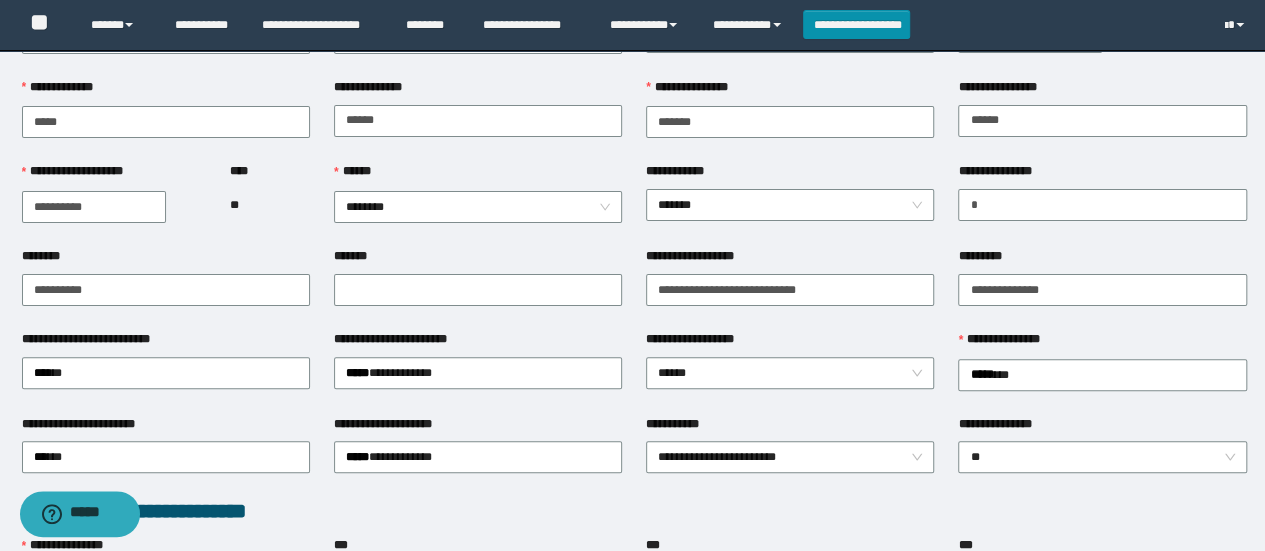 scroll, scrollTop: 0, scrollLeft: 0, axis: both 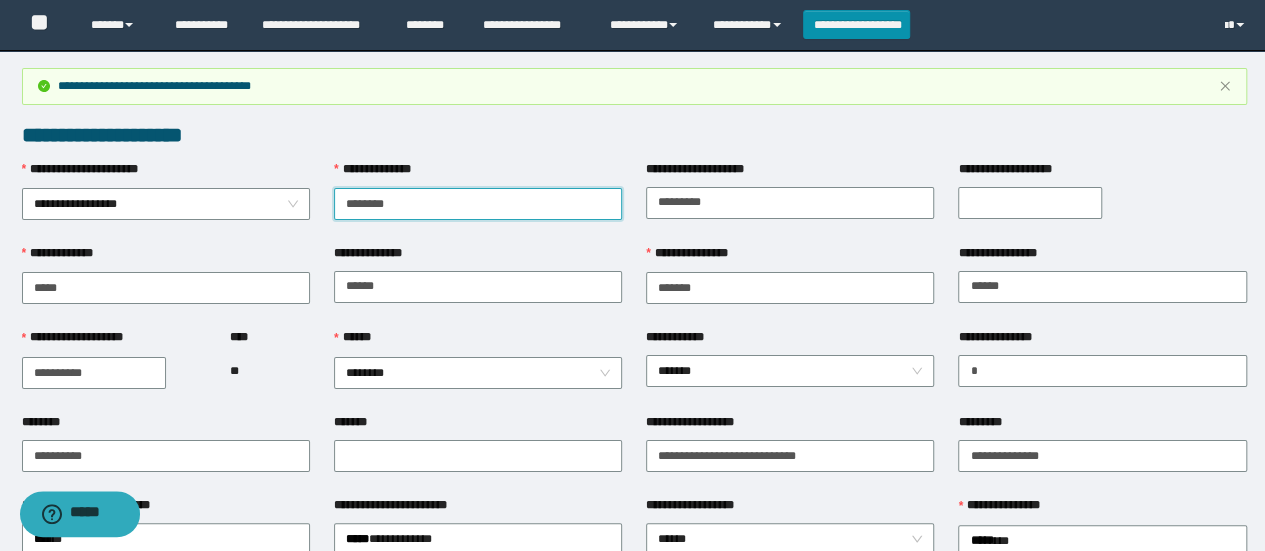 click on "********" at bounding box center (478, 204) 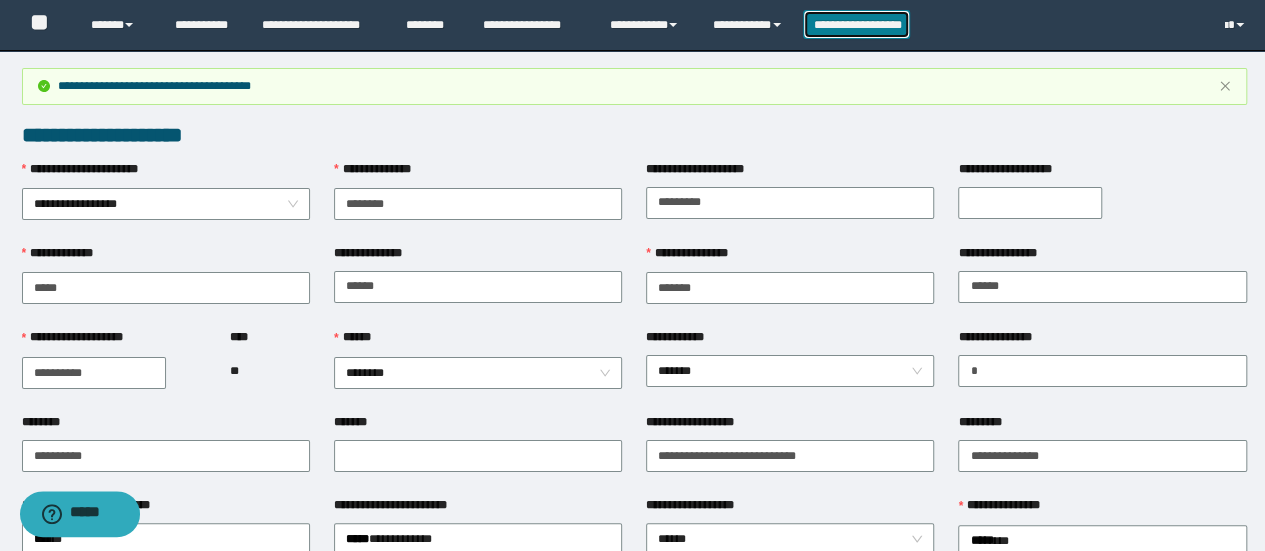 click on "**********" at bounding box center [857, 24] 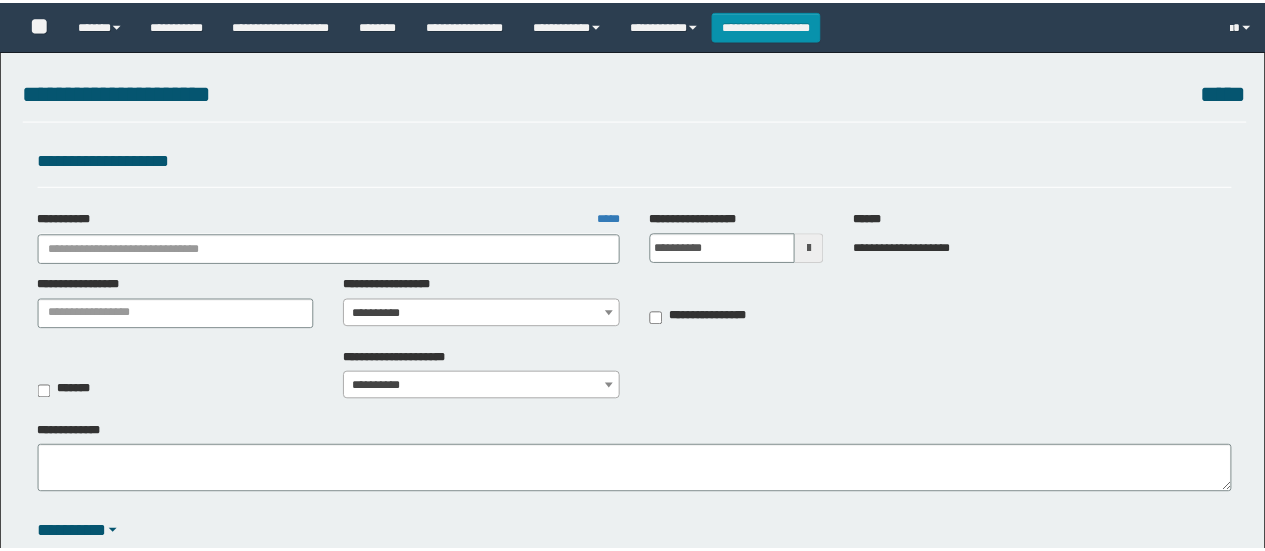 scroll, scrollTop: 0, scrollLeft: 0, axis: both 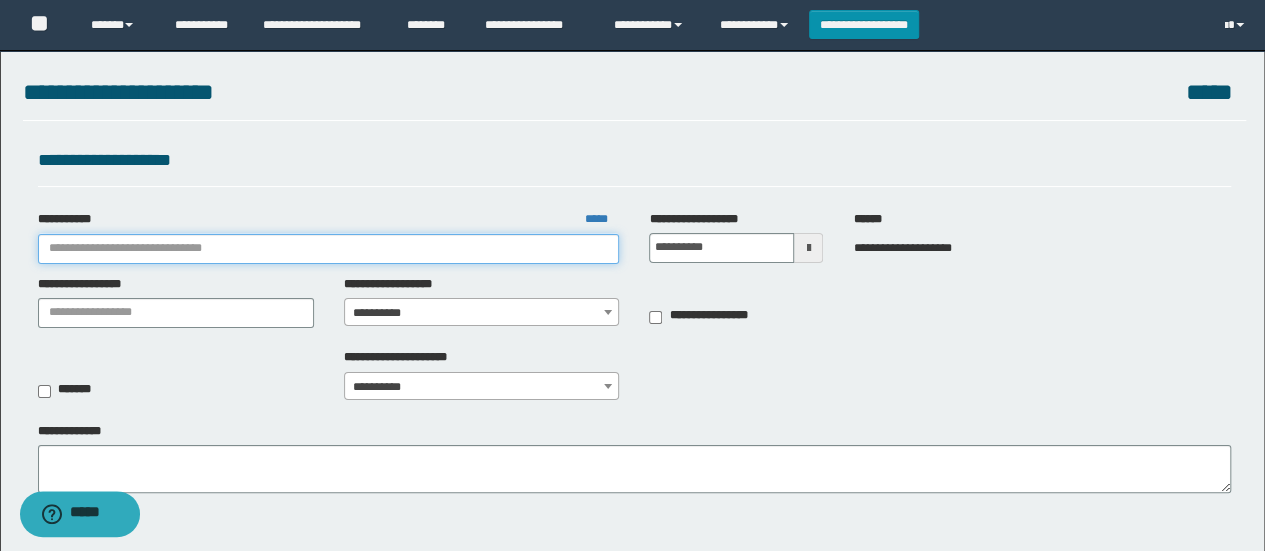 click on "**********" at bounding box center [329, 249] 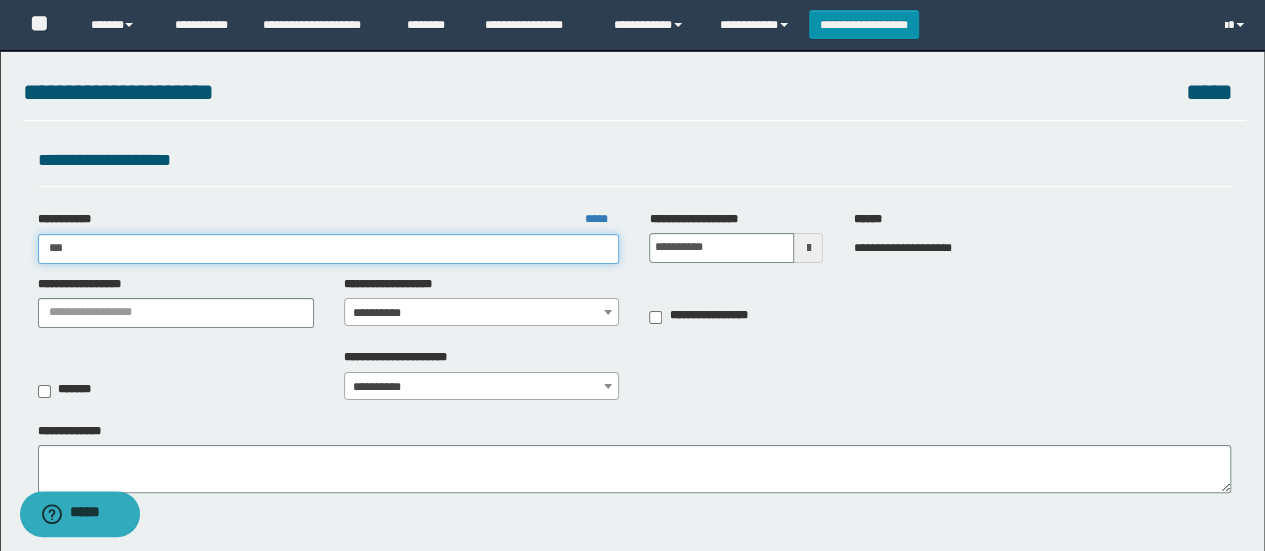 type on "****" 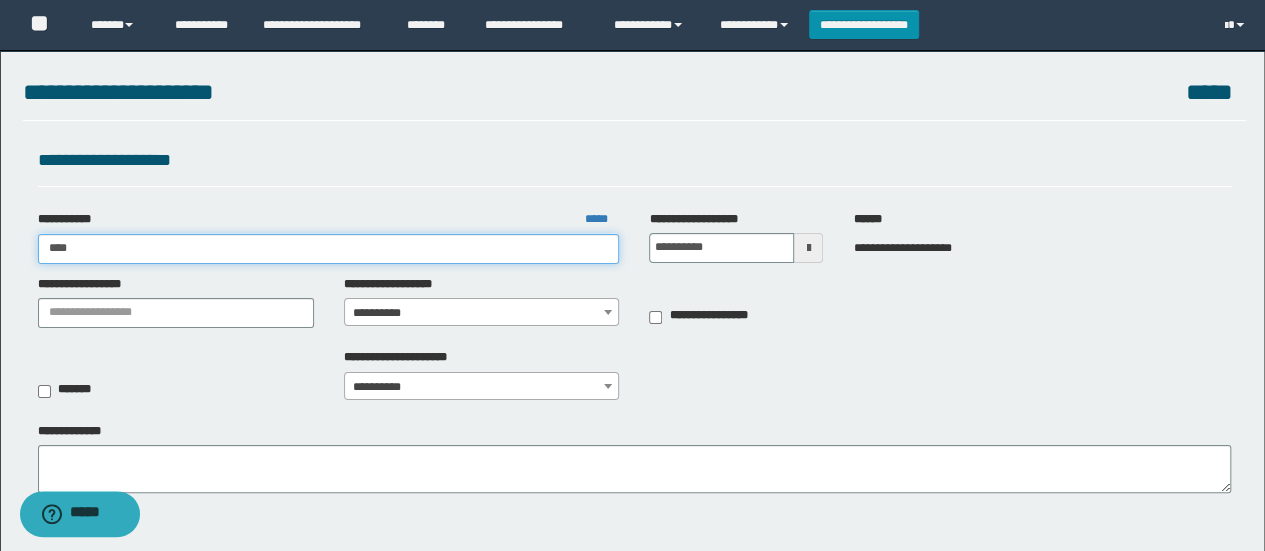 type on "****" 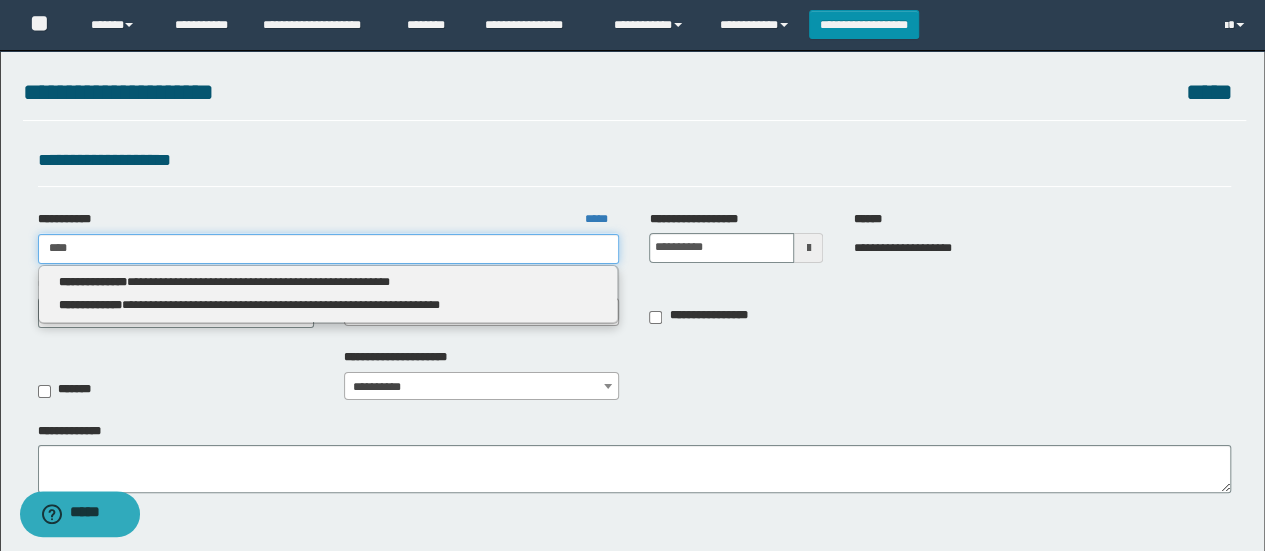 type on "****" 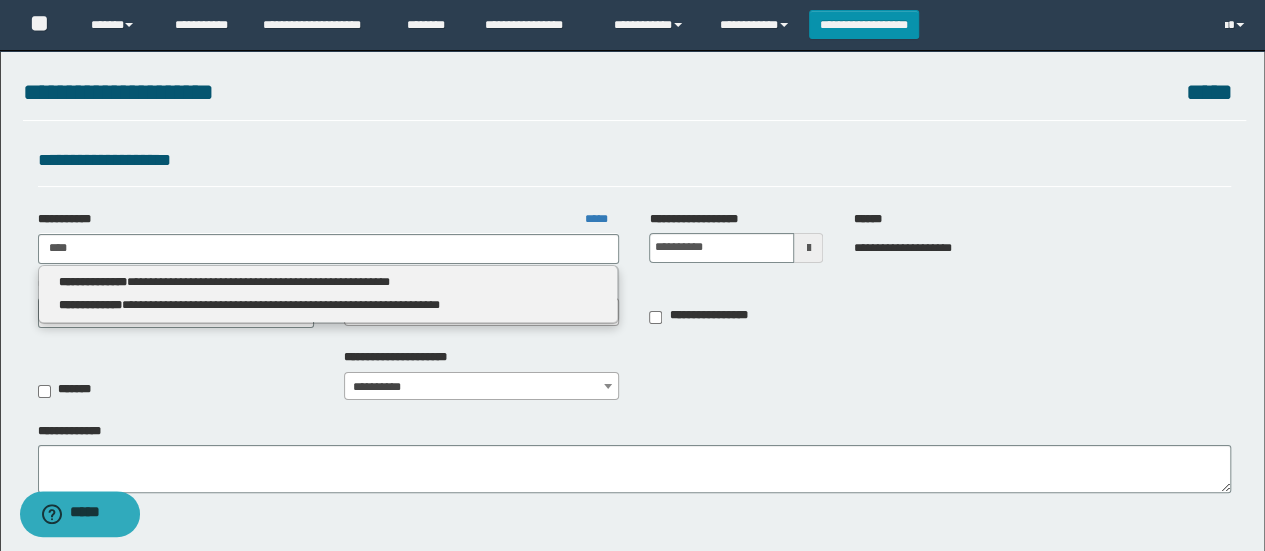 click on "**********" at bounding box center (328, 282) 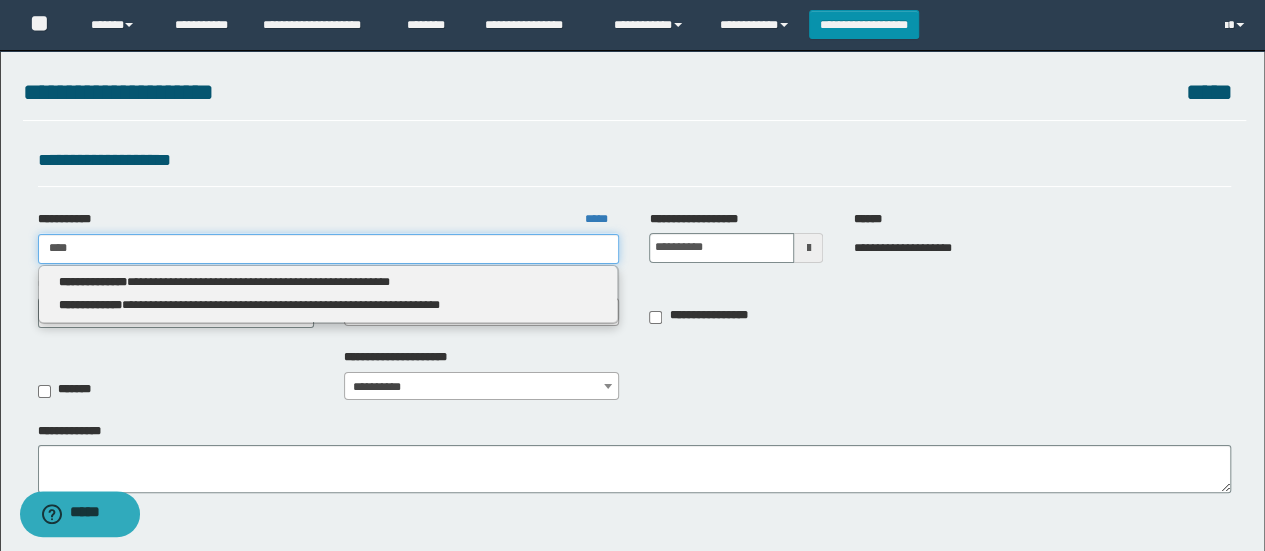 type 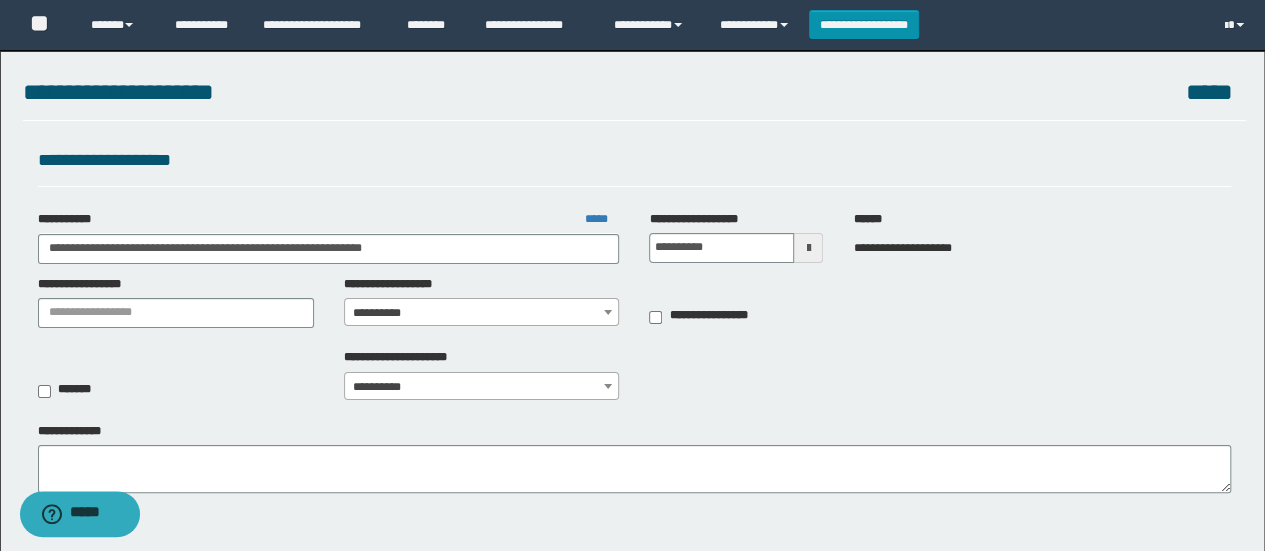 click on "**********" at bounding box center (482, 313) 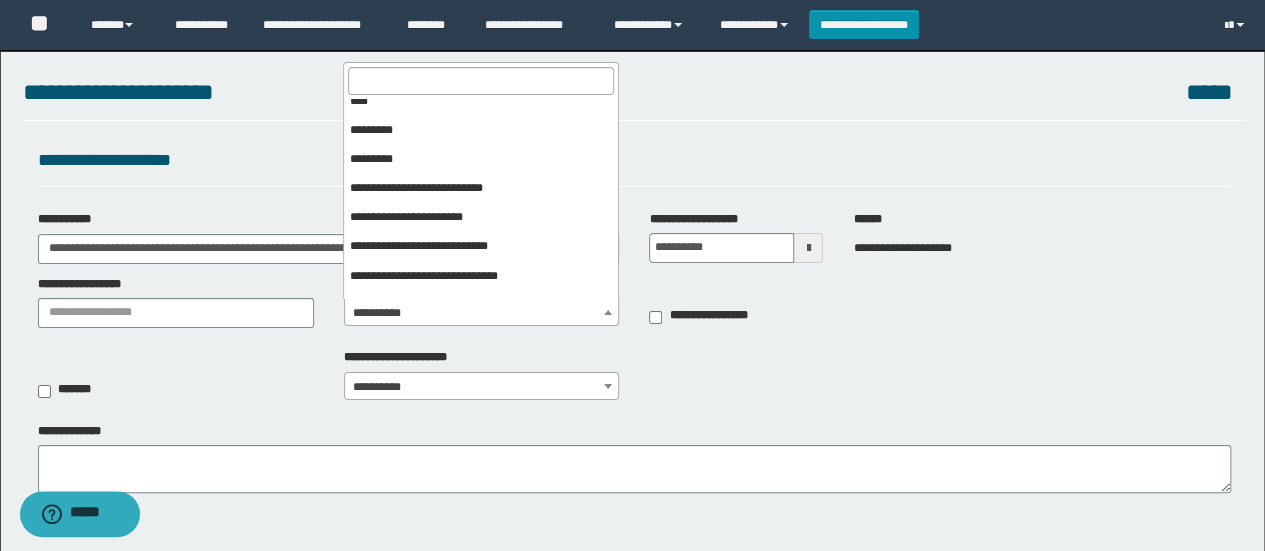 scroll, scrollTop: 492, scrollLeft: 0, axis: vertical 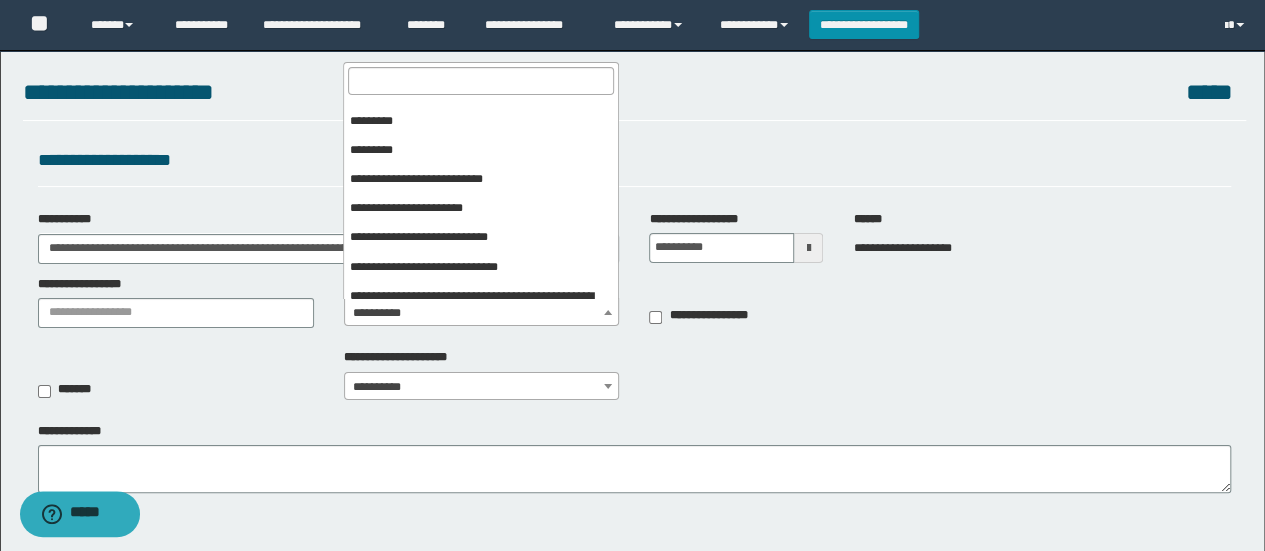 select on "***" 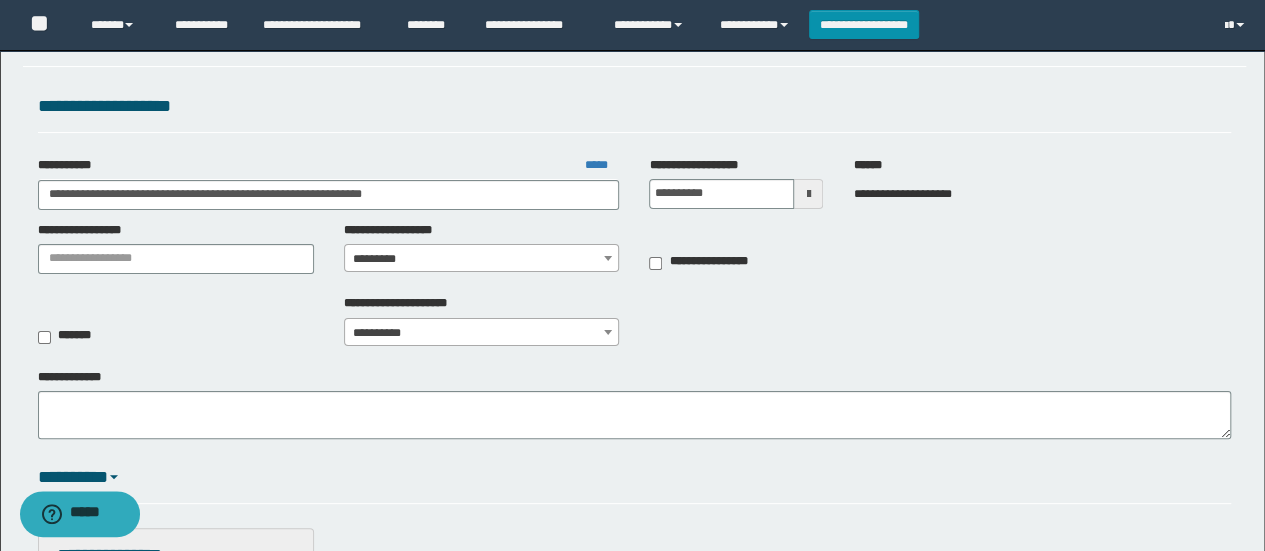 scroll, scrollTop: 55, scrollLeft: 0, axis: vertical 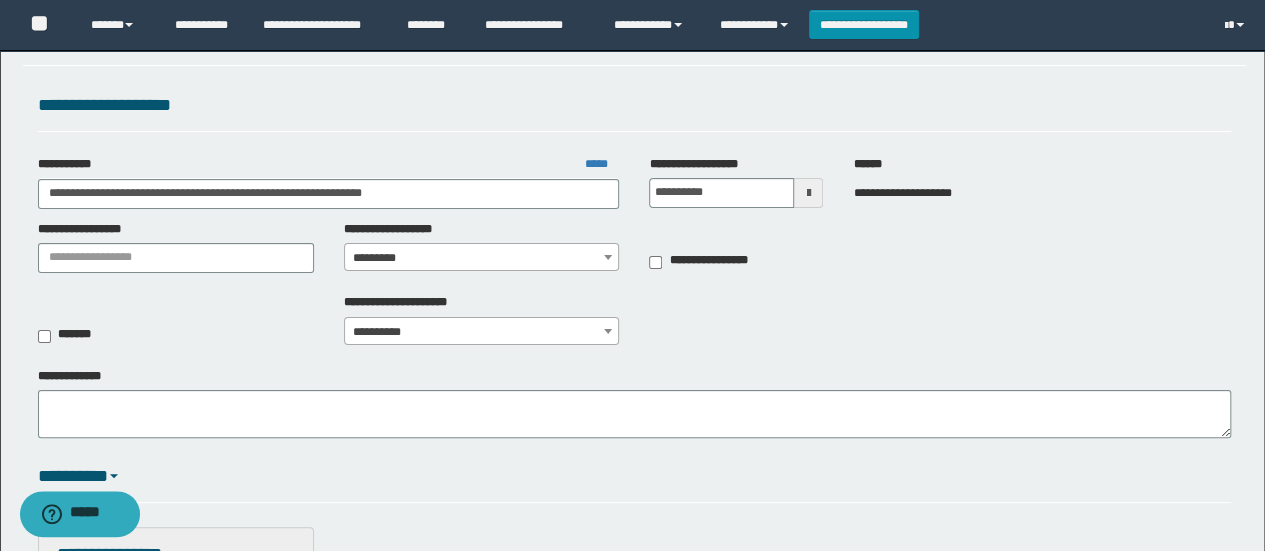 click on "**********" at bounding box center (482, 332) 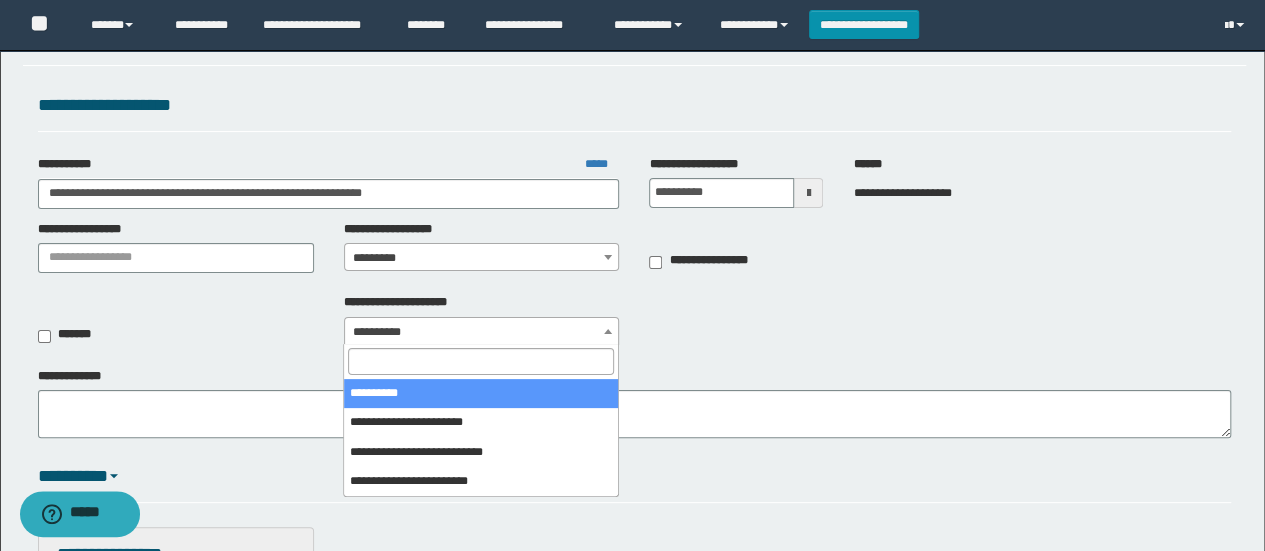 select on "*" 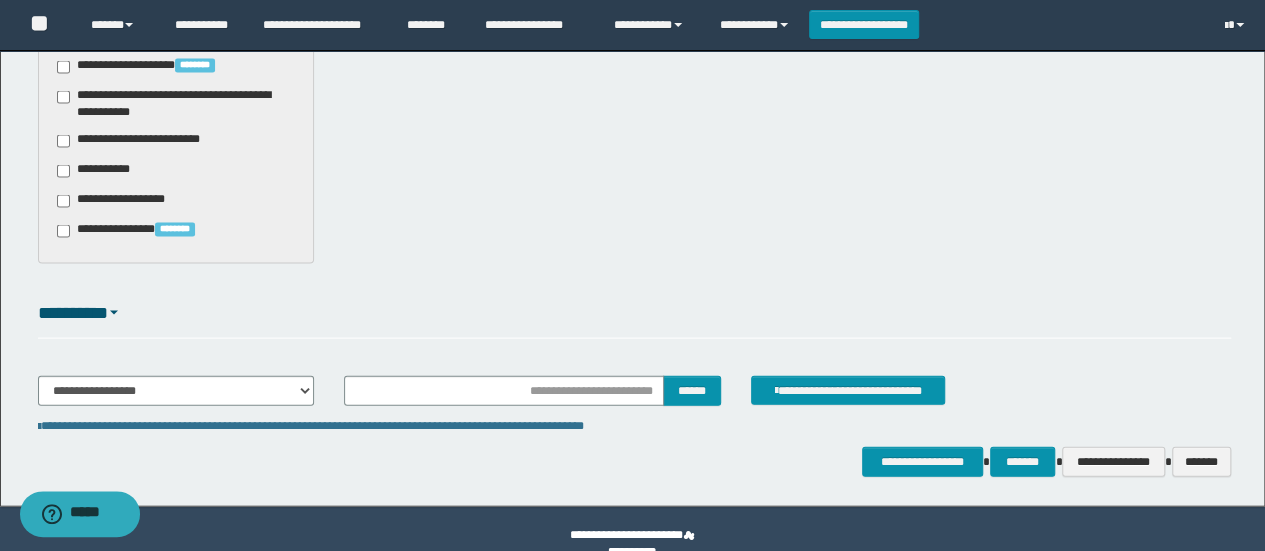 scroll, scrollTop: 2084, scrollLeft: 0, axis: vertical 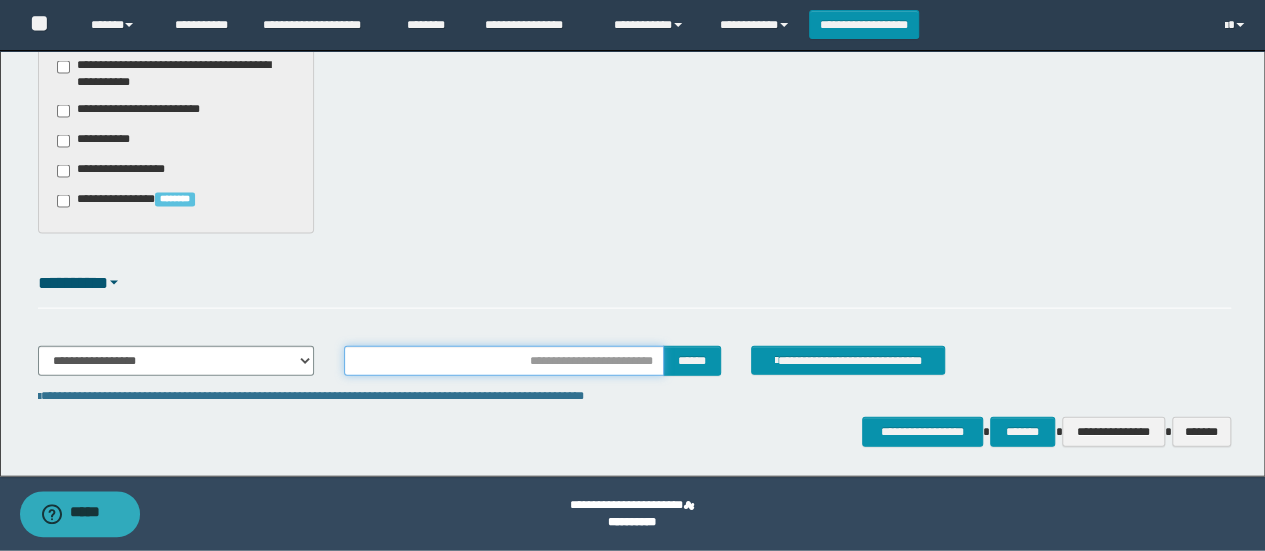 click at bounding box center (504, 361) 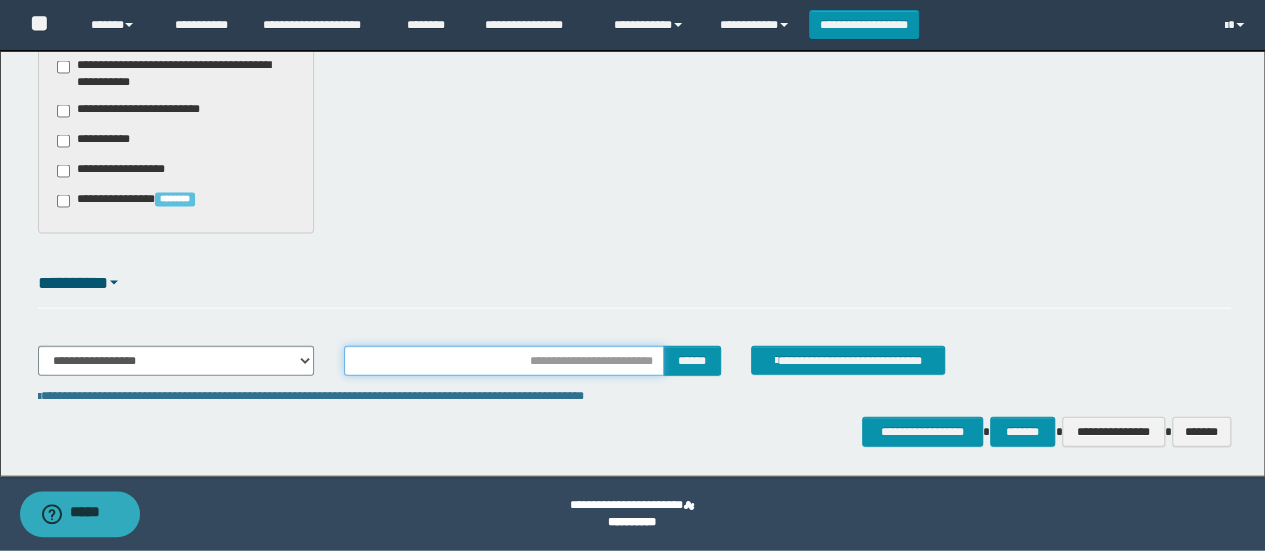 type on "********" 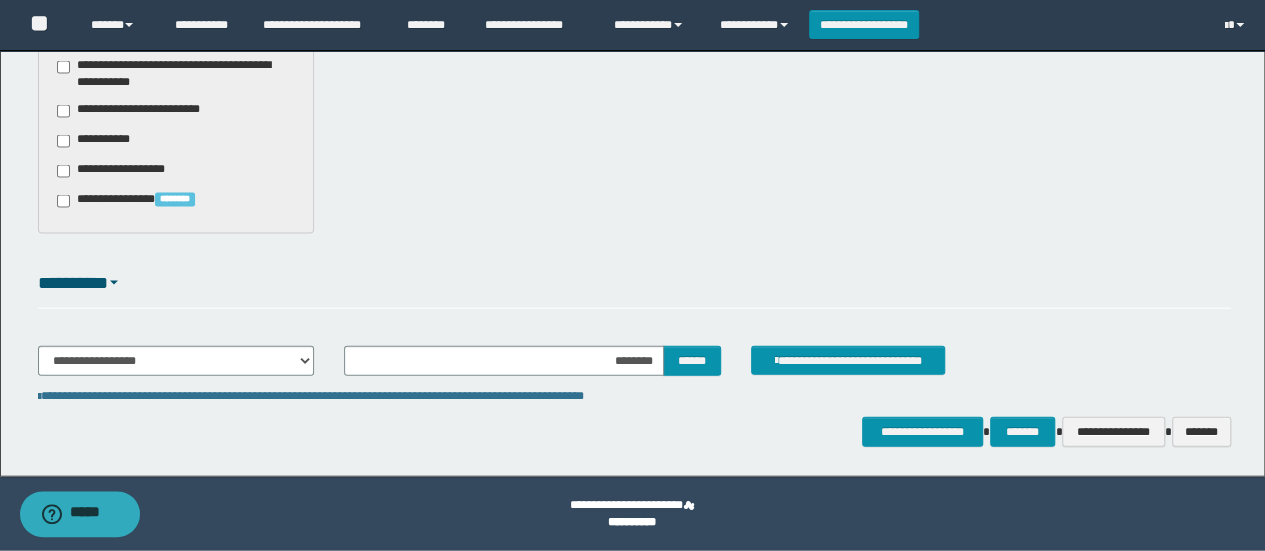 click on "**********" at bounding box center [632, -784] 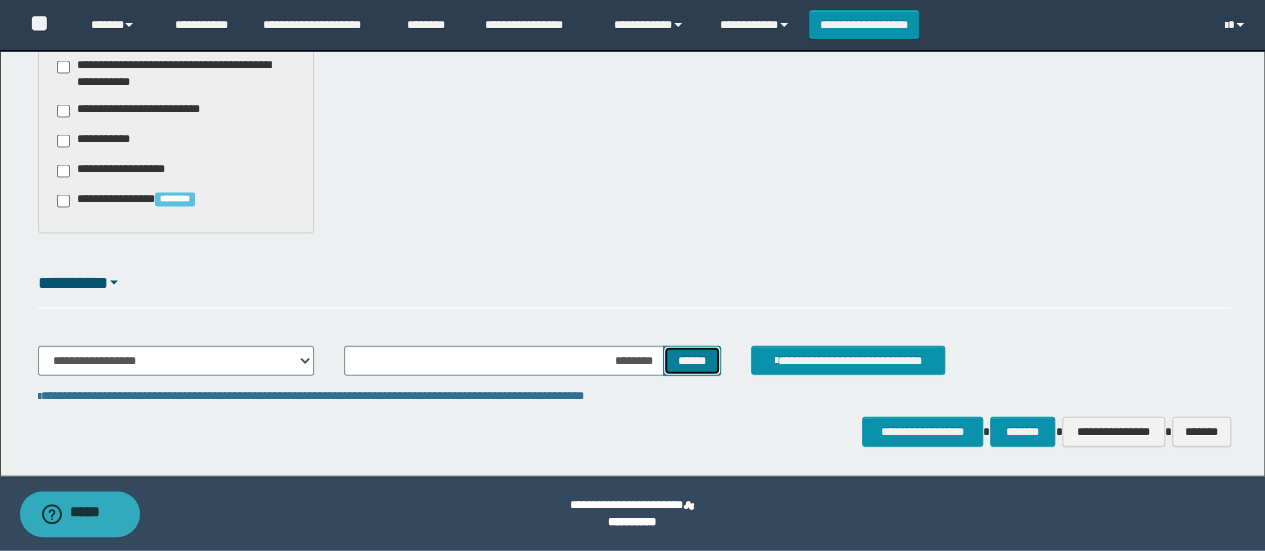 click on "******" at bounding box center (692, 360) 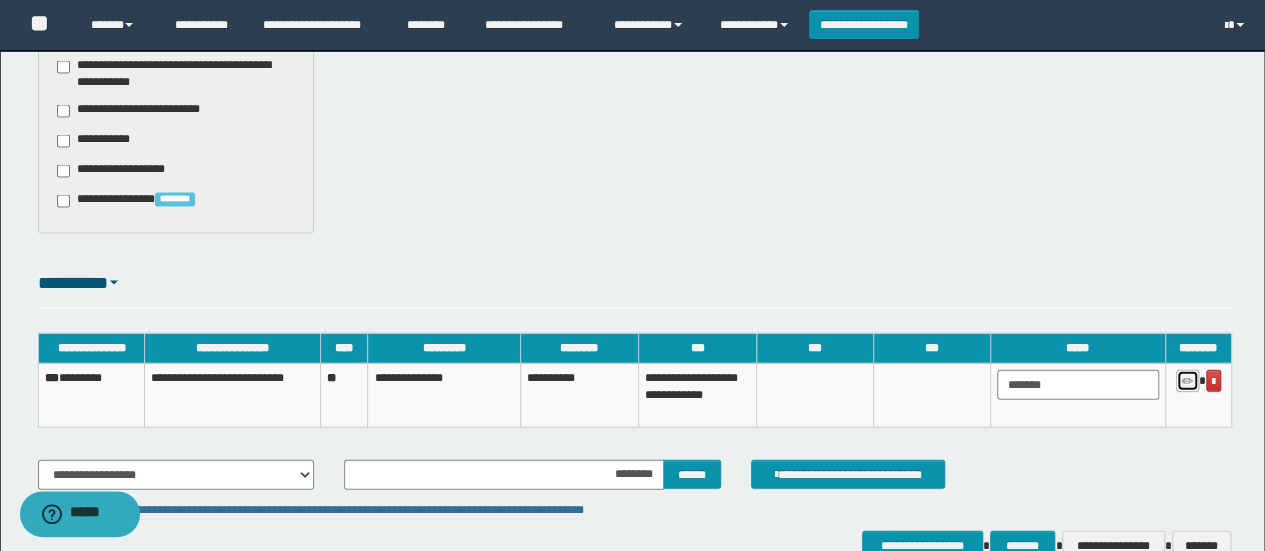 click at bounding box center (1187, 382) 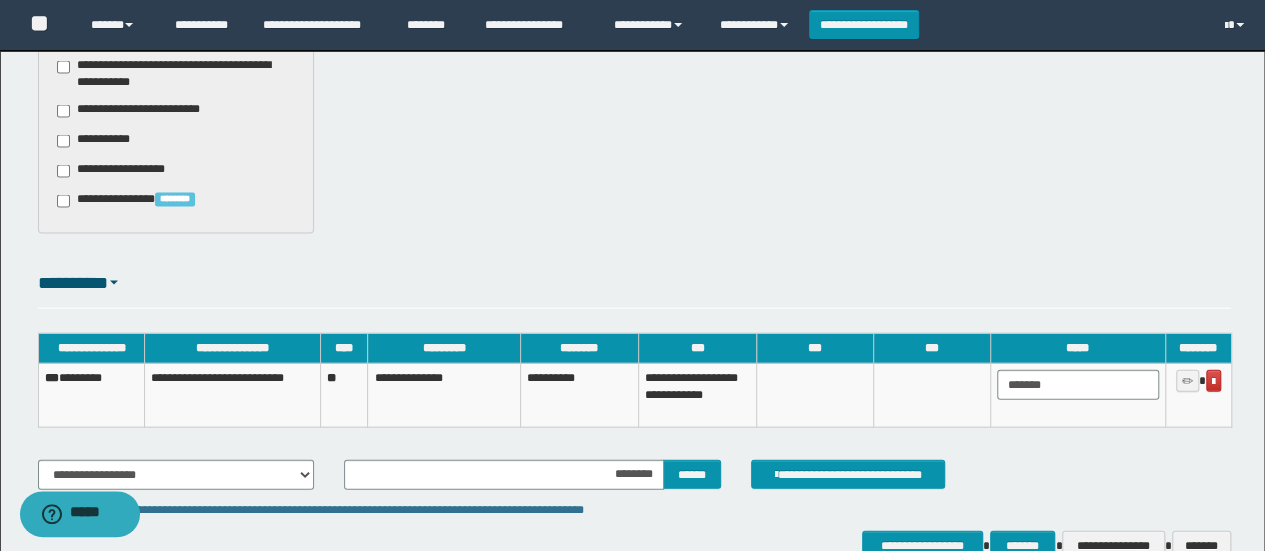 scroll, scrollTop: 2197, scrollLeft: 0, axis: vertical 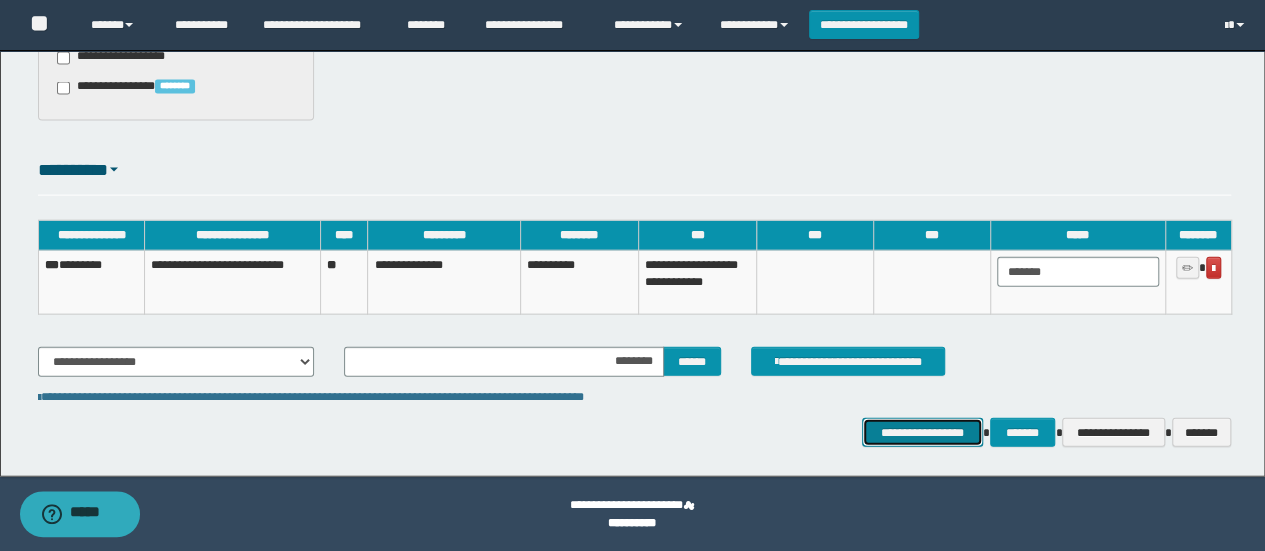 click on "**********" at bounding box center [922, 432] 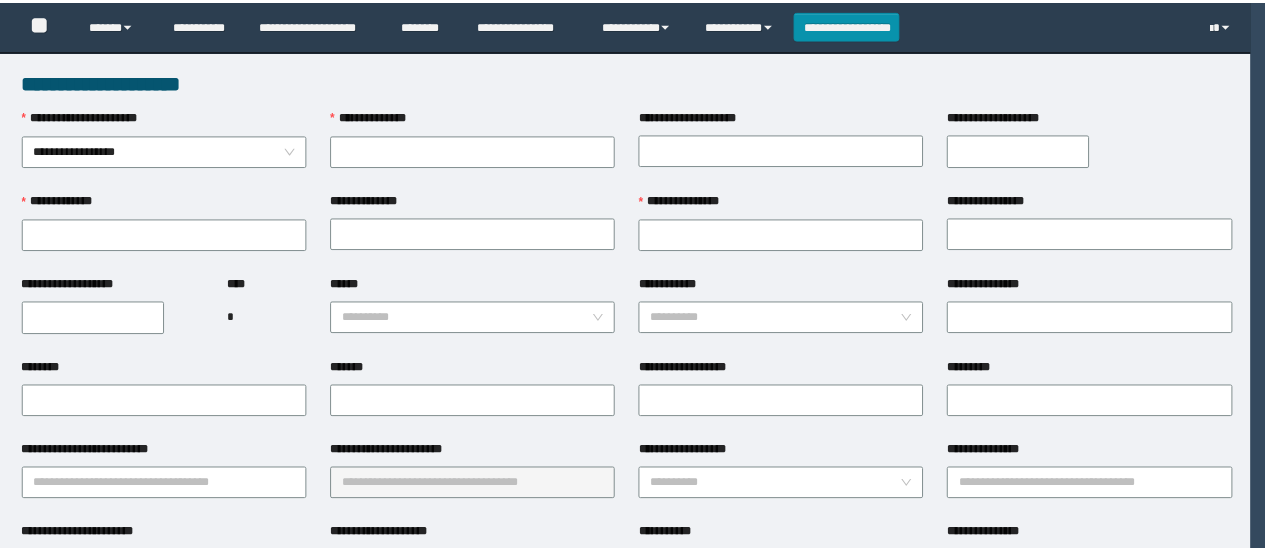 scroll, scrollTop: 0, scrollLeft: 0, axis: both 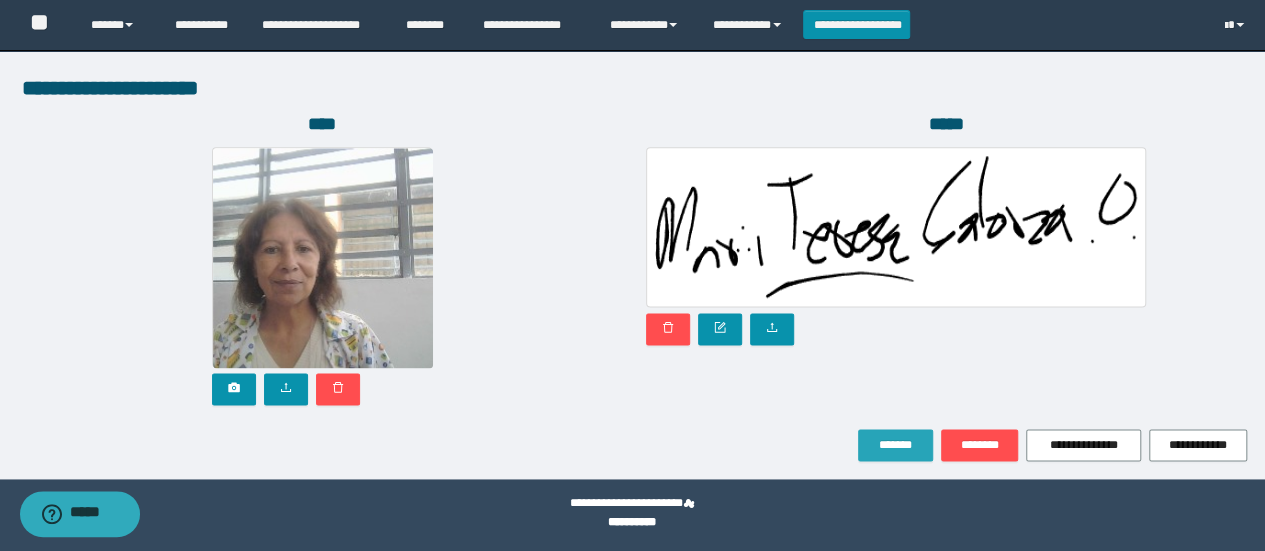 click on "*******" at bounding box center [895, 445] 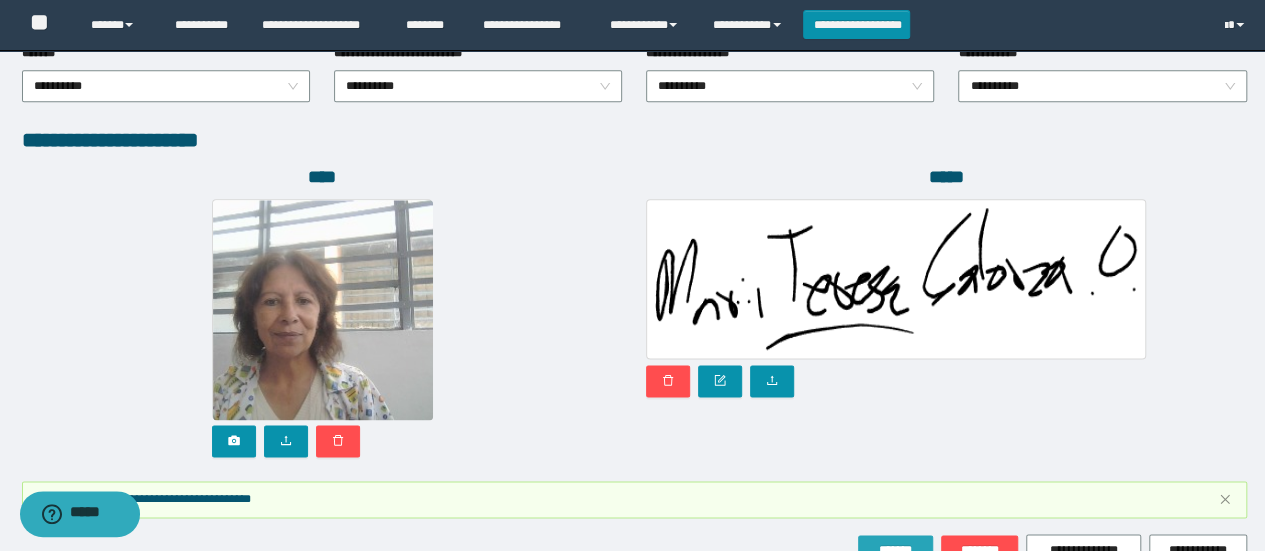 scroll, scrollTop: 1204, scrollLeft: 0, axis: vertical 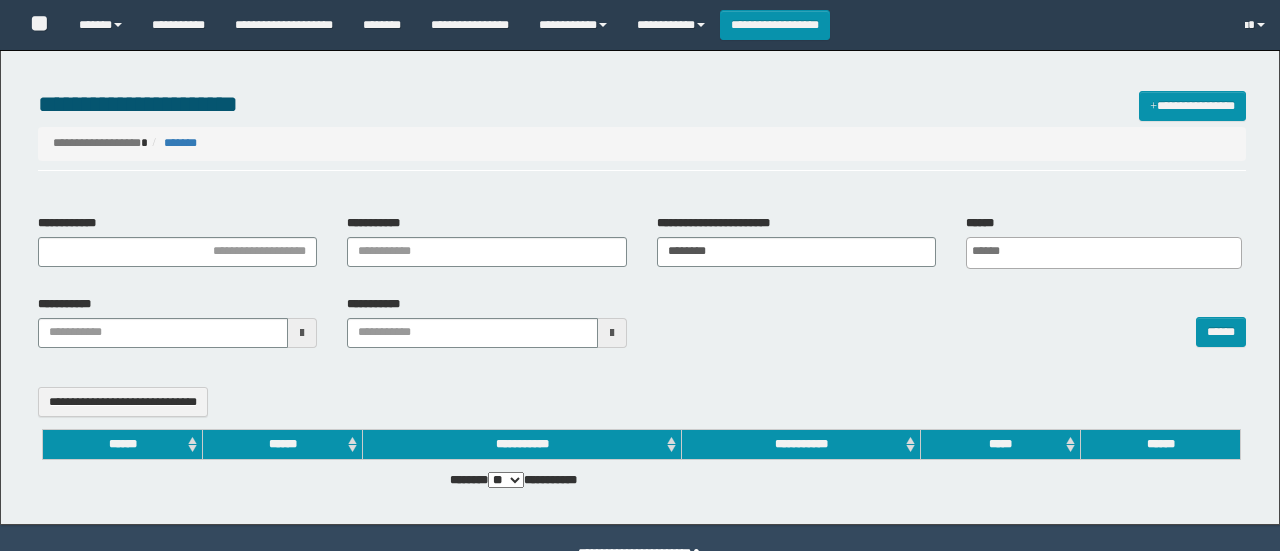 select 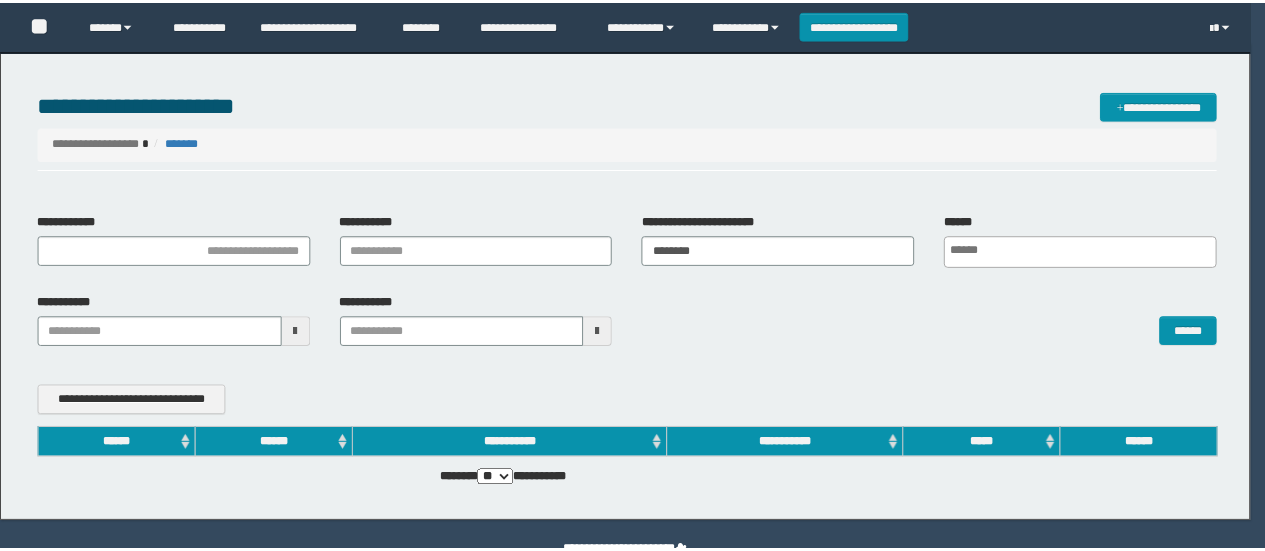 scroll, scrollTop: 0, scrollLeft: 0, axis: both 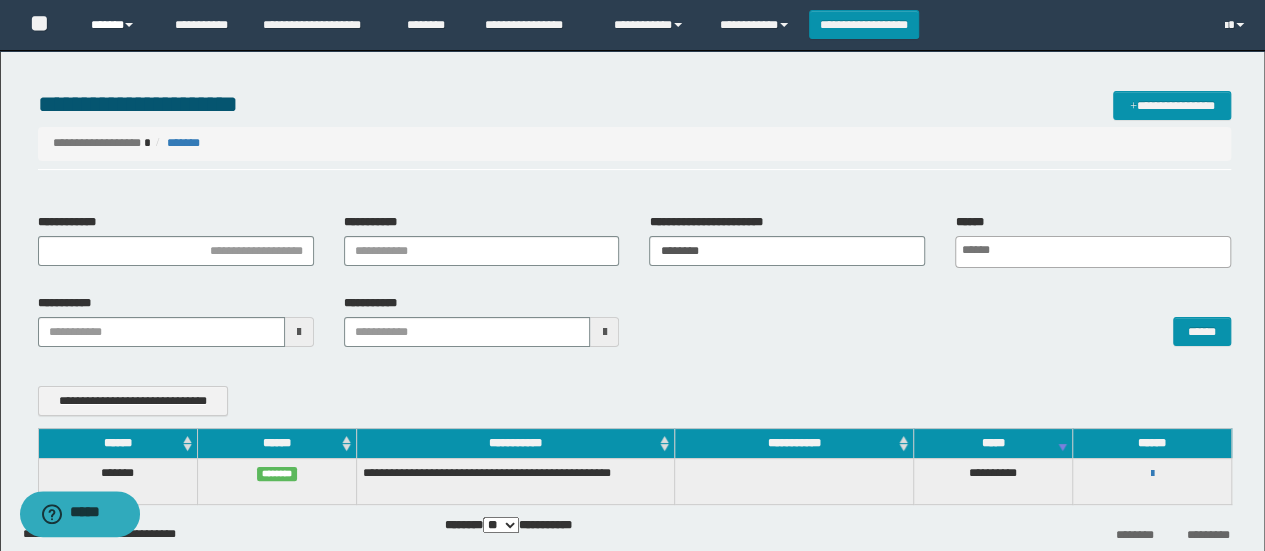 click on "******" at bounding box center (117, 25) 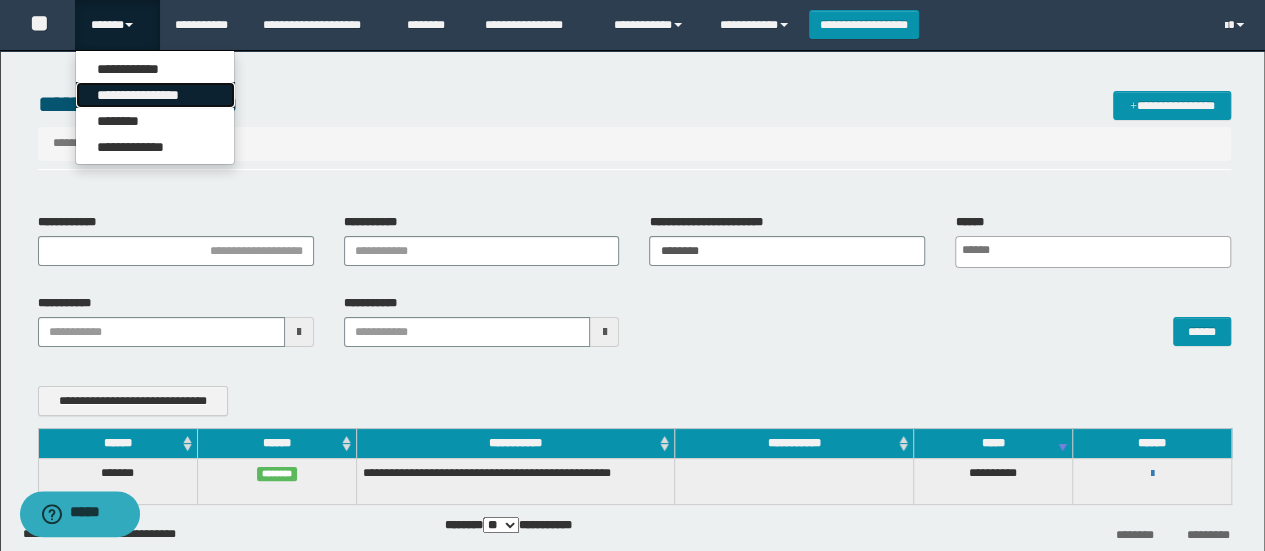 click on "**********" at bounding box center (155, 95) 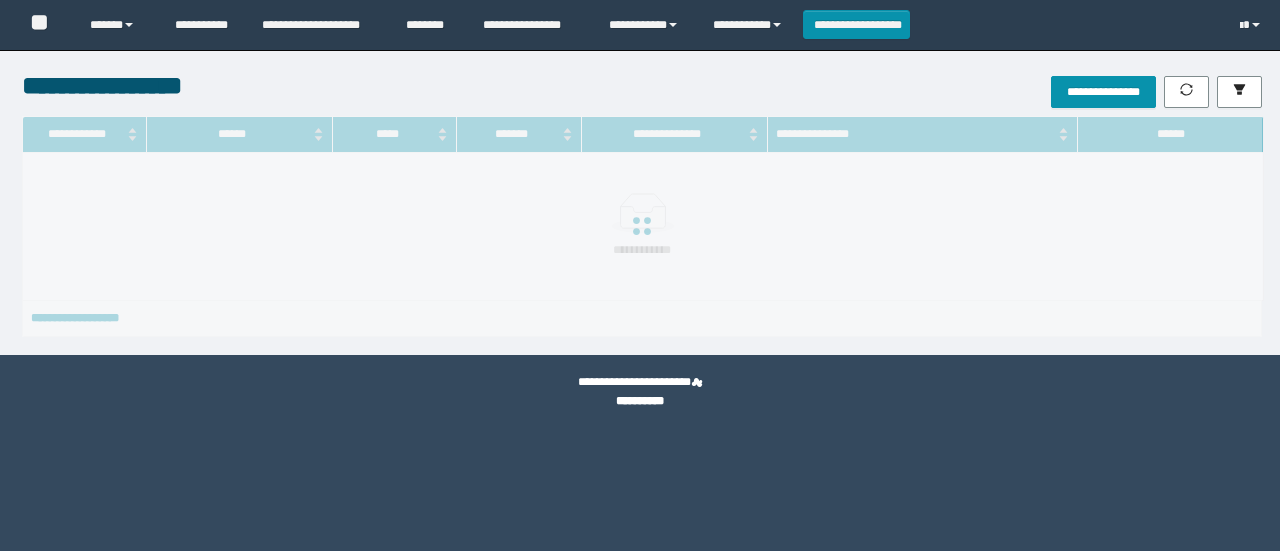 scroll, scrollTop: 0, scrollLeft: 0, axis: both 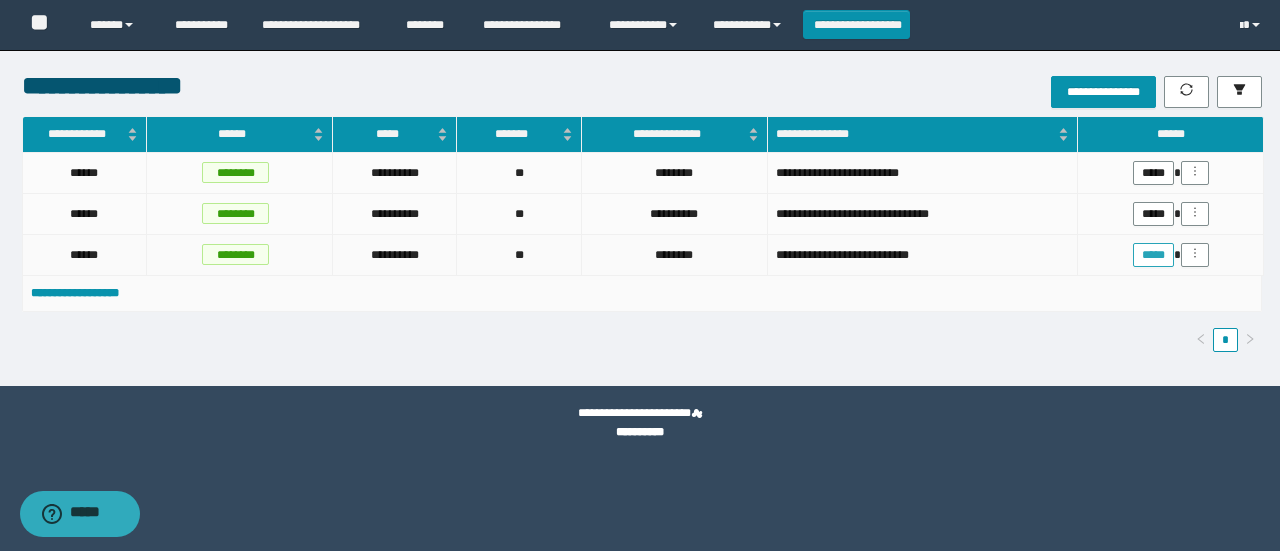 click on "*****" at bounding box center (1153, 255) 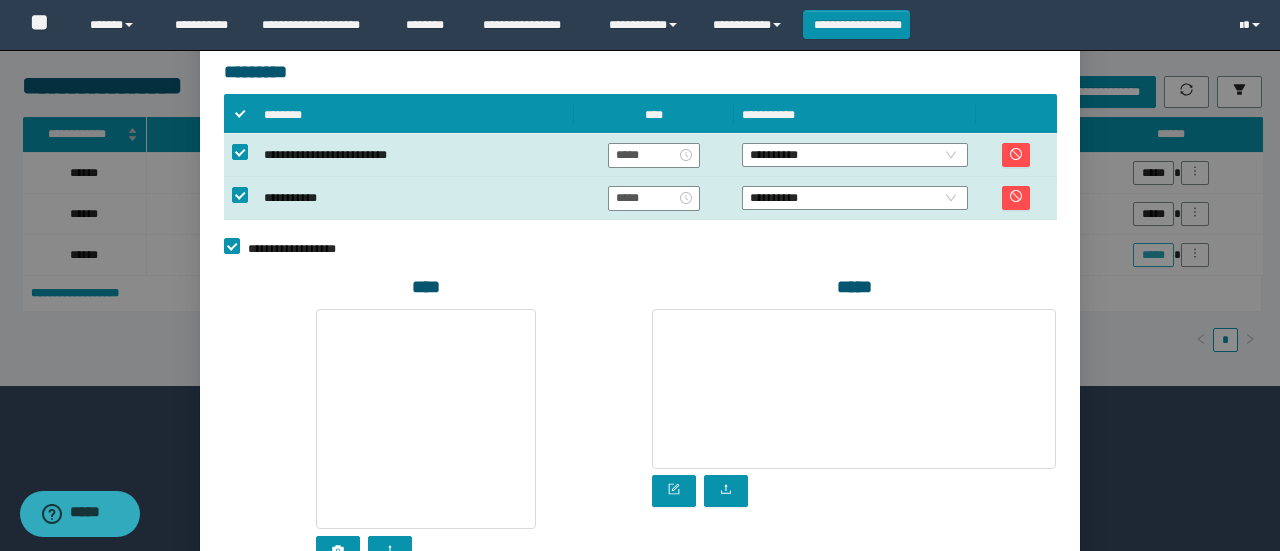 scroll, scrollTop: 428, scrollLeft: 0, axis: vertical 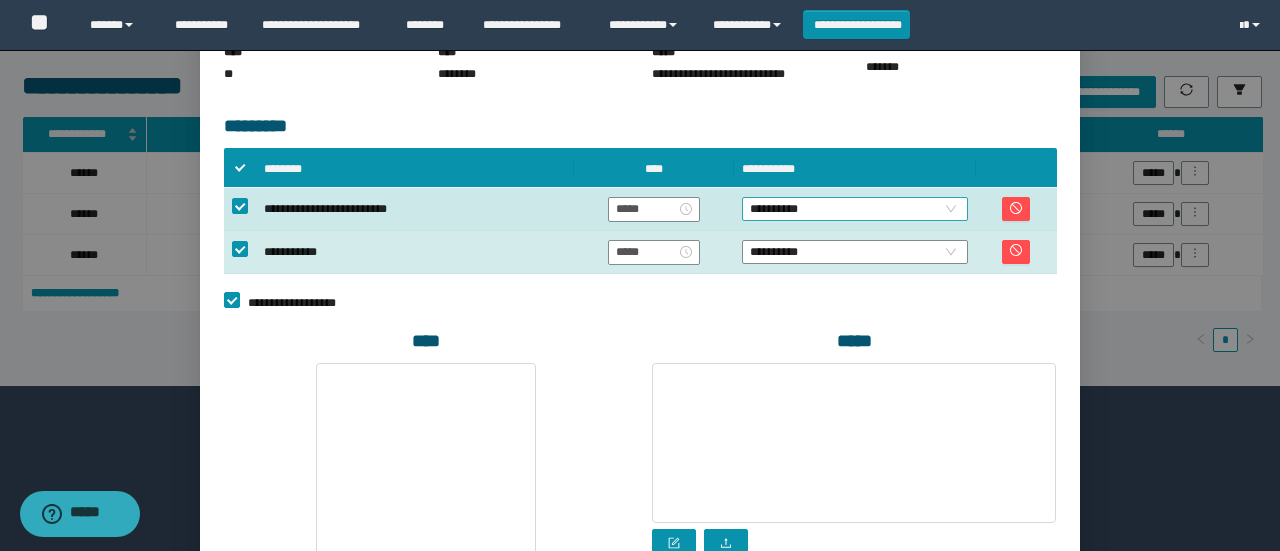 click on "**********" at bounding box center [855, 209] 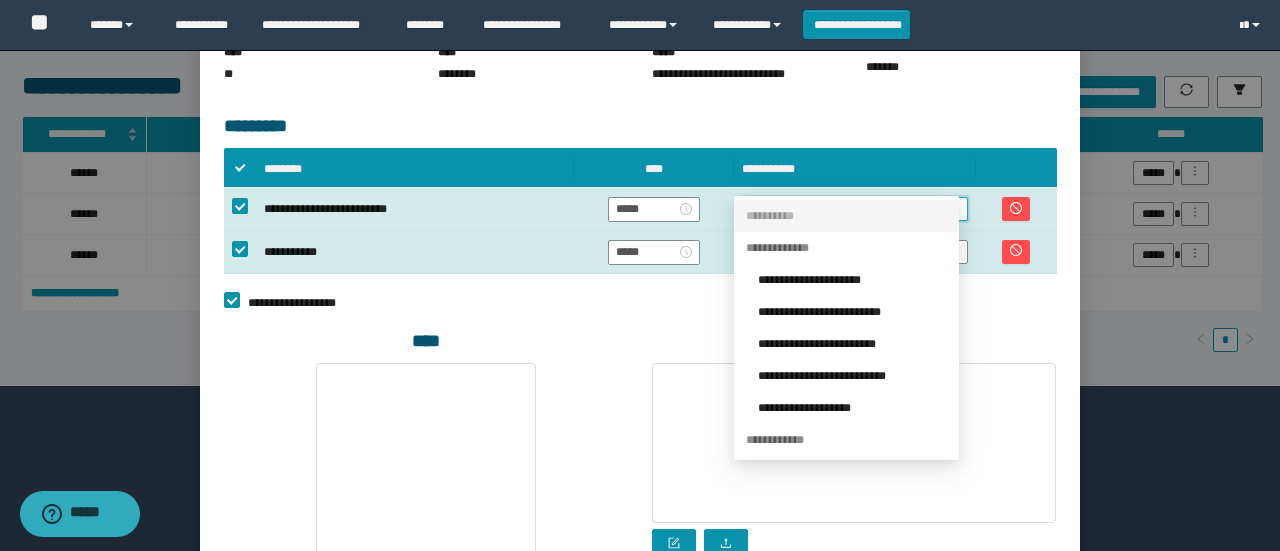 click on "**********" at bounding box center (852, 312) 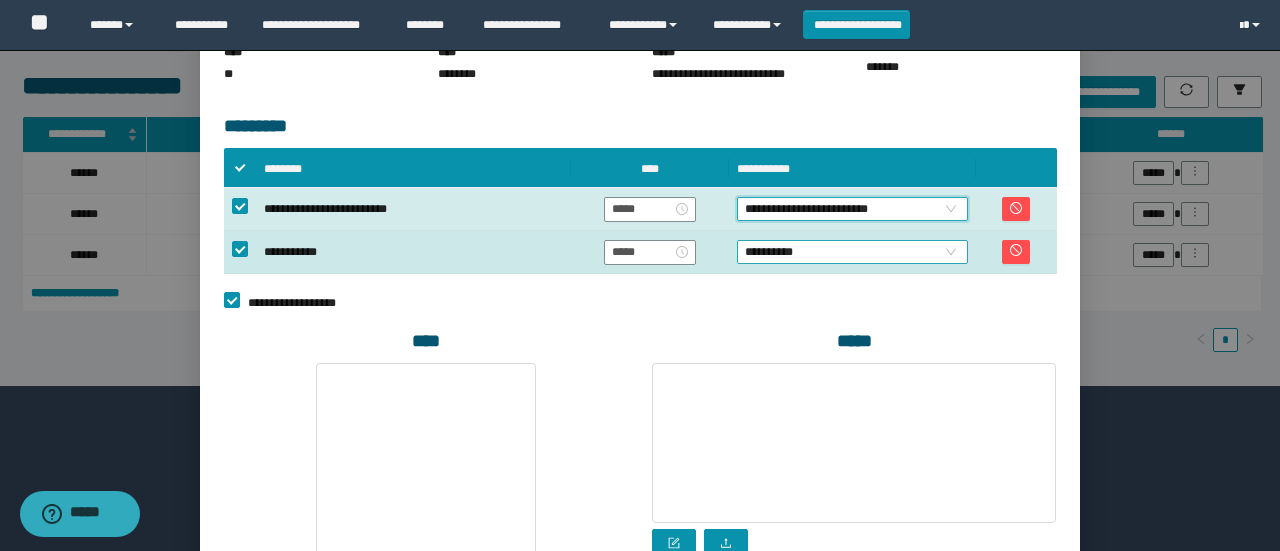 click on "**********" at bounding box center [852, 252] 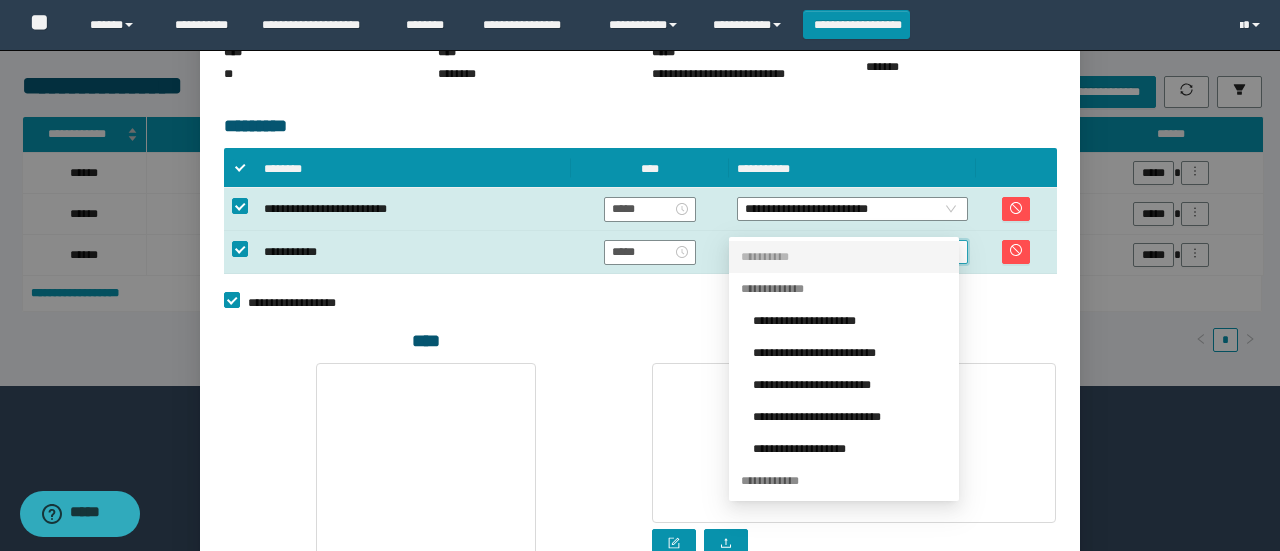 click on "**********" at bounding box center [850, 353] 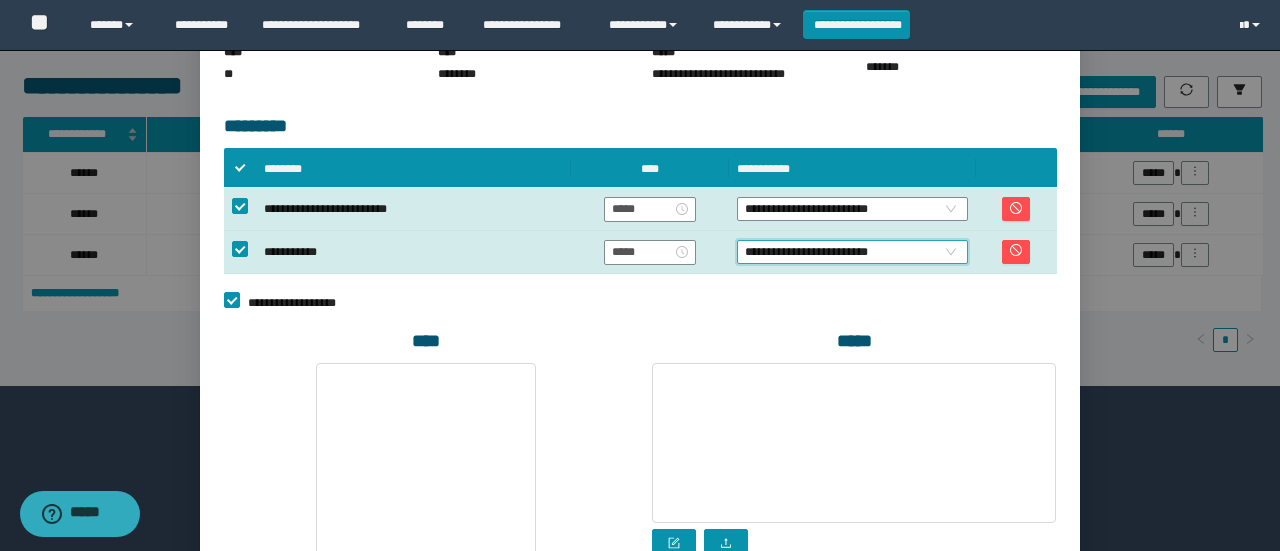 scroll, scrollTop: 588, scrollLeft: 0, axis: vertical 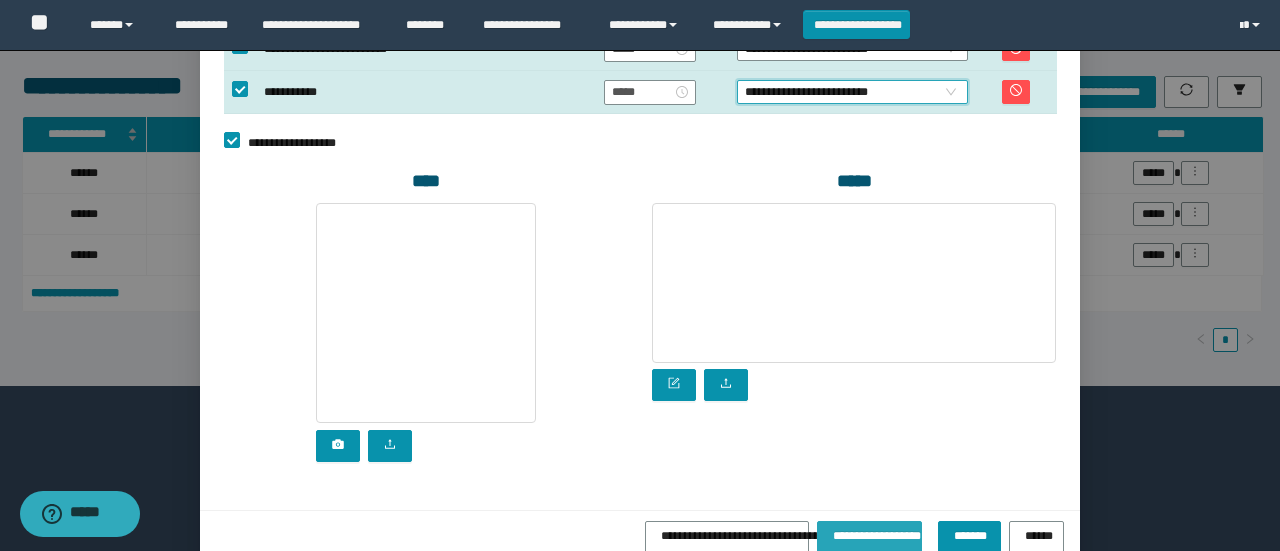 click on "**********" at bounding box center (869, 533) 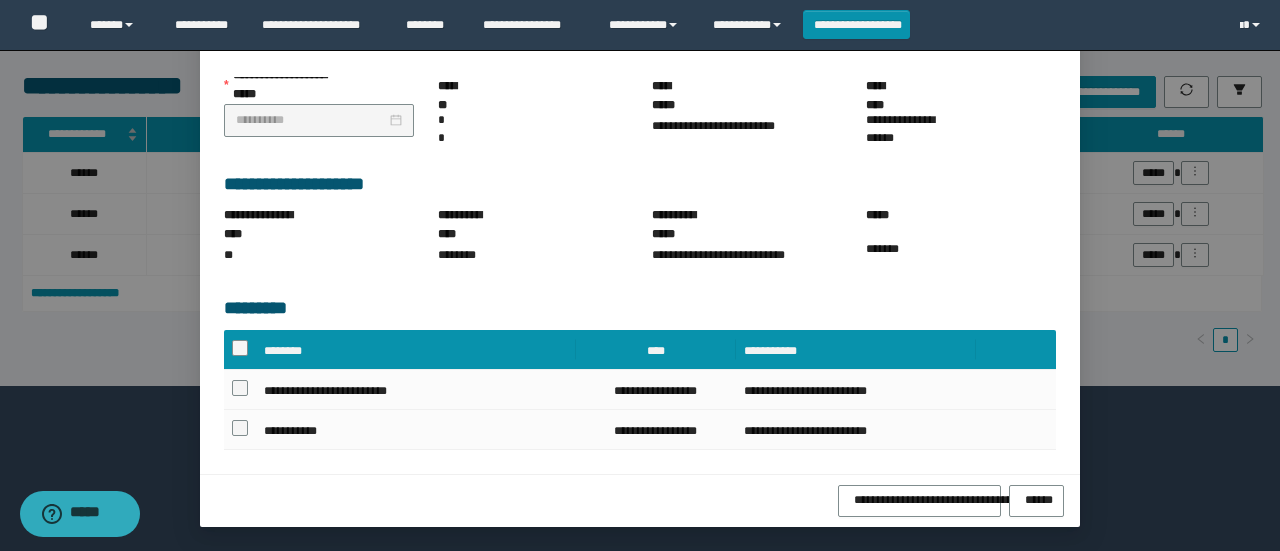 scroll, scrollTop: 264, scrollLeft: 0, axis: vertical 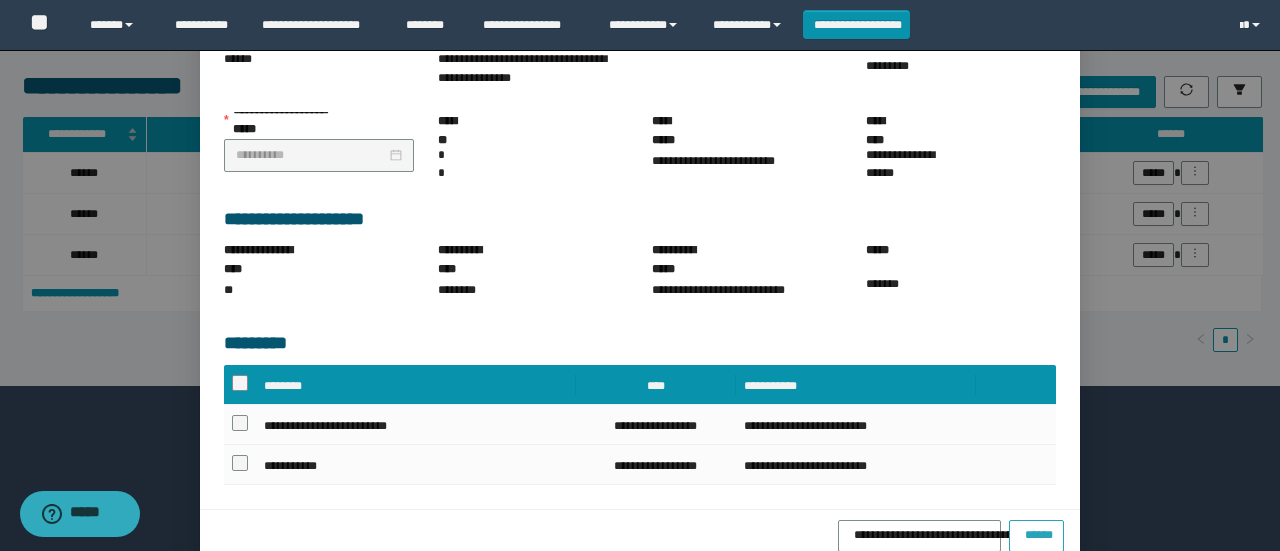 click on "******" at bounding box center [1036, 532] 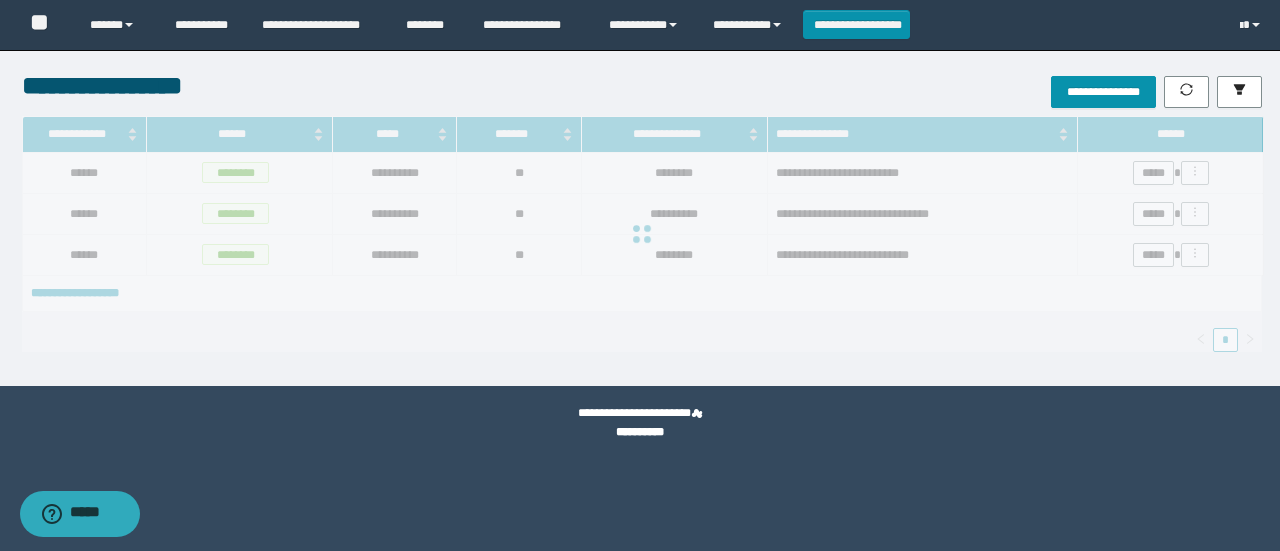 scroll, scrollTop: 164, scrollLeft: 0, axis: vertical 